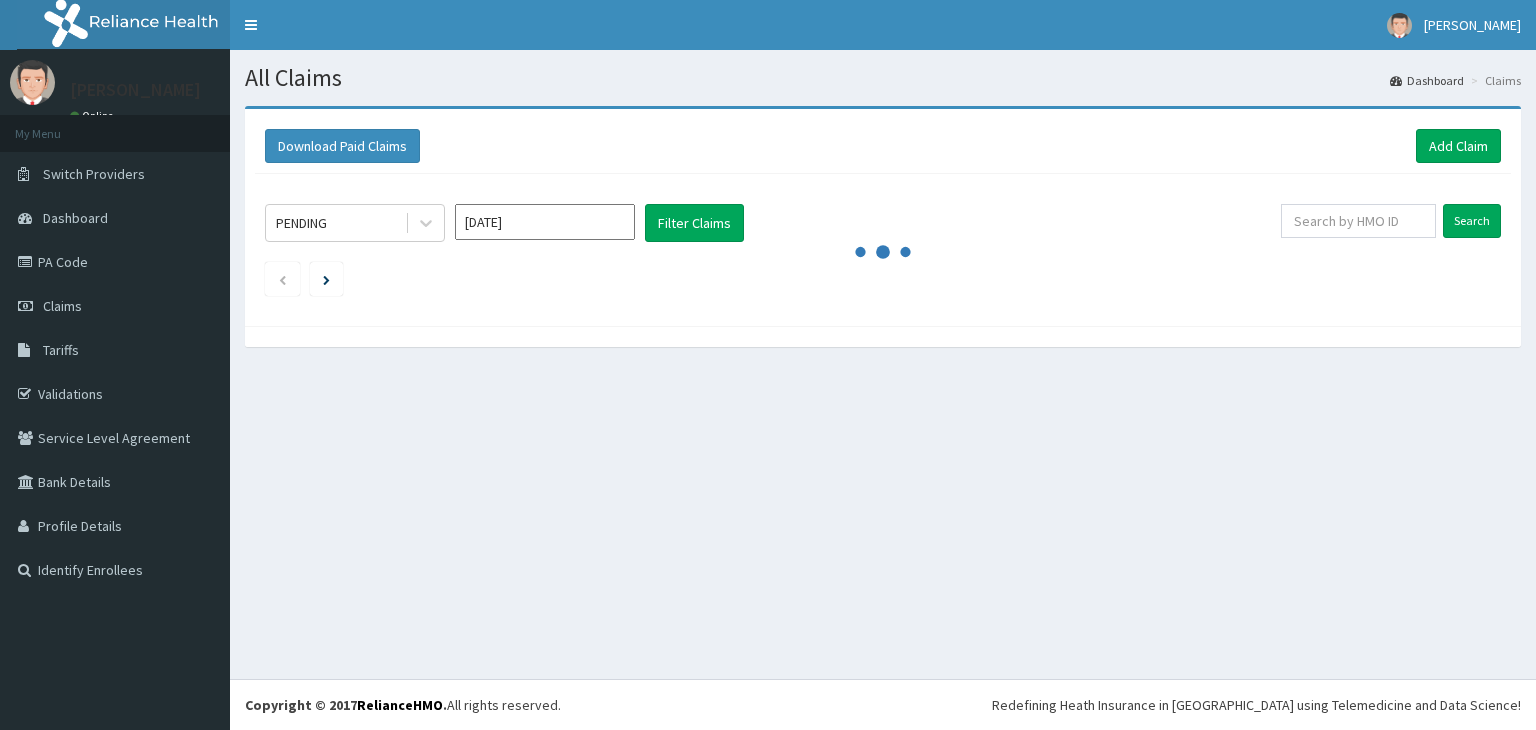 scroll, scrollTop: 0, scrollLeft: 0, axis: both 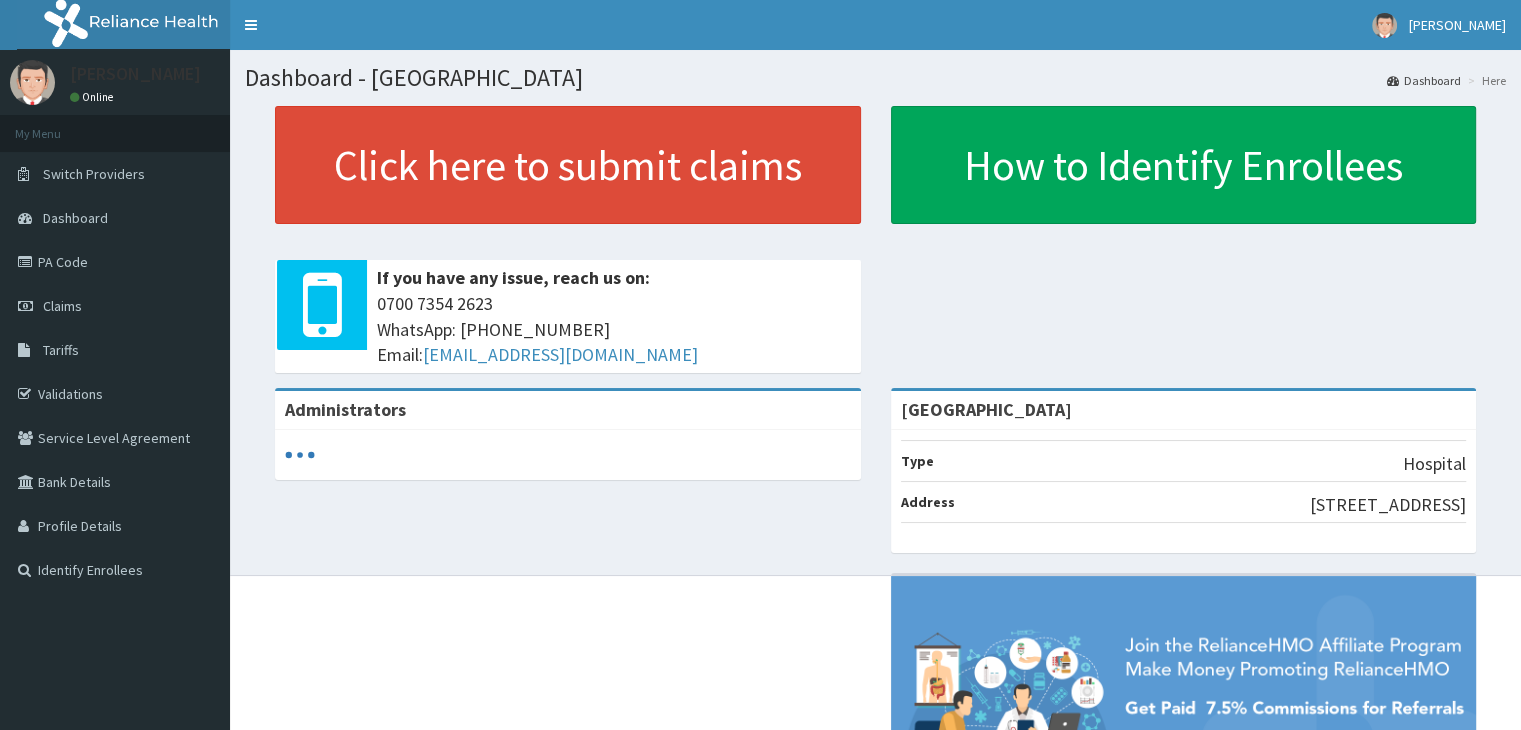 click on "Claims" at bounding box center (62, 306) 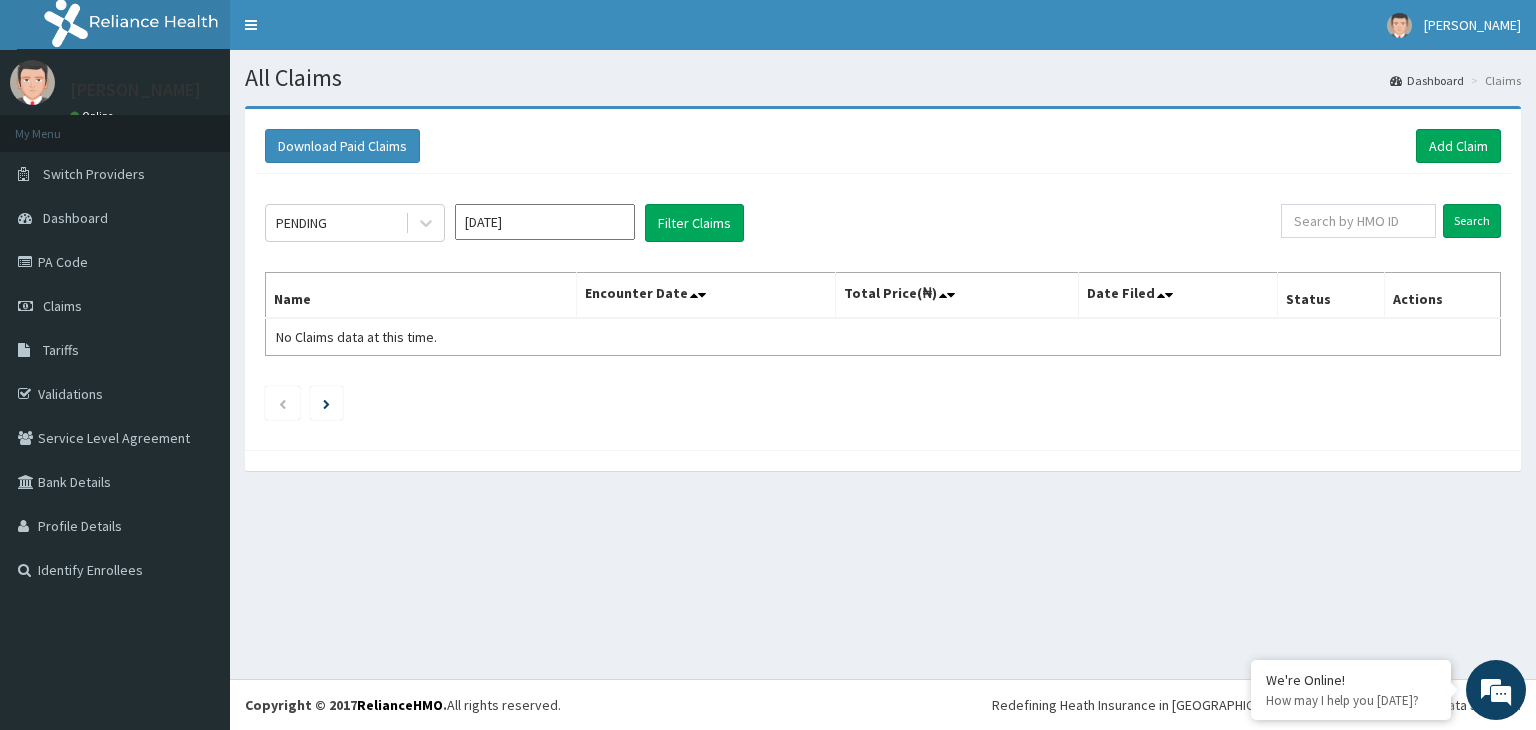 scroll, scrollTop: 0, scrollLeft: 0, axis: both 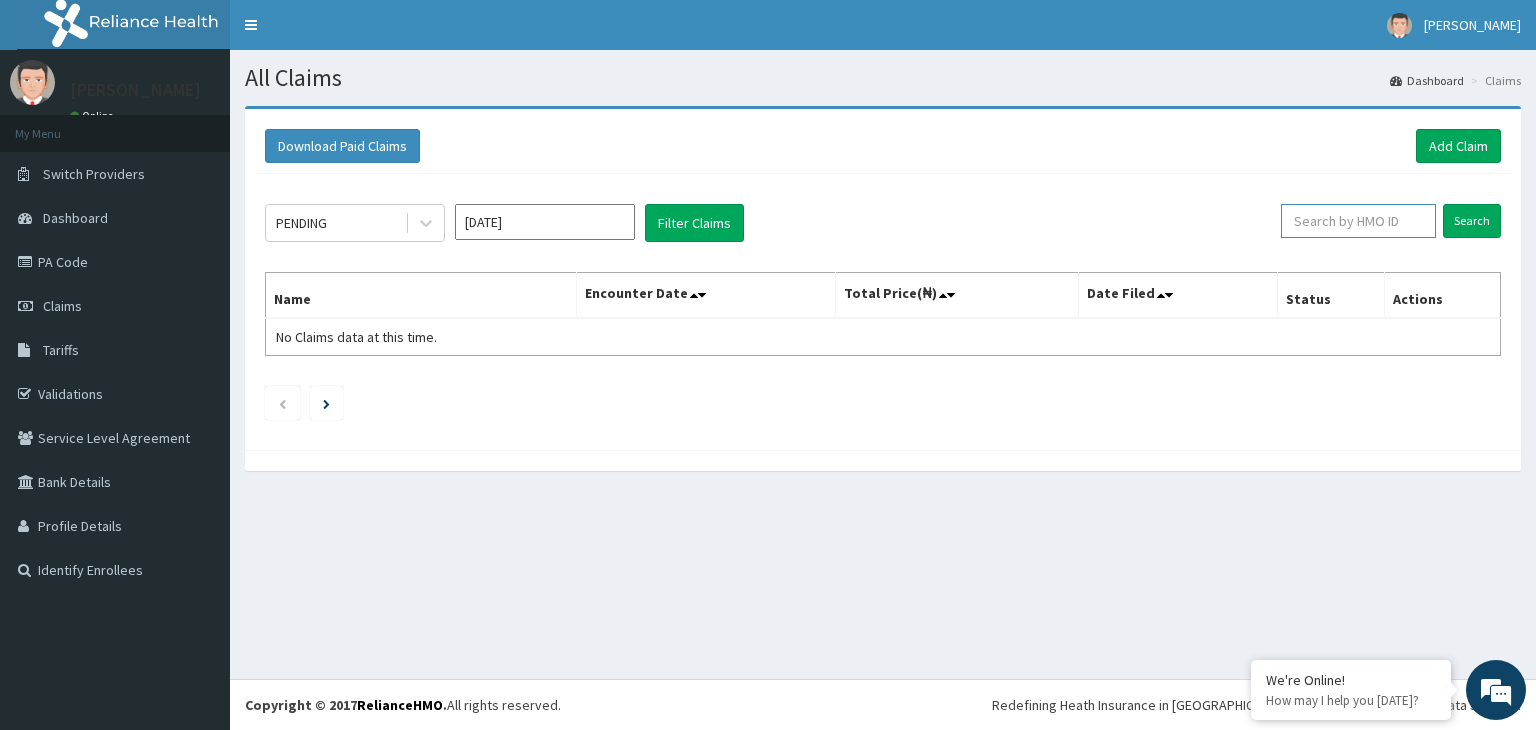 click at bounding box center (1358, 221) 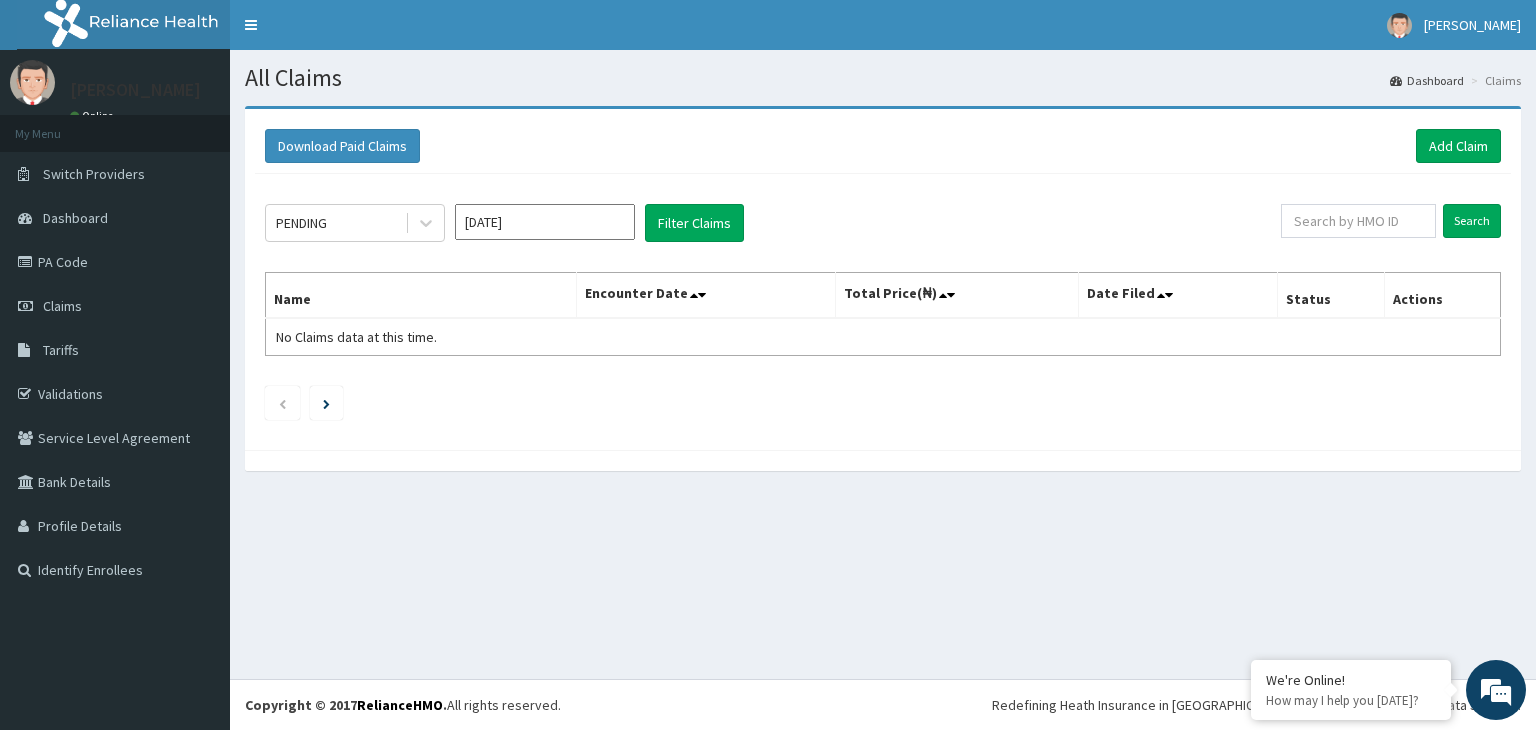 click on "All Claims
Dashboard
Claims
Download Paid Claims Add Claim × Note you can only download claims within a maximum of 1 year and the dates will auto-adjust when you select range that is greater than 1 year From 11-04-2025 To 11-07-2025 Close Download PENDING Jul 2025 Filter Claims Search Name Encounter Date Total Price(₦) Date Filed Status Actions No Claims data at this time." at bounding box center (883, 364) 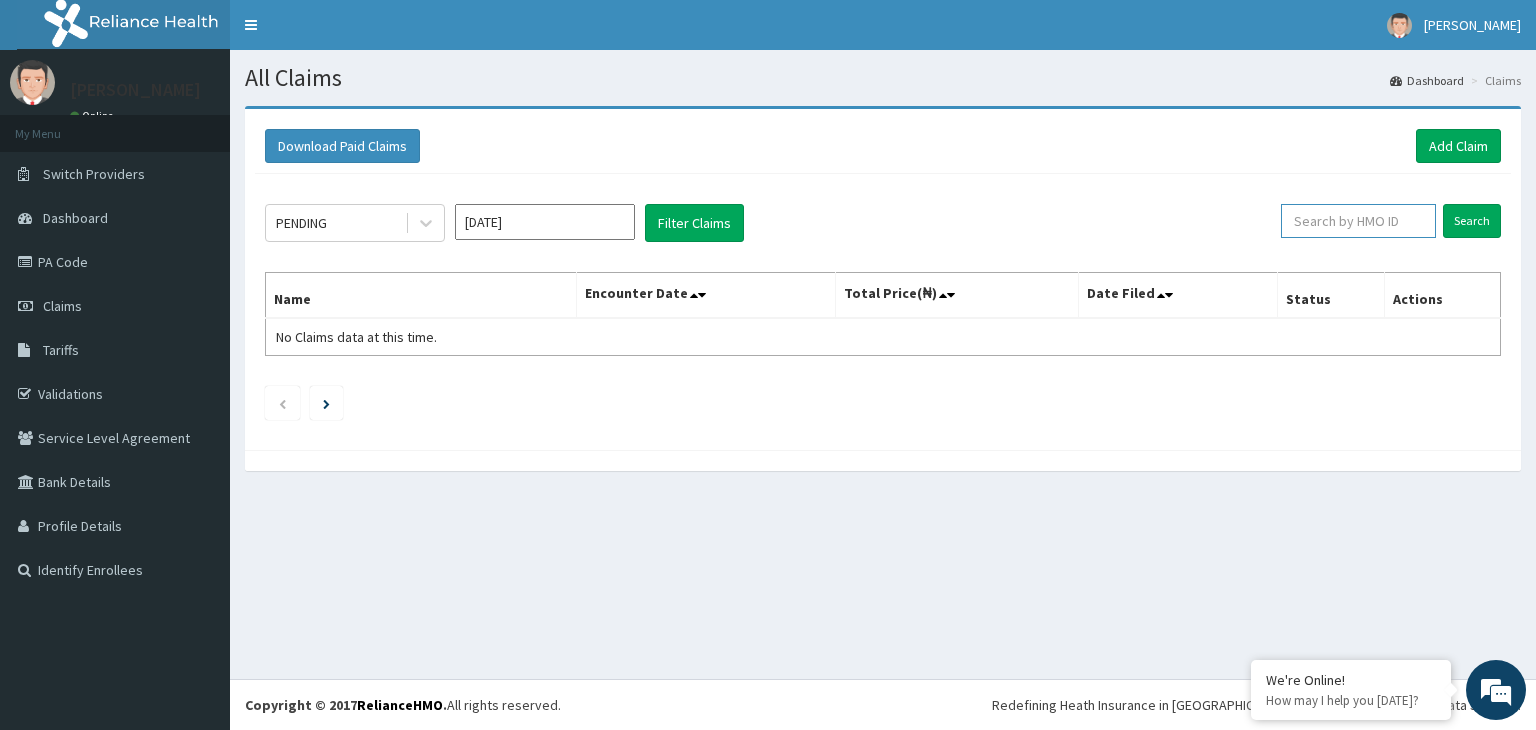 click at bounding box center [1358, 221] 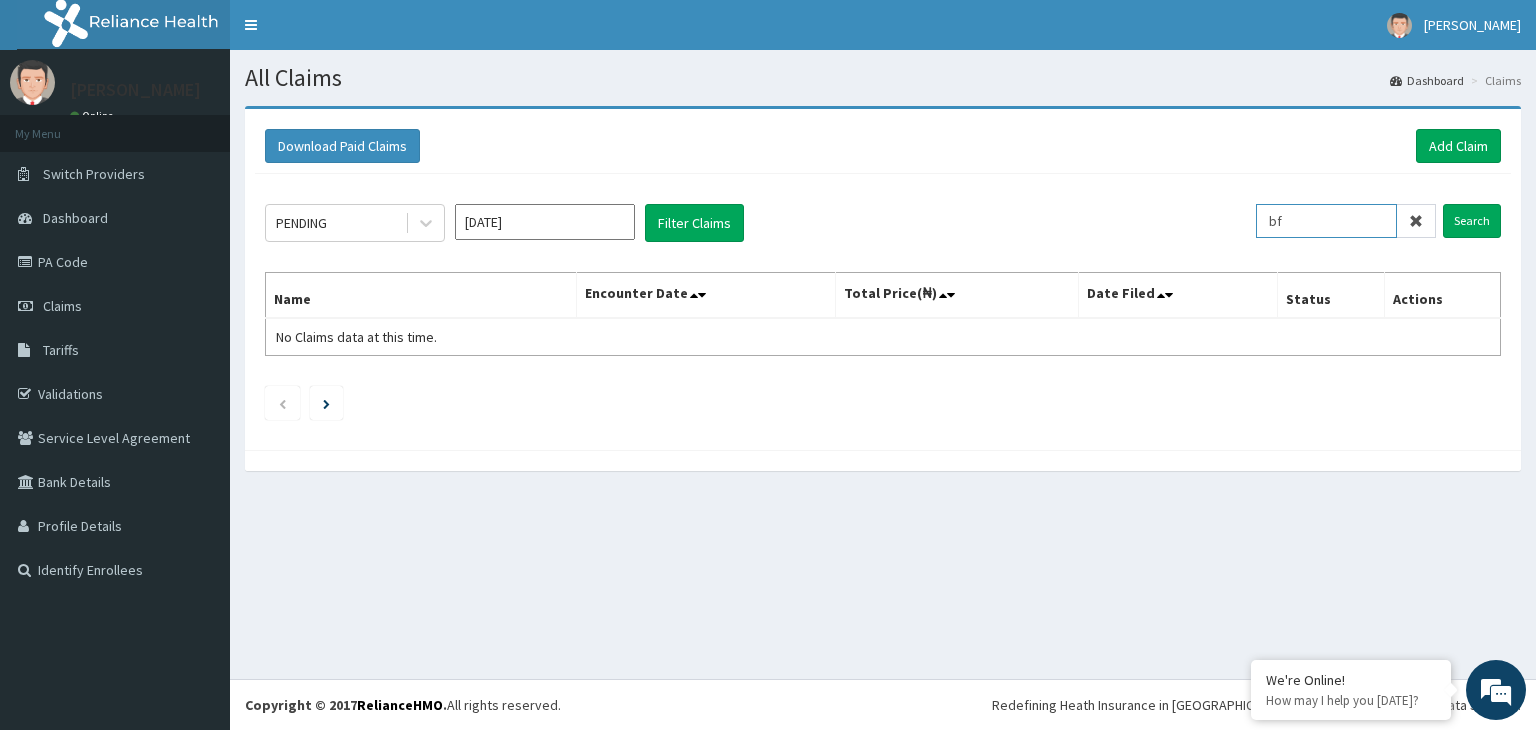 type on "b" 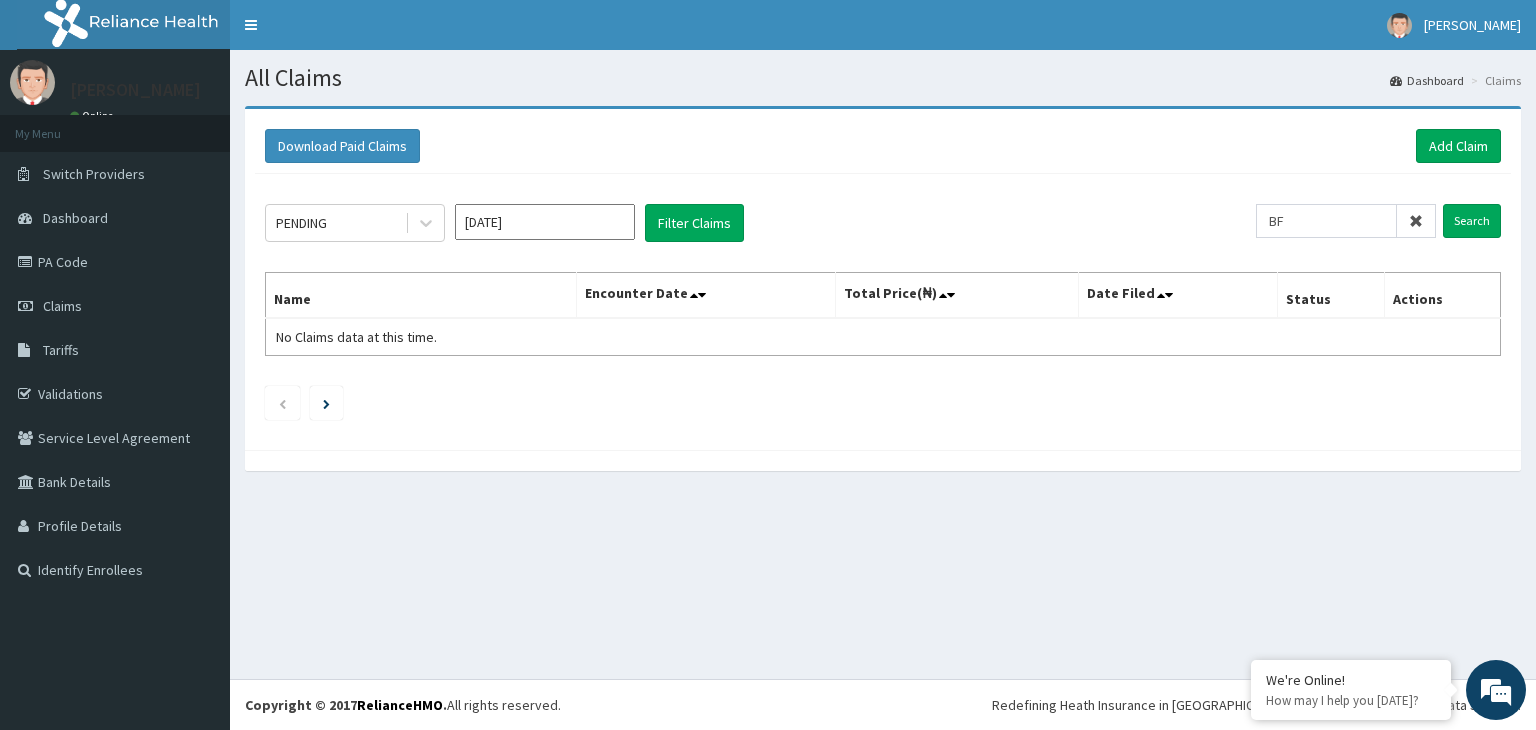 drag, startPoint x: 973, startPoint y: 225, endPoint x: 1071, endPoint y: 242, distance: 99.46356 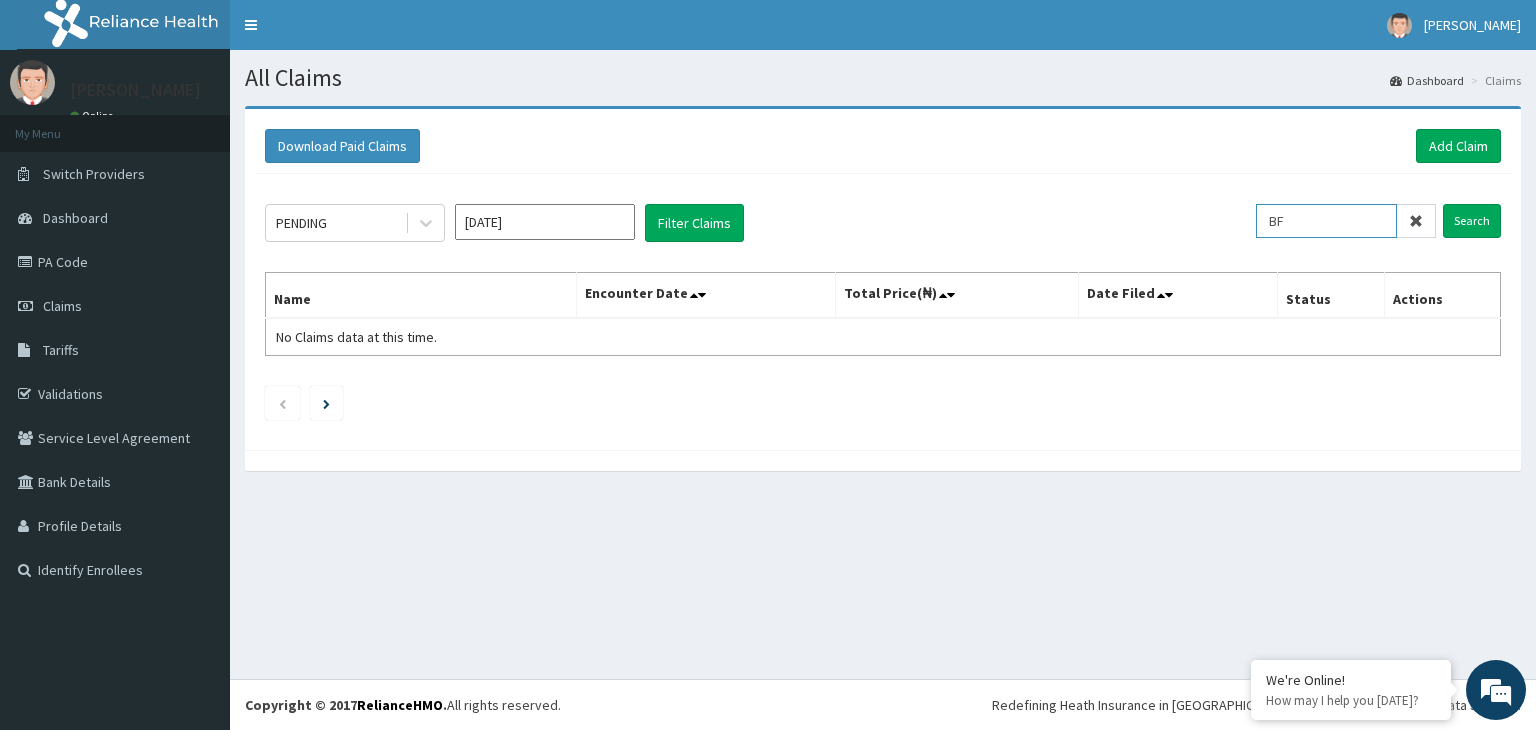click on "BF" at bounding box center [1326, 221] 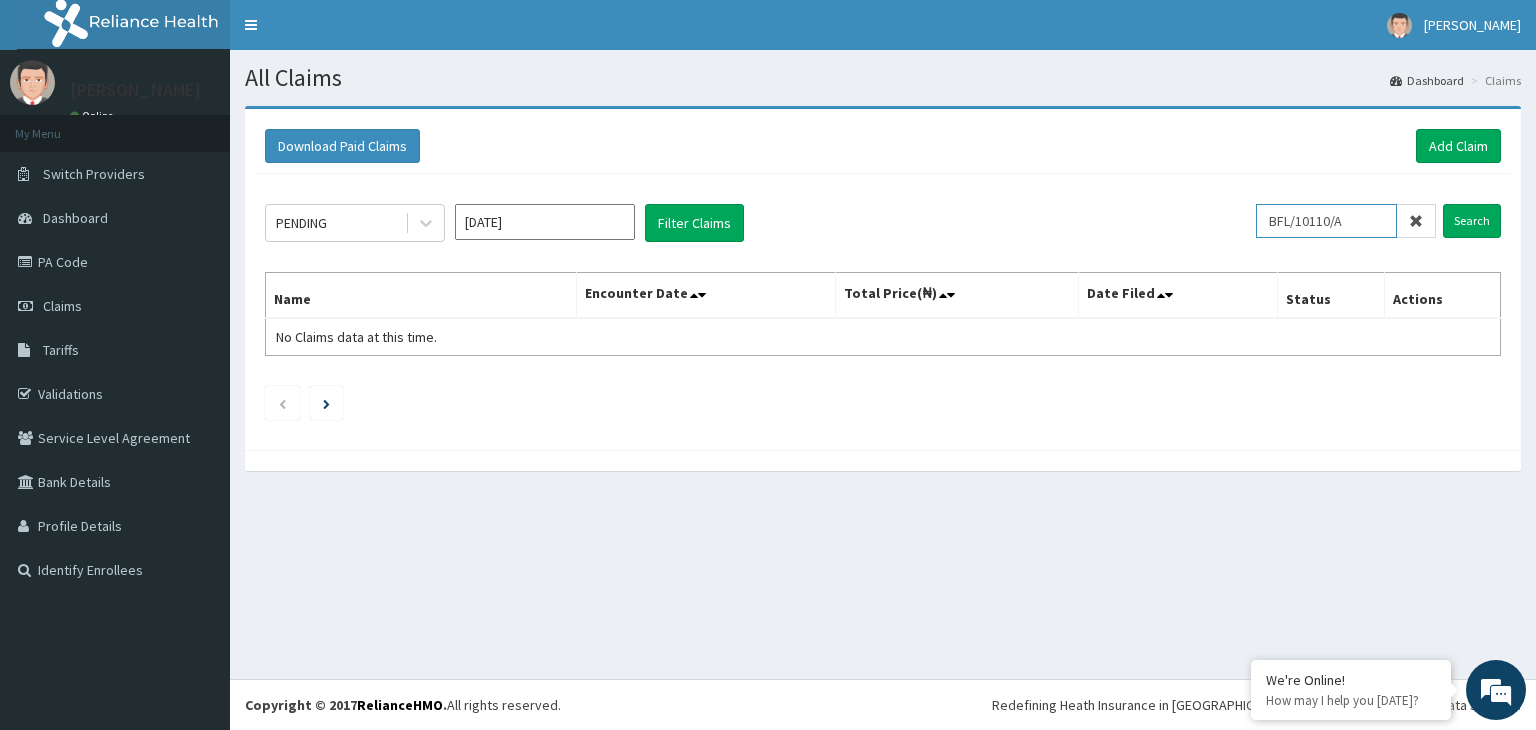 type on "BFL/10110/A" 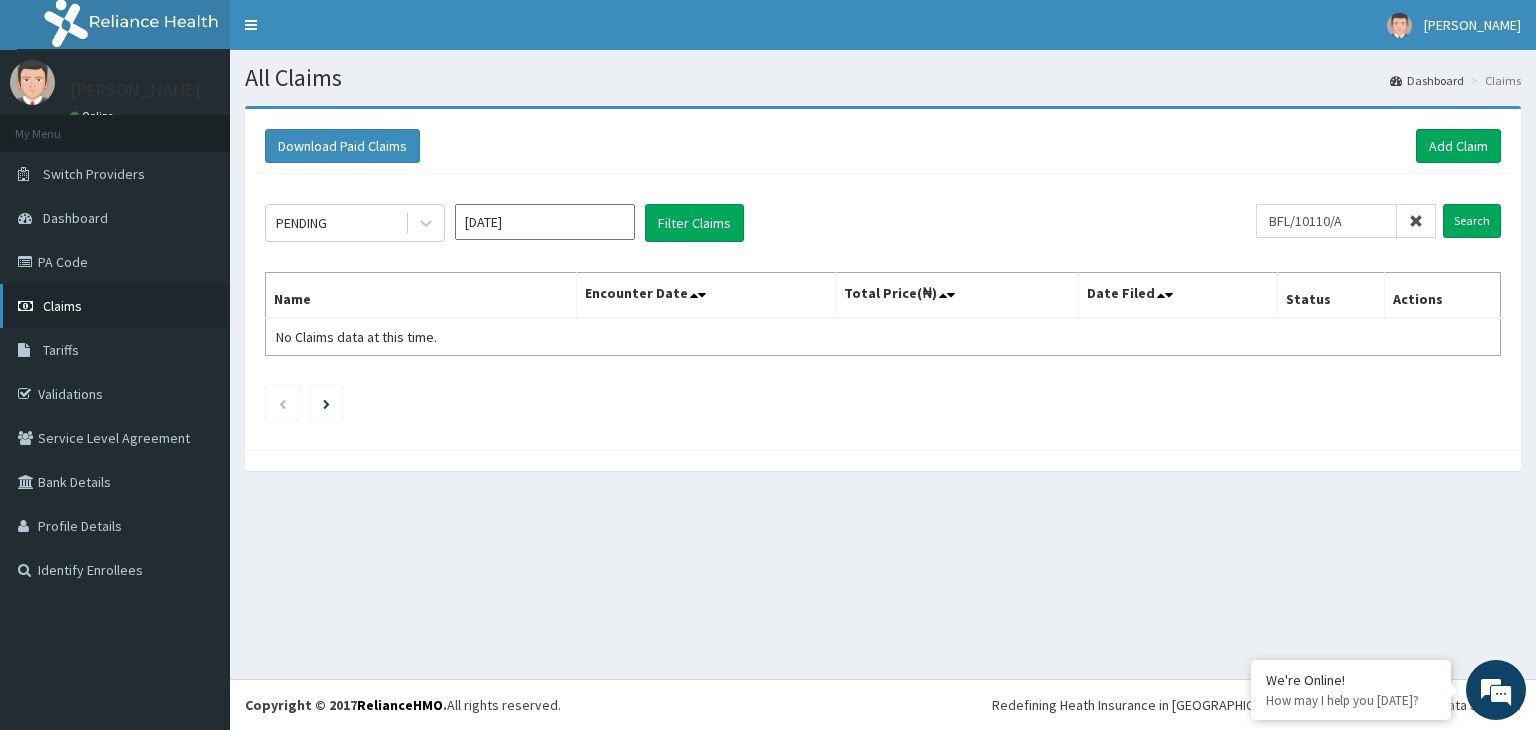 click at bounding box center (28, 306) 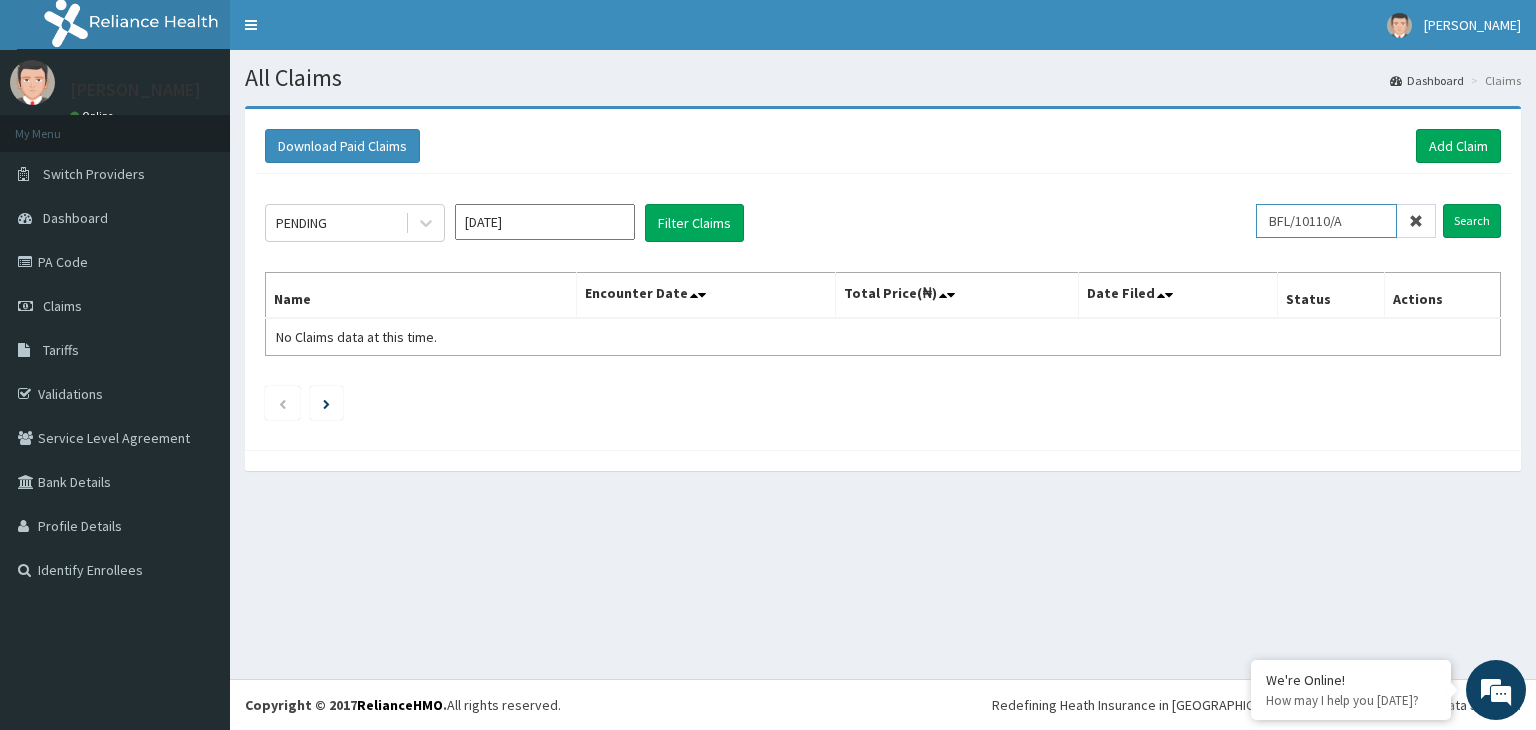 click on "BFL/10110/A" at bounding box center (1326, 221) 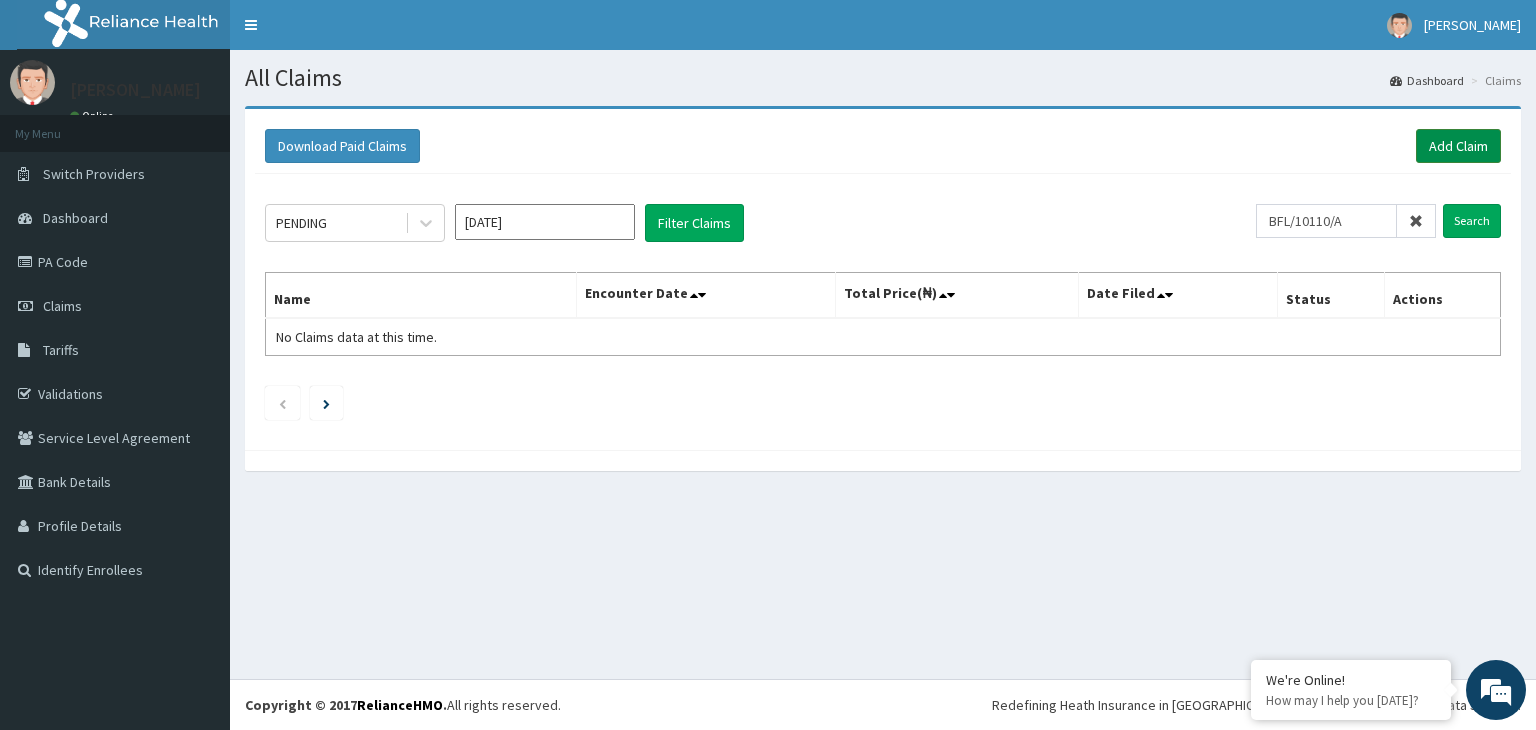 click on "Download Paid Claims Add Claim" at bounding box center [883, 146] 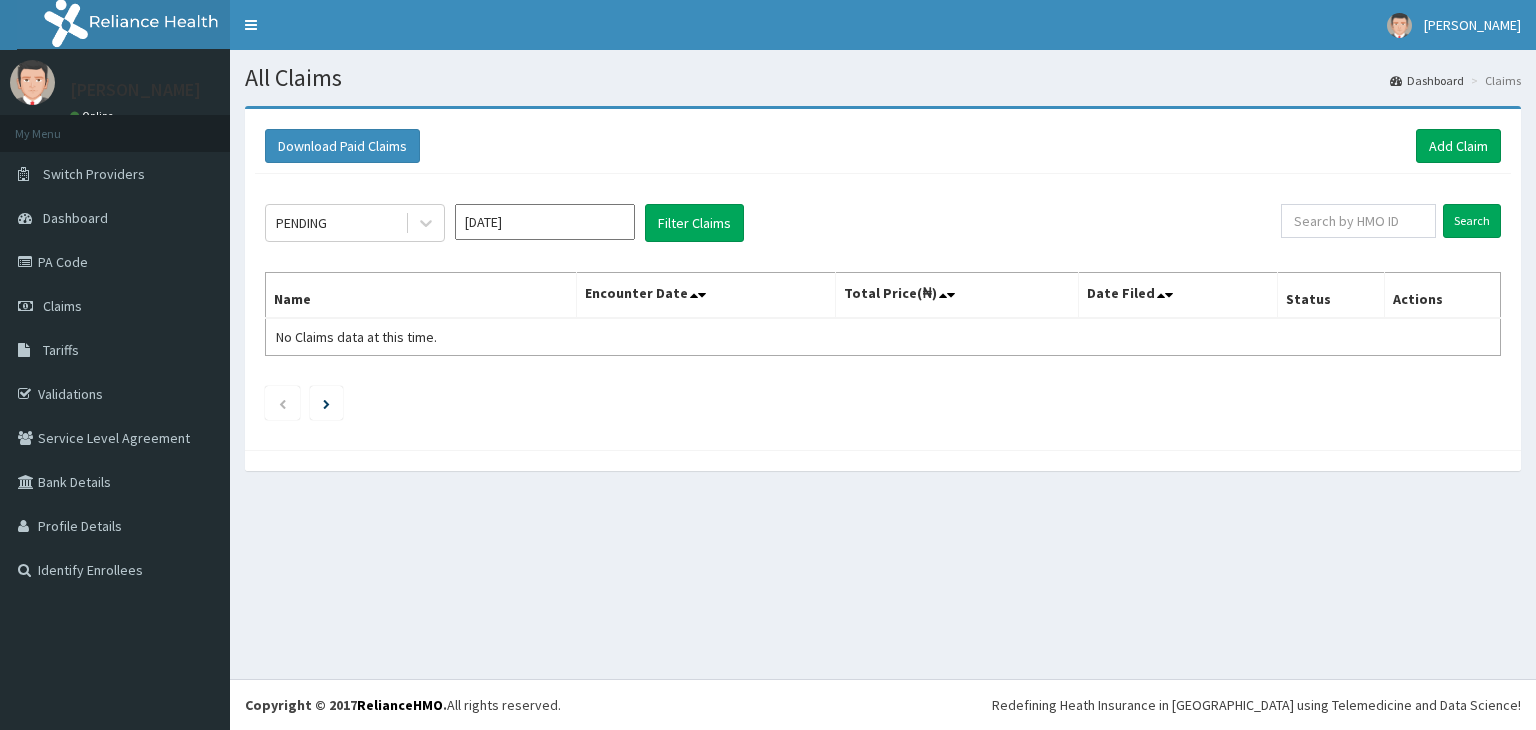 scroll, scrollTop: 0, scrollLeft: 0, axis: both 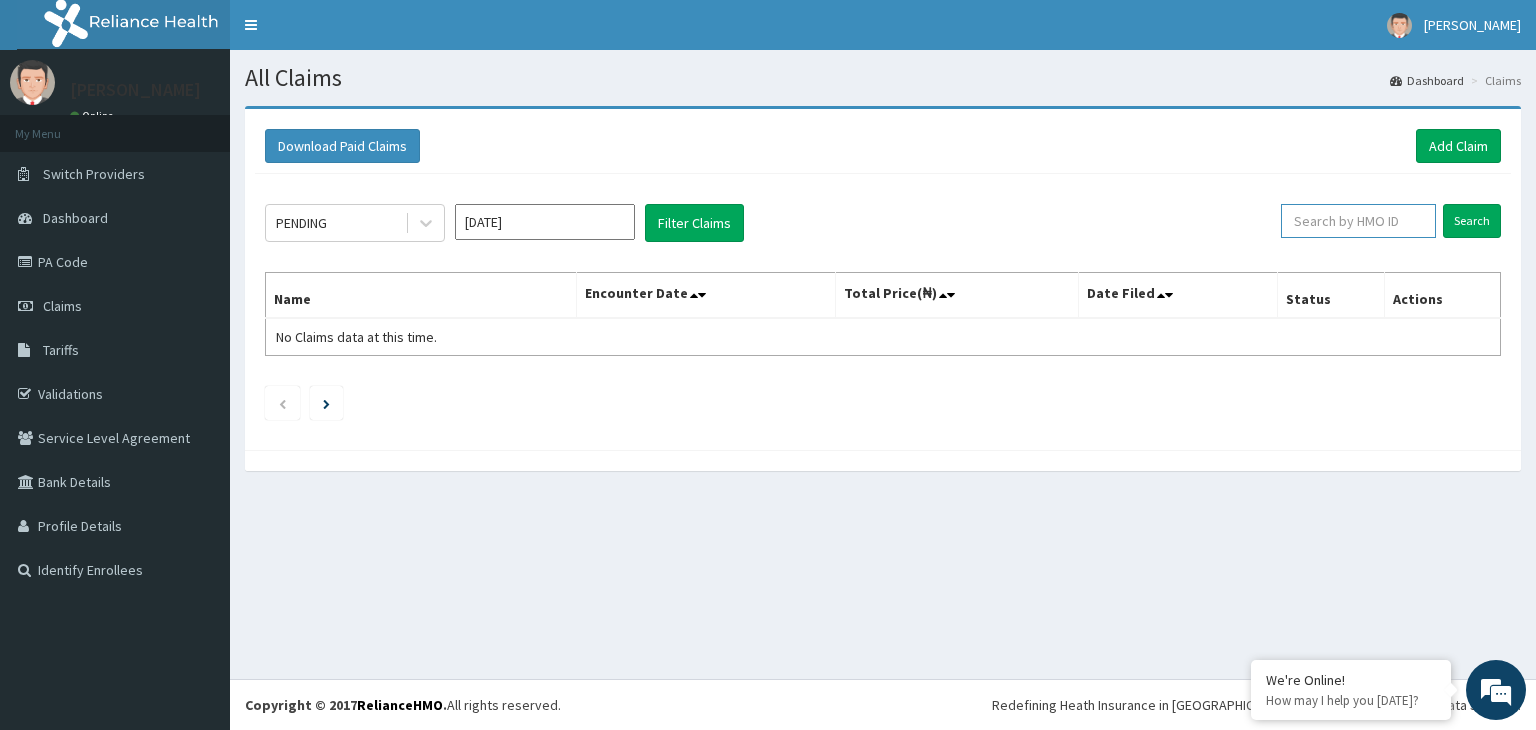 click at bounding box center (1358, 221) 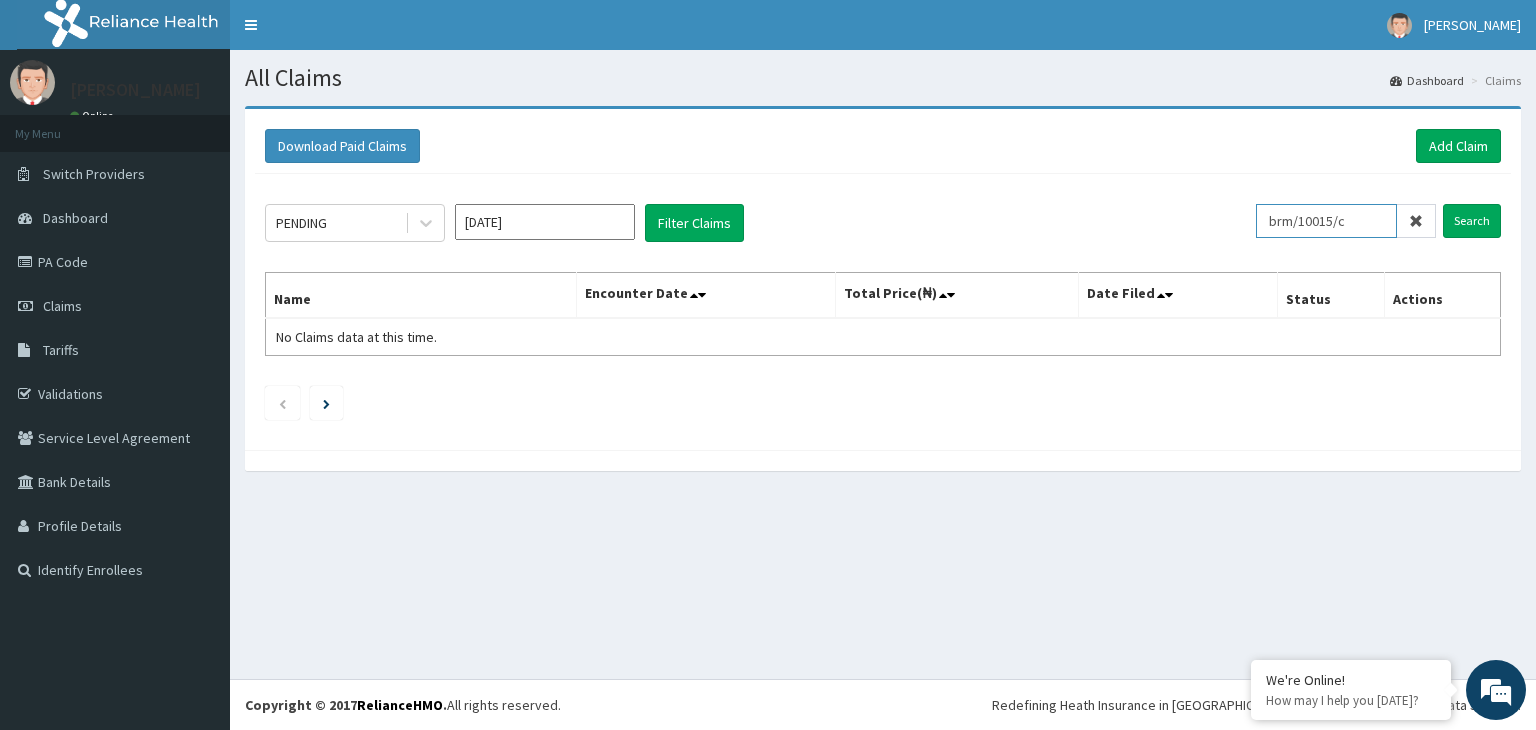 type on "brm/10015/c" 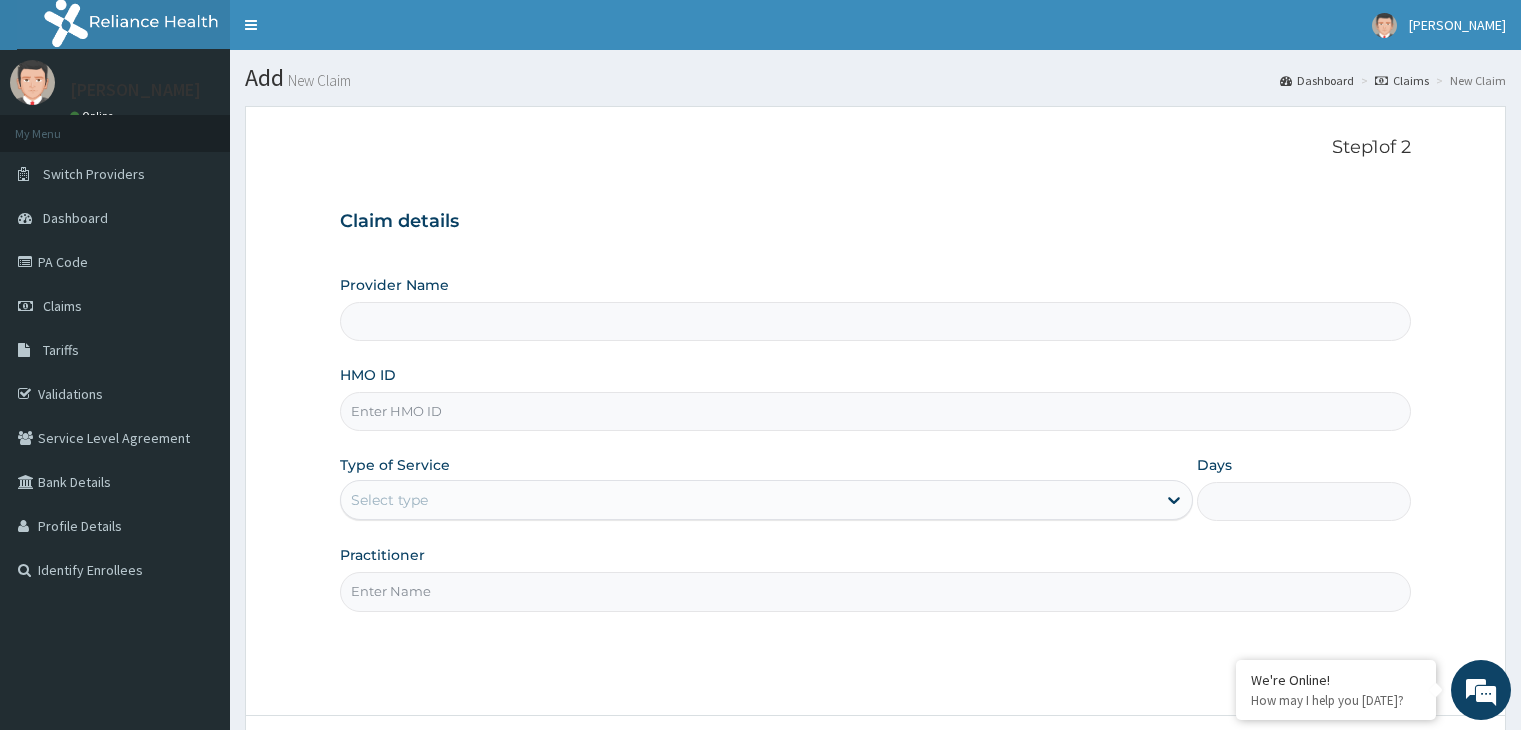 type on "[GEOGRAPHIC_DATA]" 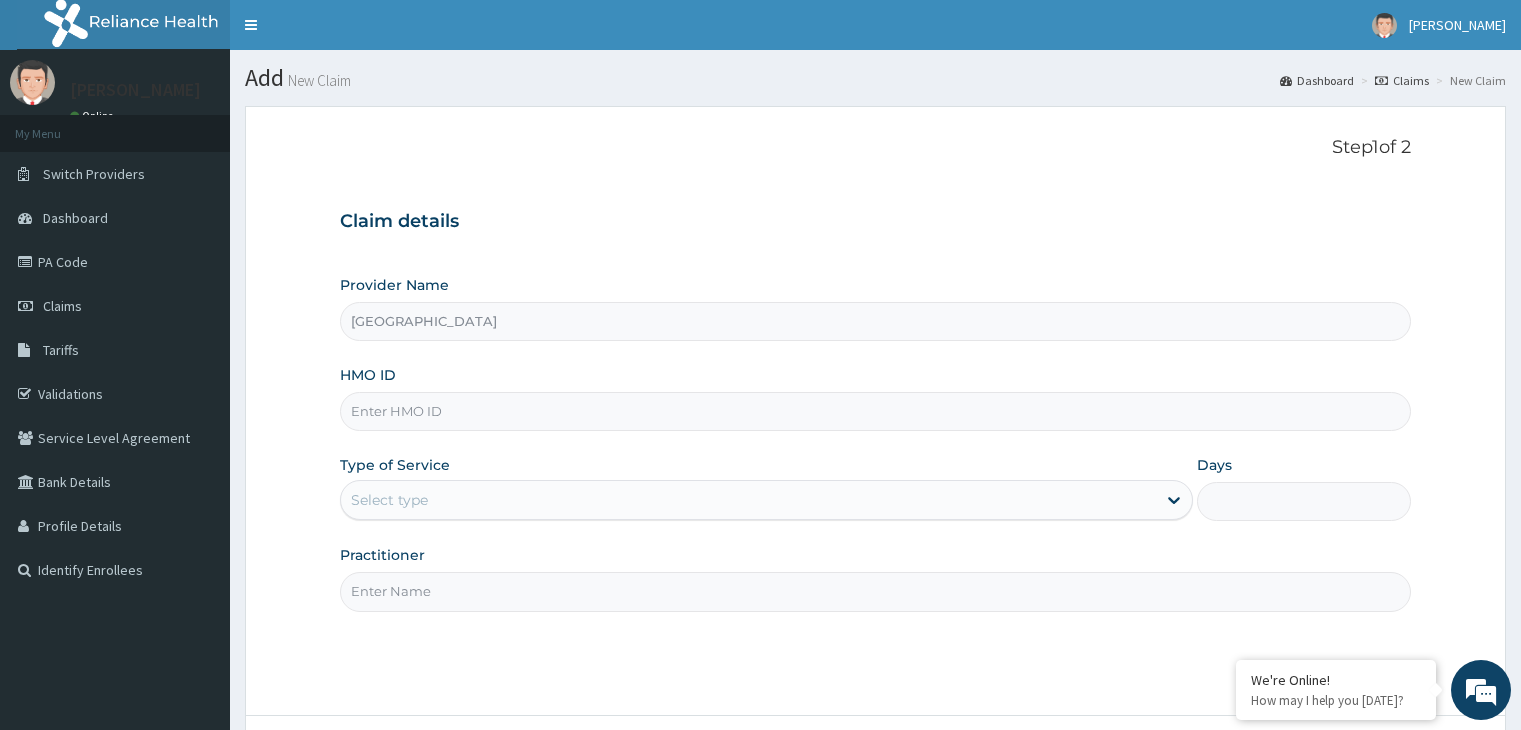 scroll, scrollTop: 0, scrollLeft: 0, axis: both 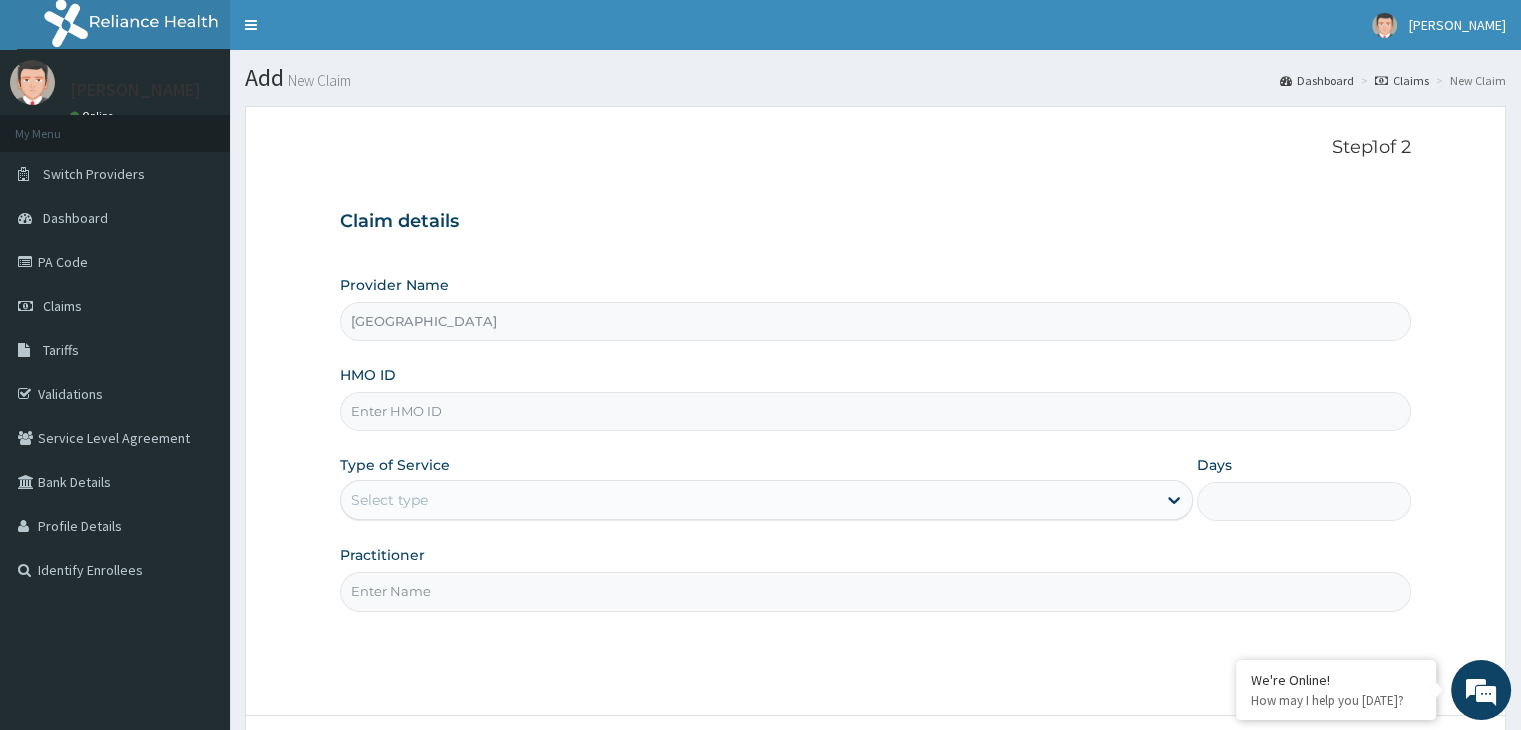 click on "HMO ID" at bounding box center (875, 411) 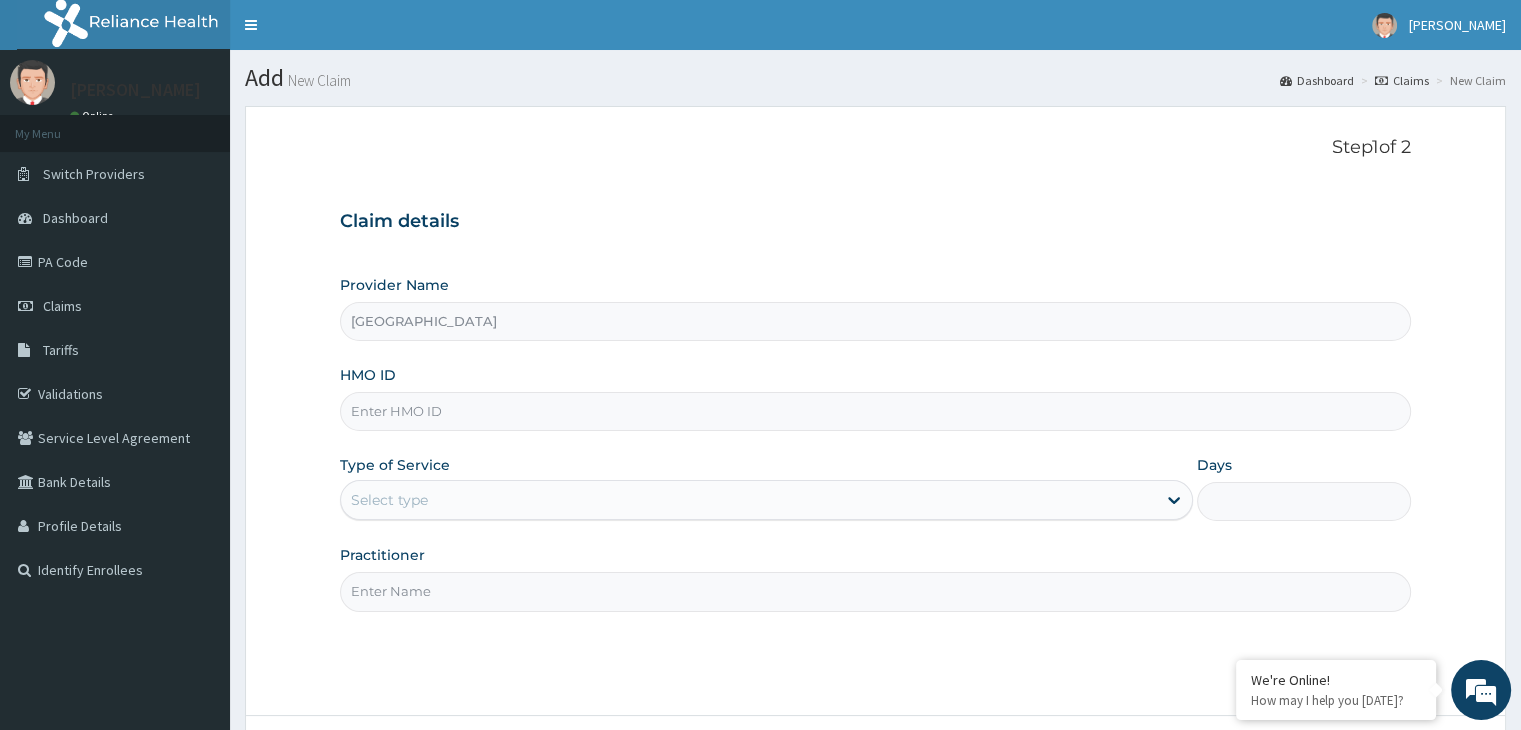 scroll, scrollTop: 0, scrollLeft: 0, axis: both 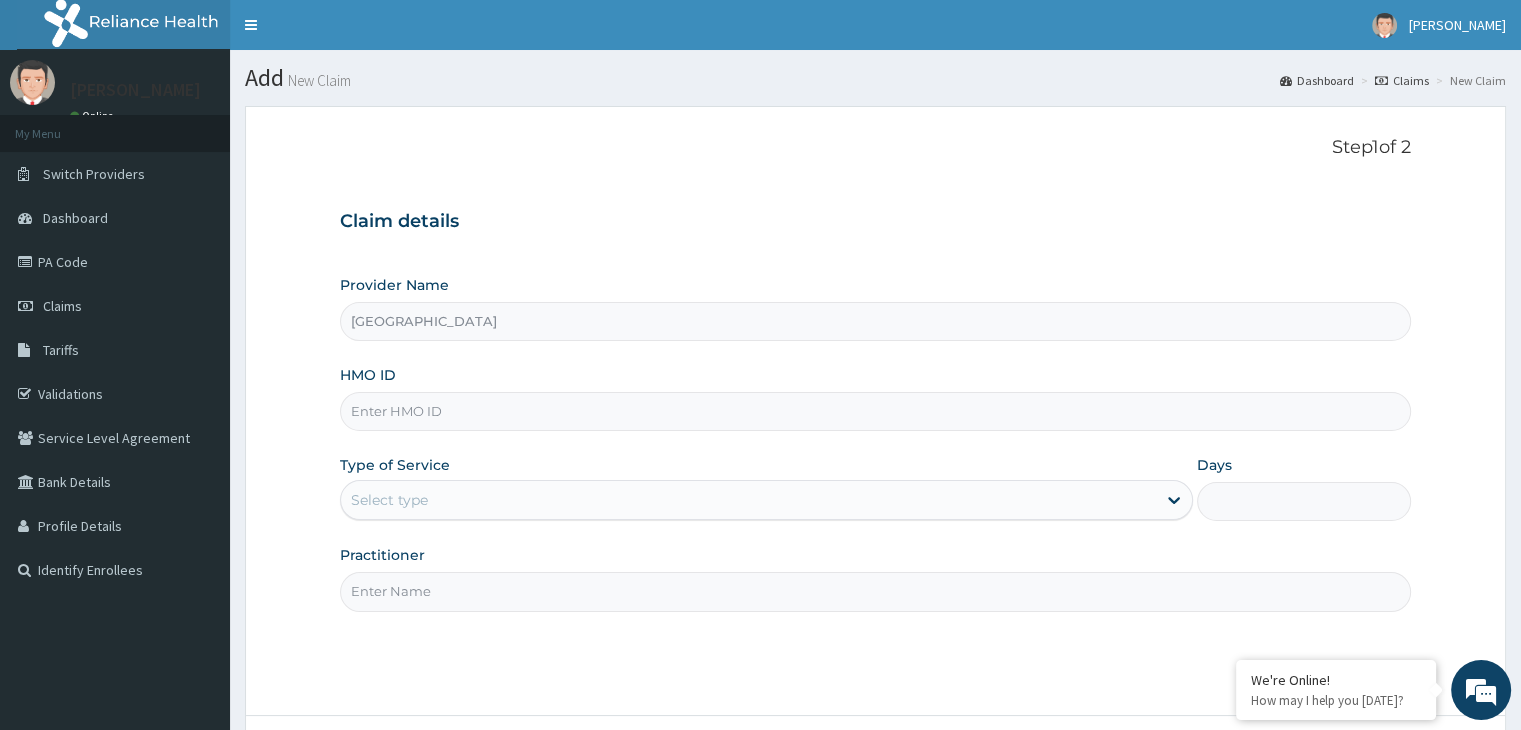paste on "BFL/10110/A" 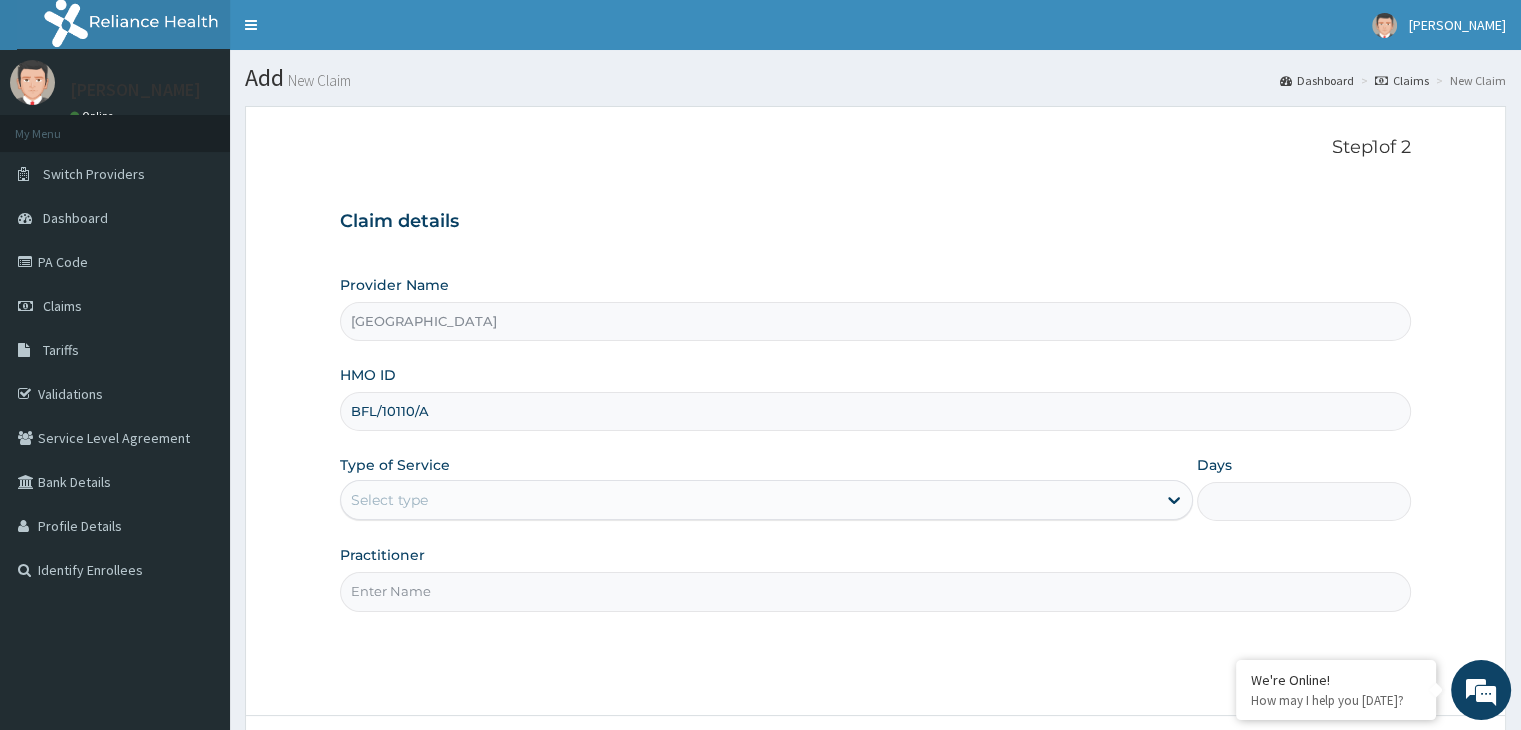 type on "BFL/10110/A" 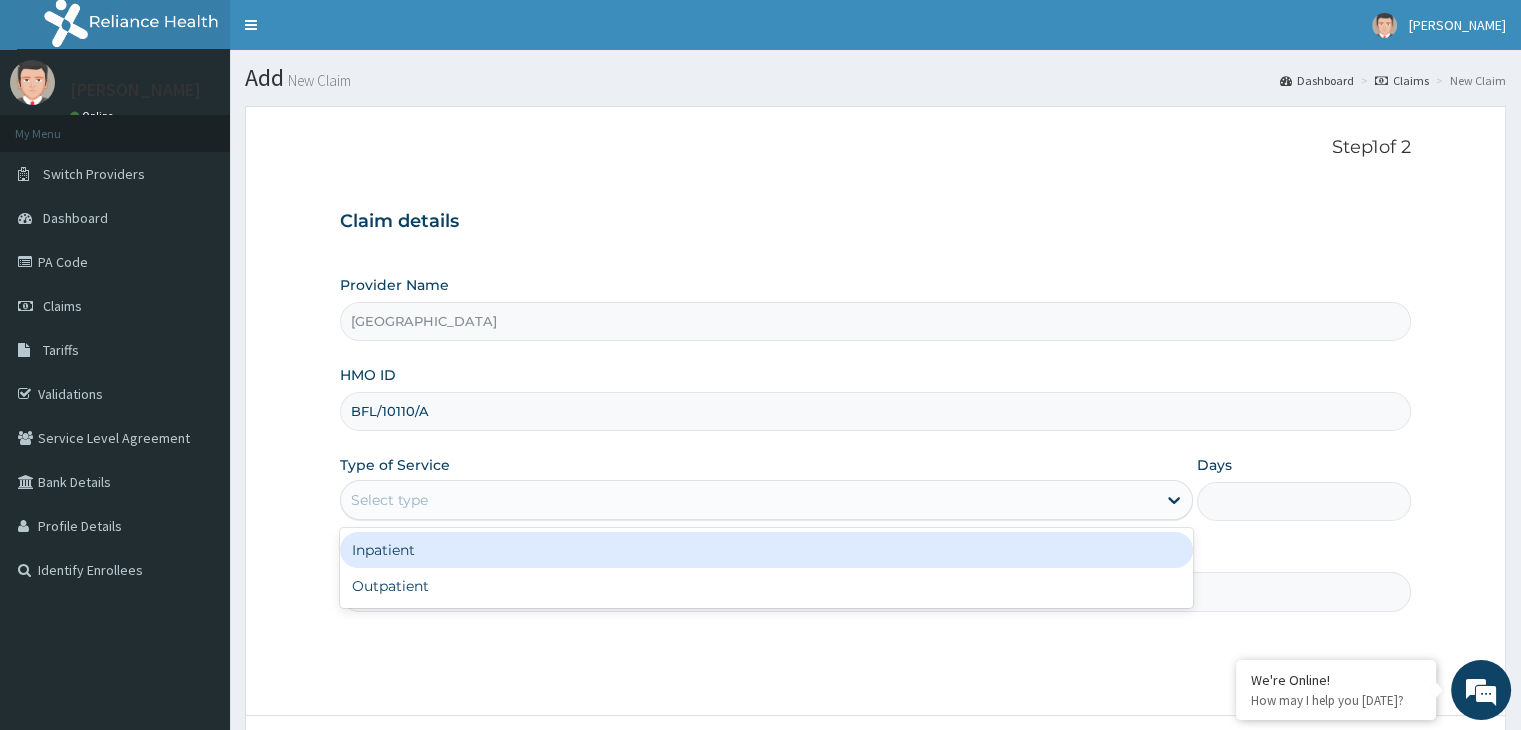 click on "Select type" at bounding box center [389, 500] 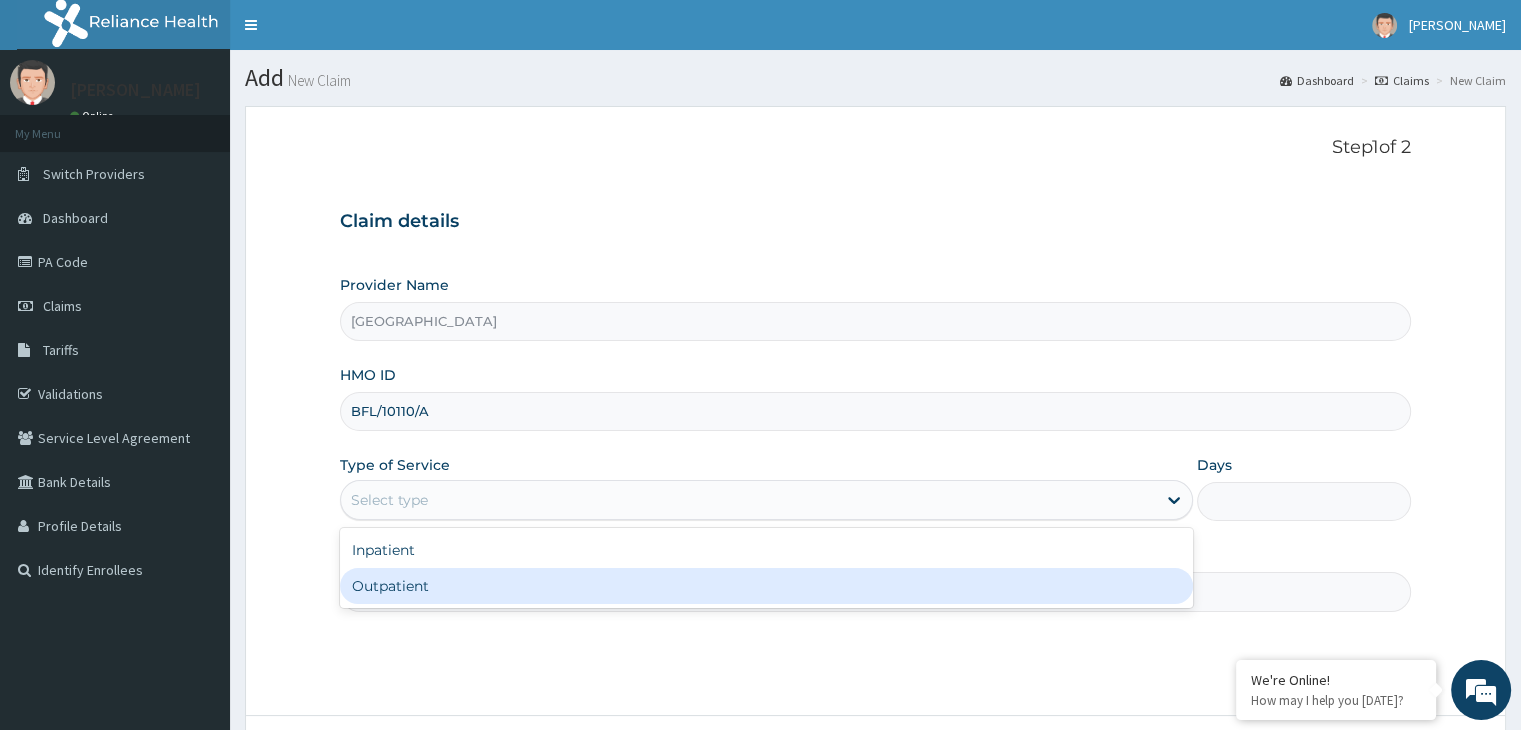 click on "Outpatient" at bounding box center (766, 586) 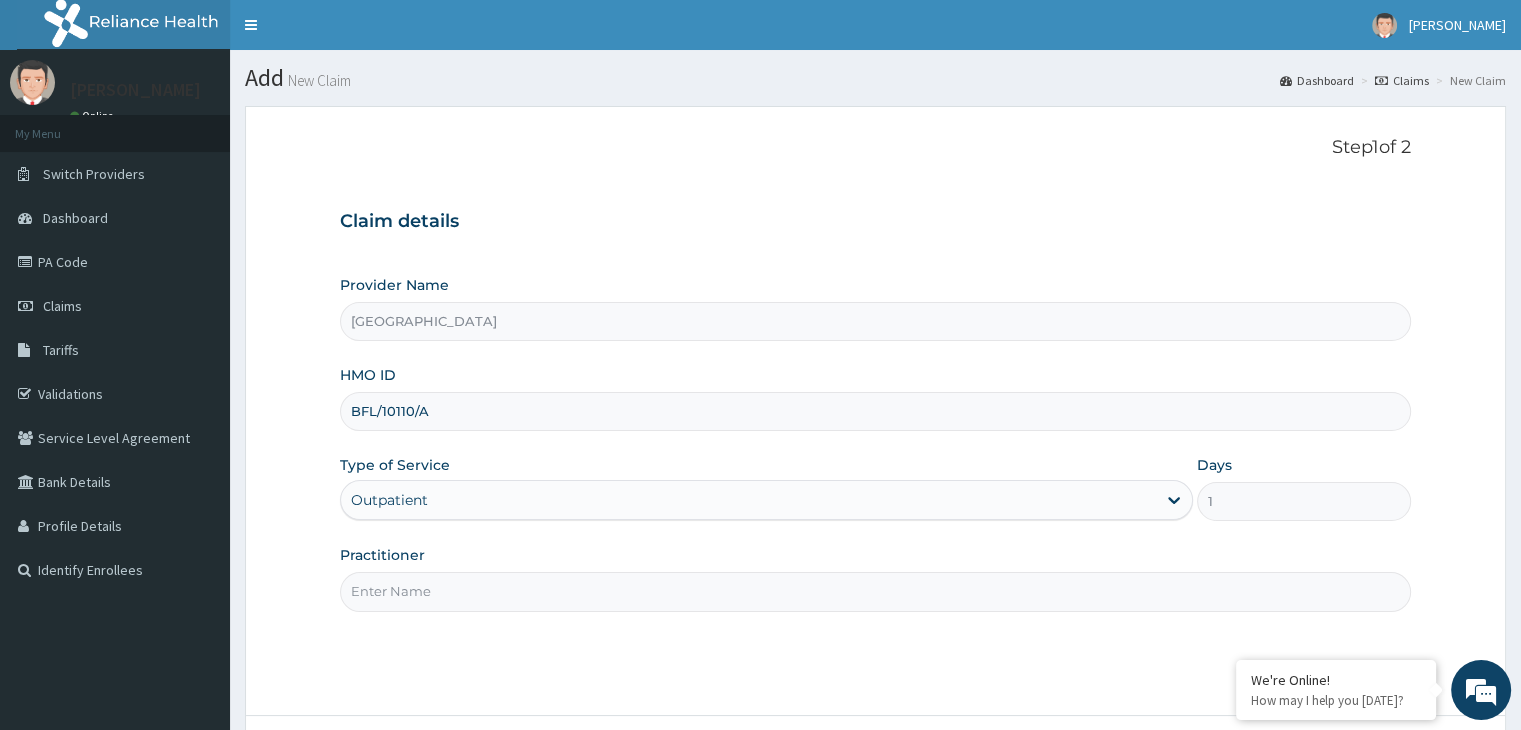 click on "Practitioner" at bounding box center [875, 591] 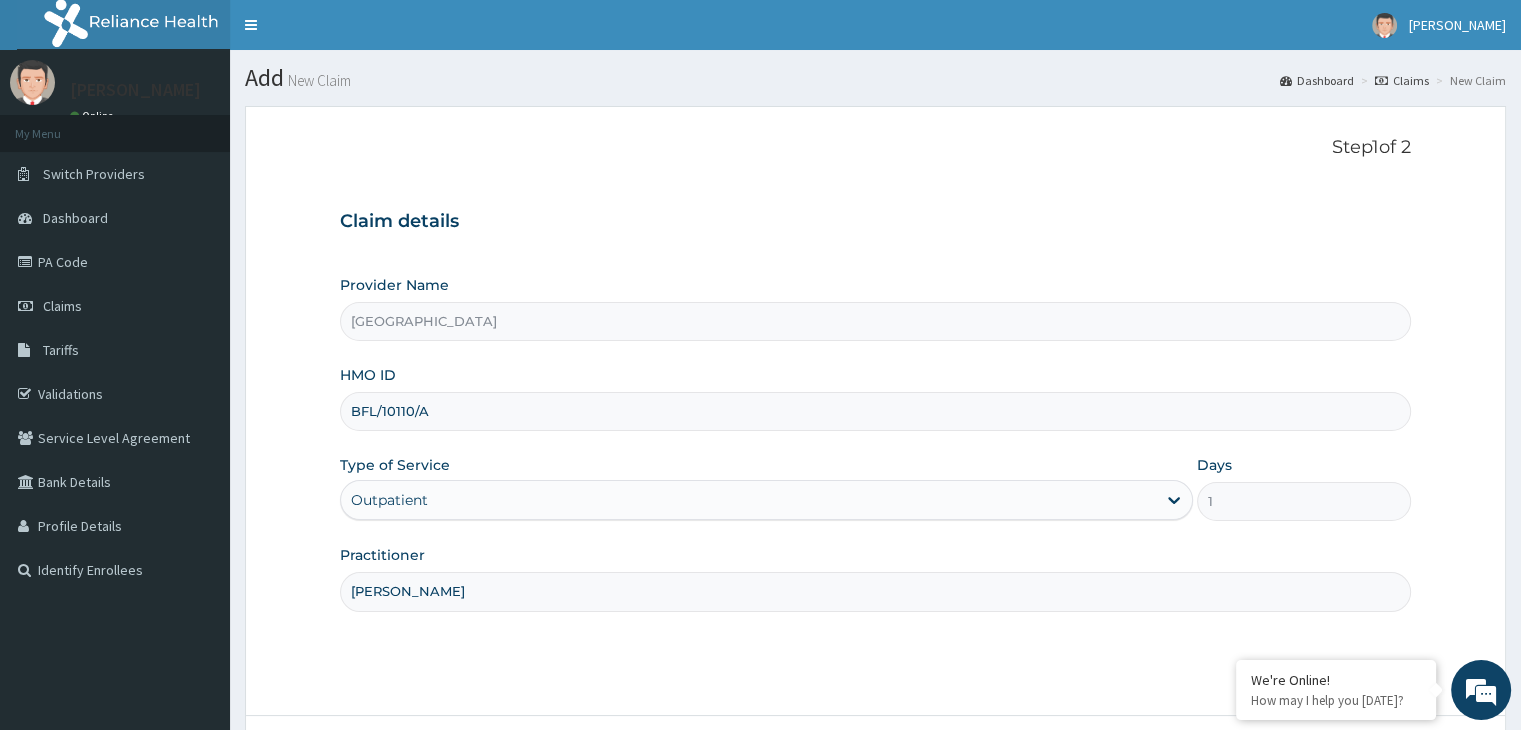 type on "DR AKINTOLA KEHINDE" 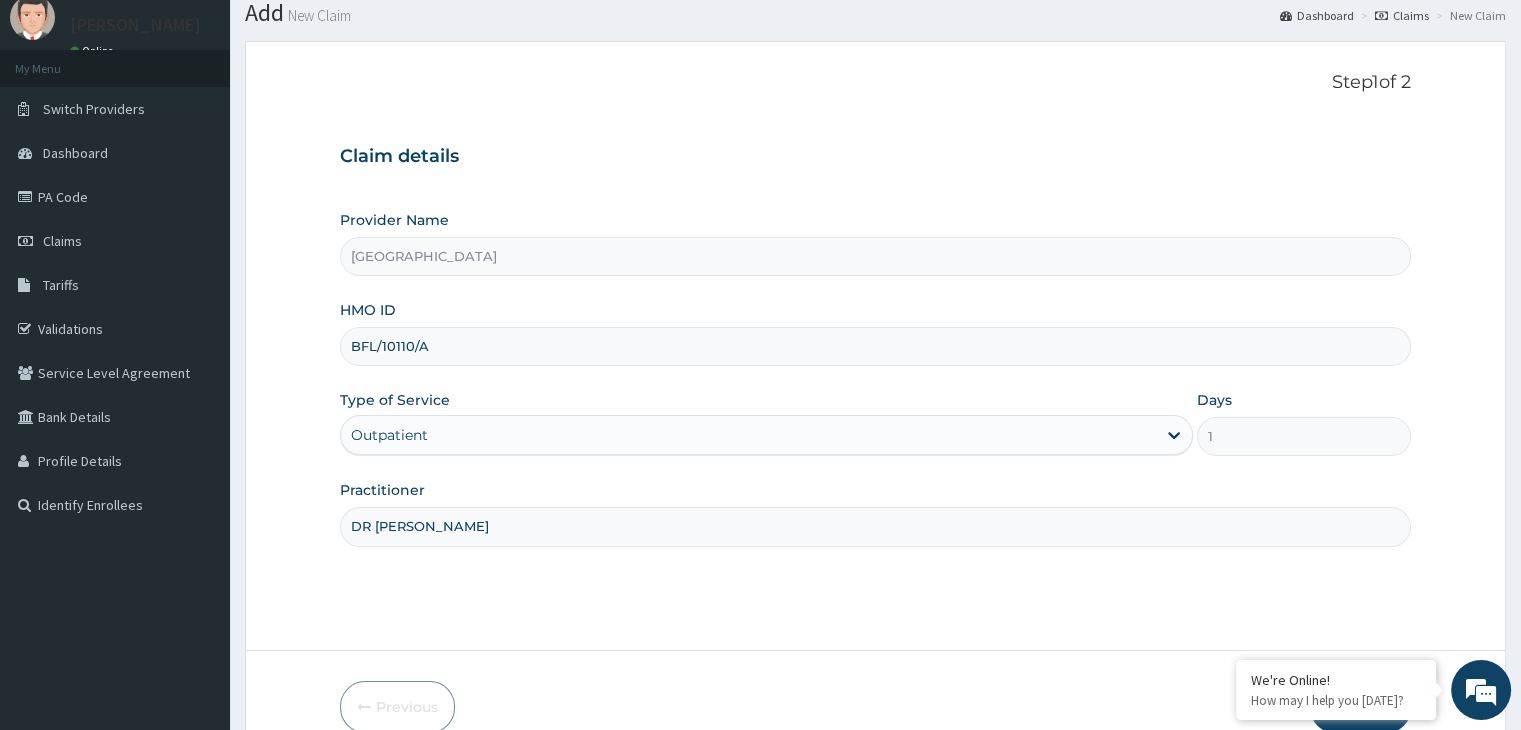 scroll, scrollTop: 164, scrollLeft: 0, axis: vertical 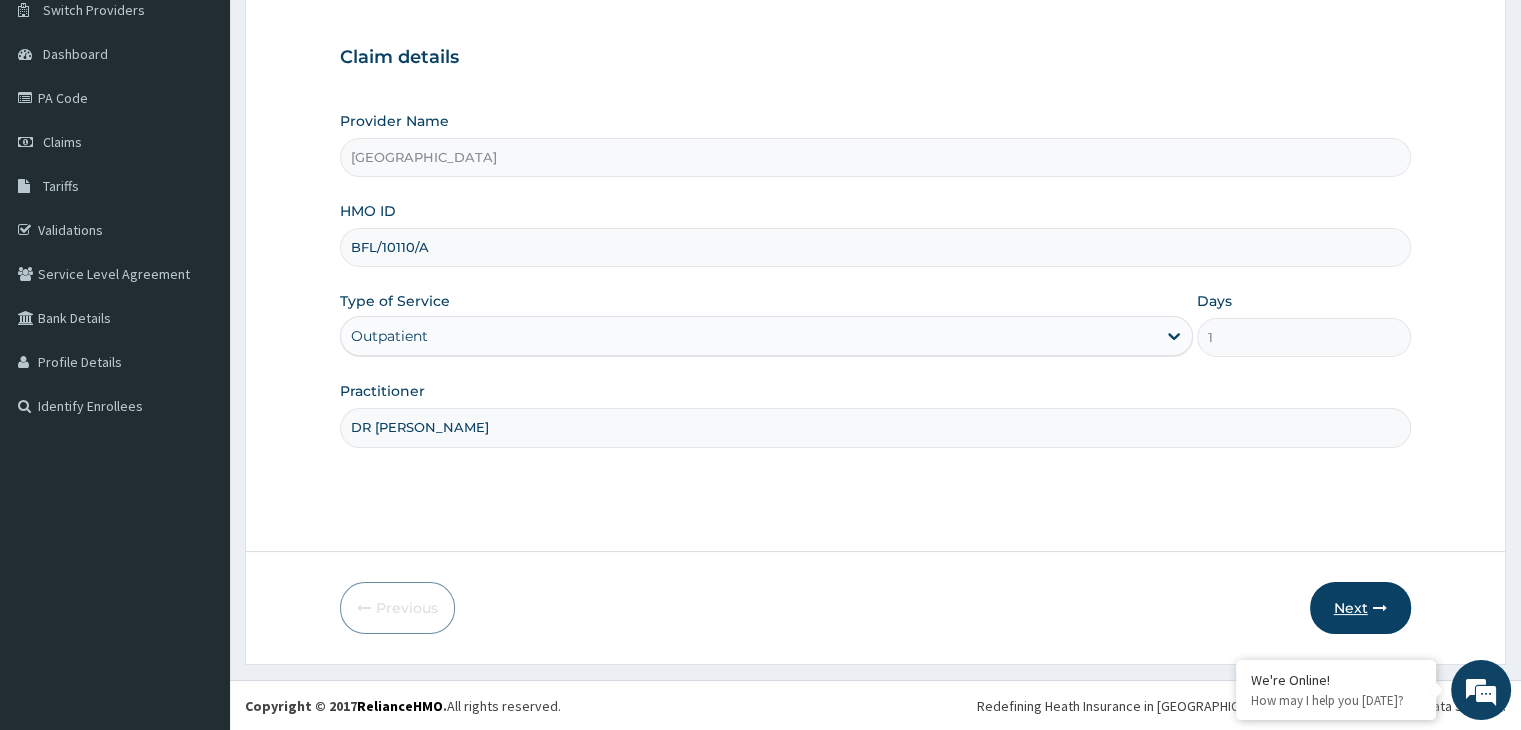click on "Next" at bounding box center (1360, 608) 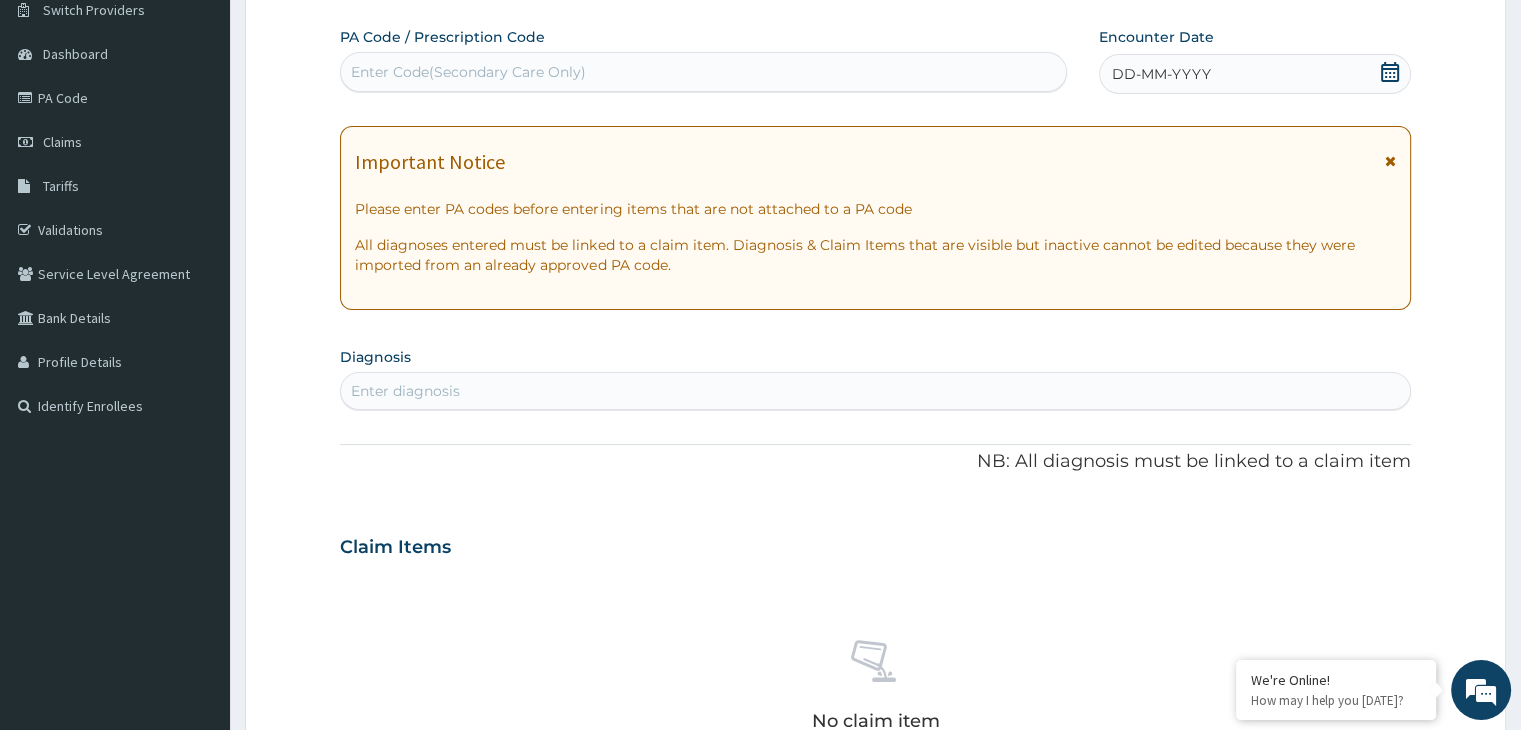 scroll, scrollTop: 64, scrollLeft: 0, axis: vertical 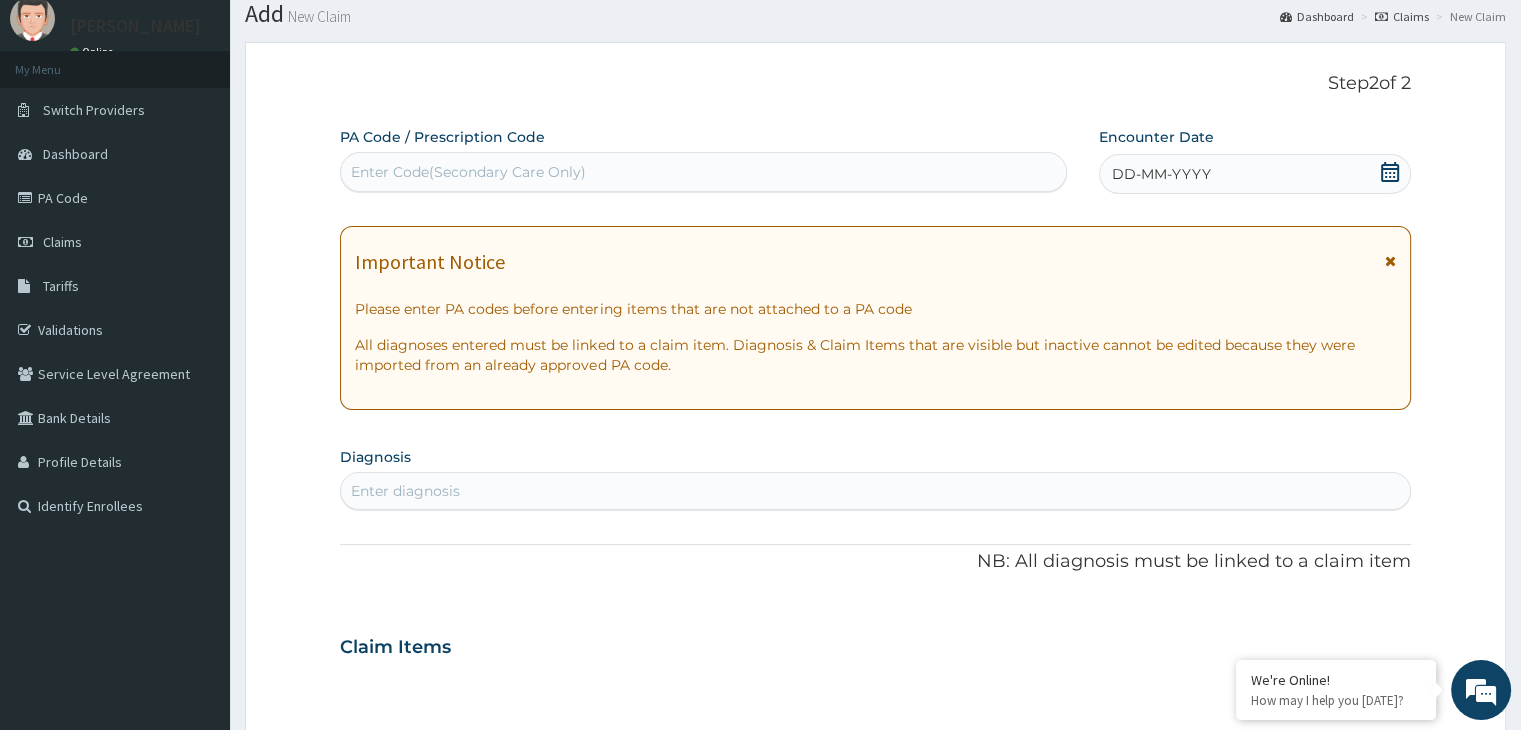 click on "Enter Code(Secondary Care Only)" at bounding box center (468, 172) 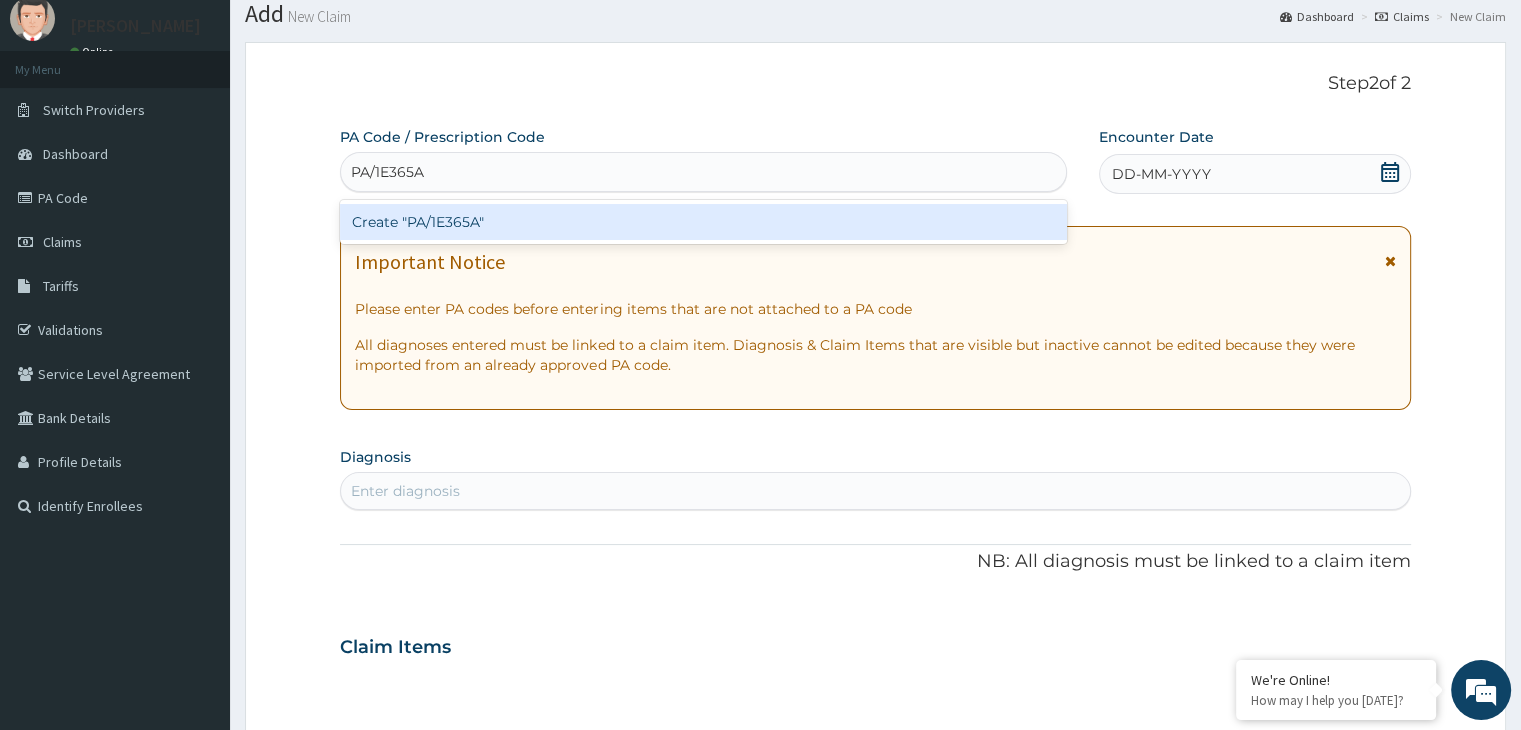 click on "Create "PA/1E365A"" at bounding box center [703, 222] 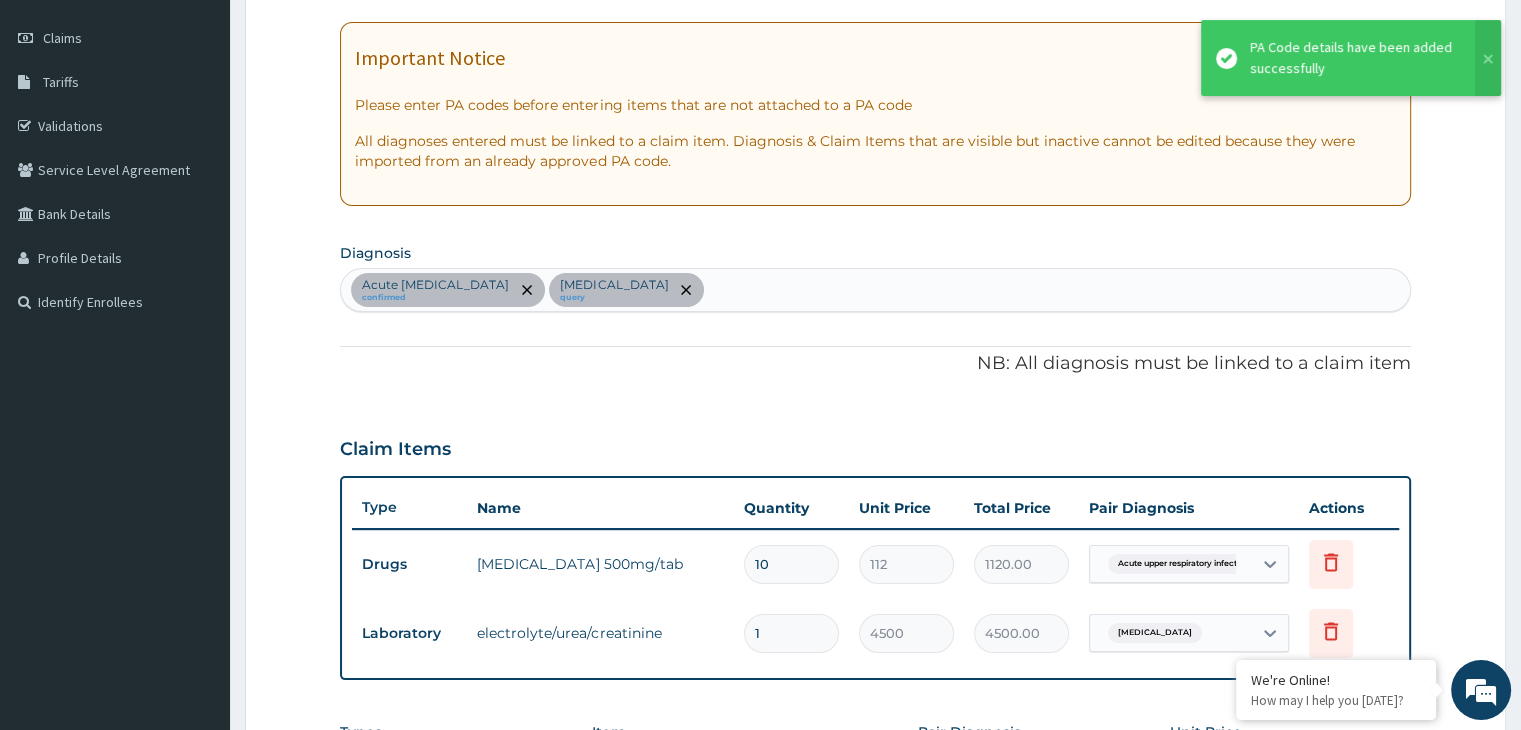 scroll, scrollTop: 34, scrollLeft: 0, axis: vertical 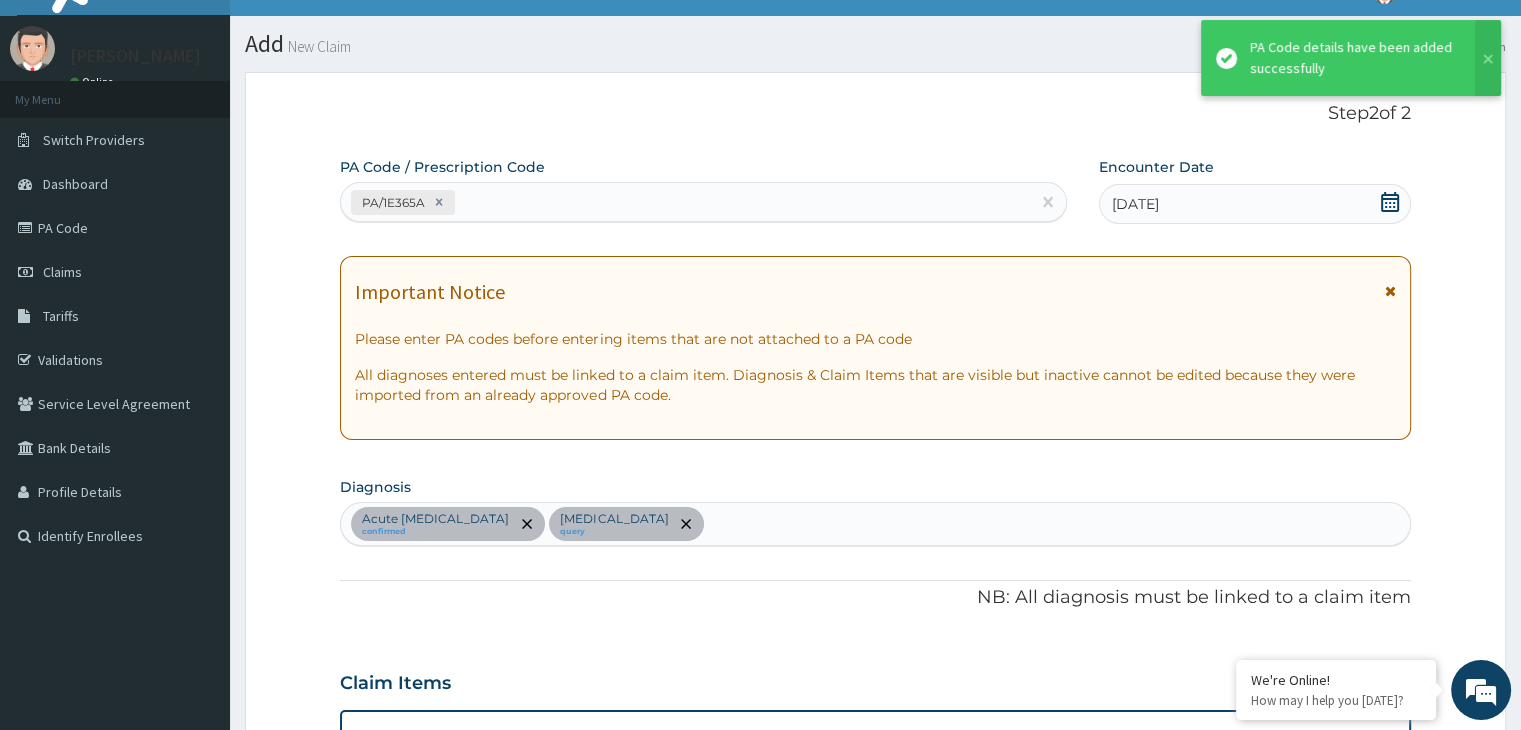 click on "PA/1E365A" at bounding box center [685, 202] 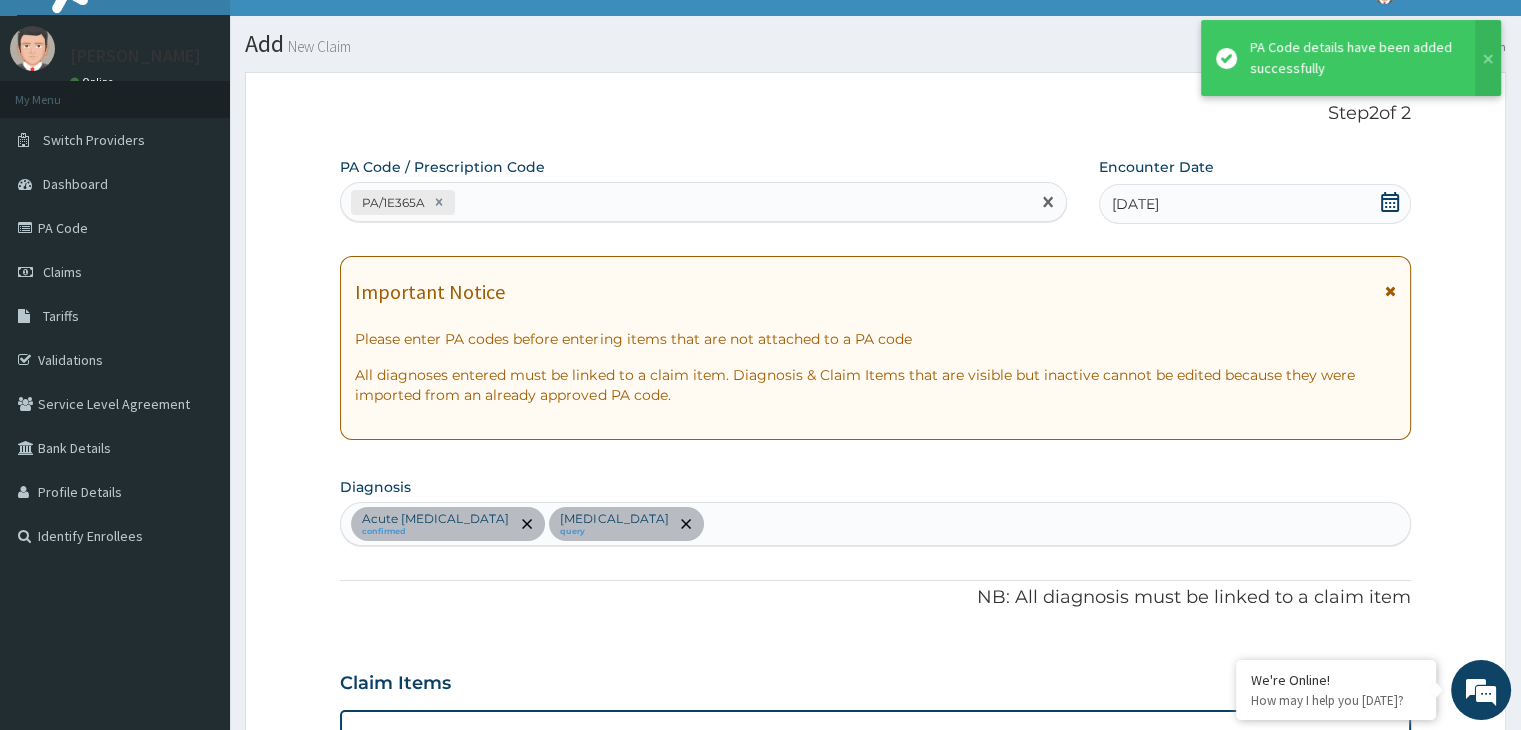 paste on "PA/8E782F" 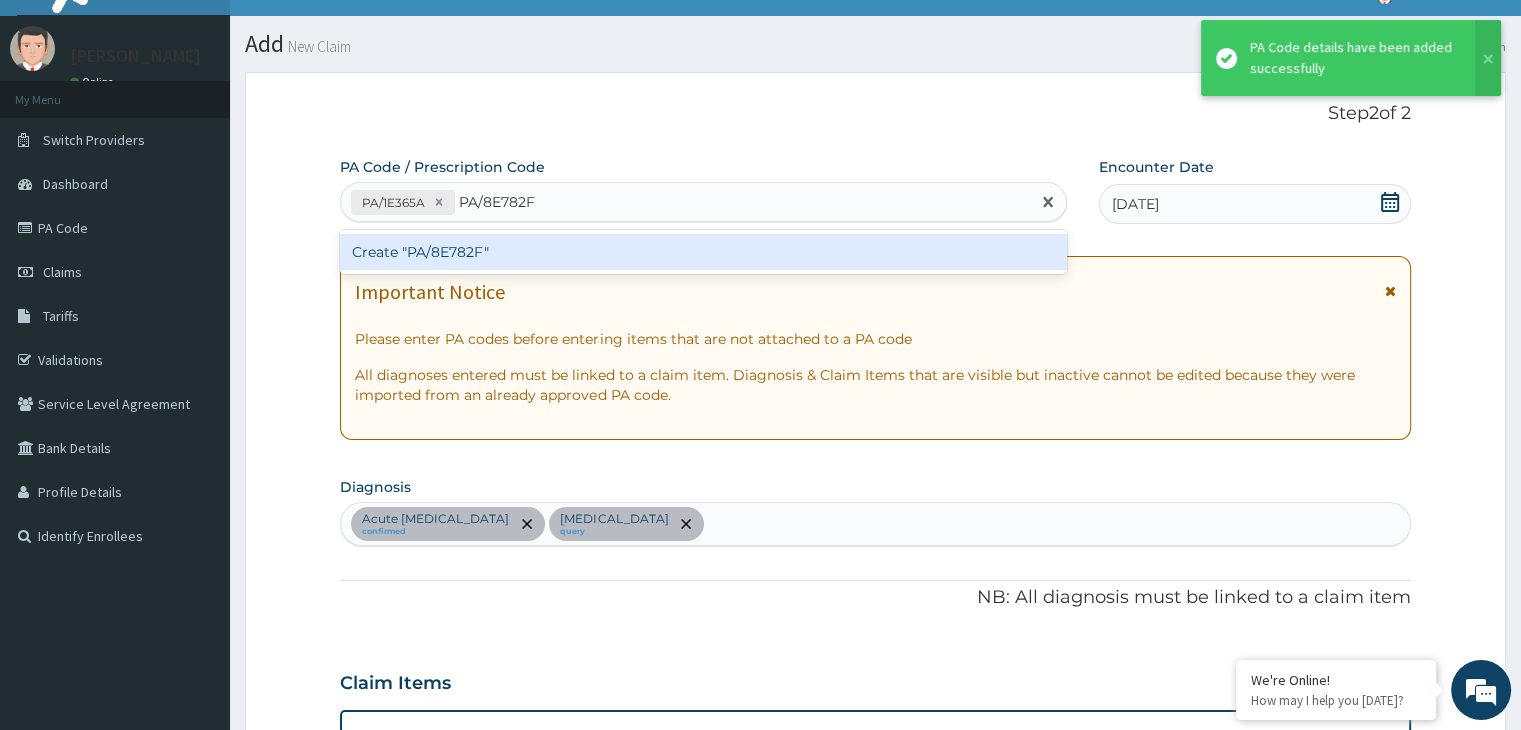 click on "Create "PA/8E782F"" at bounding box center [703, 252] 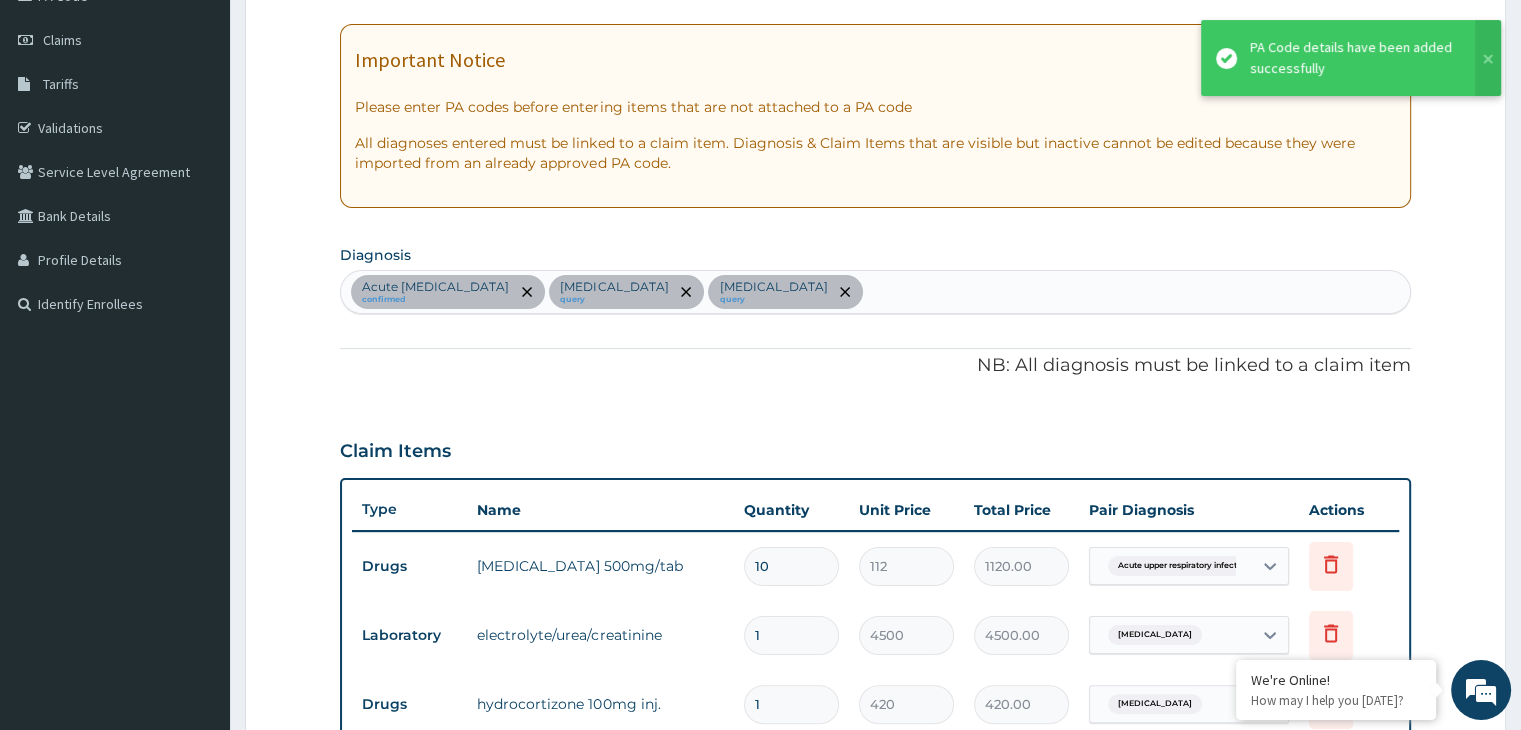 scroll, scrollTop: 132, scrollLeft: 0, axis: vertical 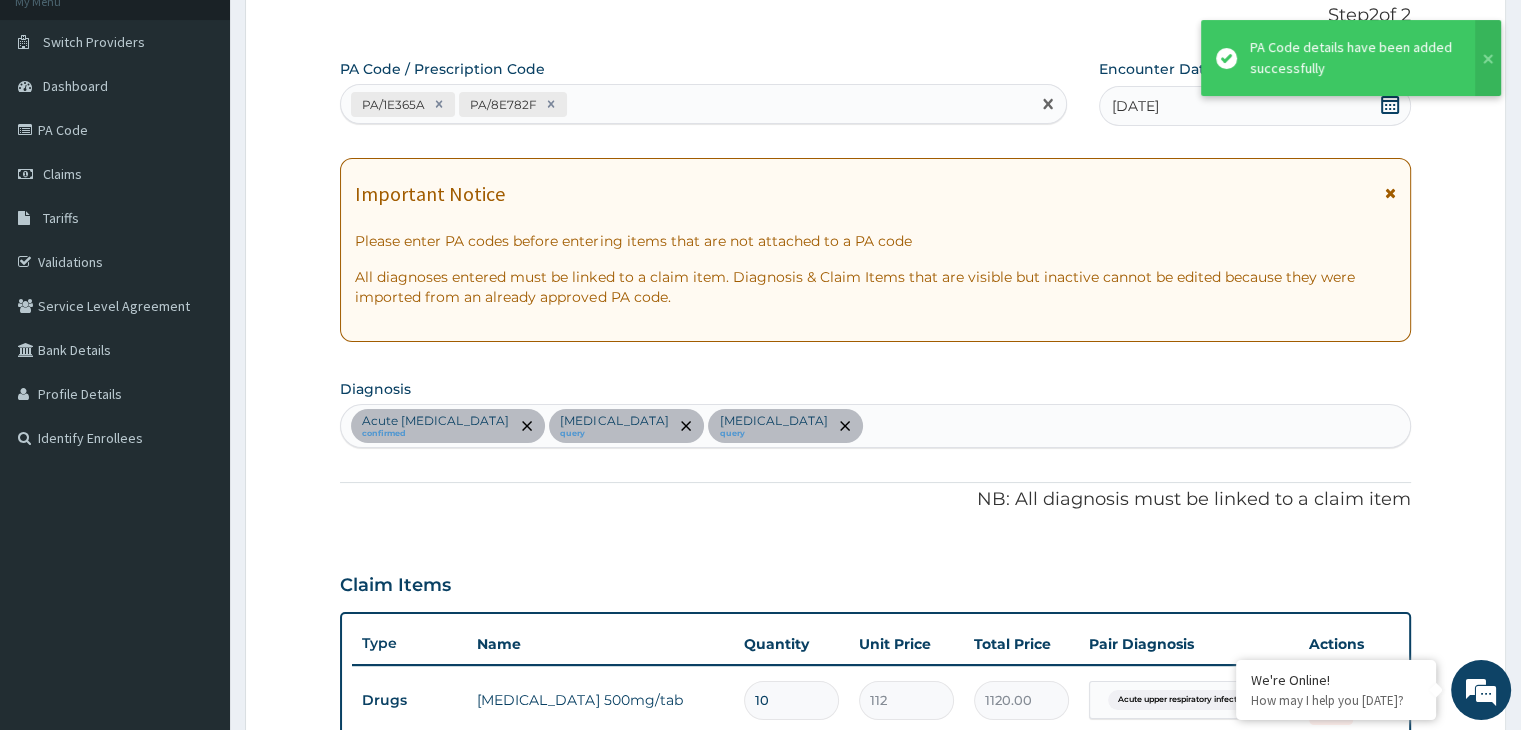 click on "PA/1E365A PA/8E782F" at bounding box center [685, 104] 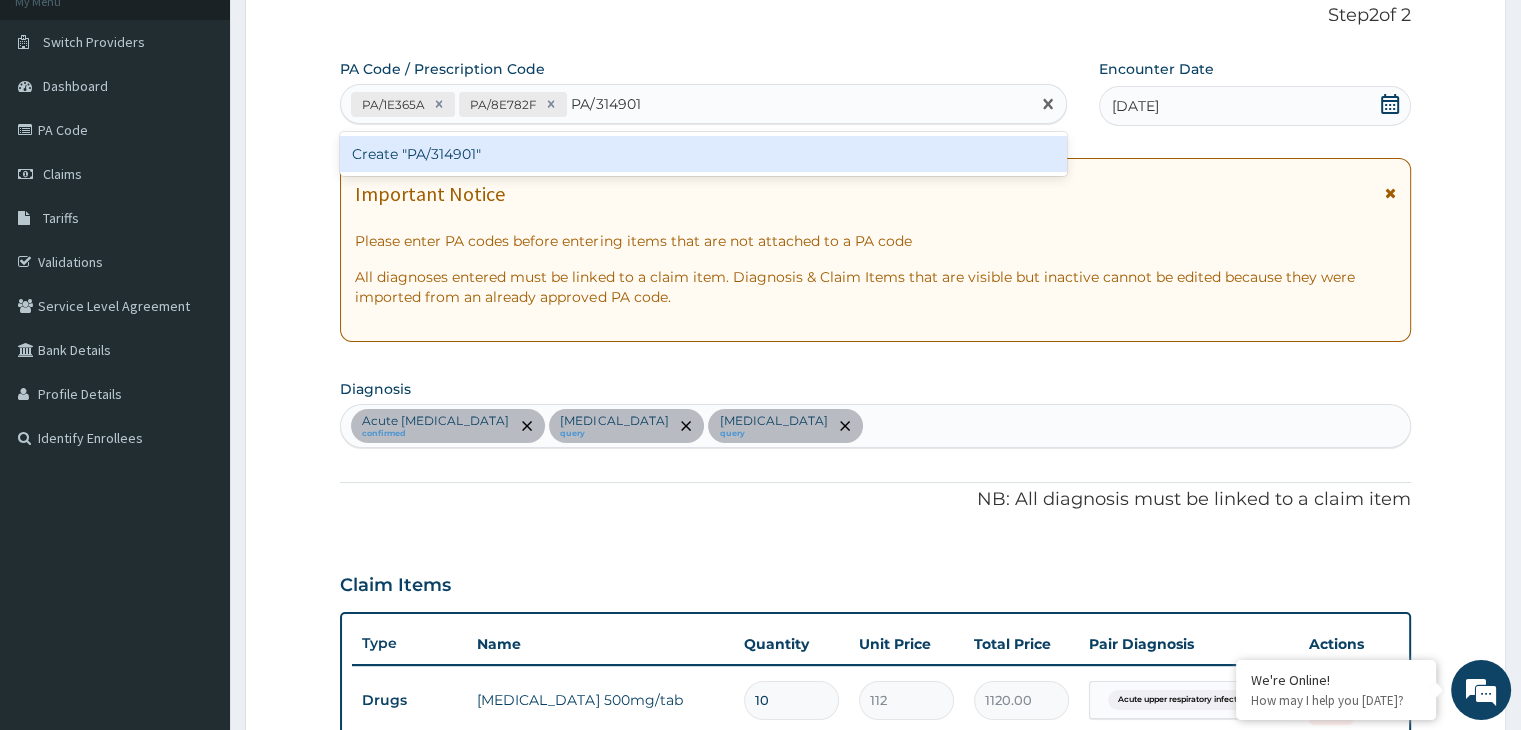 click on "Create "PA/314901"" at bounding box center [703, 154] 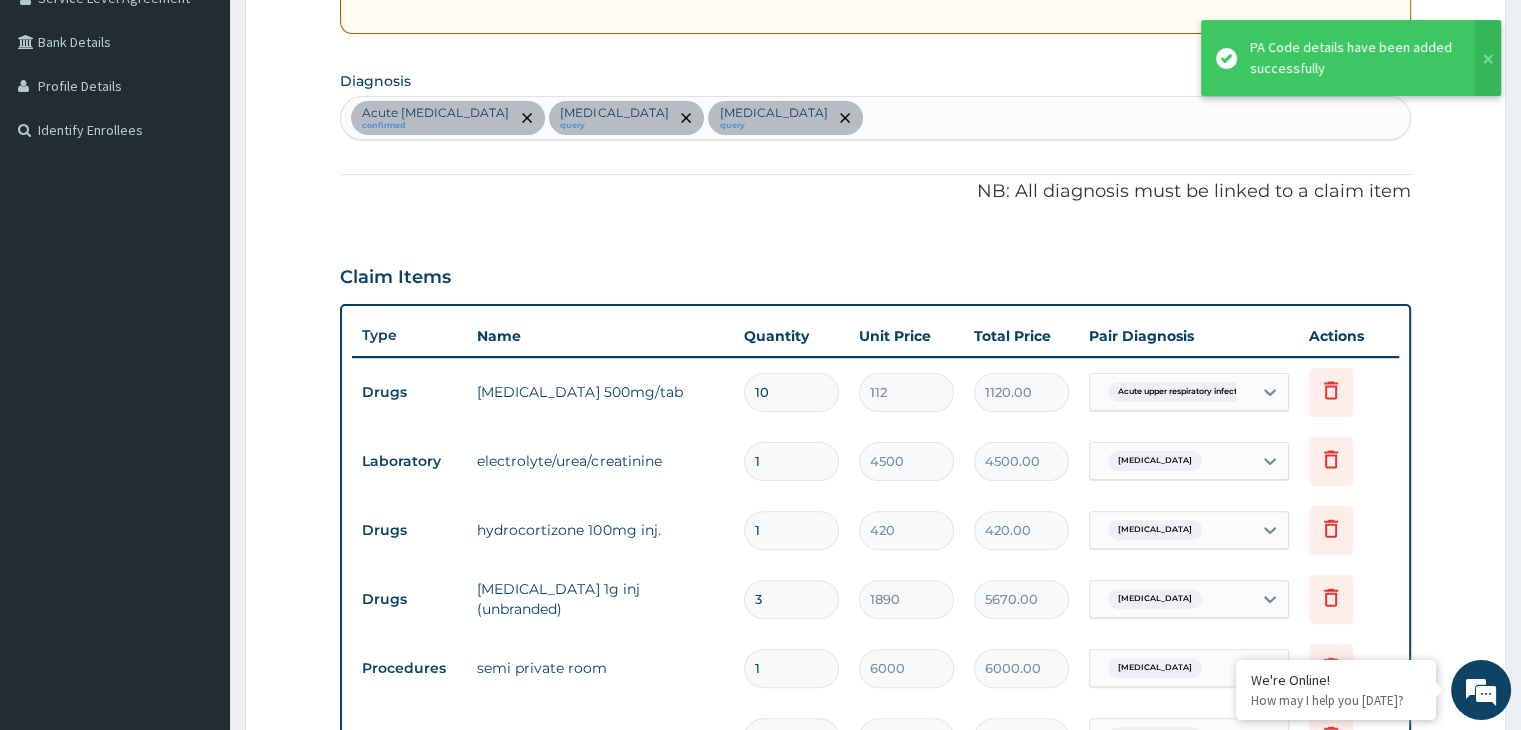 scroll, scrollTop: 0, scrollLeft: 0, axis: both 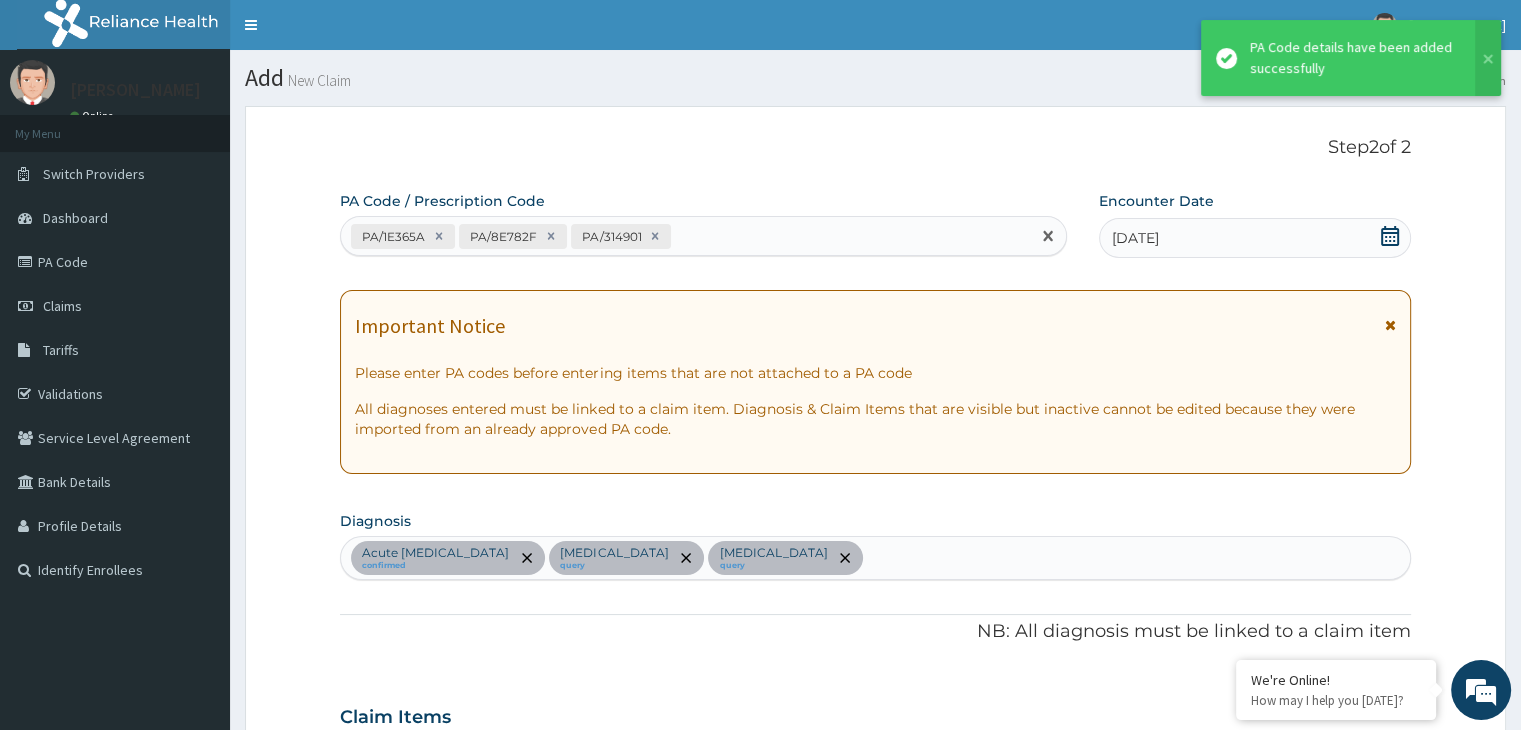 click on "PA/1E365A PA/8E782F PA/314901" at bounding box center [685, 236] 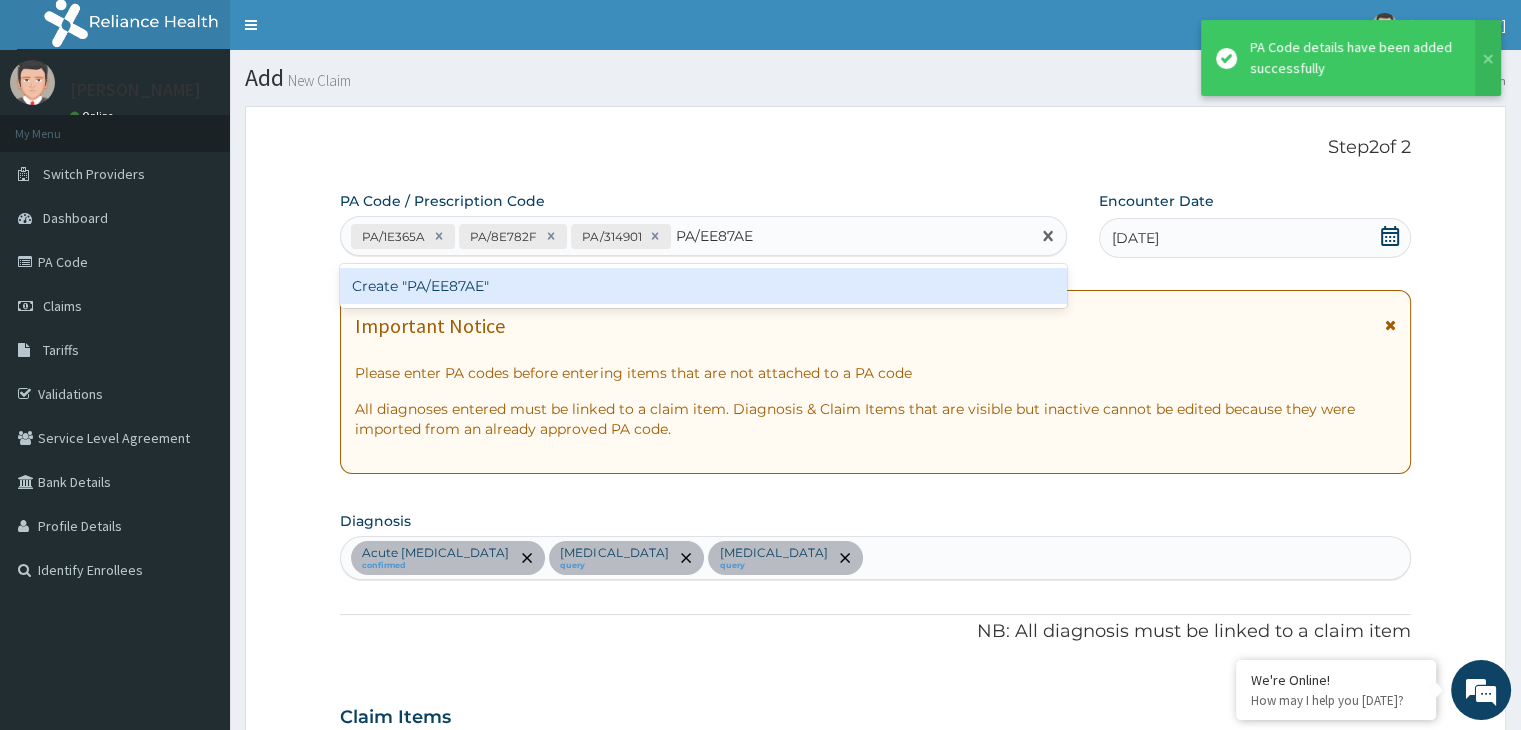 click on "Create "PA/EE87AE"" at bounding box center (703, 286) 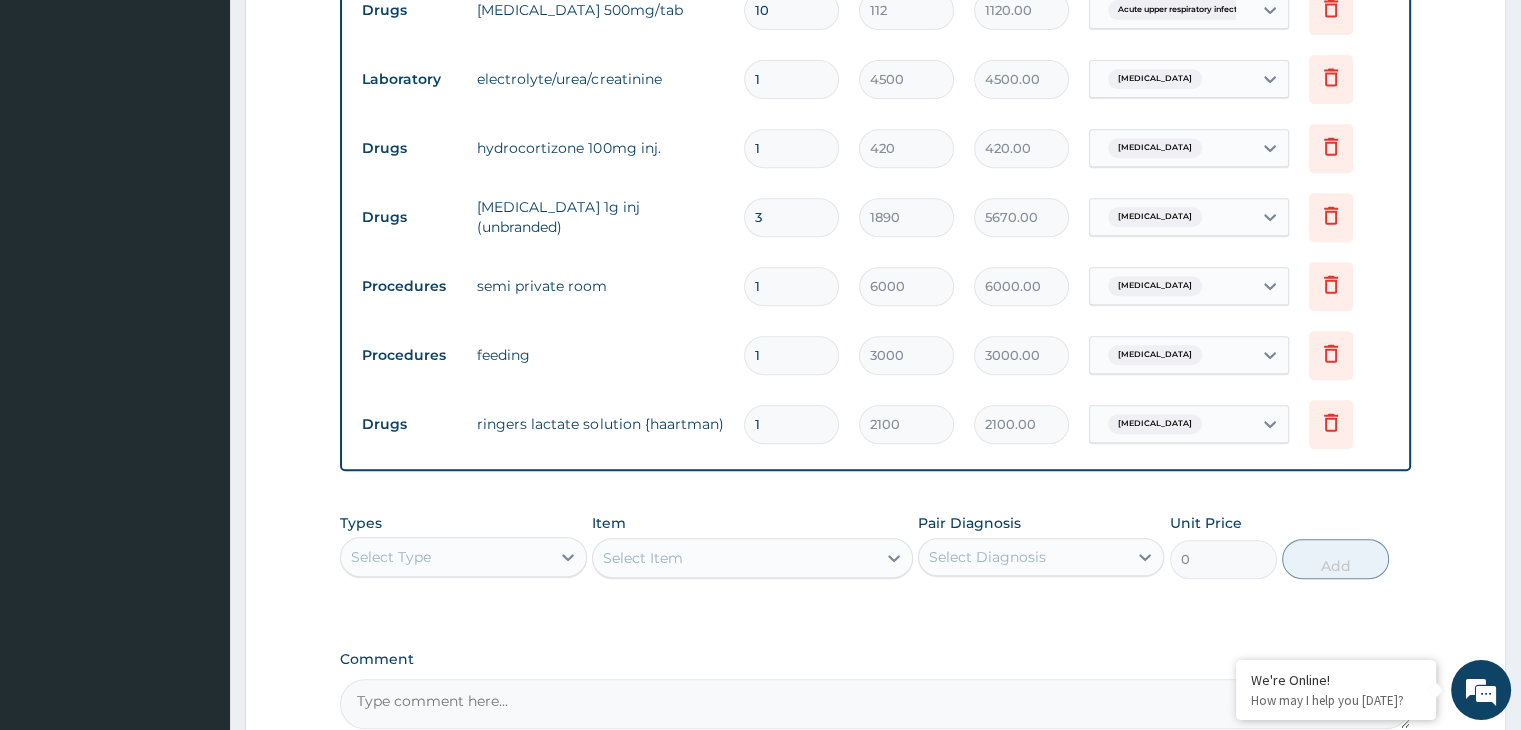 scroll, scrollTop: 796, scrollLeft: 0, axis: vertical 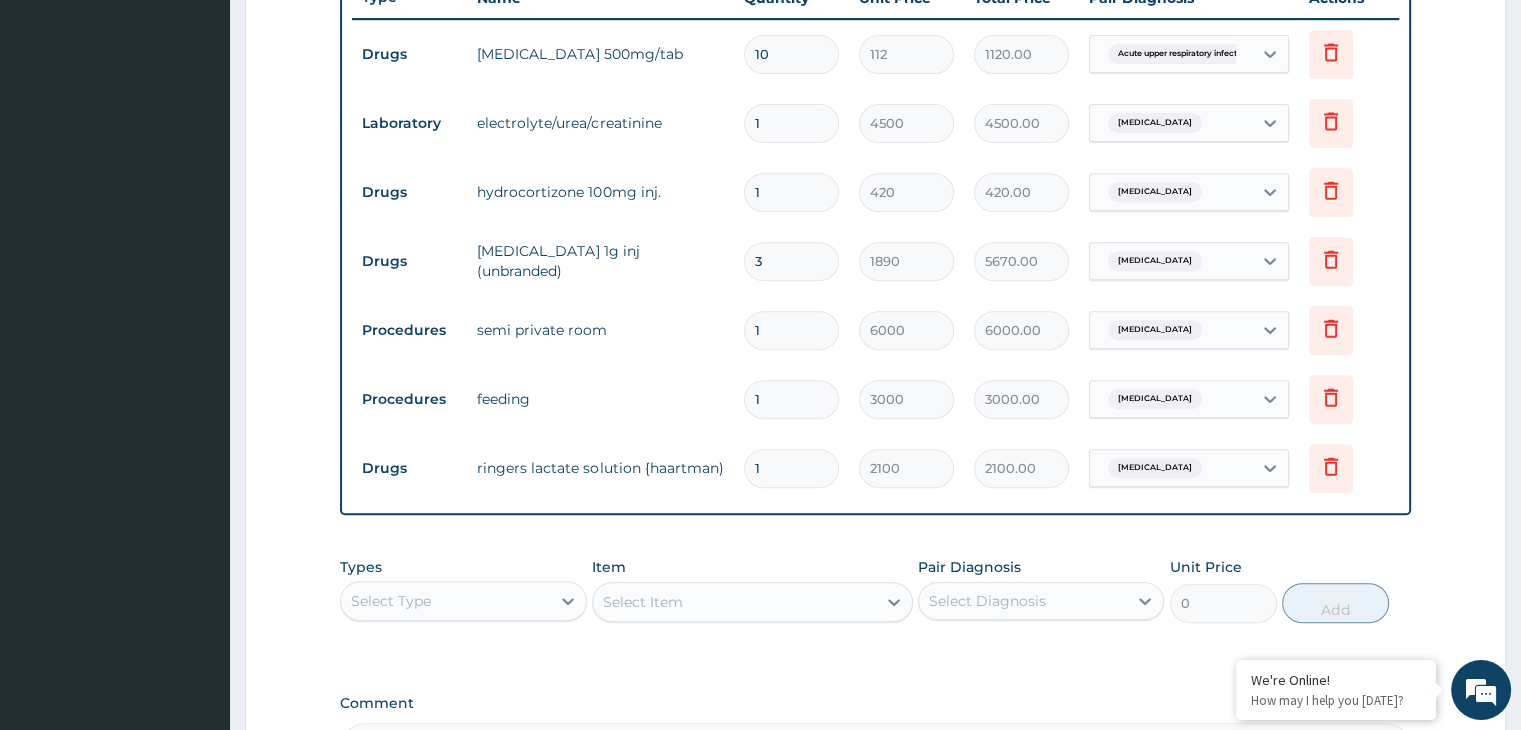 drag, startPoint x: 771, startPoint y: 212, endPoint x: 778, endPoint y: 278, distance: 66.37017 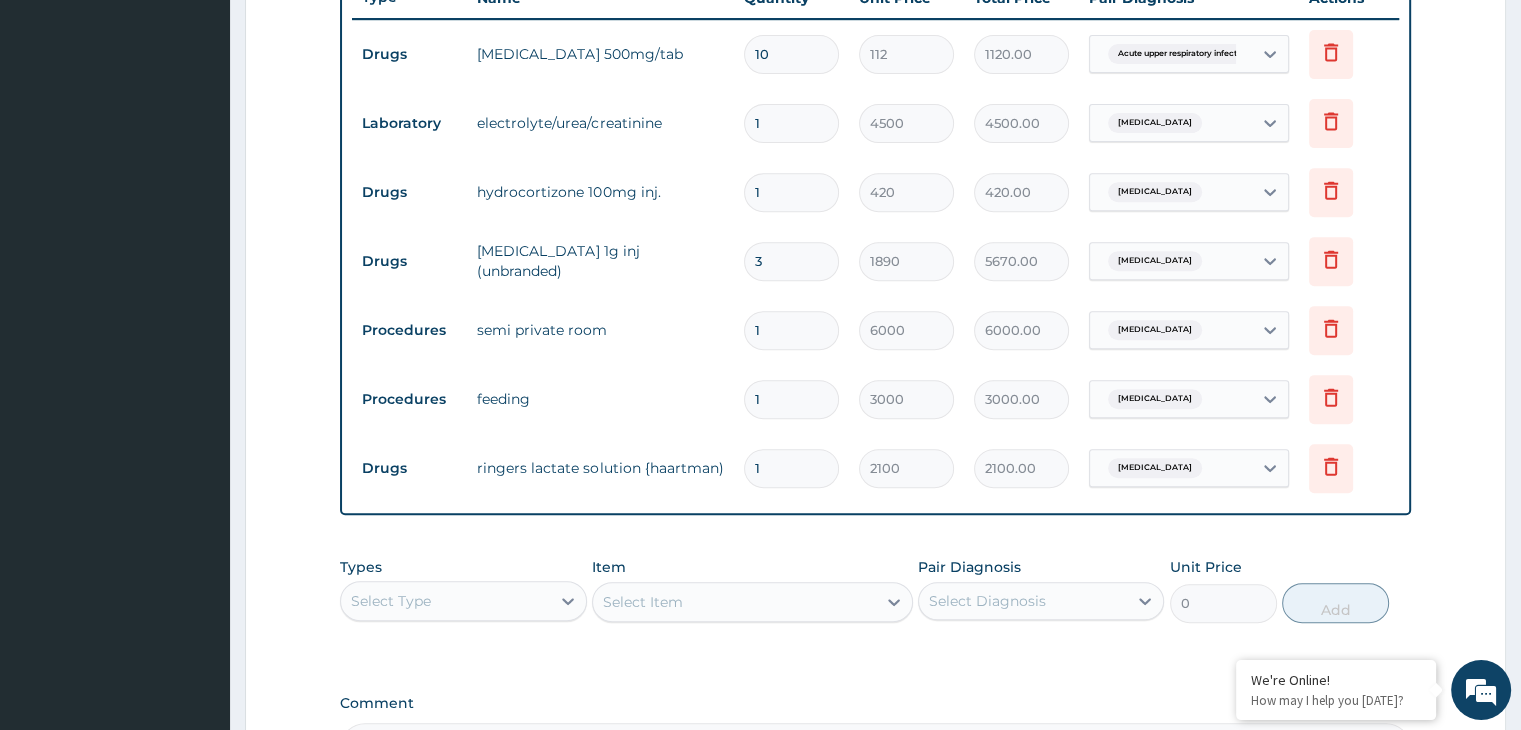 click on "3" at bounding box center (791, 261) 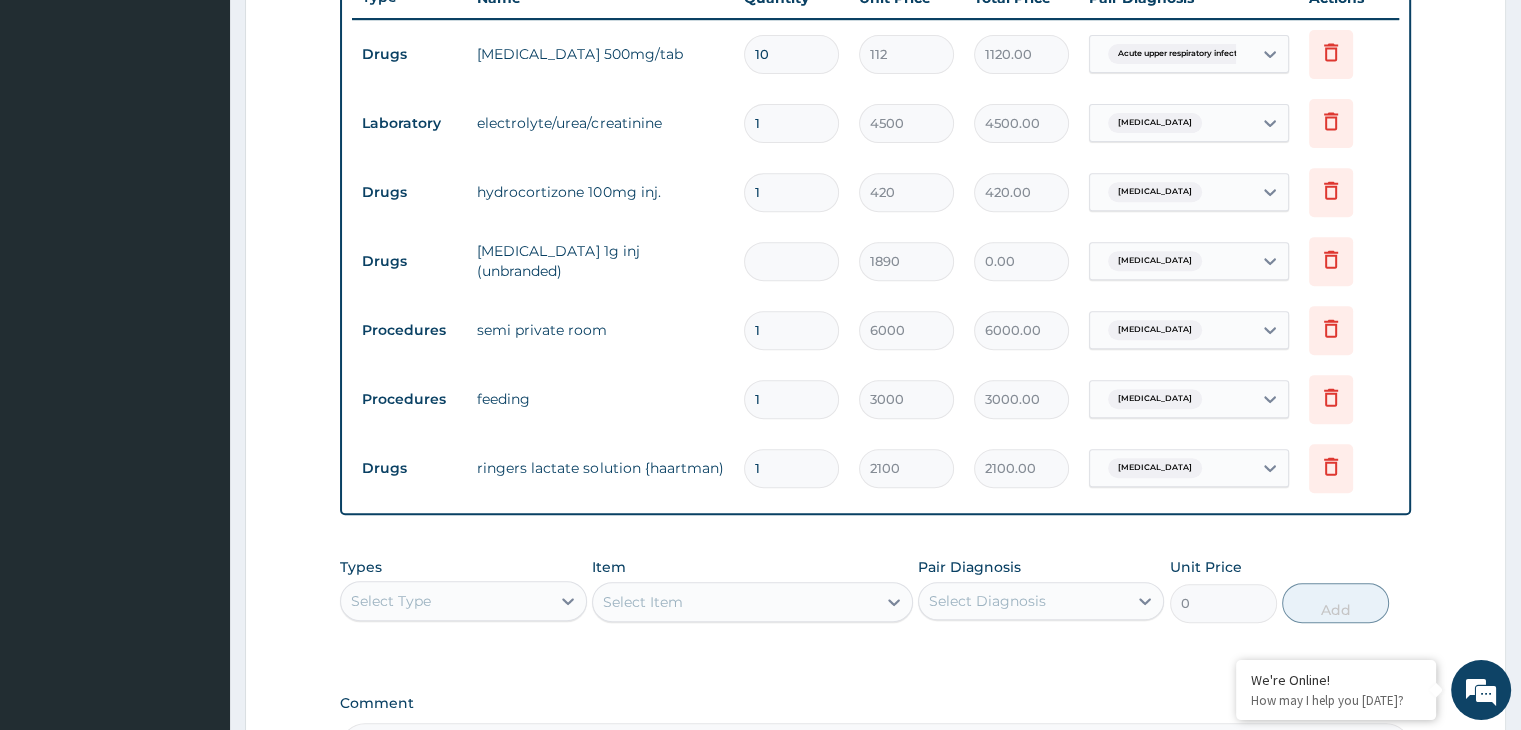 type on "2" 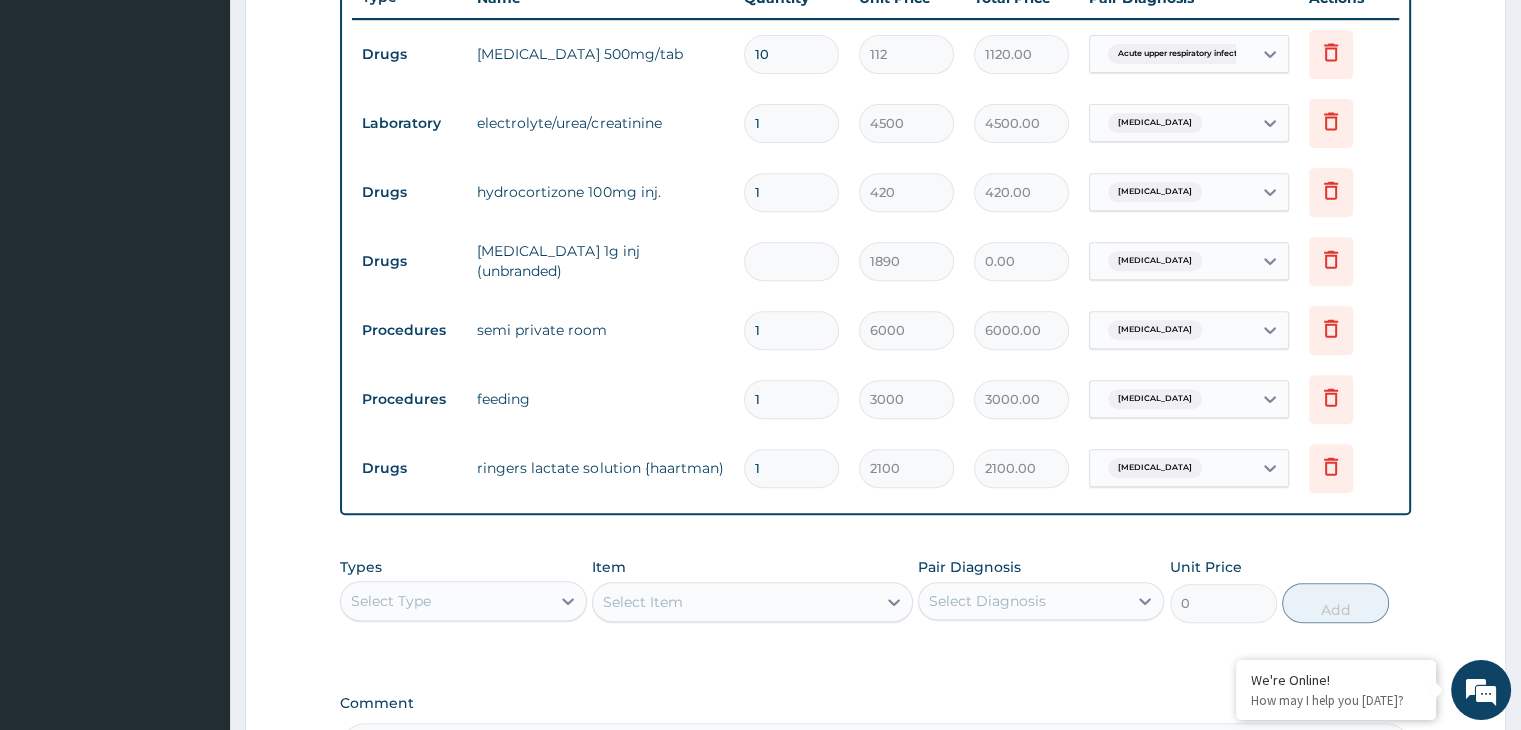 type on "3780.00" 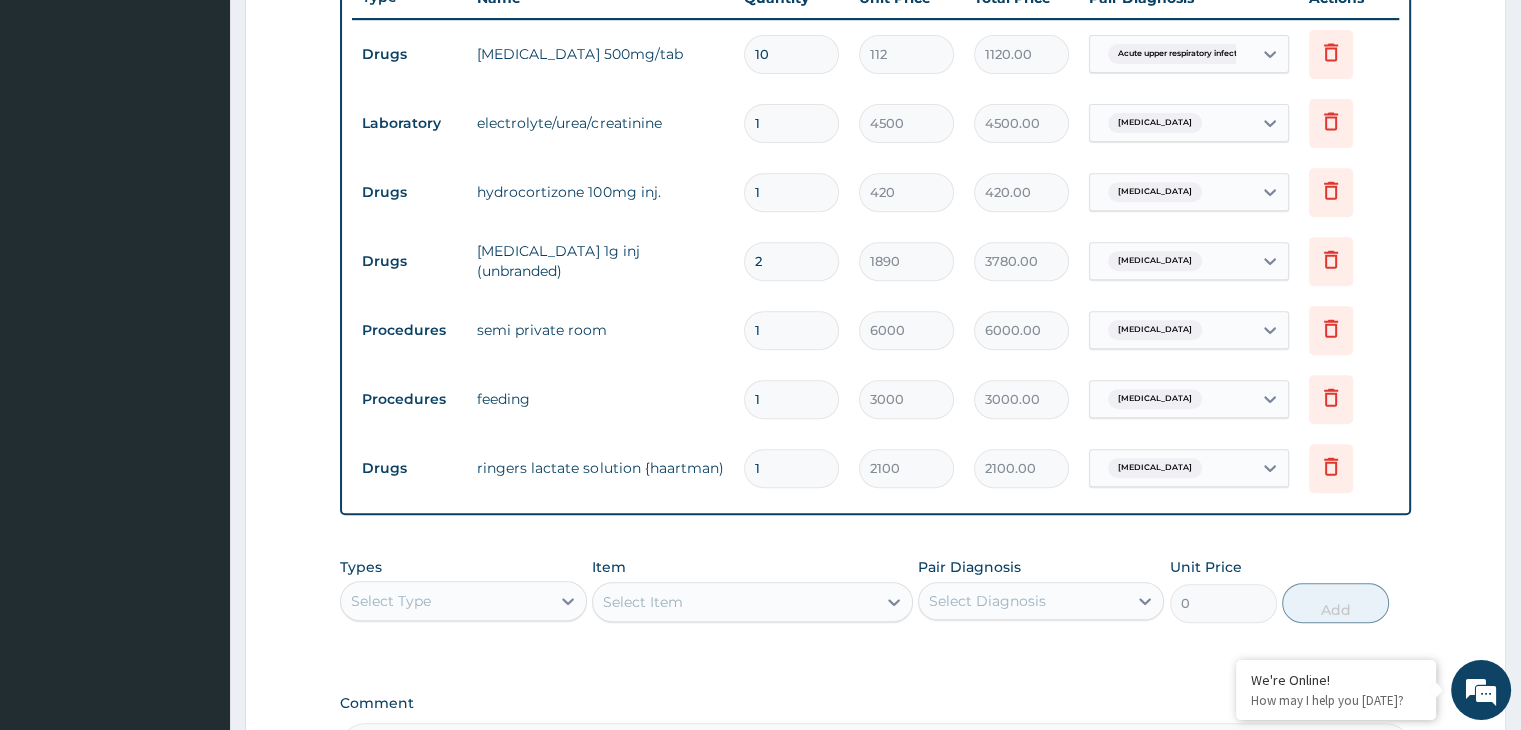 type on "2" 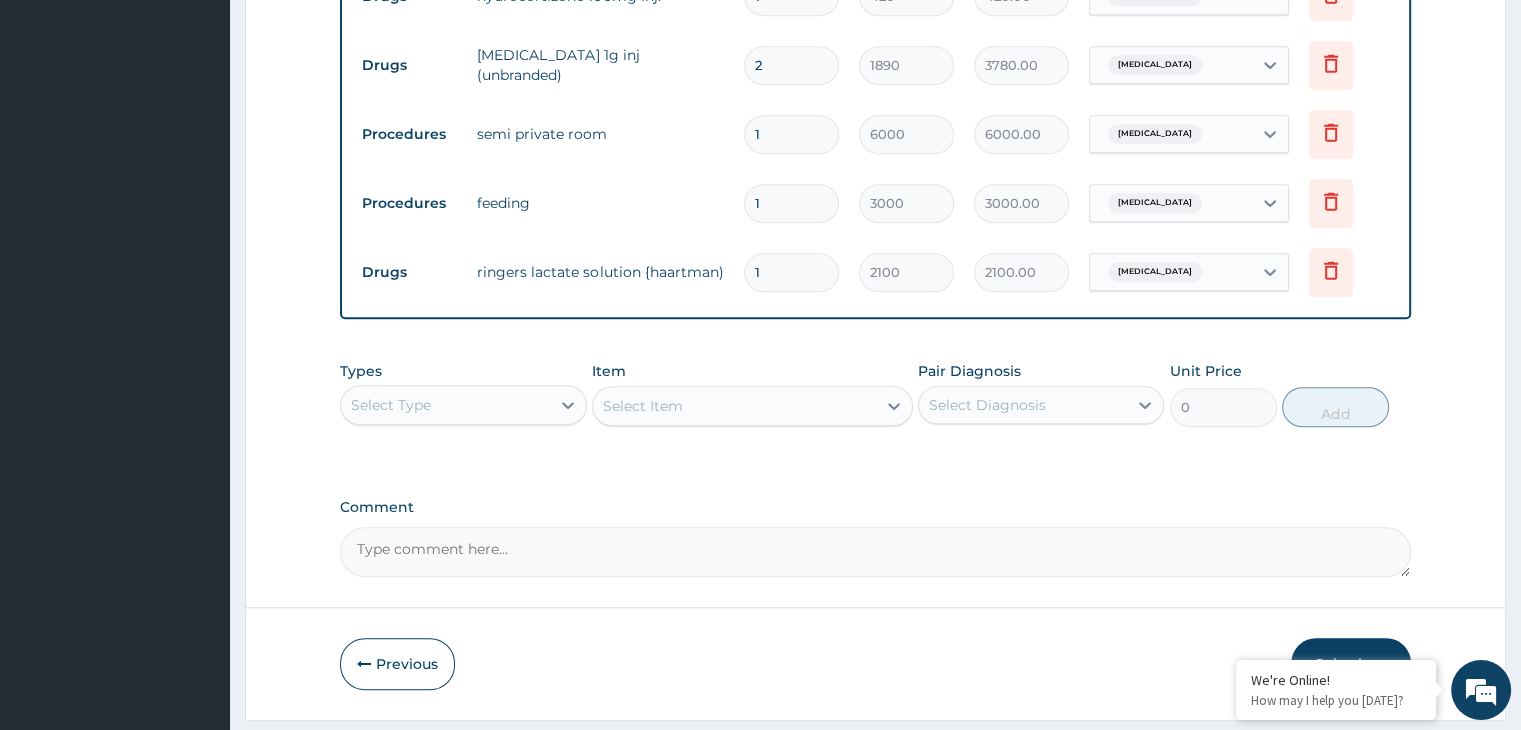 scroll, scrollTop: 1044, scrollLeft: 0, axis: vertical 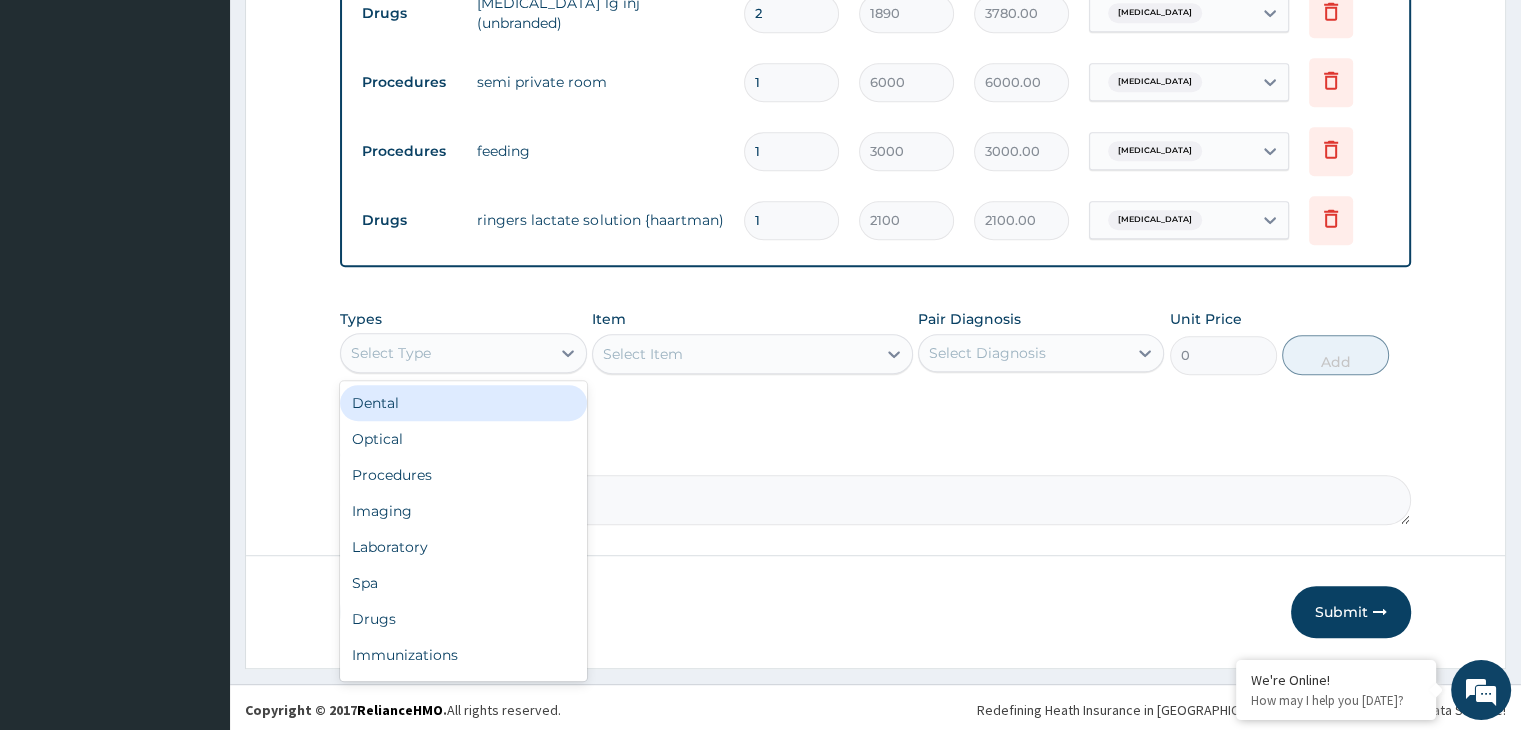 click on "Select Type" at bounding box center (445, 353) 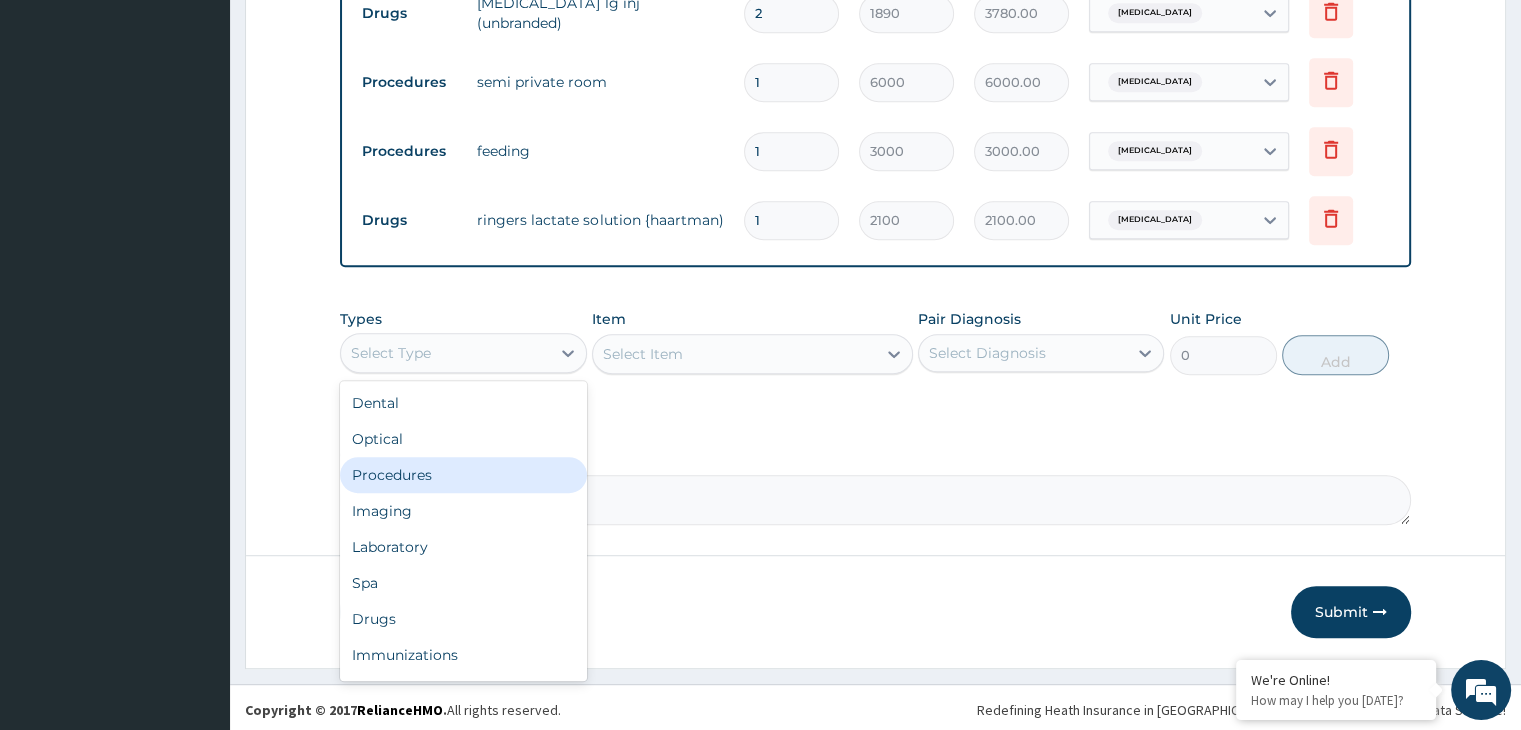 click on "Procedures" at bounding box center (463, 475) 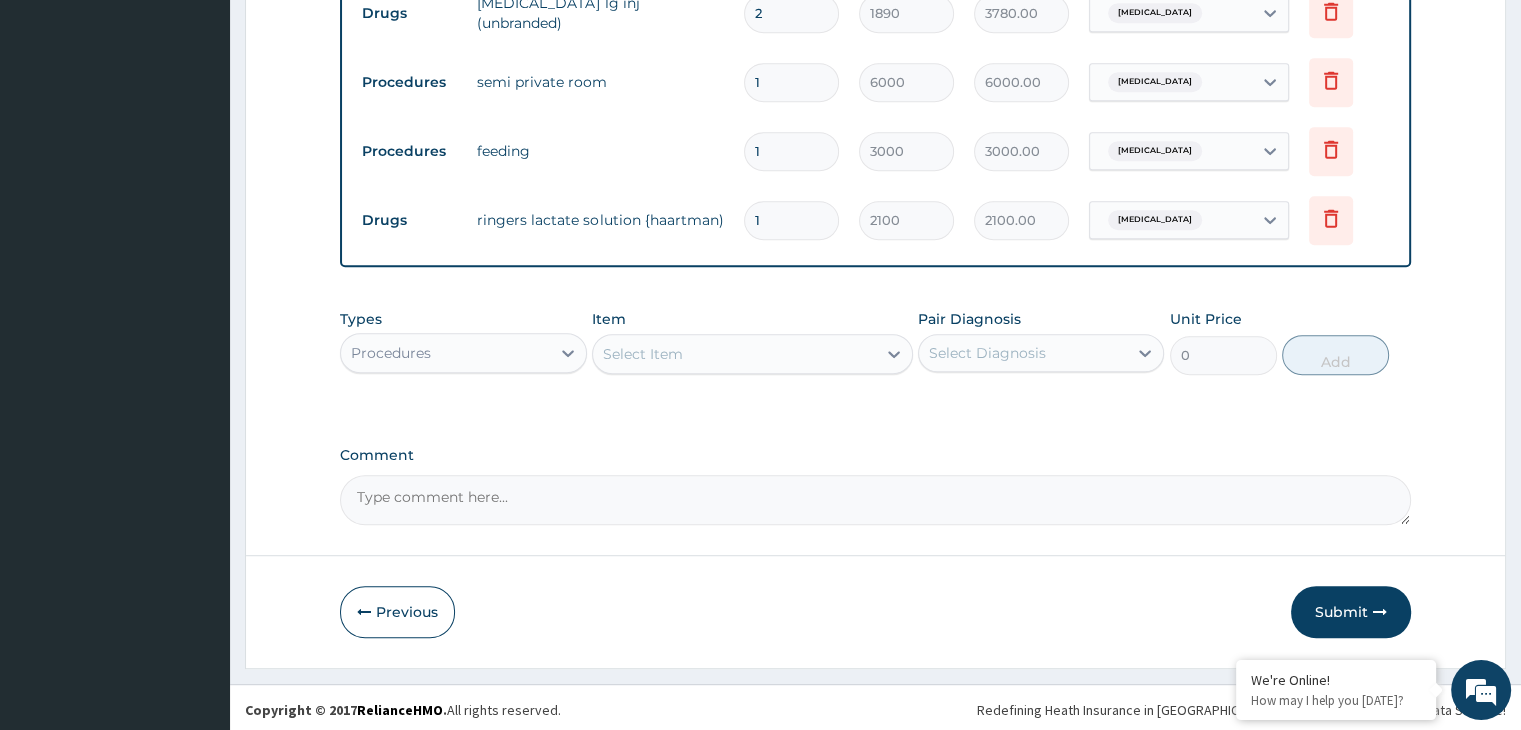 click on "Procedures" at bounding box center [445, 353] 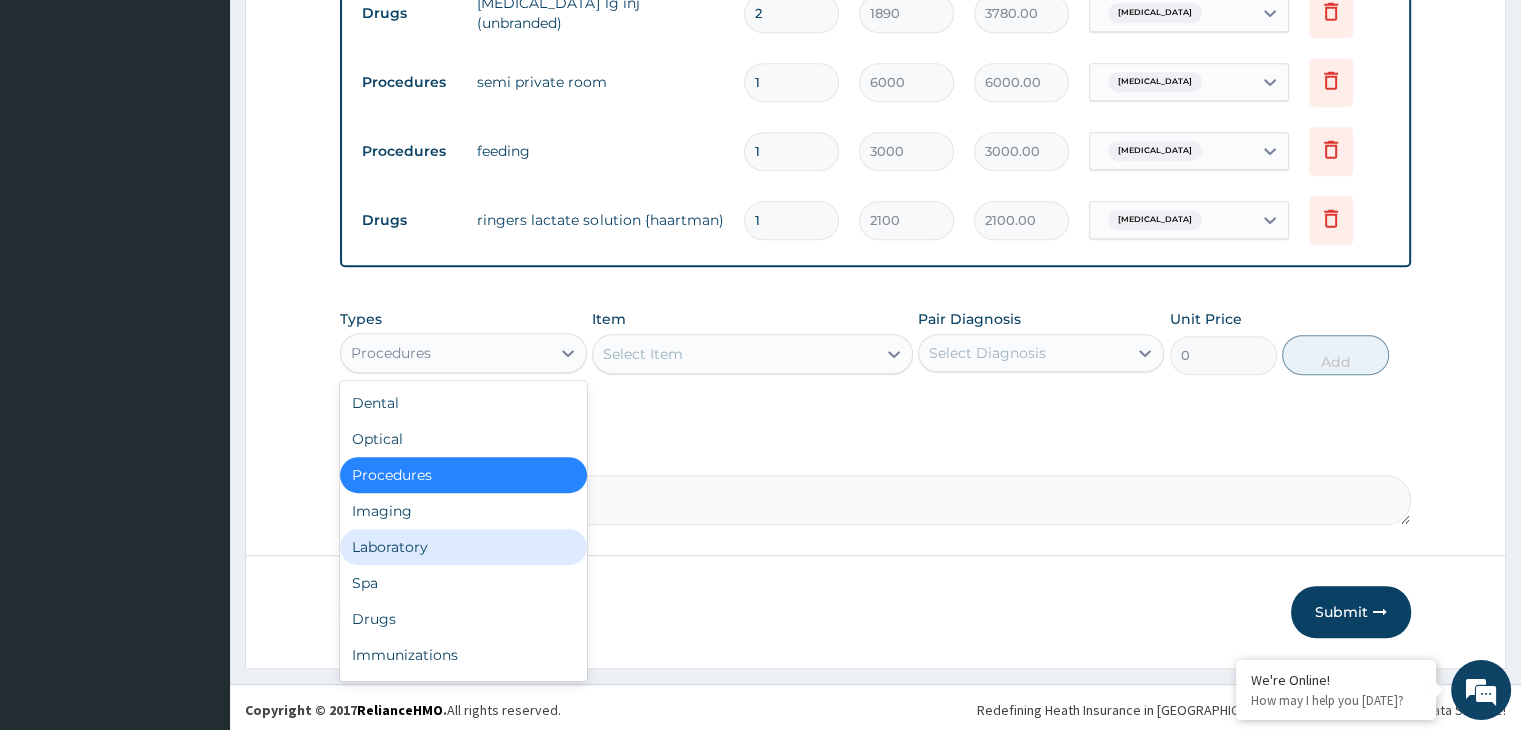 drag, startPoint x: 408, startPoint y: 553, endPoint x: 445, endPoint y: 548, distance: 37.336308 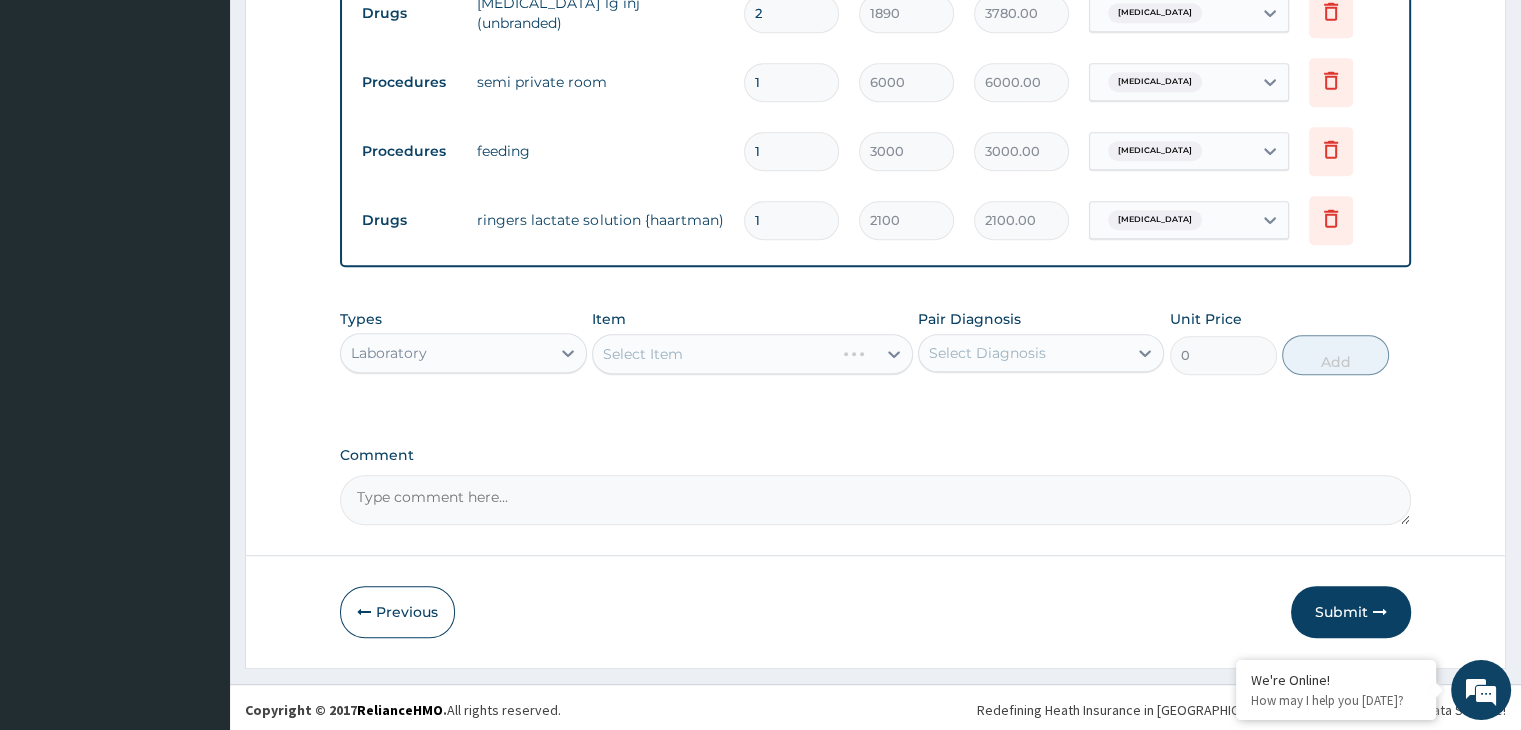 click on "Select Item" at bounding box center (752, 354) 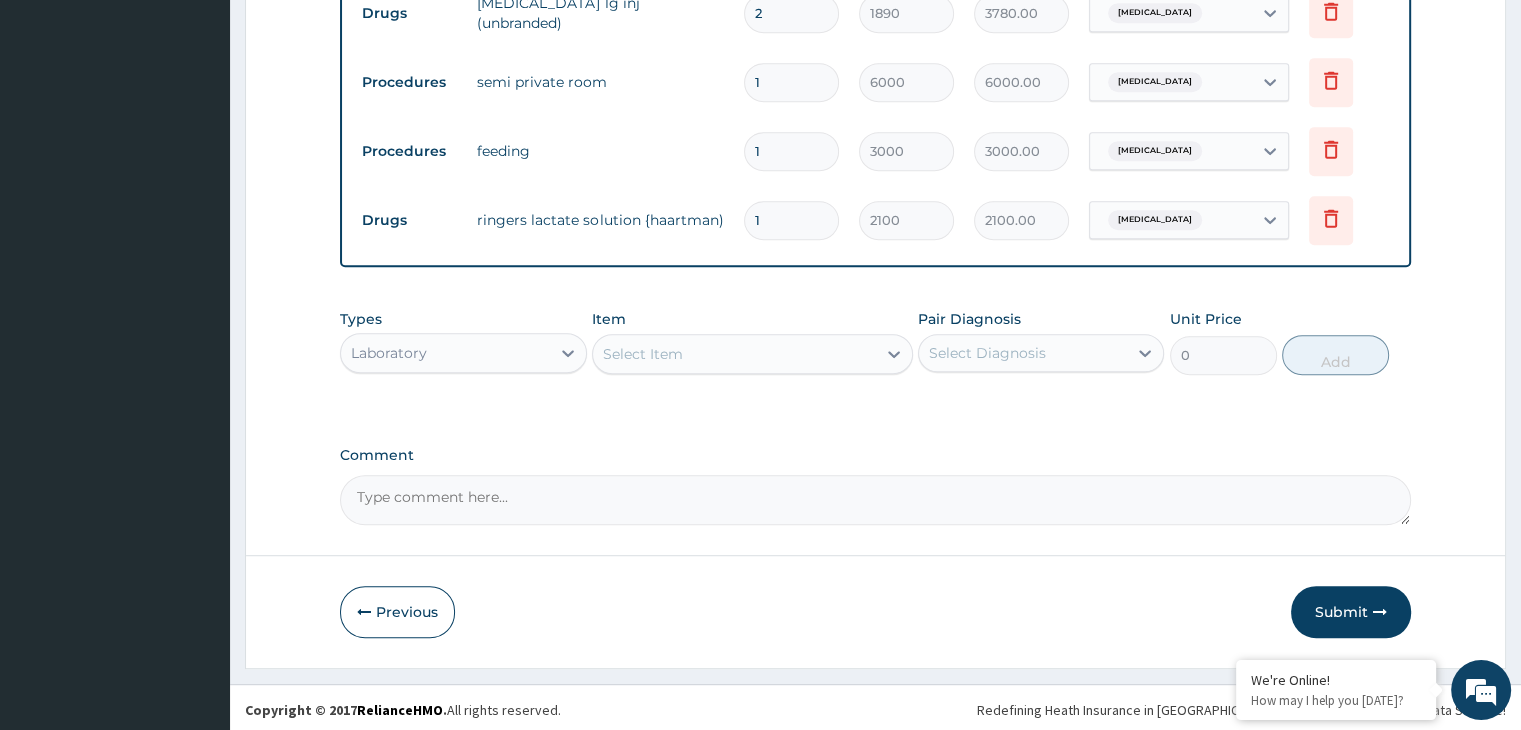 click on "Select Item" at bounding box center [734, 354] 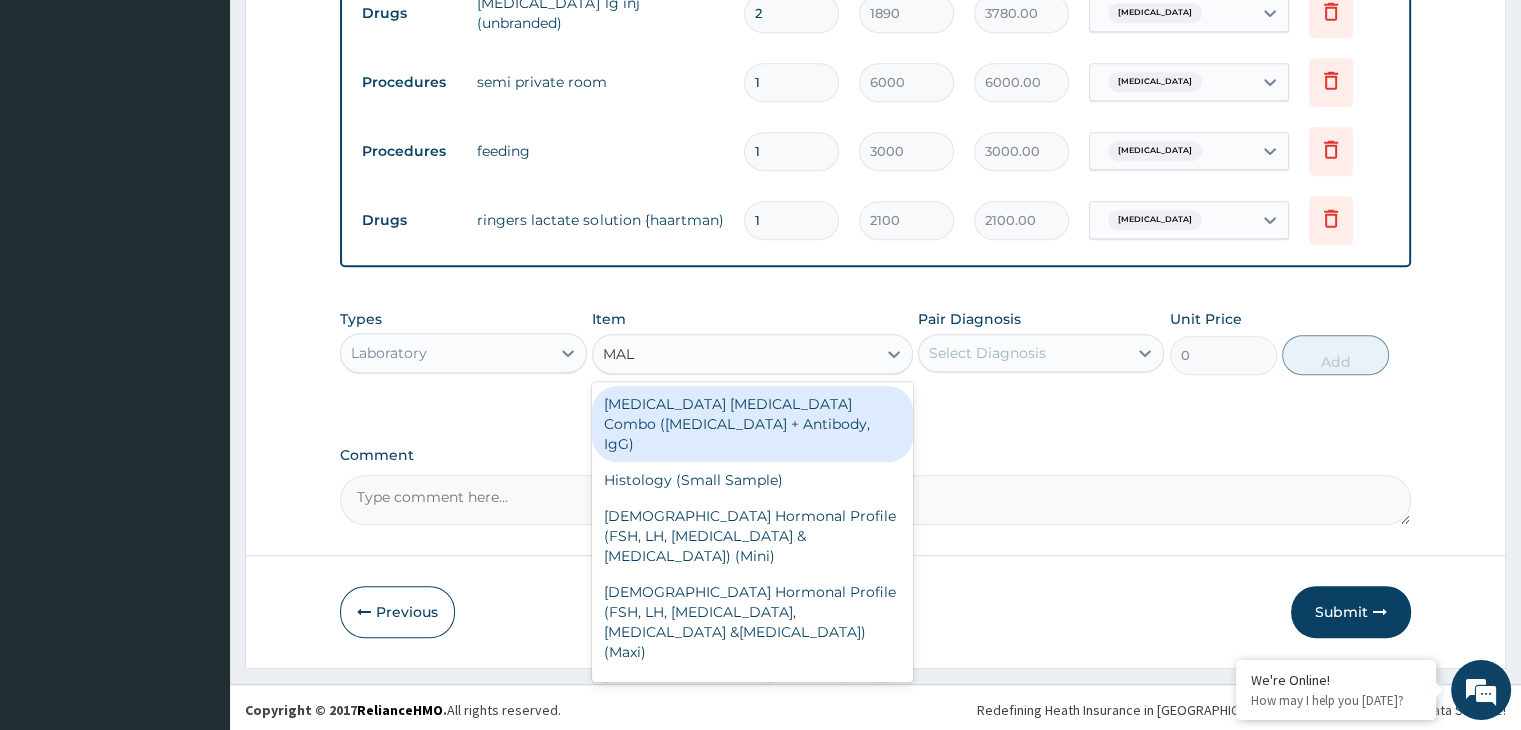type on "MALA" 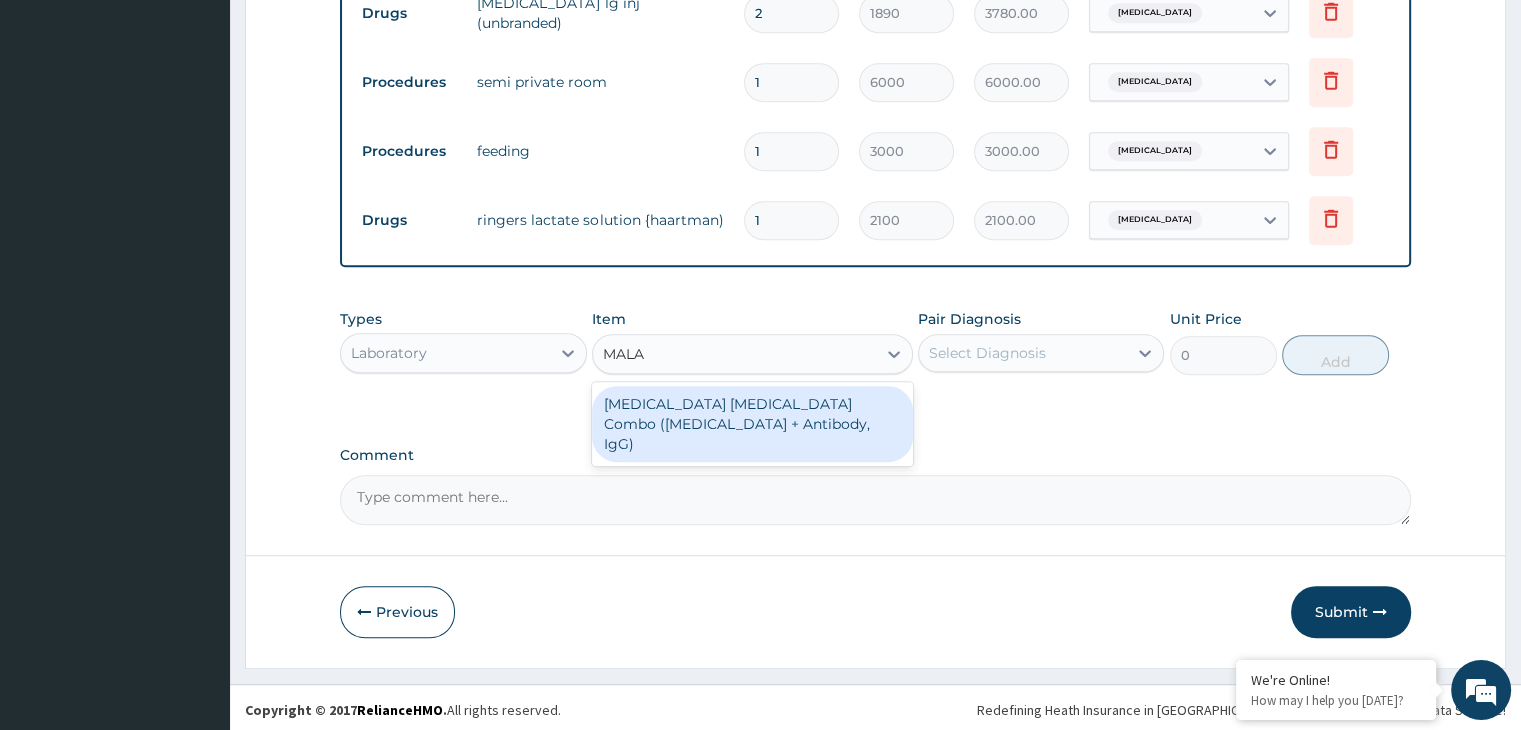 drag, startPoint x: 732, startPoint y: 425, endPoint x: 965, endPoint y: 351, distance: 244.46881 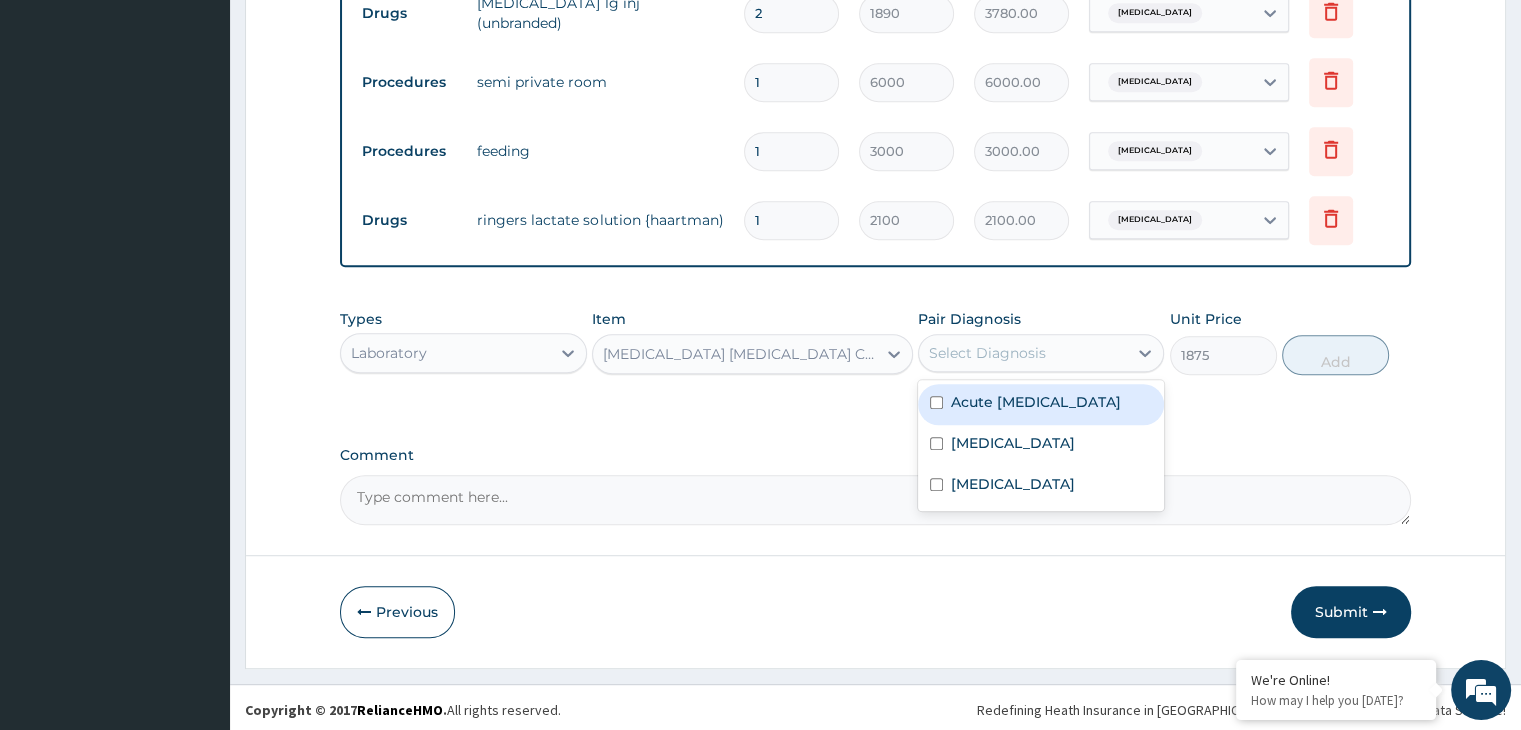 click on "Select Diagnosis" at bounding box center (987, 353) 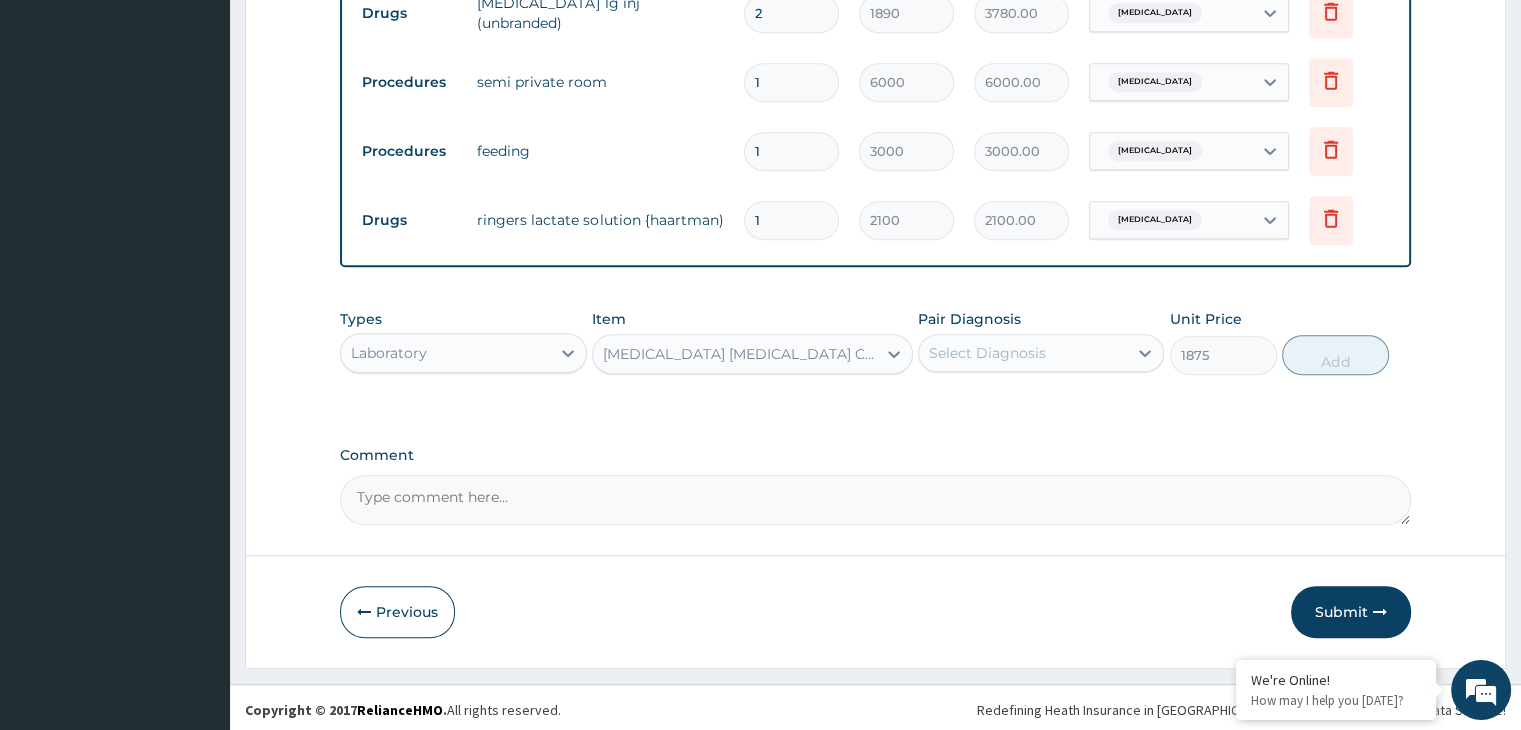 click on "Comment" at bounding box center [875, 500] 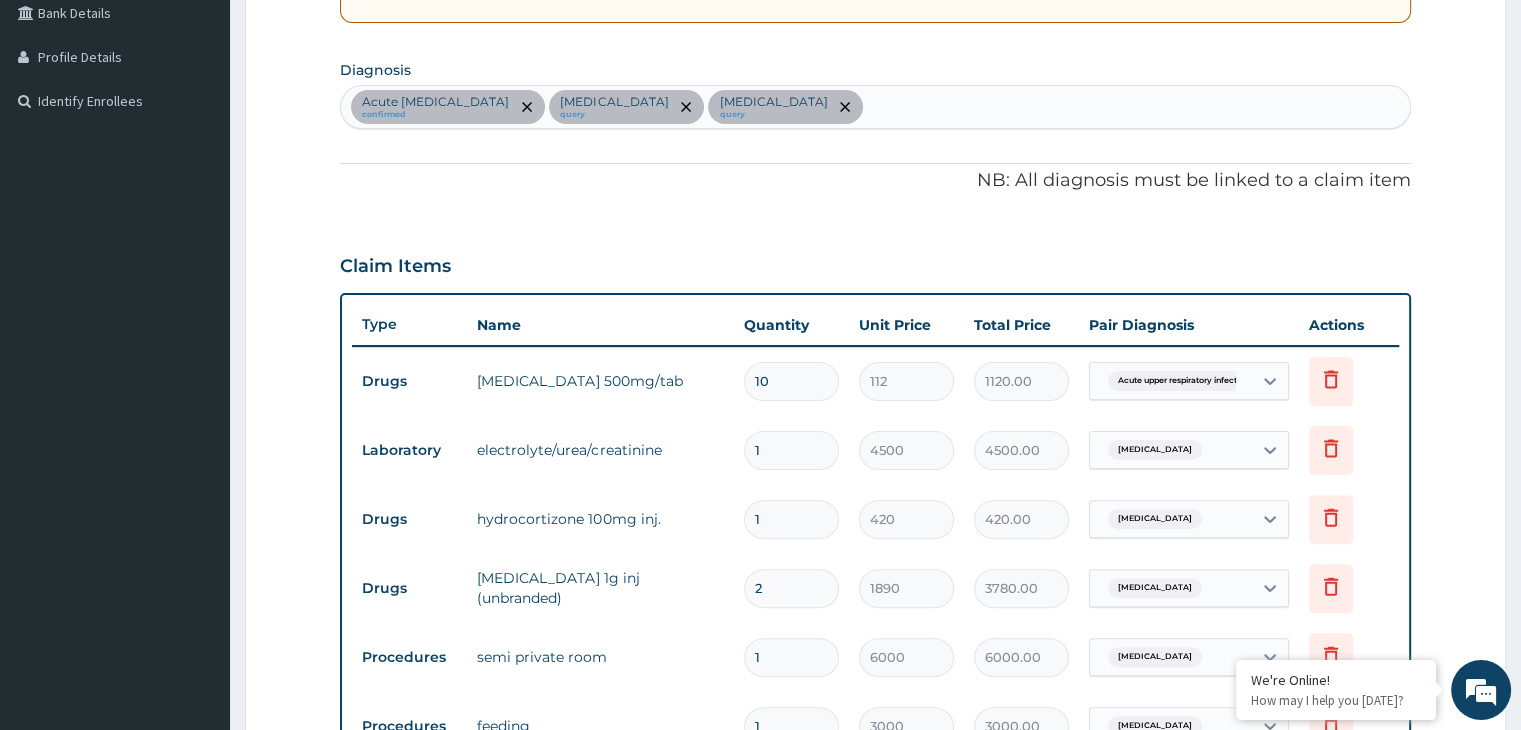 scroll, scrollTop: 344, scrollLeft: 0, axis: vertical 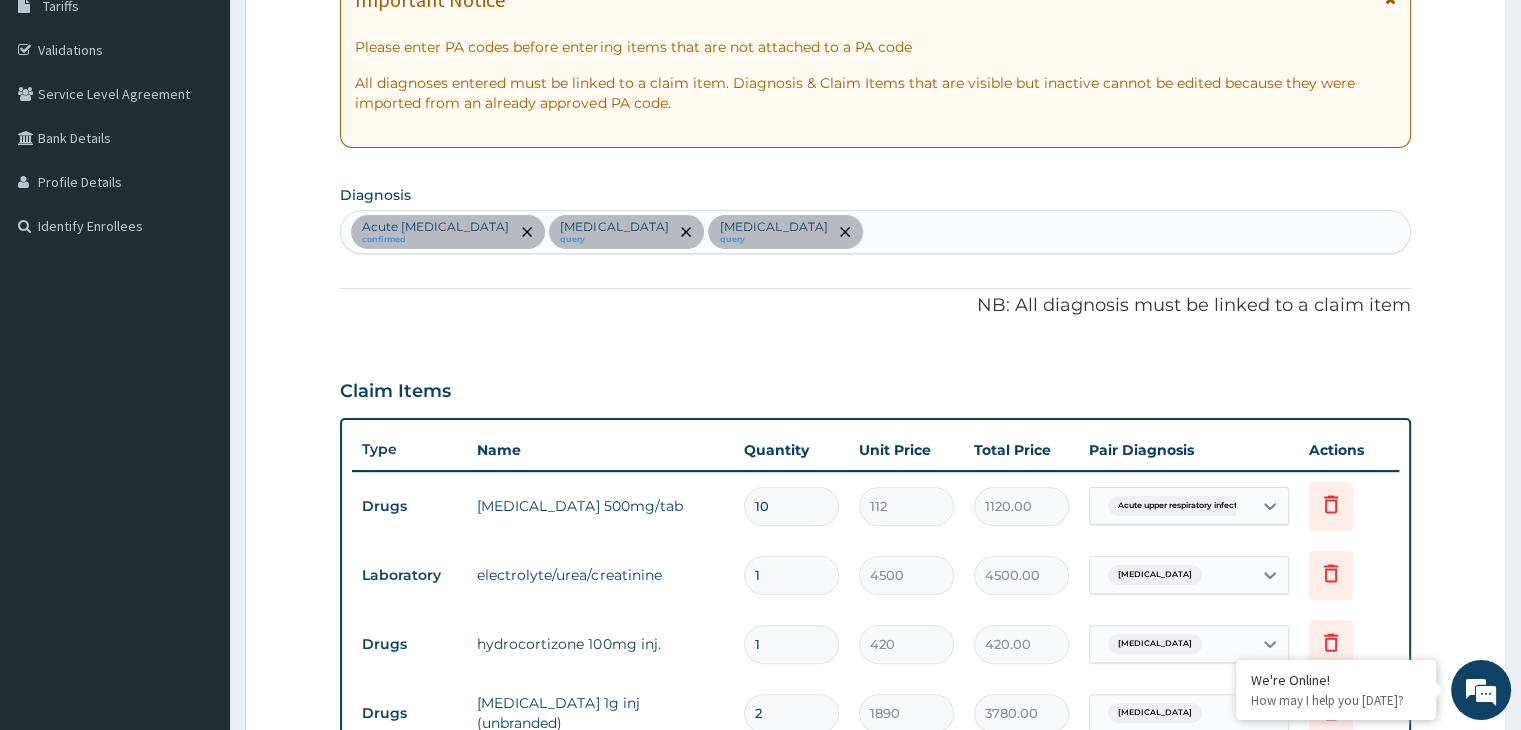 click on "Acute upper respiratory infection confirmed Electrolyte imbalance query Acute gastroenteritis query" at bounding box center (875, 232) 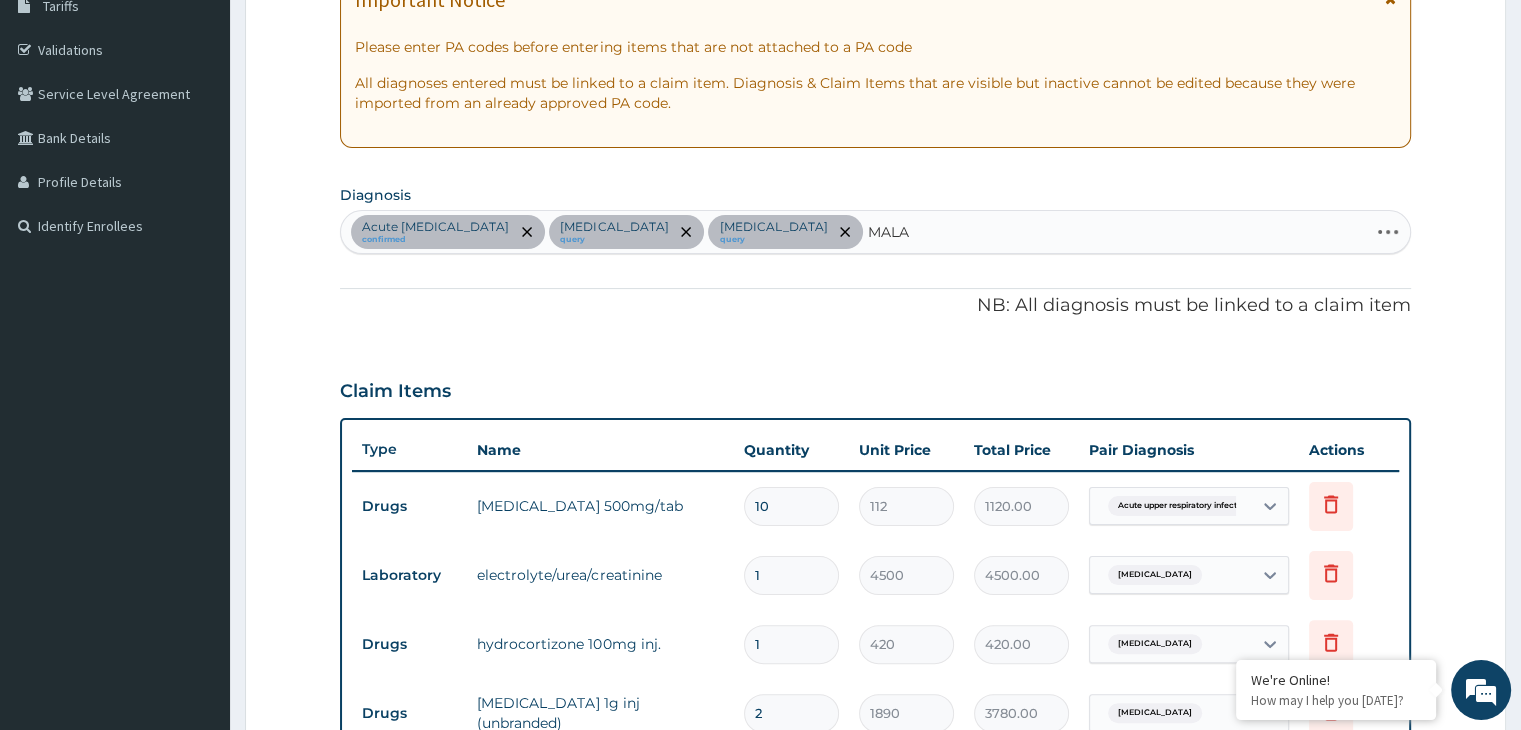 type on "MALAR" 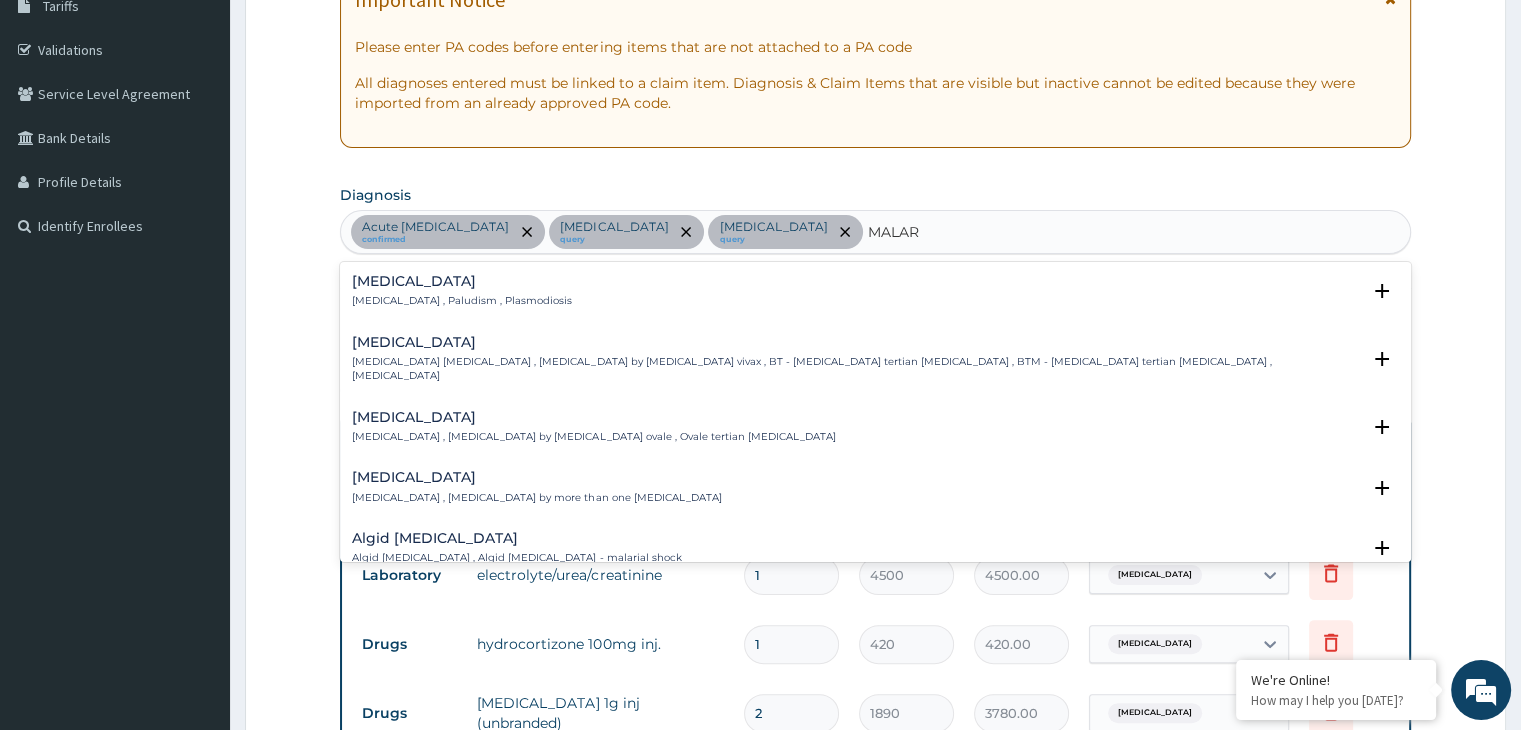 click on "Malaria , Paludism , Plasmodiosis" at bounding box center [462, 301] 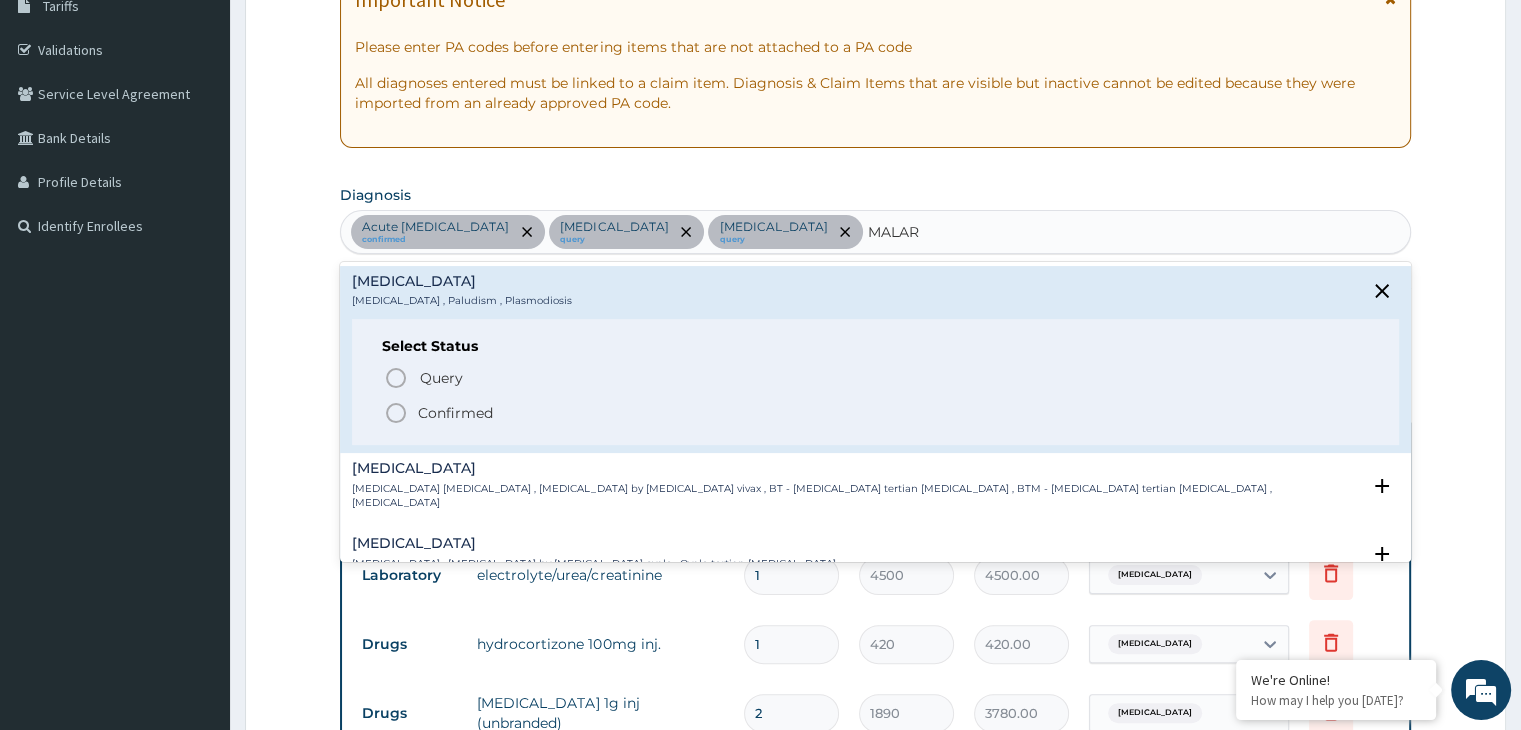 click on "Confirmed" at bounding box center (455, 413) 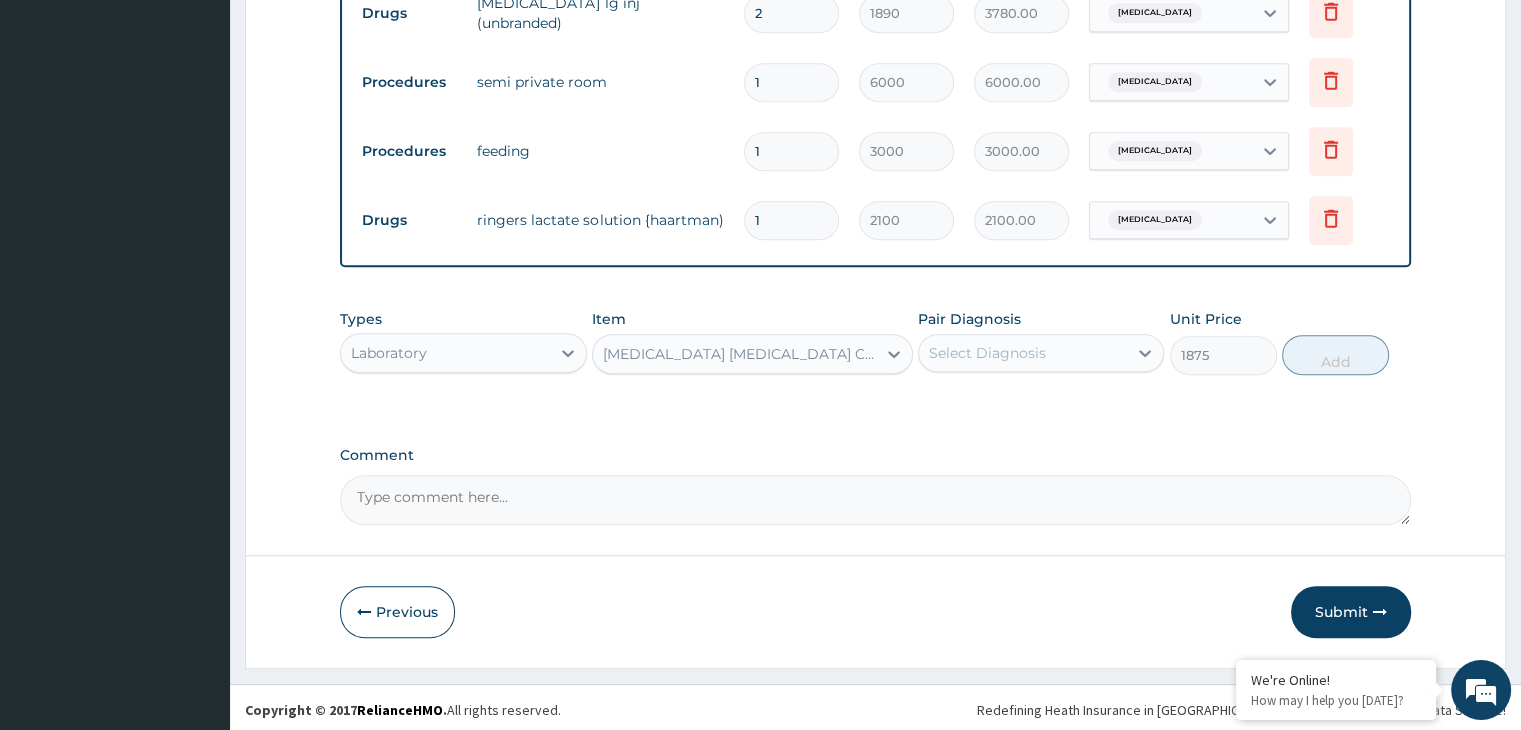 scroll, scrollTop: 1044, scrollLeft: 0, axis: vertical 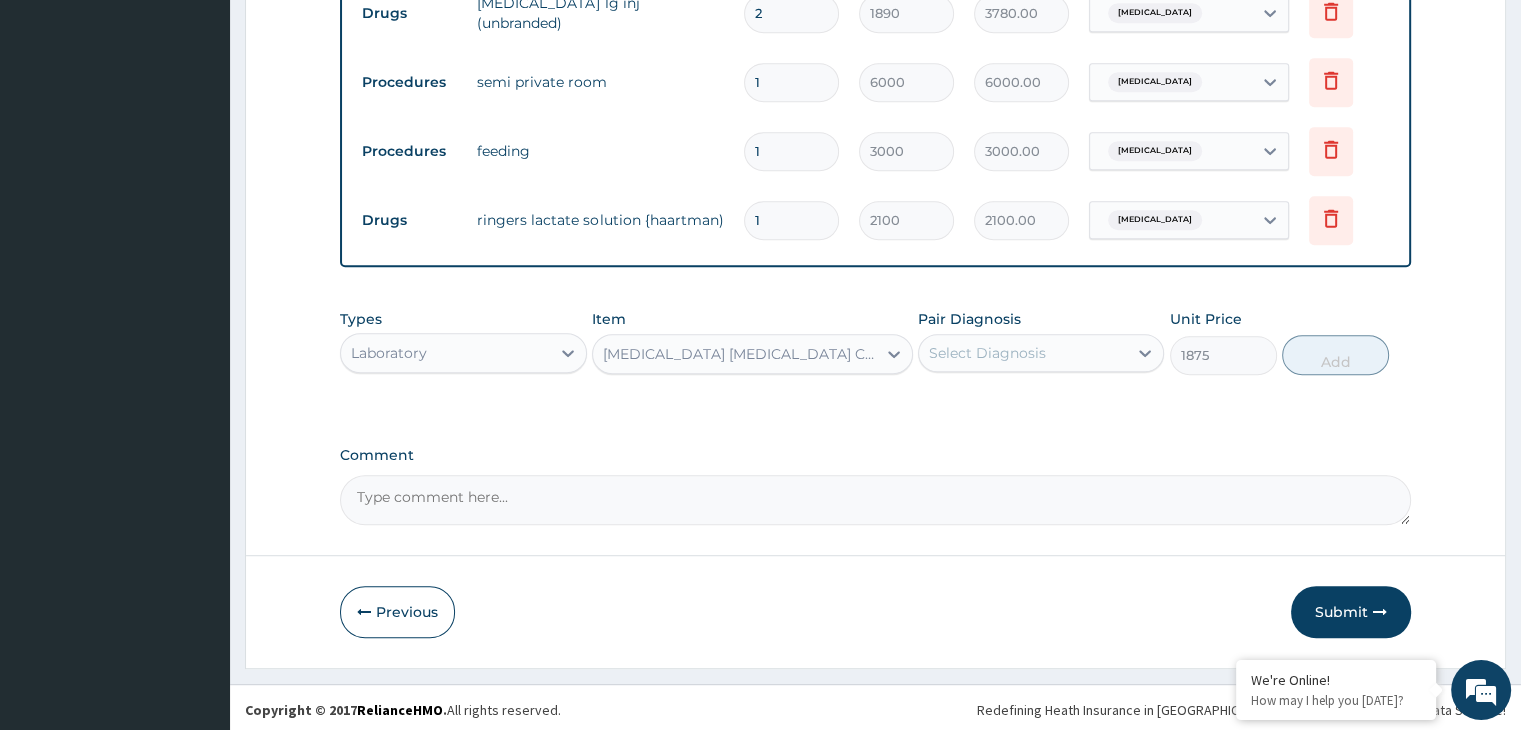 click on "Select Diagnosis" at bounding box center [987, 353] 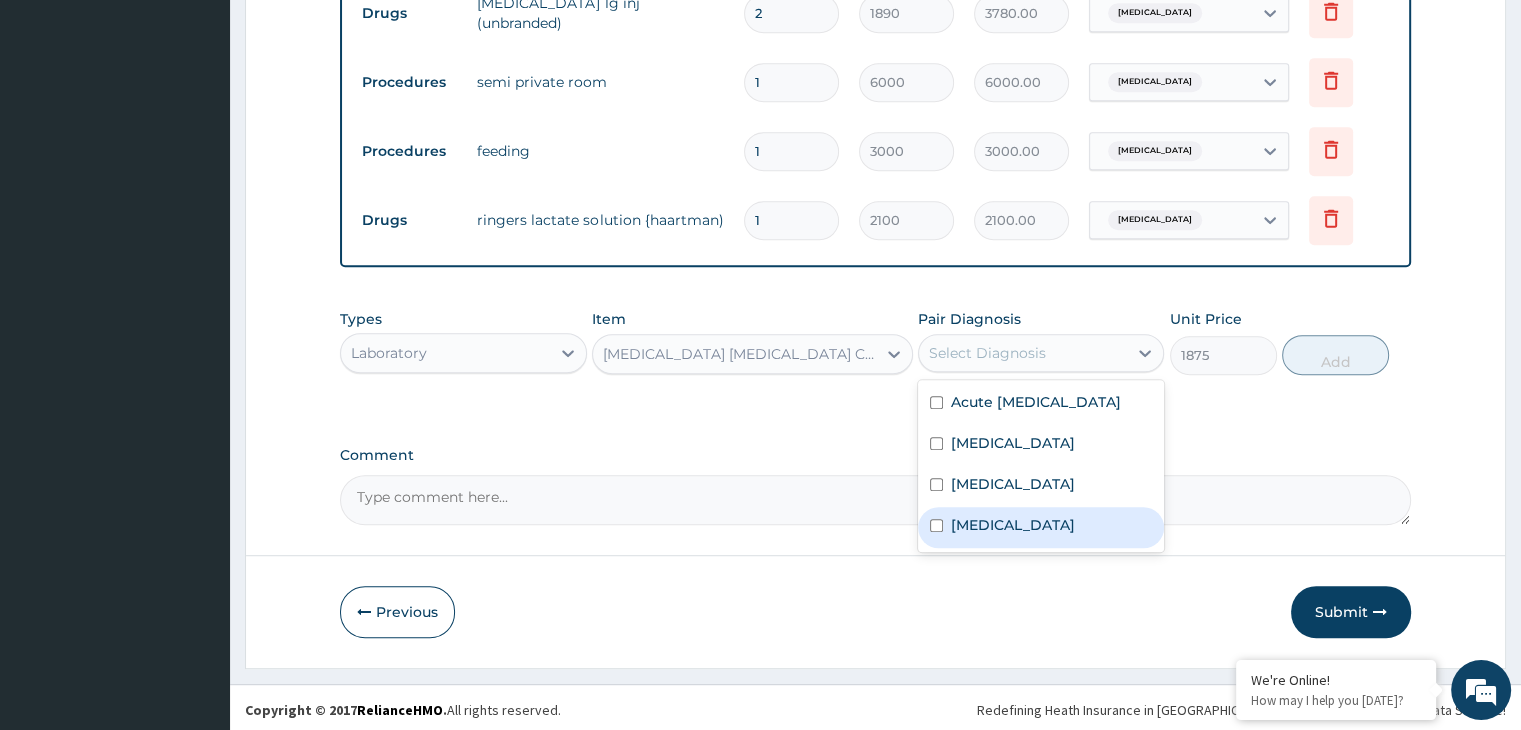 drag, startPoint x: 989, startPoint y: 532, endPoint x: 1019, endPoint y: 523, distance: 31.320919 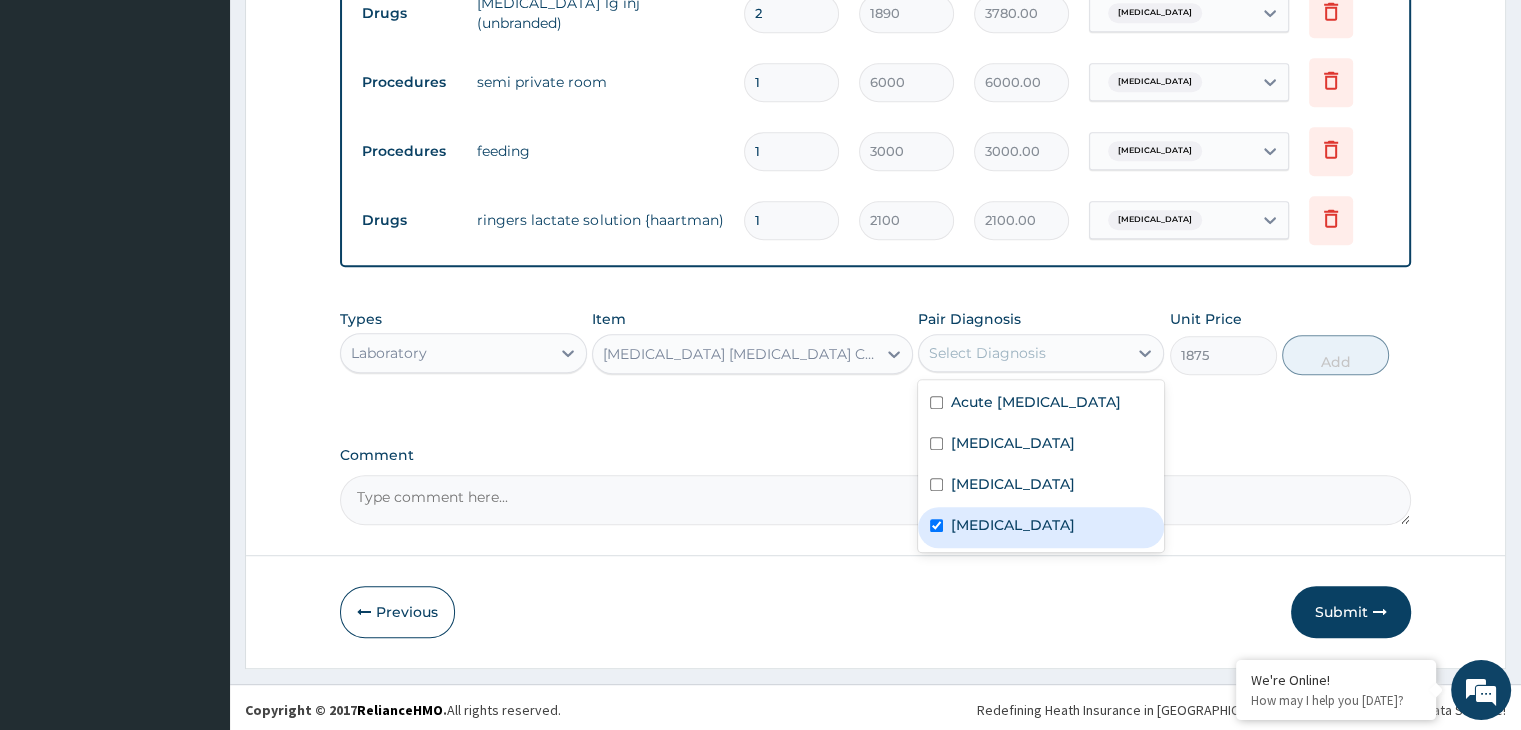 checkbox on "true" 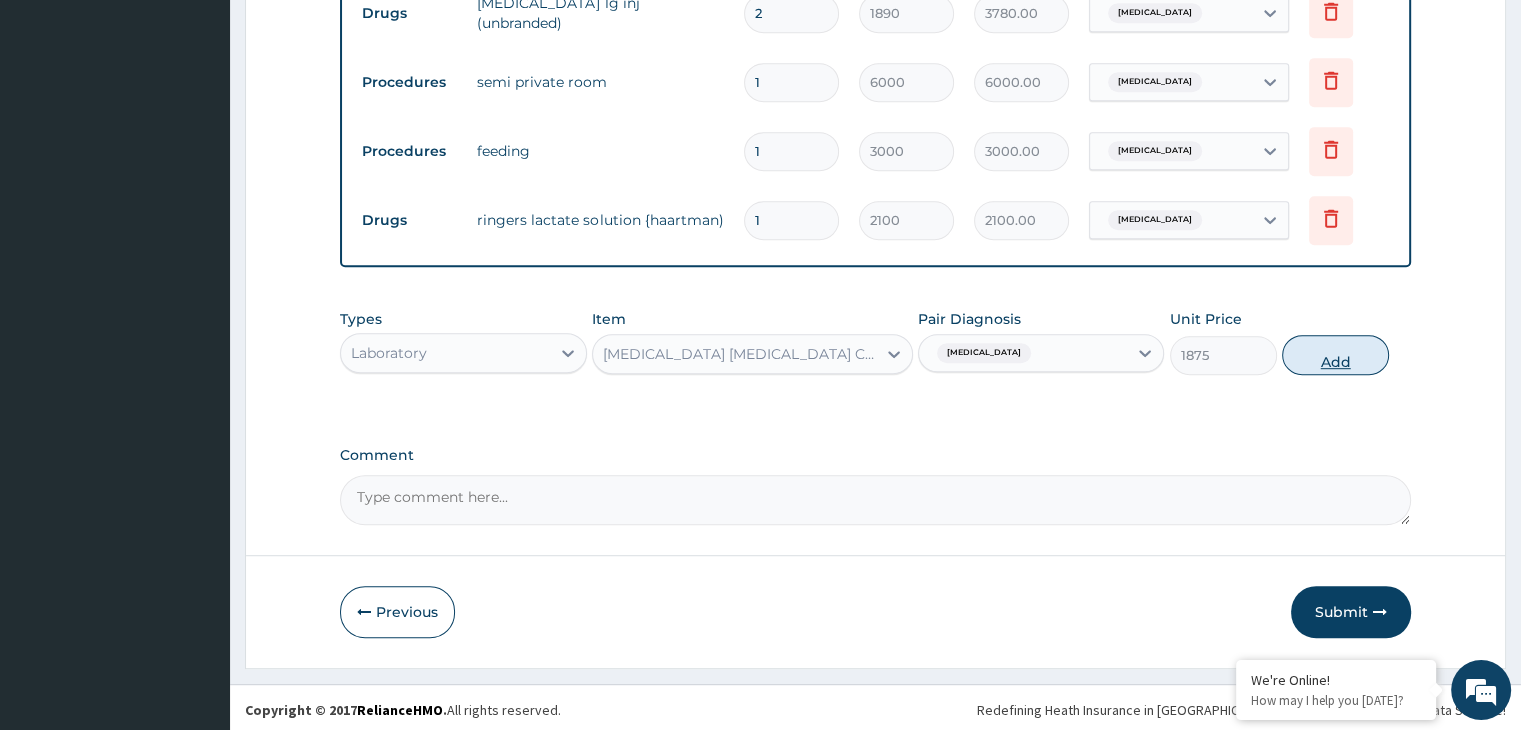 click on "Add" at bounding box center [1335, 355] 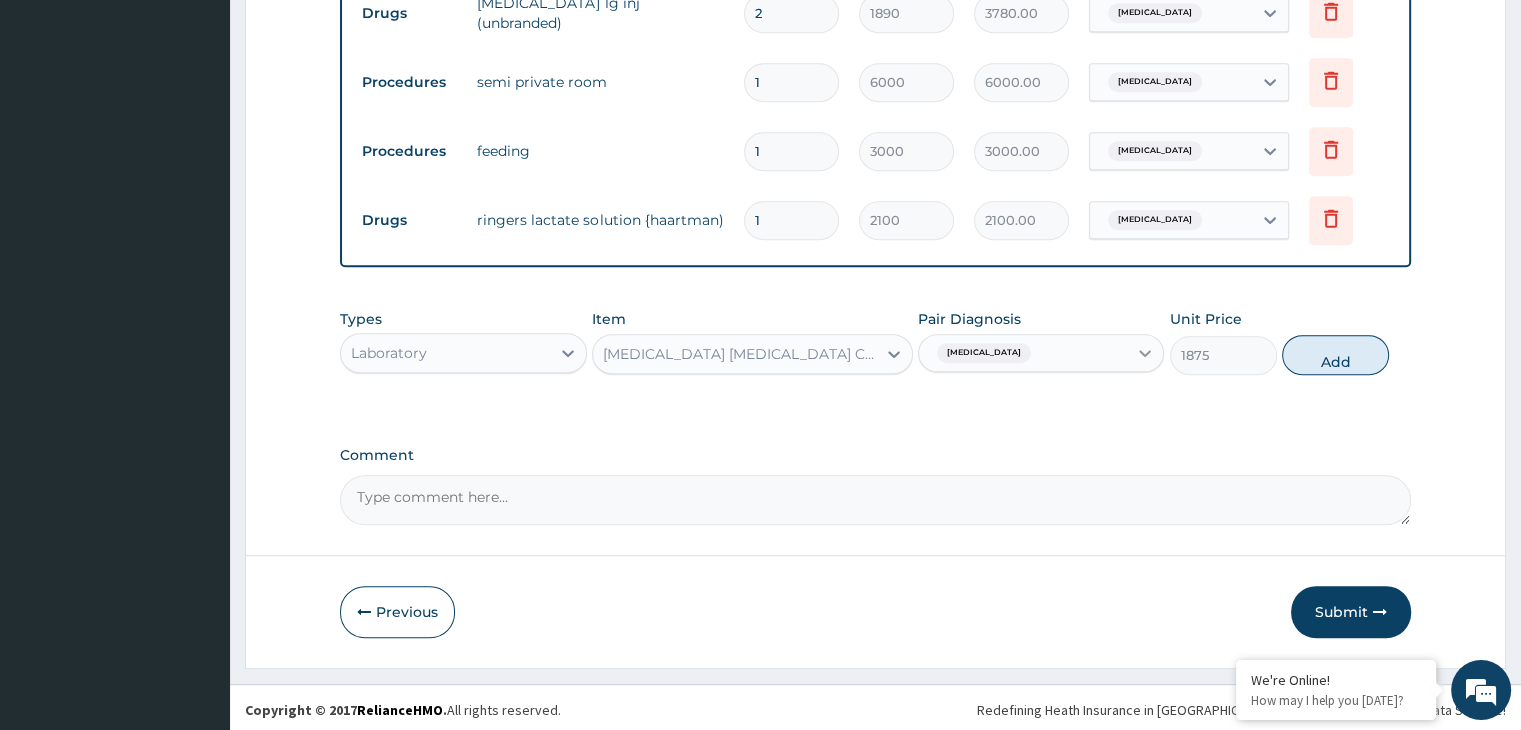 type on "0" 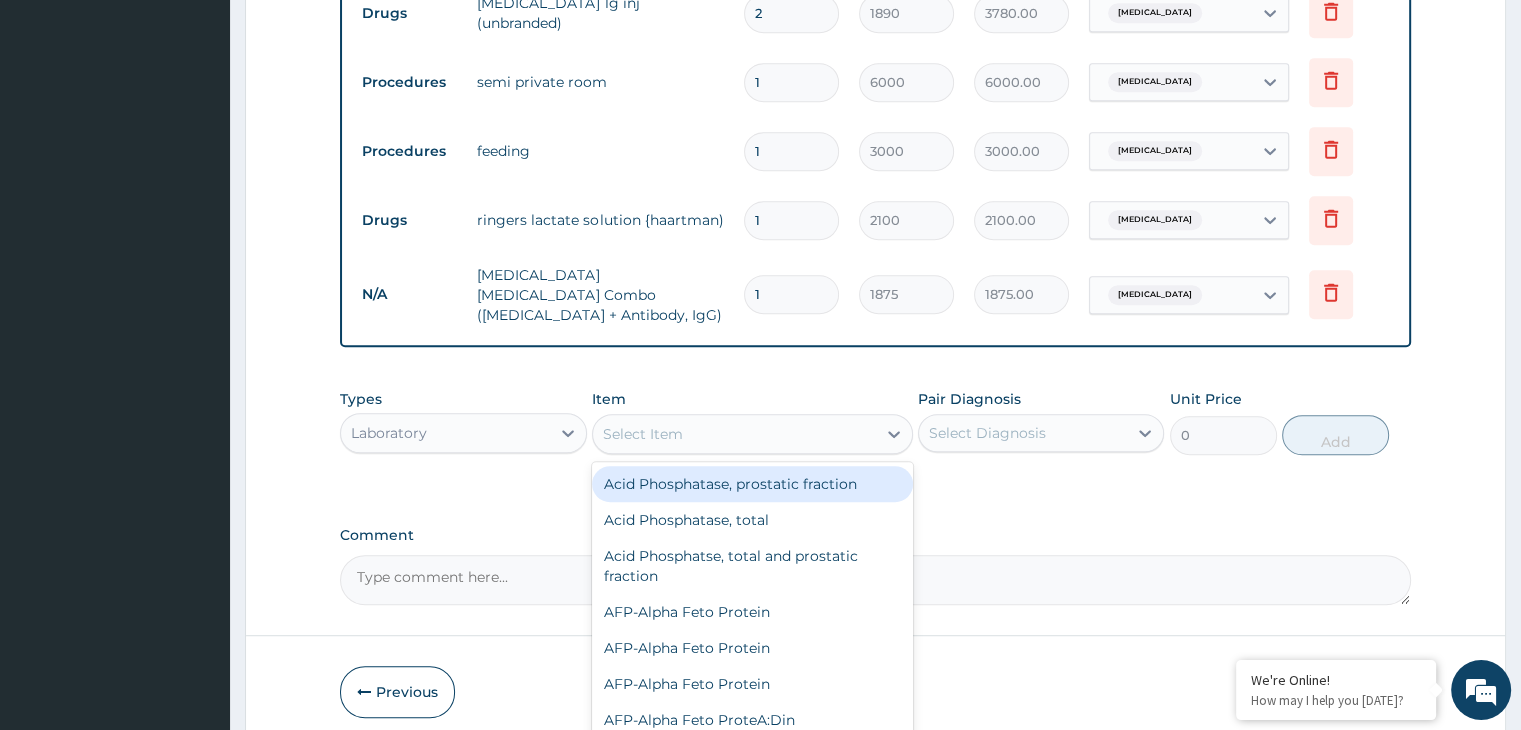 click on "Select Item" at bounding box center [734, 434] 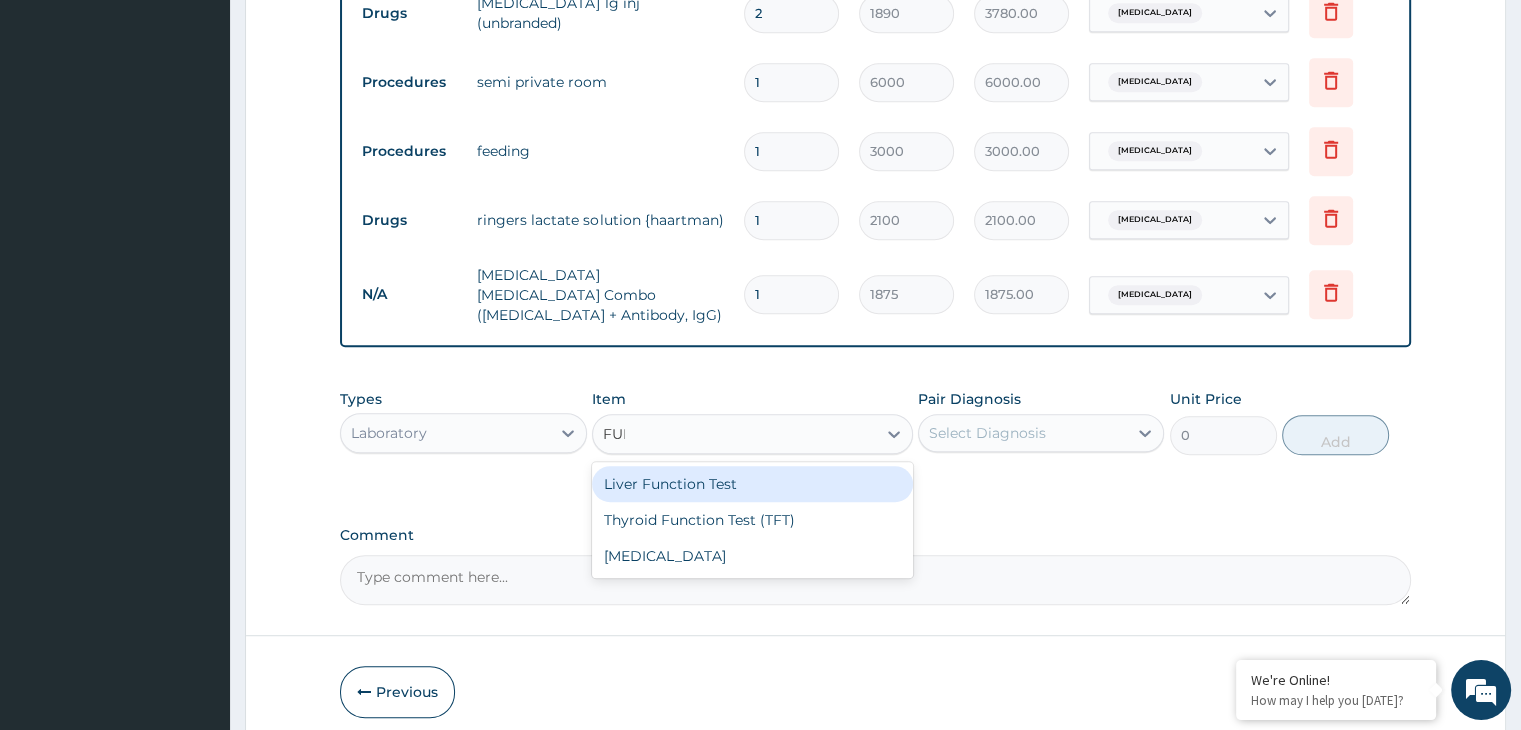 type on "FULL" 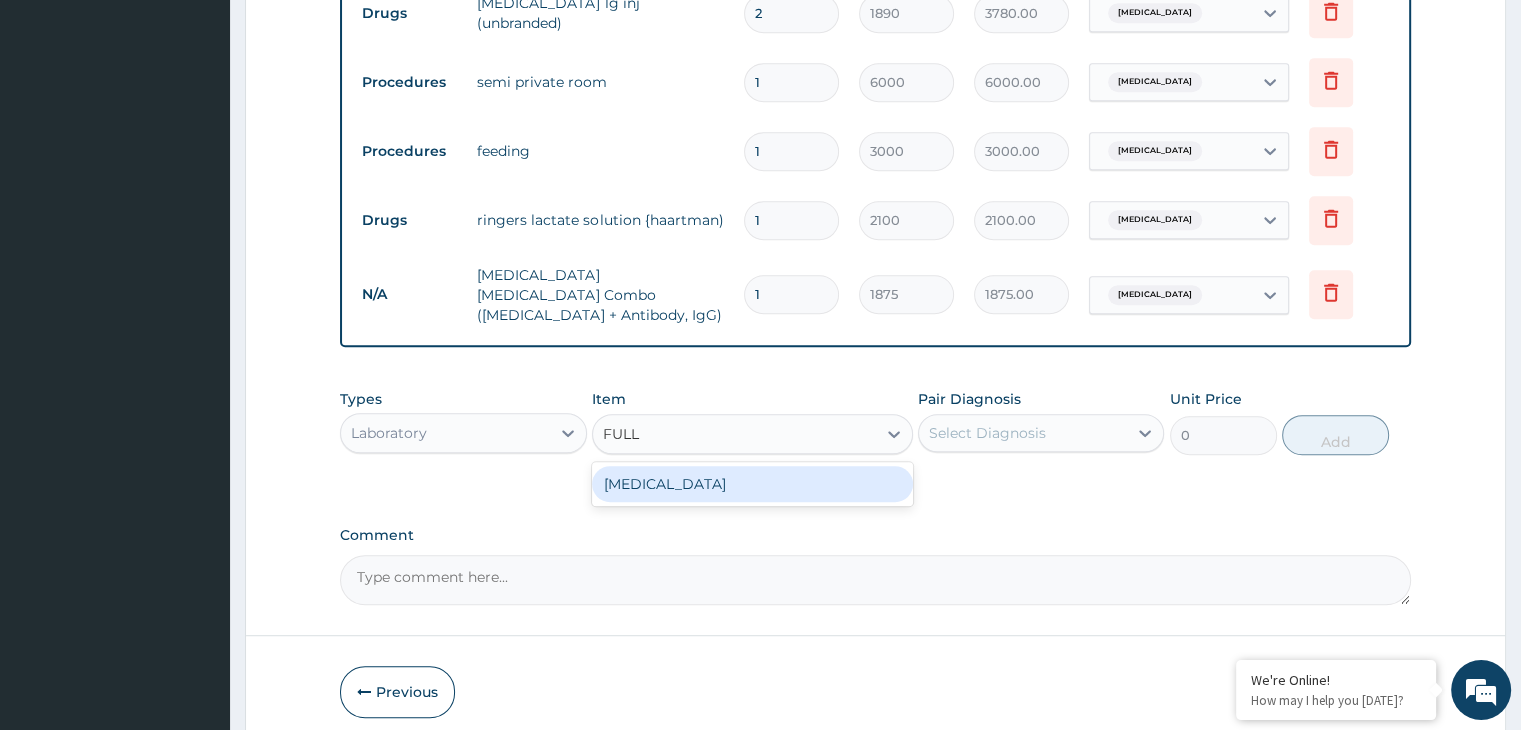 type 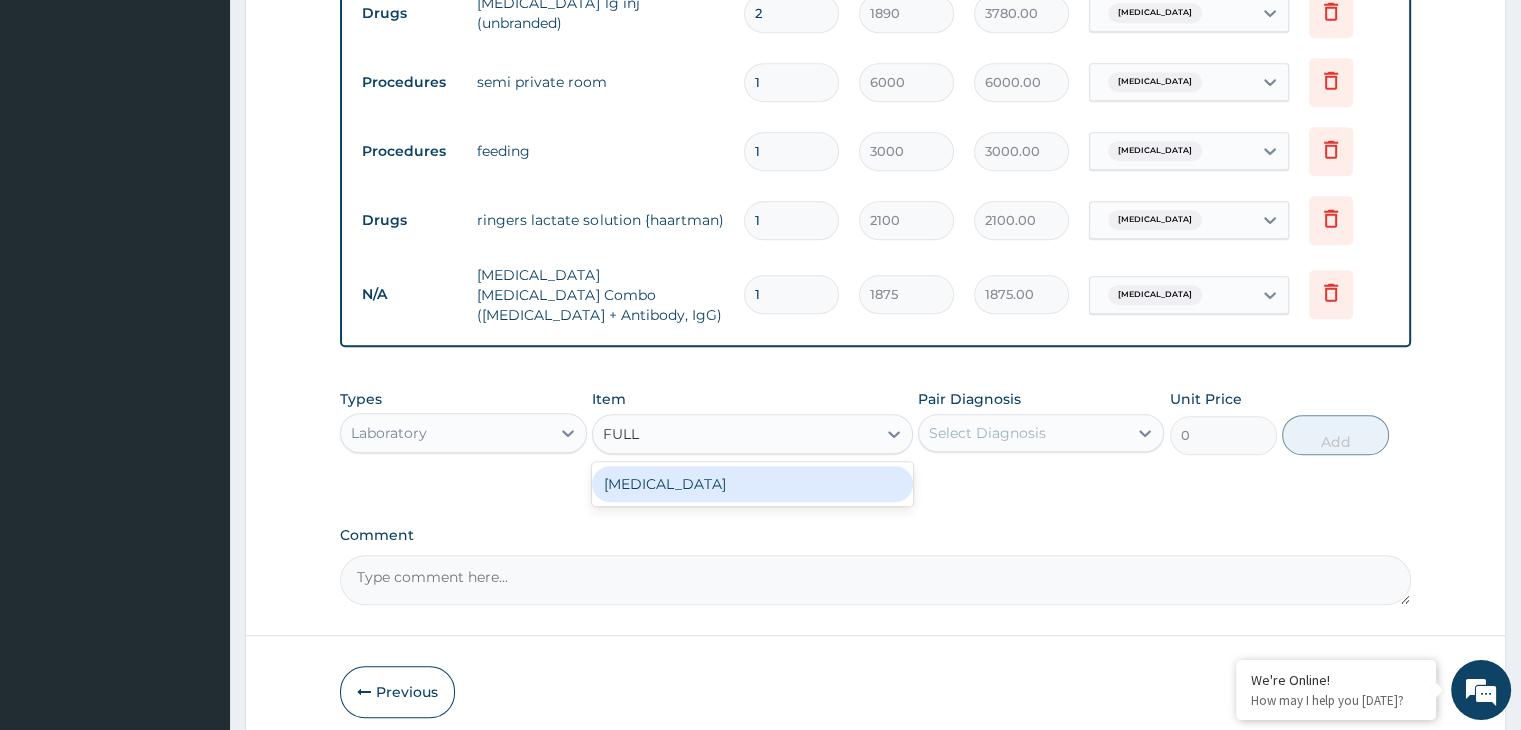 type on "3000" 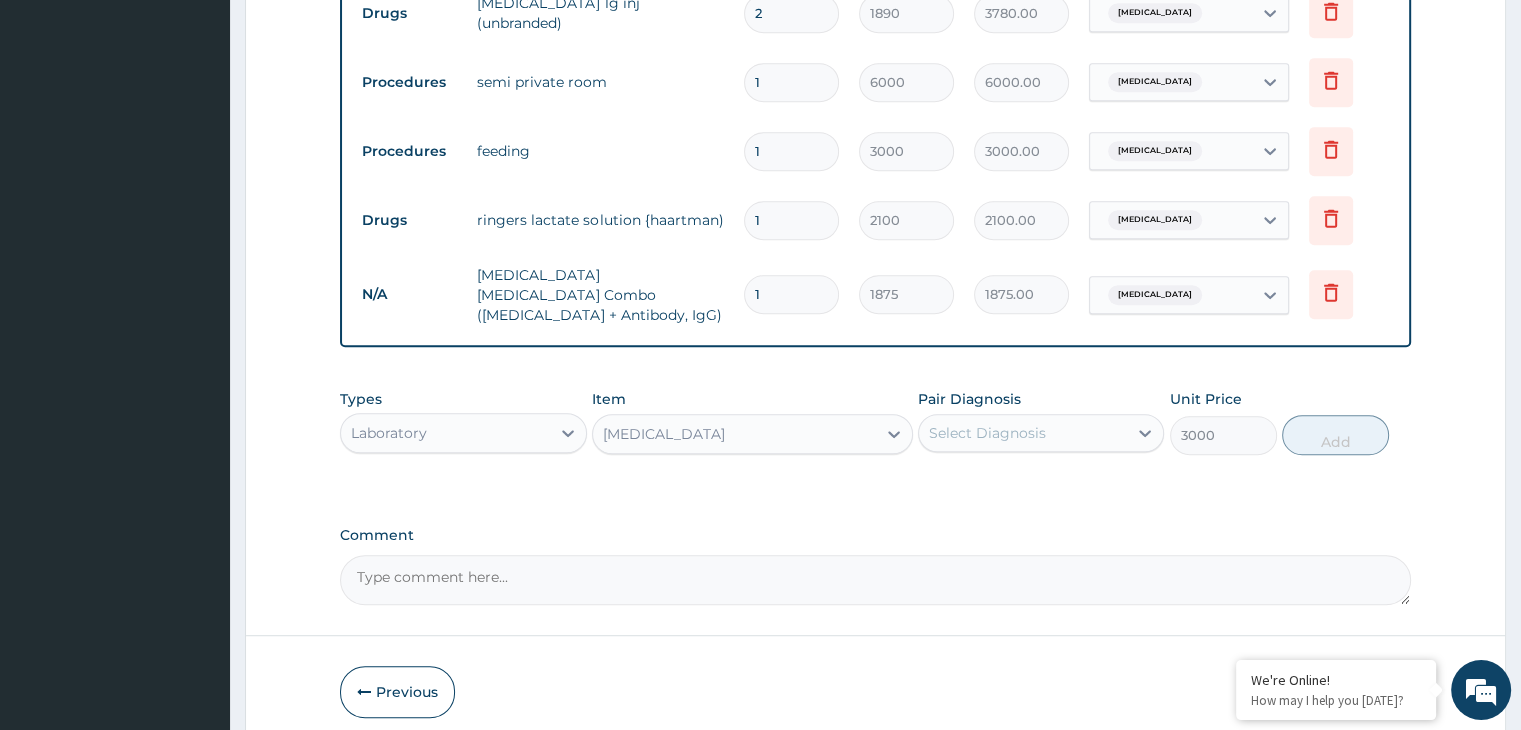 click on "Select Diagnosis" at bounding box center (1023, 433) 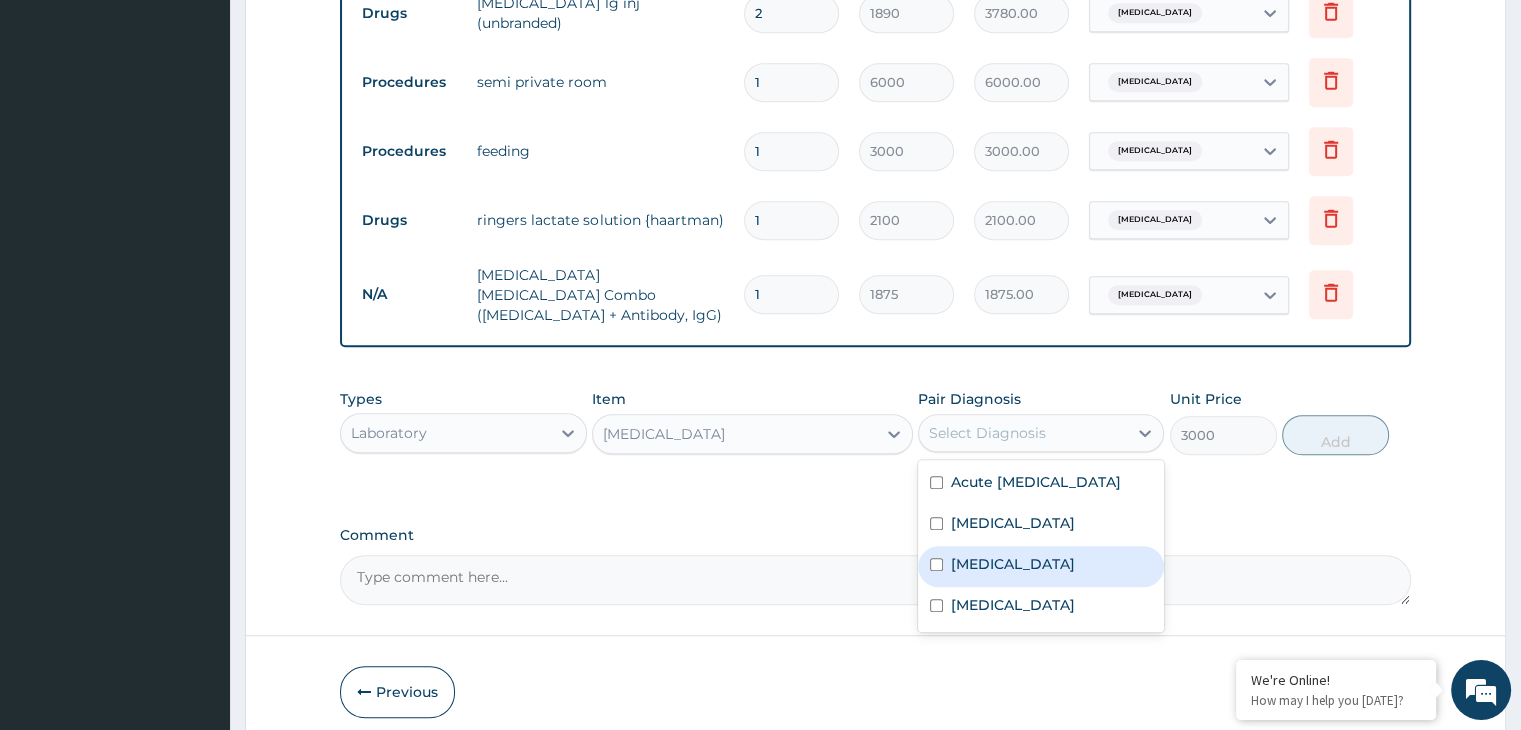 click on "[MEDICAL_DATA]" at bounding box center (1013, 564) 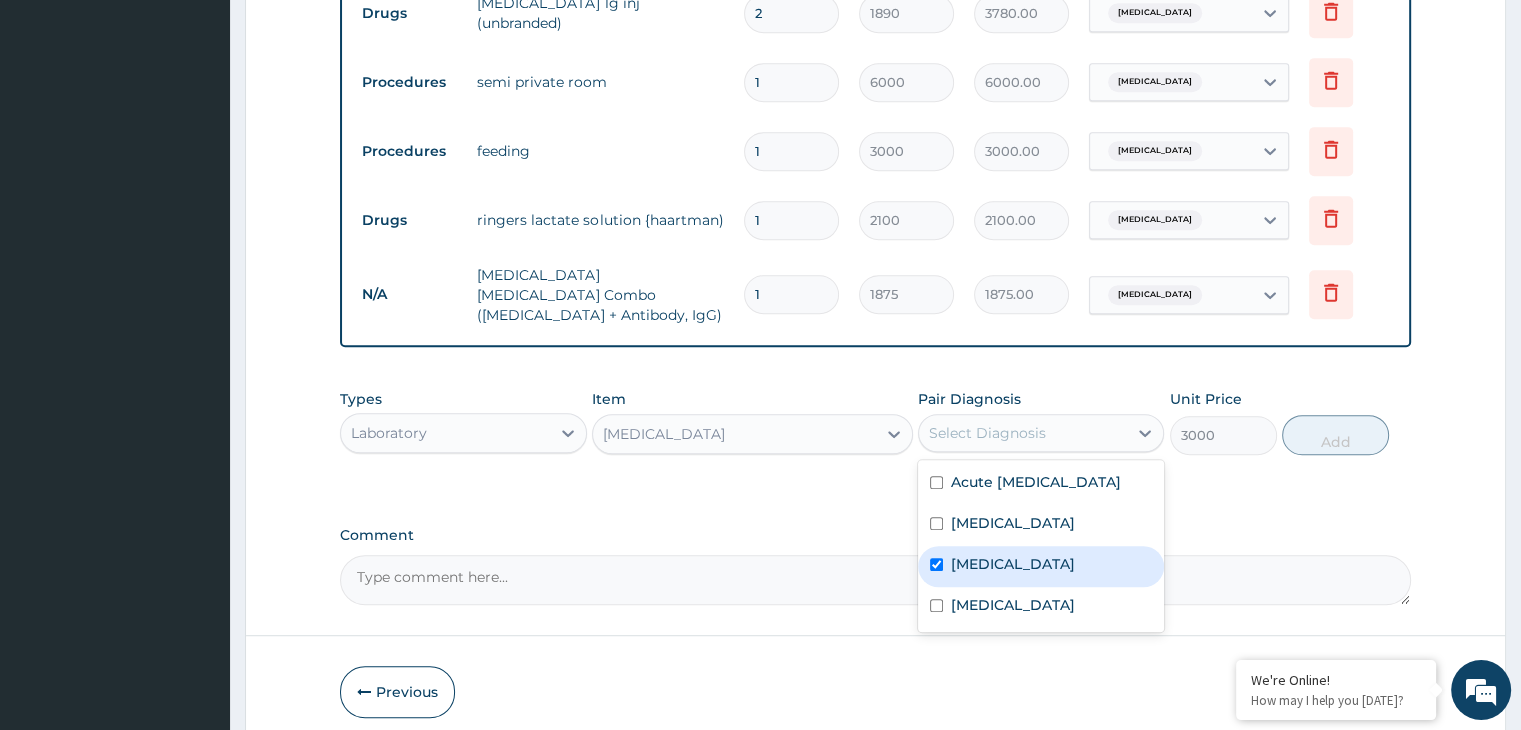checkbox on "true" 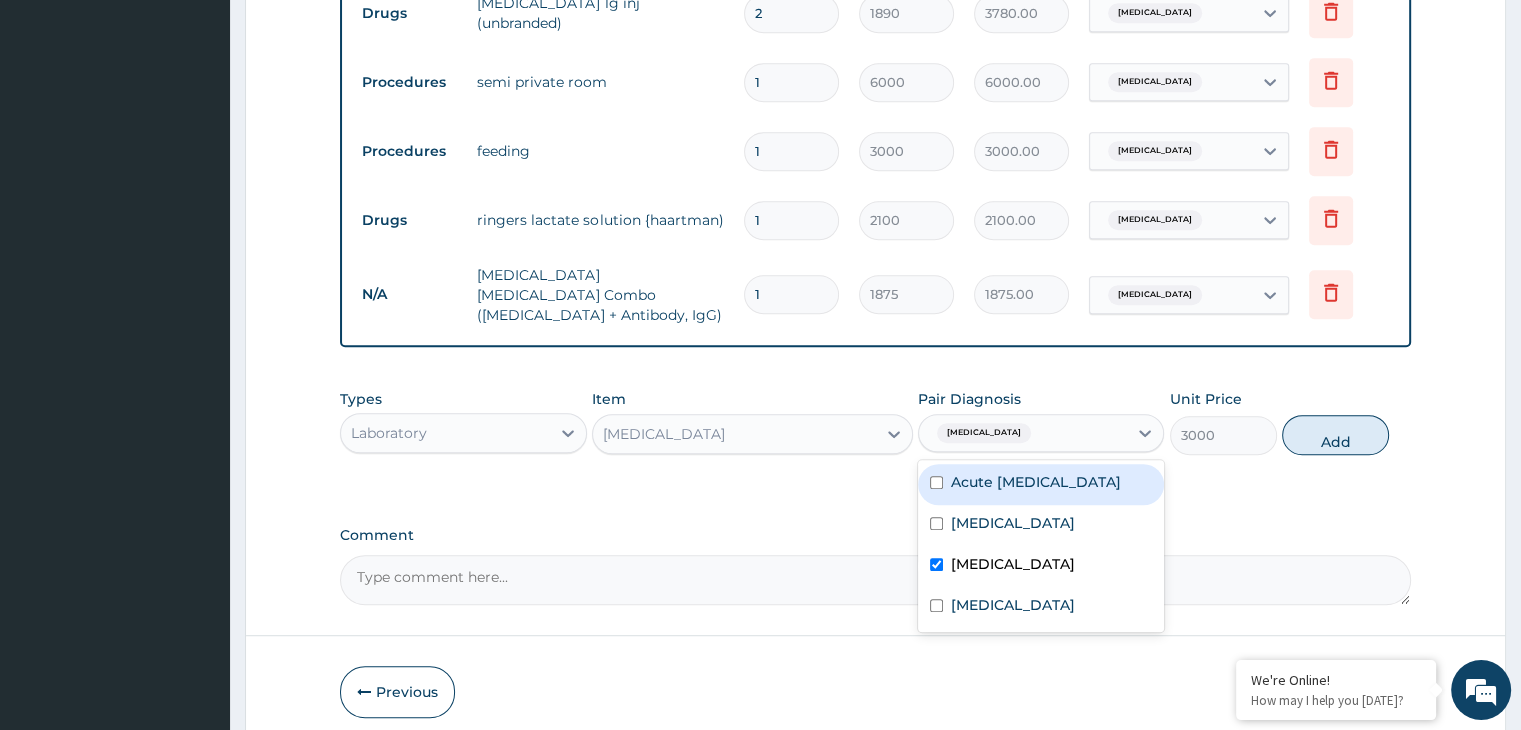 drag, startPoint x: 1064, startPoint y: 481, endPoint x: 1094, endPoint y: 477, distance: 30.265491 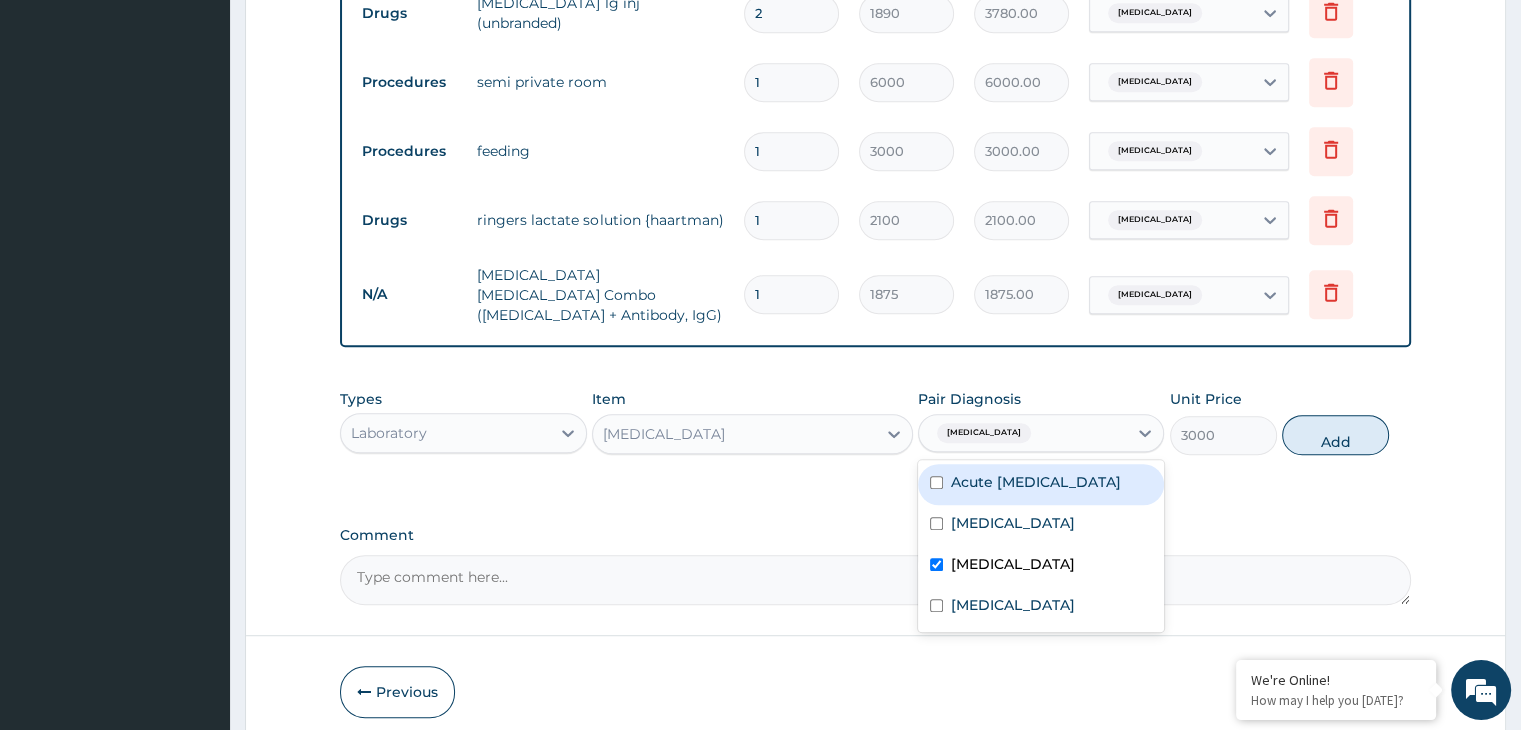click on "Acute upper respiratory infection" at bounding box center [1036, 482] 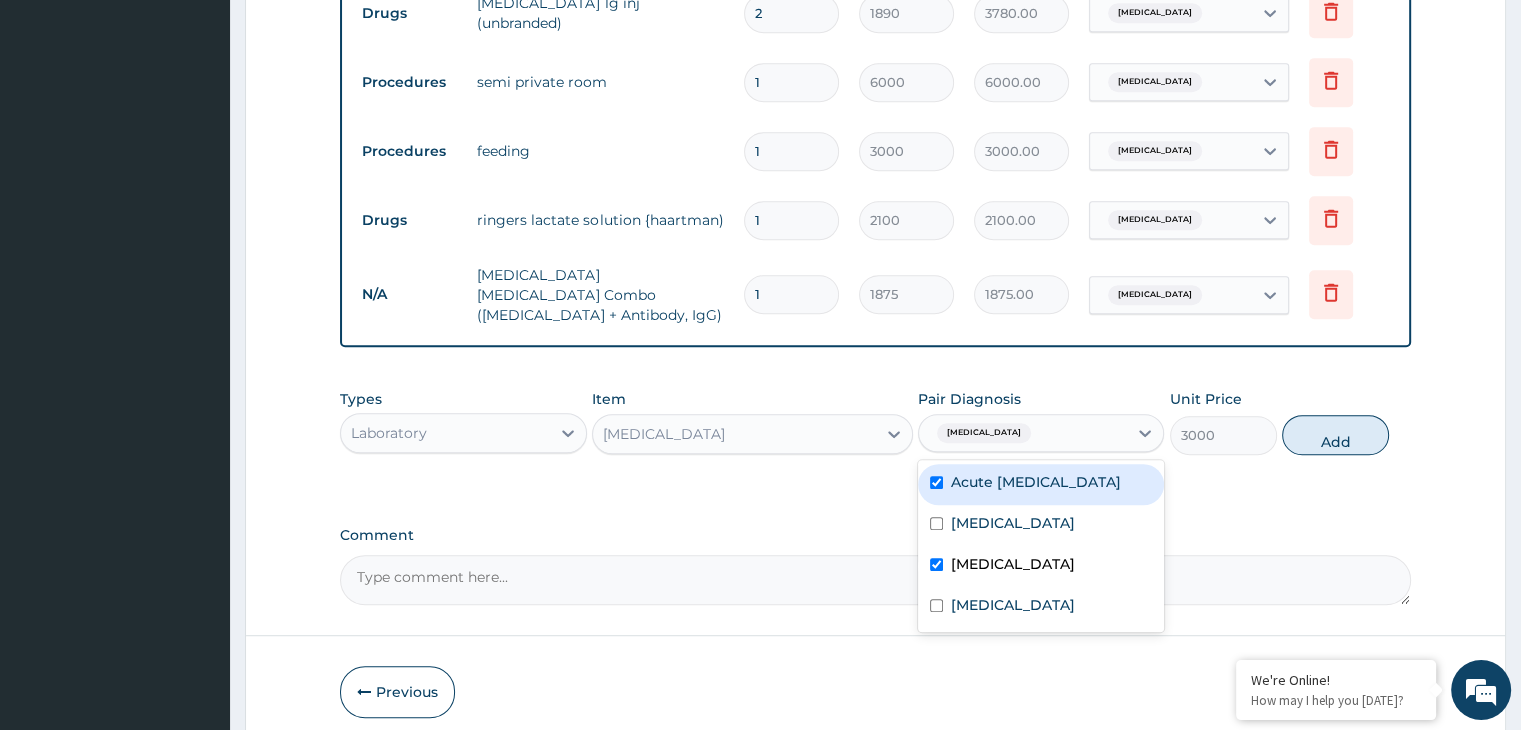 checkbox on "true" 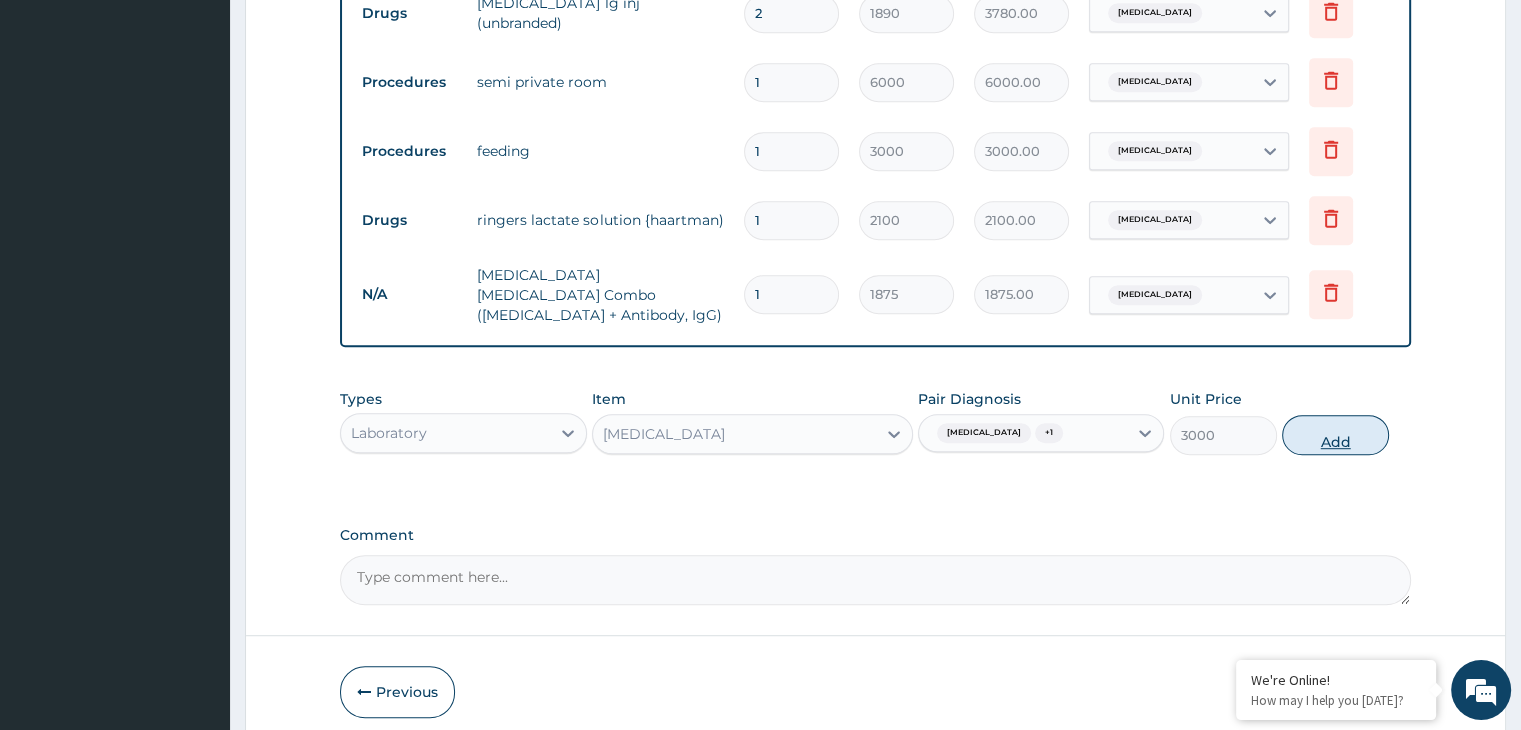 click on "Add" at bounding box center (1335, 435) 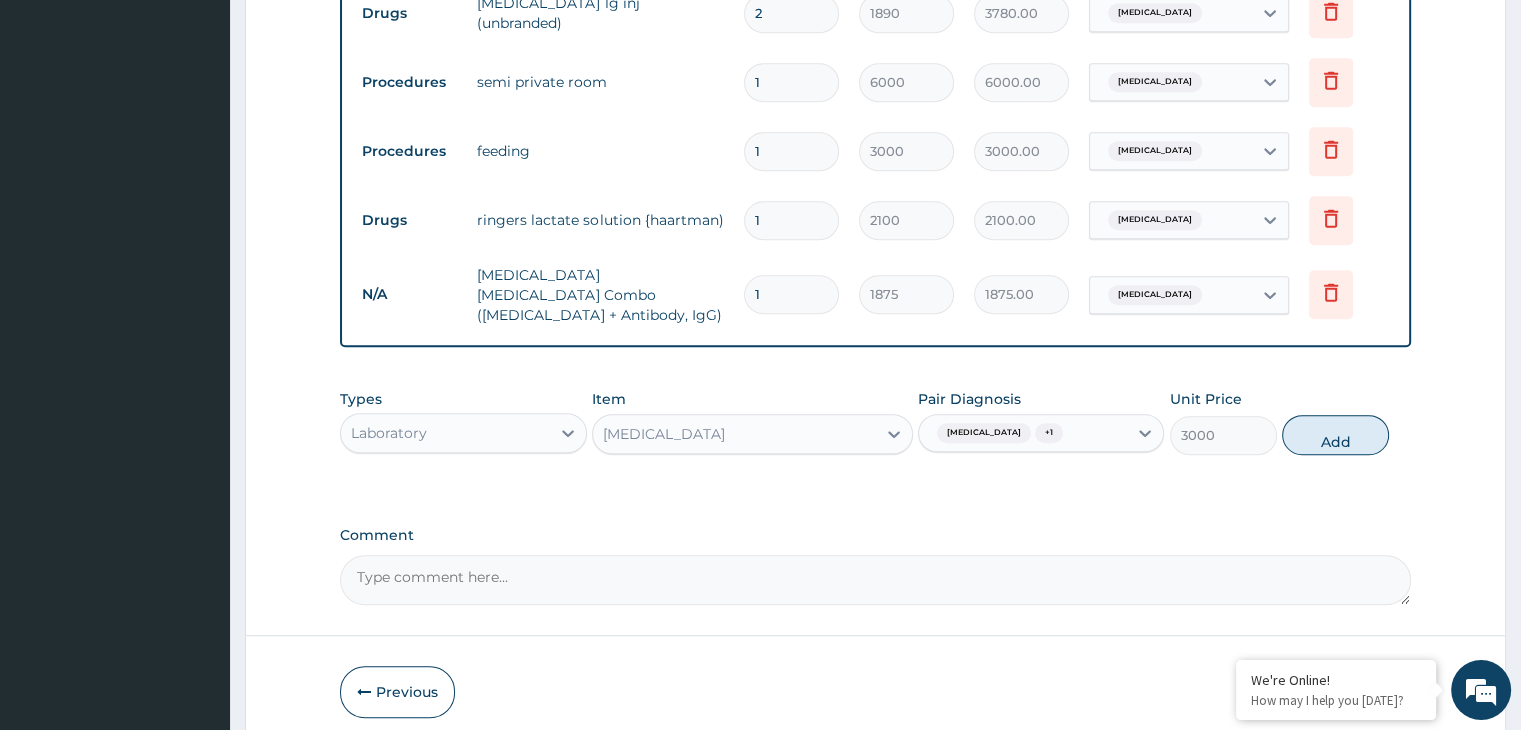type on "0" 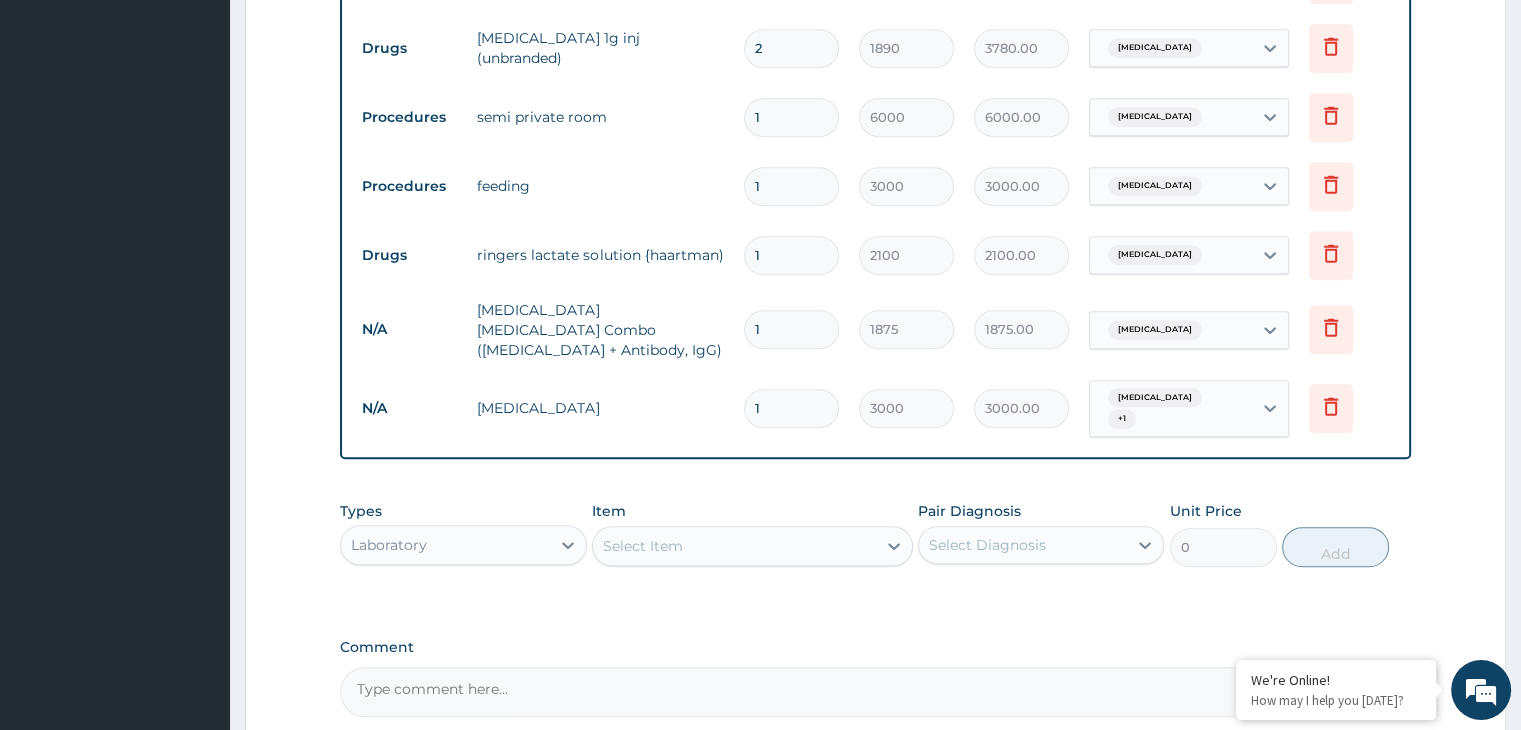 scroll, scrollTop: 1190, scrollLeft: 0, axis: vertical 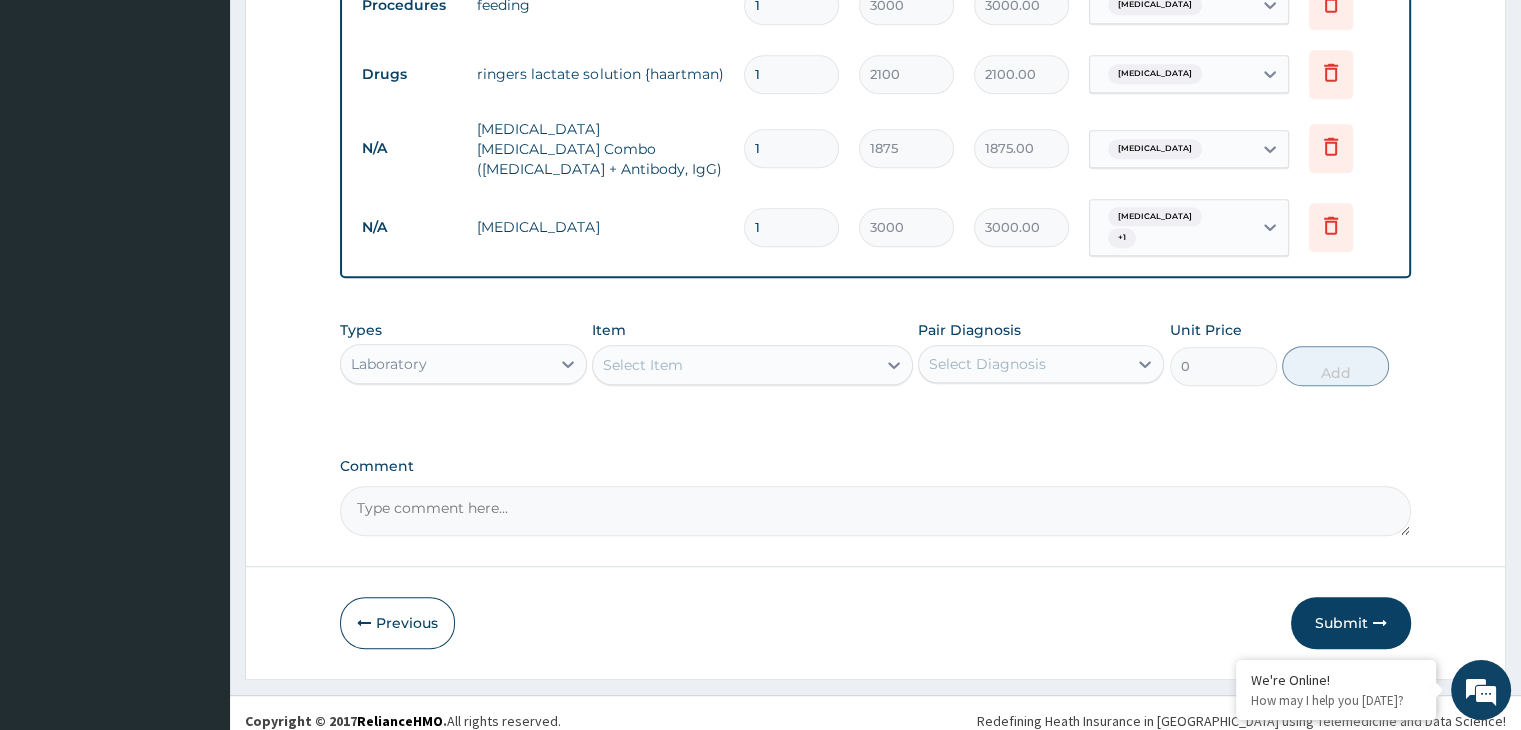 click on "Laboratory" at bounding box center [463, 364] 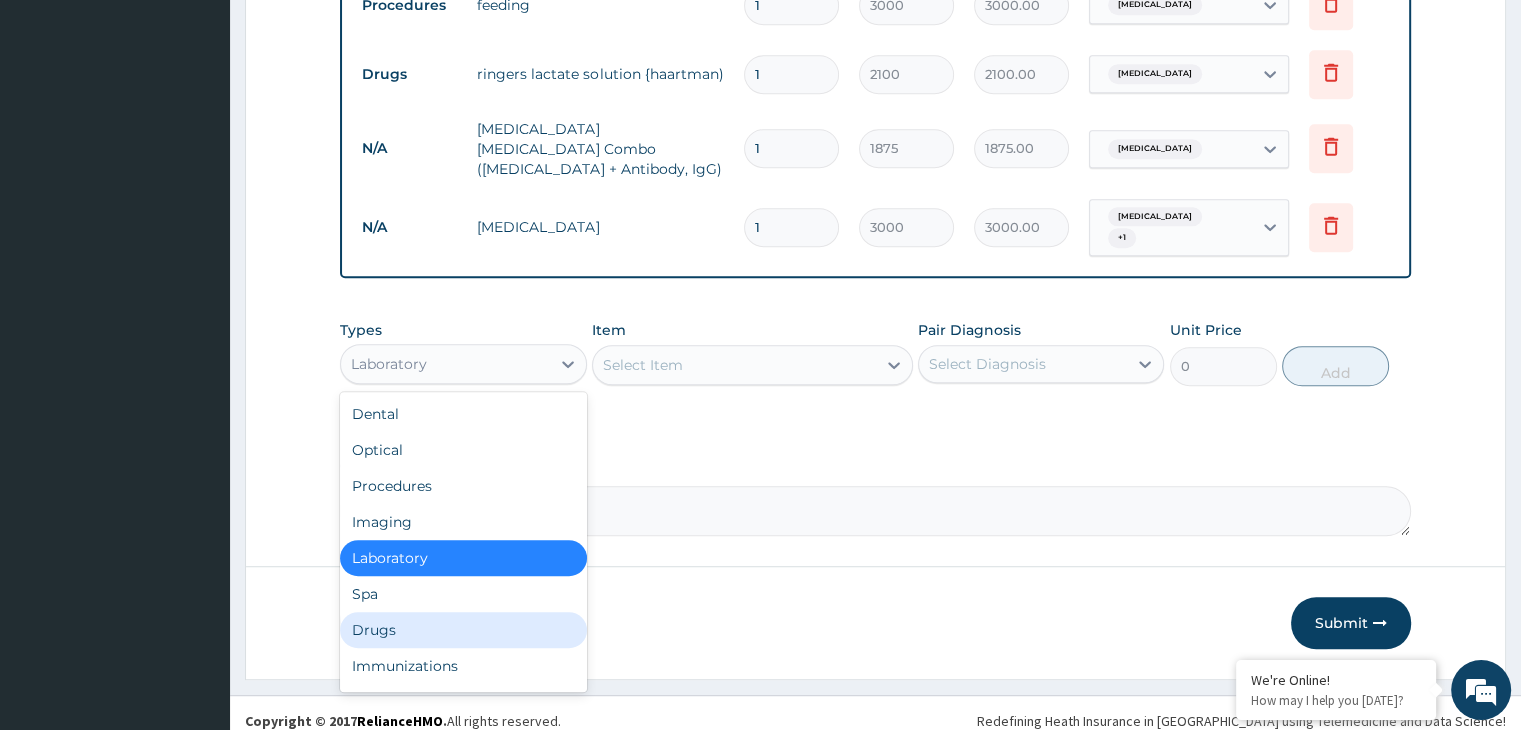 drag, startPoint x: 391, startPoint y: 620, endPoint x: 511, endPoint y: 597, distance: 122.18429 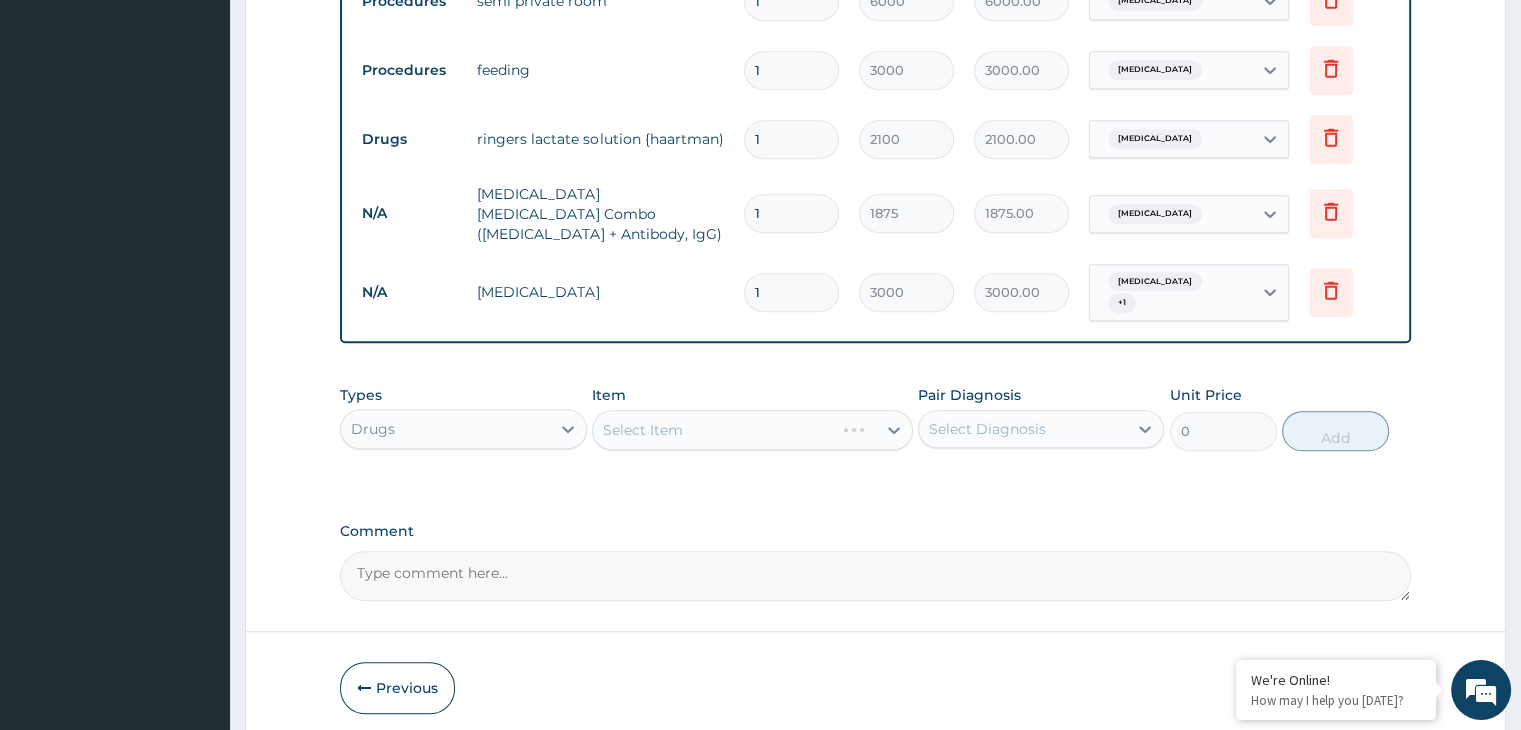 scroll, scrollTop: 1090, scrollLeft: 0, axis: vertical 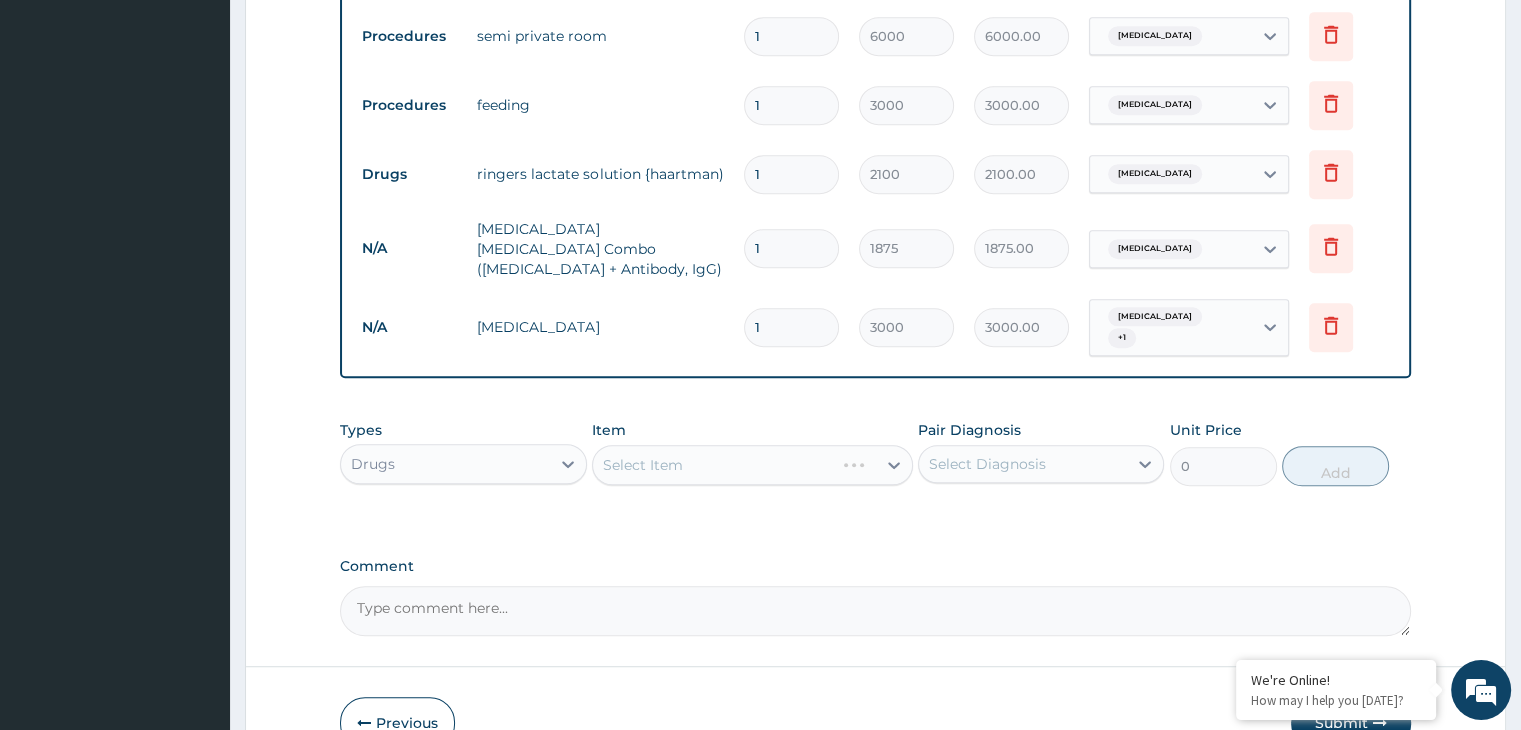 click on "Select Item" at bounding box center (752, 465) 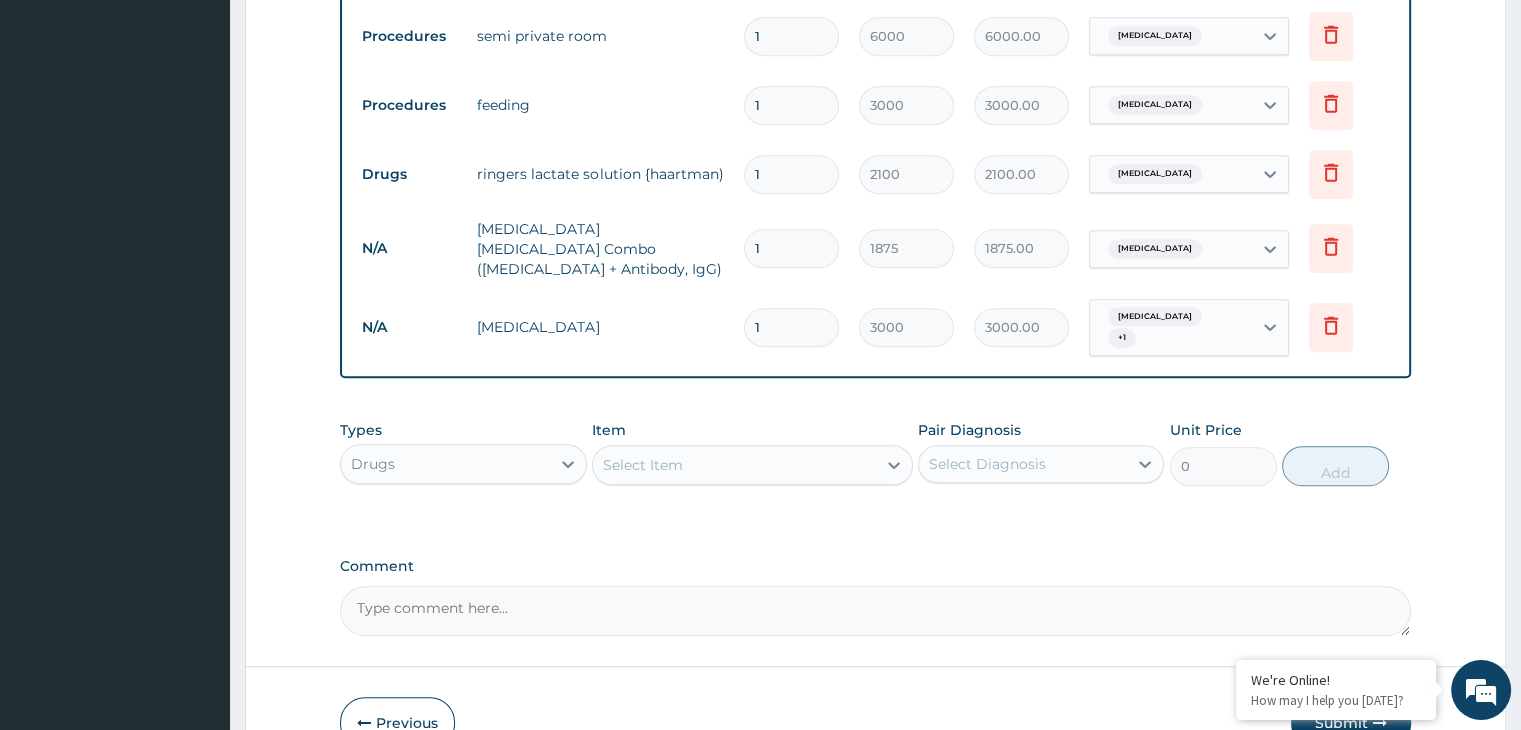 click on "Select Item" at bounding box center [734, 465] 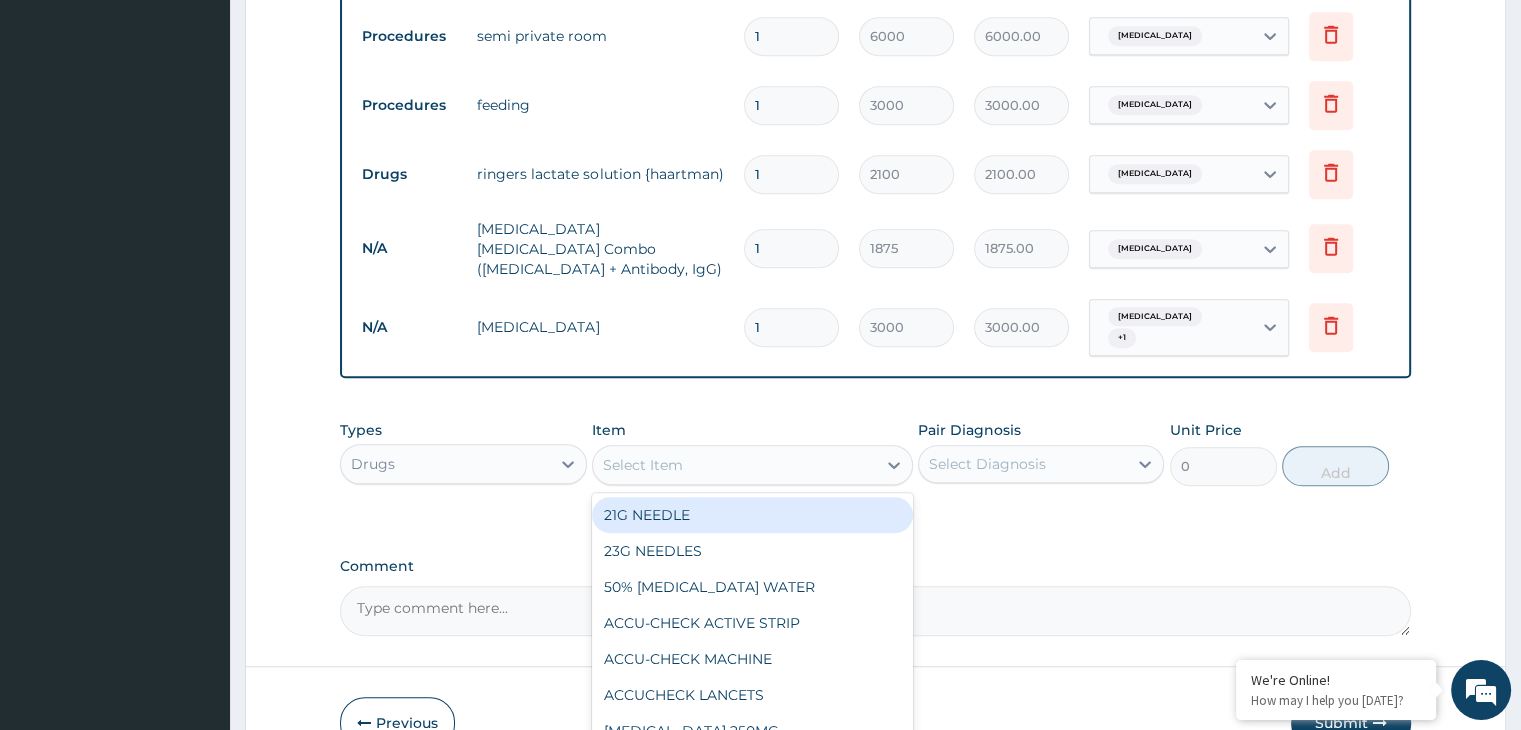 type on "a" 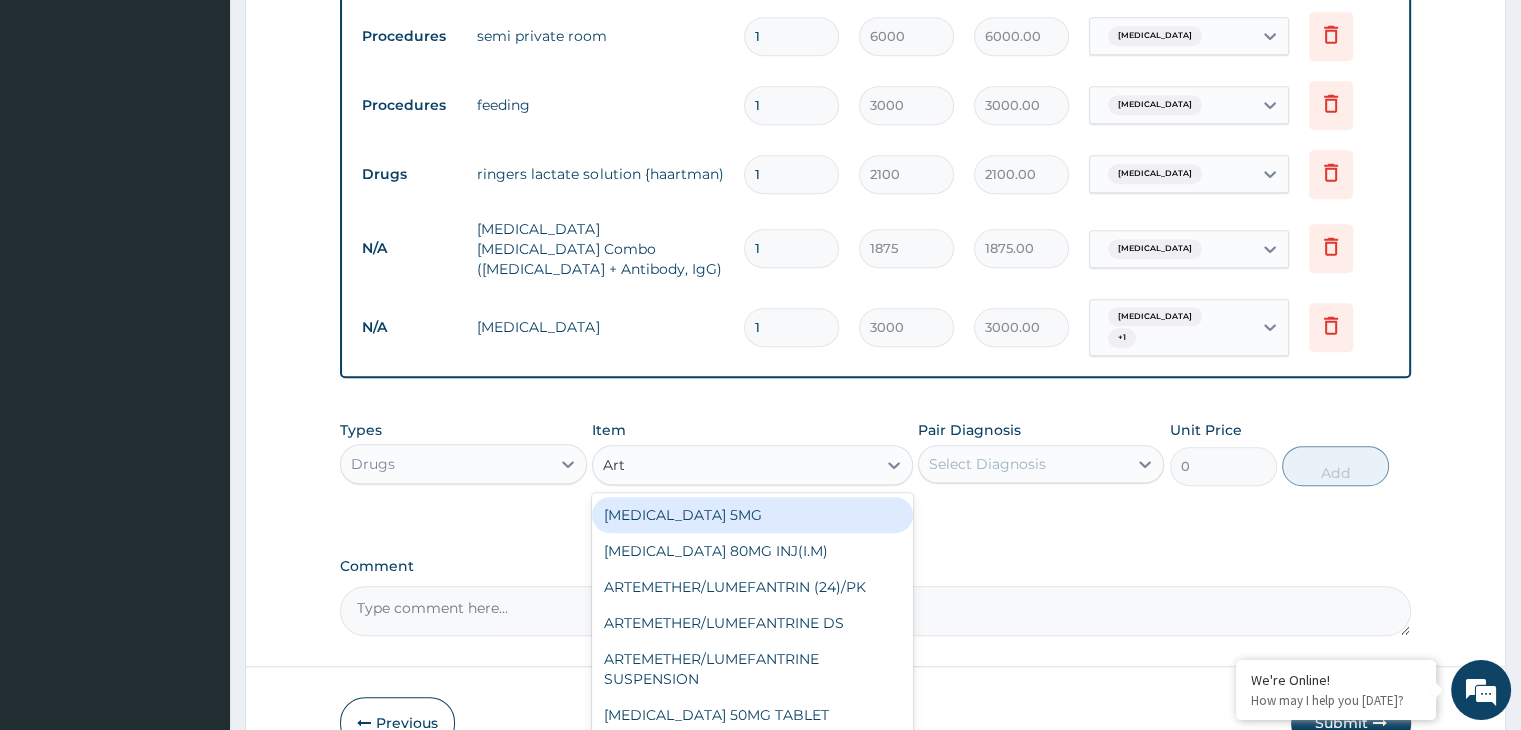 type on "Arte" 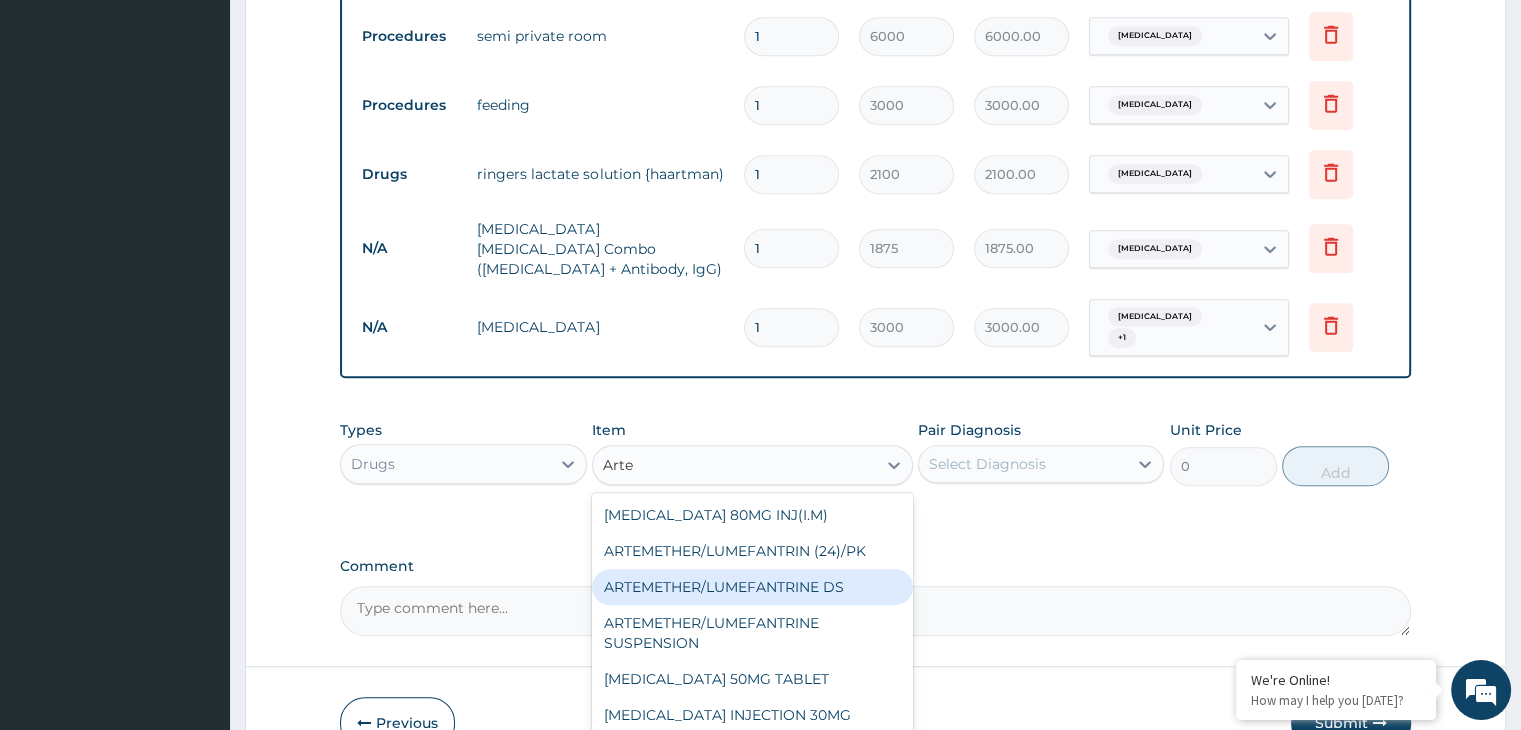 click on "ARTEMETHER/LUMEFANTRINE DS" at bounding box center (752, 587) 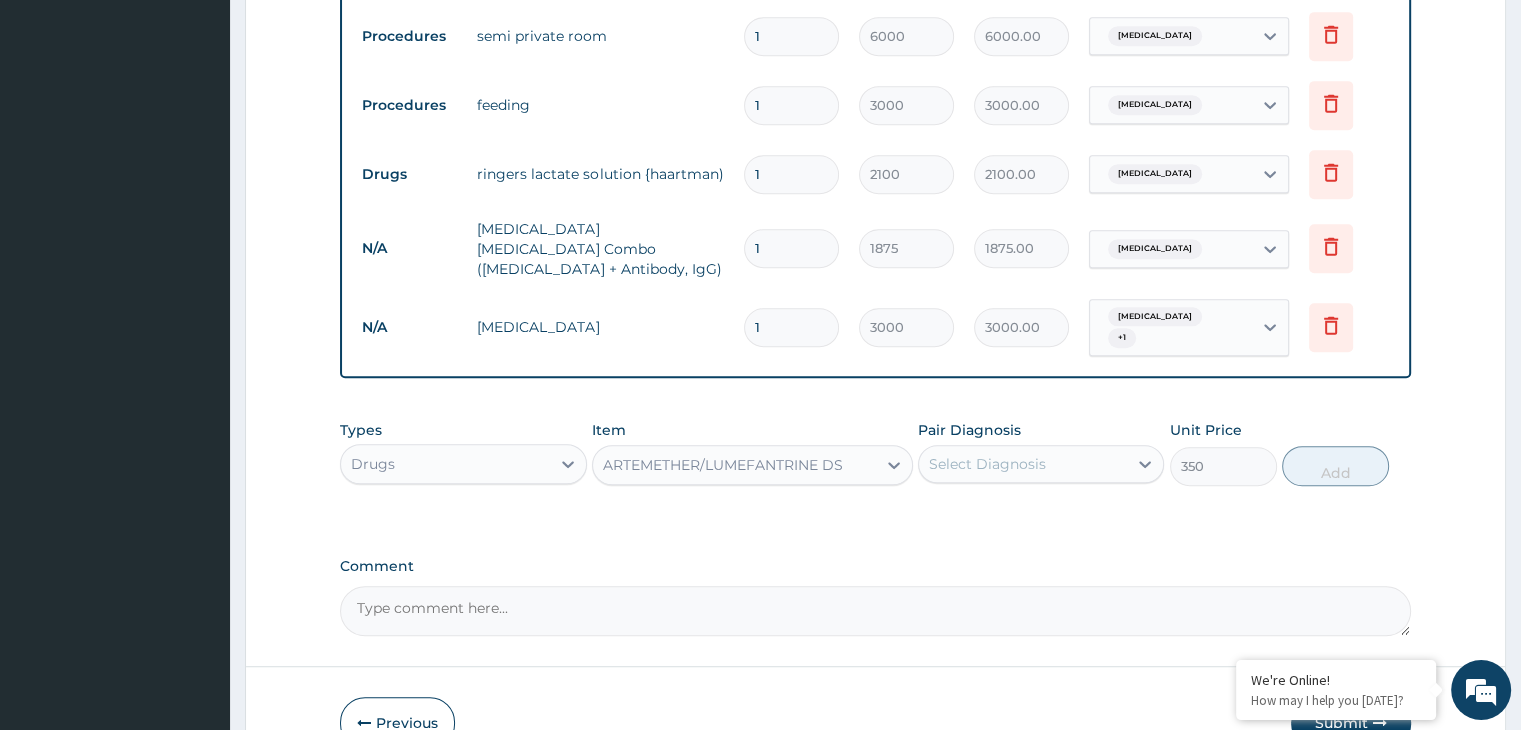 click on "Select Diagnosis" at bounding box center (987, 464) 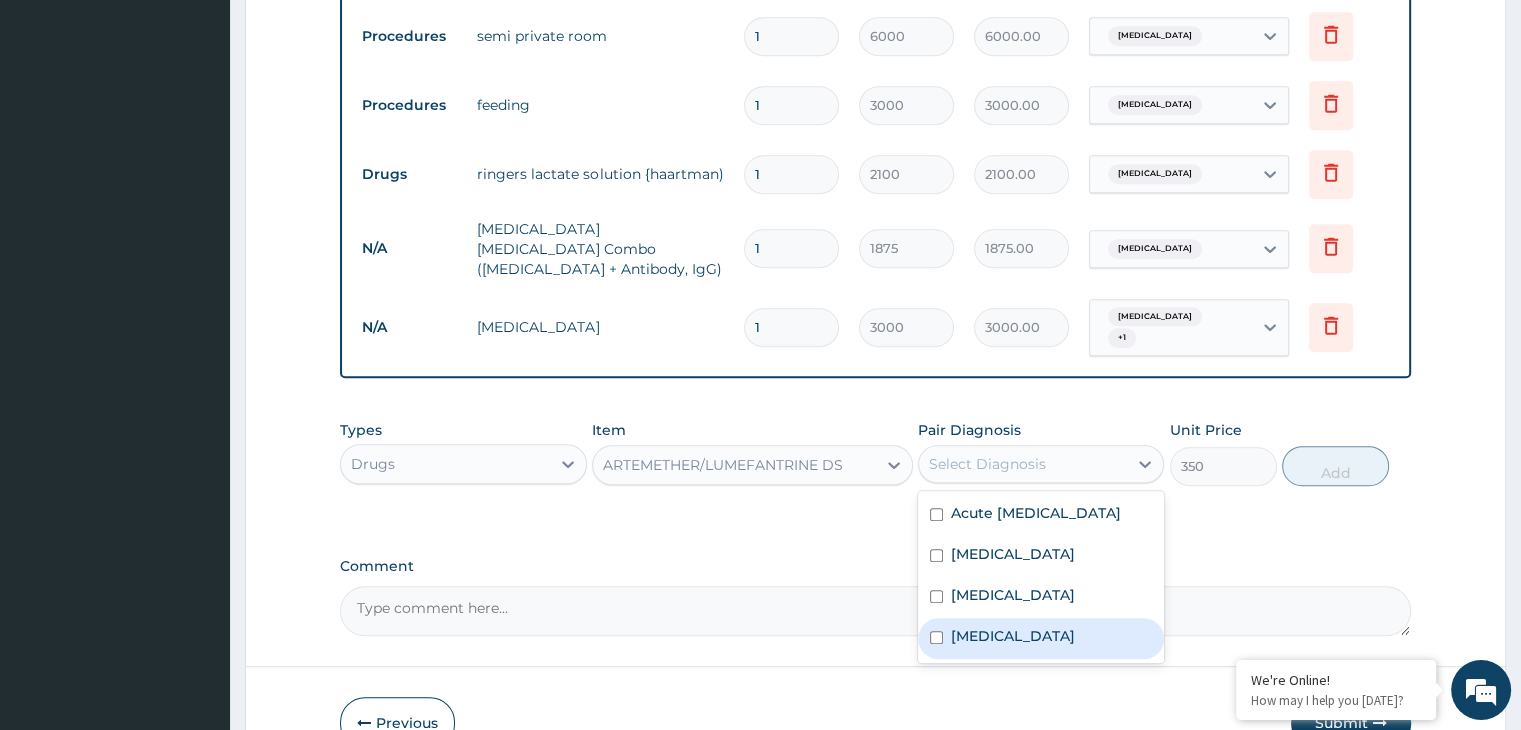 drag, startPoint x: 958, startPoint y: 650, endPoint x: 1131, endPoint y: 589, distance: 183.43936 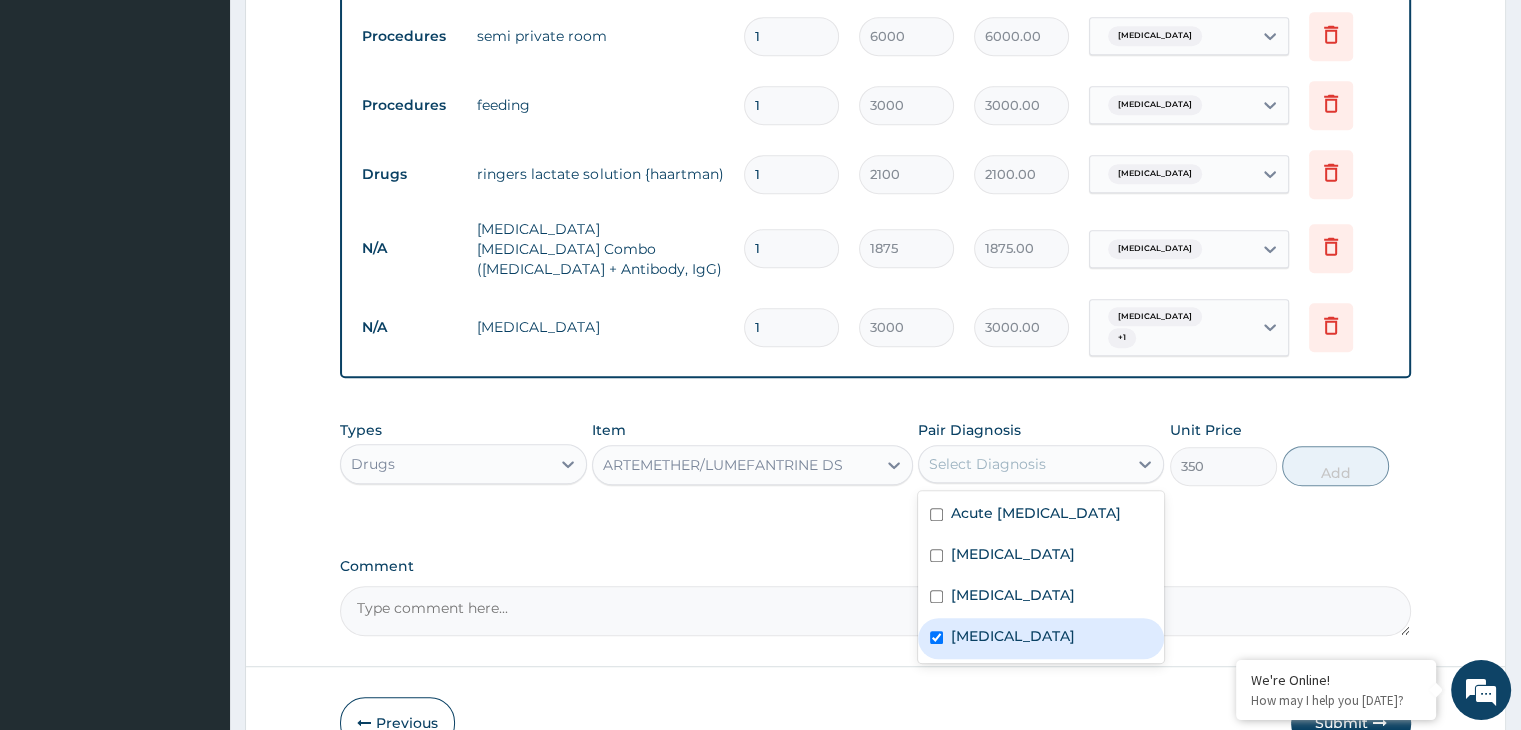 checkbox on "true" 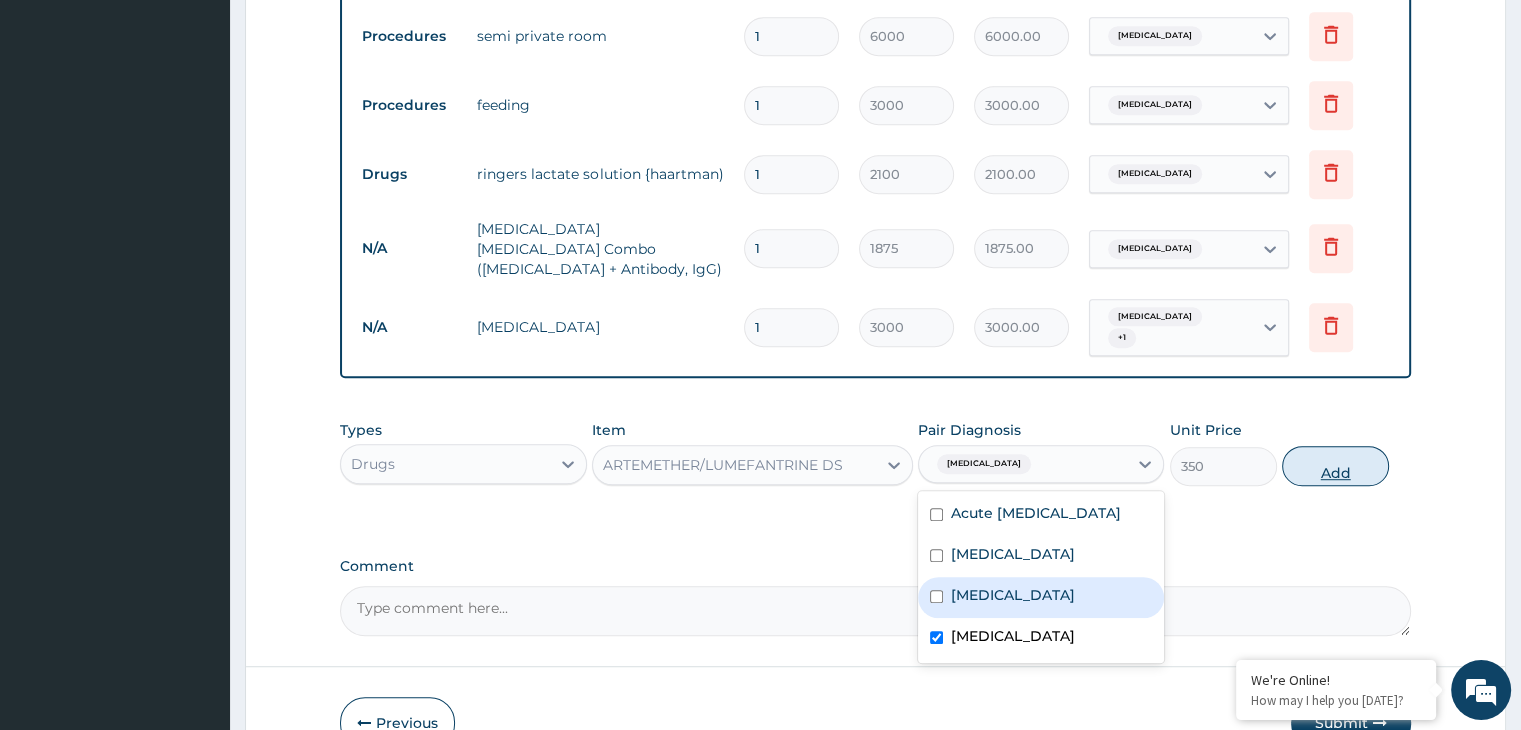 click on "Add" at bounding box center (1335, 466) 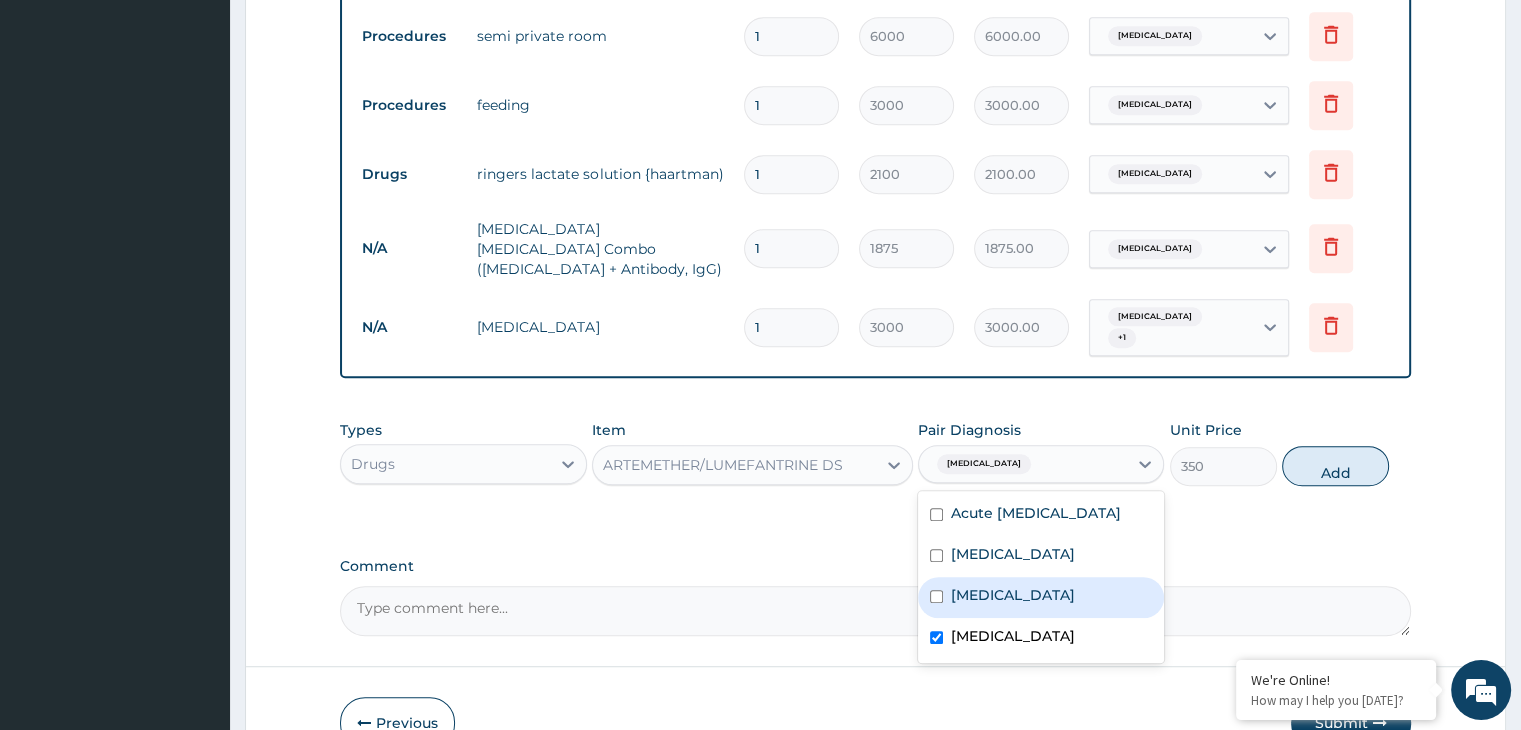 type on "0" 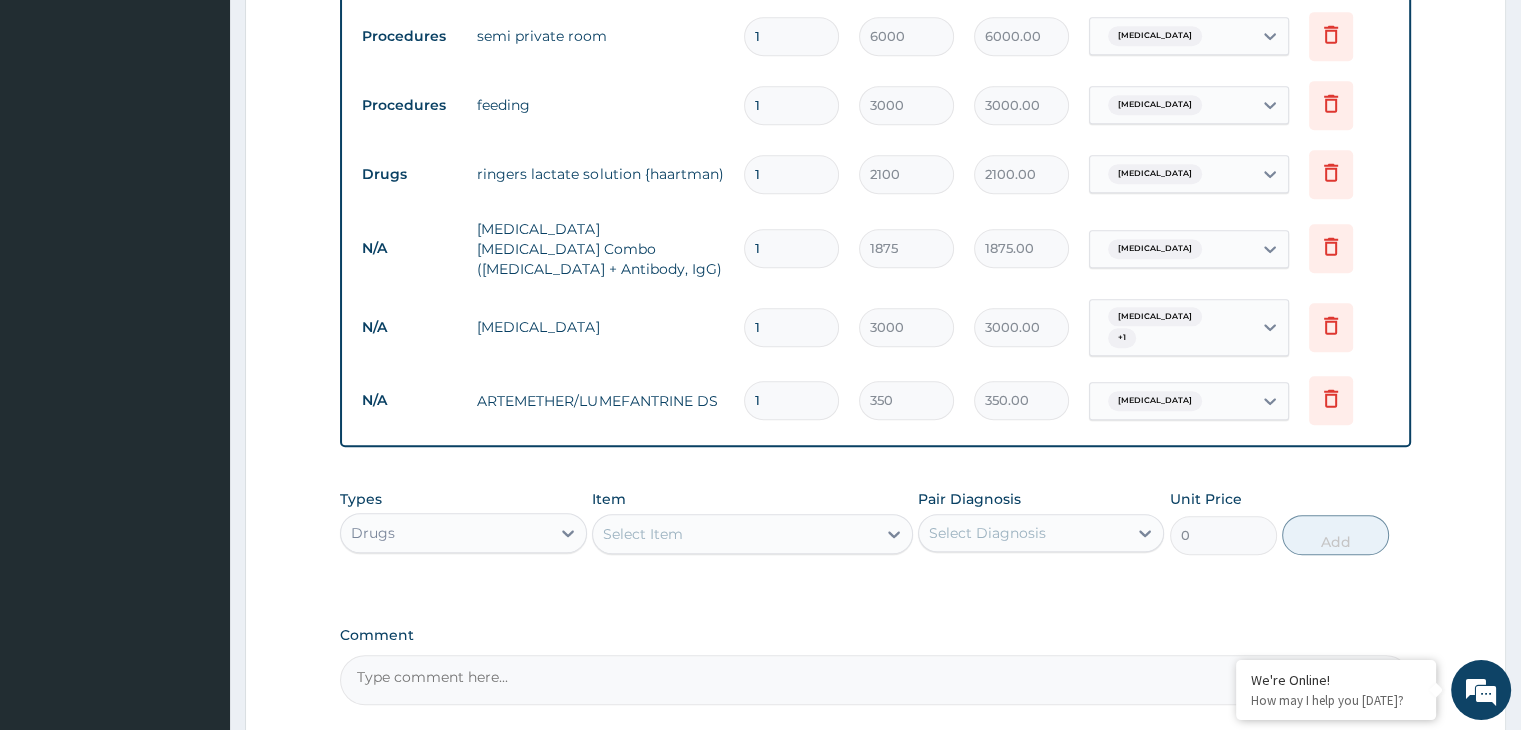 type 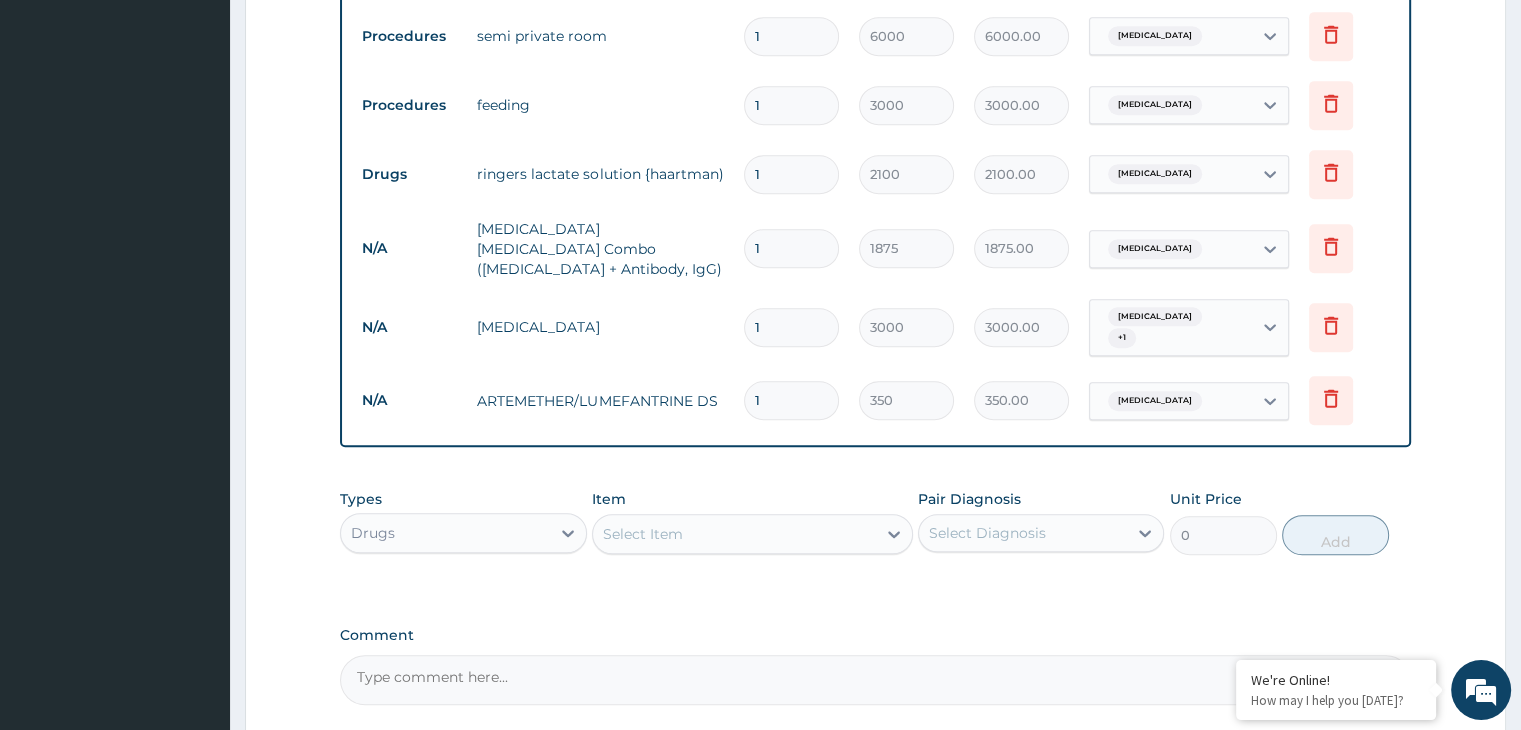 type on "0.00" 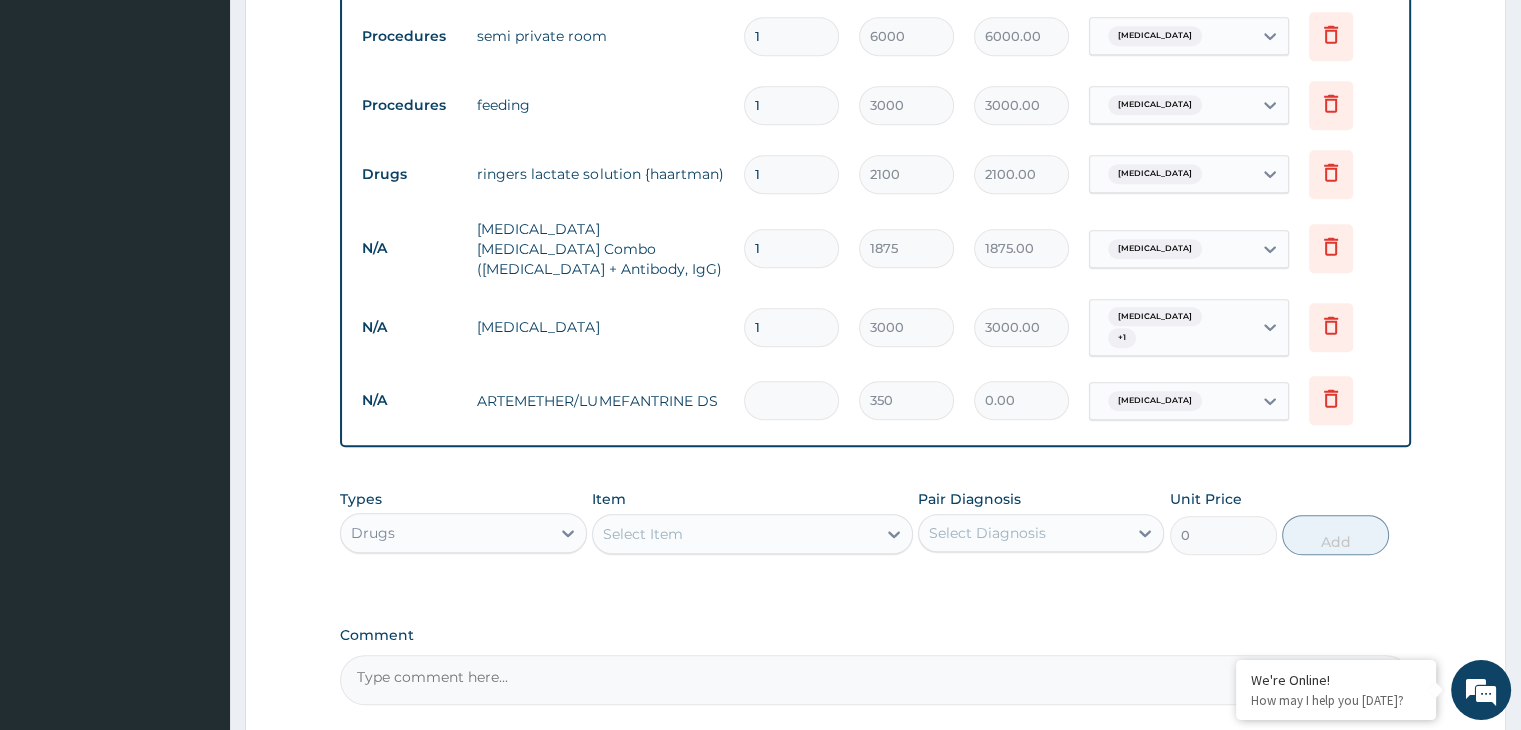 type on "6" 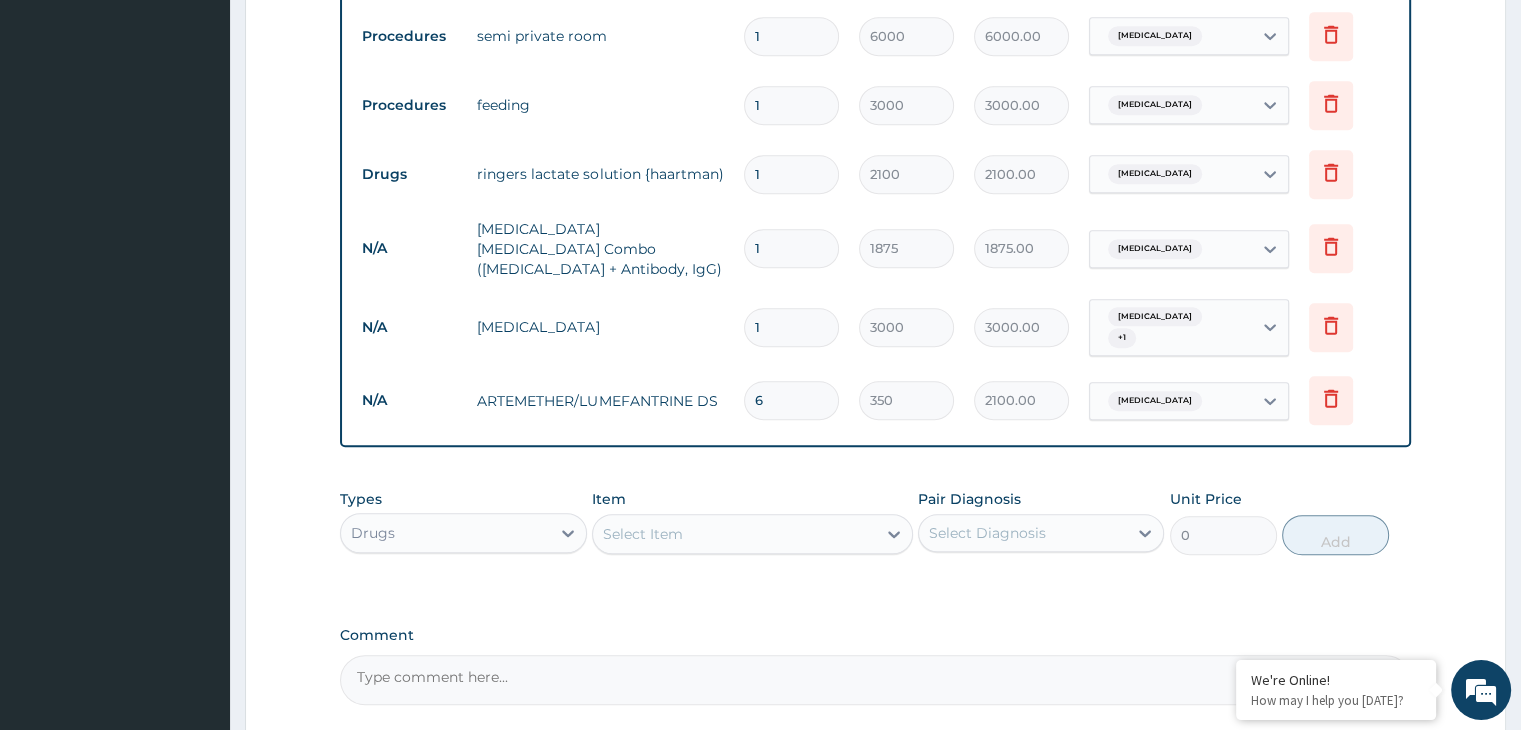 type on "6" 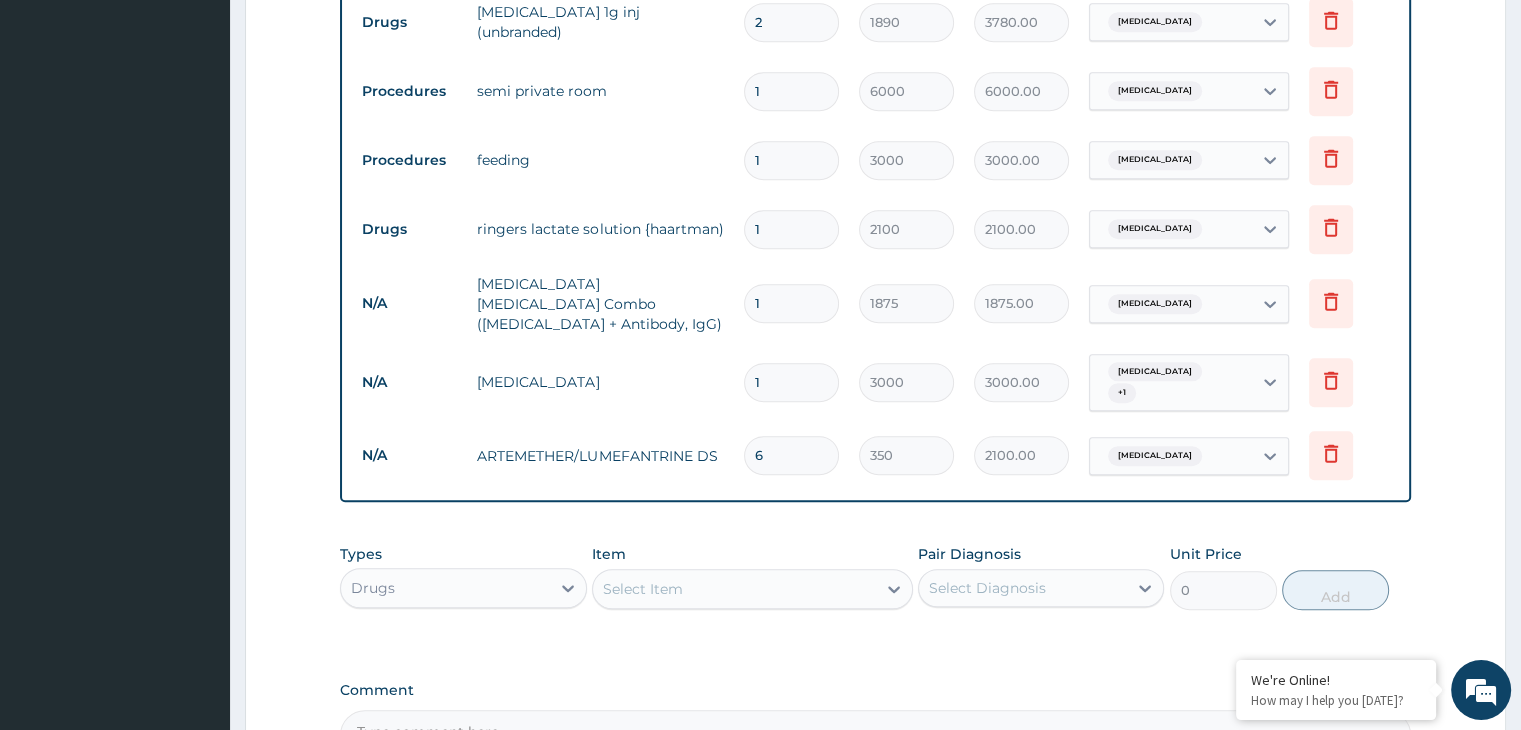 scroll, scrollTop: 990, scrollLeft: 0, axis: vertical 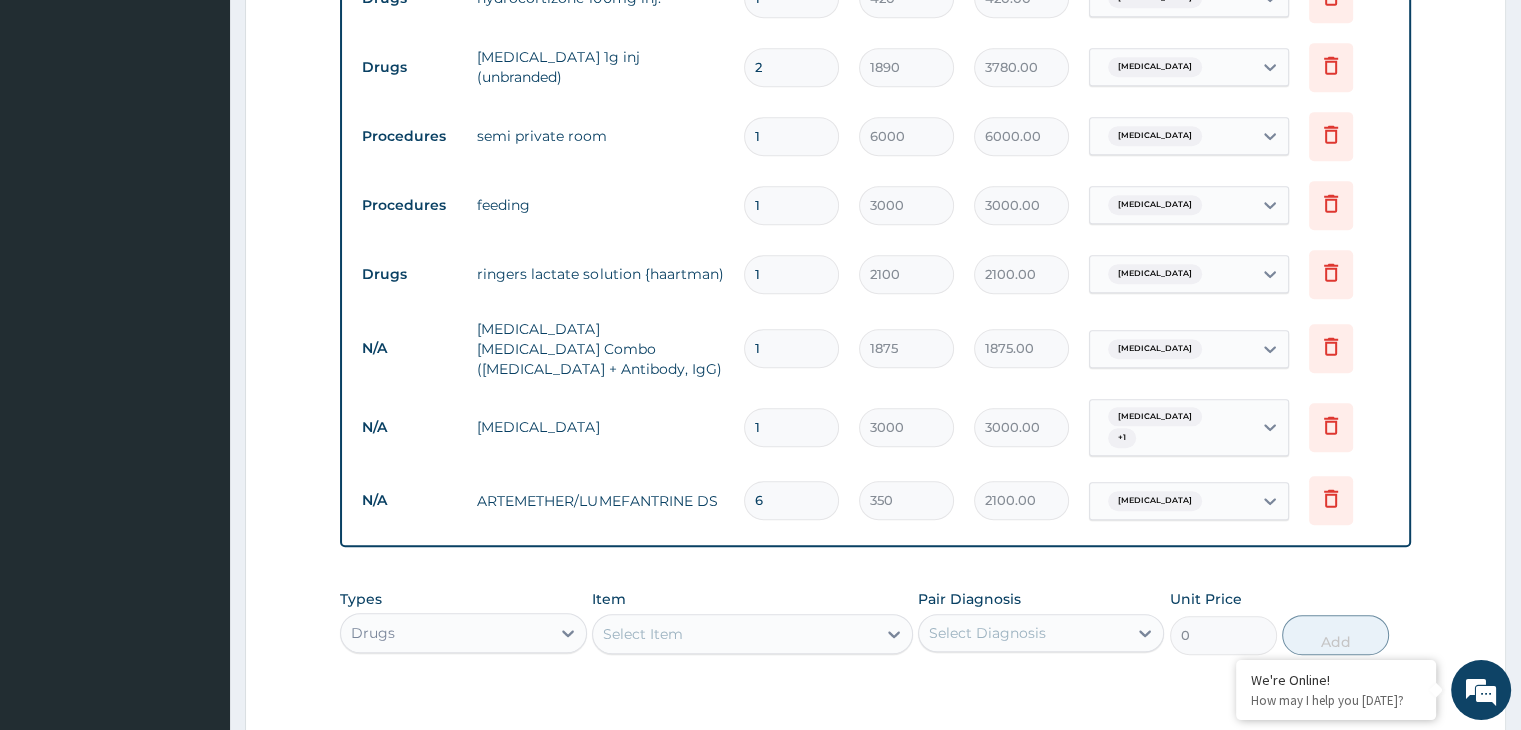 click on "Select Item" at bounding box center [752, 634] 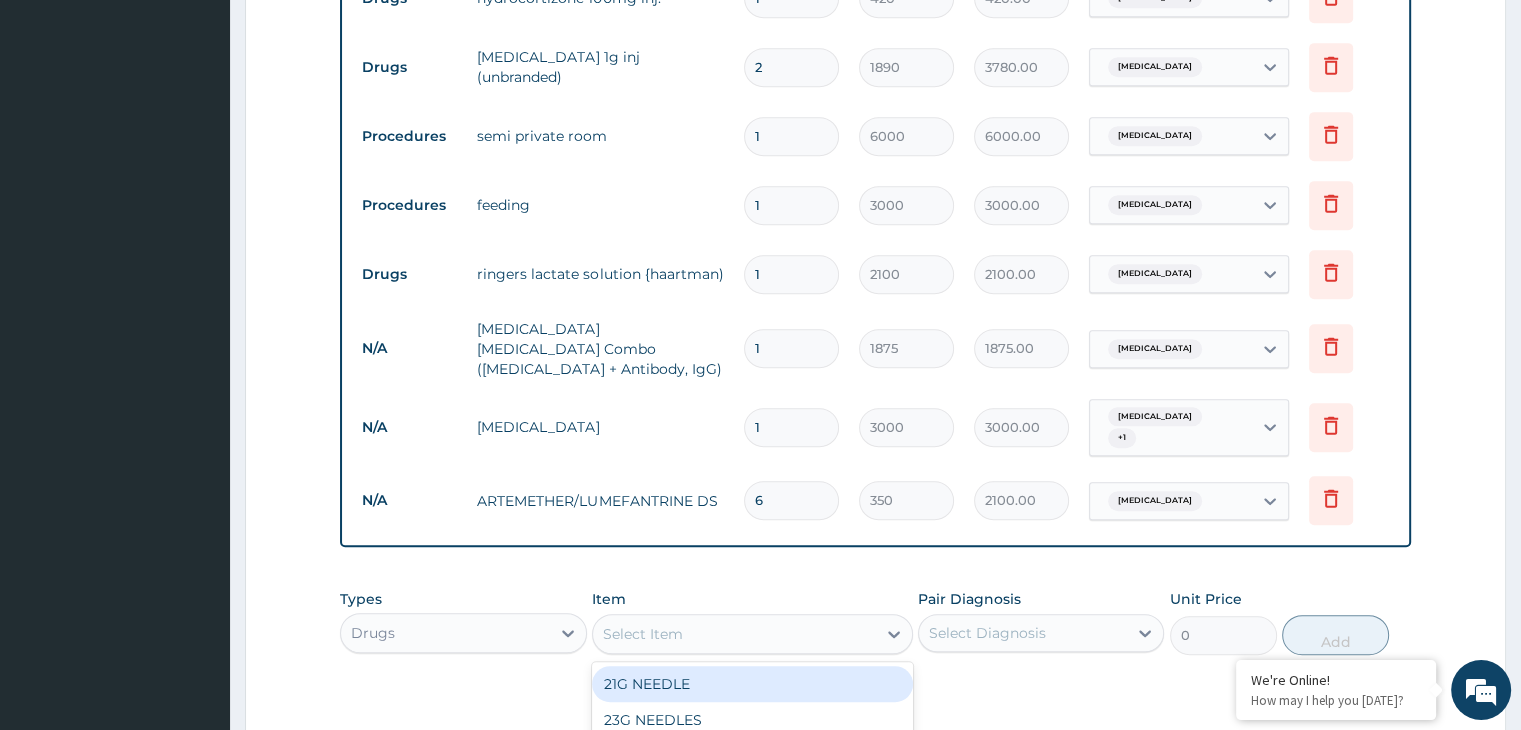 type on "p" 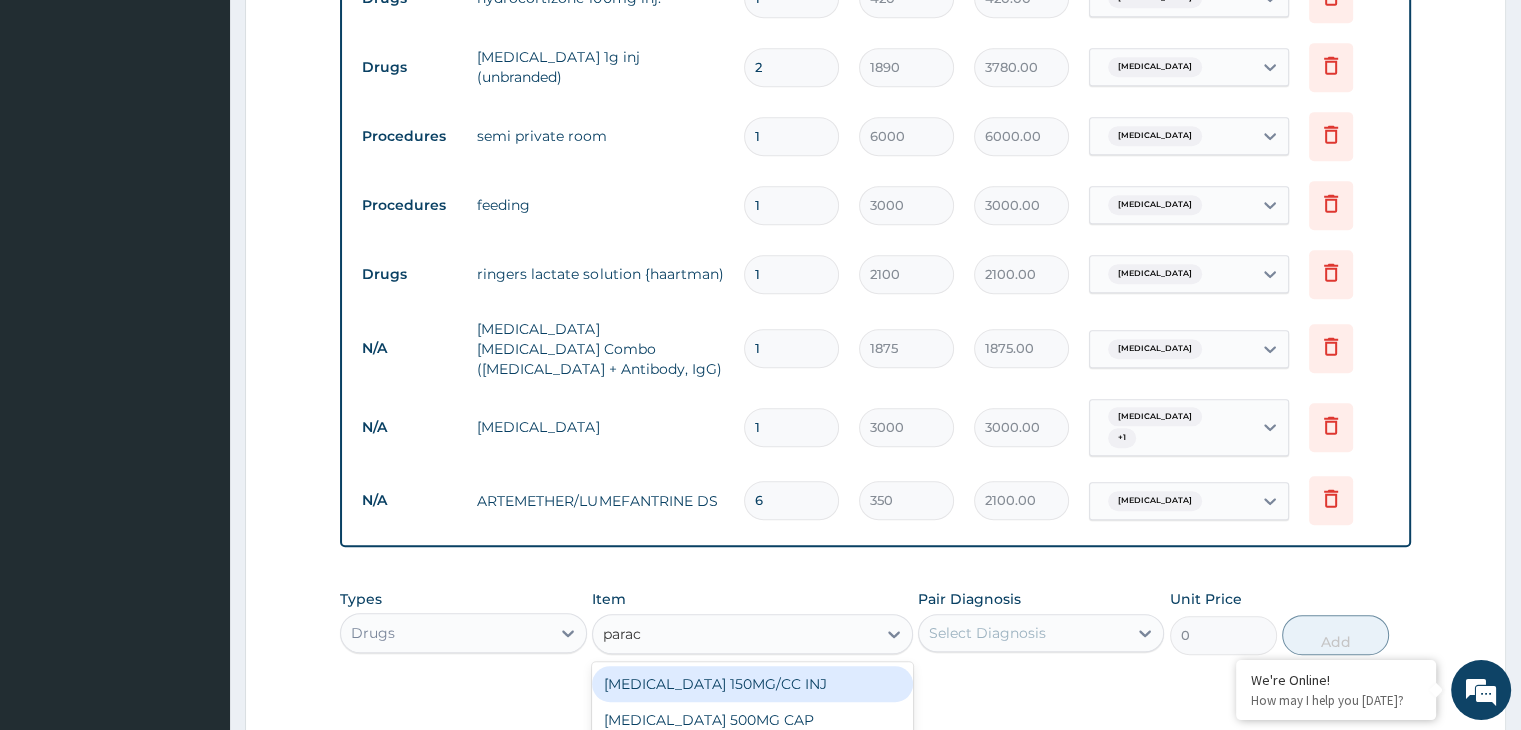 type on "parace" 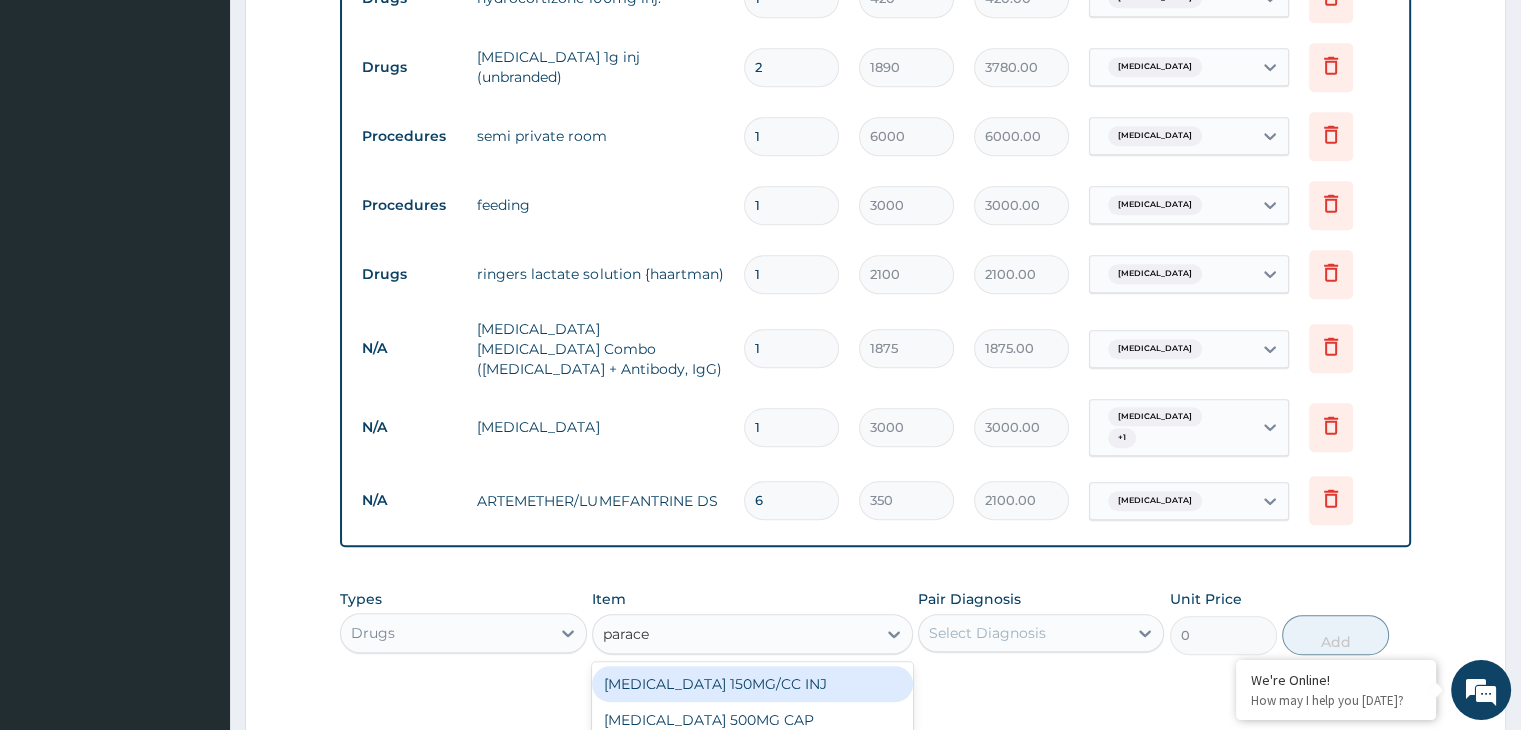 click on "[MEDICAL_DATA] 150MG/CC INJ" at bounding box center [752, 684] 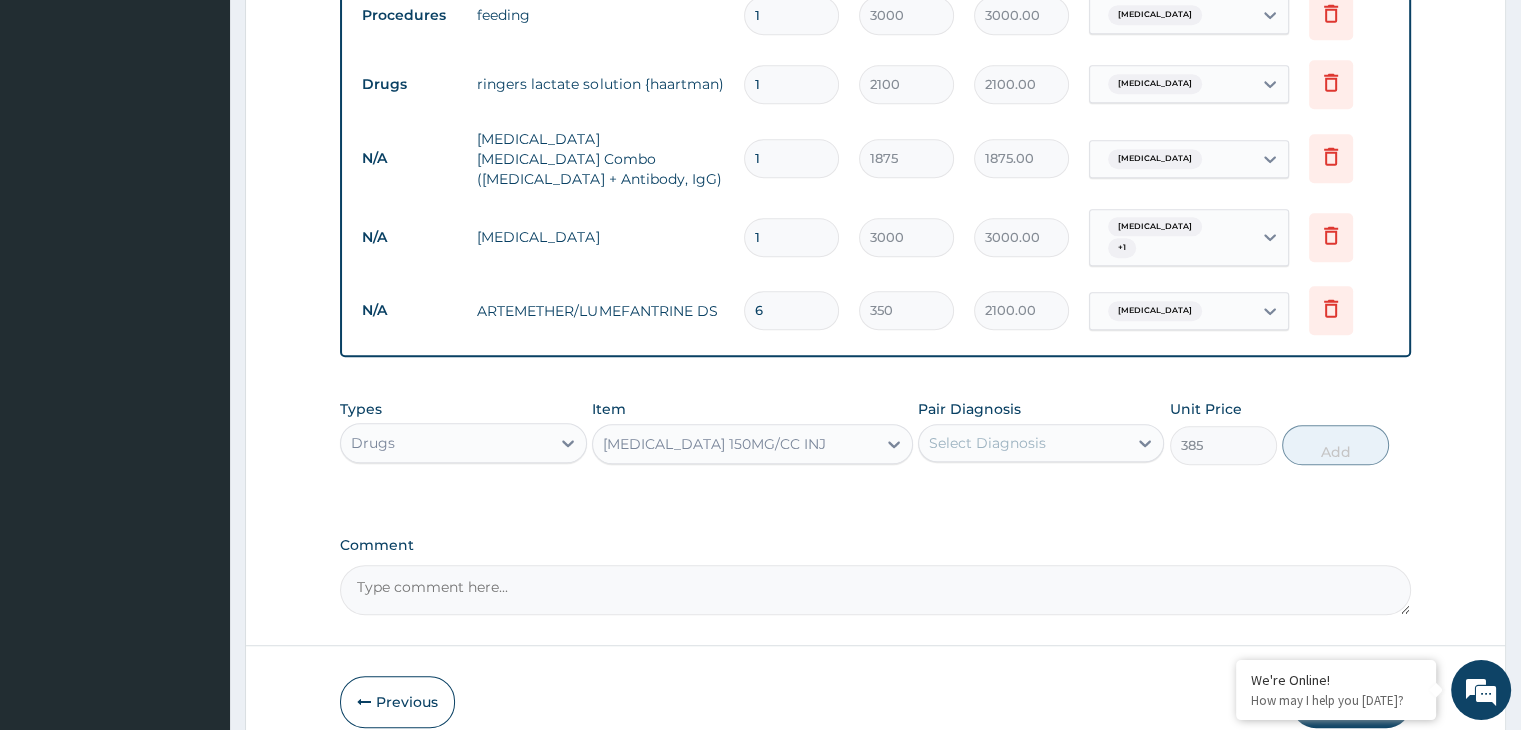 scroll, scrollTop: 1190, scrollLeft: 0, axis: vertical 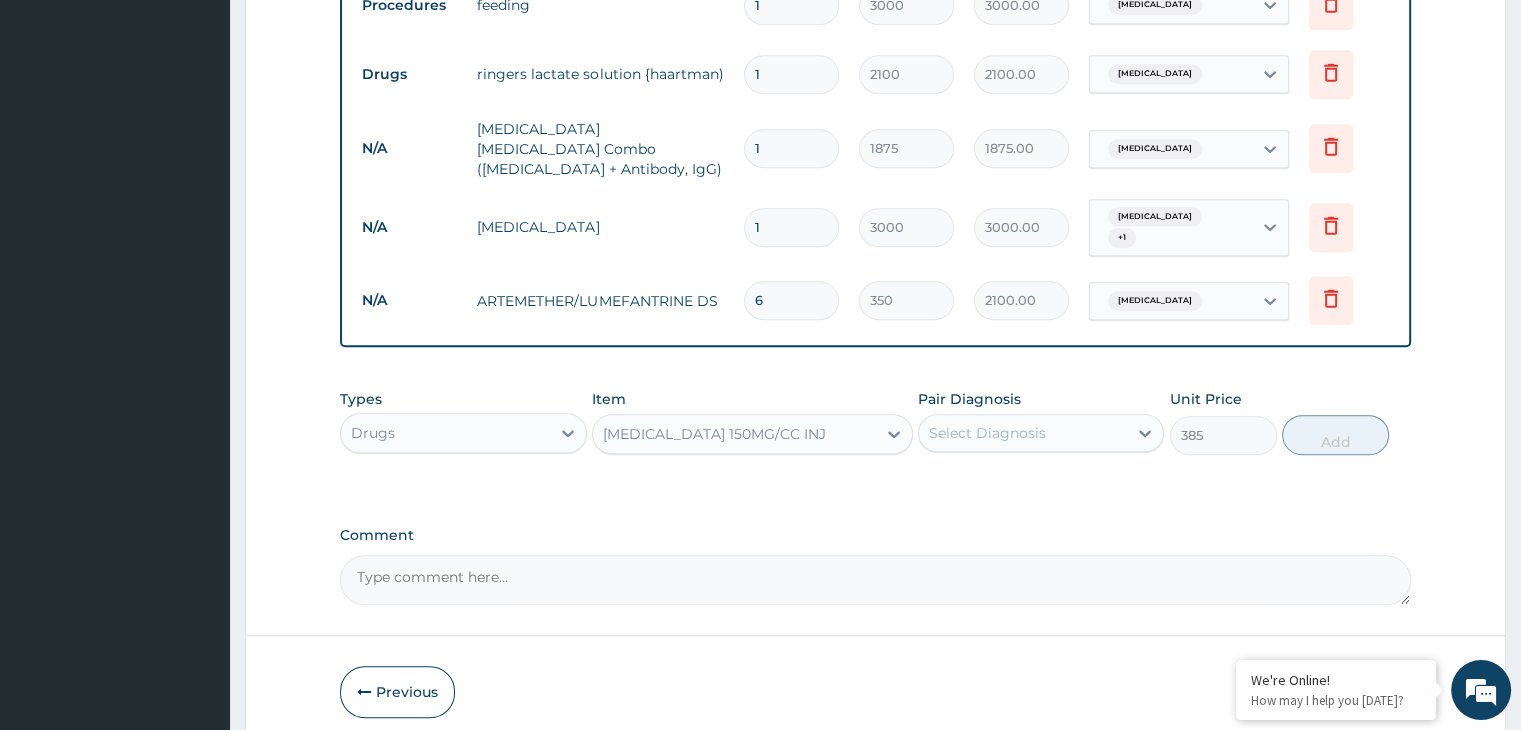 click on "Select Diagnosis" at bounding box center (1023, 433) 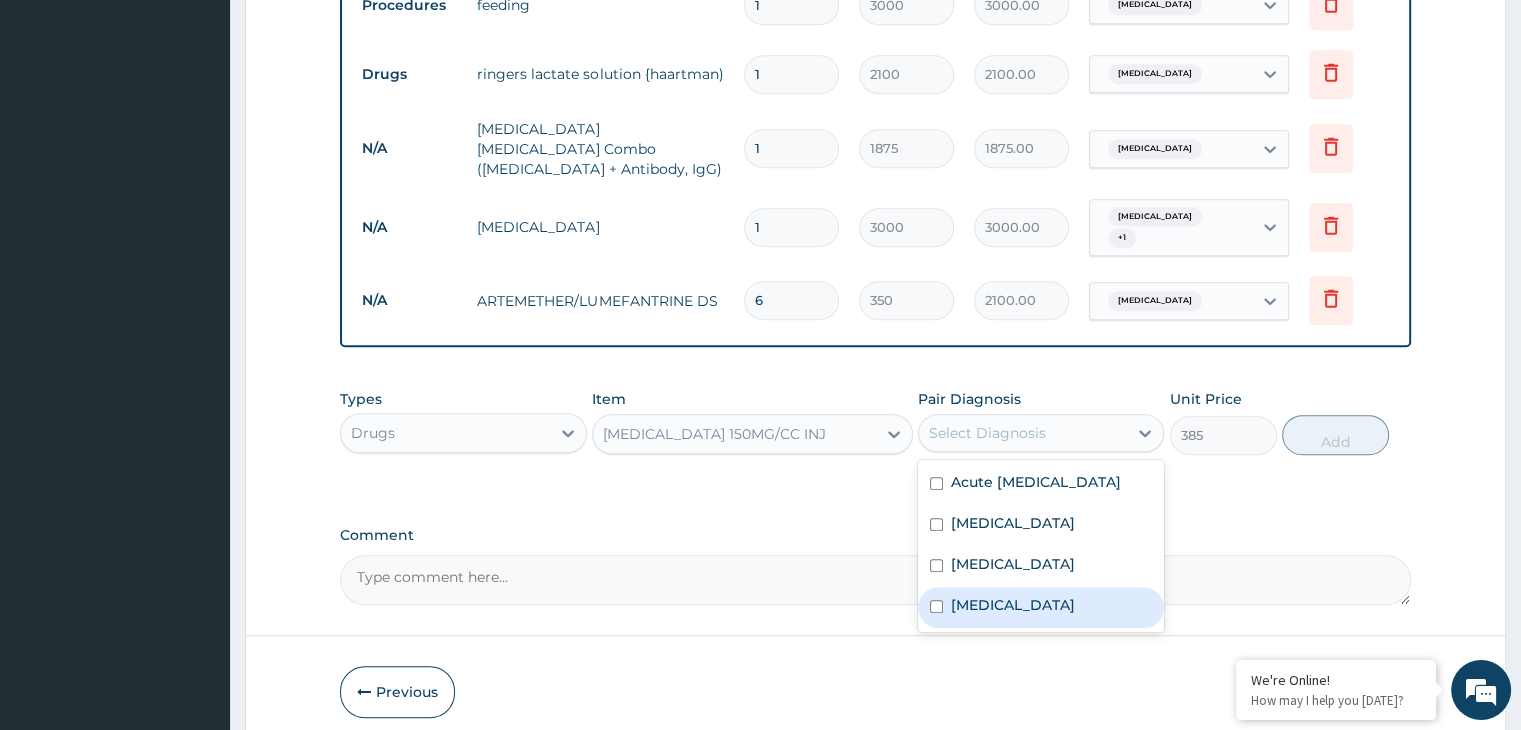 click on "Malaria" at bounding box center [1013, 605] 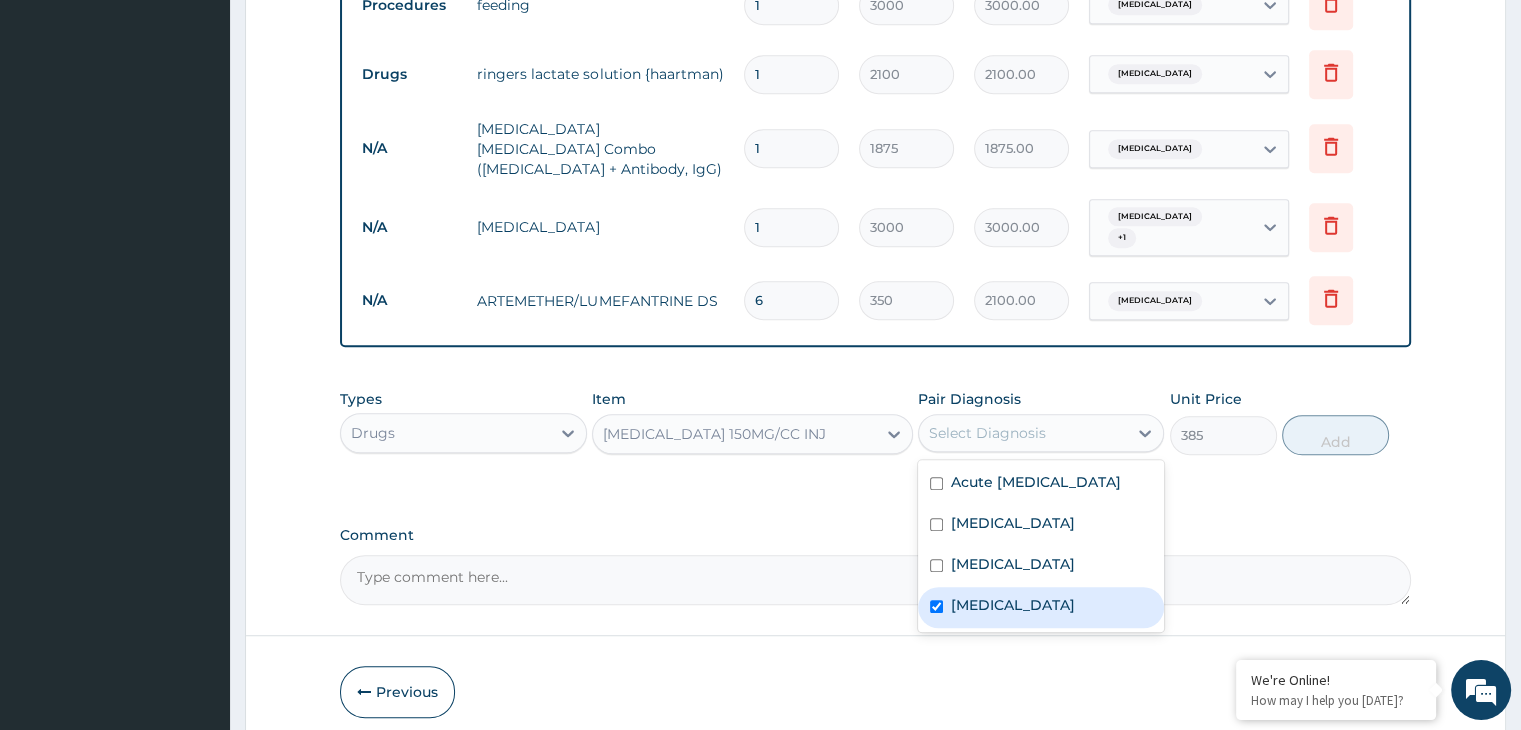 checkbox on "true" 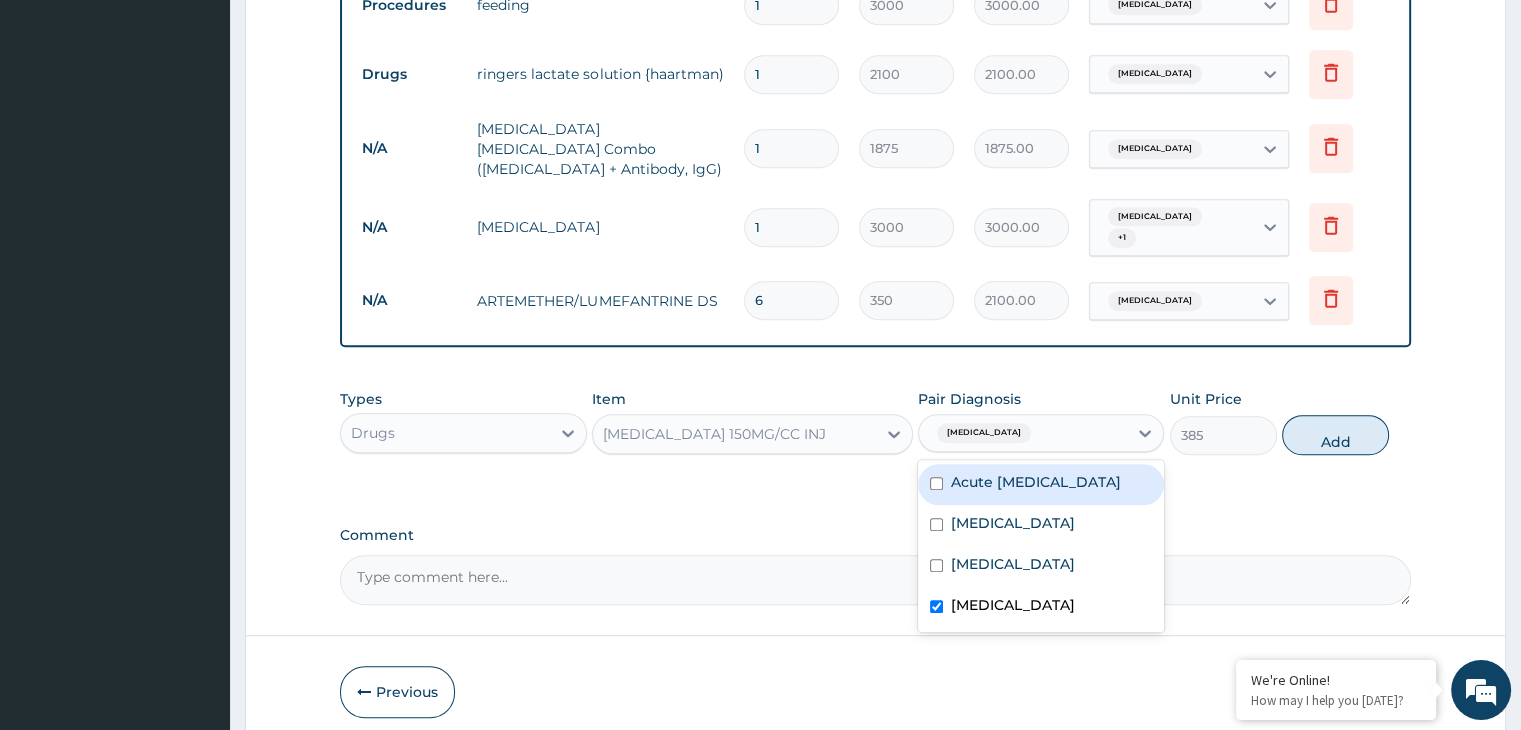 click on "Acute upper respiratory infection" at bounding box center [1036, 482] 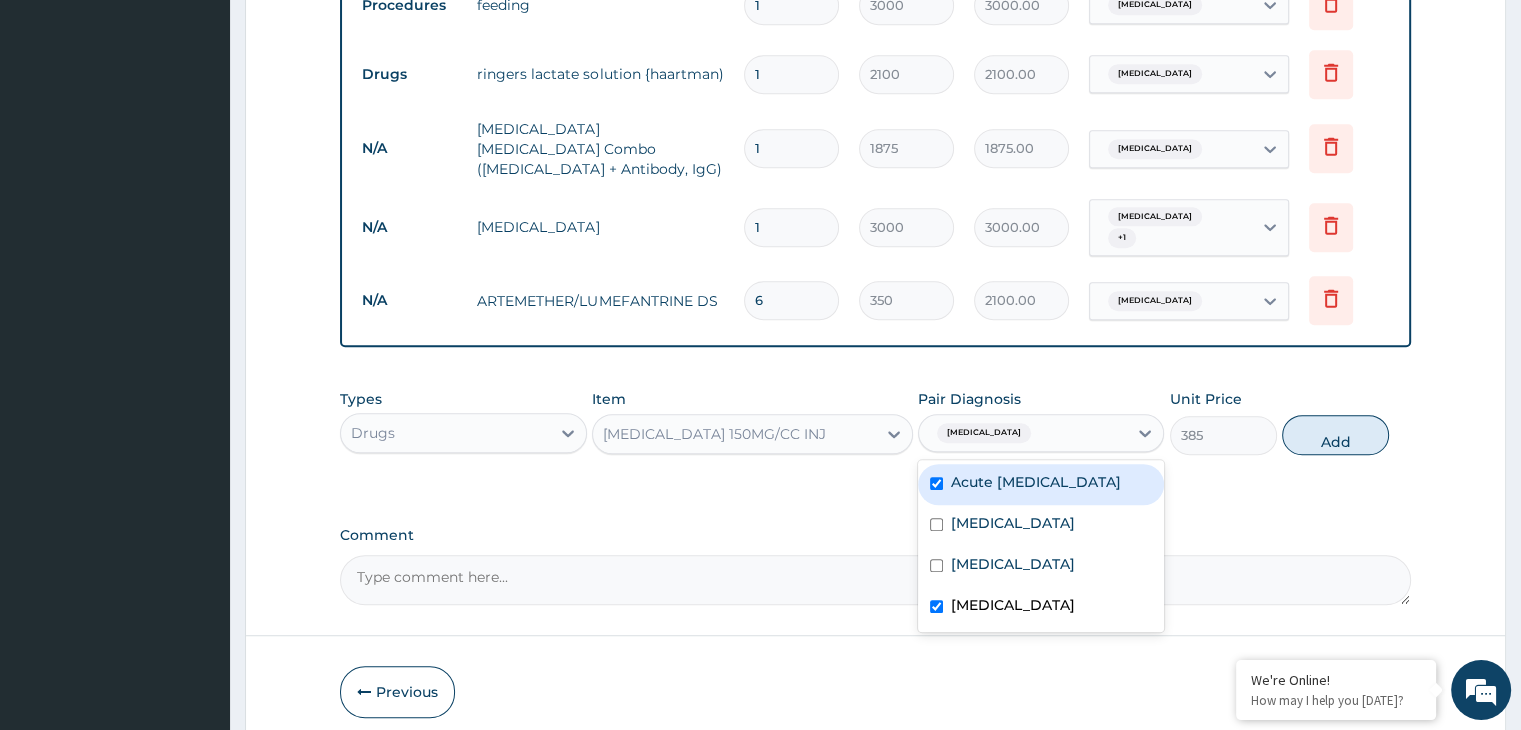 checkbox on "true" 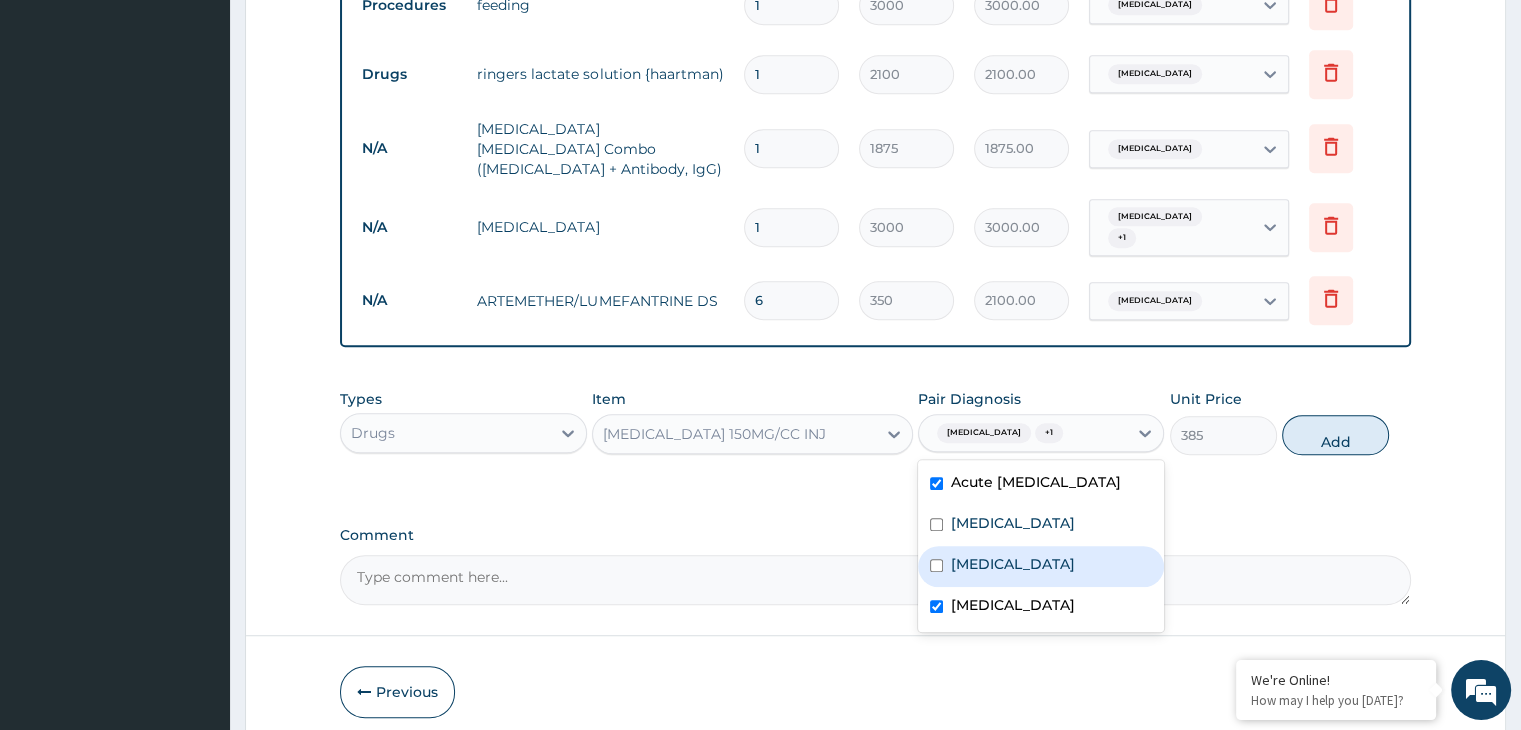 click on "[MEDICAL_DATA]" at bounding box center [1013, 564] 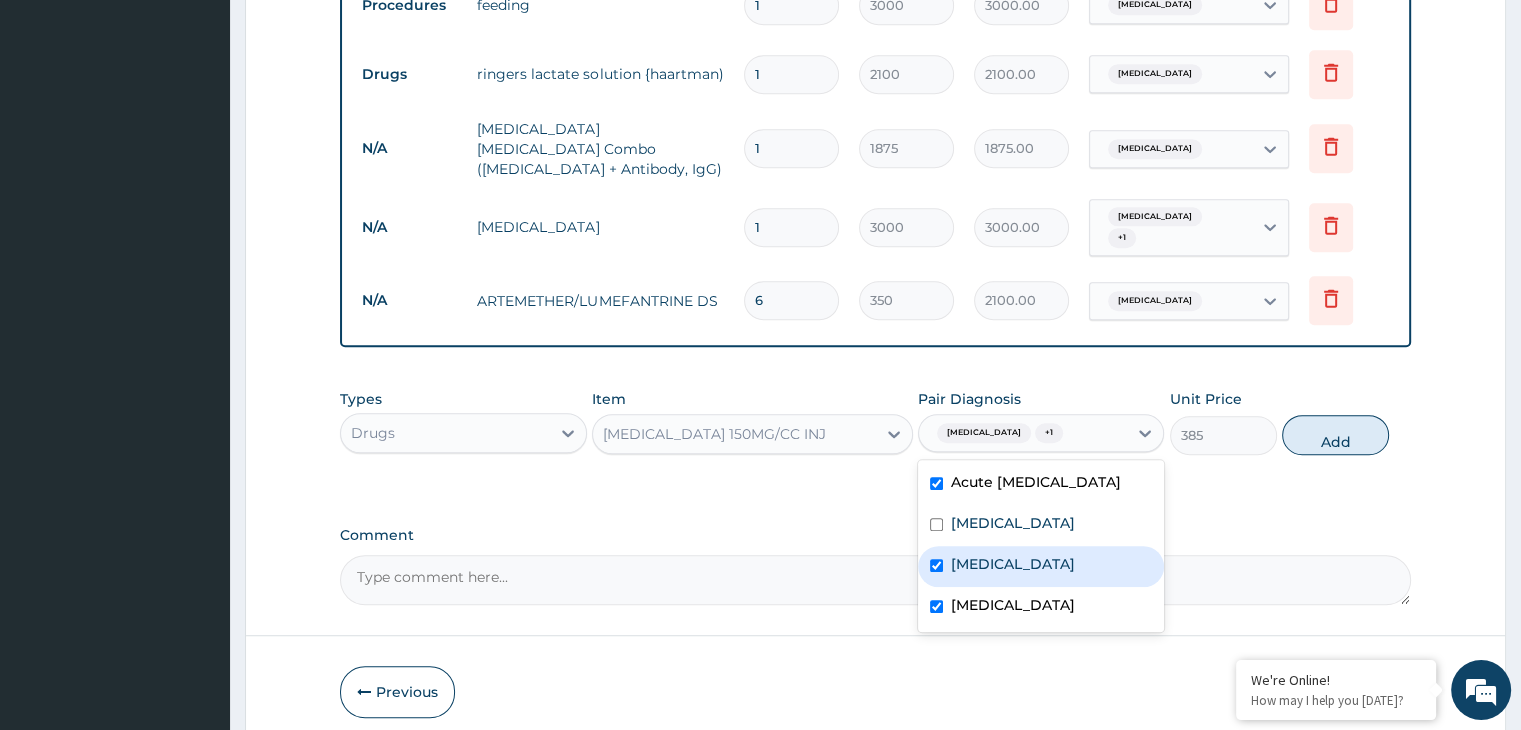 checkbox on "true" 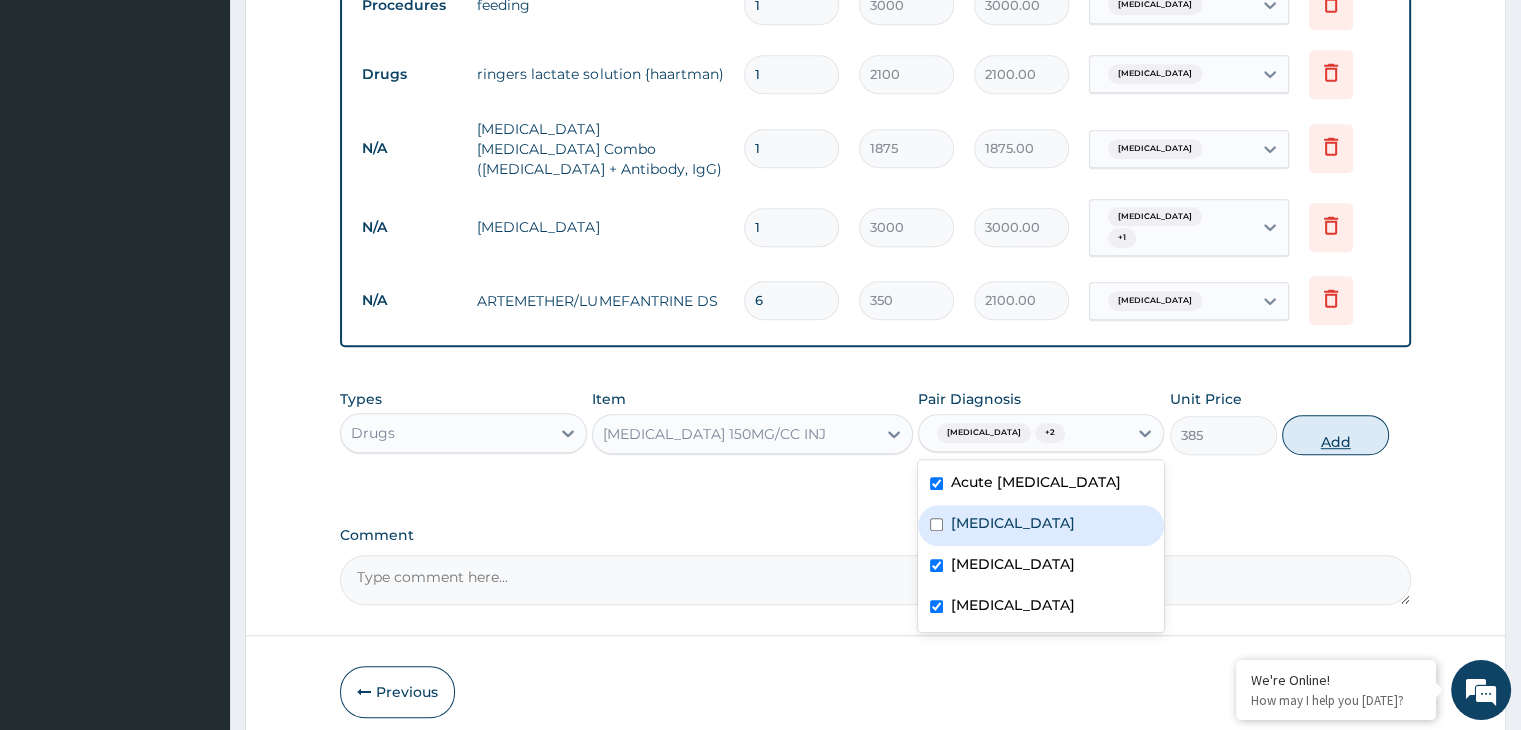 click on "Add" at bounding box center [1335, 435] 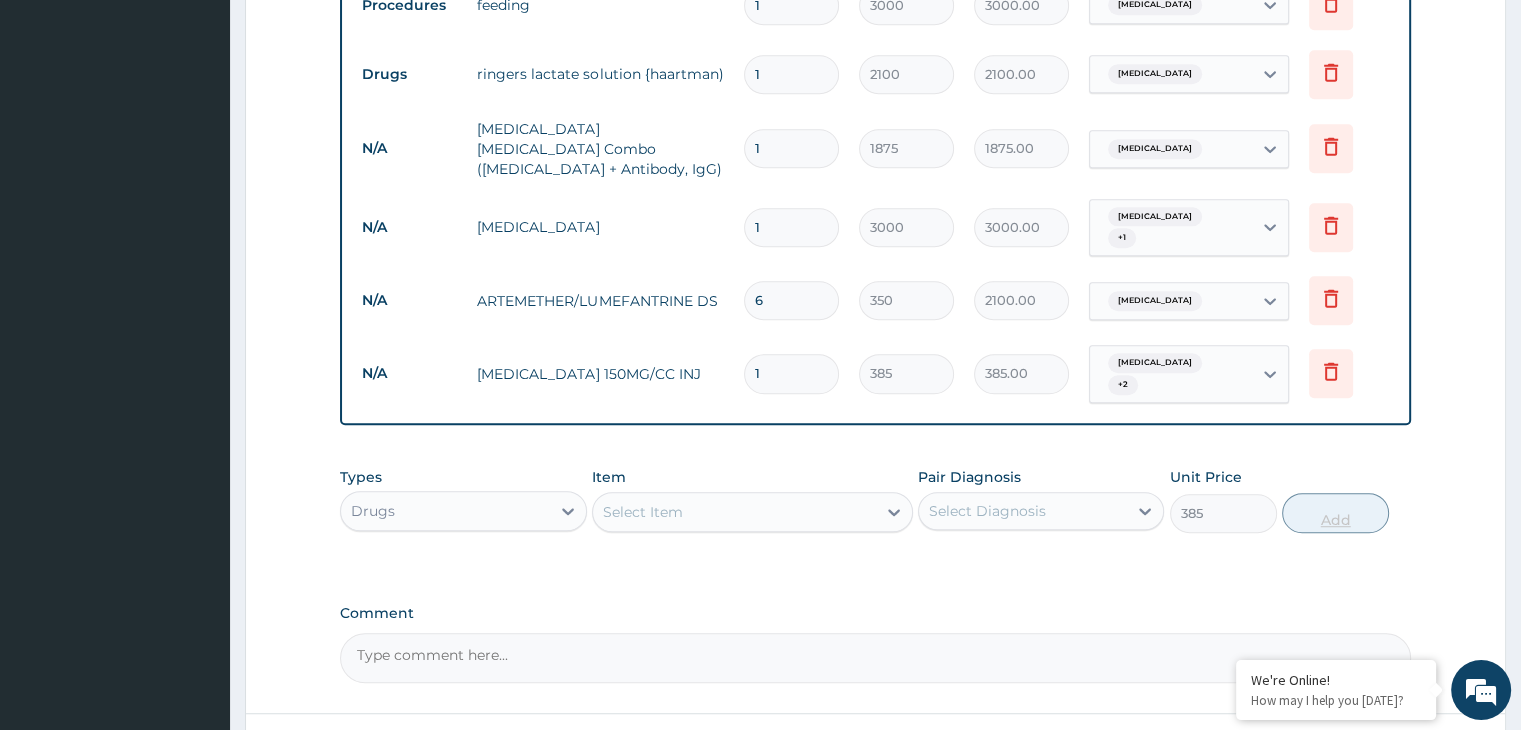 type on "0" 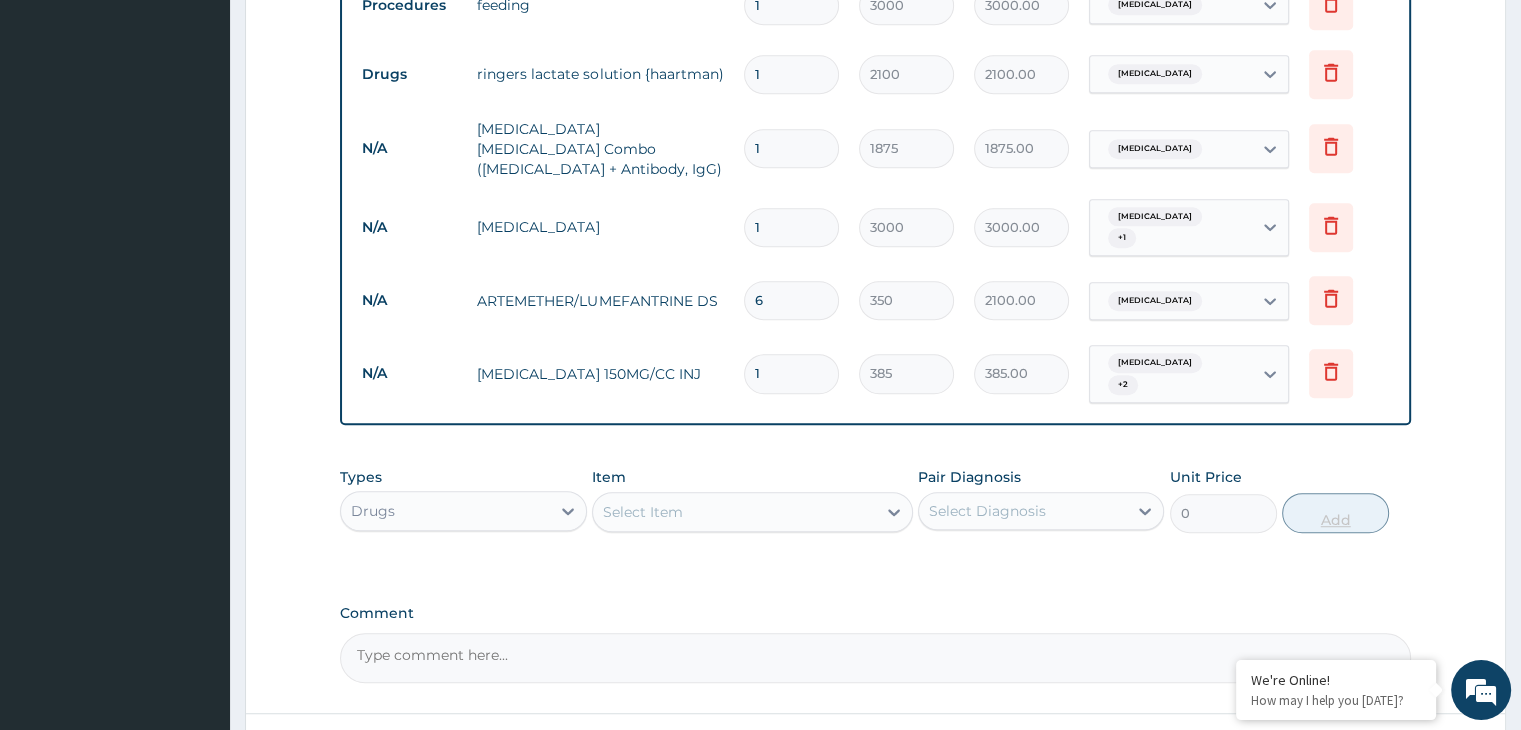 type 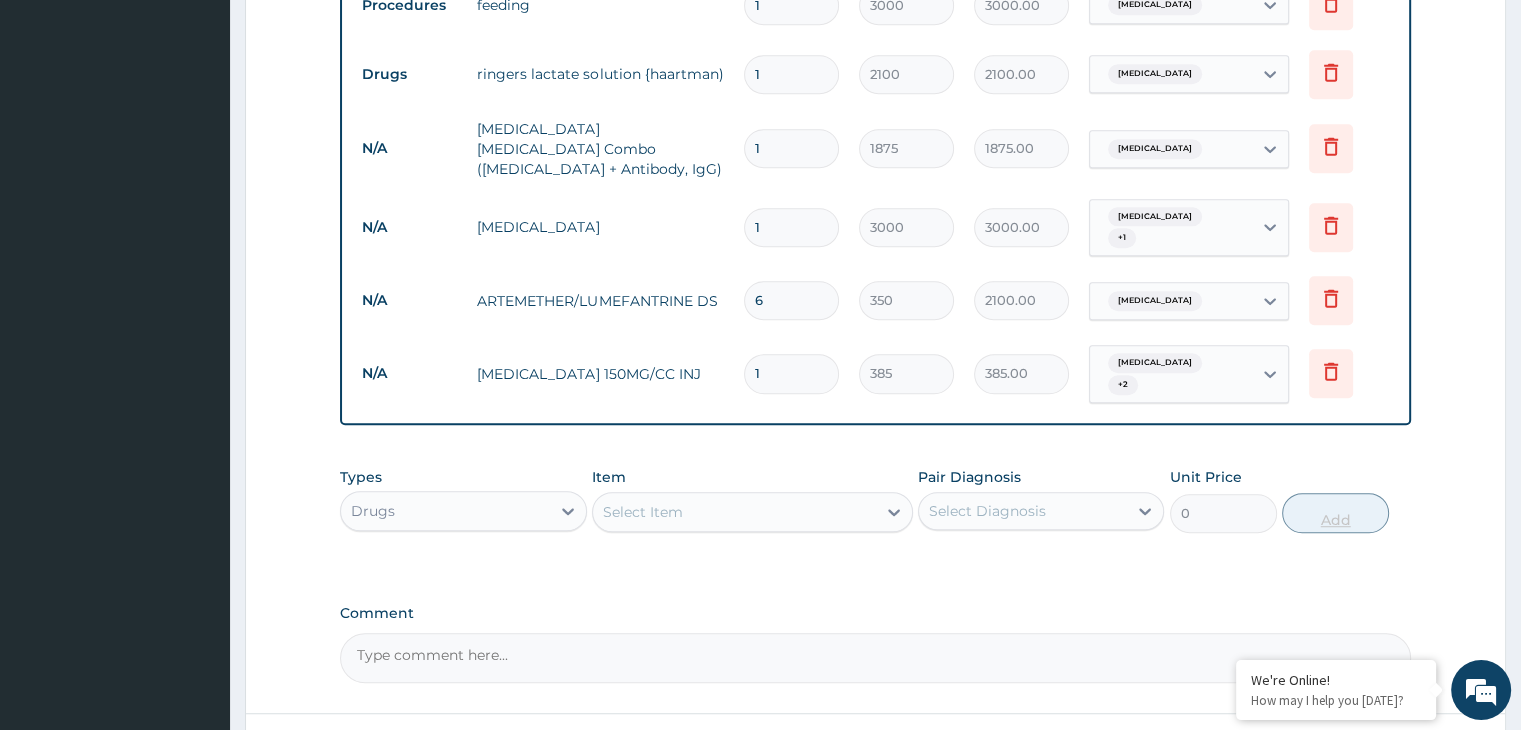 type on "0.00" 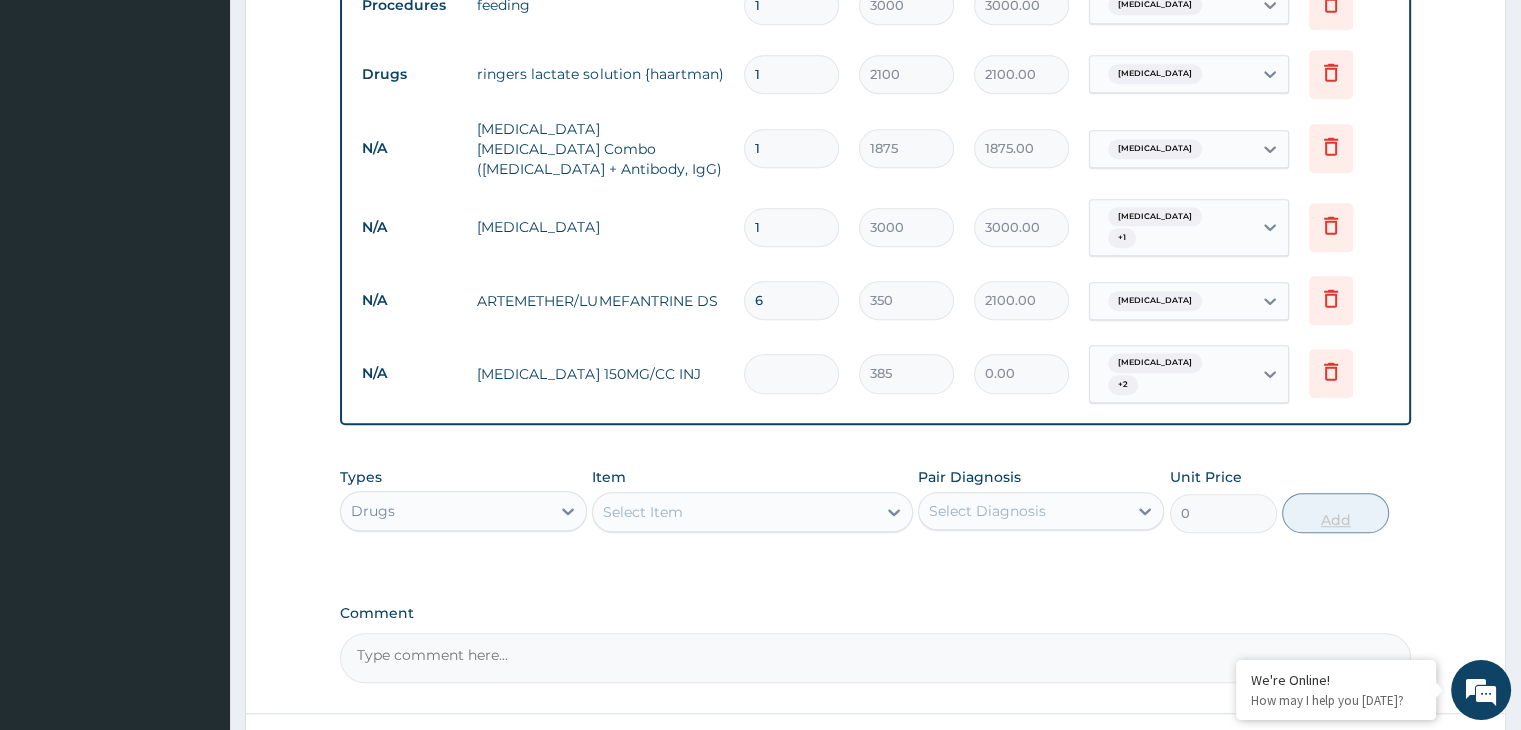 type on "6" 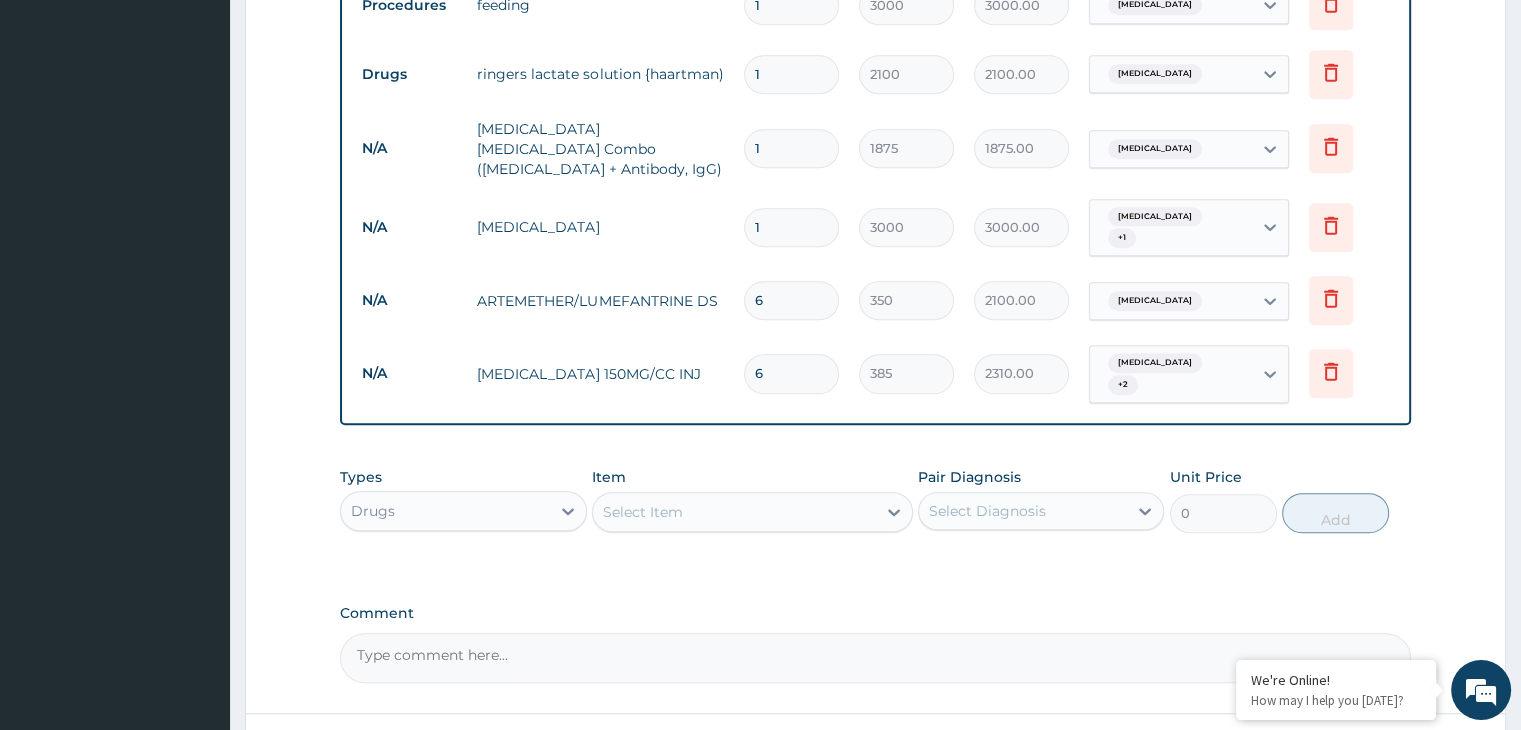 type on "6" 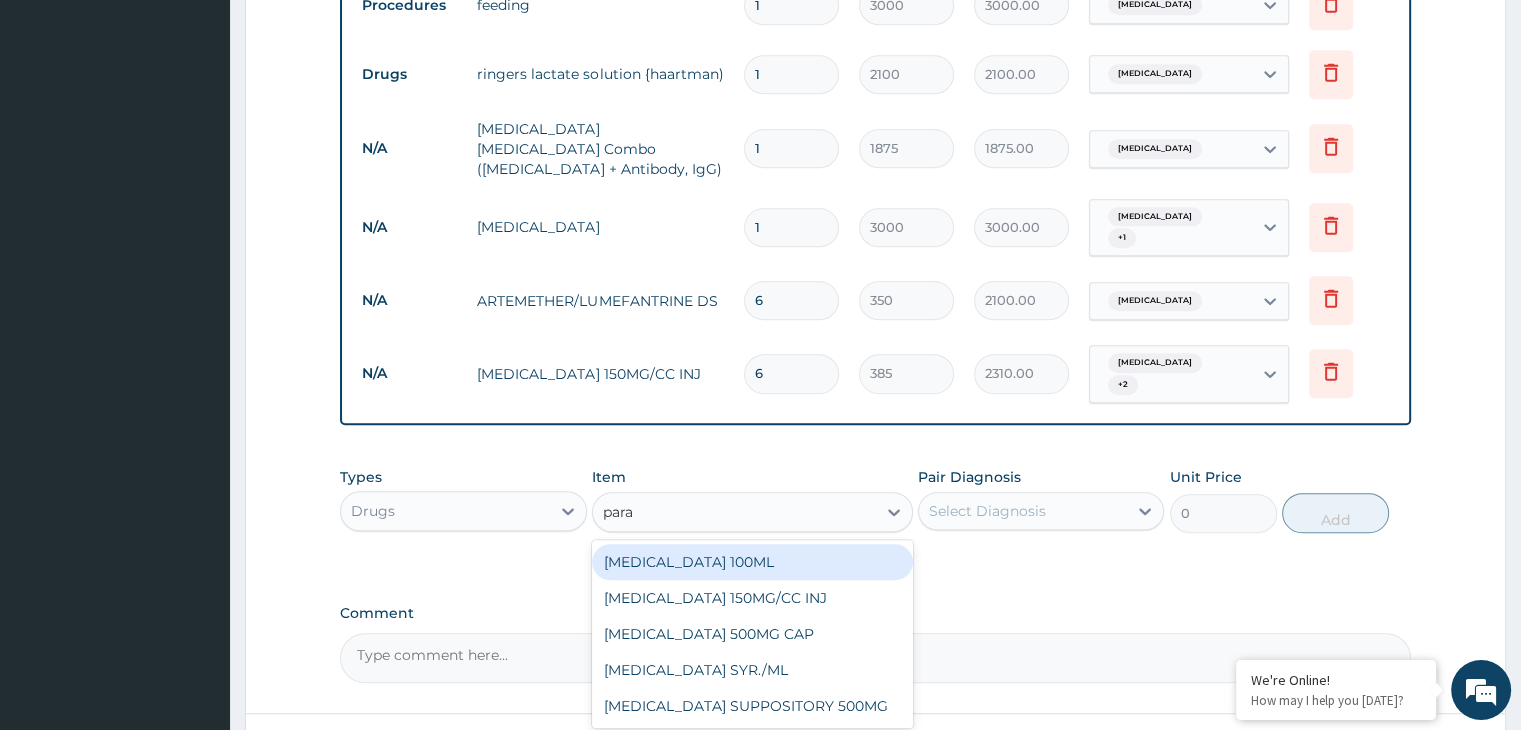 type on "parac" 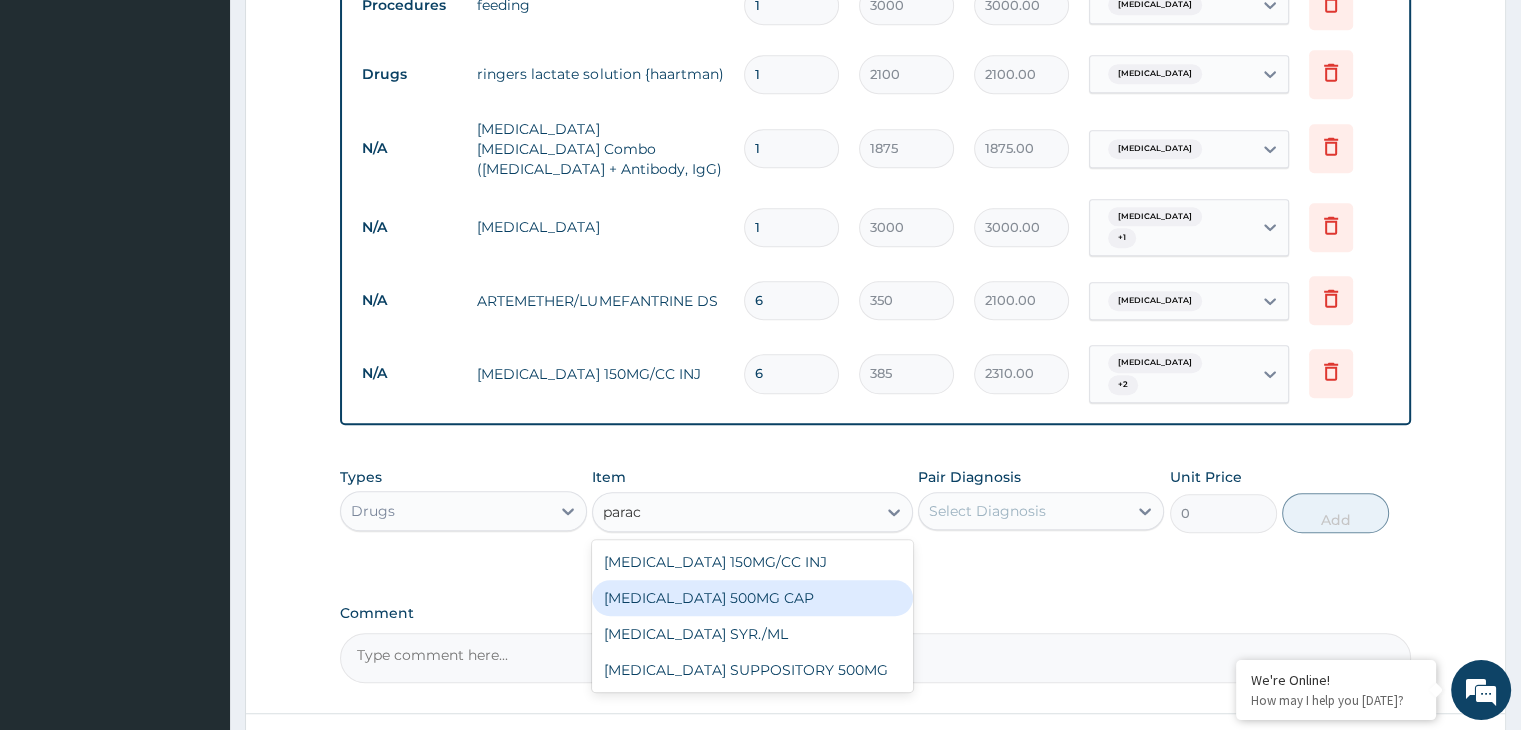 click on "[MEDICAL_DATA] 500MG CAP" at bounding box center [752, 598] 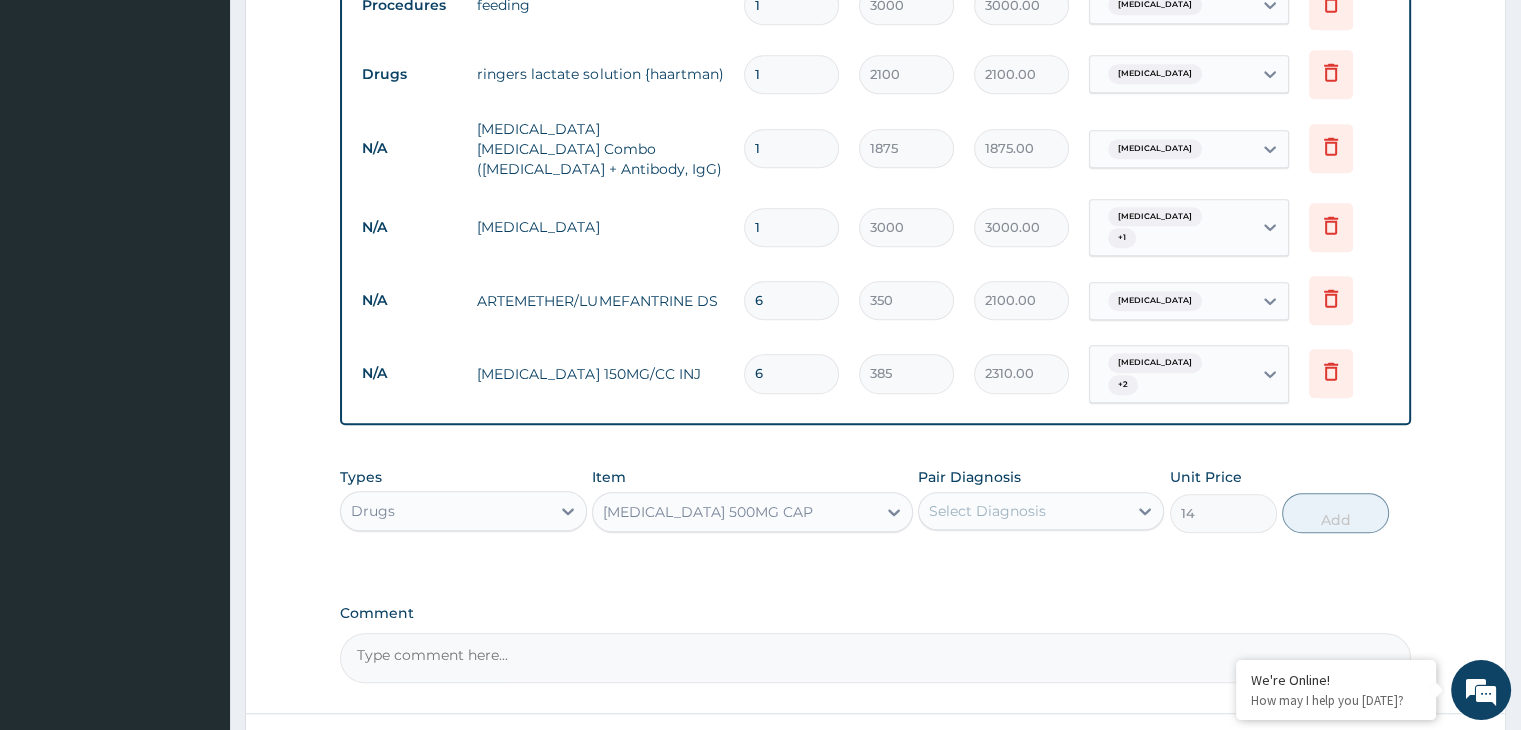 click on "Select Diagnosis" at bounding box center [987, 511] 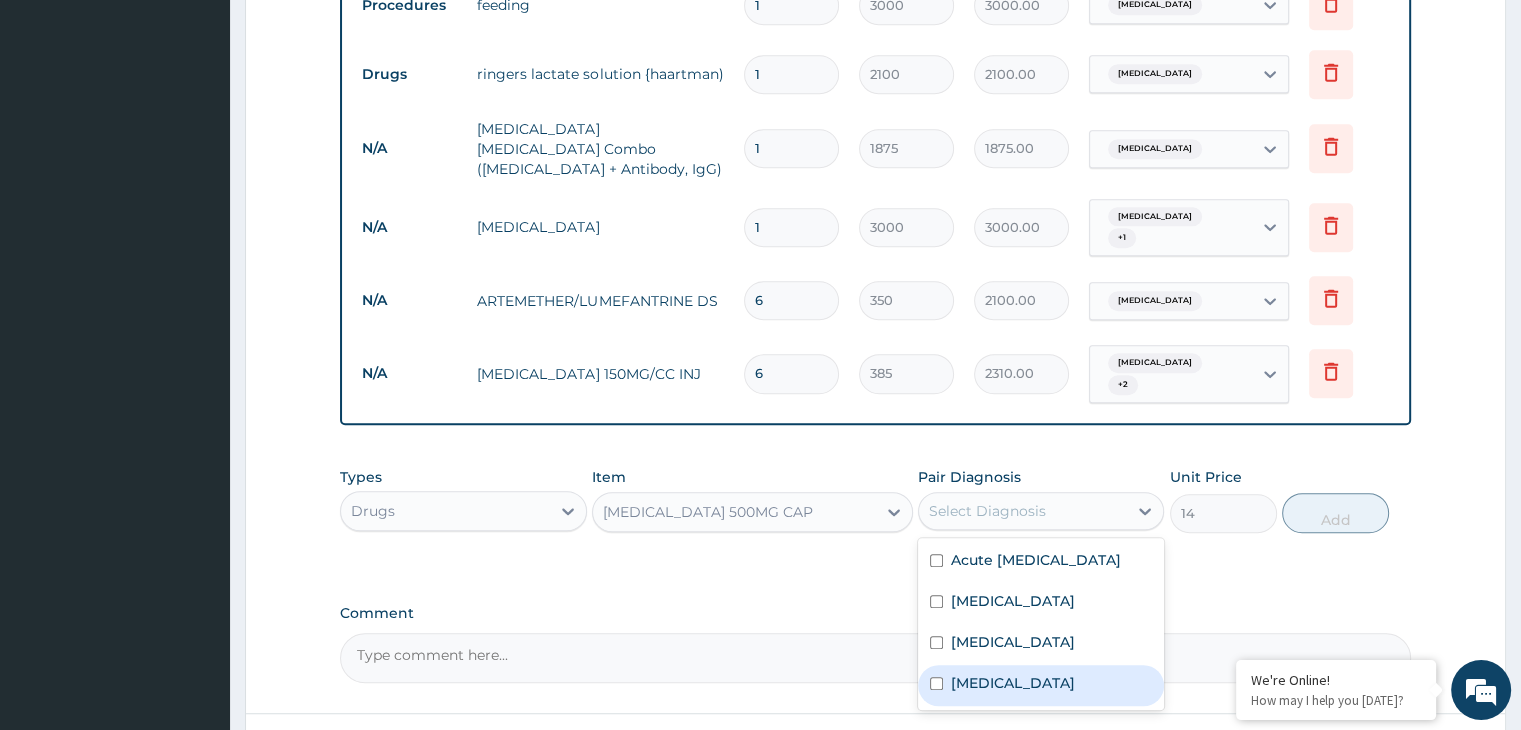 click on "Malaria" at bounding box center [1013, 683] 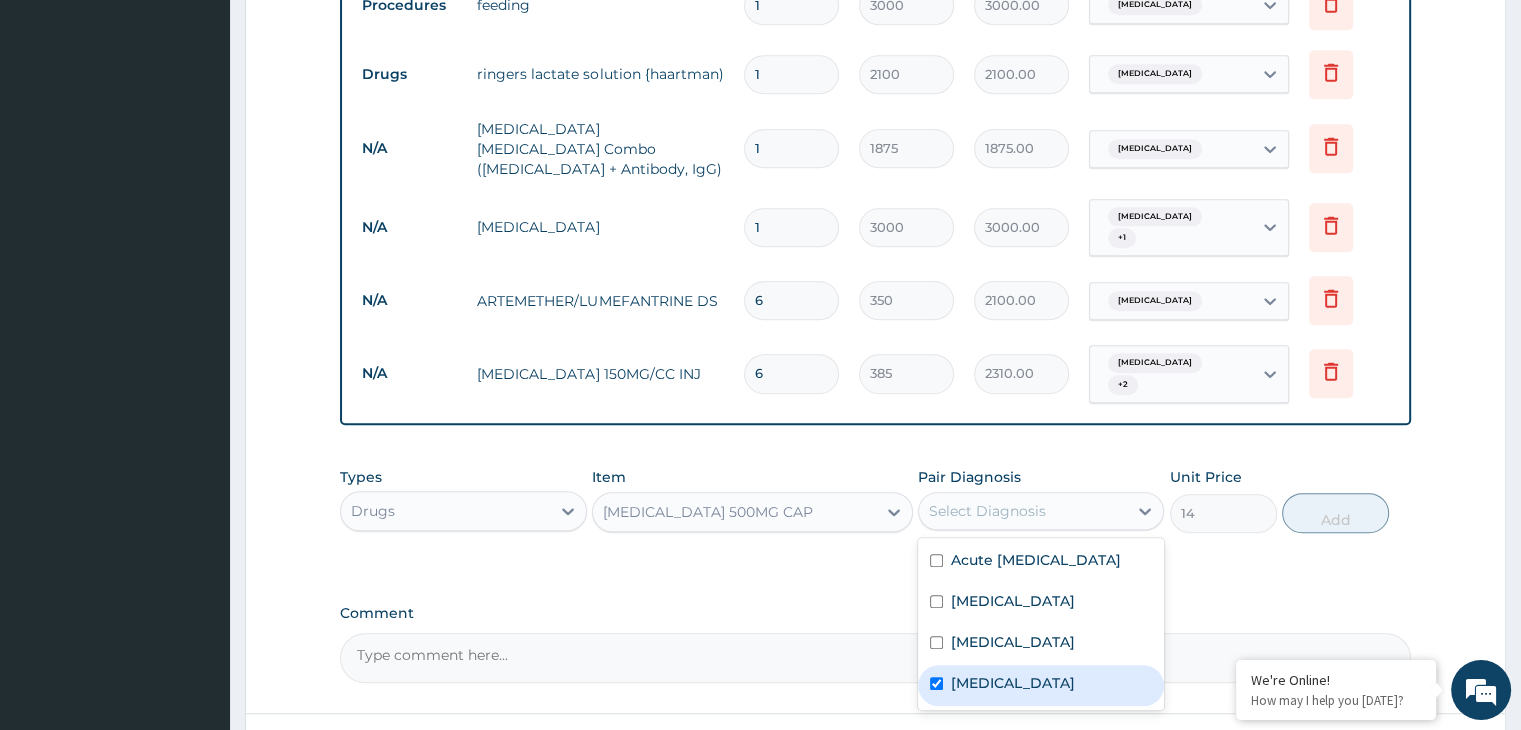 checkbox on "true" 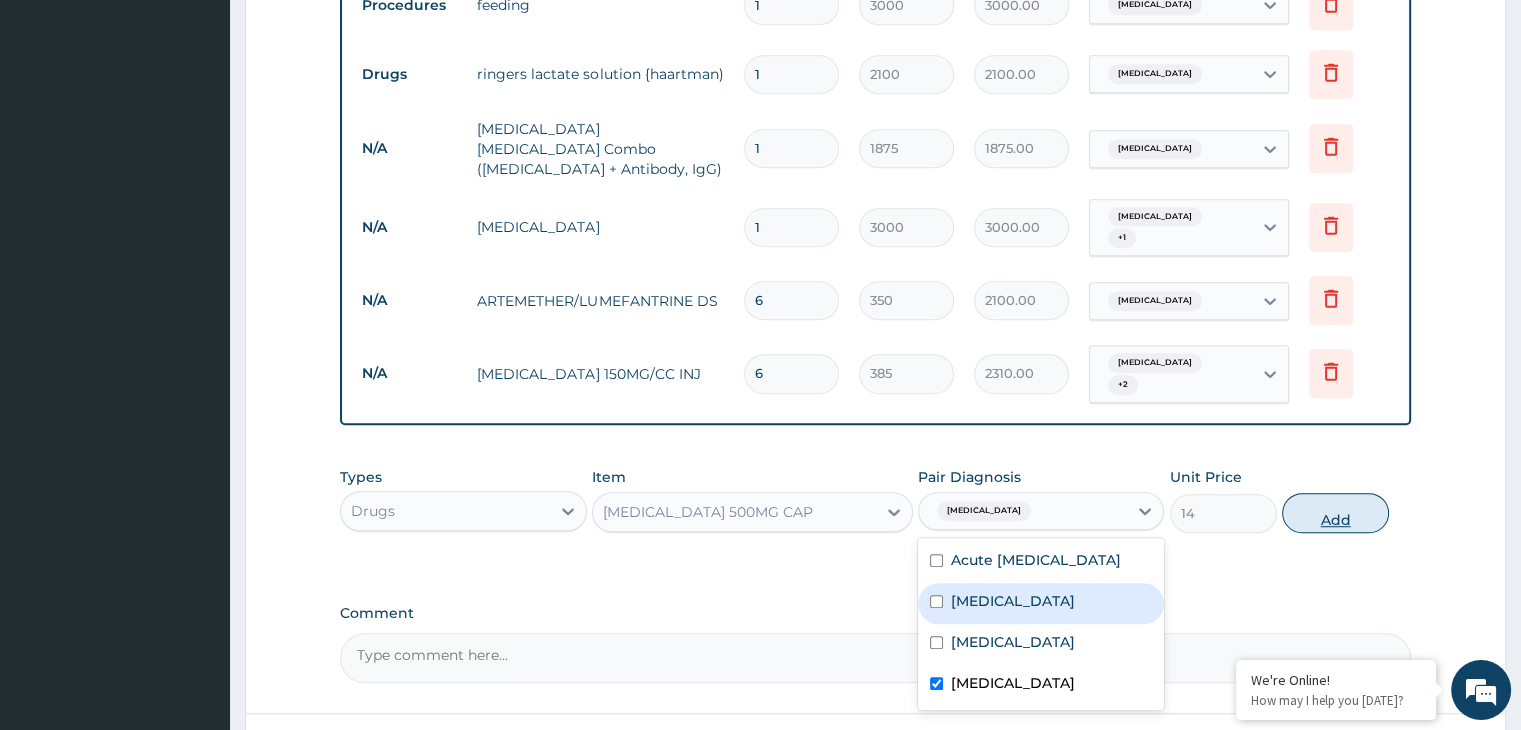 click on "Add" at bounding box center [1335, 513] 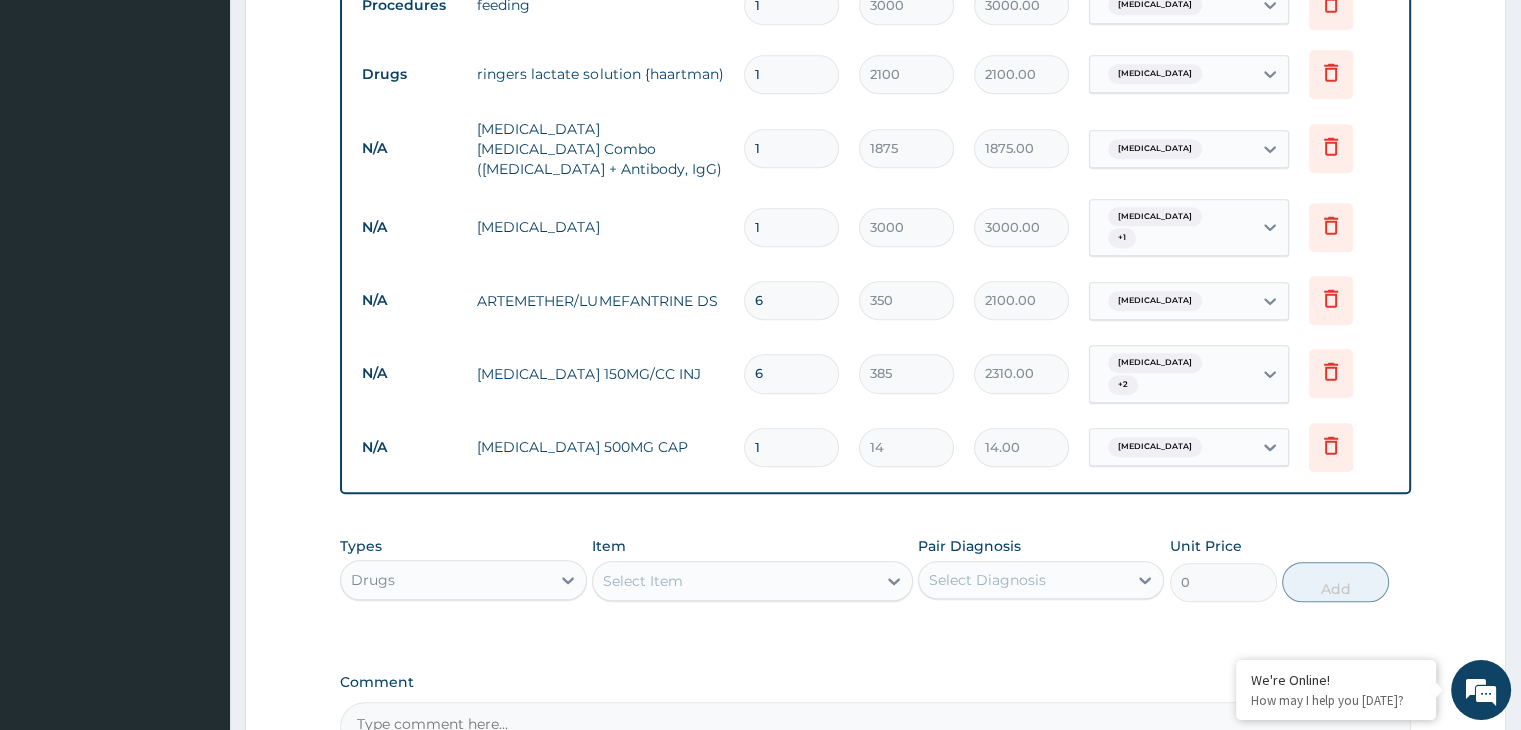 type on "18" 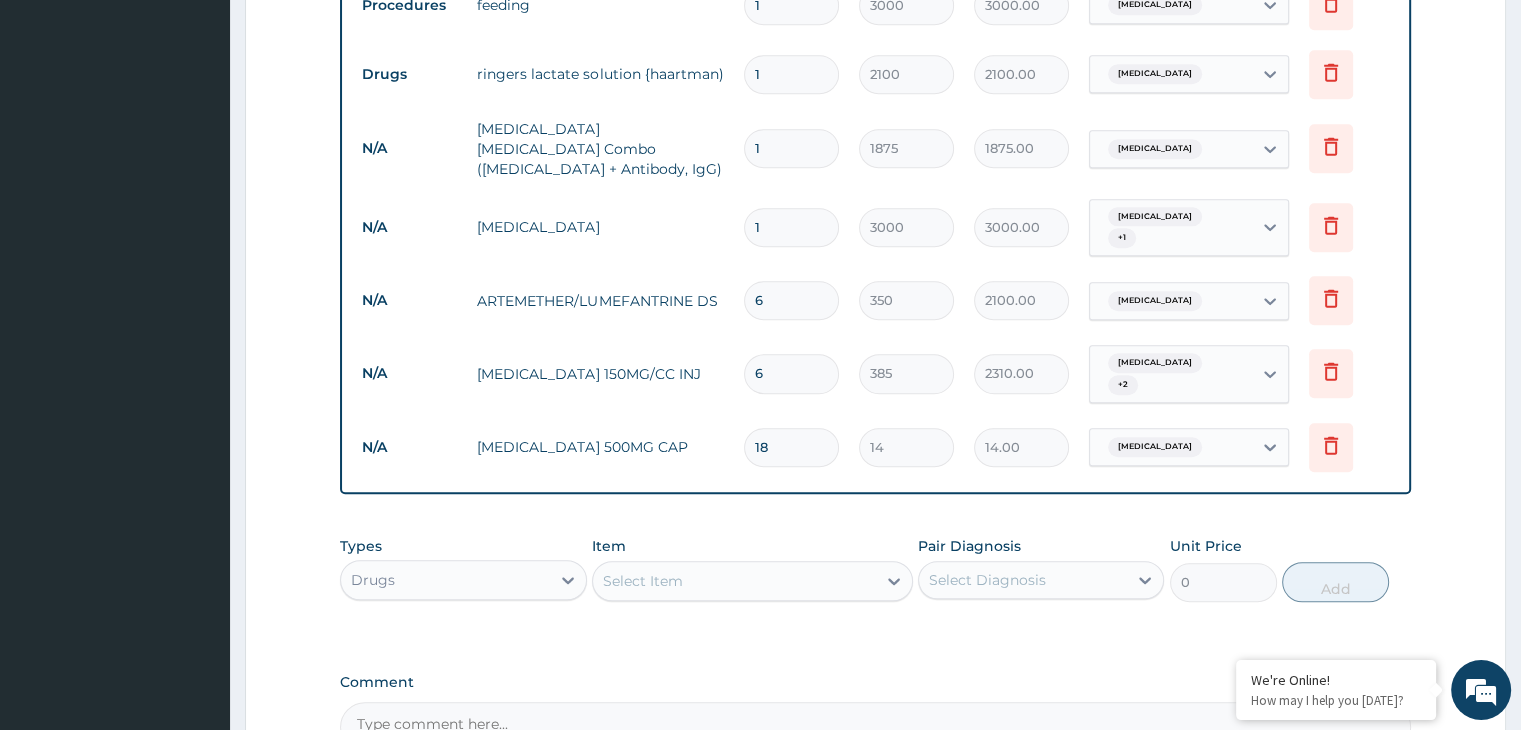 type on "252.00" 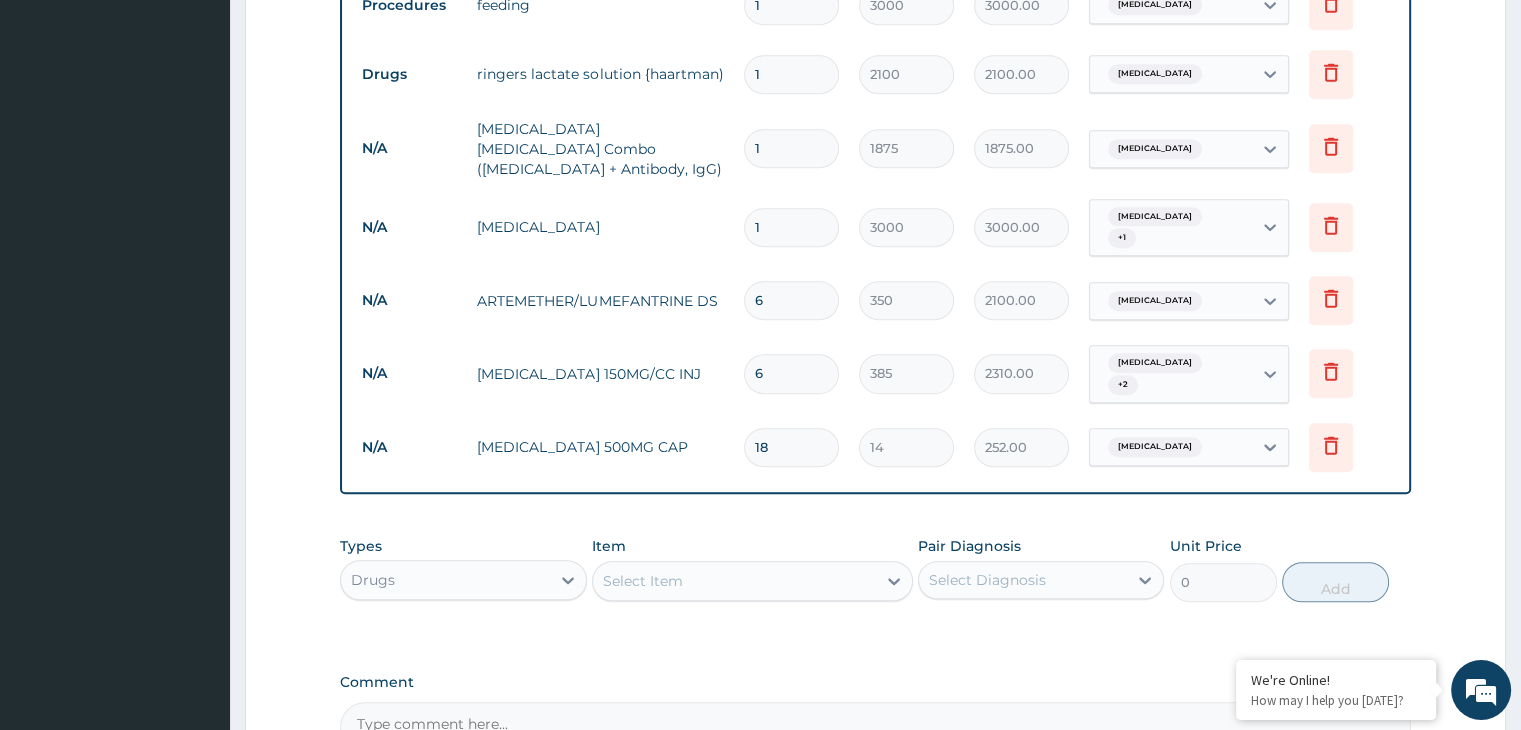 type on "18" 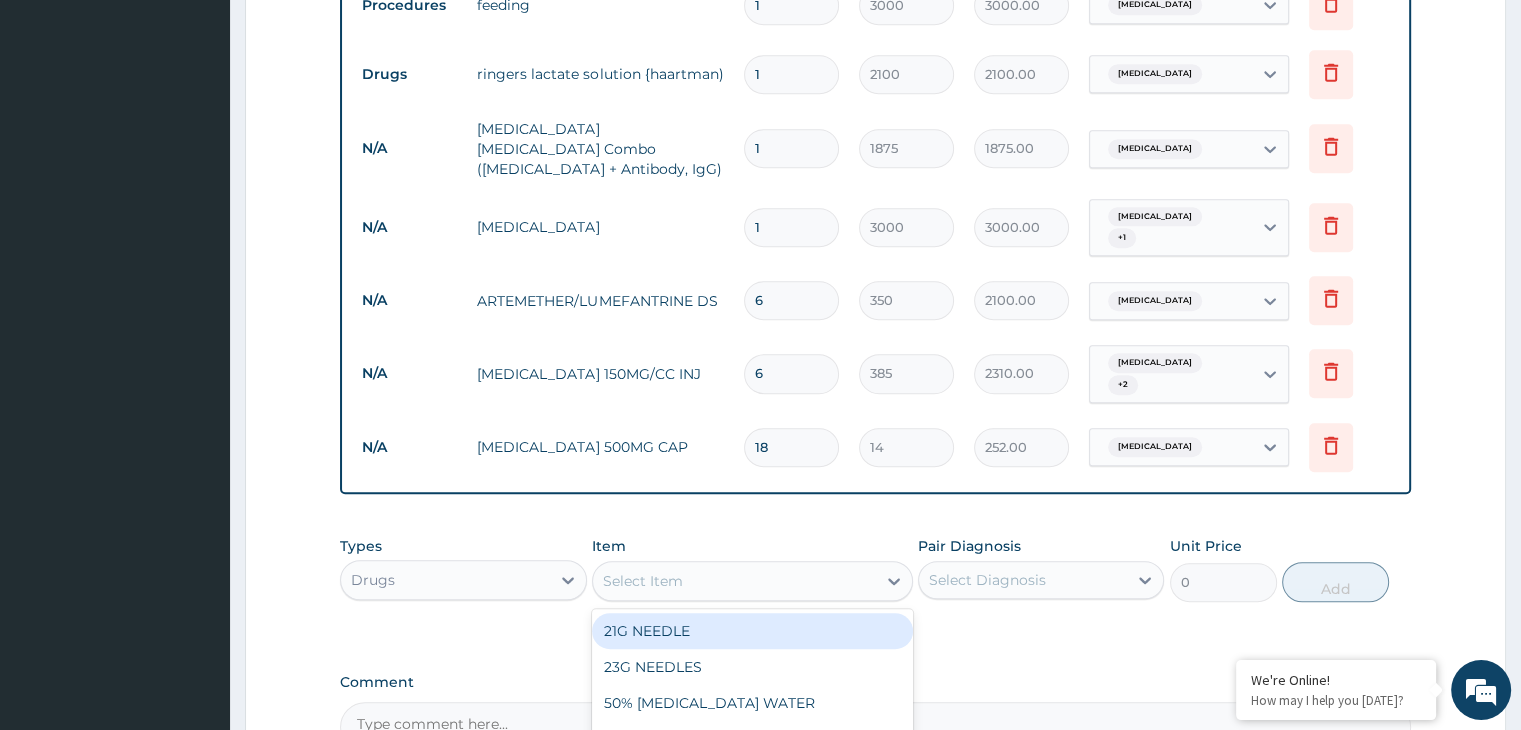 click on "Select Item" at bounding box center [643, 581] 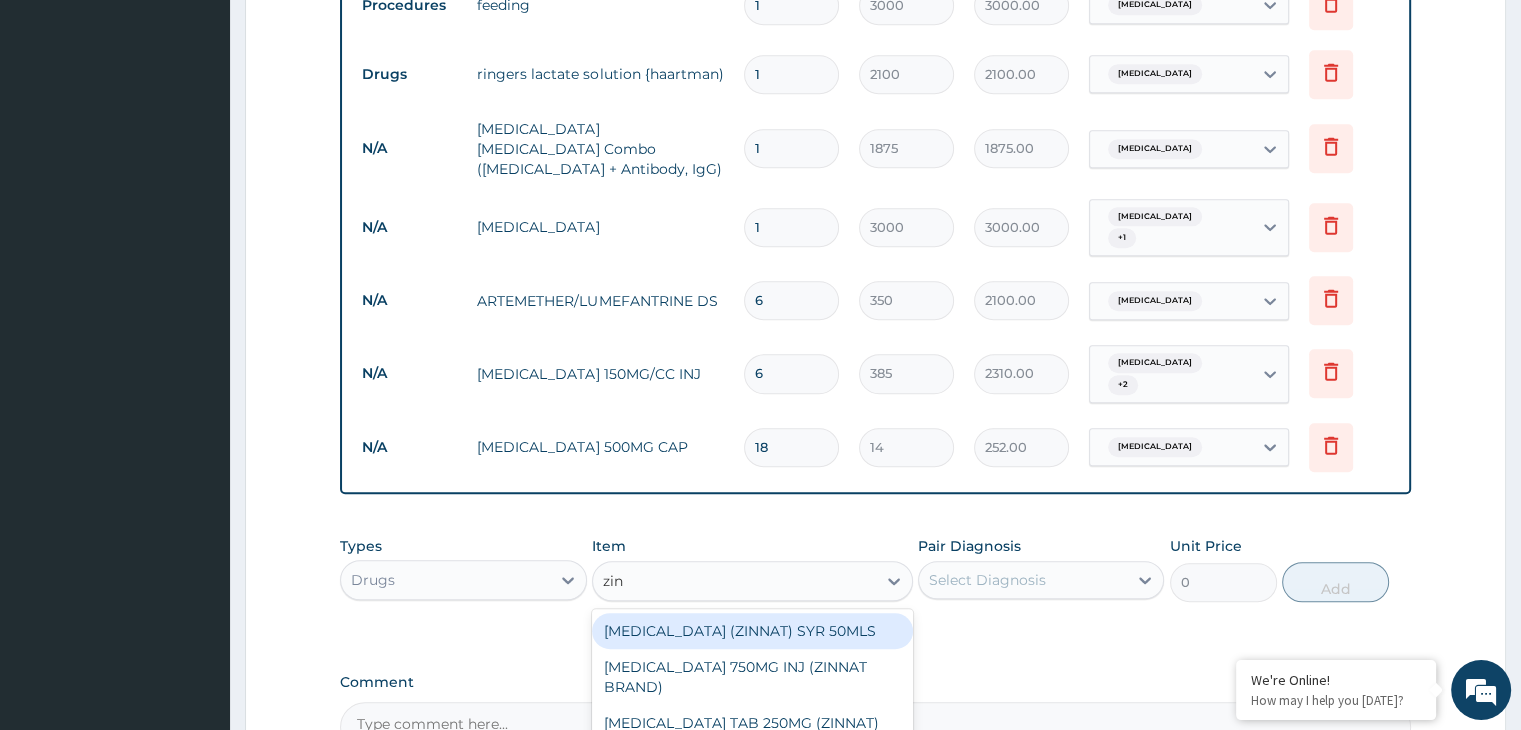 type on "zinc" 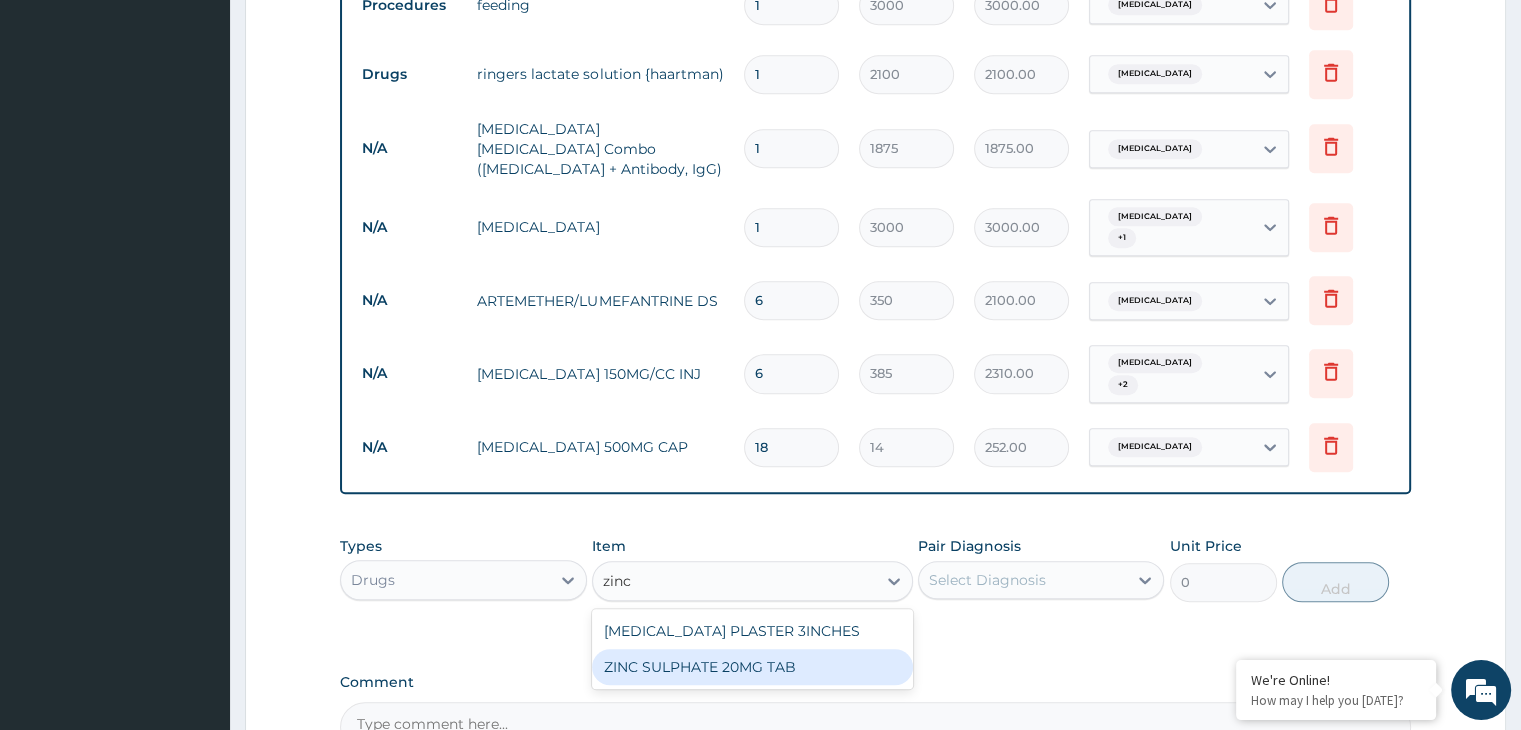 type 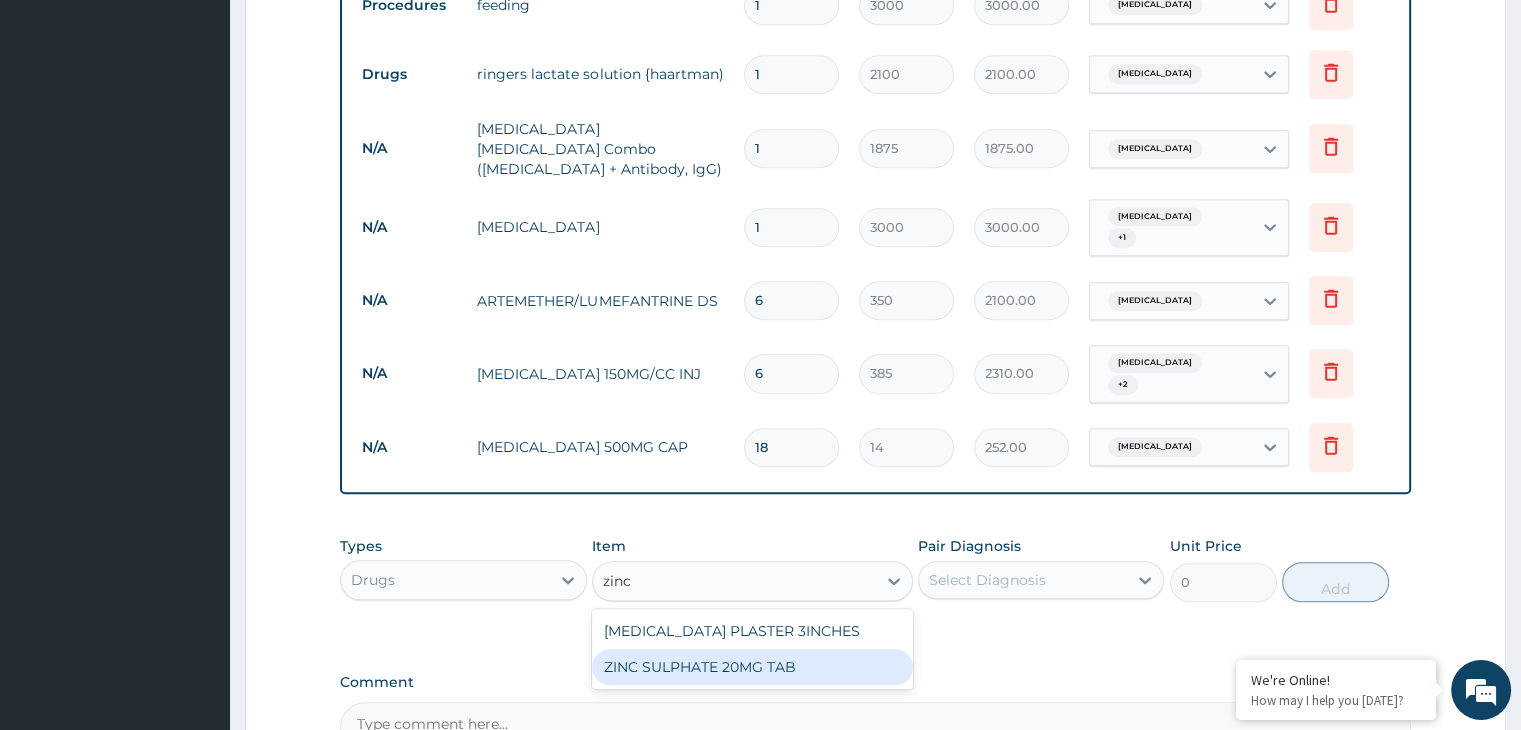 type on "70" 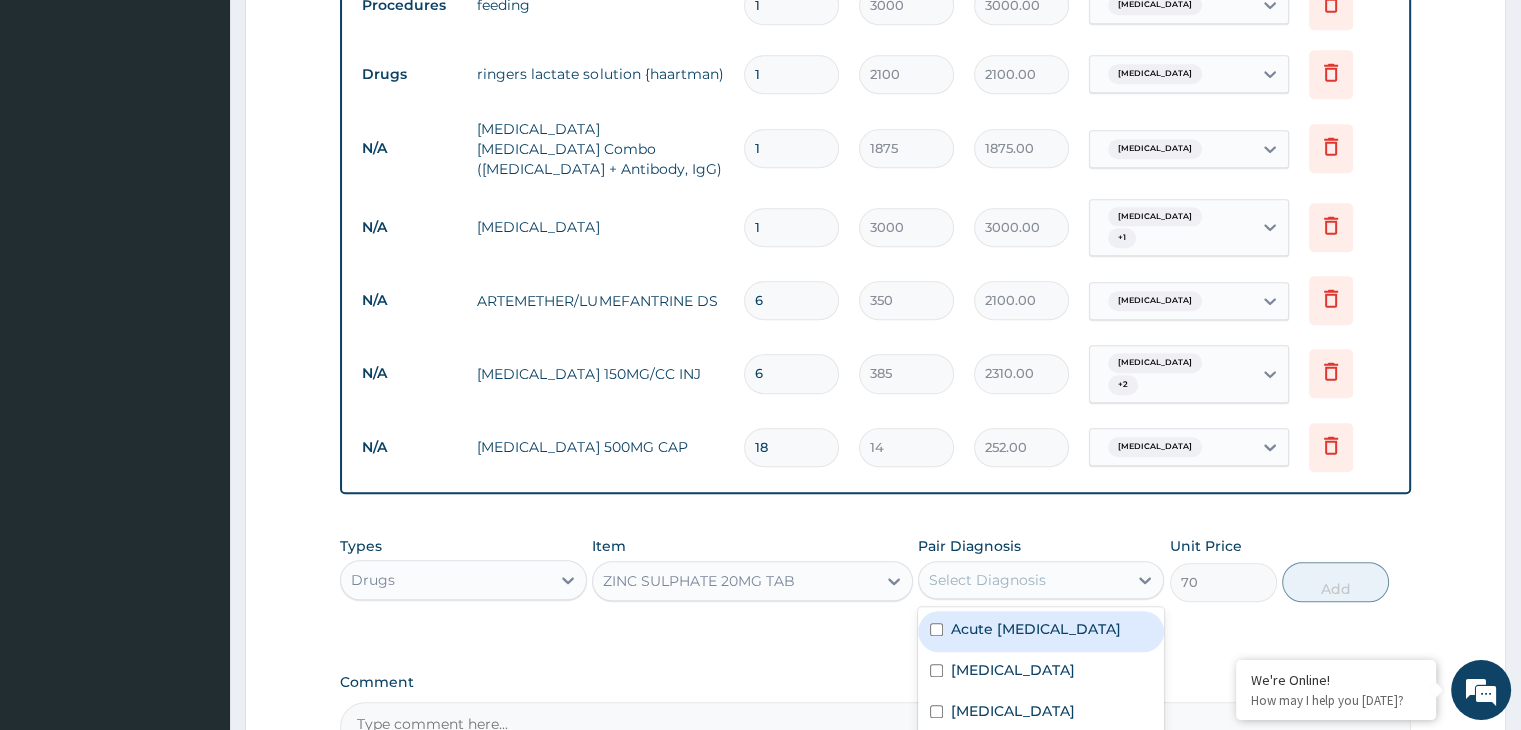 click on "Select Diagnosis" at bounding box center [987, 580] 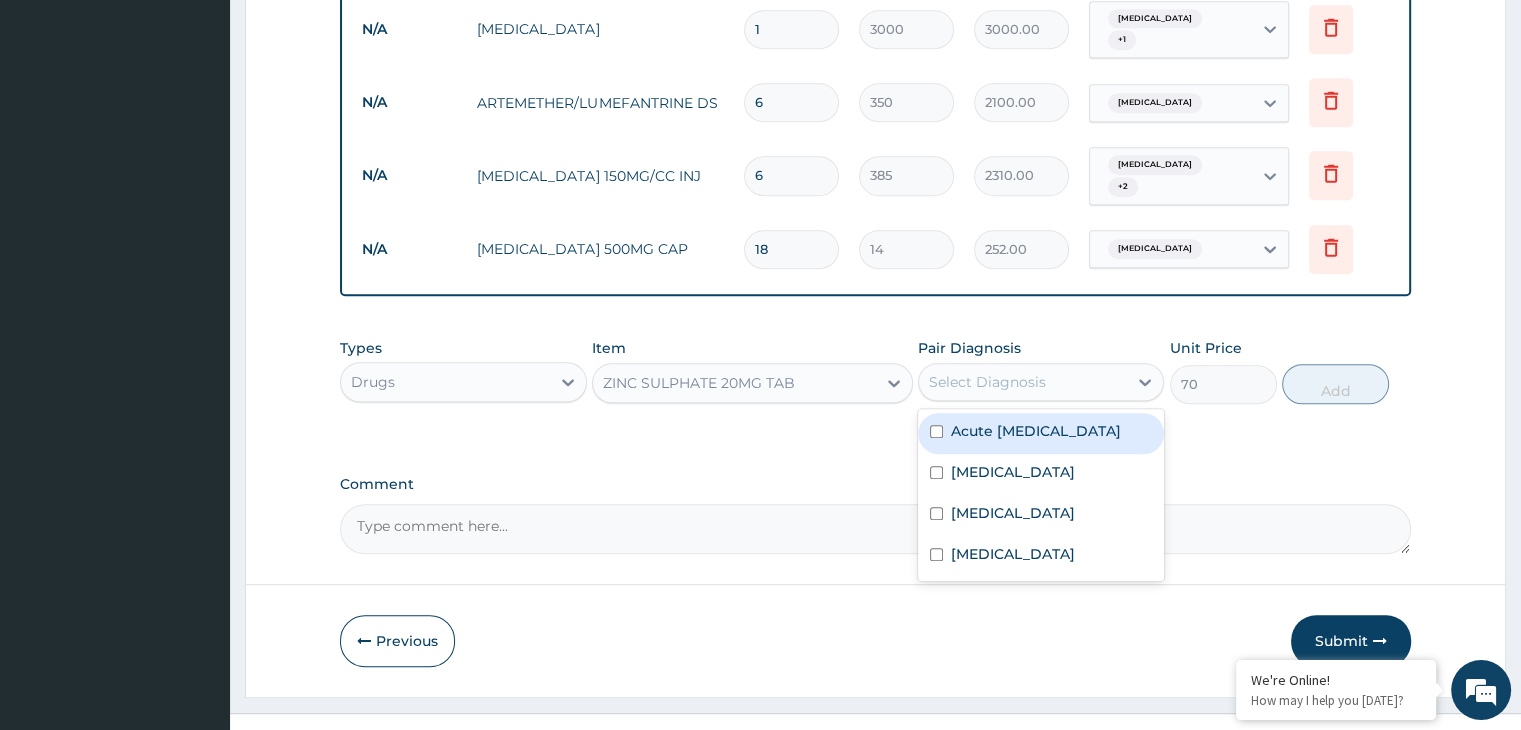 scroll, scrollTop: 1396, scrollLeft: 0, axis: vertical 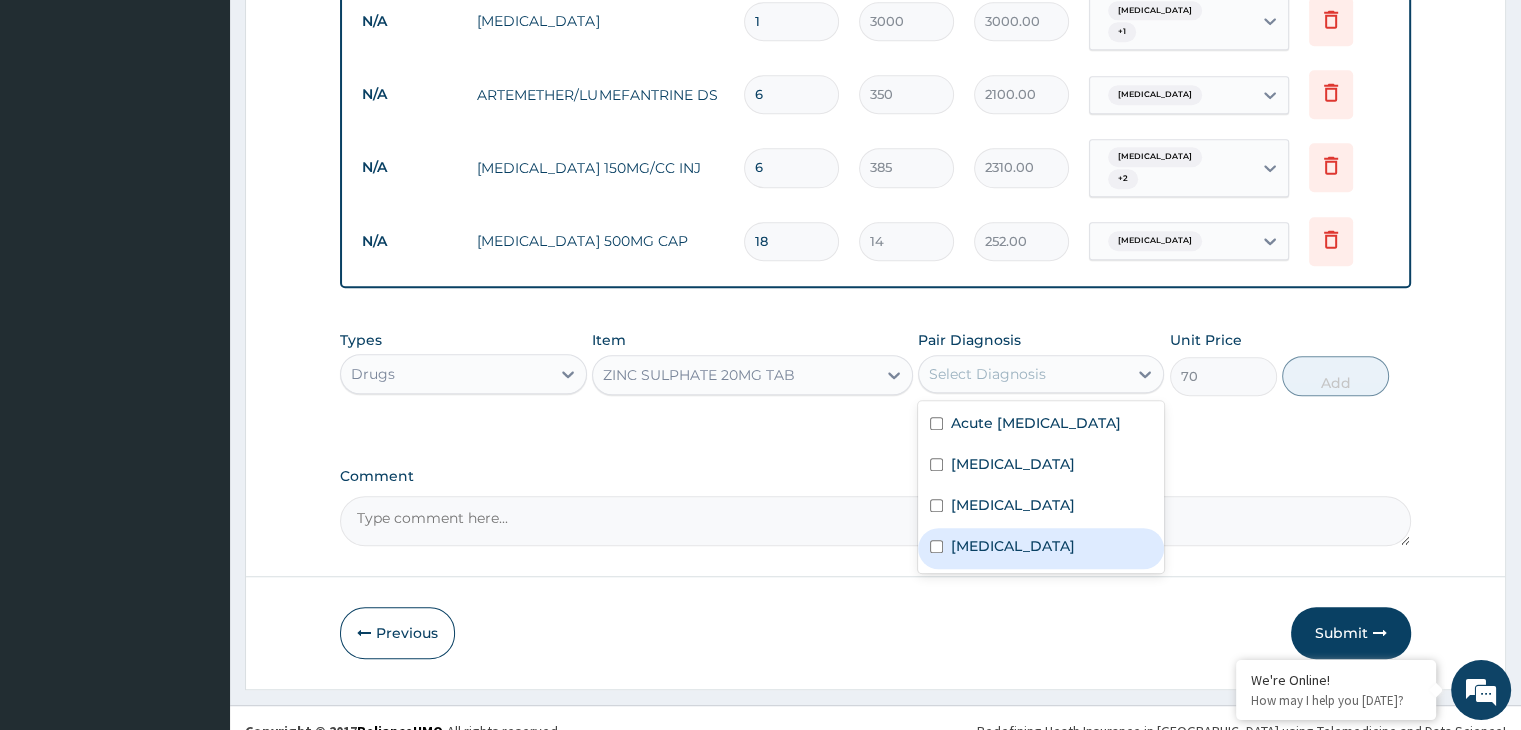 drag, startPoint x: 982, startPoint y: 541, endPoint x: 1101, endPoint y: 480, distance: 133.7236 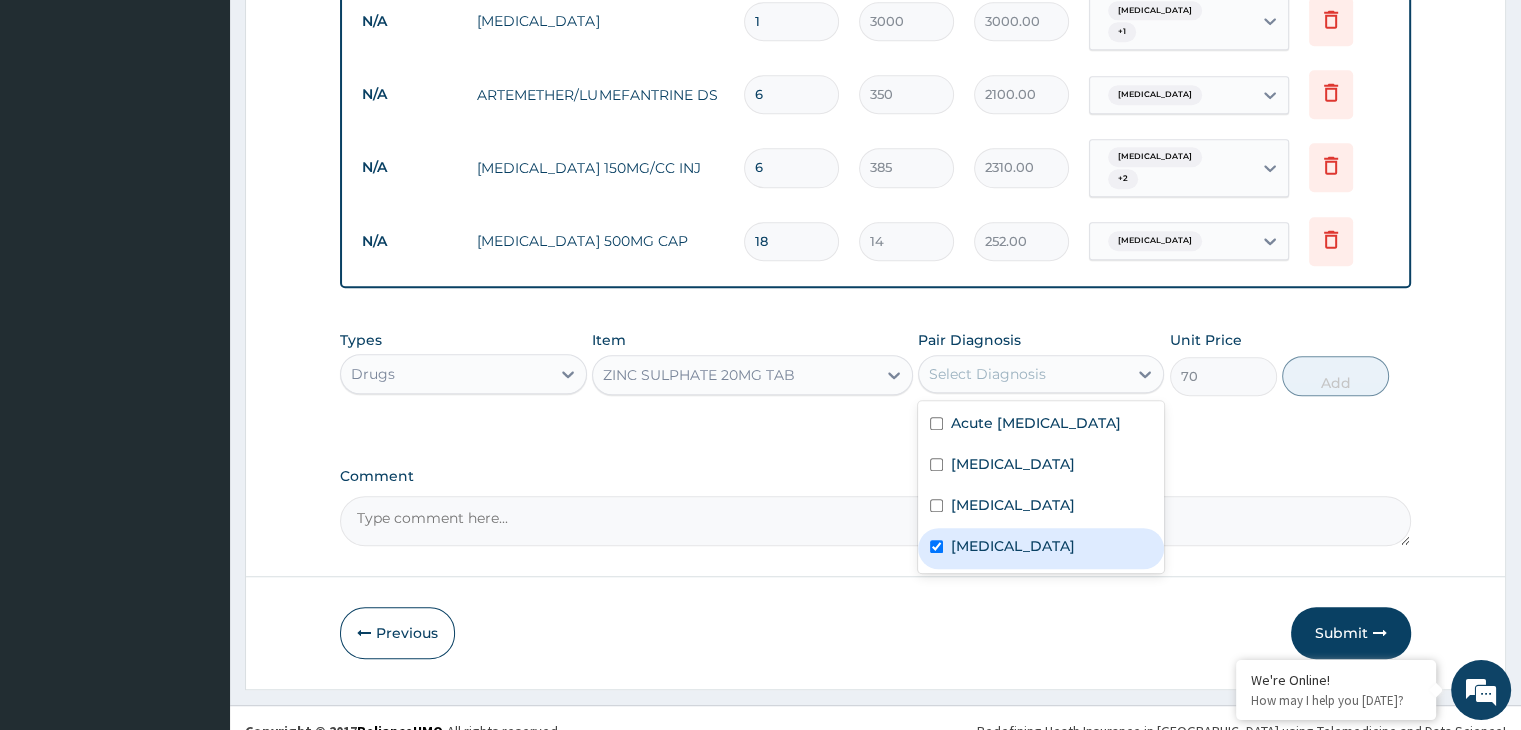 checkbox on "true" 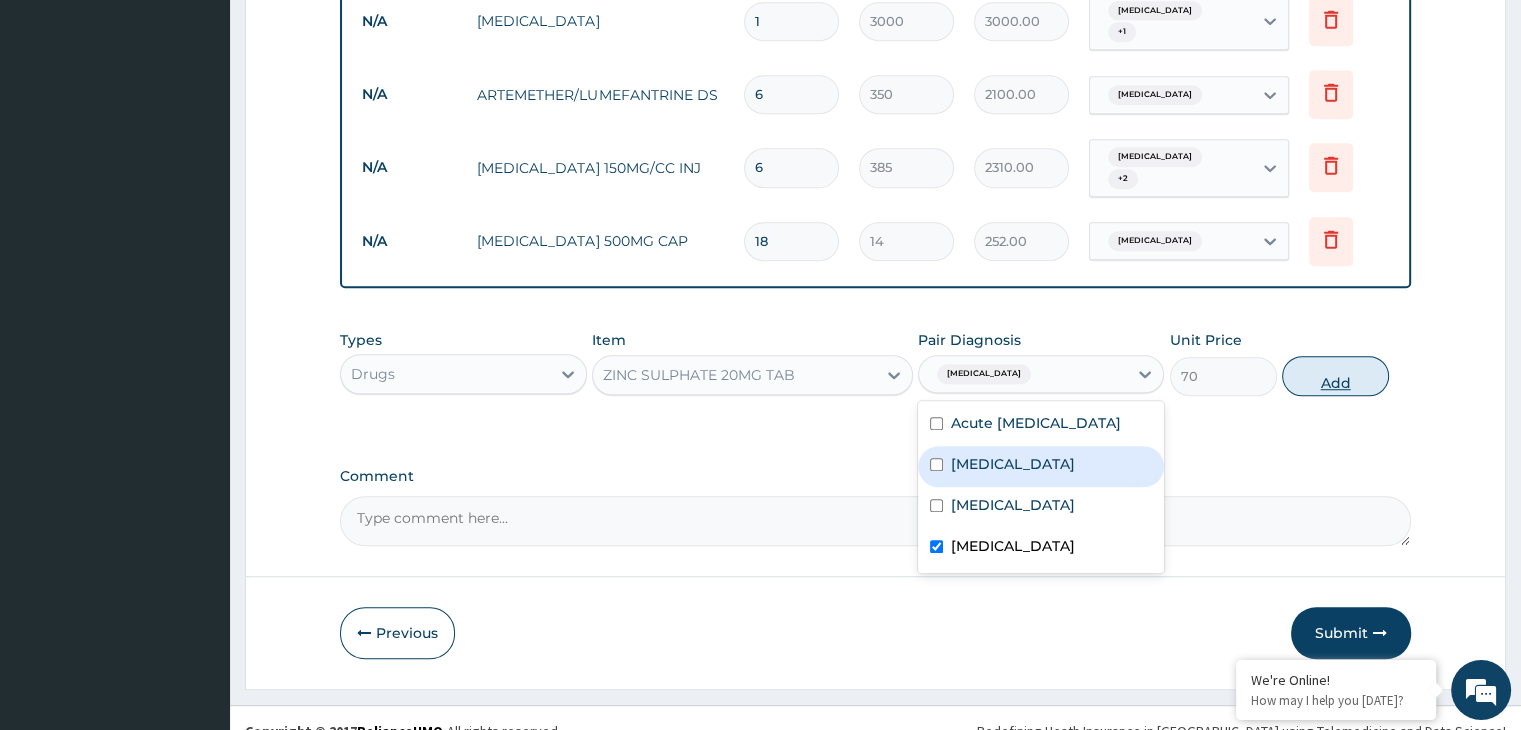 click on "Add" at bounding box center [1335, 376] 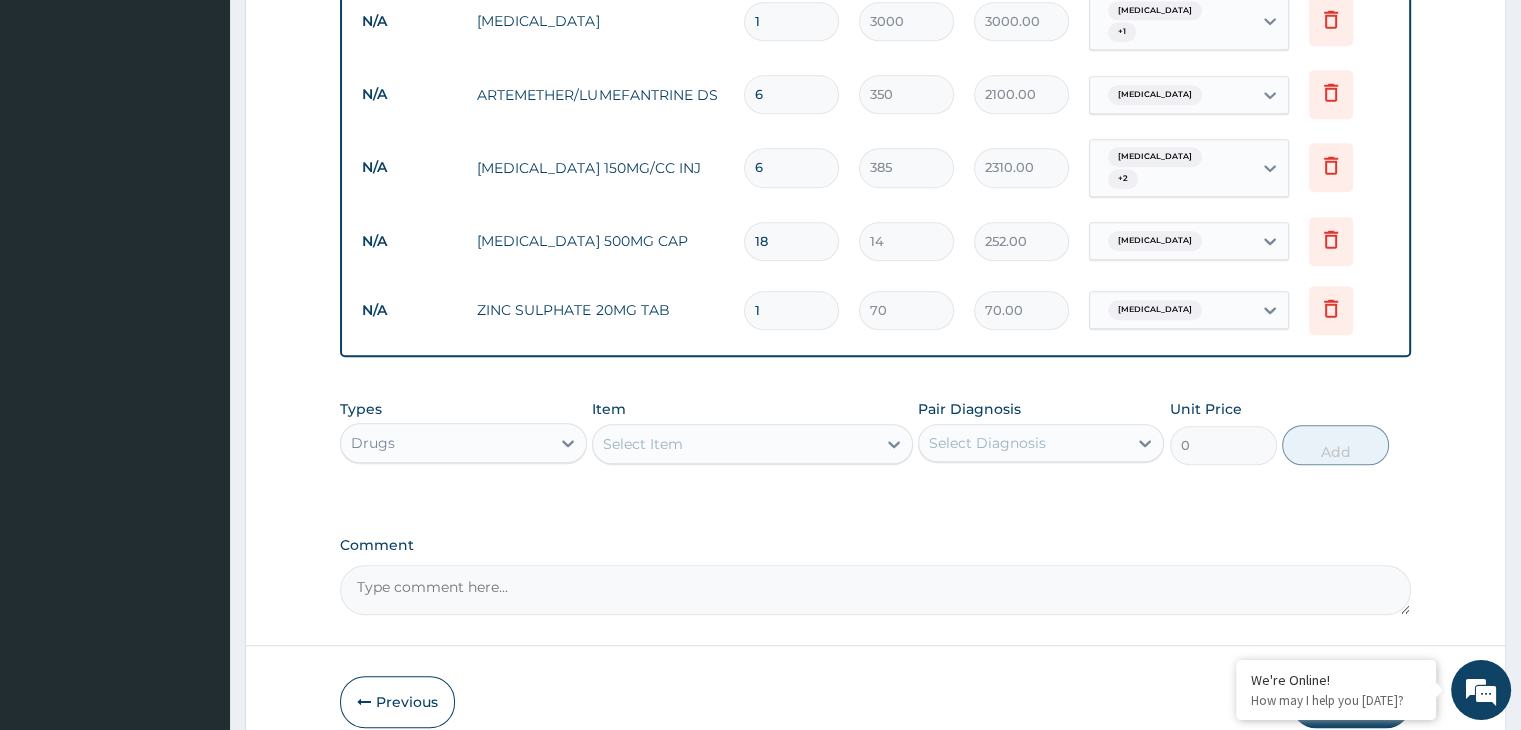 type 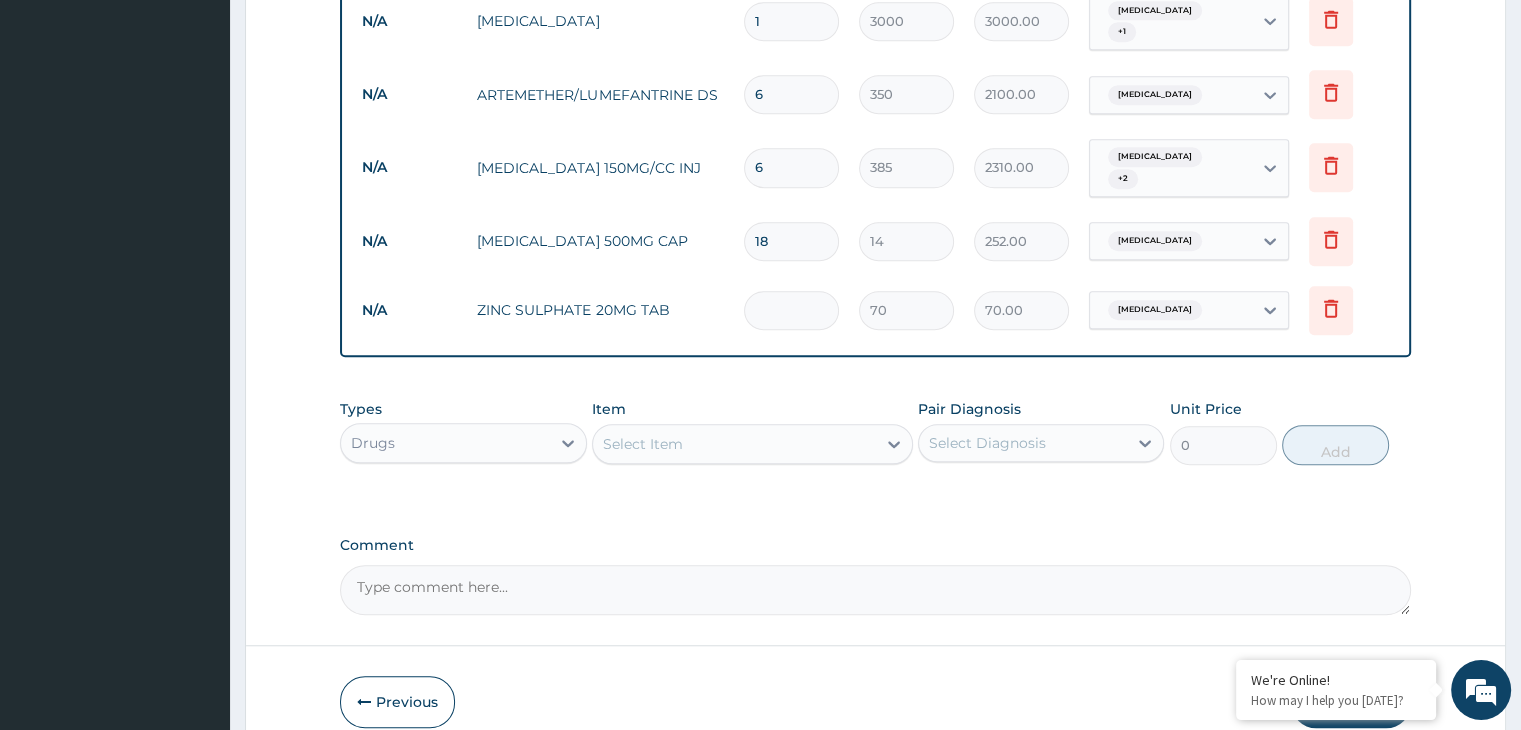 type on "0.00" 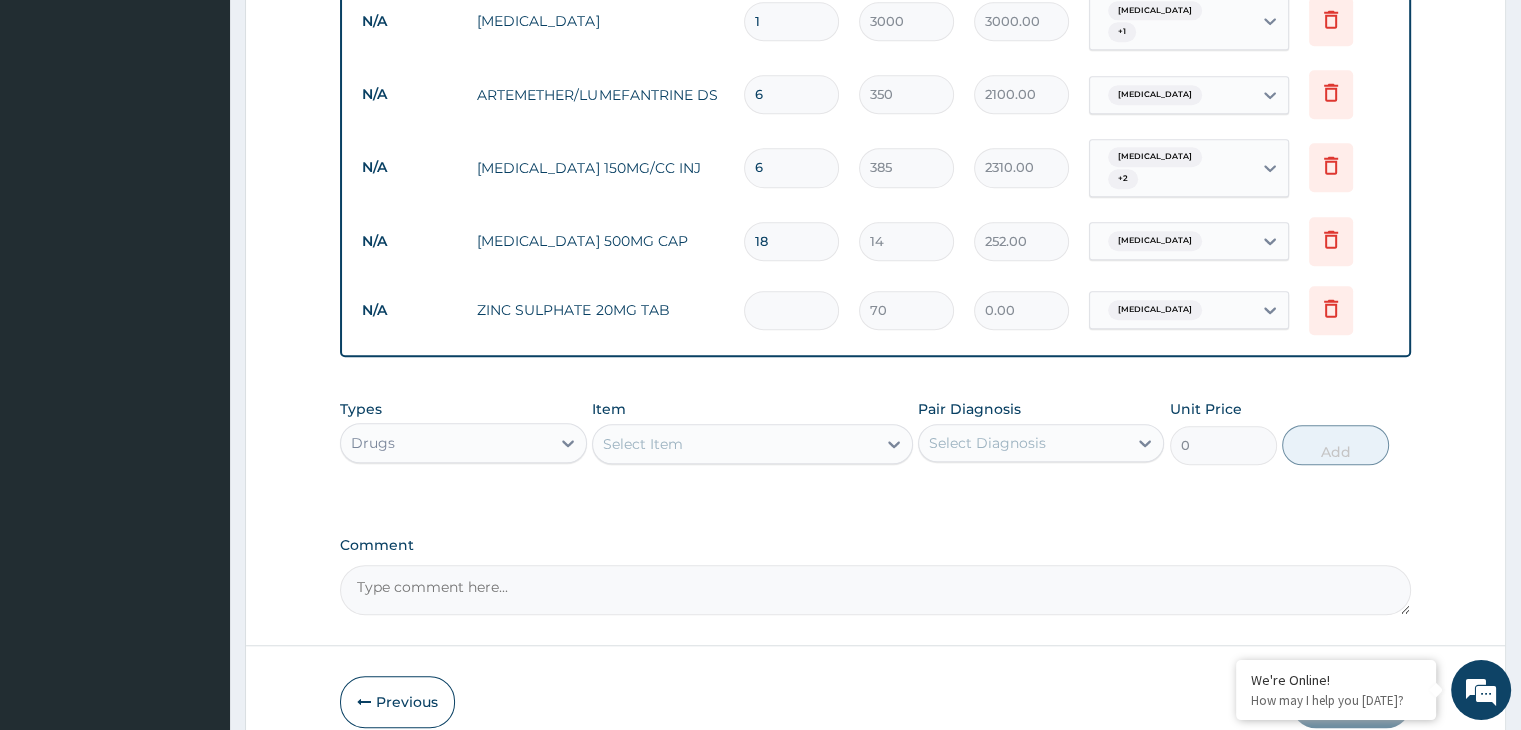type on "3" 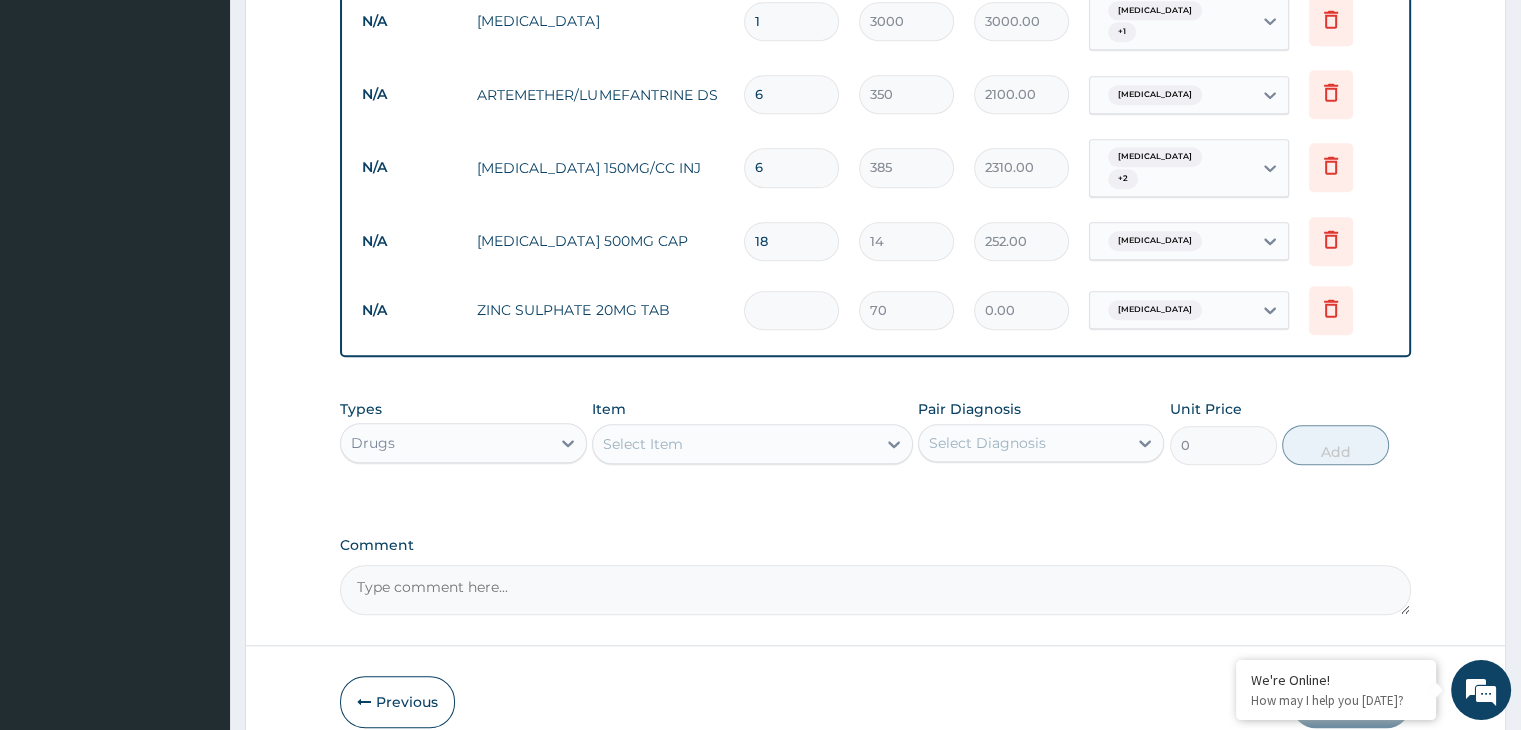 type on "210.00" 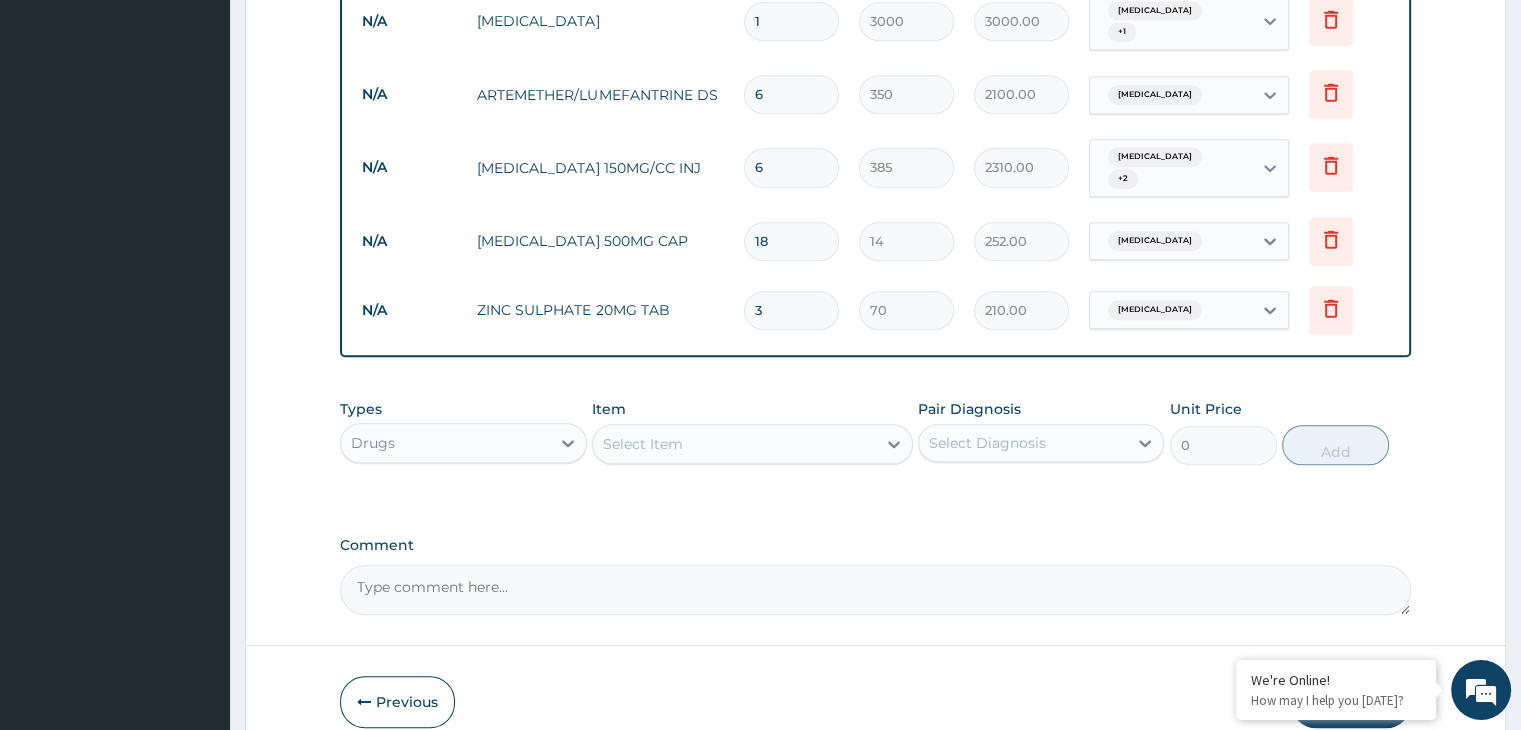 type 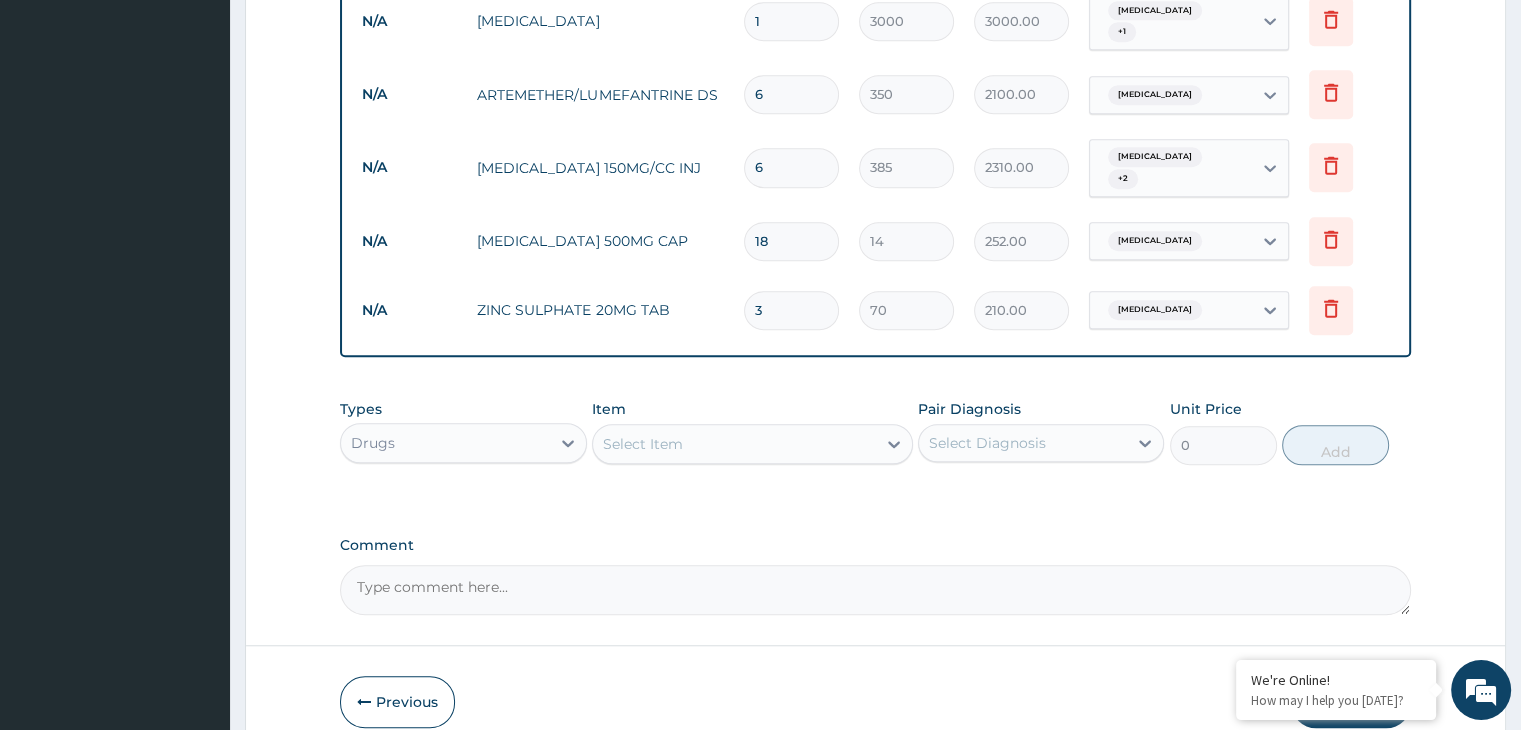 type on "0.00" 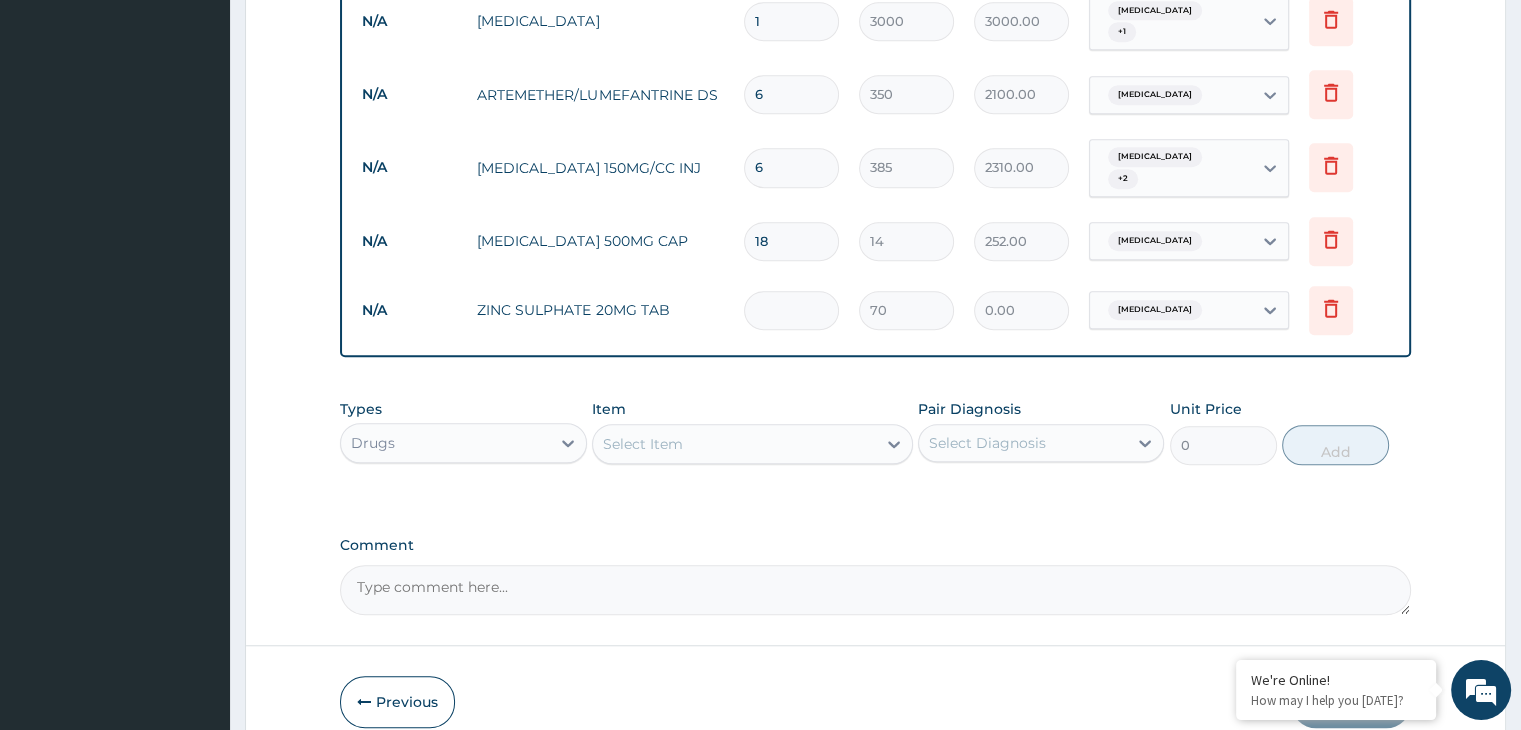 type on "4" 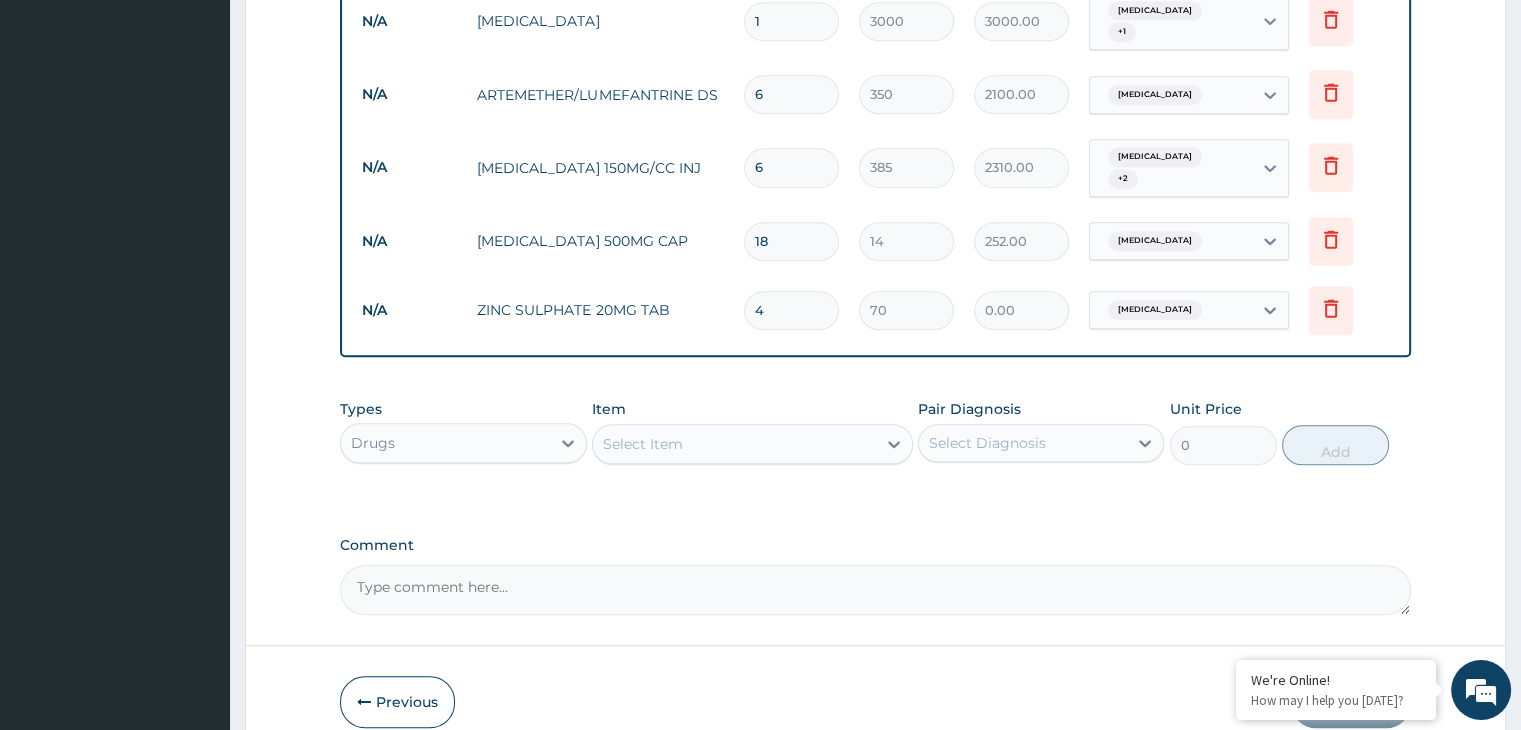 type on "280.00" 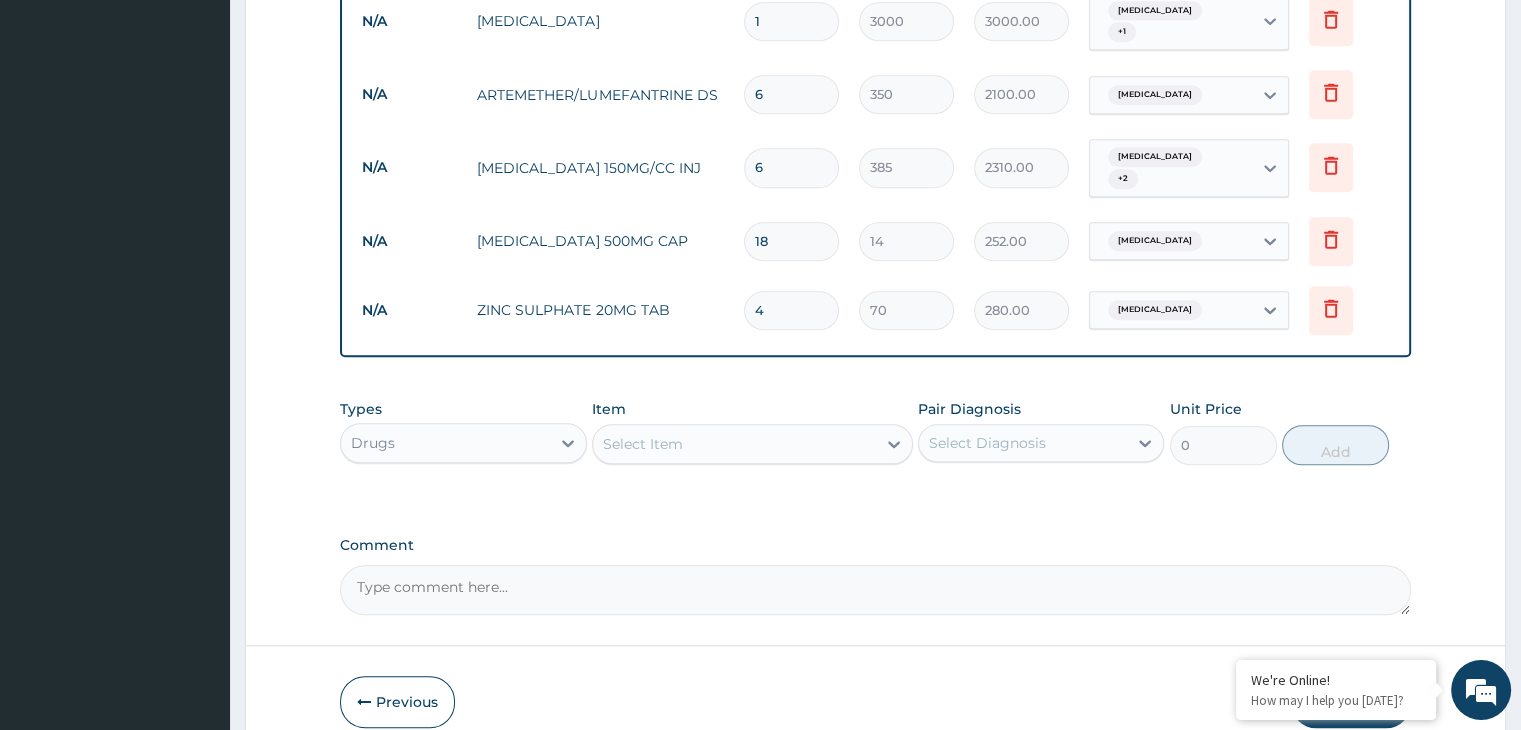 type on "4" 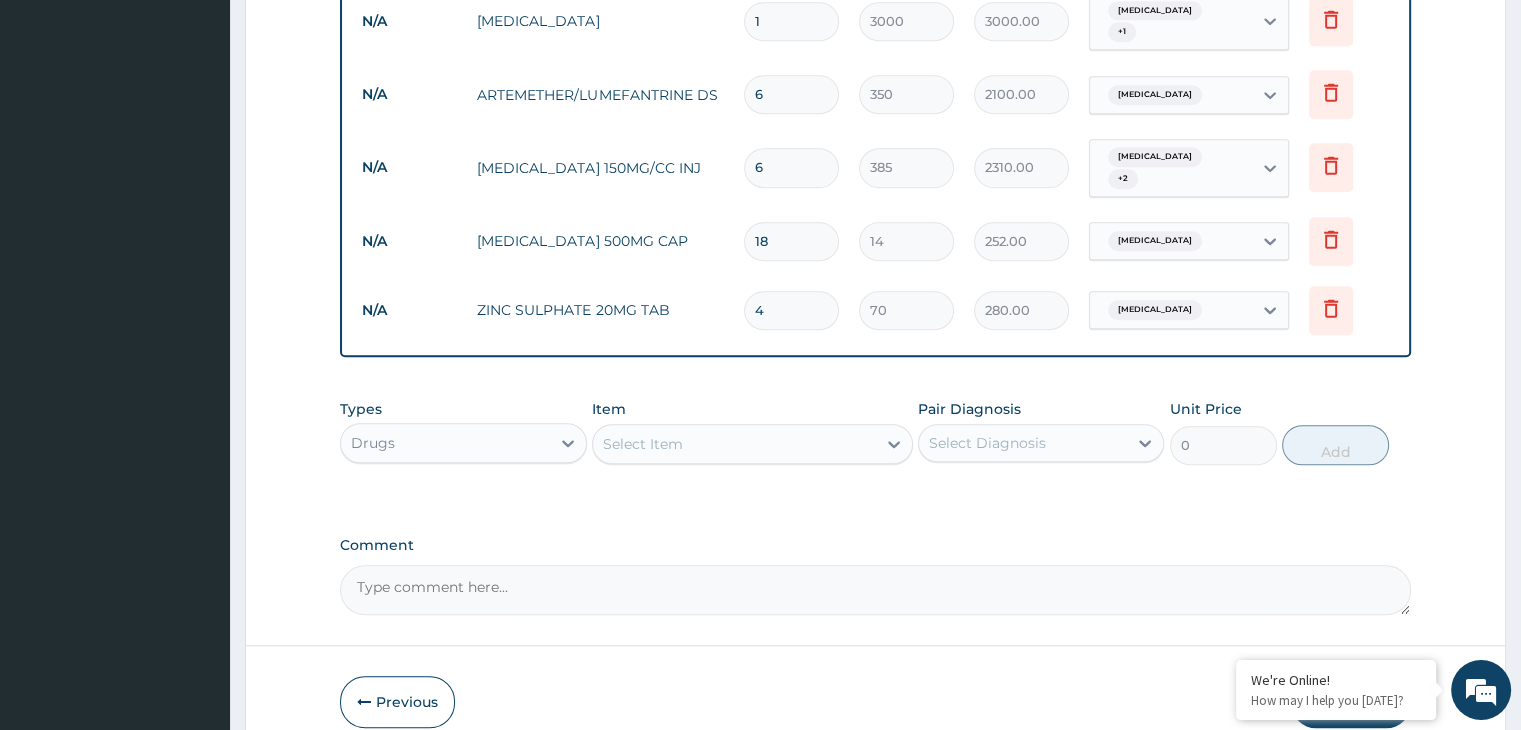 click on "PA Code / Prescription Code PA/1E365A PA/8E782F PA/314901 PA Code details does not match encounter date. Encounter Date 23-06-2025 Important Notice Please enter PA codes before entering items that are not attached to a PA code   All diagnoses entered must be linked to a claim item. Diagnosis & Claim Items that are visible but inactive cannot be edited because they were imported from an already approved PA code. Diagnosis Acute upper respiratory infection confirmed Electrolyte imbalance query Acute gastroenteritis query Malaria Confirmed NB: All diagnosis must be linked to a claim item Claim Items Type Name Quantity Unit Price Total Price Pair Diagnosis Actions Drugs ciprofloxacin 500mg/tab 10 112 1120.00 Acute upper respiratory infect... Delete Laboratory electrolyte/urea/creatinine 1 4500 4500.00 Electrolyte imbalance Delete Drugs hydrocortizone 100mg inj. 1 420 420.00 Acute gastroenteritis Delete Drugs ceftriaxone 1g inj (unbranded) 2 1890 3780.00 Acute gastroenteritis Delete Procedures semi private room 1" at bounding box center (875, -295) 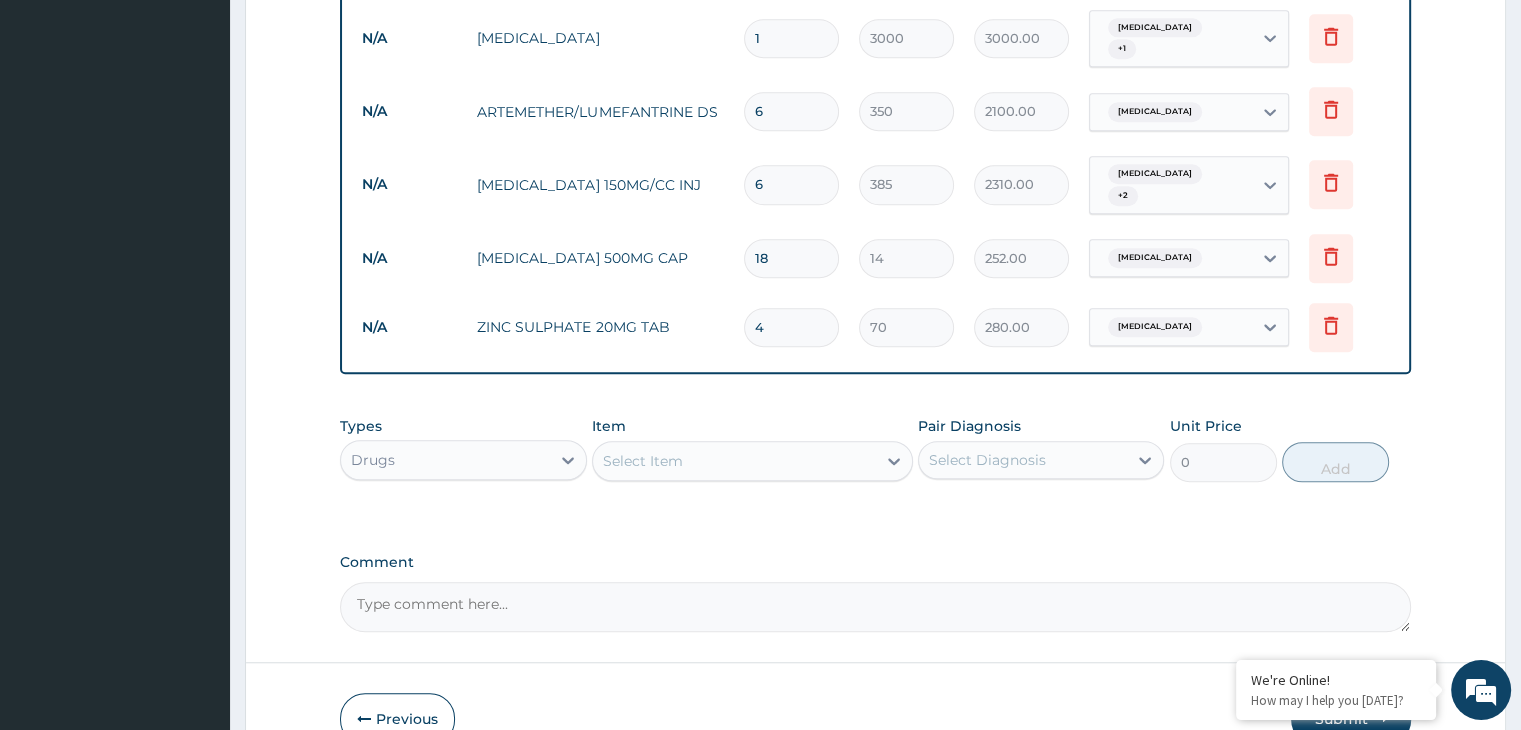 scroll, scrollTop: 1465, scrollLeft: 0, axis: vertical 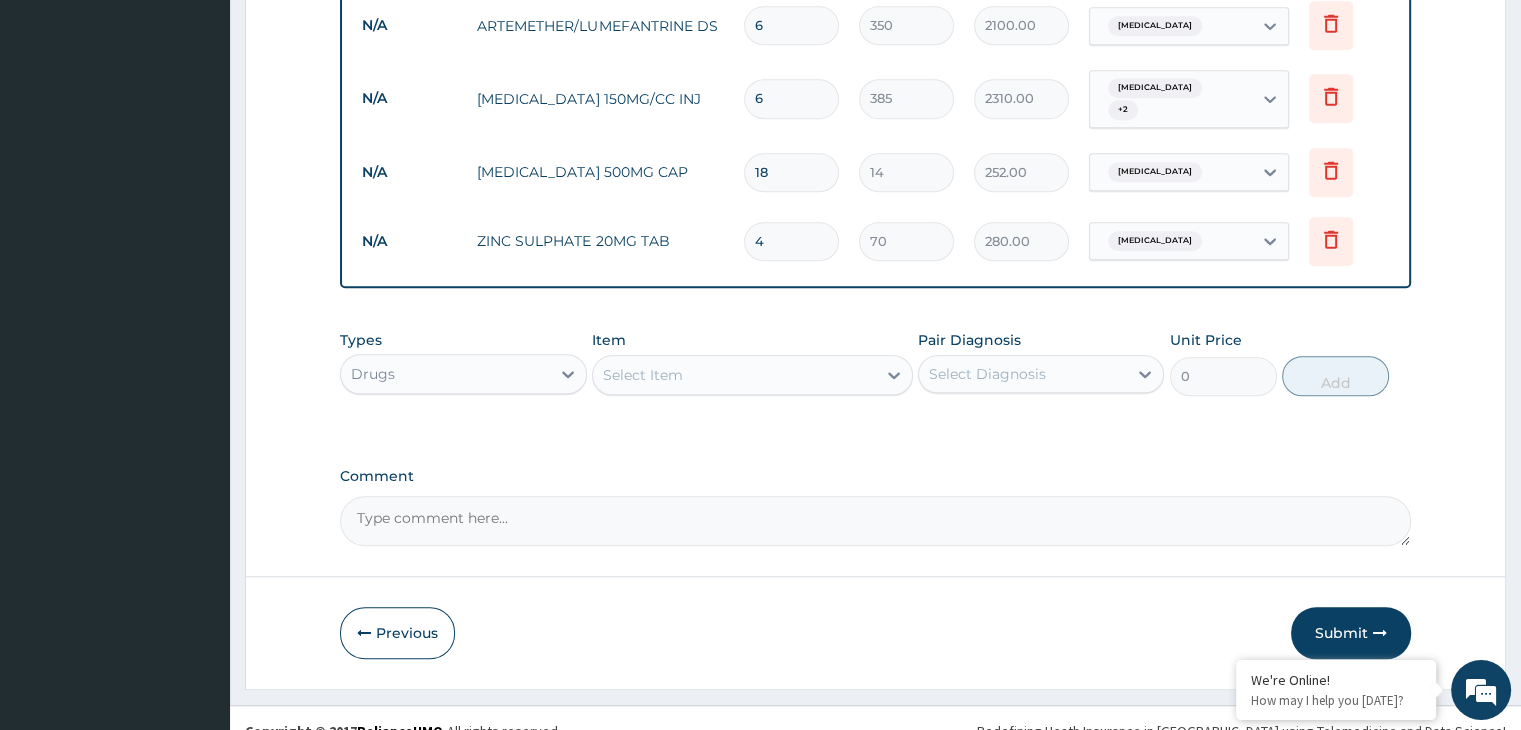 click on "Drugs" at bounding box center [445, 374] 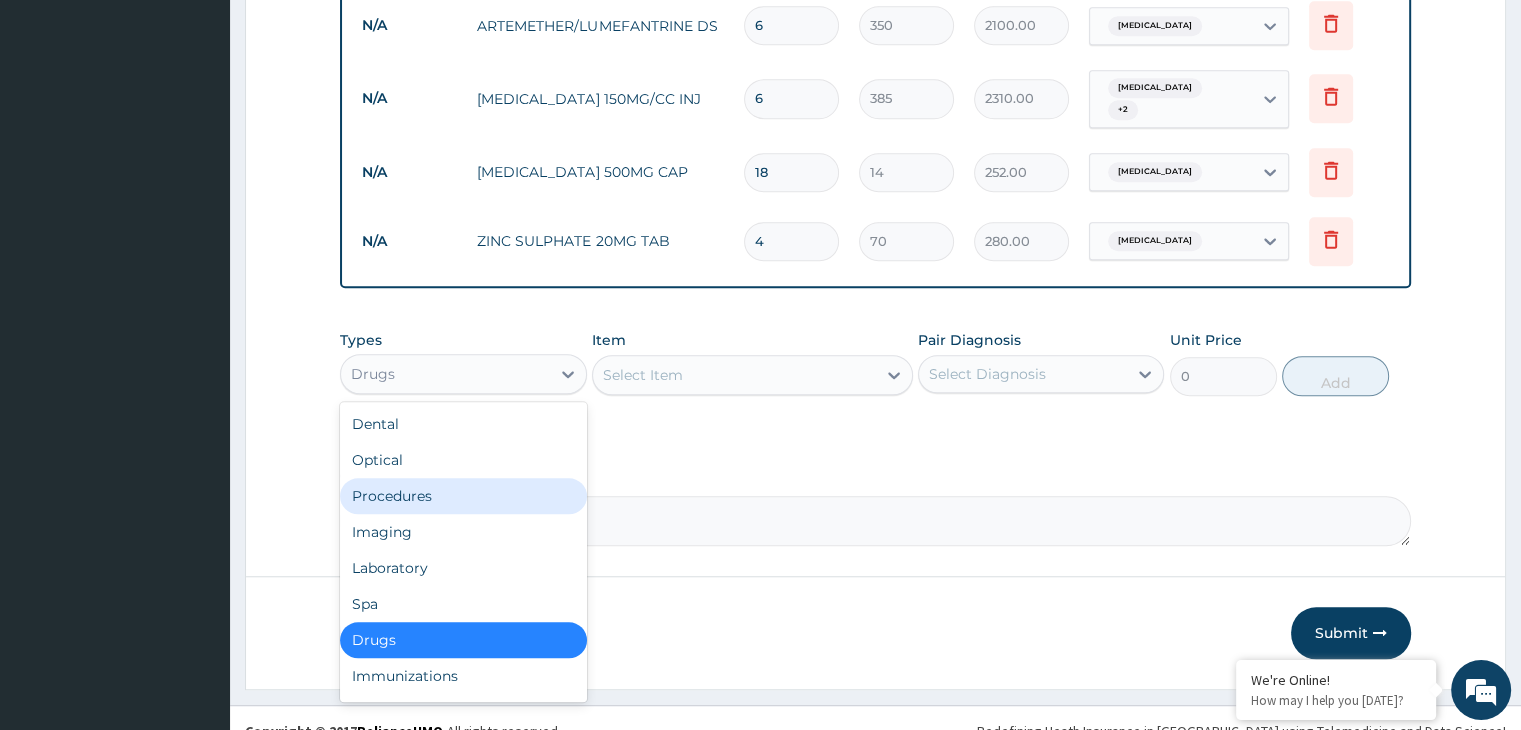 click on "Procedures" at bounding box center (463, 496) 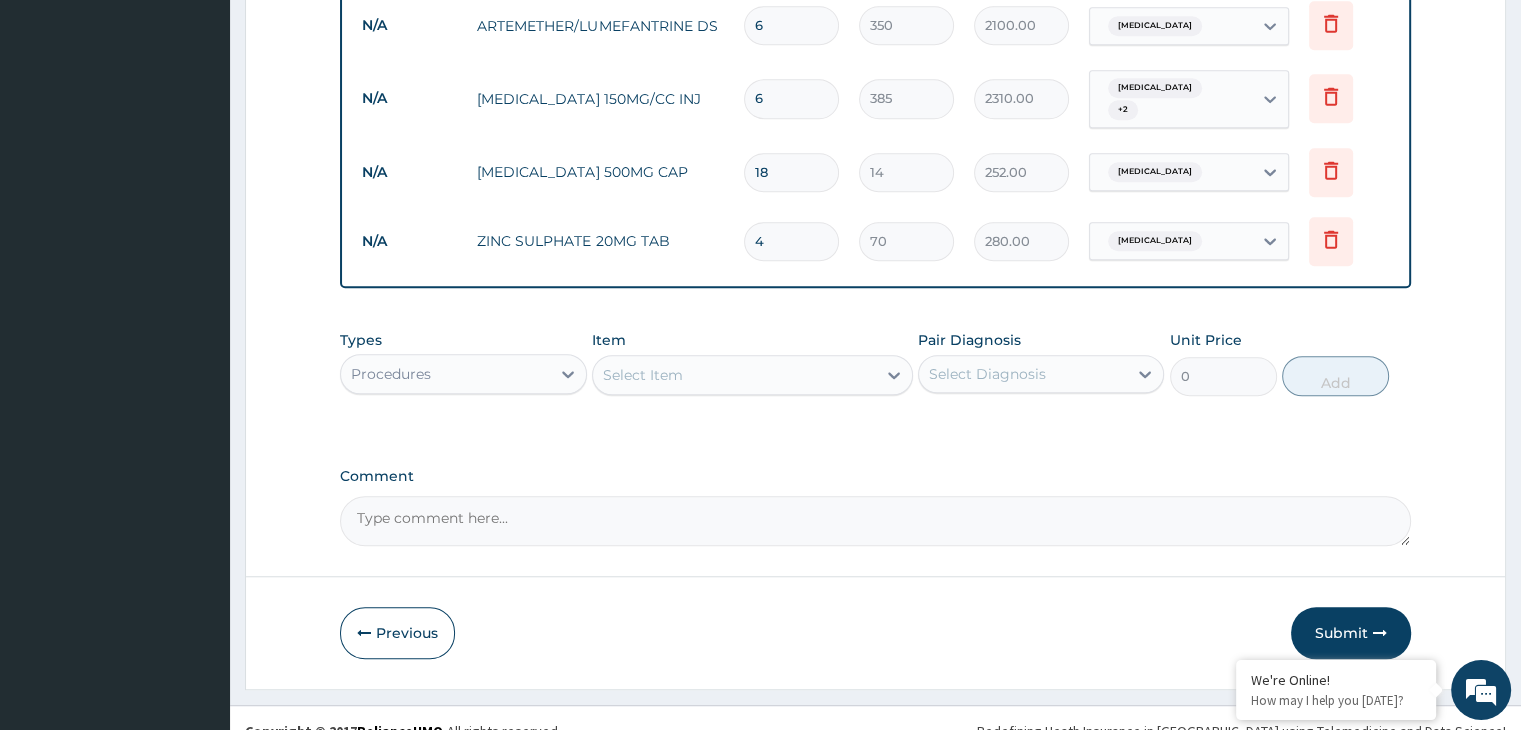 click on "Select Item" at bounding box center (734, 375) 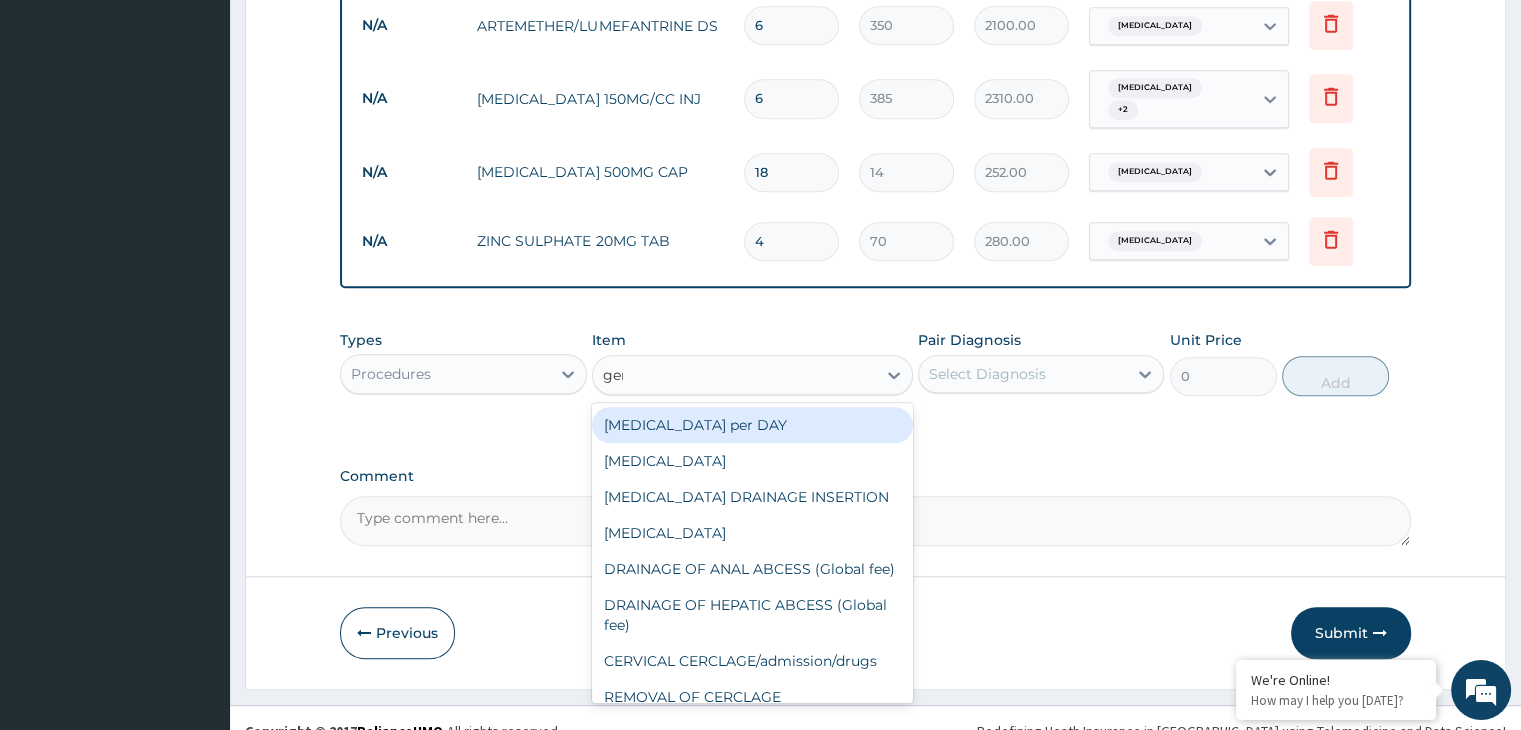 type on "gene" 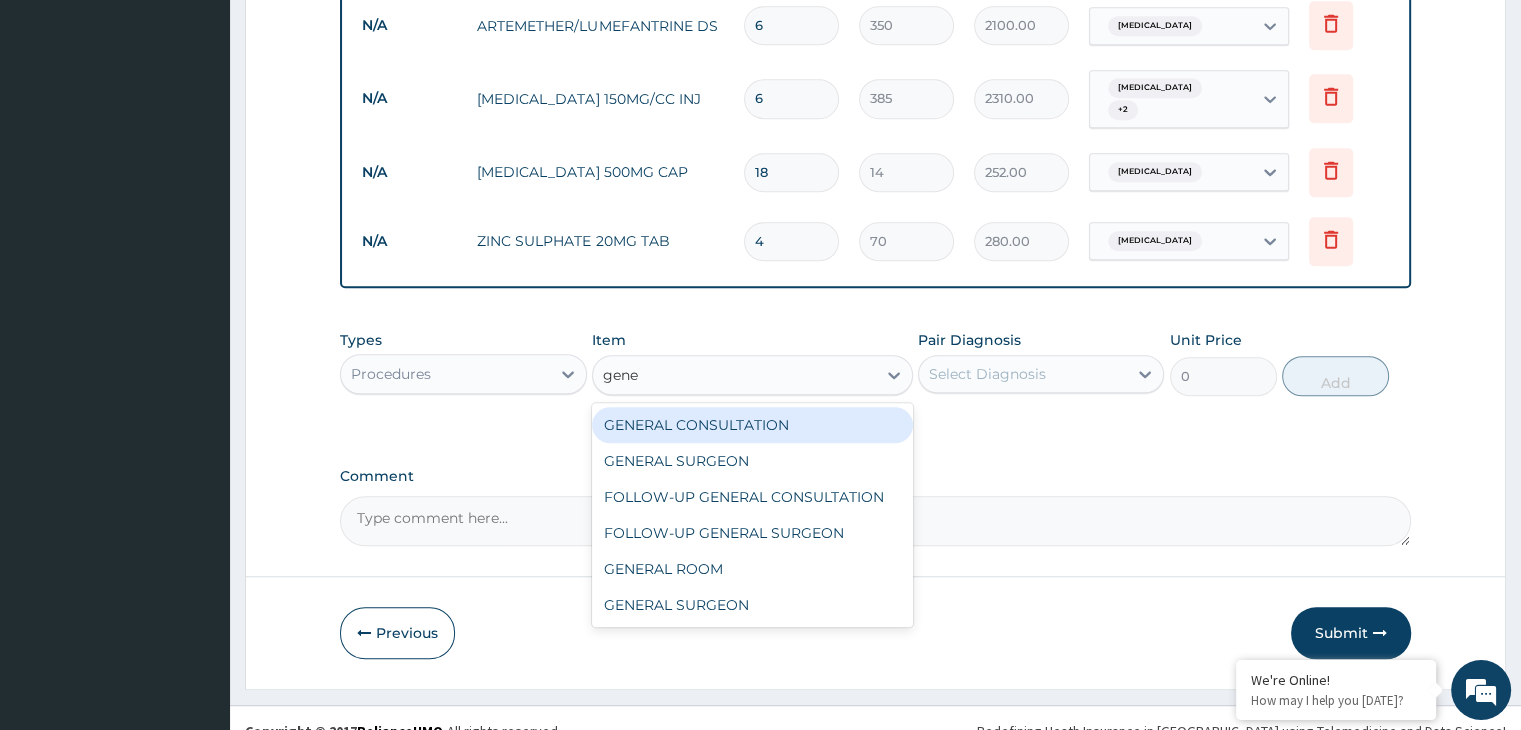 type 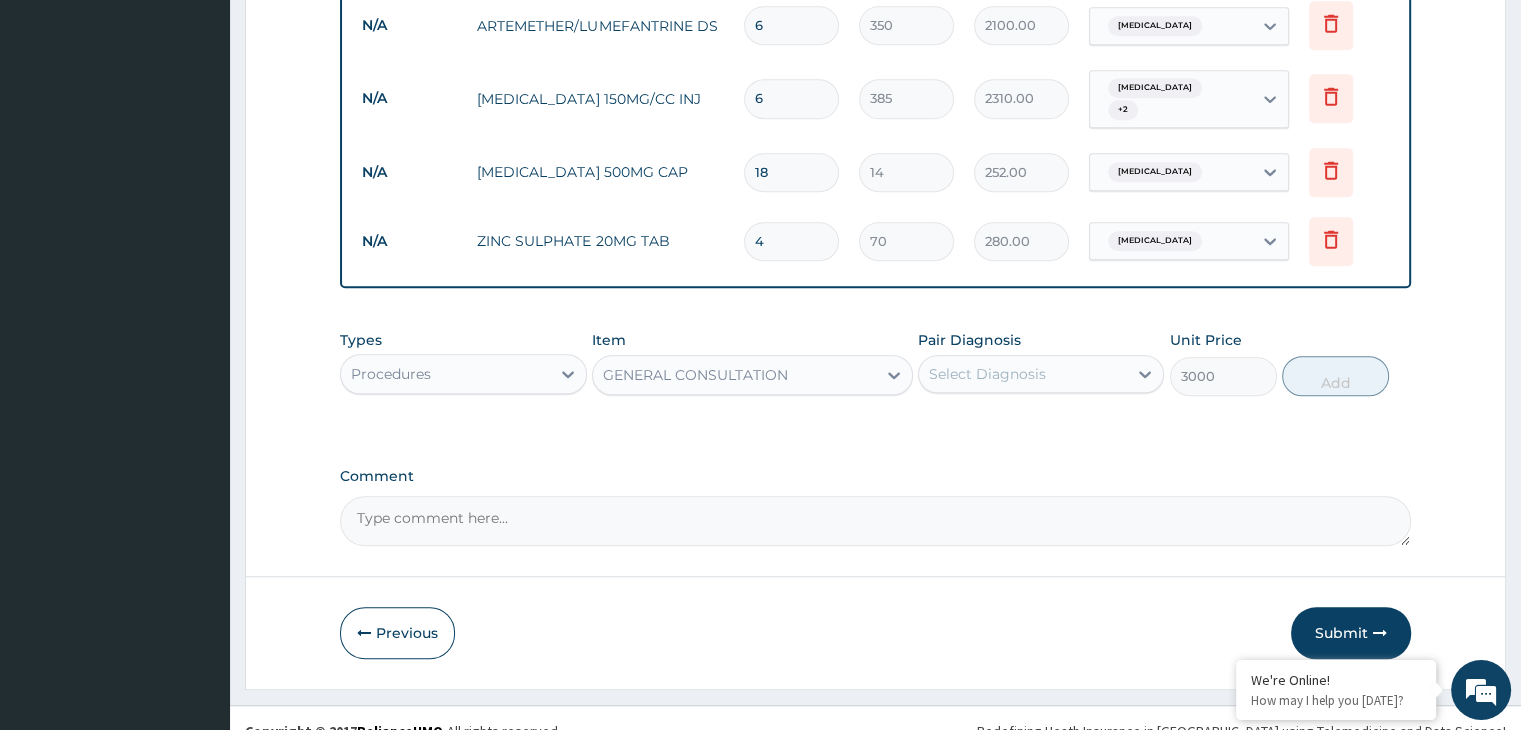 click on "Select Diagnosis" at bounding box center [1023, 374] 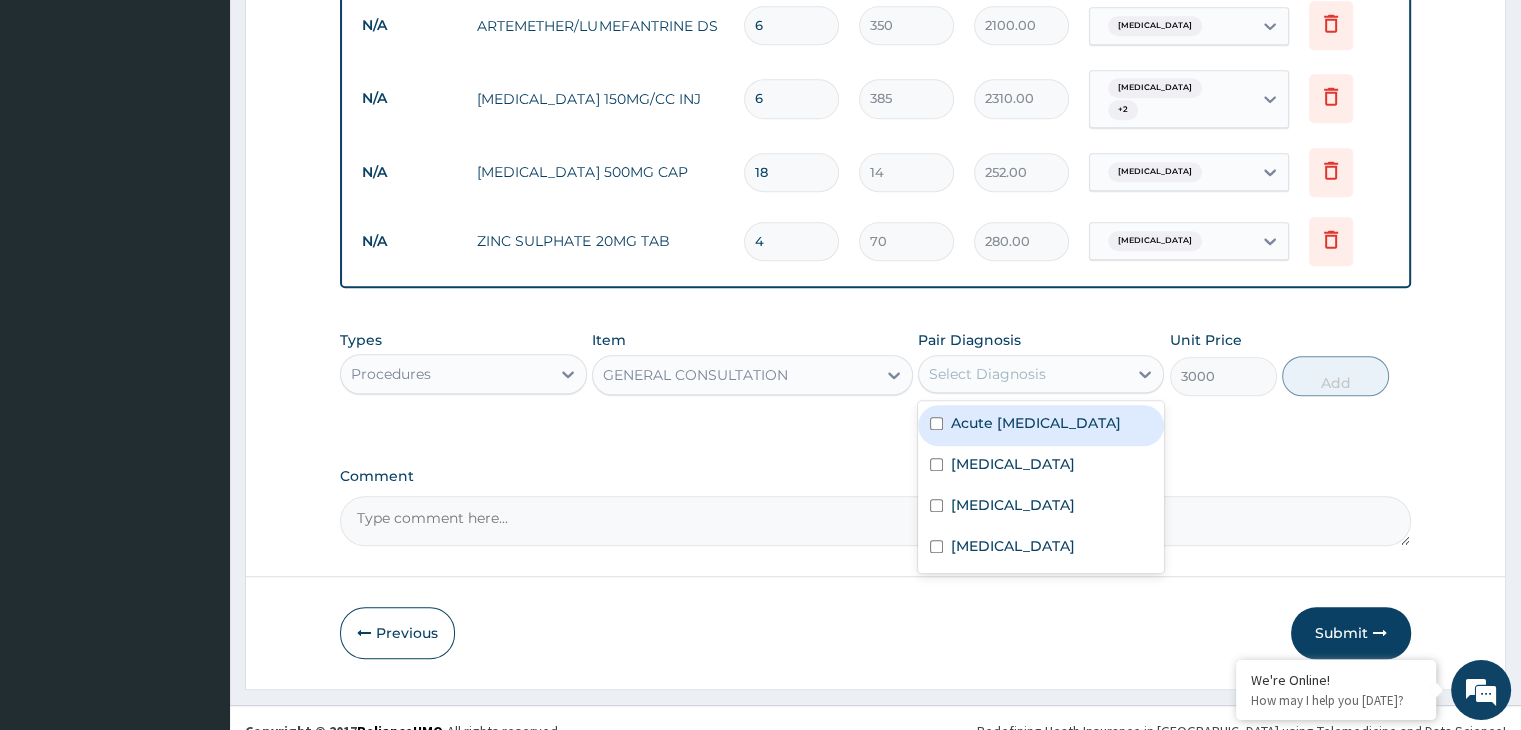 click on "Acute upper respiratory infection" at bounding box center (1041, 425) 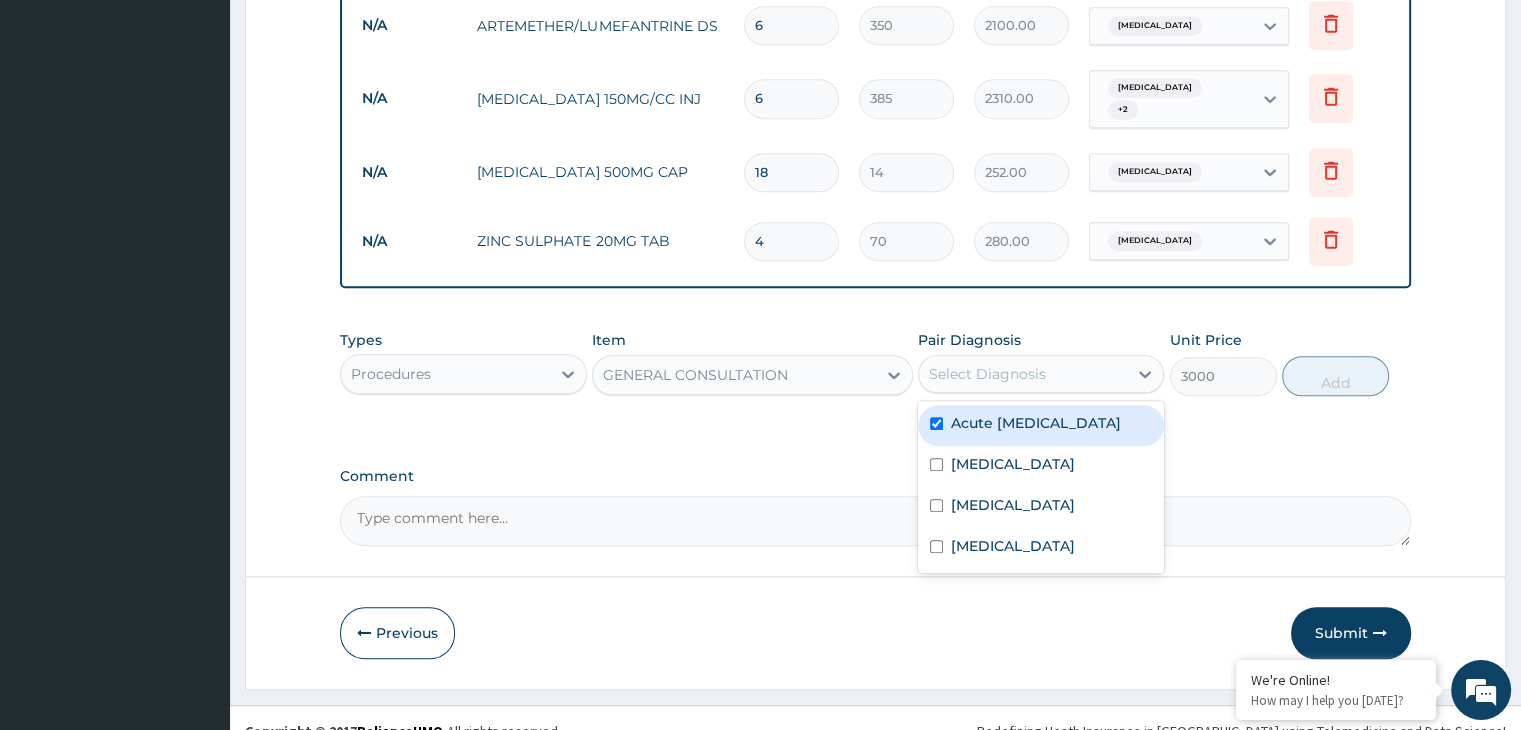 checkbox on "true" 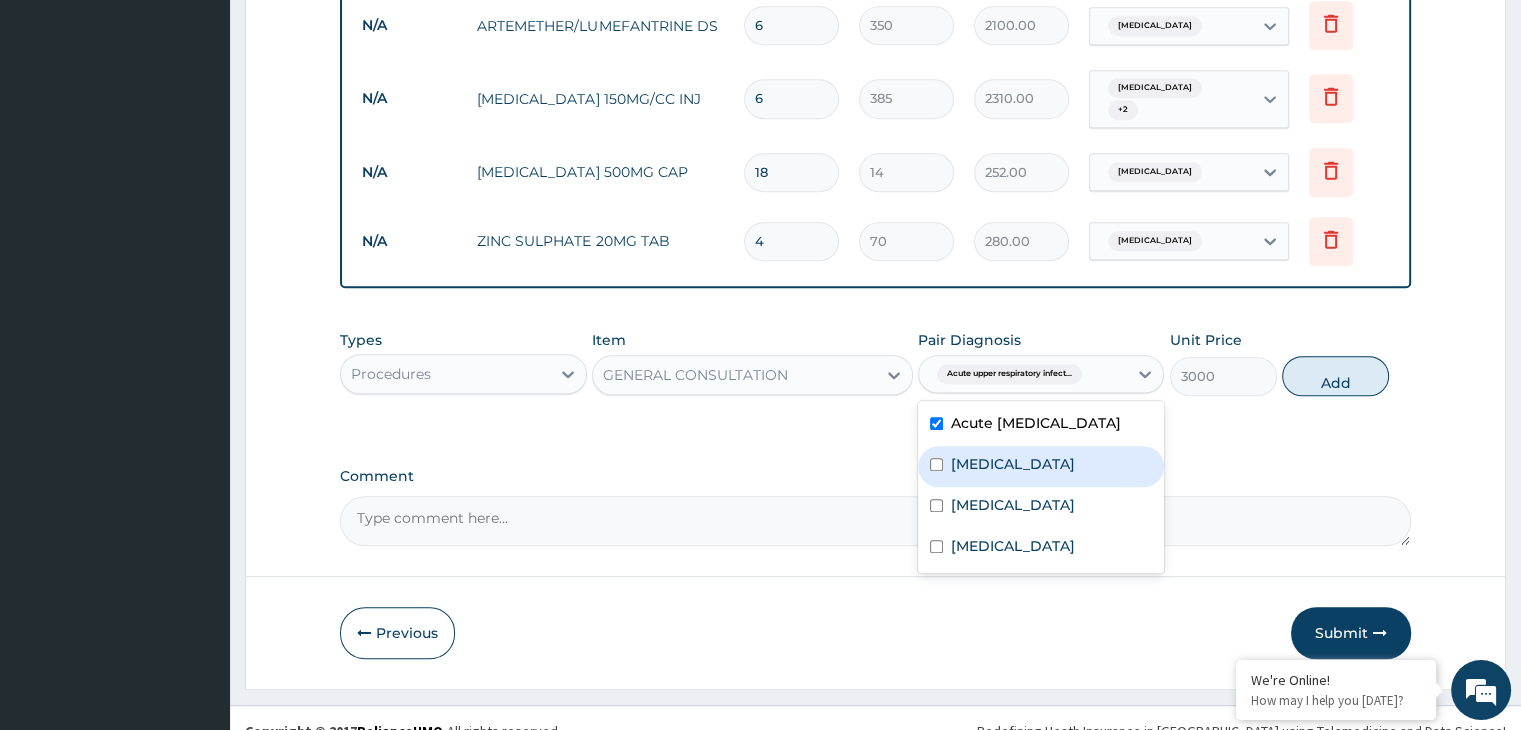 drag, startPoint x: 1040, startPoint y: 452, endPoint x: 1028, endPoint y: 492, distance: 41.761227 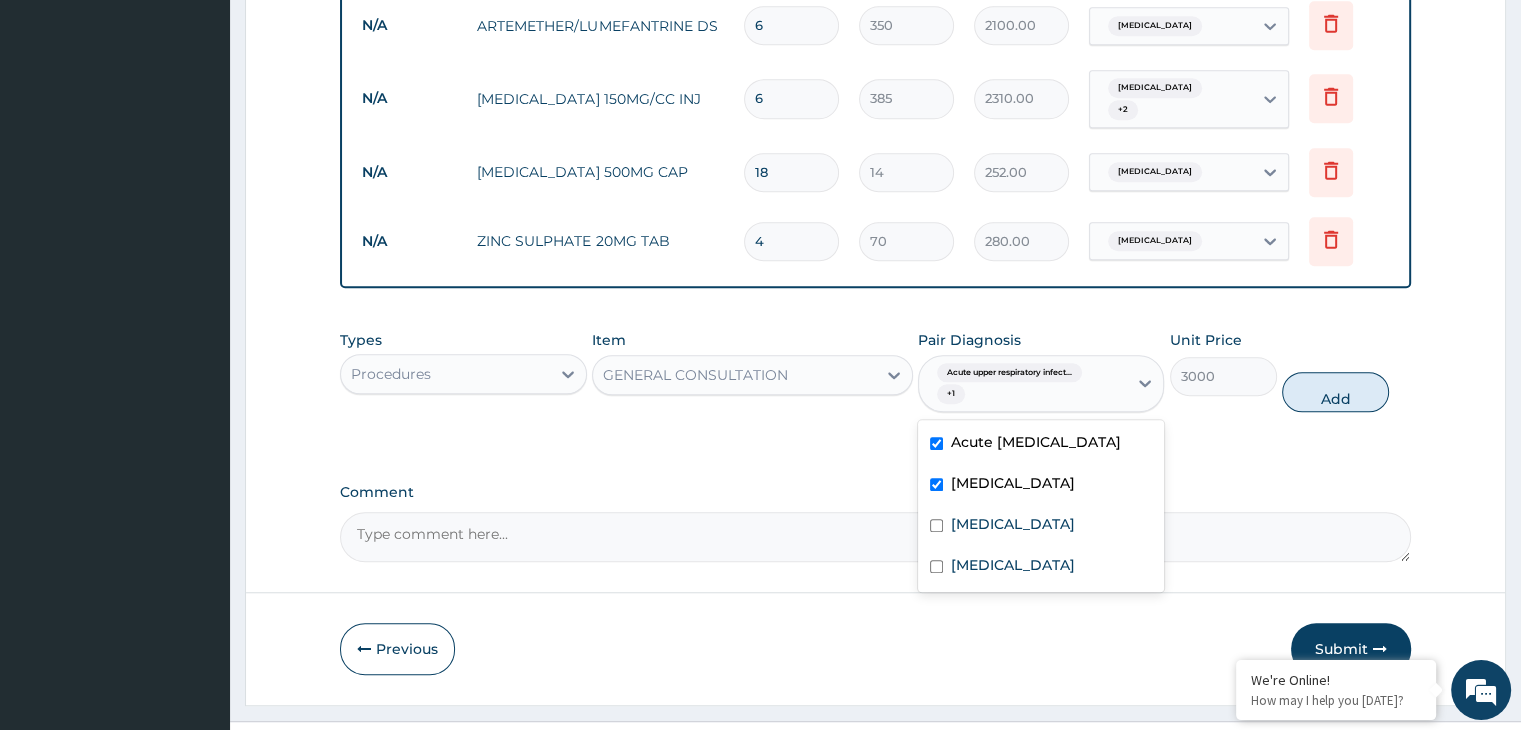 click on "Electrolyte imbalance" at bounding box center (1041, 485) 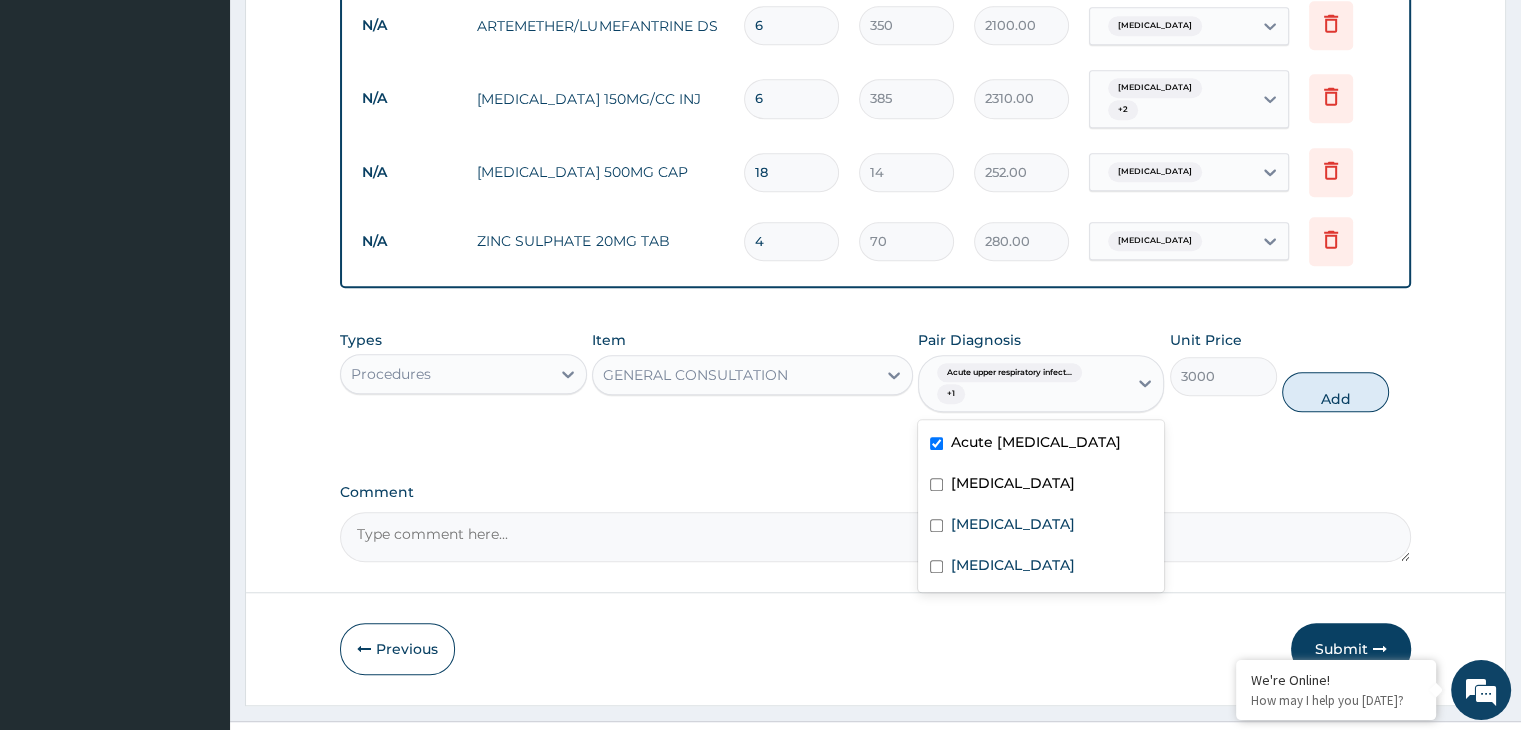 checkbox on "false" 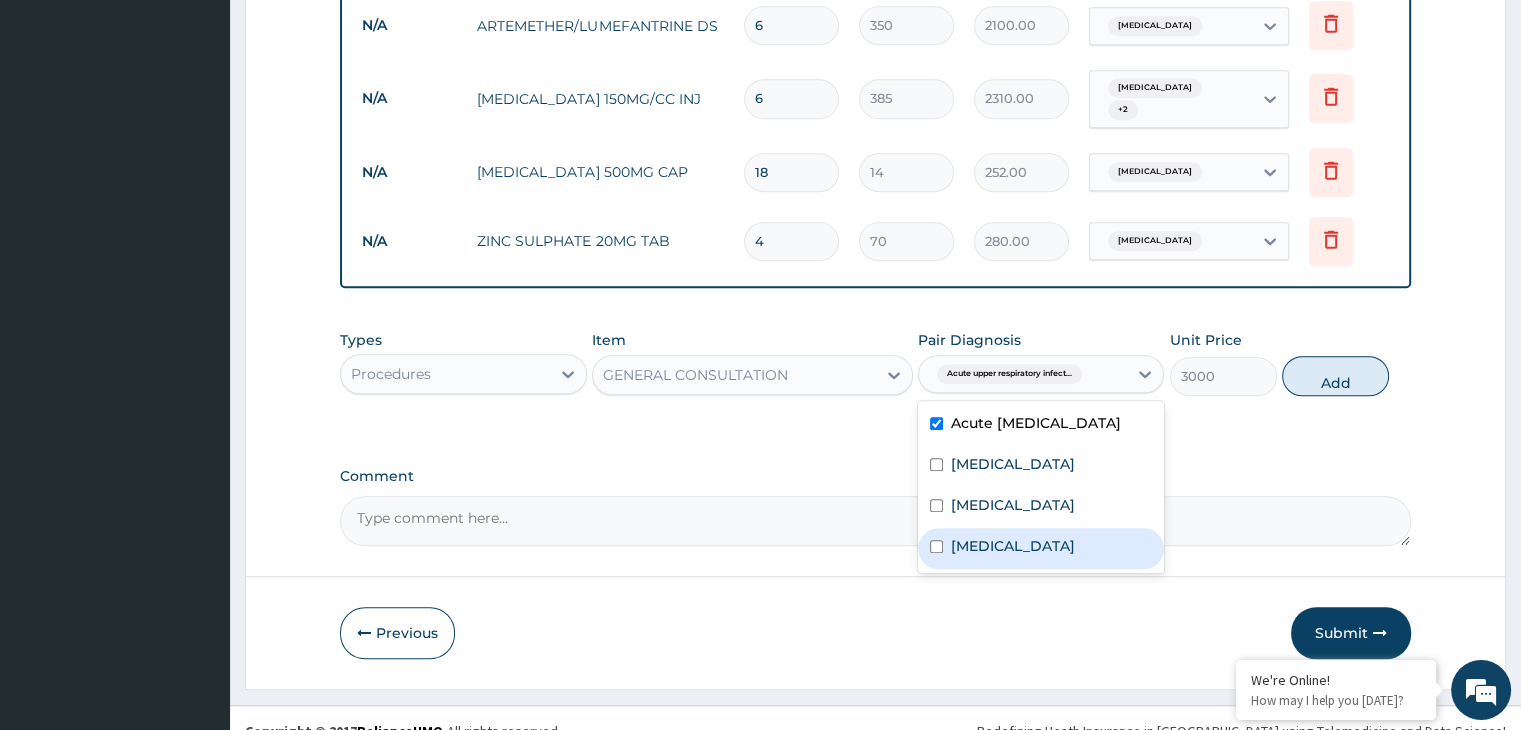 click on "Malaria" at bounding box center [1041, 548] 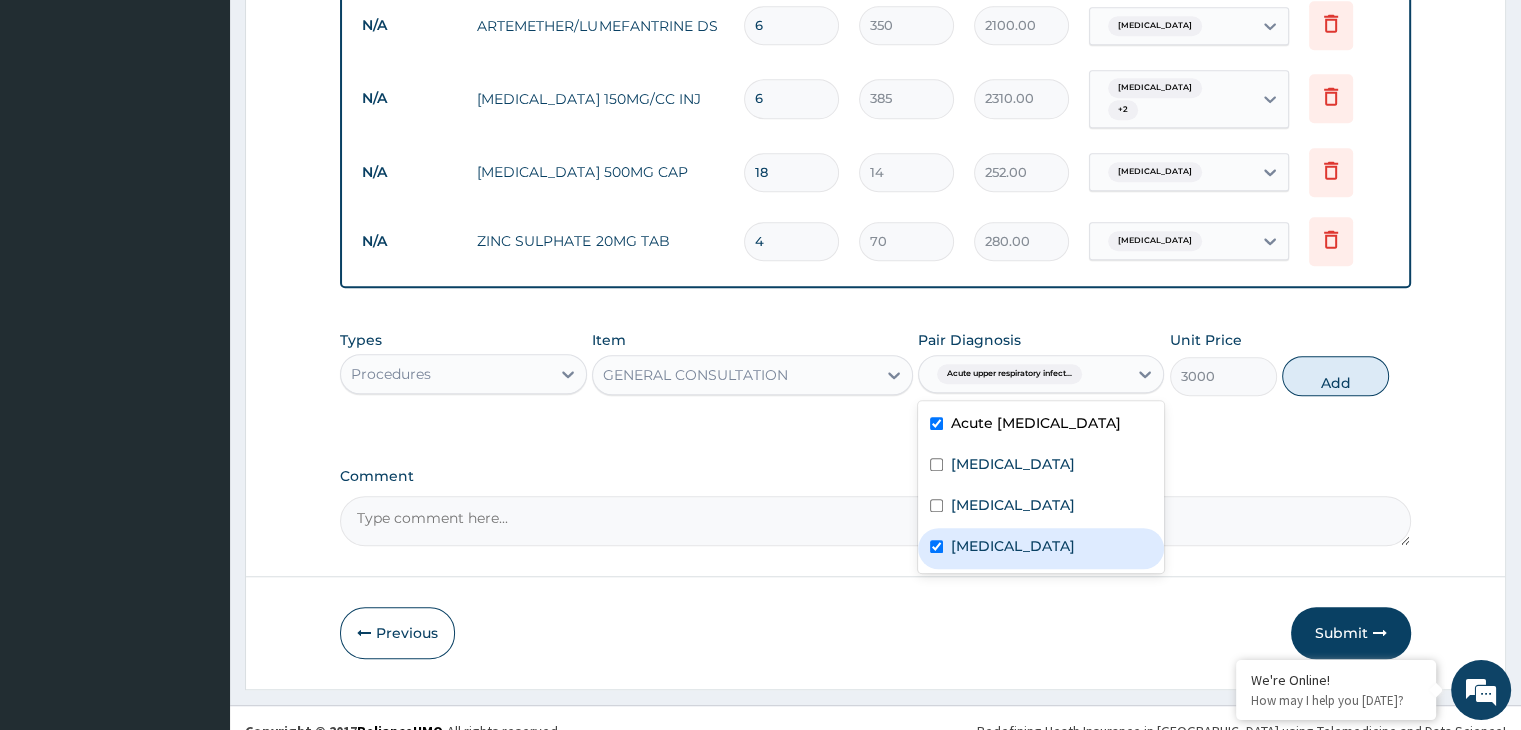 checkbox on "true" 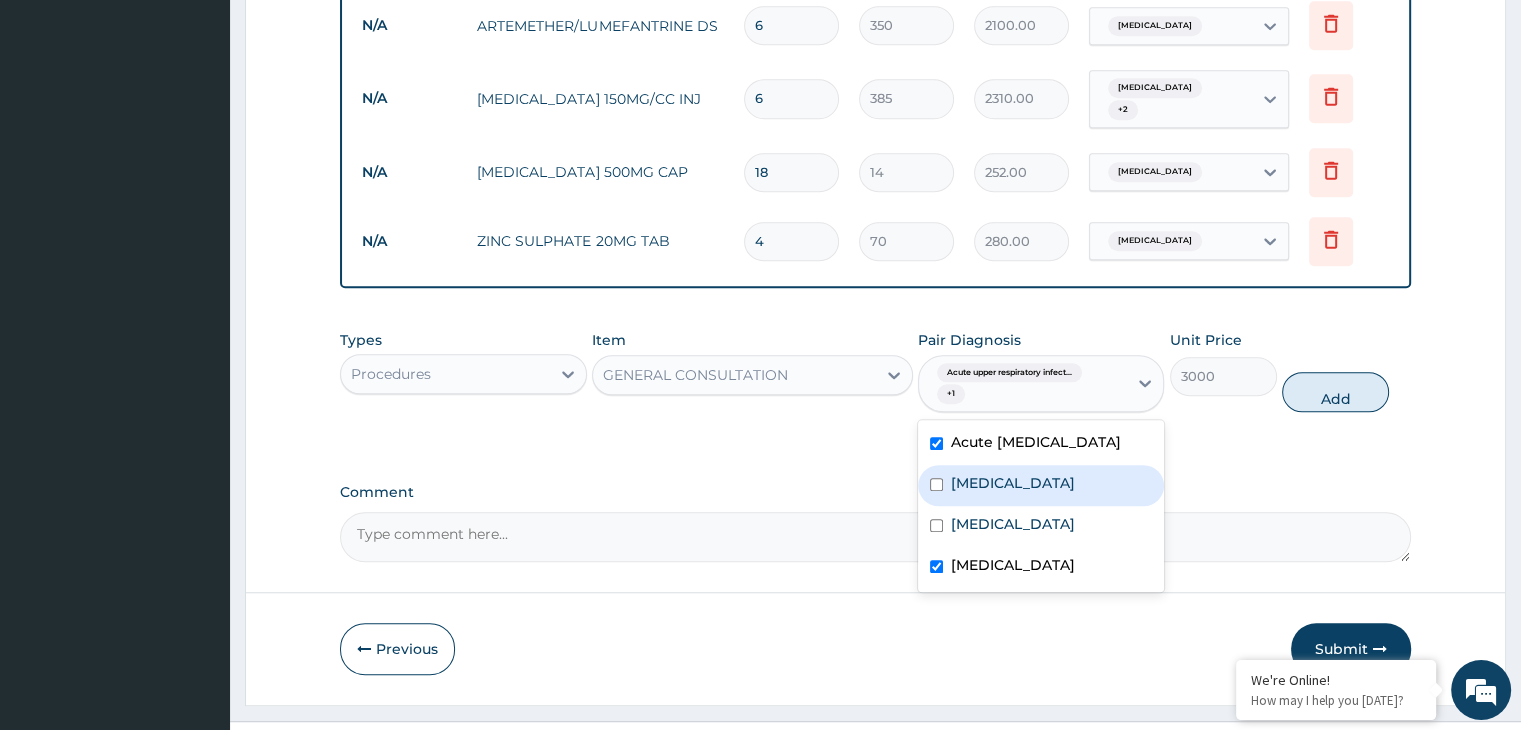 click on "Electrolyte imbalance" at bounding box center [1041, 485] 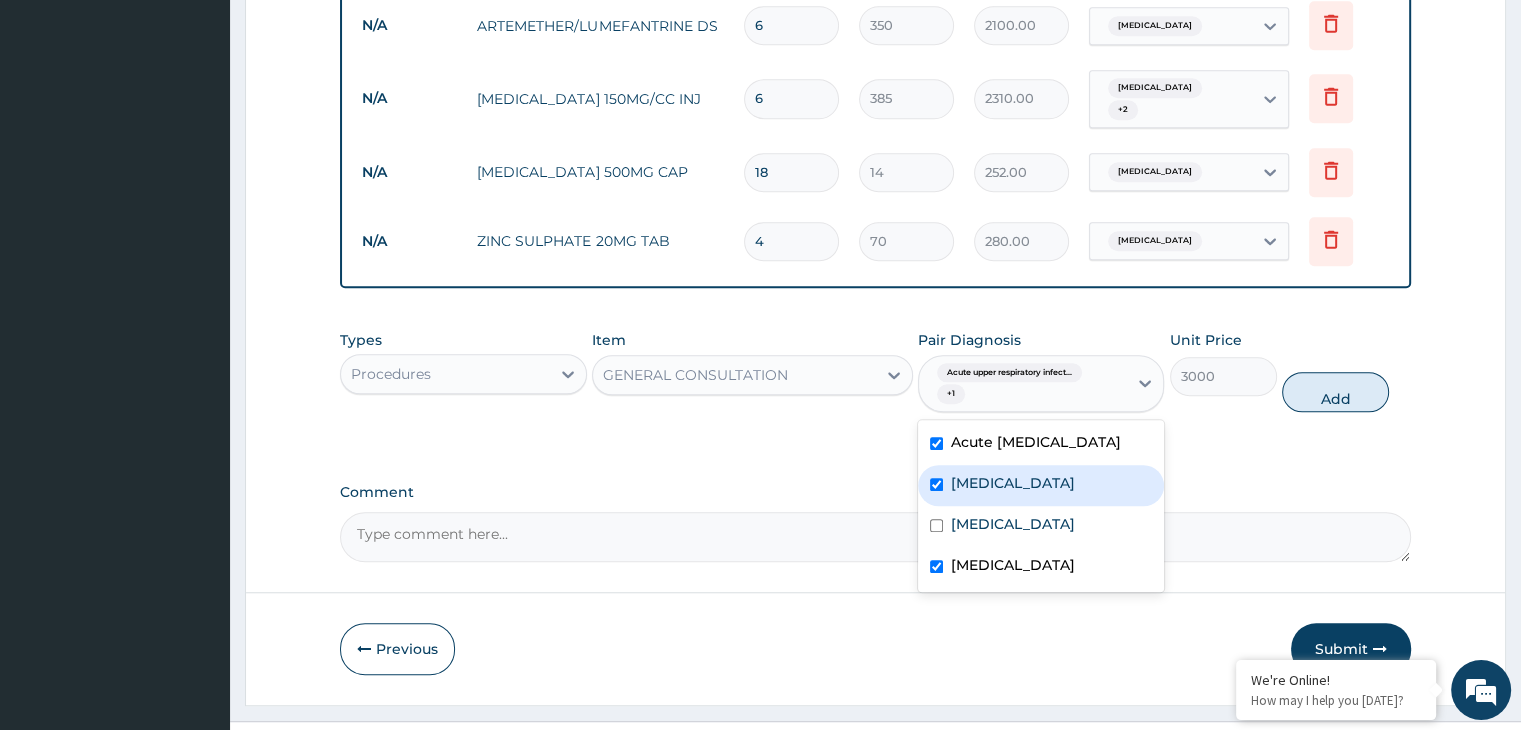 checkbox on "true" 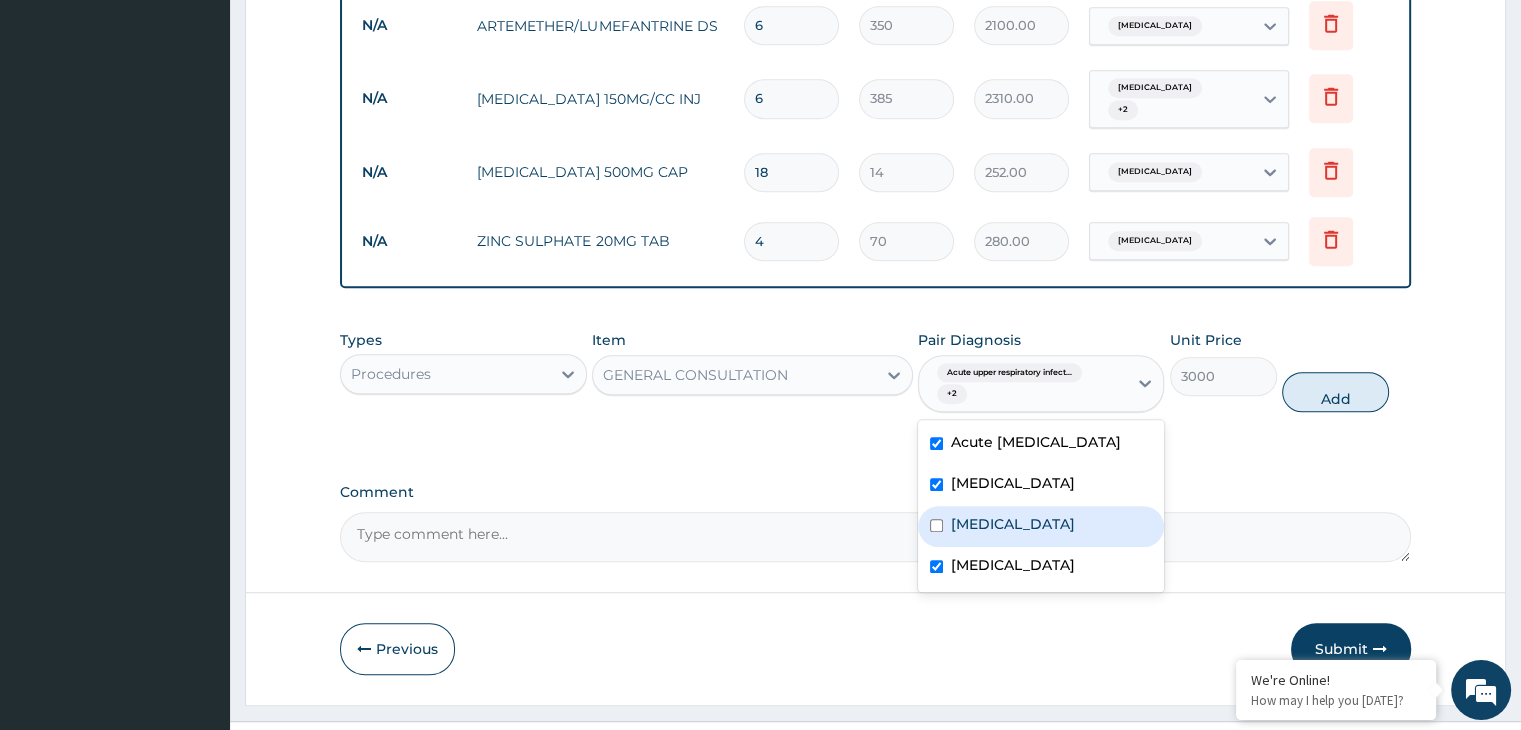 click on "[MEDICAL_DATA]" at bounding box center (1013, 524) 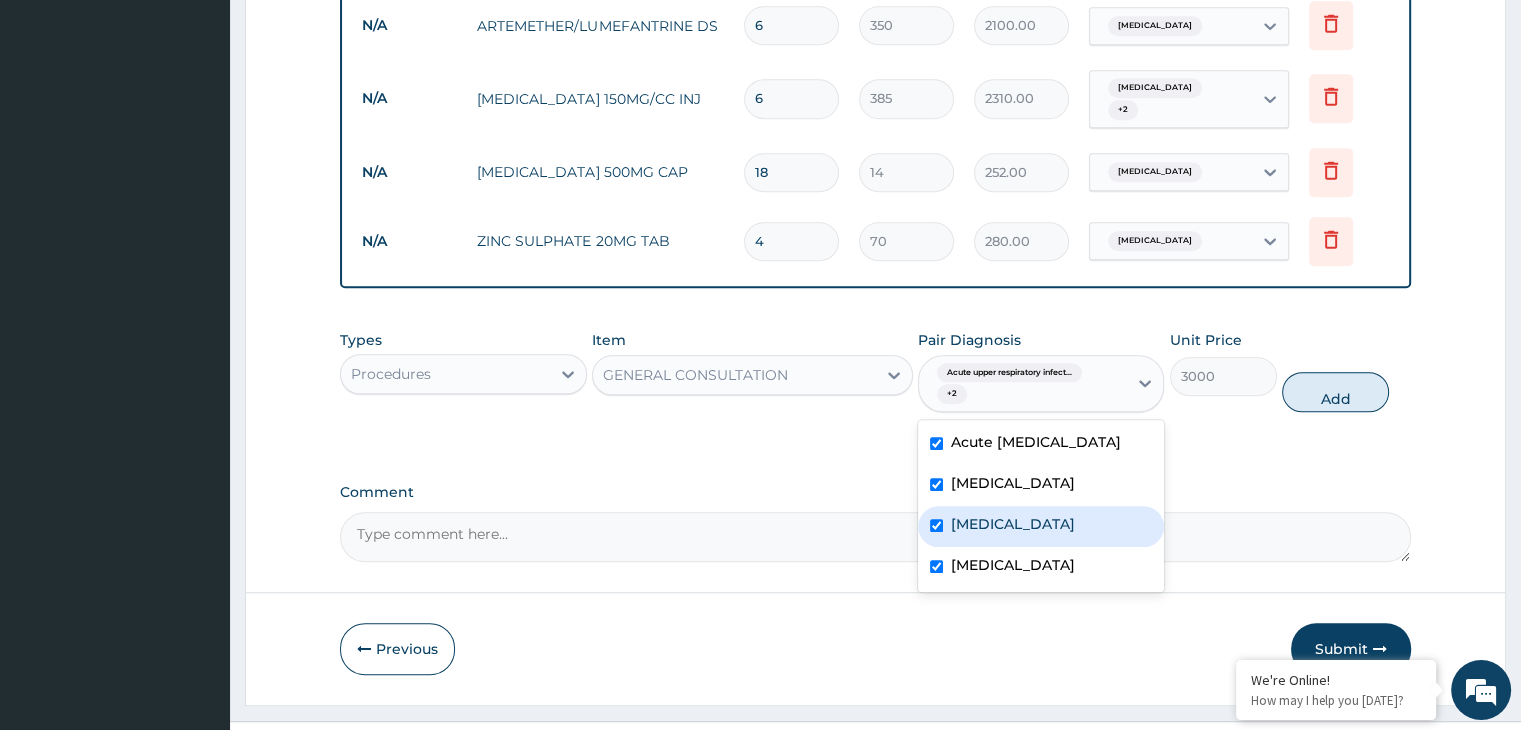 checkbox on "true" 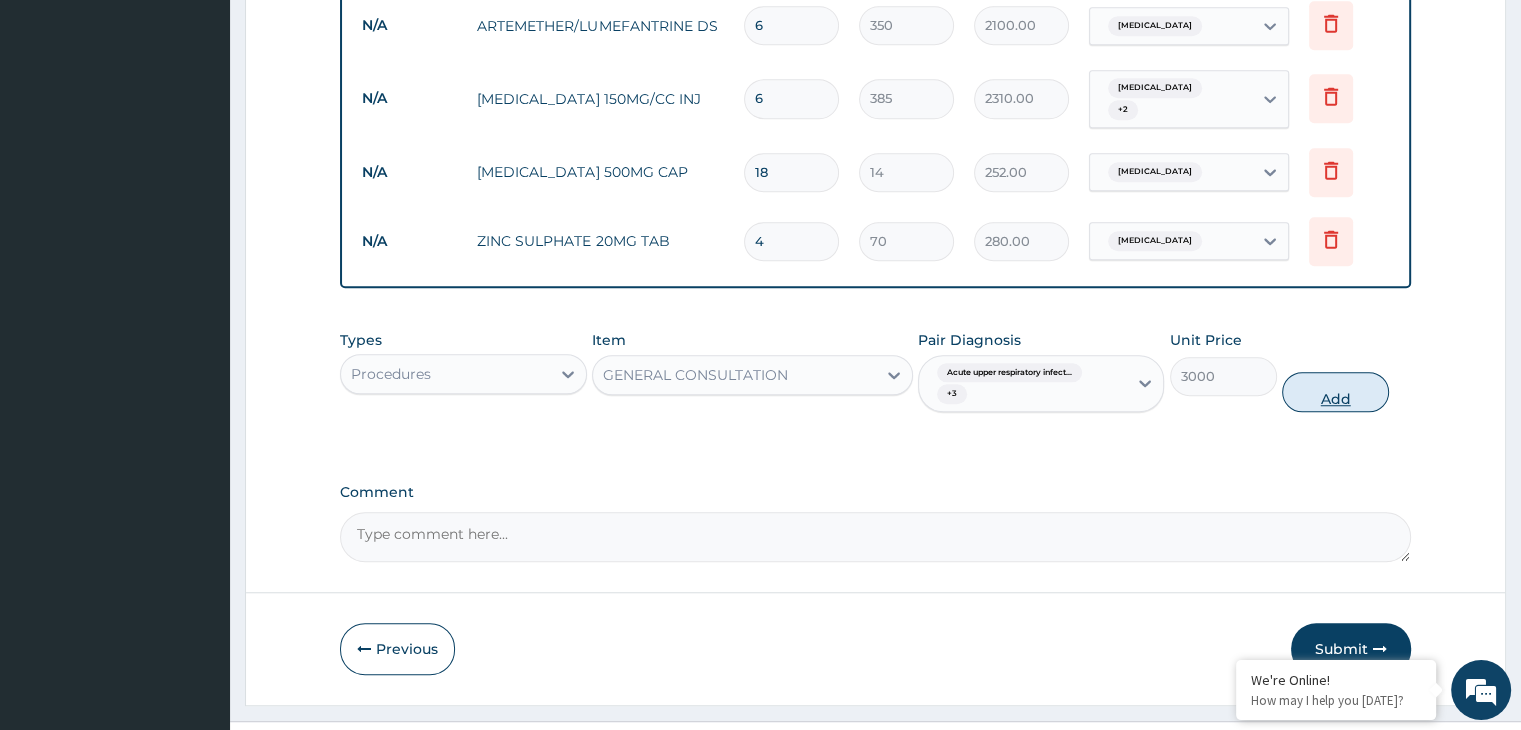 click on "Add" at bounding box center (1335, 392) 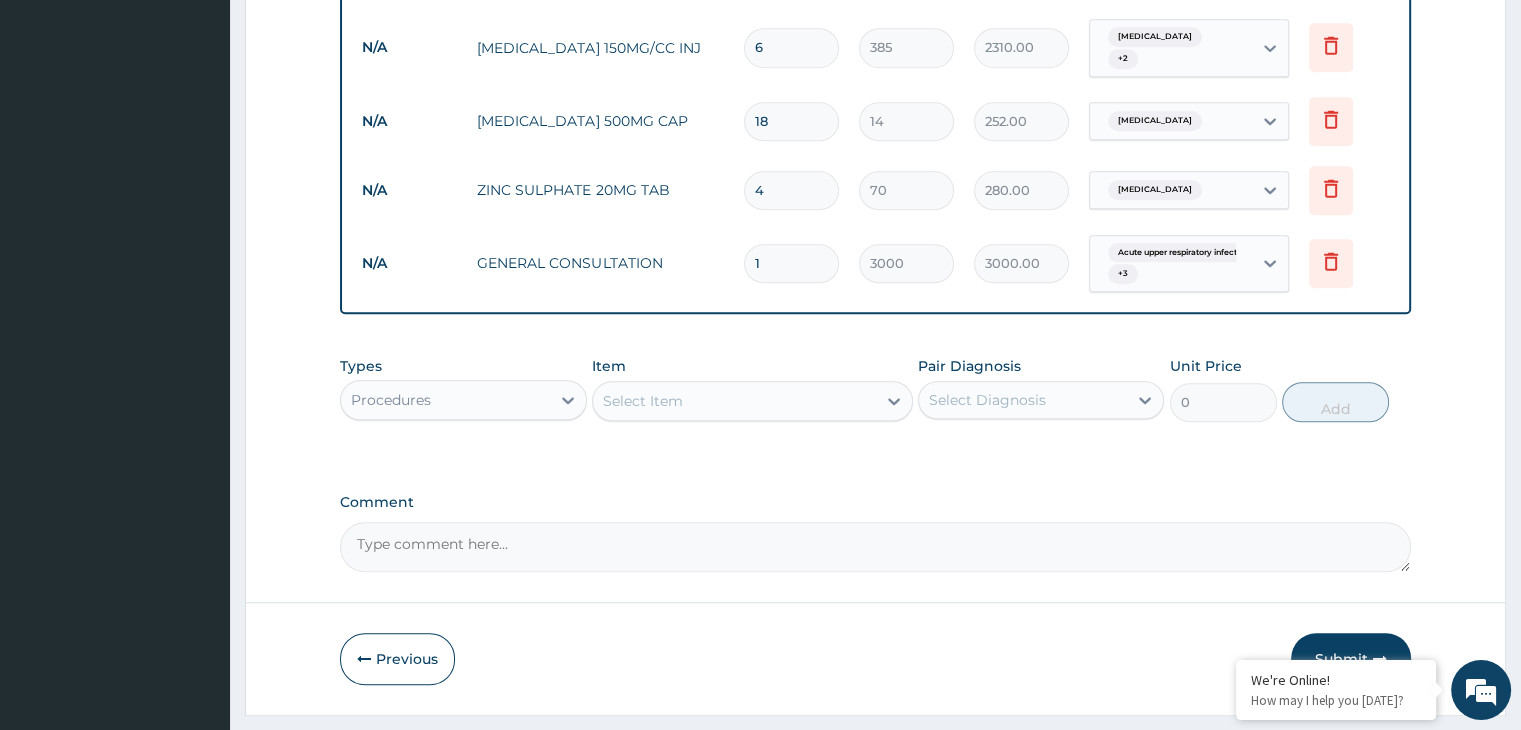 scroll, scrollTop: 1543, scrollLeft: 0, axis: vertical 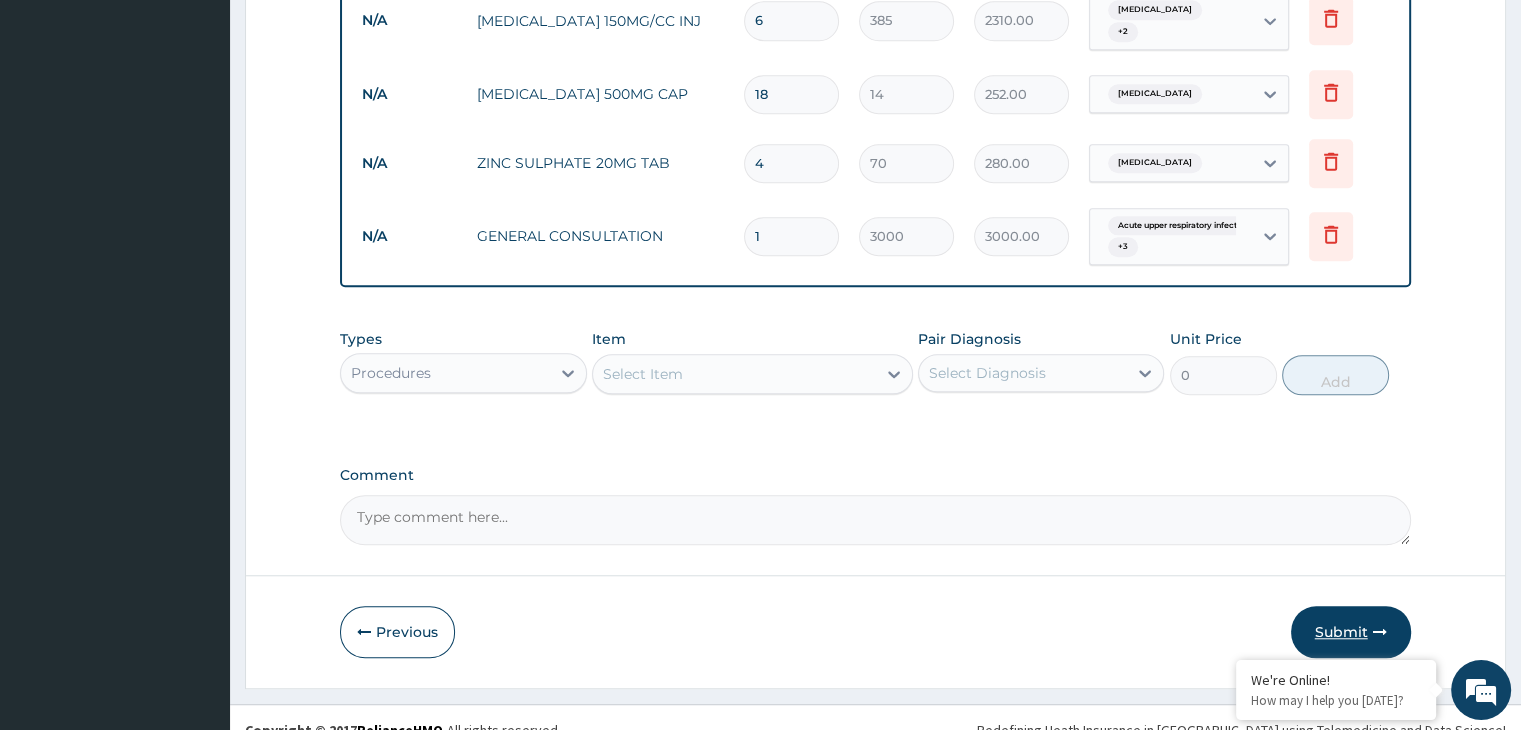 click on "Submit" at bounding box center [1351, 632] 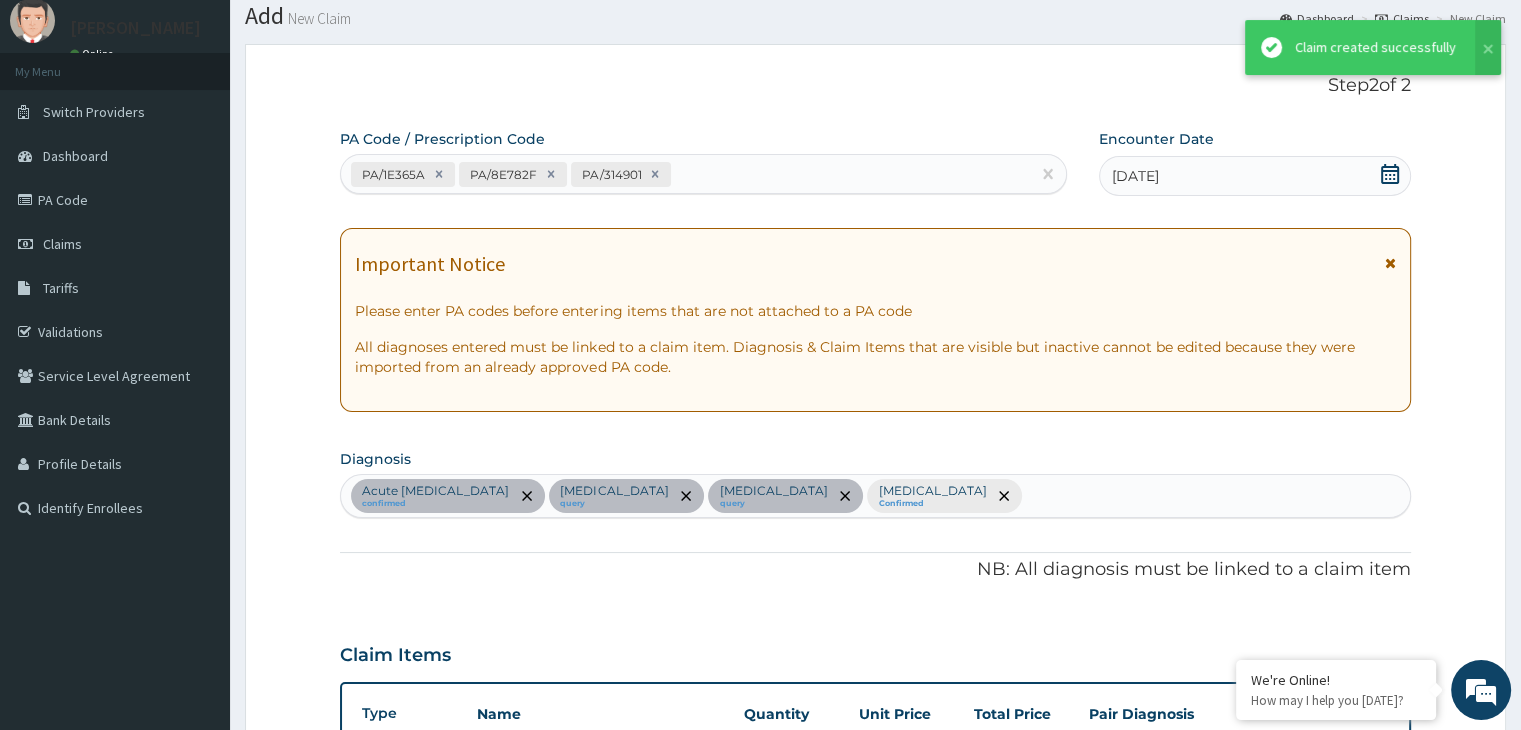 scroll, scrollTop: 1524, scrollLeft: 0, axis: vertical 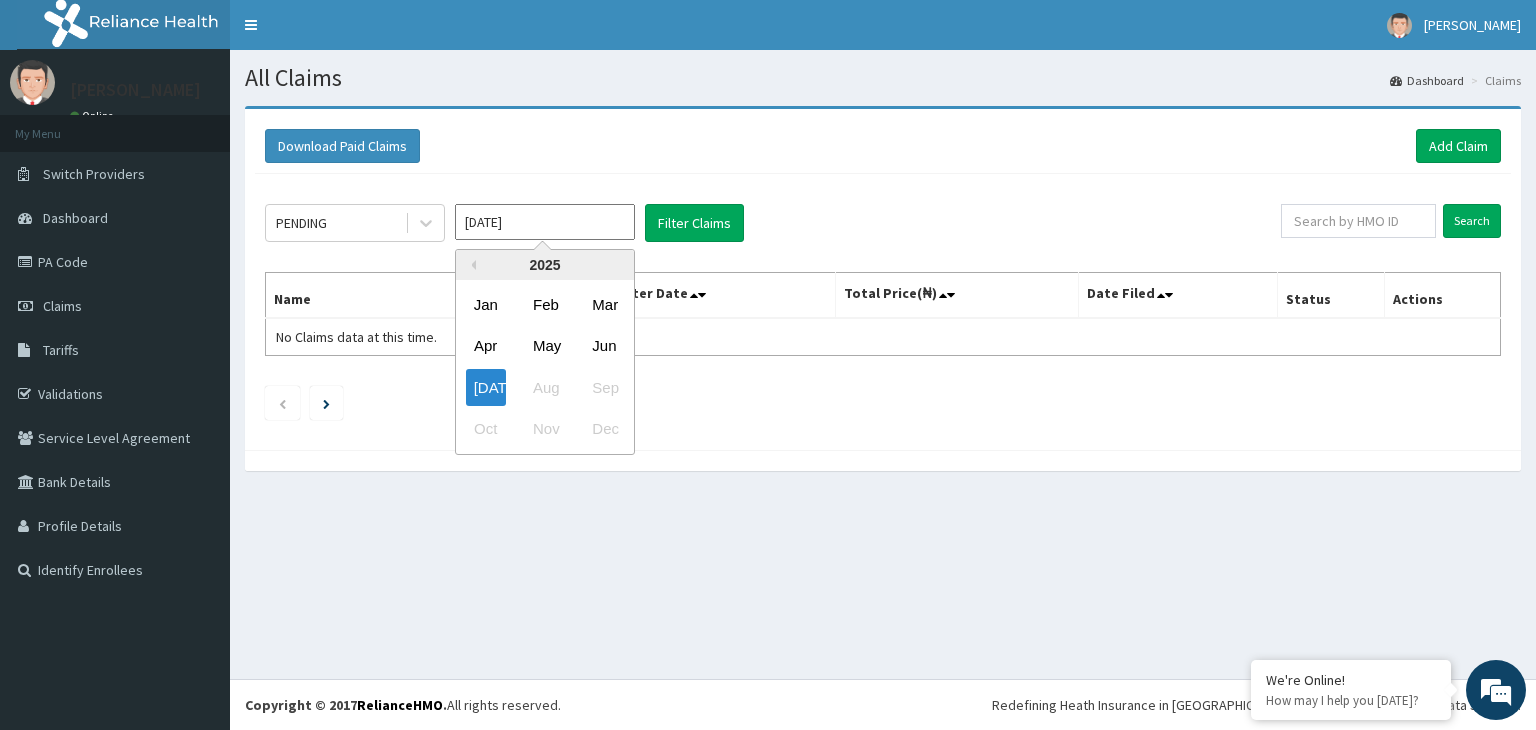 click on "[DATE]" at bounding box center [545, 222] 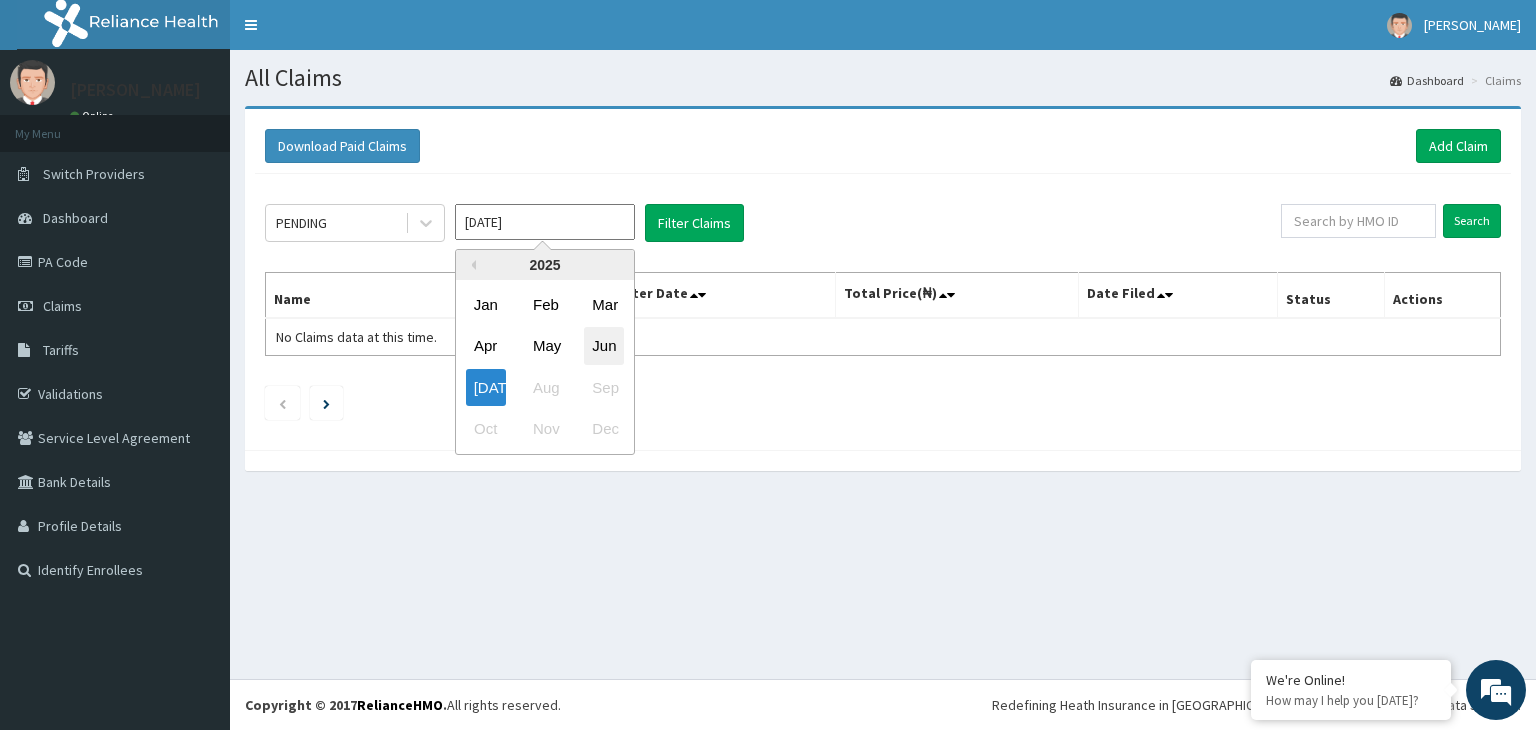 click on "Jun" at bounding box center [604, 346] 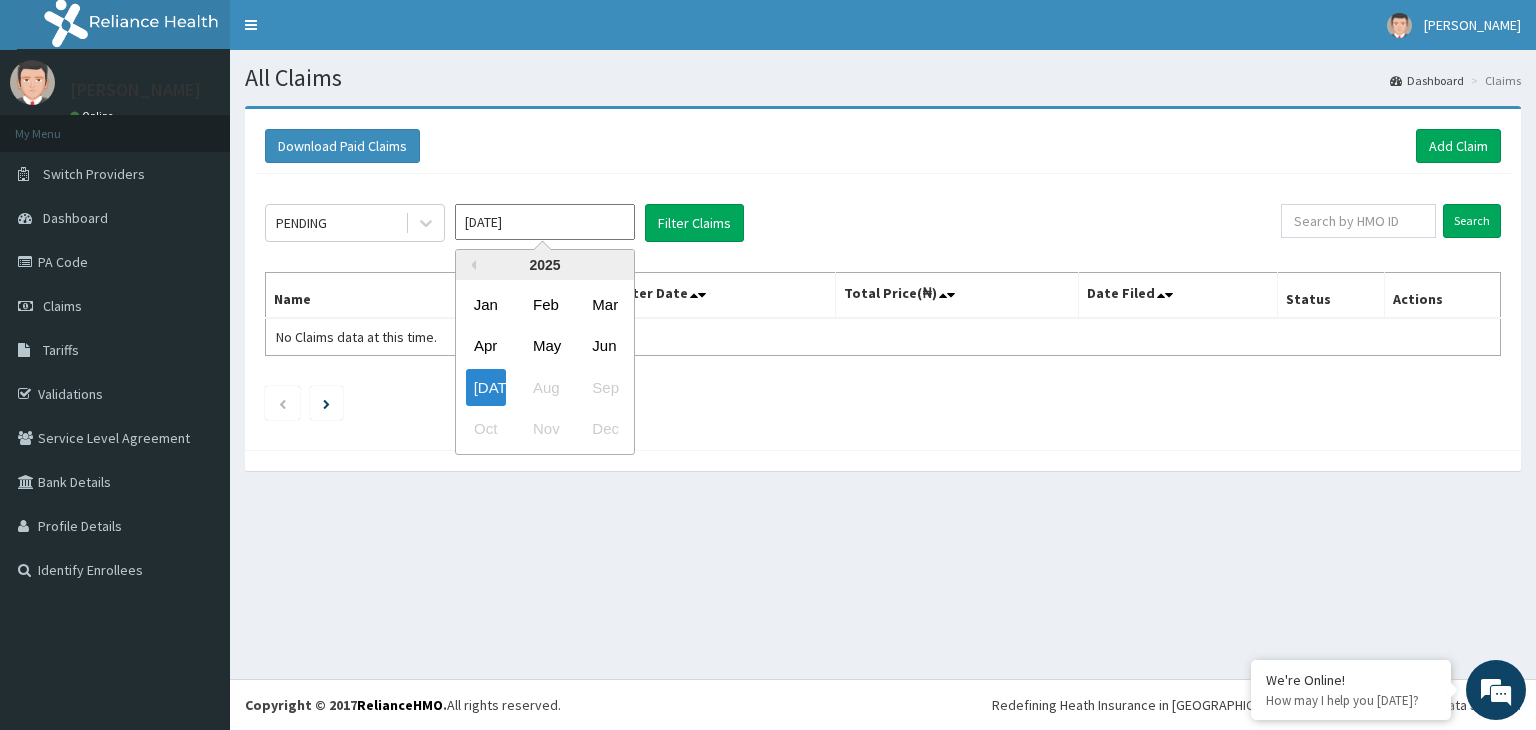 type on "Jun 2025" 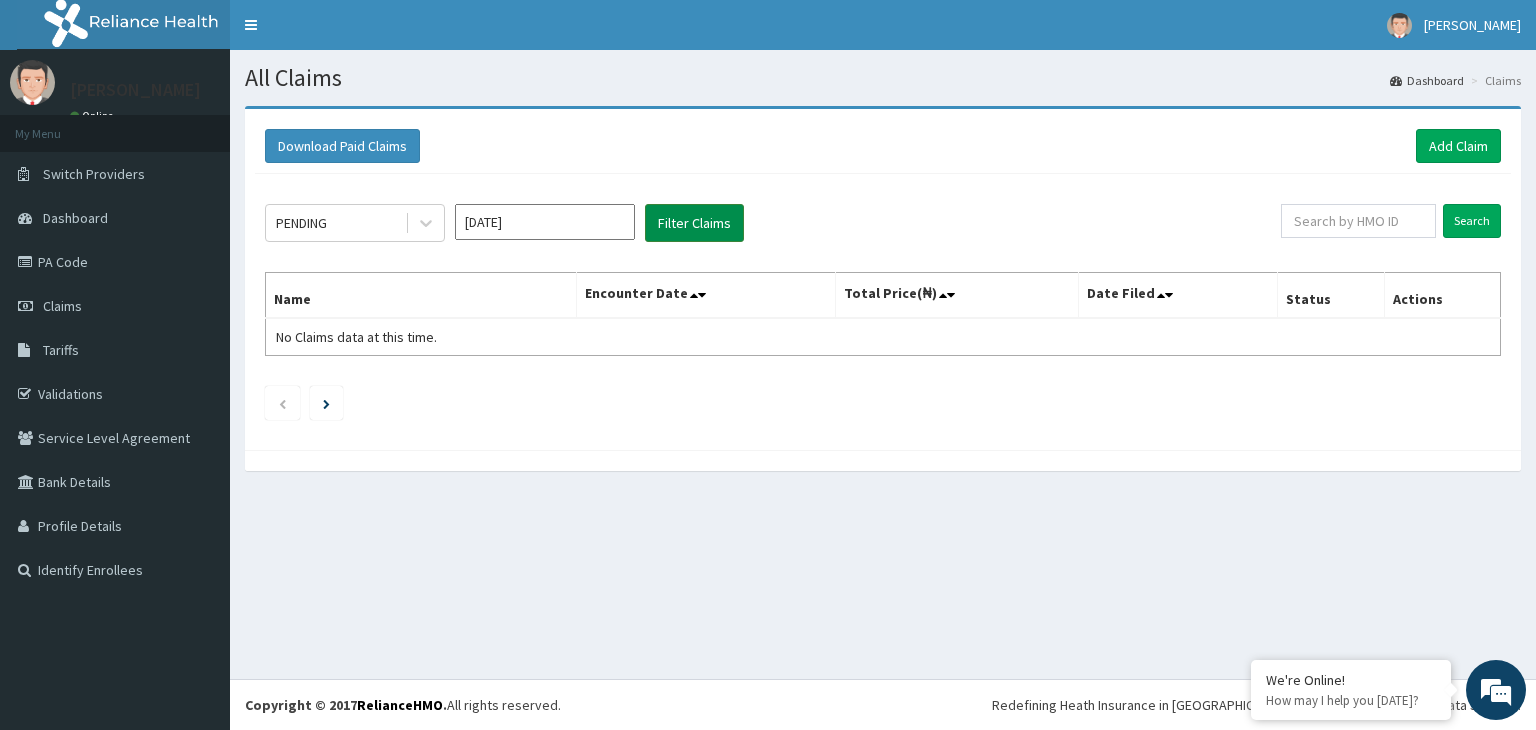 click on "Filter Claims" at bounding box center [694, 223] 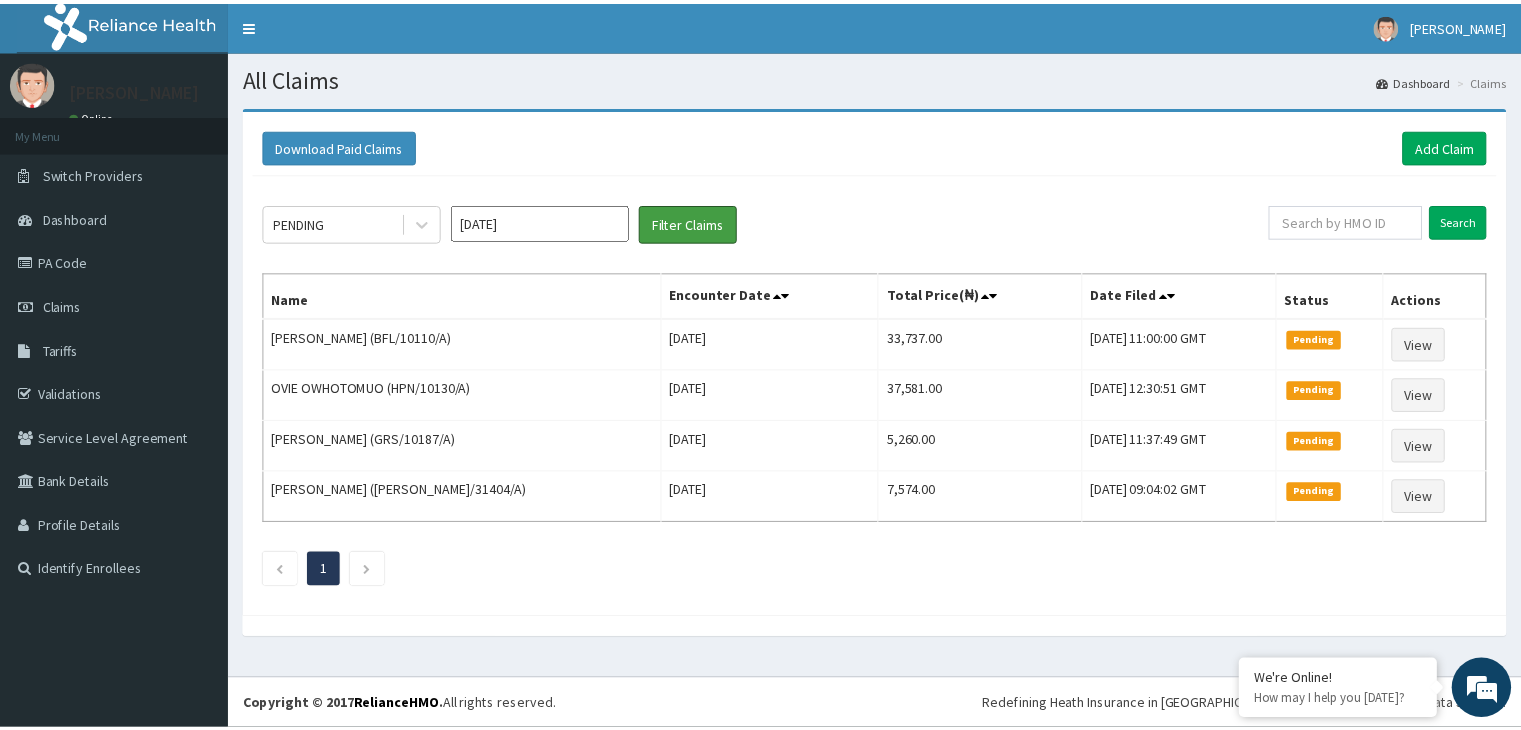 scroll, scrollTop: 0, scrollLeft: 0, axis: both 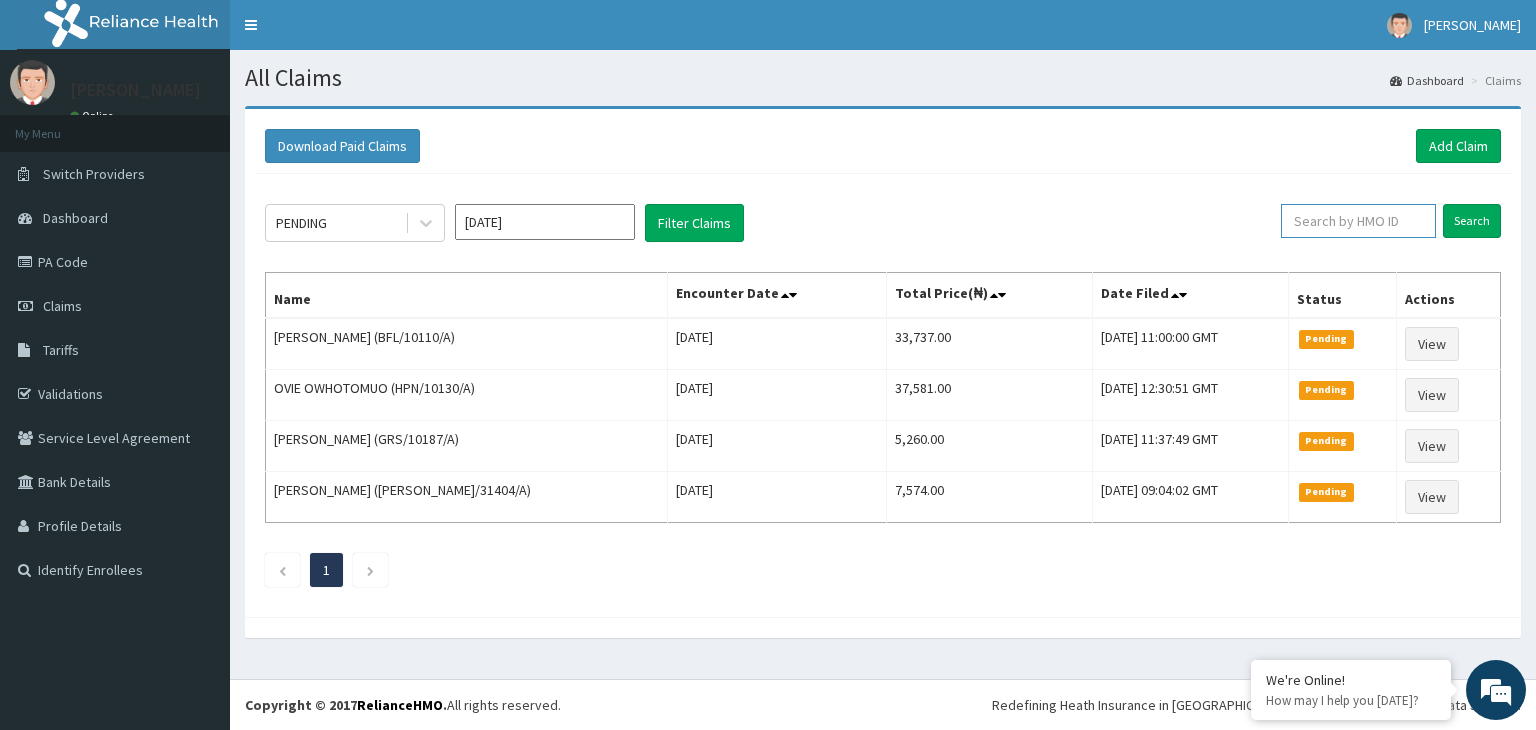 click at bounding box center [1358, 221] 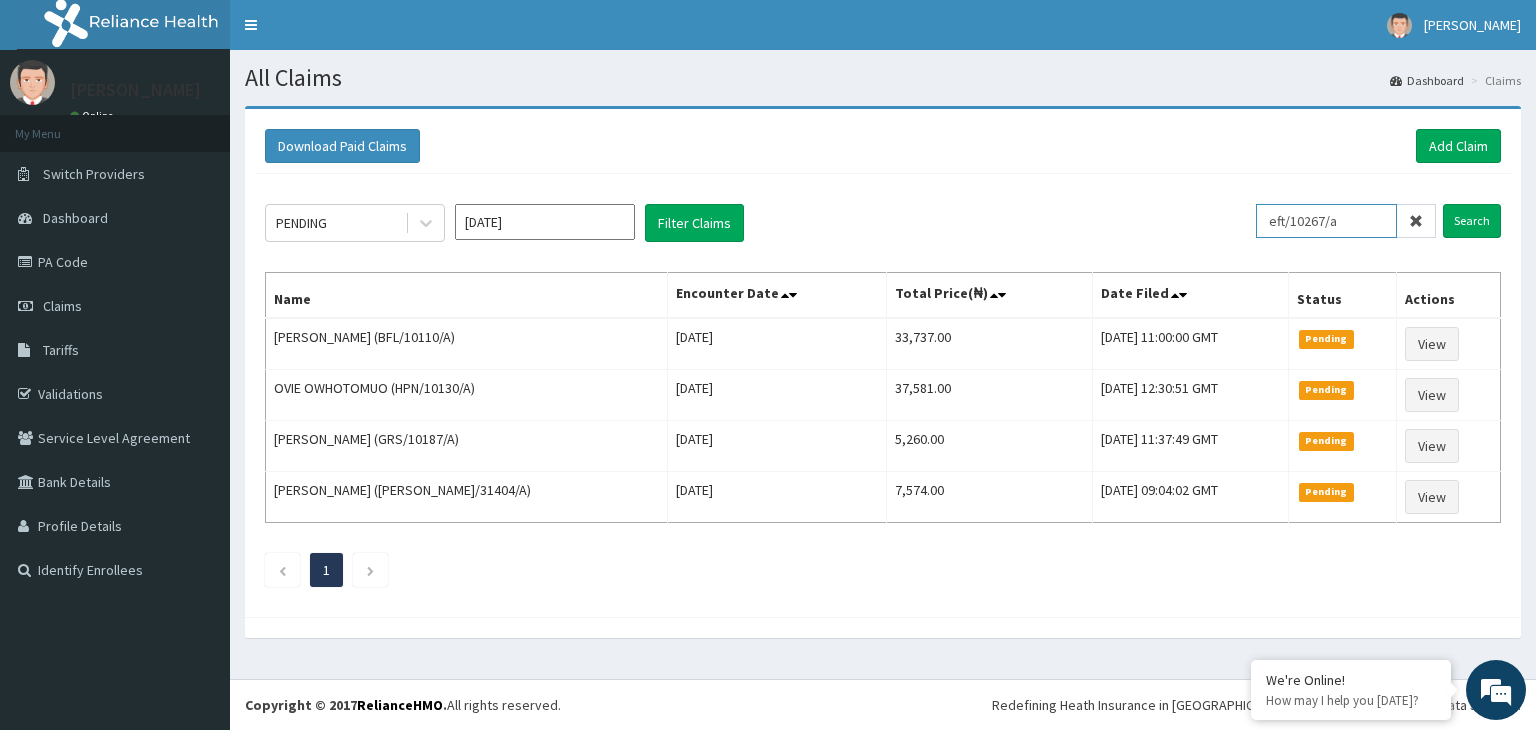 type on "eft/10267/a" 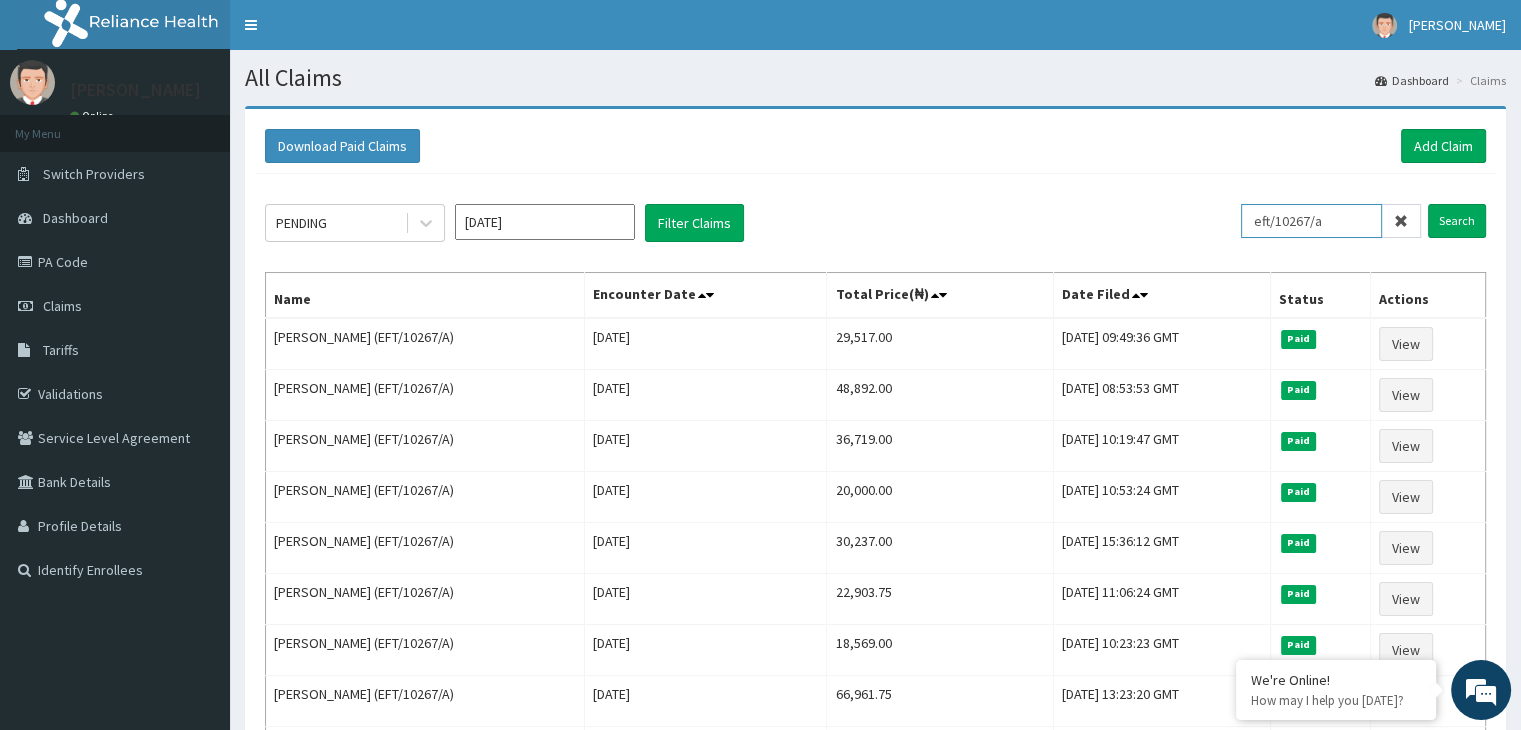 click on "eft/10267/a" at bounding box center (1311, 221) 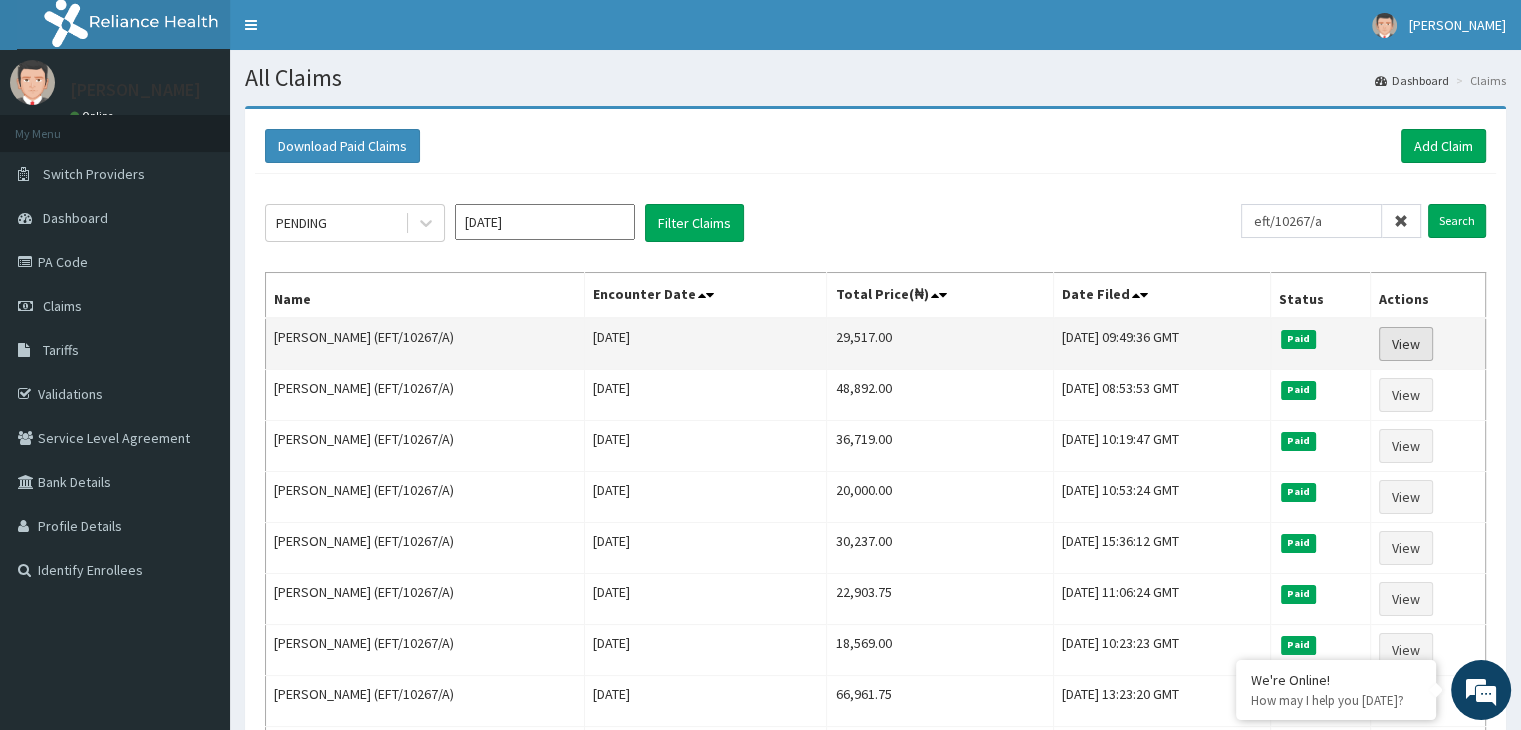 click on "View" at bounding box center [1406, 344] 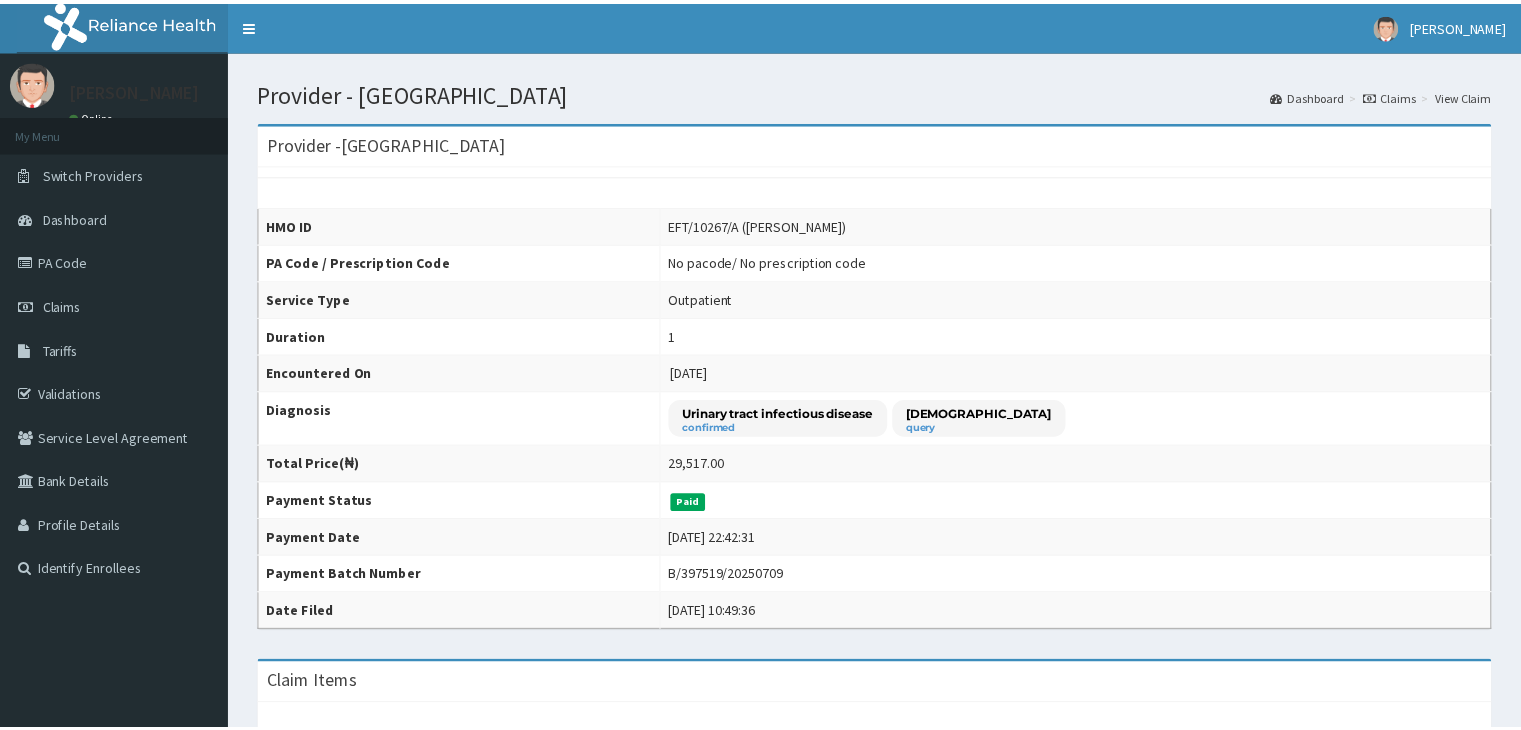 scroll, scrollTop: 0, scrollLeft: 0, axis: both 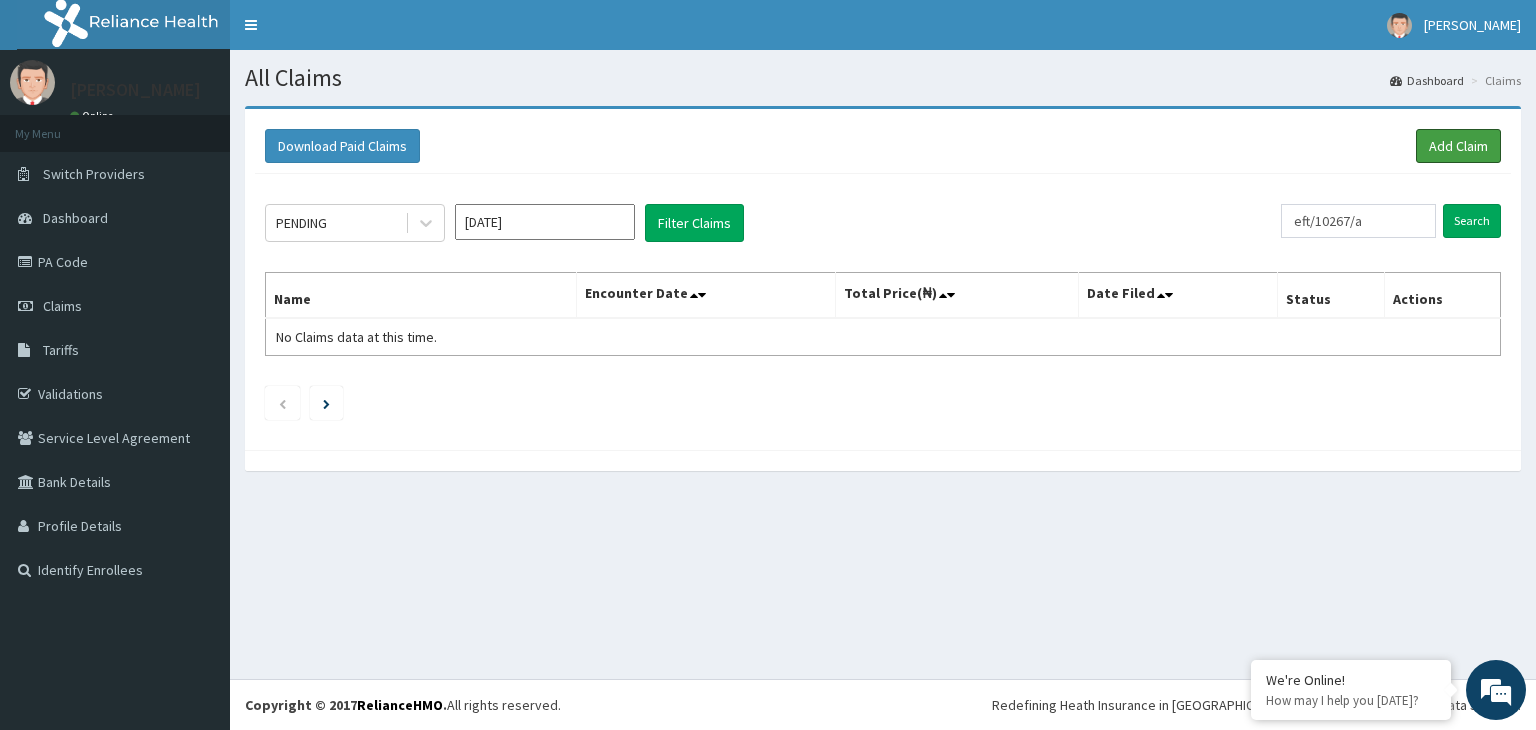 click on "Add Claim" at bounding box center [1458, 146] 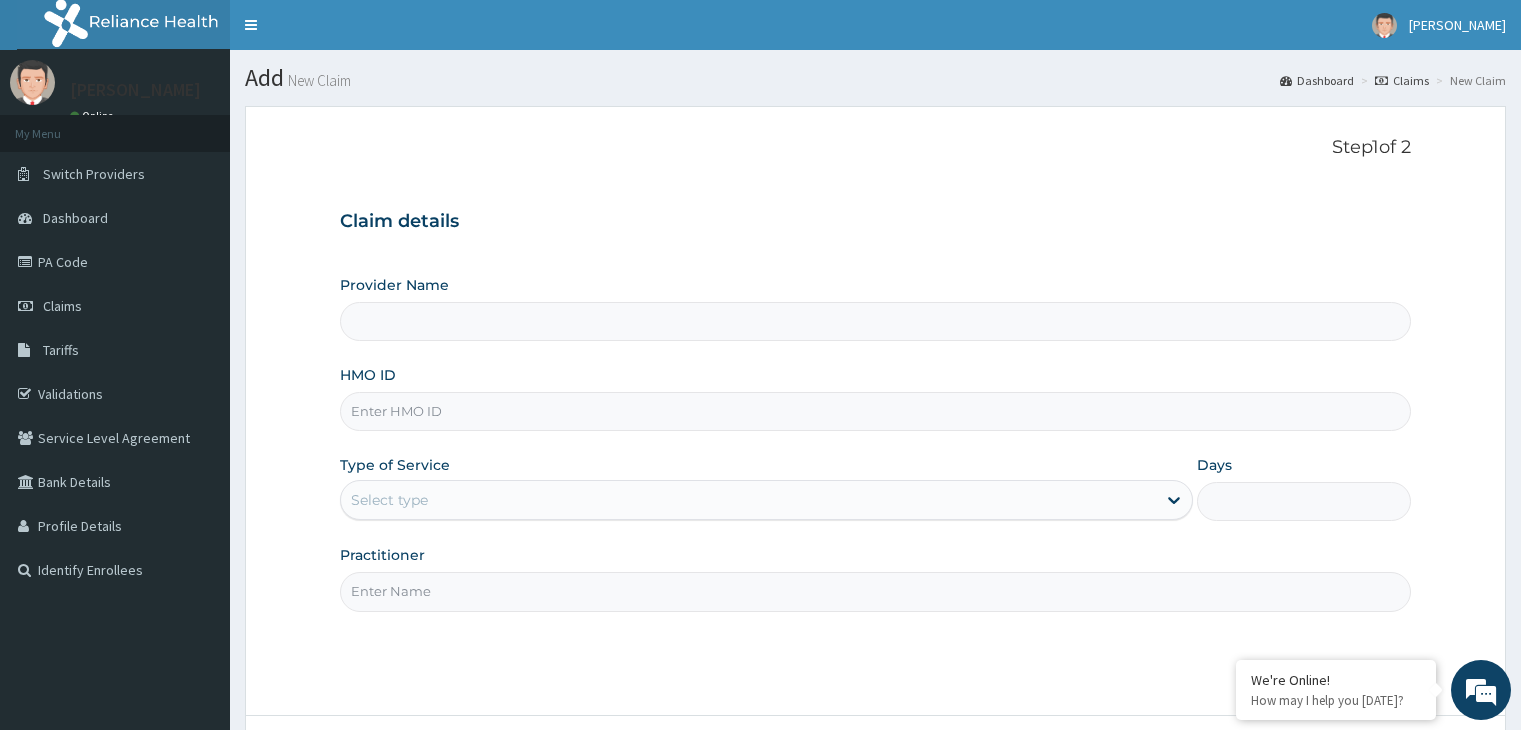 scroll, scrollTop: 0, scrollLeft: 0, axis: both 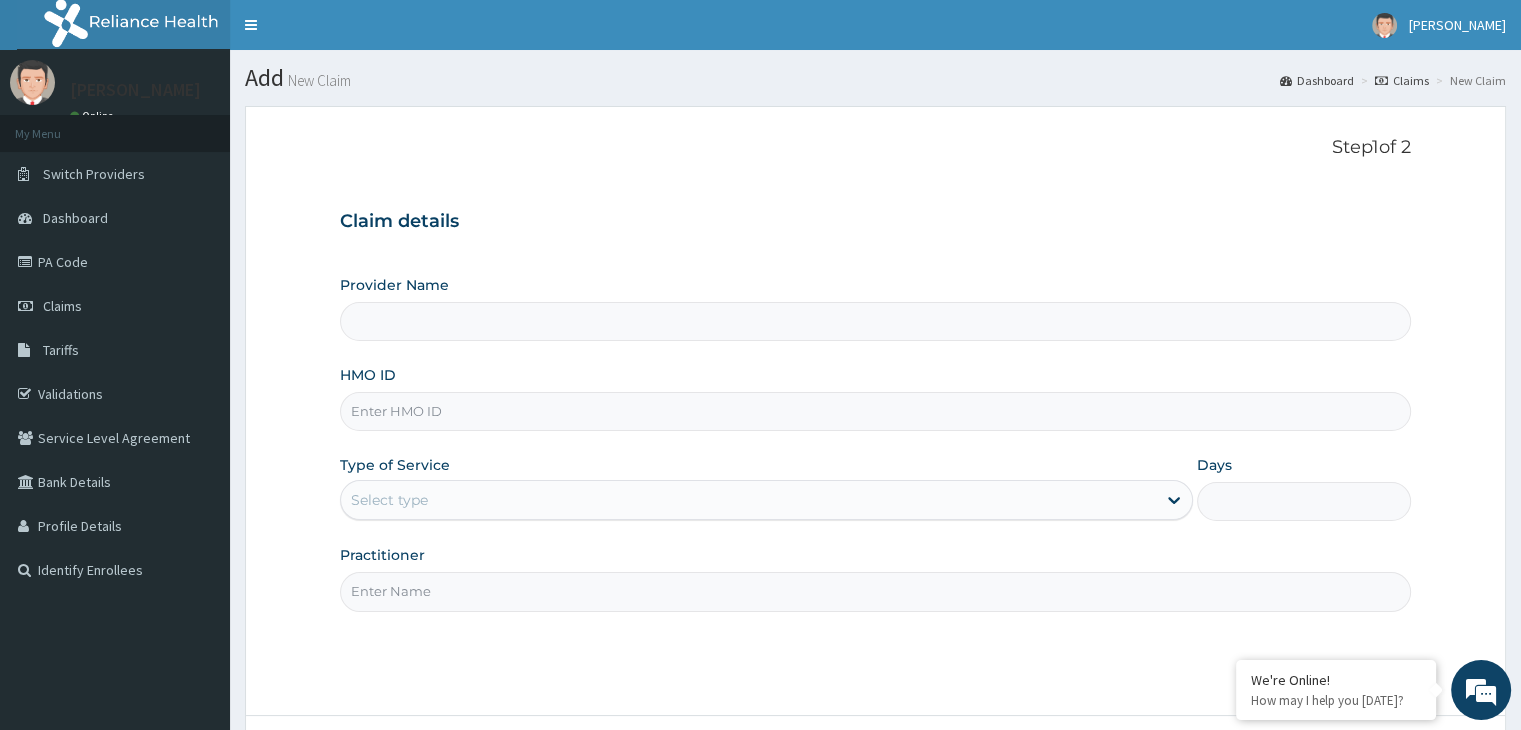 click on "HMO ID" at bounding box center (875, 411) 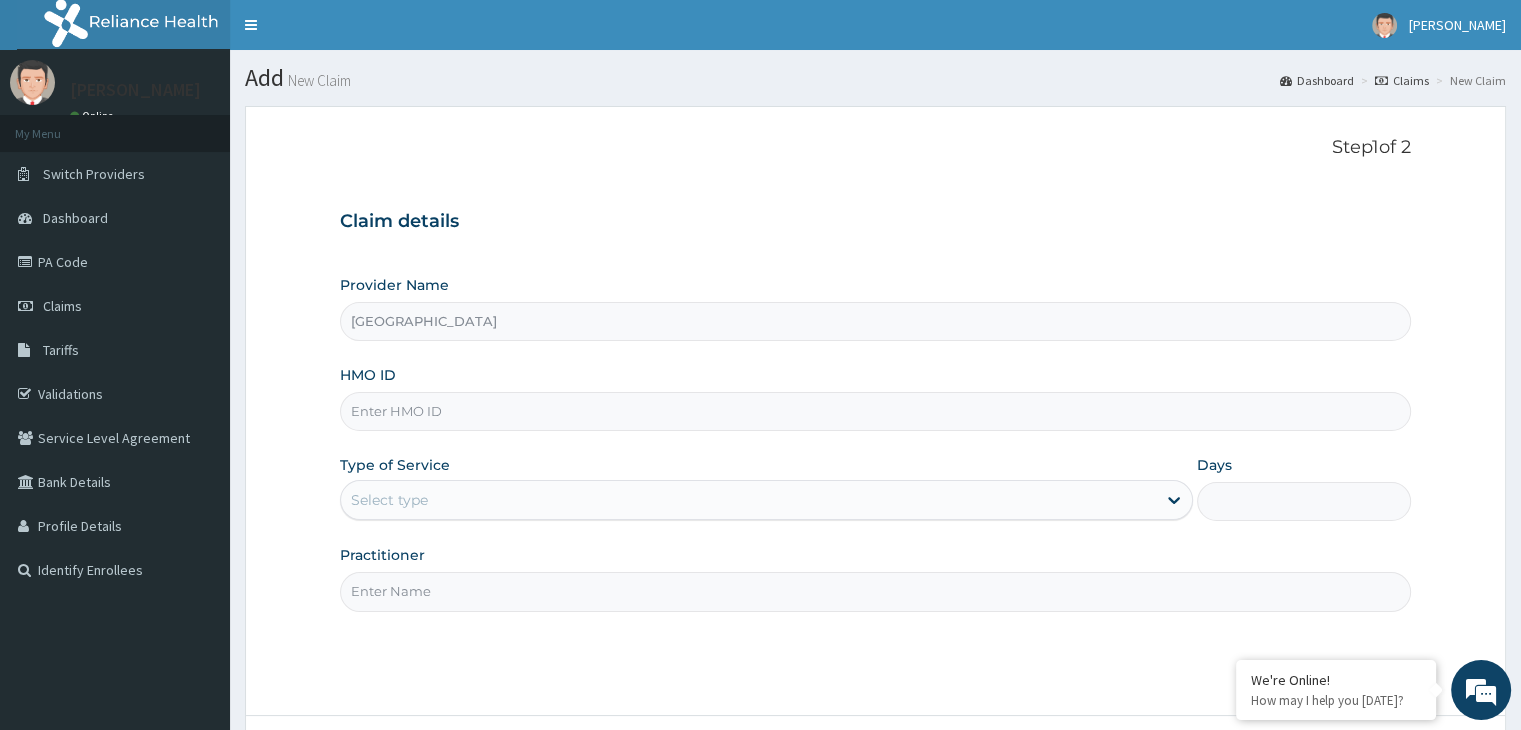 paste on "eft/10267/a" 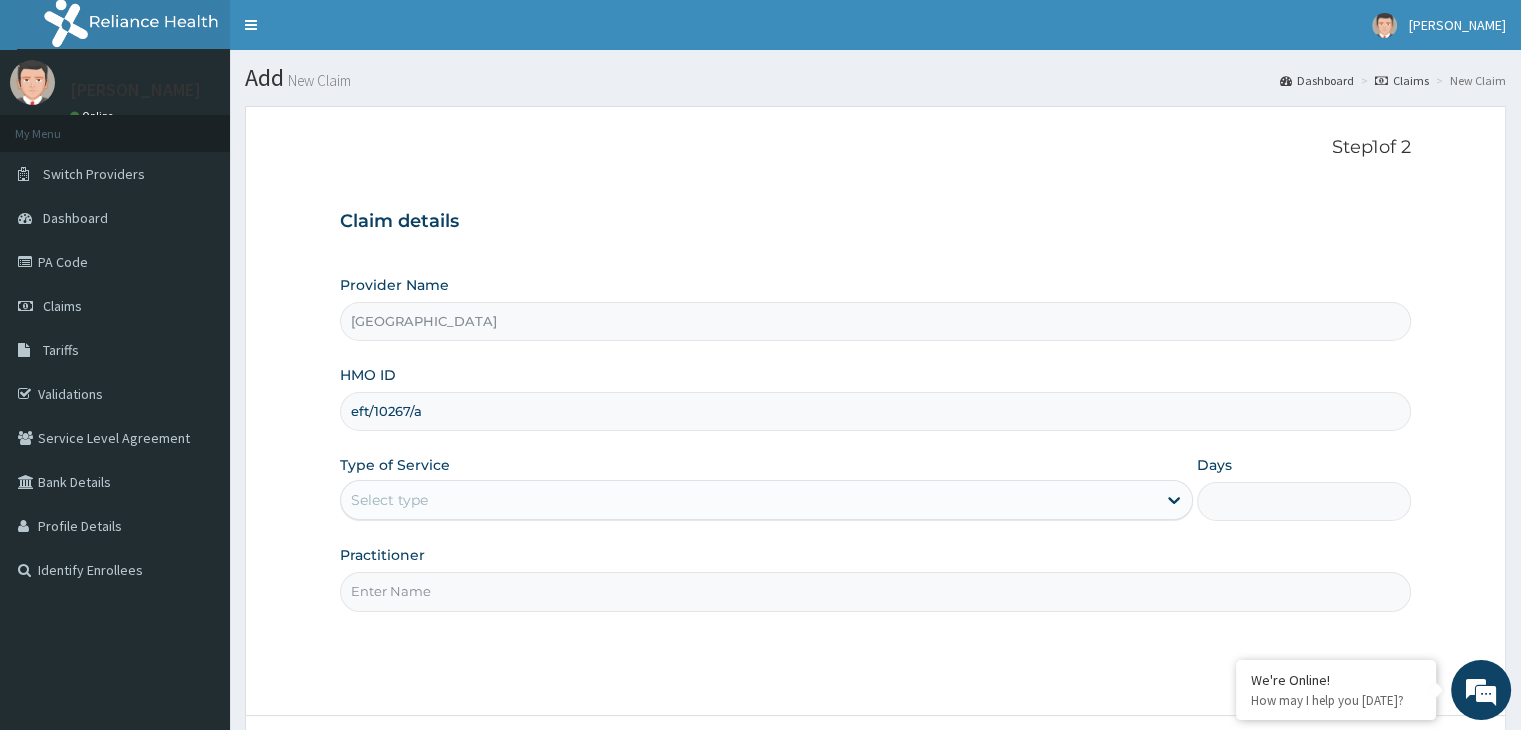 type on "EFT/10267/A" 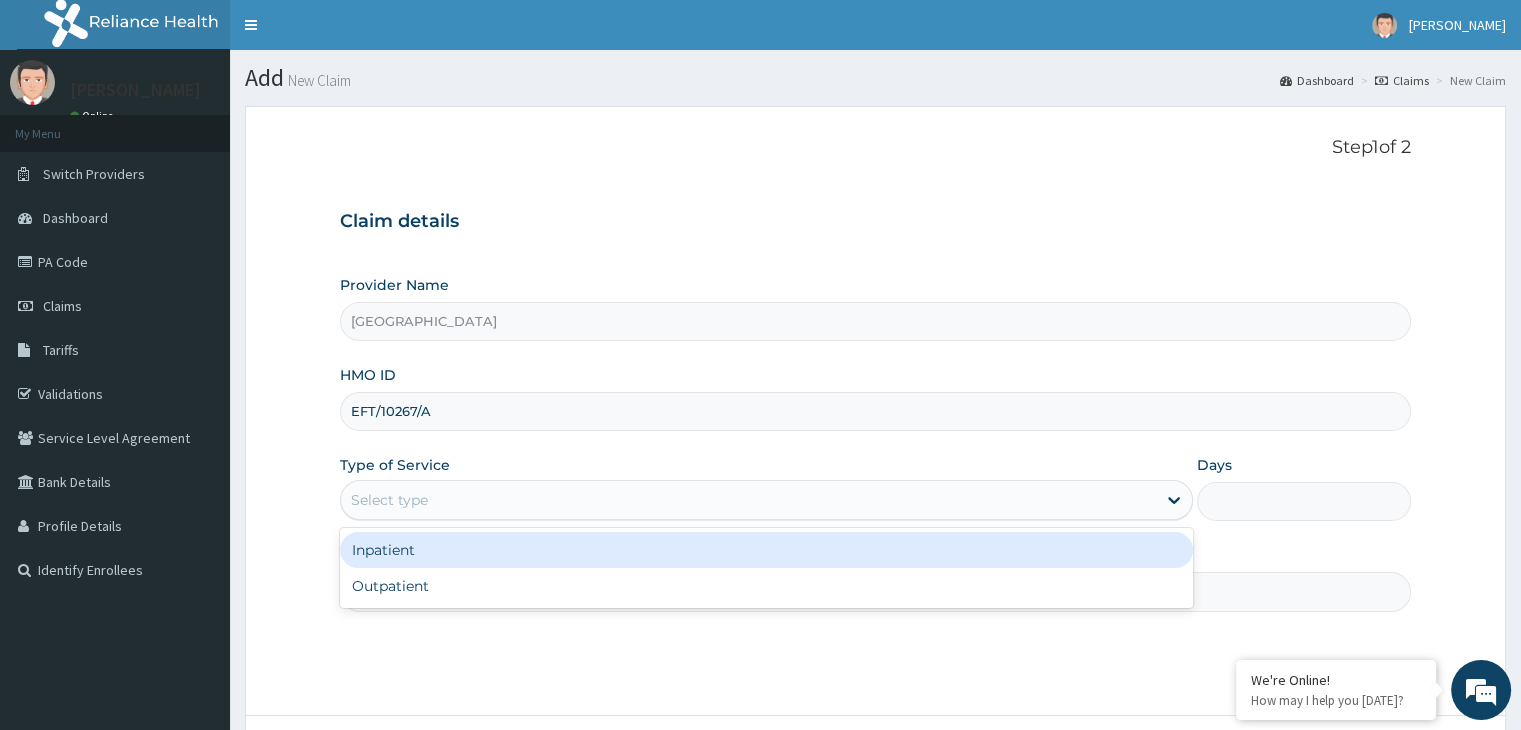 click on "Select type" at bounding box center [748, 500] 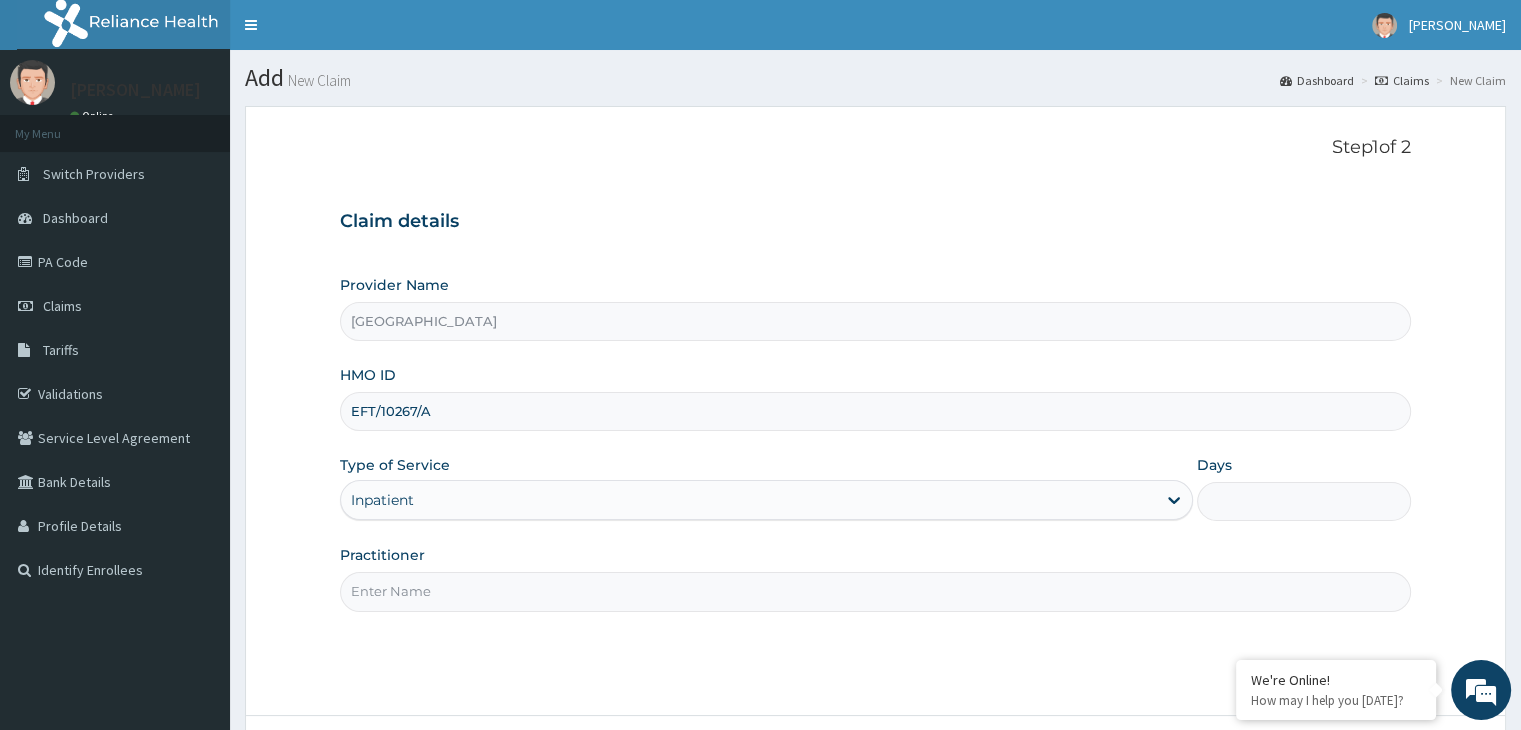click on "Practitioner" at bounding box center [875, 591] 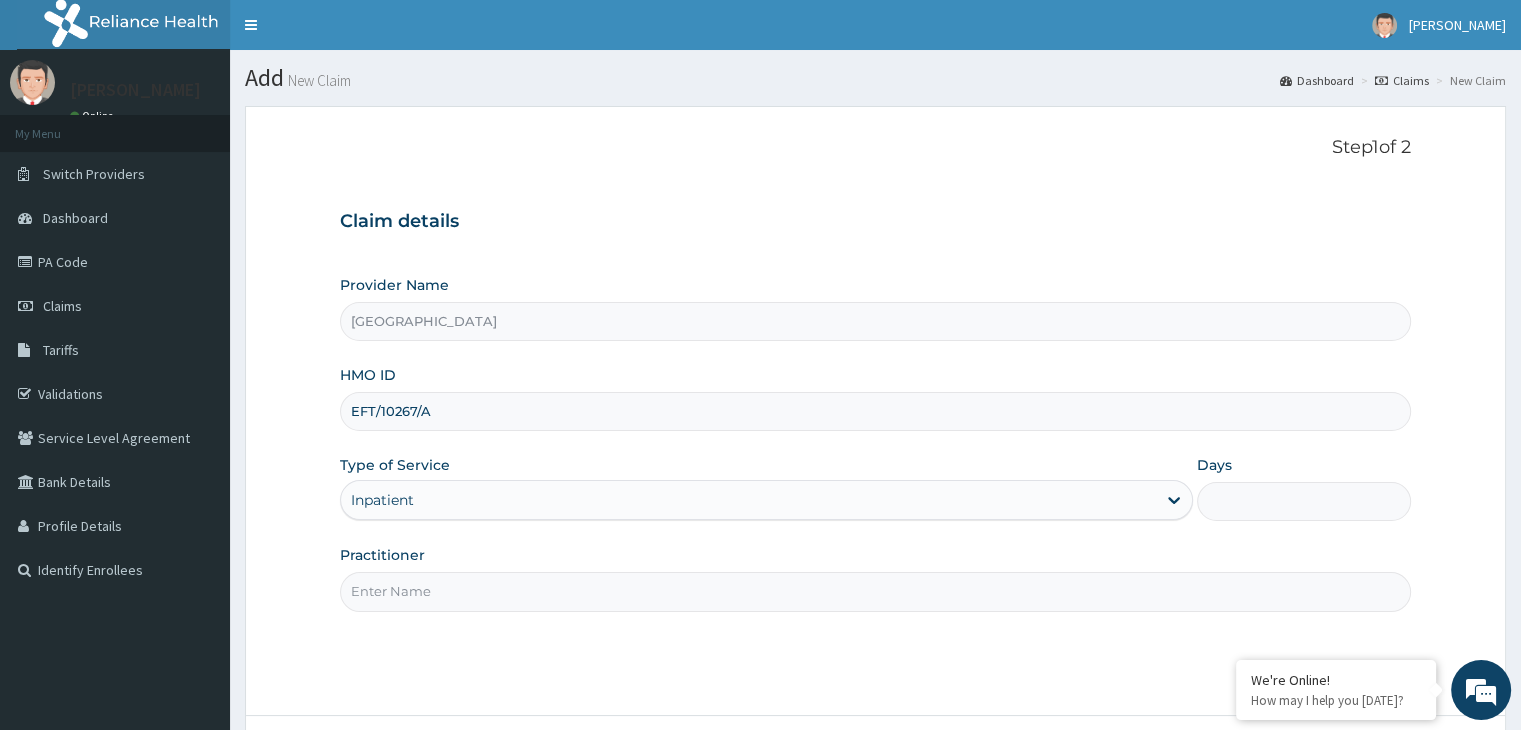 type on "DR [PERSON_NAME]" 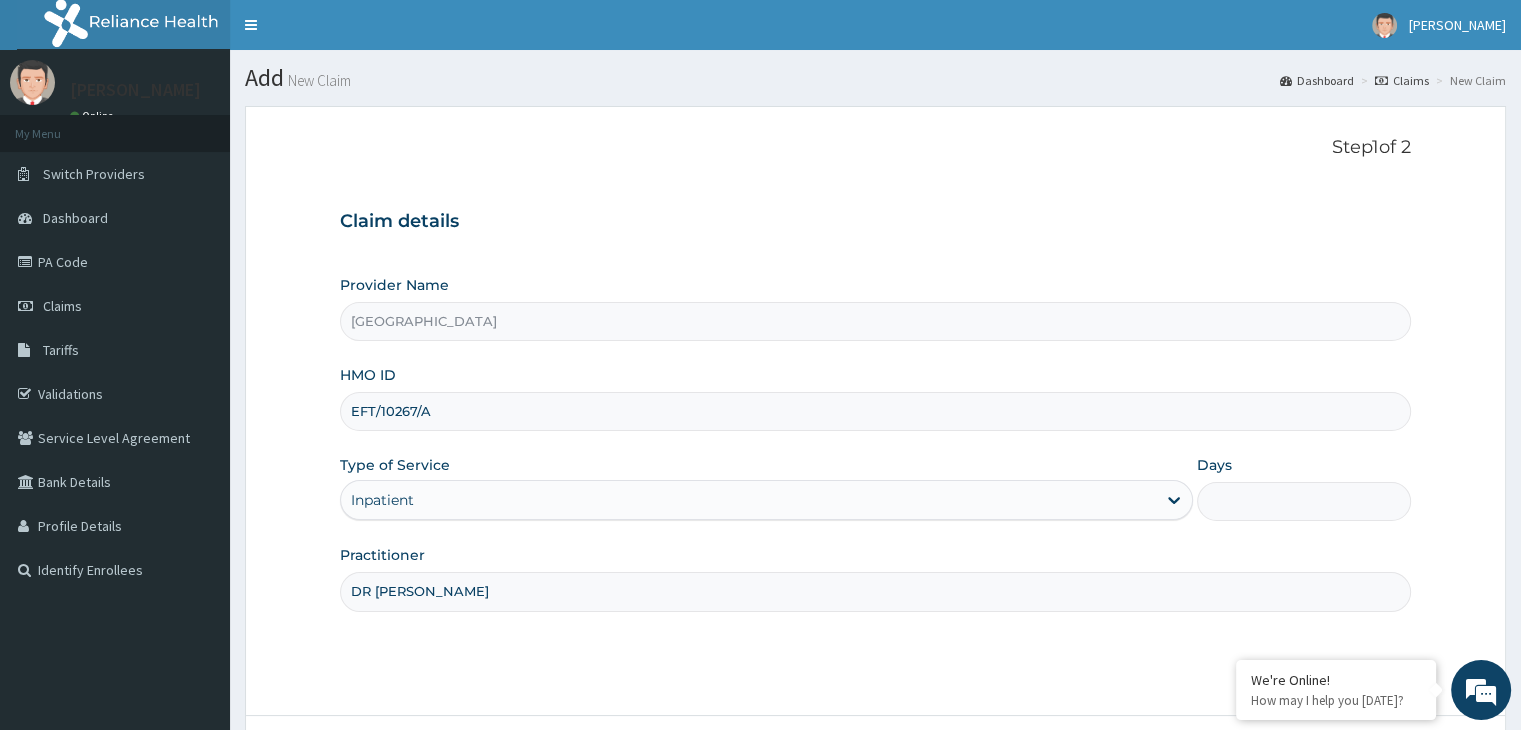 scroll, scrollTop: 0, scrollLeft: 0, axis: both 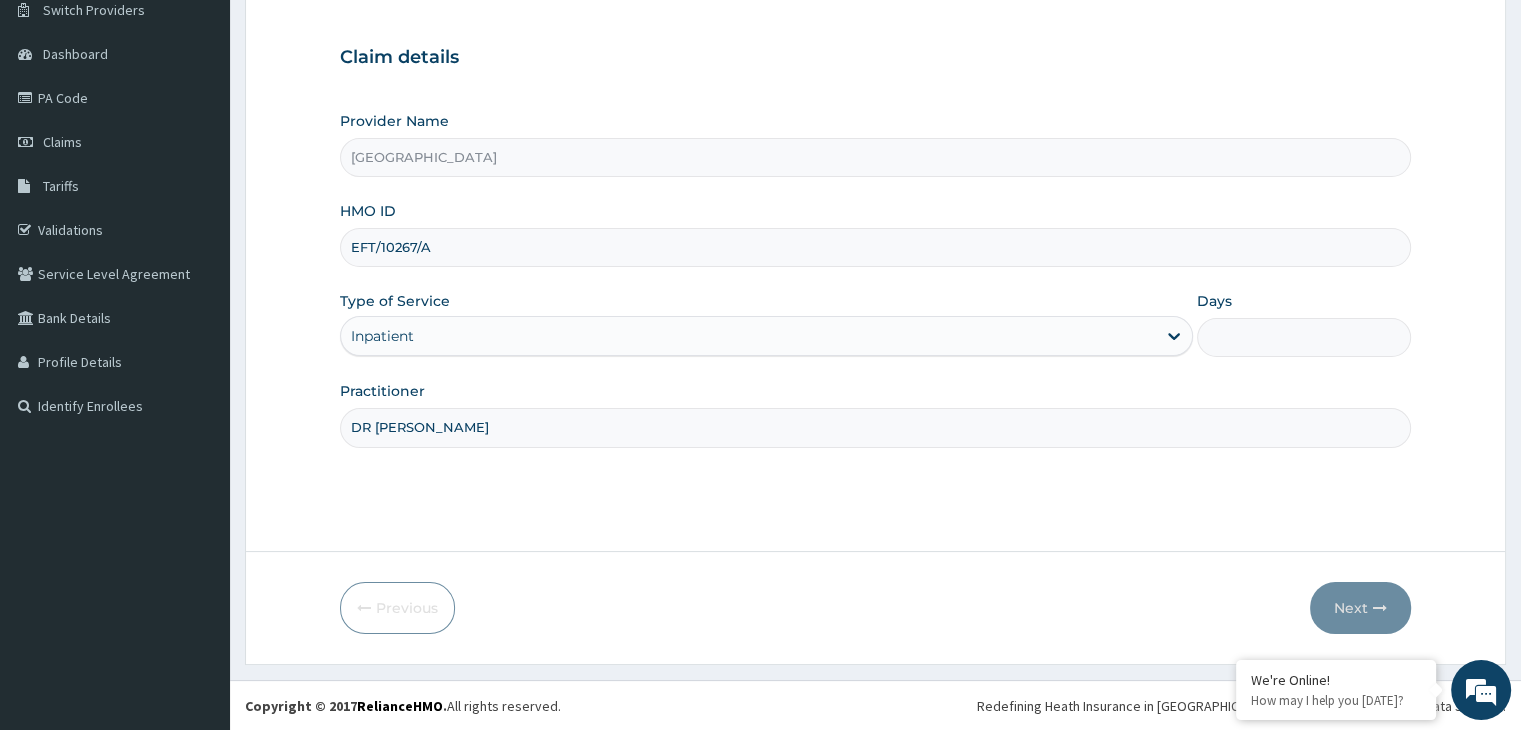 click on "Days" at bounding box center (1303, 337) 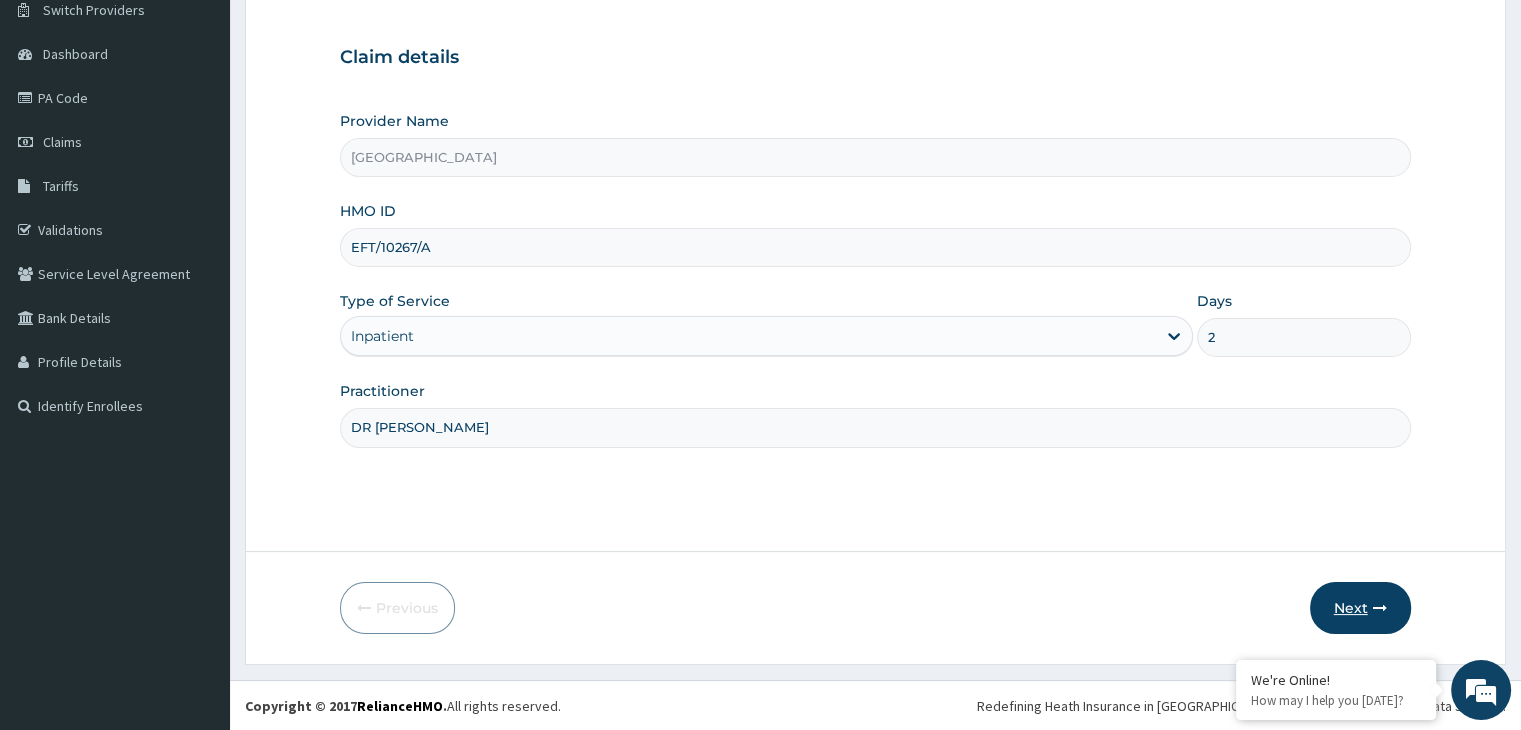 type on "2" 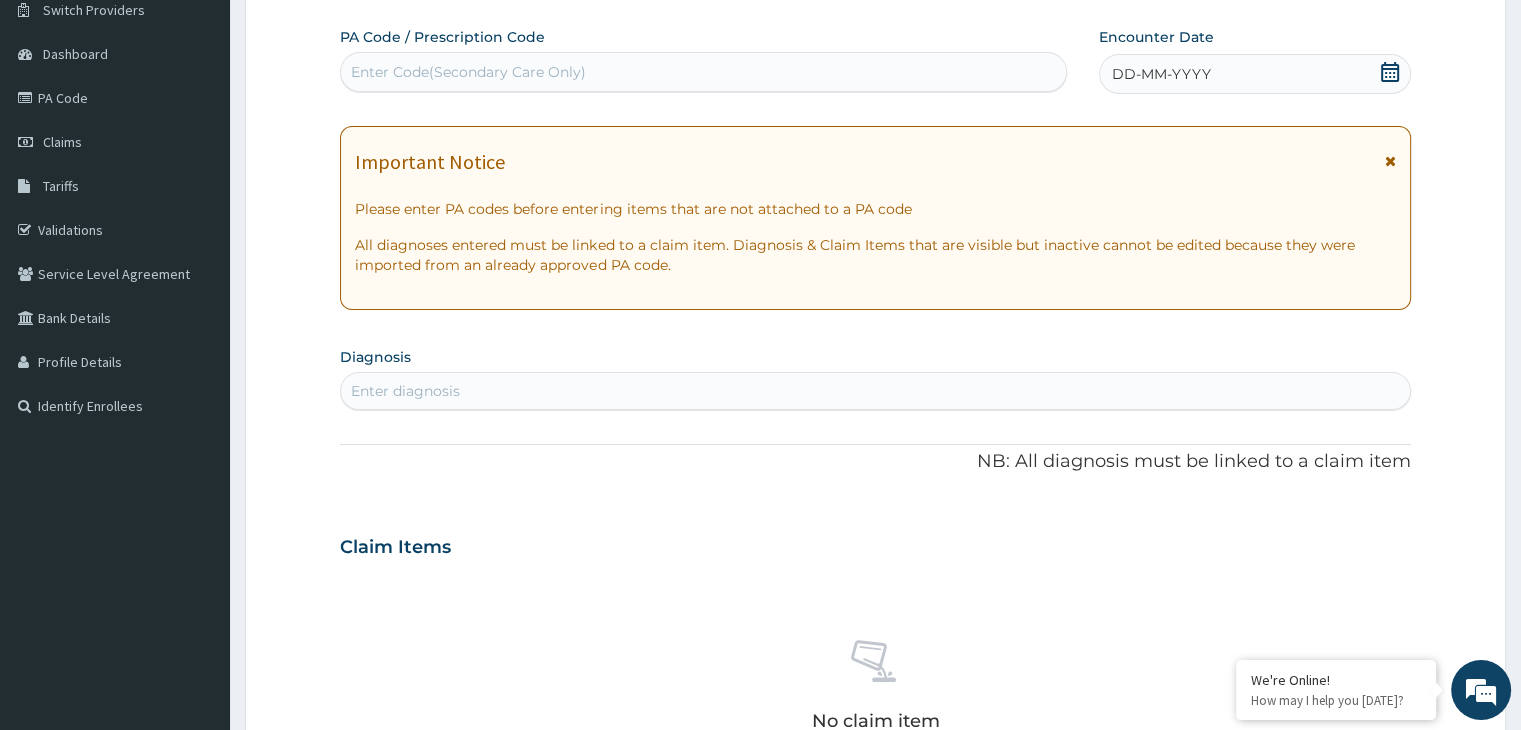 scroll, scrollTop: 64, scrollLeft: 0, axis: vertical 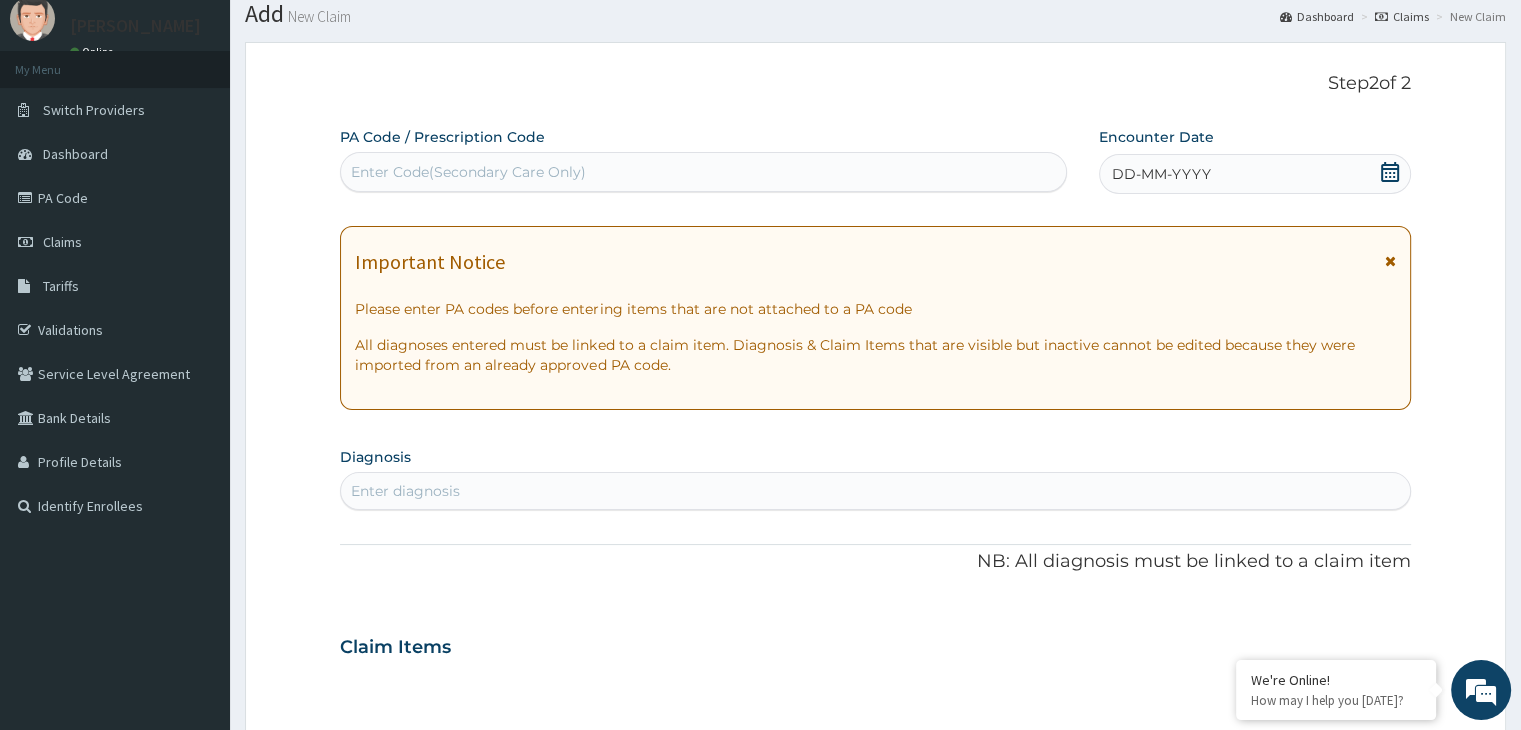 click on "Enter Code(Secondary Care Only)" at bounding box center (468, 172) 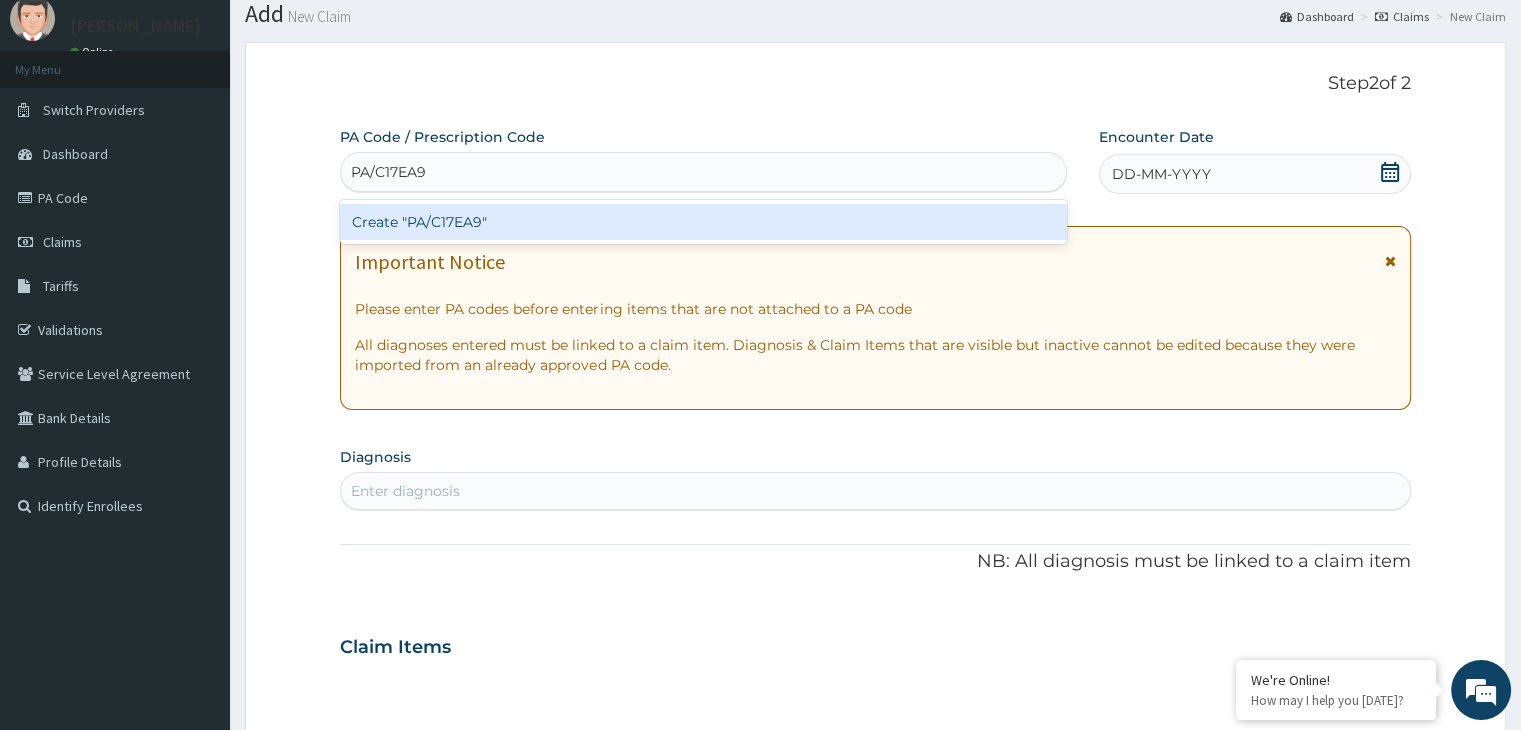 click on "Create "PA/C17EA9"" at bounding box center (703, 222) 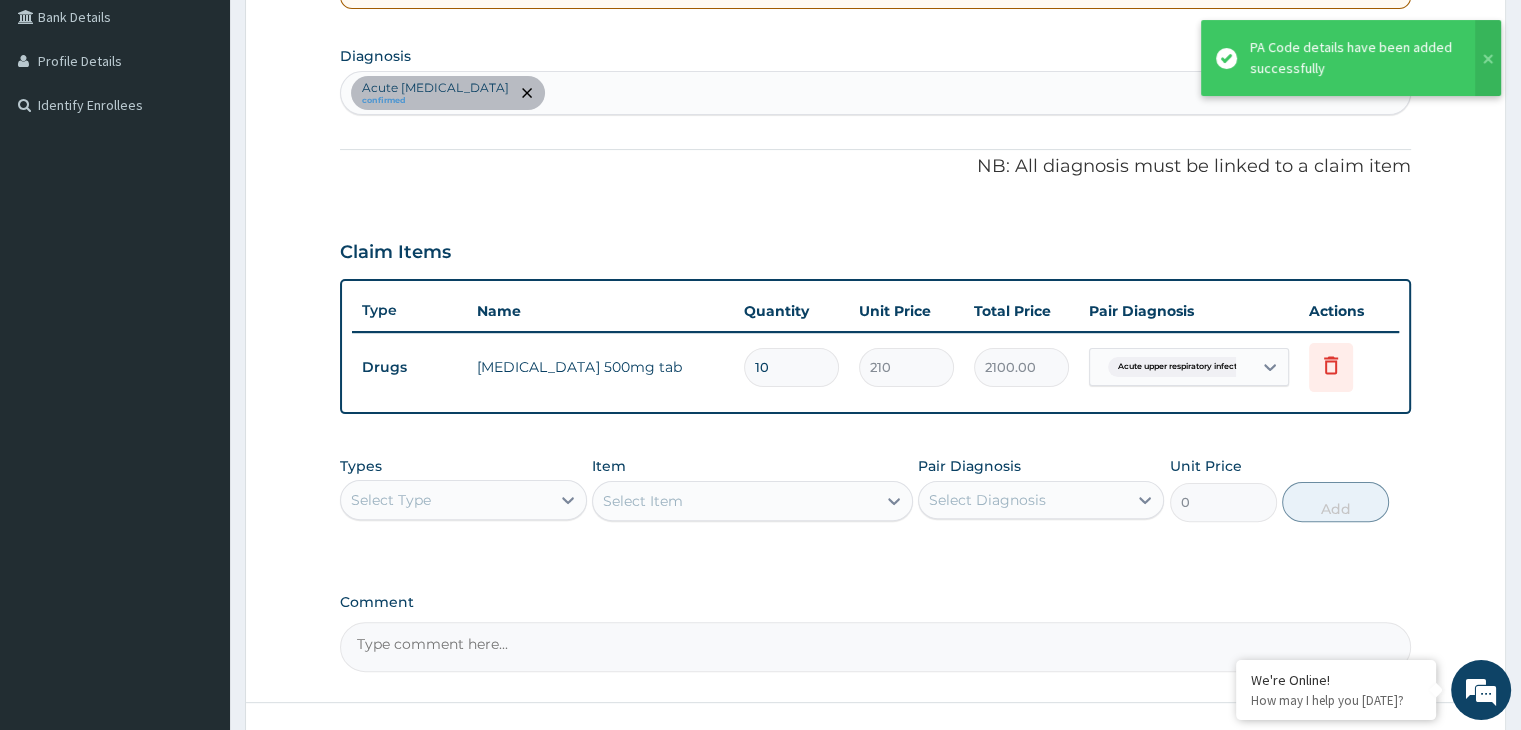 scroll, scrollTop: 65, scrollLeft: 0, axis: vertical 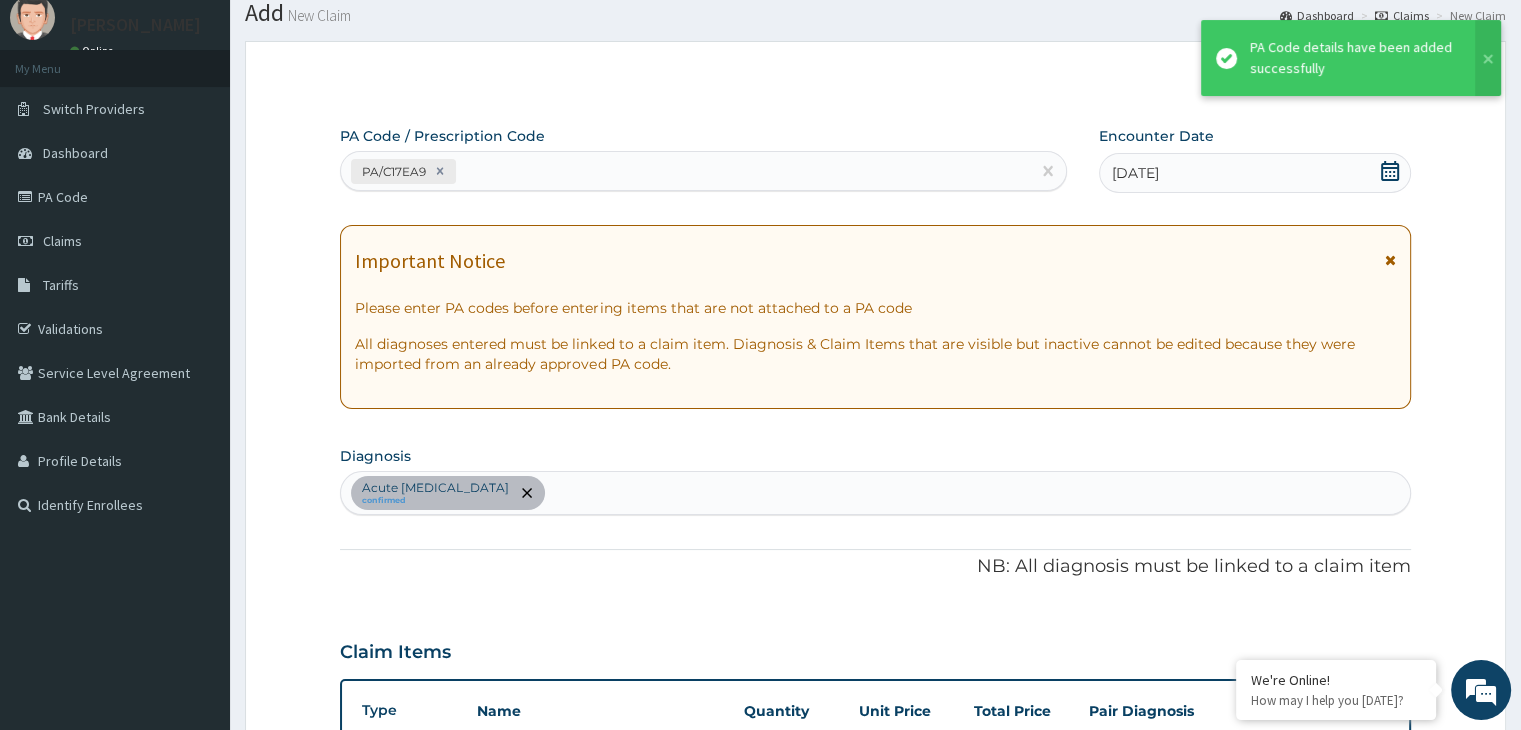 click on "PA/C17EA9" at bounding box center (703, 171) 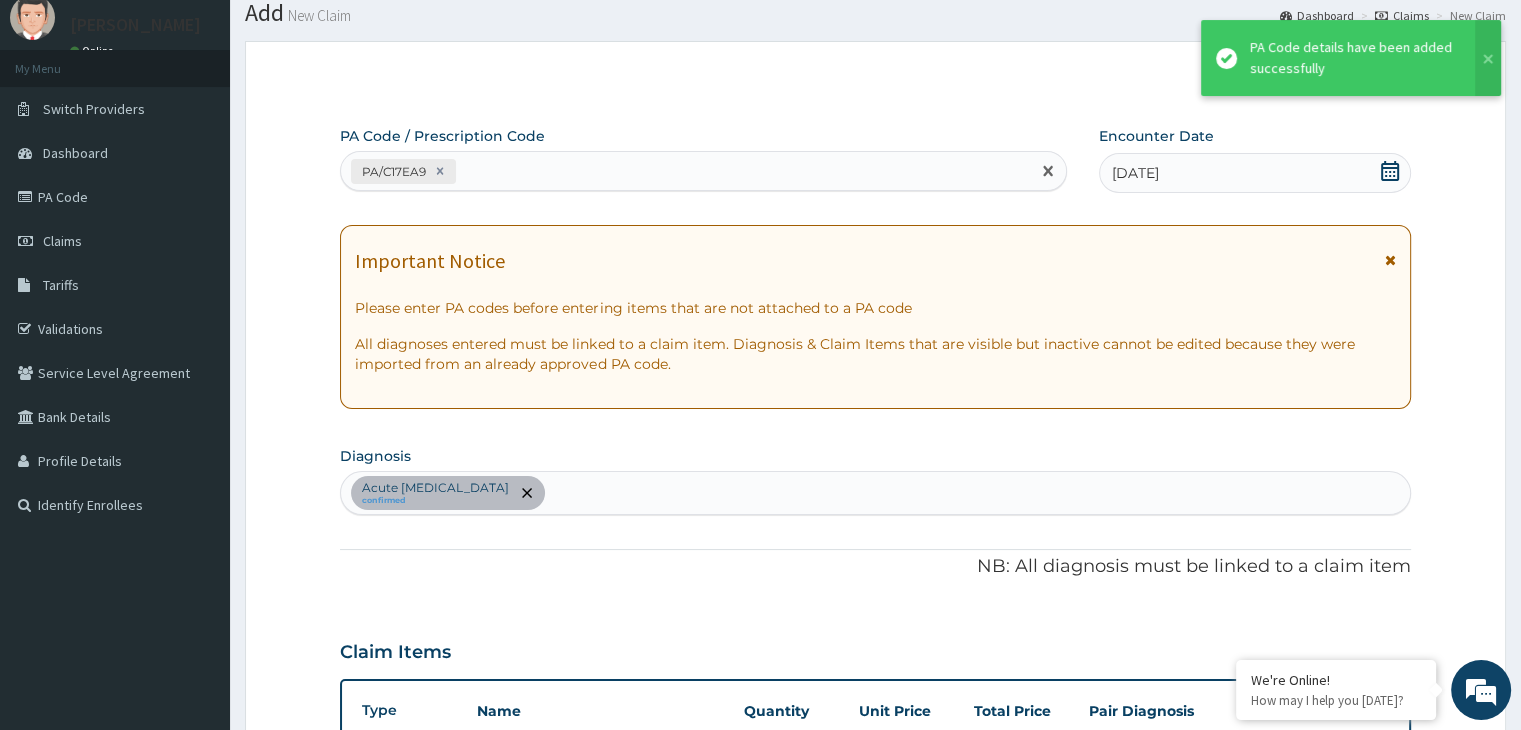 paste on "PA/38114B" 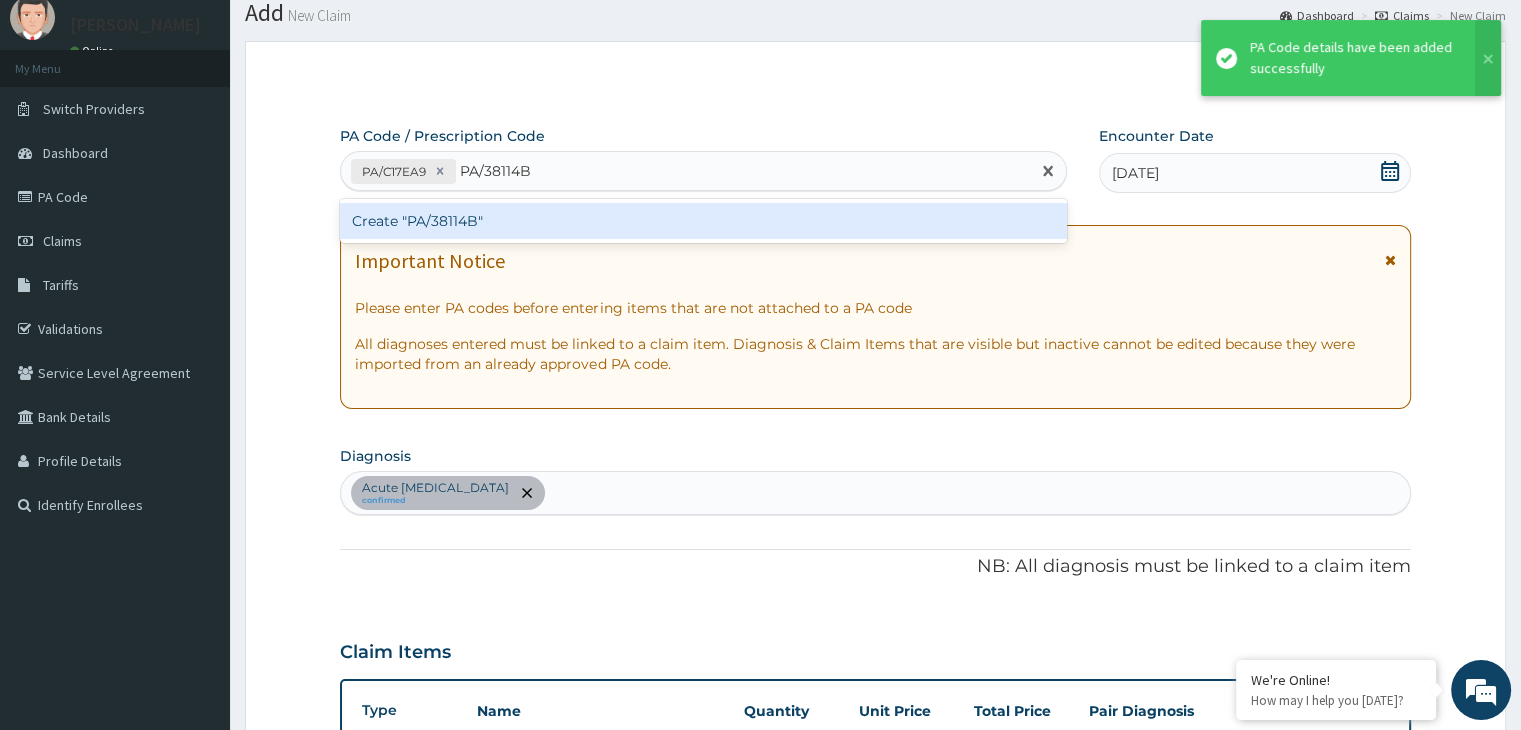 click on "Create "PA/38114B"" at bounding box center [703, 221] 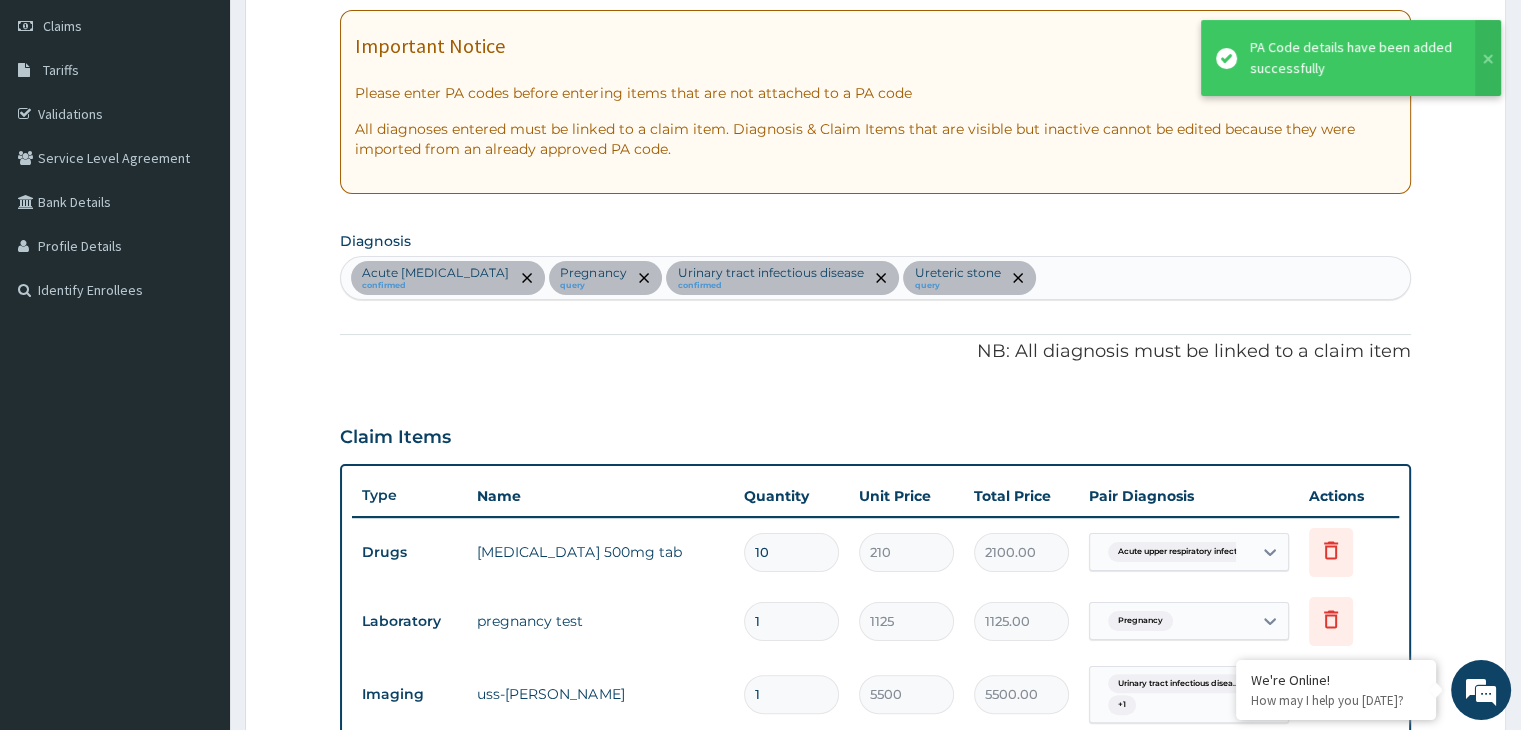 scroll, scrollTop: 0, scrollLeft: 0, axis: both 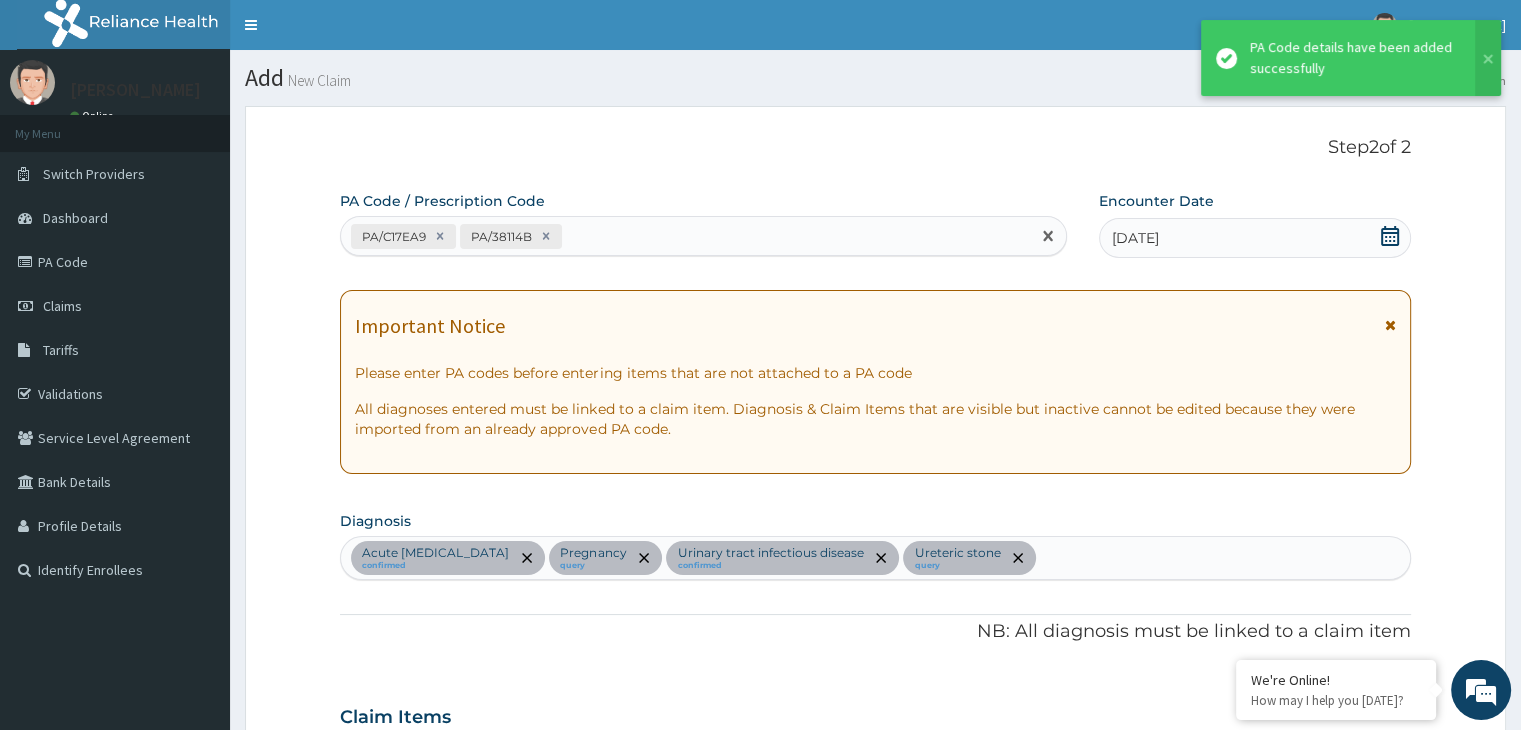 click on "PA/C17EA9 PA/38114B" at bounding box center [685, 236] 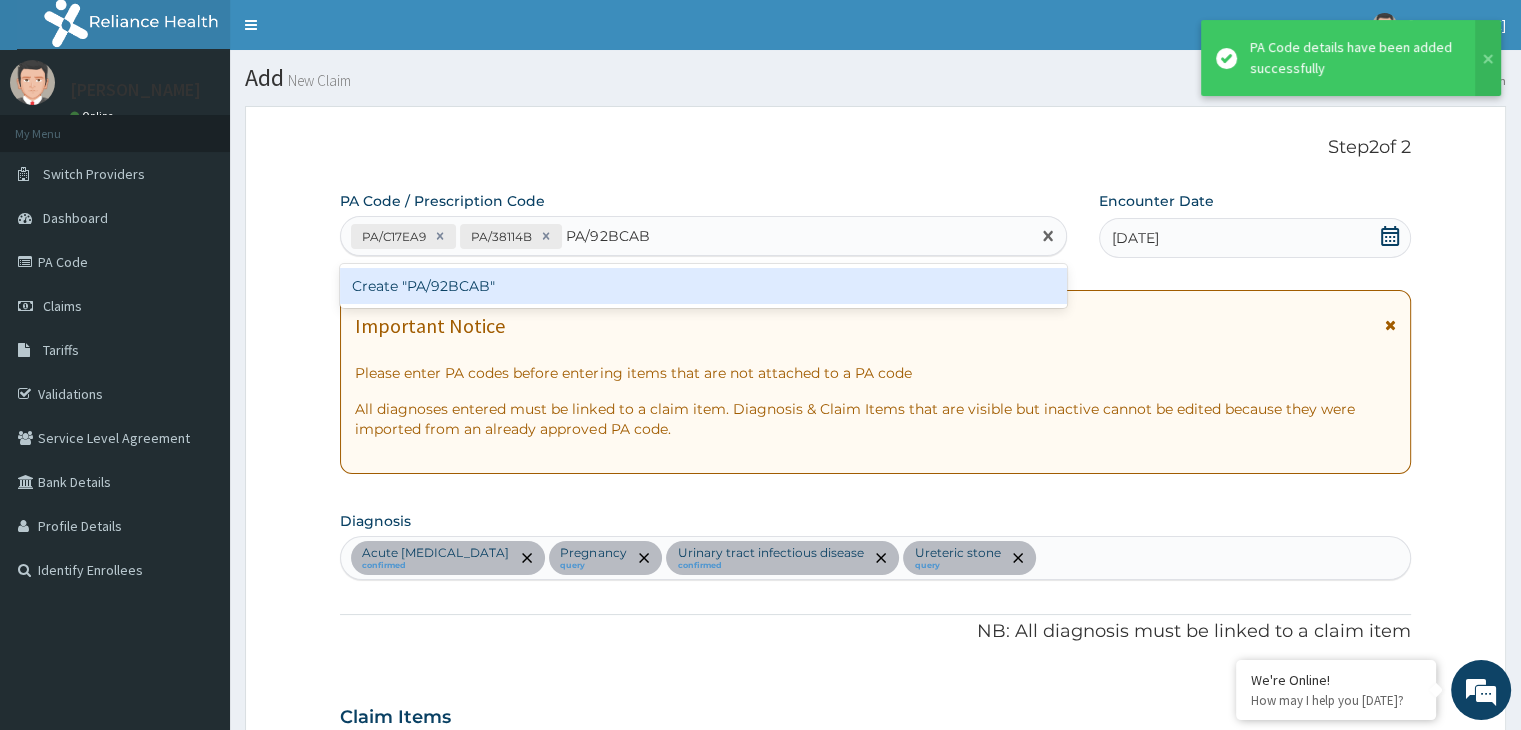click on "Create "PA/92BCAB"" at bounding box center [703, 286] 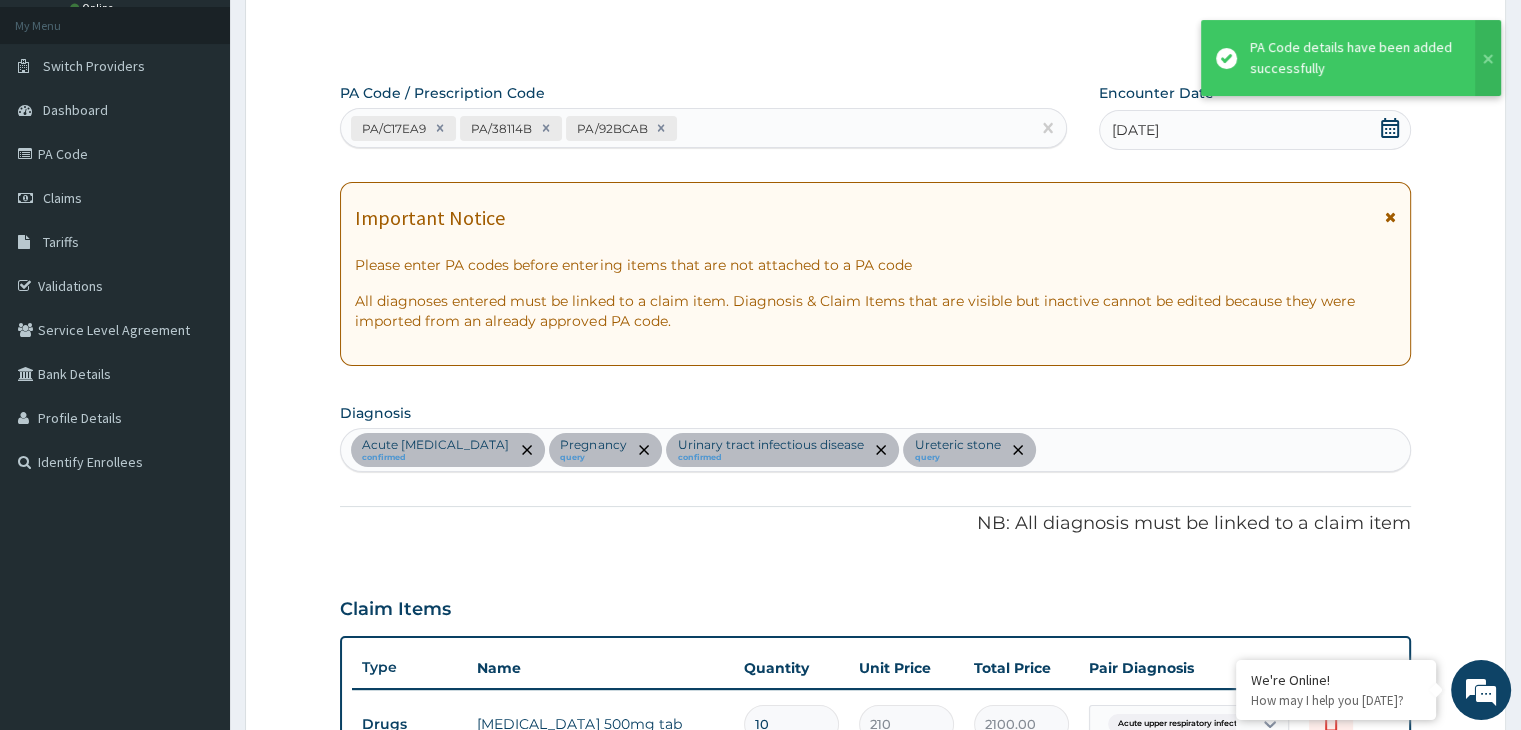 scroll, scrollTop: 0, scrollLeft: 0, axis: both 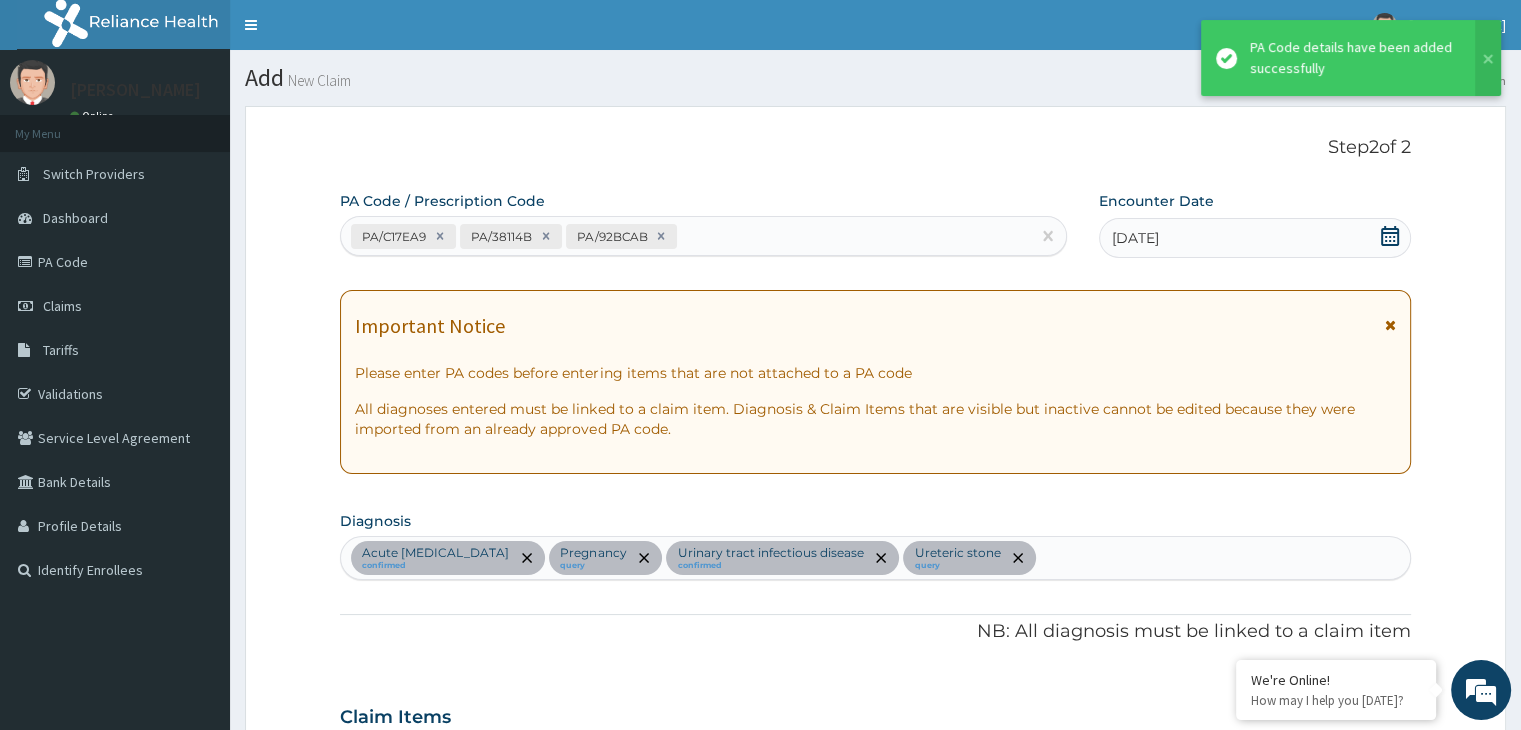 click on "PA/C17EA9 PA/38114B PA/92BCAB" at bounding box center (685, 236) 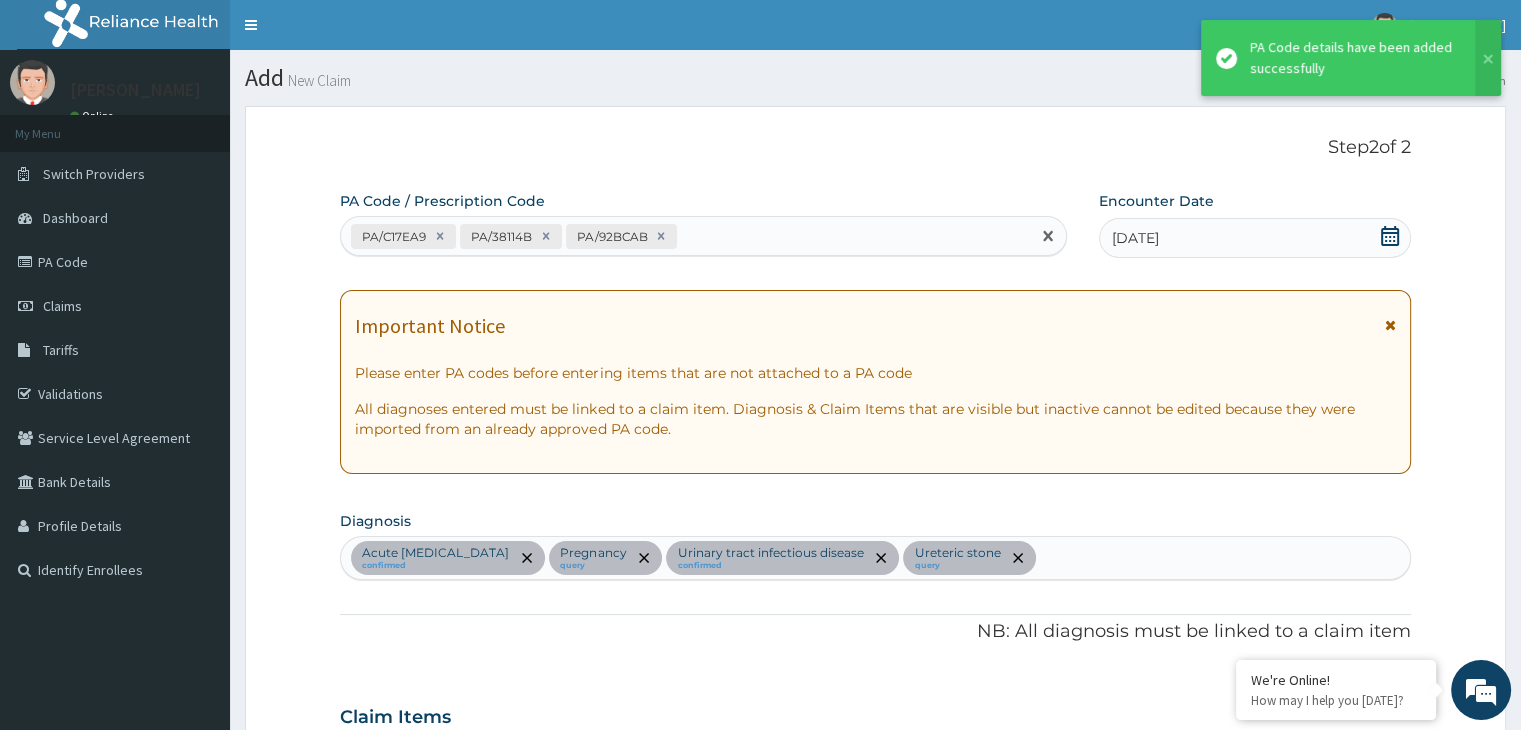 paste on "PA/508441" 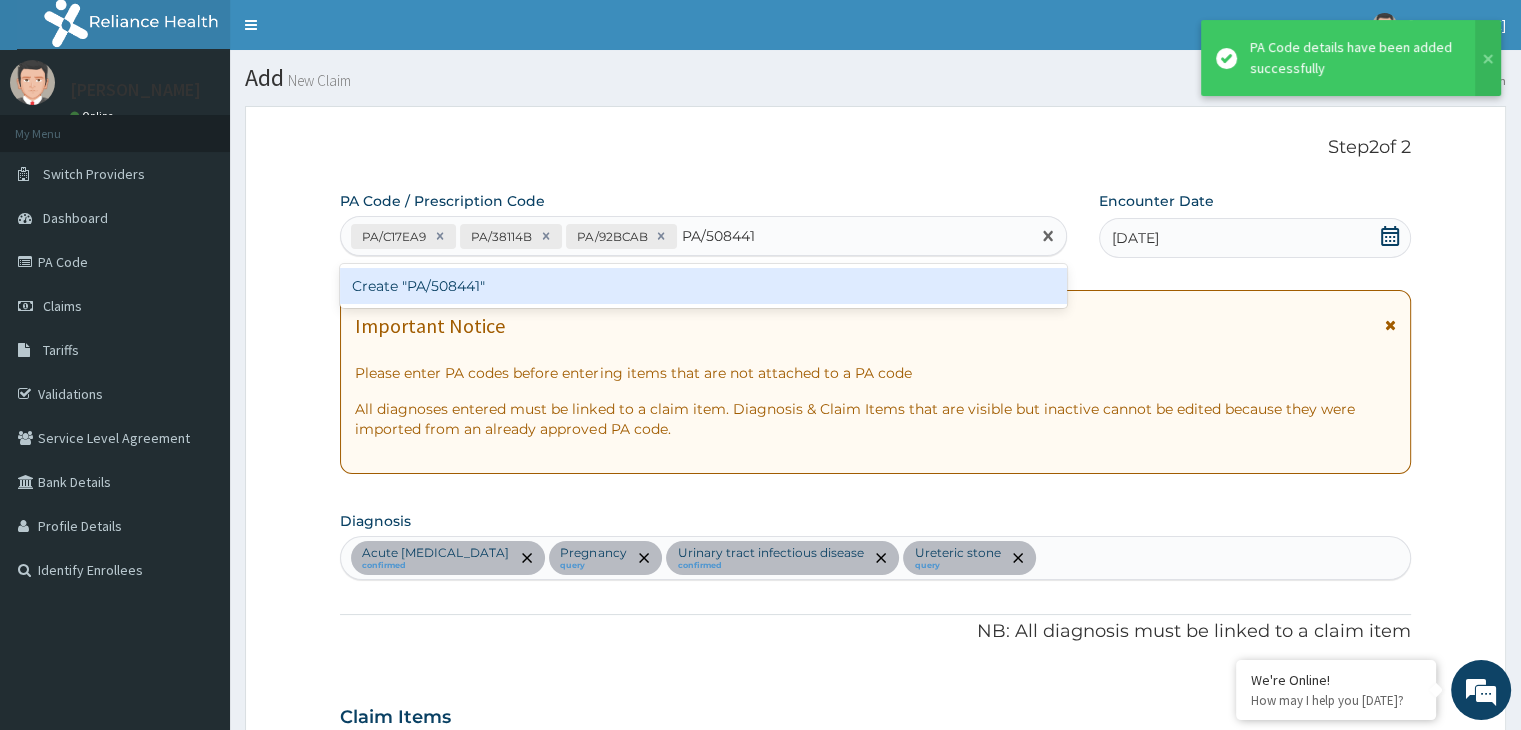 click on "Create "PA/508441"" at bounding box center (703, 286) 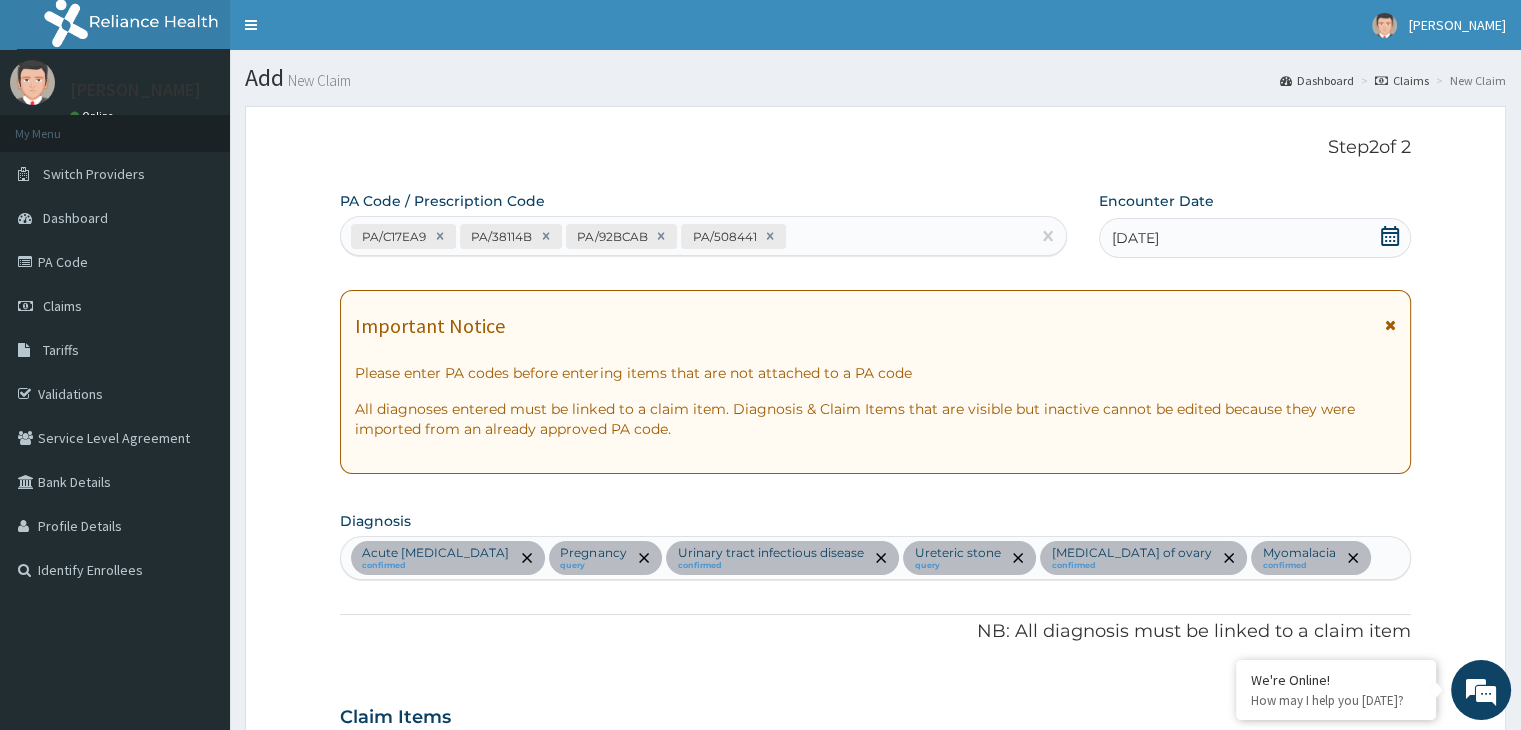 scroll, scrollTop: 964, scrollLeft: 0, axis: vertical 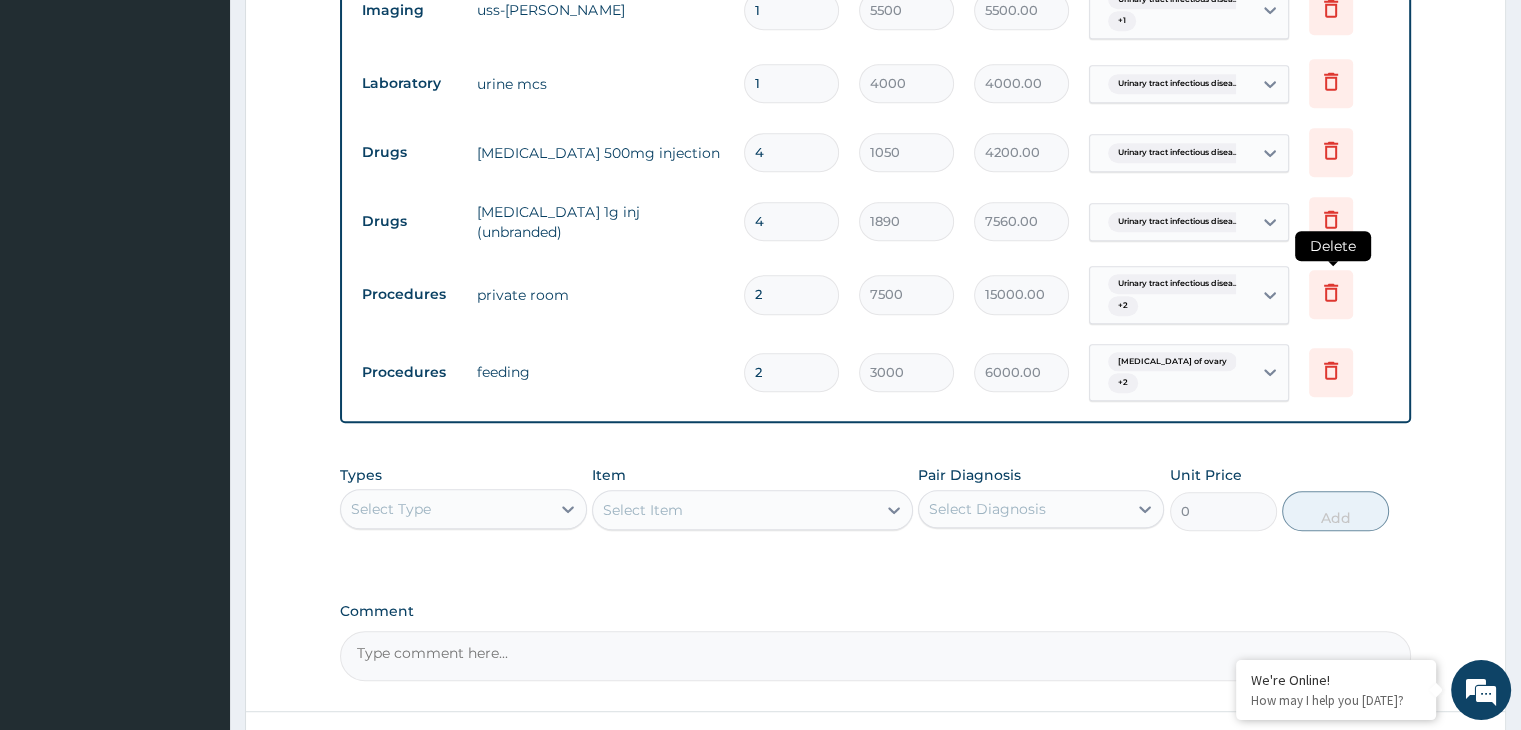 click 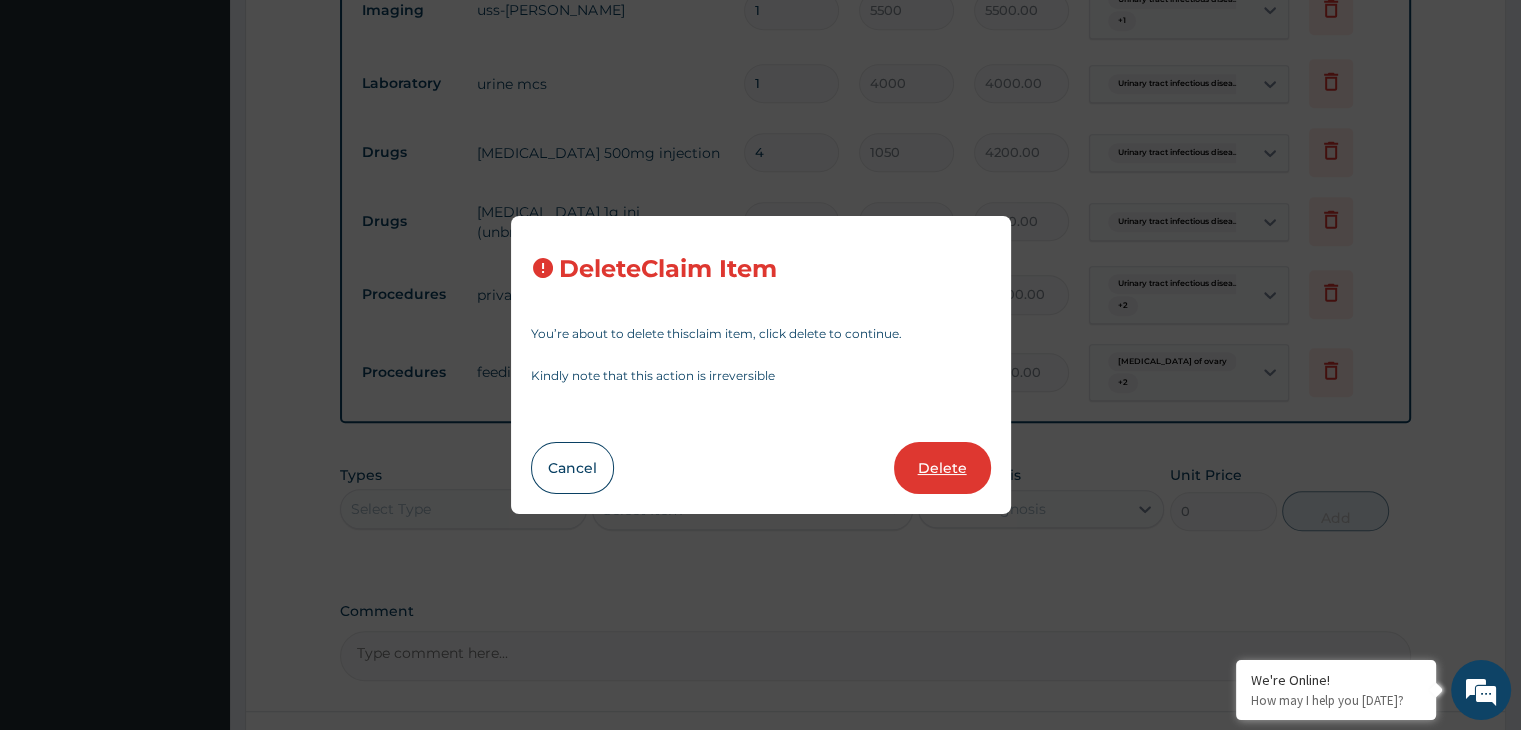 click on "Delete" at bounding box center [942, 468] 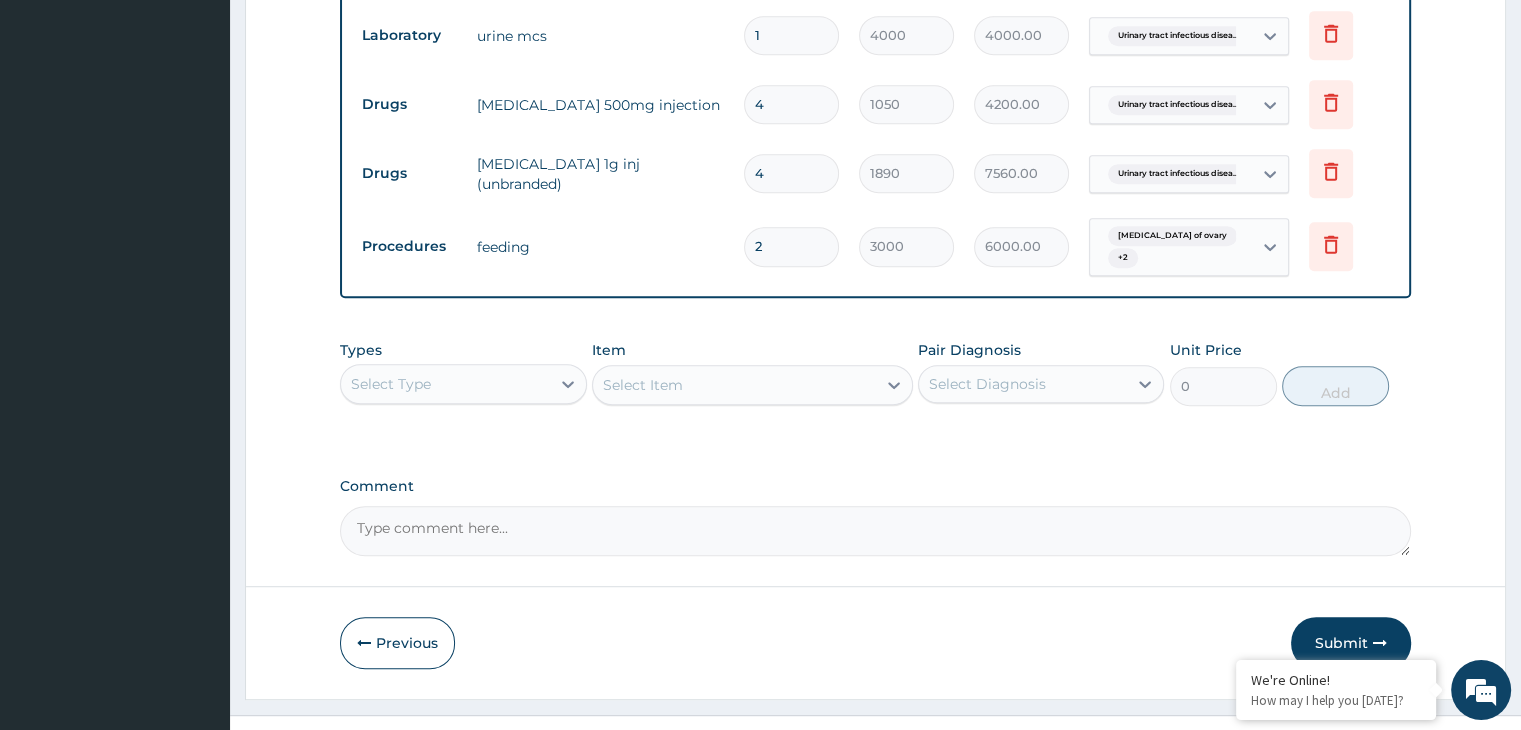 scroll, scrollTop: 1035, scrollLeft: 0, axis: vertical 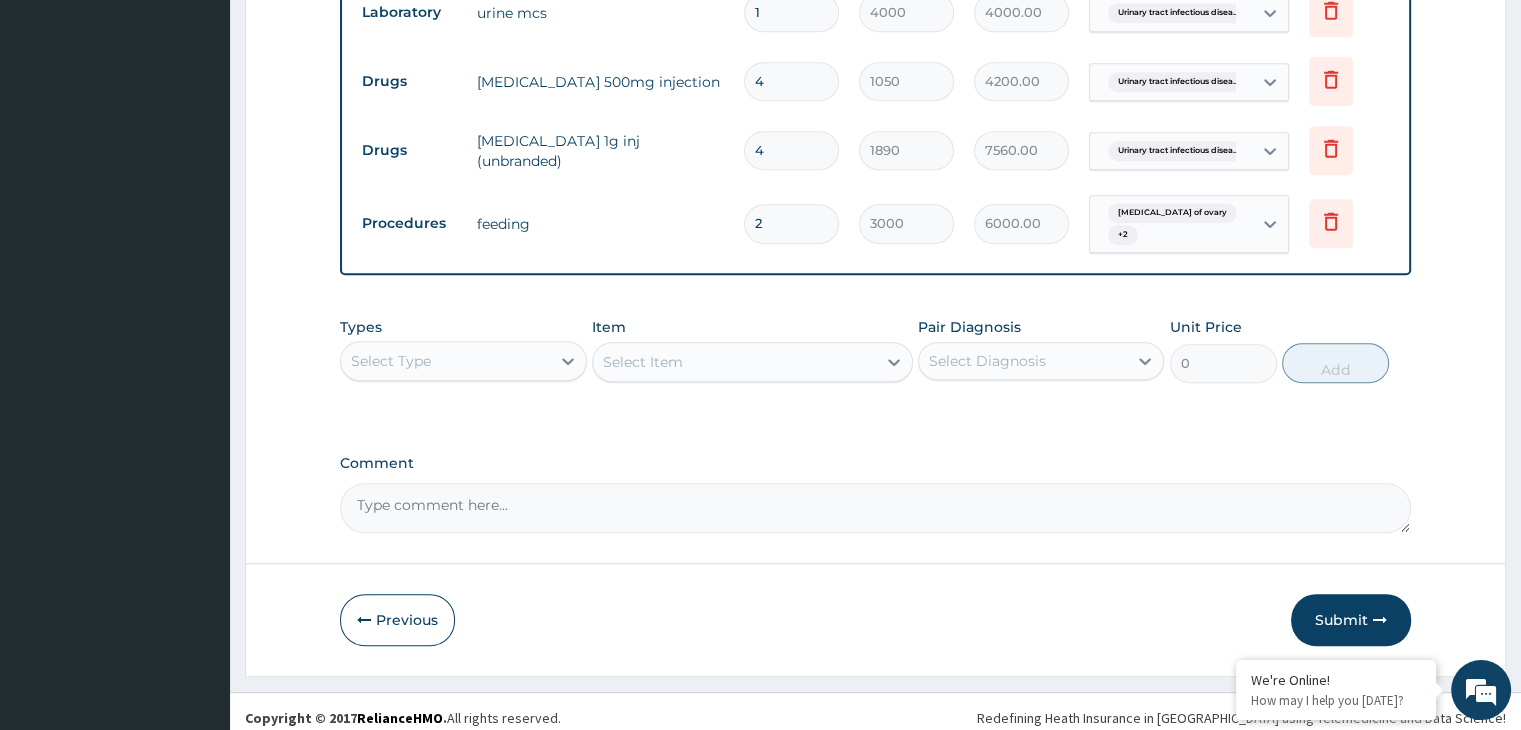 click on "Select Type" at bounding box center (445, 361) 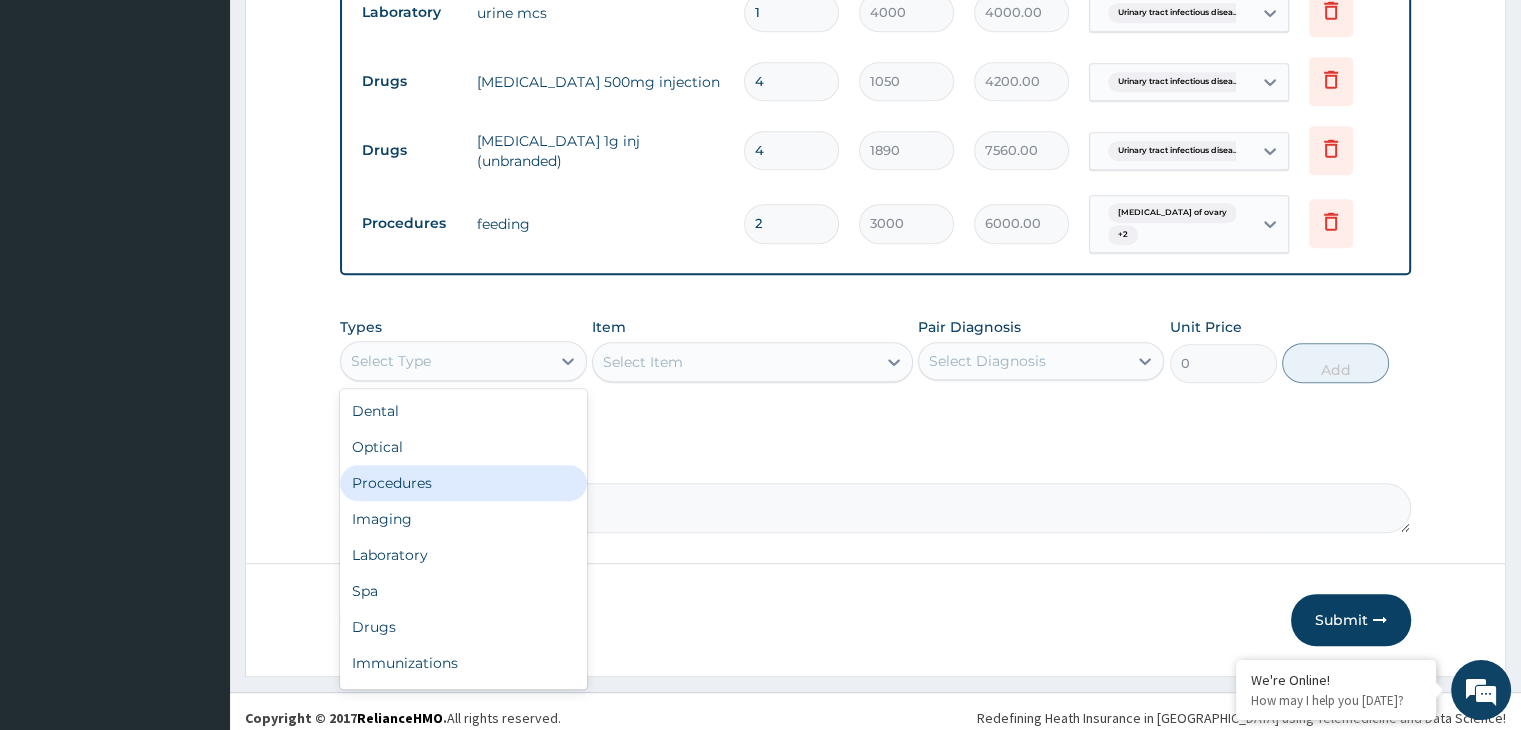 click on "Procedures" at bounding box center [463, 483] 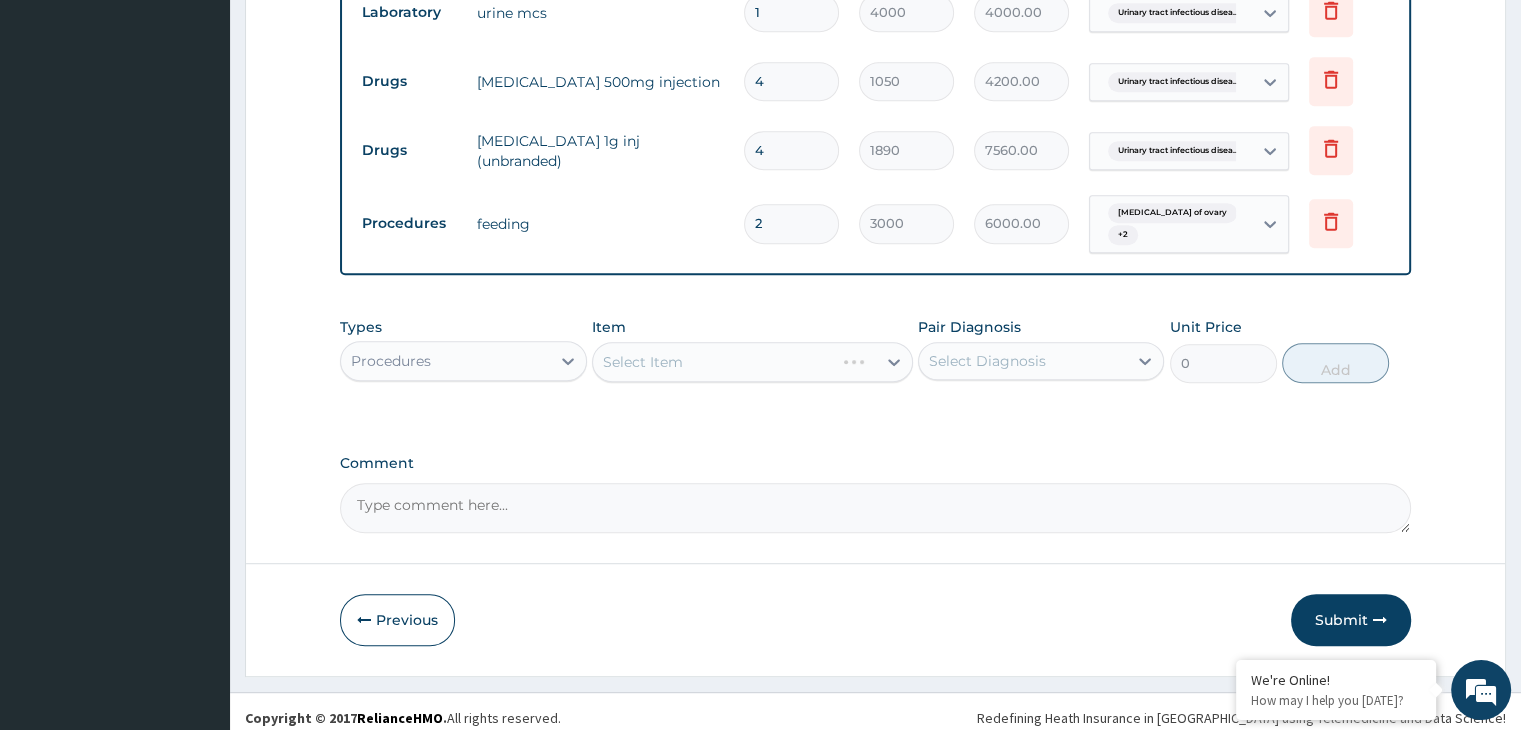 click on "Types Procedures Item Select Item Pair Diagnosis Select Diagnosis Unit Price 0 Add" at bounding box center (875, 350) 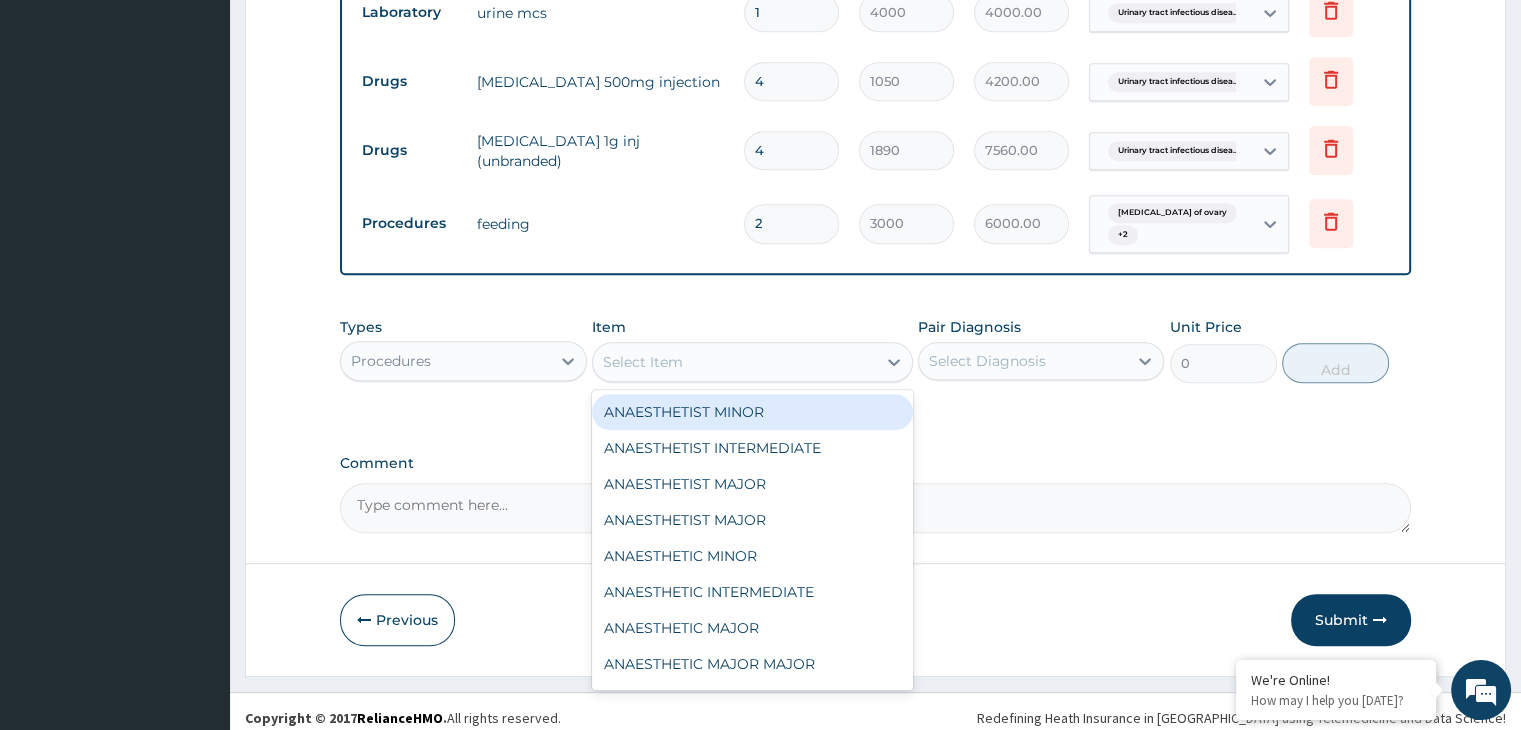 click on "Select Item" at bounding box center [734, 362] 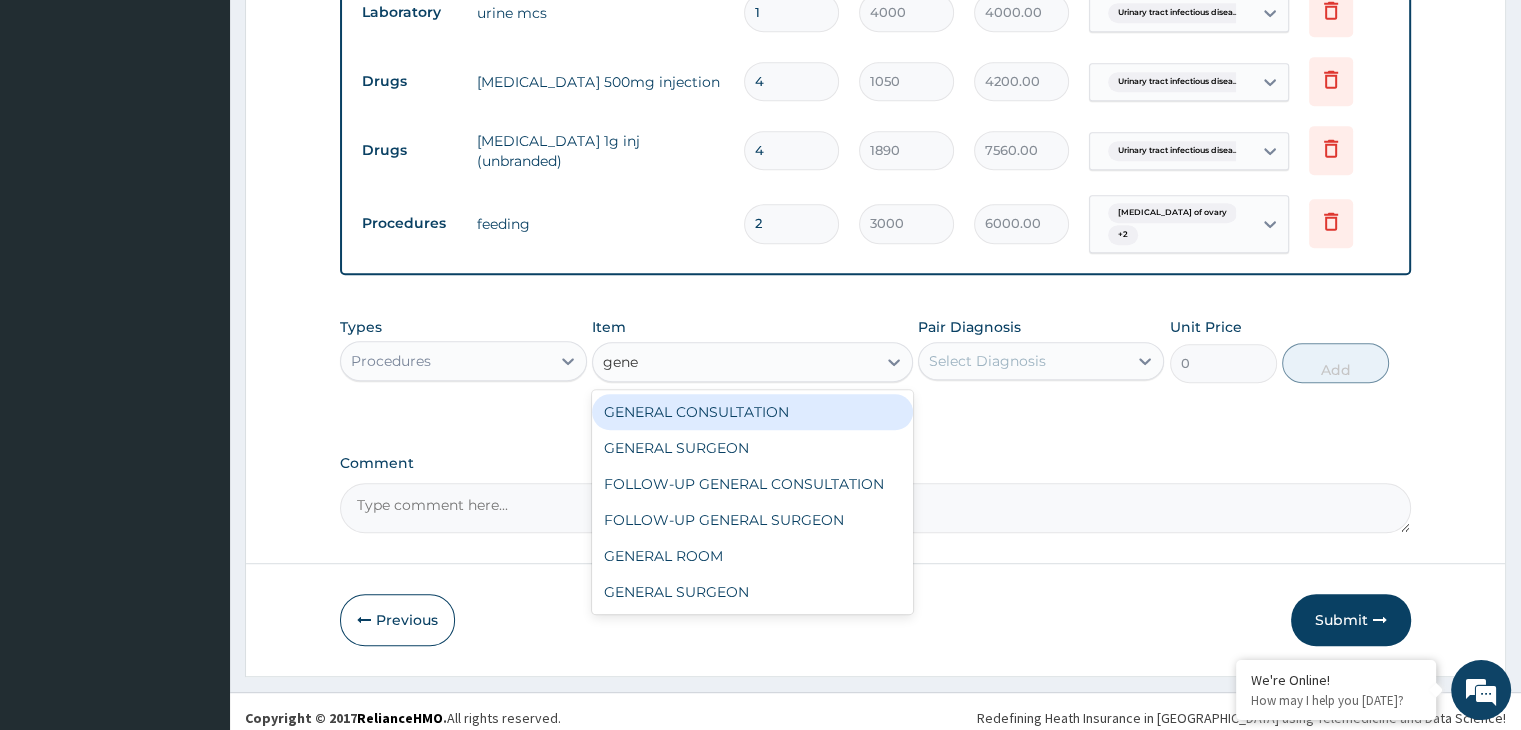 type on "gener" 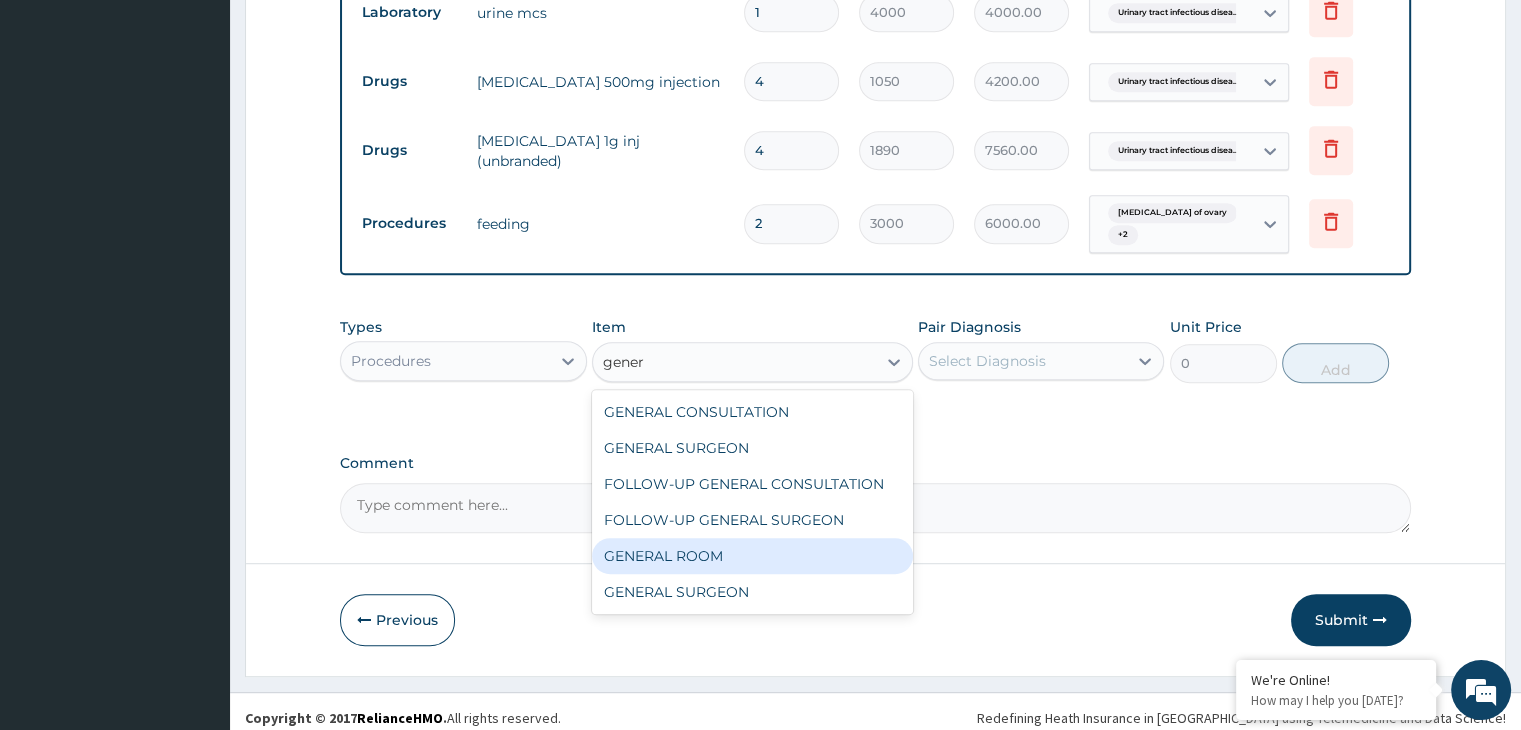 type 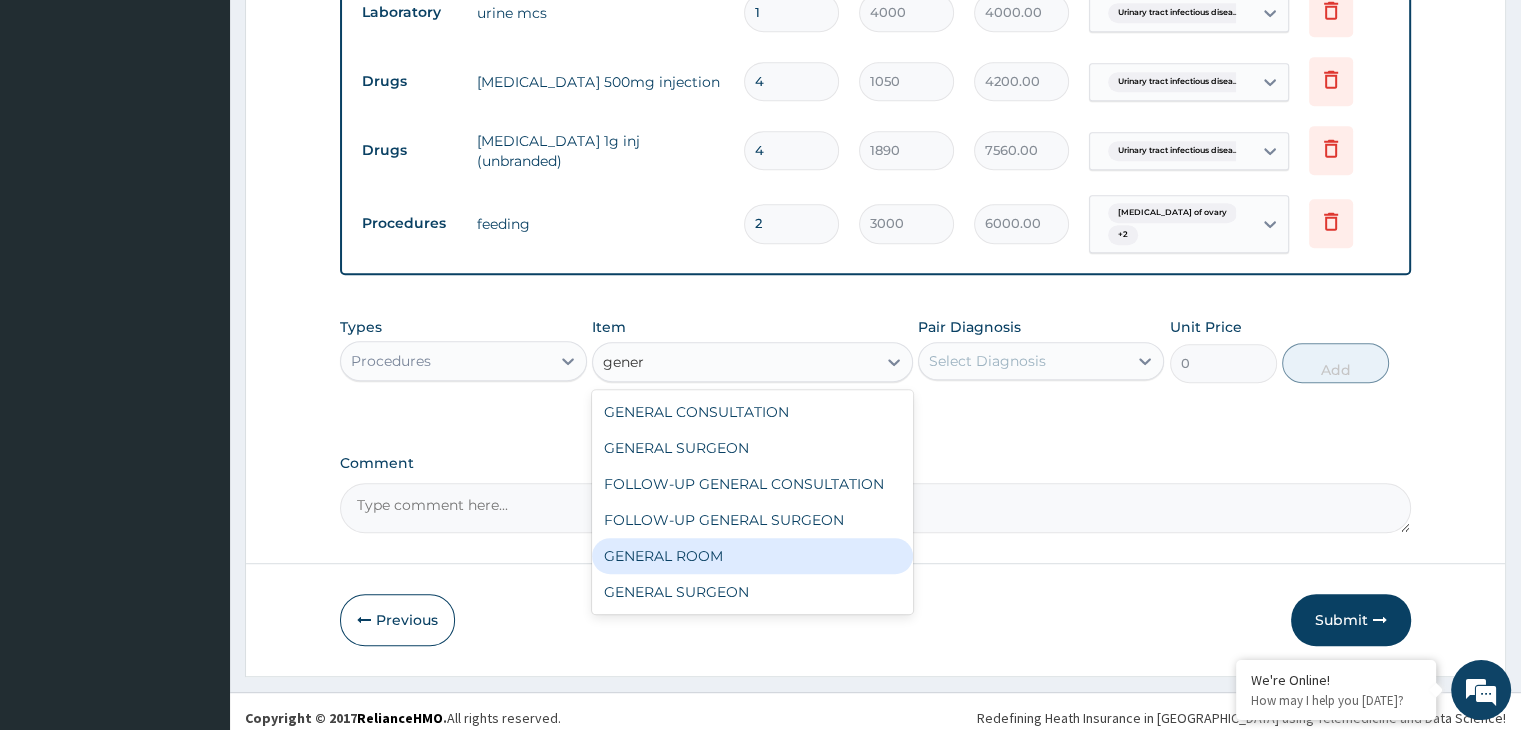 type on "5000" 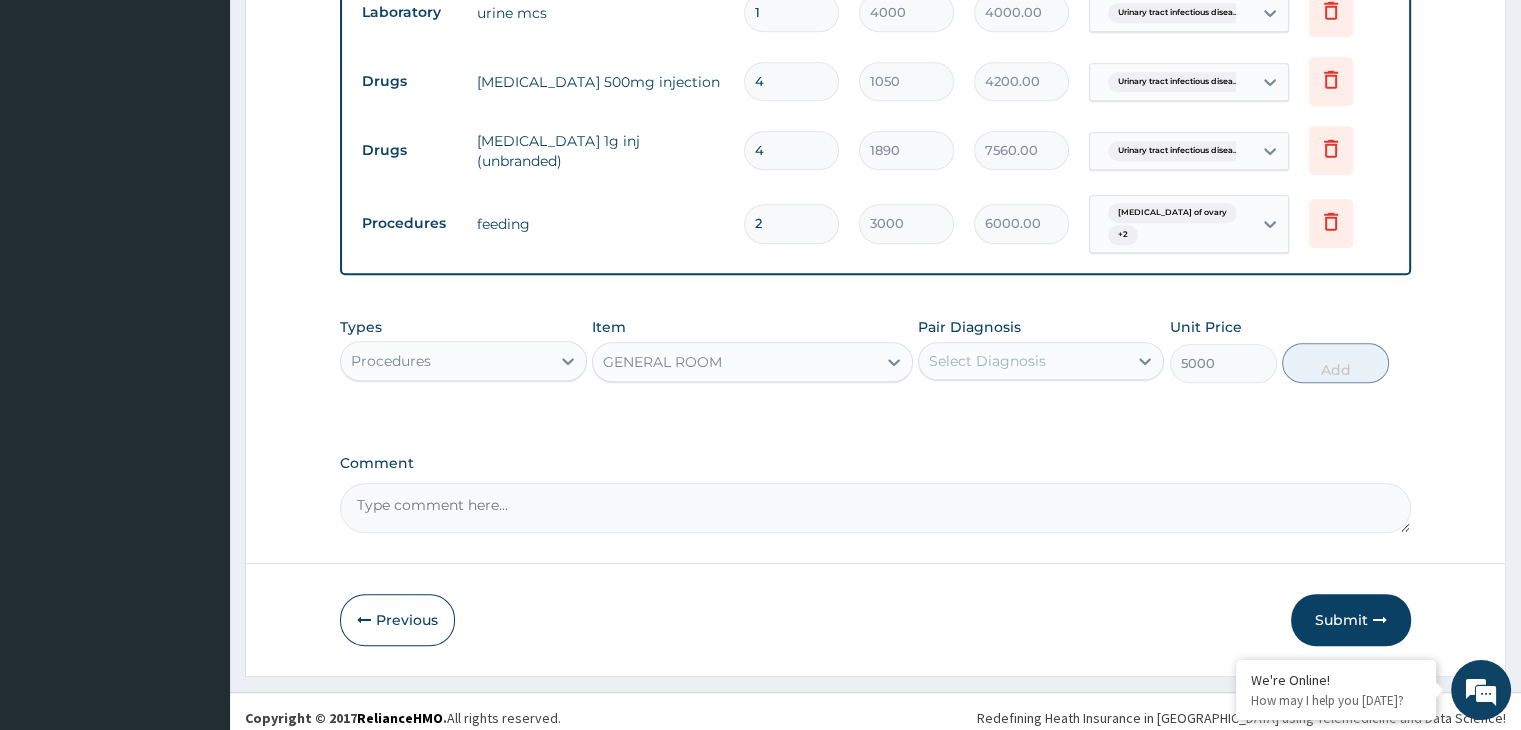 click on "Select Diagnosis" at bounding box center (1023, 361) 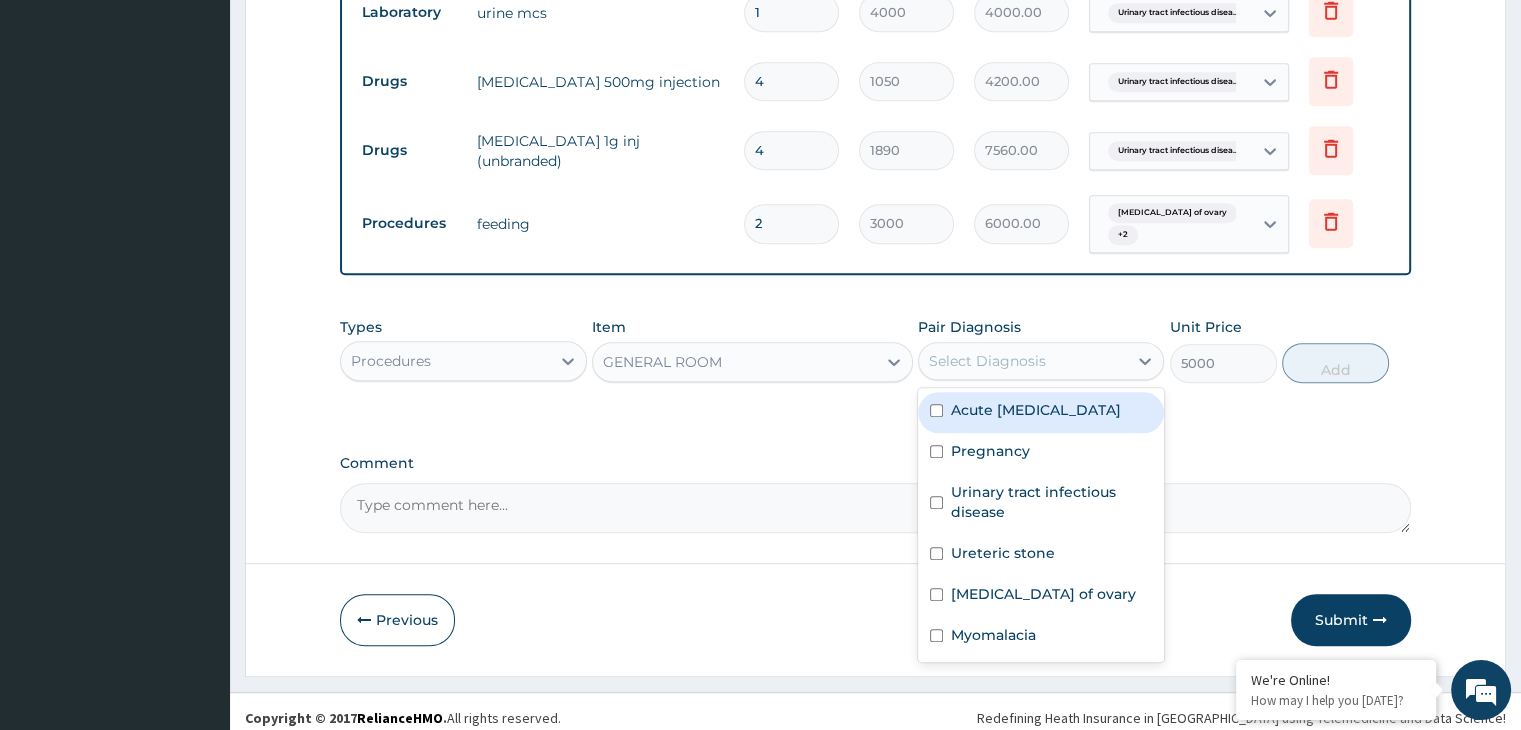 click on "Acute upper respiratory infection Pregnancy Urinary tract infectious disease Ureteric stone Cyst of ovary Myomalacia" at bounding box center [1041, 525] 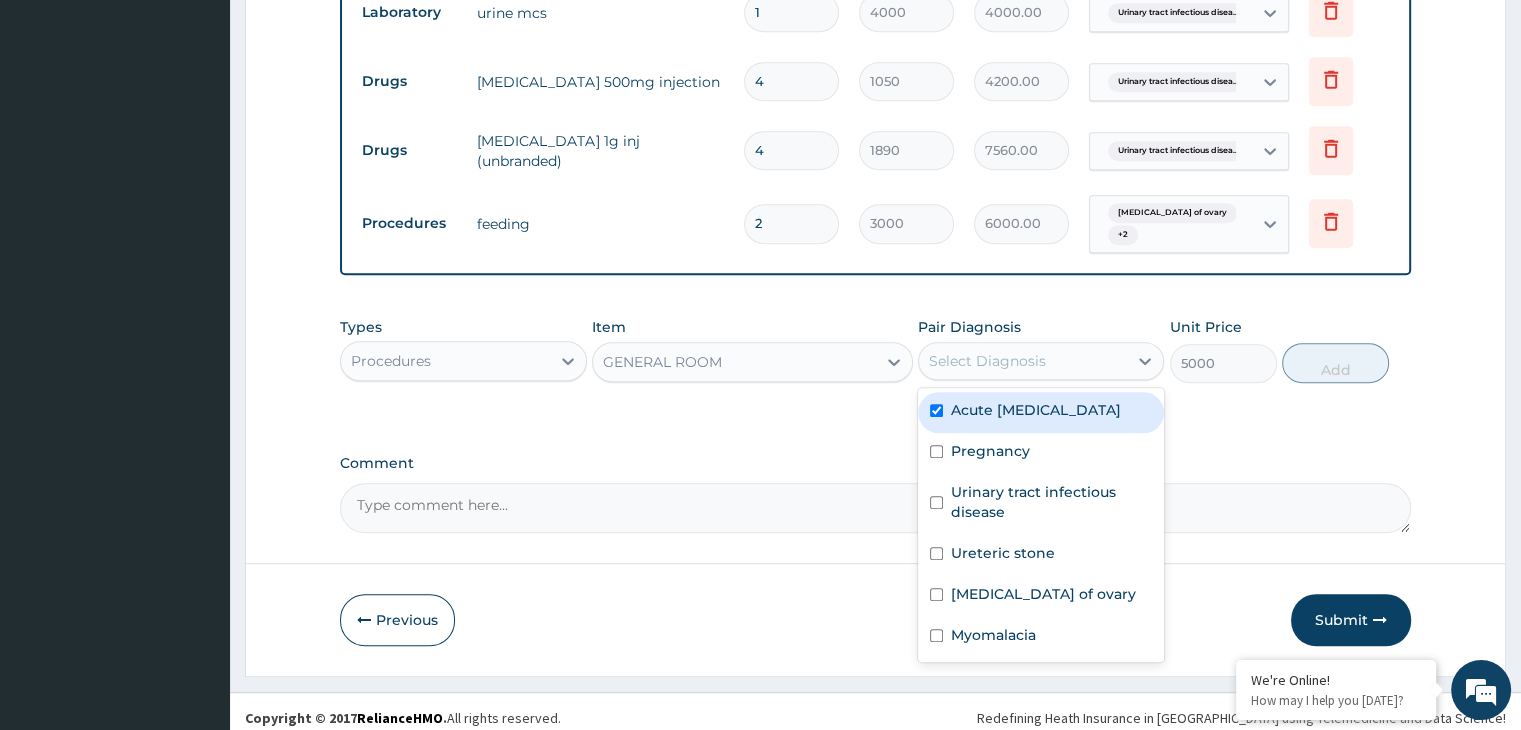 checkbox on "true" 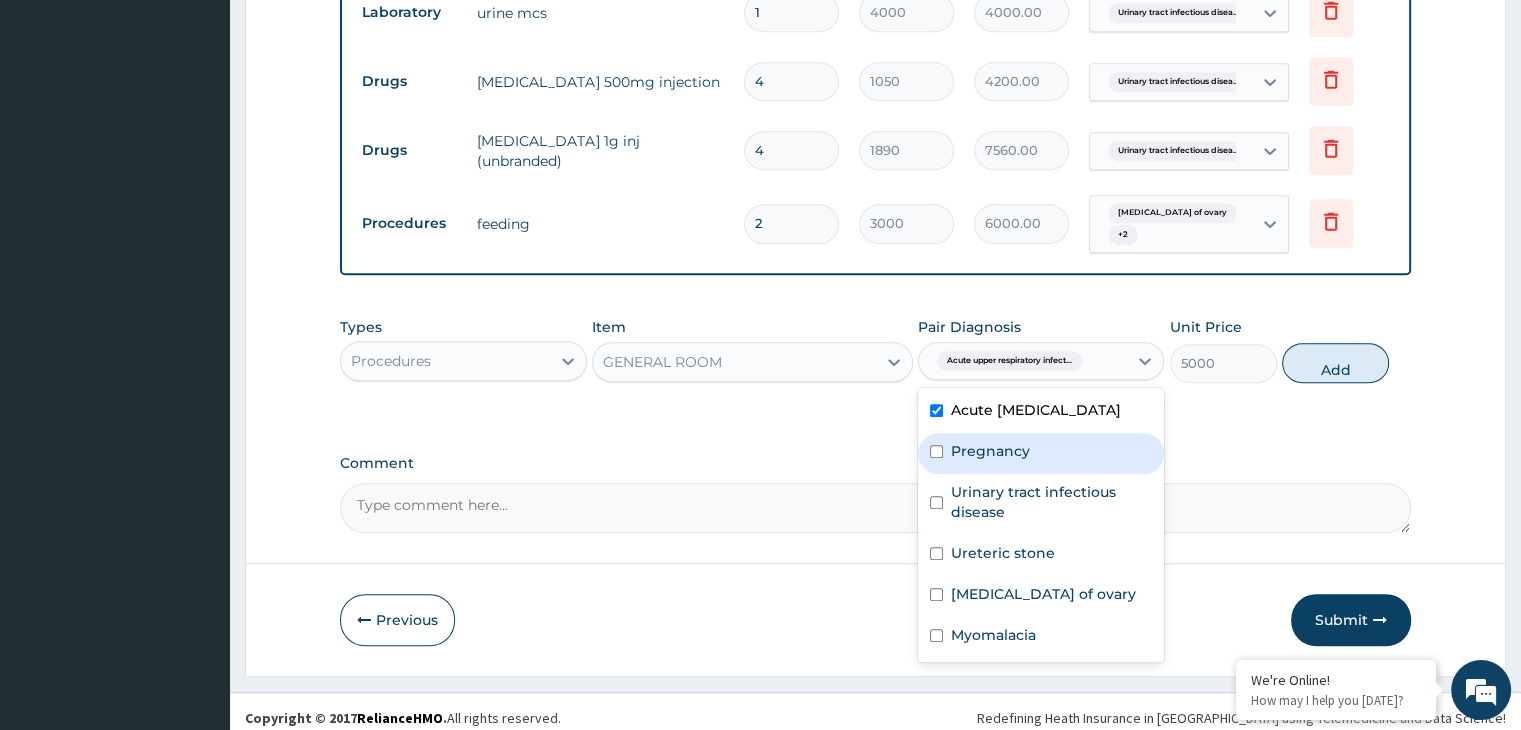 click on "Pregnancy" at bounding box center [1041, 453] 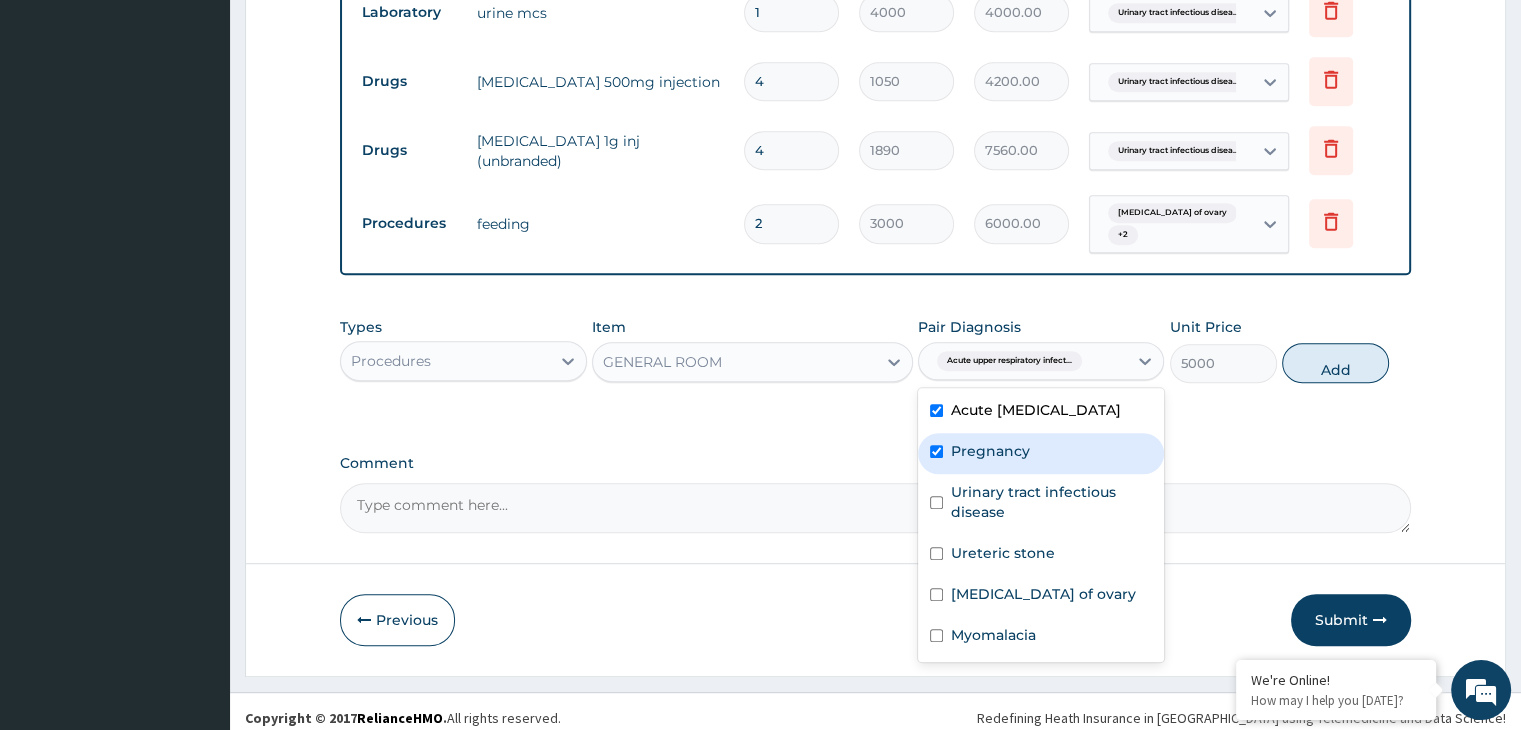 checkbox on "true" 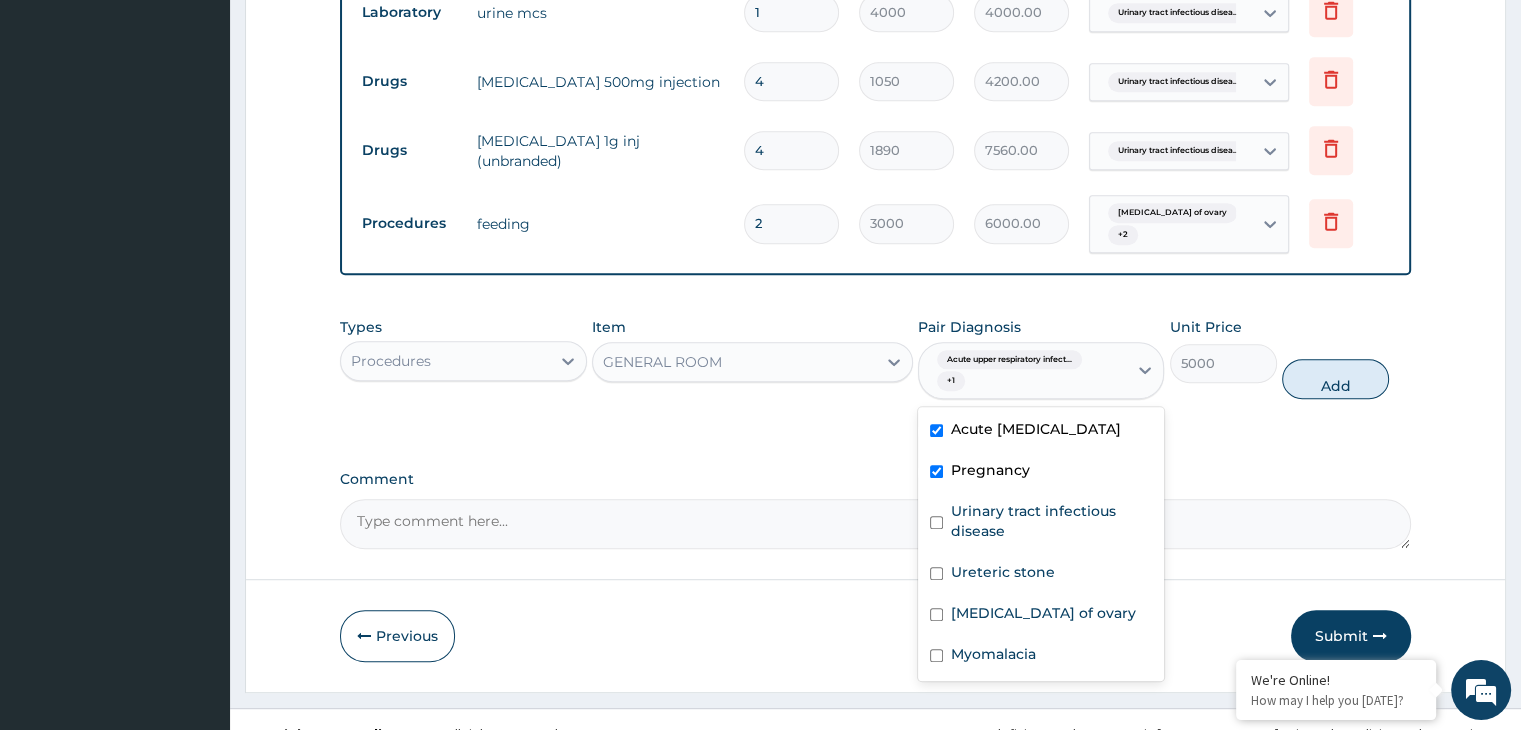 click on "Urinary tract infectious disease" at bounding box center [1051, 521] 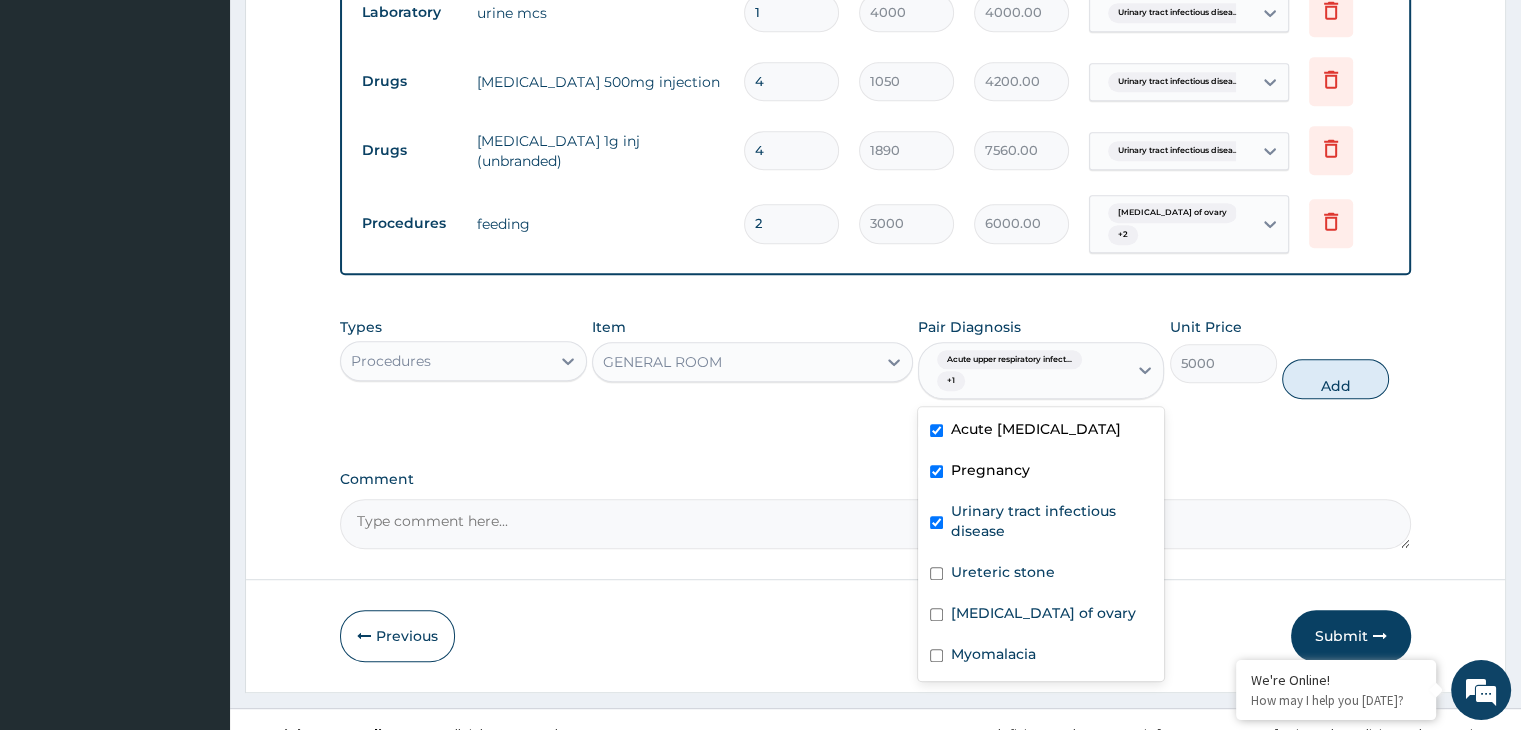 checkbox on "true" 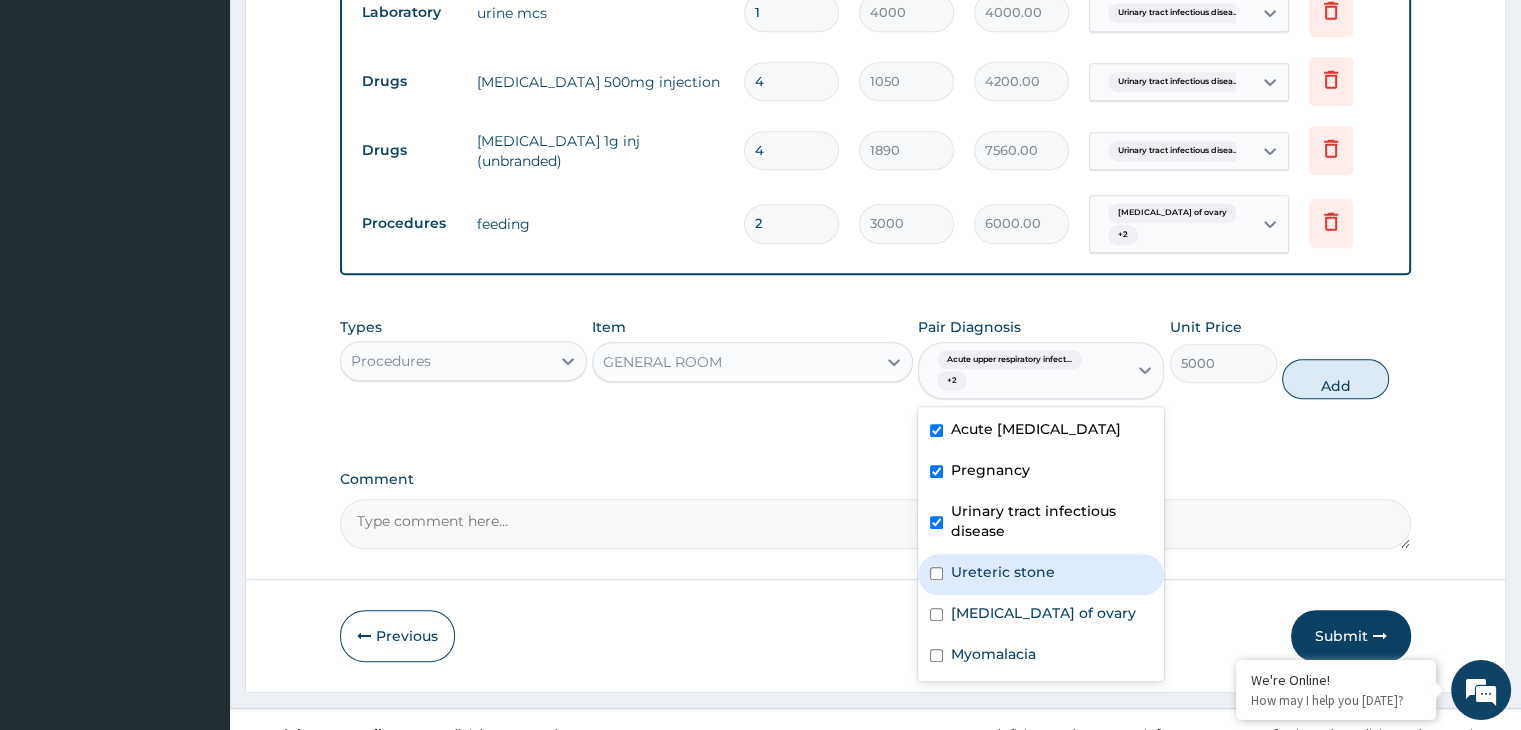 click on "Ureteric stone" at bounding box center [1003, 572] 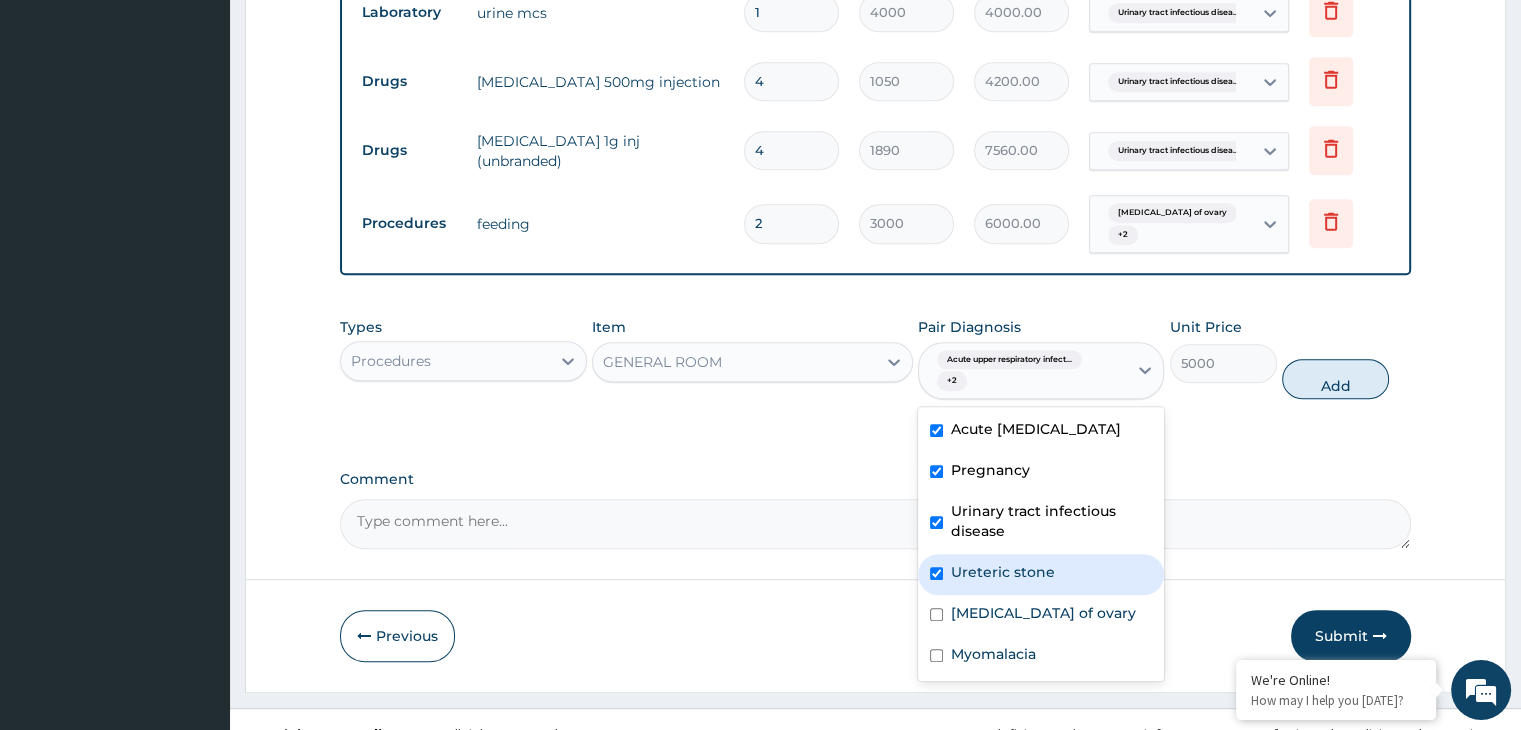 checkbox on "true" 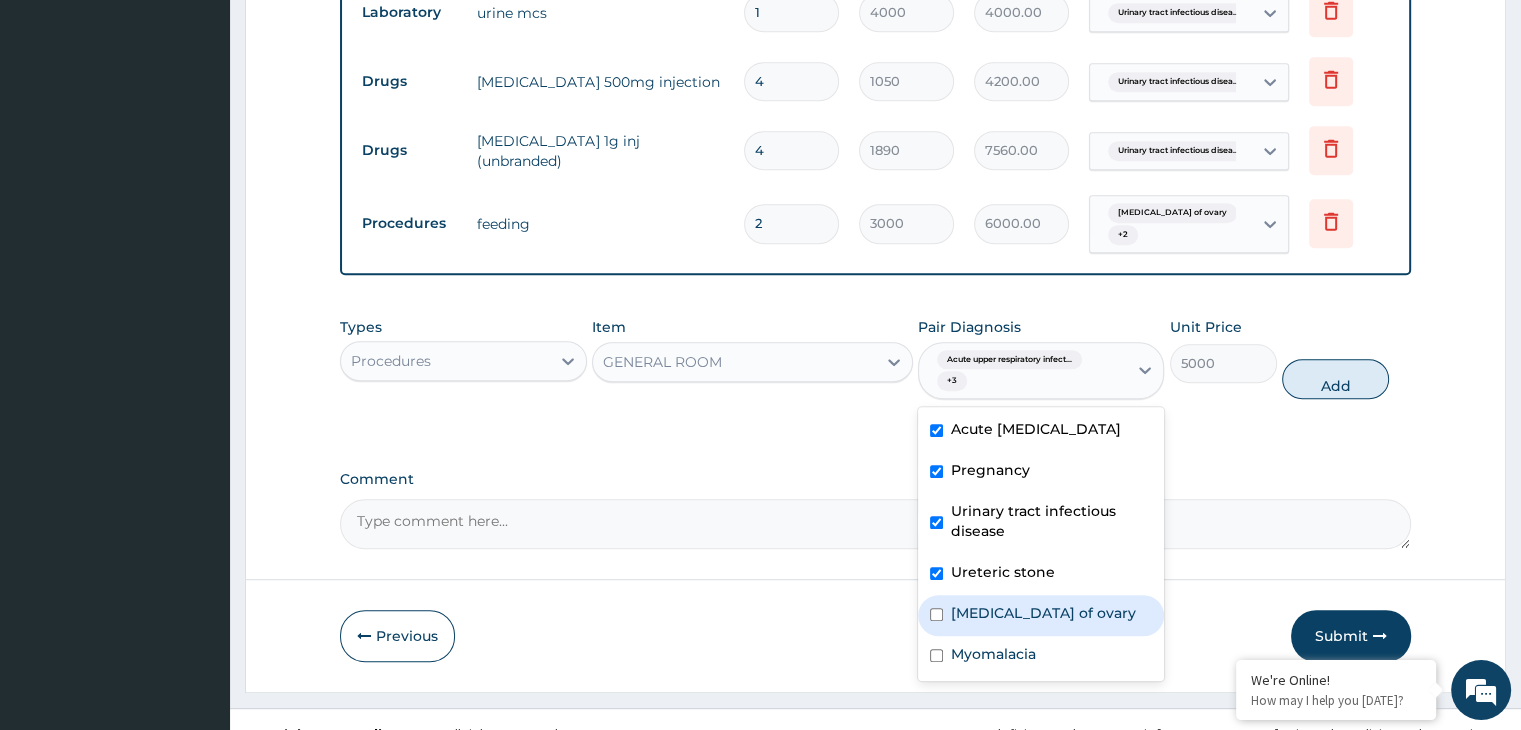 click on "Cyst of ovary" at bounding box center [1043, 613] 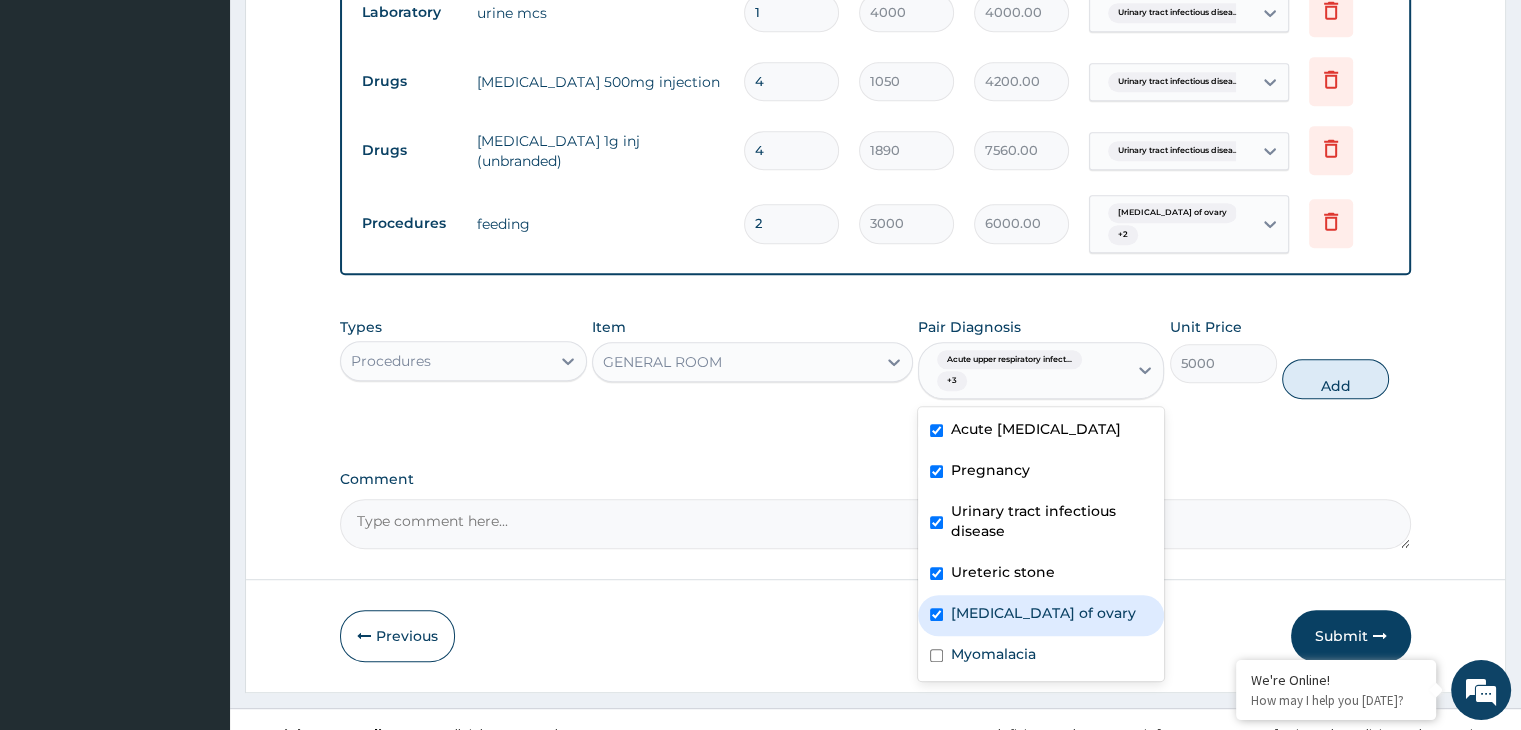 checkbox on "true" 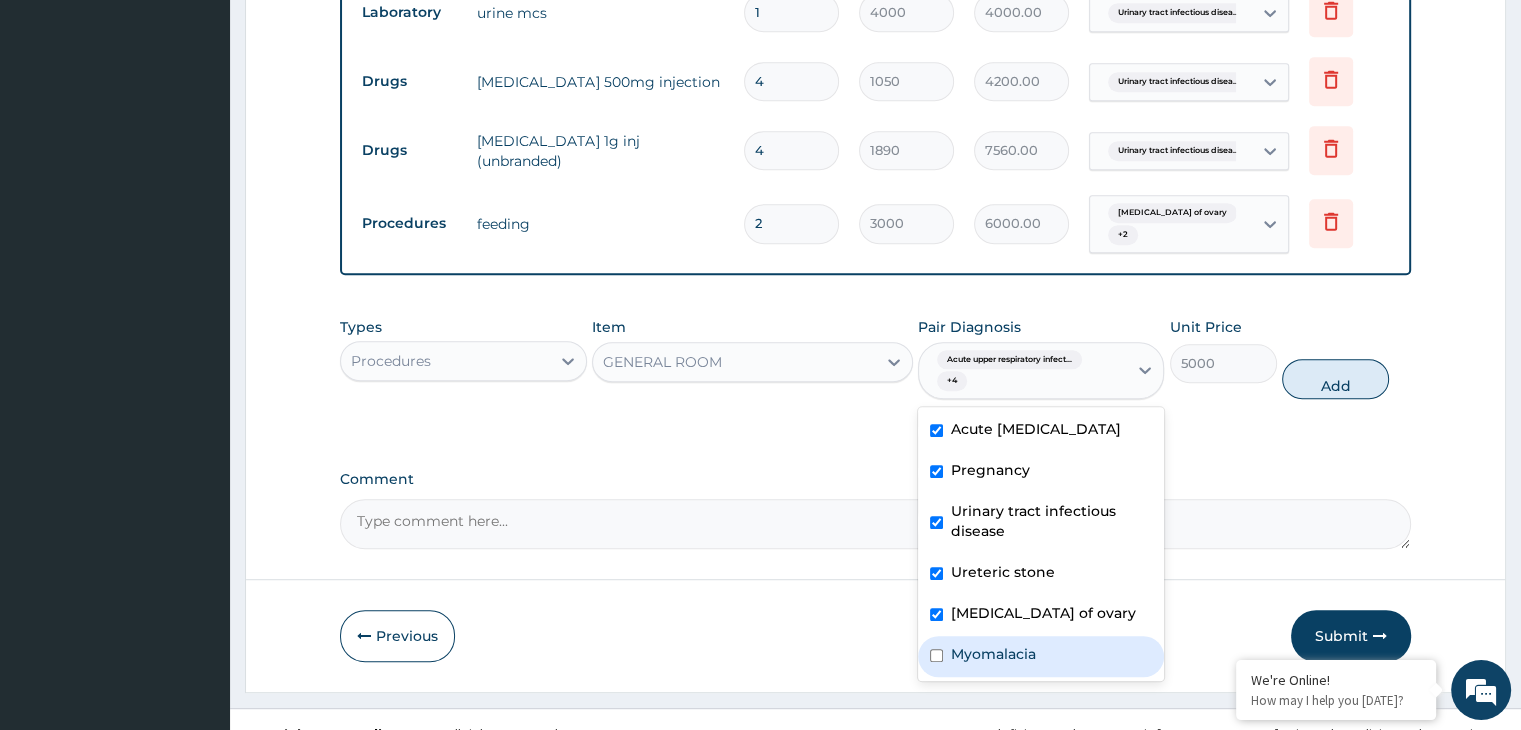 drag, startPoint x: 989, startPoint y: 667, endPoint x: 1152, endPoint y: 577, distance: 186.19614 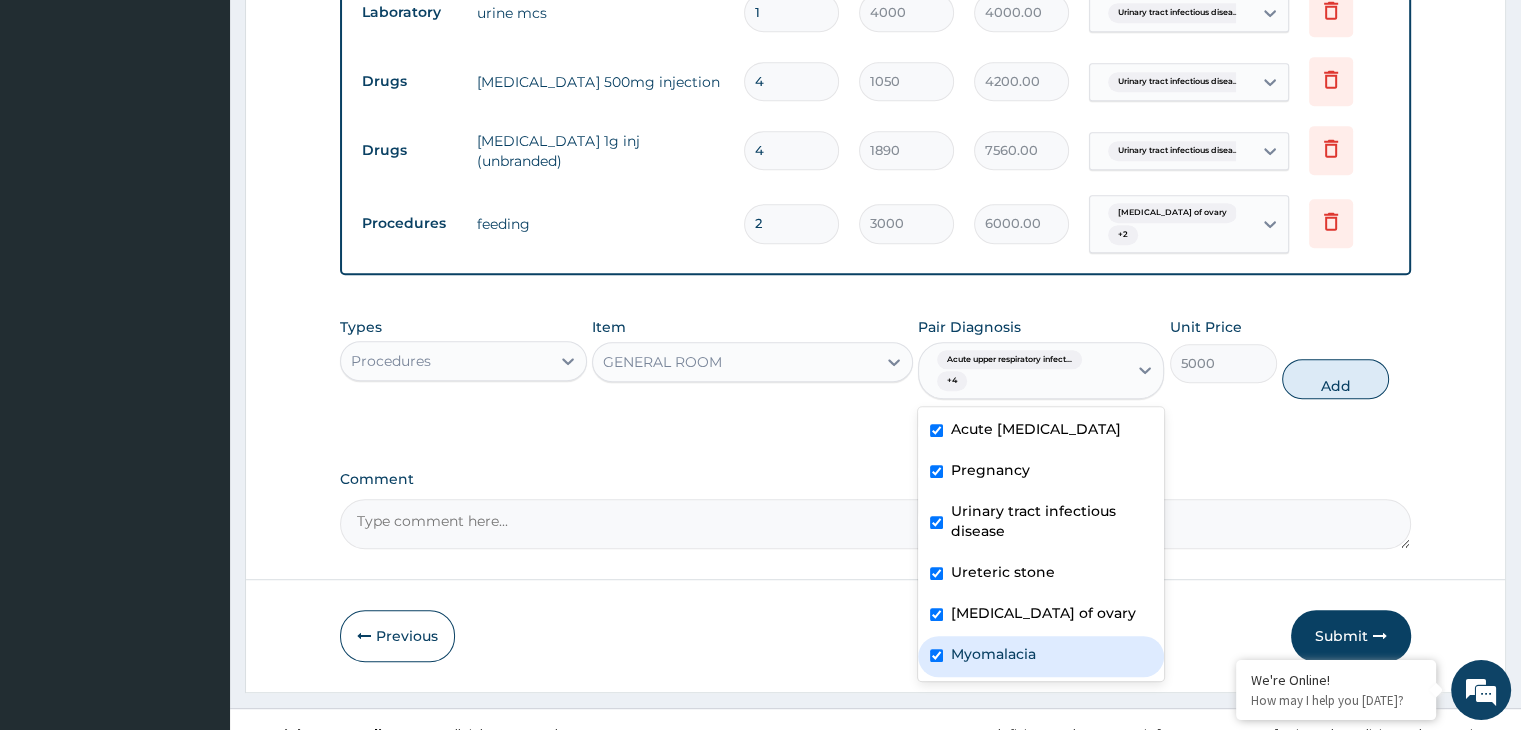 checkbox on "true" 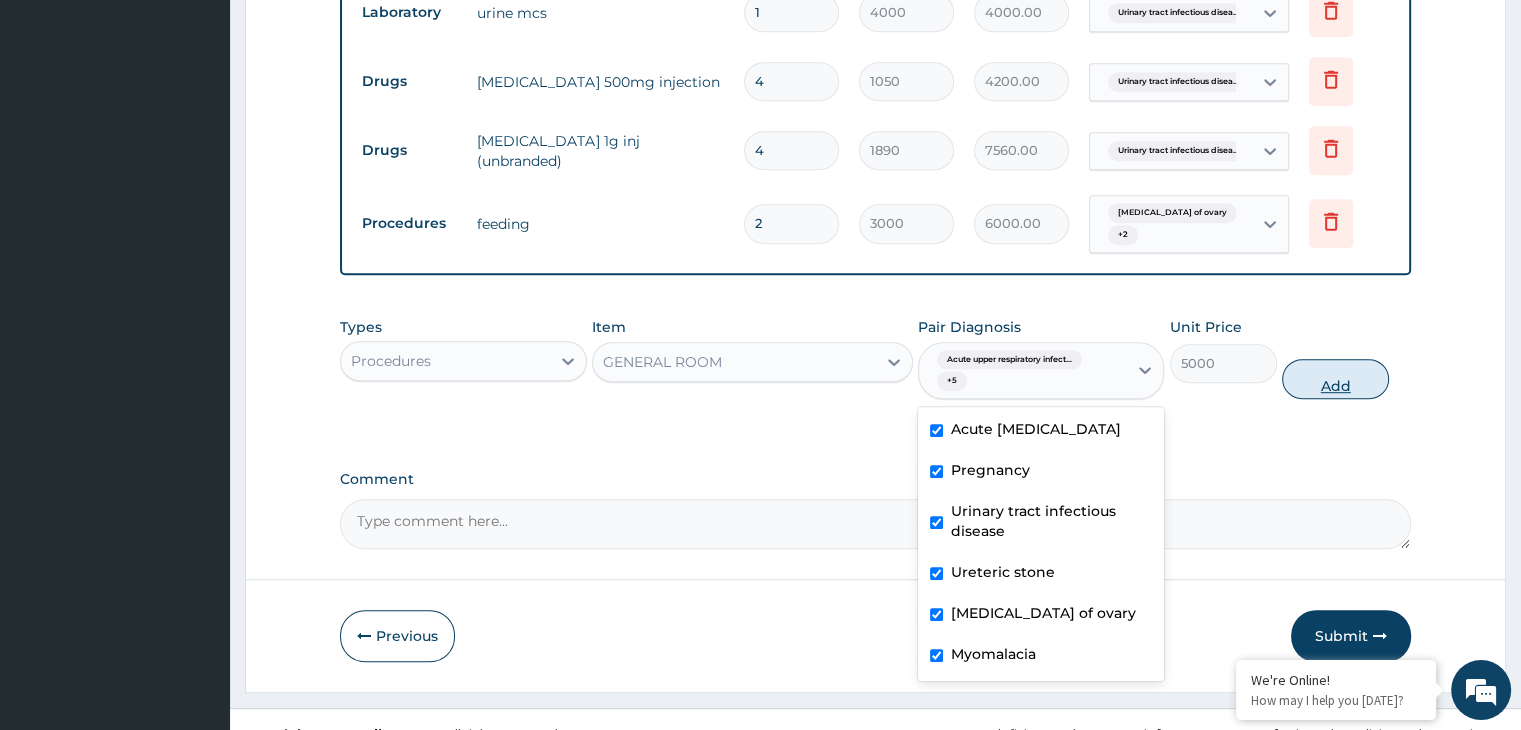 click on "Add" at bounding box center (1335, 379) 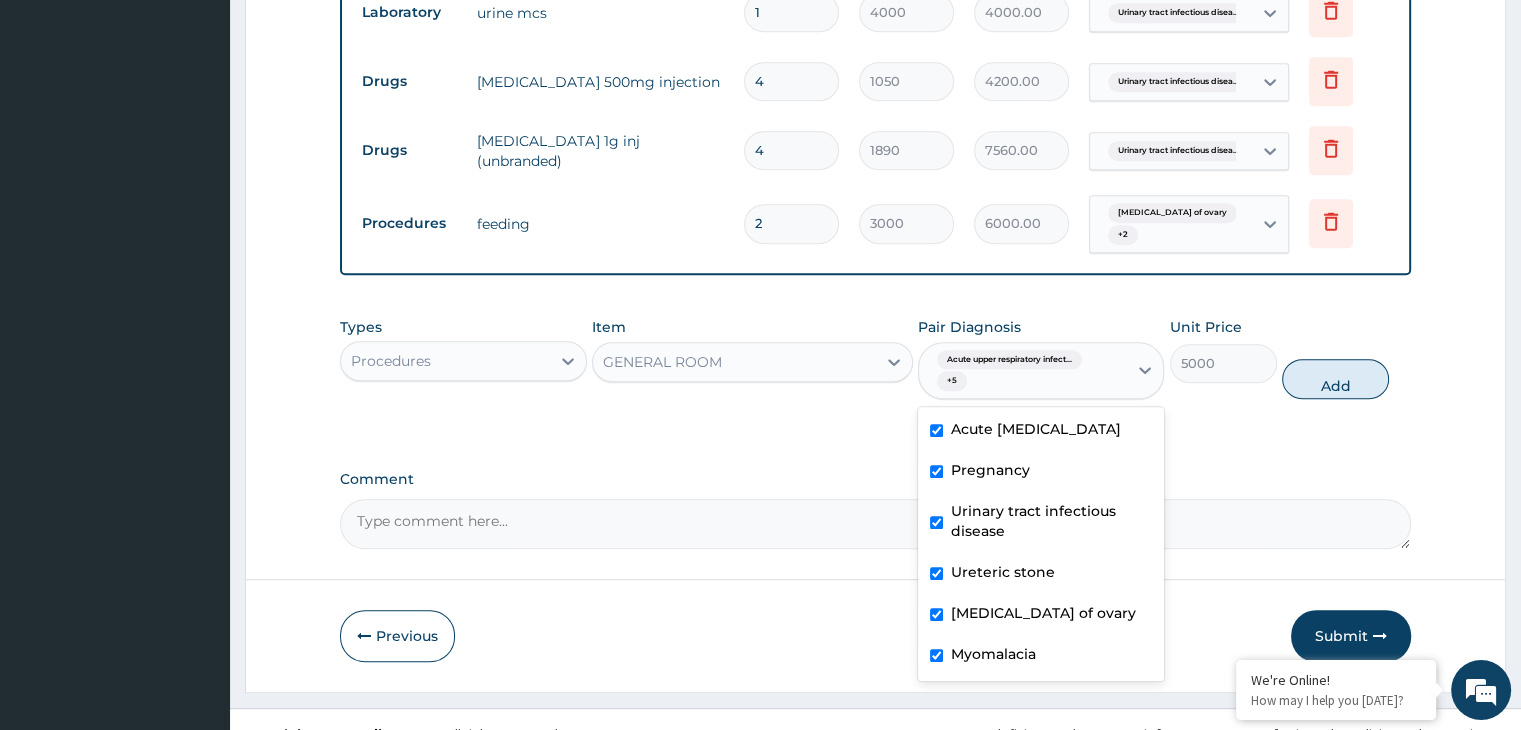 type on "0" 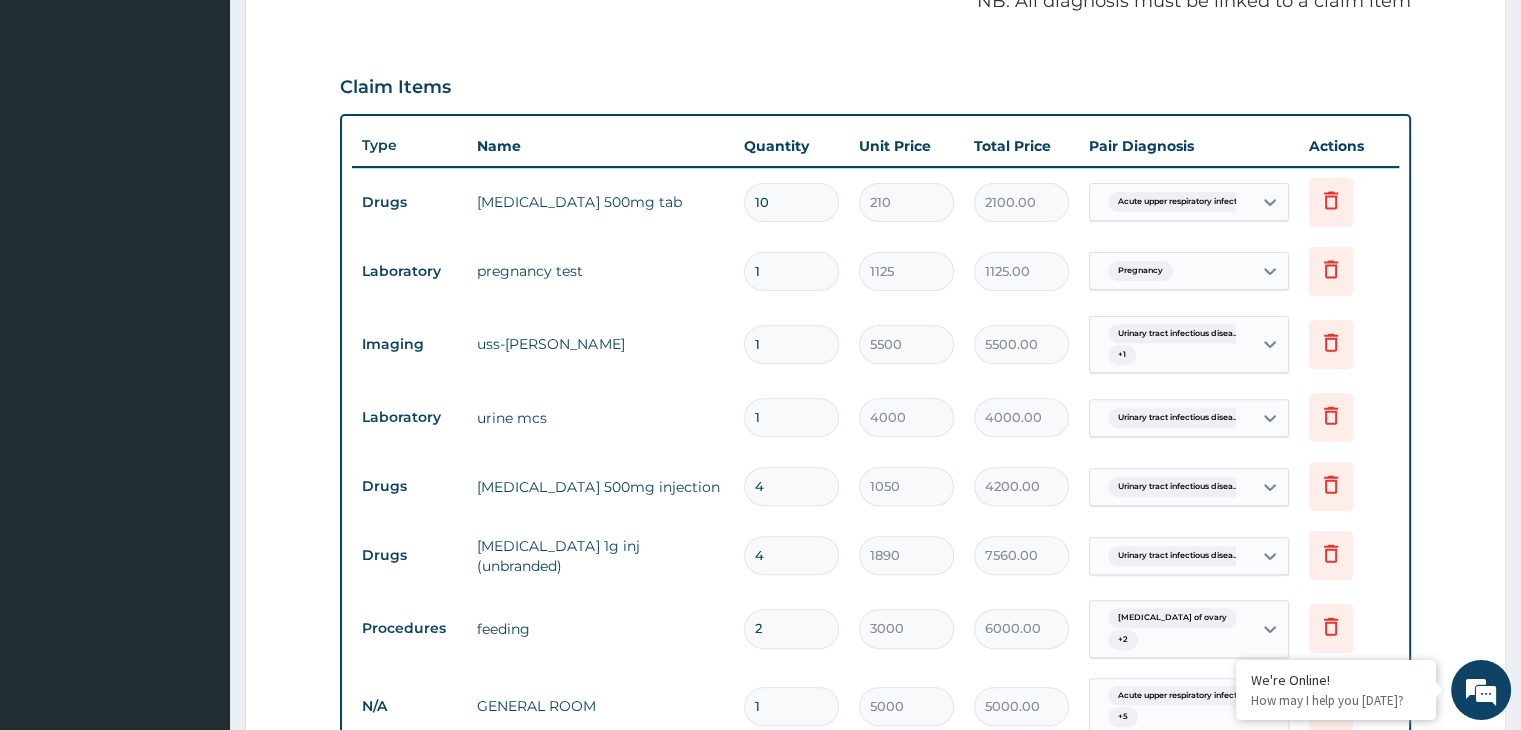 scroll, scrollTop: 635, scrollLeft: 0, axis: vertical 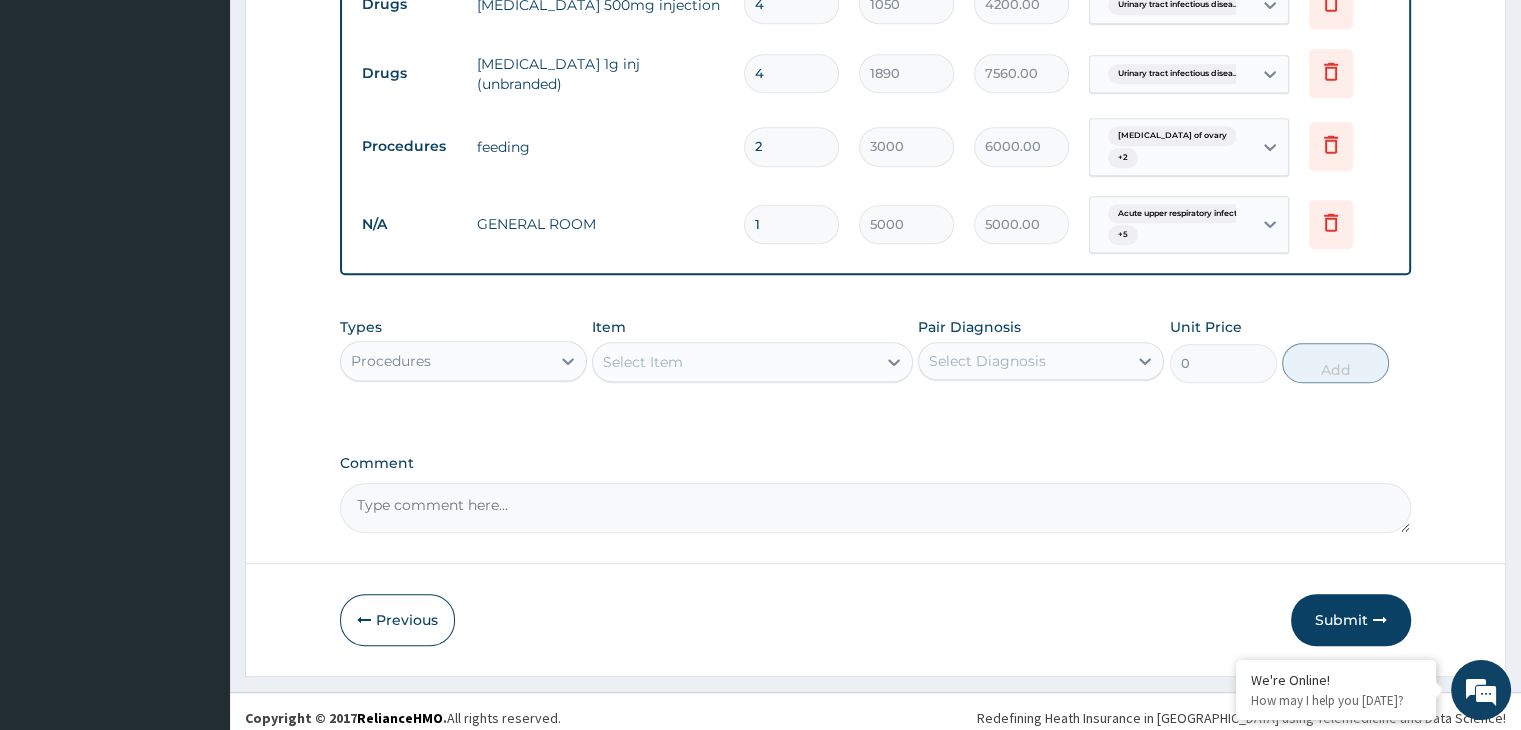 click on "Types Procedures" at bounding box center (463, 350) 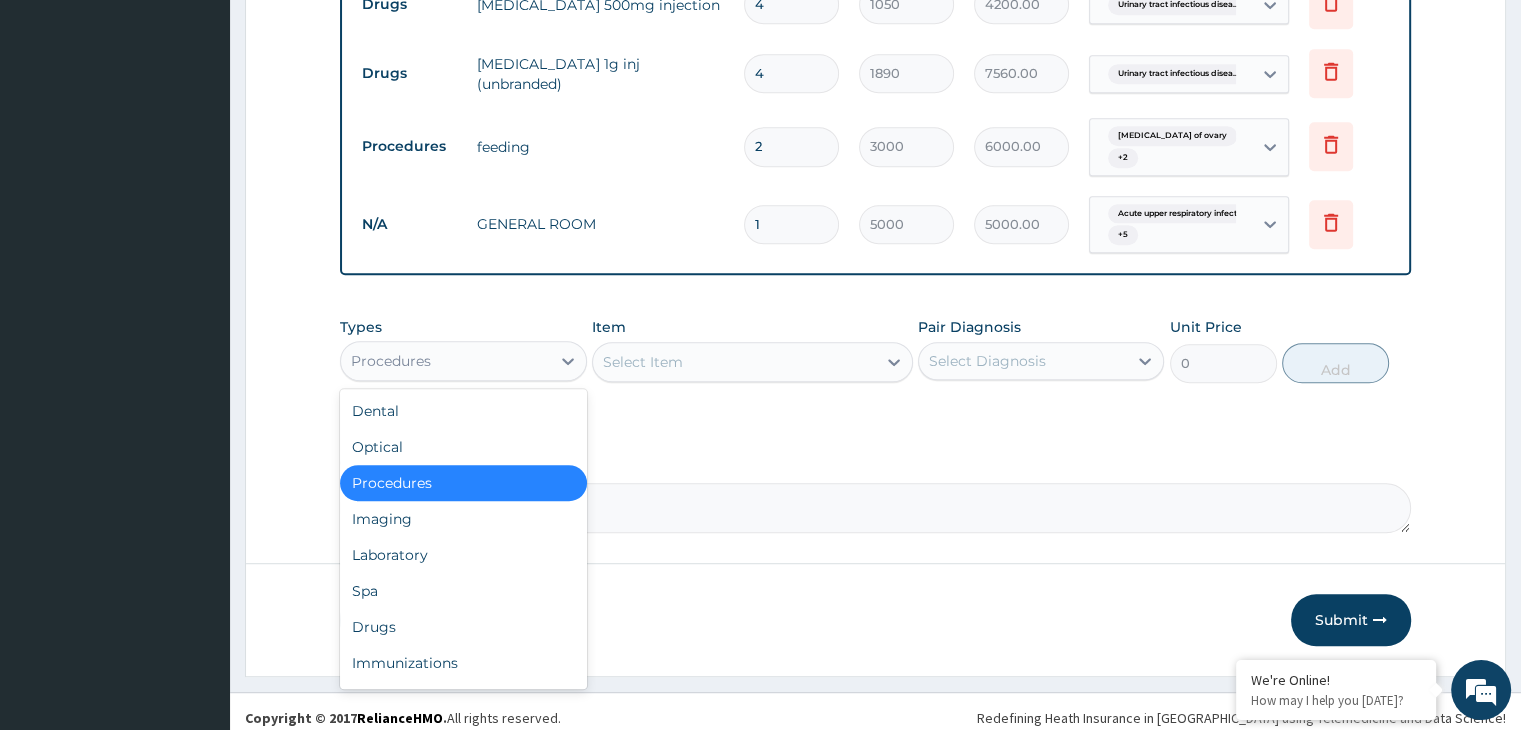 click on "Procedures" at bounding box center [445, 361] 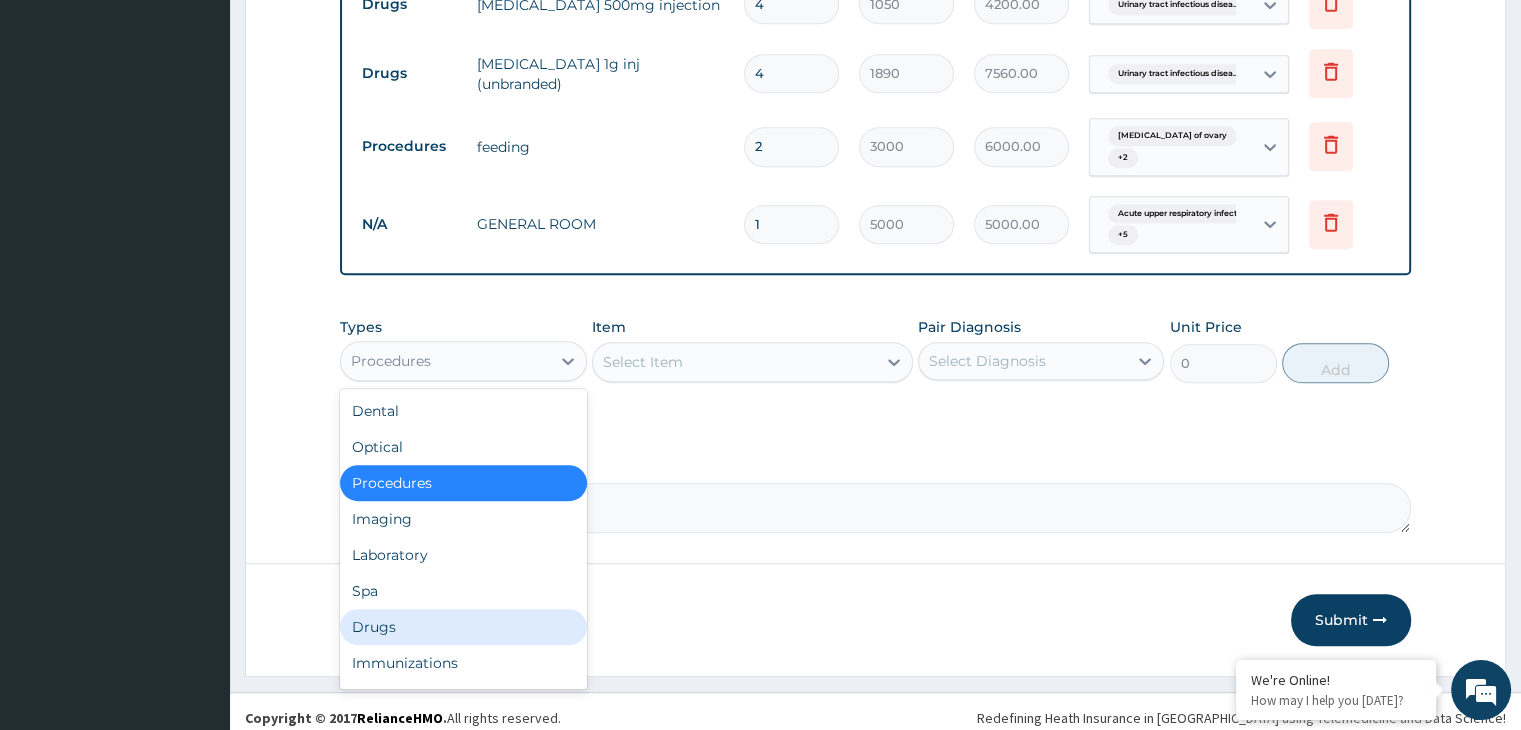 click on "Drugs" at bounding box center [463, 627] 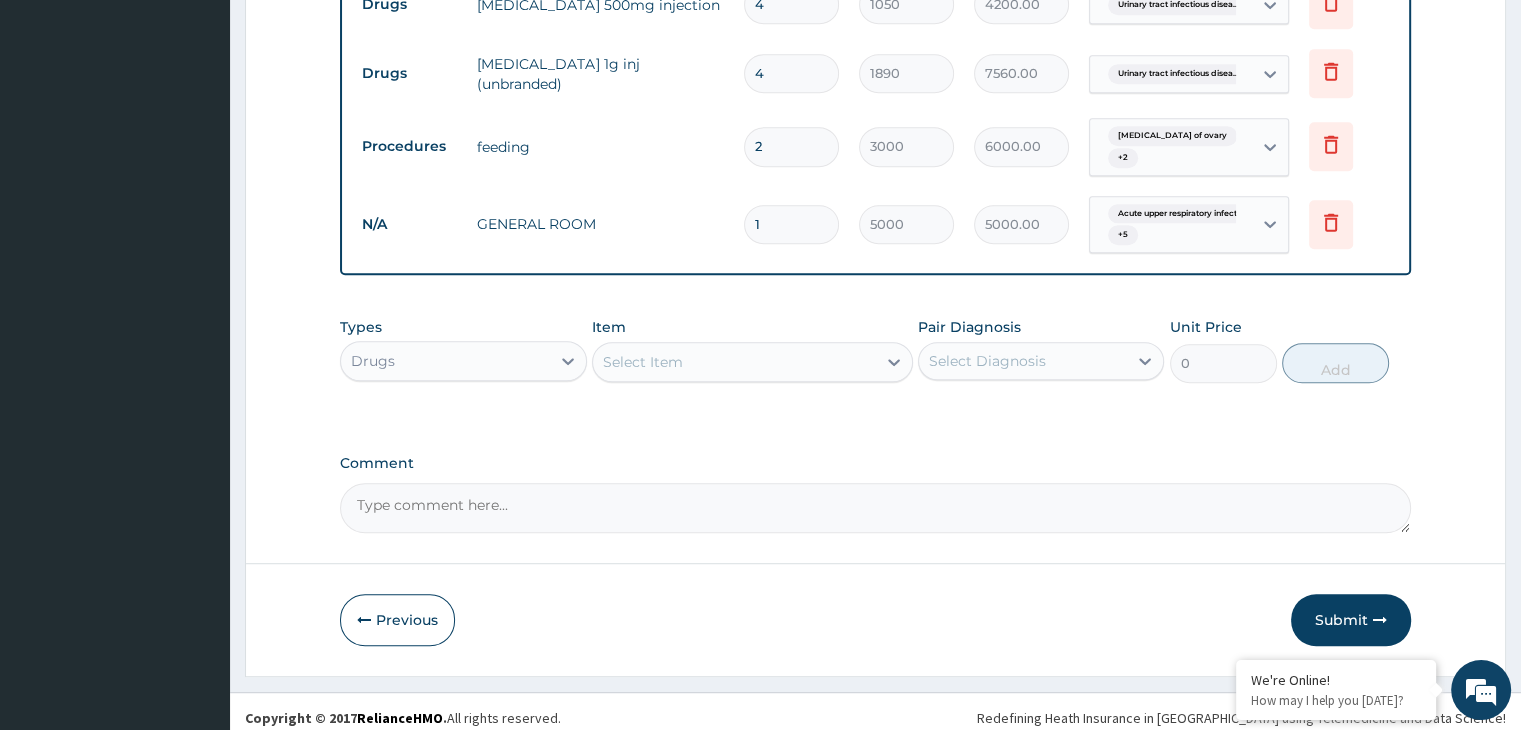 click on "Select Item" at bounding box center (752, 362) 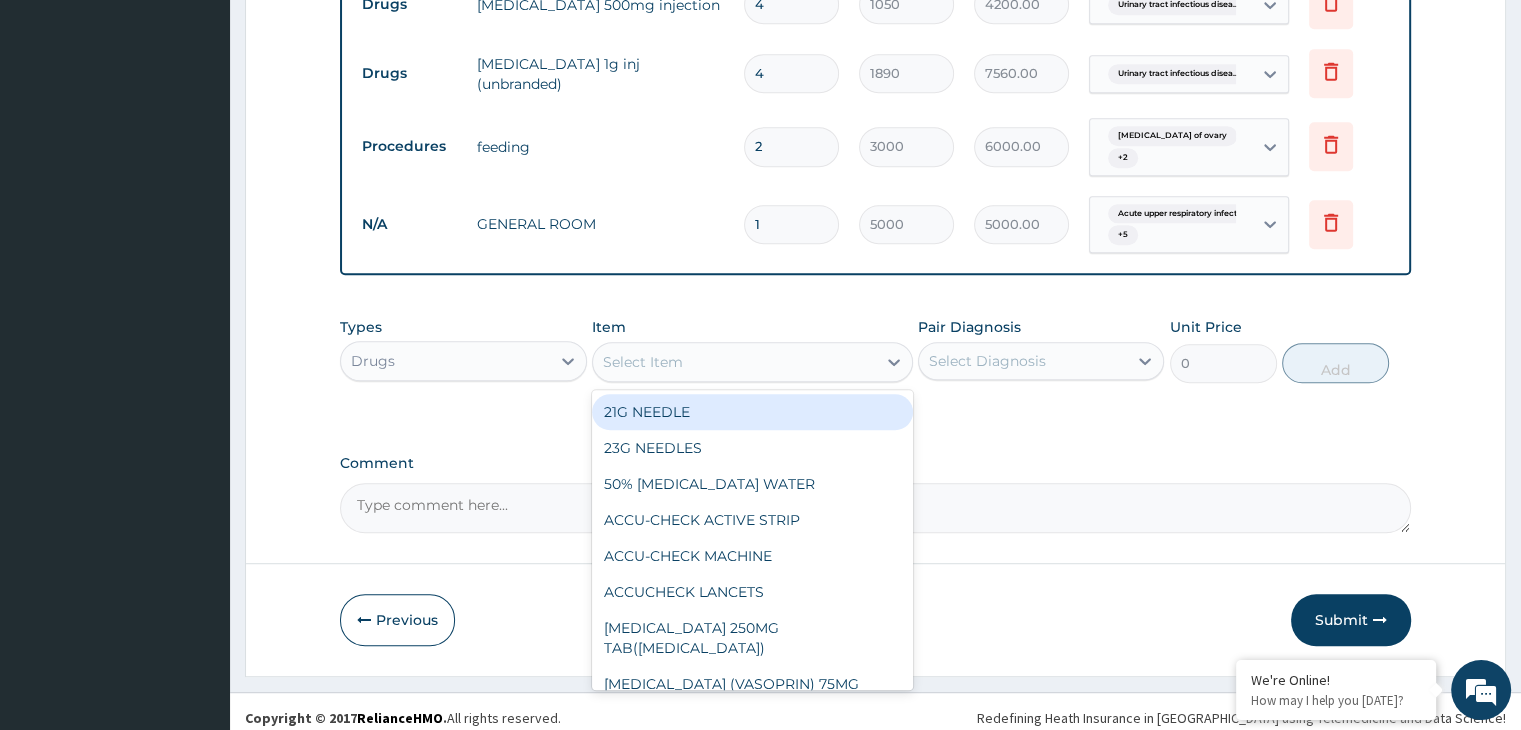 paste on "Gentamycin 80mg/amp Inj." 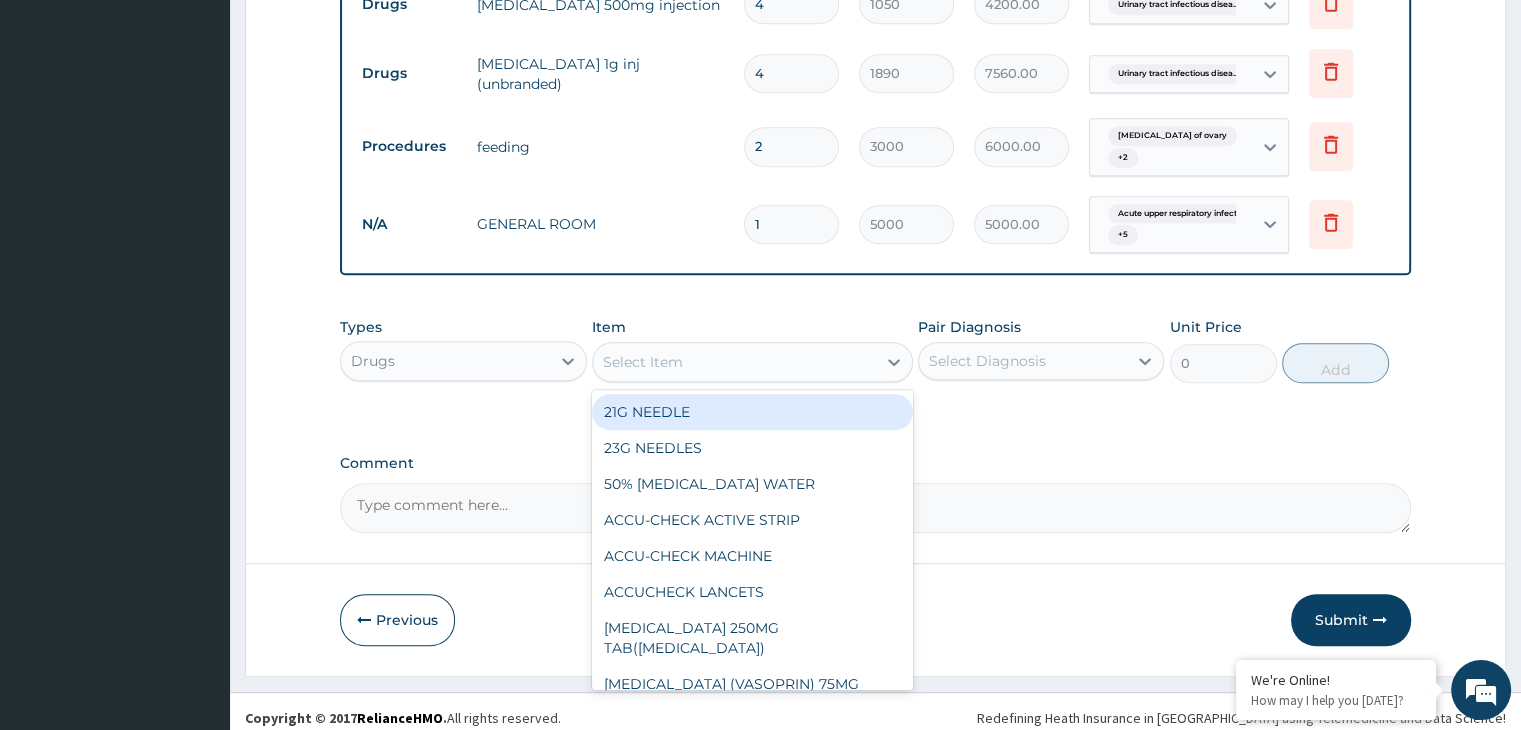 type on "Gentamycin 80mg/amp Inj." 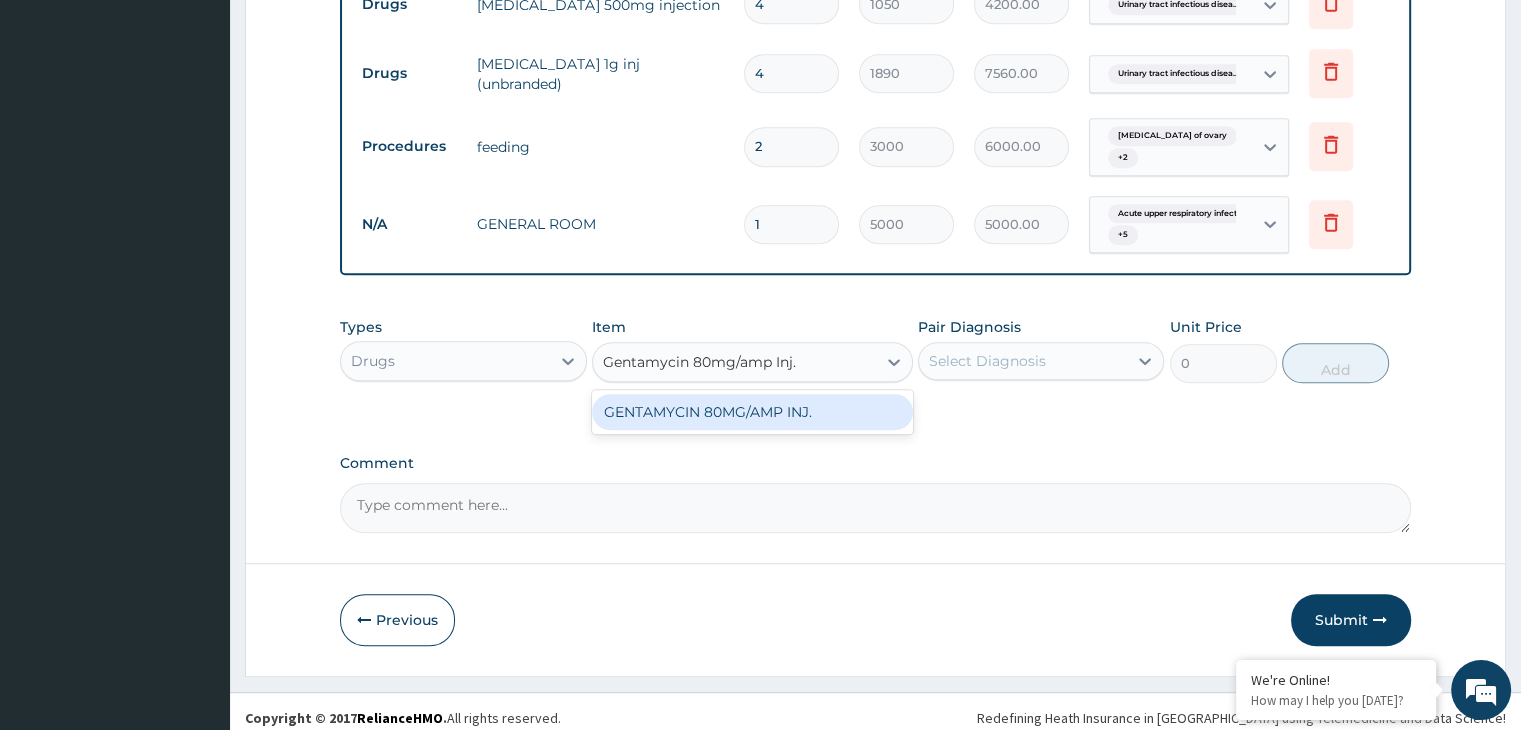 click on "GENTAMYCIN 80MG/AMP INJ." at bounding box center (752, 412) 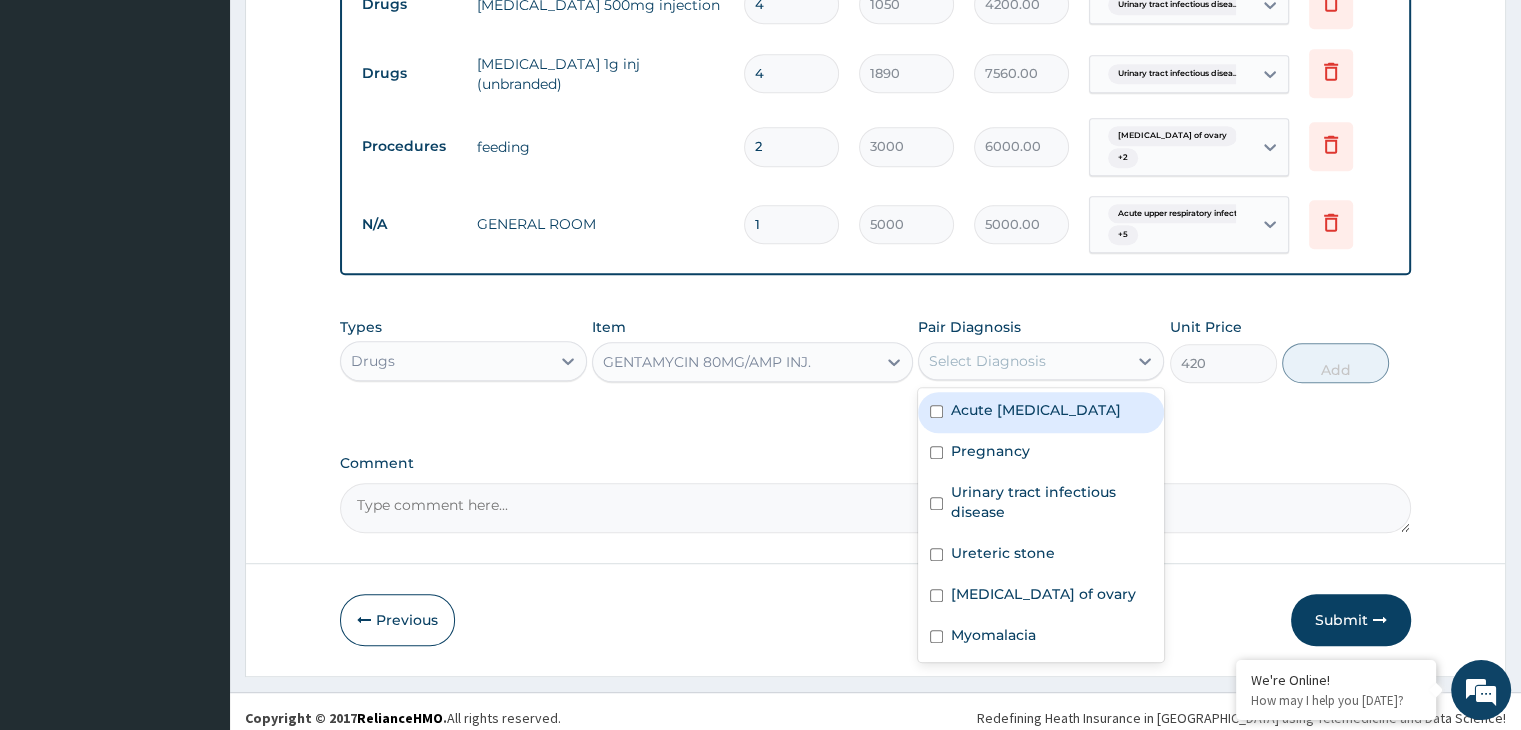 click on "Select Diagnosis" at bounding box center [1023, 361] 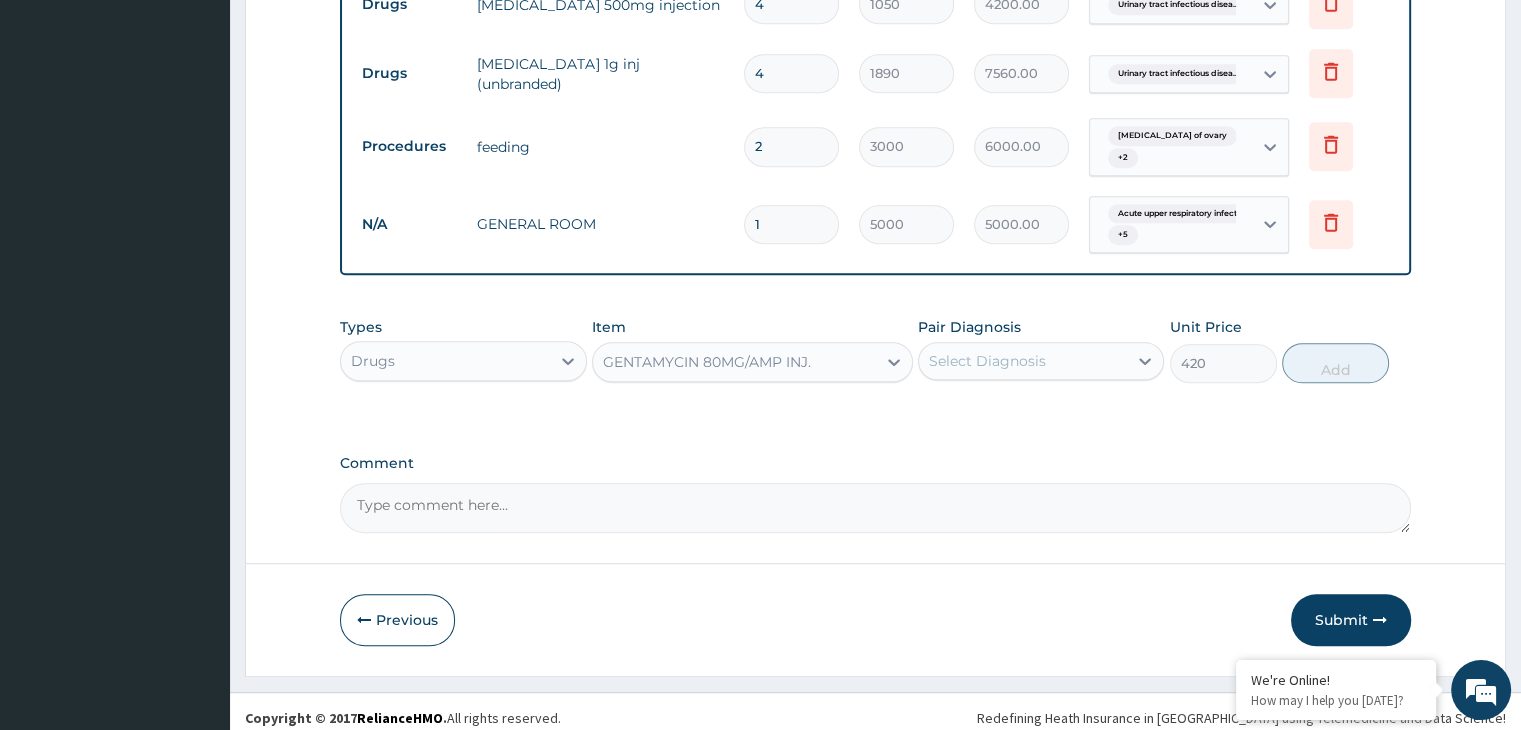click on "Select Diagnosis" at bounding box center [1023, 361] 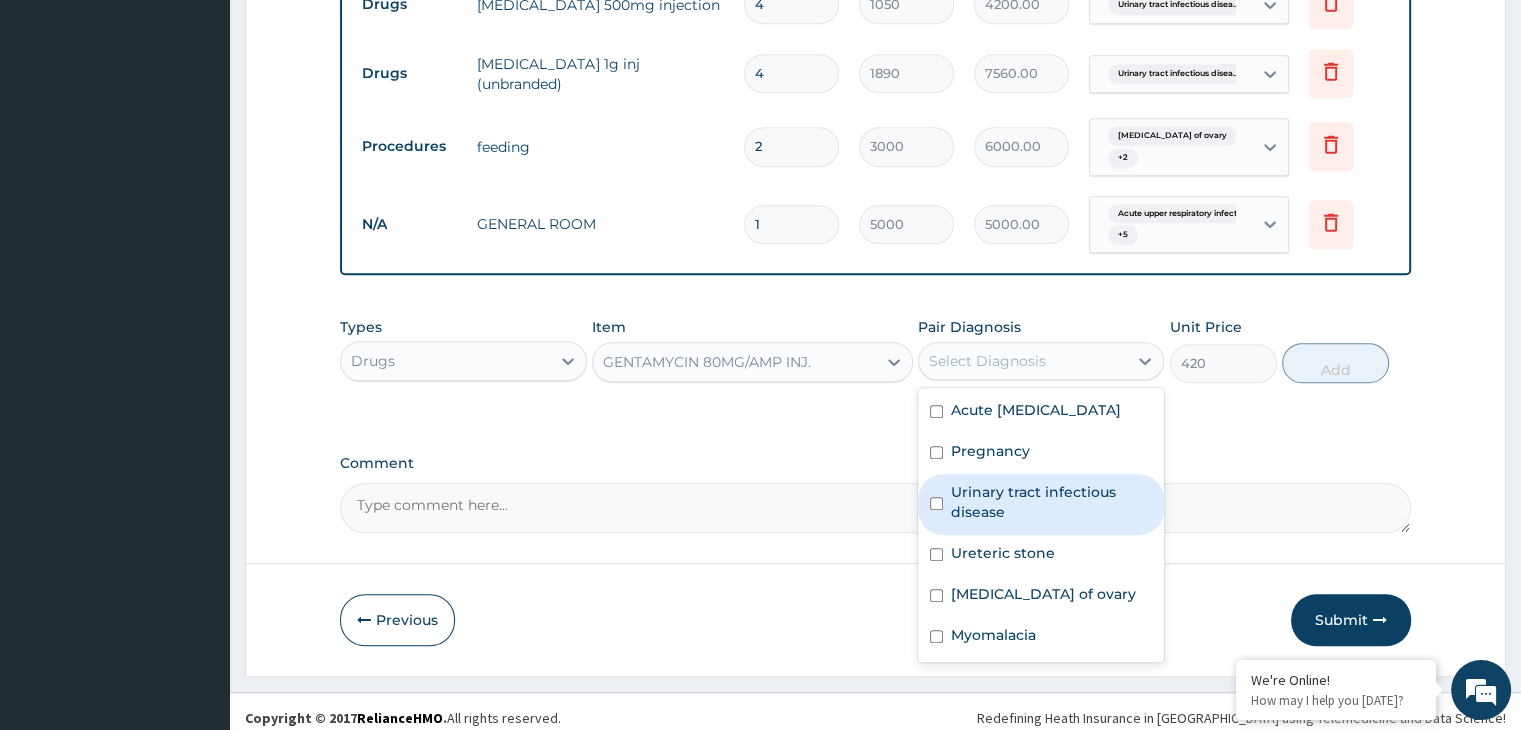 click on "Urinary tract infectious disease" at bounding box center (1051, 502) 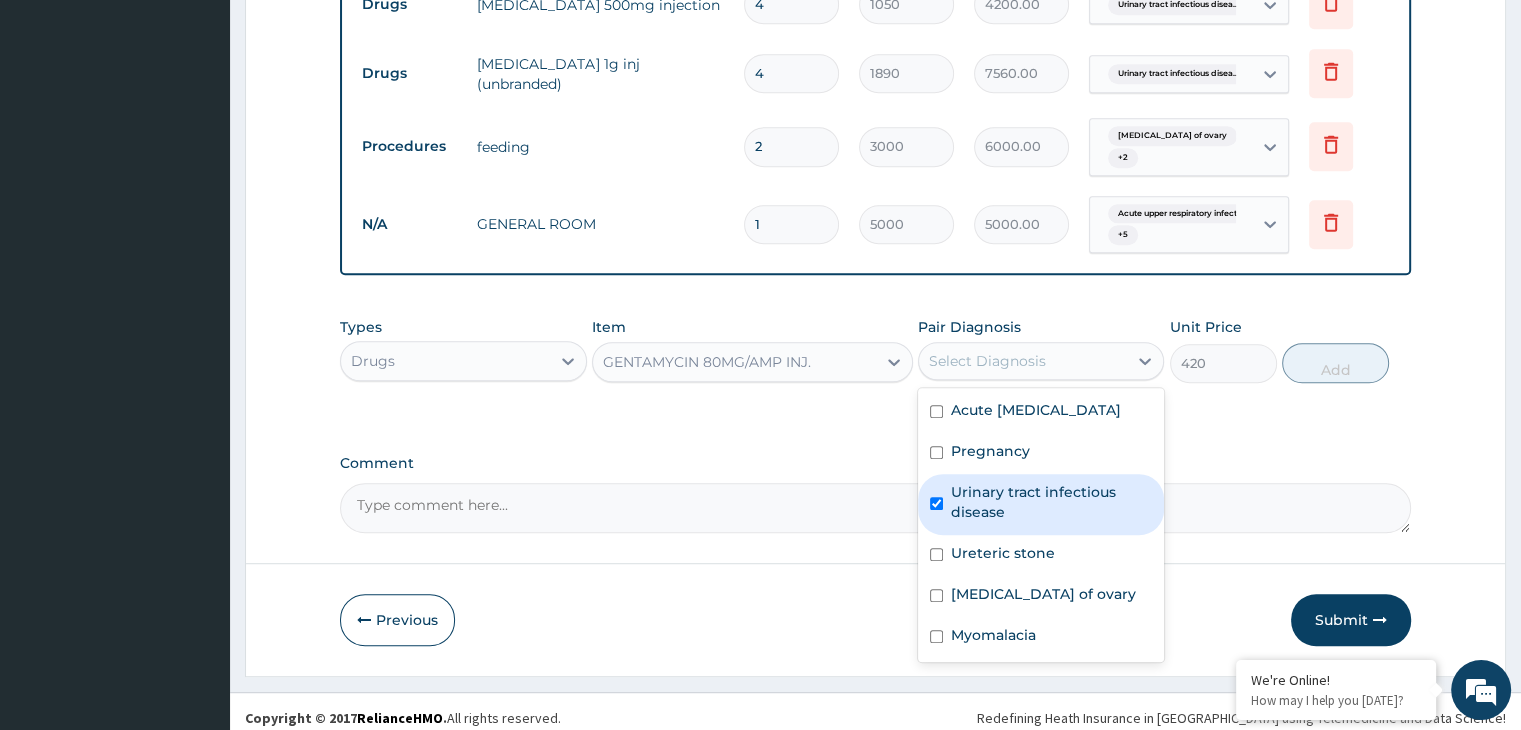 checkbox on "true" 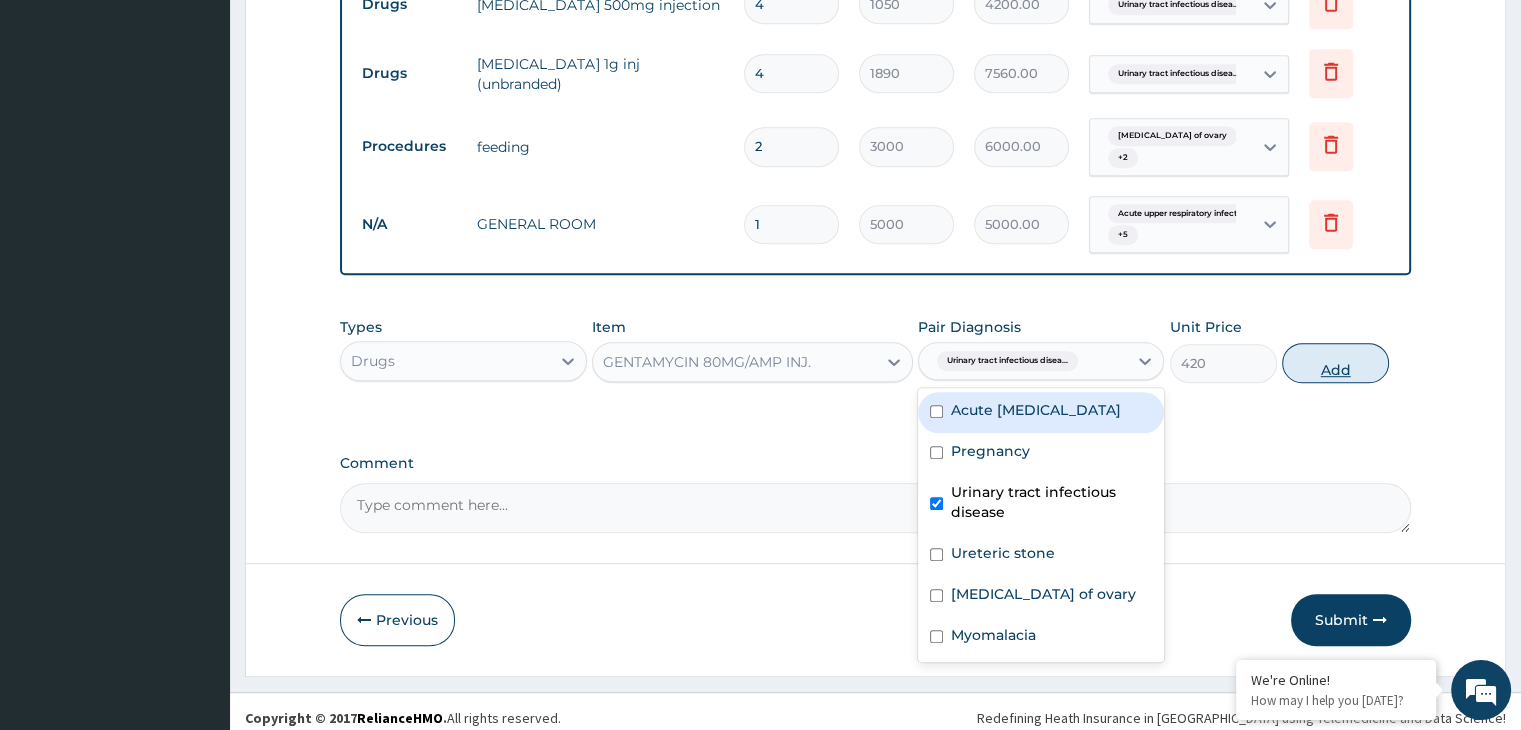 click on "Add" at bounding box center (1335, 363) 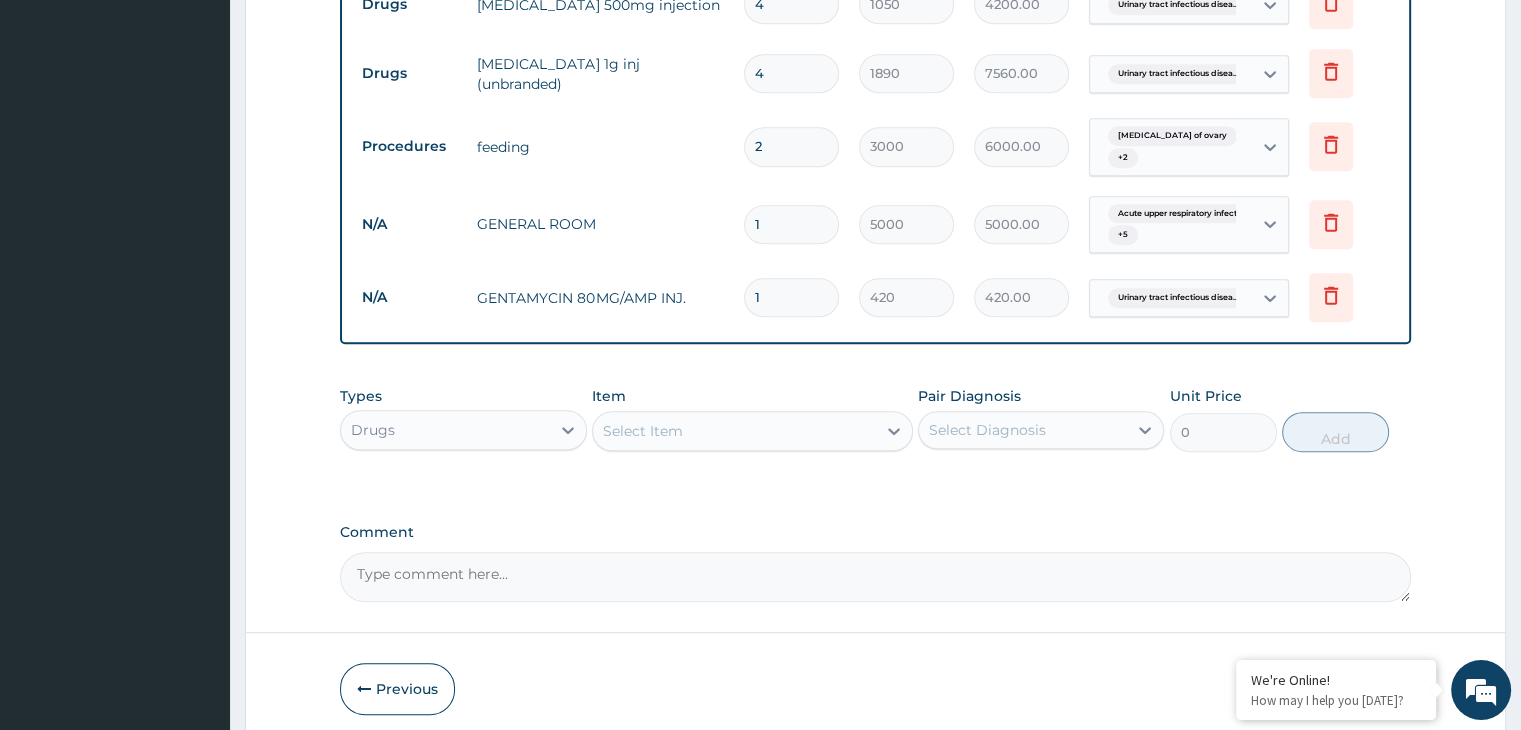click on "Comment" at bounding box center [875, 577] 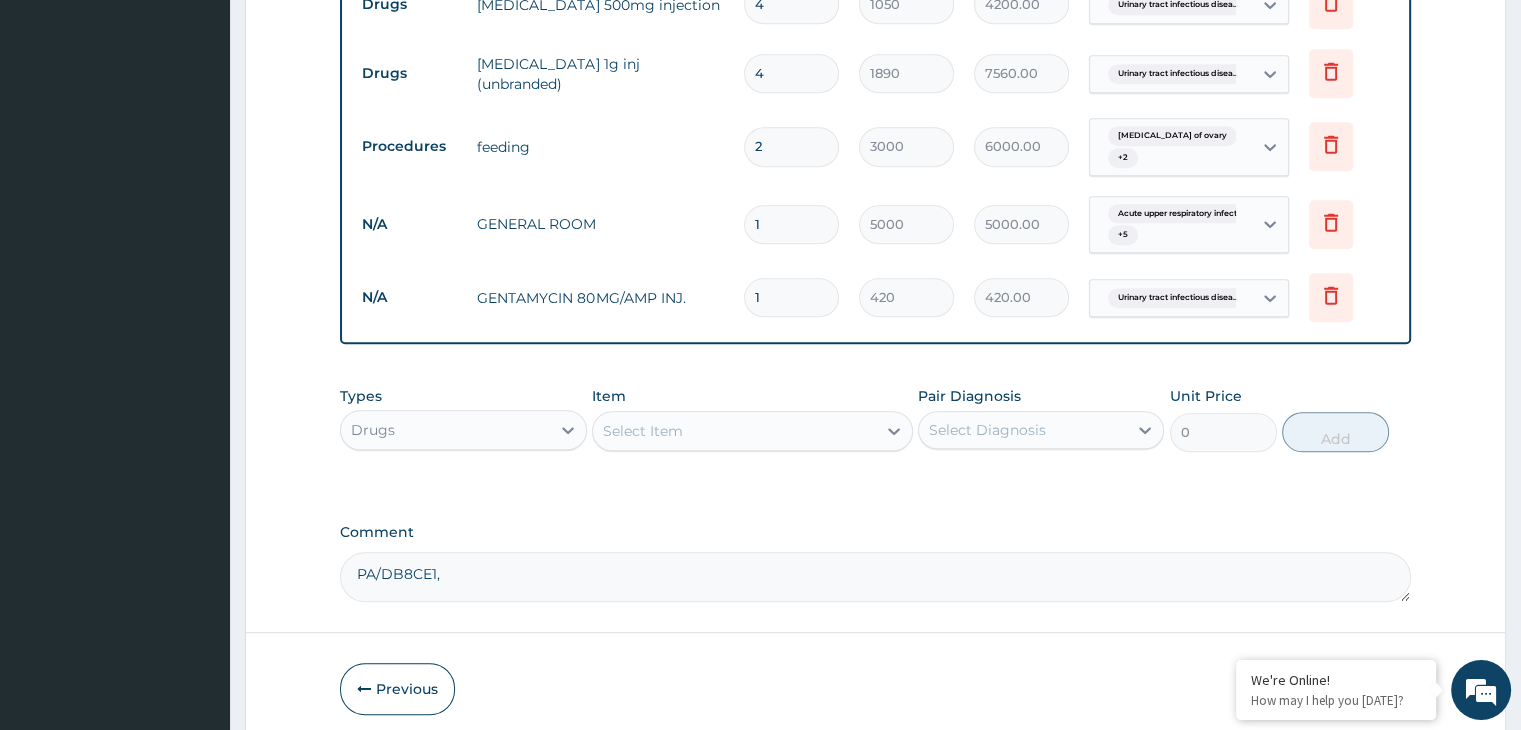 paste on "PA/5BBB3C" 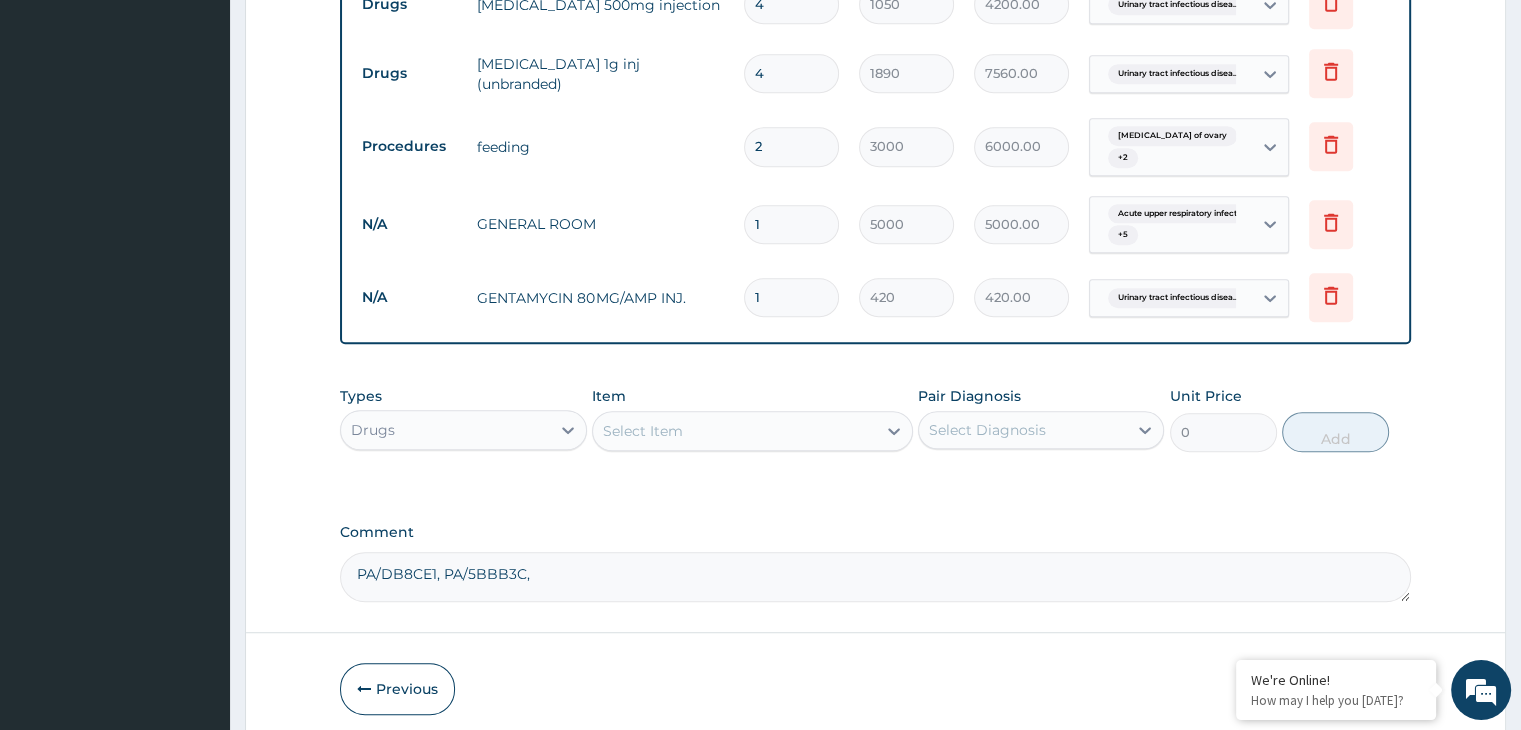 type on "PA/DB8CE1, PA/5BBB3C," 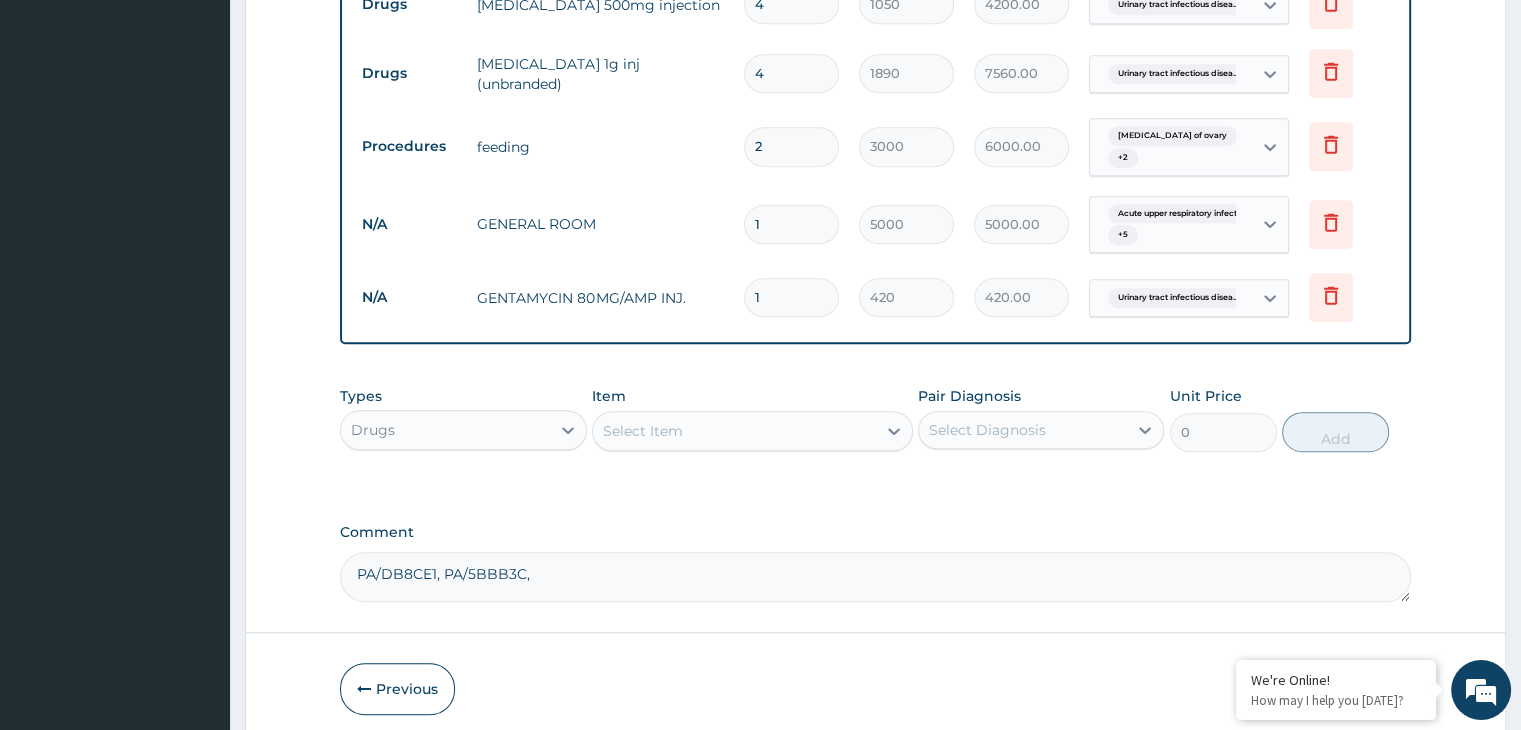 click on "Select Item" at bounding box center [734, 431] 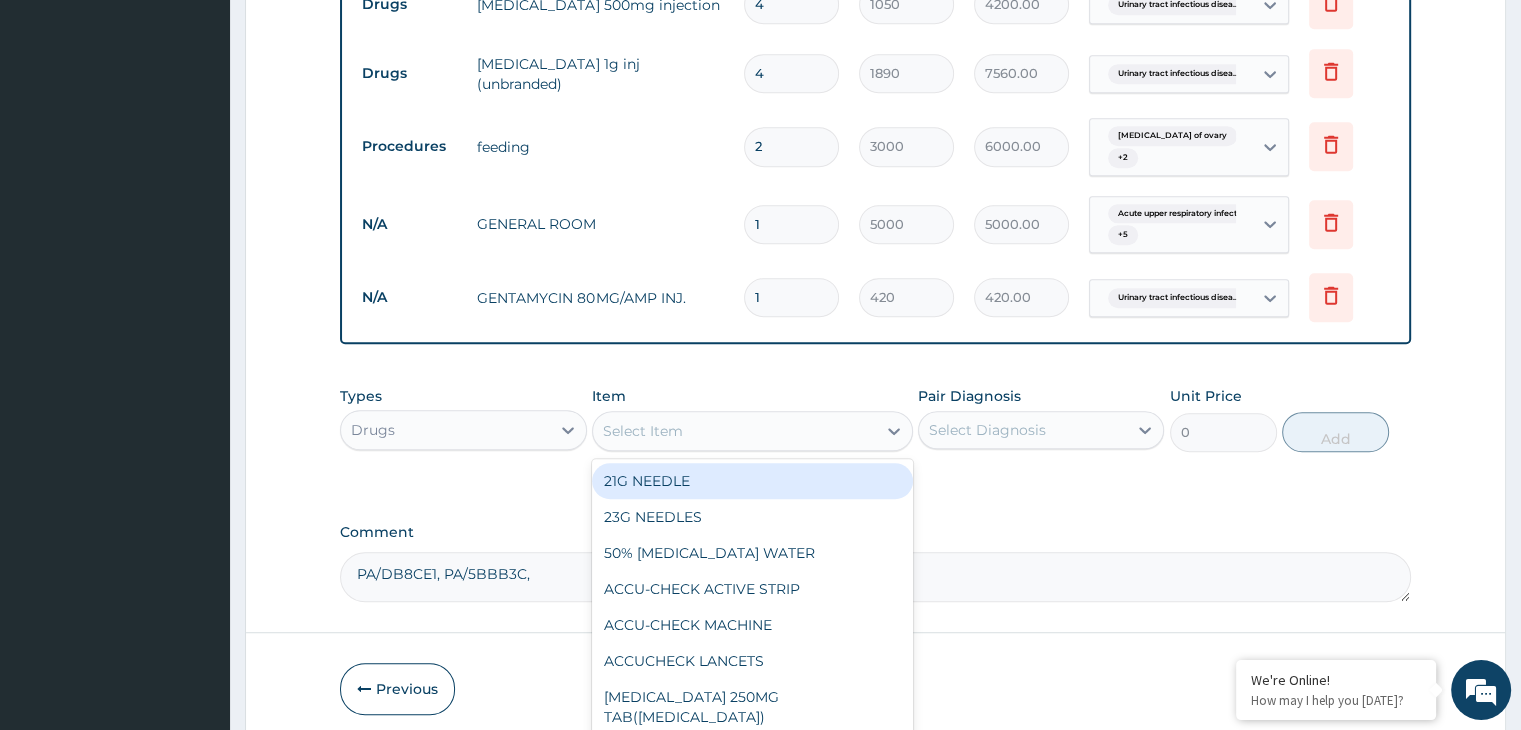paste on "Pentazocine Inj. 30mg/ml" 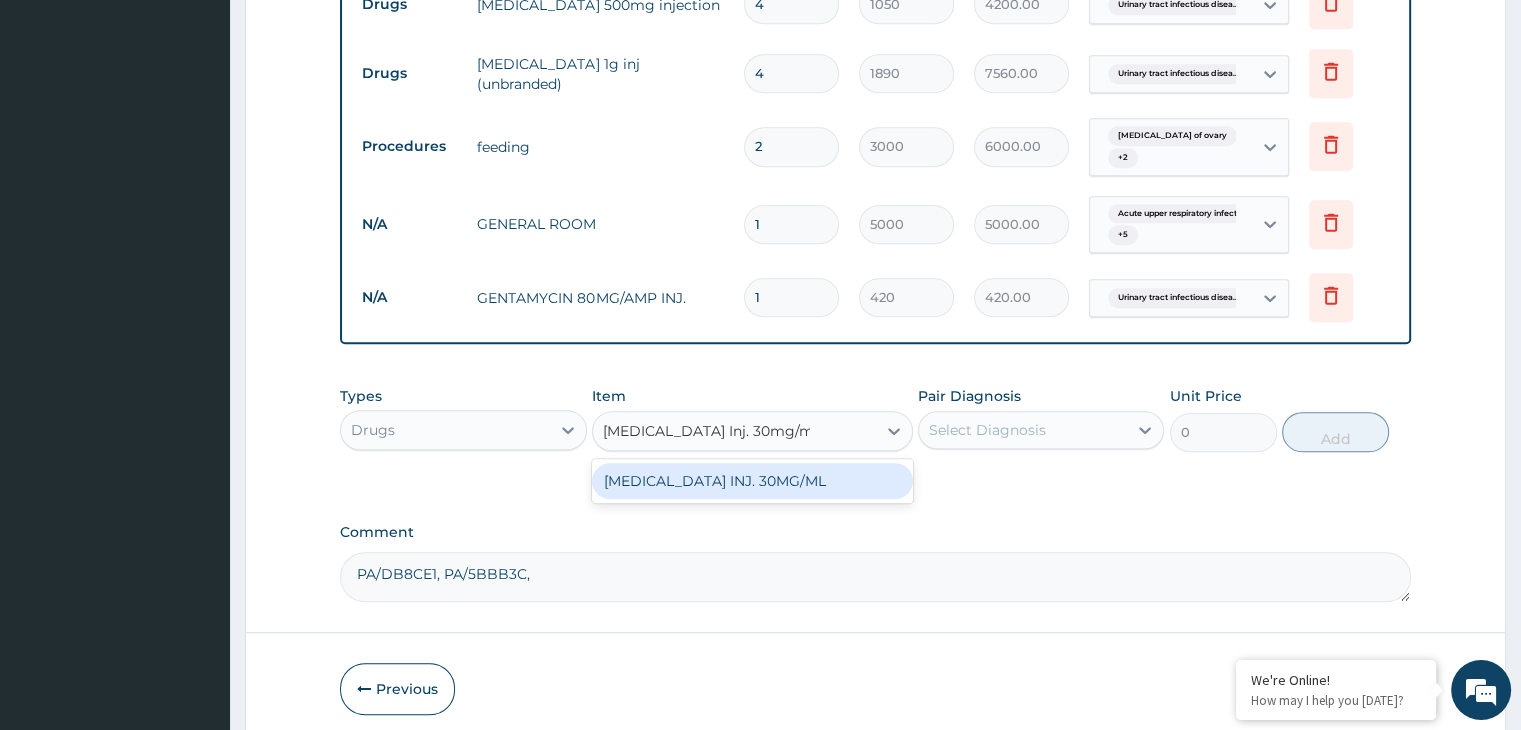 click on "PENTAZOCINE INJ. 30MG/ML" at bounding box center (752, 481) 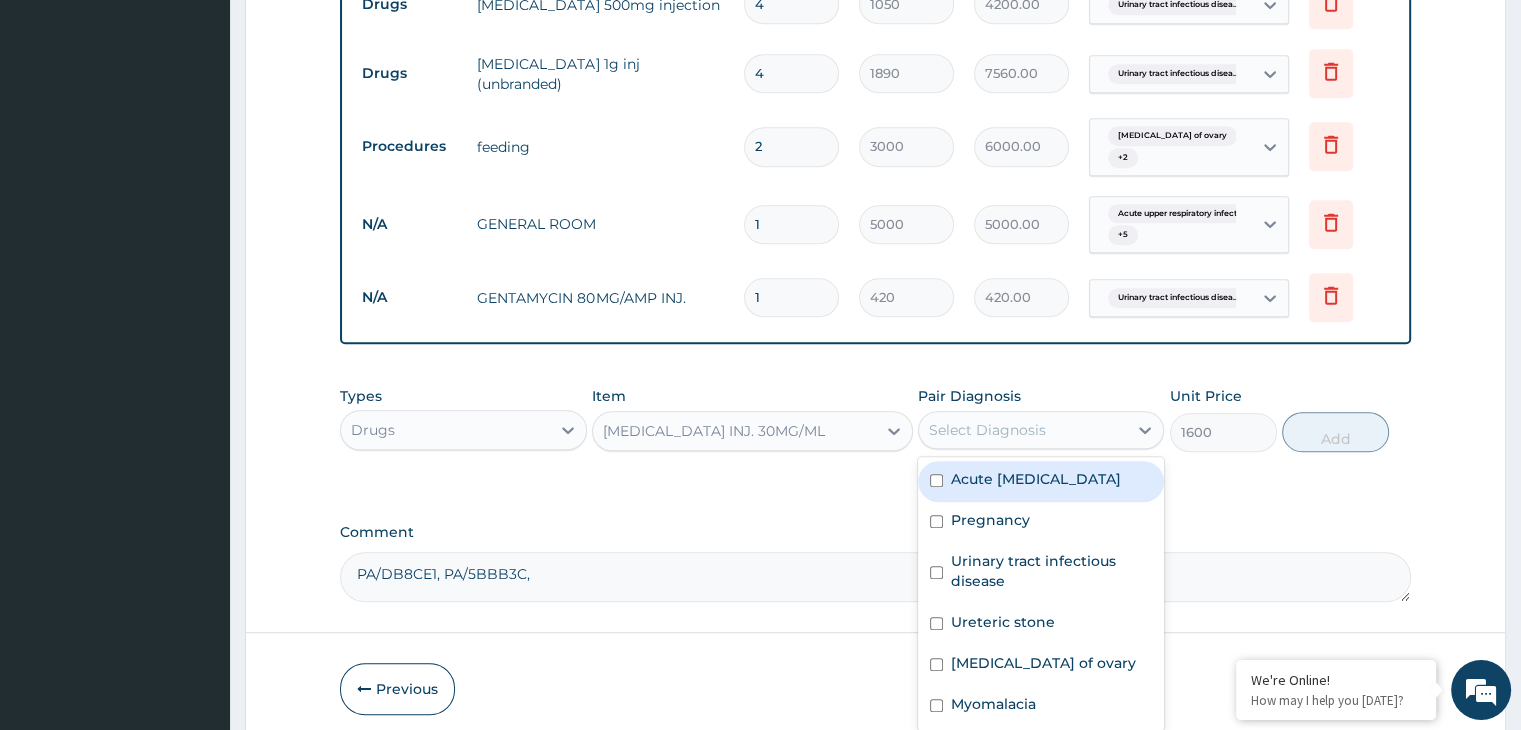 click on "Select Diagnosis" at bounding box center (1023, 430) 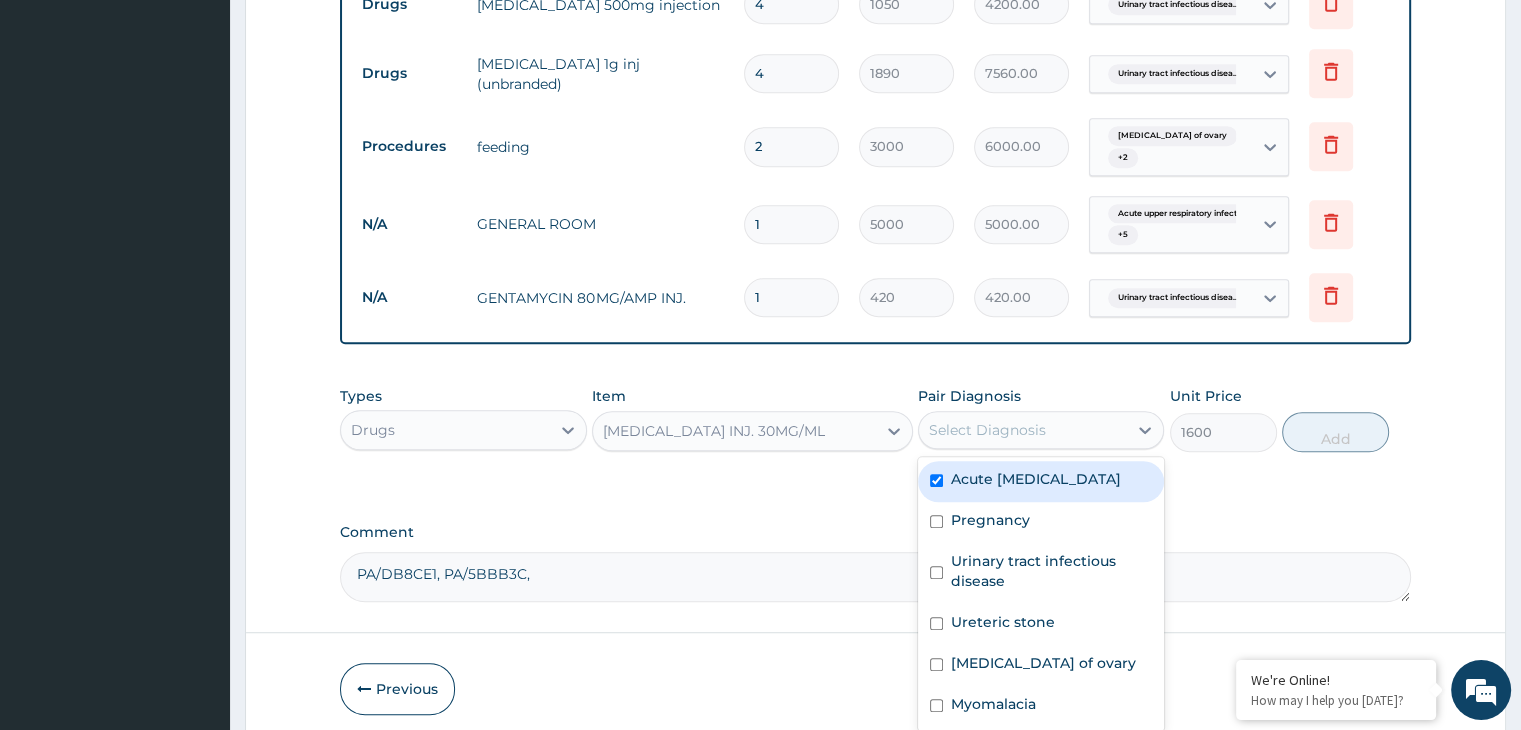 checkbox on "true" 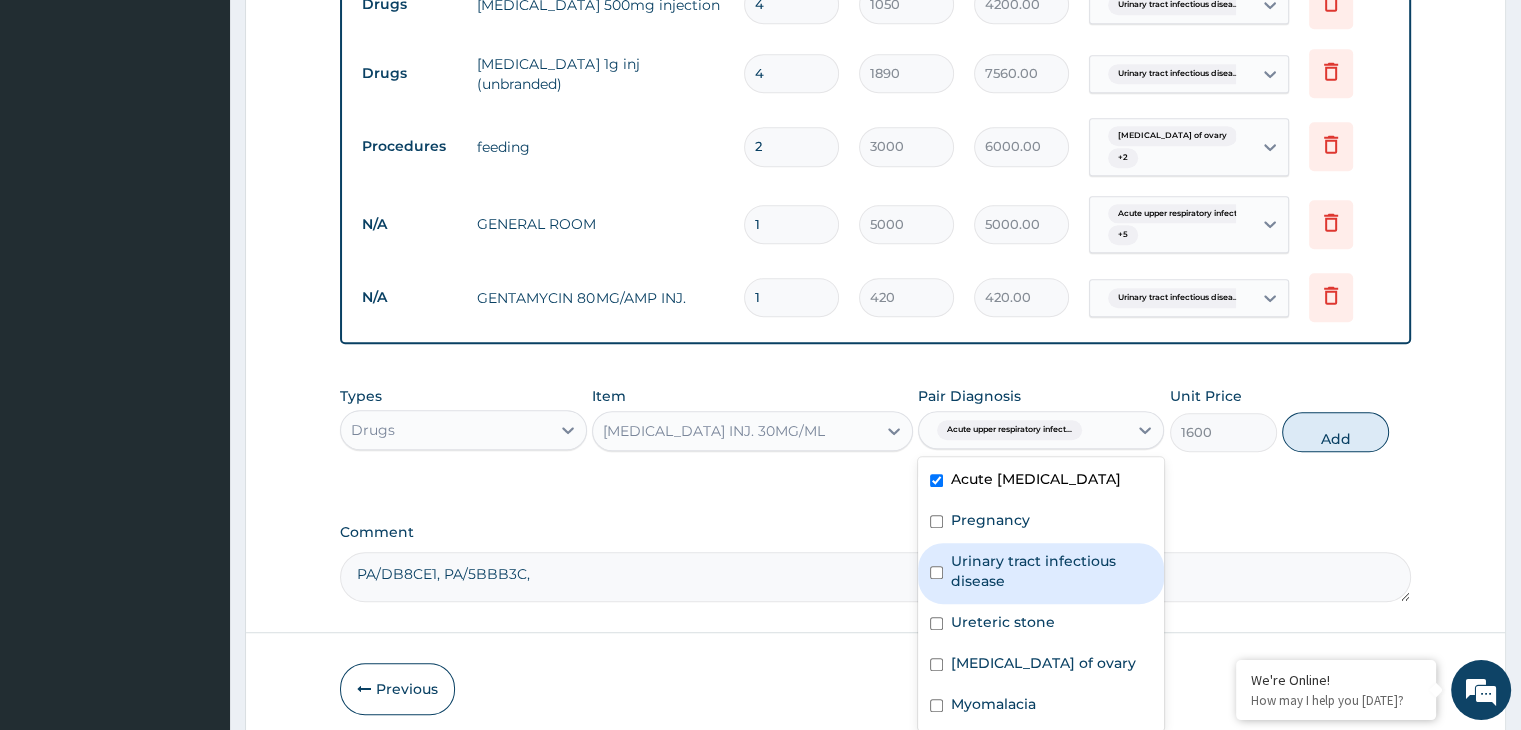 click on "Urinary tract infectious disease" at bounding box center (1051, 571) 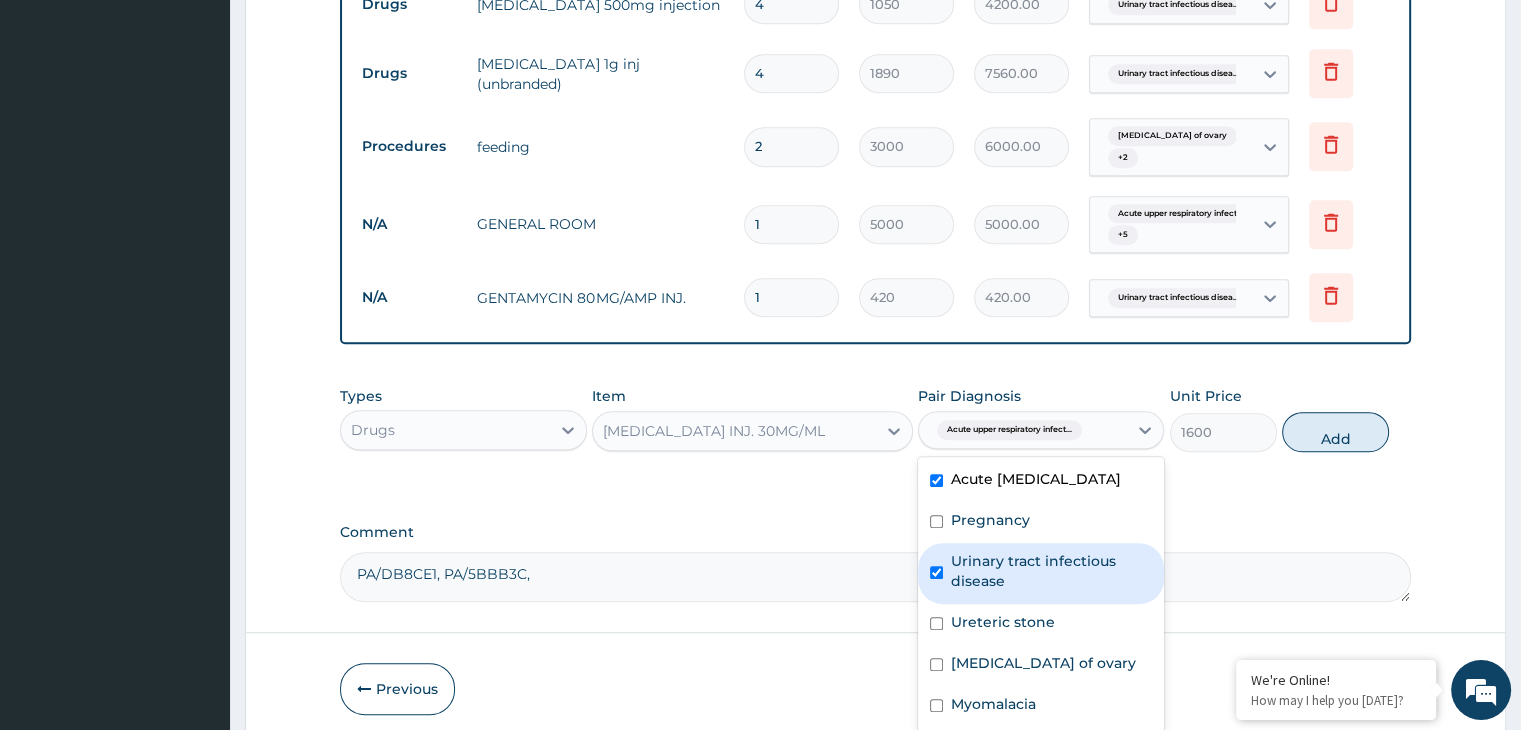 checkbox on "true" 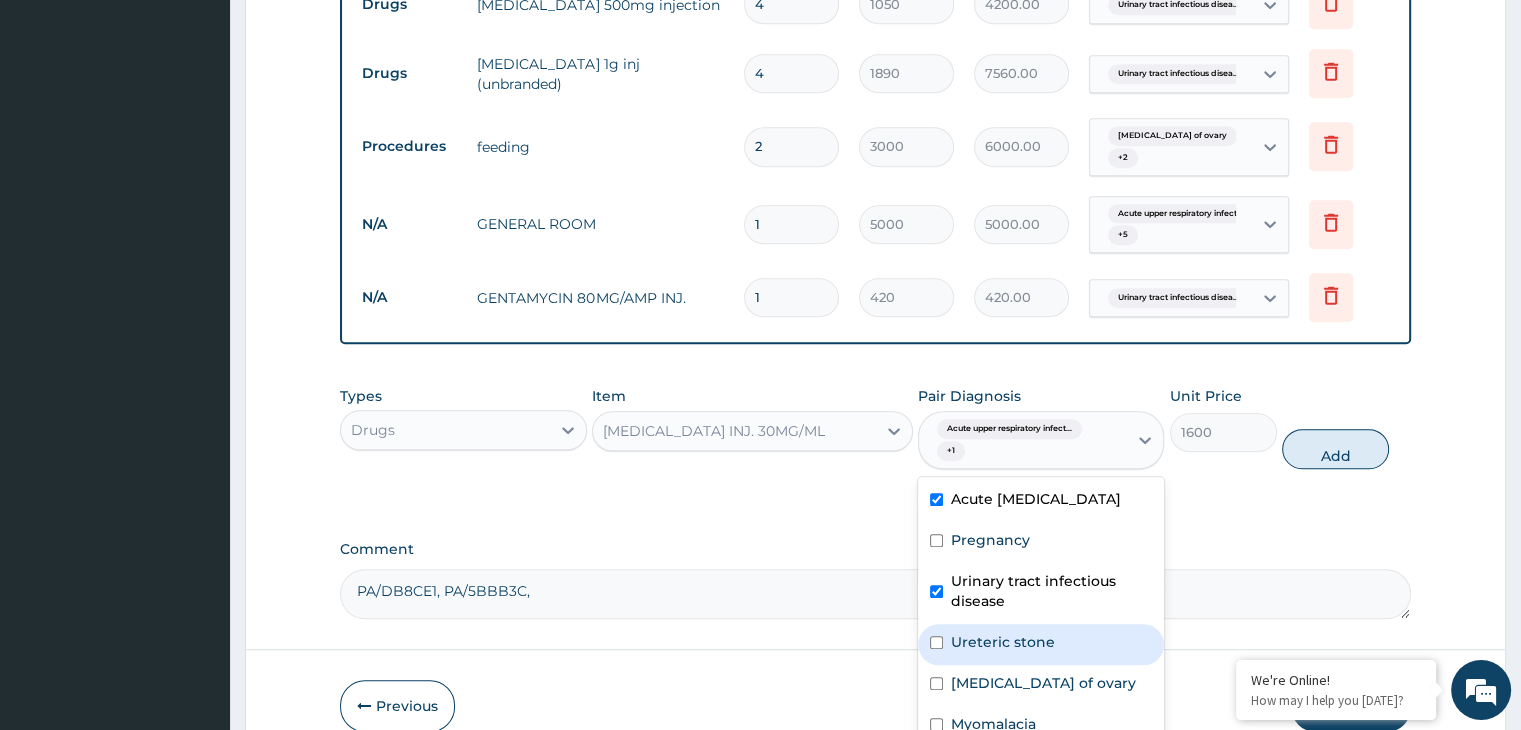 click on "Ureteric stone" at bounding box center (1041, 644) 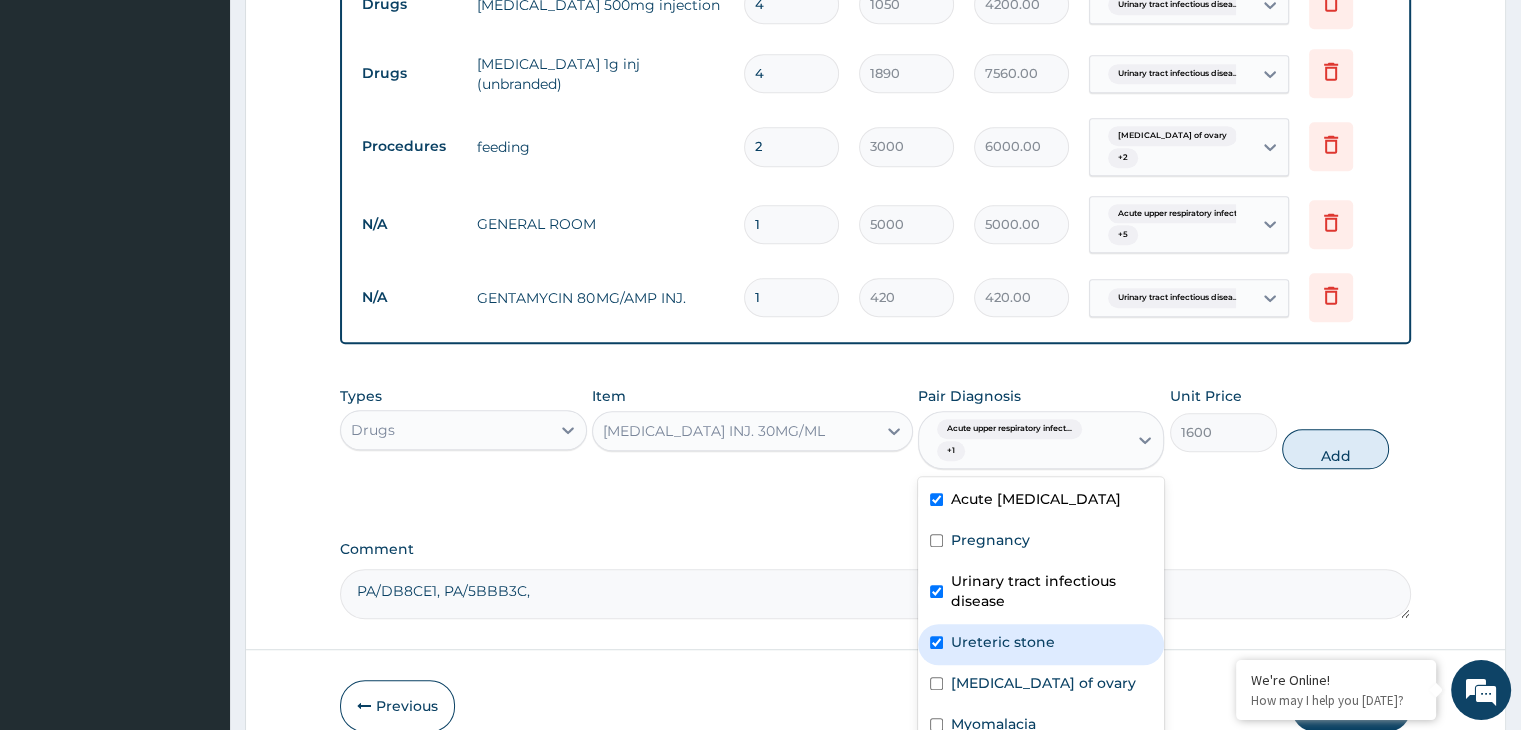 checkbox on "true" 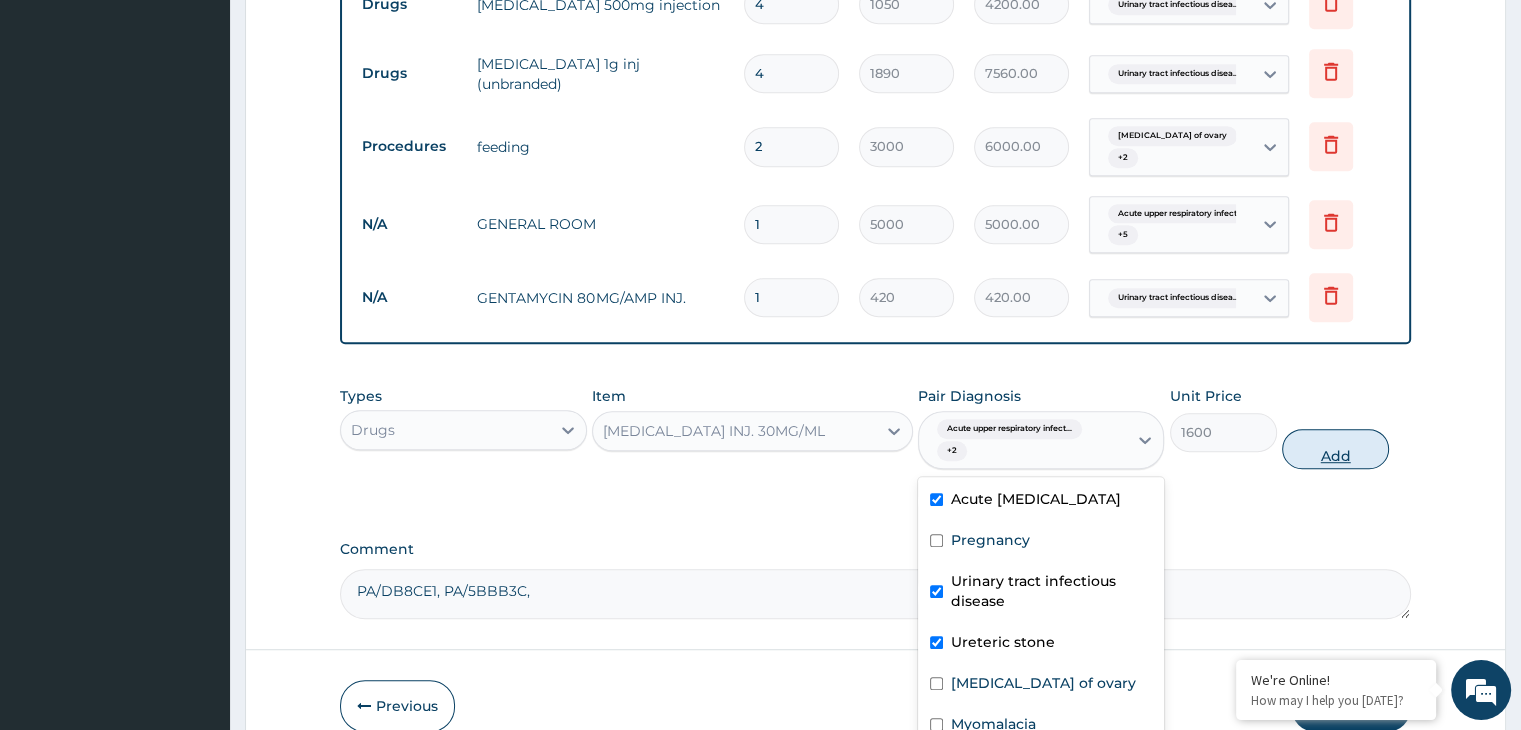 click on "Add" at bounding box center [1335, 449] 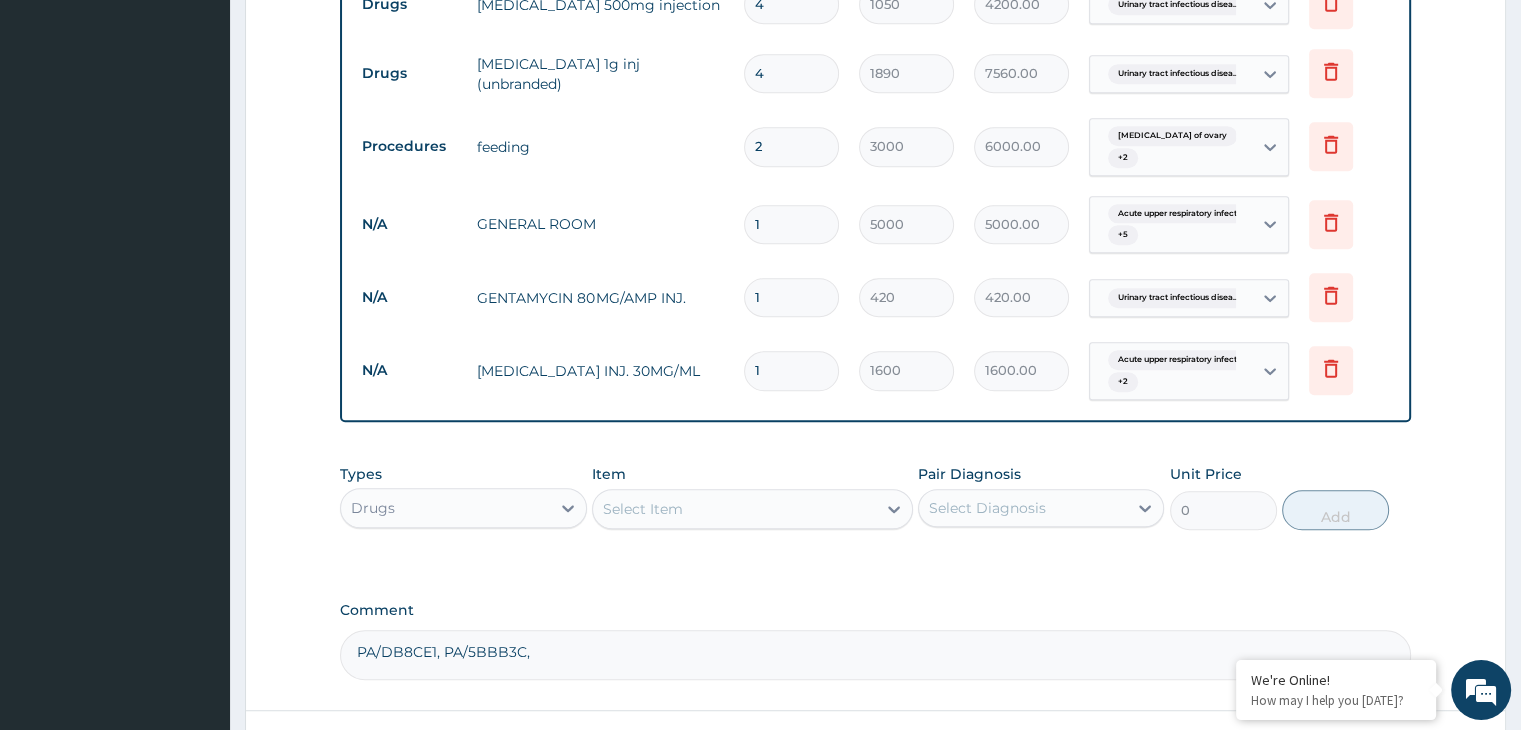 click on "1" at bounding box center (791, 297) 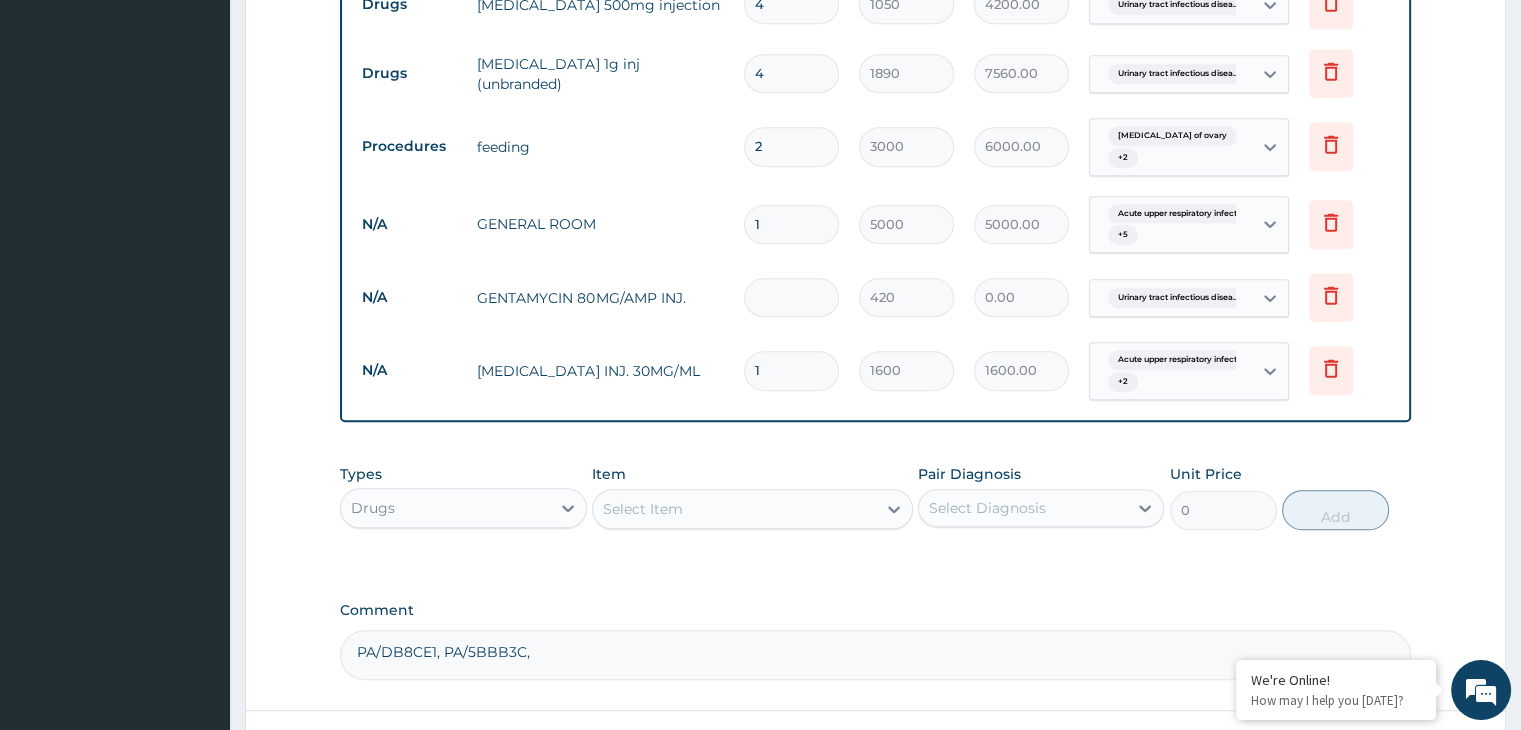 type on "2" 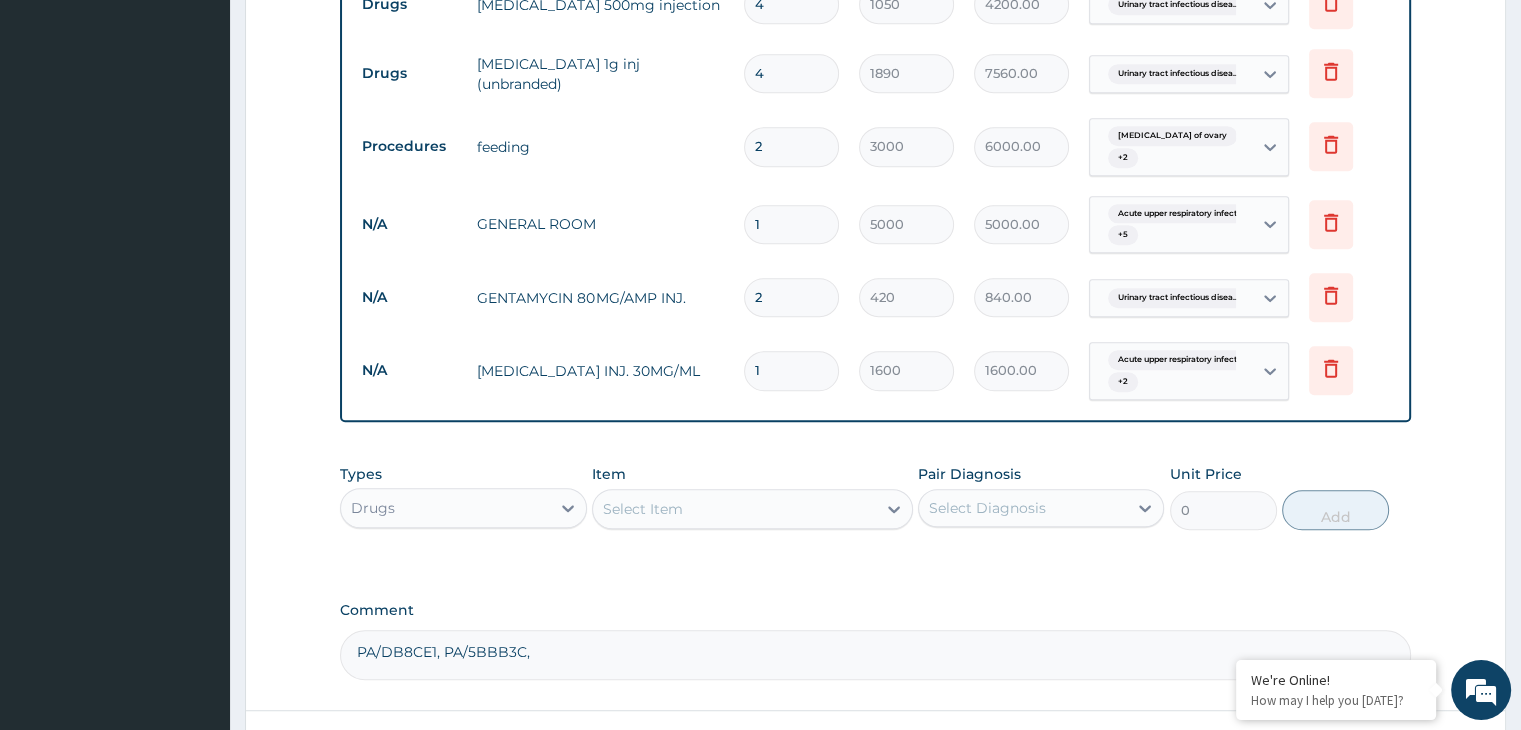 scroll, scrollTop: 1012, scrollLeft: 0, axis: vertical 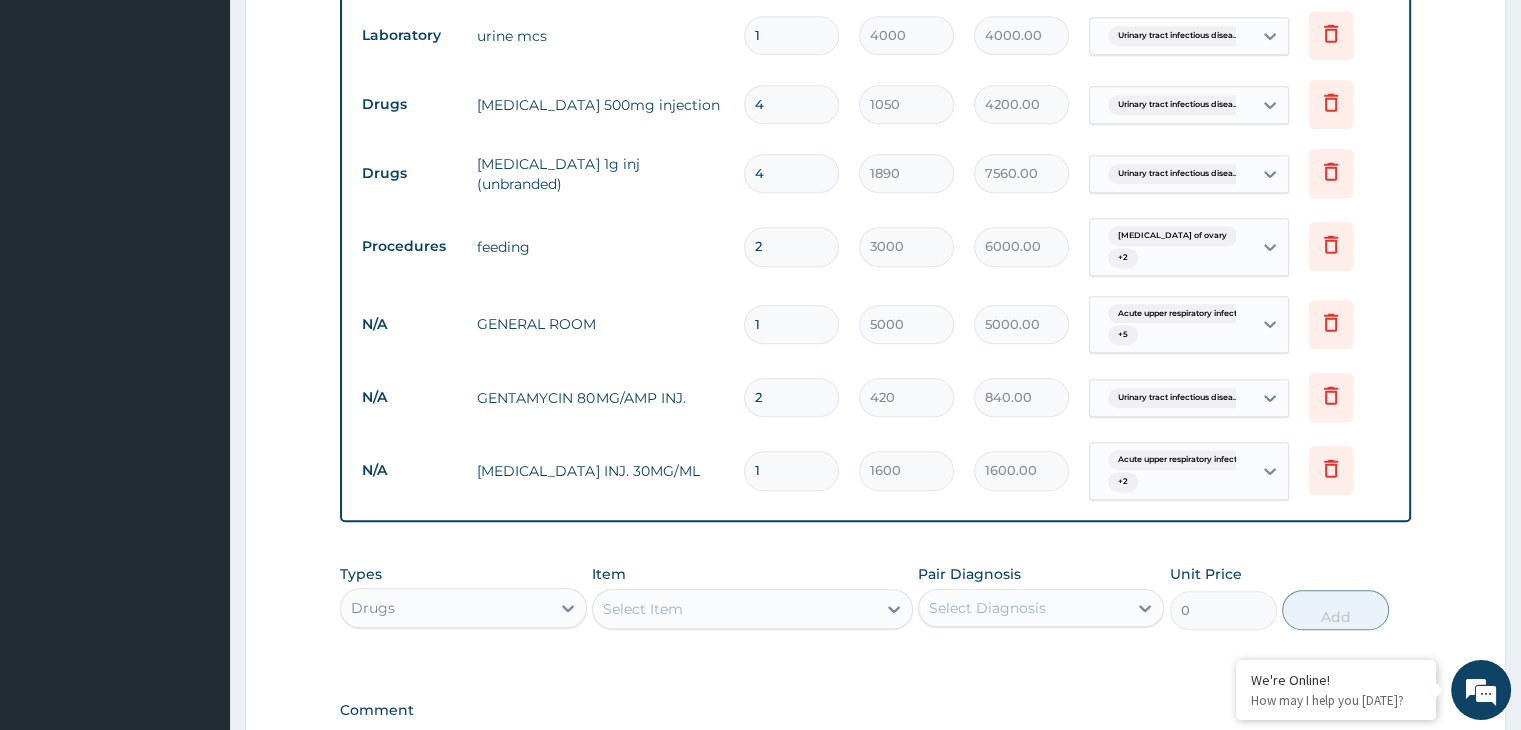 type on "2" 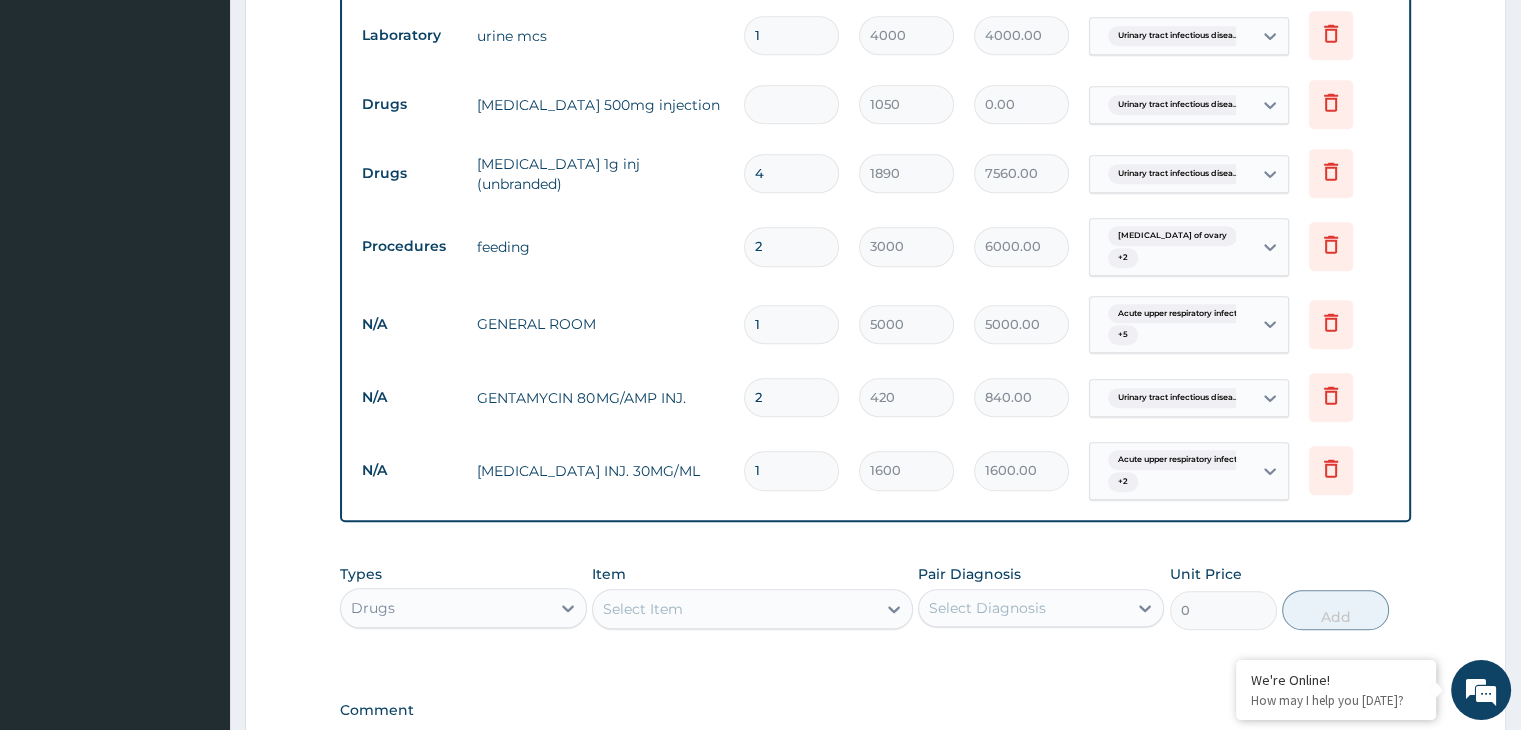 type on "5" 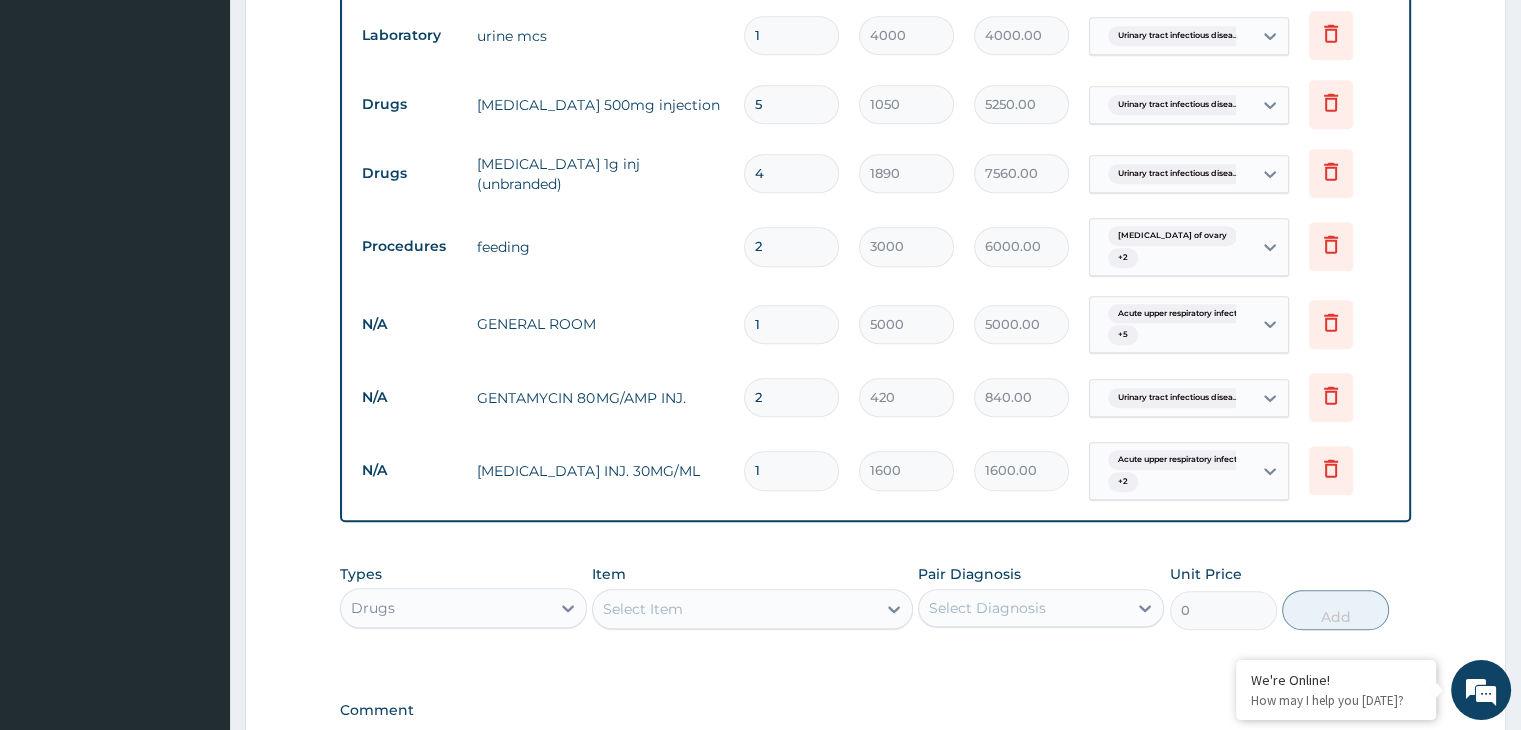type on "5" 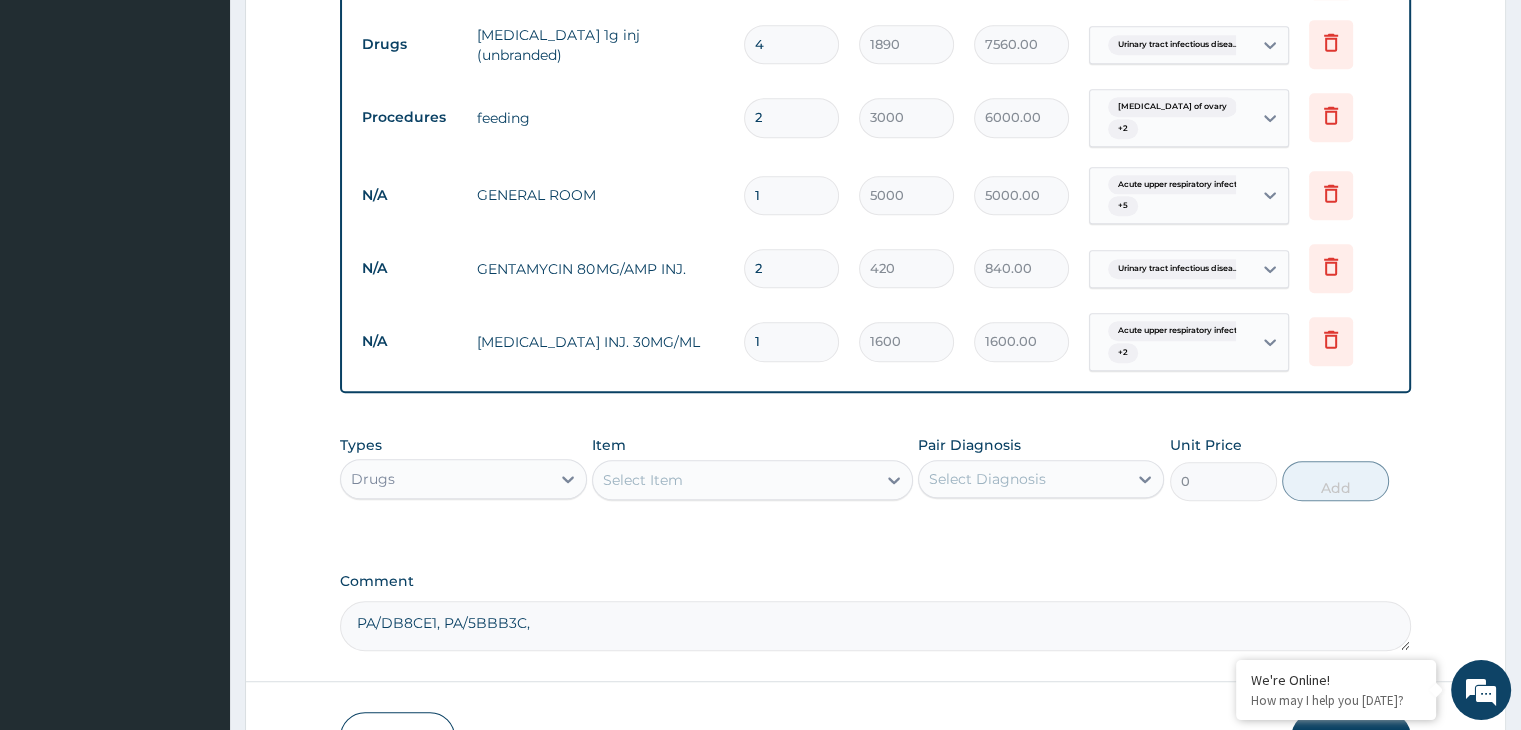 scroll, scrollTop: 1258, scrollLeft: 0, axis: vertical 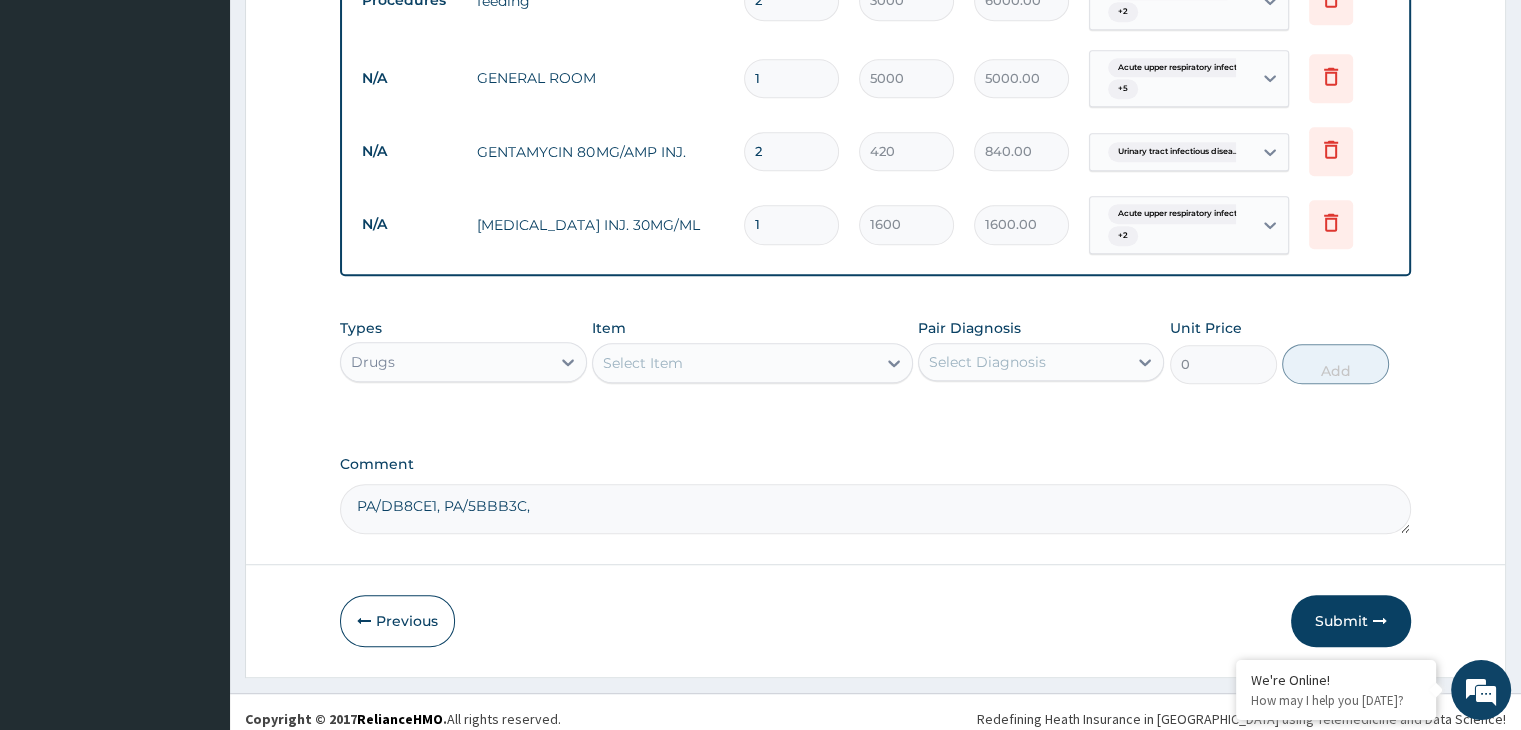 click on "PA/DB8CE1, PA/5BBB3C," at bounding box center [875, 509] 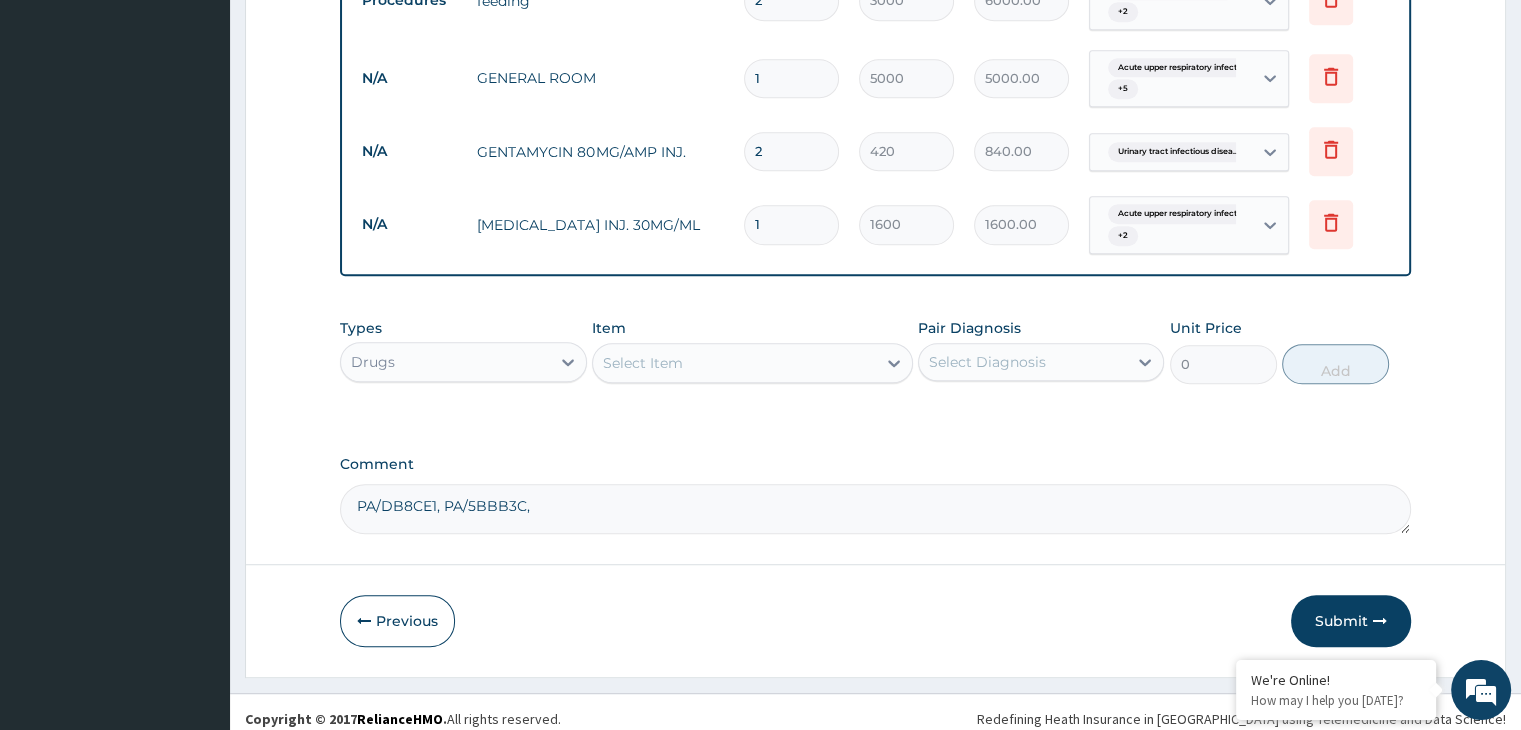 paste on "PA/FF5C33" 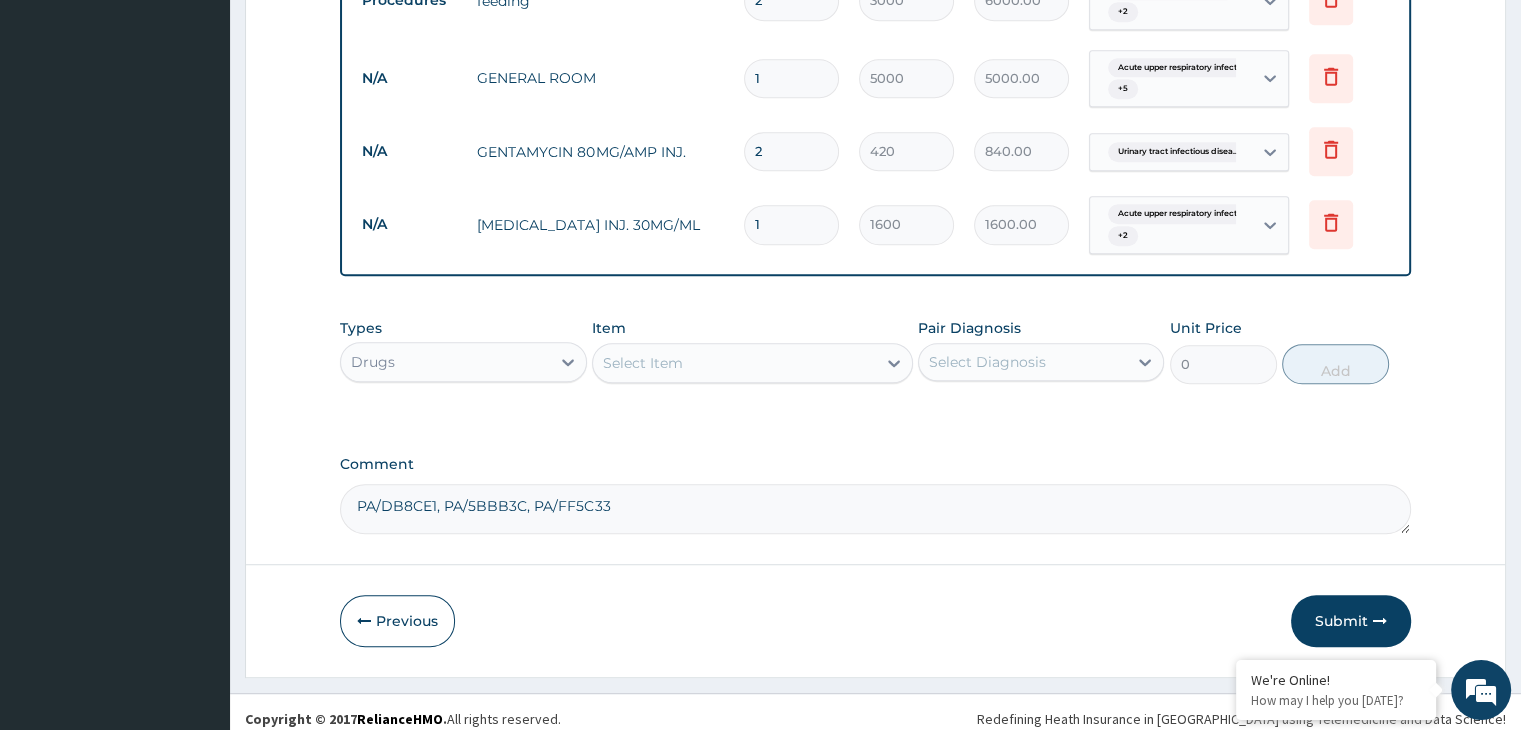 type on "PA/DB8CE1, PA/5BBB3C, PA/FF5C33" 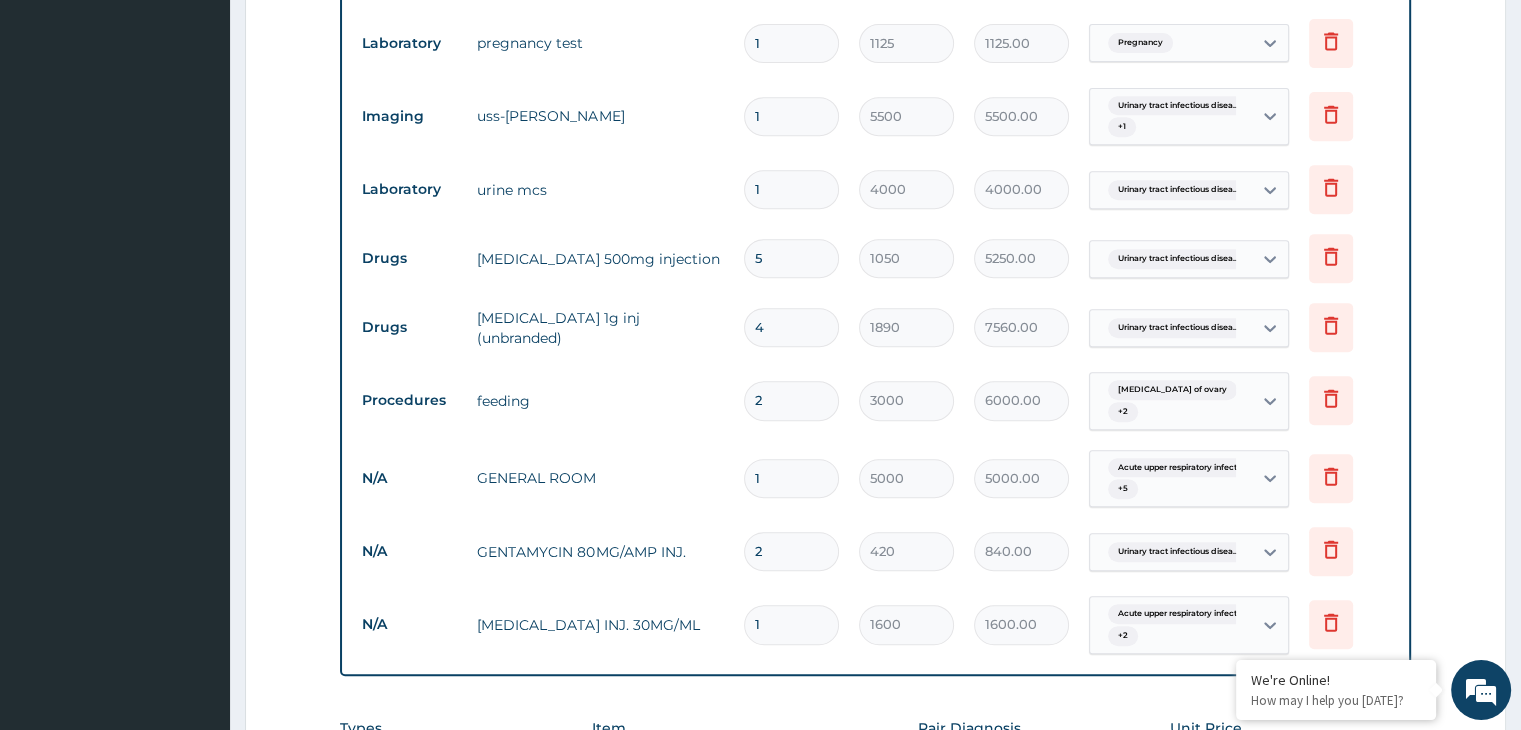 click on "1" at bounding box center (791, 478) 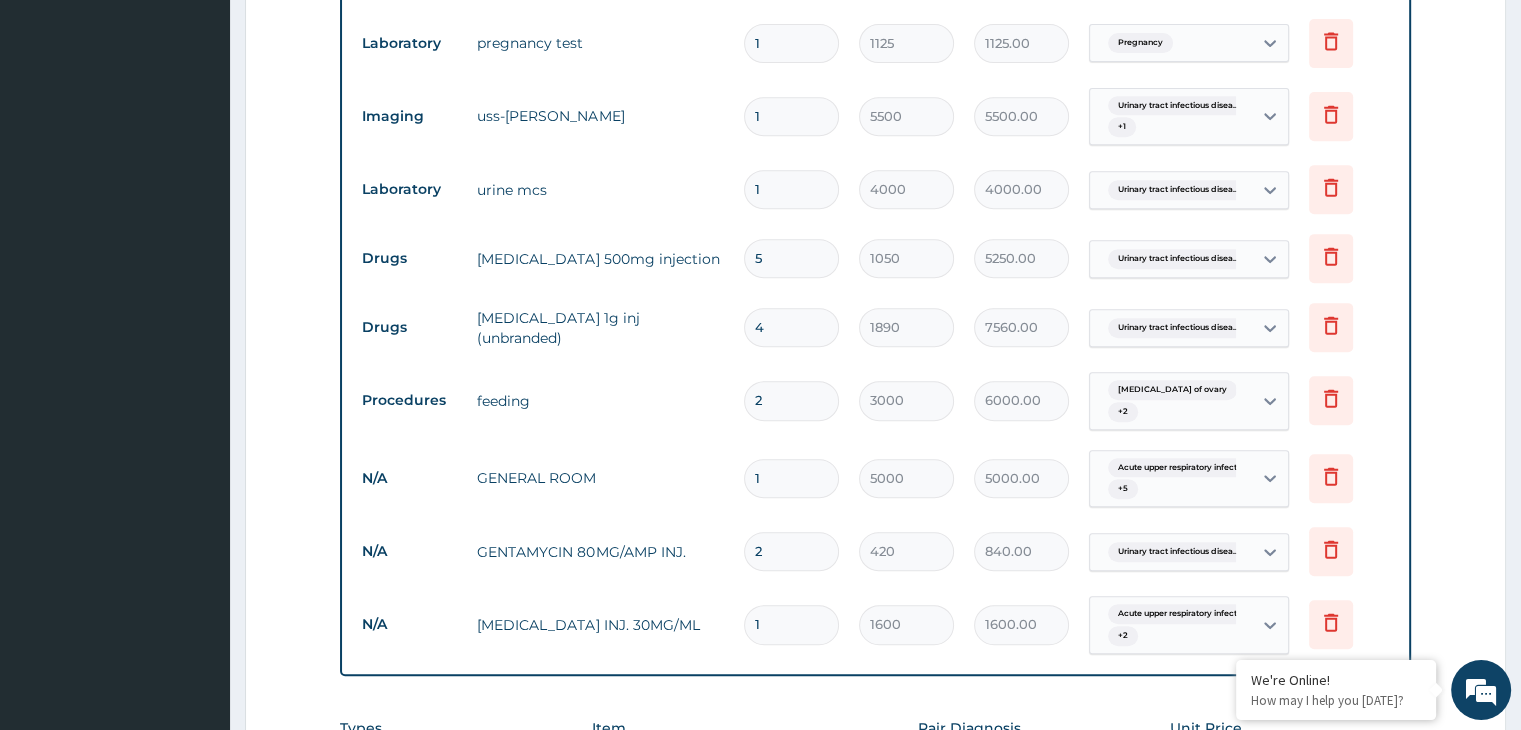 type 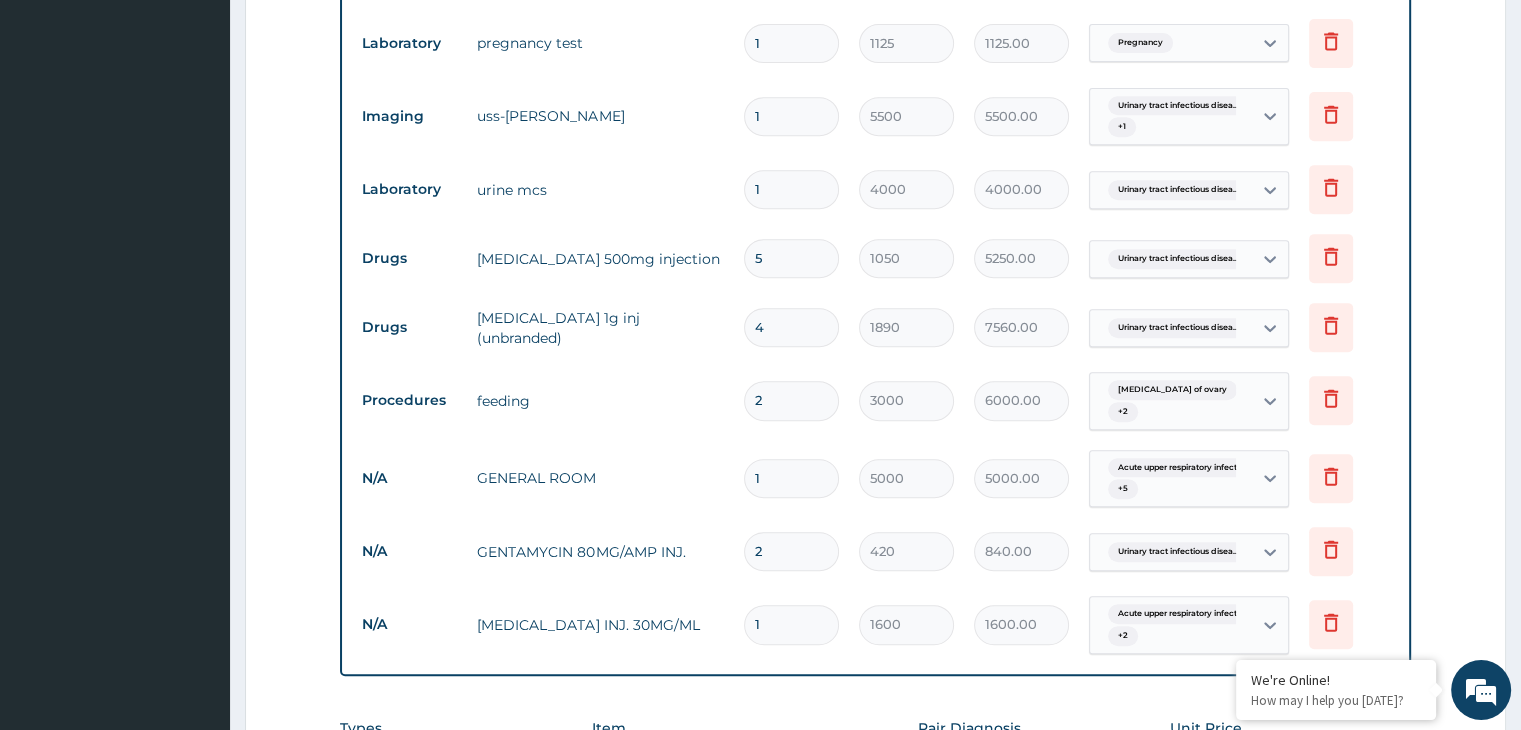 type on "0.00" 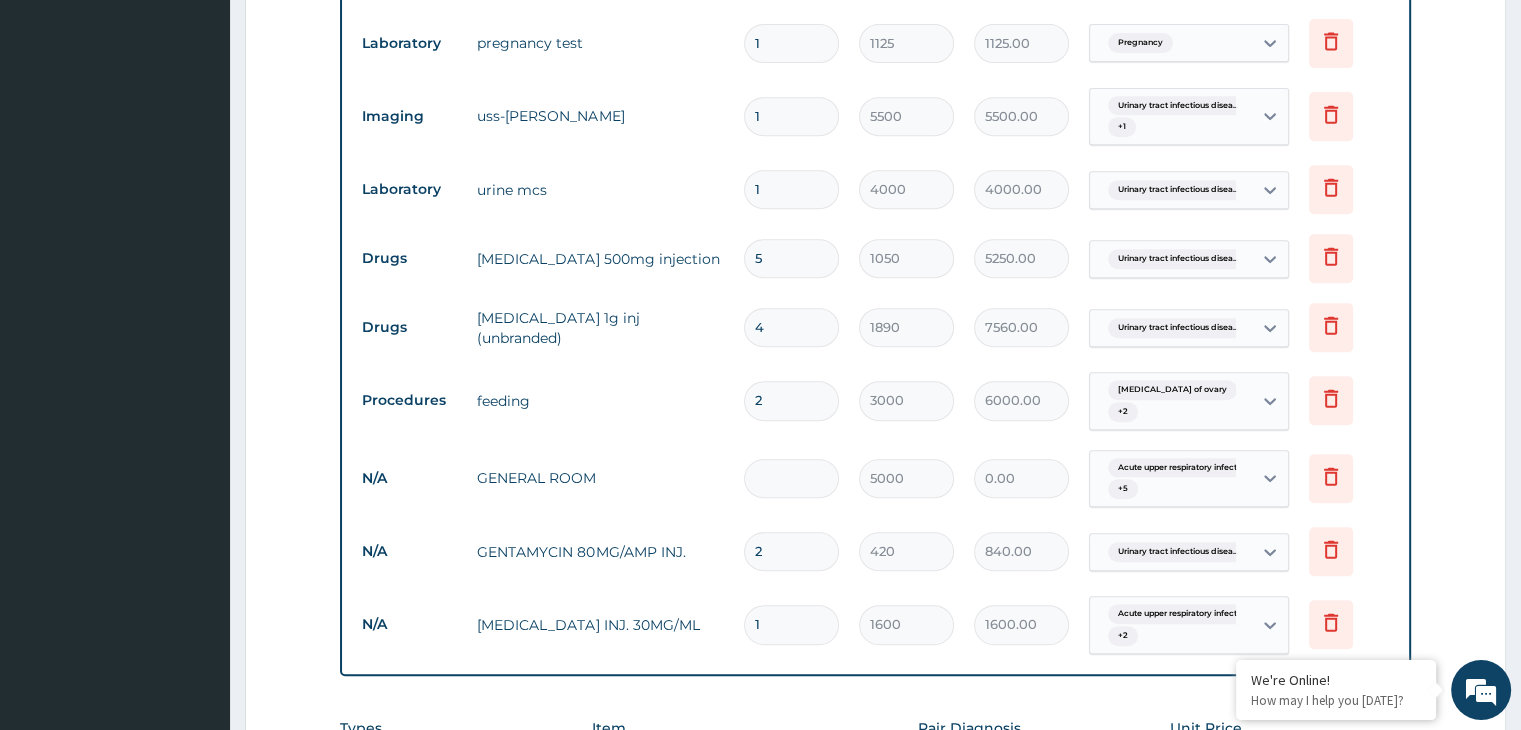 type on "3" 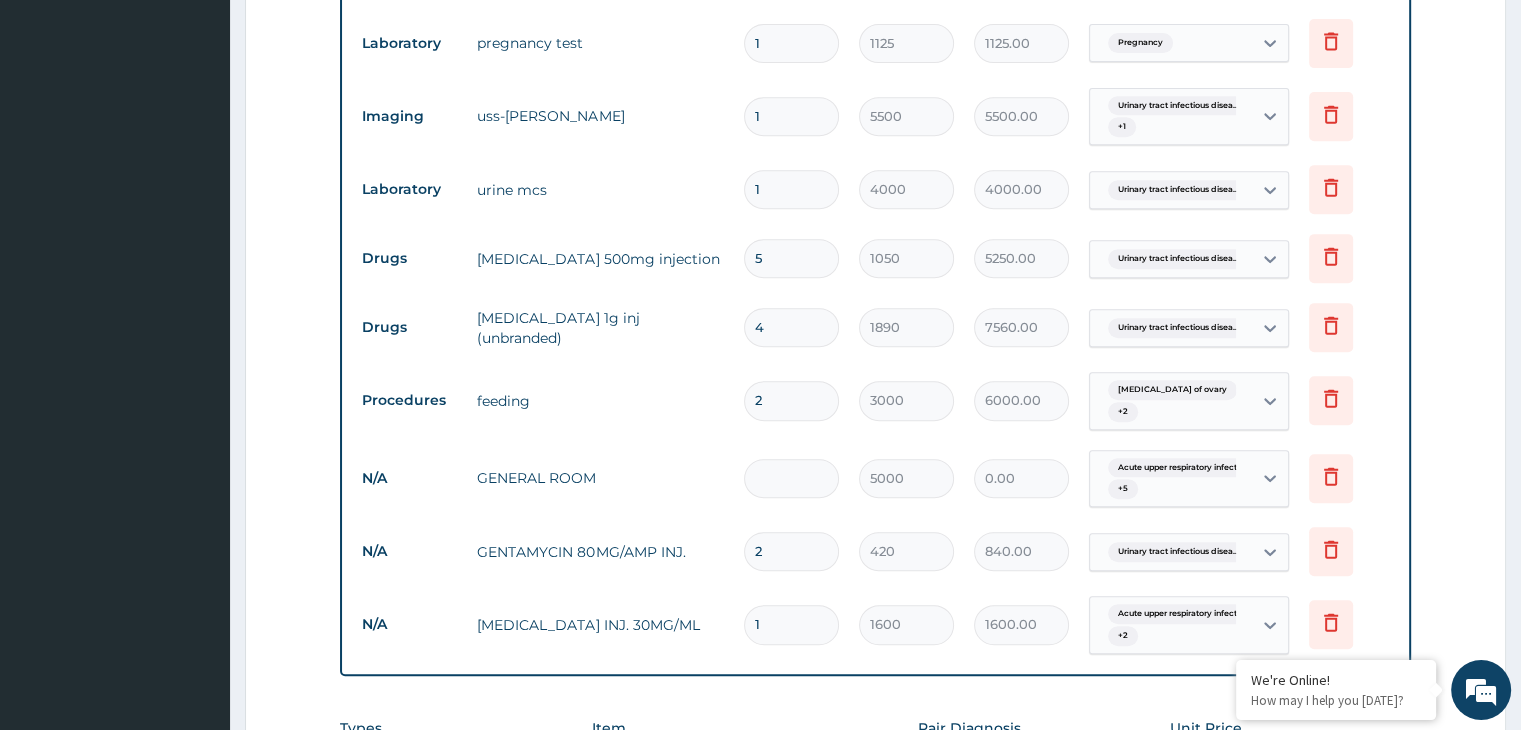type on "15000.00" 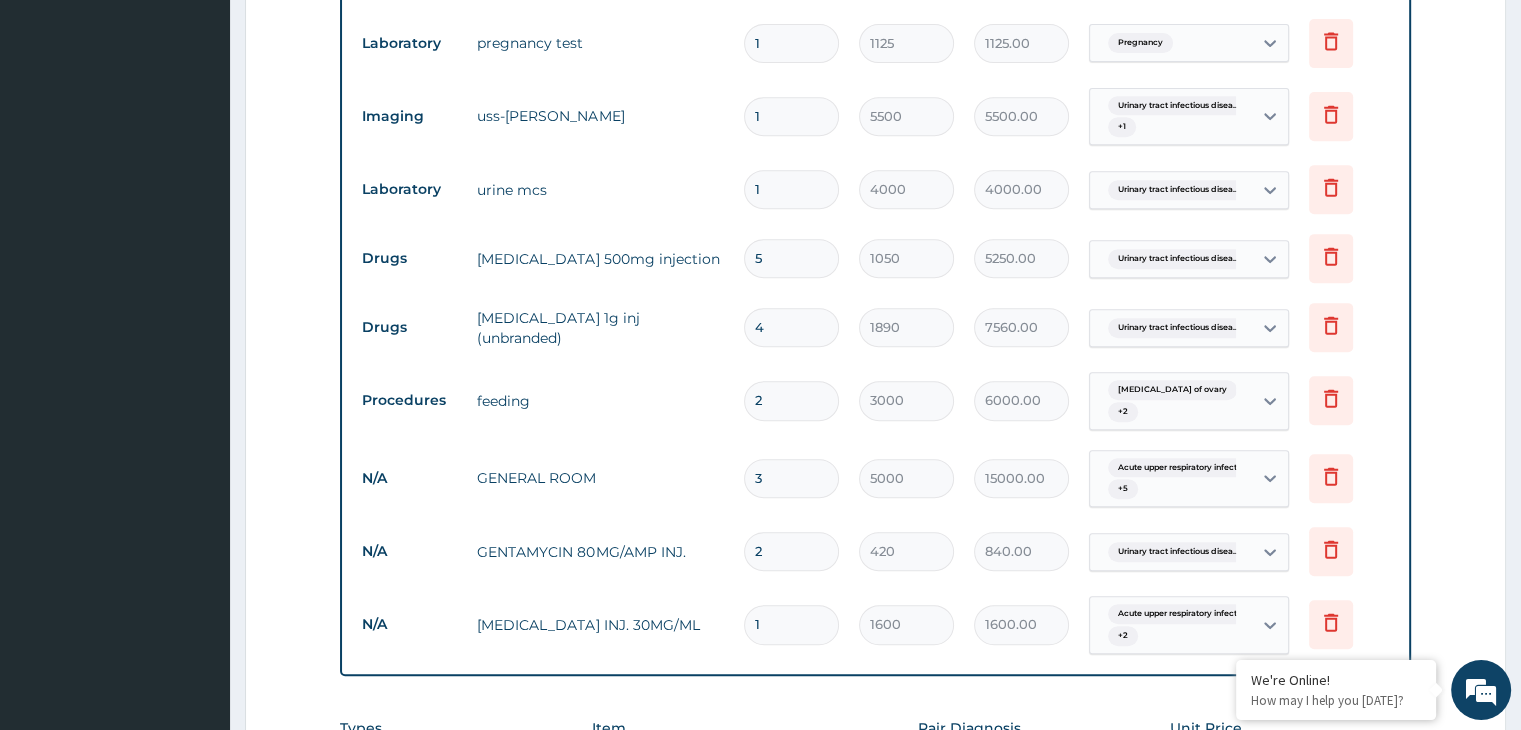 type on "3" 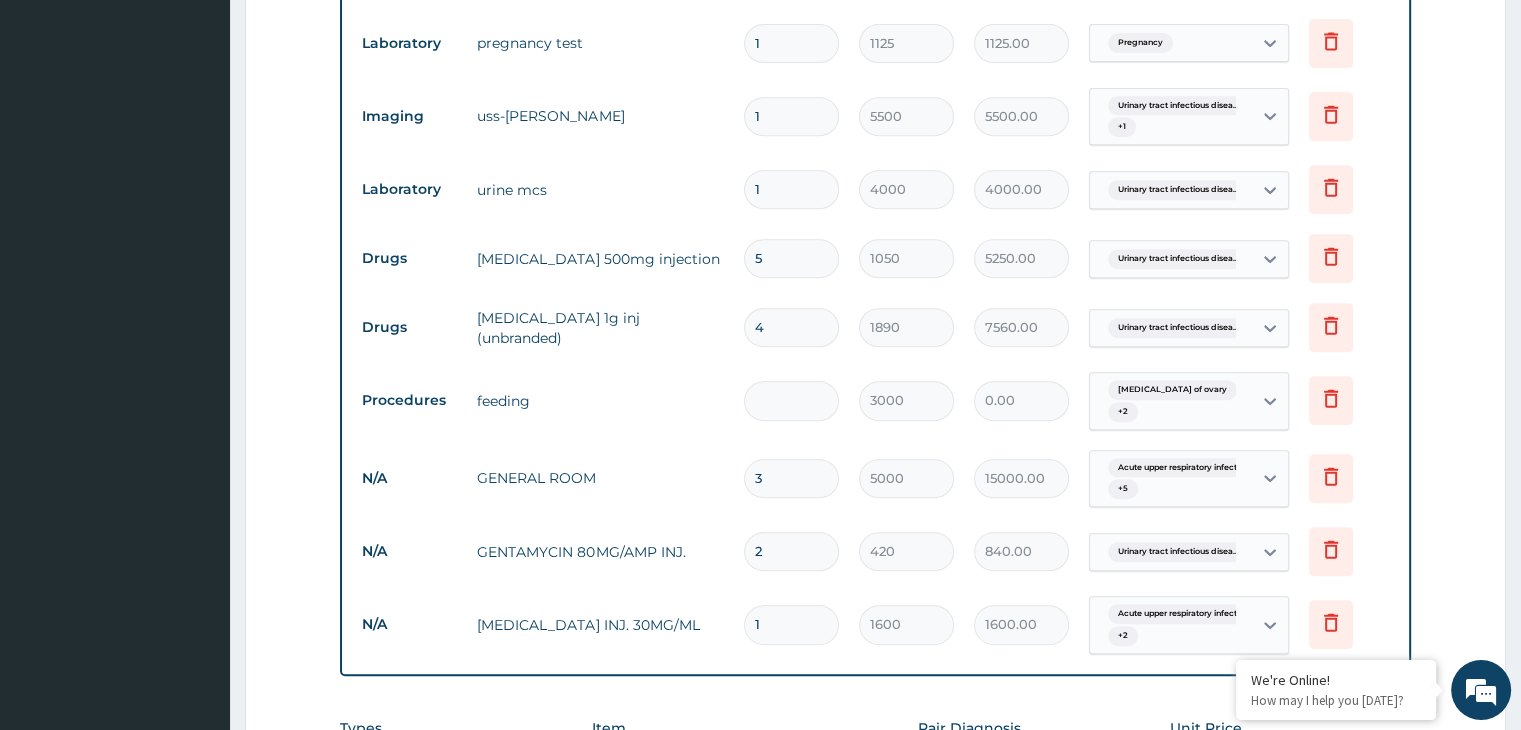 type on "3" 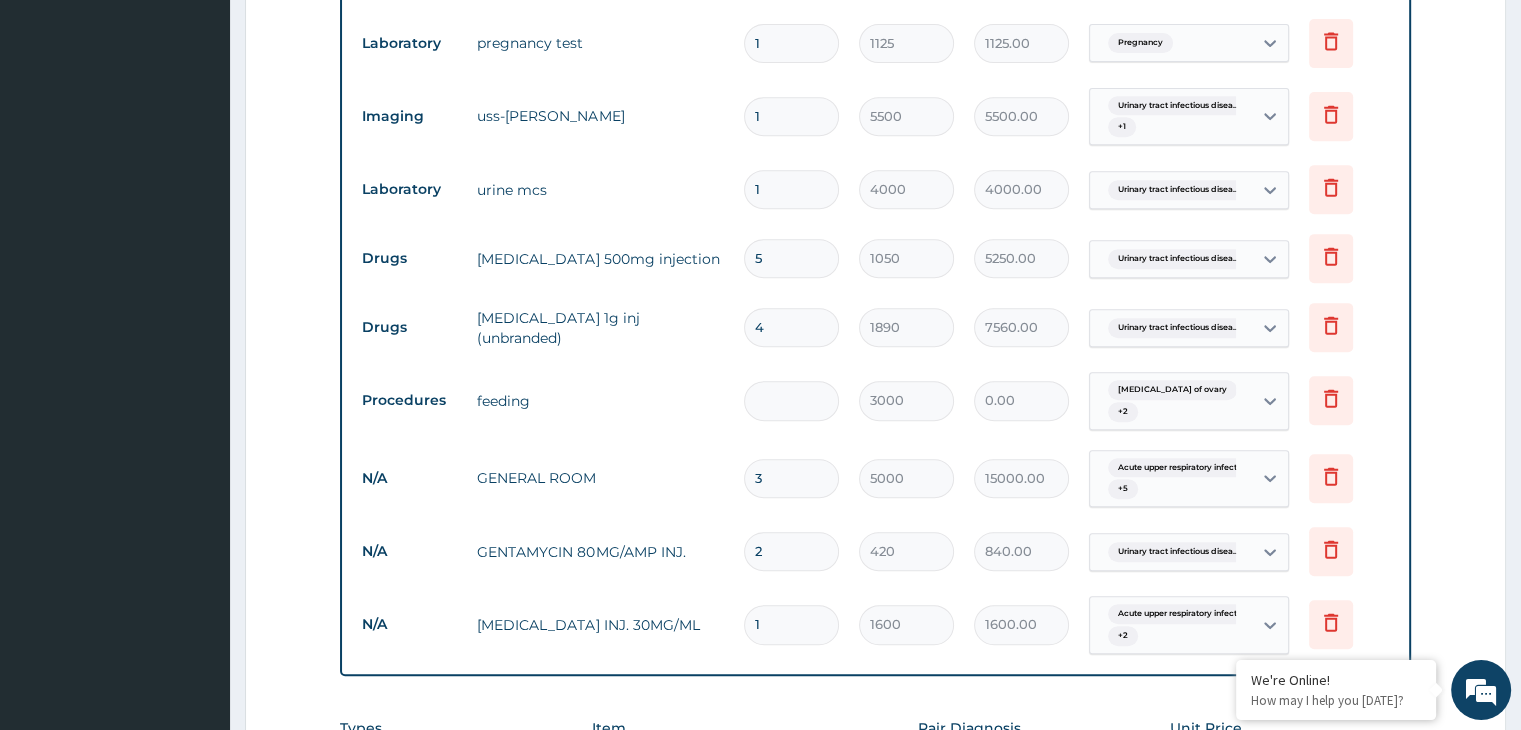 type on "9000.00" 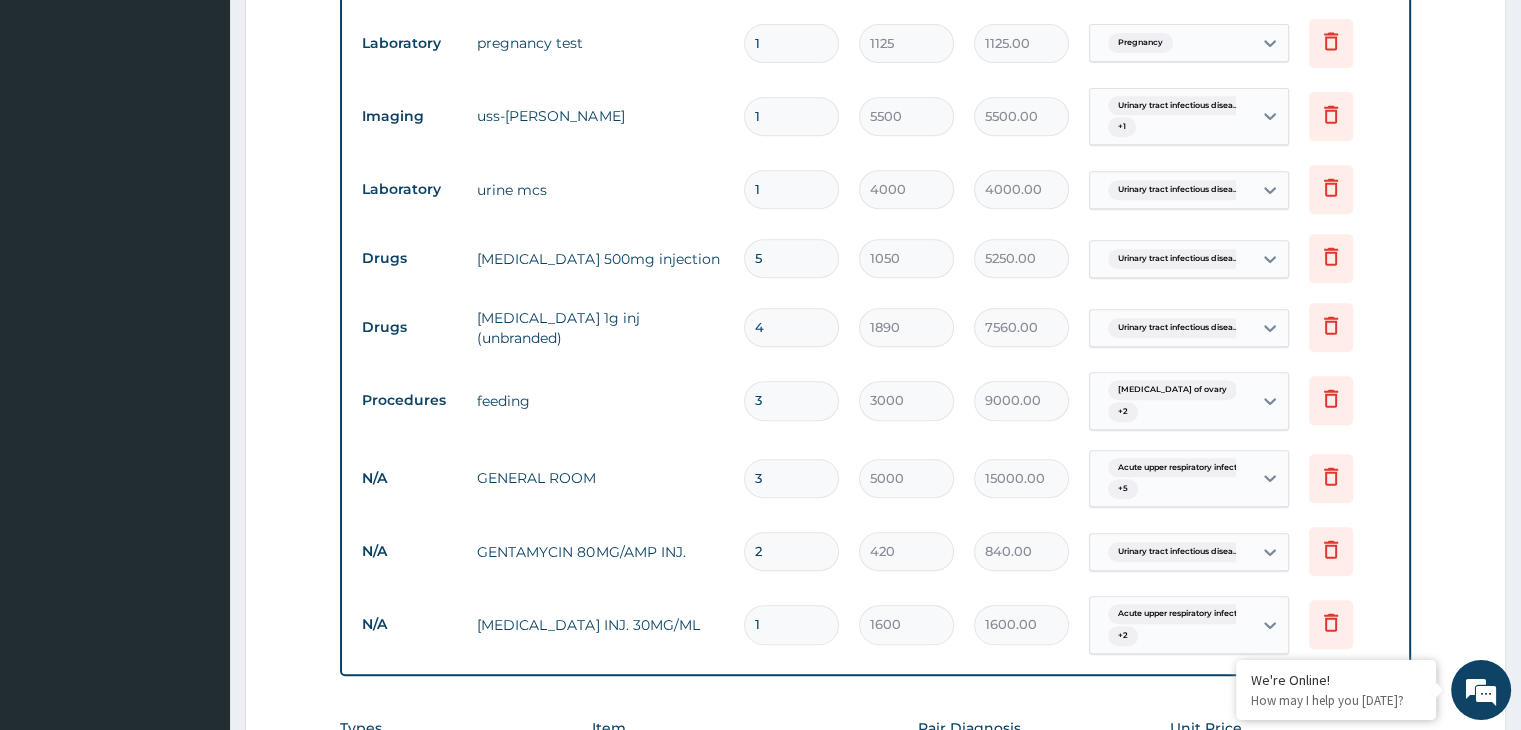type on "3" 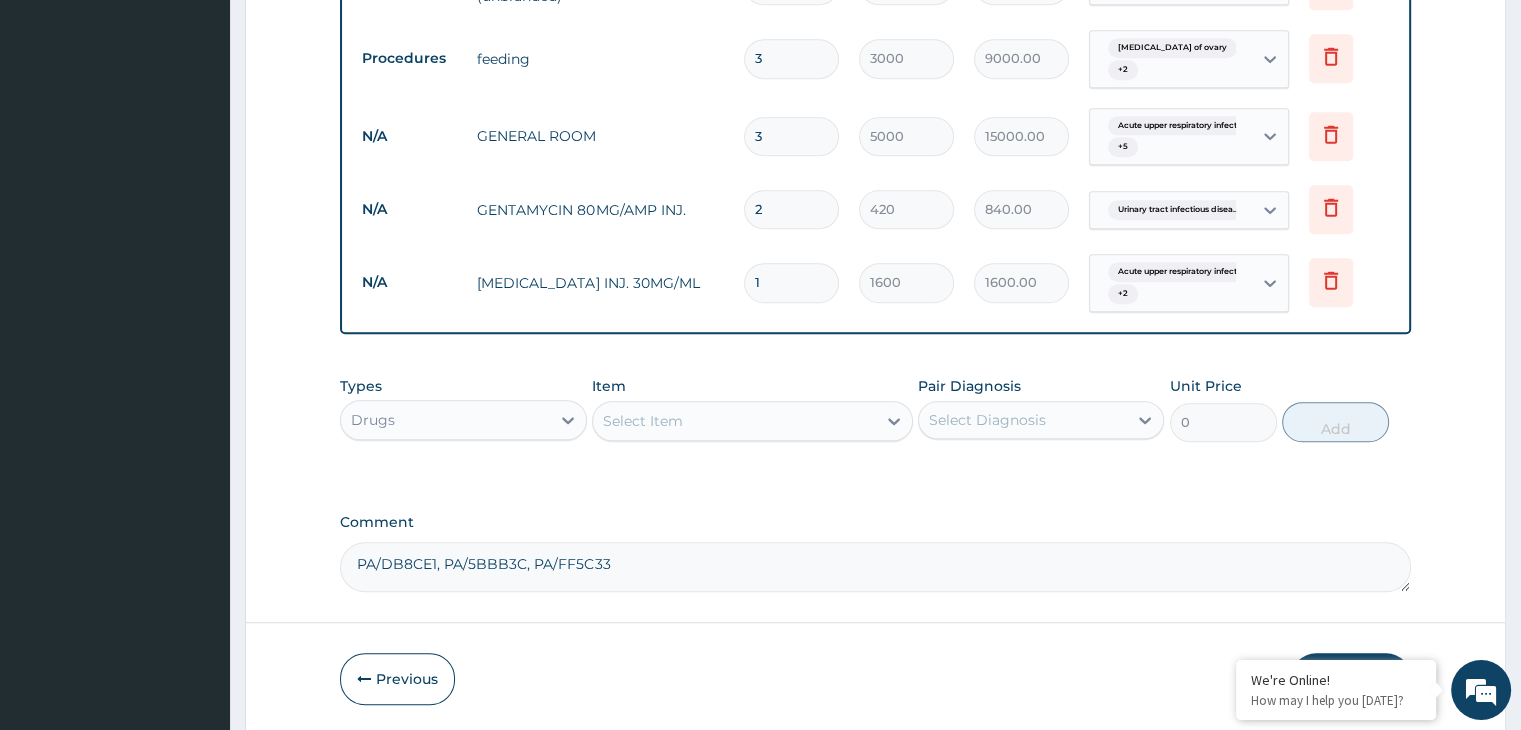 scroll, scrollTop: 1258, scrollLeft: 0, axis: vertical 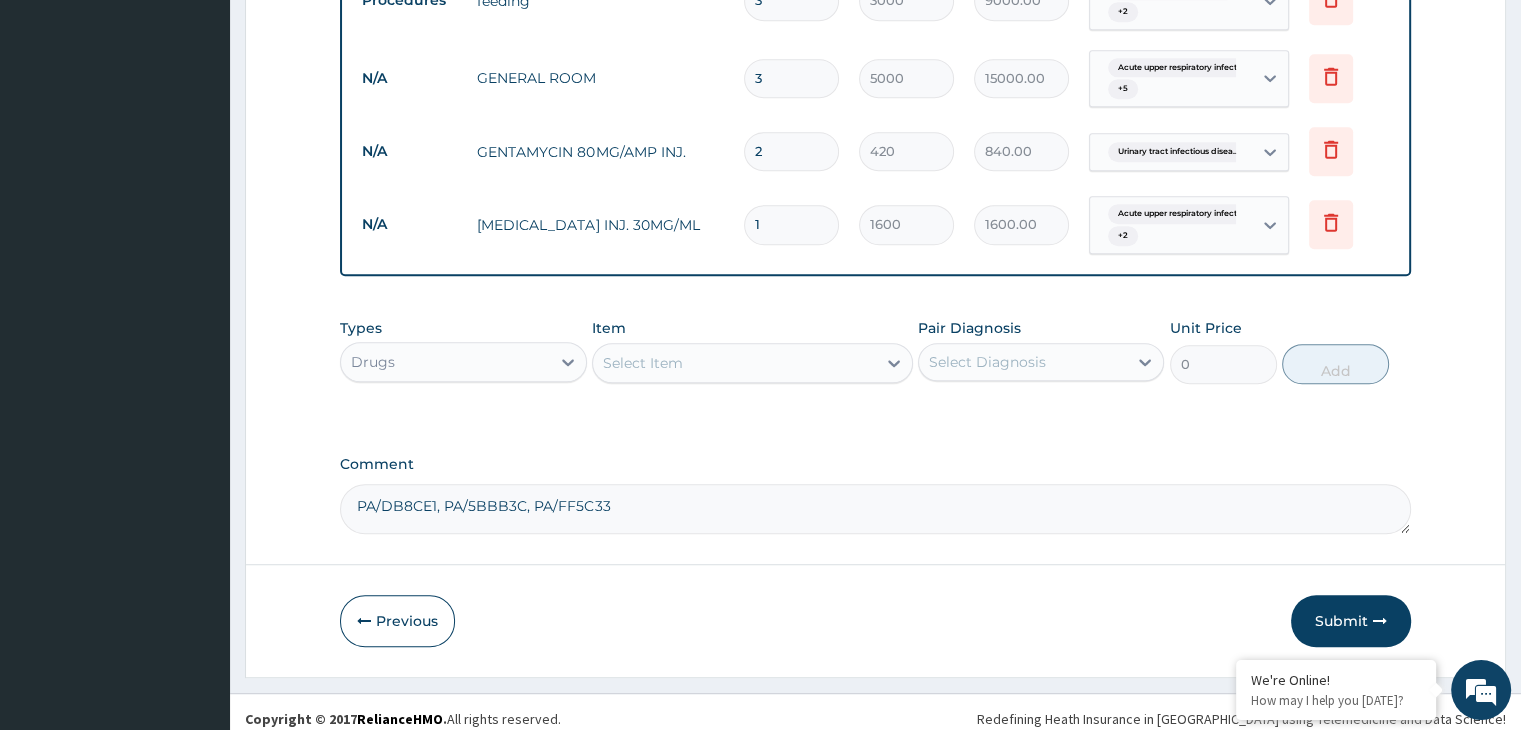 click on "PA/DB8CE1, PA/5BBB3C, PA/FF5C33" at bounding box center [875, 509] 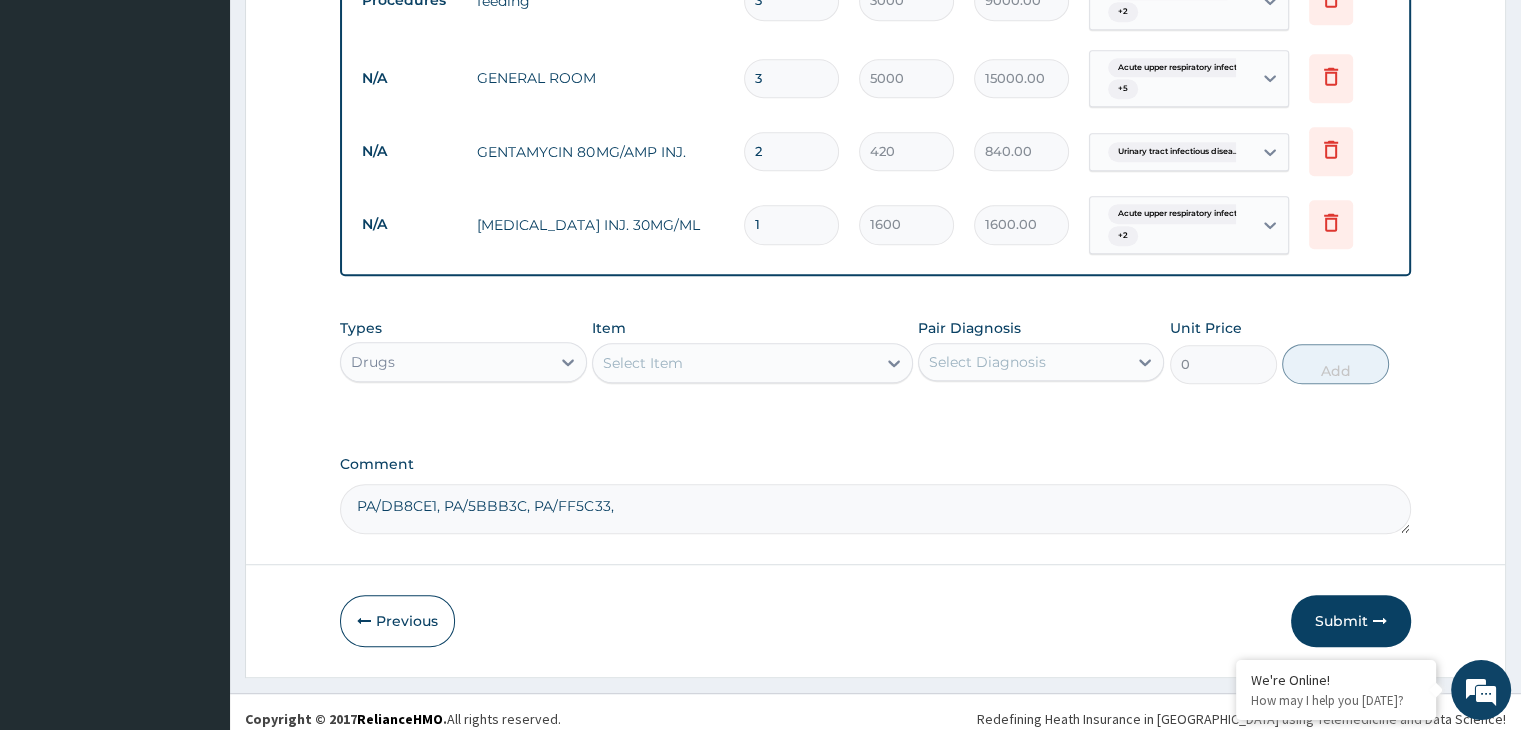 paste on "PA/30FBB1" 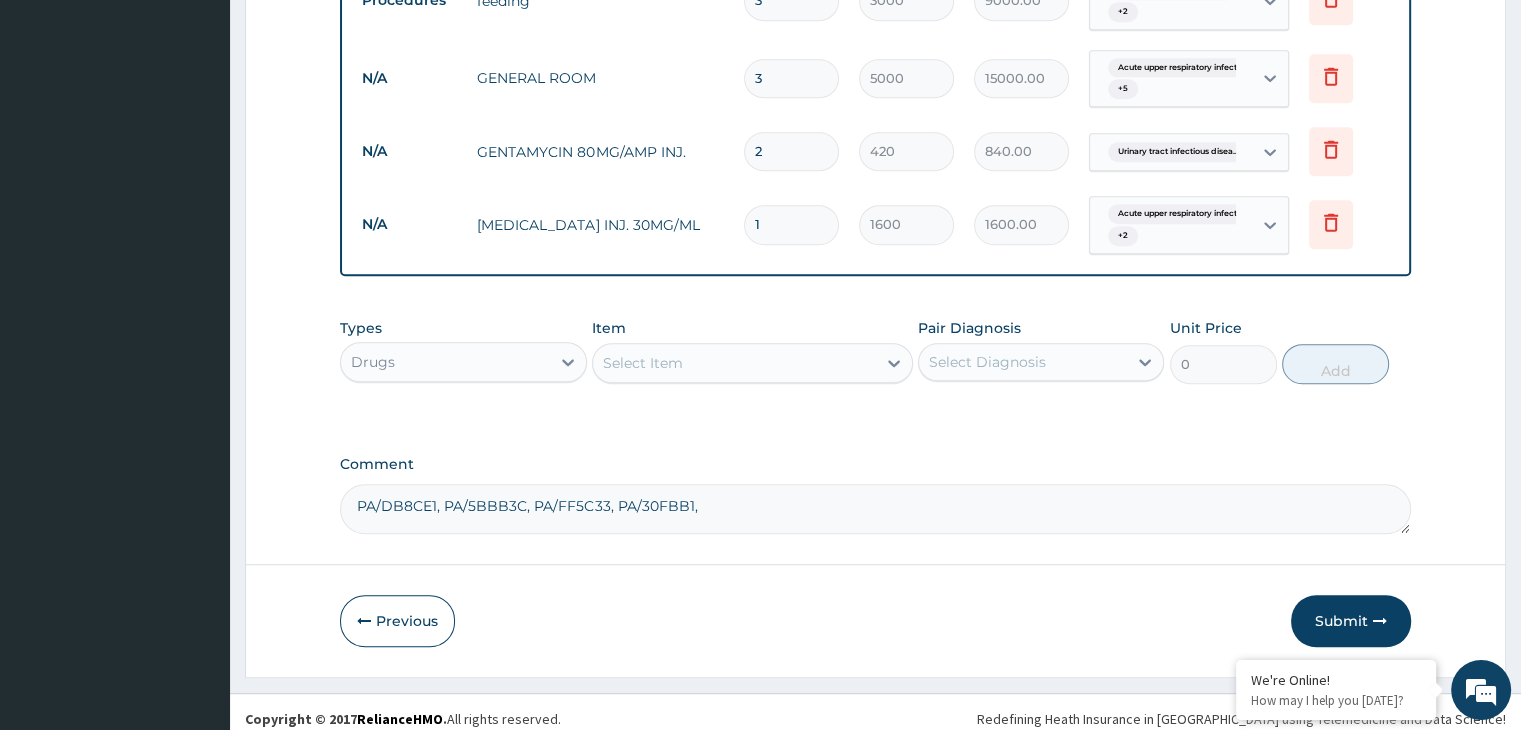 type on "PA/DB8CE1, PA/5BBB3C, PA/FF5C33, PA/30FBB1," 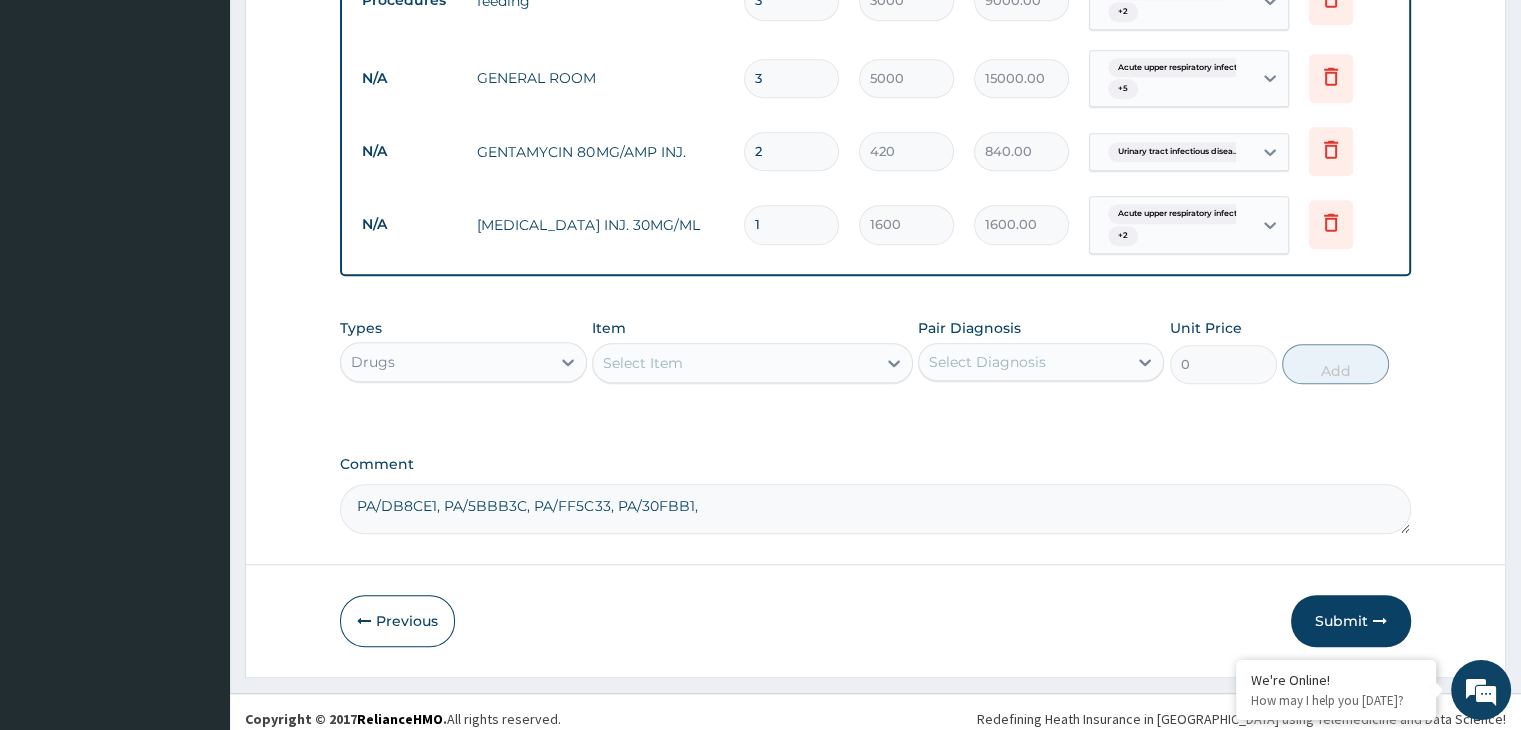 click on "Types Drugs Item Select Item Pair Diagnosis Select Diagnosis Unit Price 0 Add" at bounding box center [875, 351] 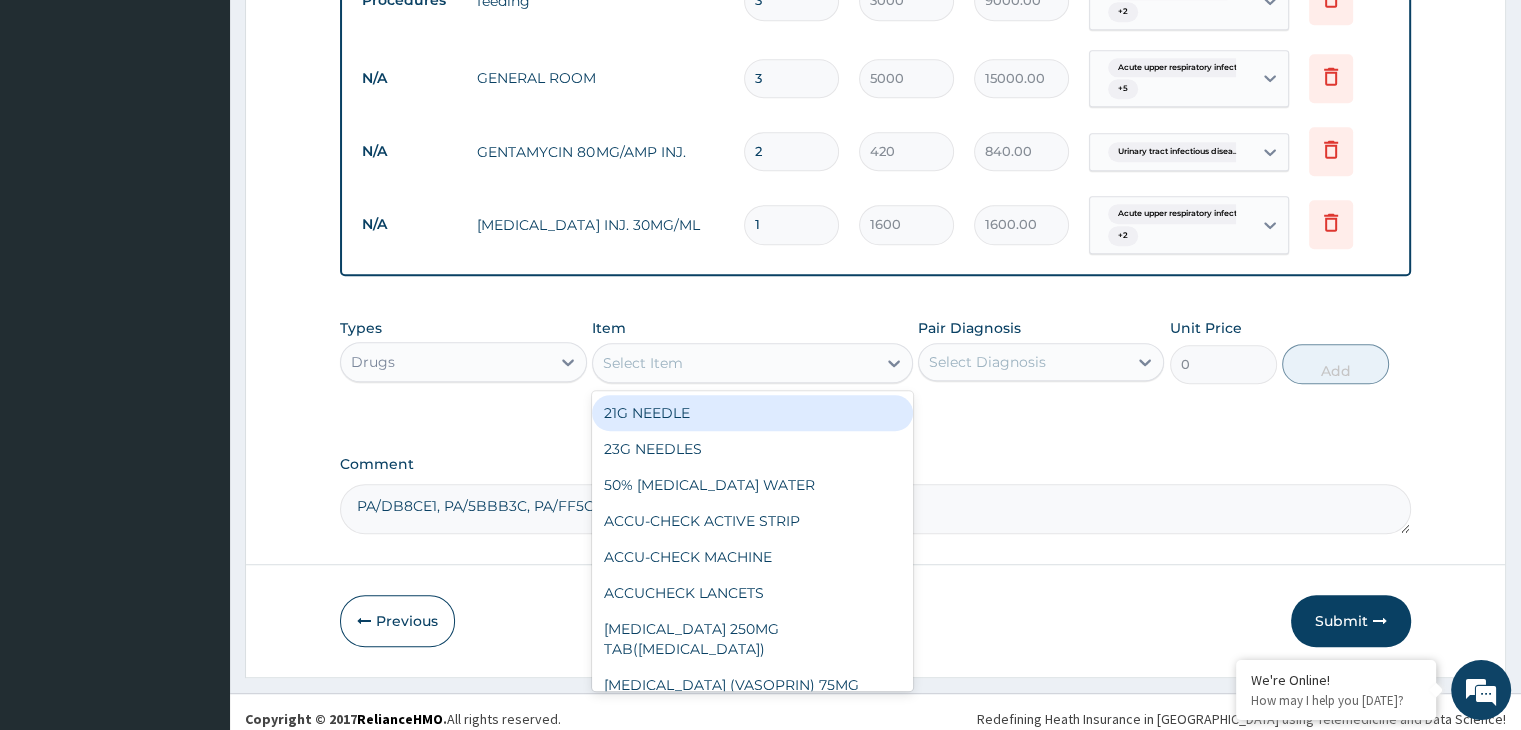 click on "Select Item" at bounding box center (734, 363) 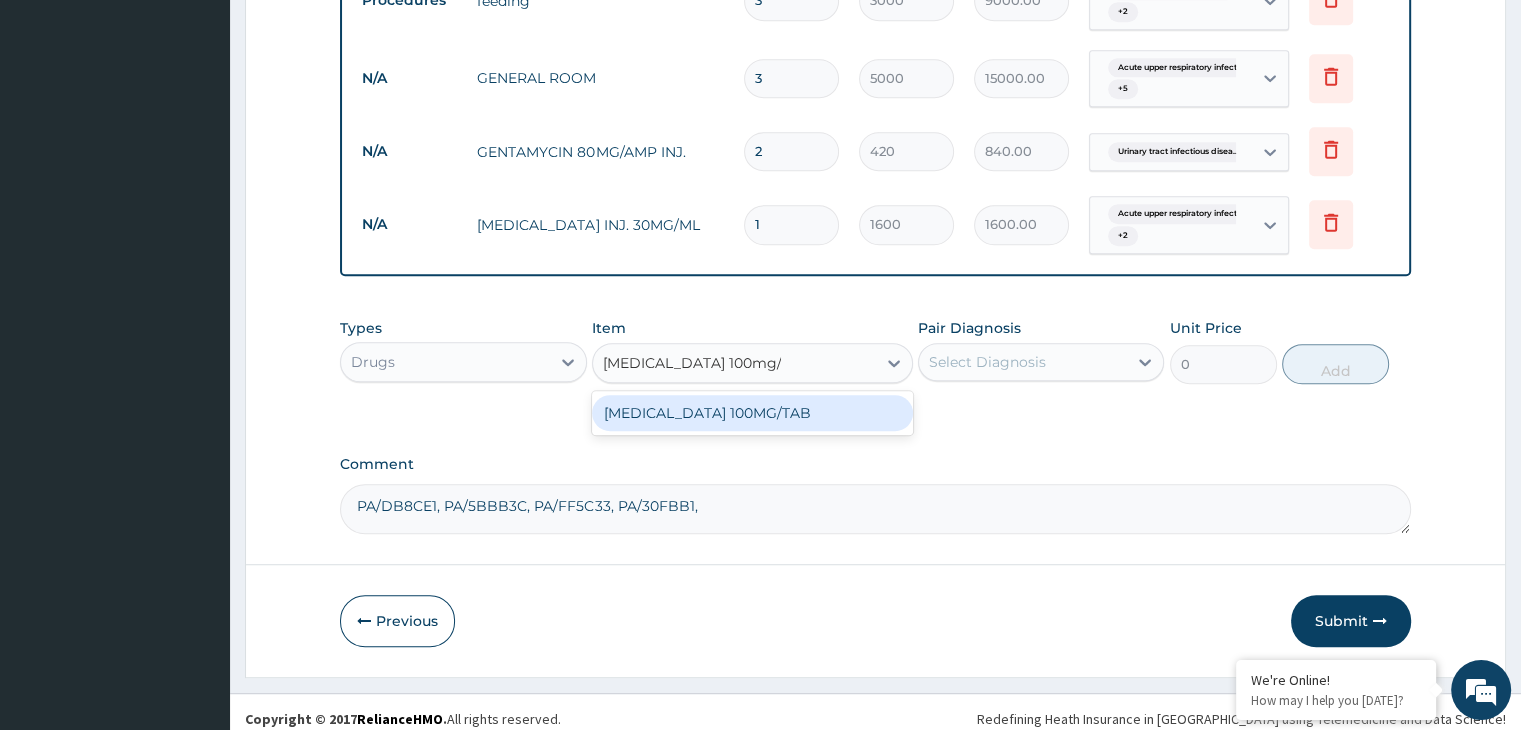 click on "[MEDICAL_DATA] 100MG/TAB" at bounding box center (752, 413) 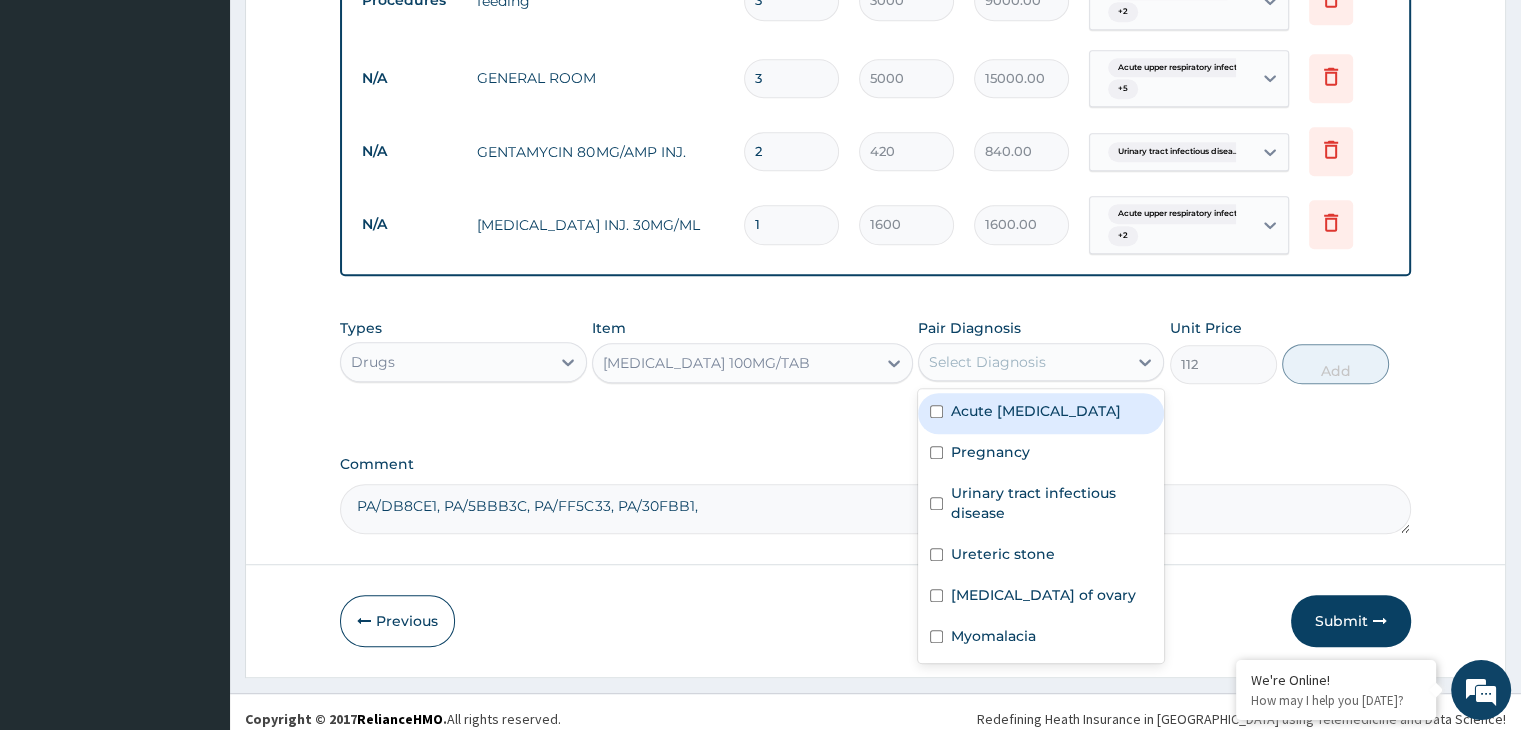 click on "Select Diagnosis" at bounding box center [1023, 362] 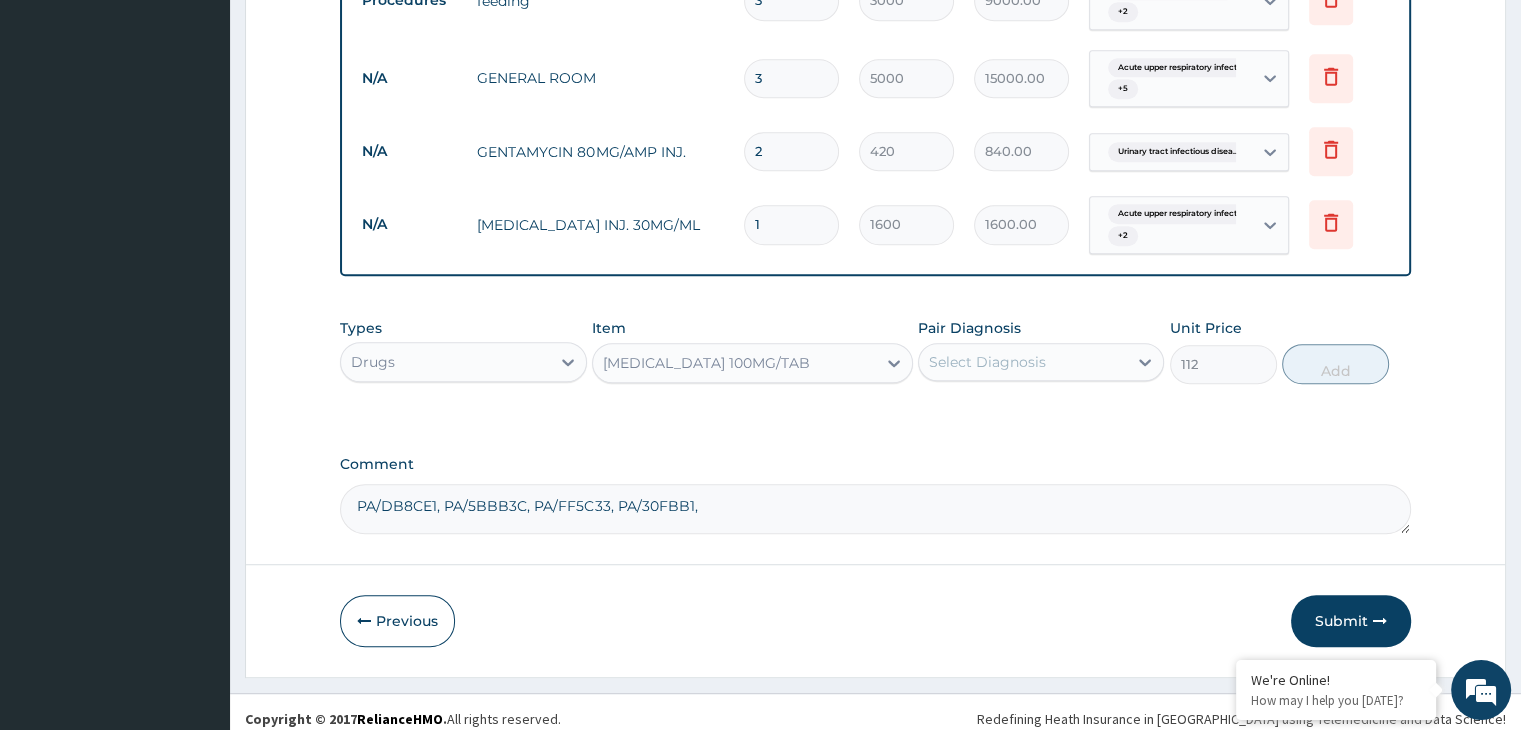 click on "Comment" at bounding box center [875, 464] 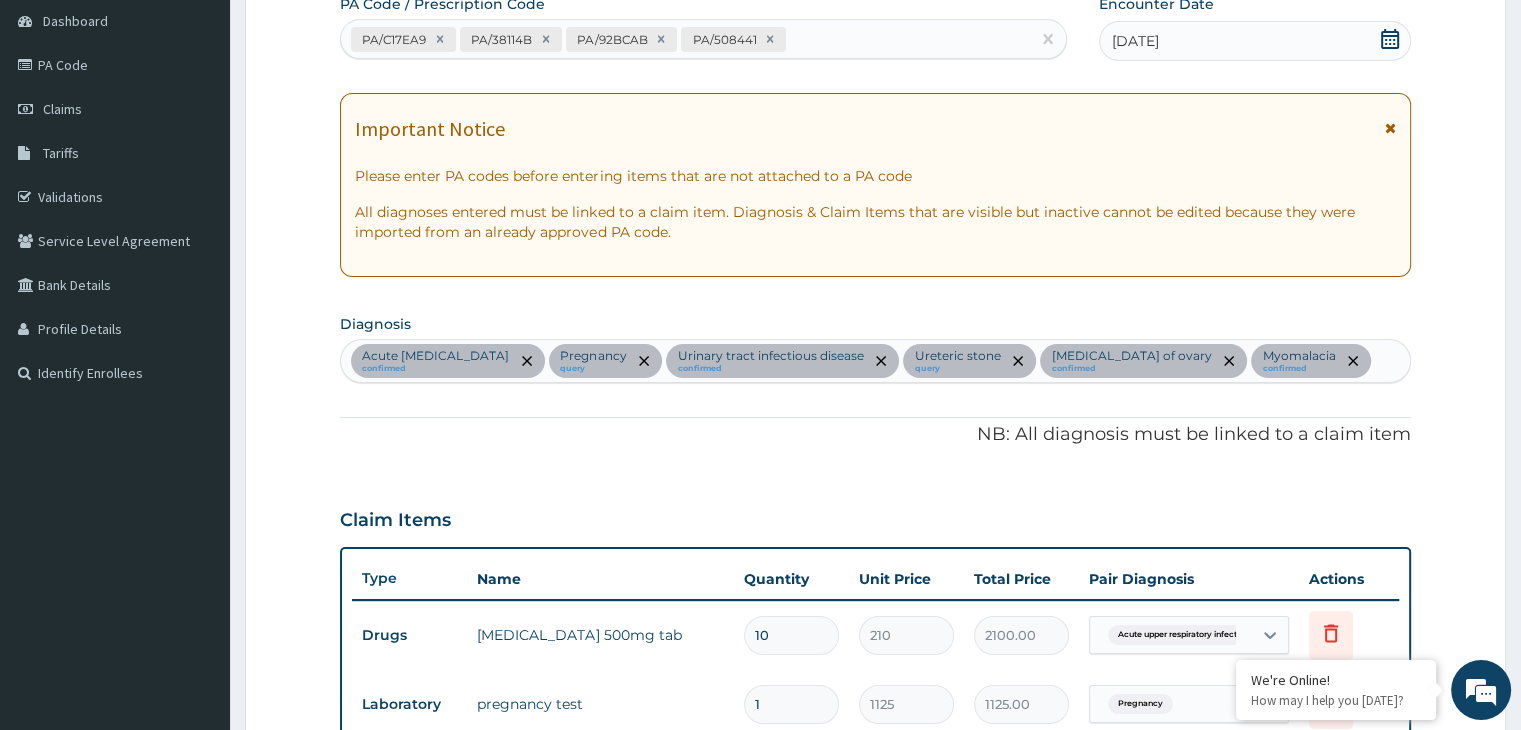 scroll, scrollTop: 58, scrollLeft: 0, axis: vertical 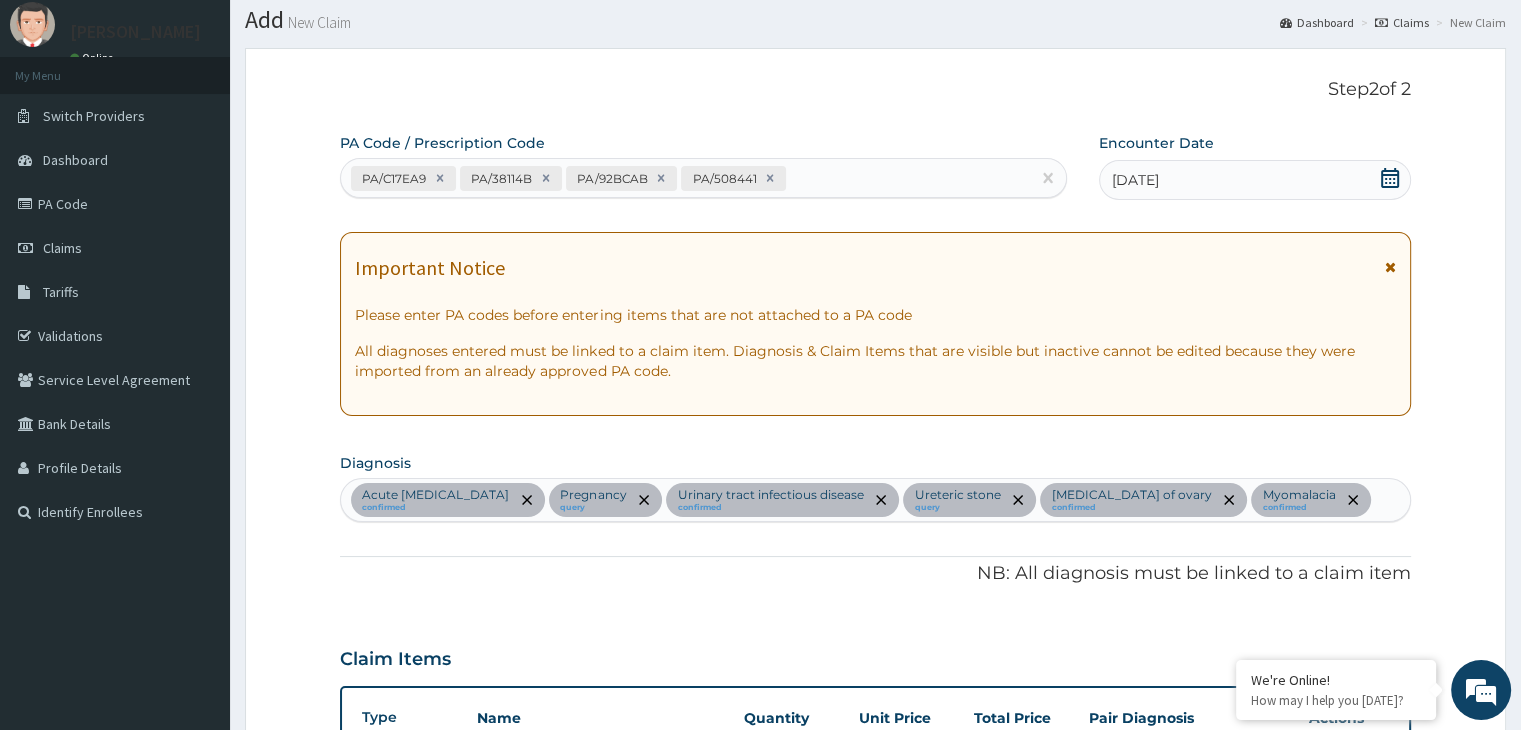 click on "Acute upper respiratory infection confirmed Pregnancy query Urinary tract infectious disease confirmed Ureteric stone query Cyst of ovary confirmed Myomalacia confirmed" at bounding box center [875, 500] 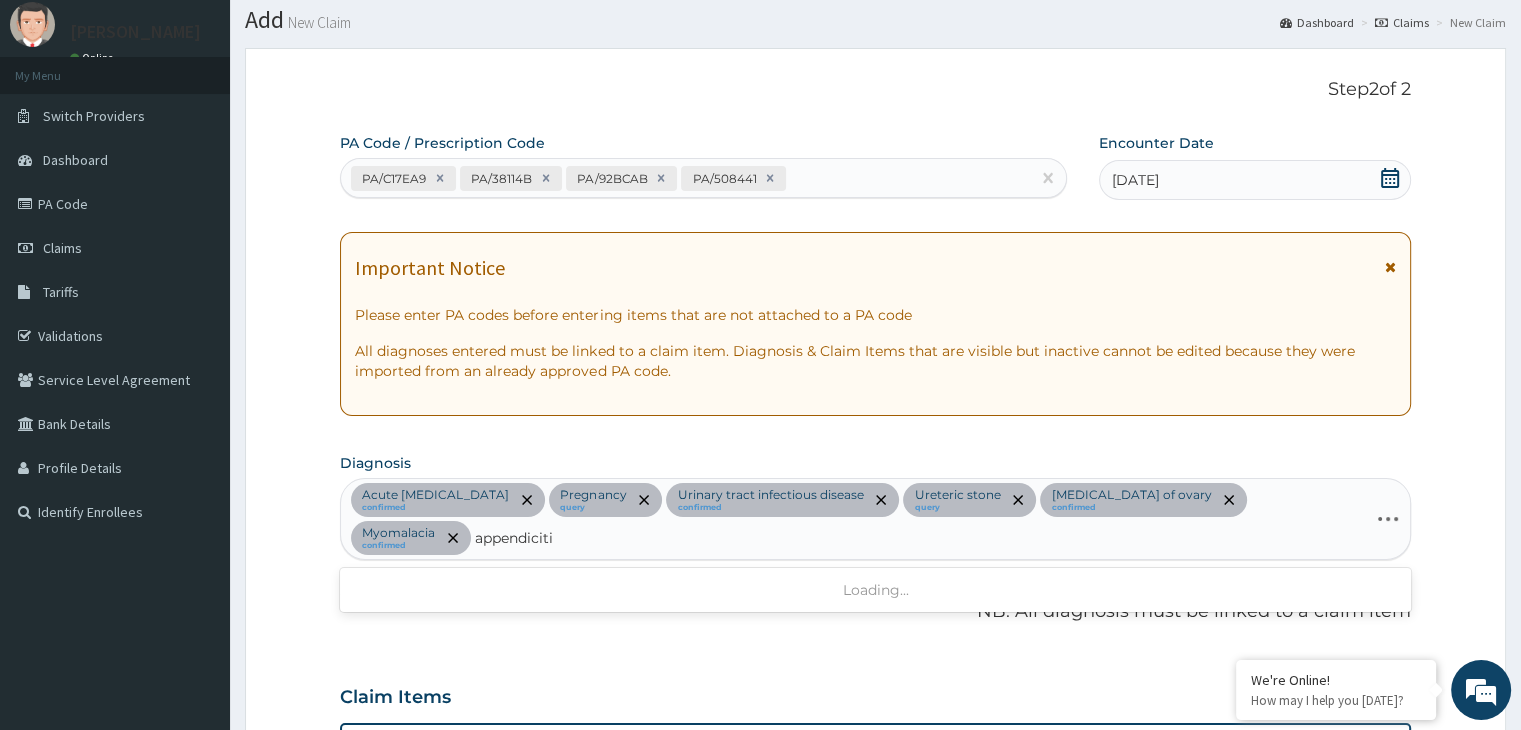 type on "appendicitis" 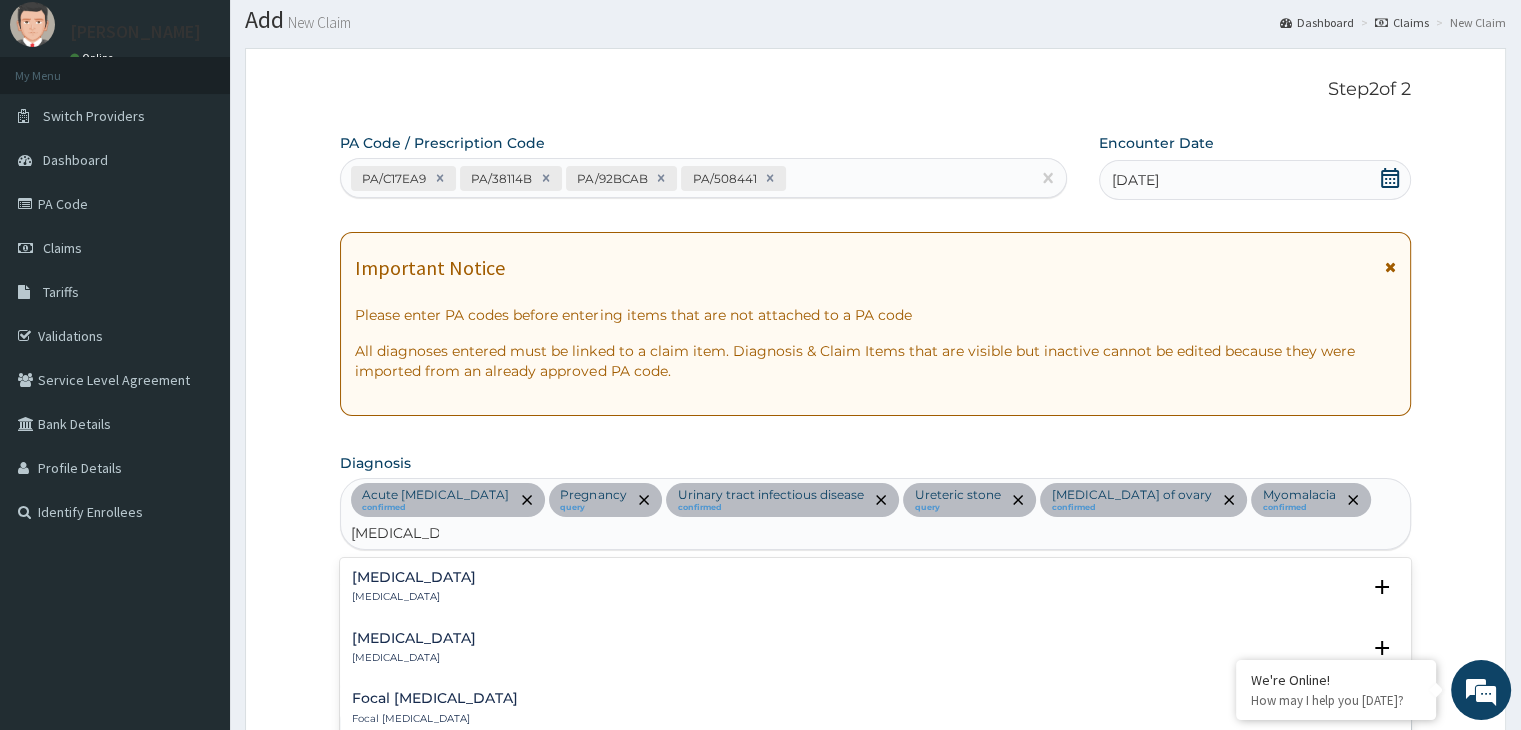 click on "Appendicitis" at bounding box center (414, 597) 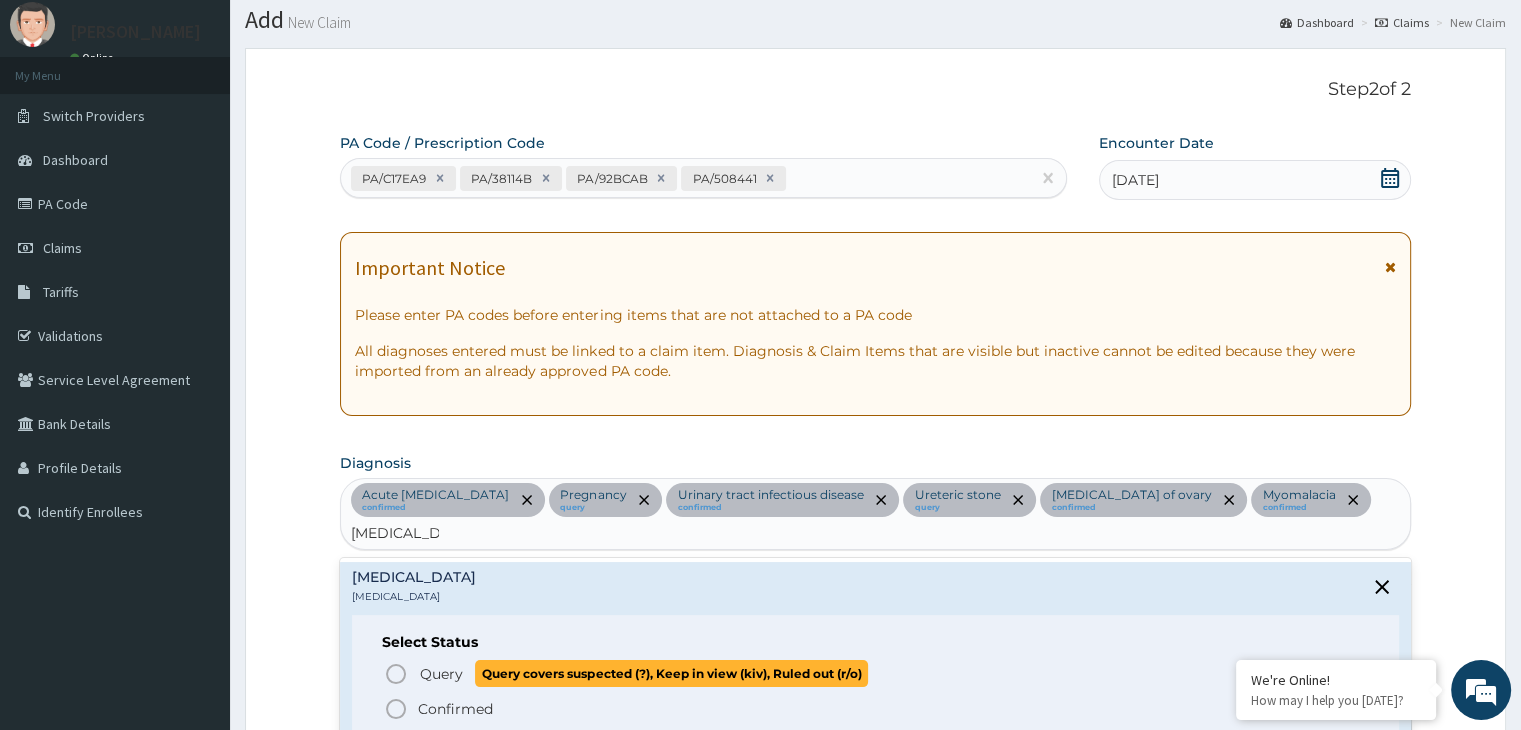 click 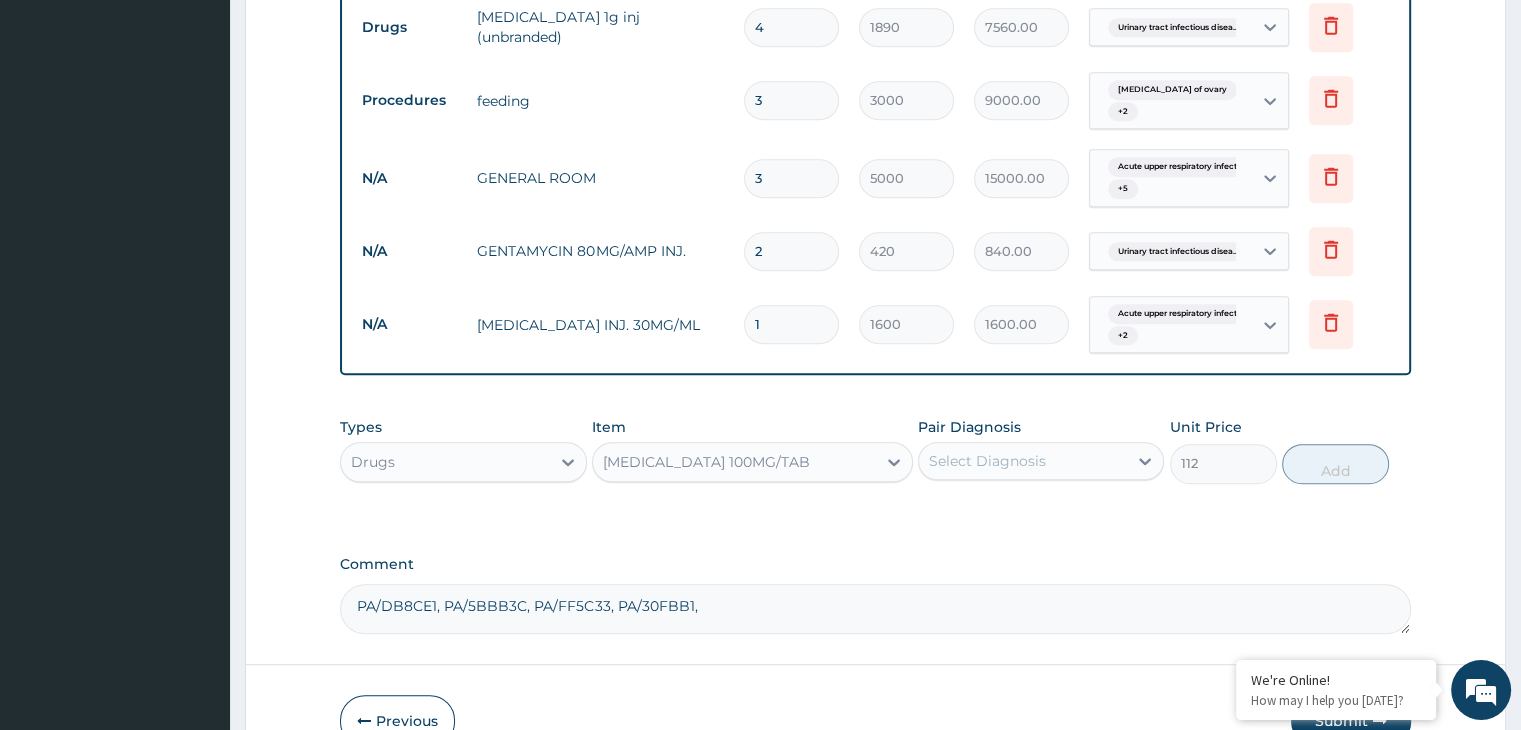 scroll, scrollTop: 1296, scrollLeft: 0, axis: vertical 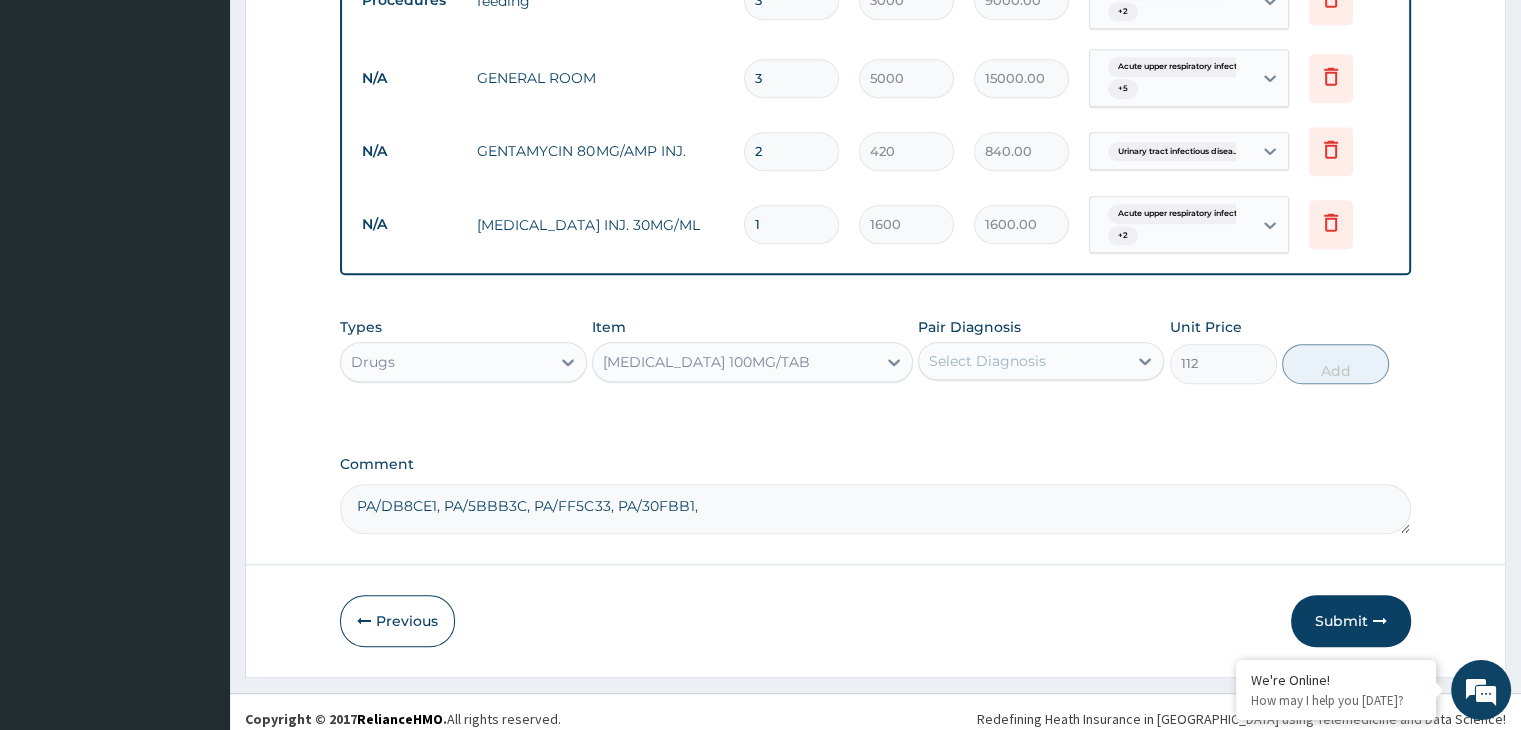 click on "Select Diagnosis" at bounding box center (1023, 361) 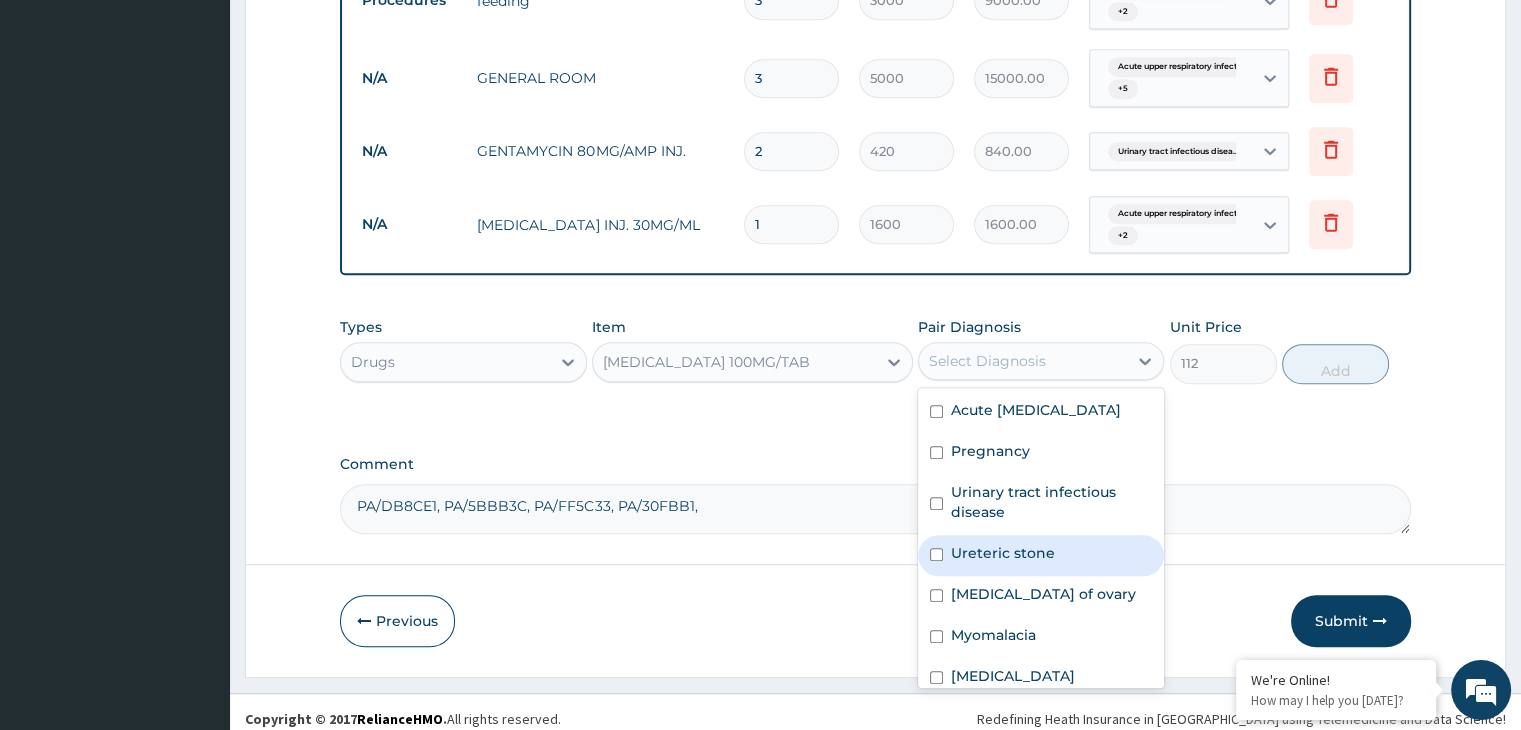 scroll, scrollTop: 35, scrollLeft: 0, axis: vertical 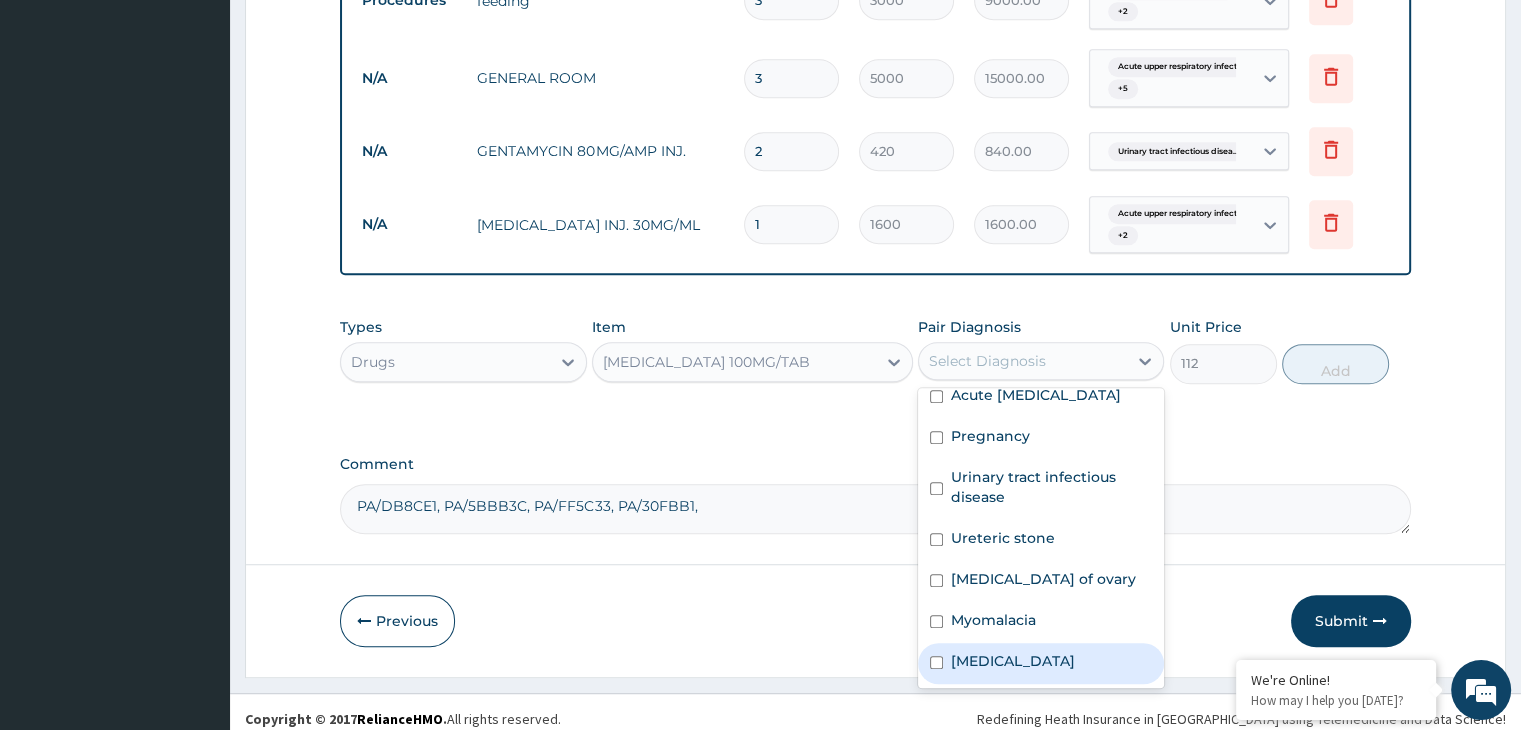 click on "Appendicitis" at bounding box center [1013, 661] 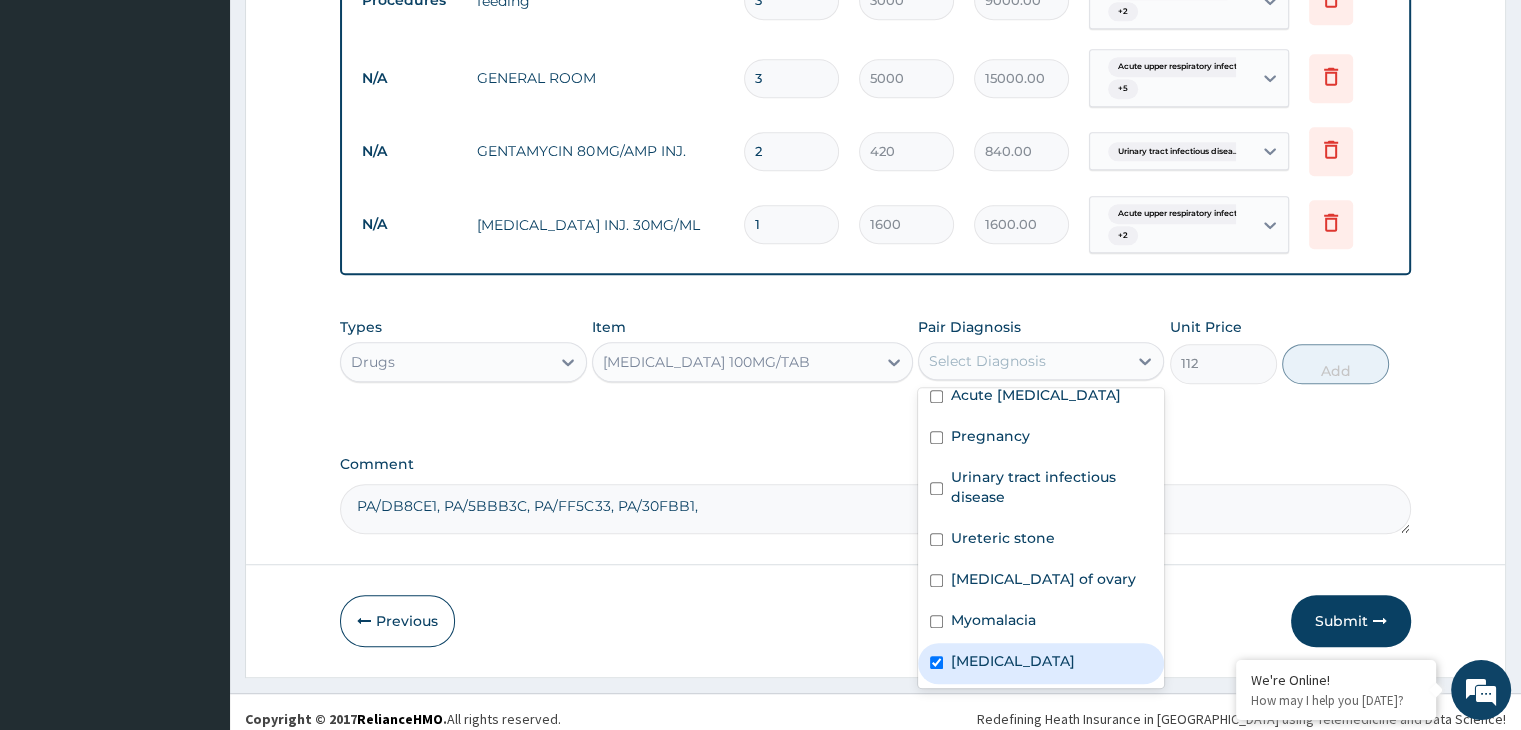 checkbox on "true" 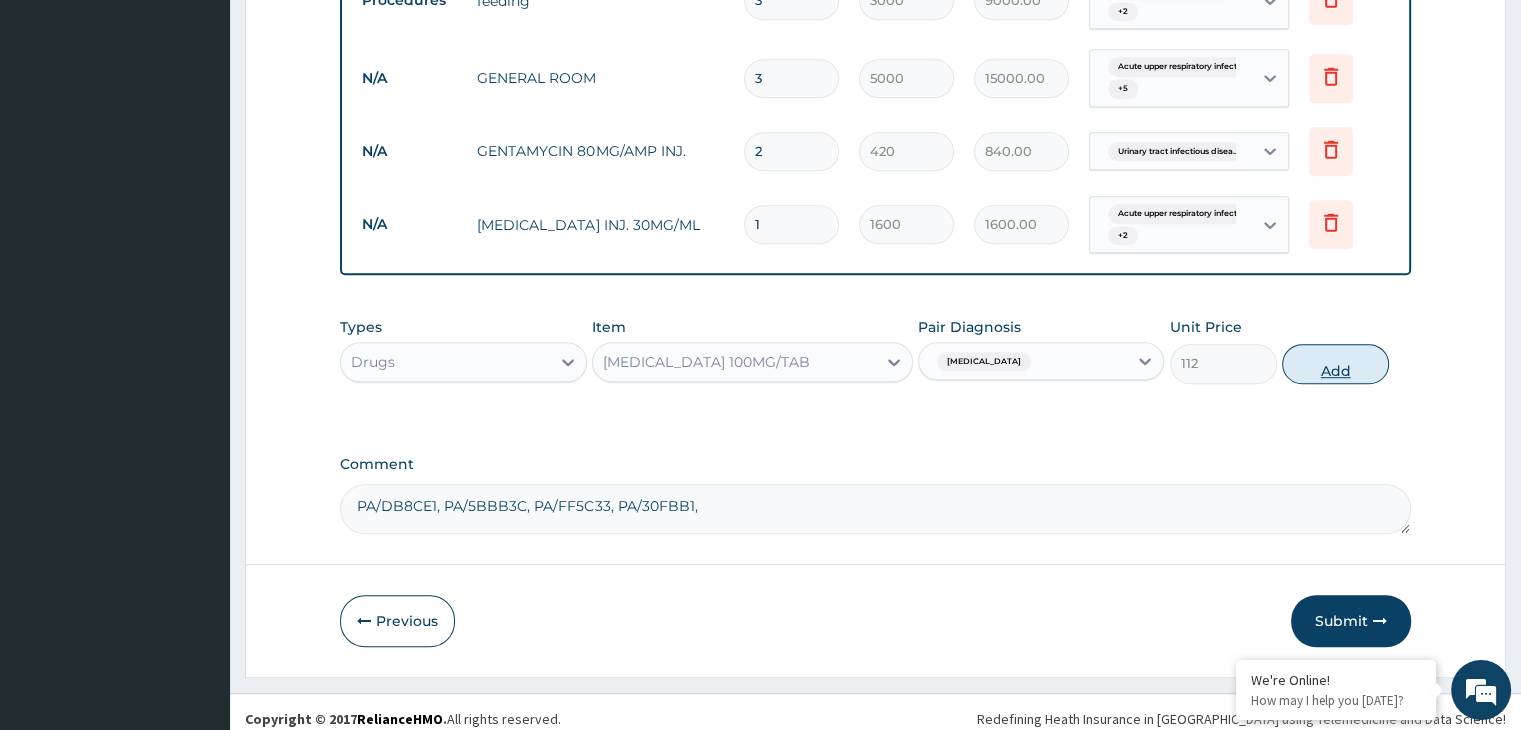 click on "Add" at bounding box center [1335, 364] 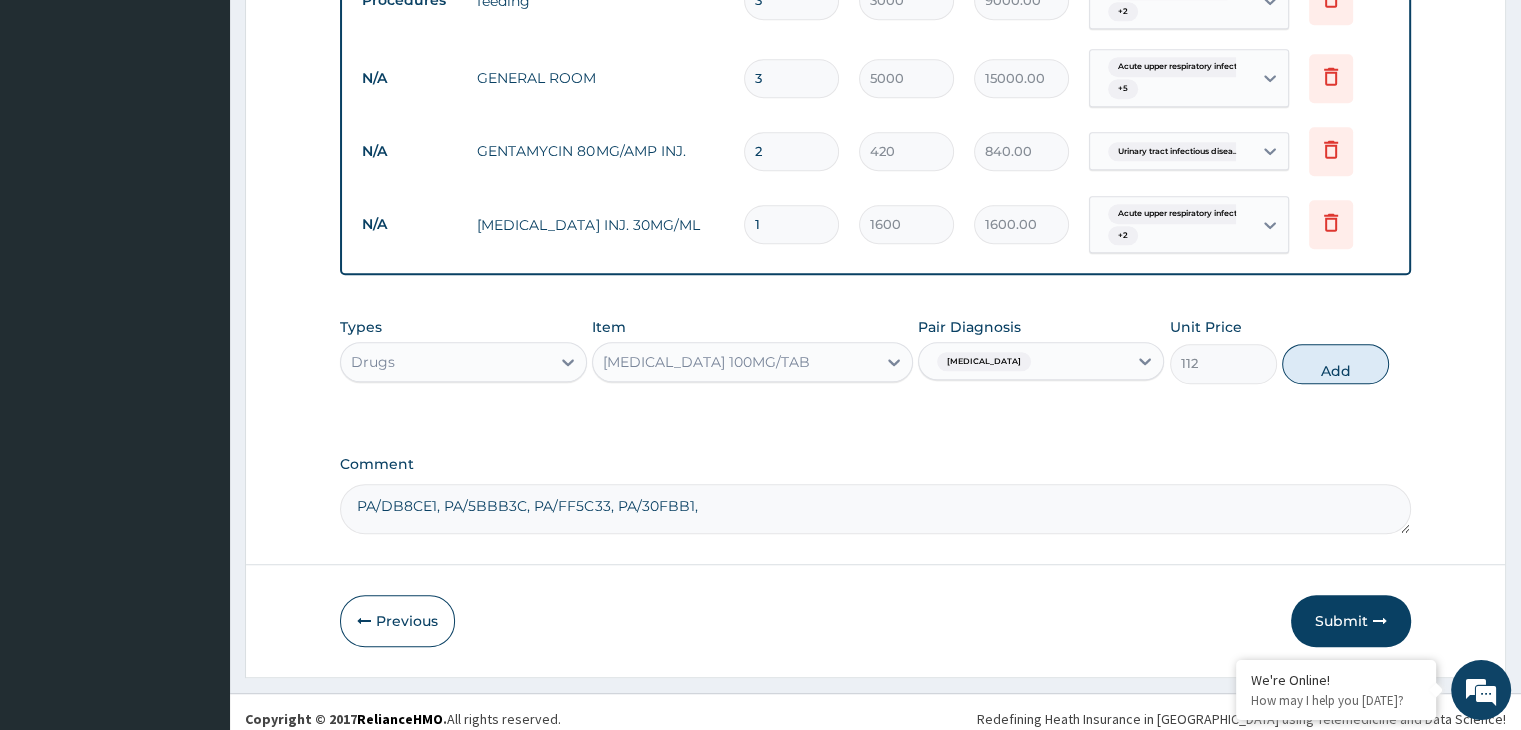 type on "0" 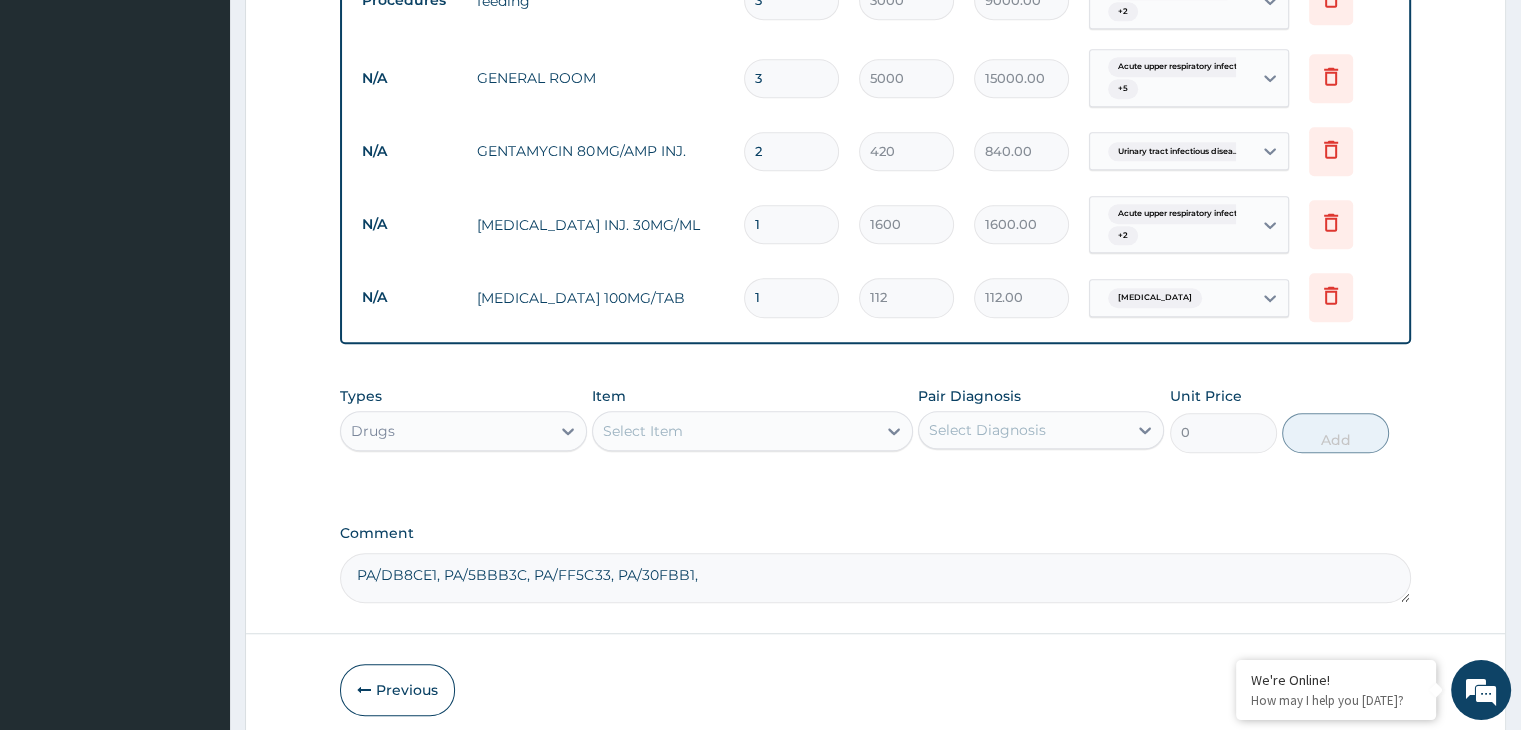 type on "10" 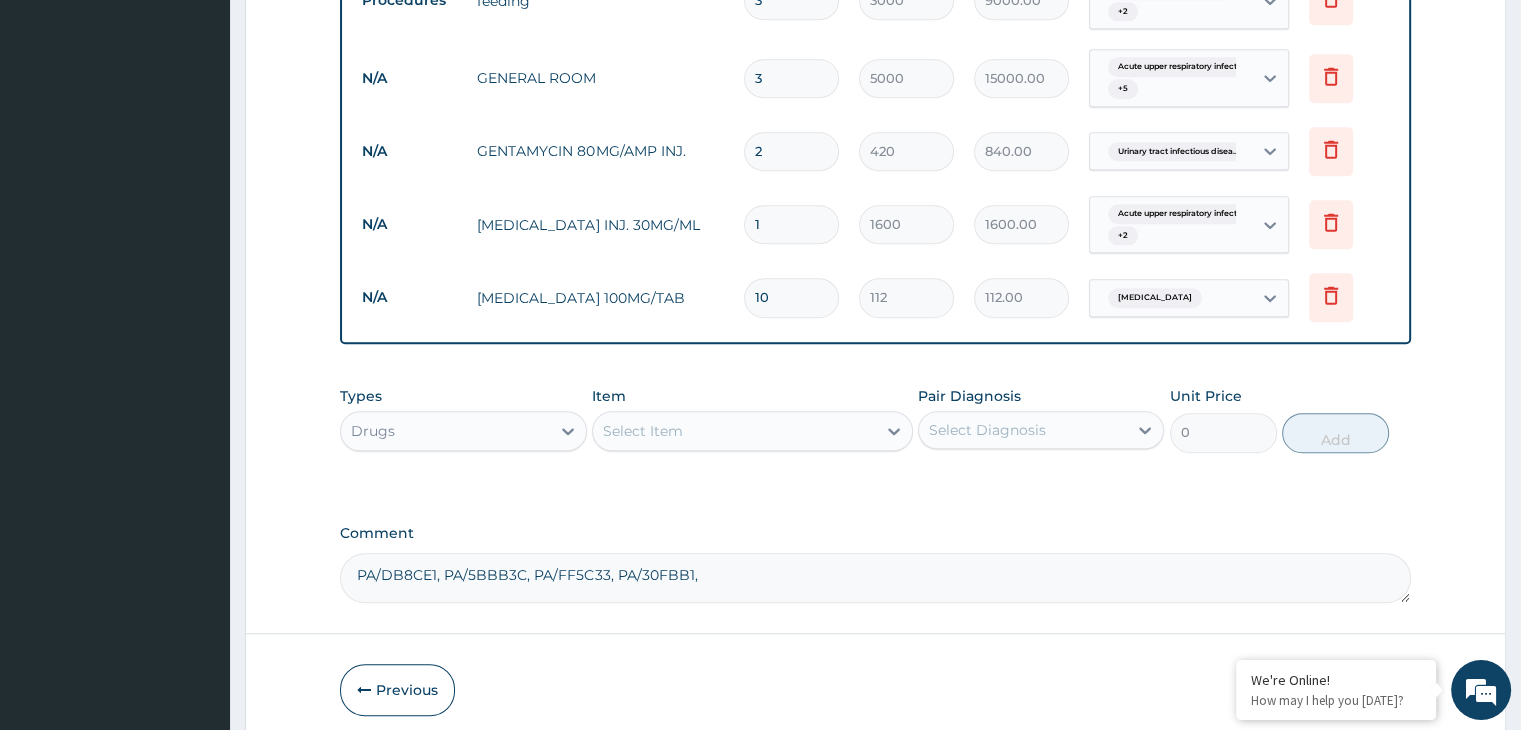 type on "1120.00" 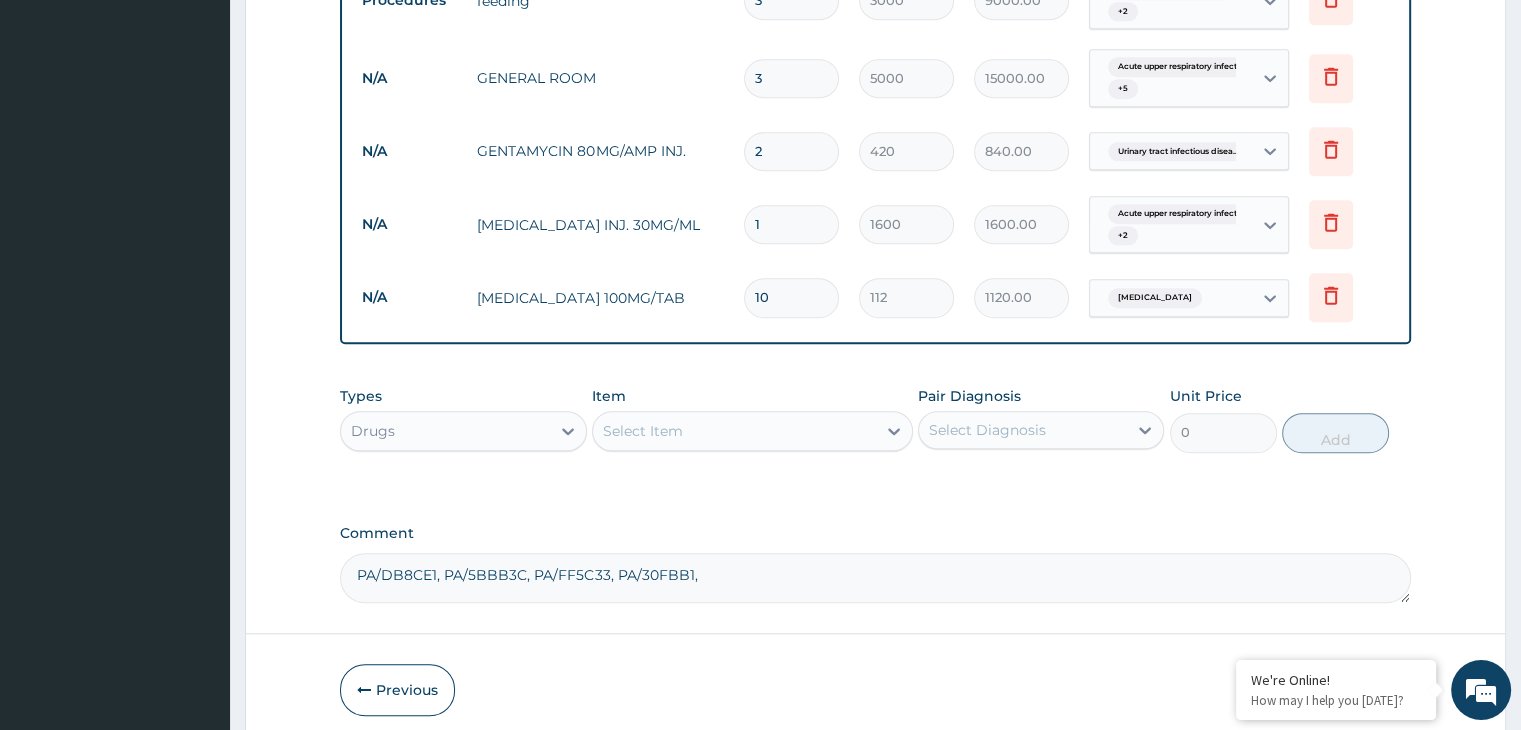 type on "10" 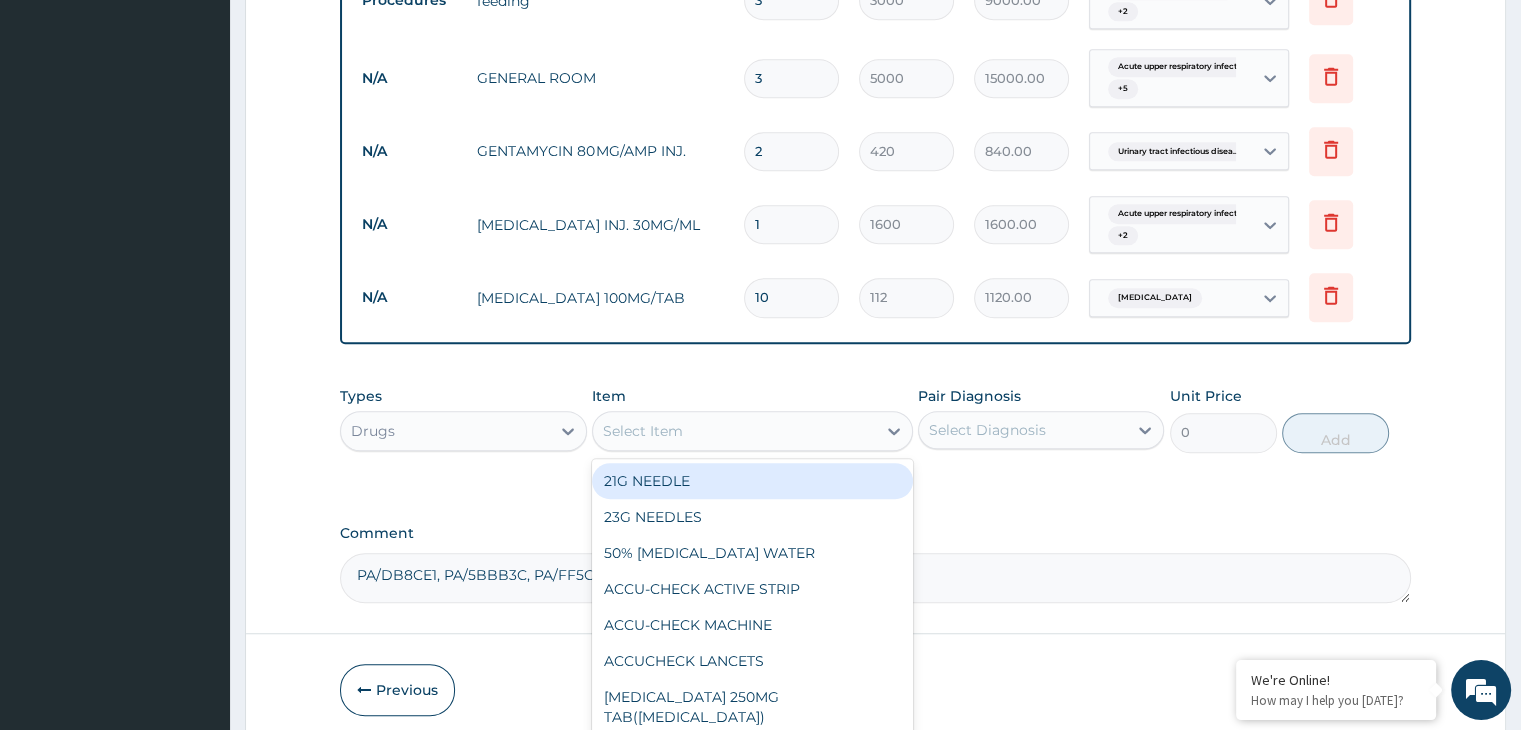 click on "Select Item" at bounding box center [643, 431] 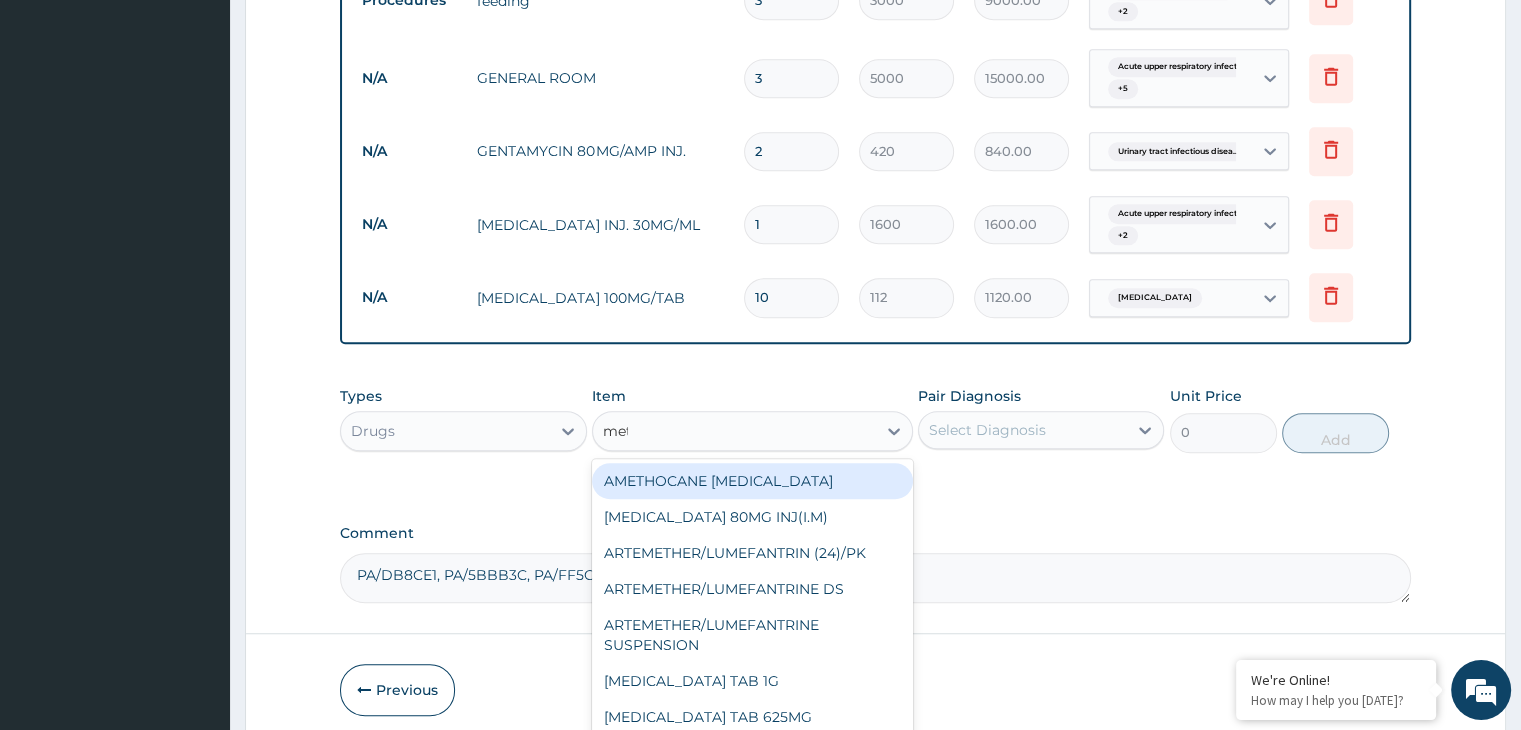 type on "metr" 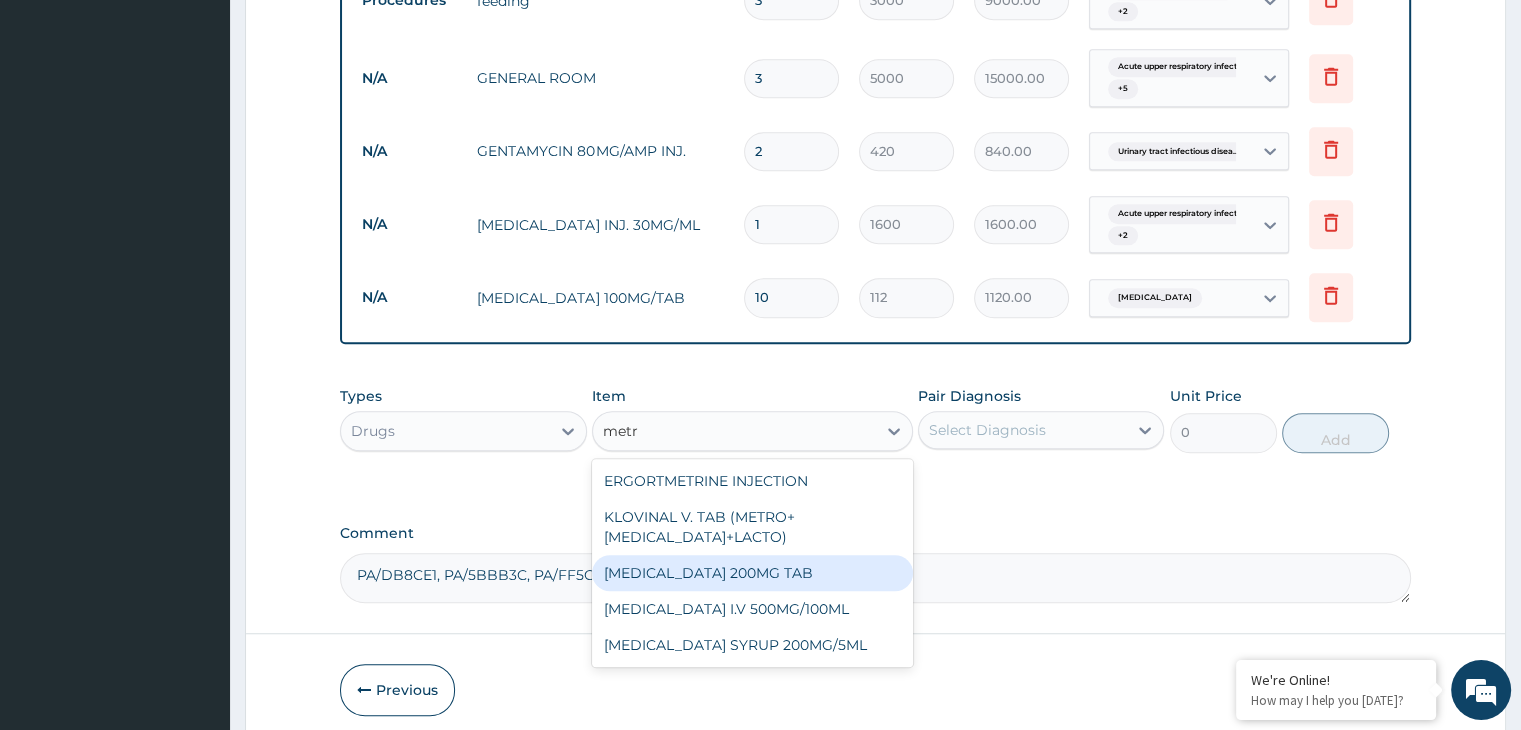 click on "[MEDICAL_DATA] 200MG TAB" at bounding box center [752, 573] 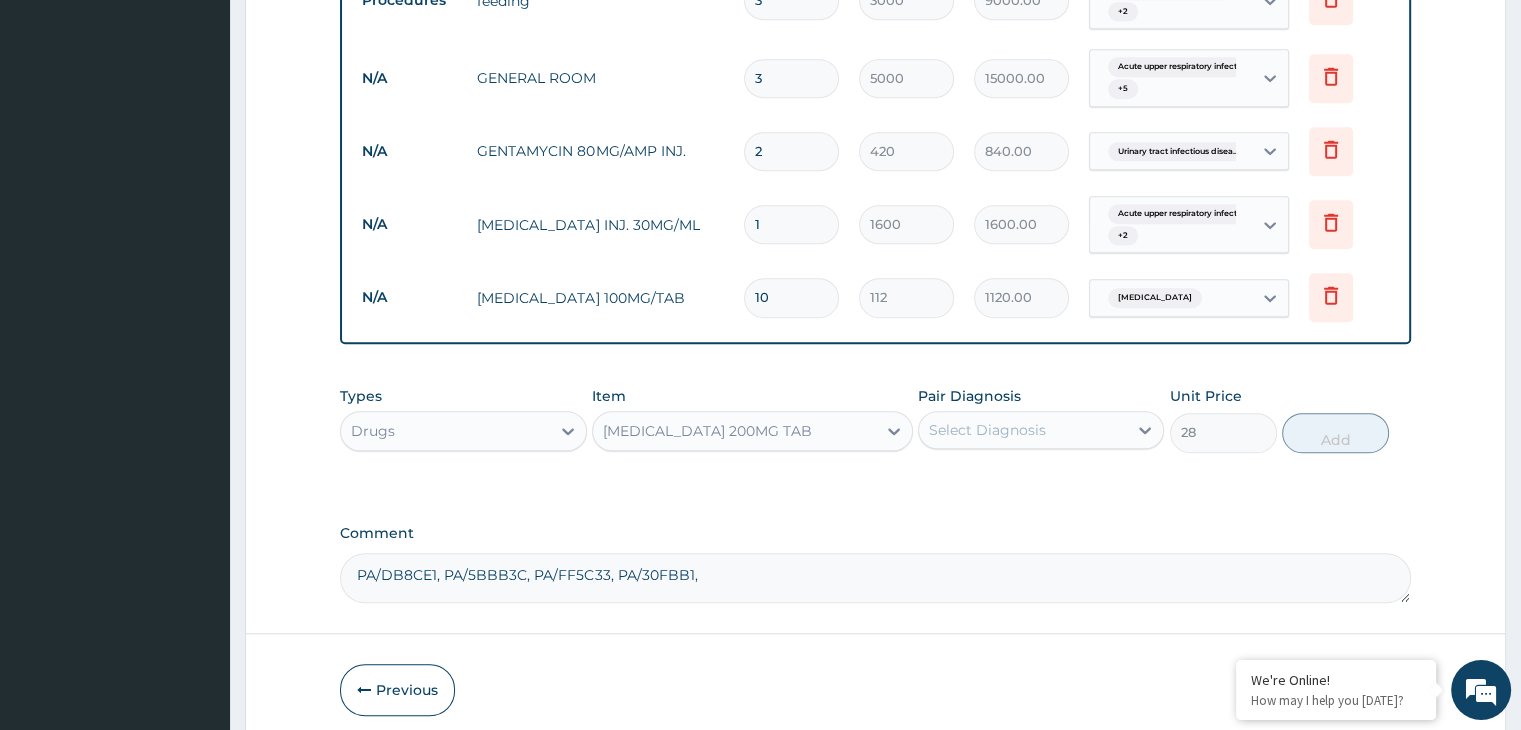 click on "Select Diagnosis" at bounding box center (1023, 430) 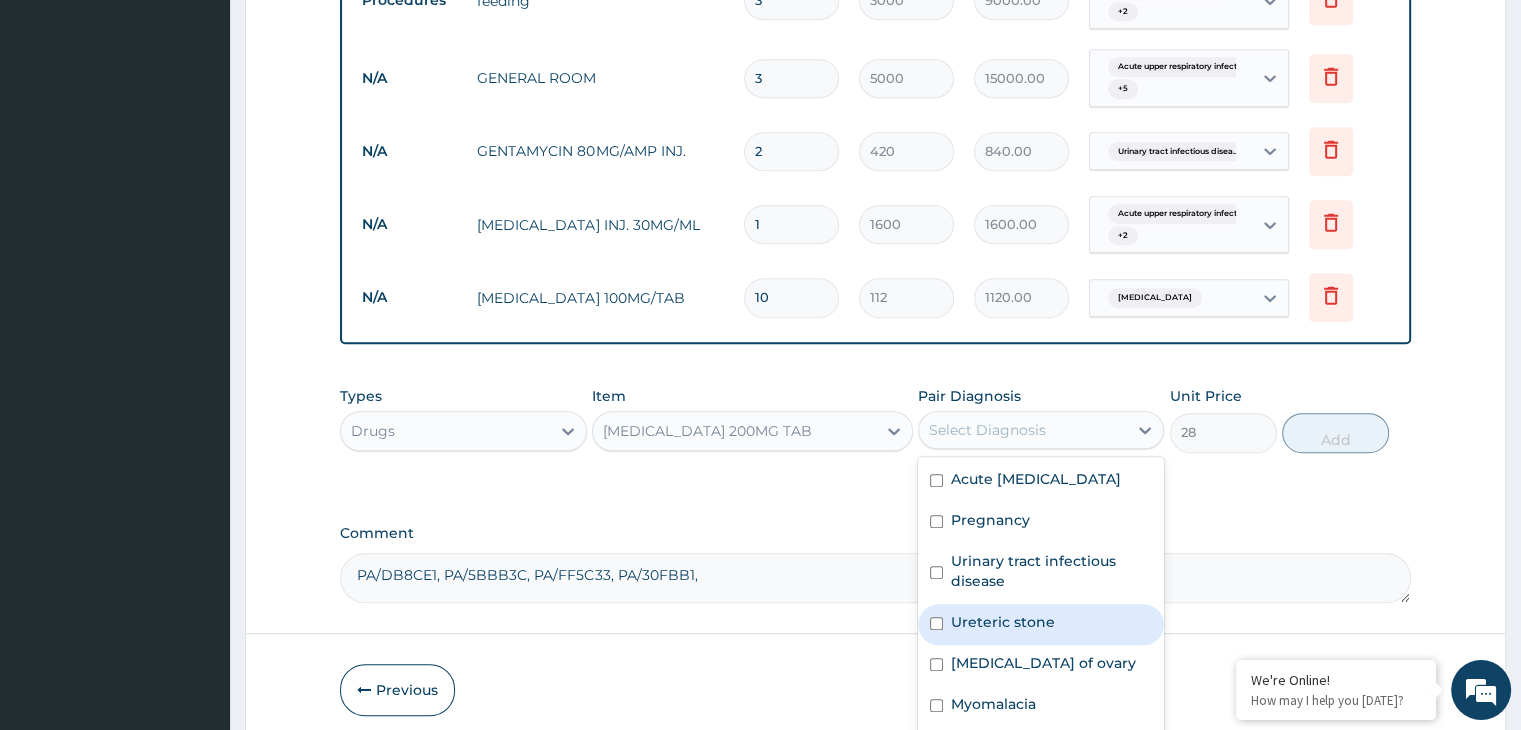 scroll, scrollTop: 35, scrollLeft: 0, axis: vertical 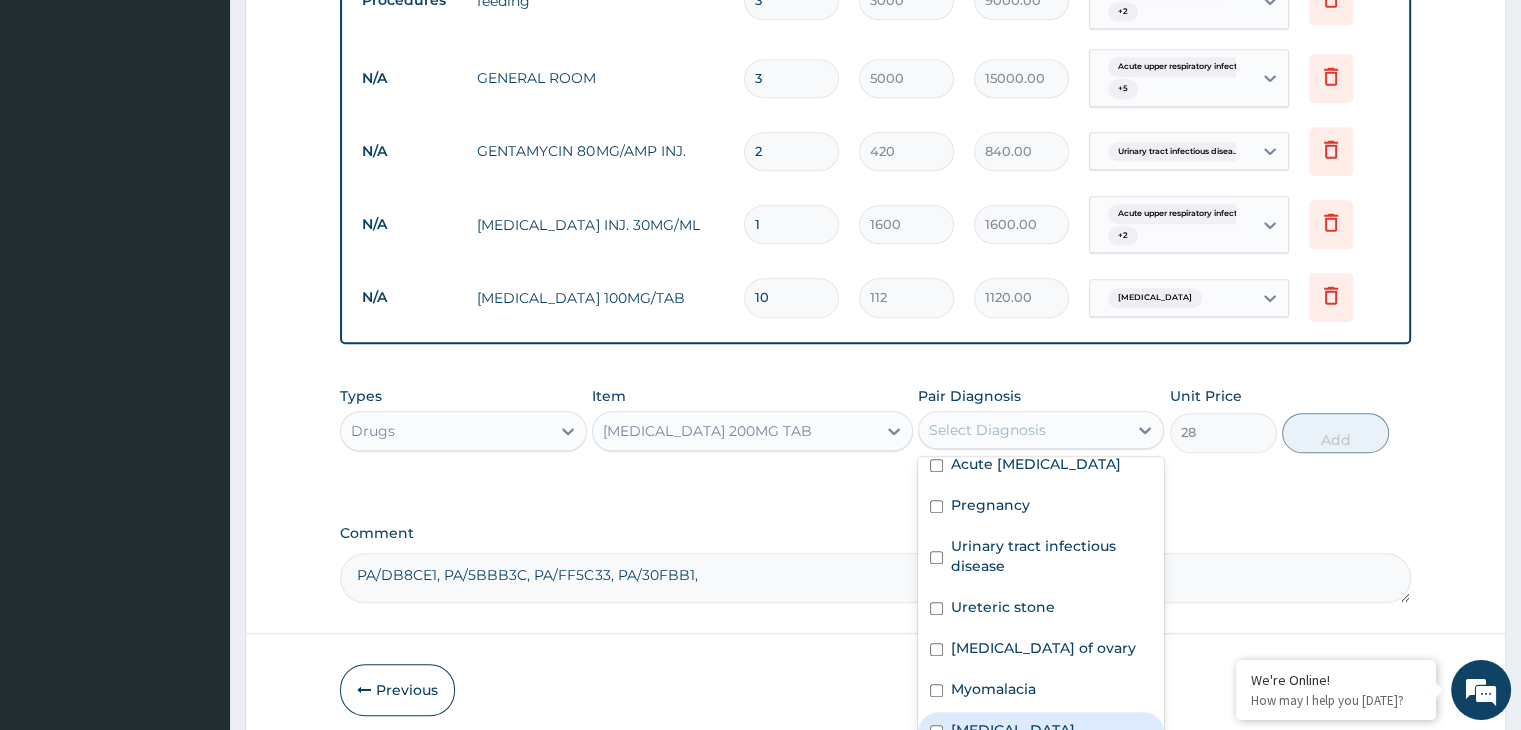 click on "Appendicitis" at bounding box center [1013, 730] 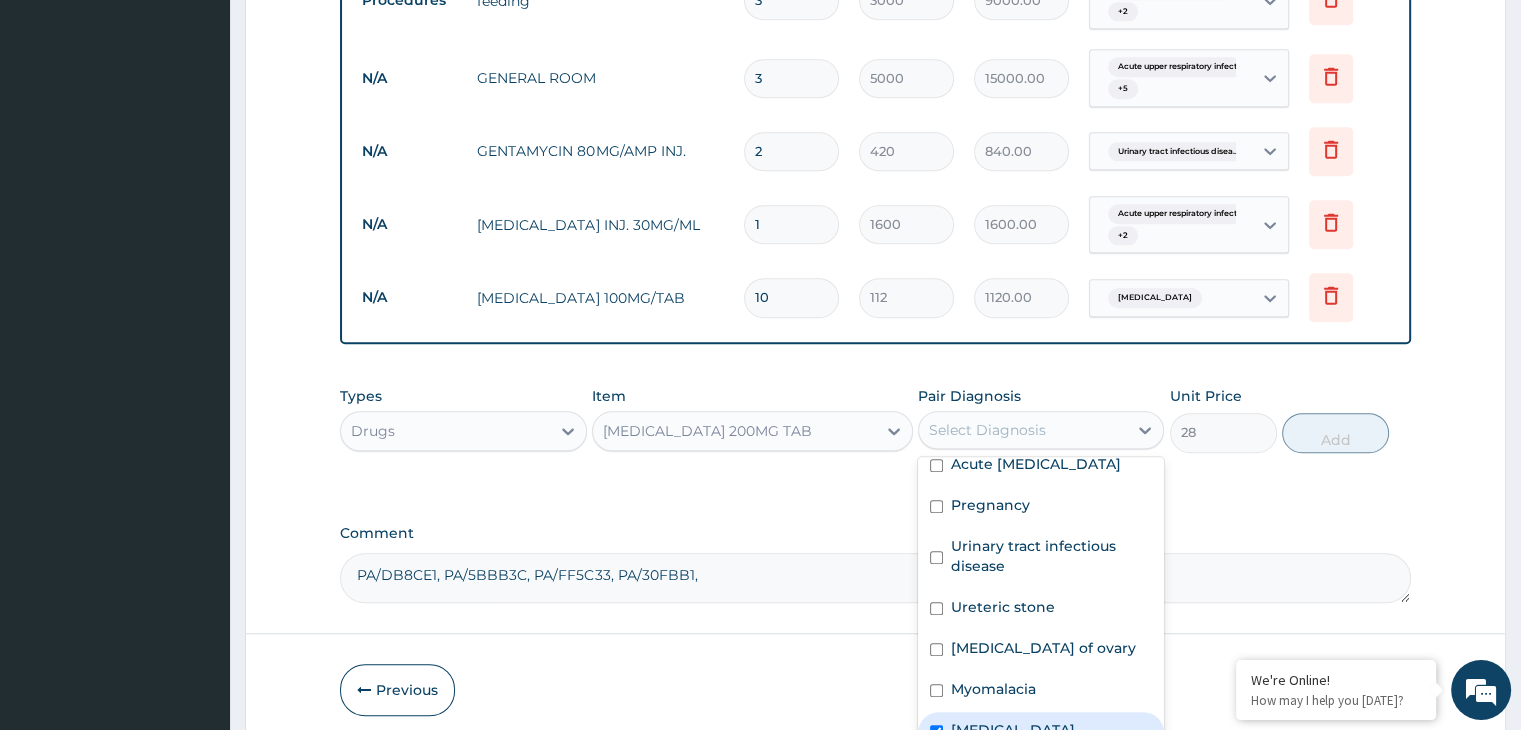 checkbox on "true" 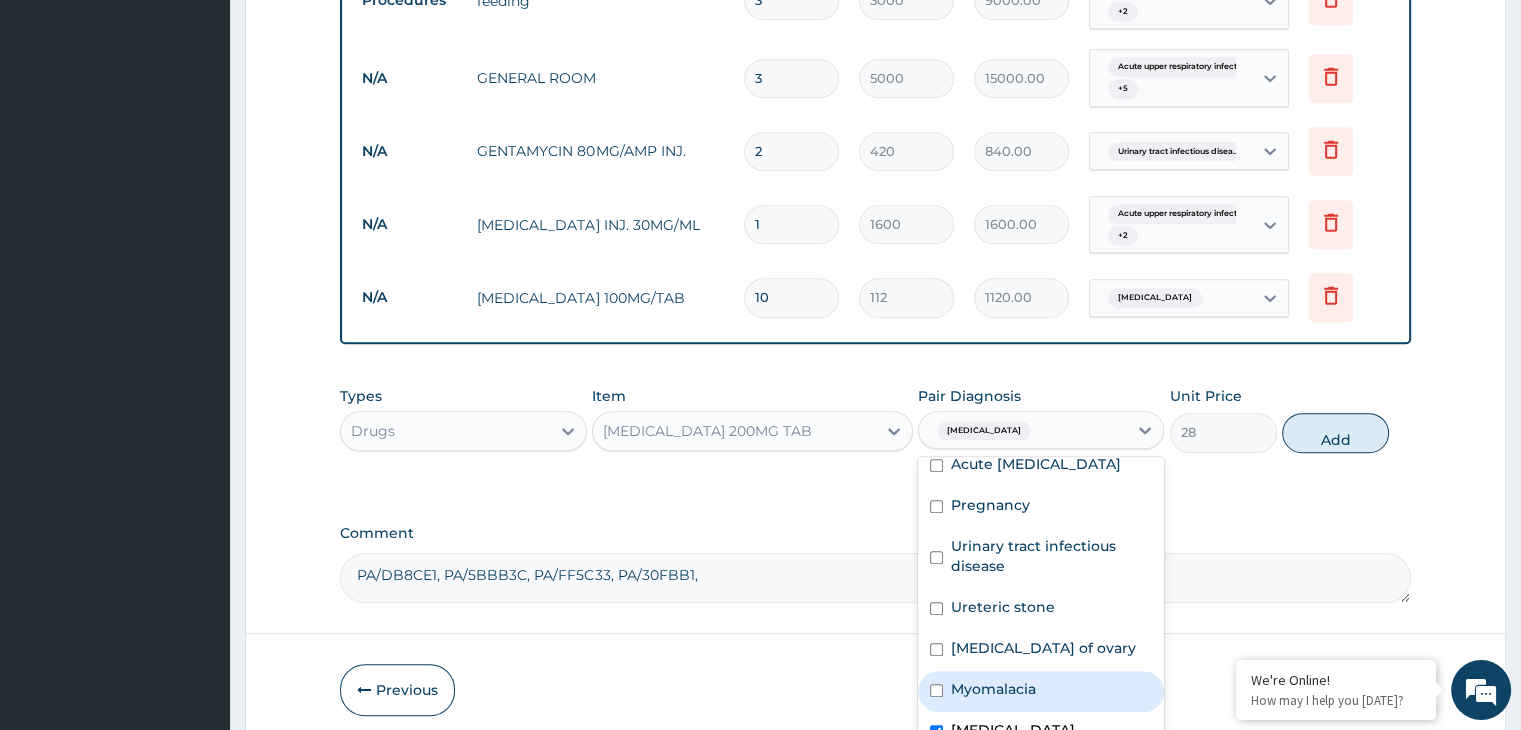 scroll, scrollTop: 0, scrollLeft: 0, axis: both 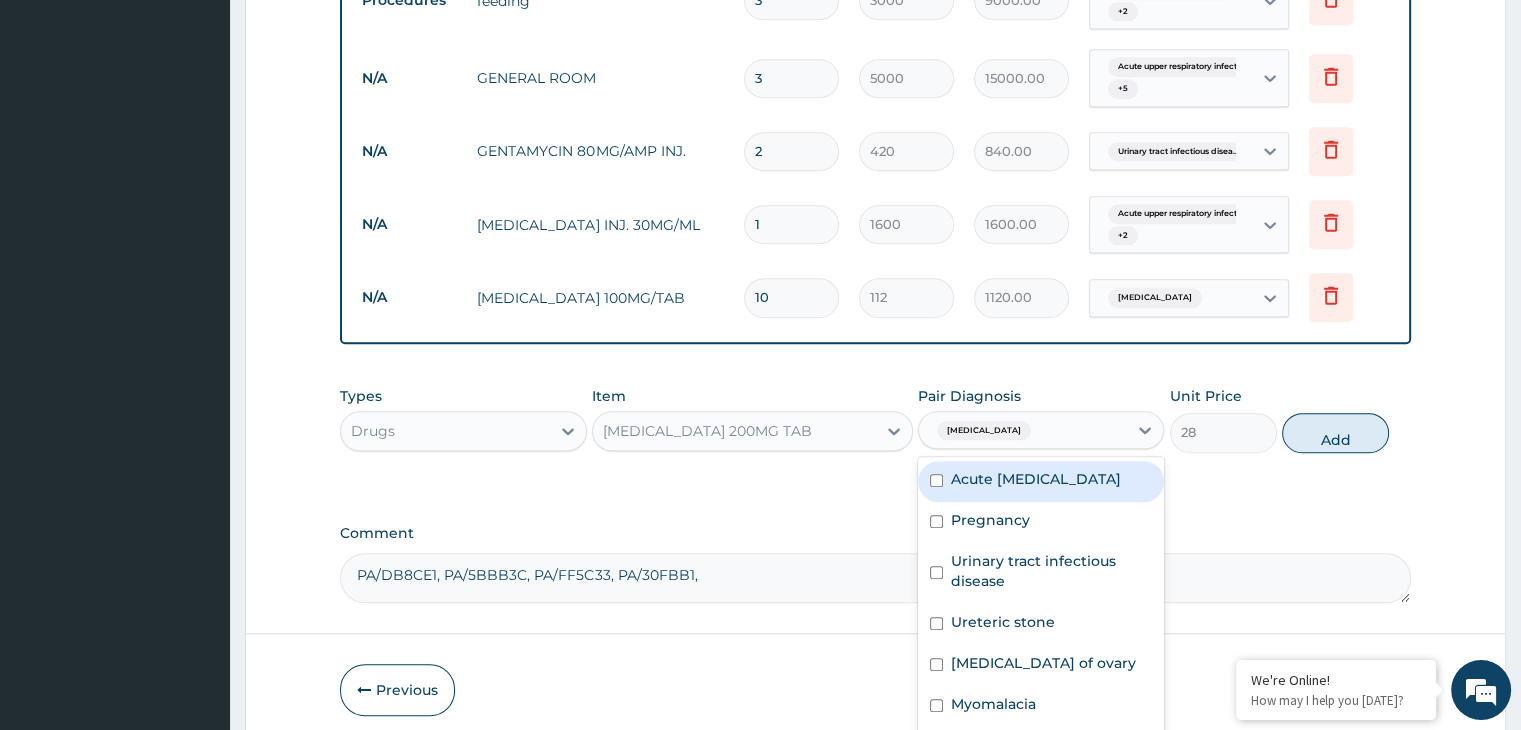 click on "Acute upper respiratory infection" at bounding box center (1036, 479) 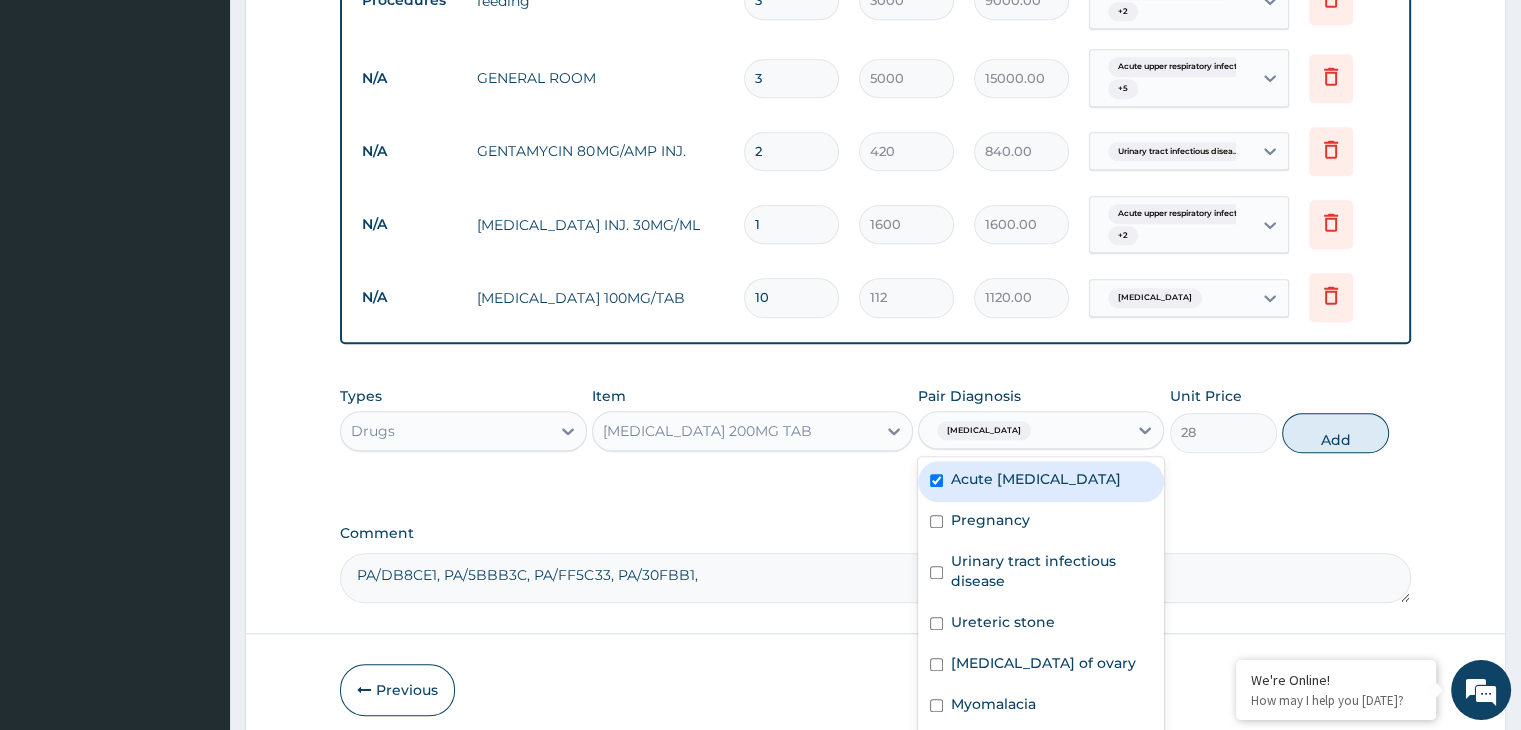 checkbox on "true" 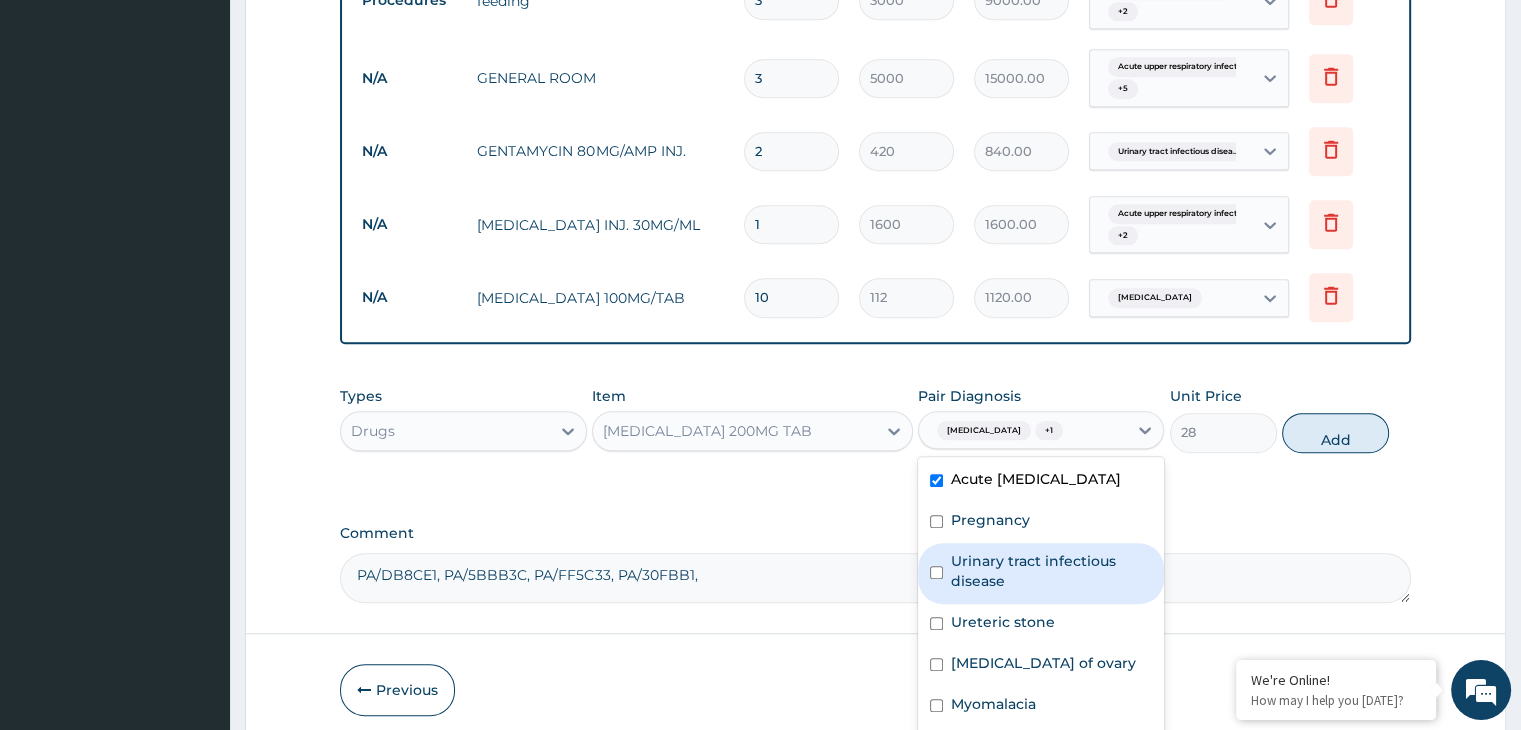 click on "Urinary tract infectious disease" at bounding box center [1051, 571] 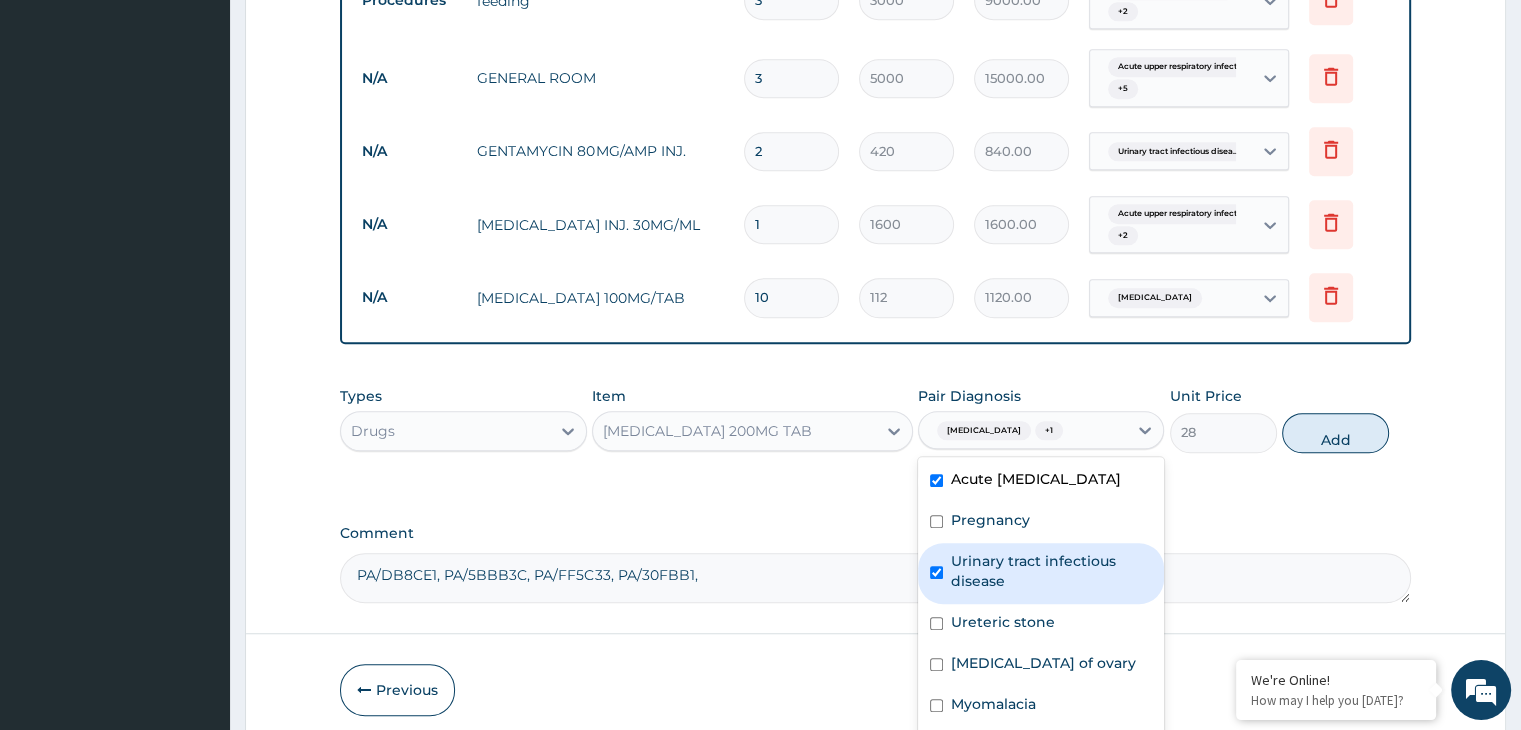 checkbox on "true" 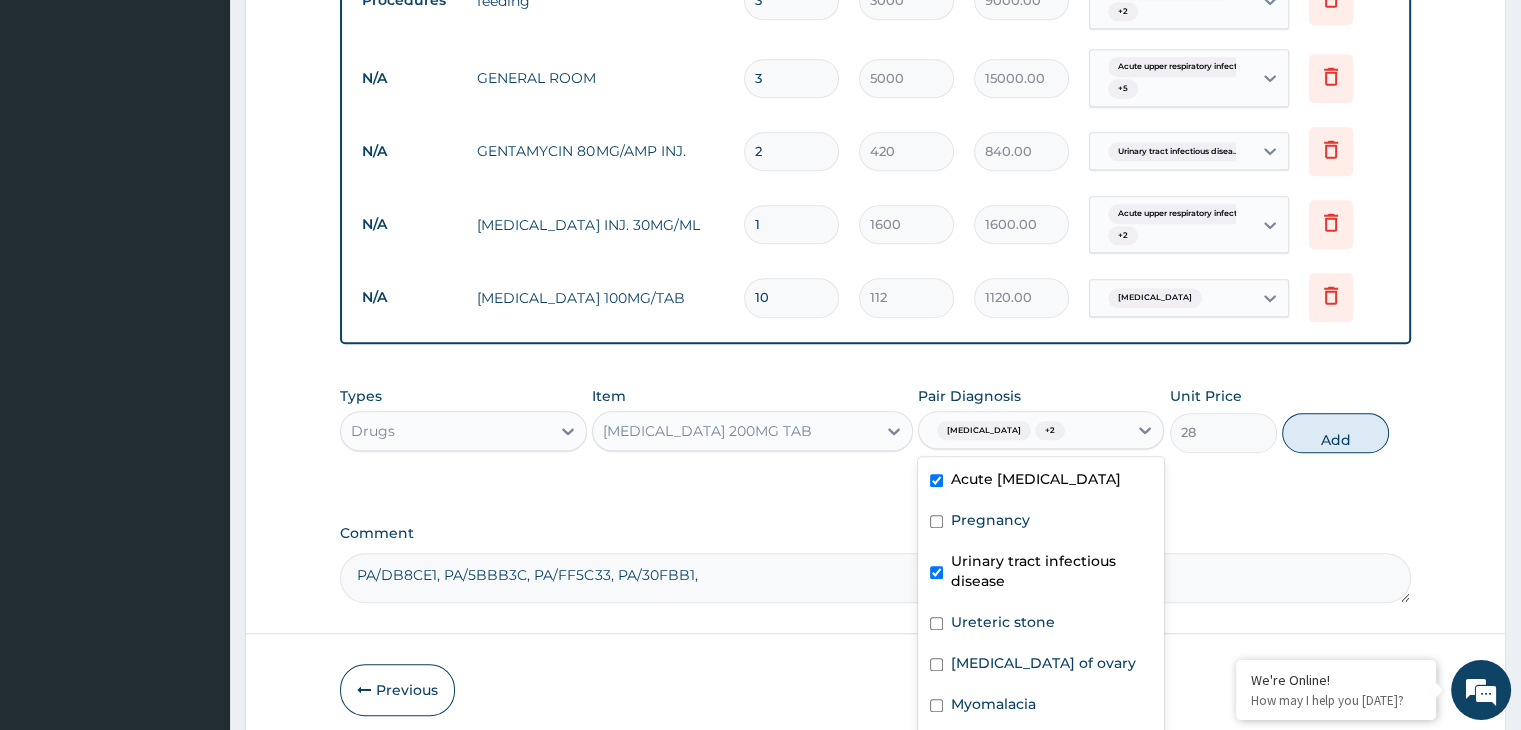 click on "Acute upper respiratory infection" at bounding box center [1036, 479] 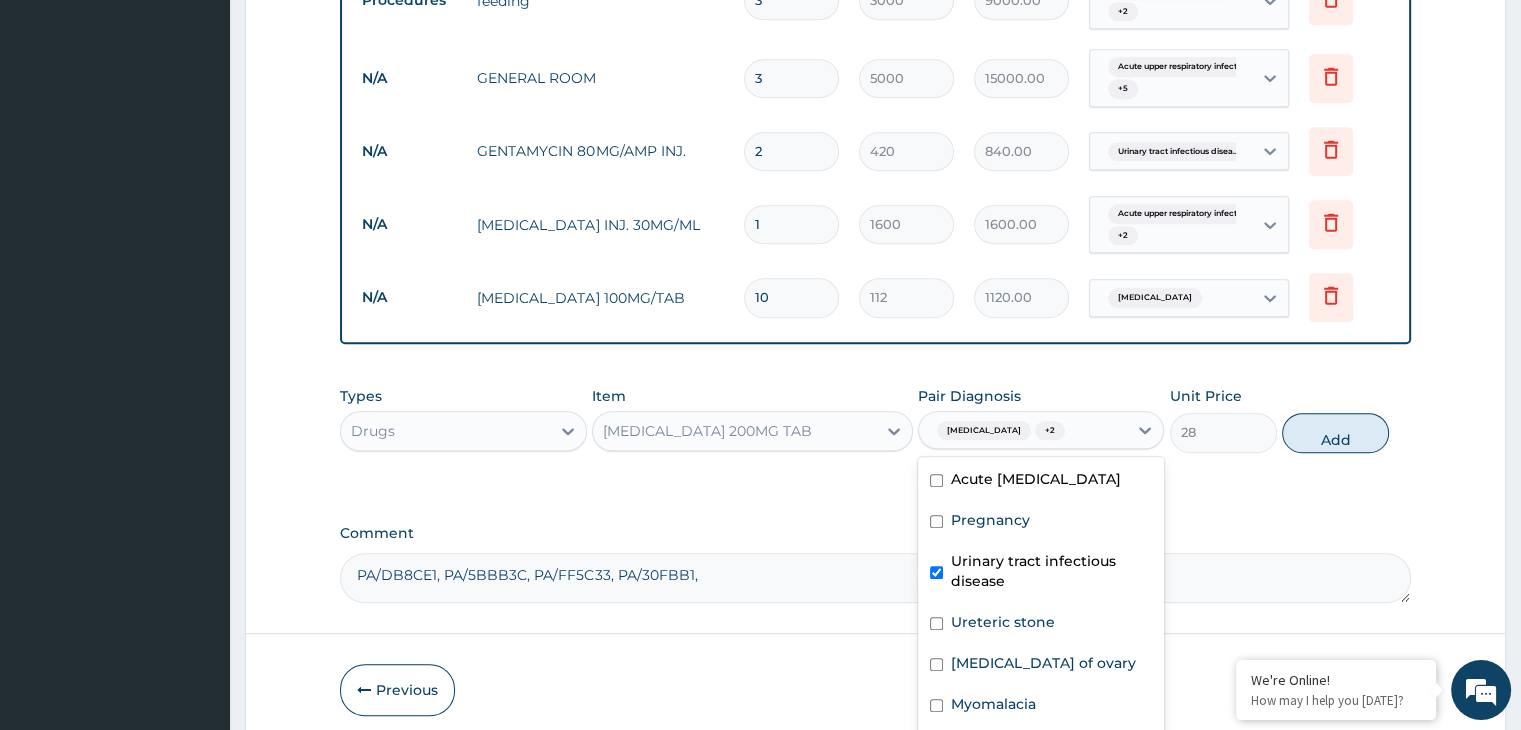 checkbox on "false" 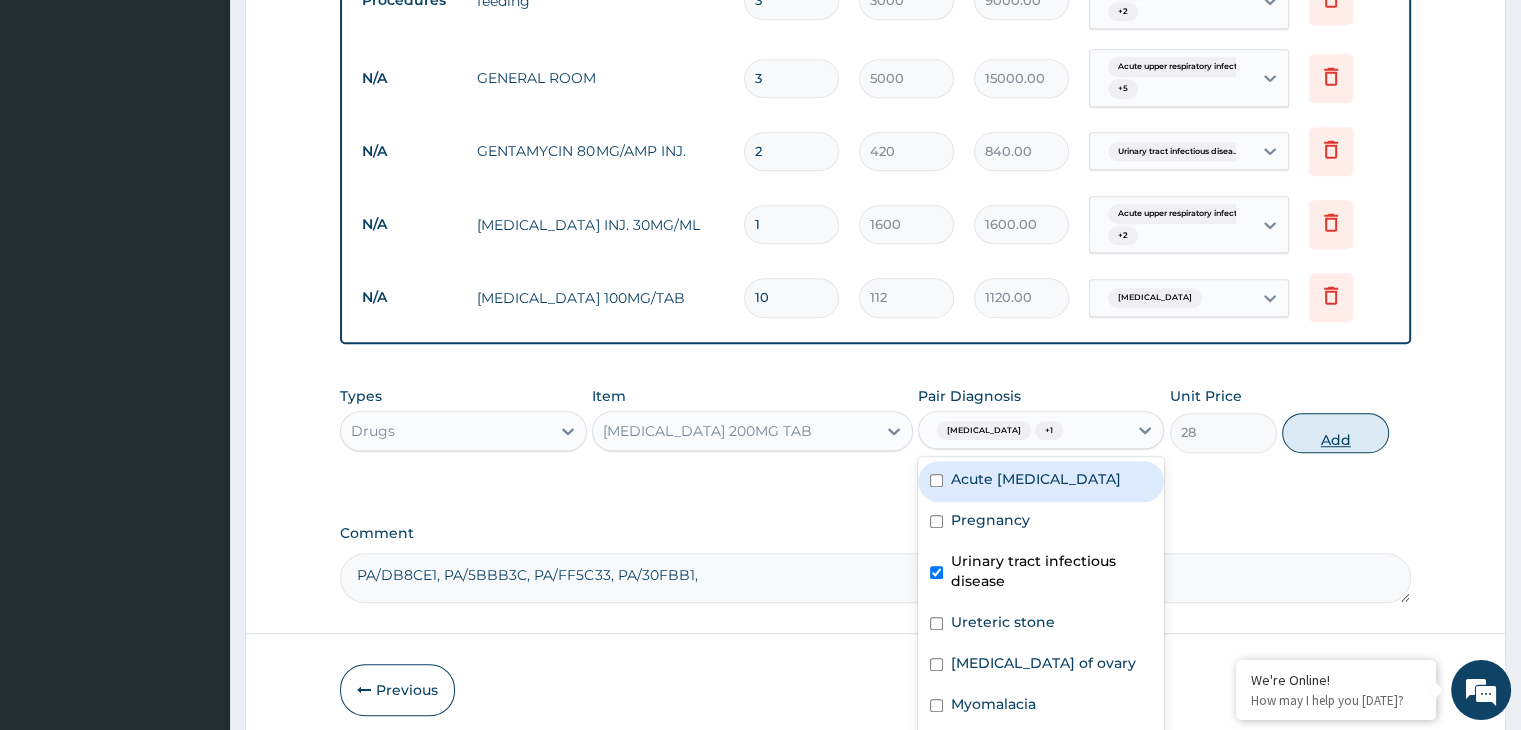 click on "Add" at bounding box center (1335, 433) 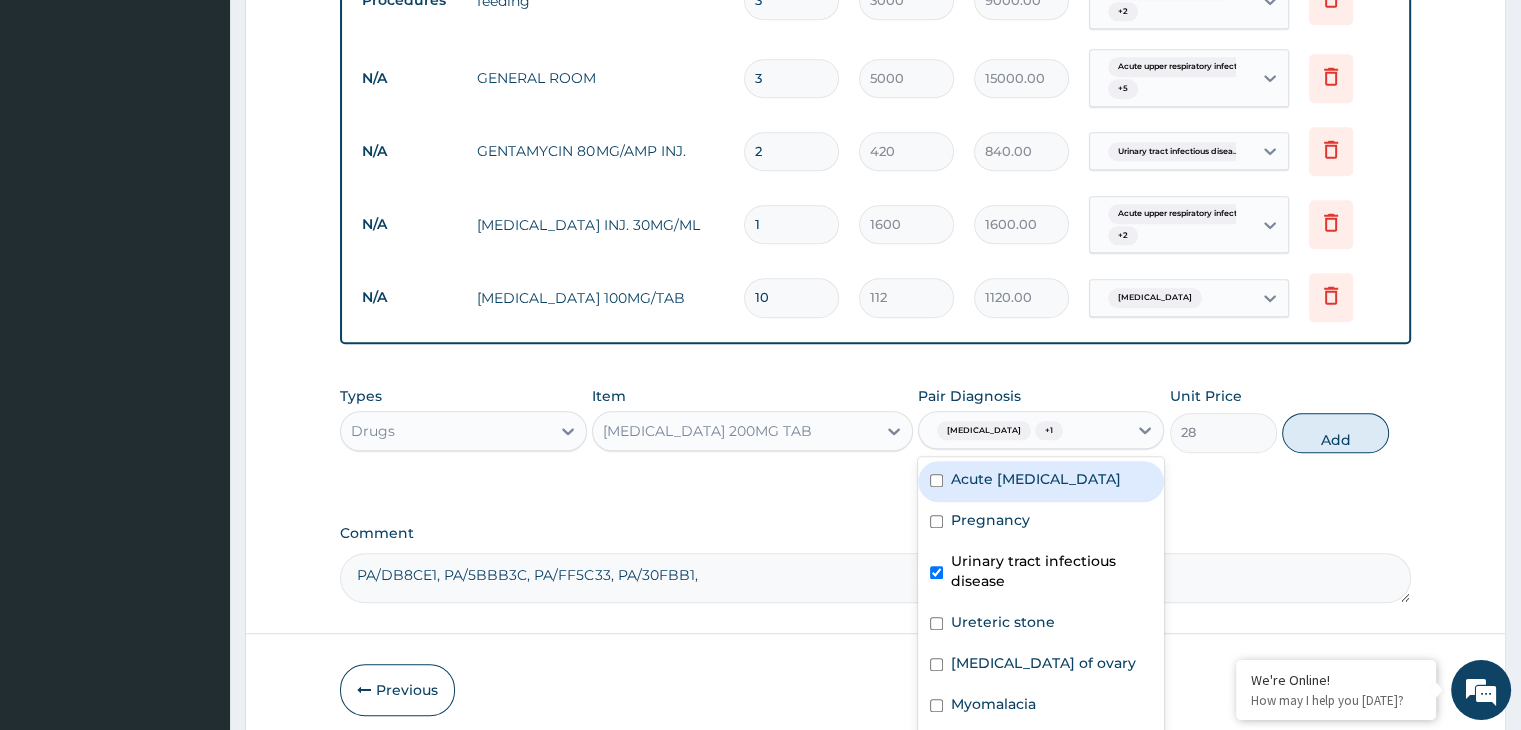type on "0" 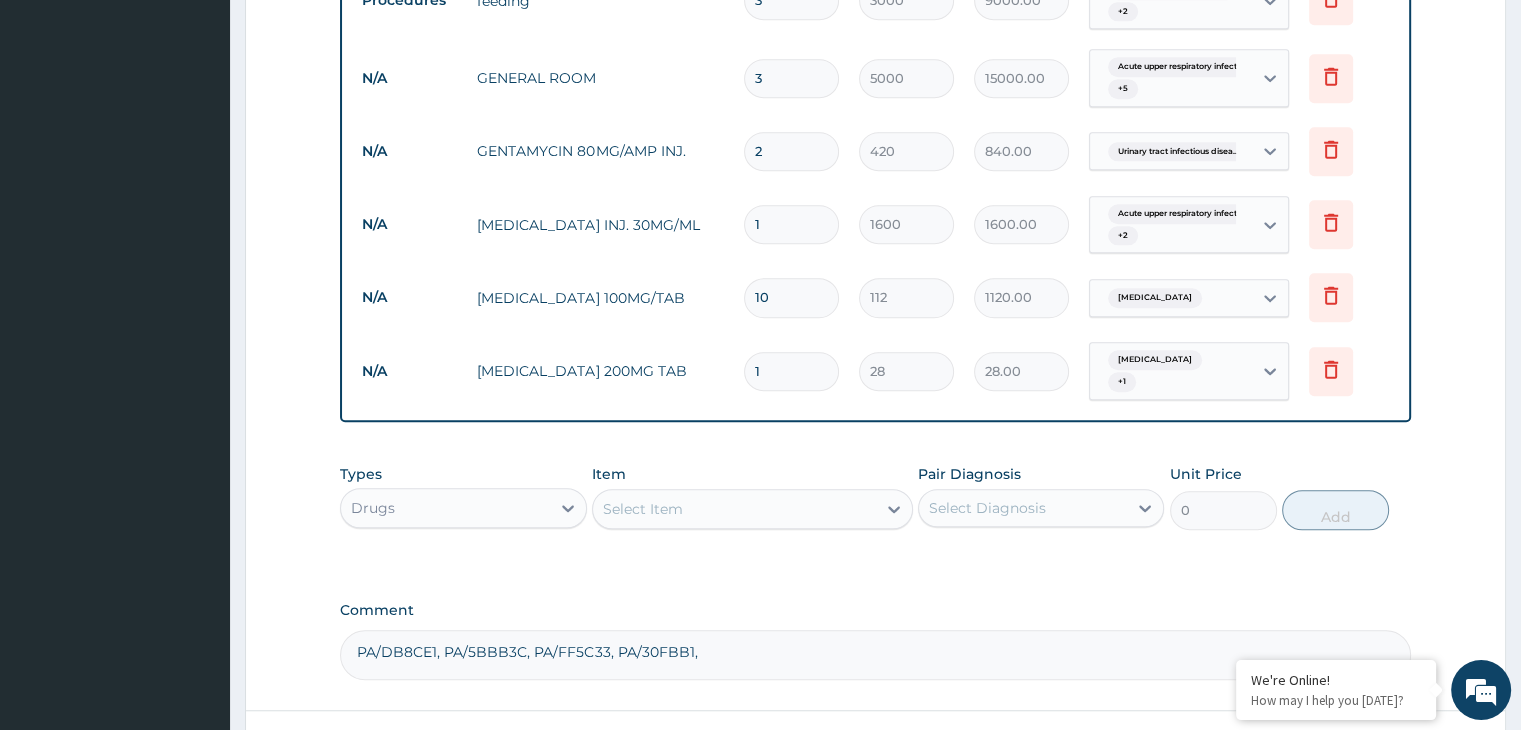 type 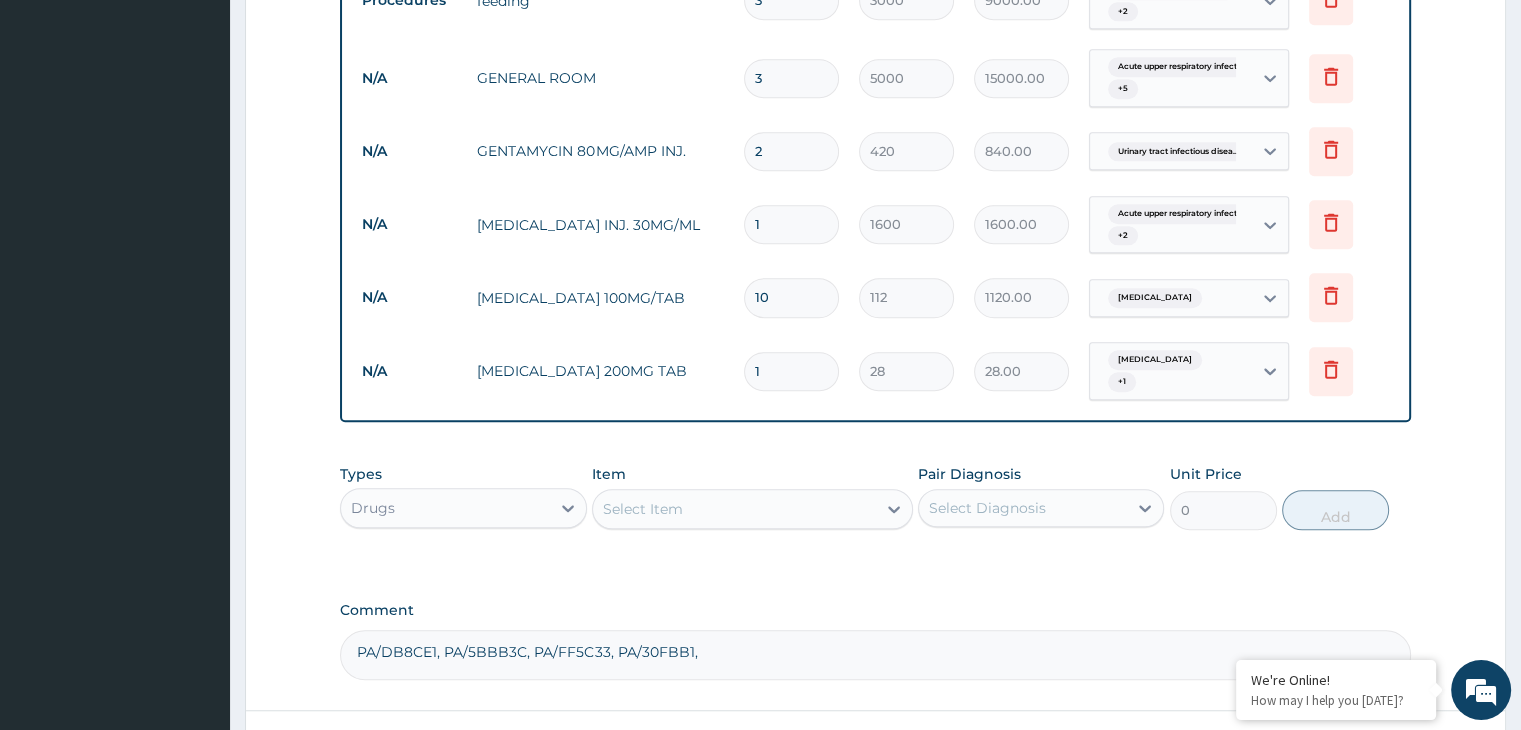type on "0.00" 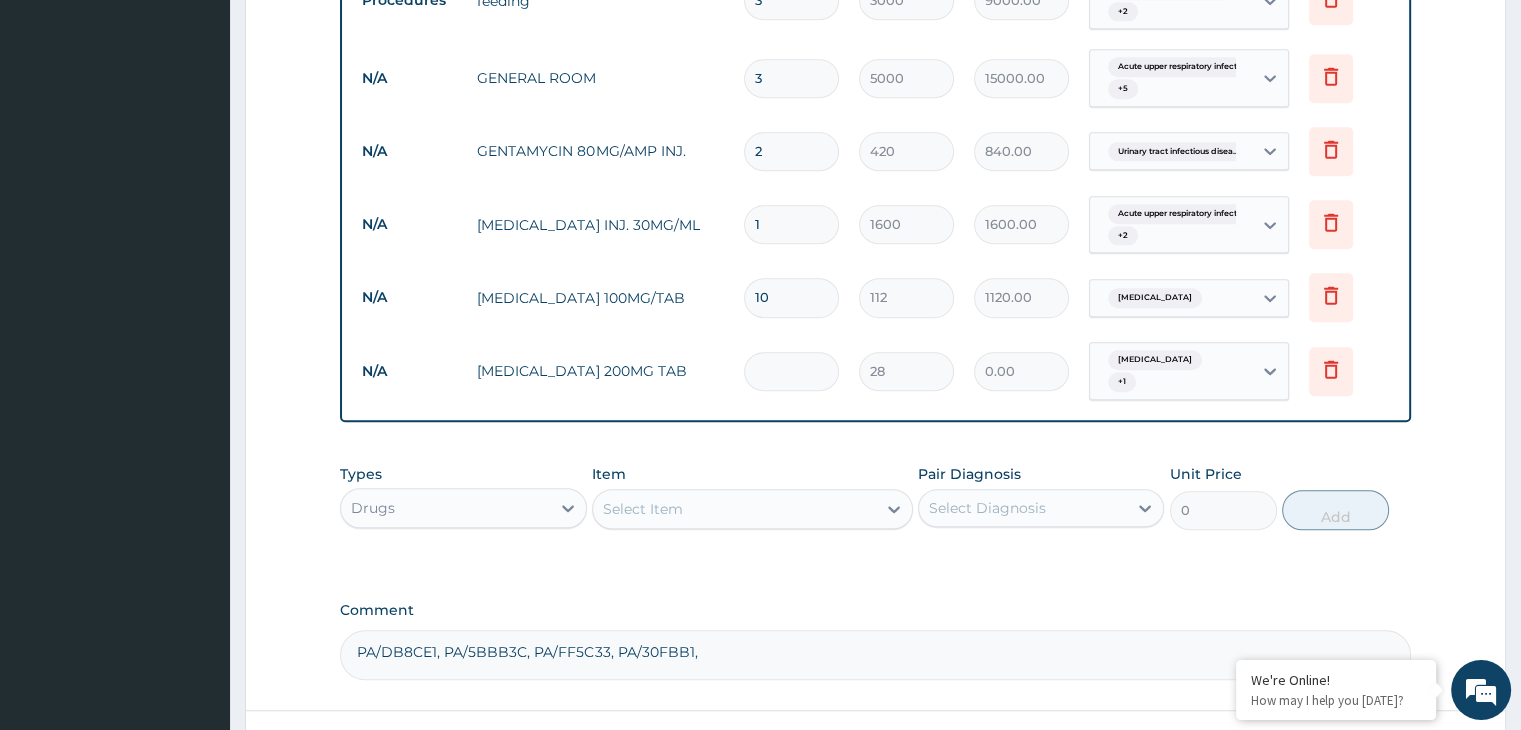 type on "3" 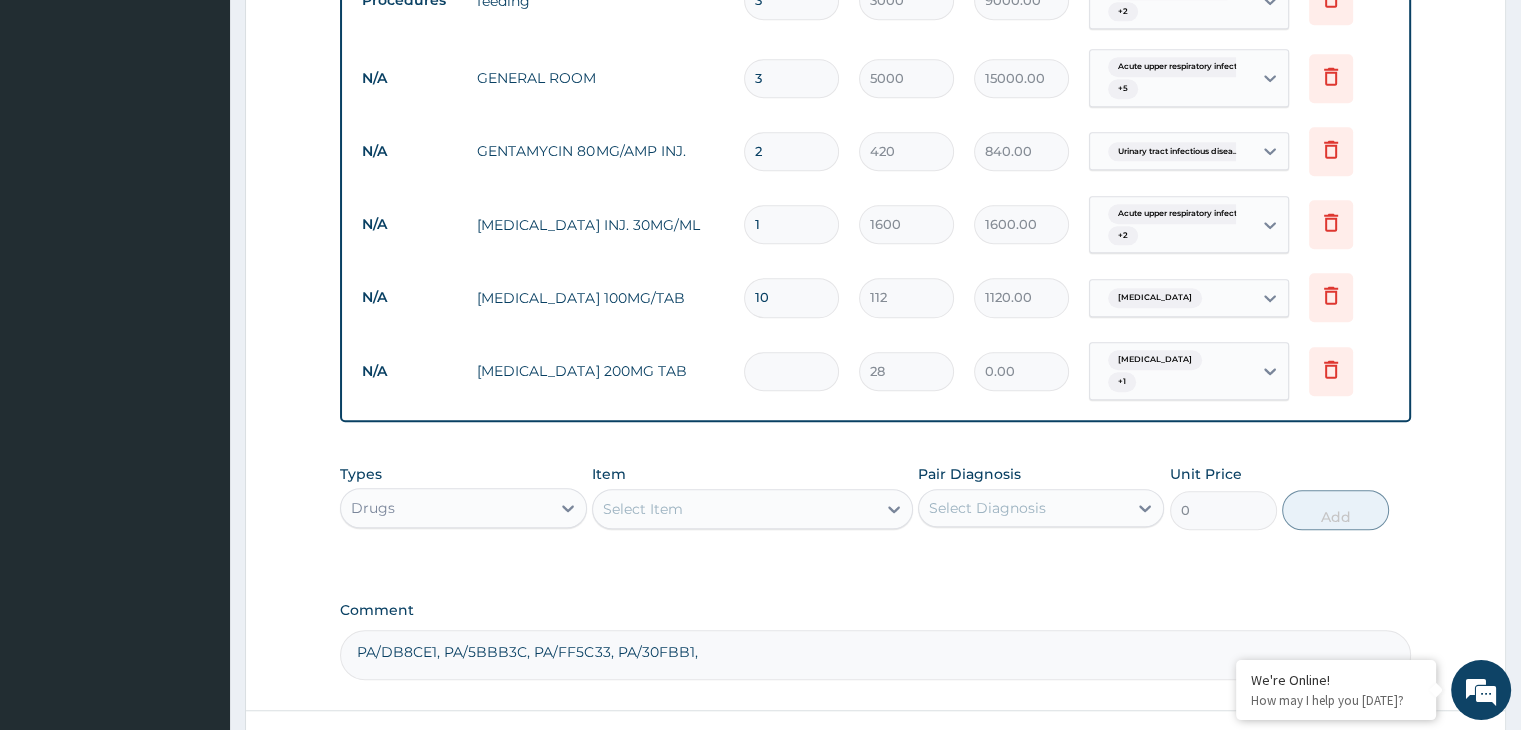 type on "84.00" 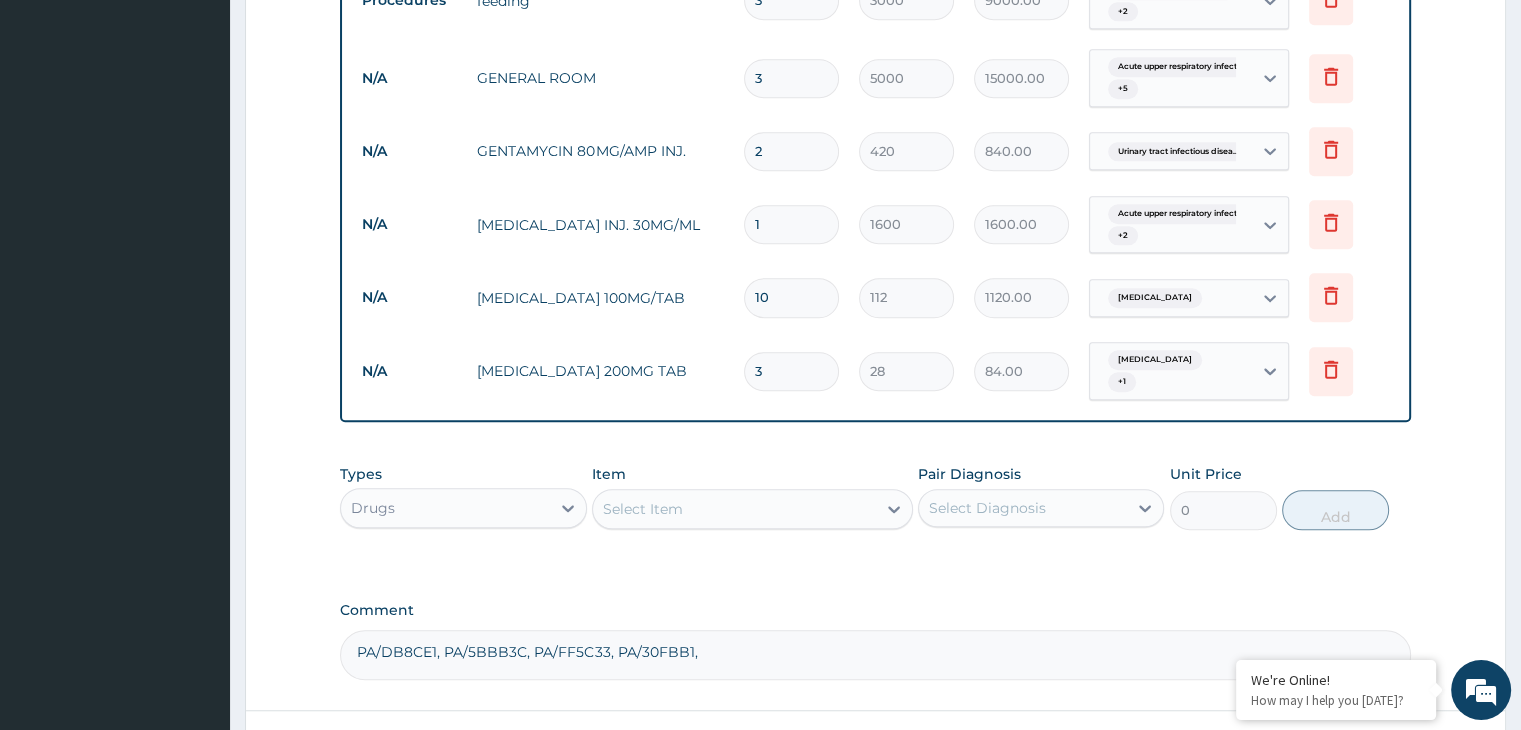 type on "30" 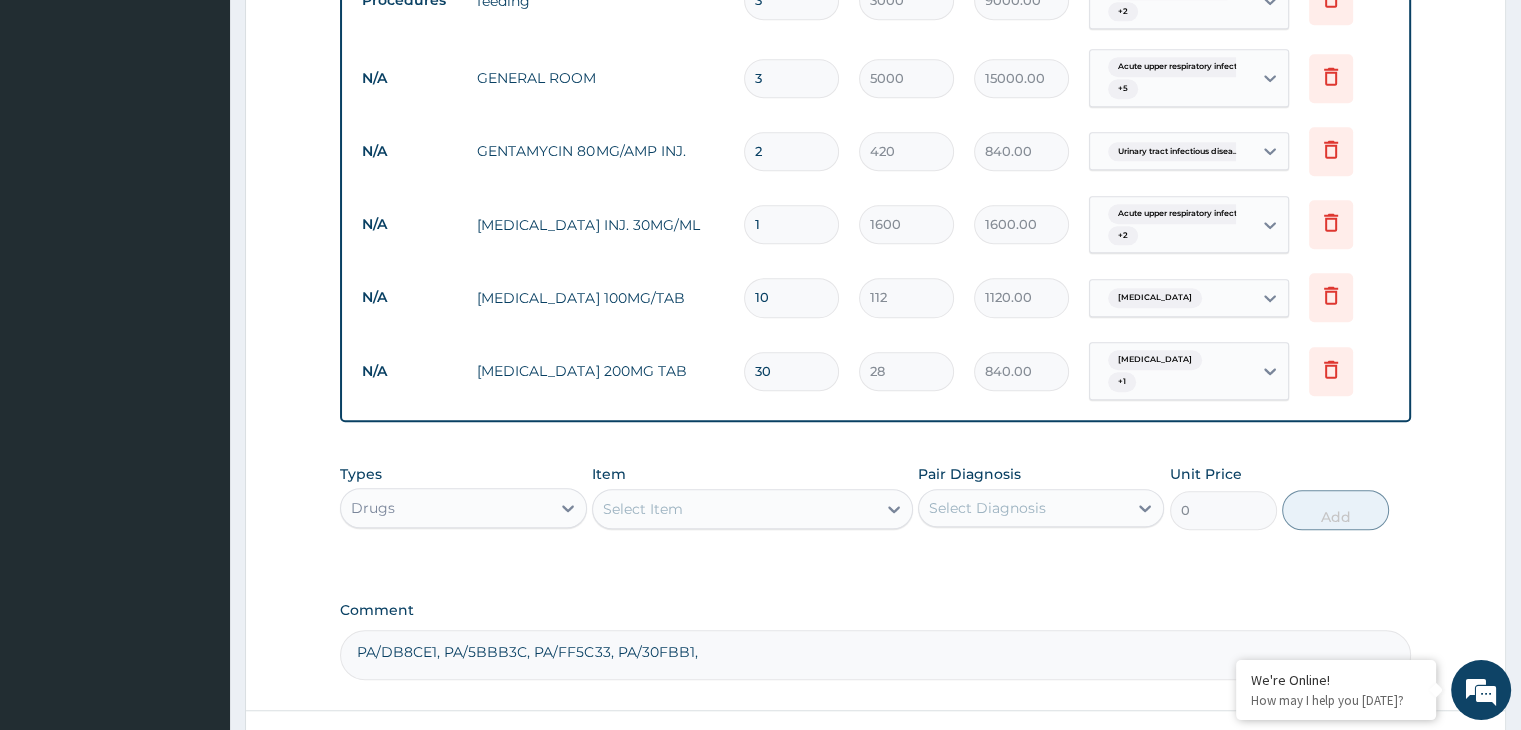 type on "30" 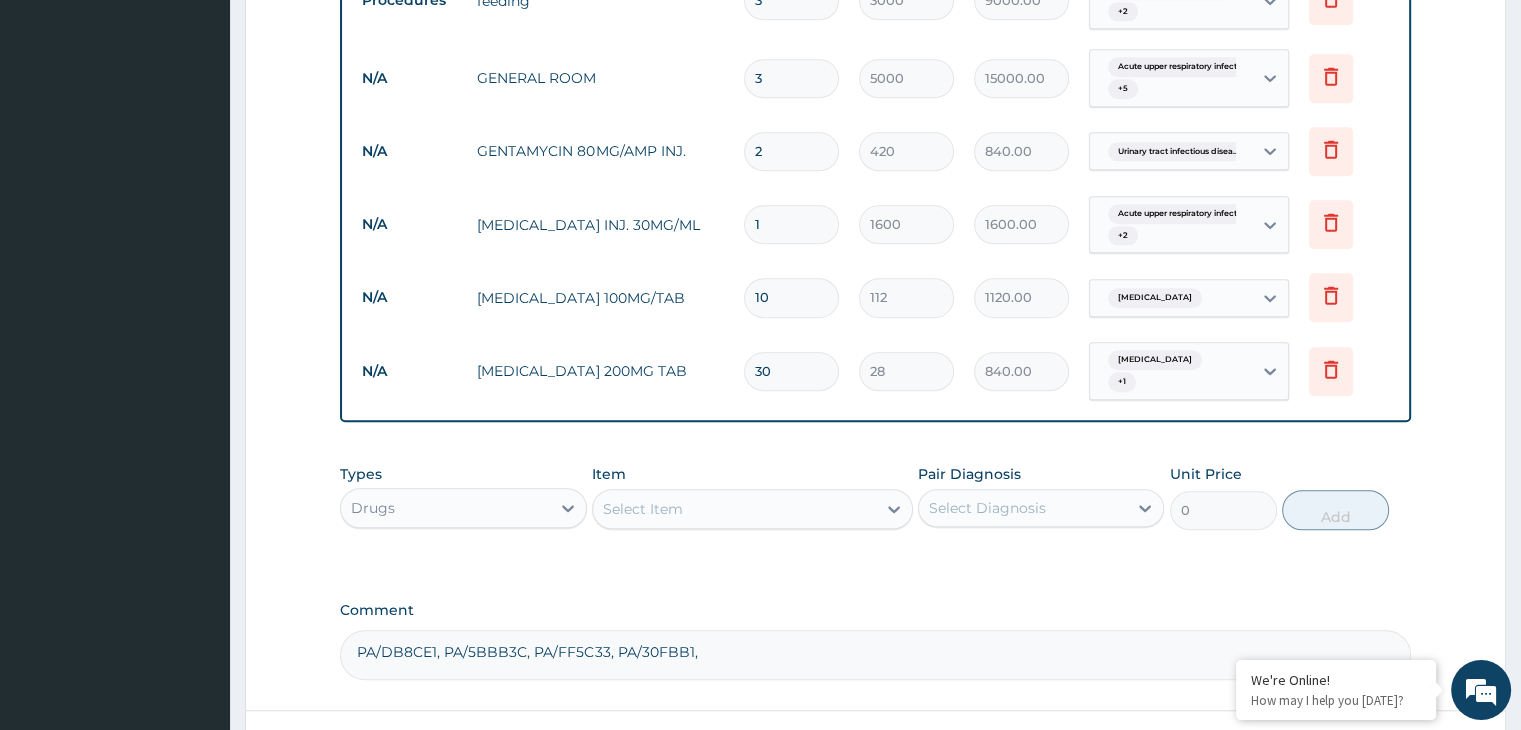click on "Select Item" at bounding box center [734, 509] 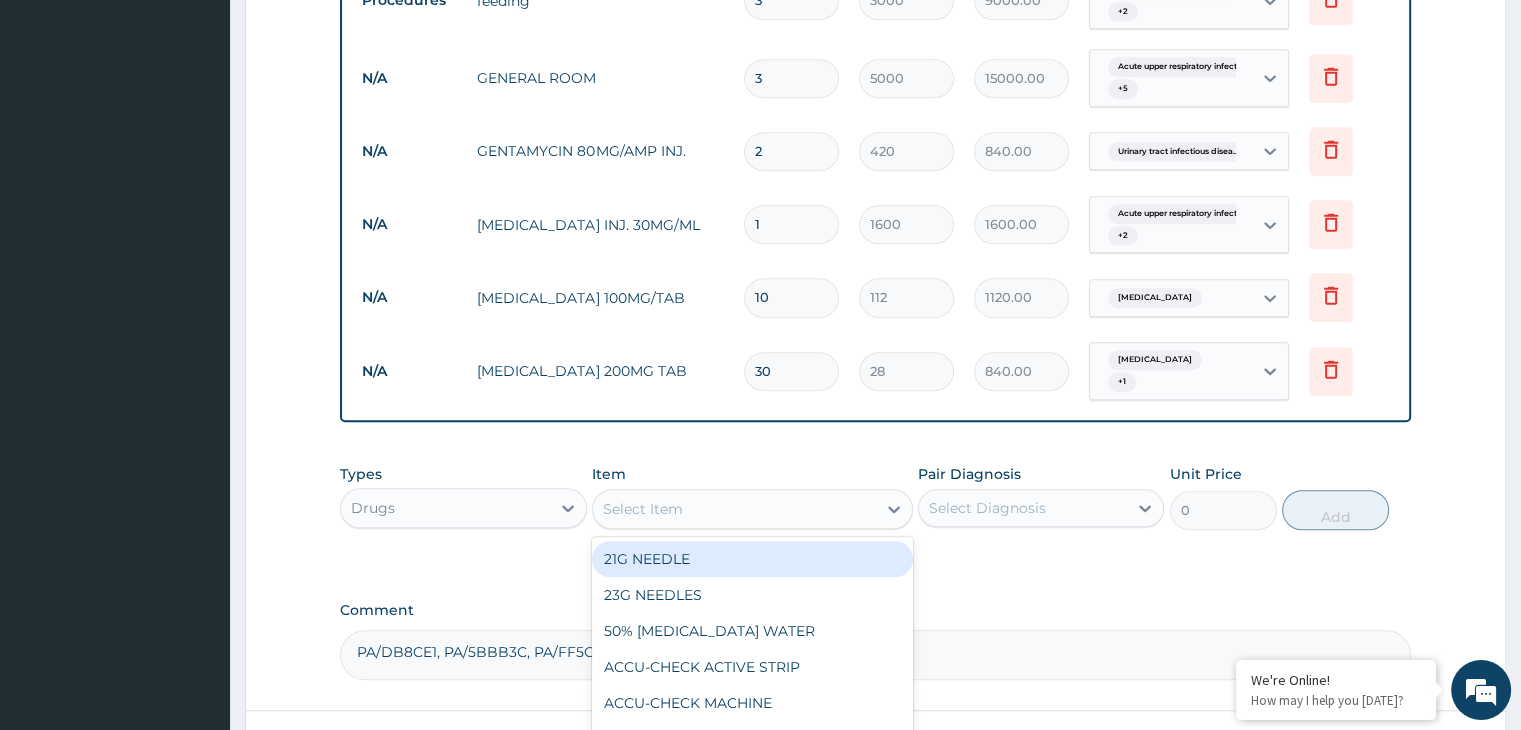 paste on "Metronidazole I.v 500mg/100ml" 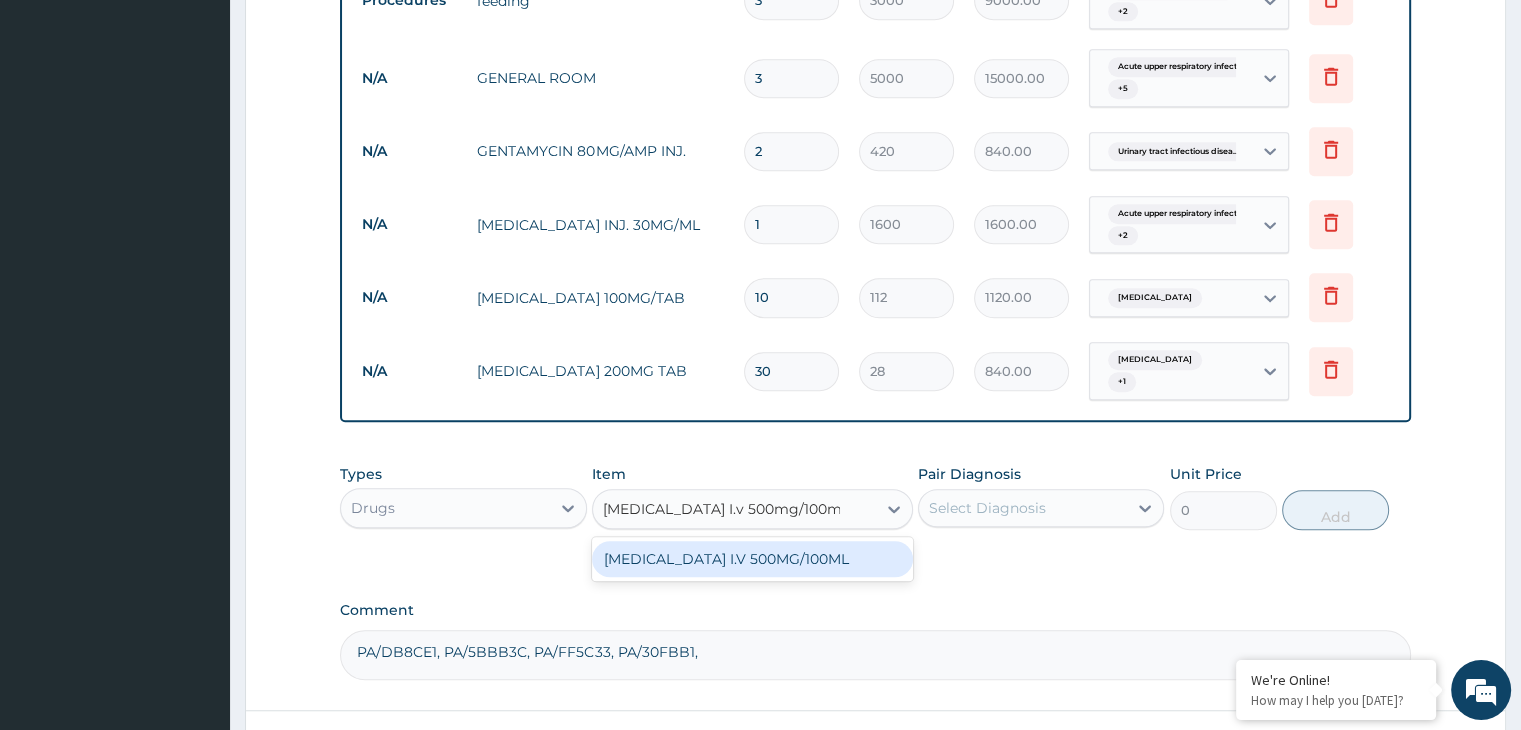 drag, startPoint x: 640, startPoint y: 539, endPoint x: 719, endPoint y: 539, distance: 79 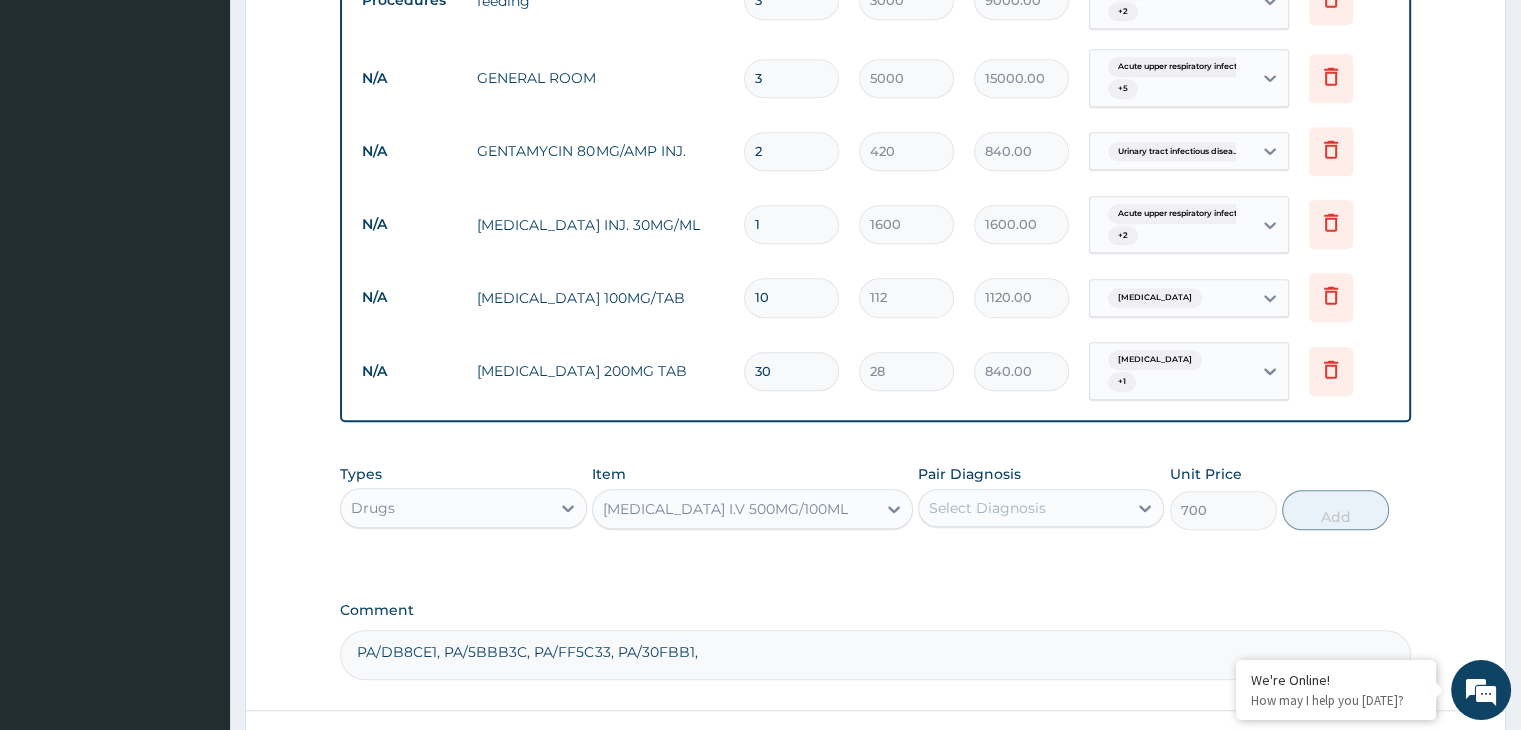 click on "Select Diagnosis" at bounding box center [1023, 508] 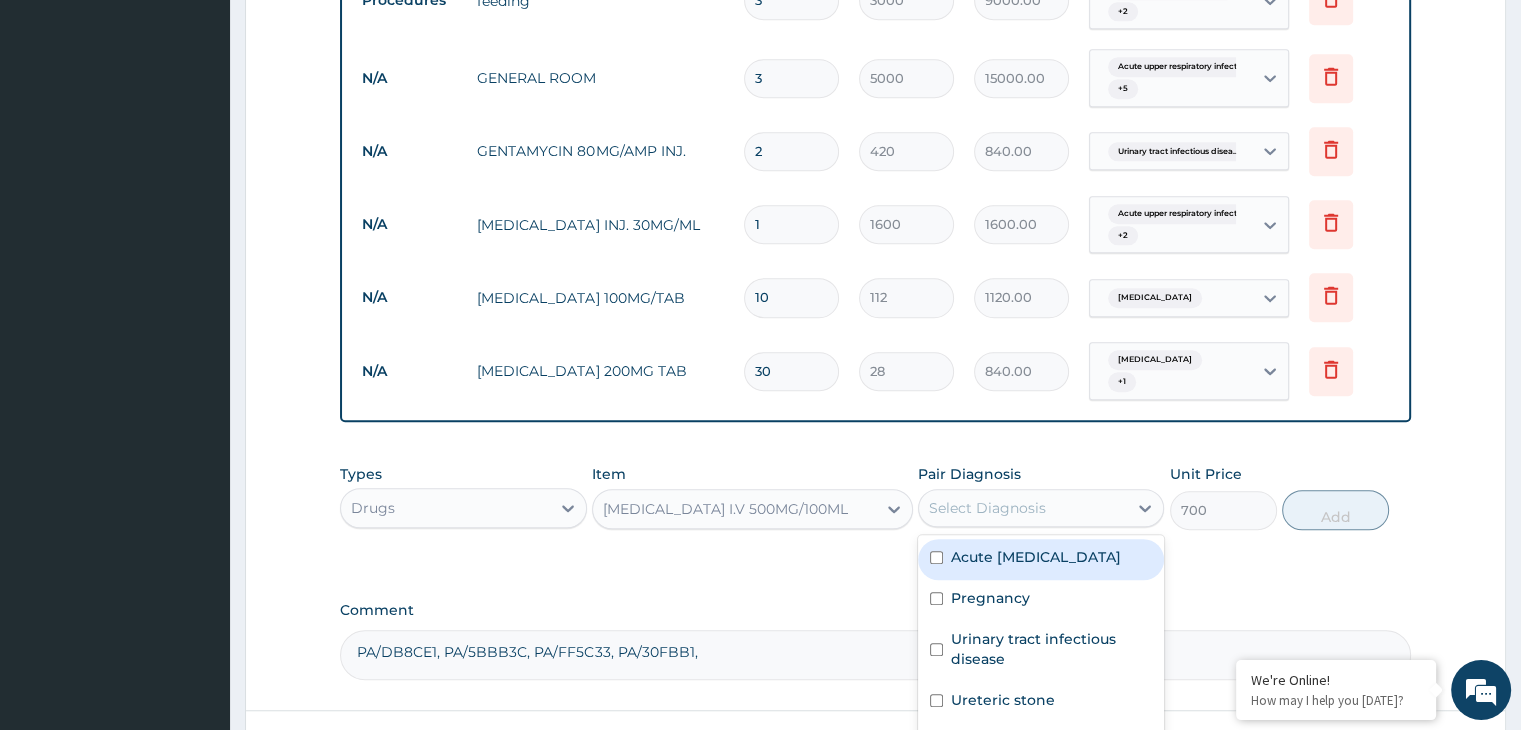 scroll, scrollTop: 1366, scrollLeft: 0, axis: vertical 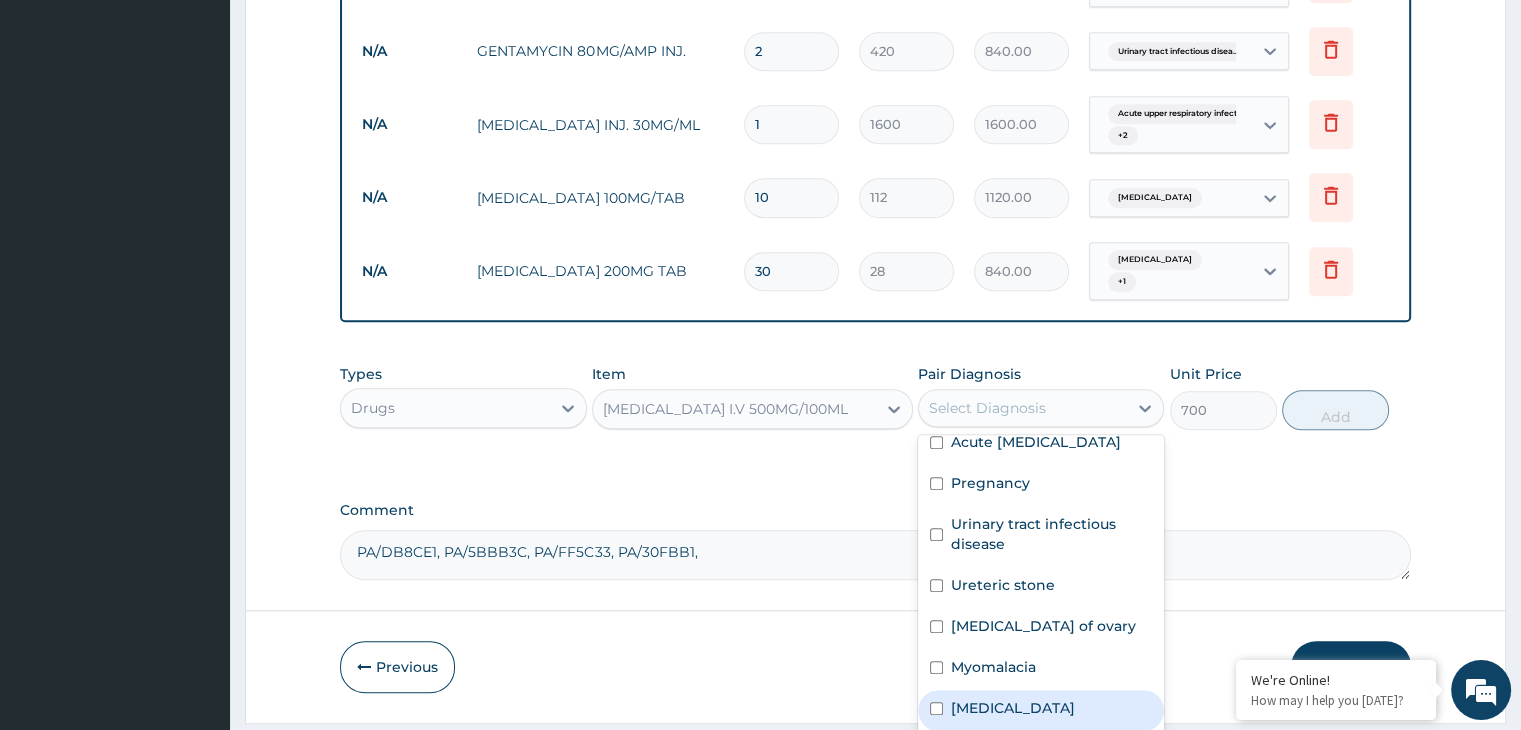 drag, startPoint x: 1000, startPoint y: 689, endPoint x: 1168, endPoint y: 588, distance: 196.02296 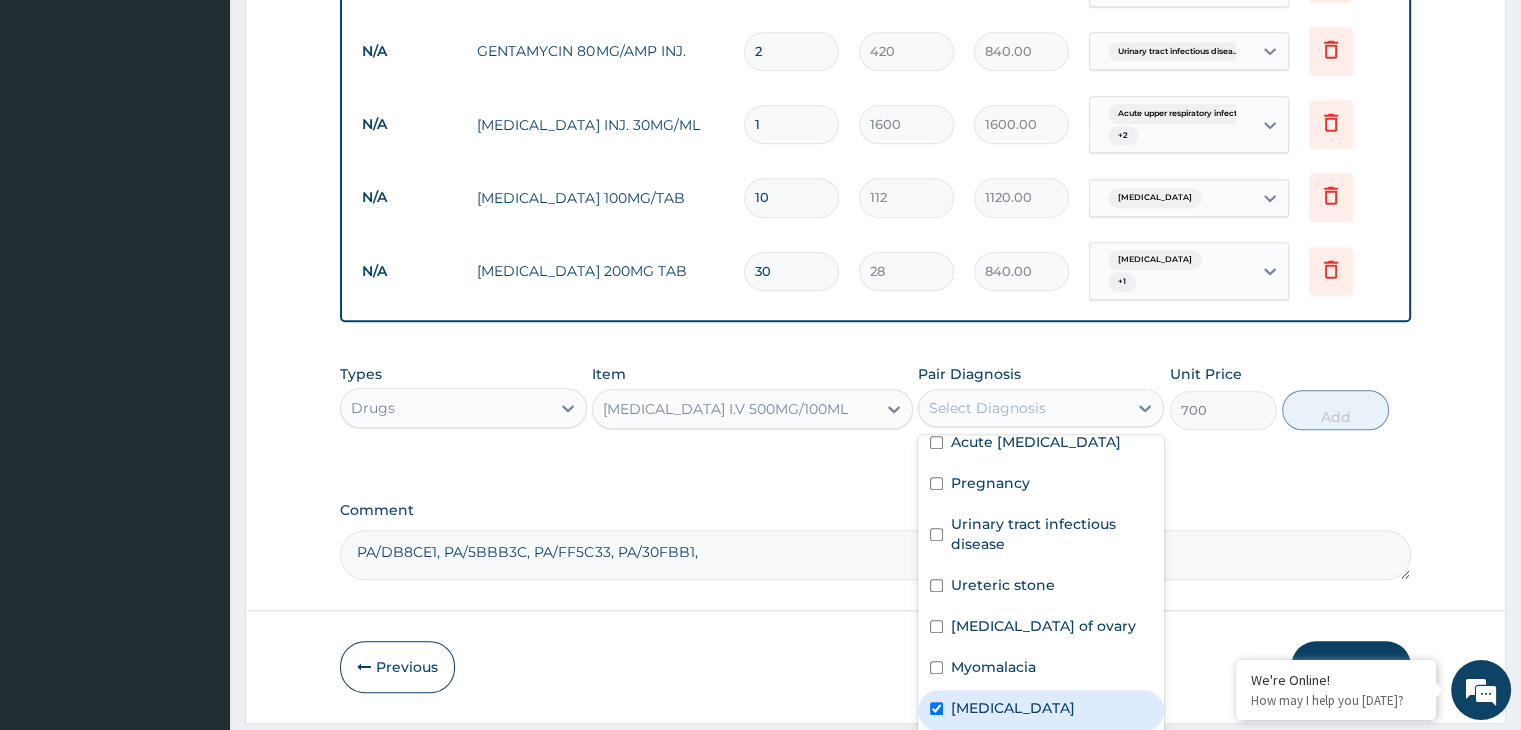 checkbox on "true" 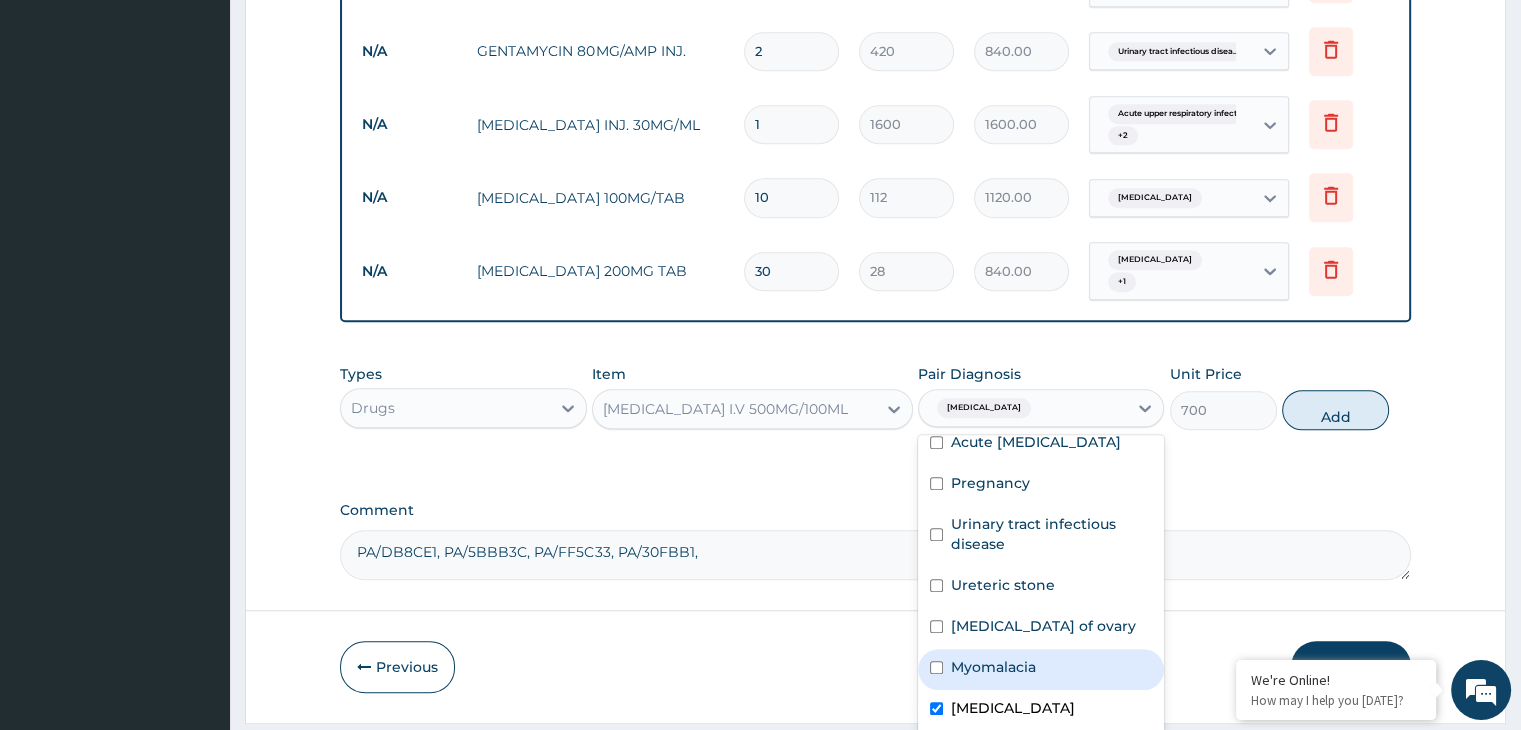 click on "Myomalacia" at bounding box center (1041, 669) 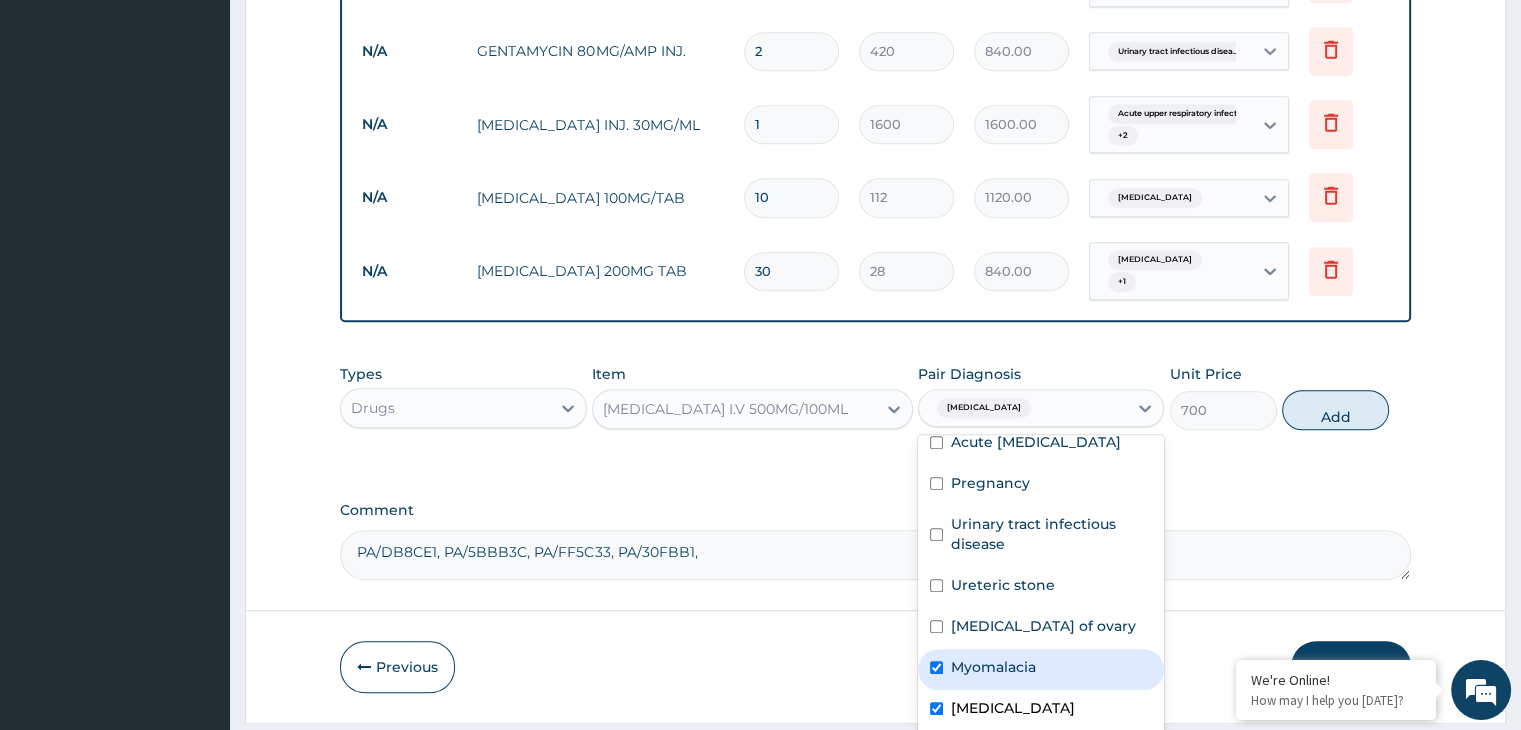 checkbox on "true" 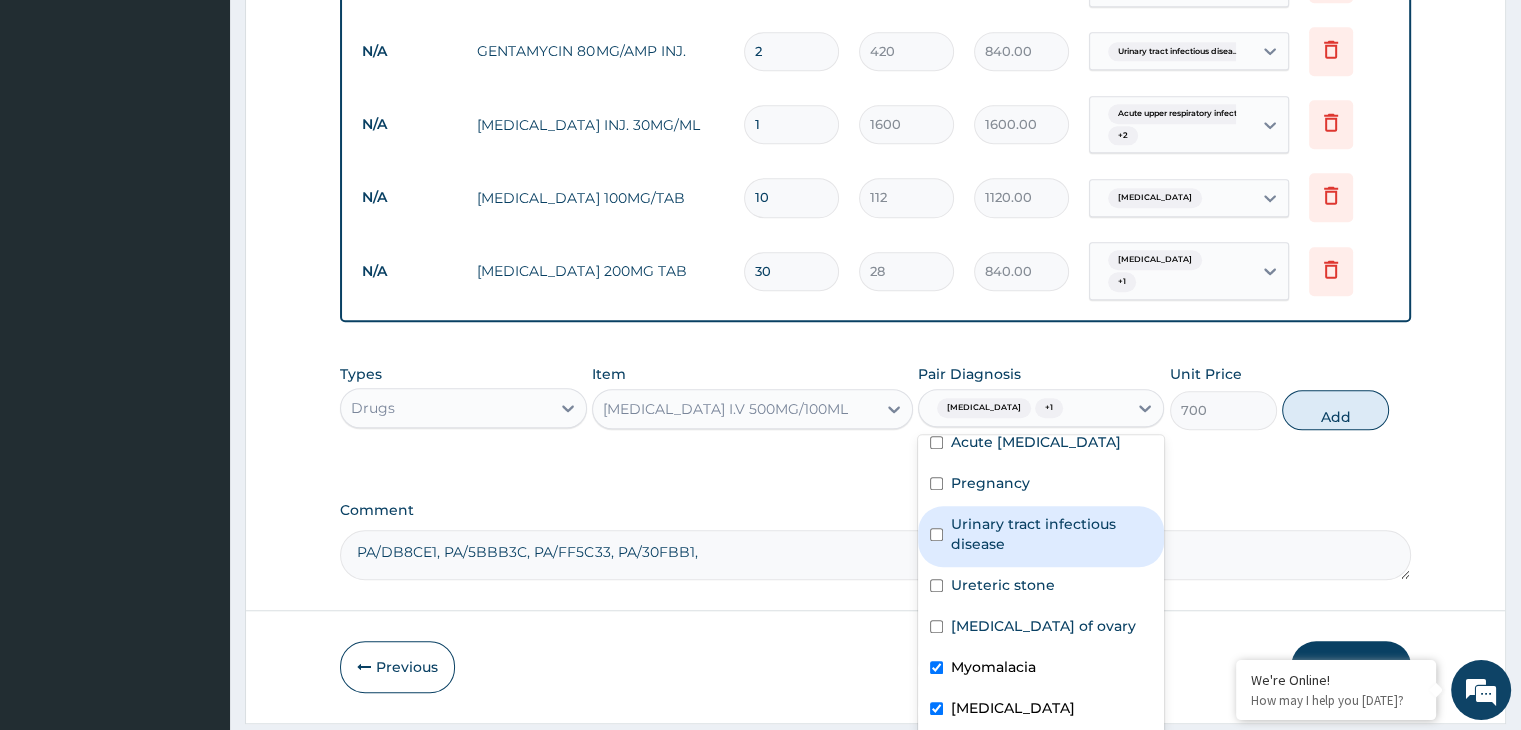 drag, startPoint x: 1107, startPoint y: 509, endPoint x: 1354, endPoint y: 439, distance: 256.72748 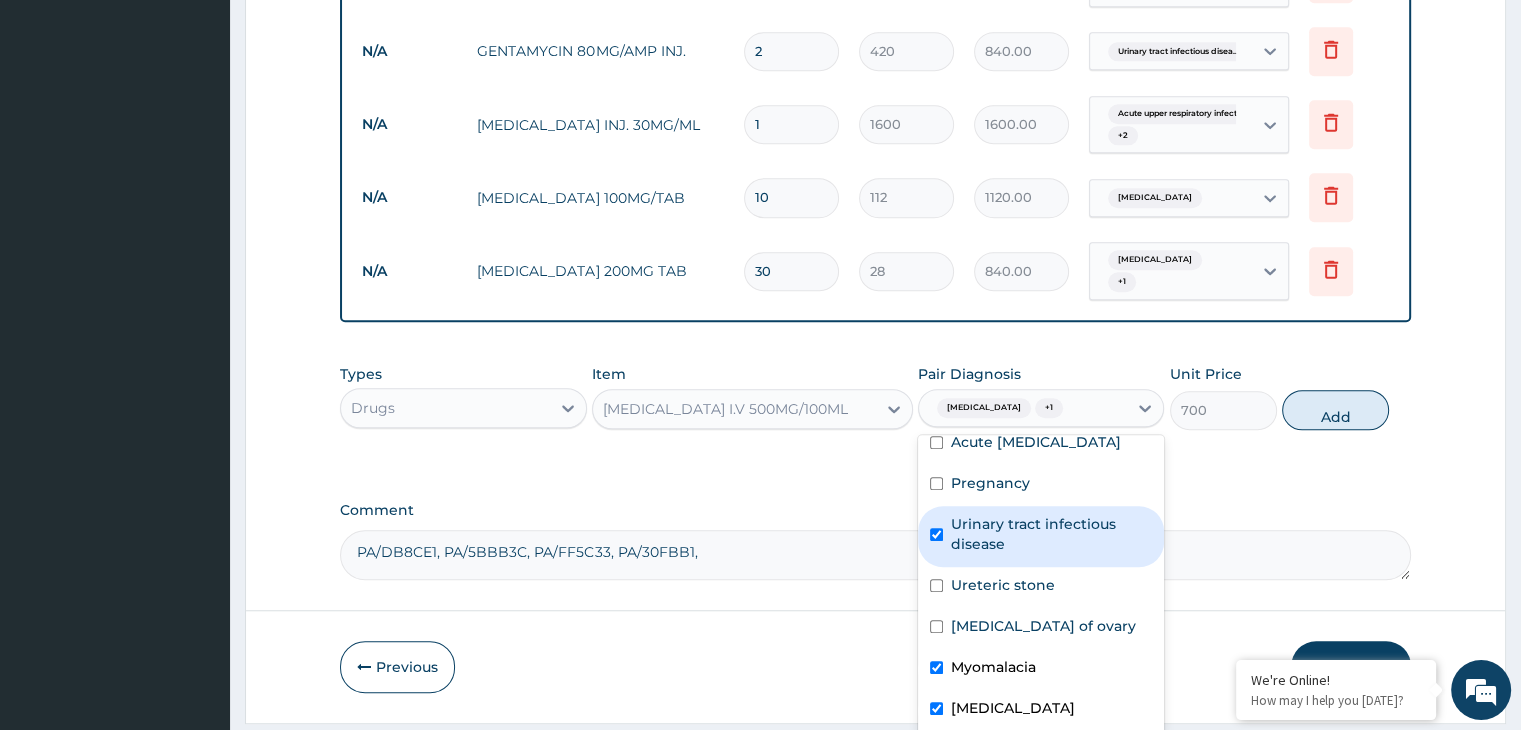 checkbox on "true" 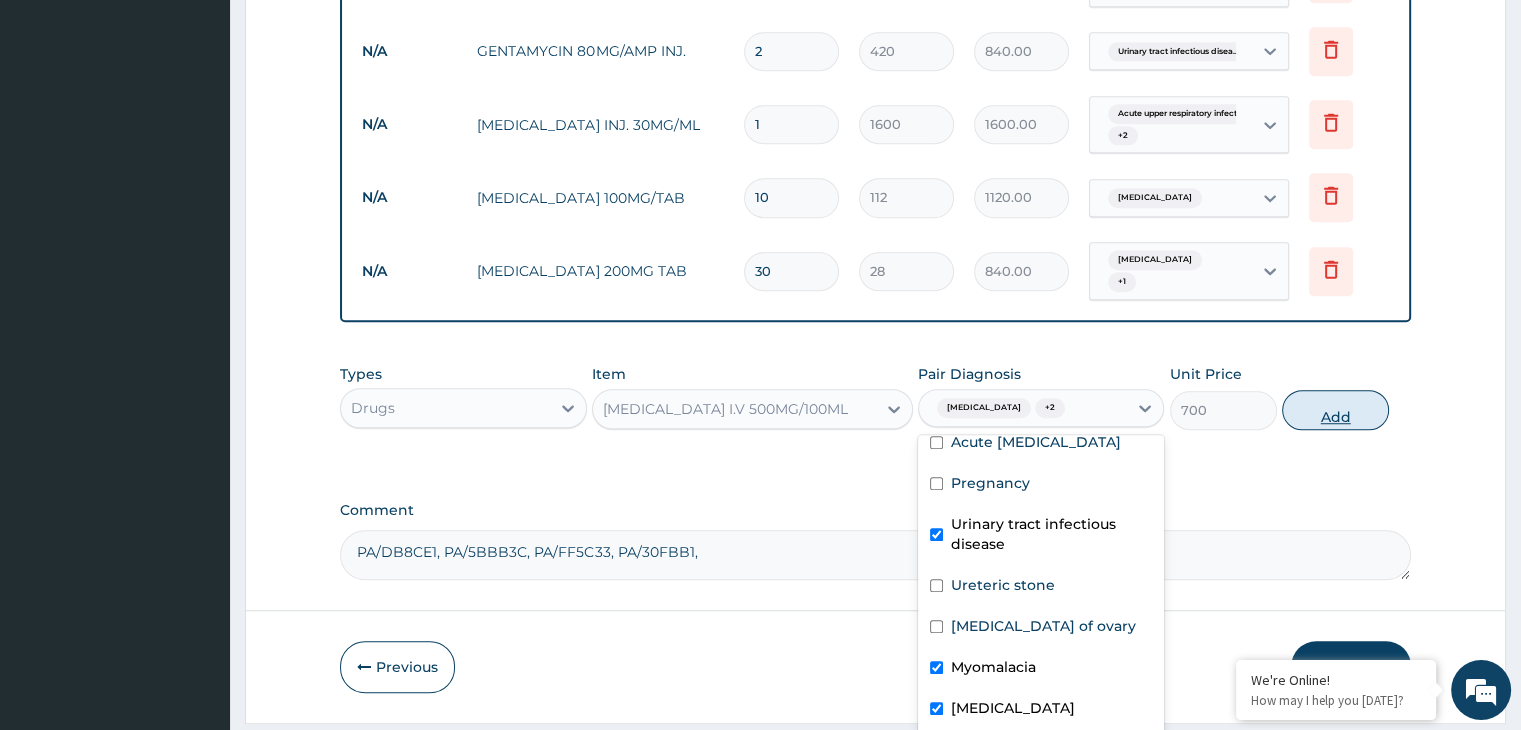 click on "Add" at bounding box center (1335, 410) 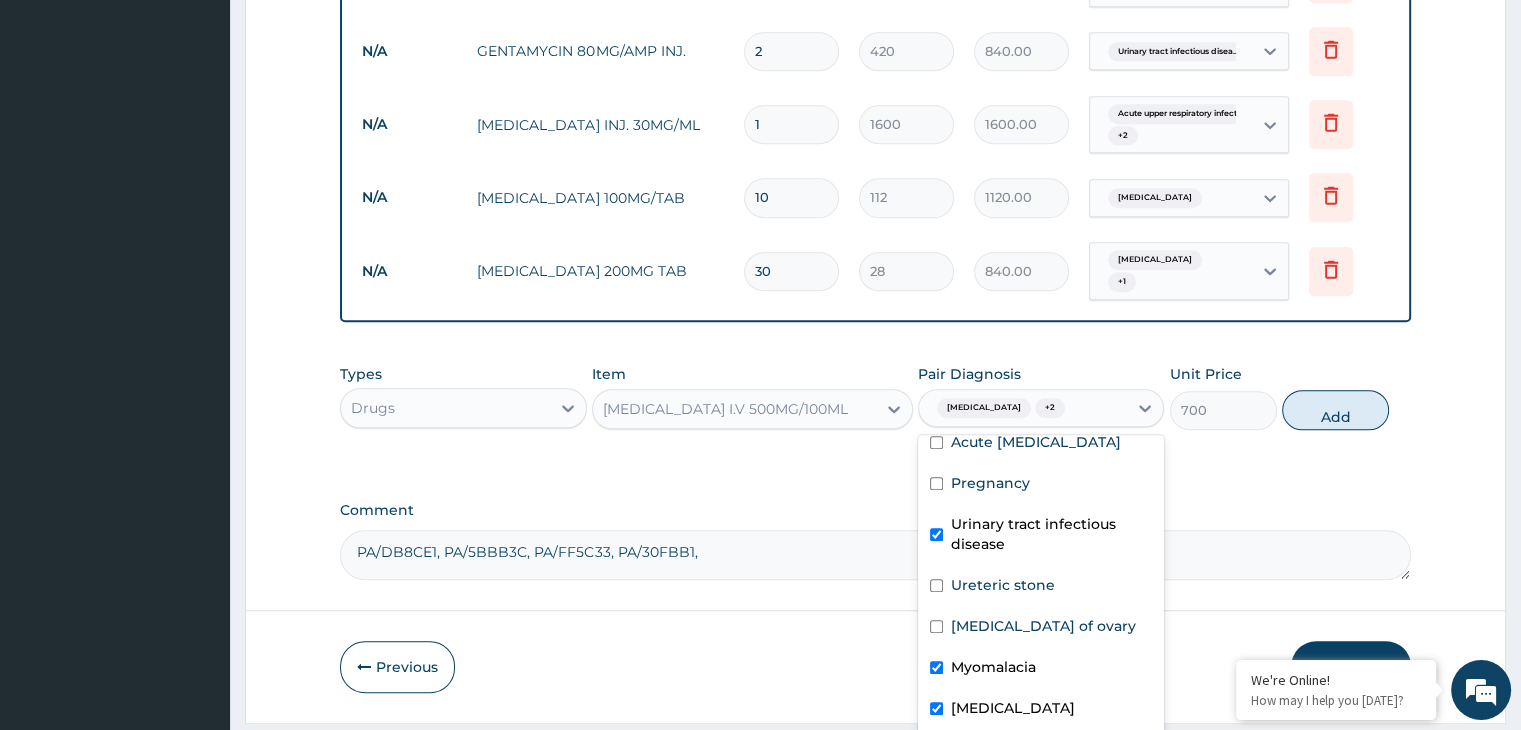type on "0" 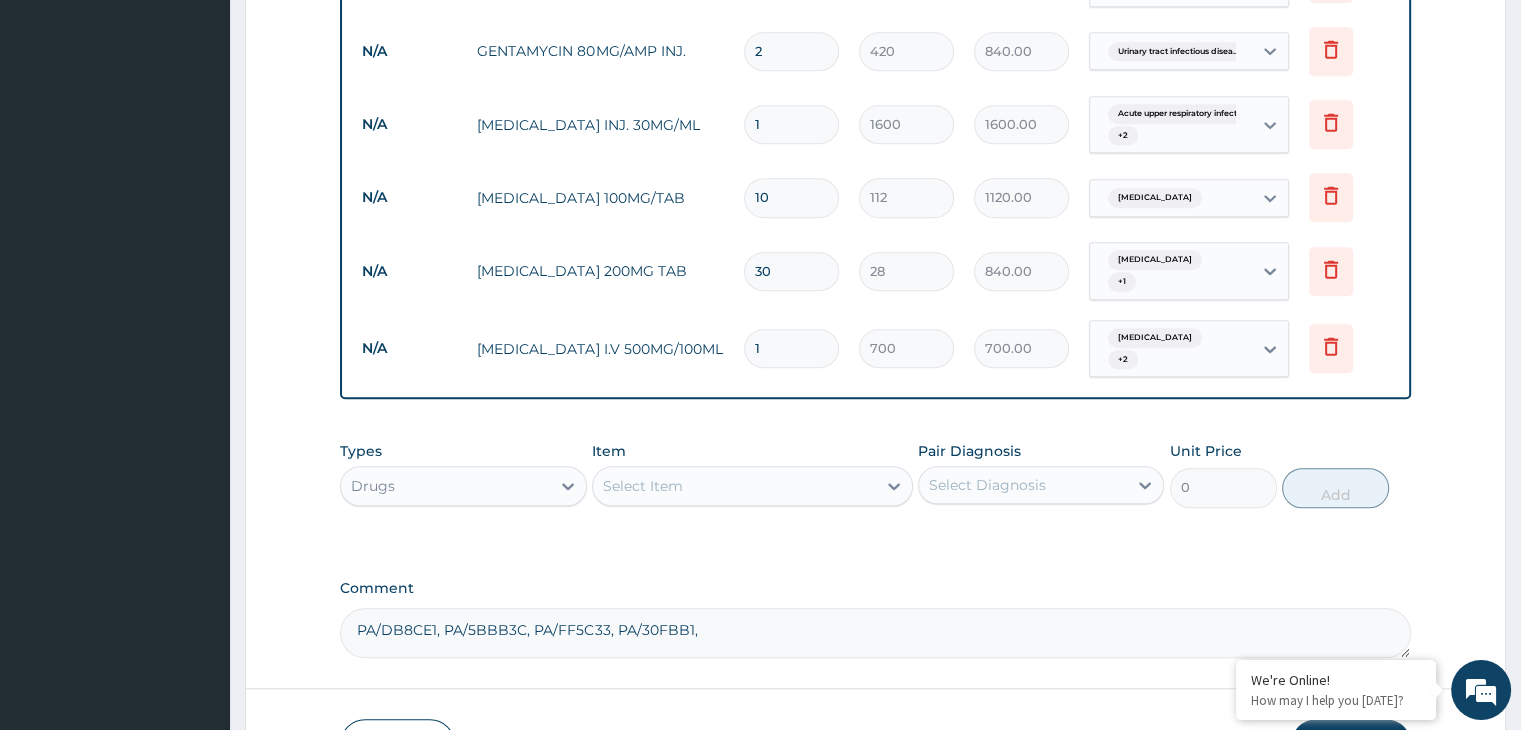 type 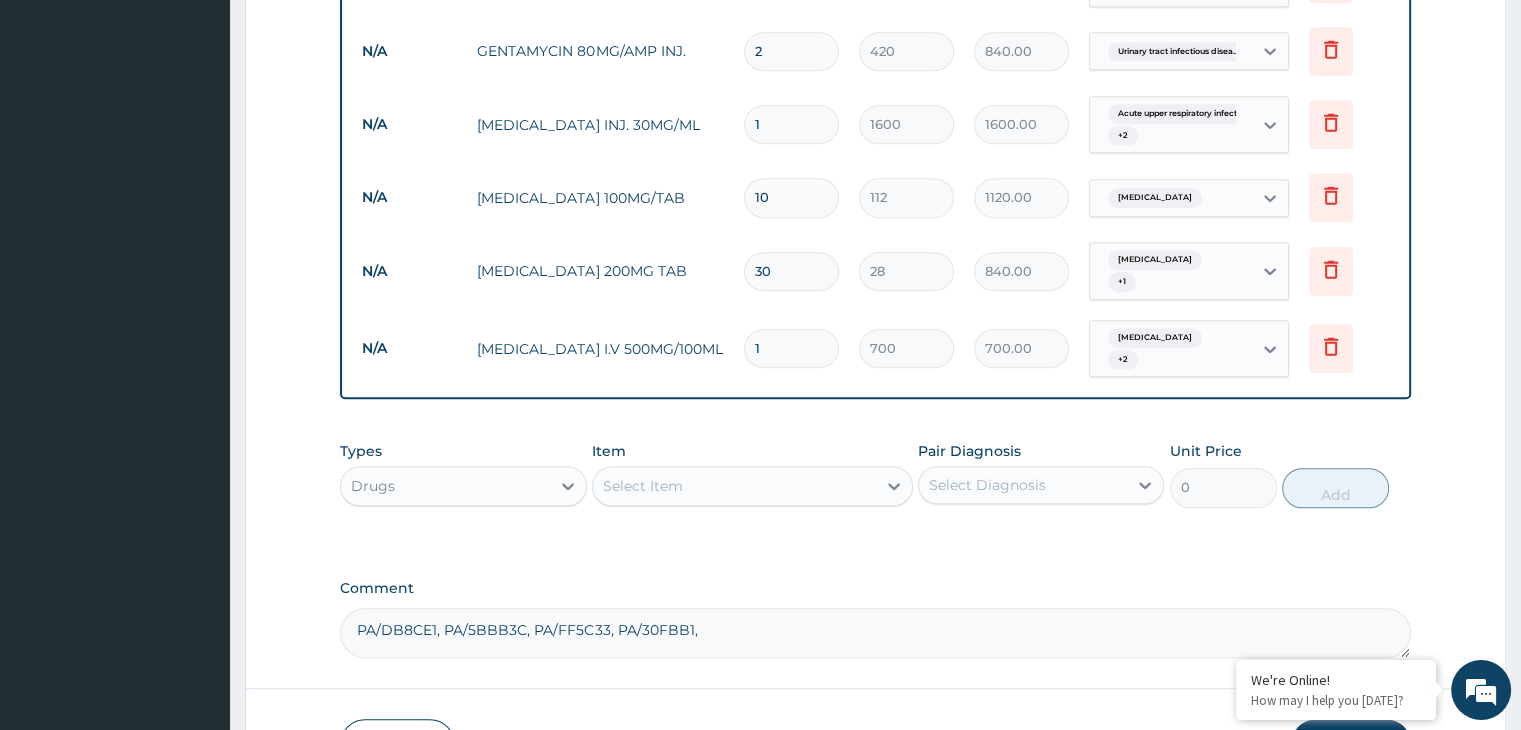 type on "0.00" 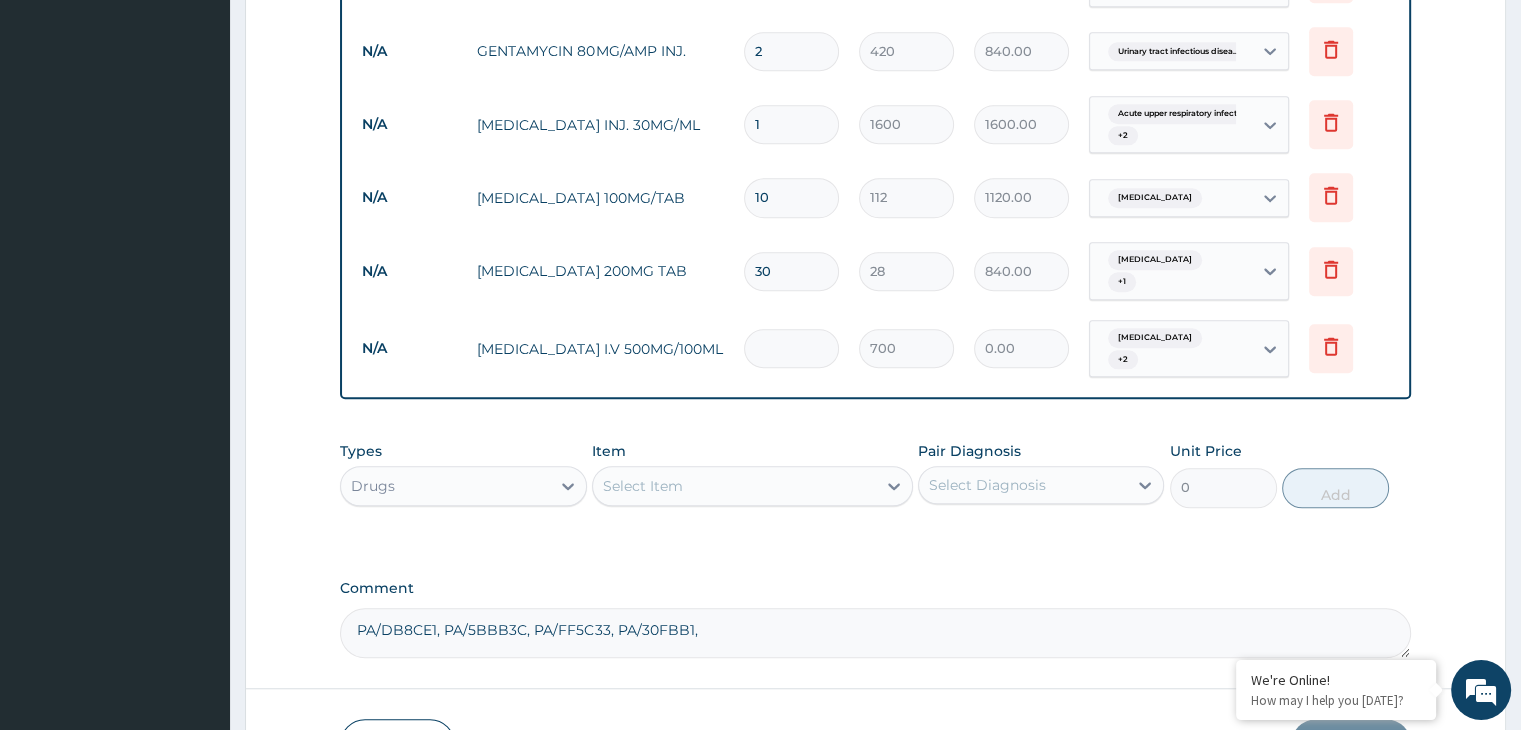 type on "5" 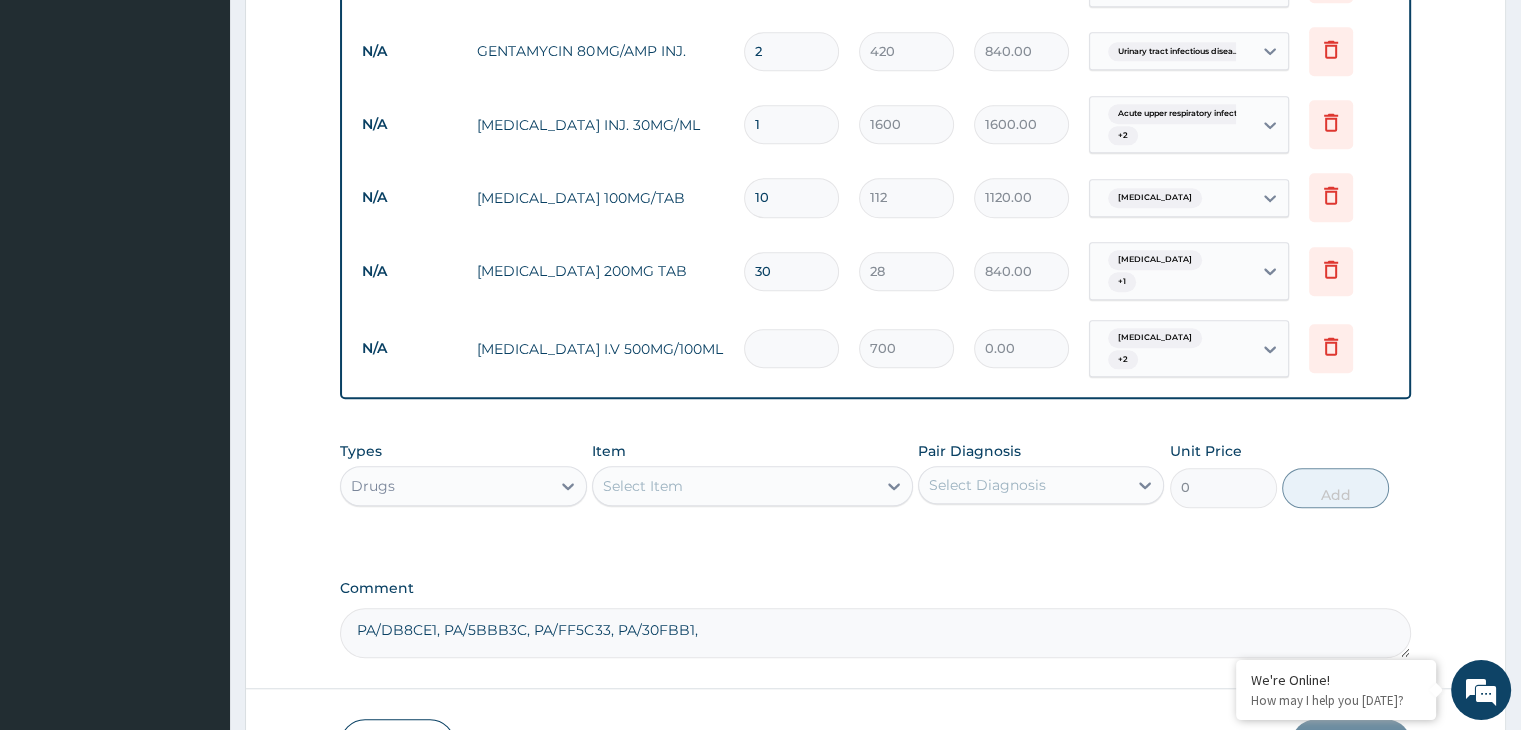 type on "3500.00" 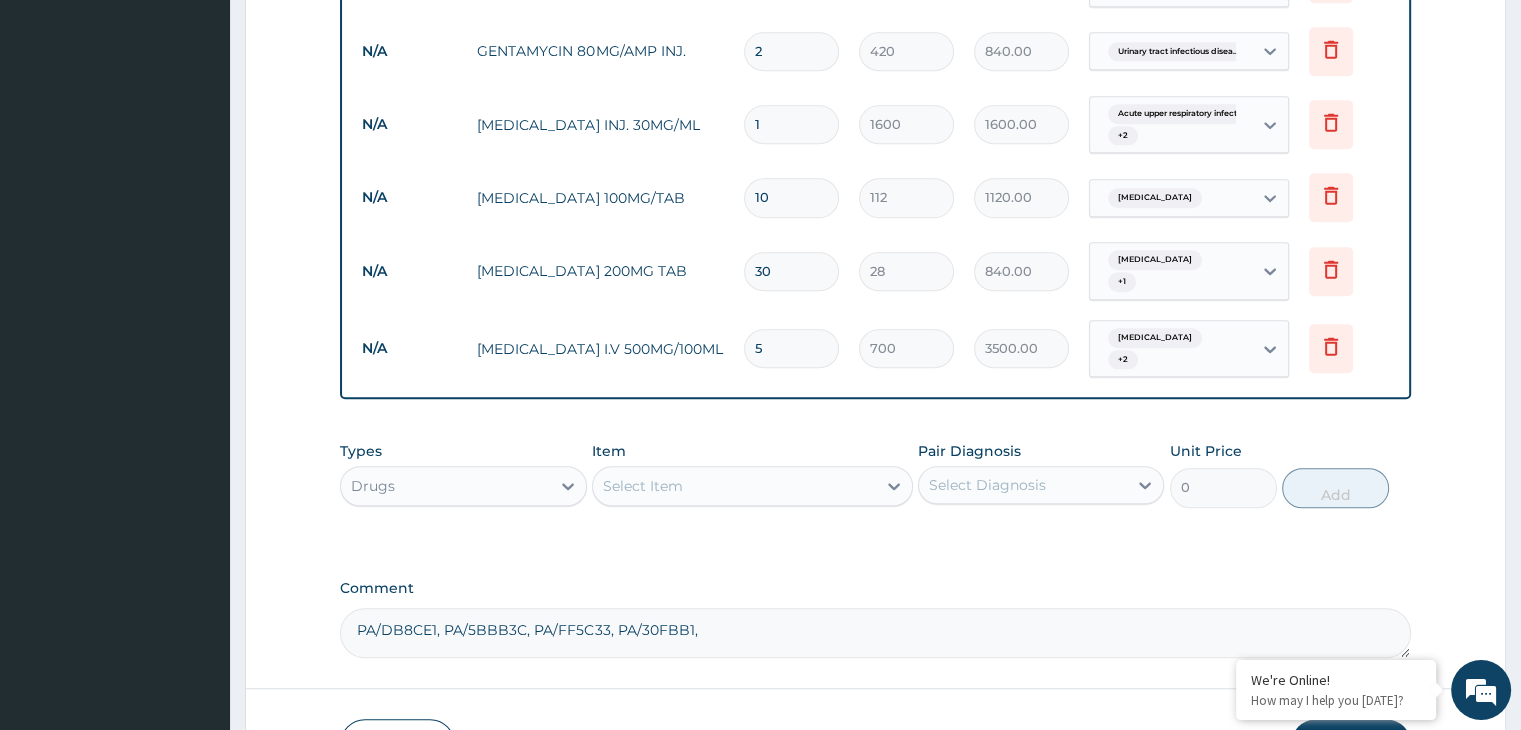 type on "5" 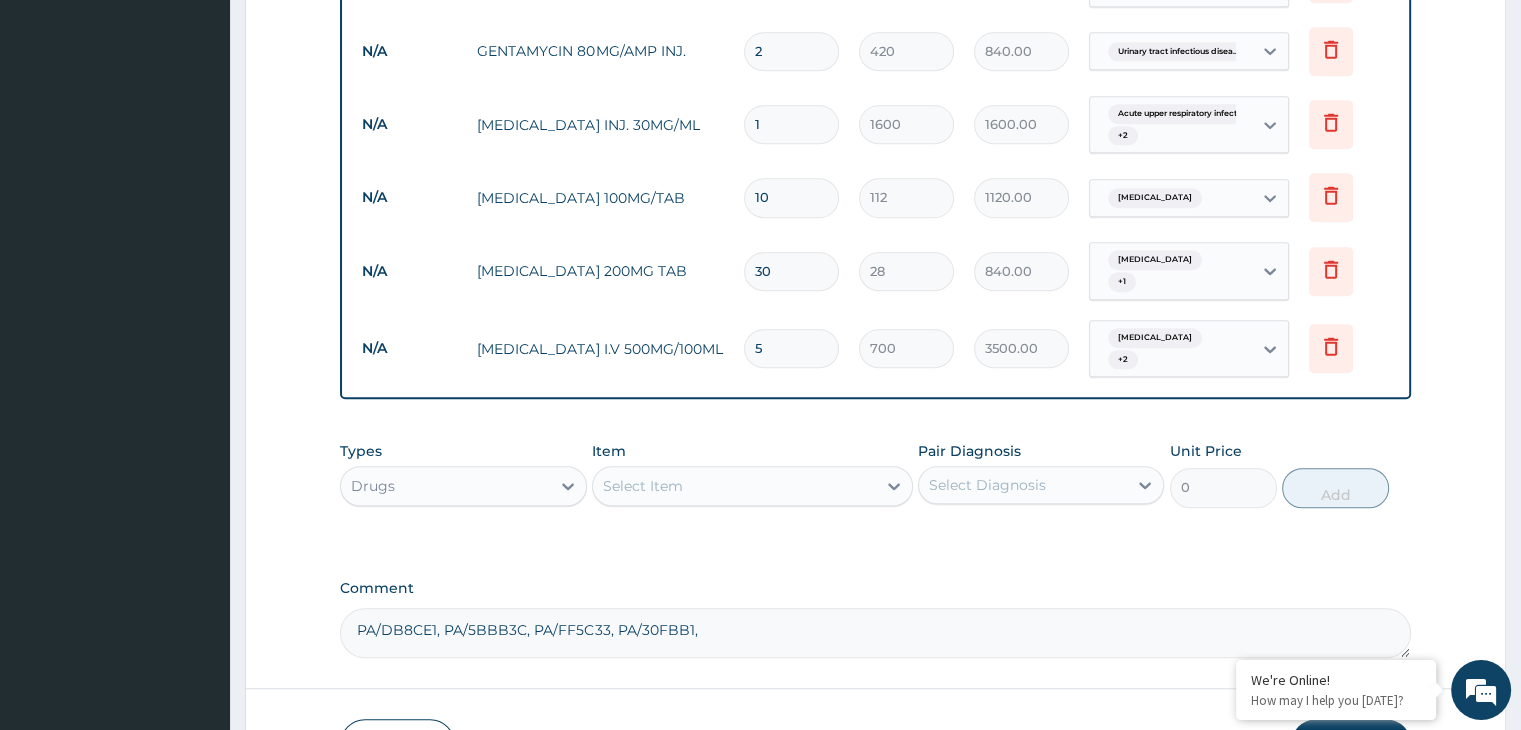 click on "Select Item" at bounding box center (643, 486) 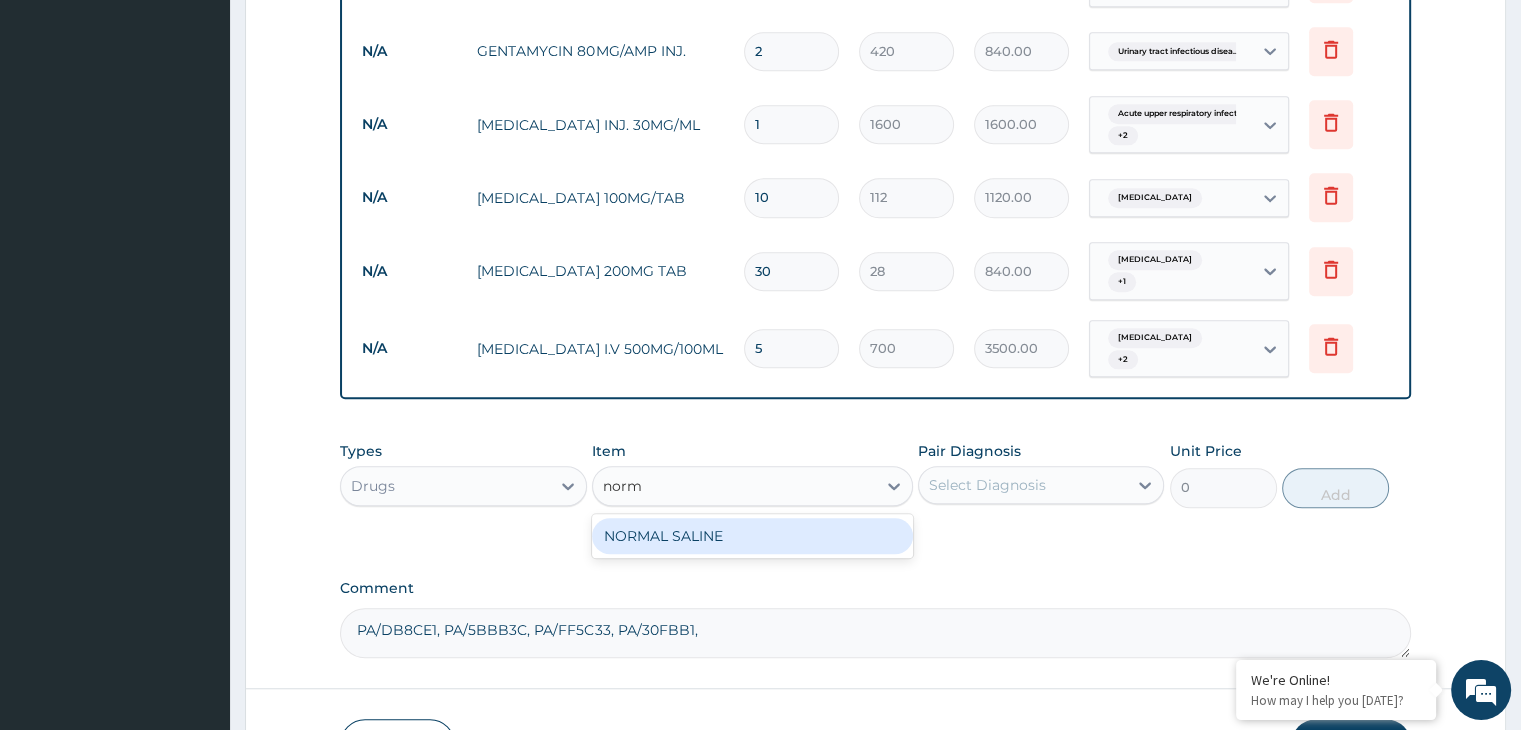 type on "norma" 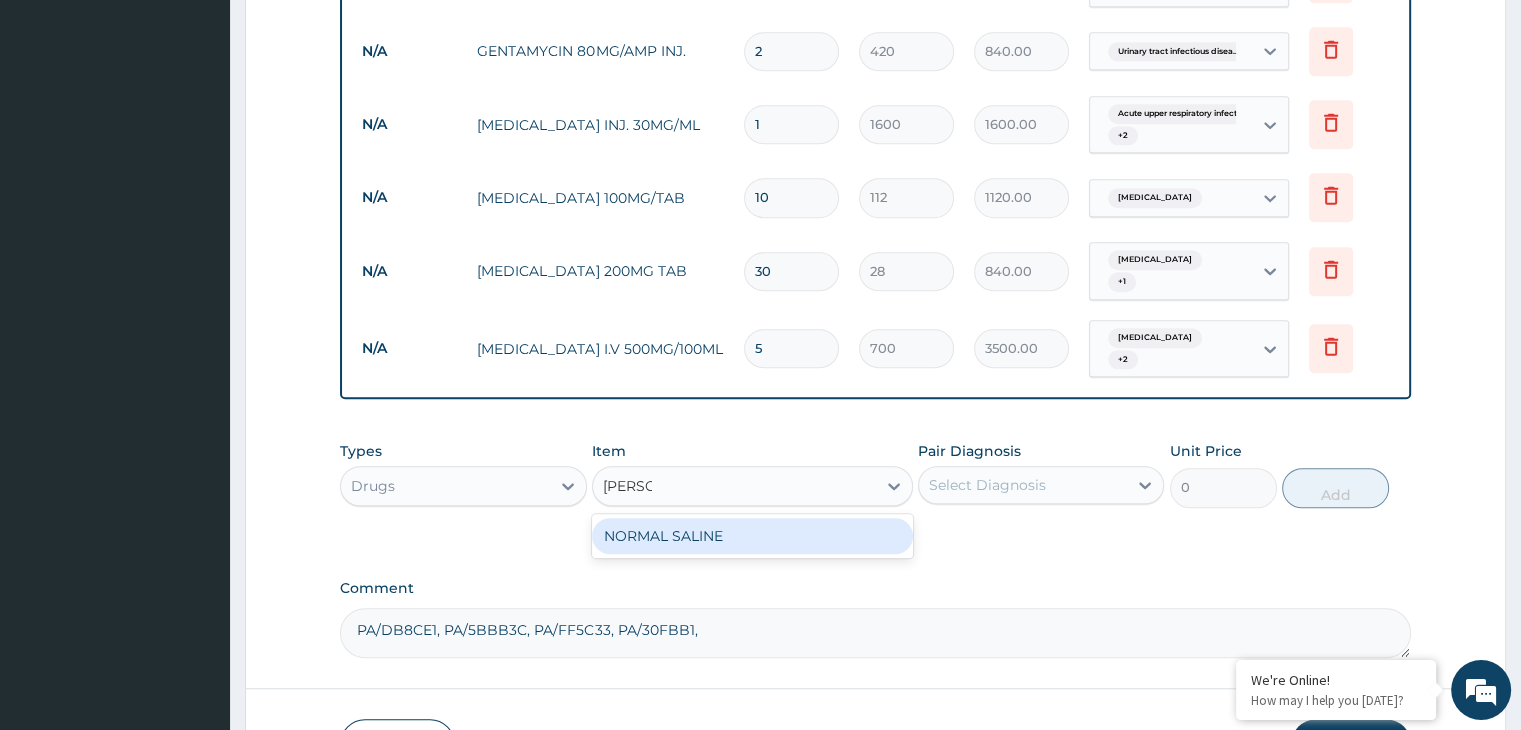 type 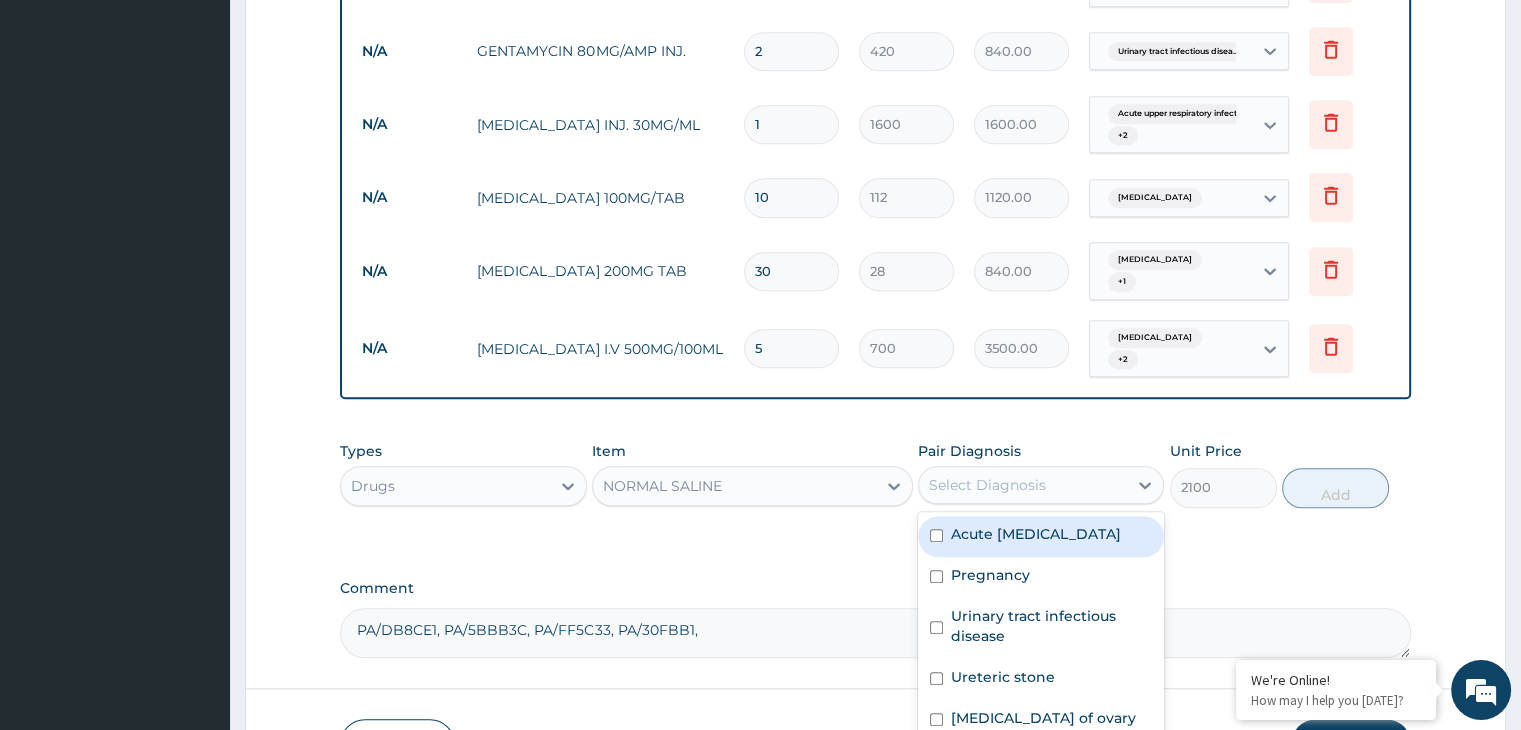 click on "Select Diagnosis" at bounding box center (1023, 485) 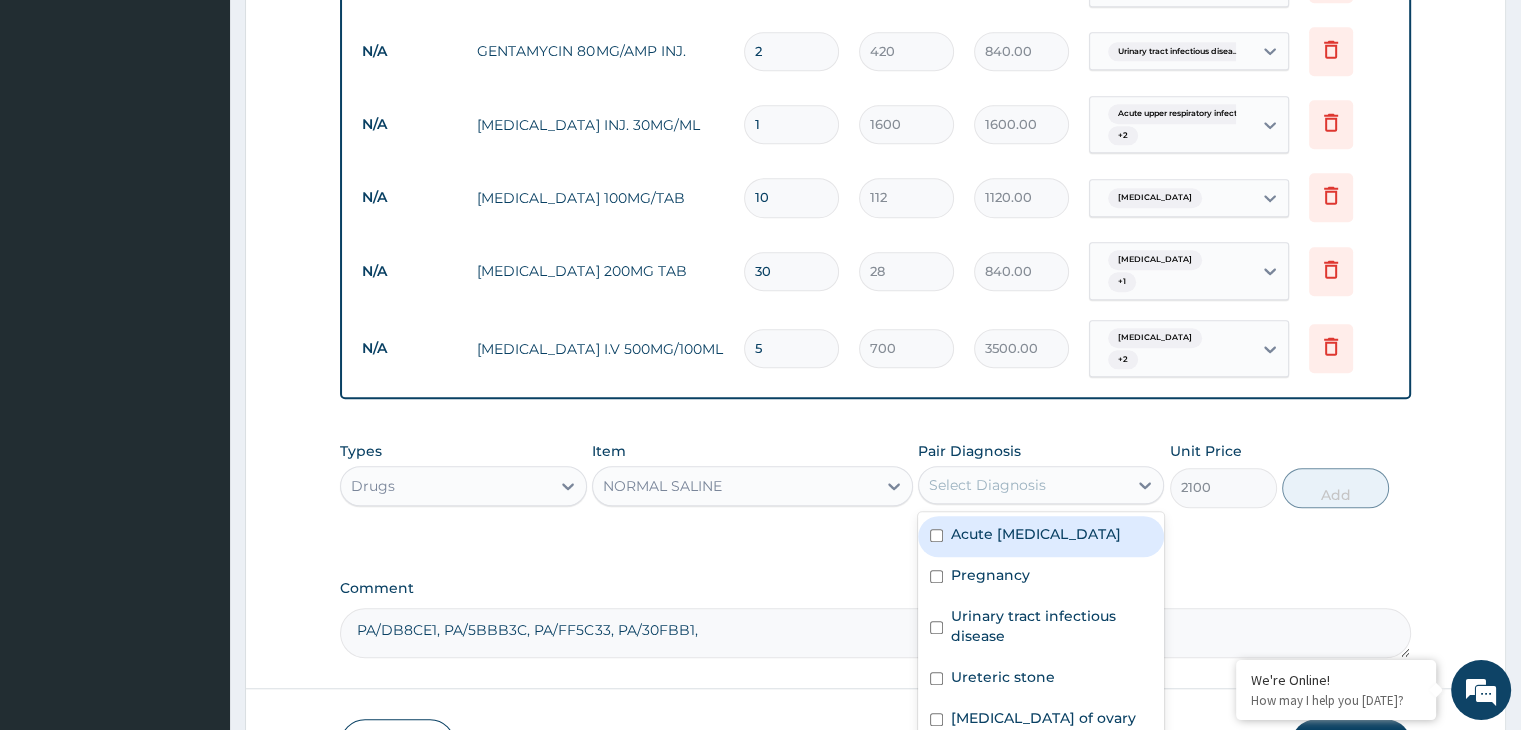 click on "Acute upper respiratory infection" at bounding box center (1036, 534) 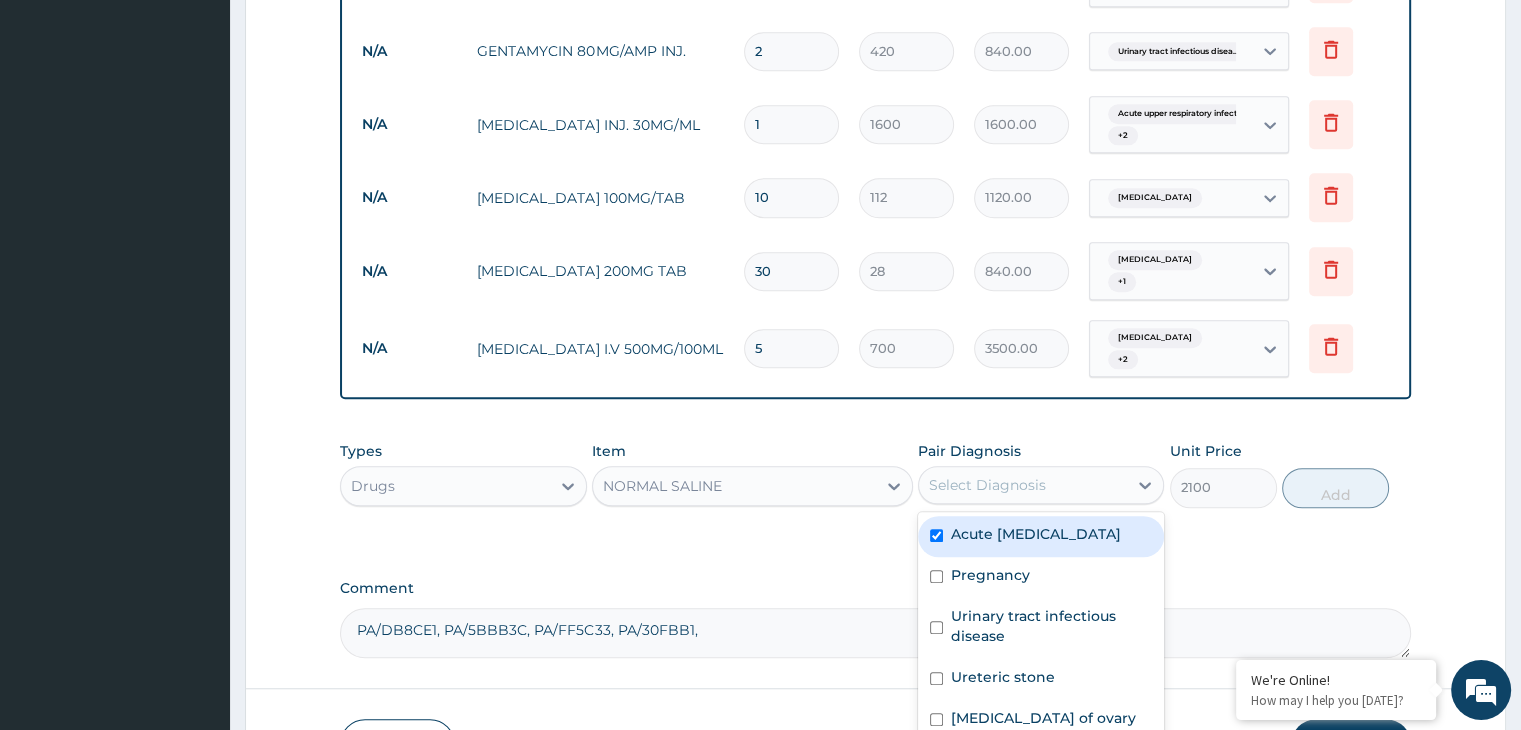 checkbox on "true" 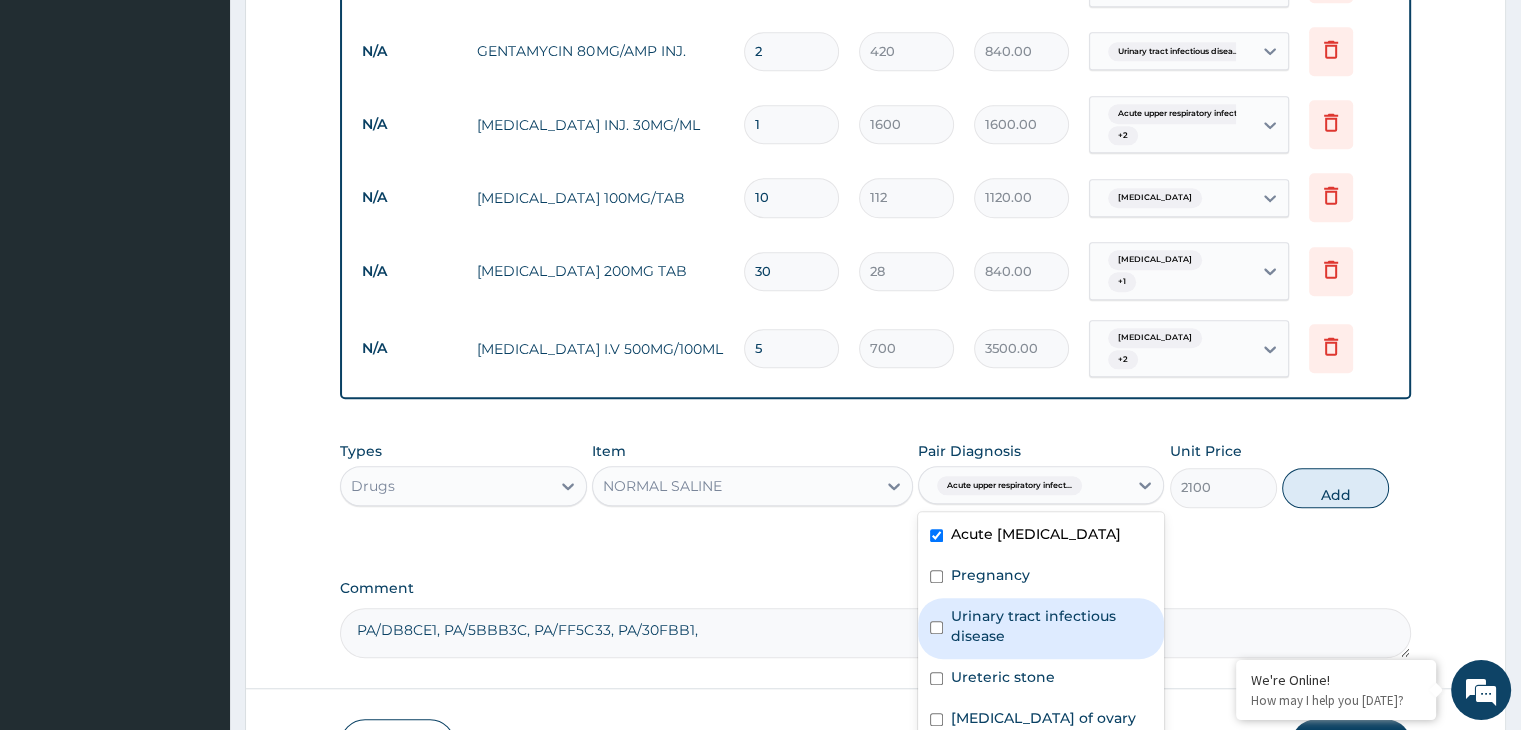 click on "Urinary tract infectious disease" at bounding box center (1041, 628) 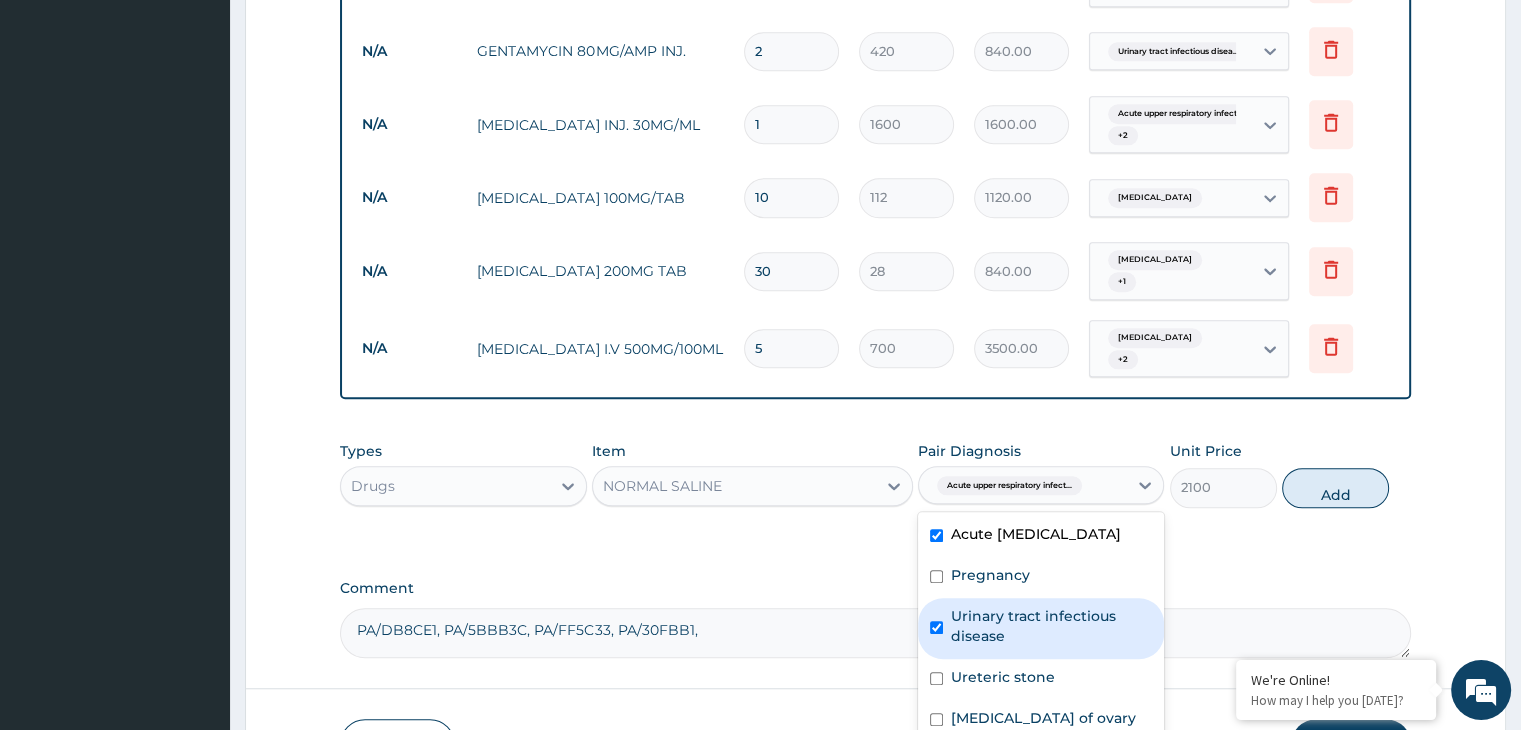 checkbox on "true" 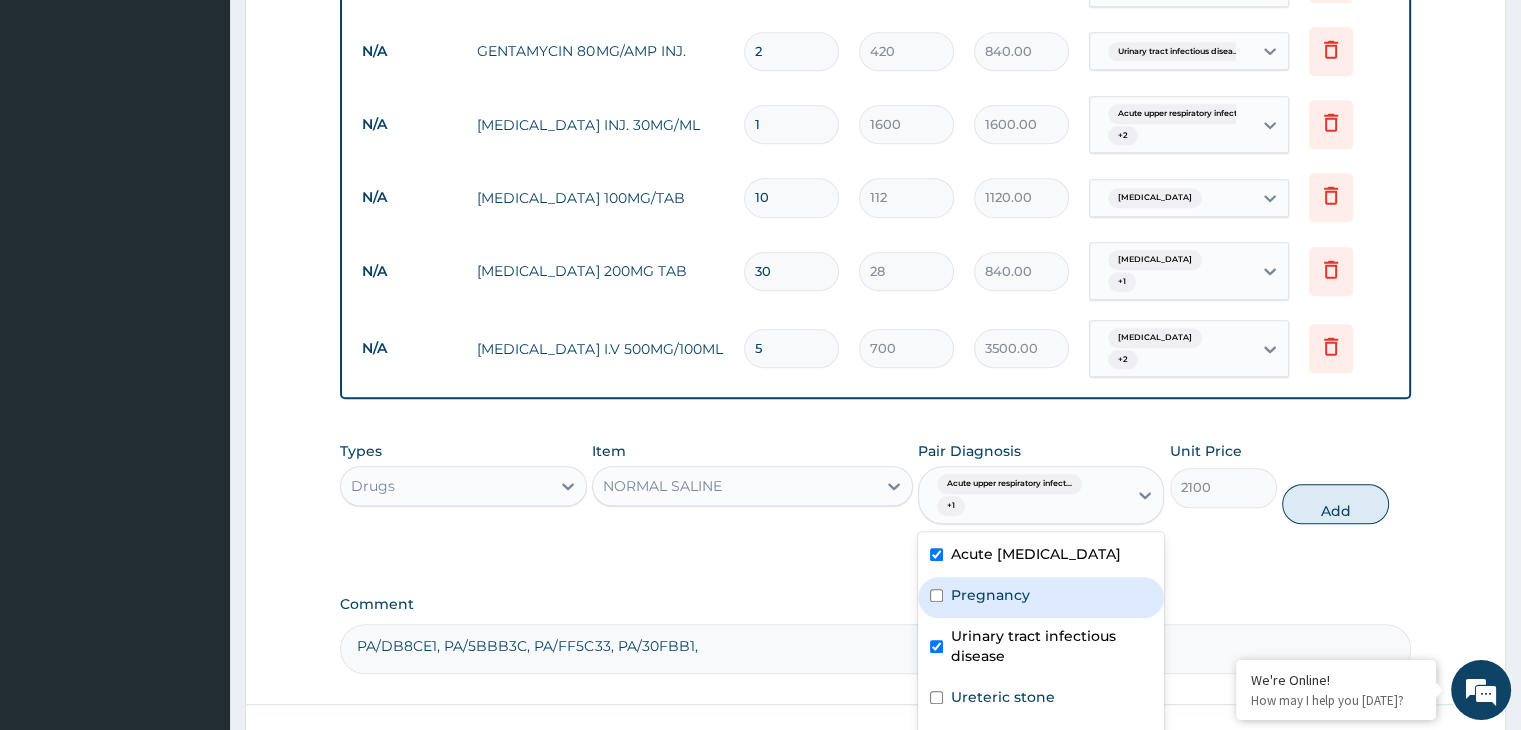 scroll, scrollTop: 35, scrollLeft: 0, axis: vertical 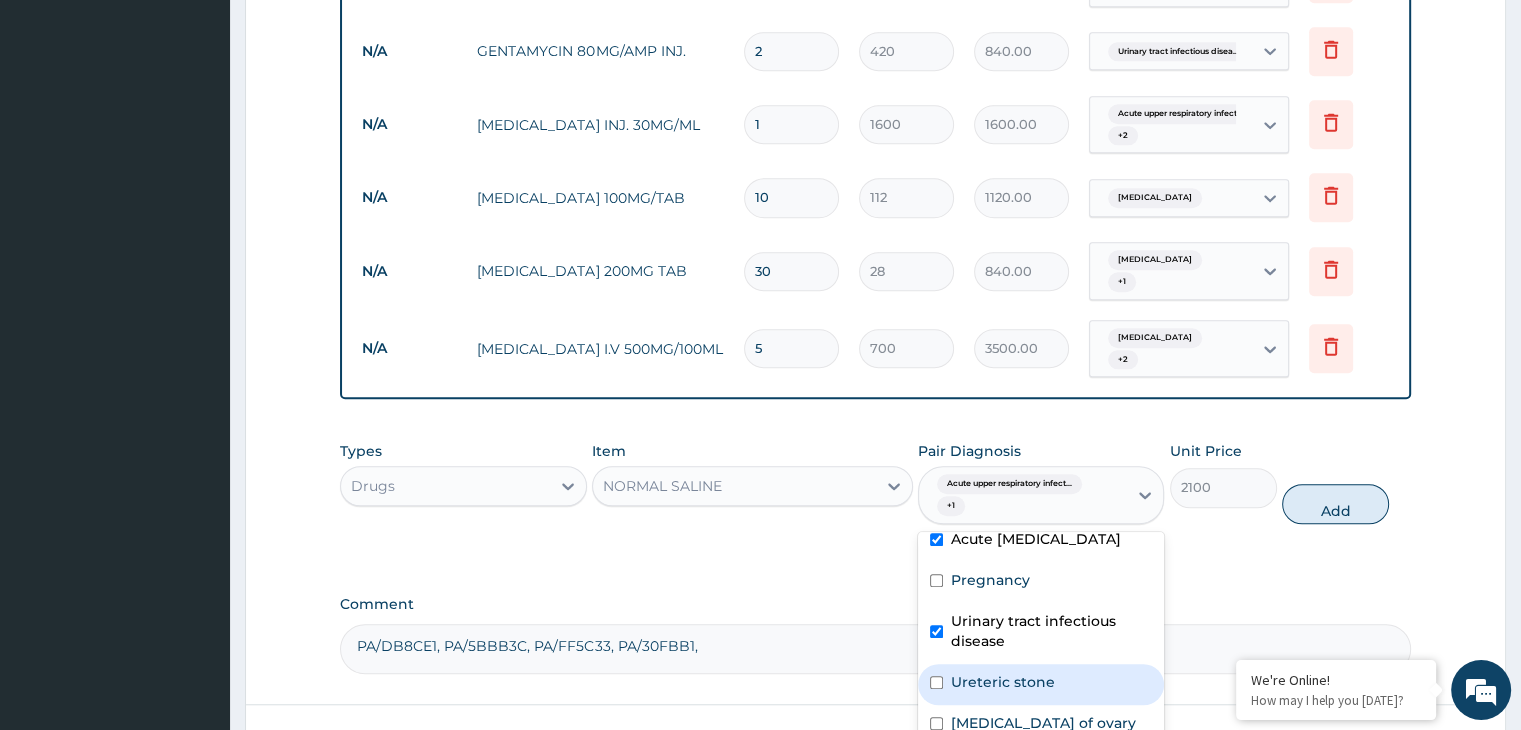 click on "Ureteric stone" at bounding box center (1003, 682) 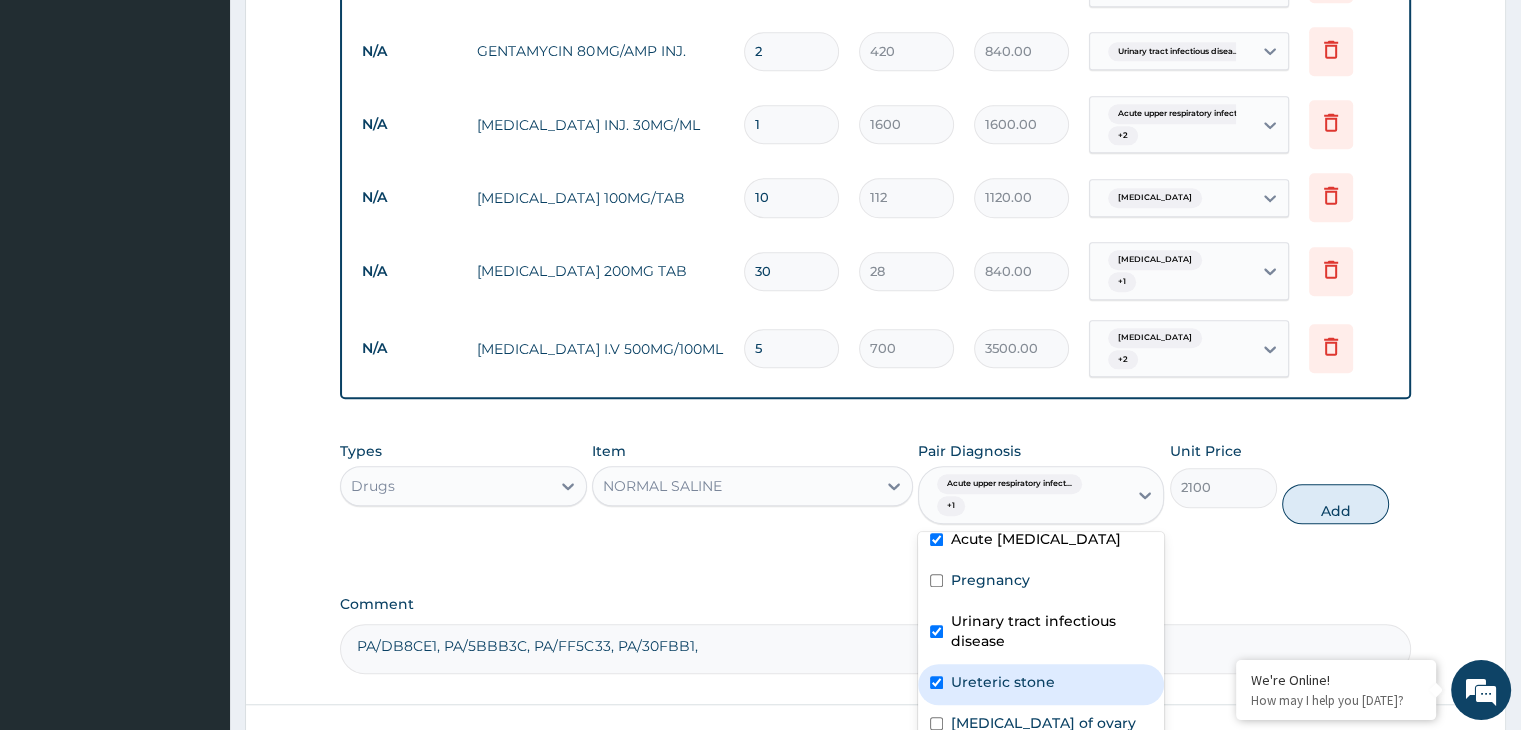 checkbox on "true" 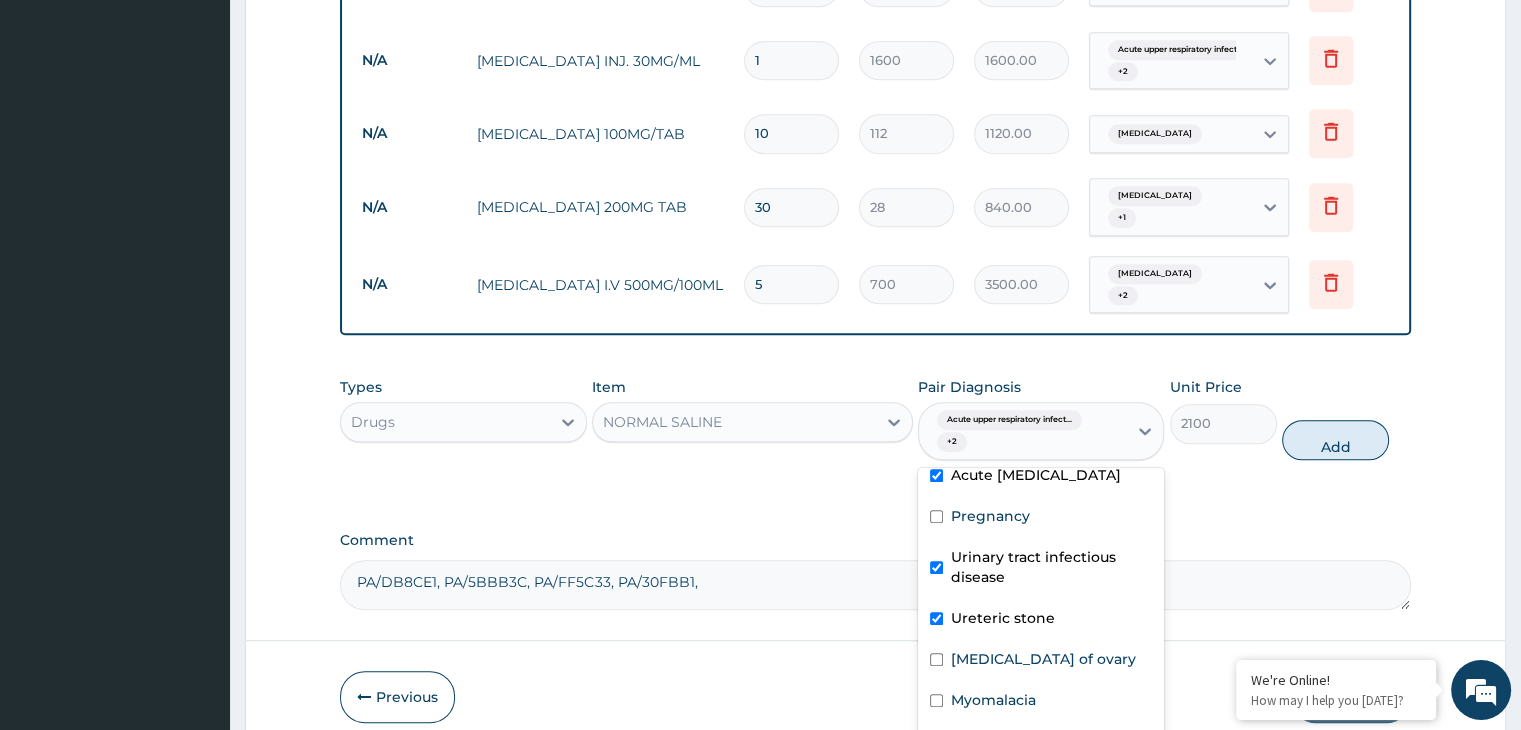 scroll, scrollTop: 1518, scrollLeft: 0, axis: vertical 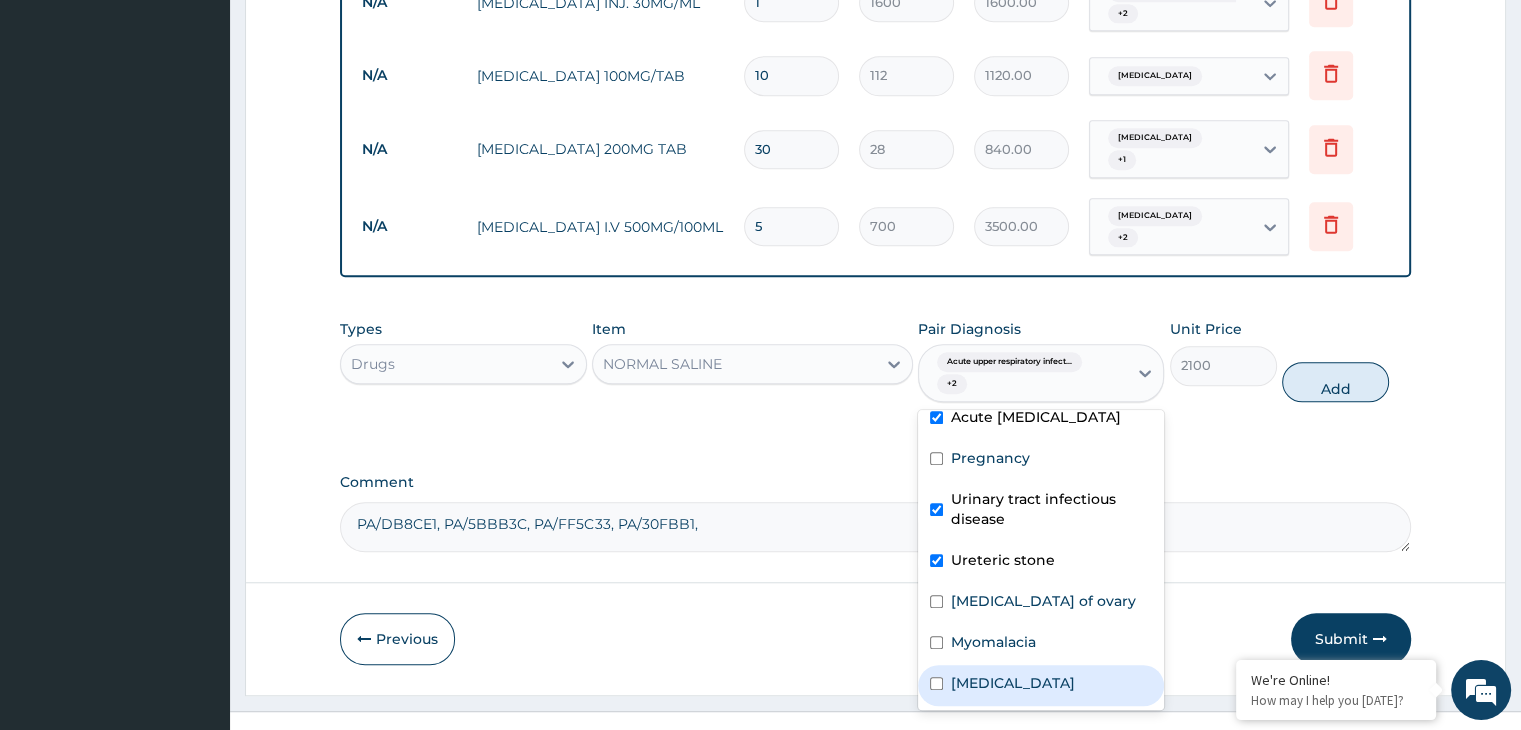 drag, startPoint x: 1032, startPoint y: 655, endPoint x: 1246, endPoint y: 379, distance: 349.2449 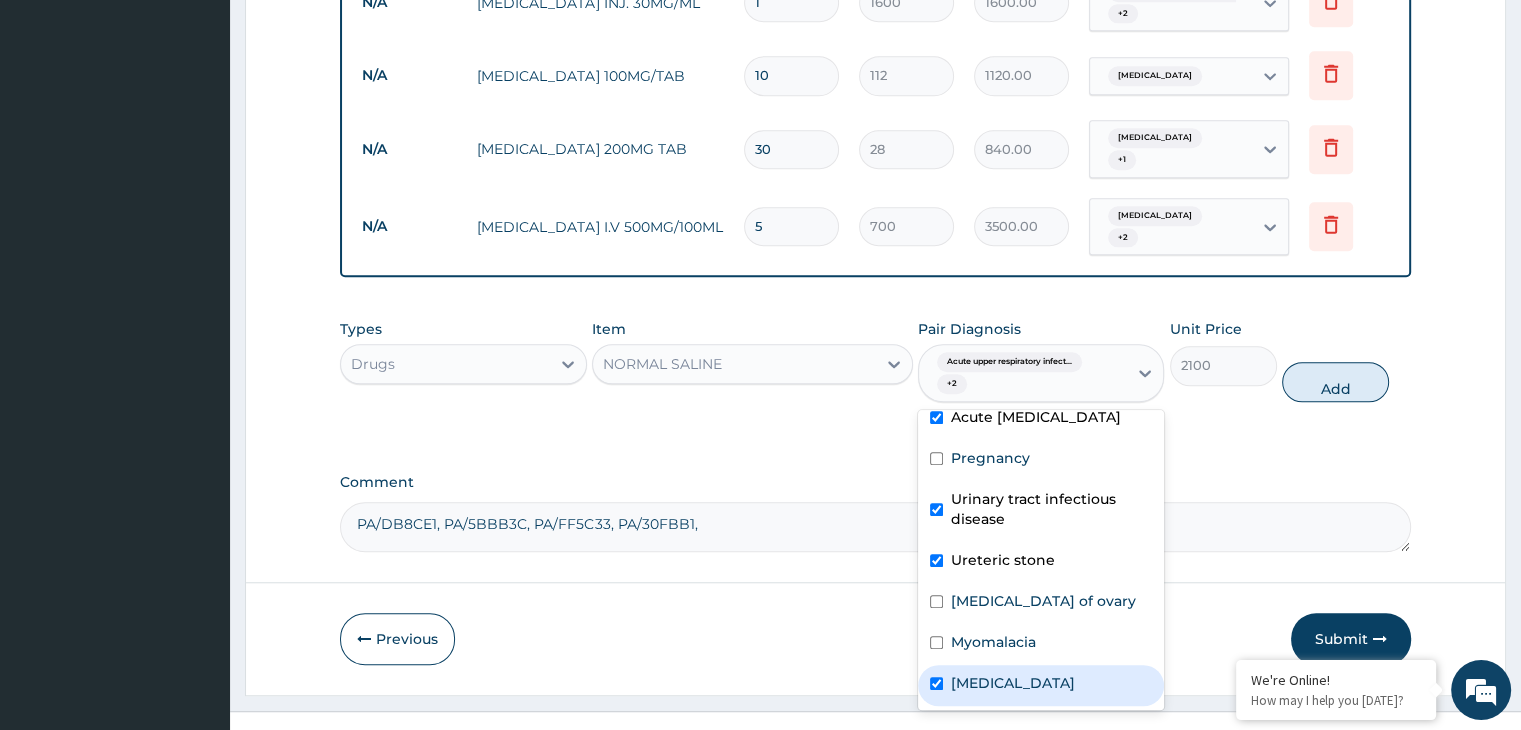 checkbox on "true" 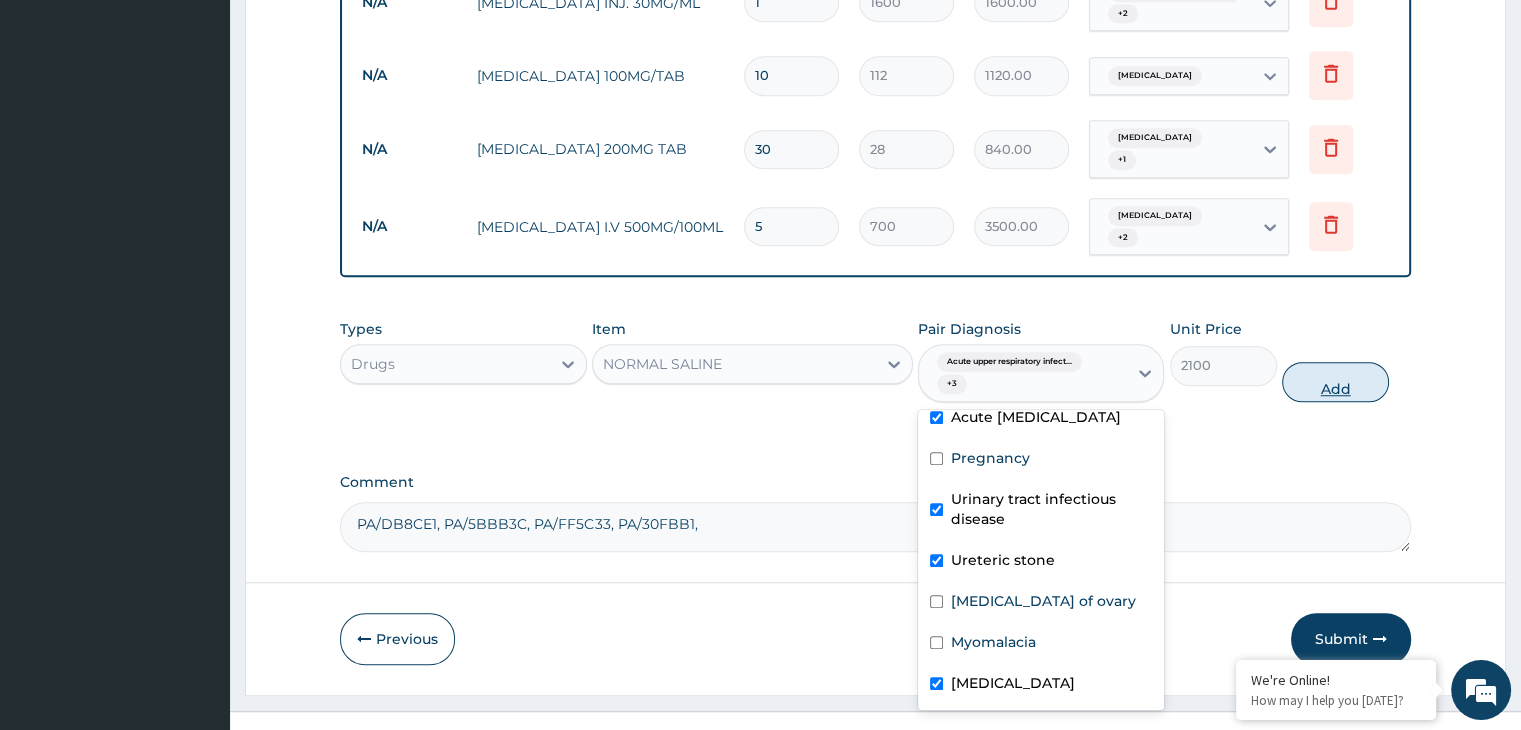 click on "Add" at bounding box center [1335, 382] 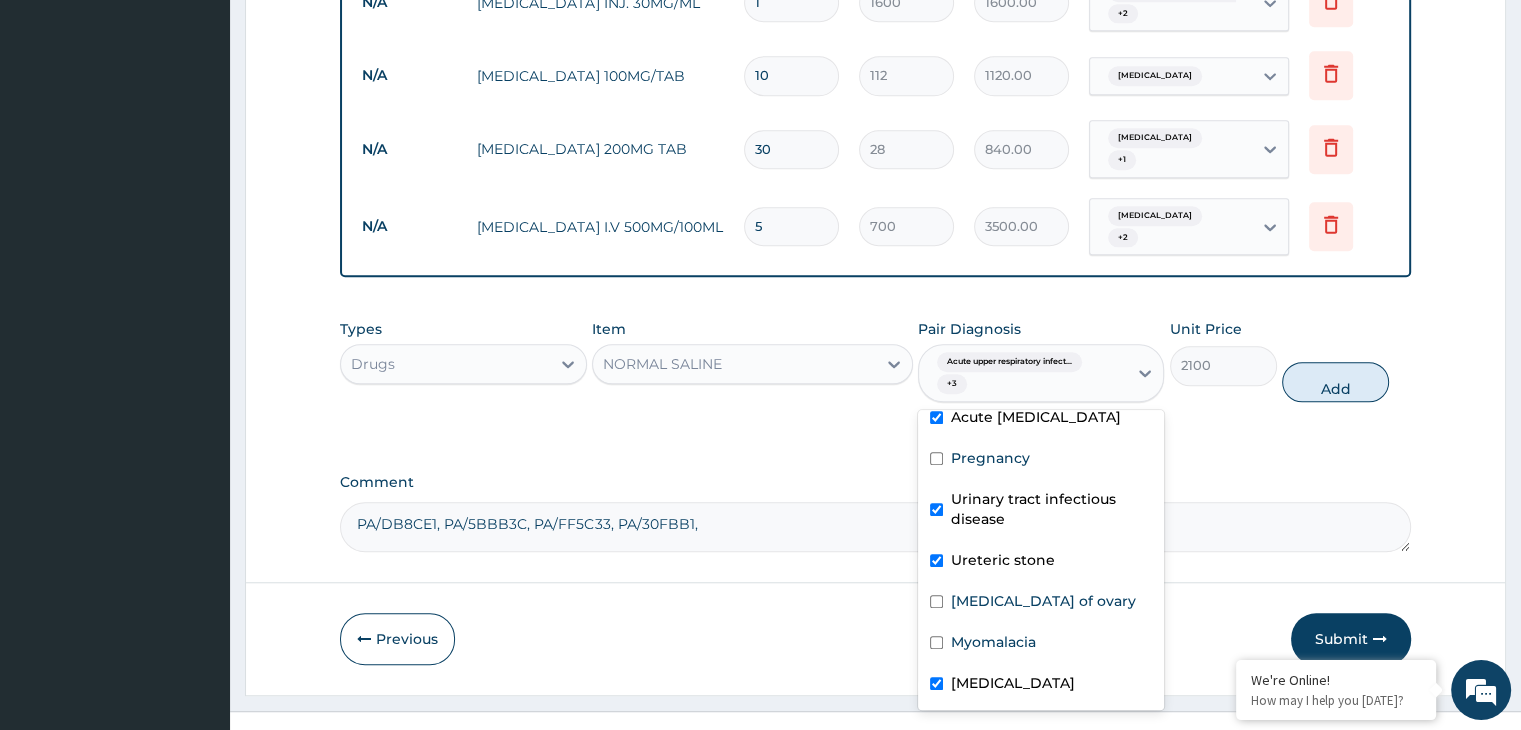type on "0" 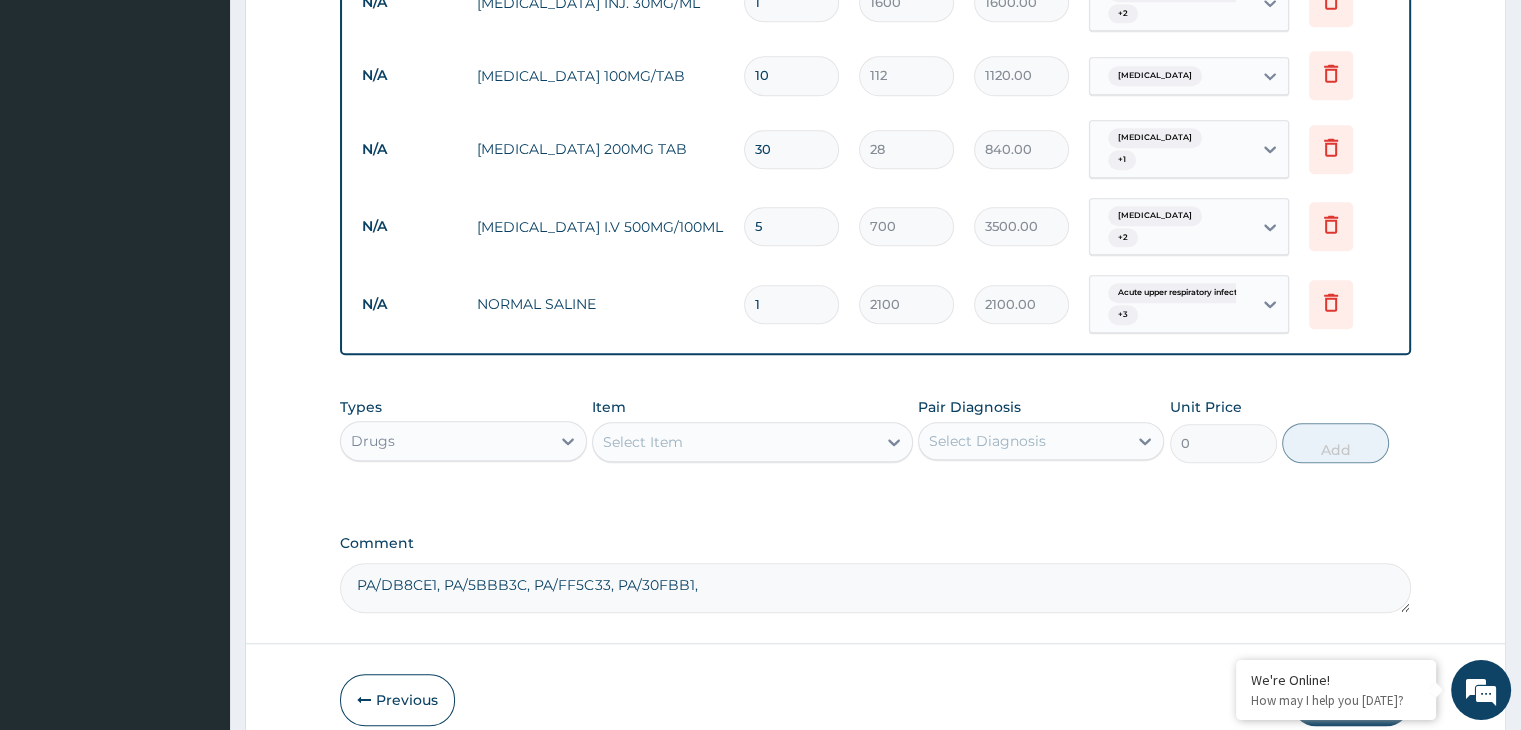 click on "Select Item" at bounding box center (734, 442) 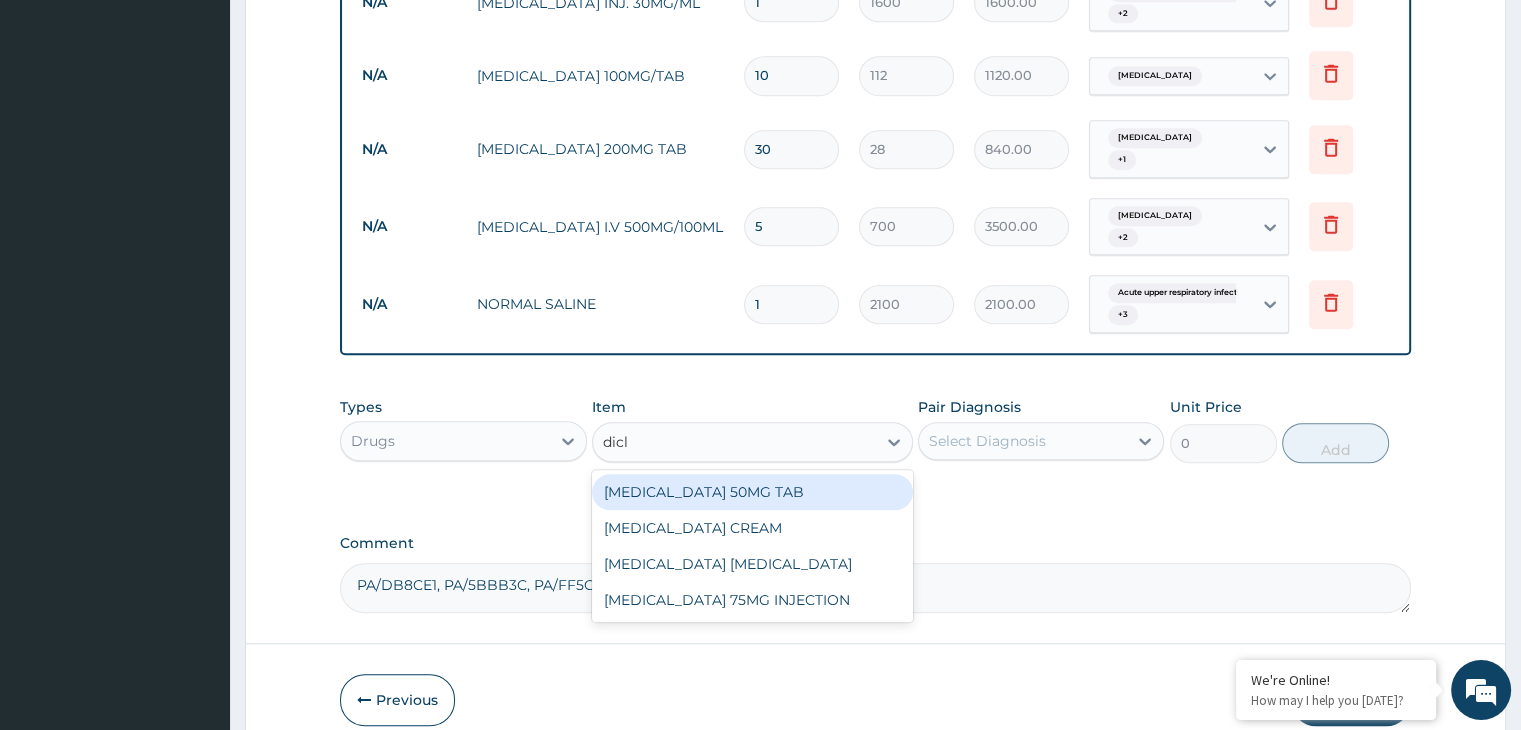 type on "diclo" 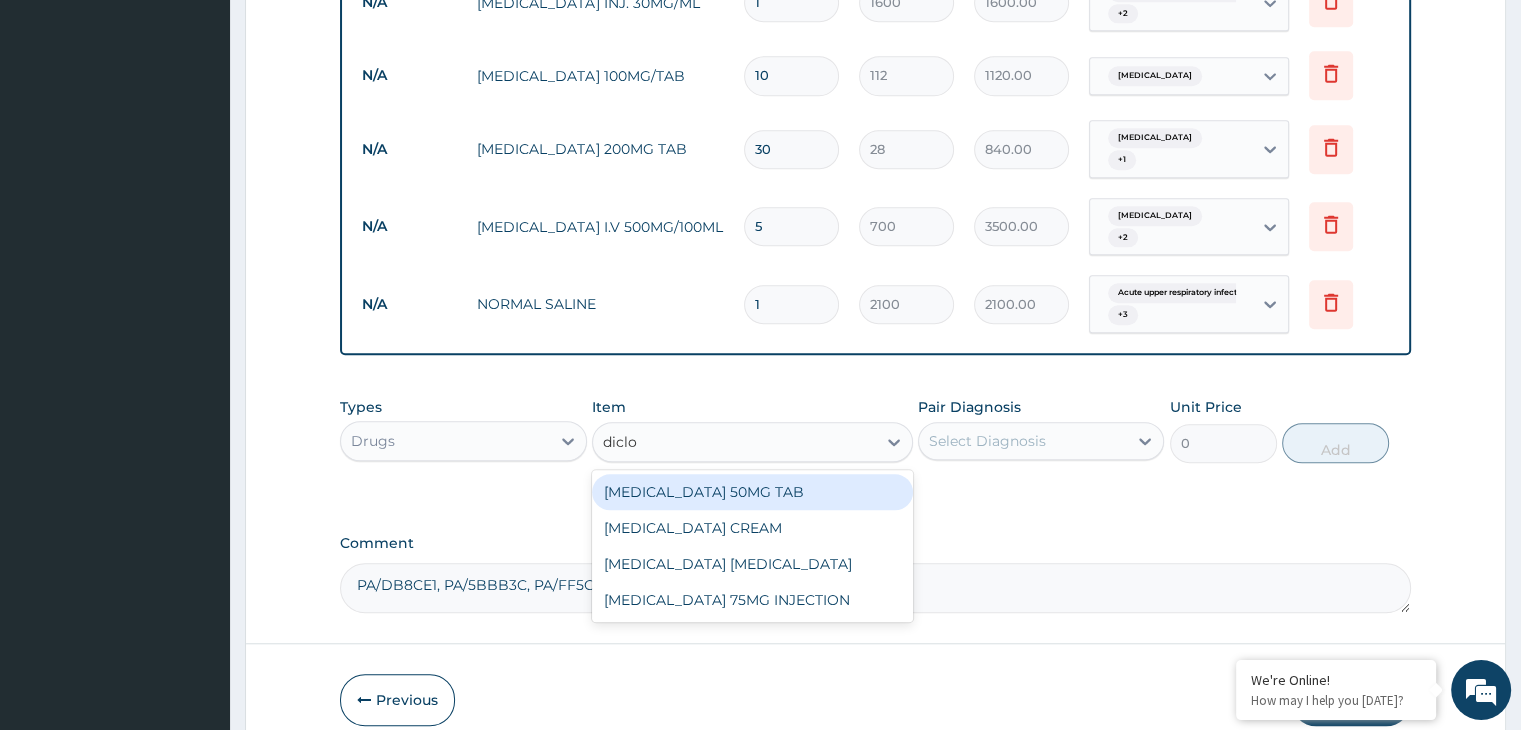 click on "DICLOFENAC 50MG TAB" at bounding box center (752, 492) 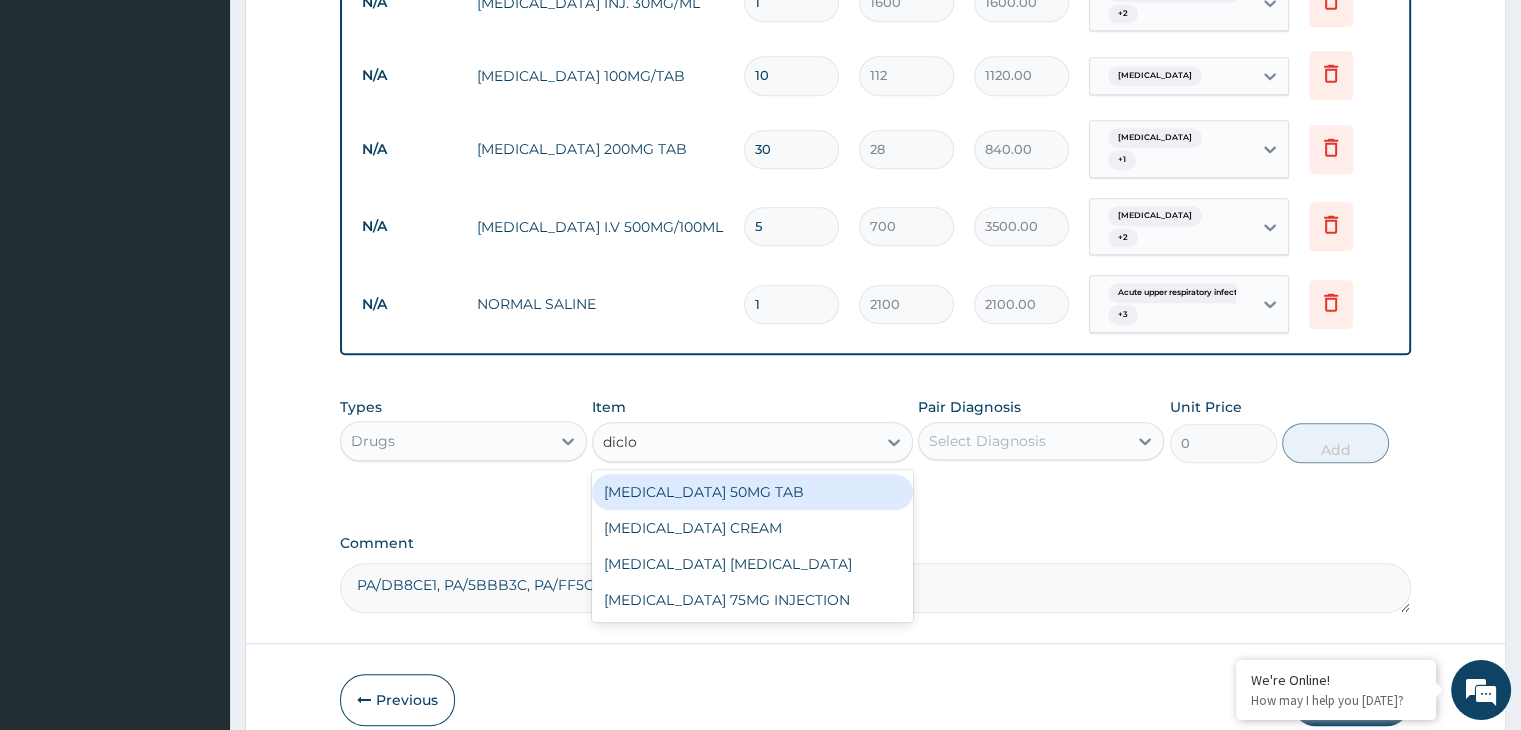 type 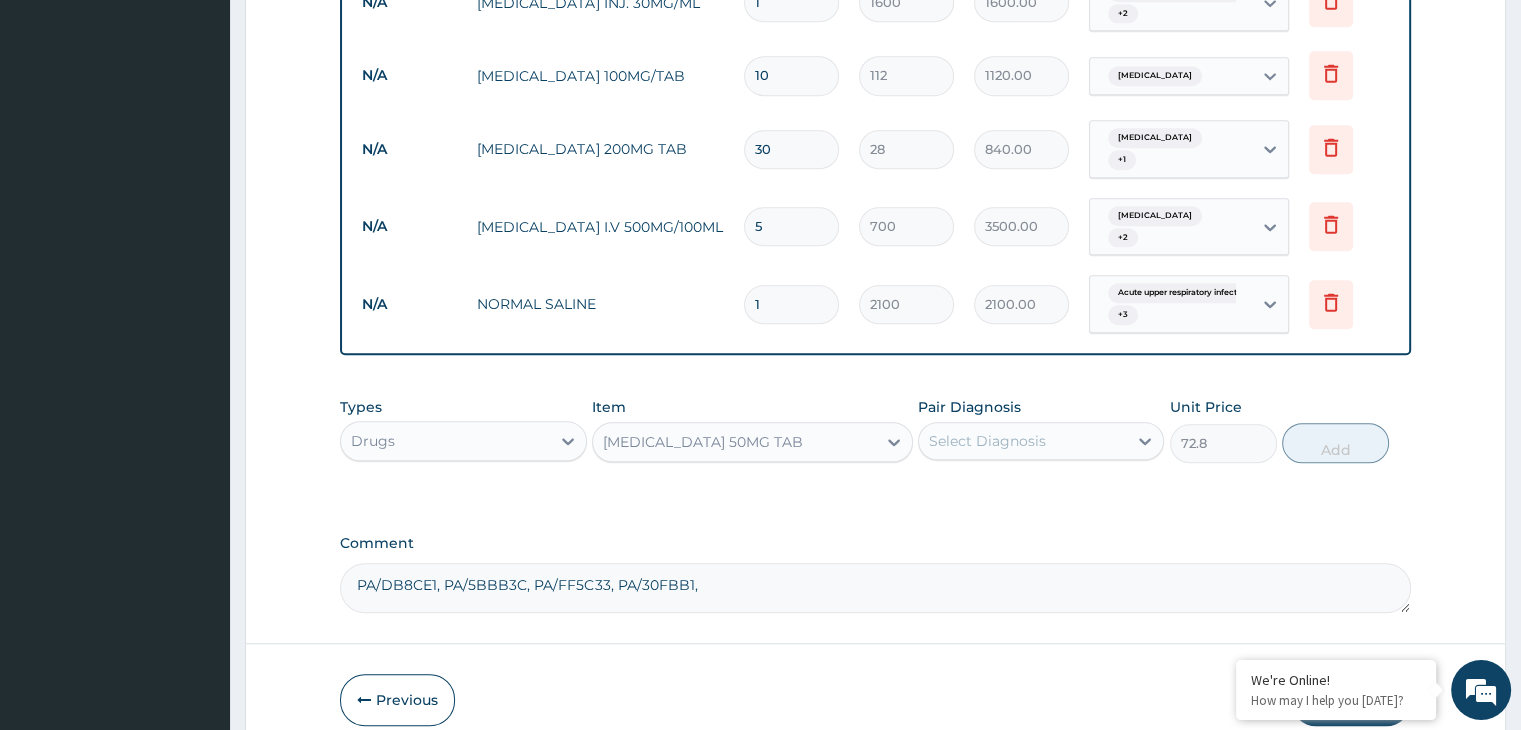 click on "Select Diagnosis" at bounding box center [1023, 441] 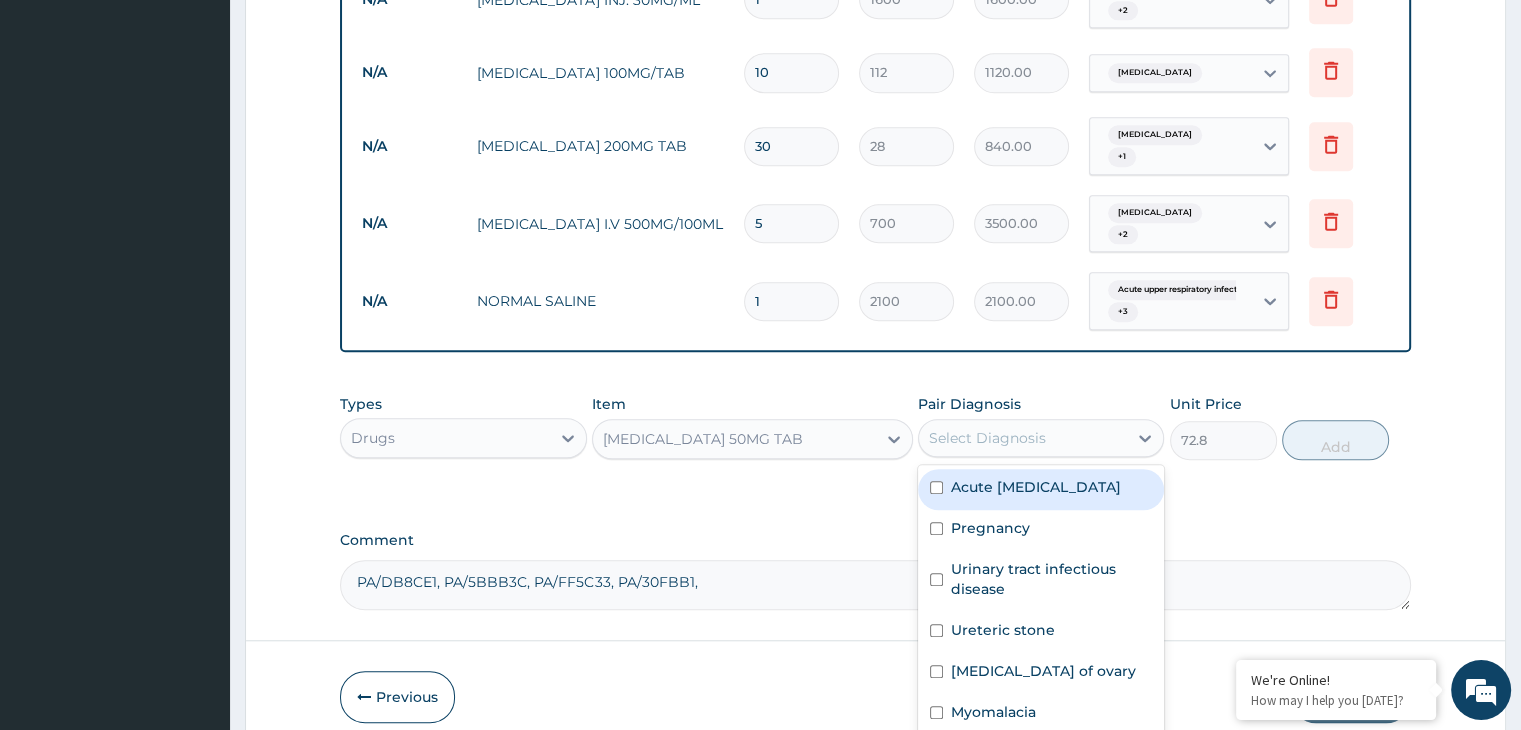 scroll, scrollTop: 1579, scrollLeft: 0, axis: vertical 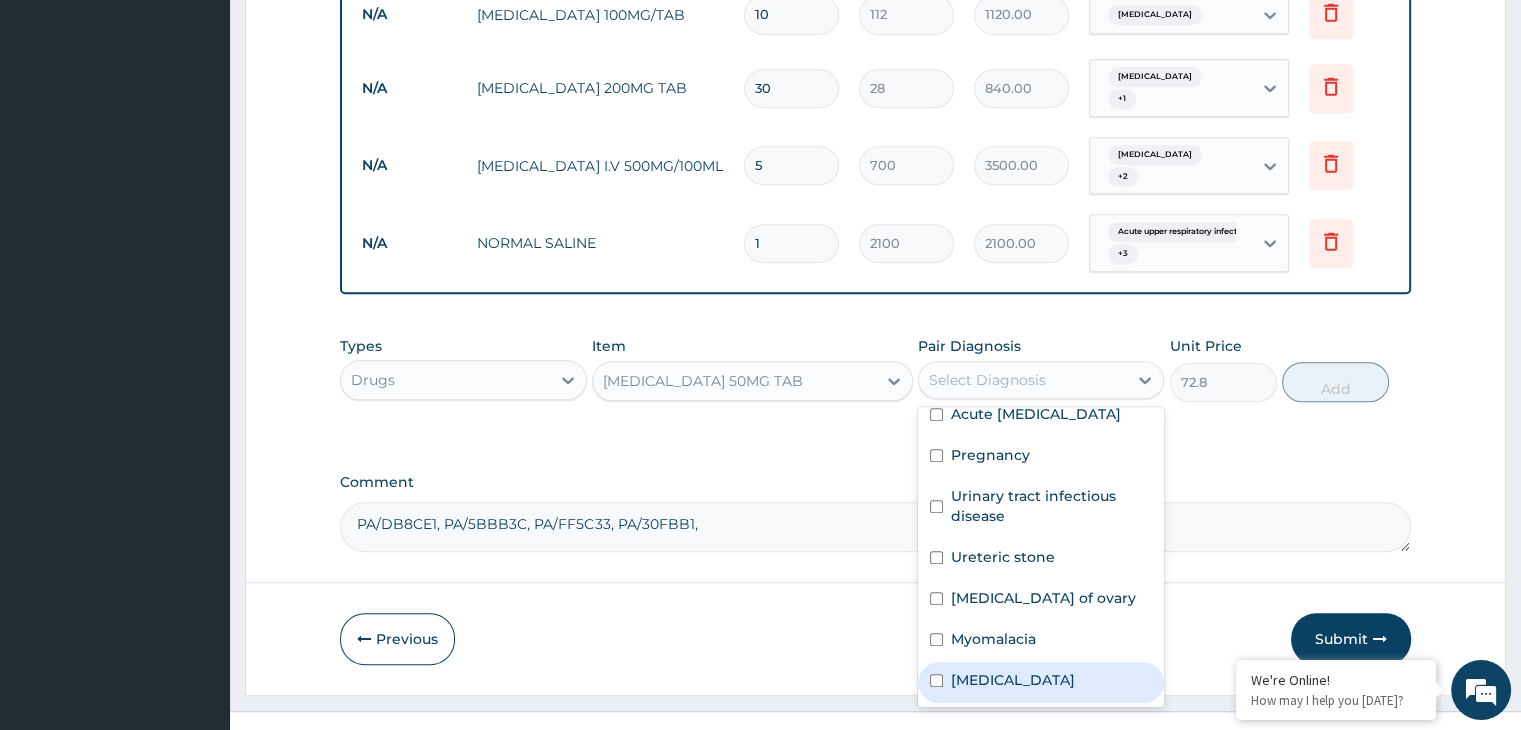 drag, startPoint x: 1025, startPoint y: 651, endPoint x: 1096, endPoint y: 586, distance: 96.26006 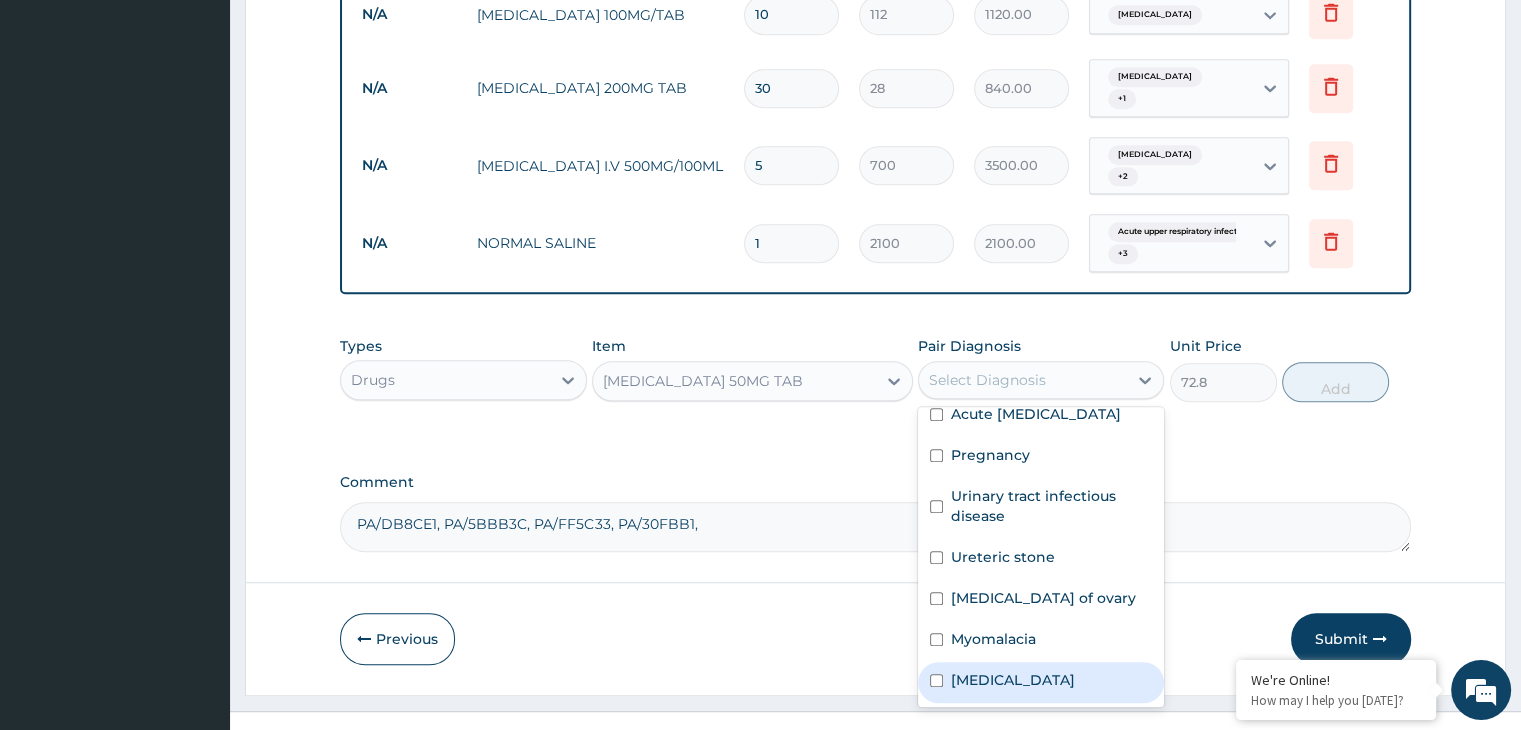 click on "Appendicitis" at bounding box center (1013, 680) 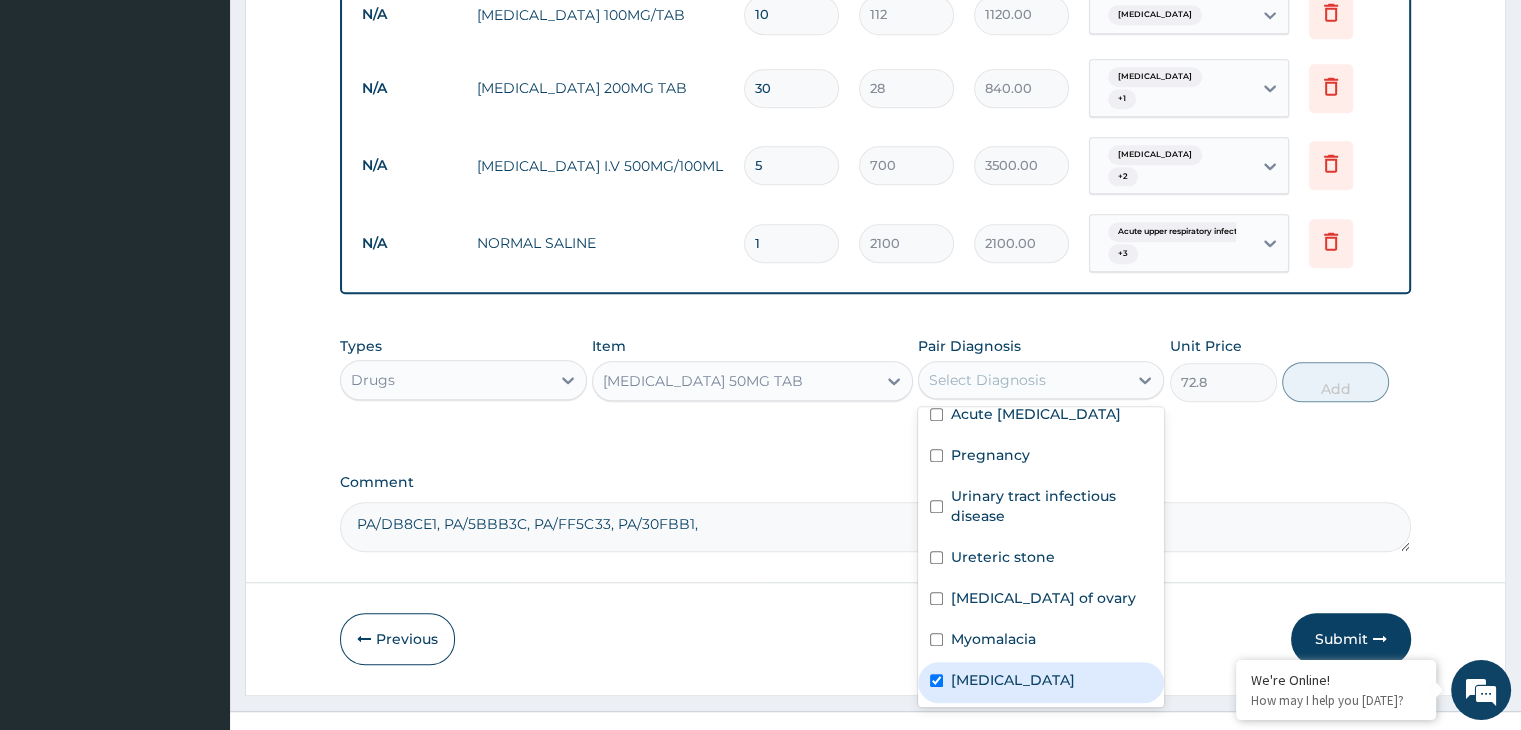 checkbox on "true" 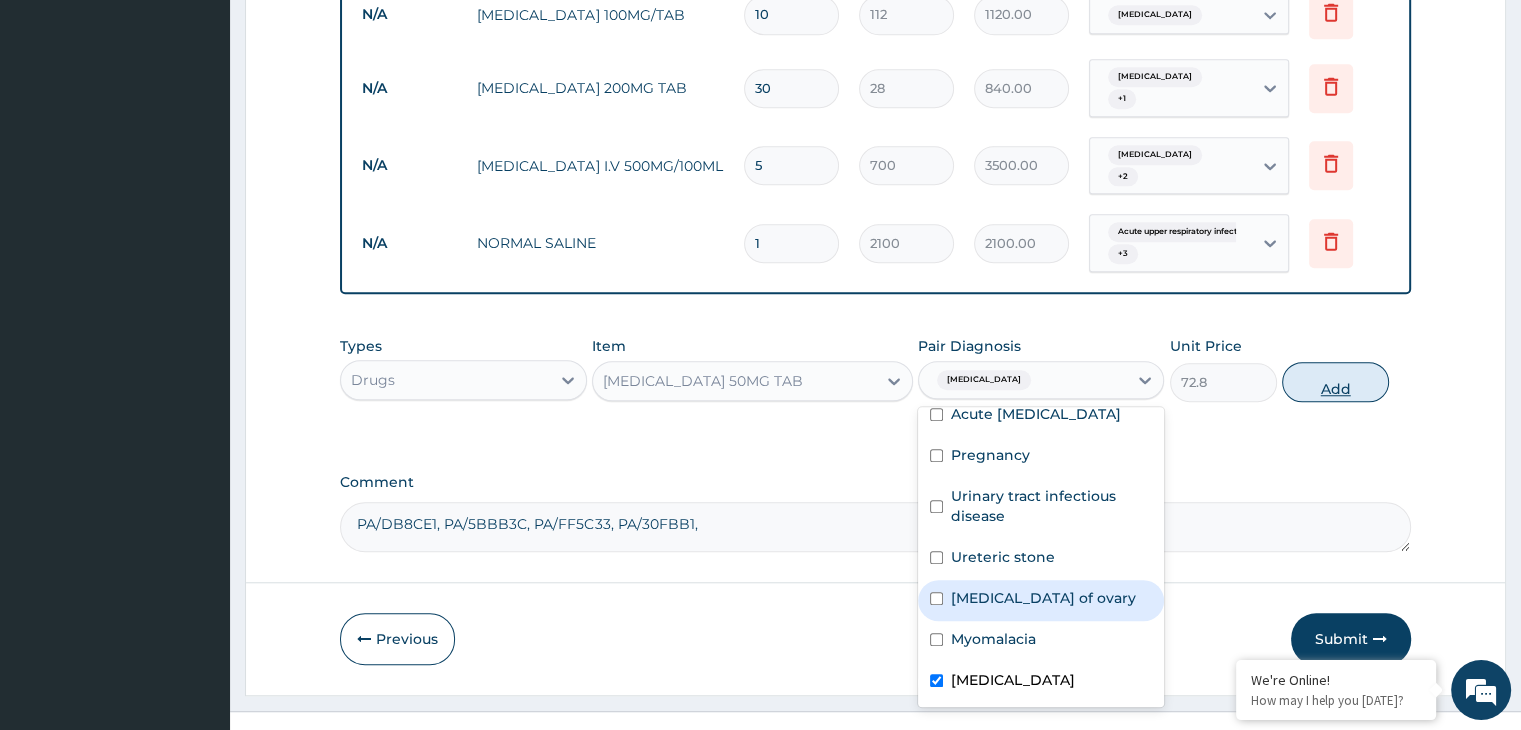 click on "Add" at bounding box center [1335, 382] 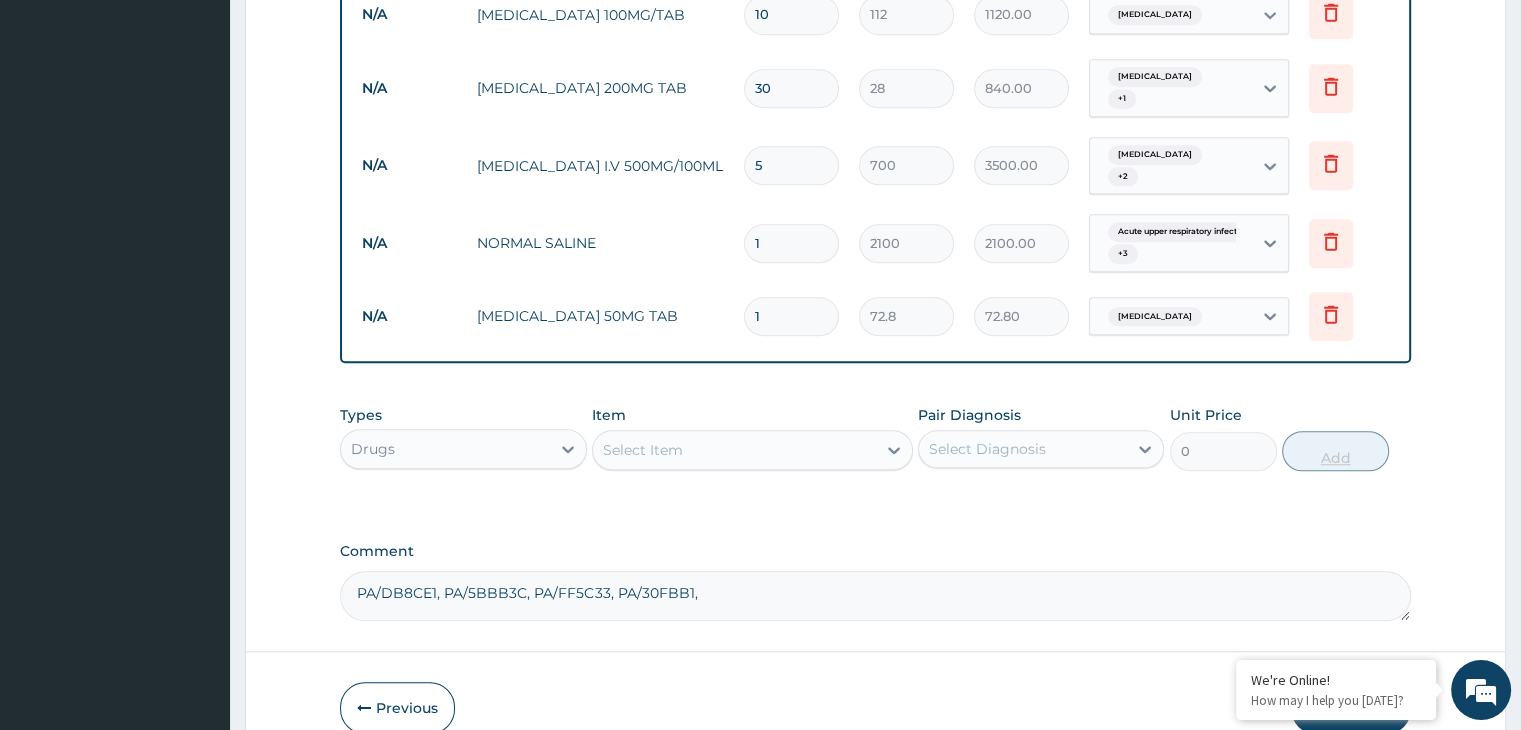 type 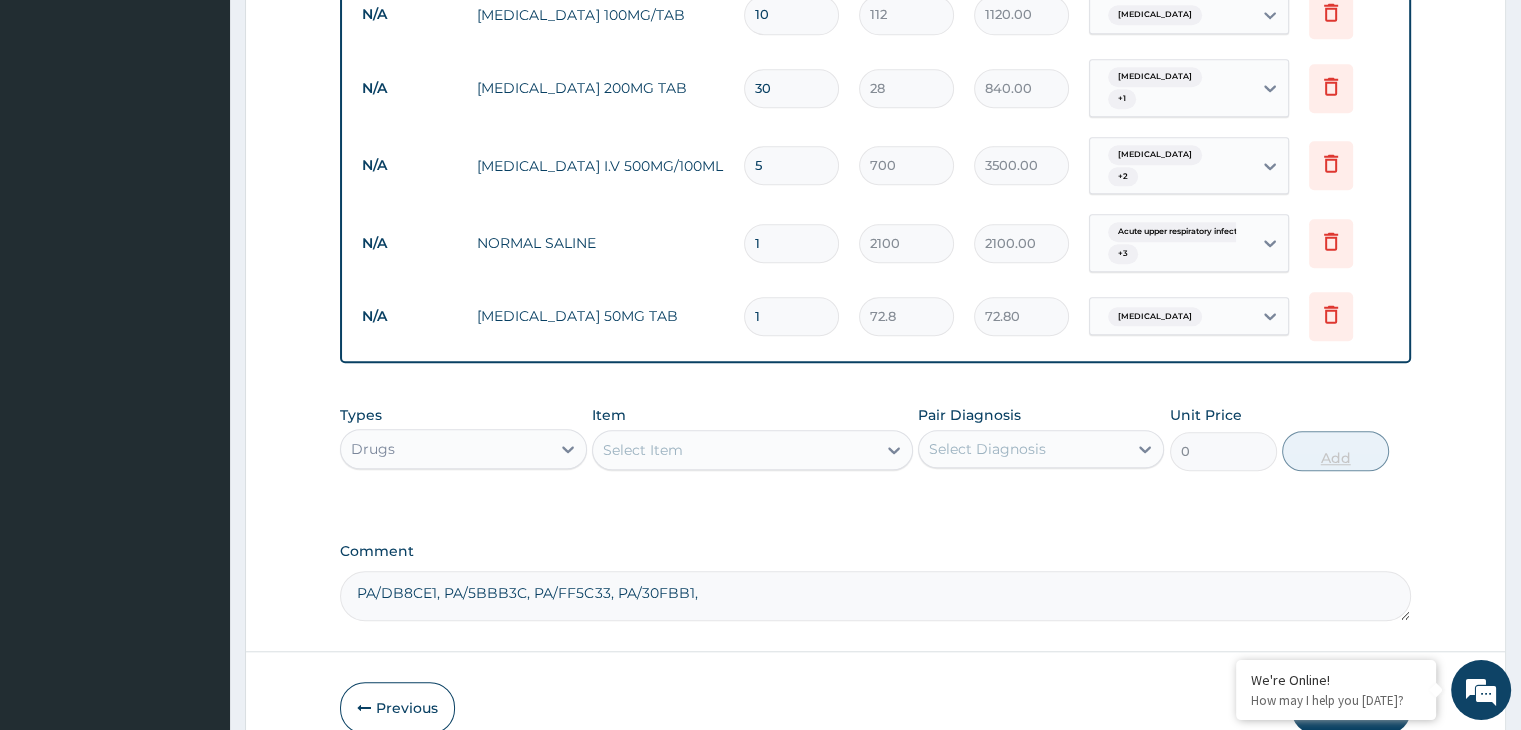 type on "0.00" 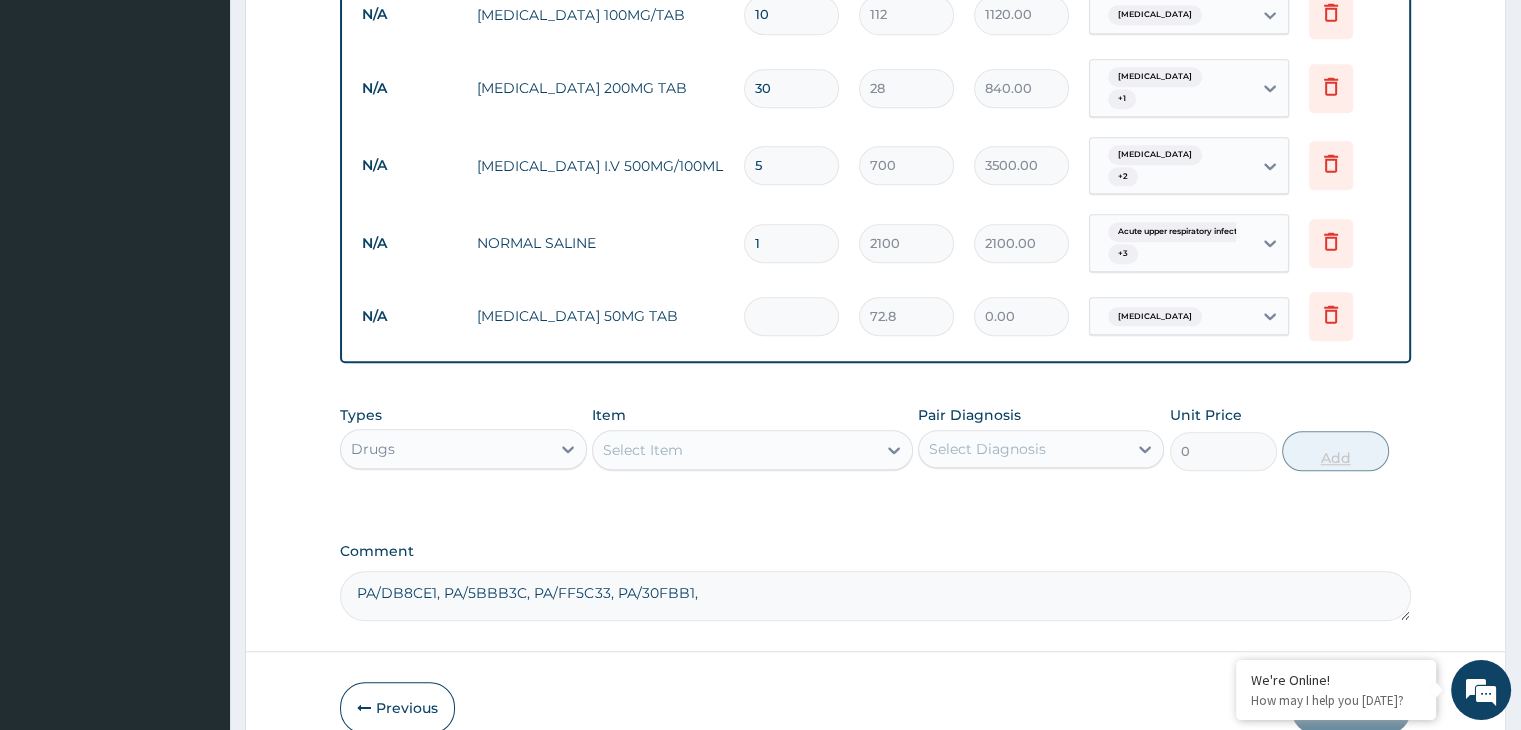 type on "6" 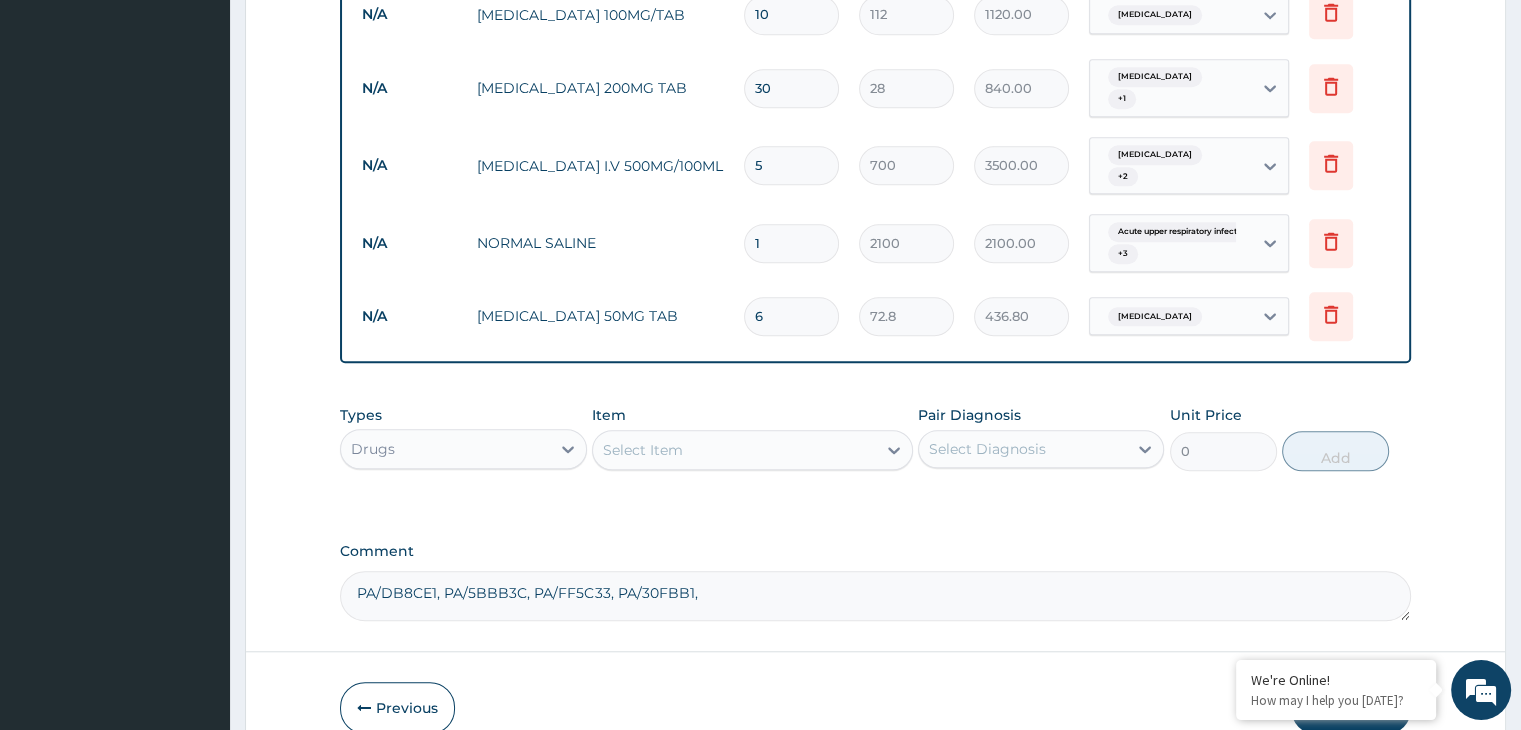 type on "6" 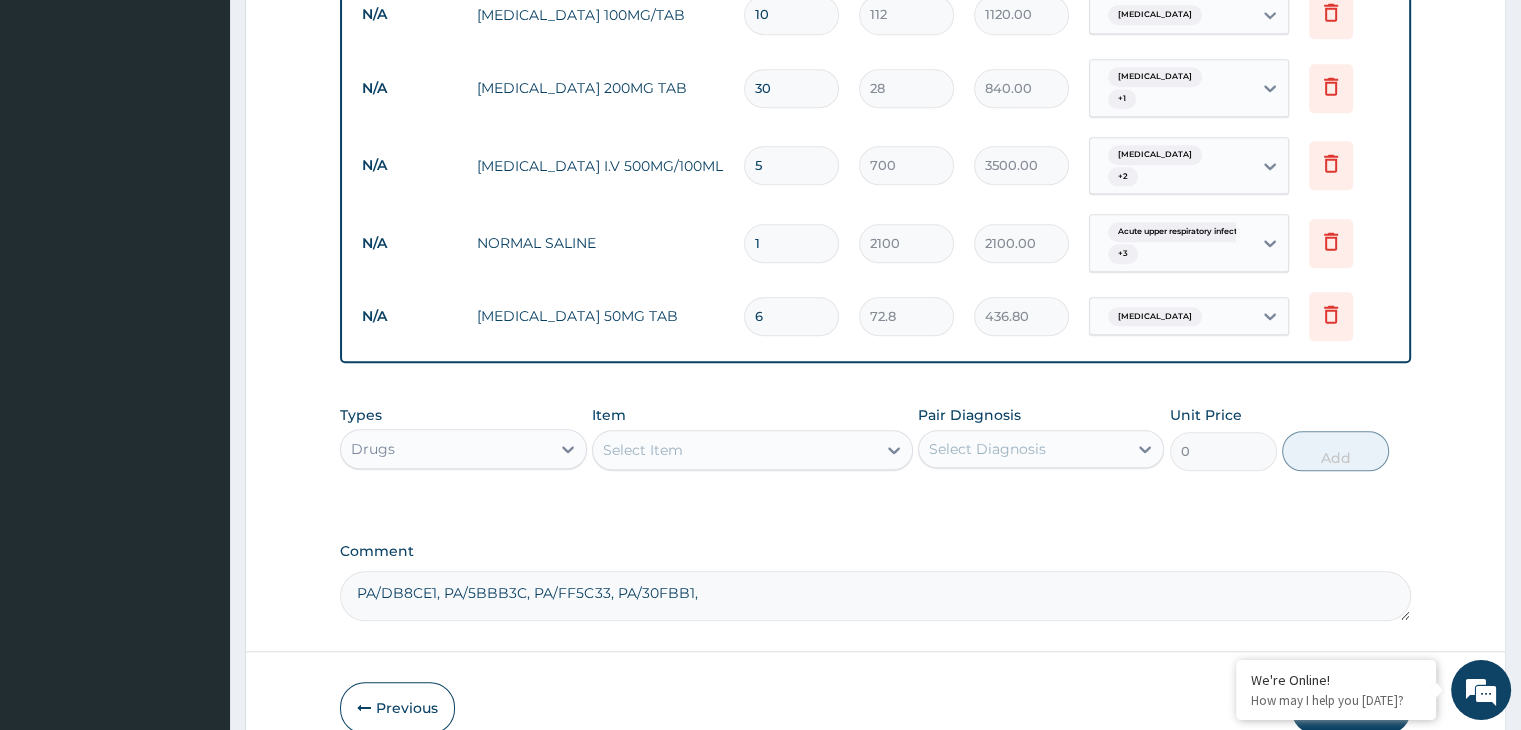 click on "Select Item" at bounding box center [643, 450] 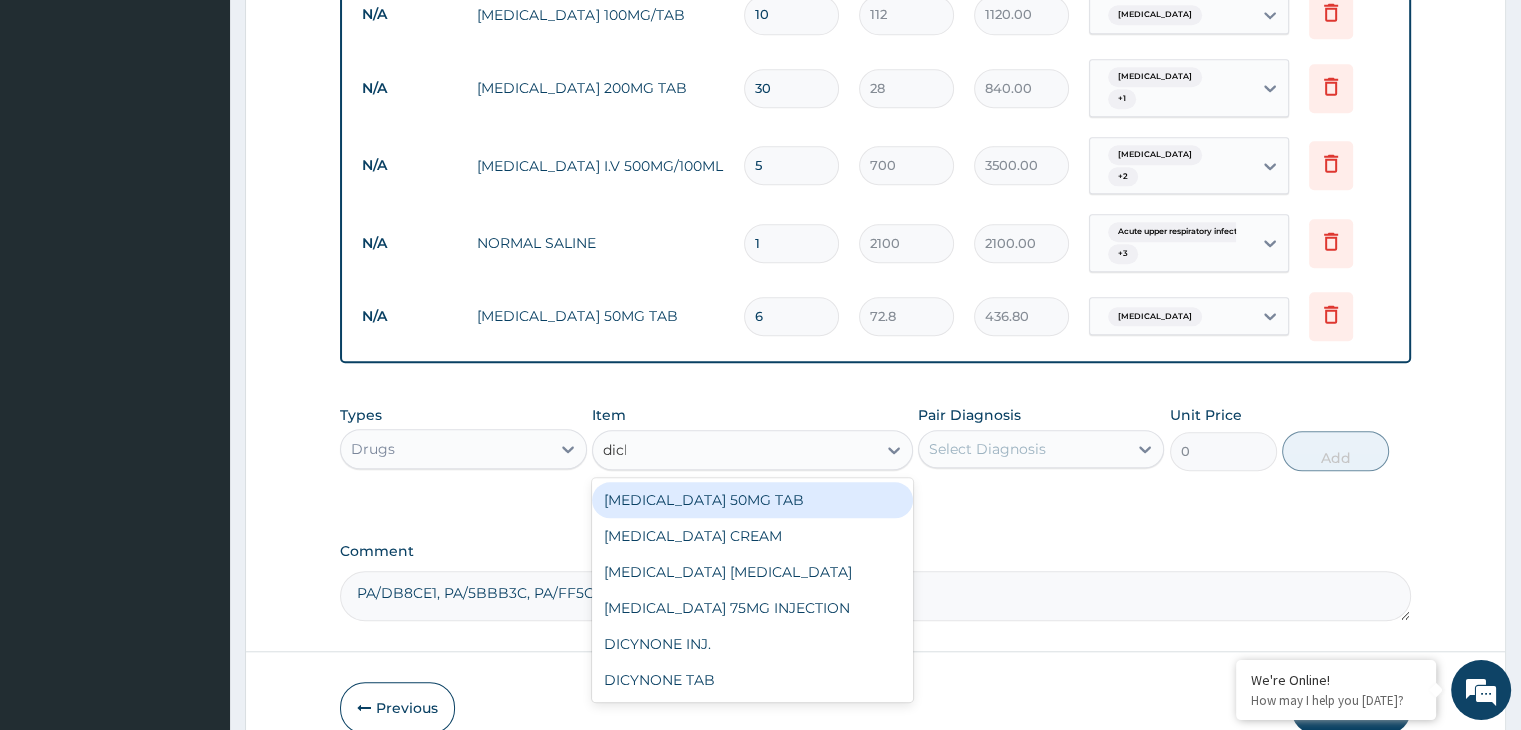 type on "diclo" 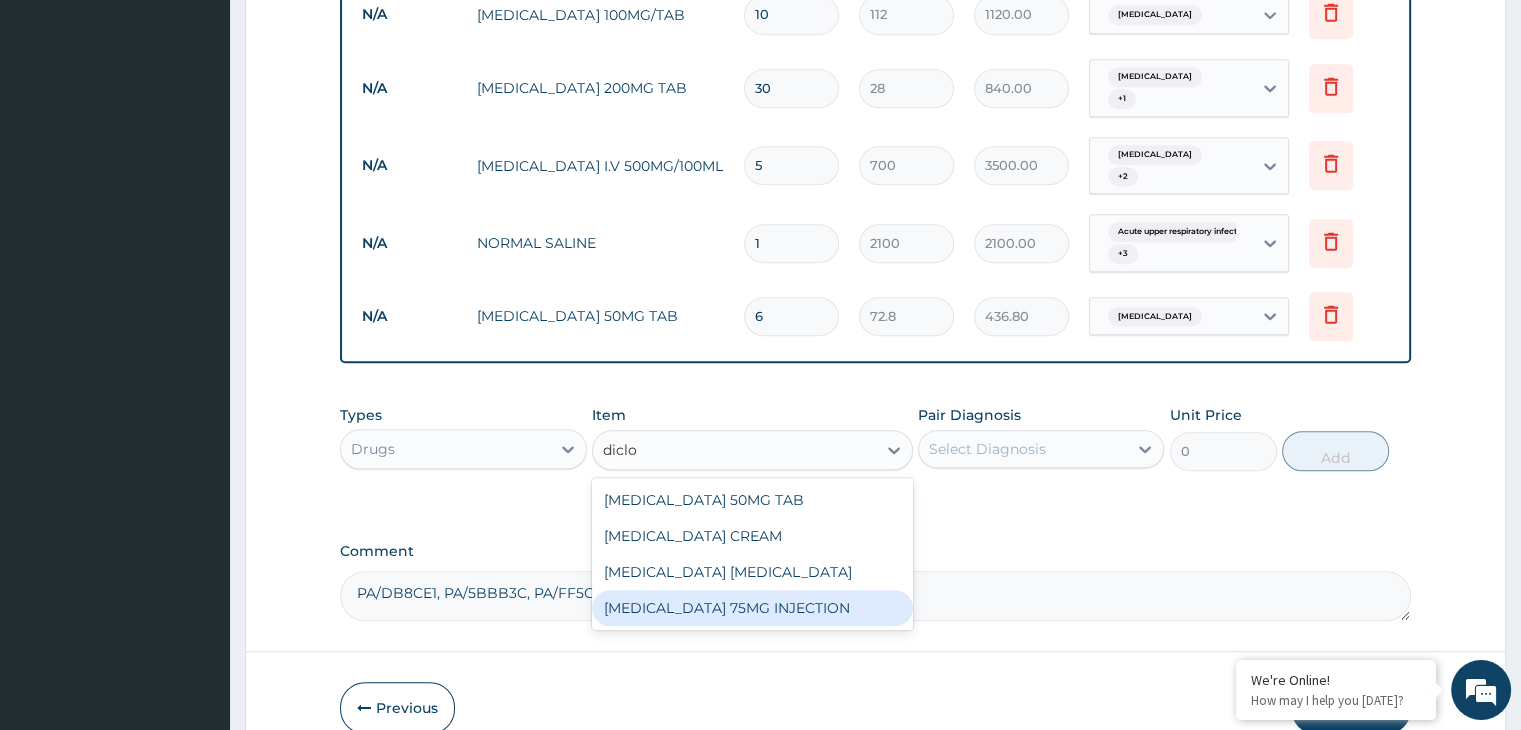 click on "DICLOFENAC SODIUM 75MG INJECTION" at bounding box center (752, 608) 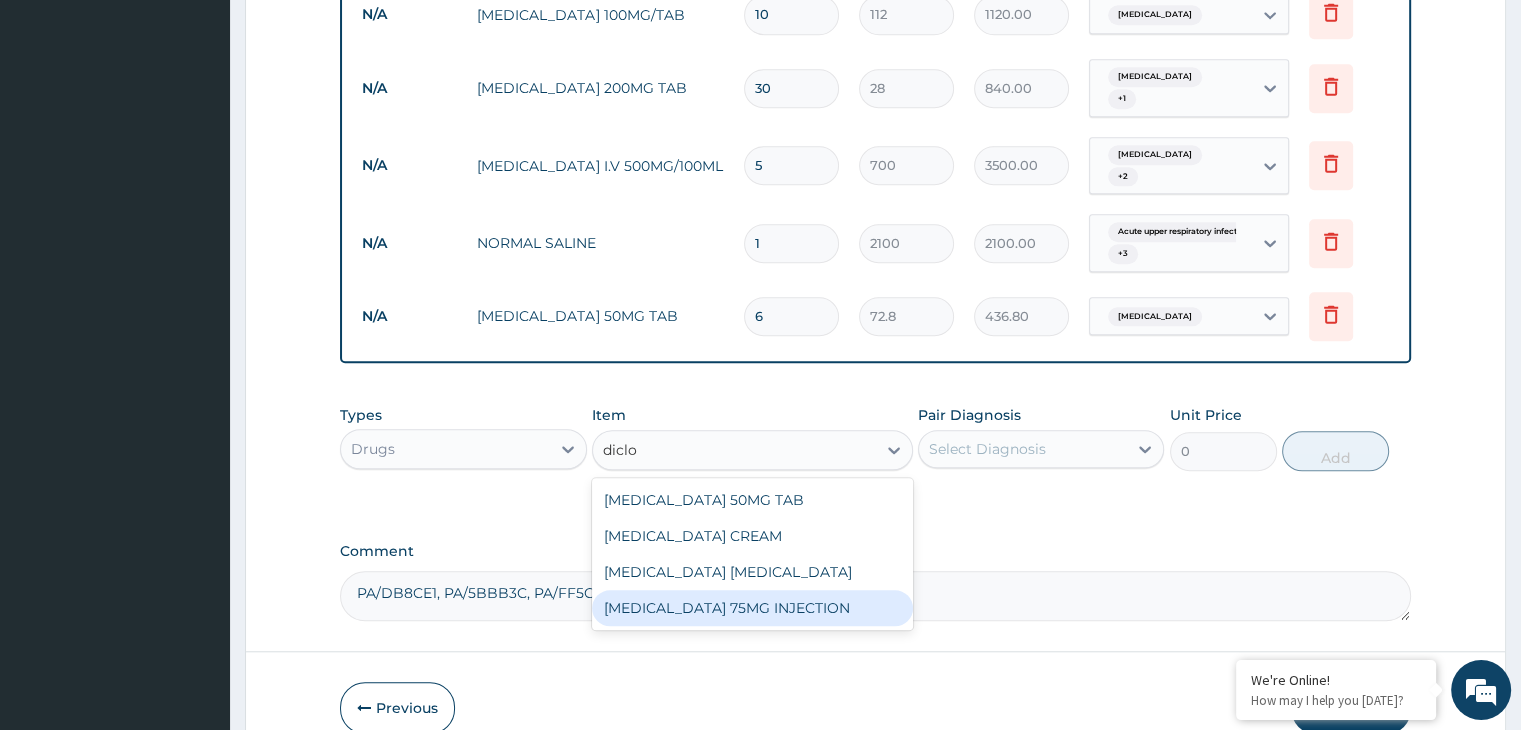 type 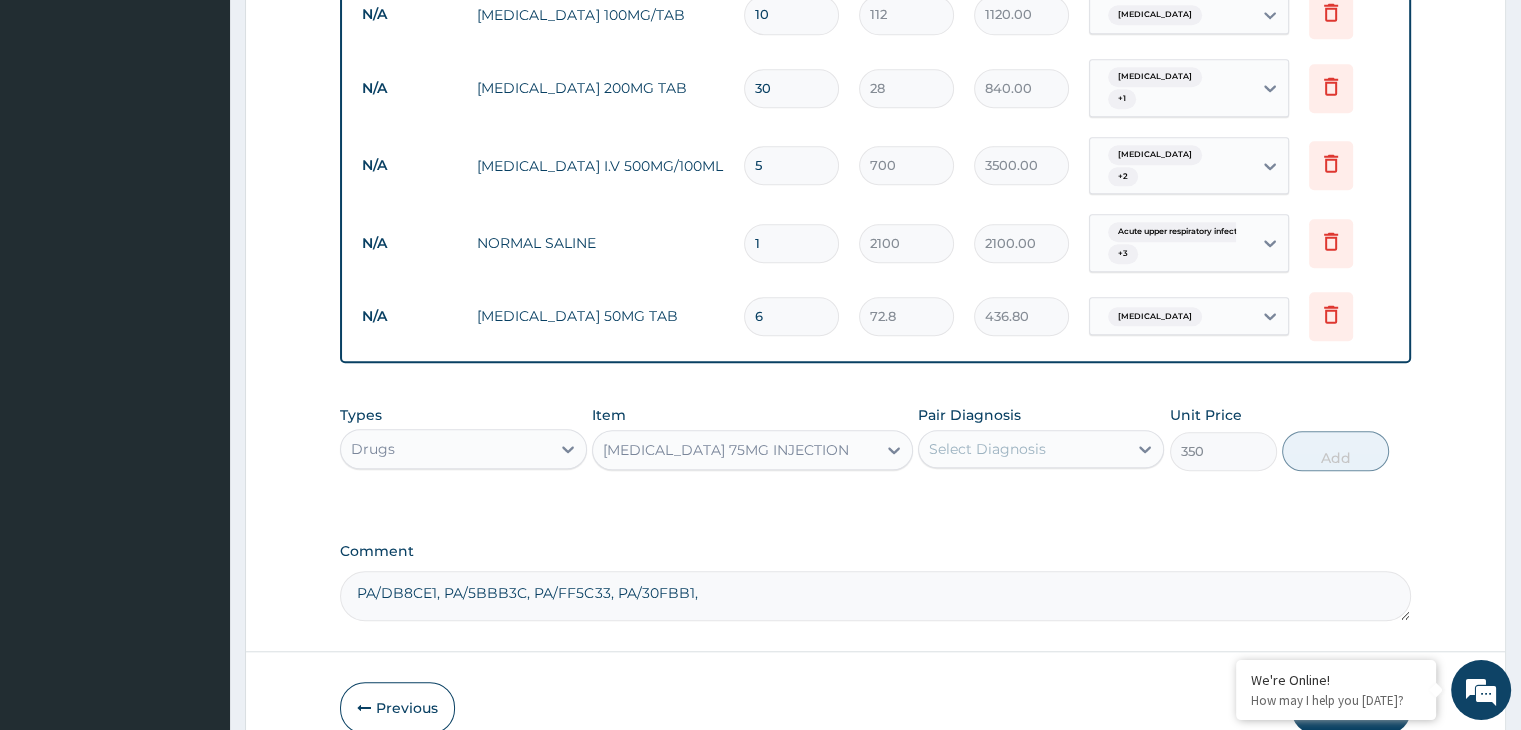 click on "Select Diagnosis" at bounding box center (1023, 449) 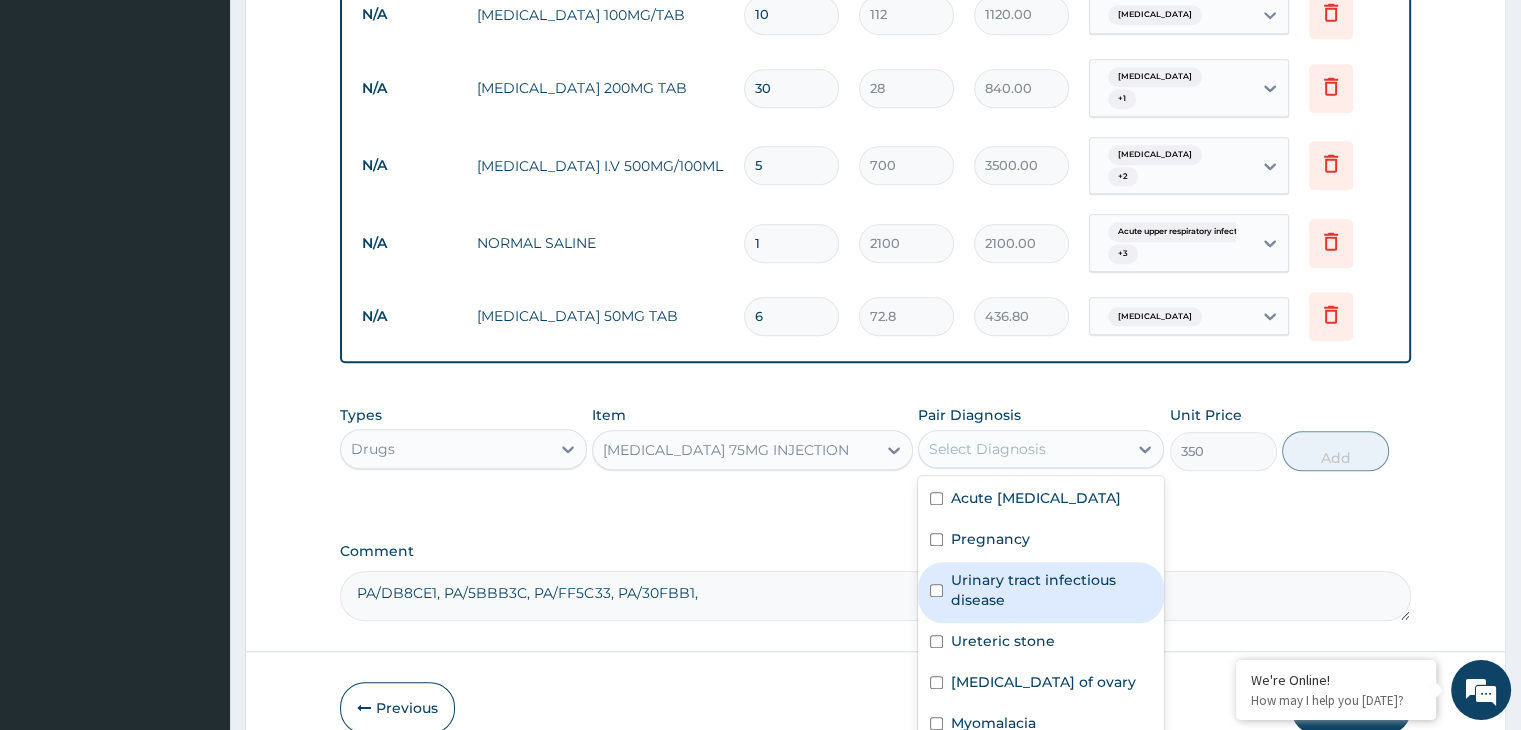 scroll, scrollTop: 35, scrollLeft: 0, axis: vertical 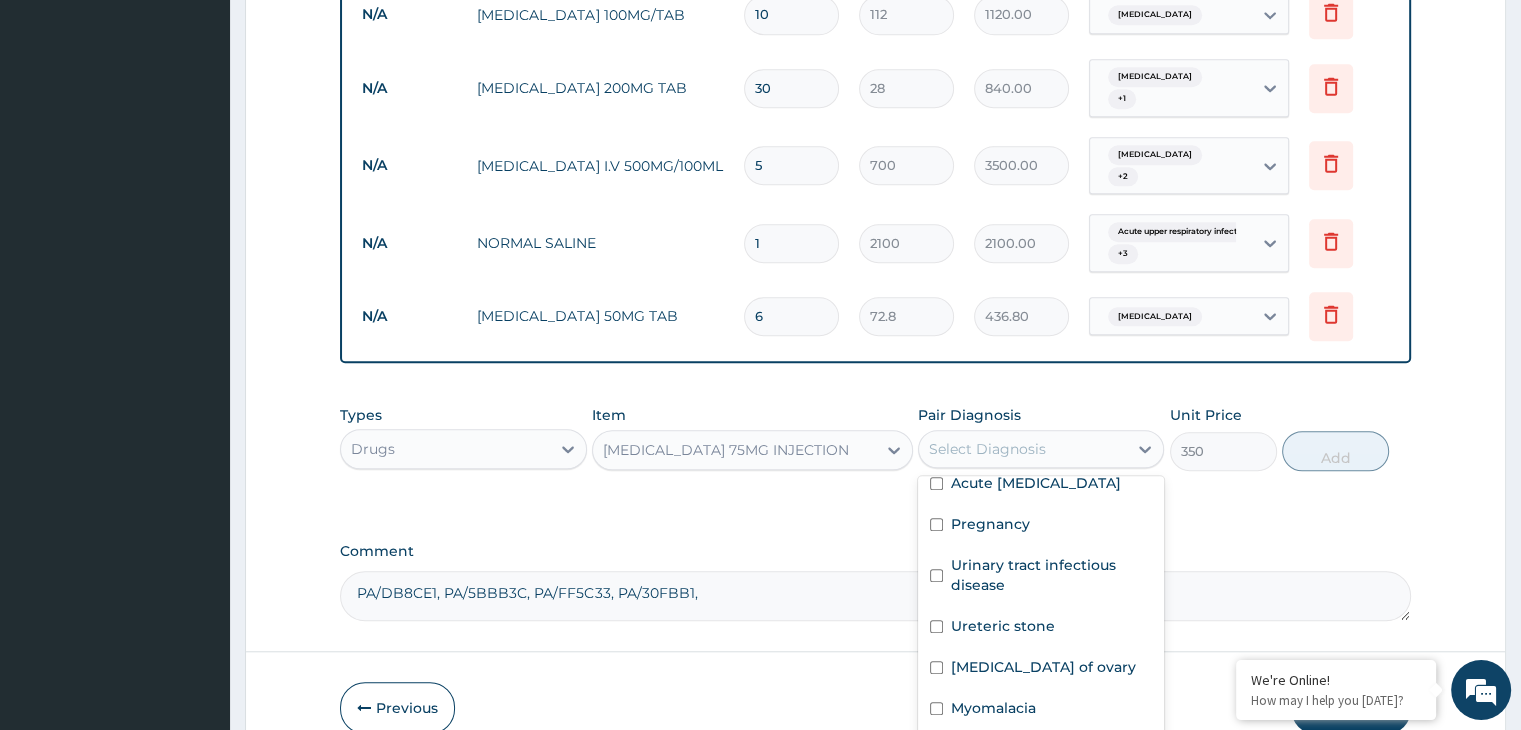 click on "Appendicitis" at bounding box center [1041, 751] 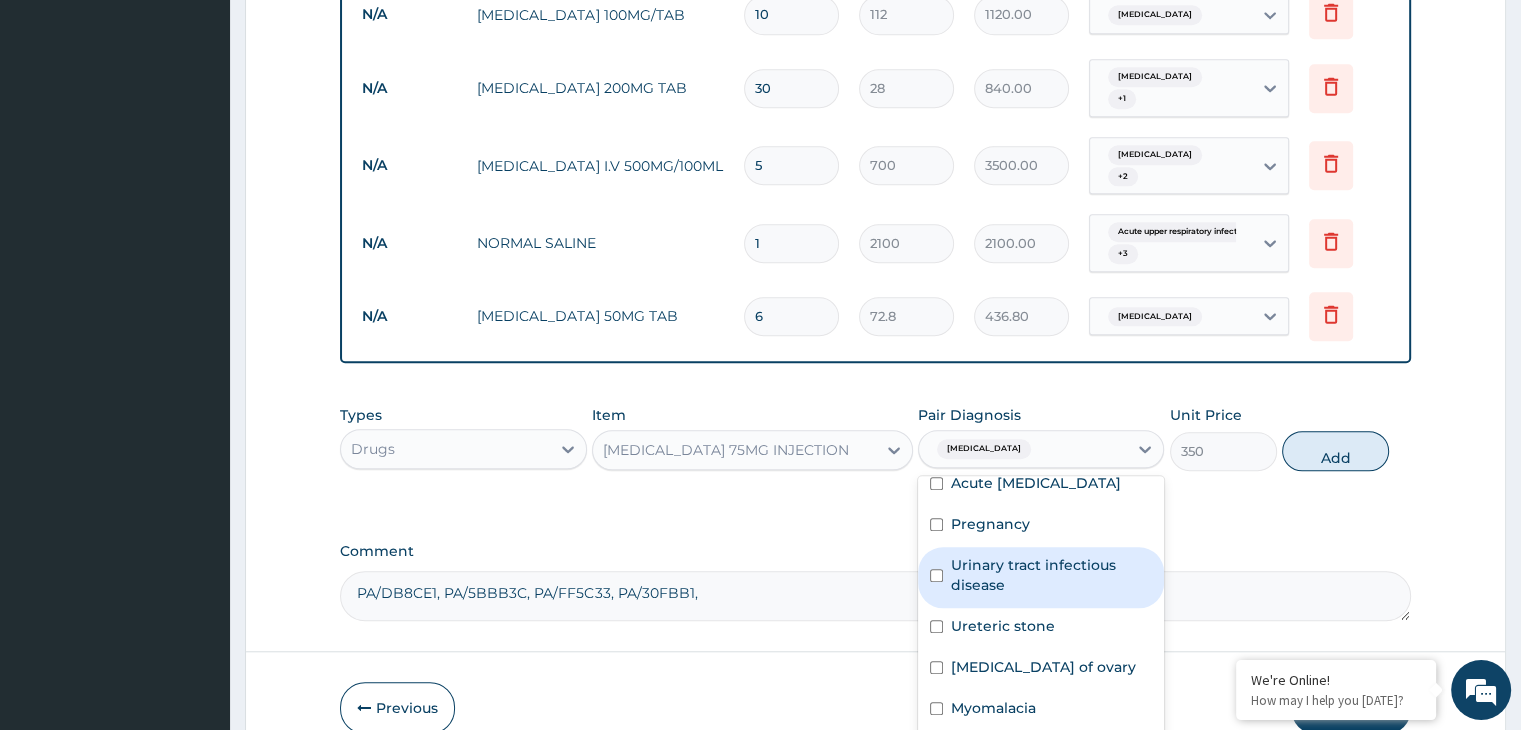 scroll, scrollTop: 0, scrollLeft: 0, axis: both 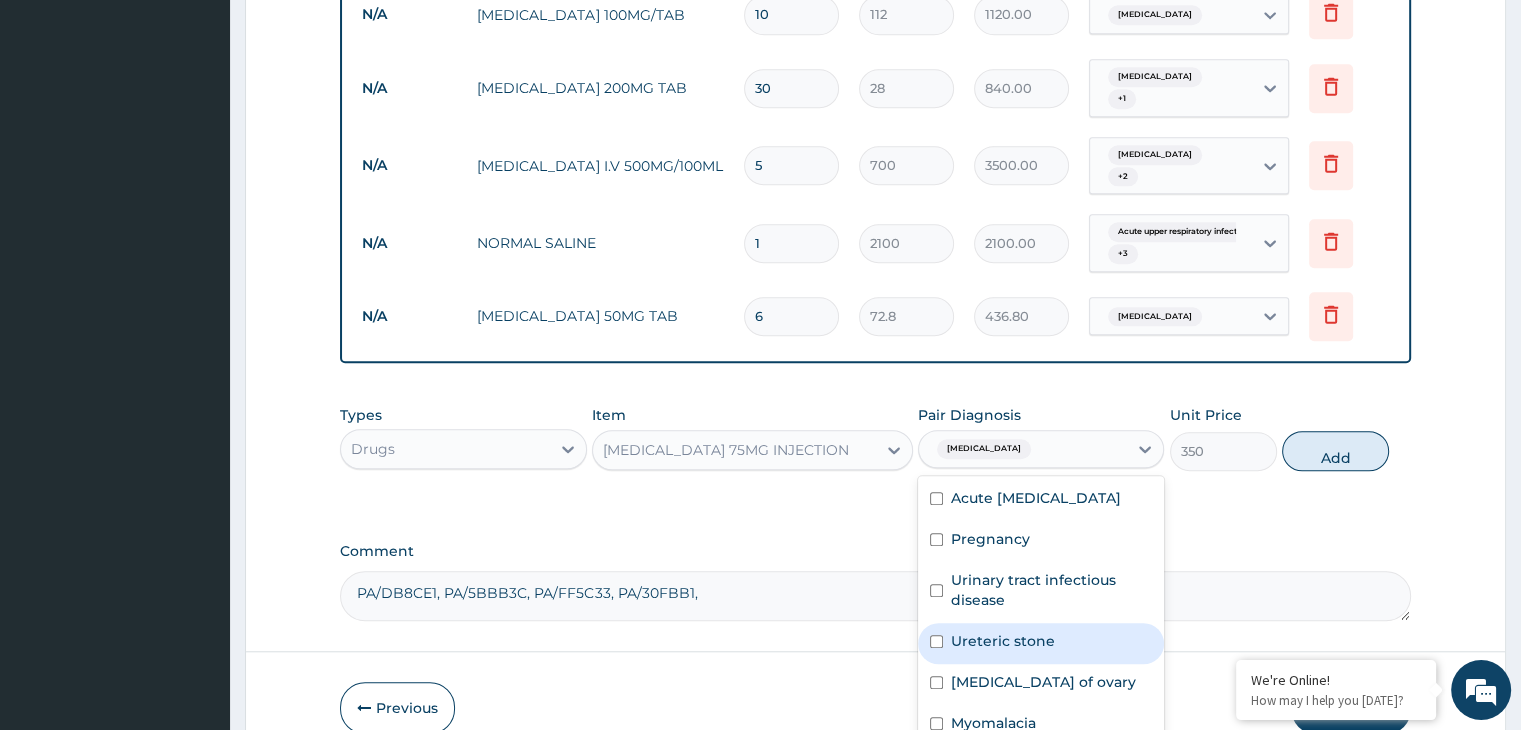 drag, startPoint x: 1040, startPoint y: 629, endPoint x: 1352, endPoint y: 480, distance: 345.7528 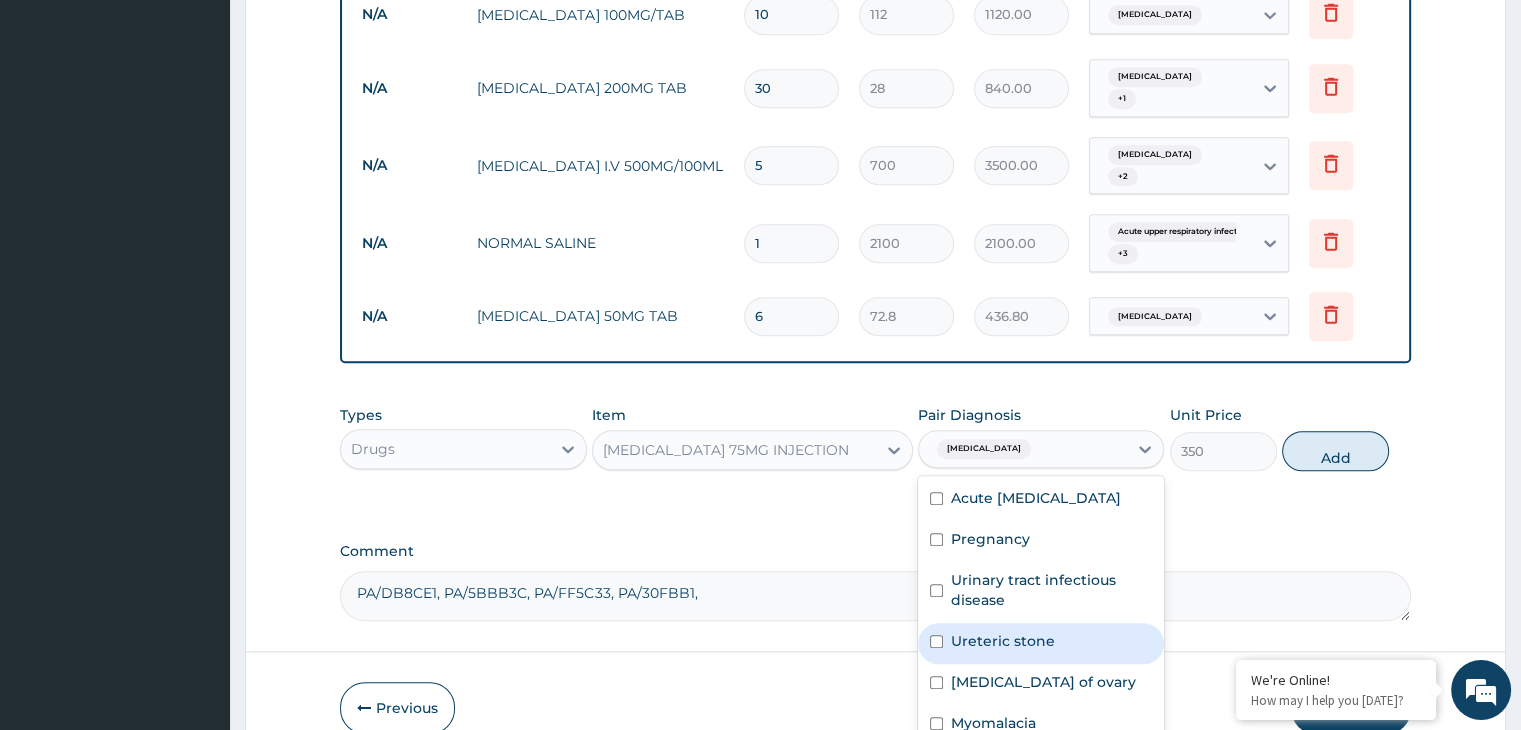 click on "Ureteric stone" at bounding box center [1003, 641] 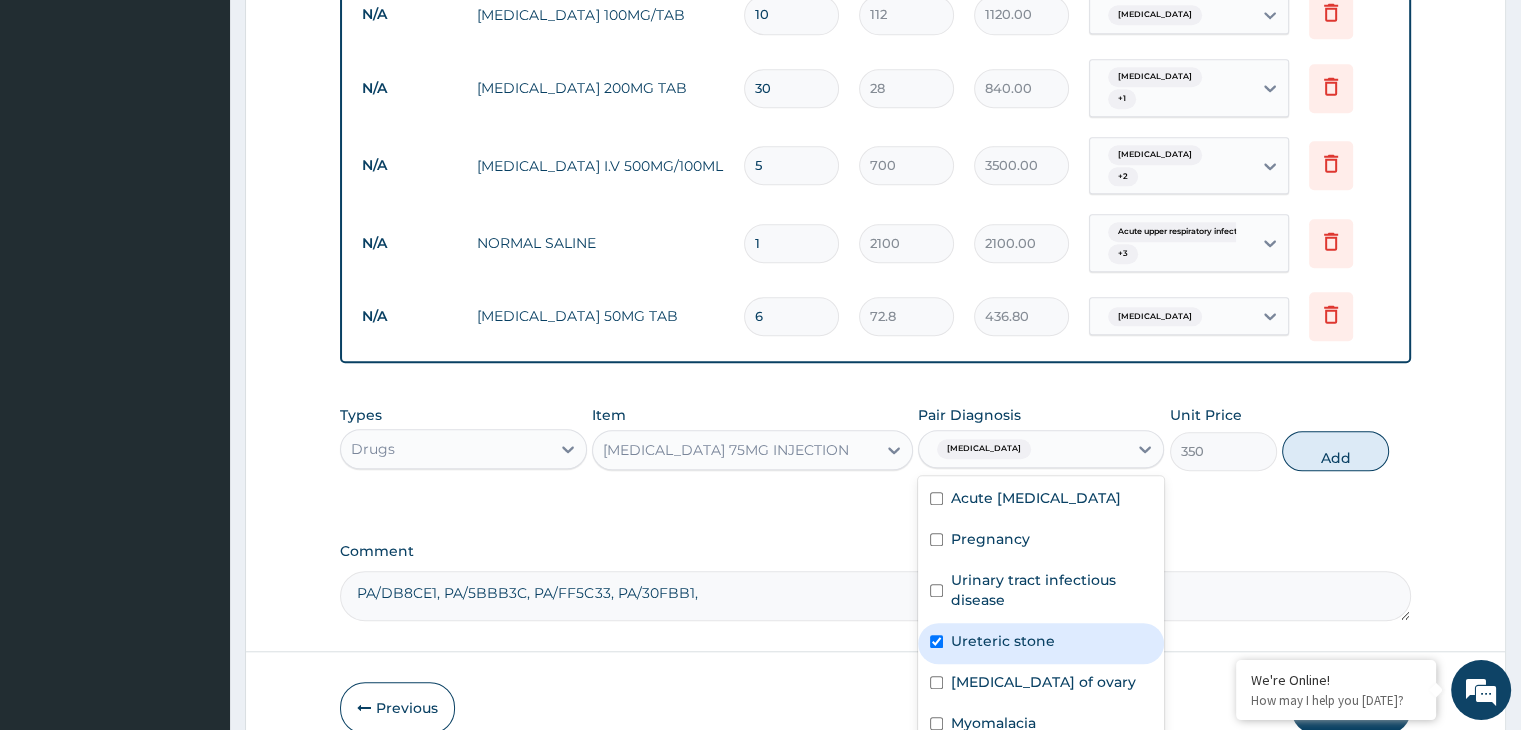 checkbox on "true" 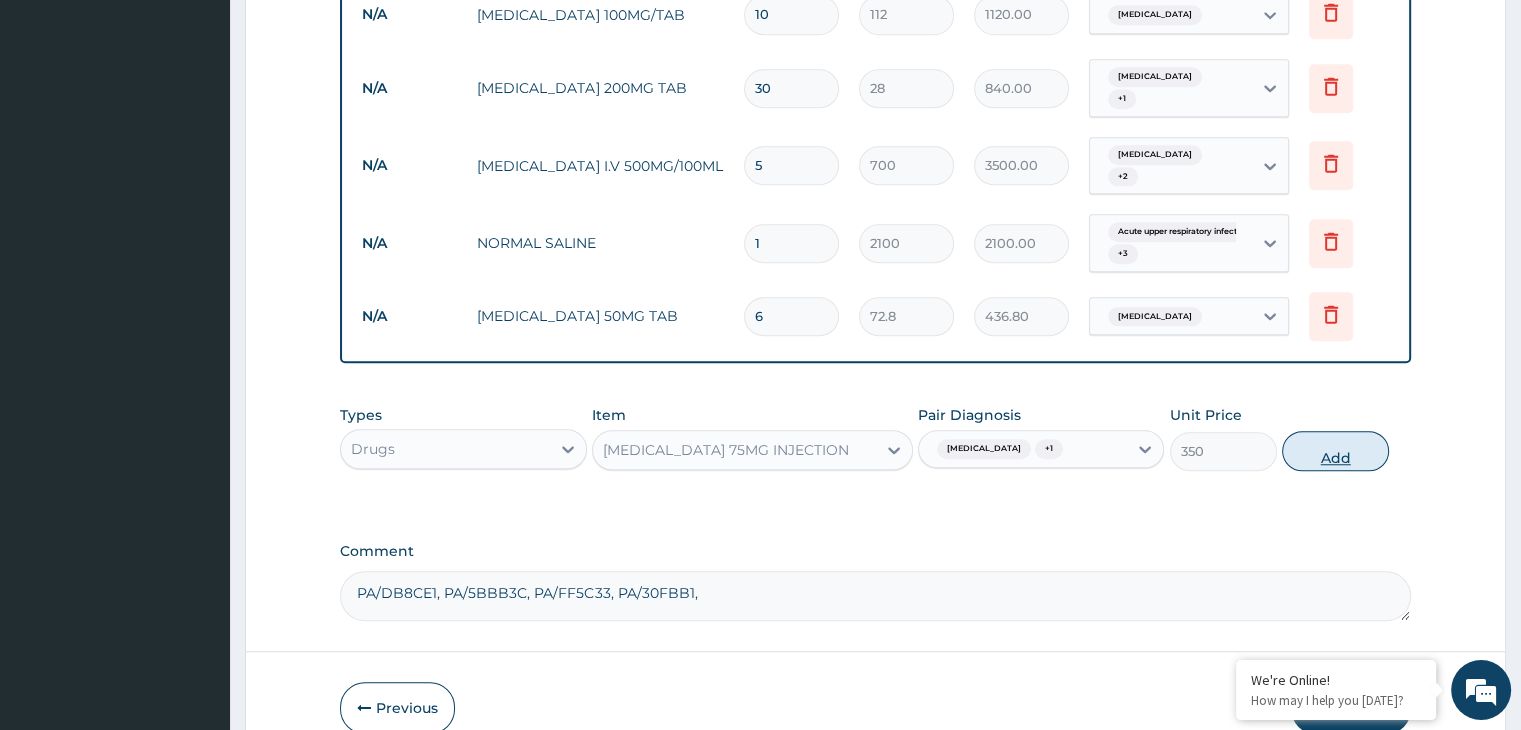 click on "Add" at bounding box center (1335, 451) 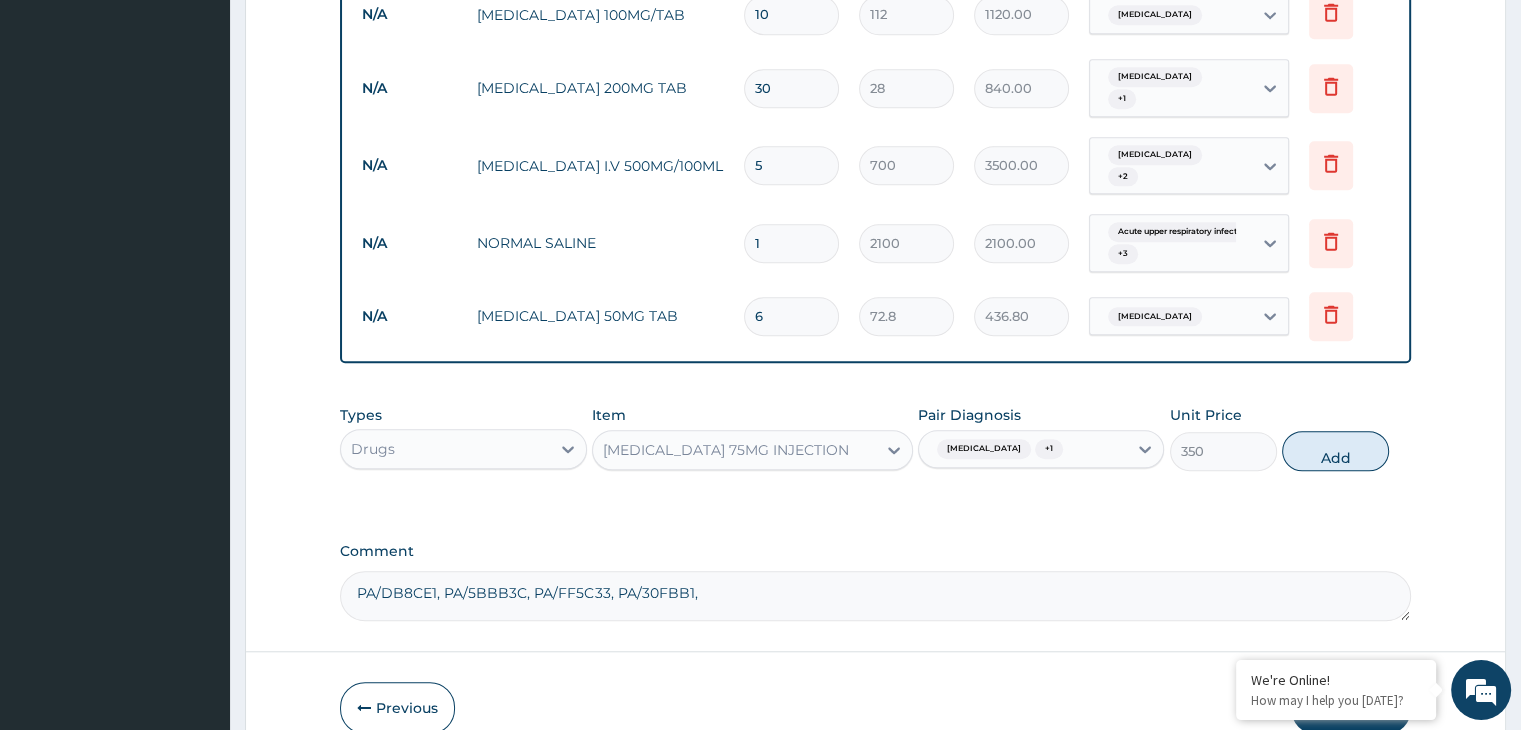 type on "0" 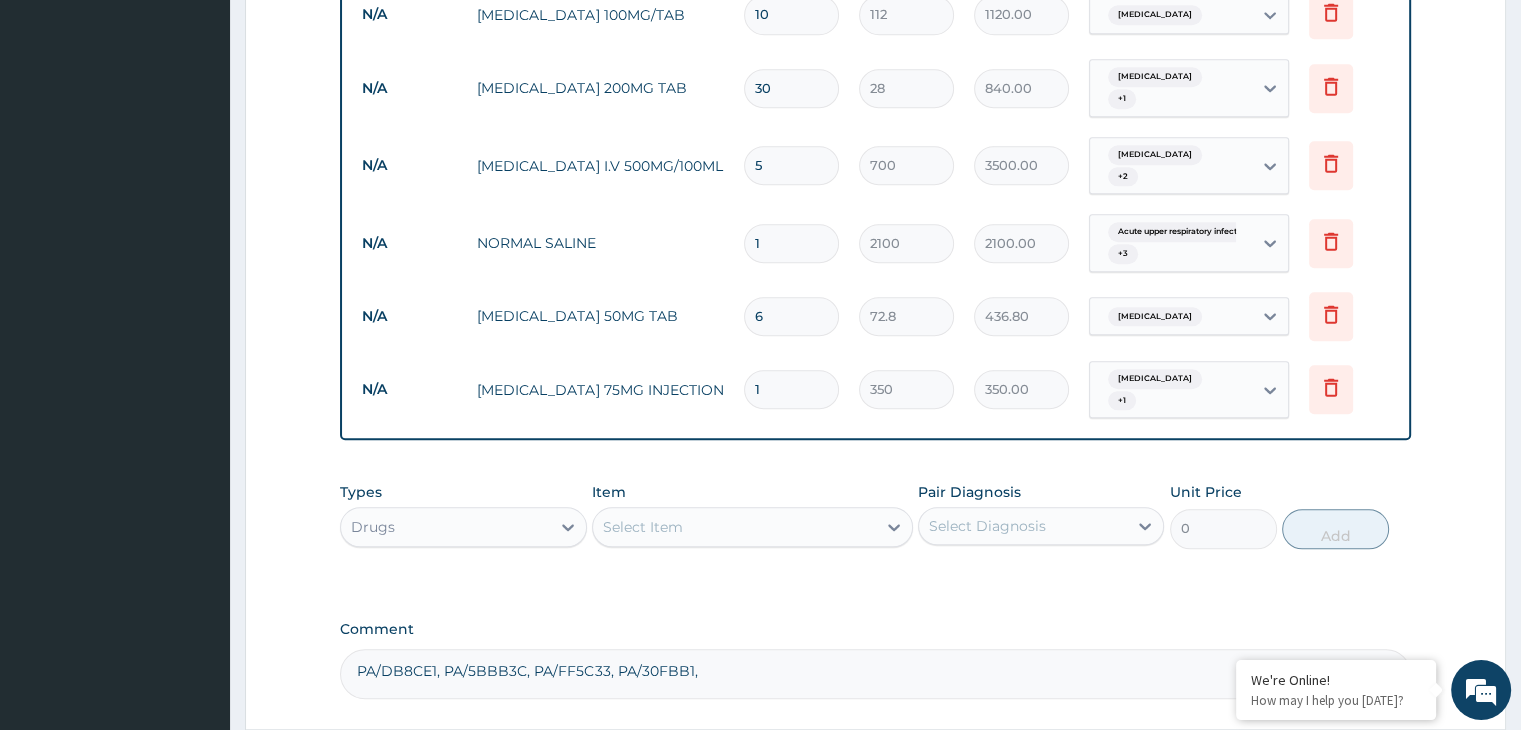 type 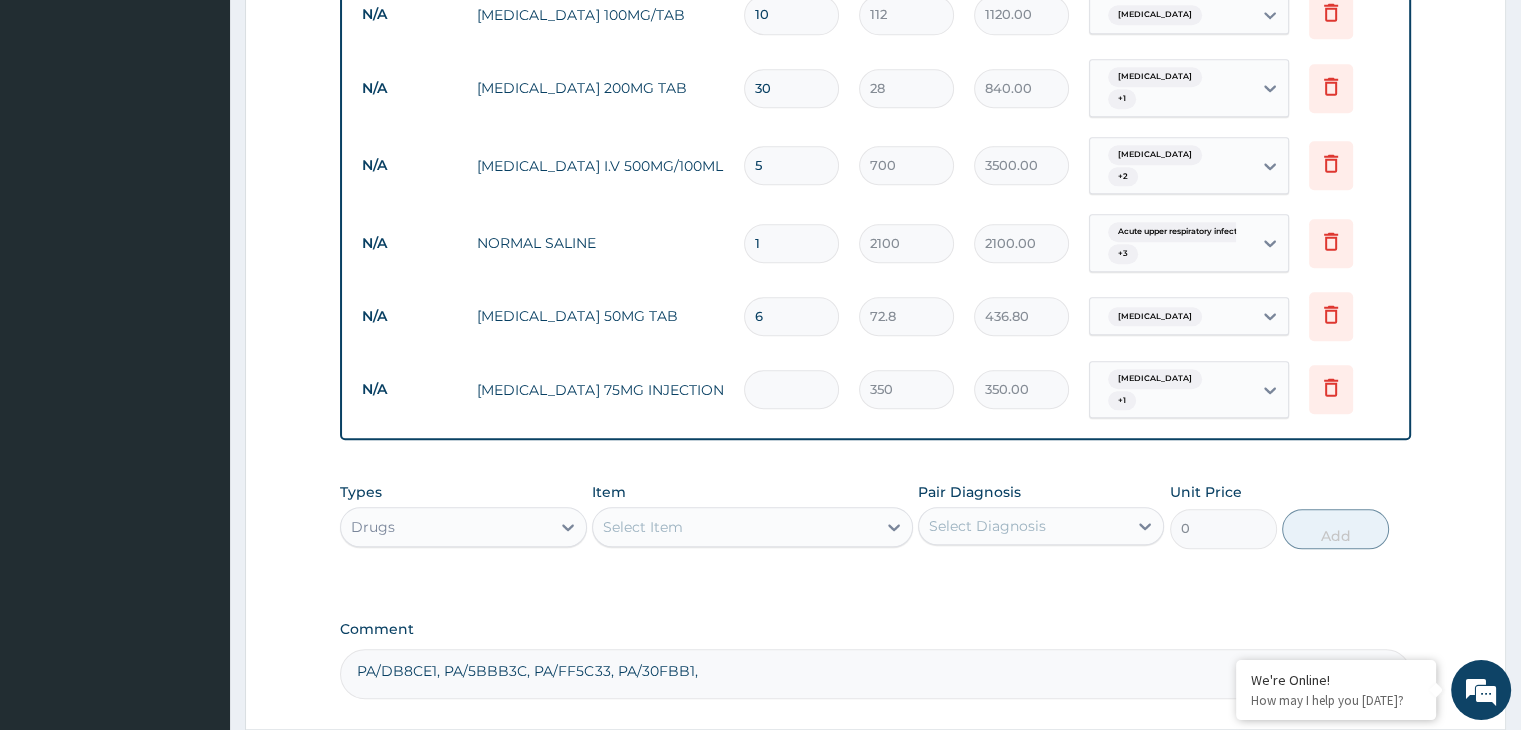 type on "0.00" 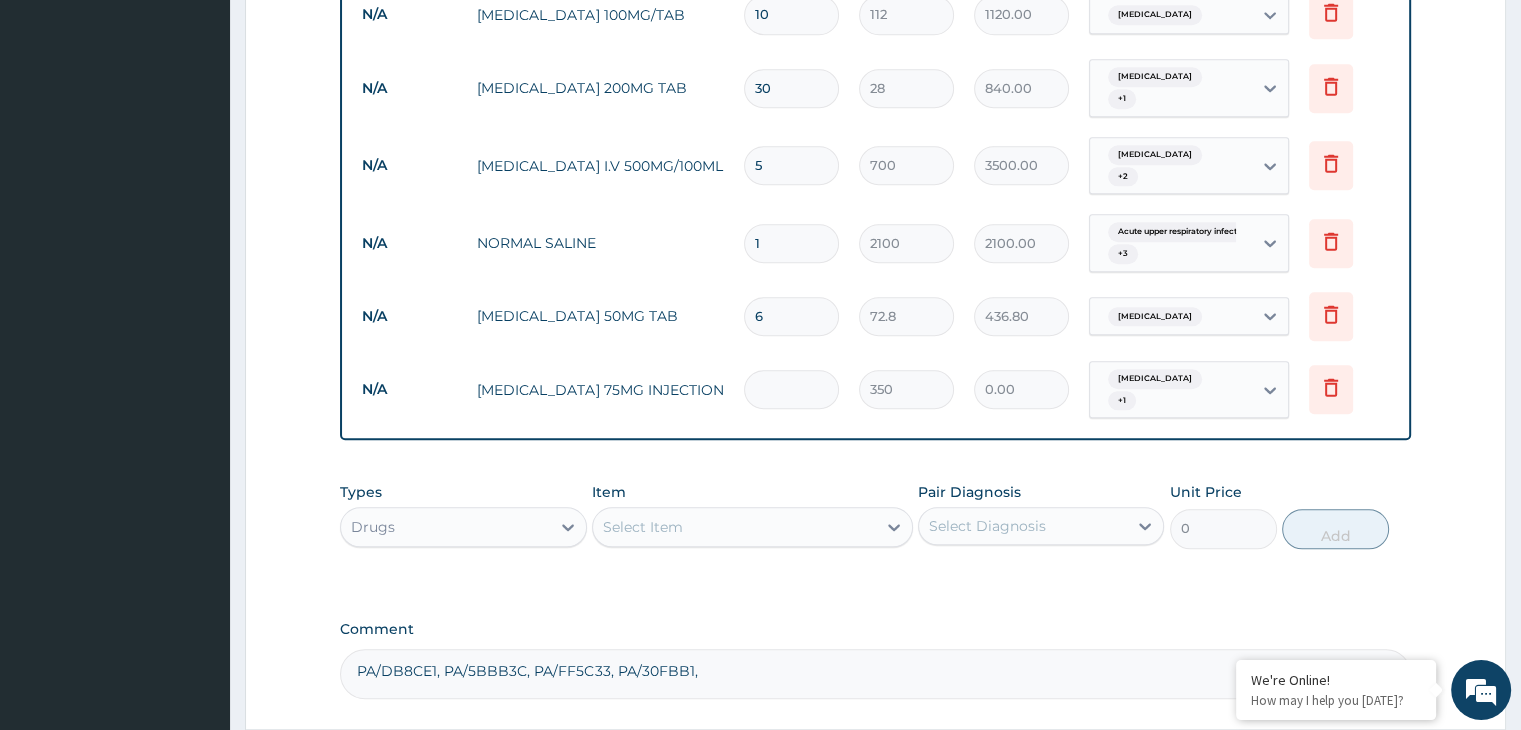 type on "2" 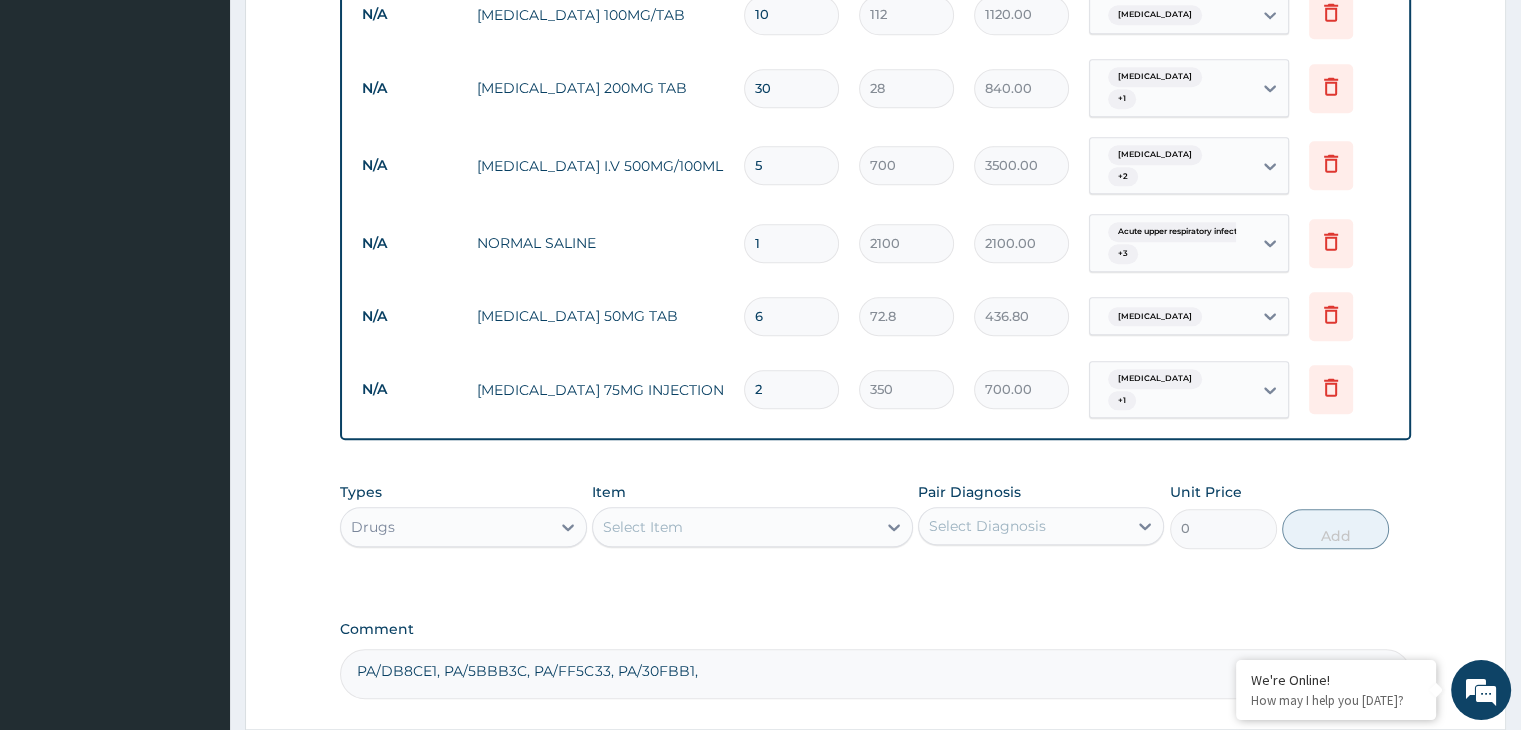 type on "2" 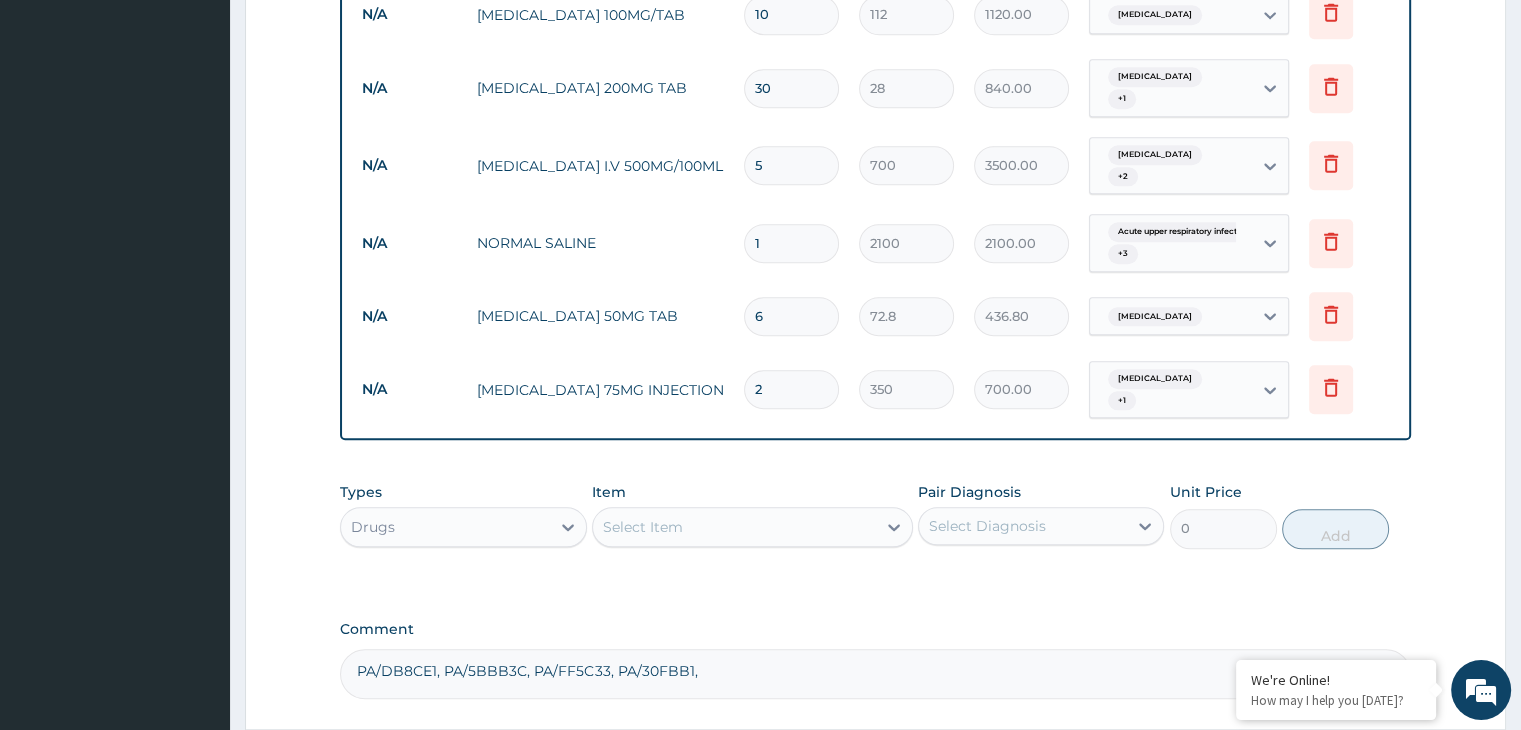 click on "N/A DICLOFENAC 50MG TAB 6 72.8 436.80 Appendicitis Delete" at bounding box center (875, 316) 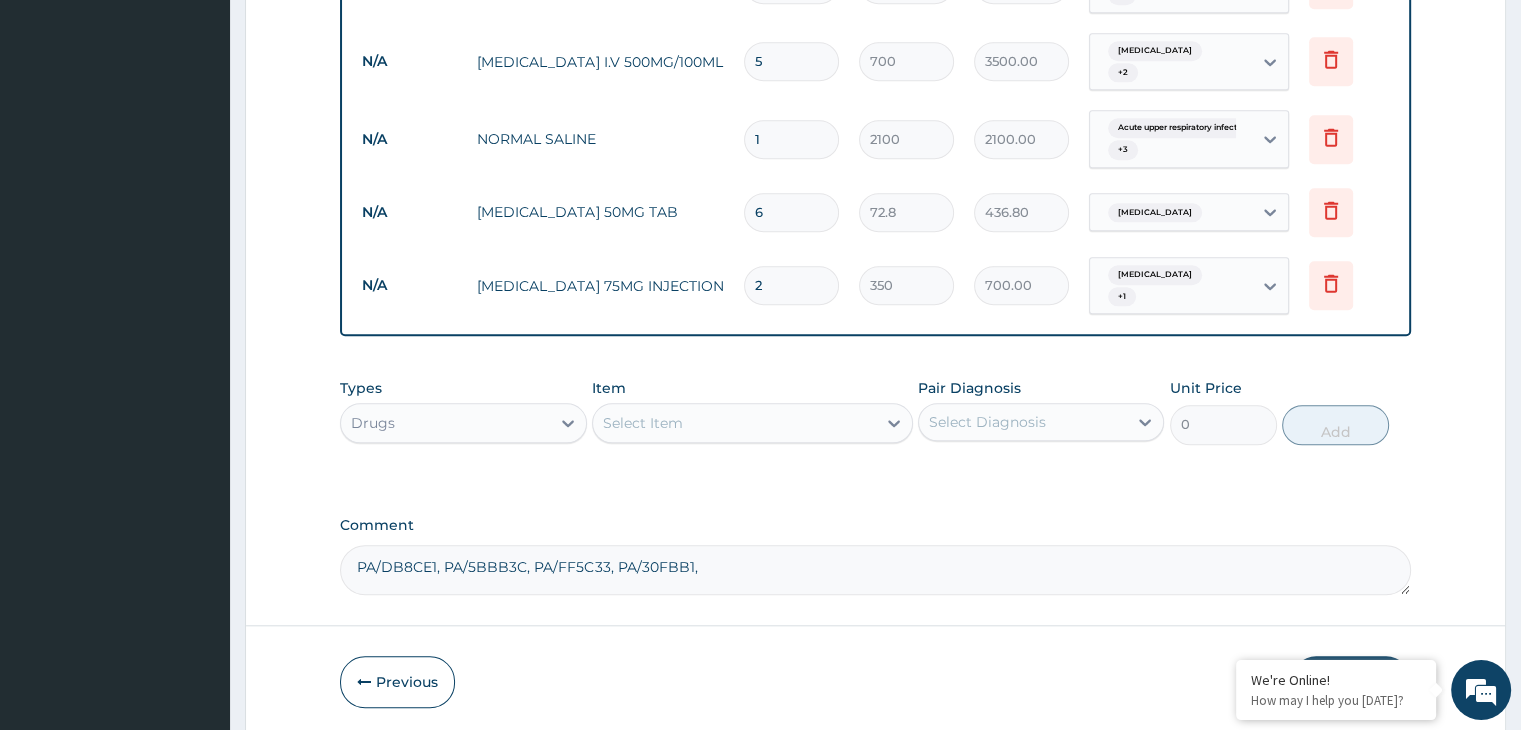 scroll, scrollTop: 1716, scrollLeft: 0, axis: vertical 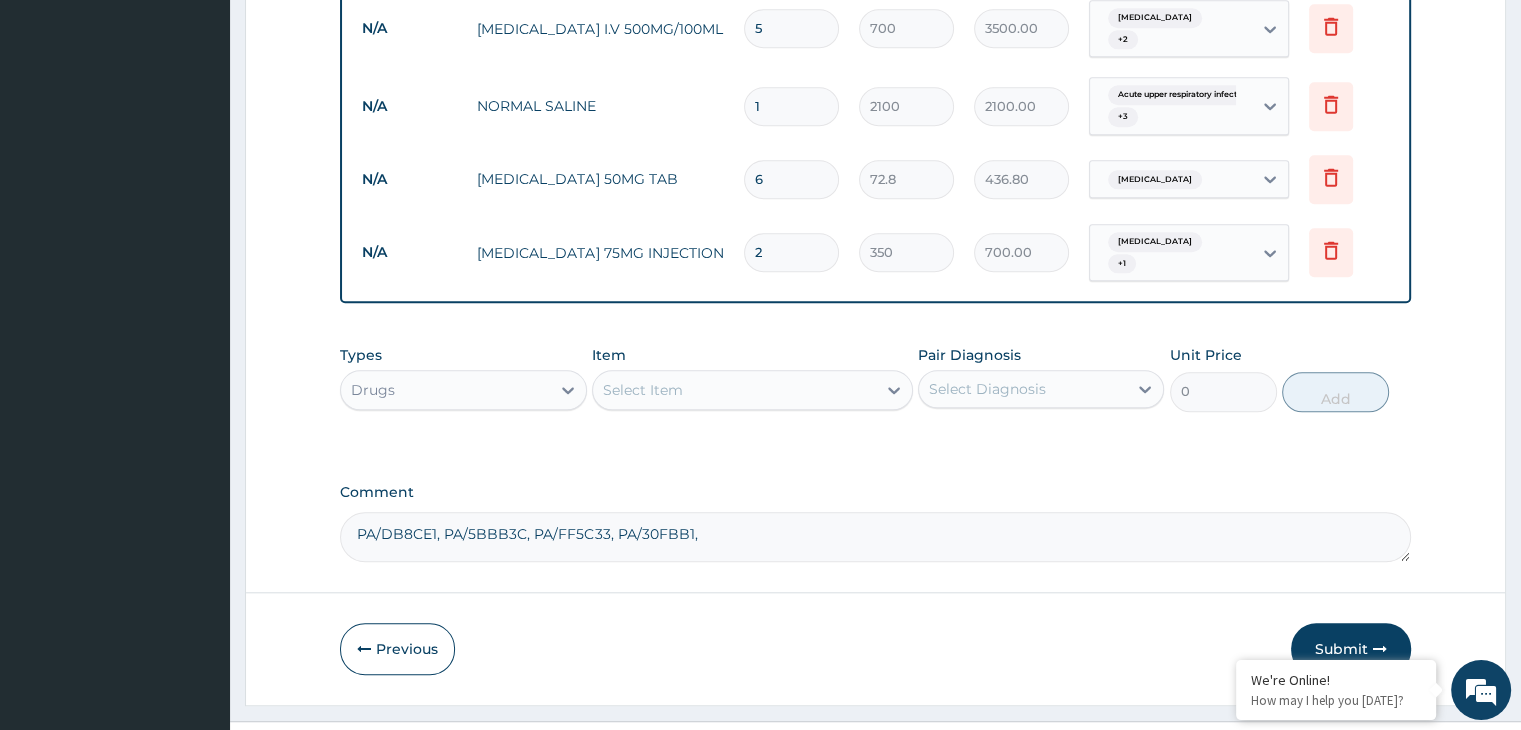 click on "Select Item" at bounding box center [643, 390] 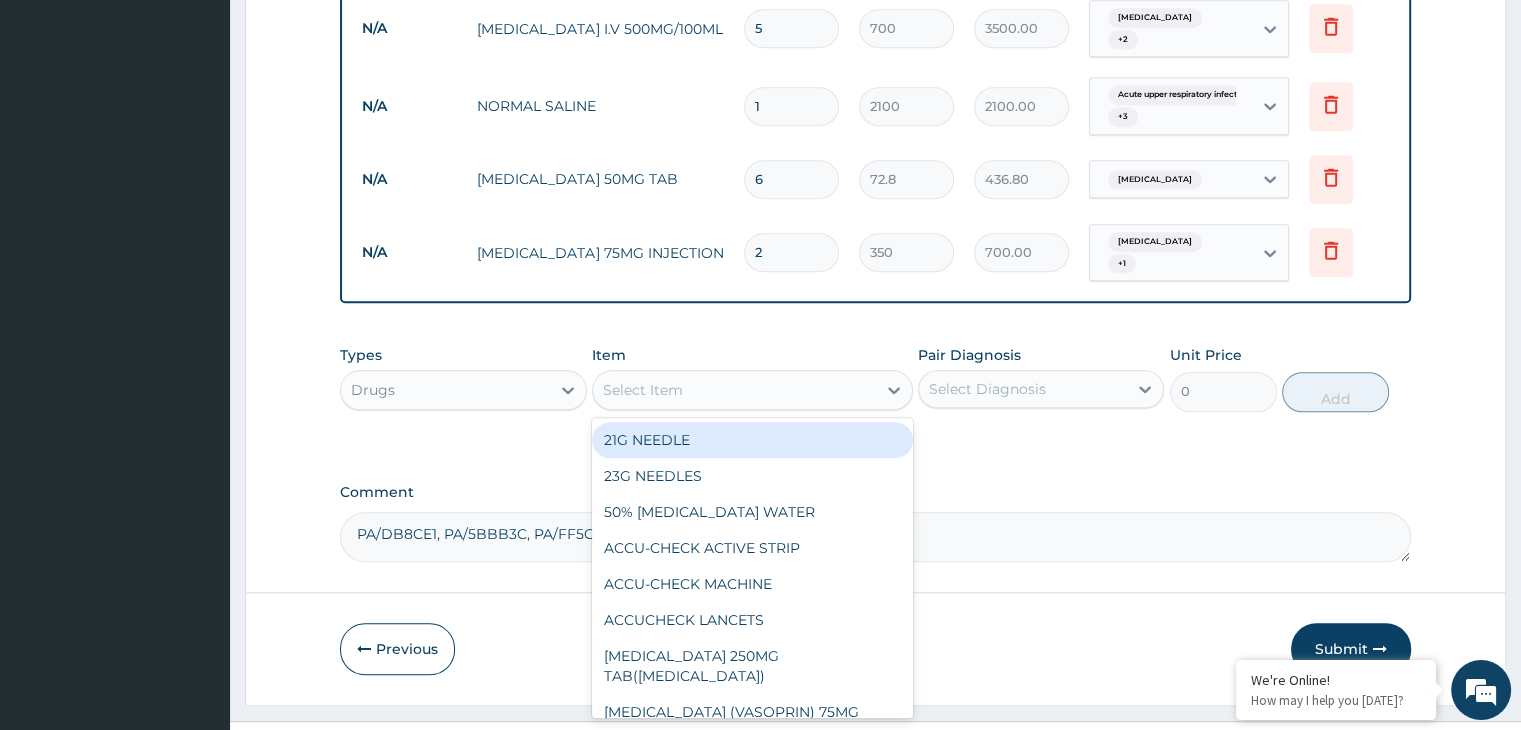 paste on "Levofloxacin 500mg Tab." 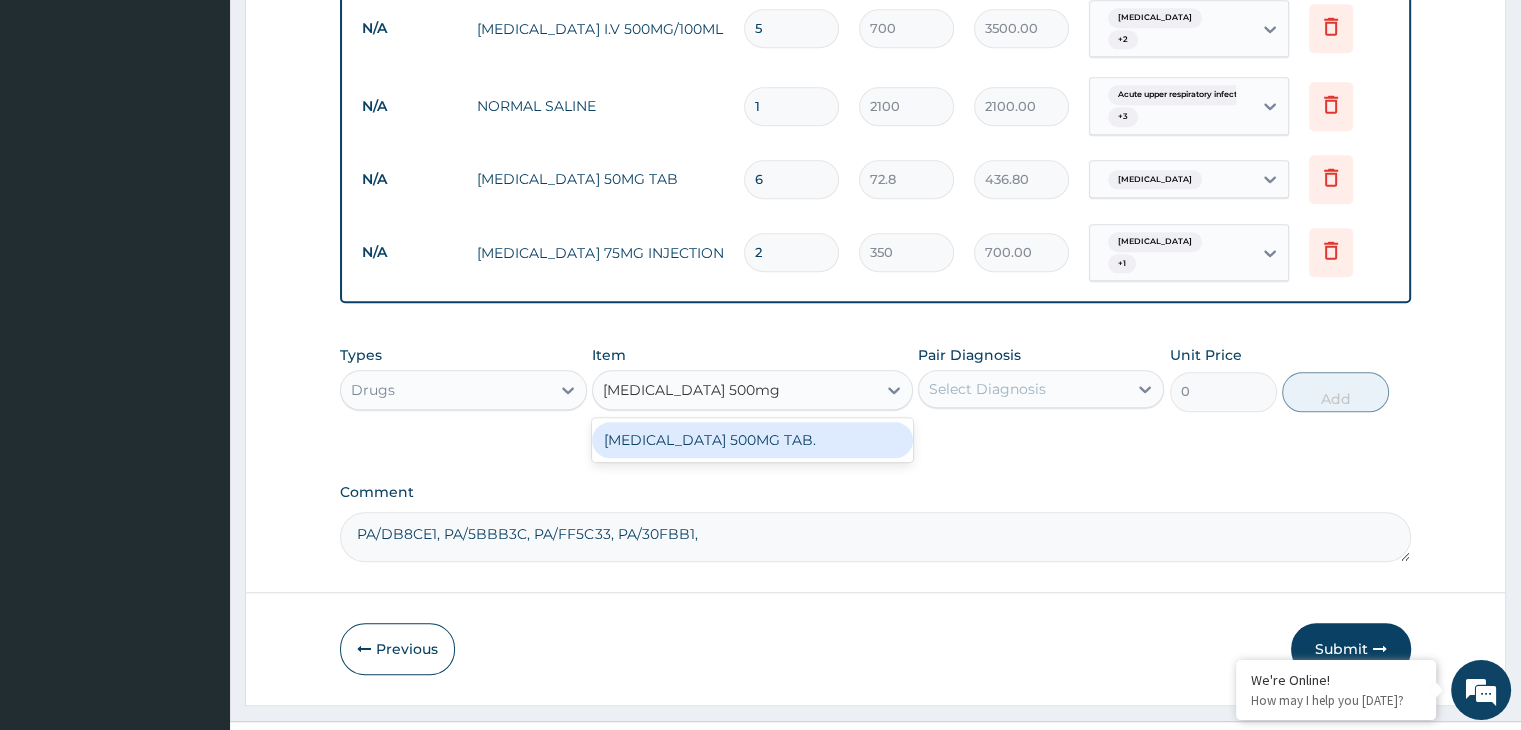 click on "LEVOFLOXACIN 500MG TAB." at bounding box center (752, 440) 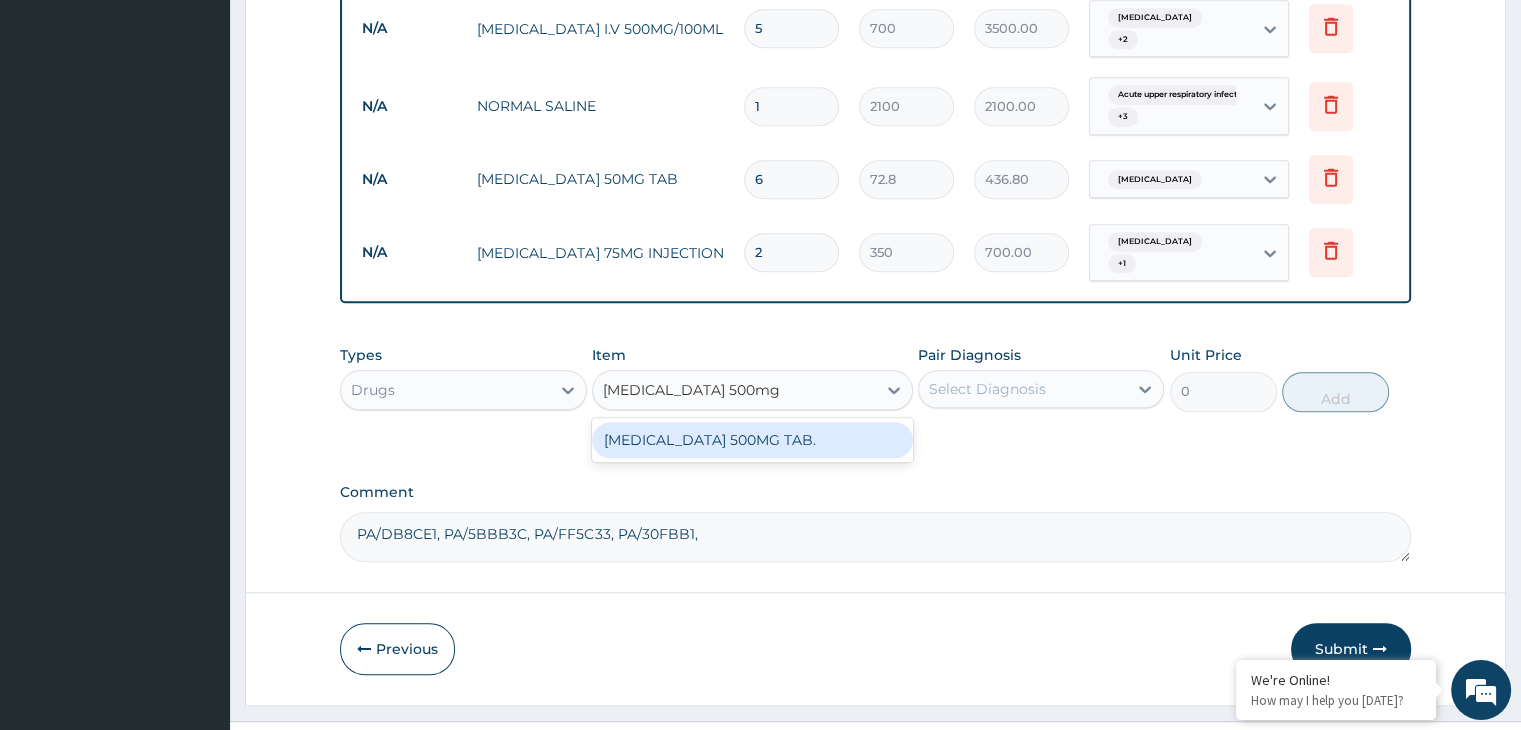 type 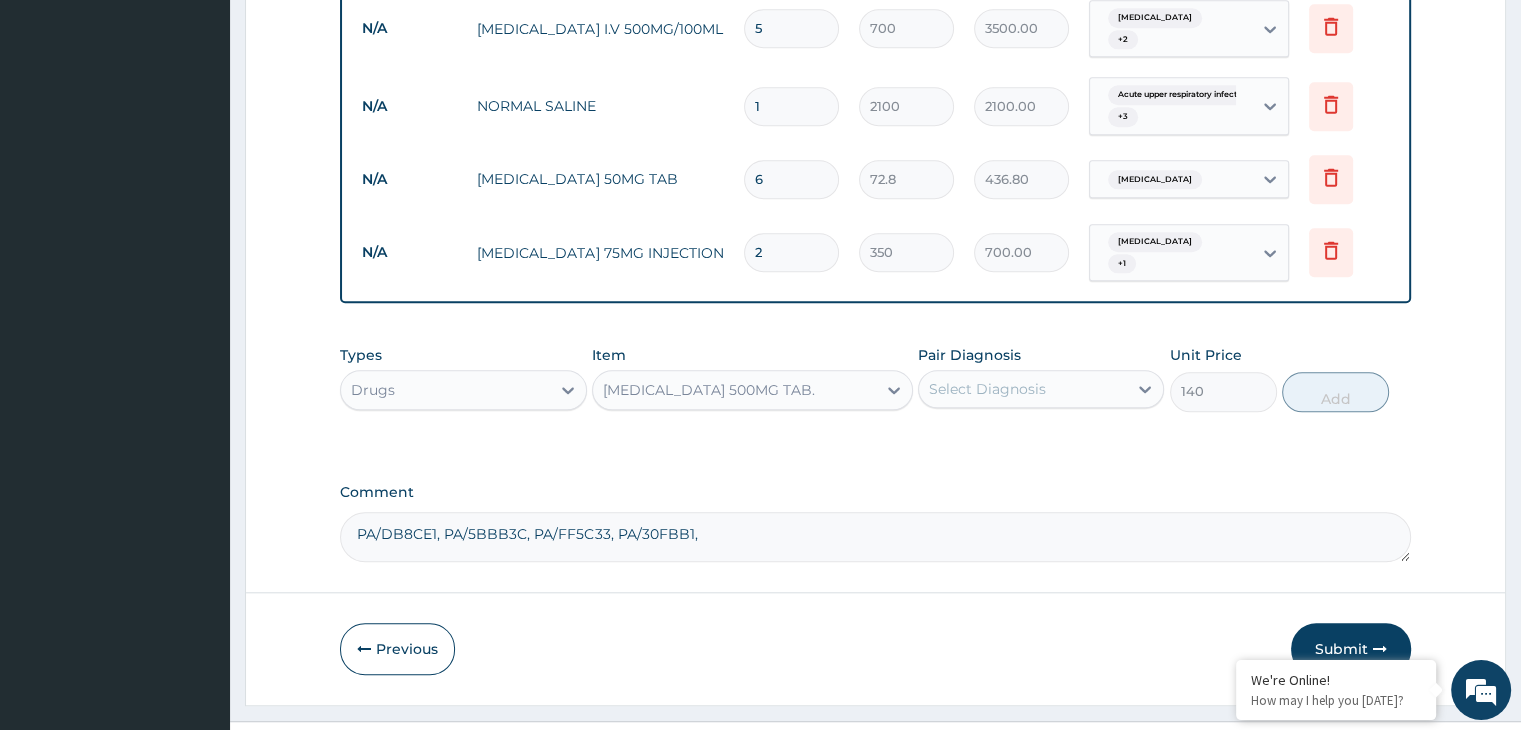 click on "Select Diagnosis" at bounding box center (987, 389) 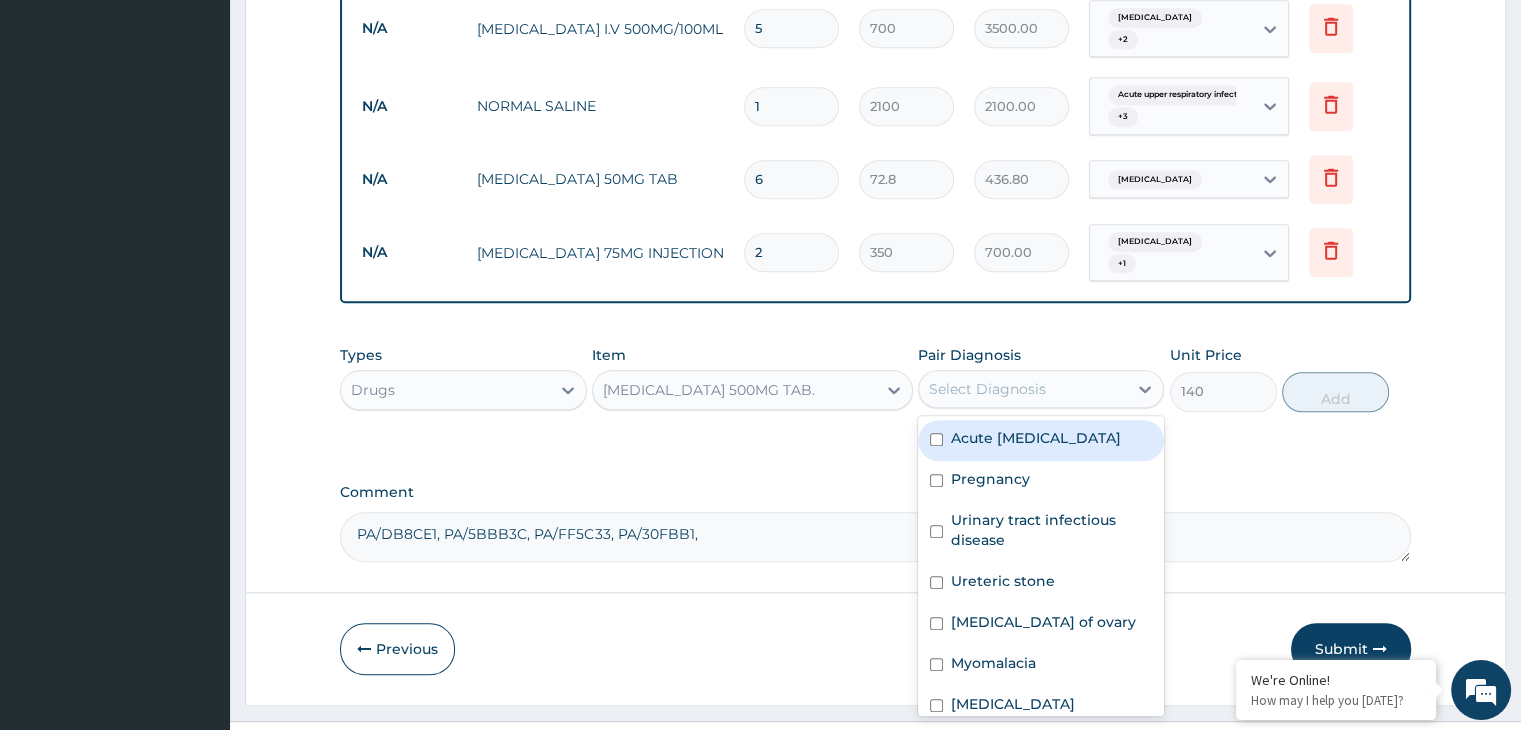 click on "Acute upper respiratory infection" at bounding box center (1036, 438) 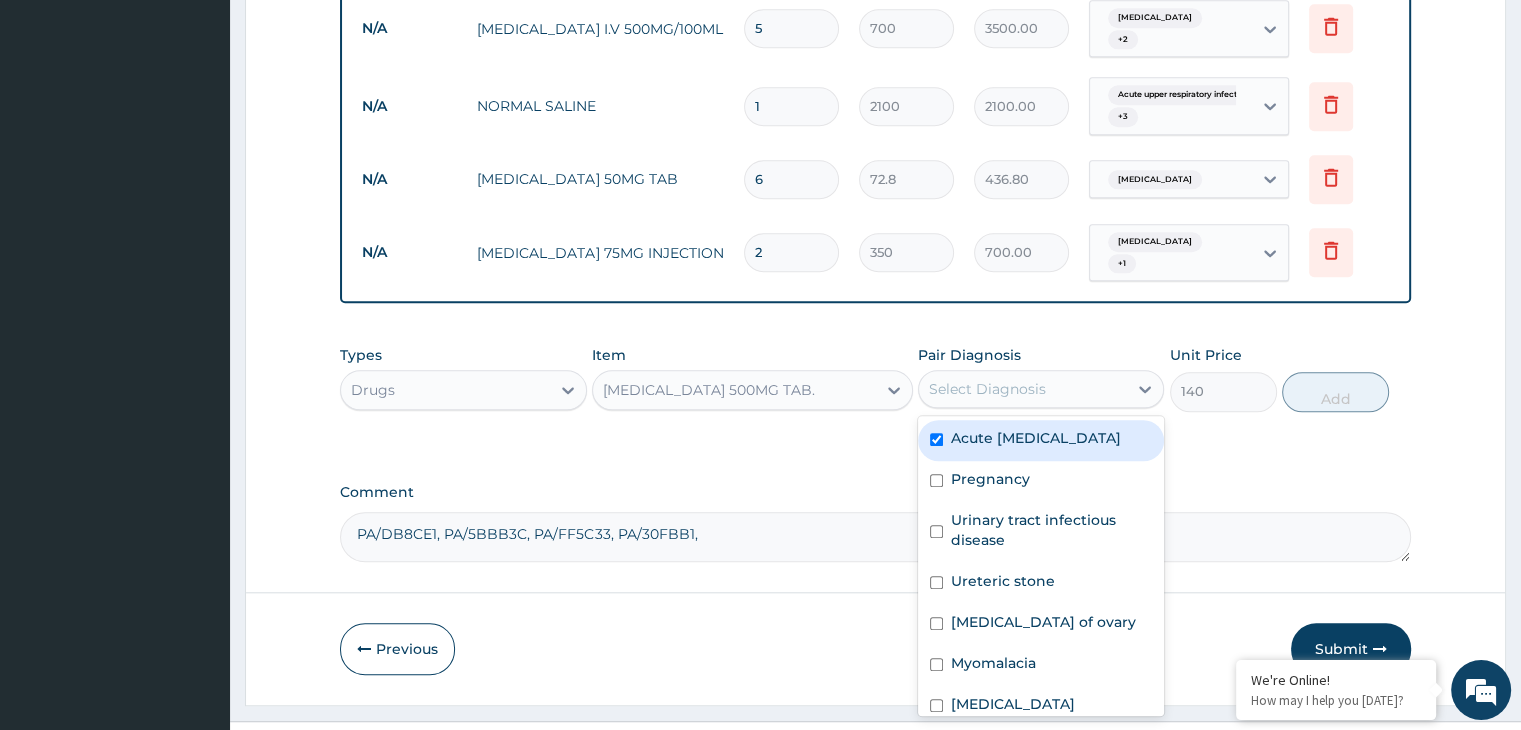 checkbox on "true" 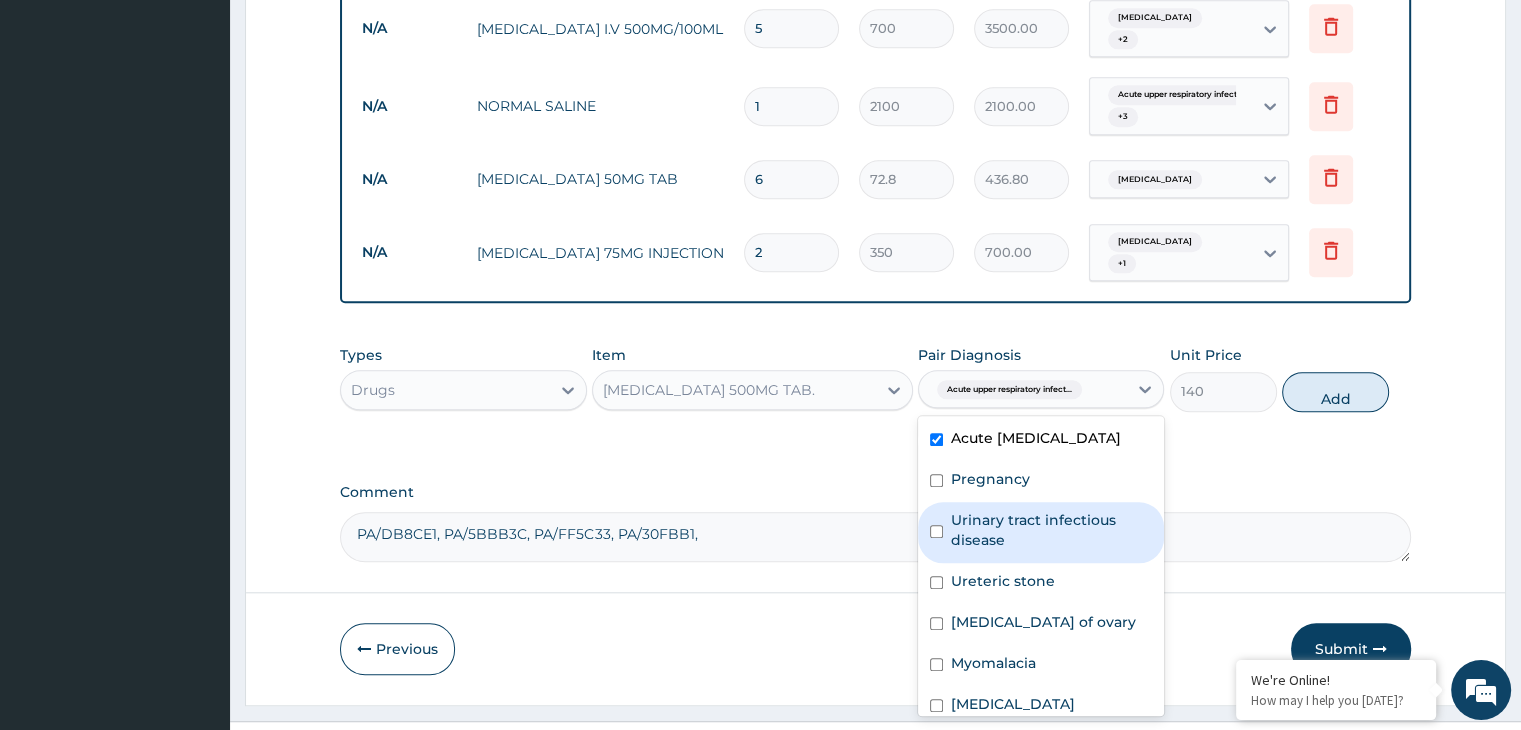 click on "Urinary tract infectious disease" at bounding box center (1051, 530) 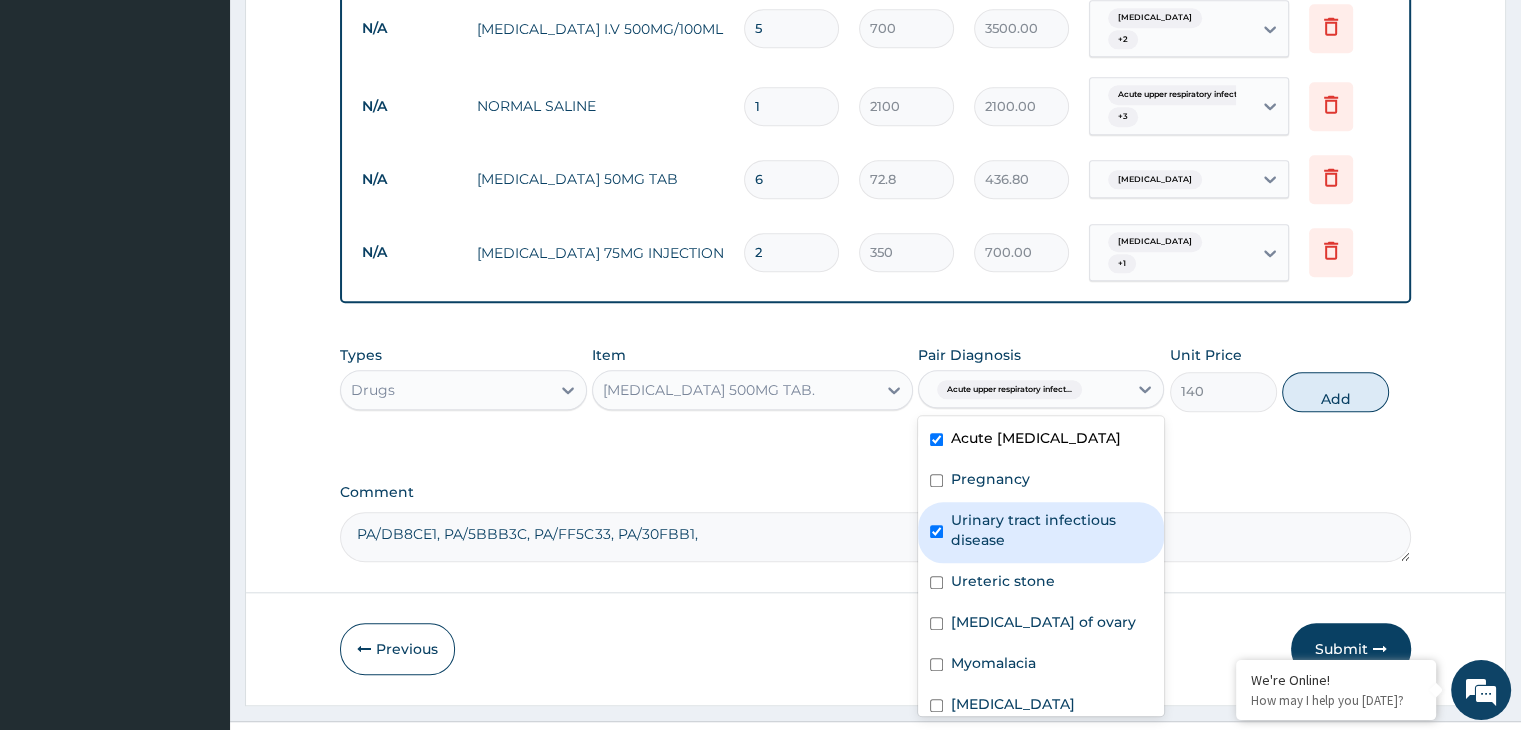 checkbox on "true" 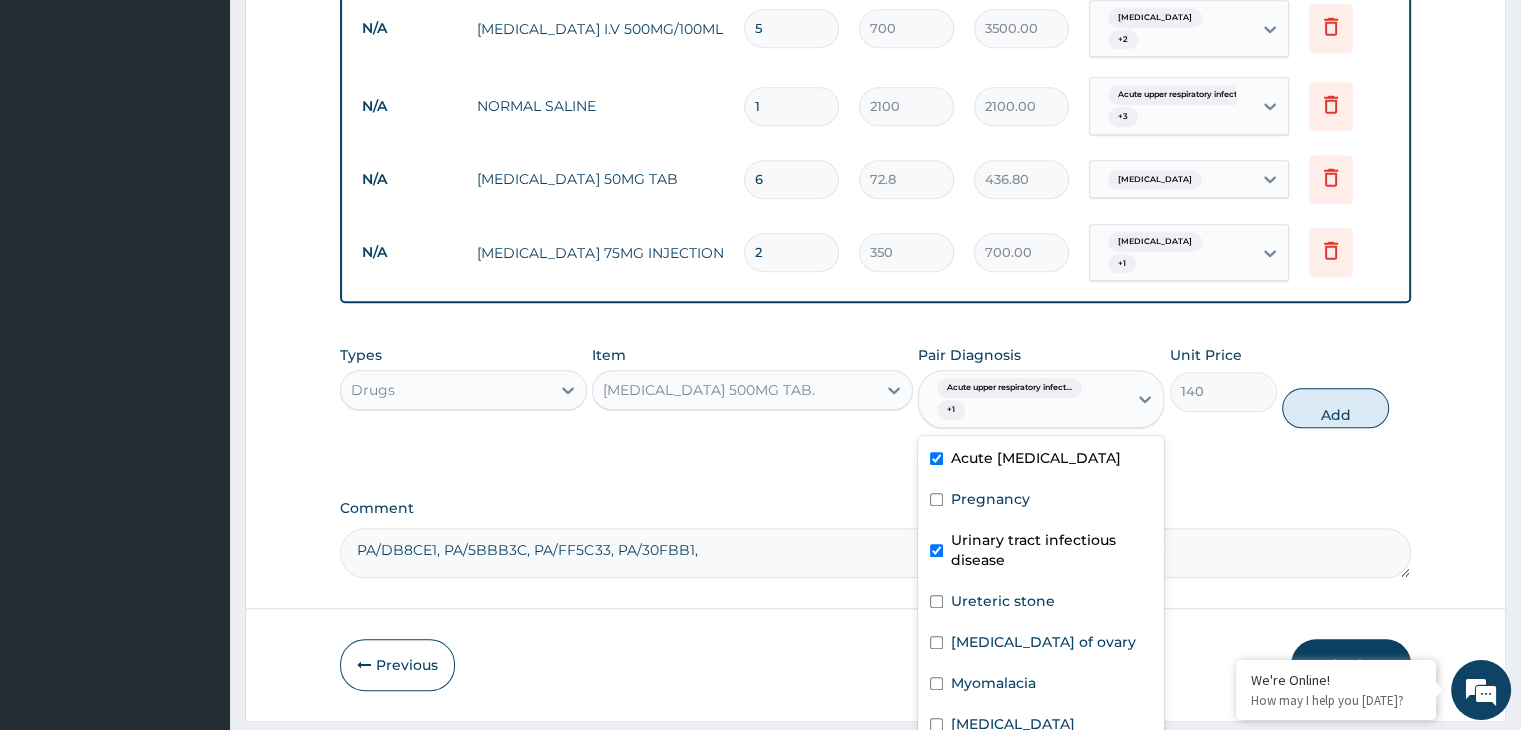 scroll, scrollTop: 35, scrollLeft: 0, axis: vertical 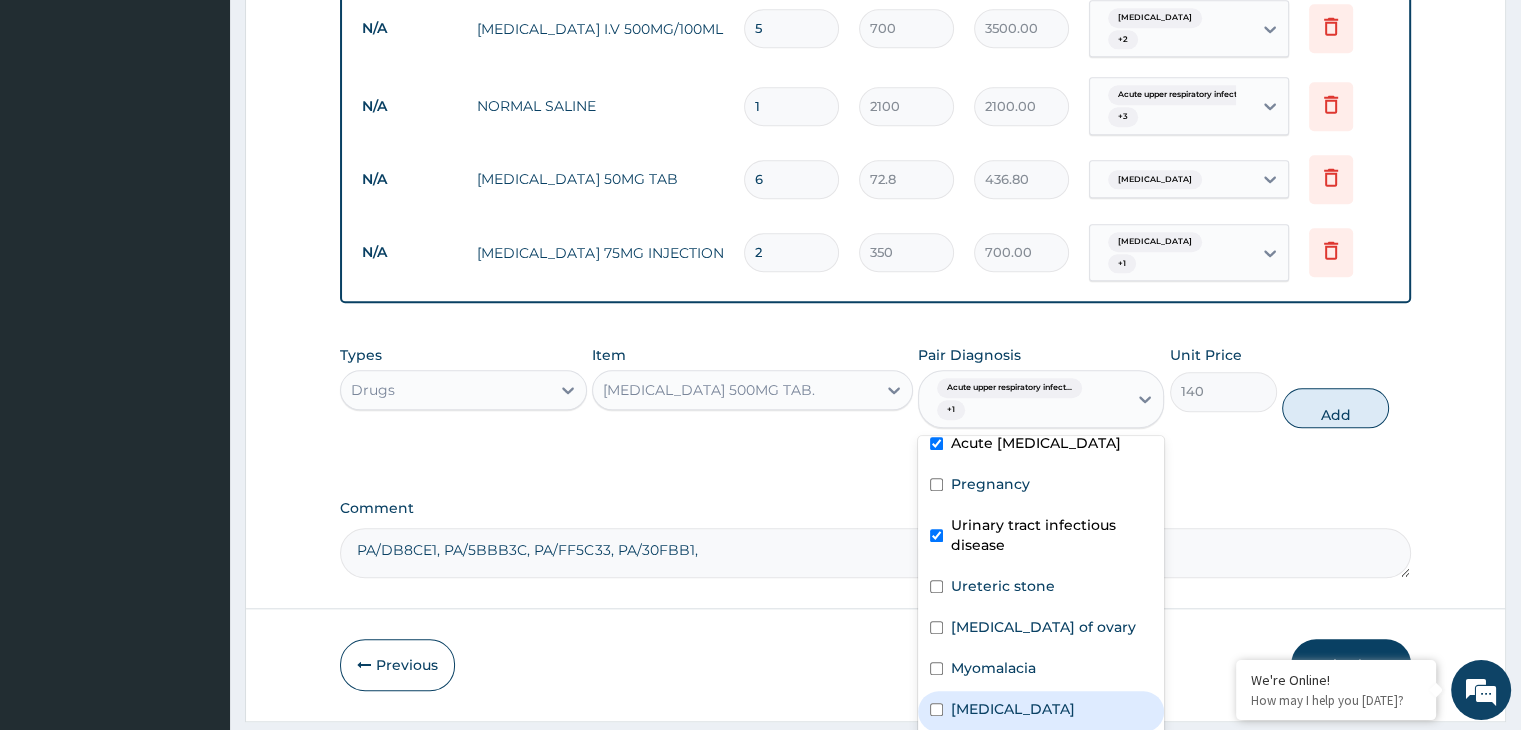 click on "Appendicitis" at bounding box center [1013, 709] 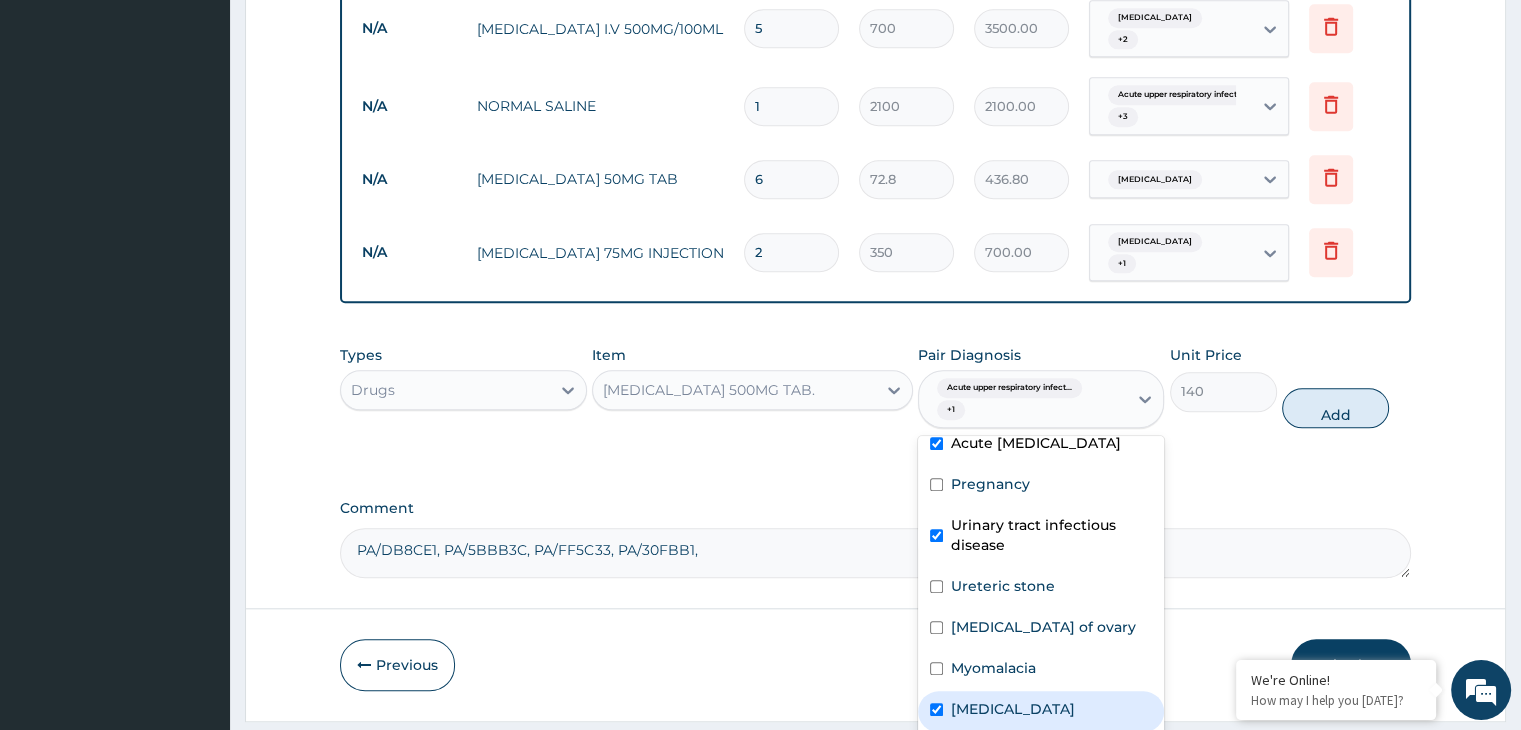 checkbox on "true" 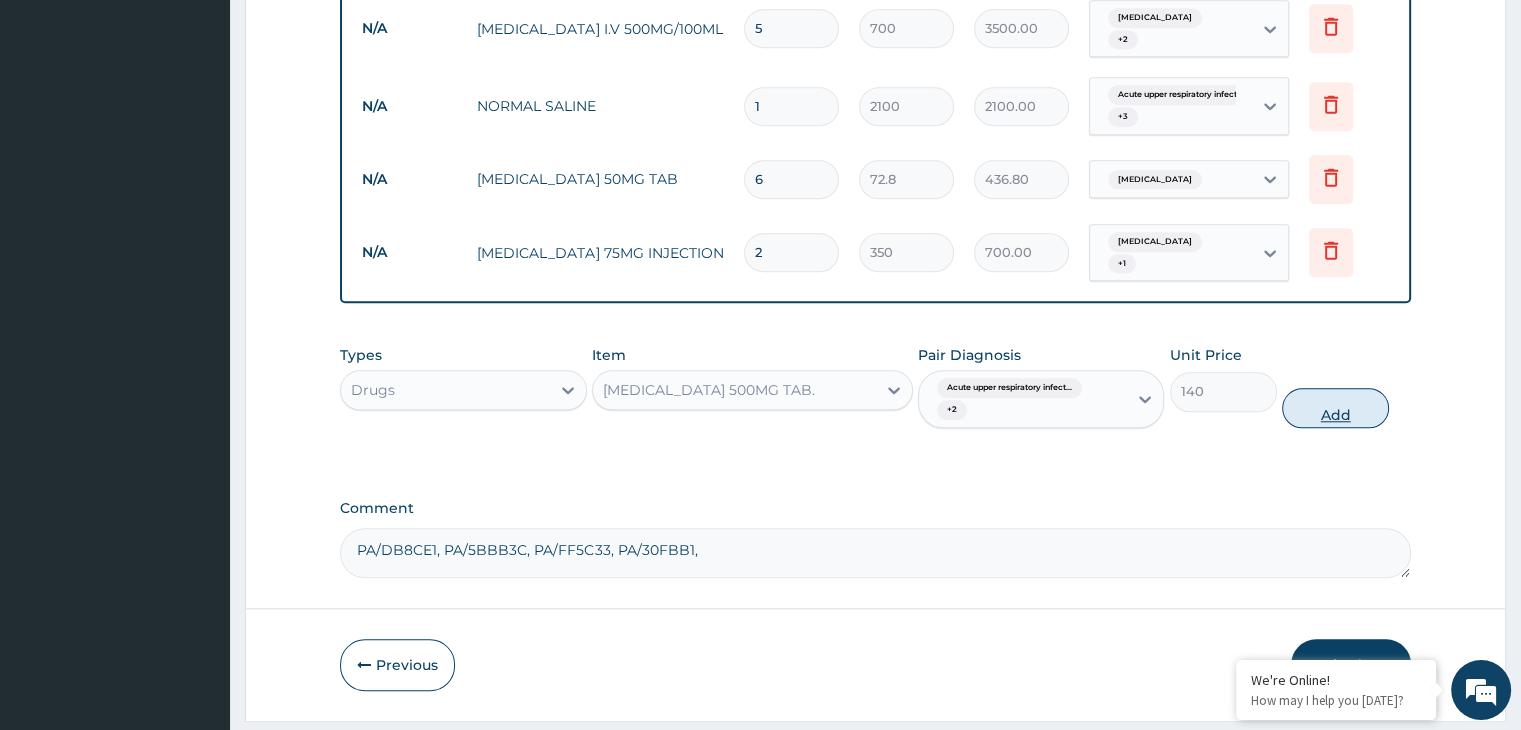 click on "Add" at bounding box center [1335, 408] 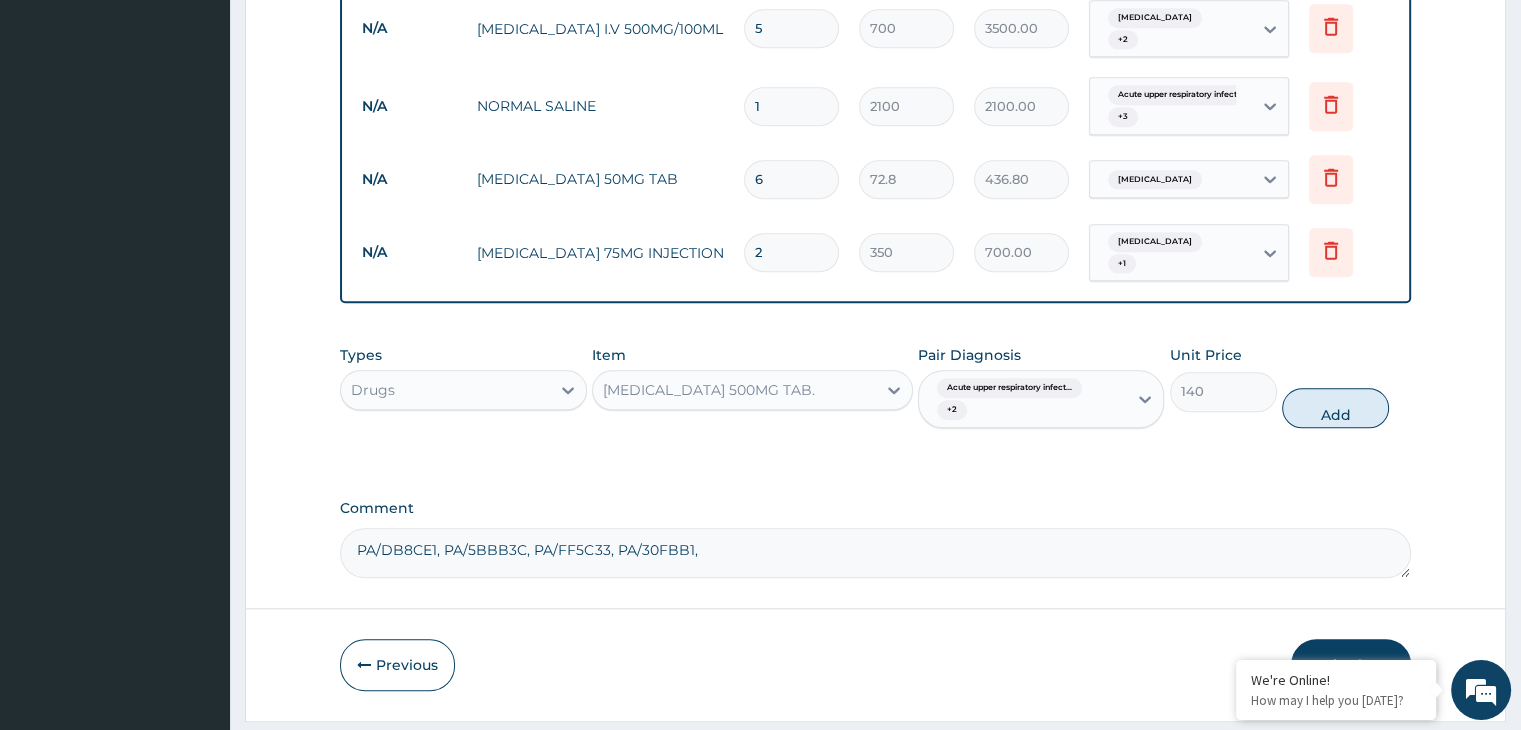 type on "0" 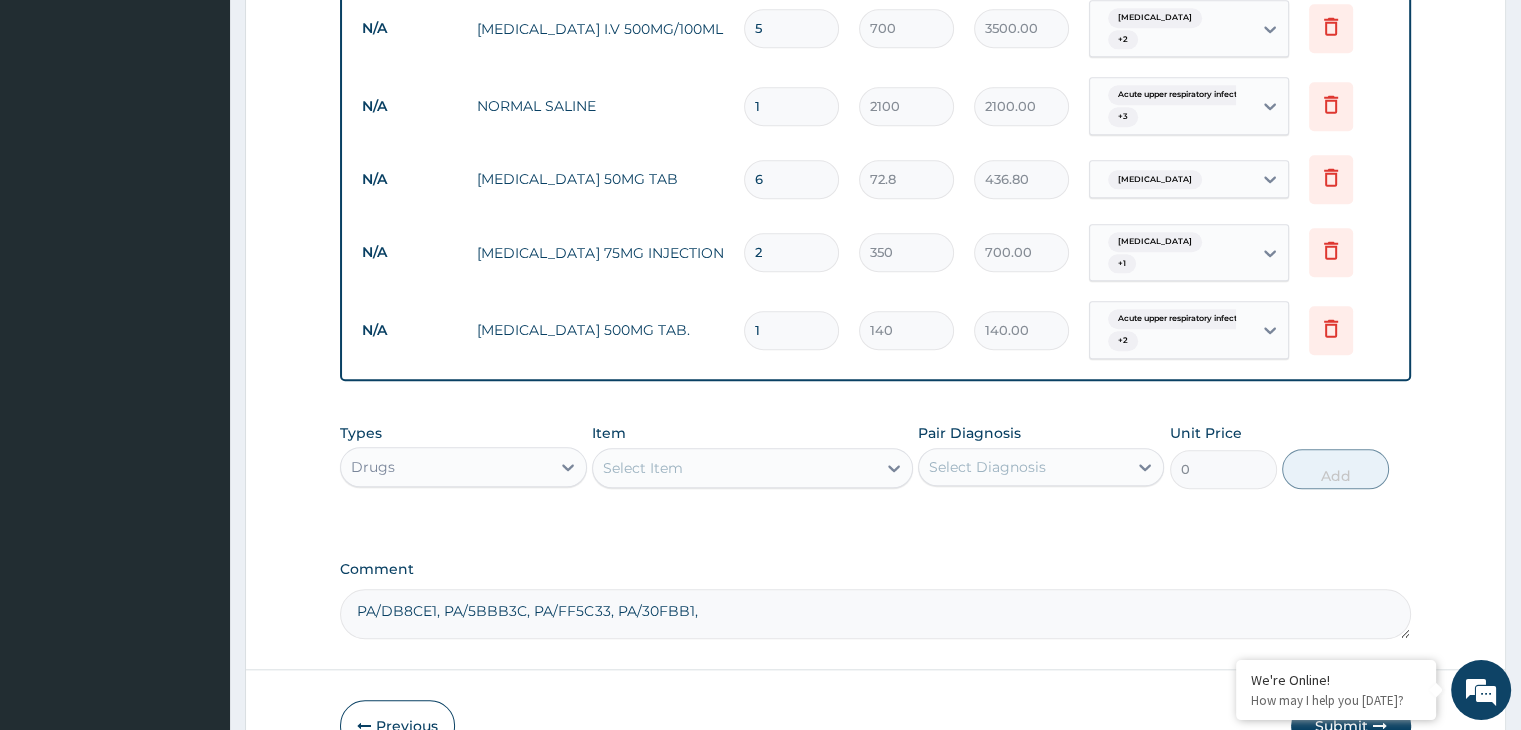 type on "14" 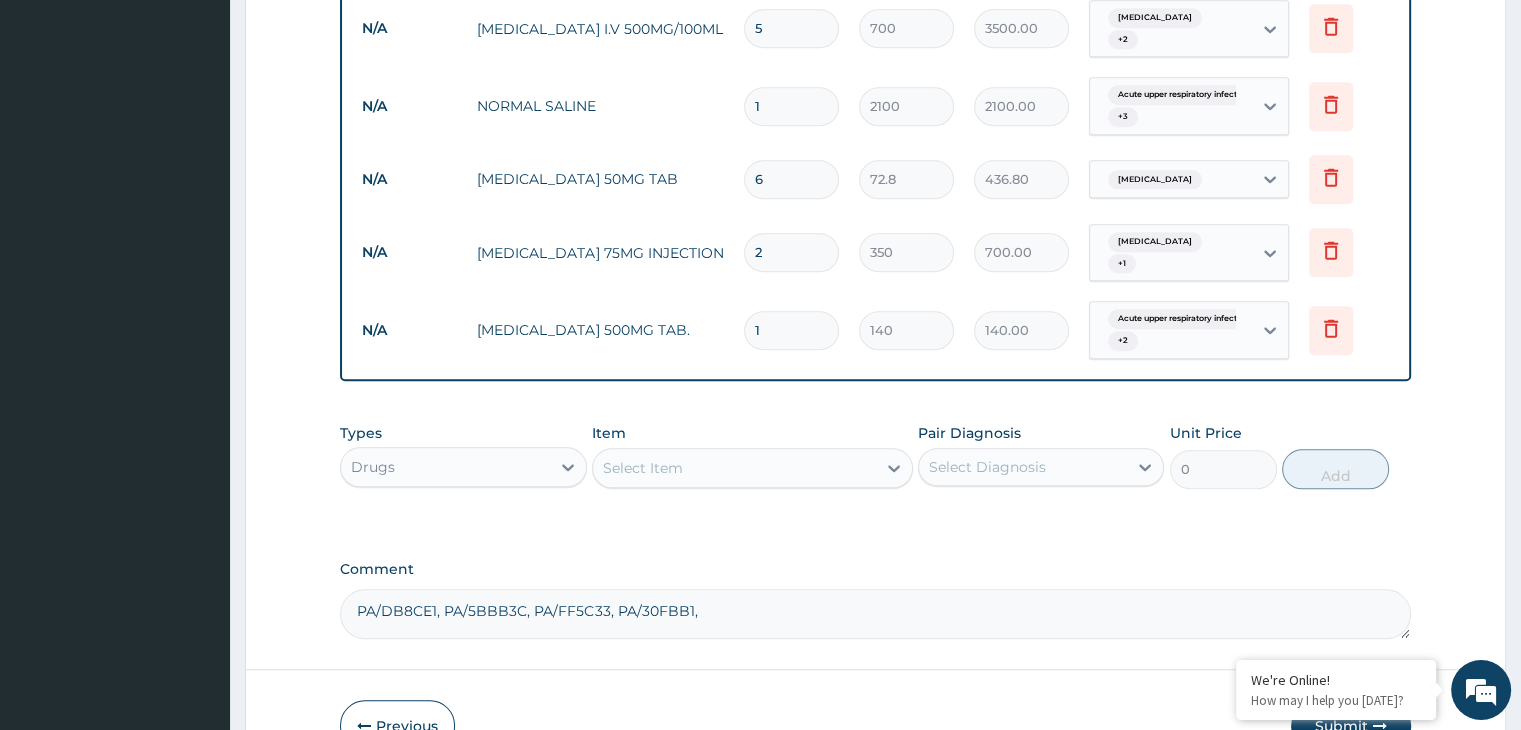 type on "1960.00" 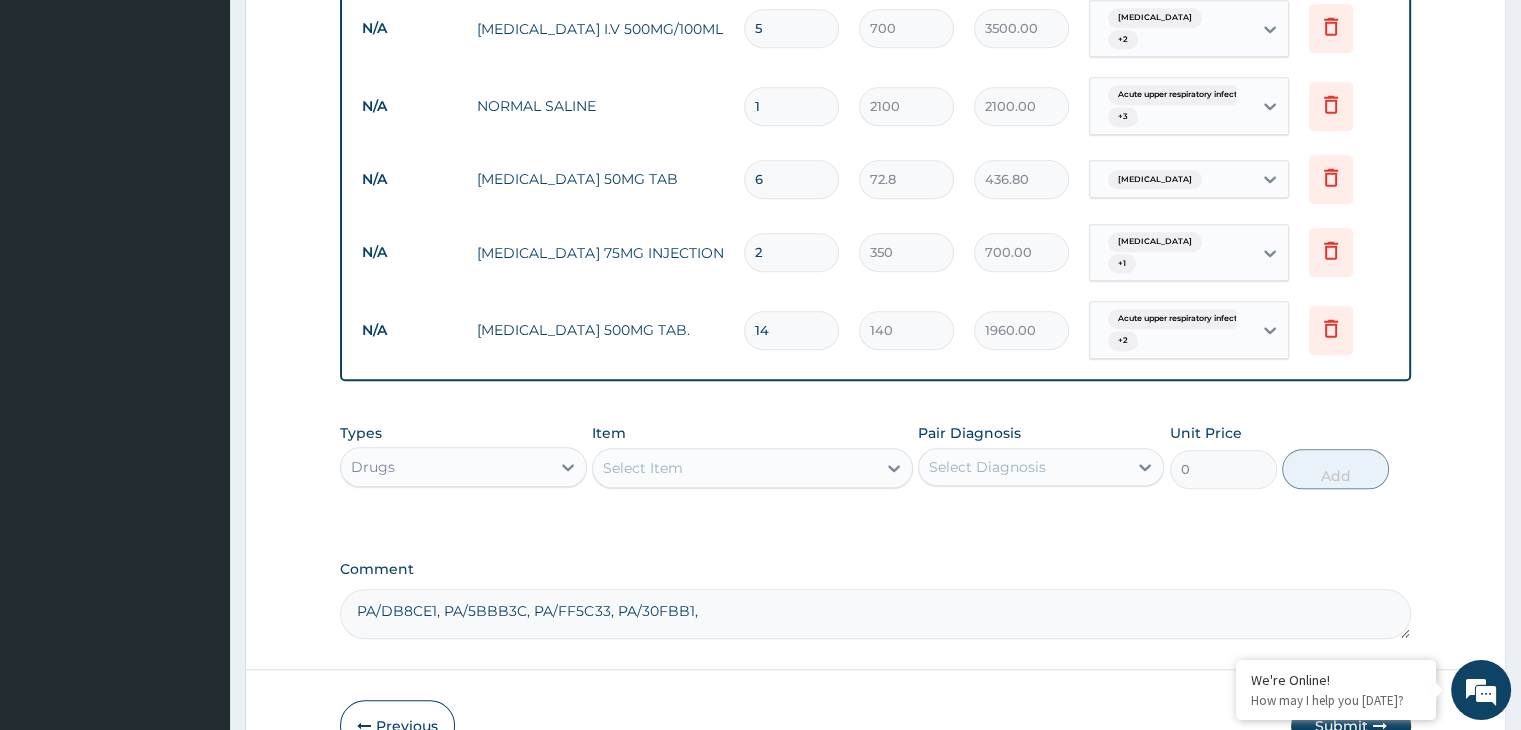 type on "14" 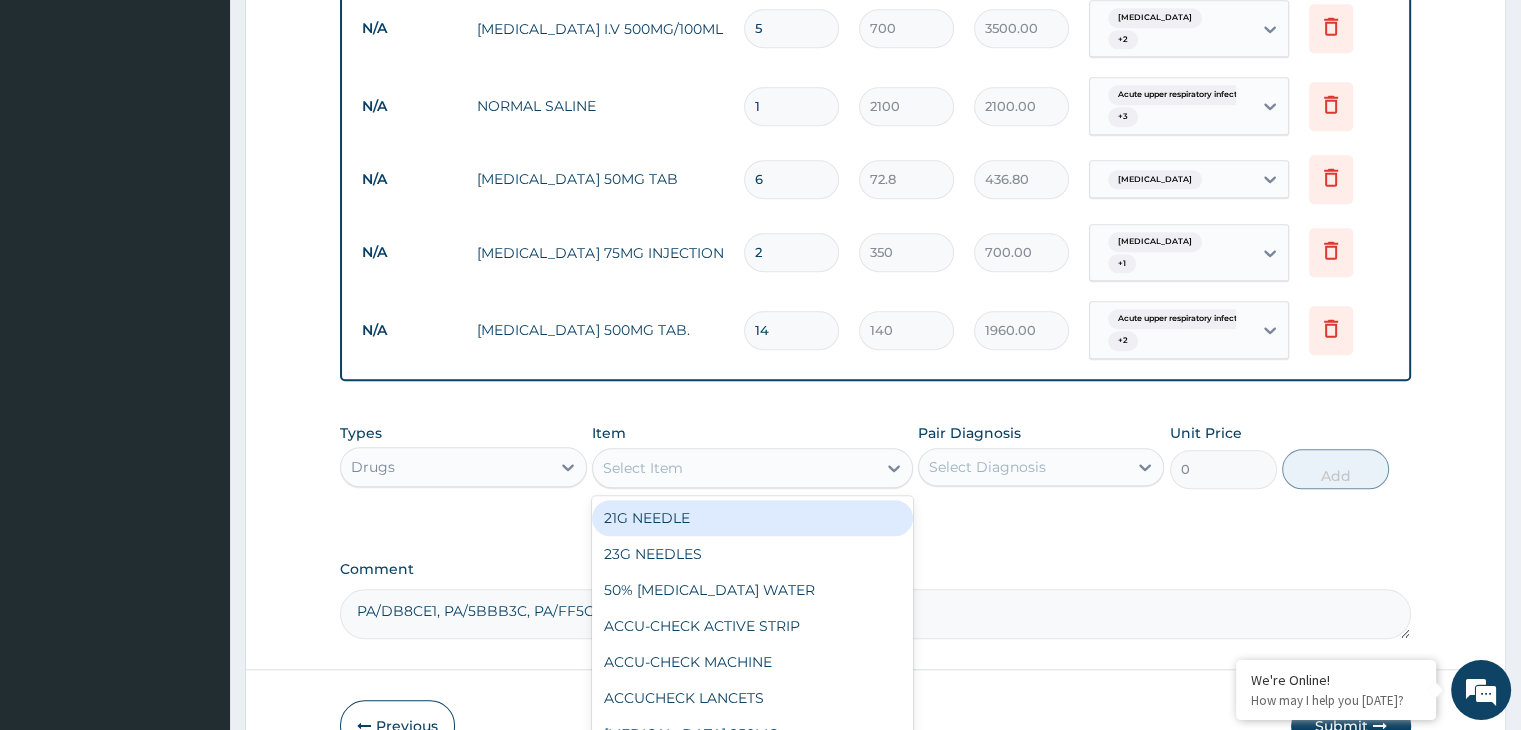click on "Select Item" at bounding box center [643, 468] 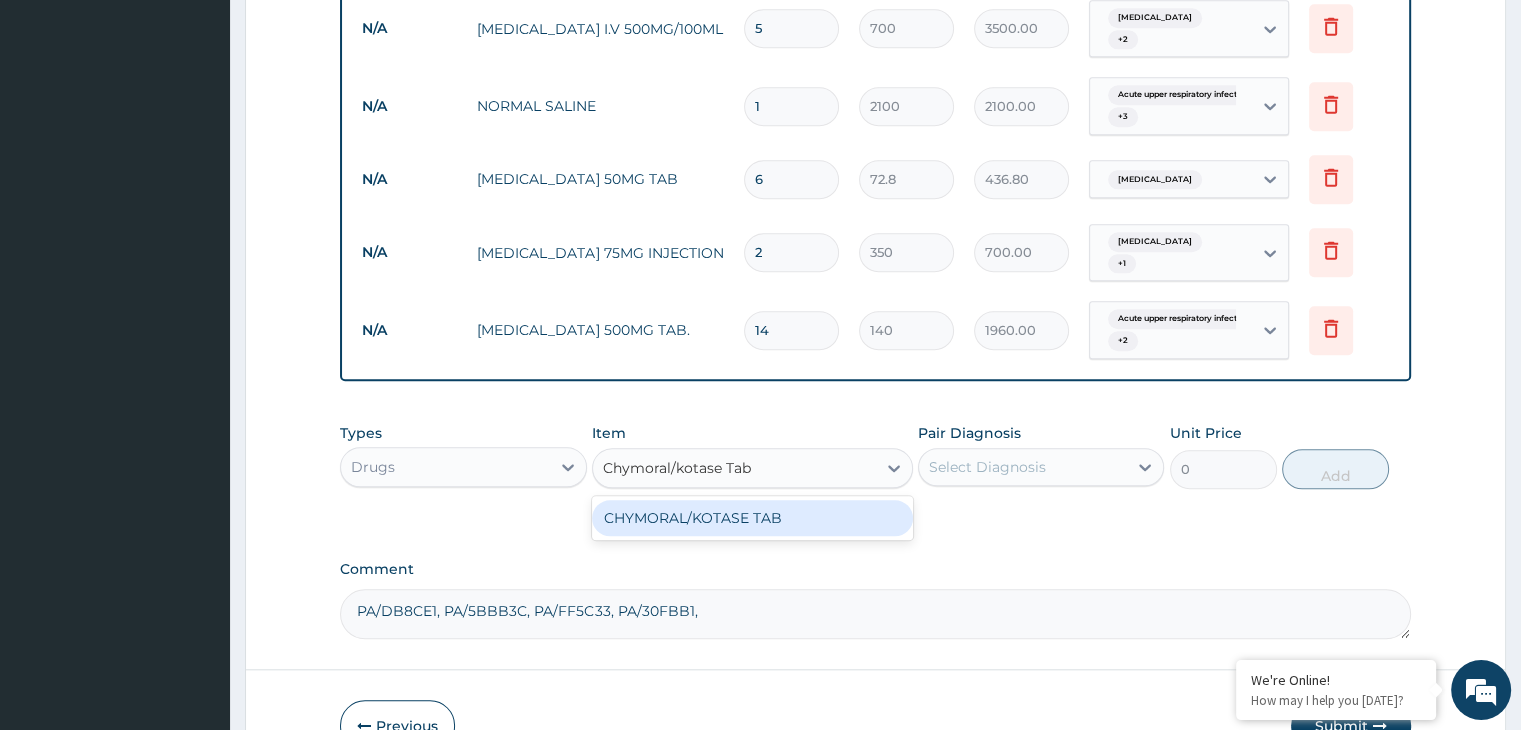 click on "CHYMORAL/KOTASE TAB" at bounding box center [752, 518] 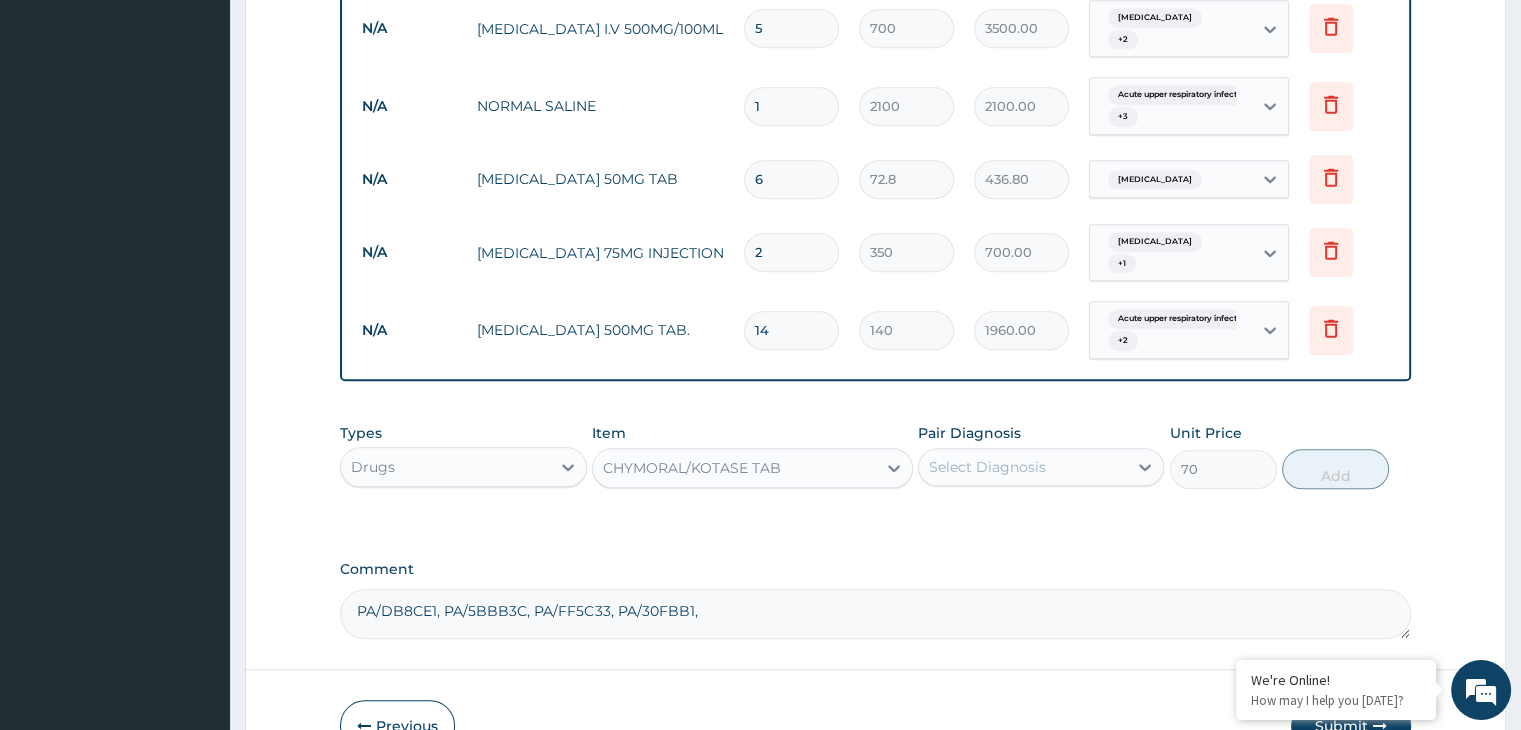 click on "Select Diagnosis" at bounding box center (987, 467) 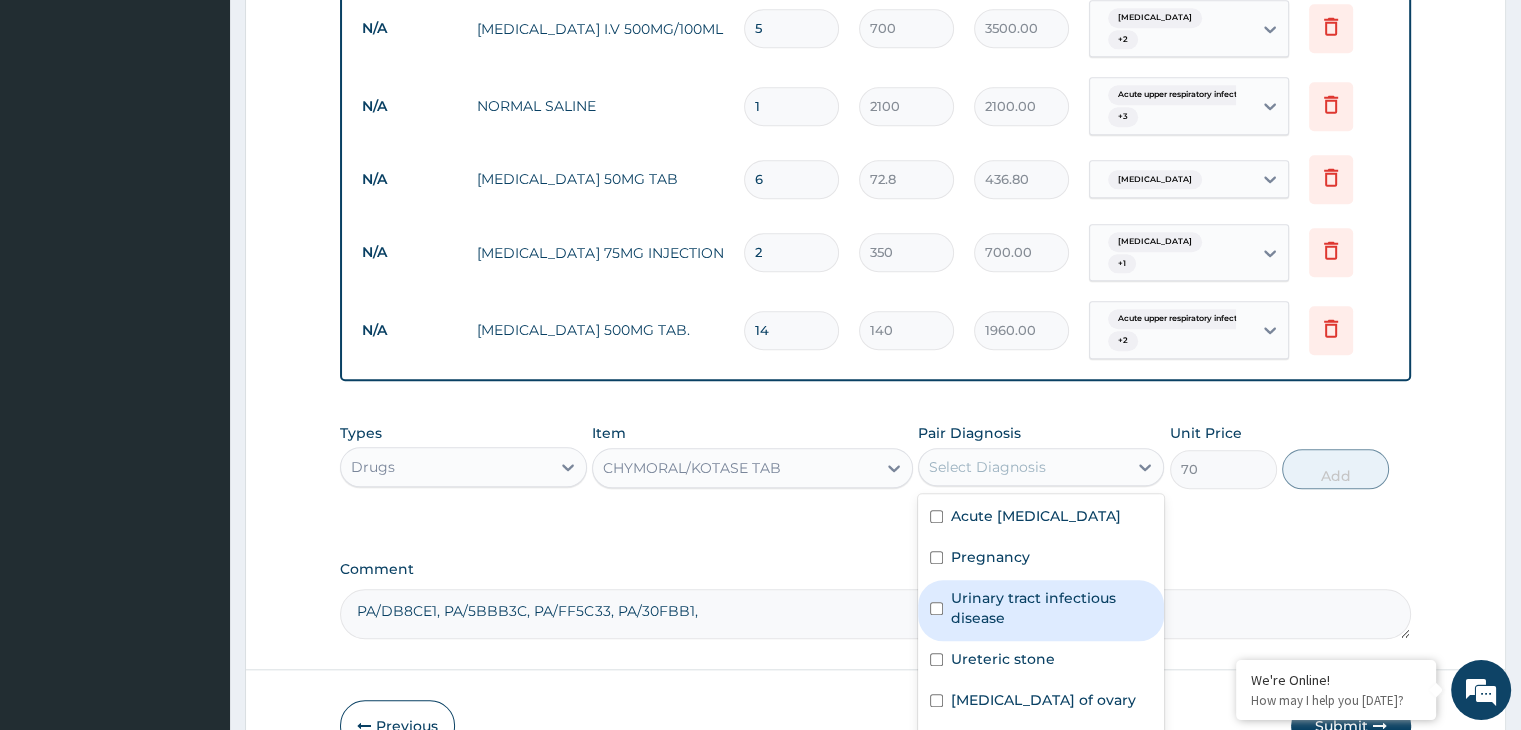 scroll, scrollTop: 35, scrollLeft: 0, axis: vertical 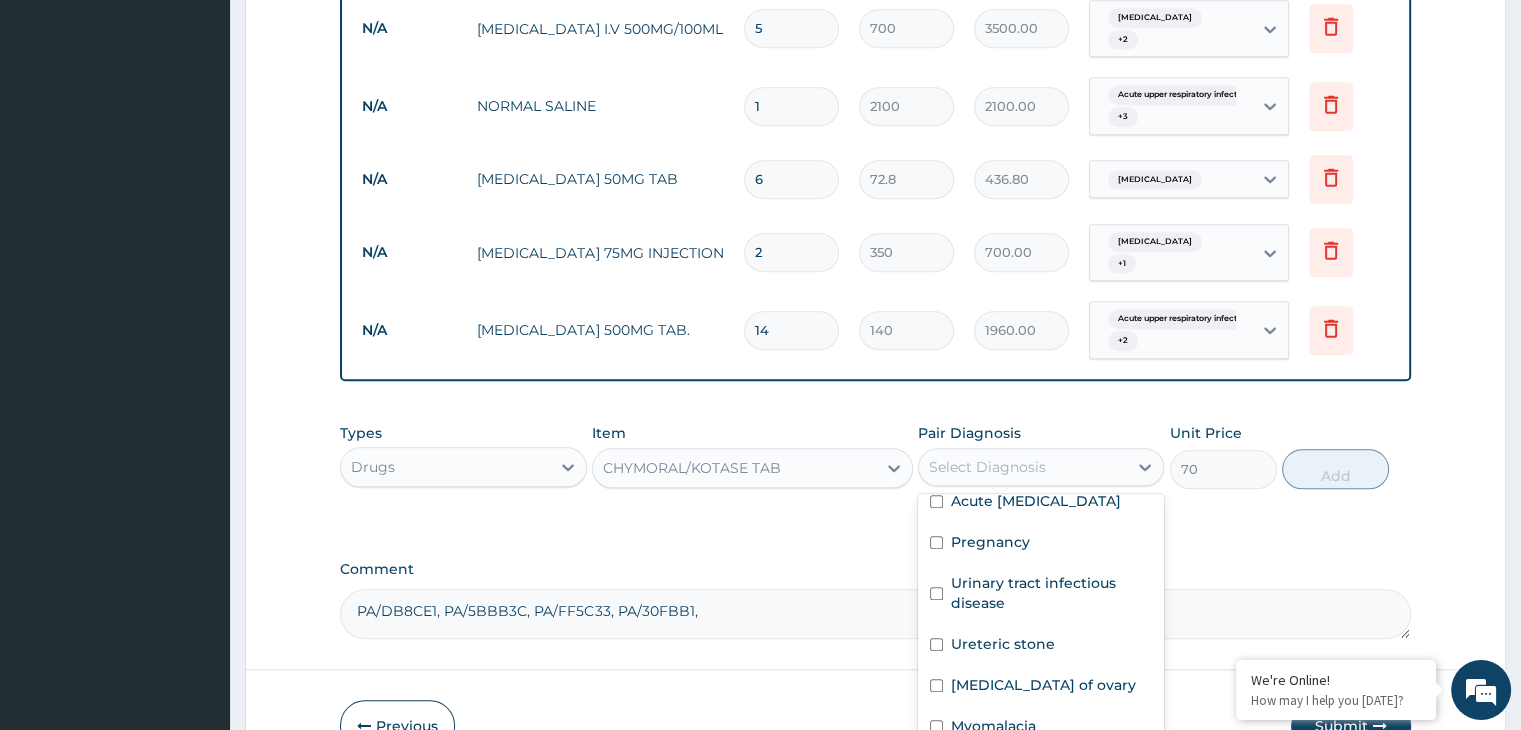 click on "Appendicitis" at bounding box center [1013, 767] 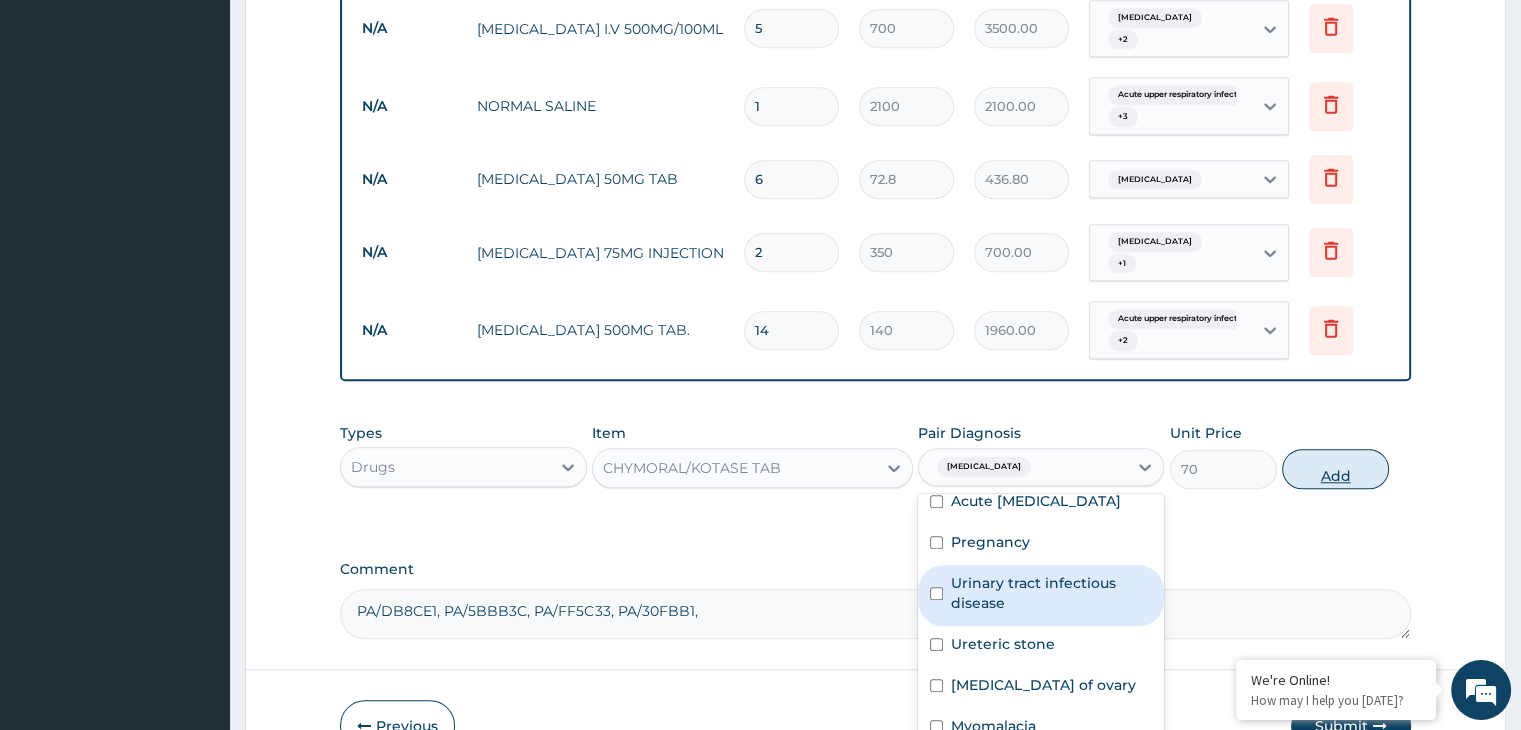 click on "Add" at bounding box center [1335, 469] 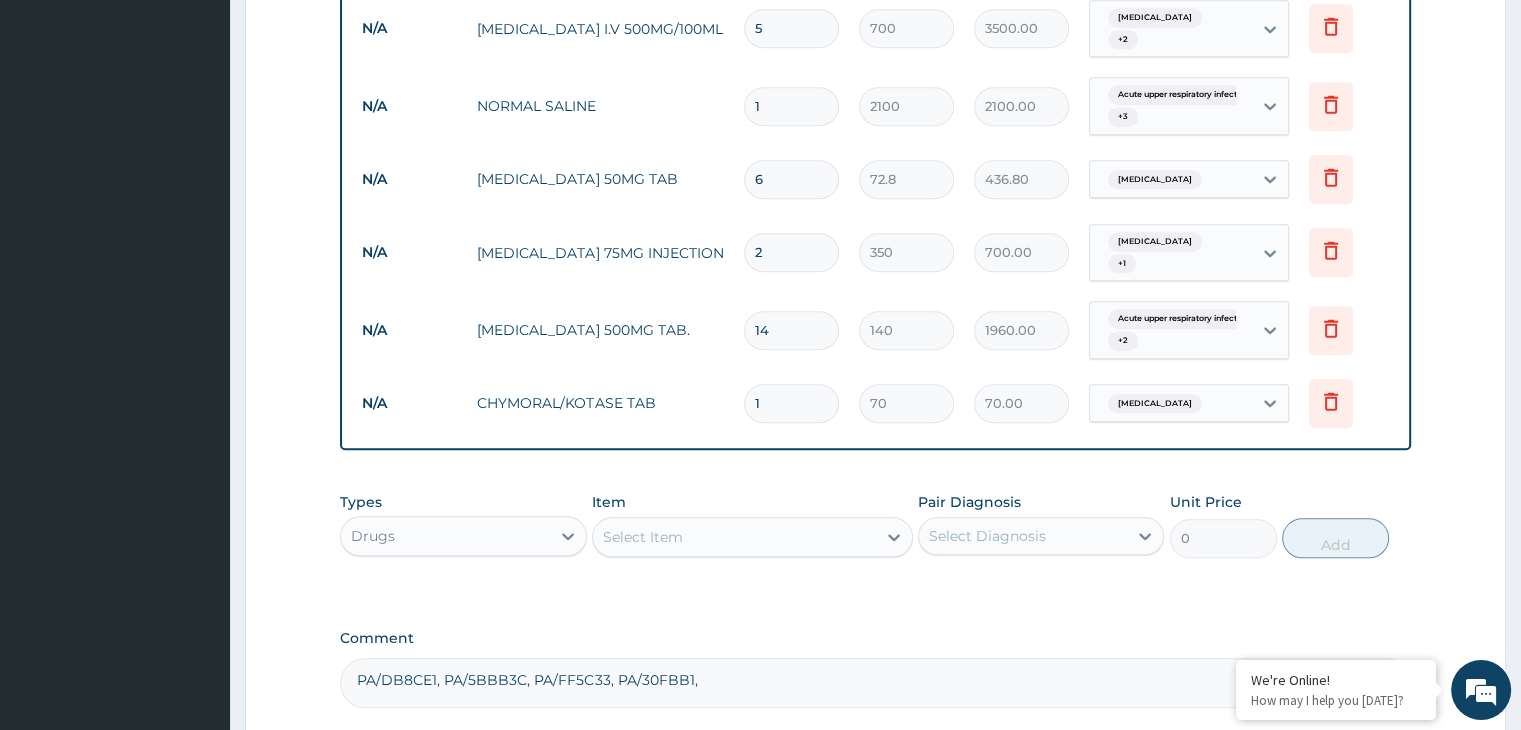 type on "10" 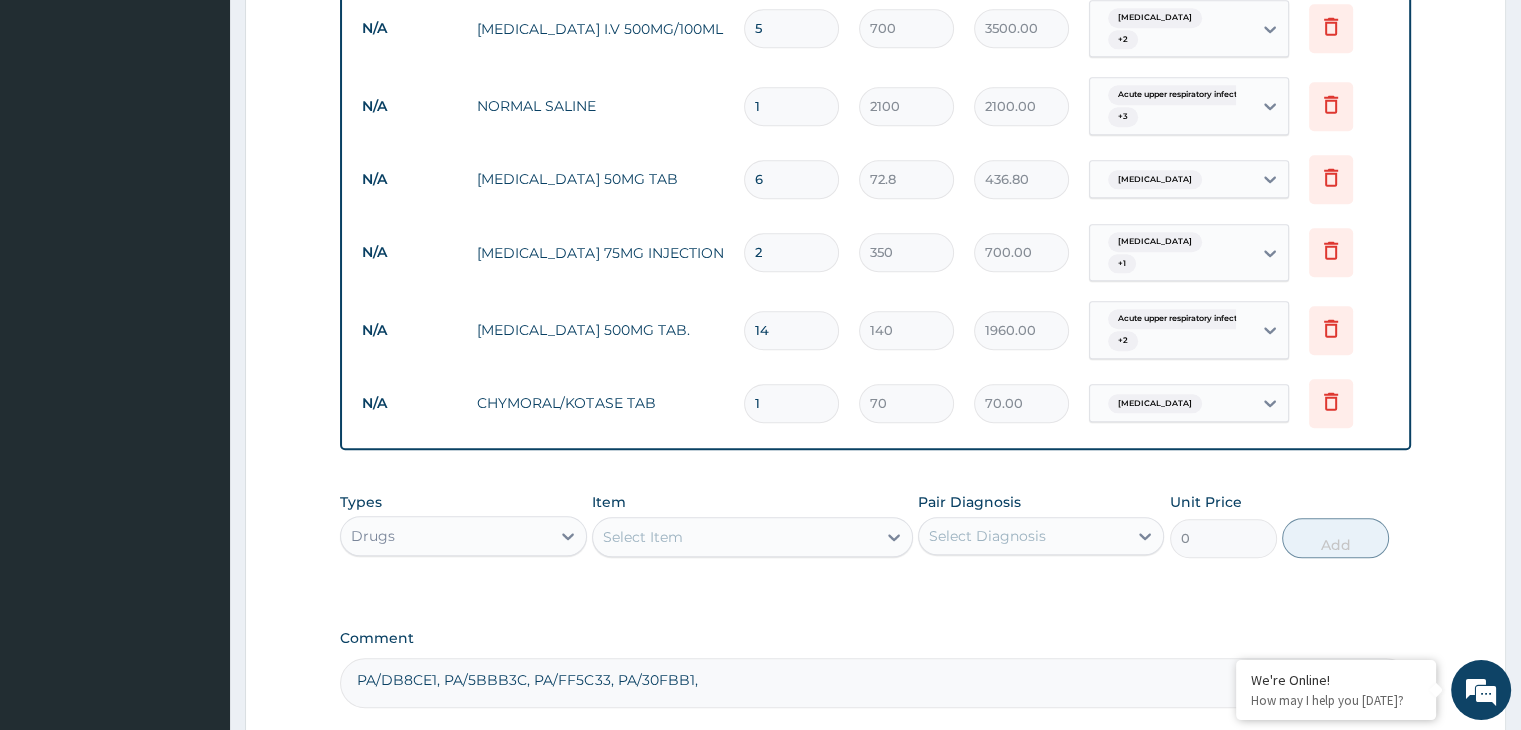 type on "700.00" 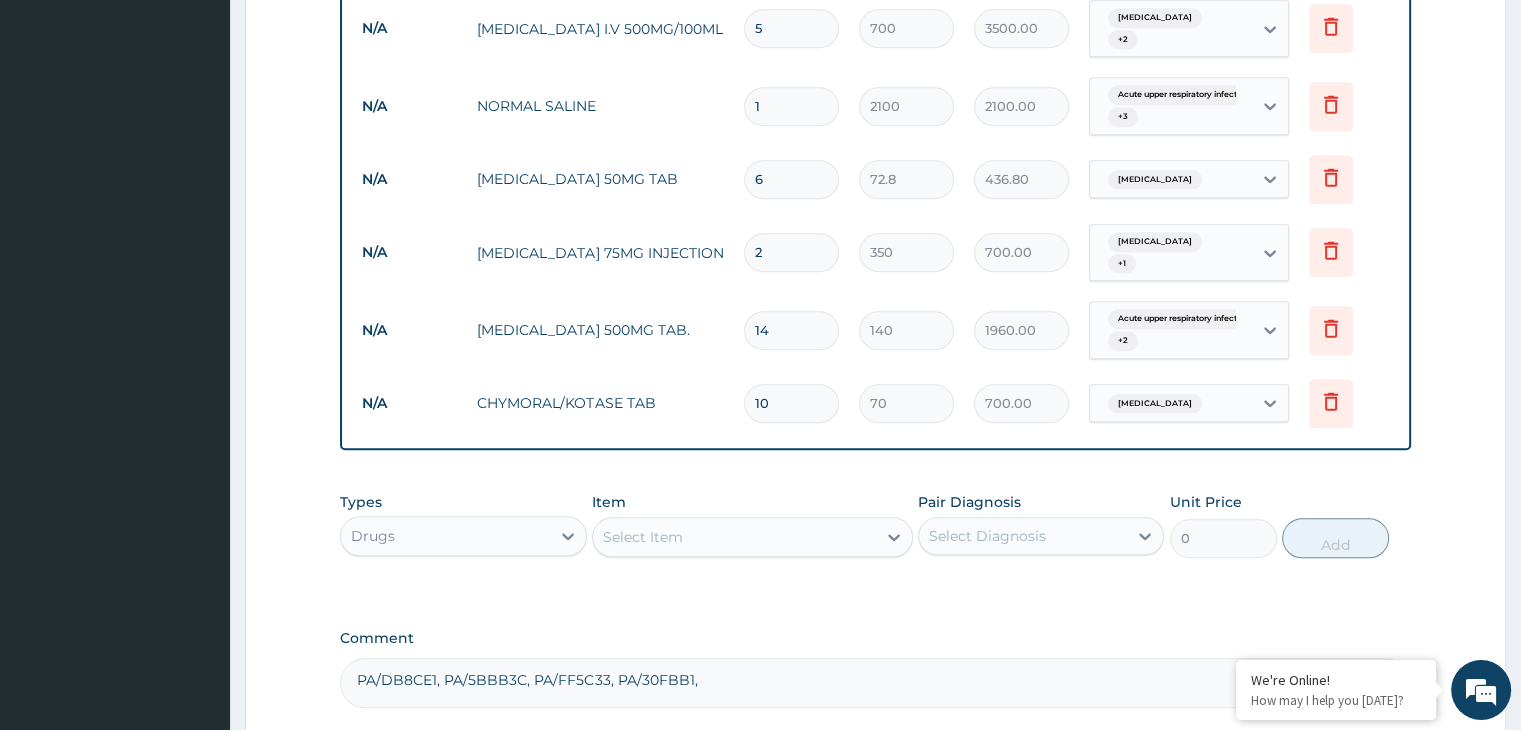 type on "10" 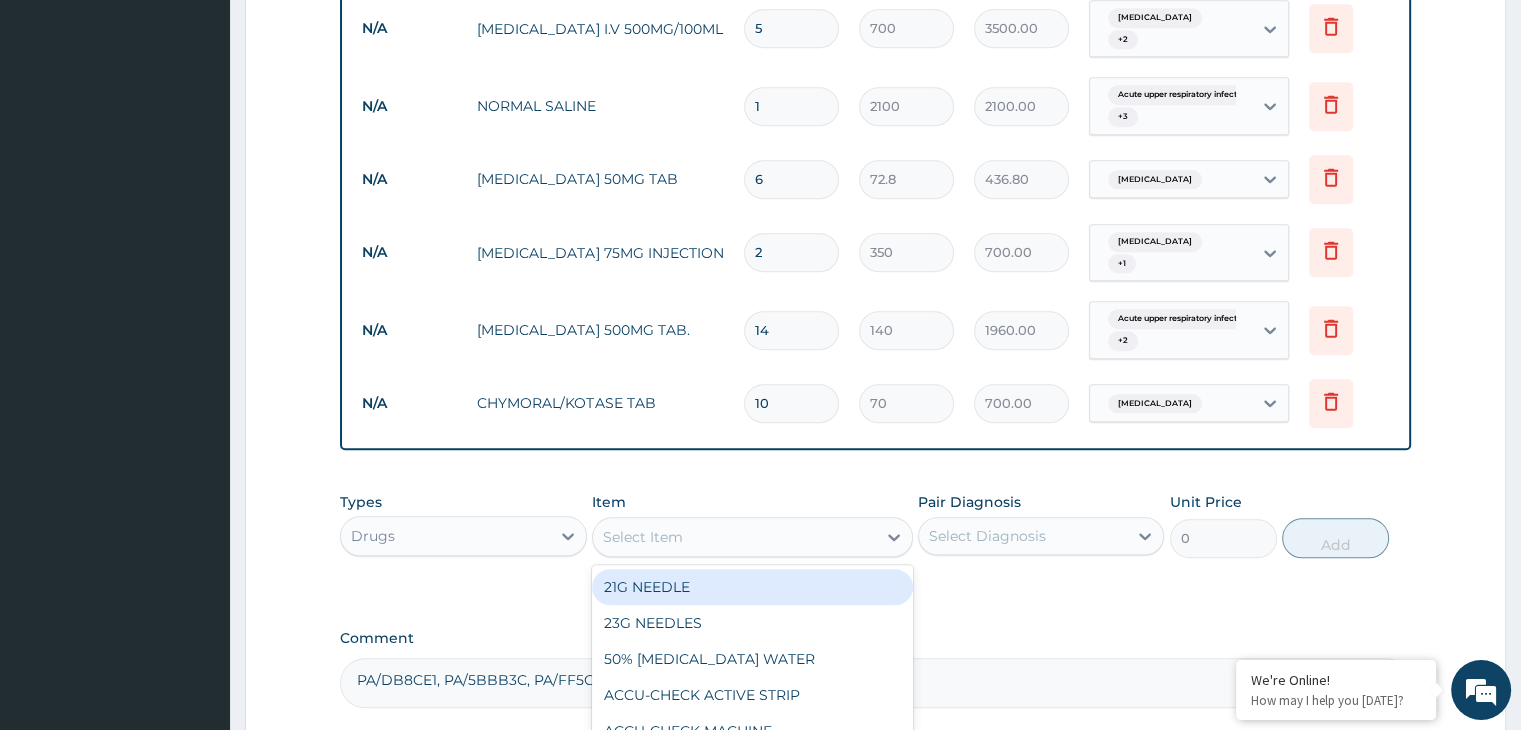 click on "Select Item" at bounding box center (734, 537) 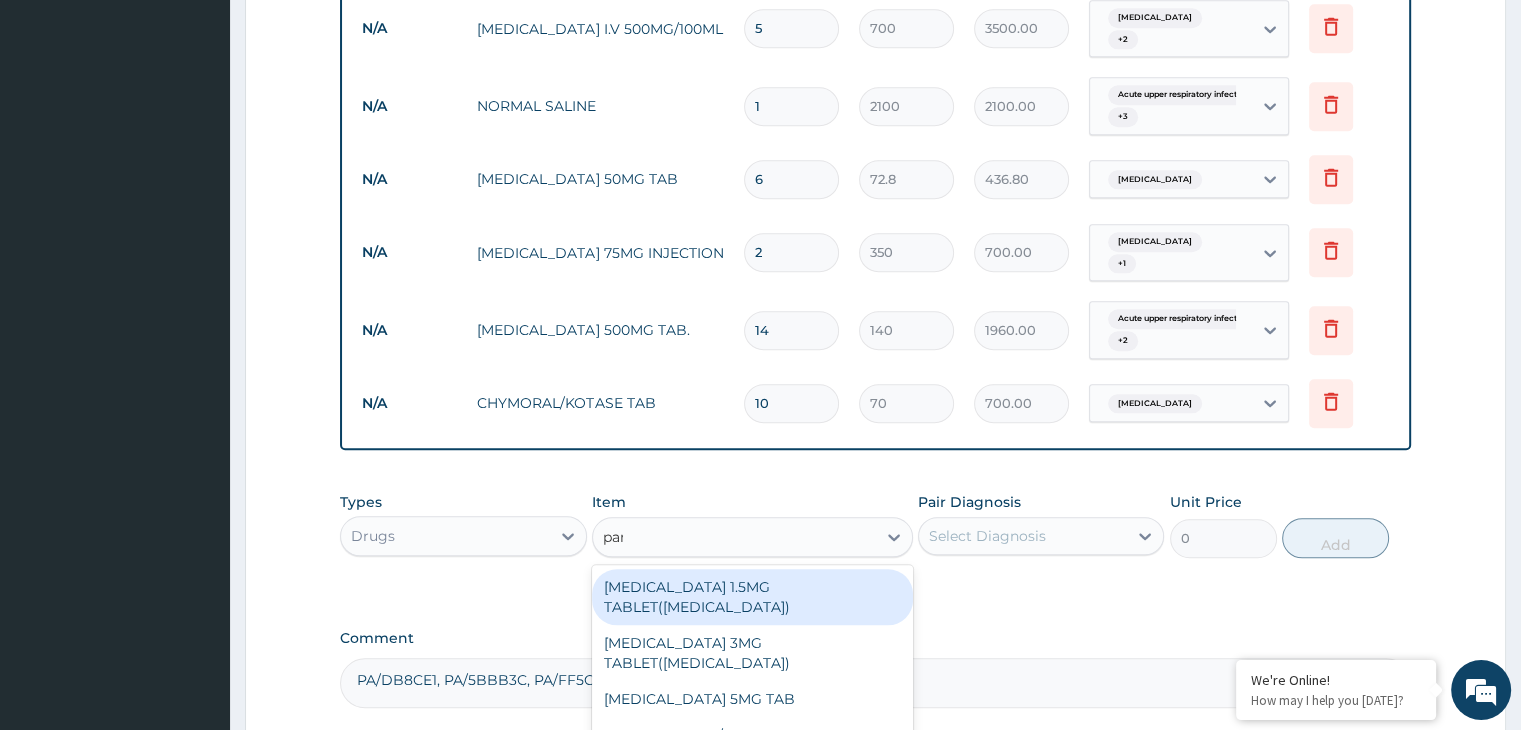 type on "parac" 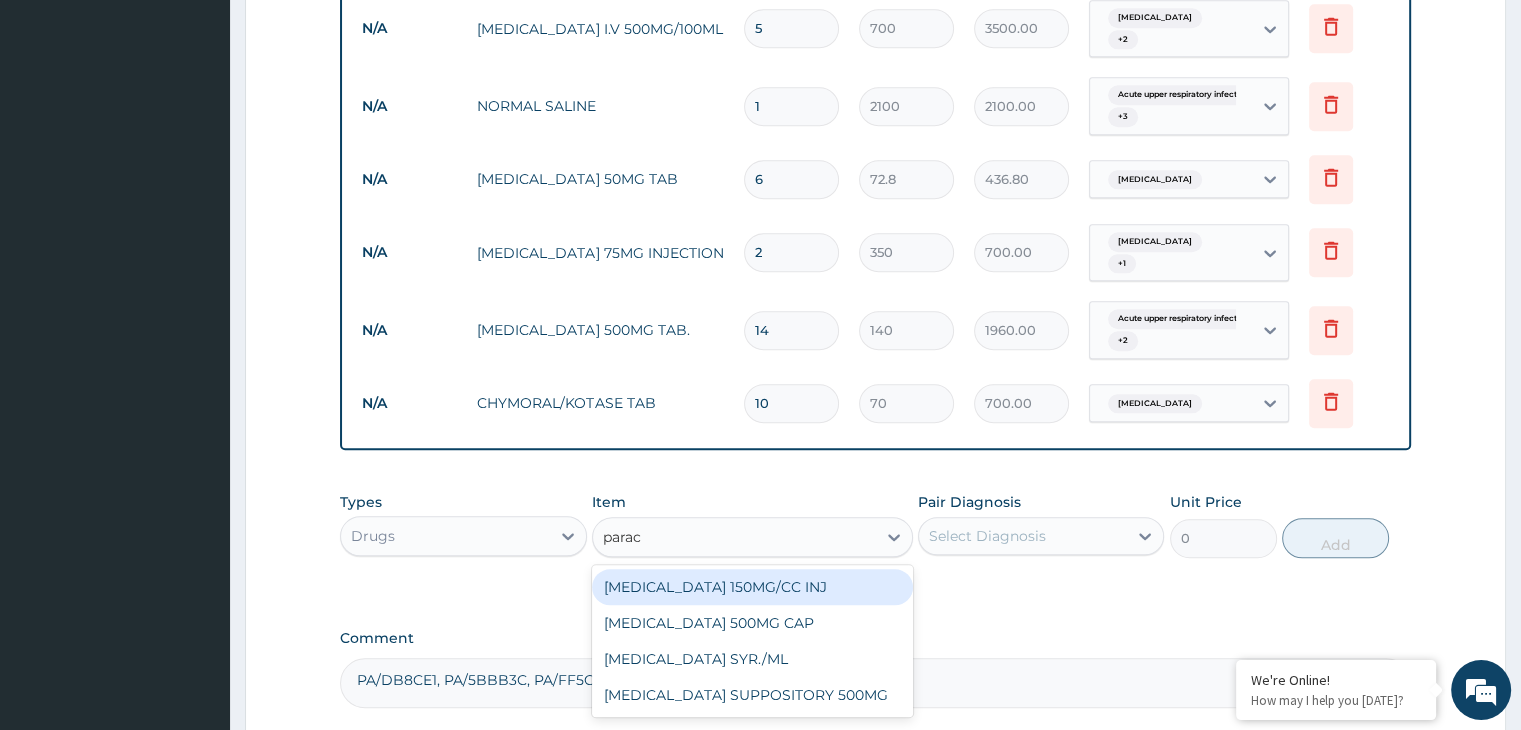 click on "PARACETAMOL 150MG/CC INJ" at bounding box center (752, 587) 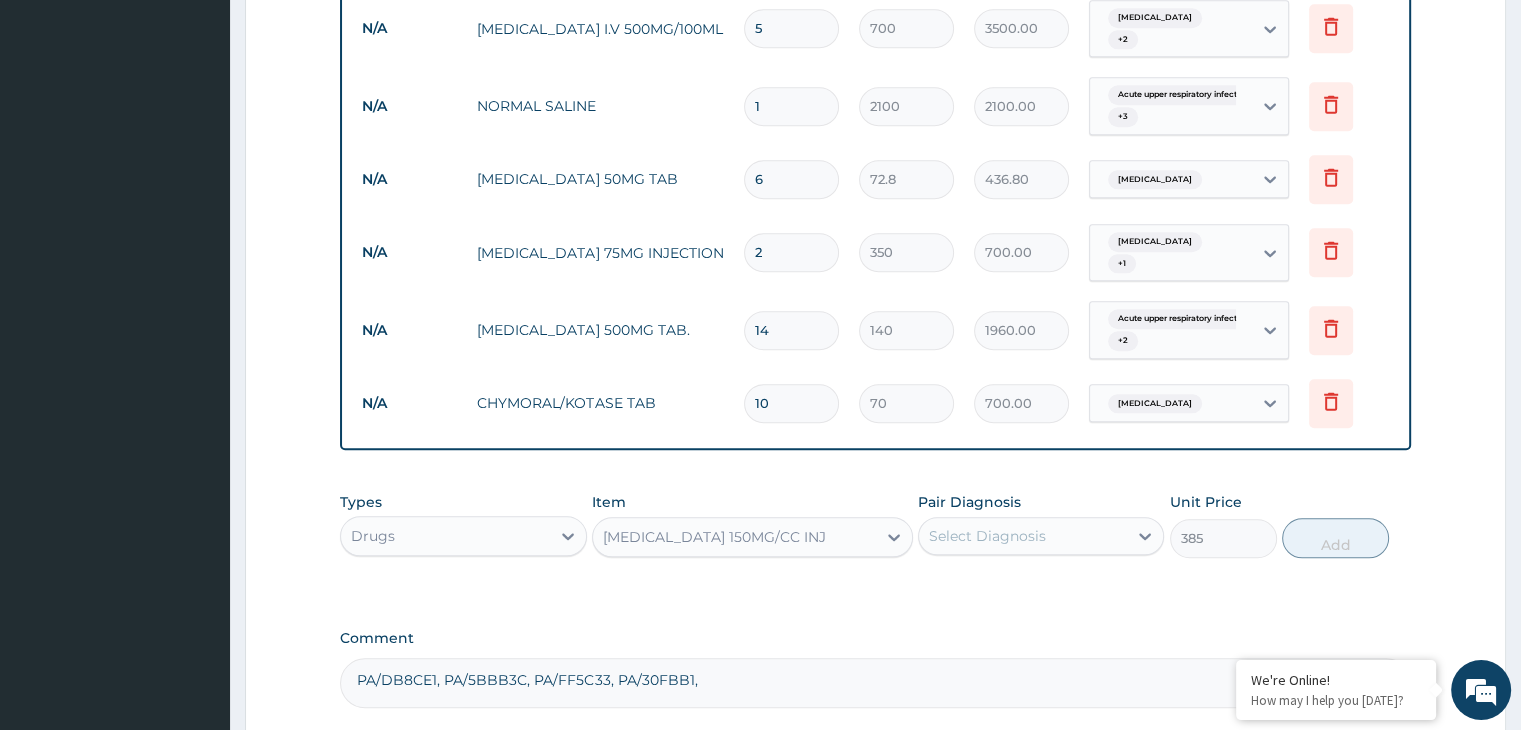 click on "Pair Diagnosis Select Diagnosis" at bounding box center (1041, 525) 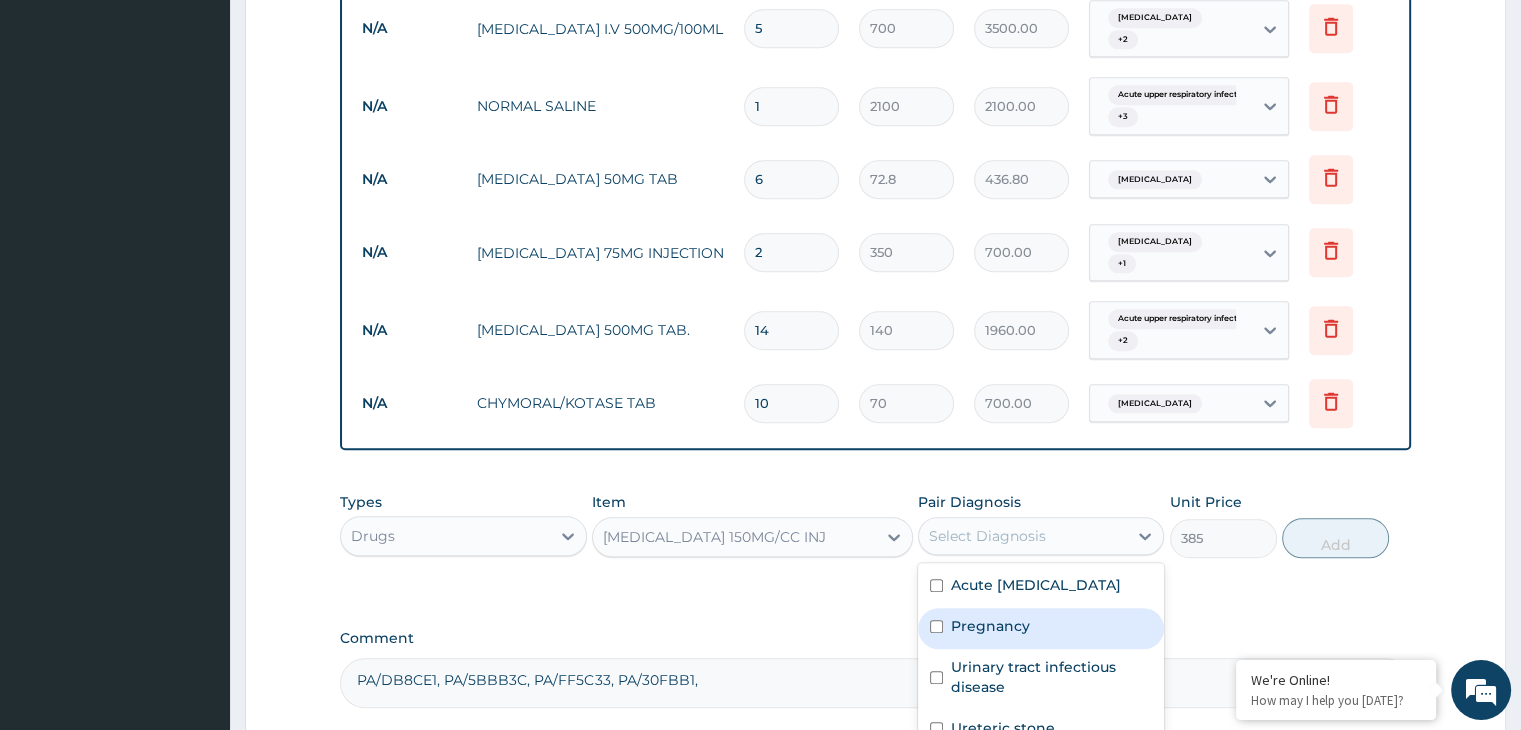 scroll, scrollTop: 35, scrollLeft: 0, axis: vertical 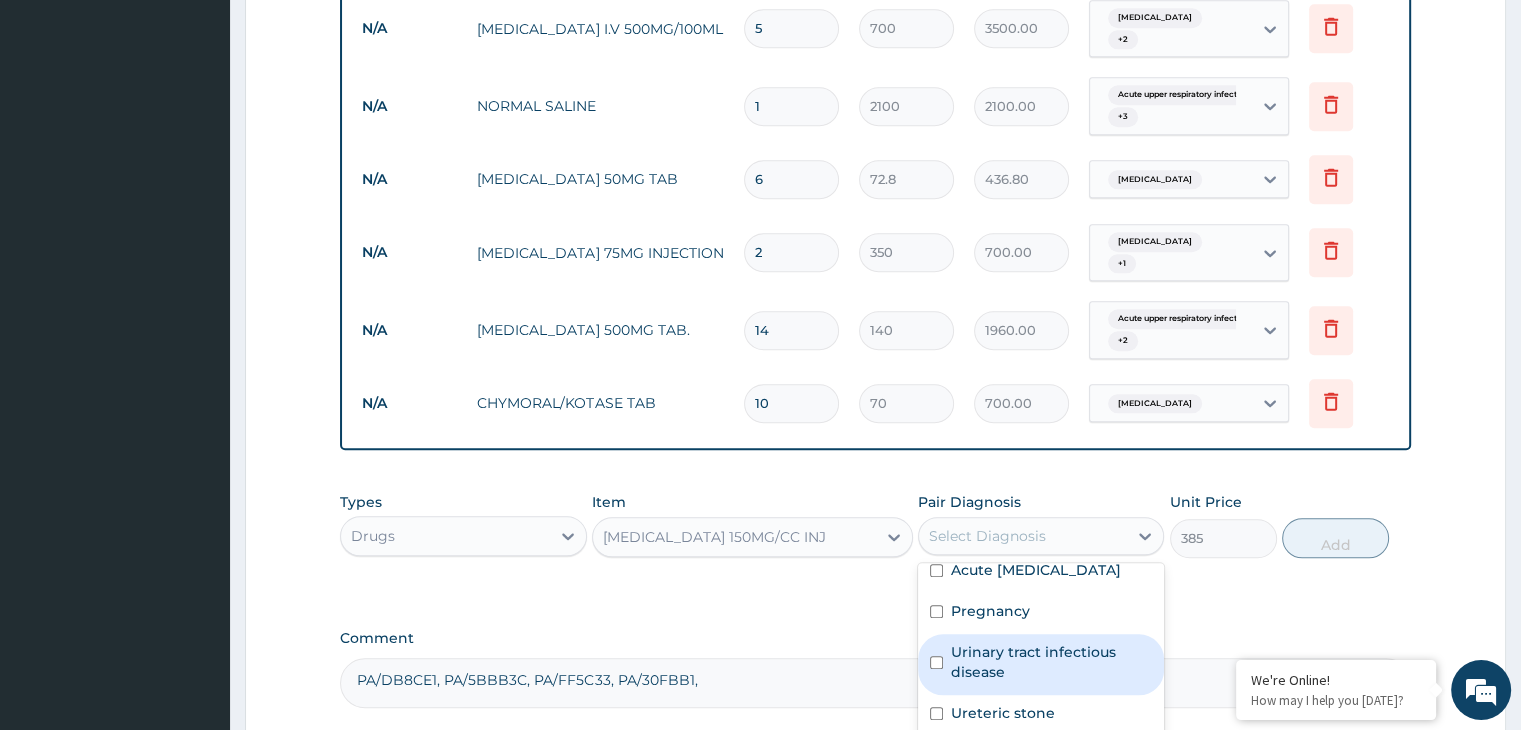 drag, startPoint x: 1011, startPoint y: 601, endPoint x: 1023, endPoint y: 616, distance: 19.209373 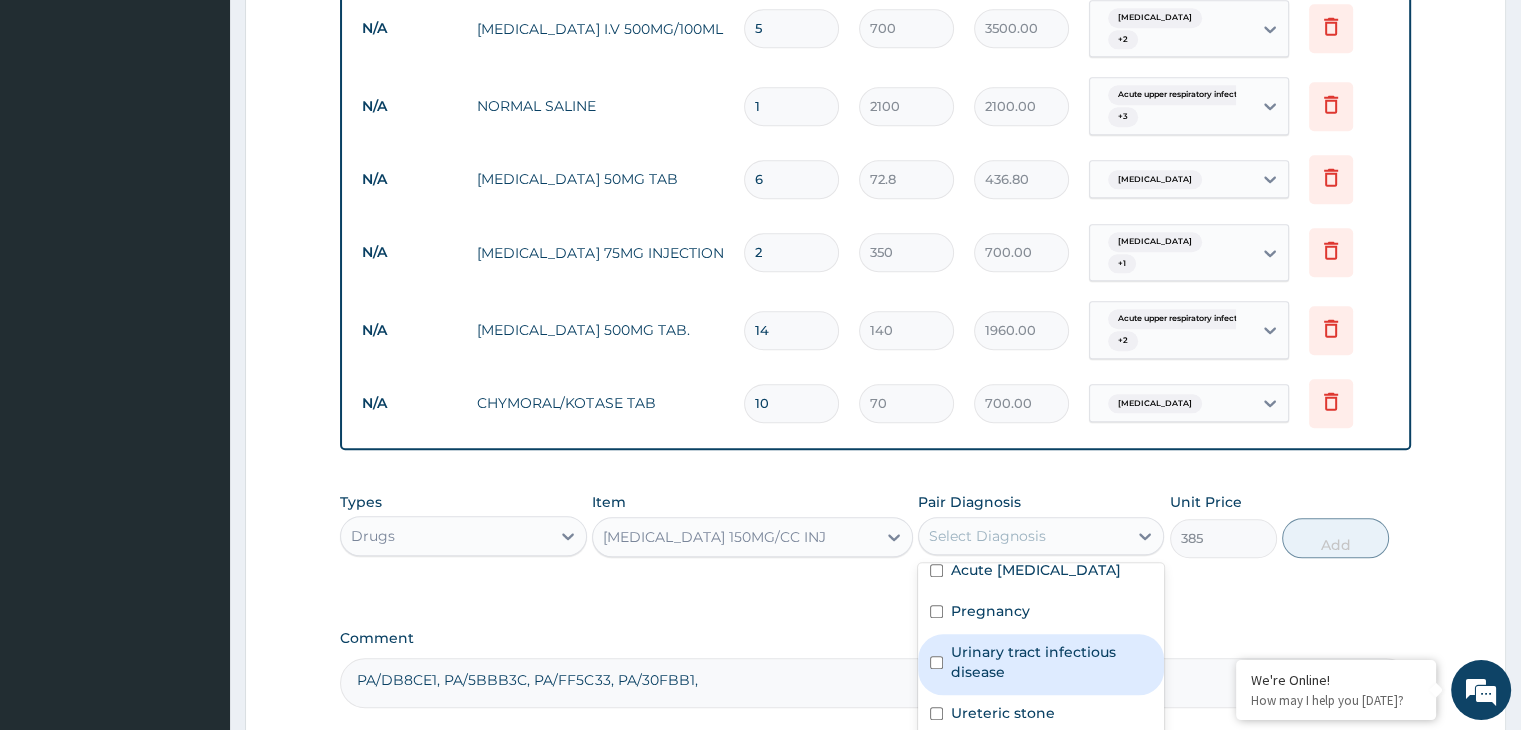 click on "Urinary tract infectious disease" at bounding box center [1051, 662] 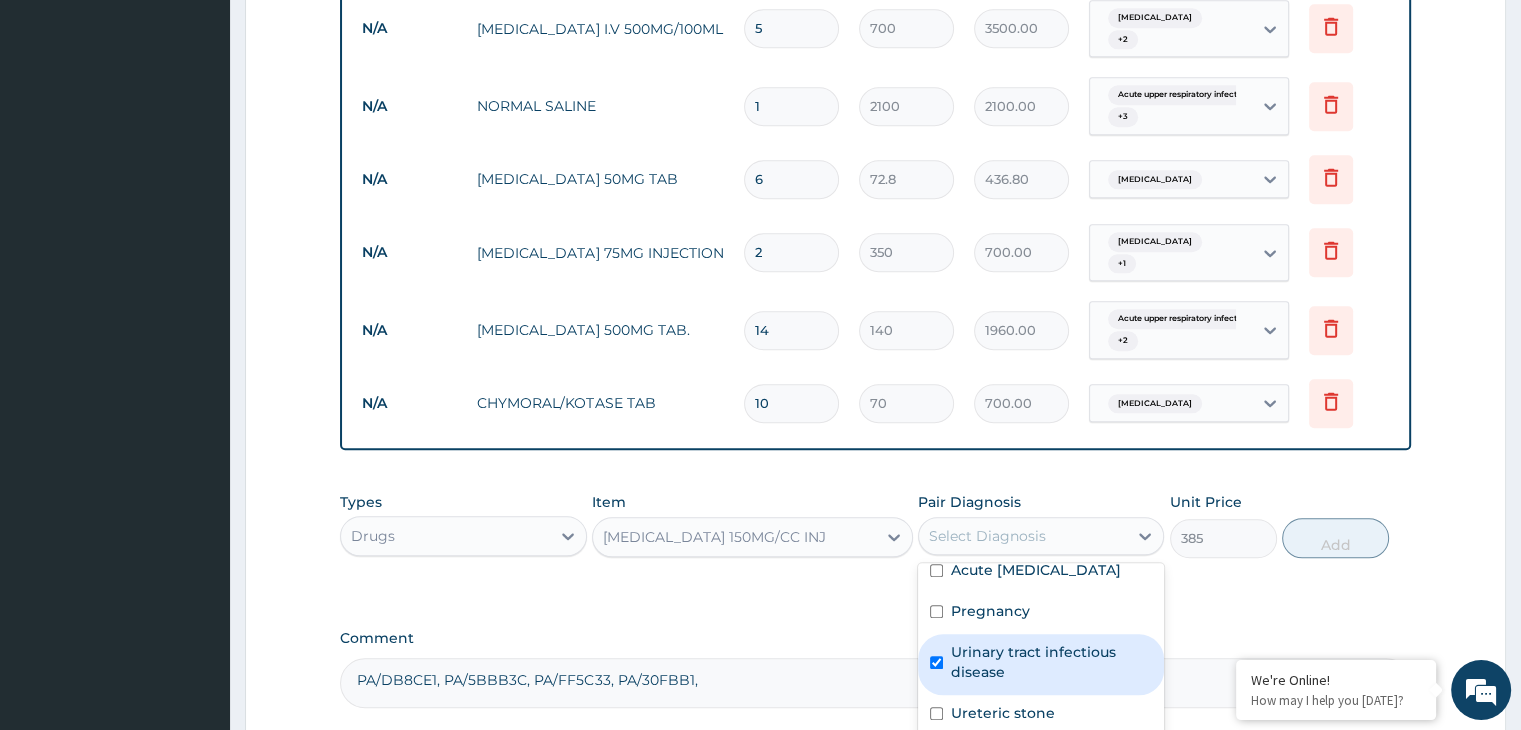 checkbox on "true" 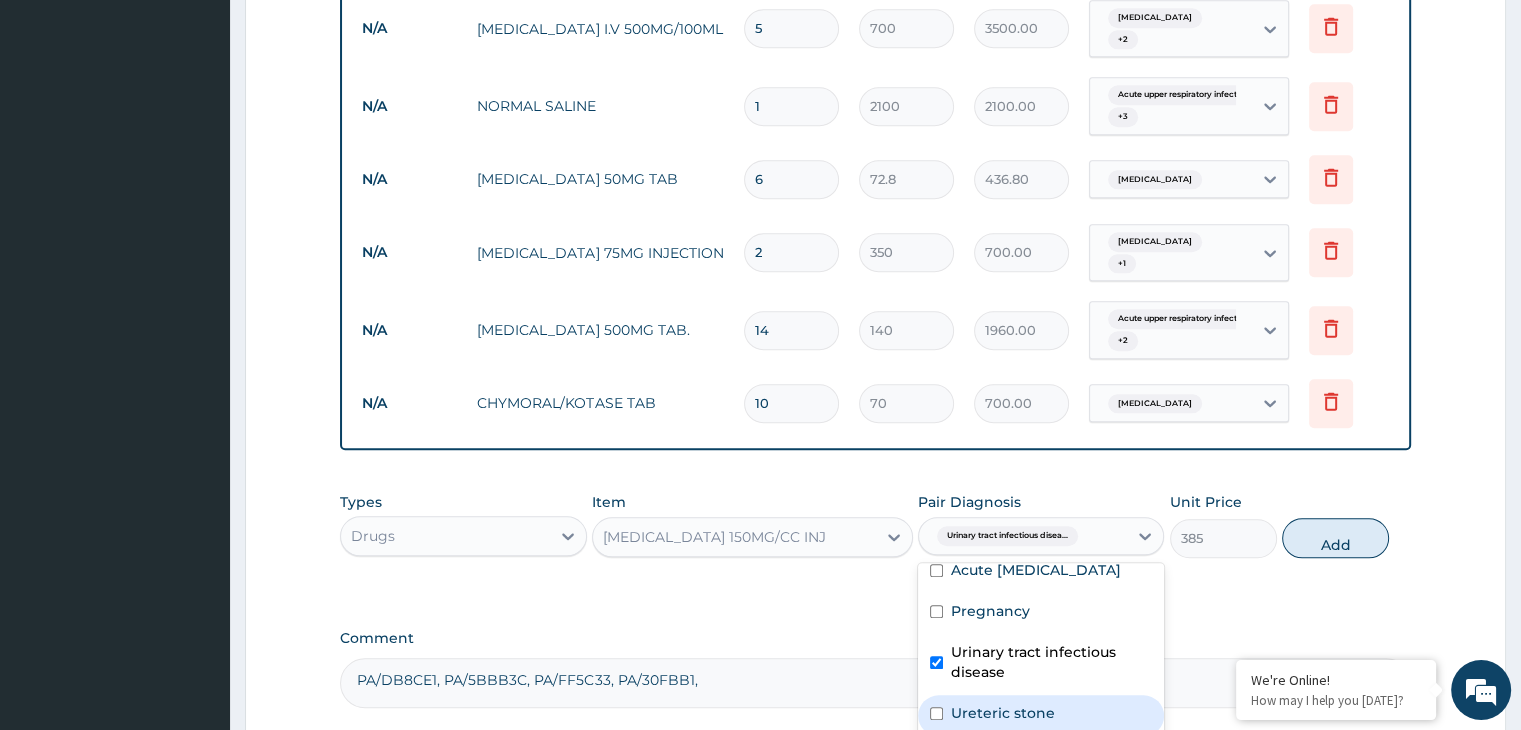 click on "Ureteric stone" at bounding box center [1003, 713] 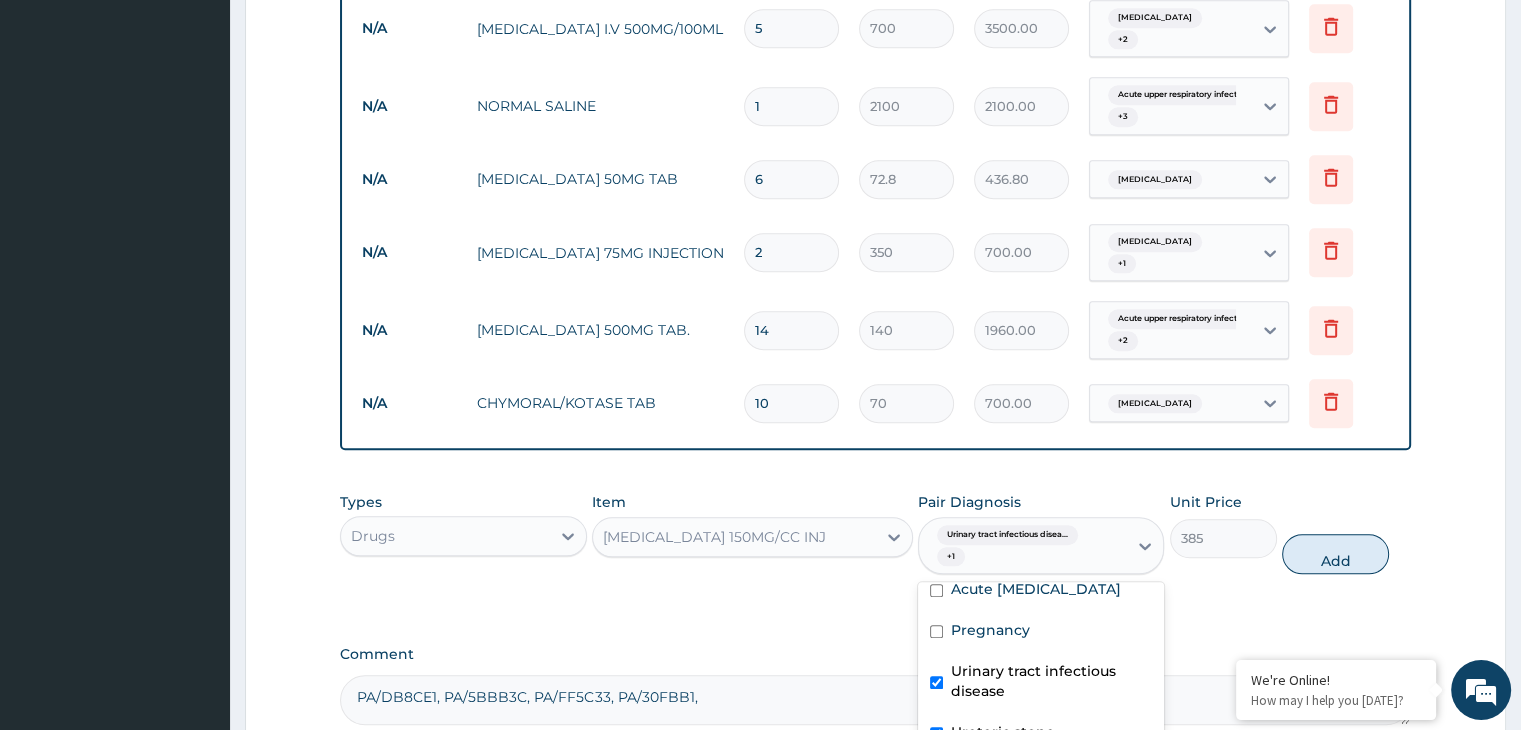 click on "Ureteric stone" at bounding box center (1041, 734) 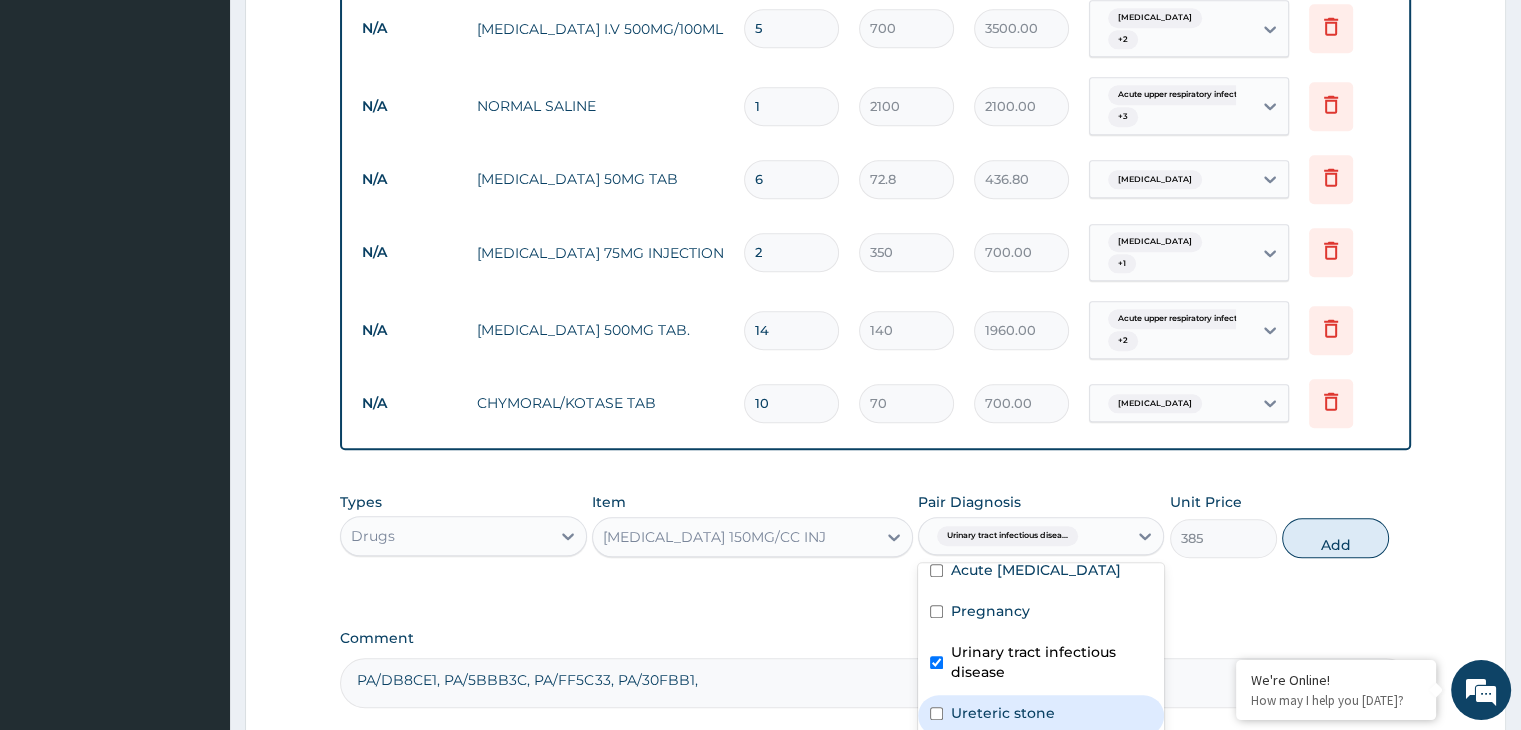 click on "Ureteric stone" at bounding box center [1003, 713] 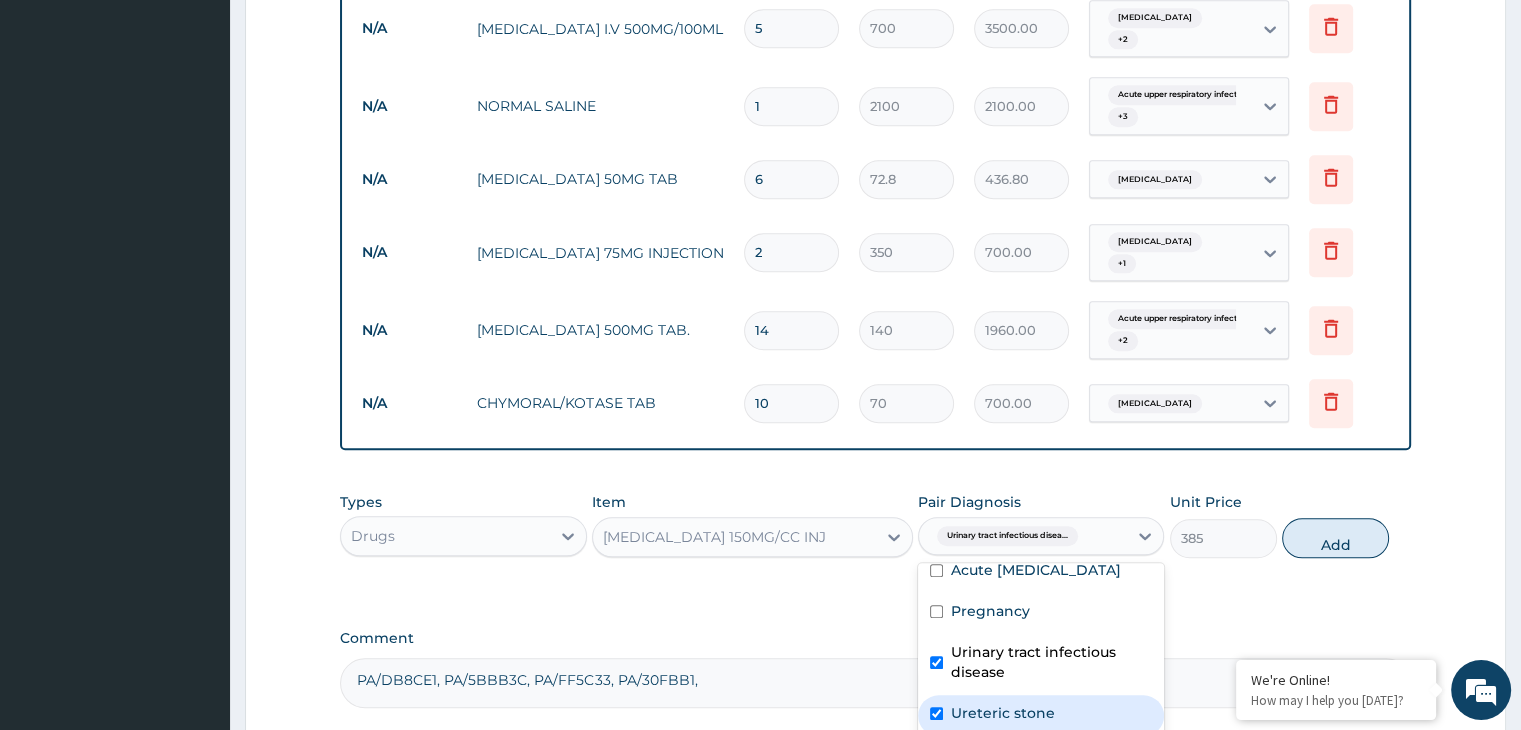 checkbox on "true" 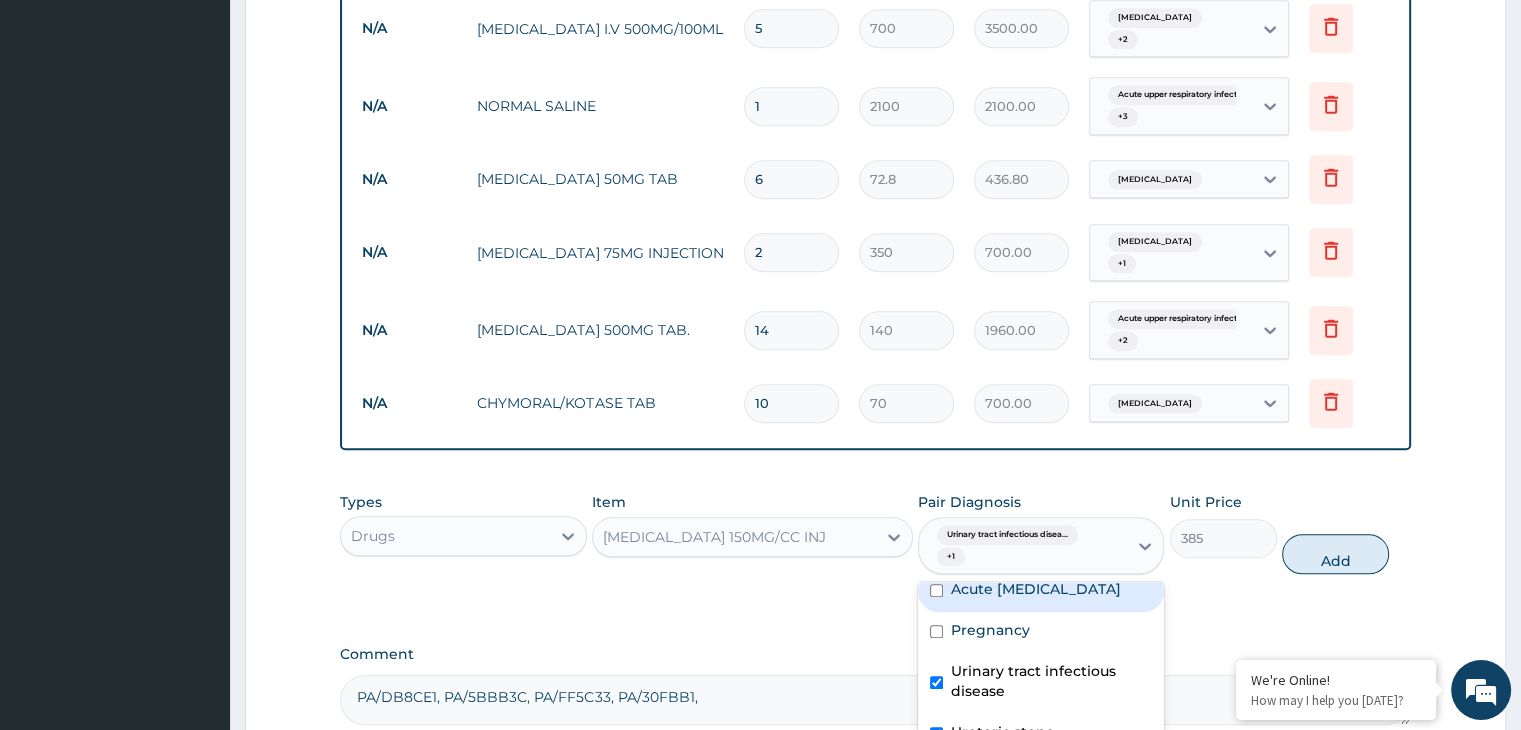 scroll, scrollTop: 1879, scrollLeft: 0, axis: vertical 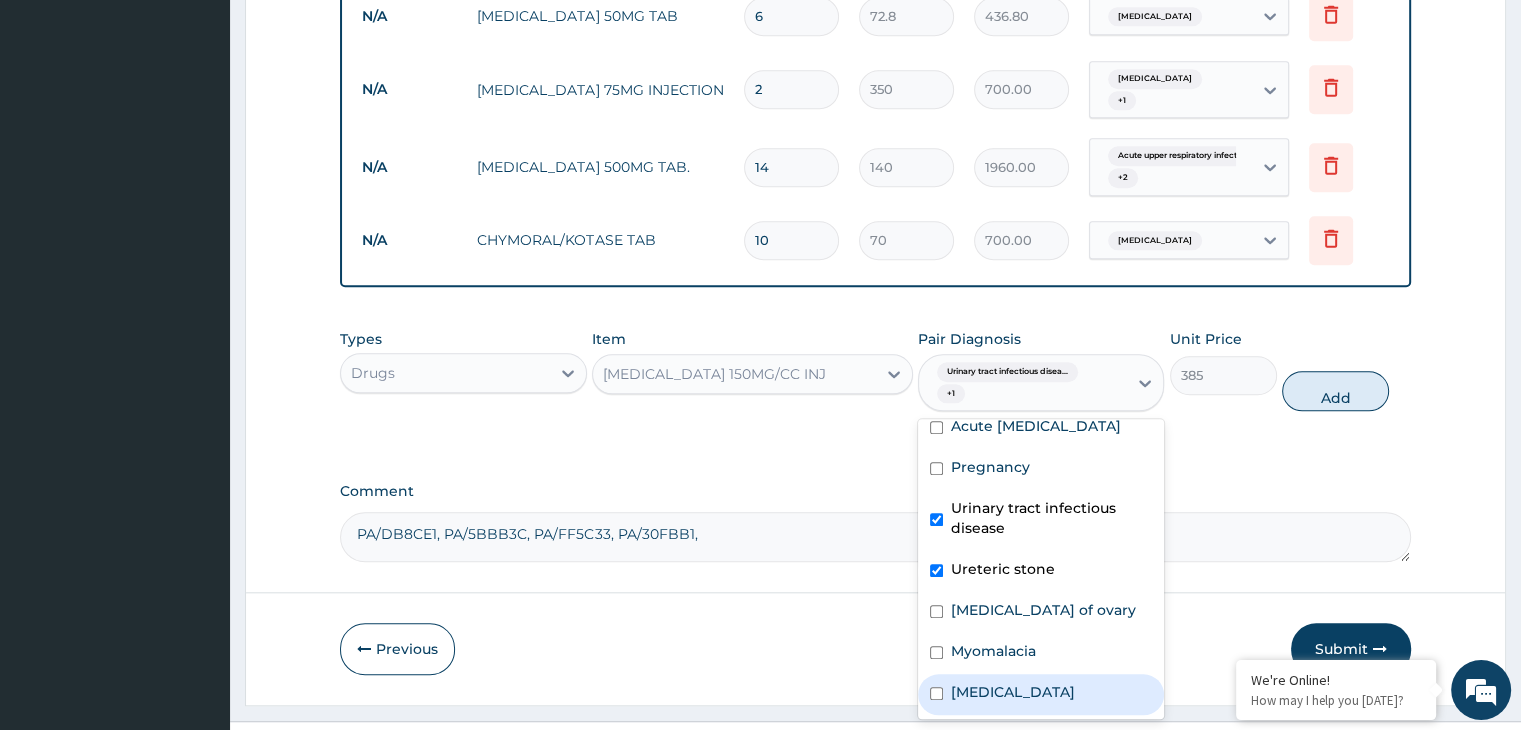 click on "Appendicitis" at bounding box center (1013, 692) 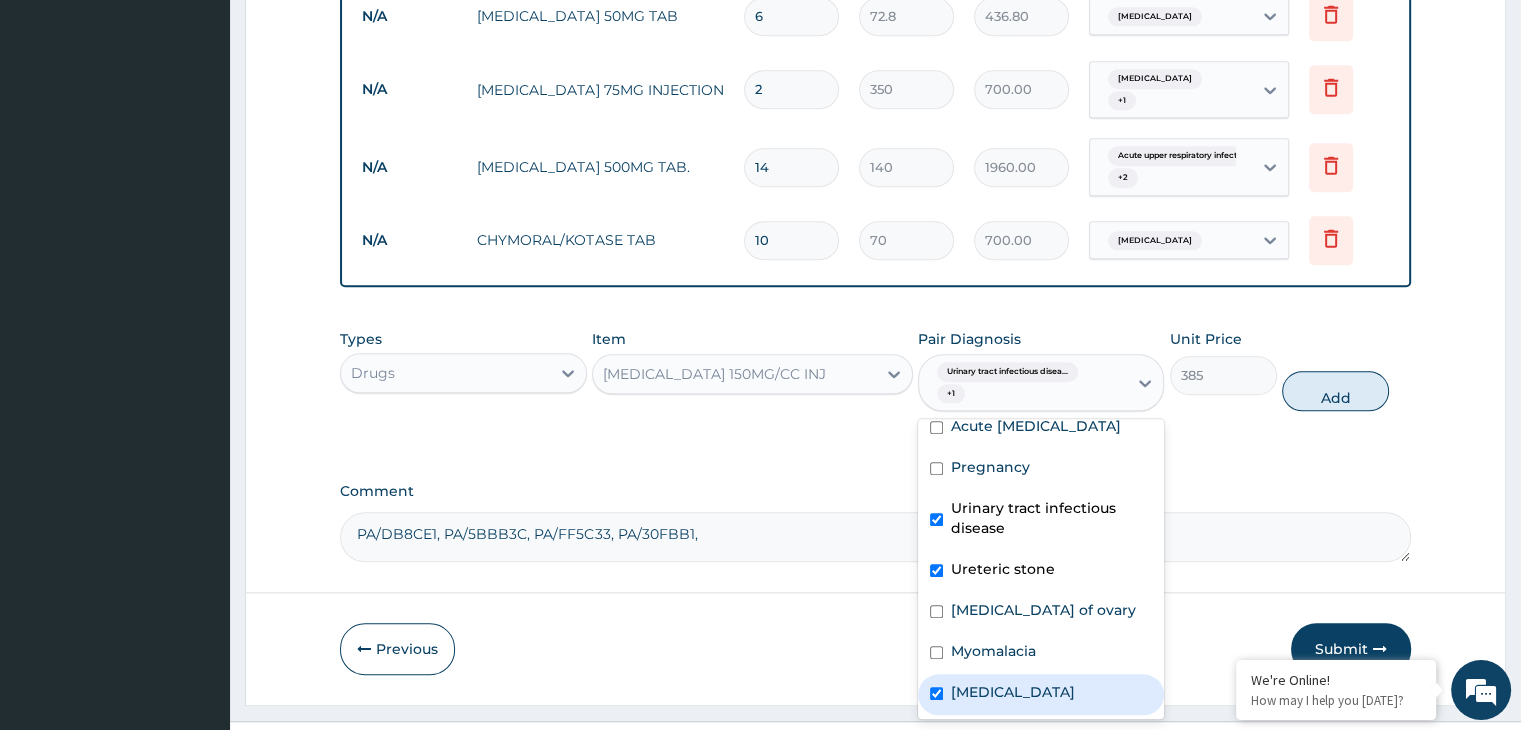 checkbox on "true" 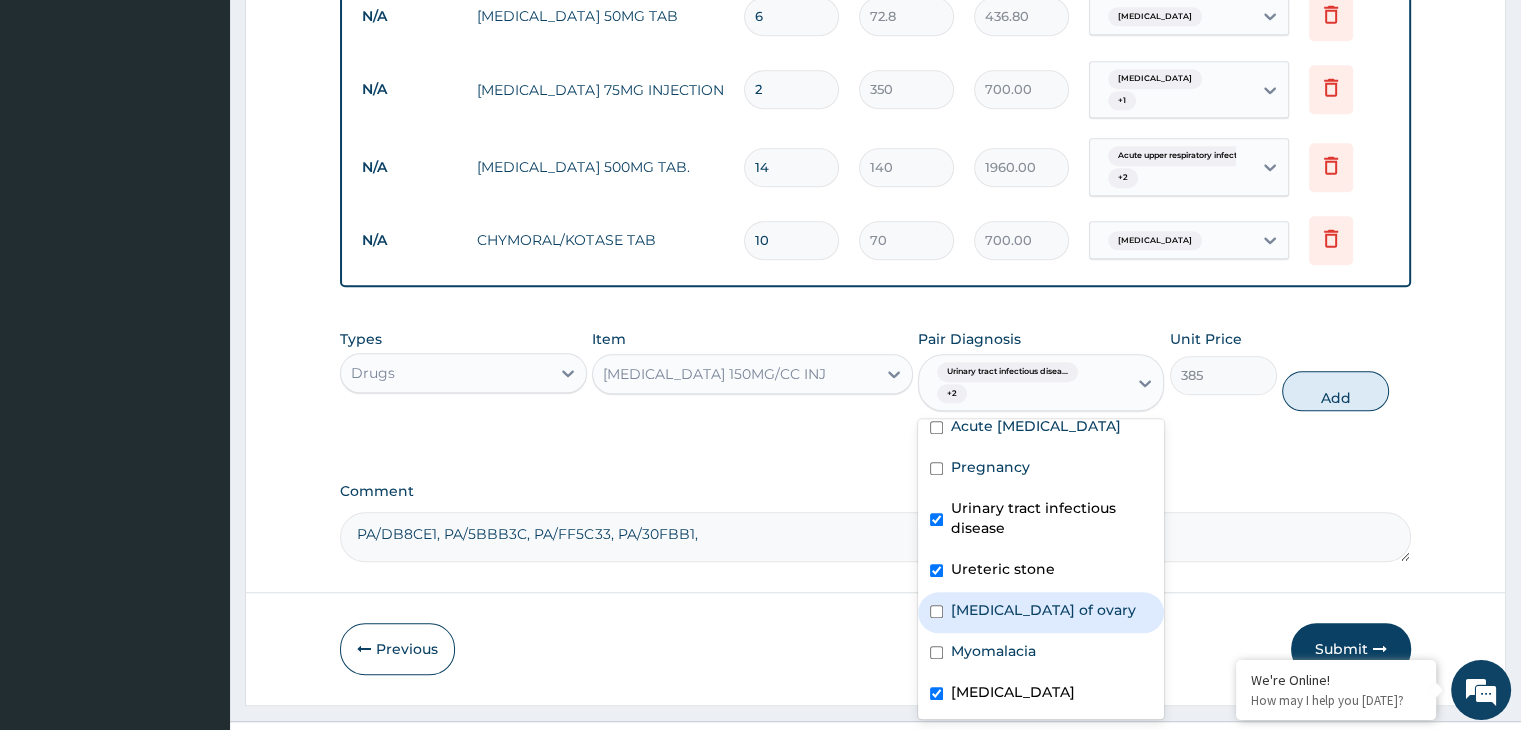 click on "Cyst of ovary" at bounding box center [1041, 612] 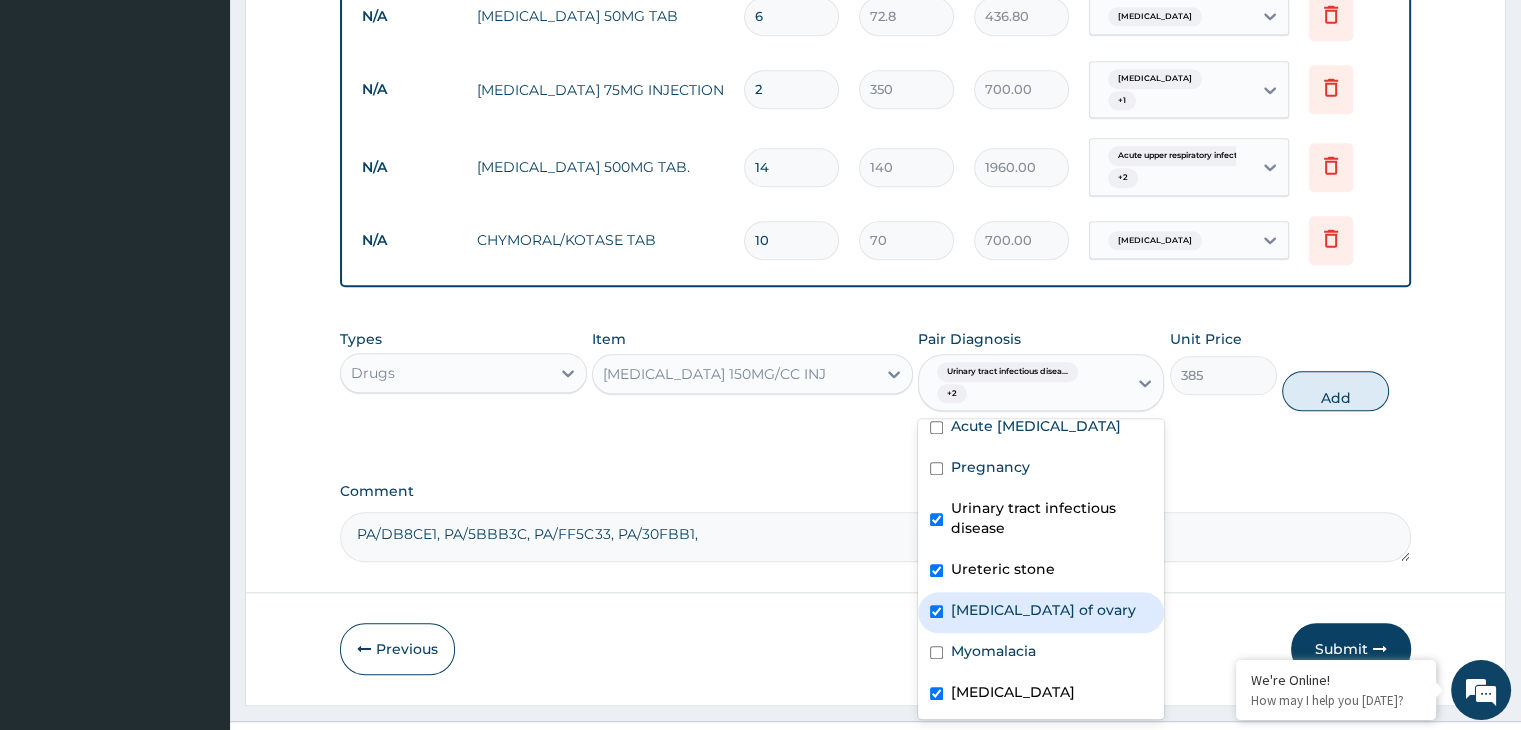 checkbox on "true" 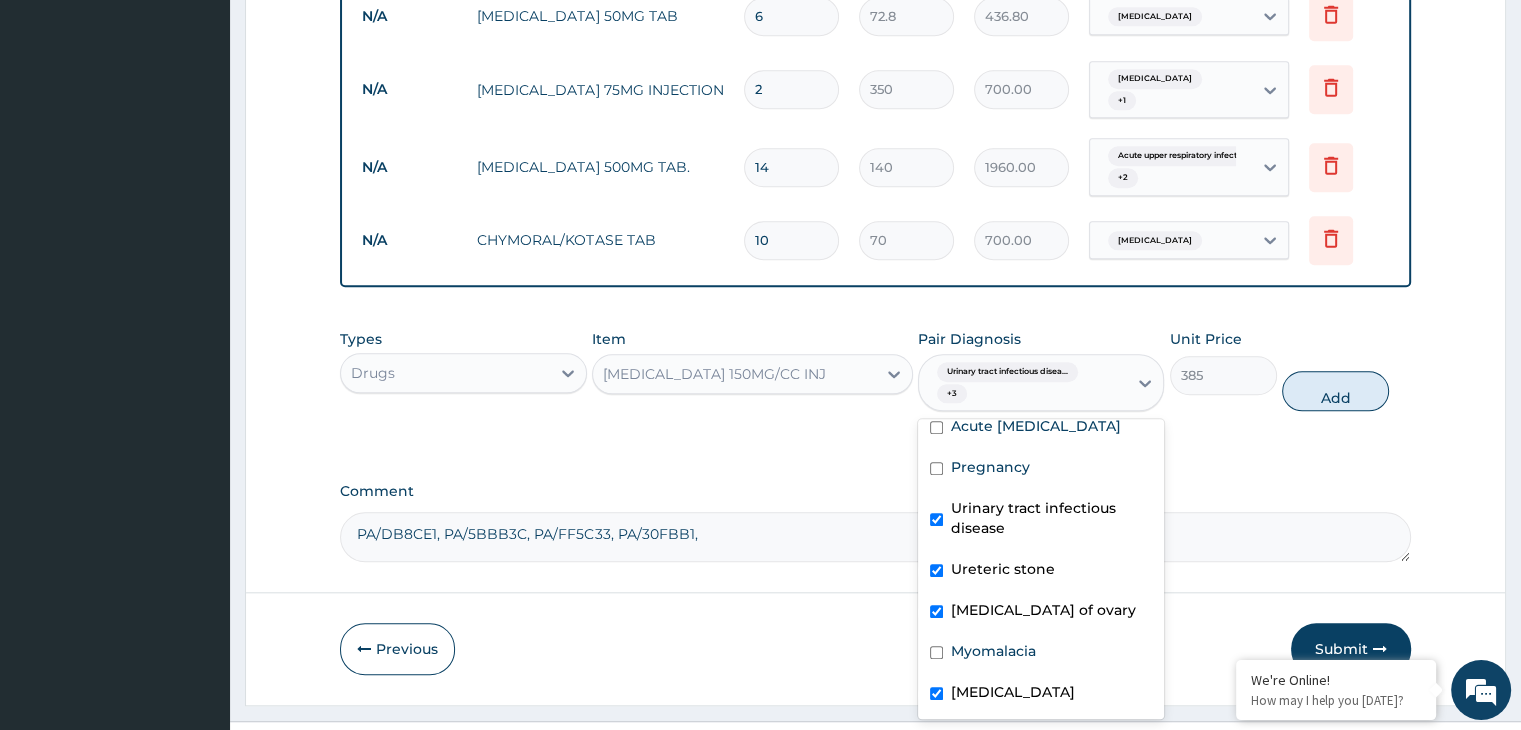 scroll, scrollTop: 0, scrollLeft: 0, axis: both 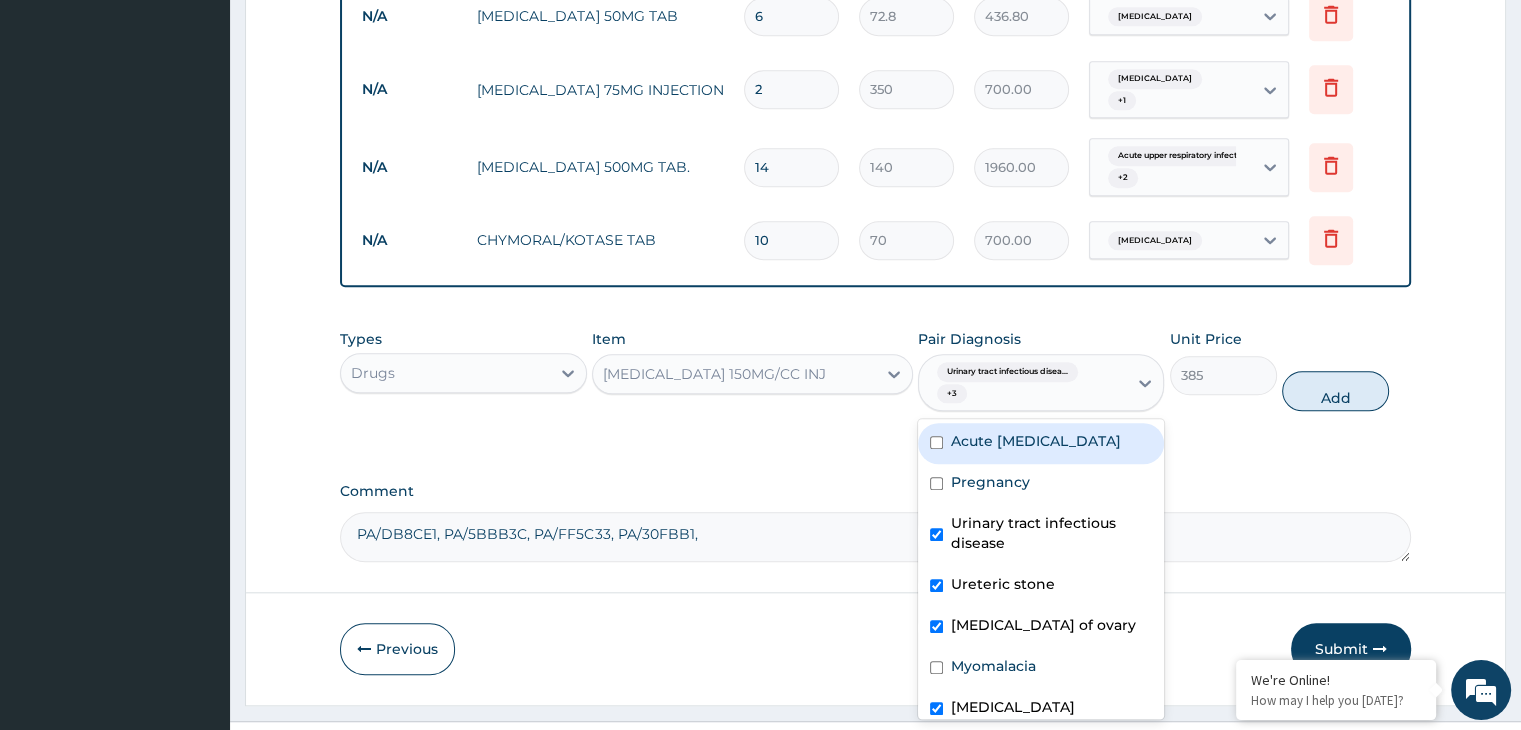 click on "Acute upper respiratory infection" at bounding box center [1036, 441] 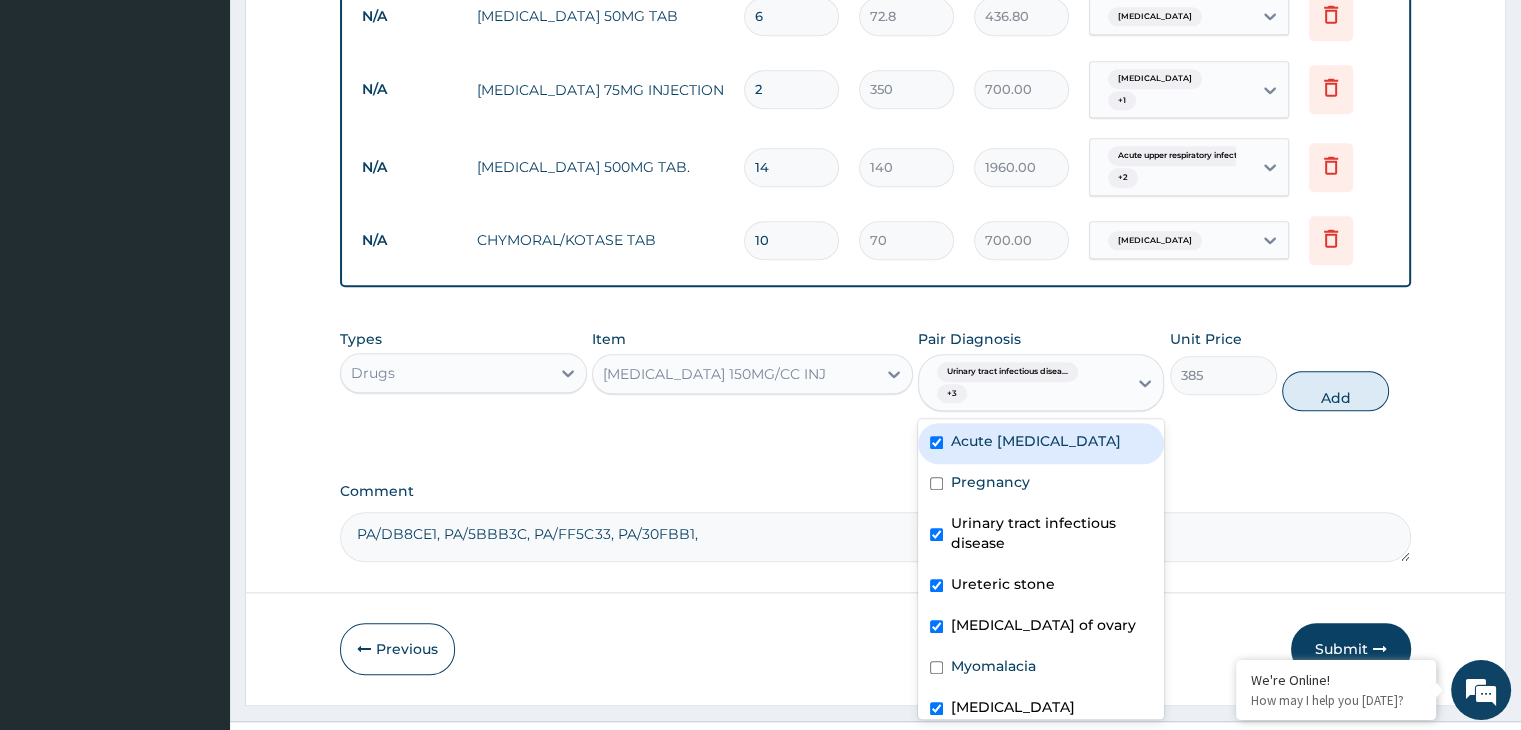 checkbox on "true" 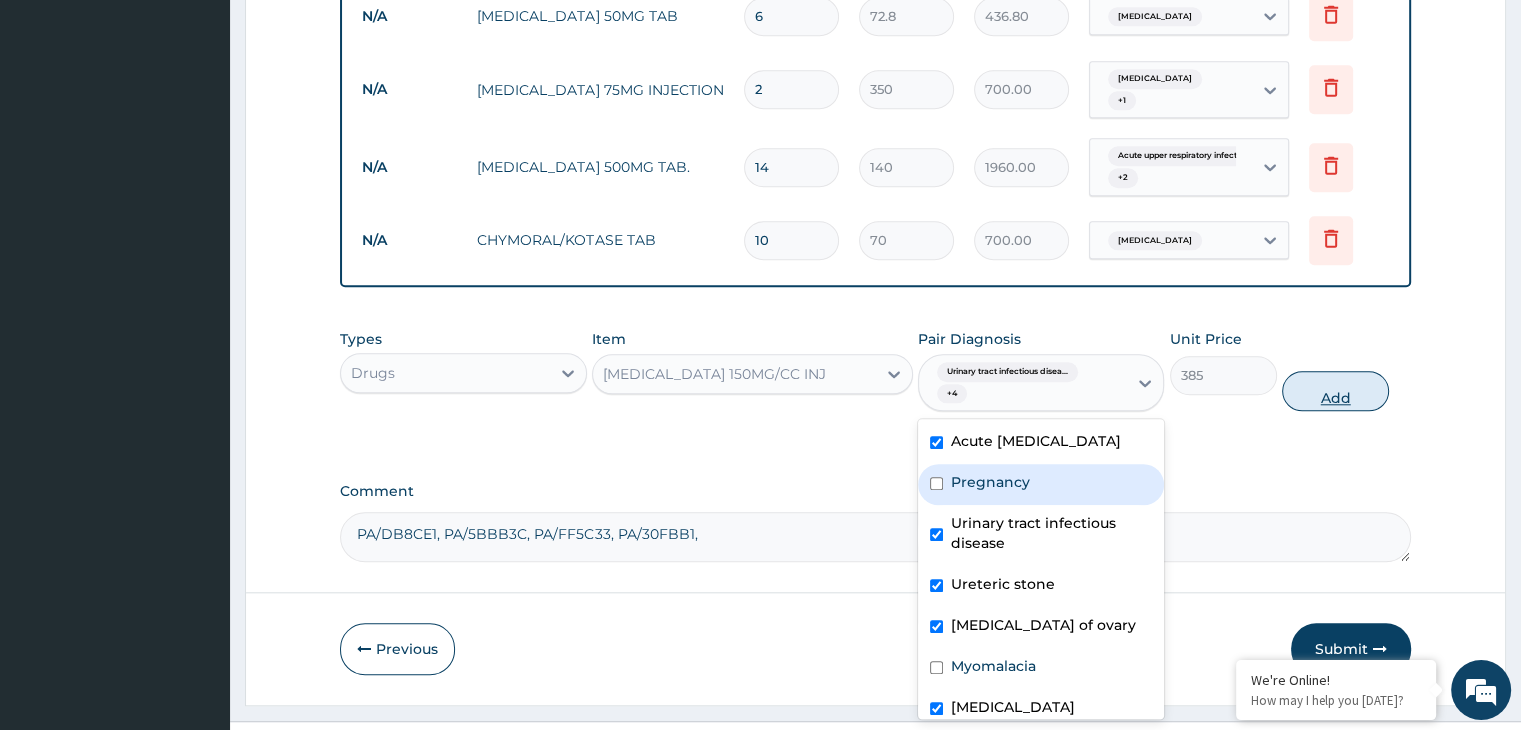click on "Add" at bounding box center (1335, 391) 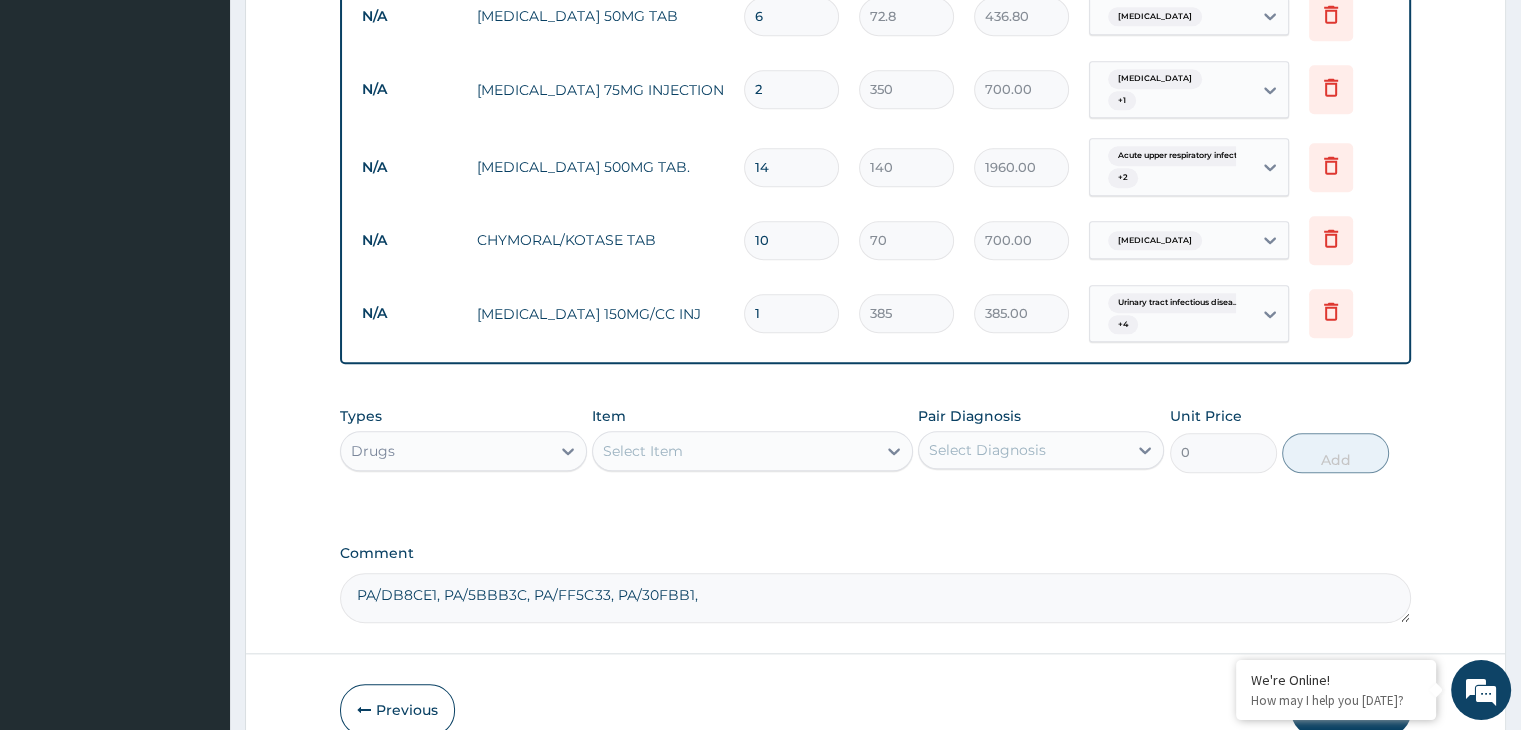 type on "12" 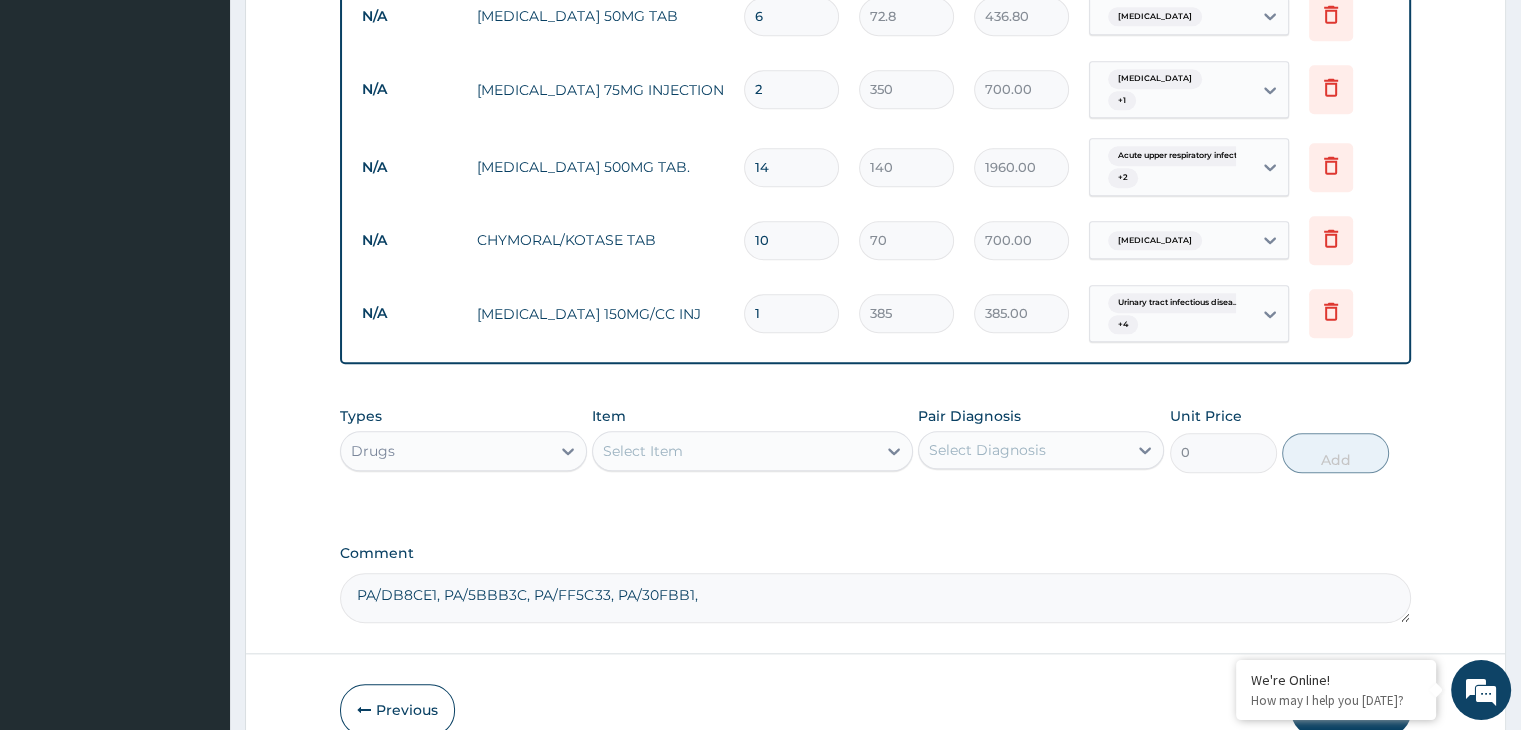 type on "4620.00" 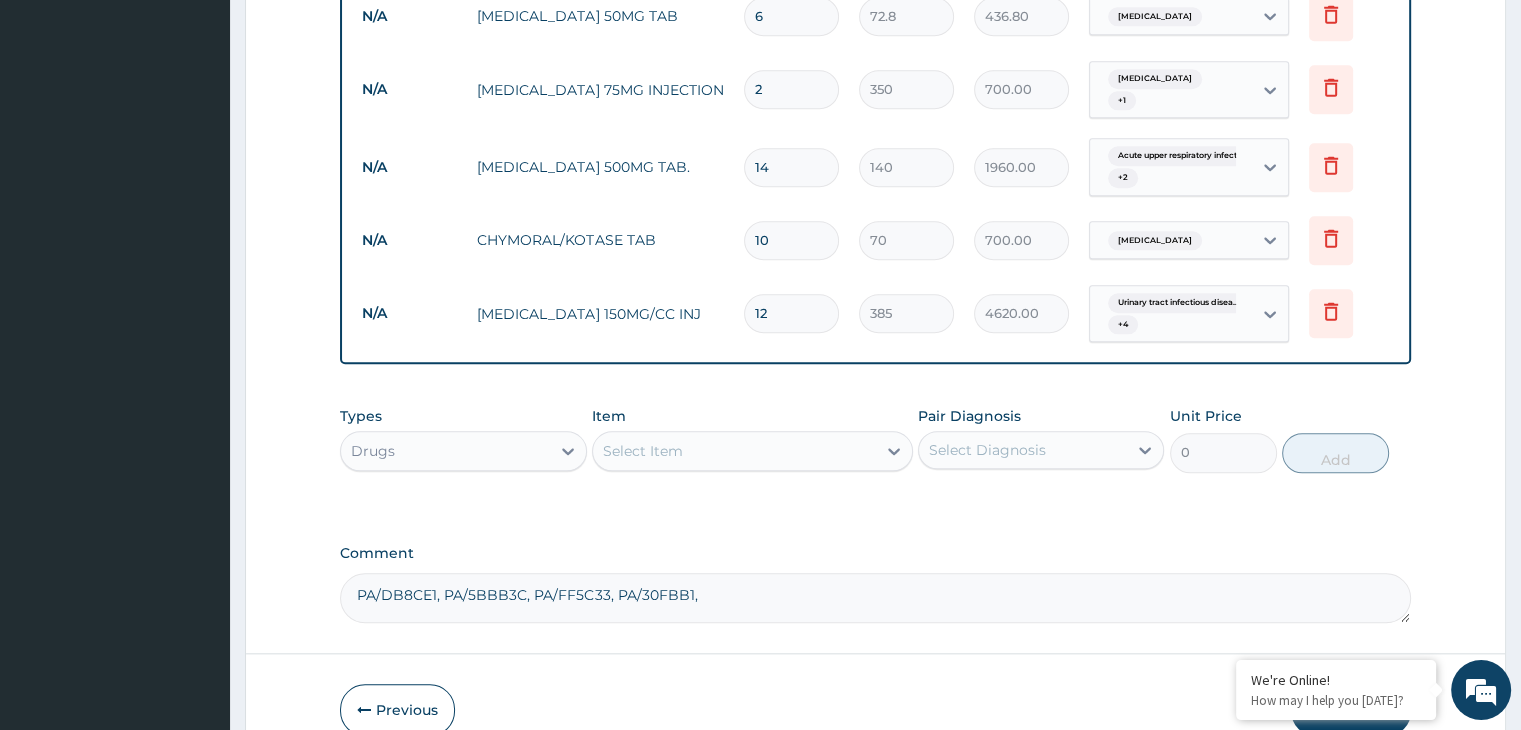 type on "1" 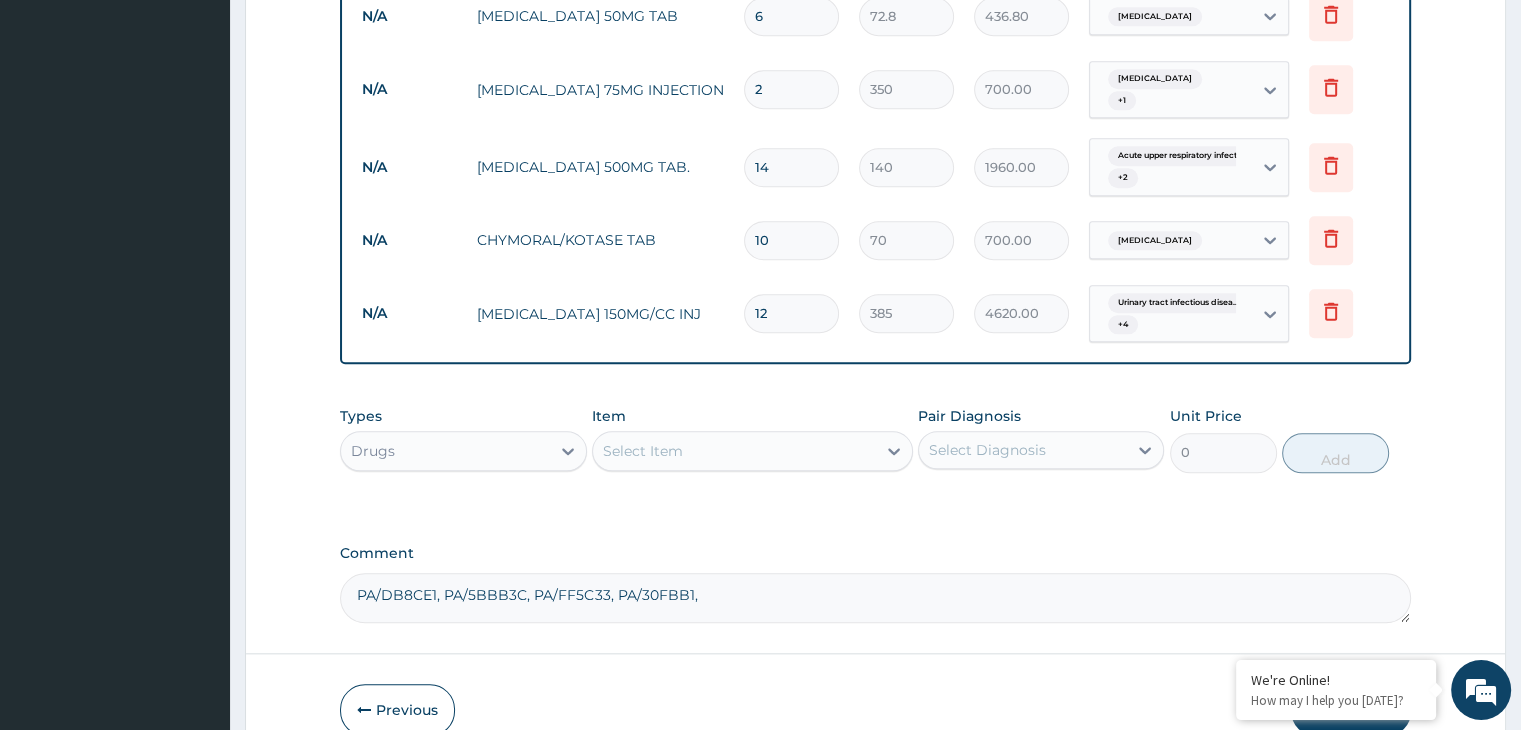 type on "385.00" 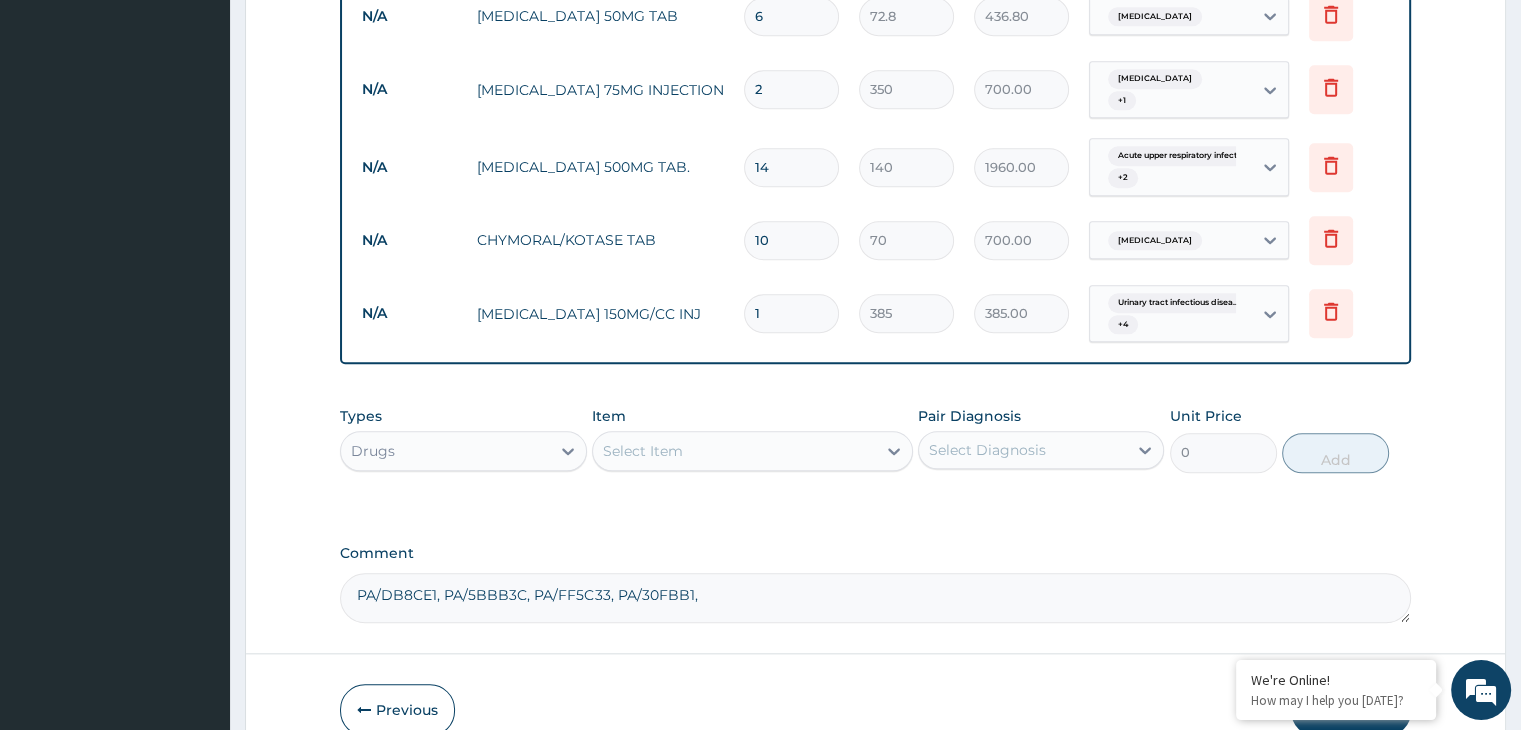 type 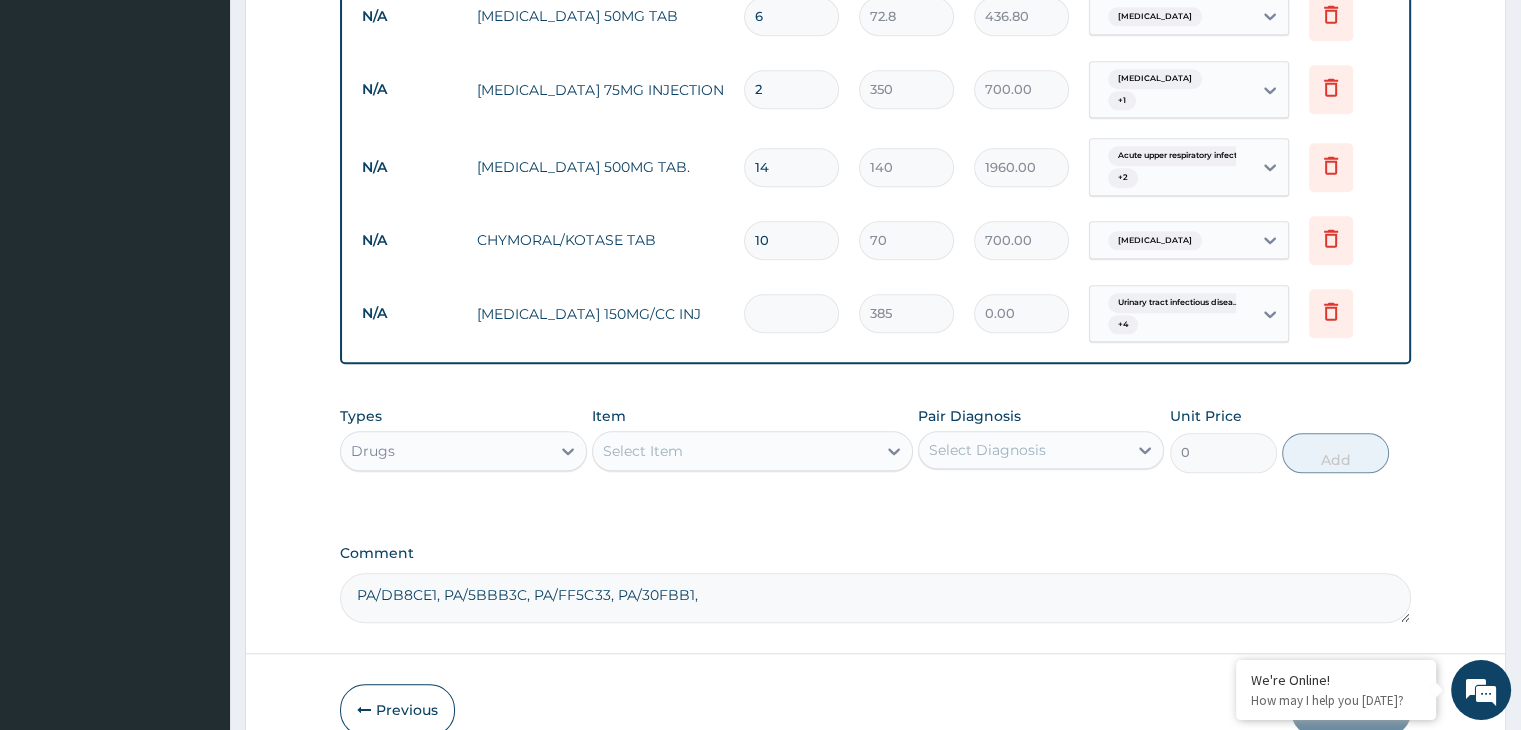 type on "2" 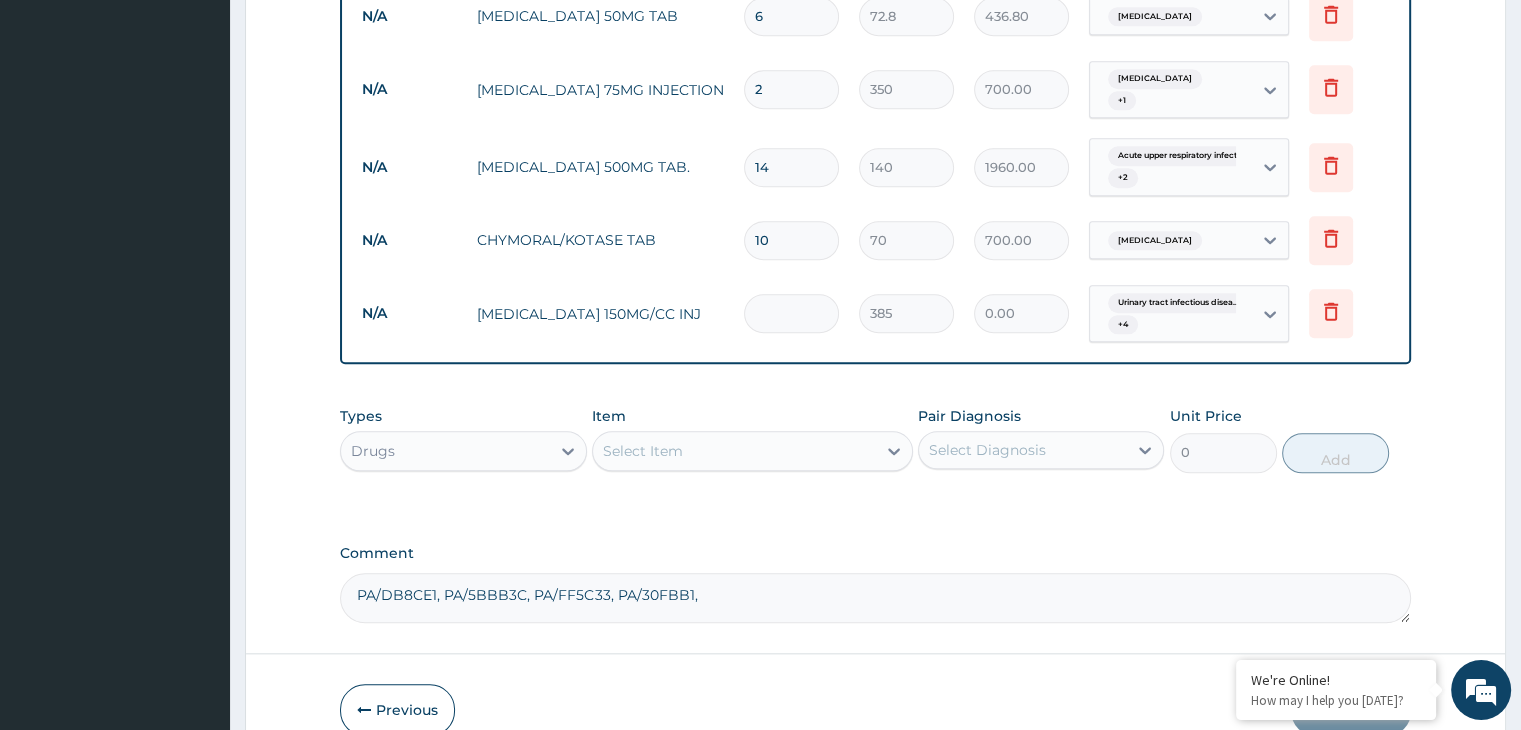 type on "770.00" 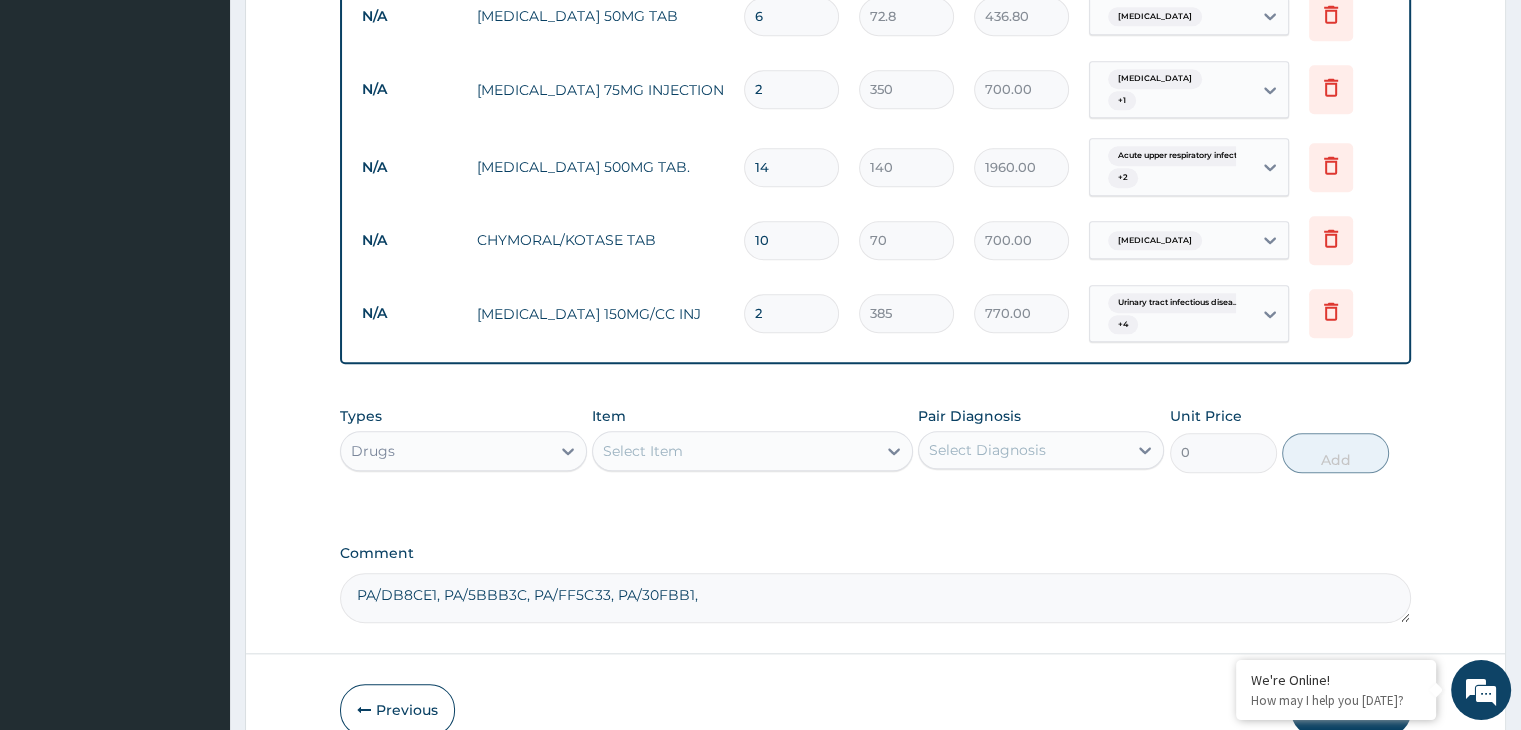 type on "20" 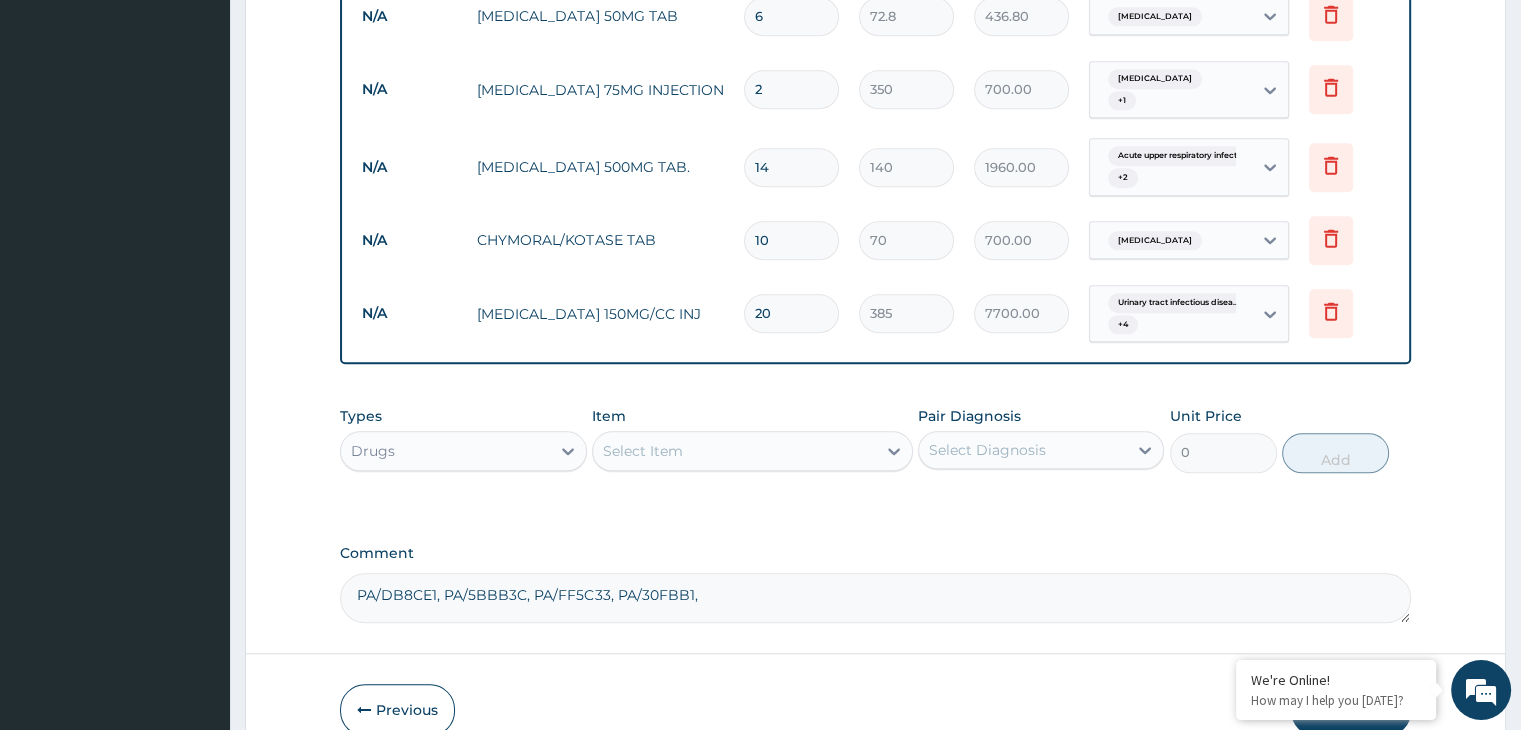 type on "20" 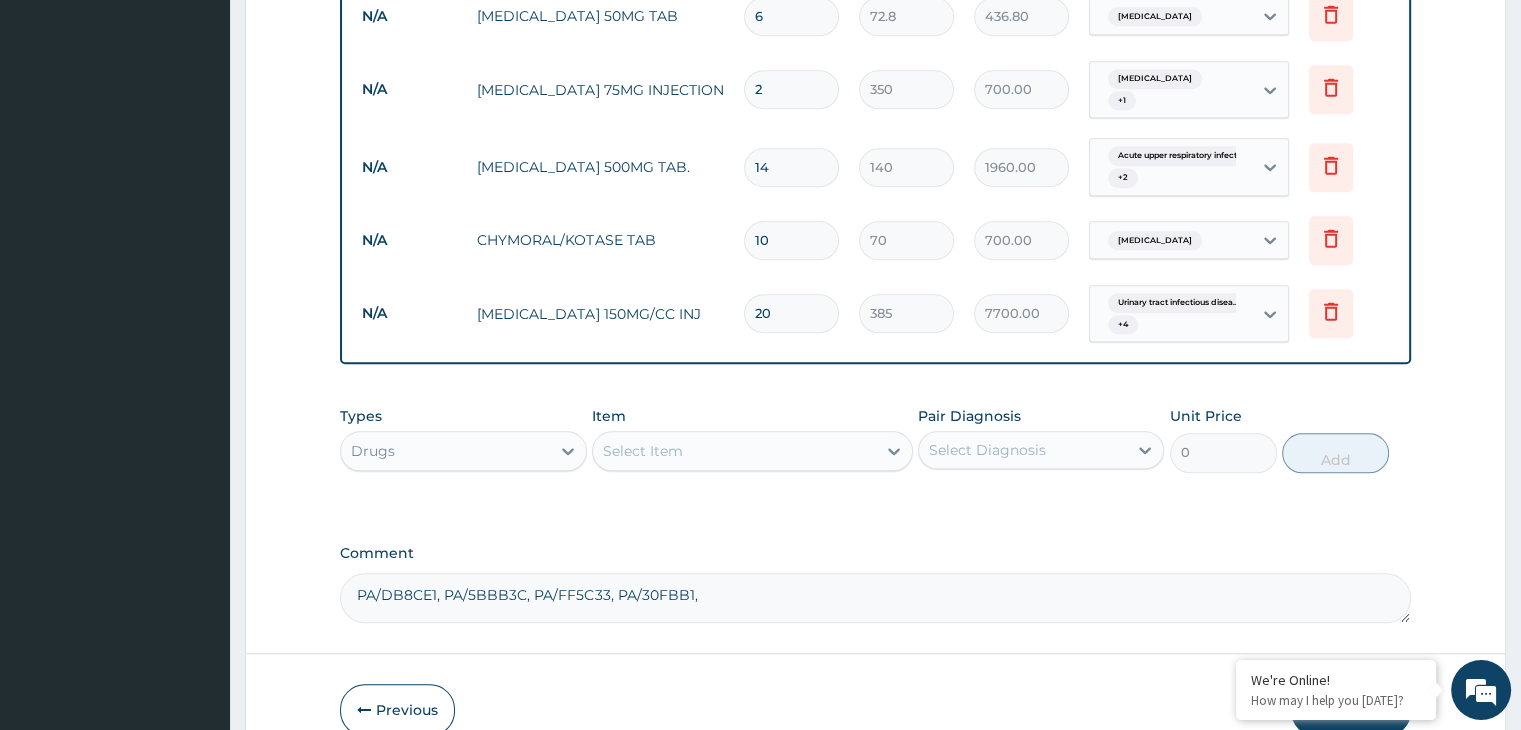 click on "Type Name Quantity Unit Price Total Price Pair Diagnosis Actions Drugs cefuroxime 500mg tab 10 210 2100.00 Acute upper respiratory infect... Delete Laboratory pregnancy test 1 1125 1125.00 Pregnancy Delete Imaging uss-abdomino-pelvic 1 5500 5500.00 Urinary tract infectious disea...  + 1 Delete Laboratory urine mcs  1 4000 4000.00 Urinary tract infectious disea... Delete Drugs levofloxacin 500mg injection 5 1050 5250.00 Urinary tract infectious disea... Delete Drugs ceftriaxone 1g inj (unbranded) 4 1890 7560.00 Urinary tract infectious disea... Delete Procedures  feeding  3 3000 9000.00 Cyst of ovary  + 2 Delete N/A GENERAL ROOM 3 5000 15000.00 Acute upper respiratory infect...  + 5 Delete N/A GENTAMYCIN 80MG/AMP INJ. 2 420 840.00 Urinary tract infectious disea... Delete N/A PENTAZOCINE INJ. 30MG/ML  1 1600 1600.00 Acute upper respiratory infect...  + 2 Delete N/A DOXYCYCLINE 100MG/TAB 10 112 1120.00 Appendicitis Delete N/A METRONIDAZOLE 200MG TAB 30 28 840.00 Appendicitis  + 1 Delete N/A 5 700 3500.00  + 2 1" at bounding box center (875, -367) 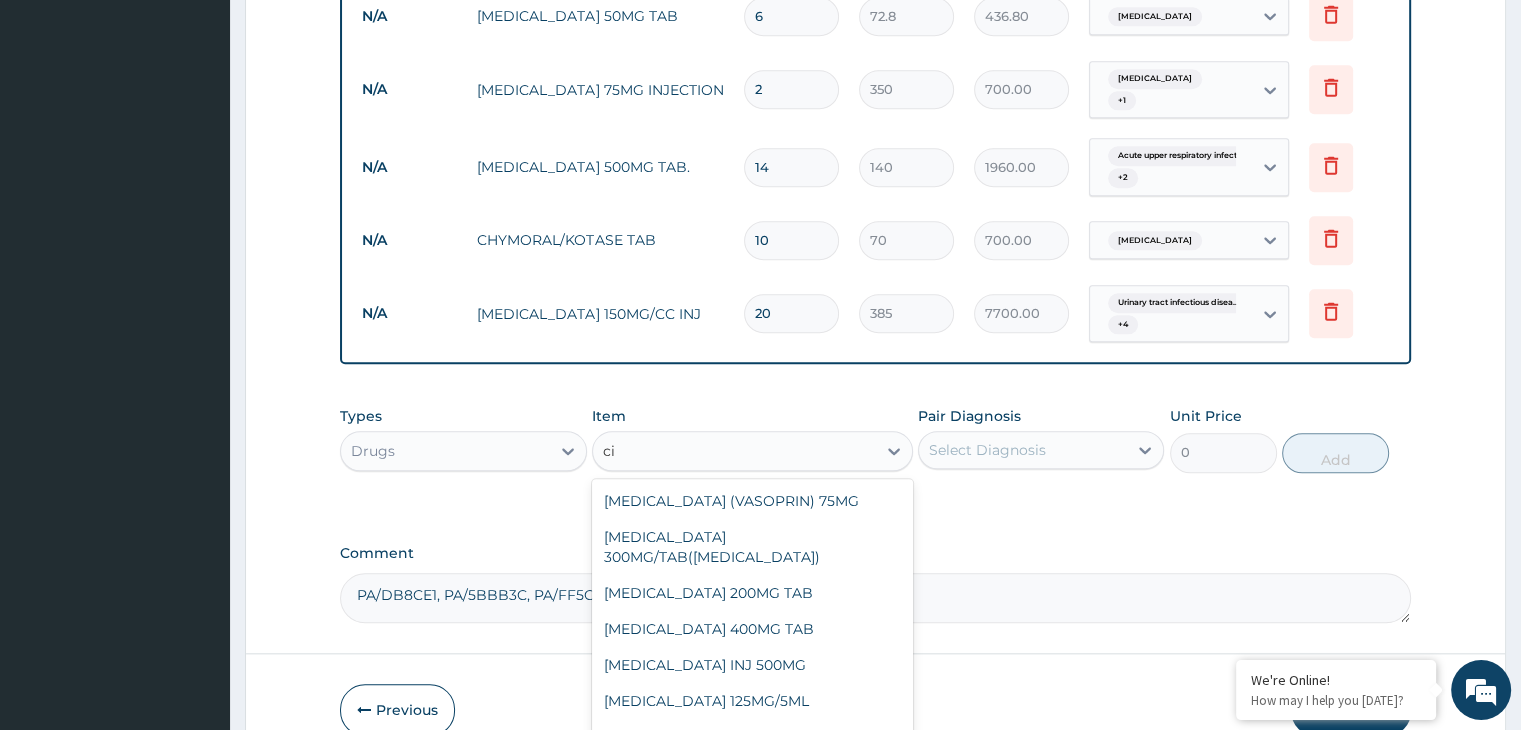 type on "c" 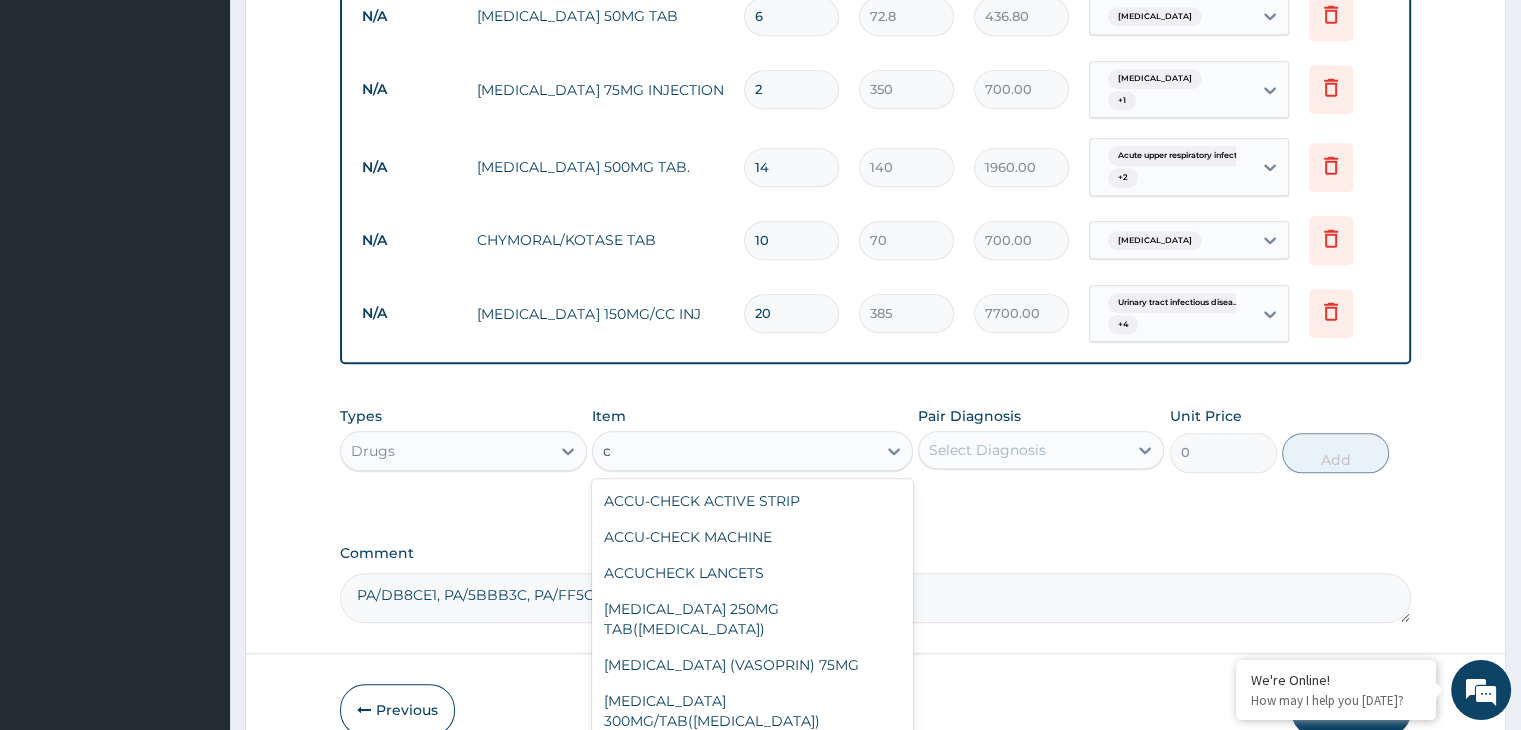 type 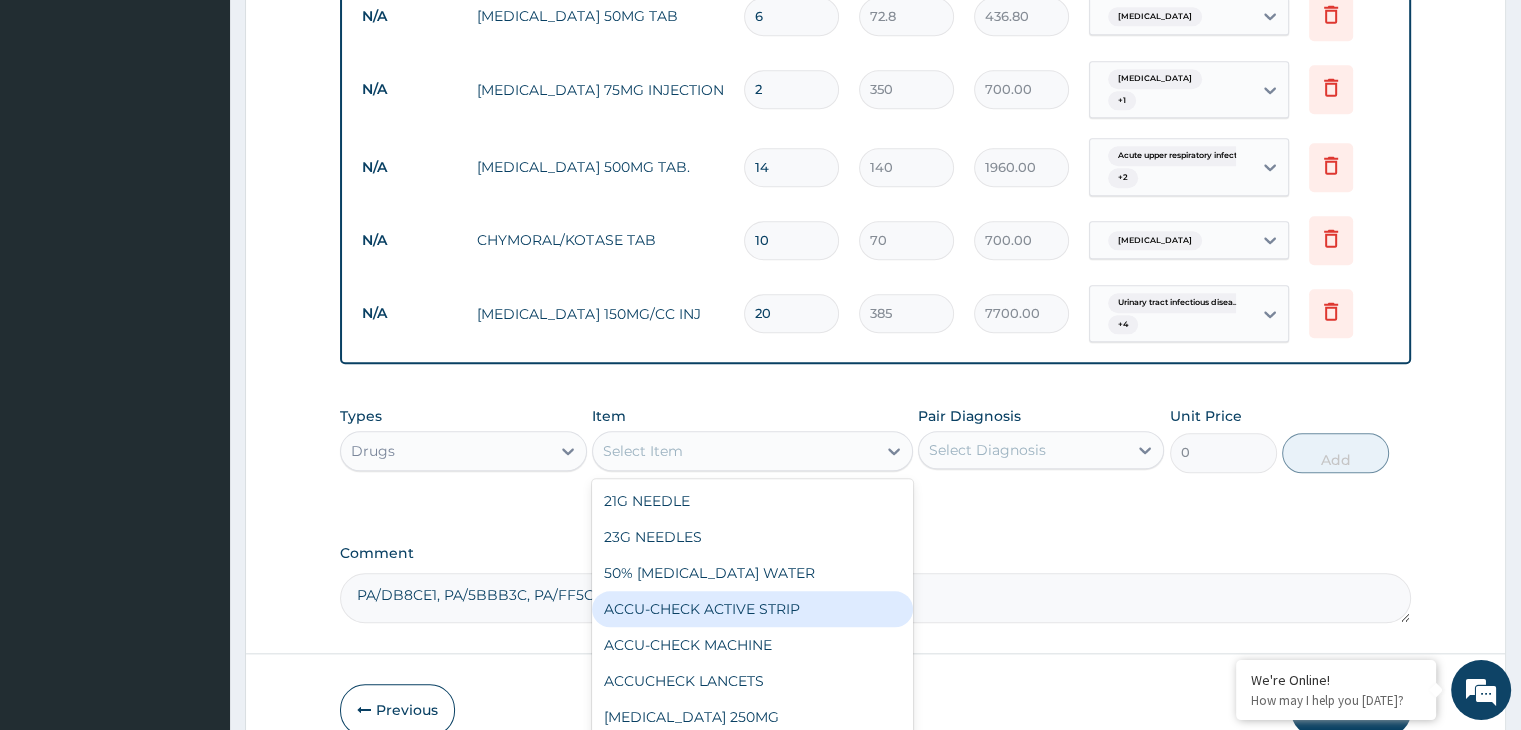 click on "PA Code / Prescription Code PA/C17EA9 PA/38114B PA/92BCAB PA/508441 Encounter Date 27-06-2025 Important Notice Please enter PA codes before entering items that are not attached to a PA code   All diagnoses entered must be linked to a claim item. Diagnosis & Claim Items that are visible but inactive cannot be edited because they were imported from an already approved PA code. Diagnosis Acute upper respiratory infection confirmed Pregnancy query Urinary tract infectious disease confirmed Ureteric stone query Cyst of ovary confirmed Myomalacia confirmed Appendicitis Query NB: All diagnosis must be linked to a claim item Claim Items Type Name Quantity Unit Price Total Price Pair Diagnosis Actions Drugs cefuroxime 500mg tab 10 210 2100.00 Acute upper respiratory infect... Delete Laboratory pregnancy test 1 1125 1125.00 Pregnancy Delete Imaging uss-abdomino-pelvic 1 5500 5500.00 Urinary tract infectious disea...  + 1 Delete Laboratory urine mcs  1 4000 4000.00 Urinary tract infectious disea... Delete Drugs 5 1050 4" at bounding box center (875, -533) 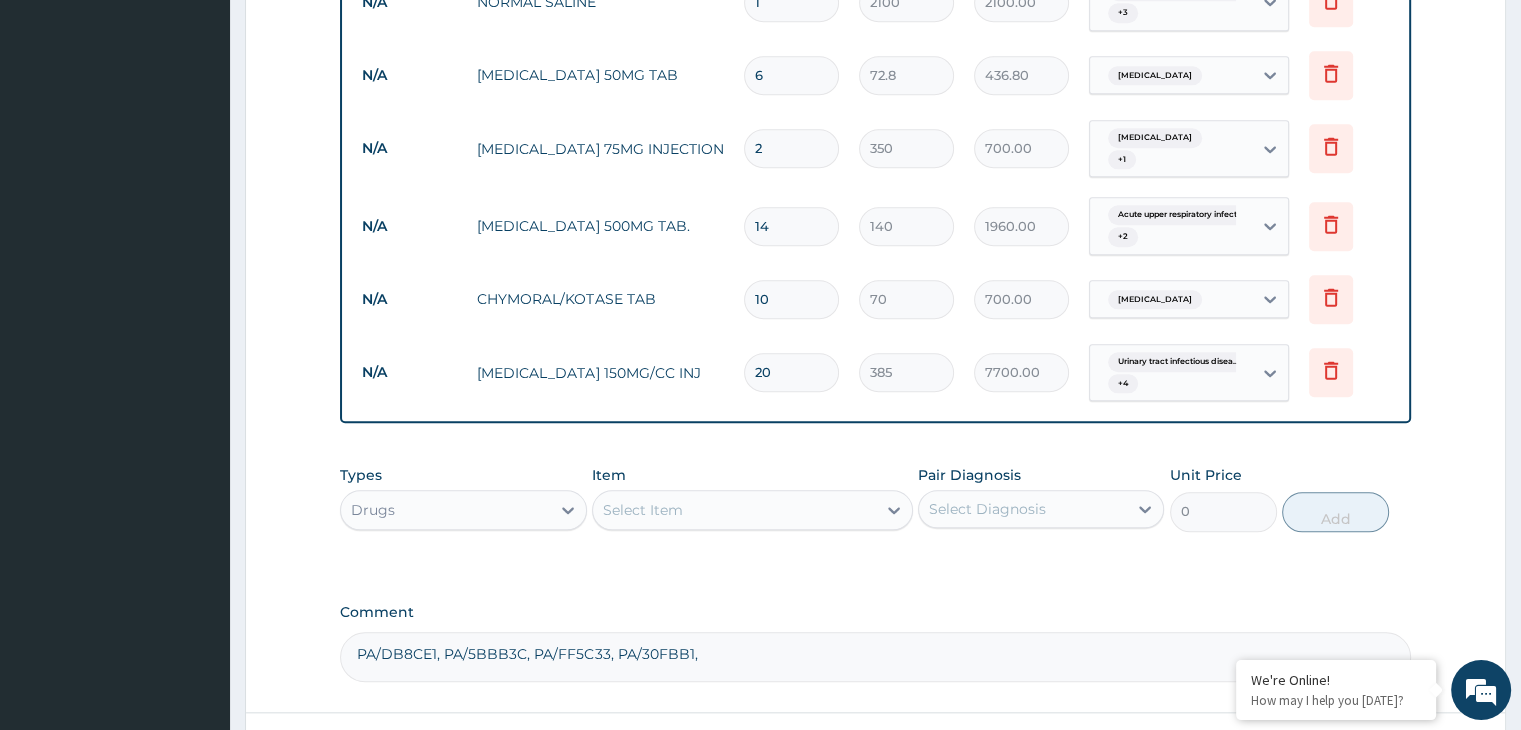 scroll, scrollTop: 1940, scrollLeft: 0, axis: vertical 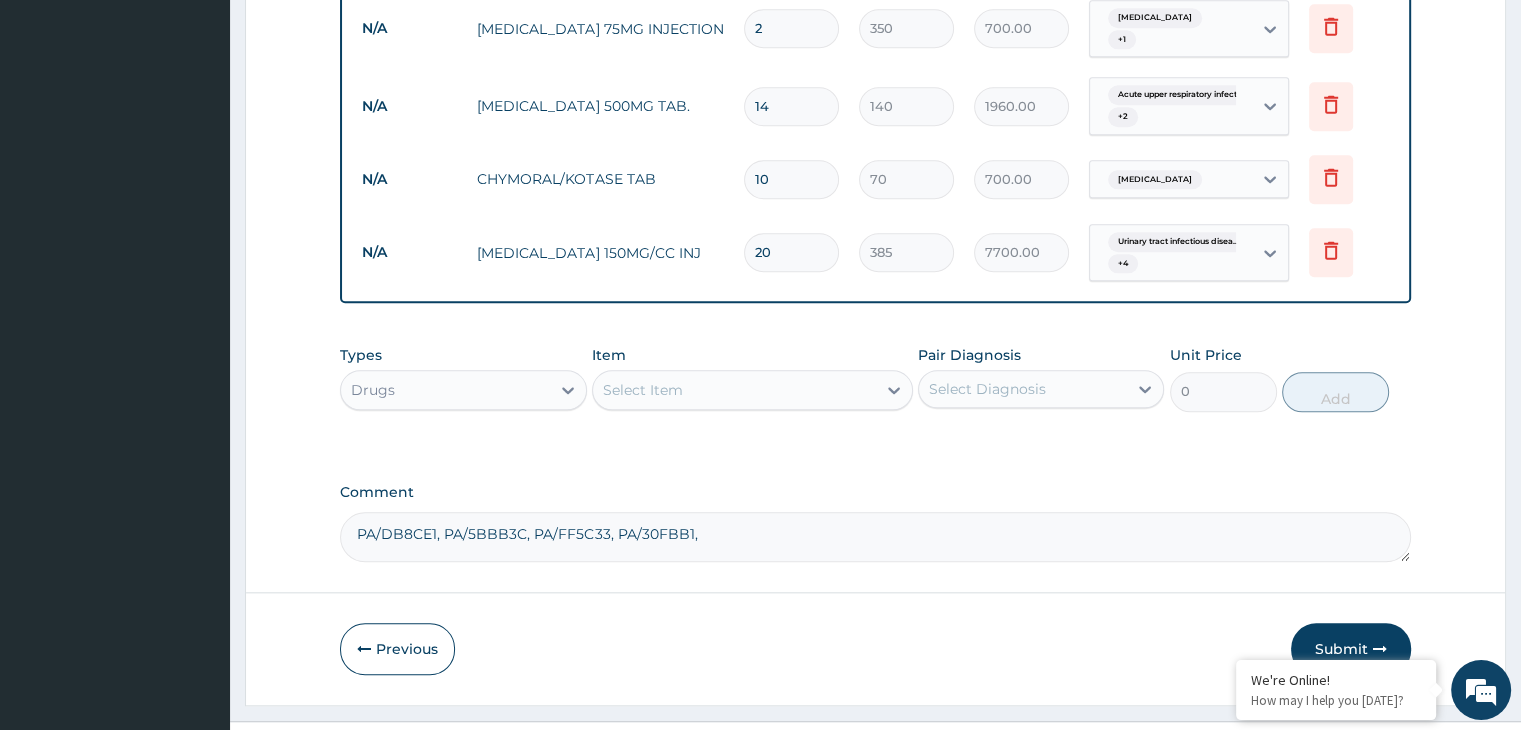 click on "PA/DB8CE1, PA/5BBB3C, PA/FF5C33, PA/30FBB1," at bounding box center (875, 537) 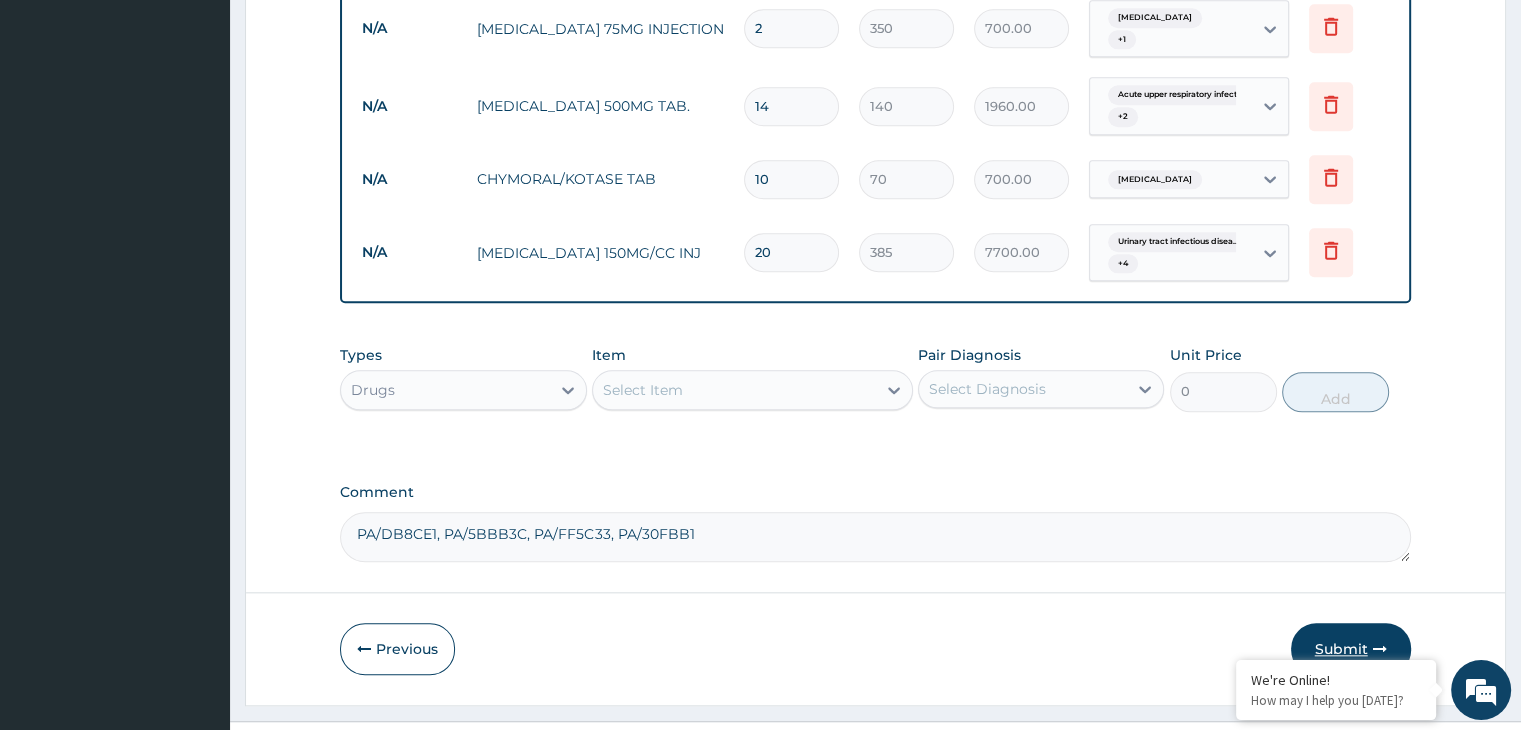 type on "PA/DB8CE1, PA/5BBB3C, PA/FF5C33, PA/30FBB1" 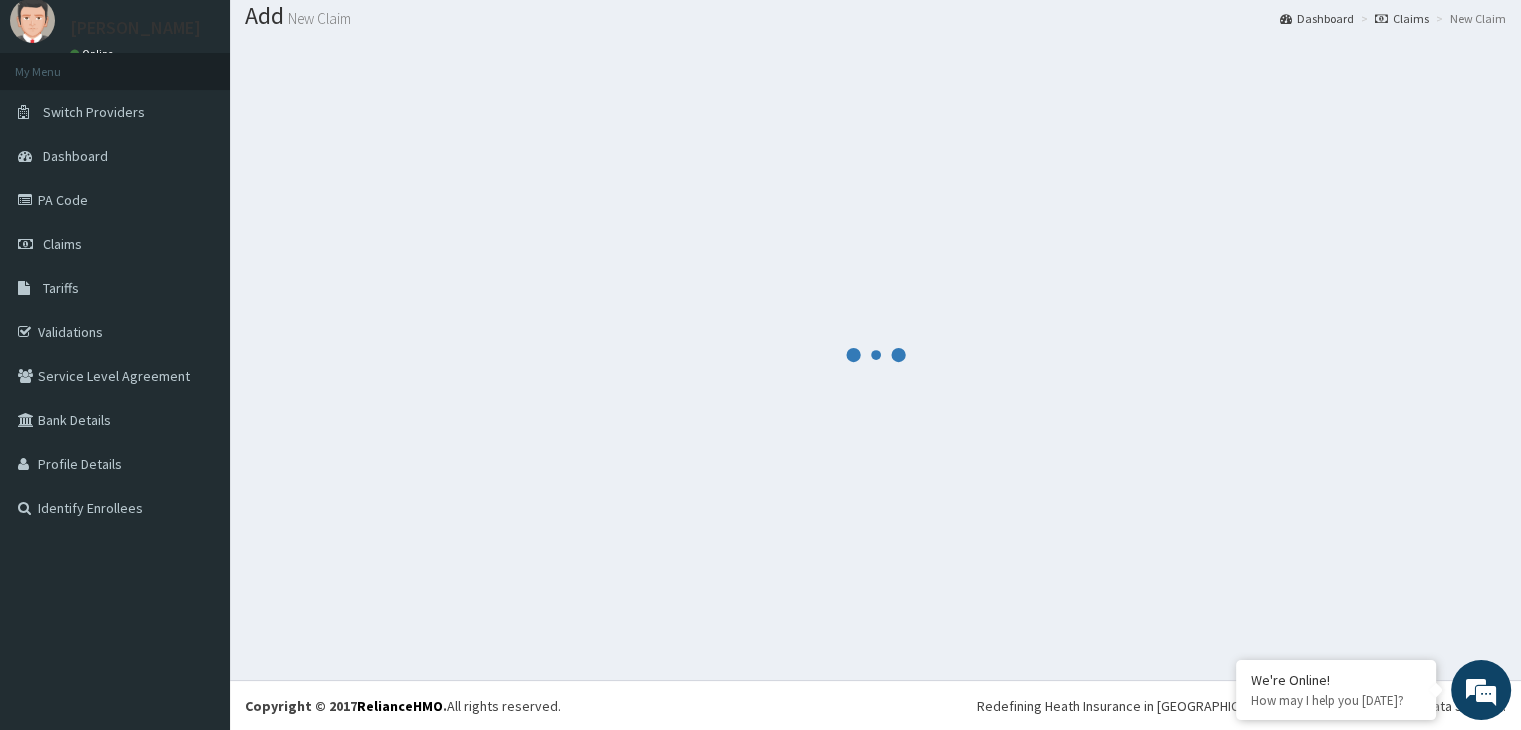 scroll, scrollTop: 1940, scrollLeft: 0, axis: vertical 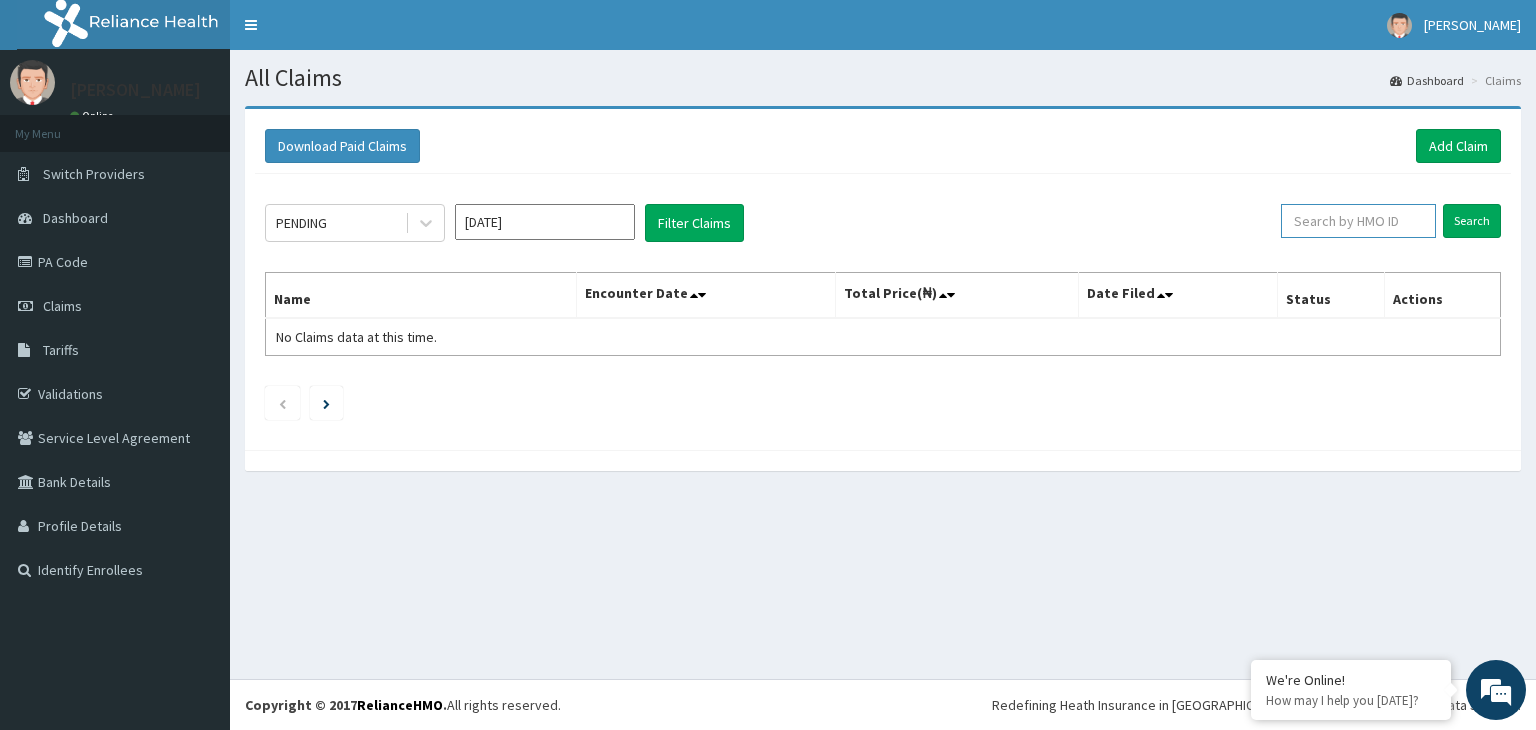 click at bounding box center (1358, 221) 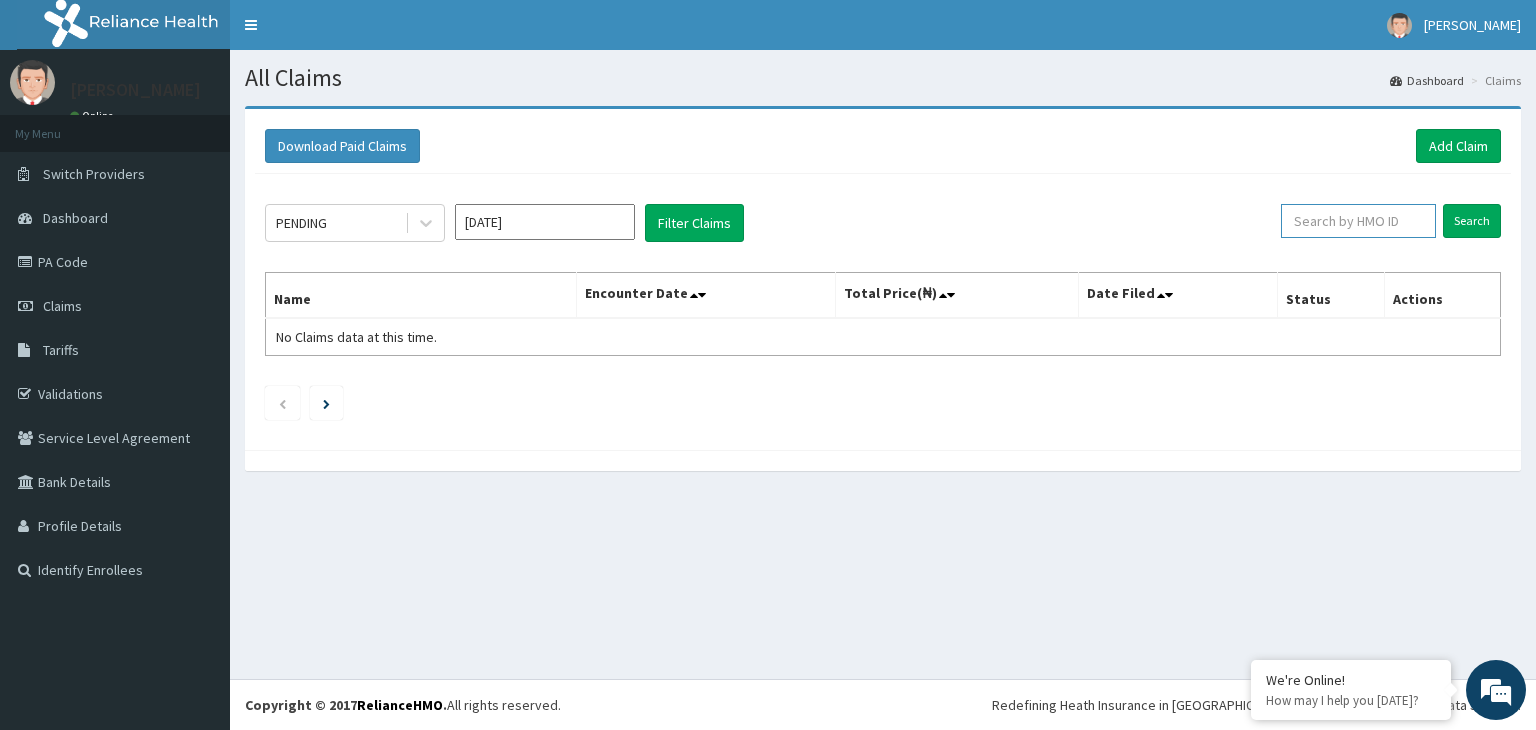 click at bounding box center (1358, 221) 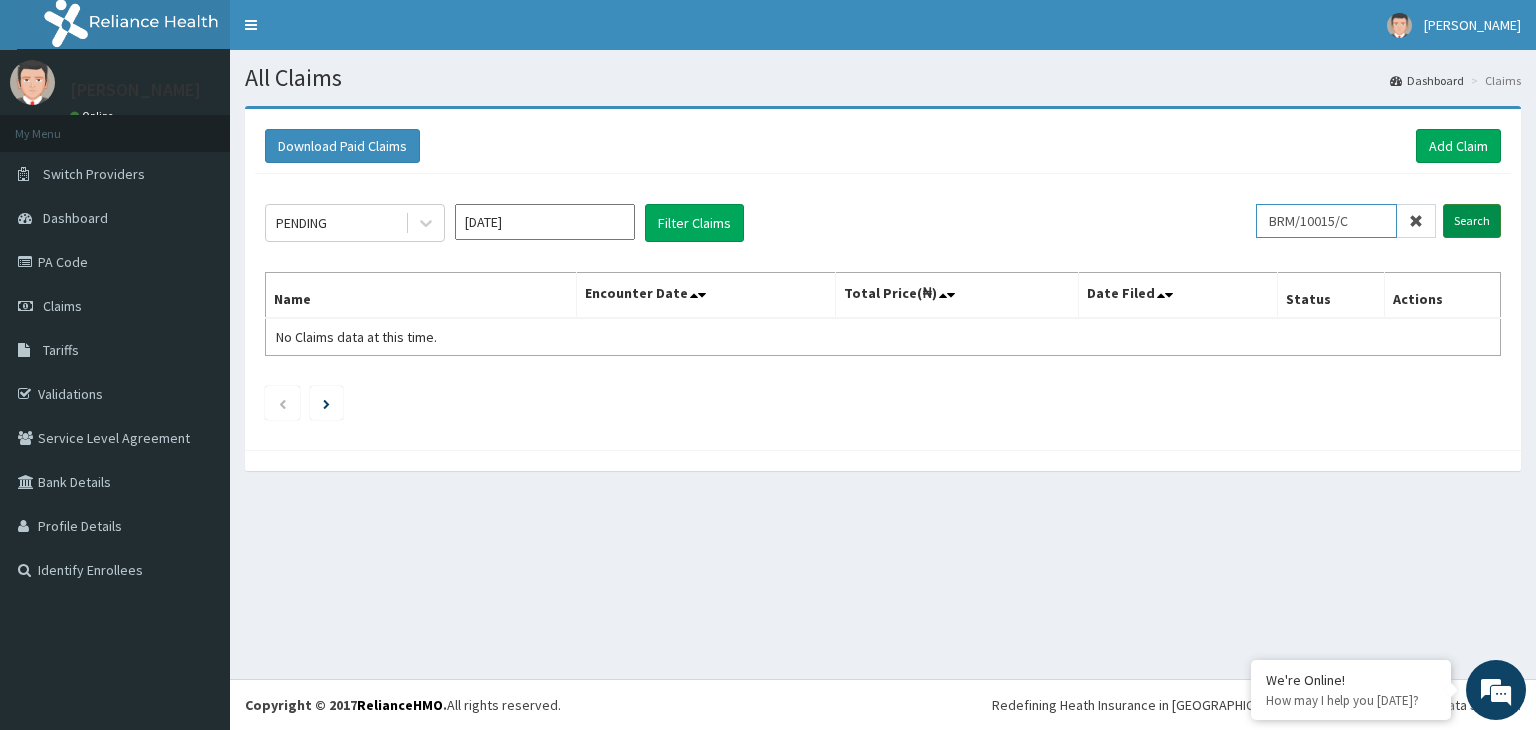type on "BRM/10015/C" 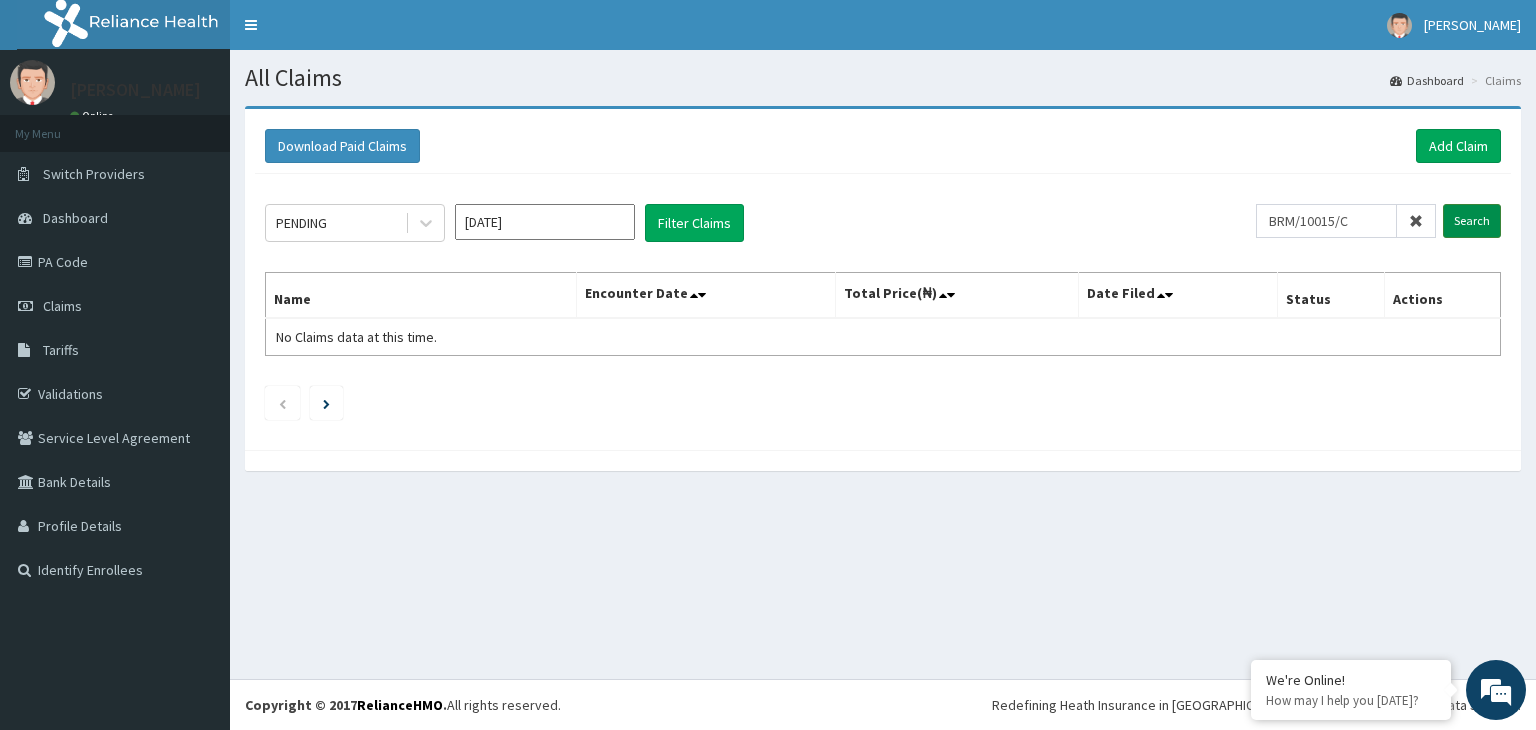 click on "Search" at bounding box center [1472, 221] 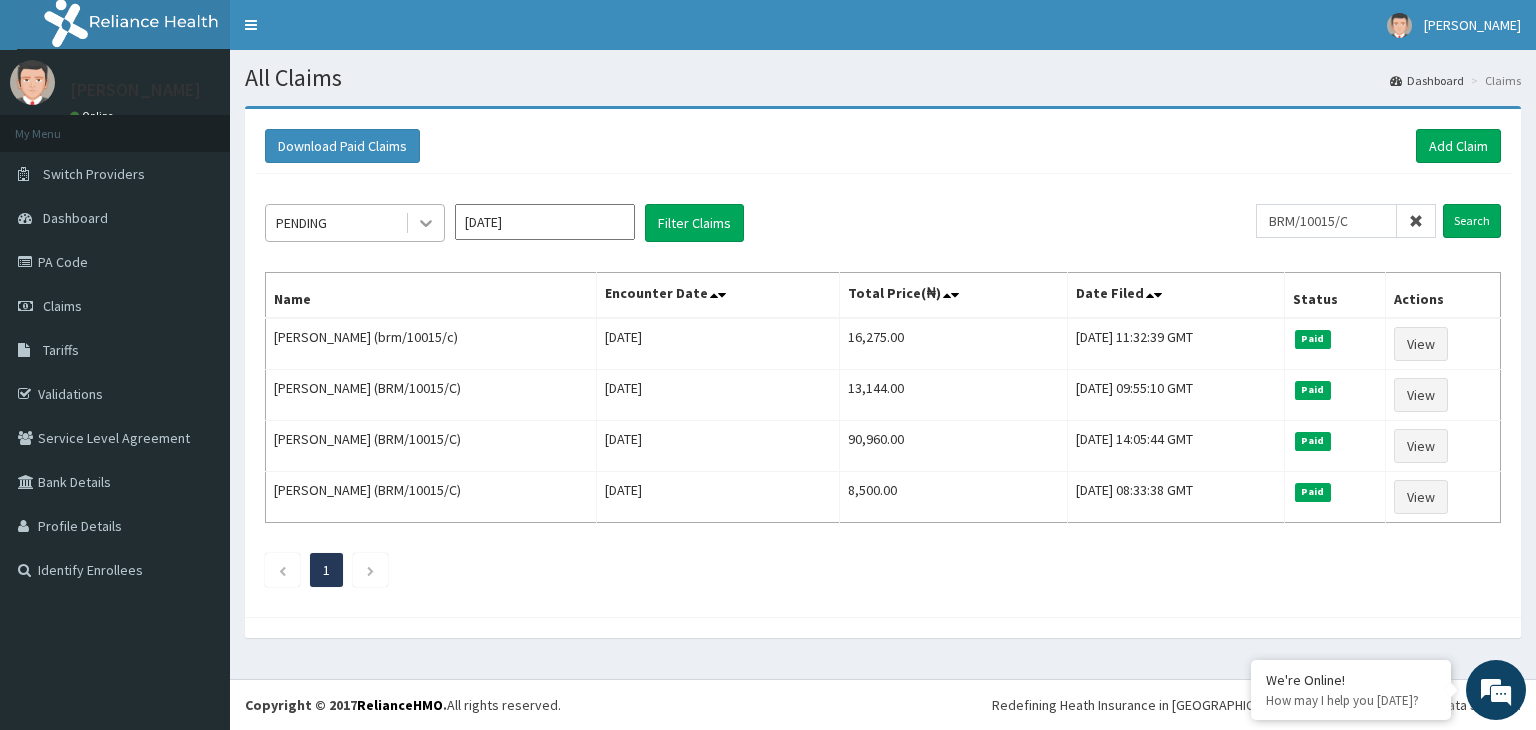 click 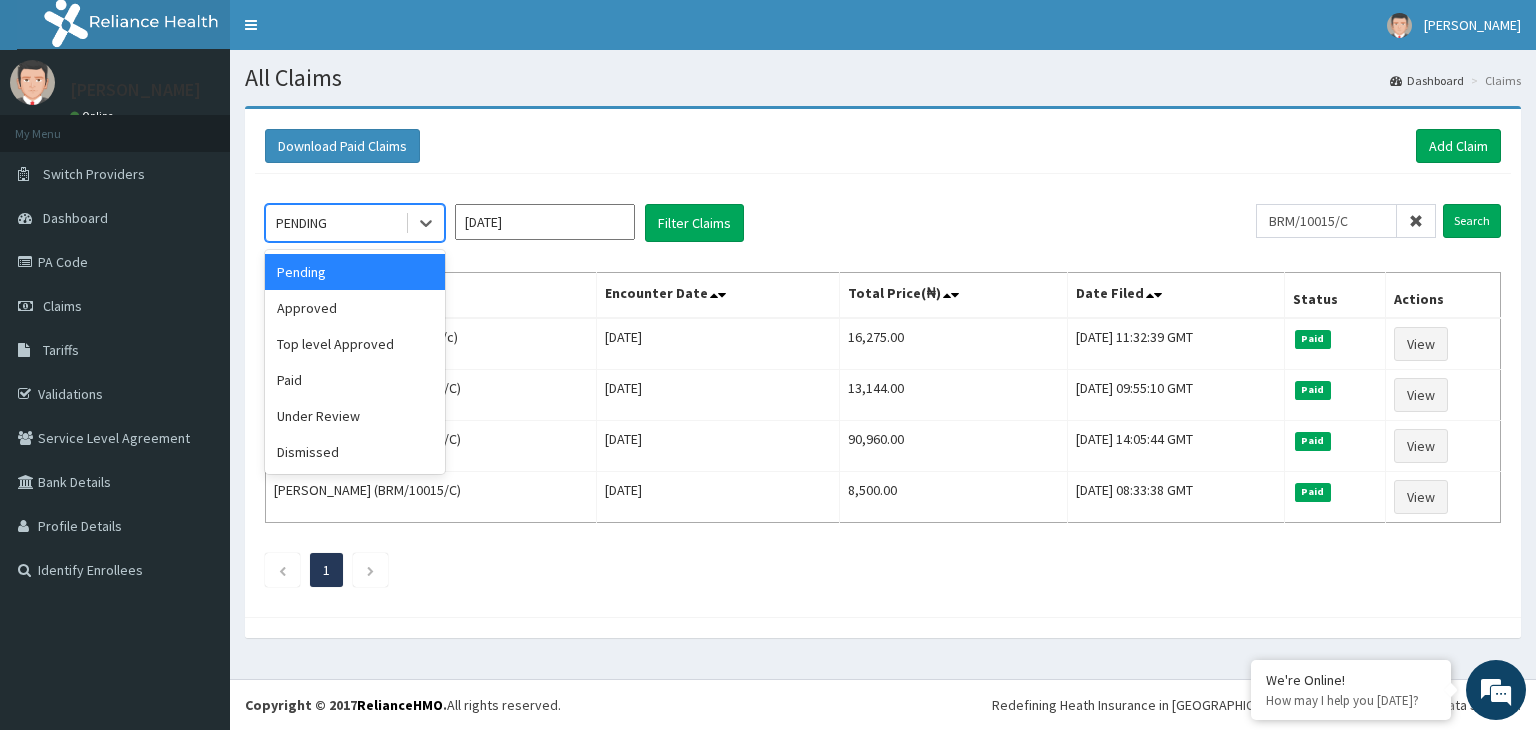 click on "Jul 2025" at bounding box center [545, 222] 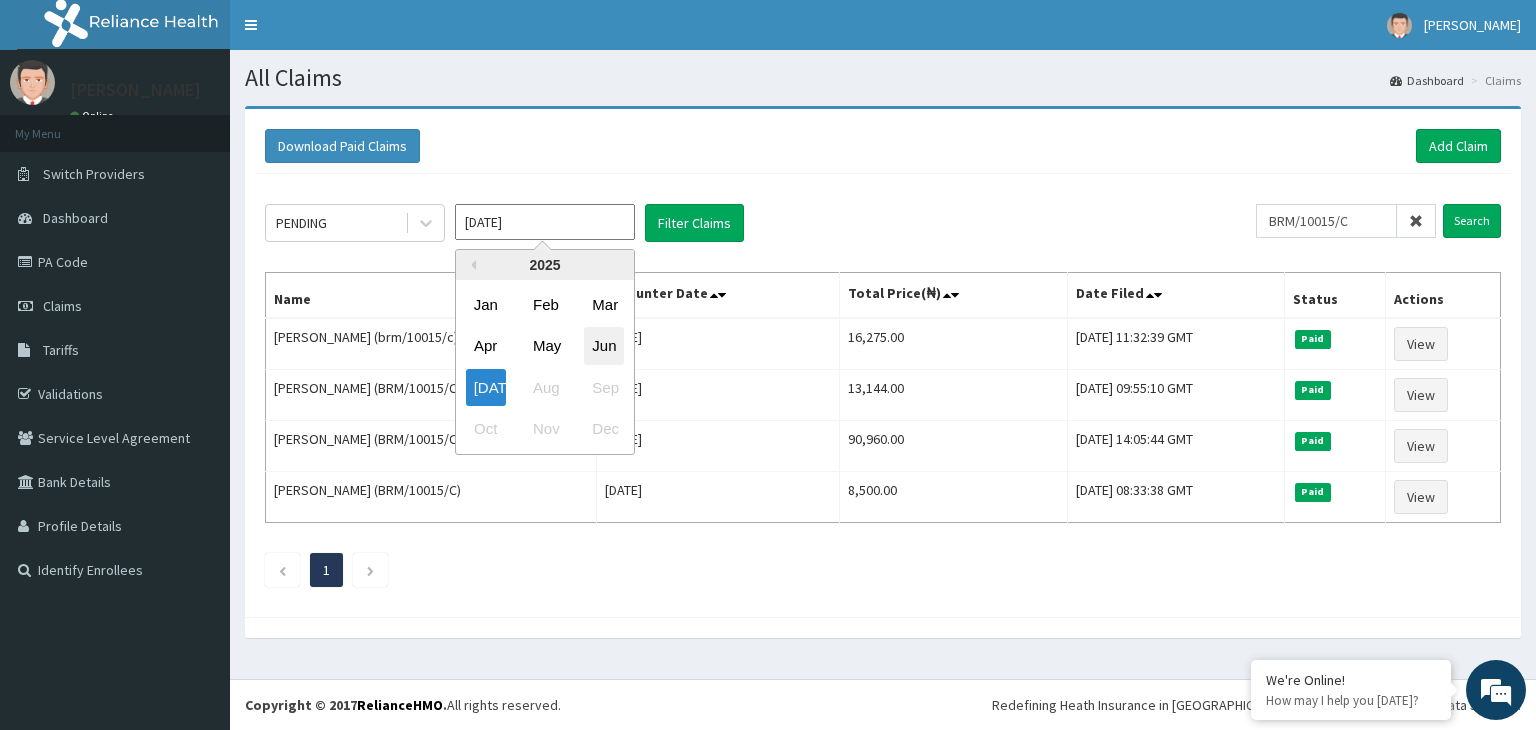click on "Jun" at bounding box center (604, 346) 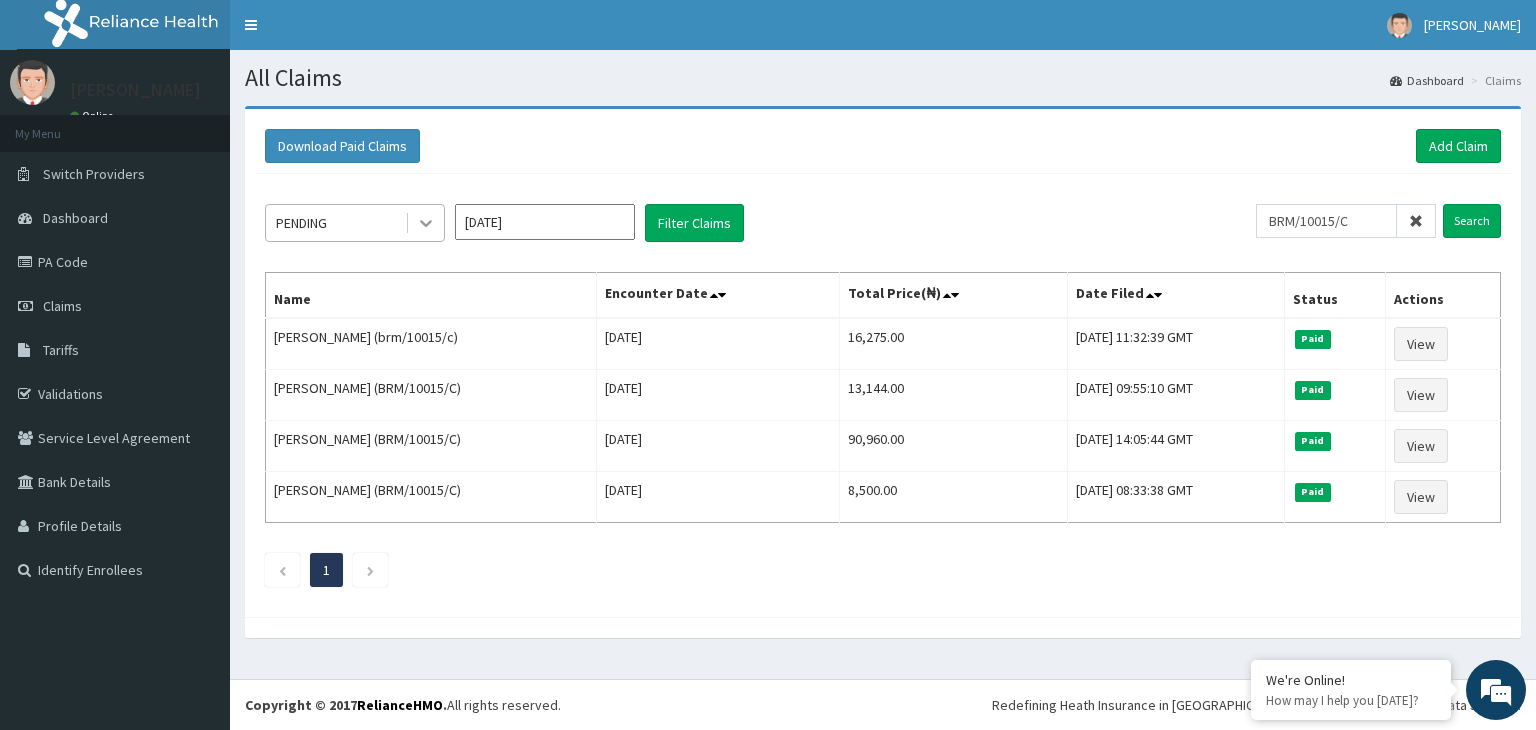click 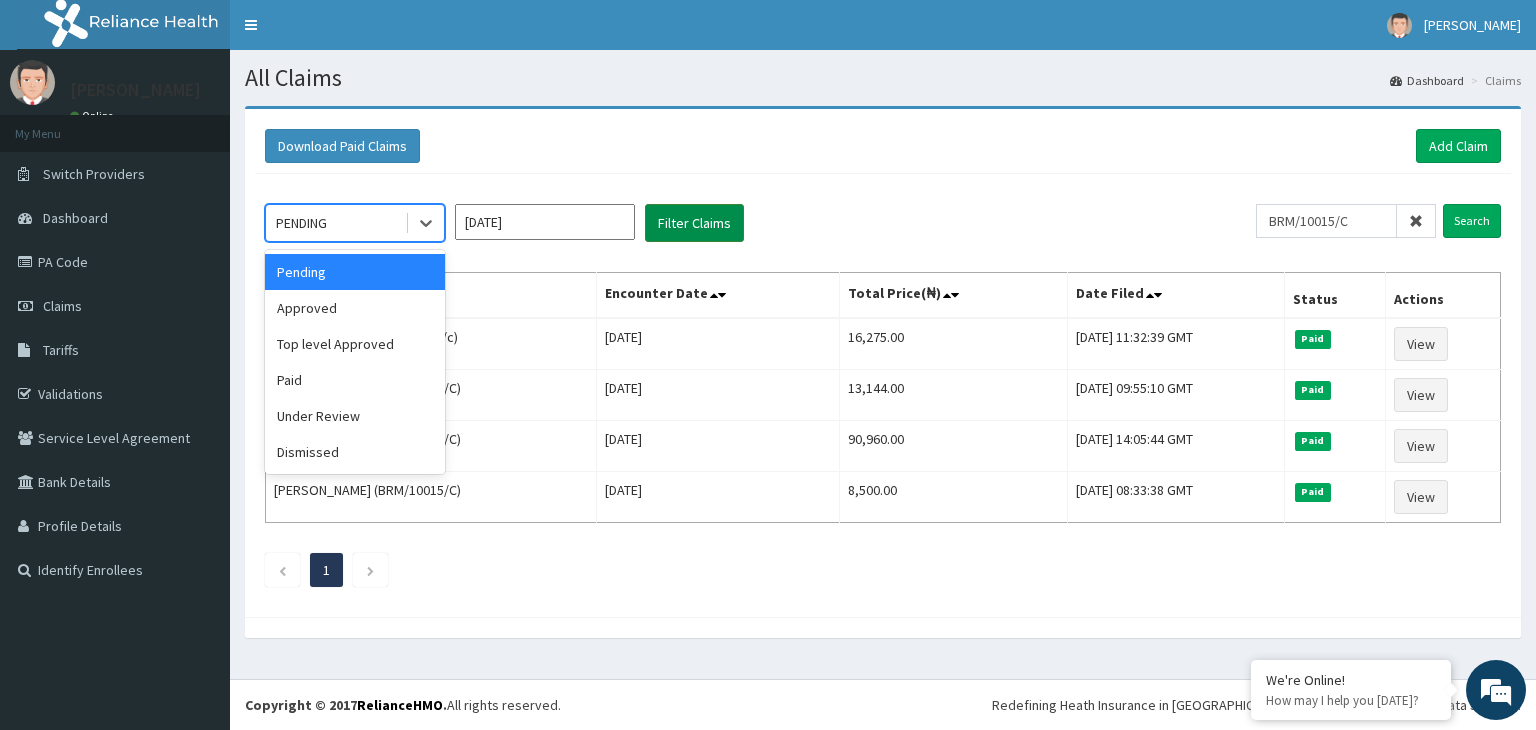 click on "Filter Claims" at bounding box center [694, 223] 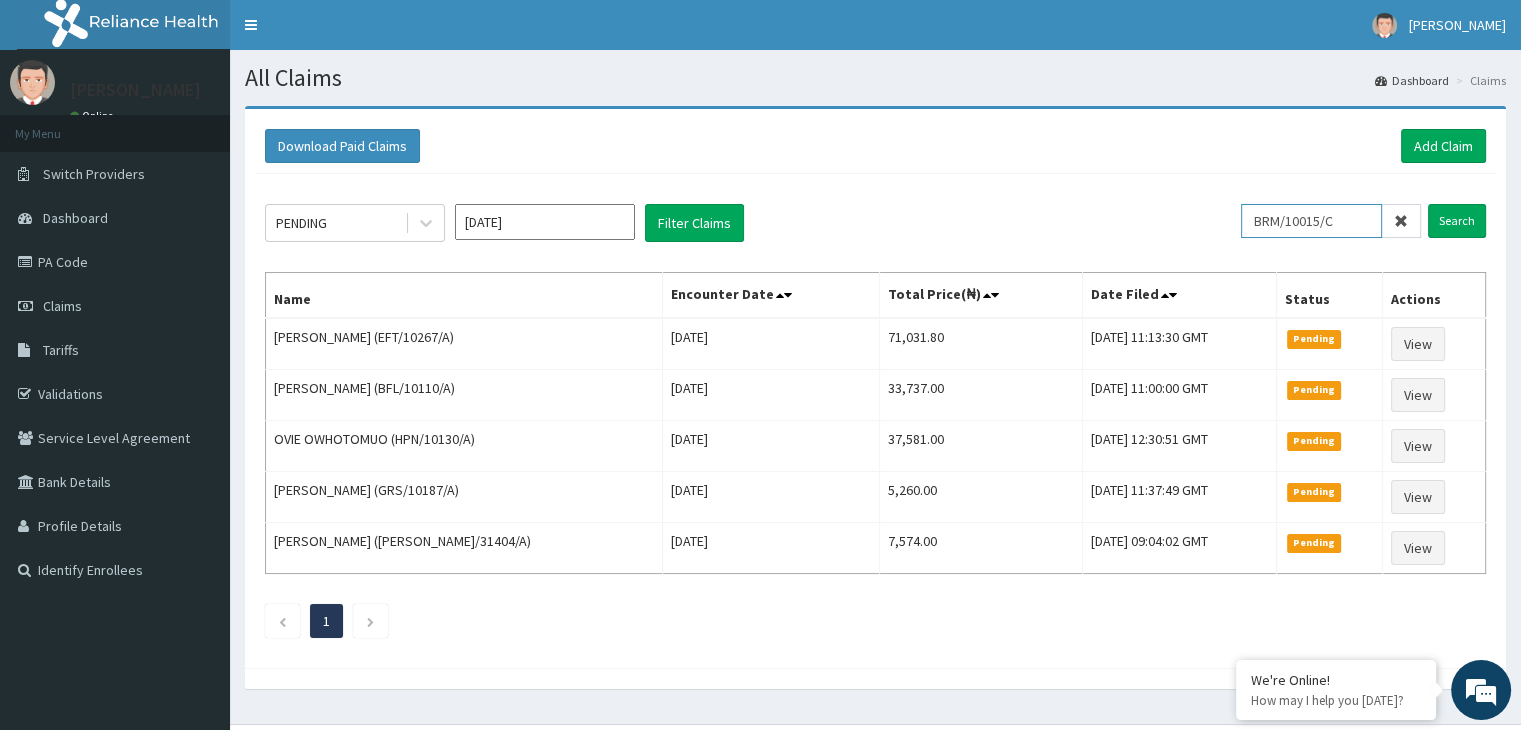 click on "BRM/10015/C" at bounding box center (1311, 221) 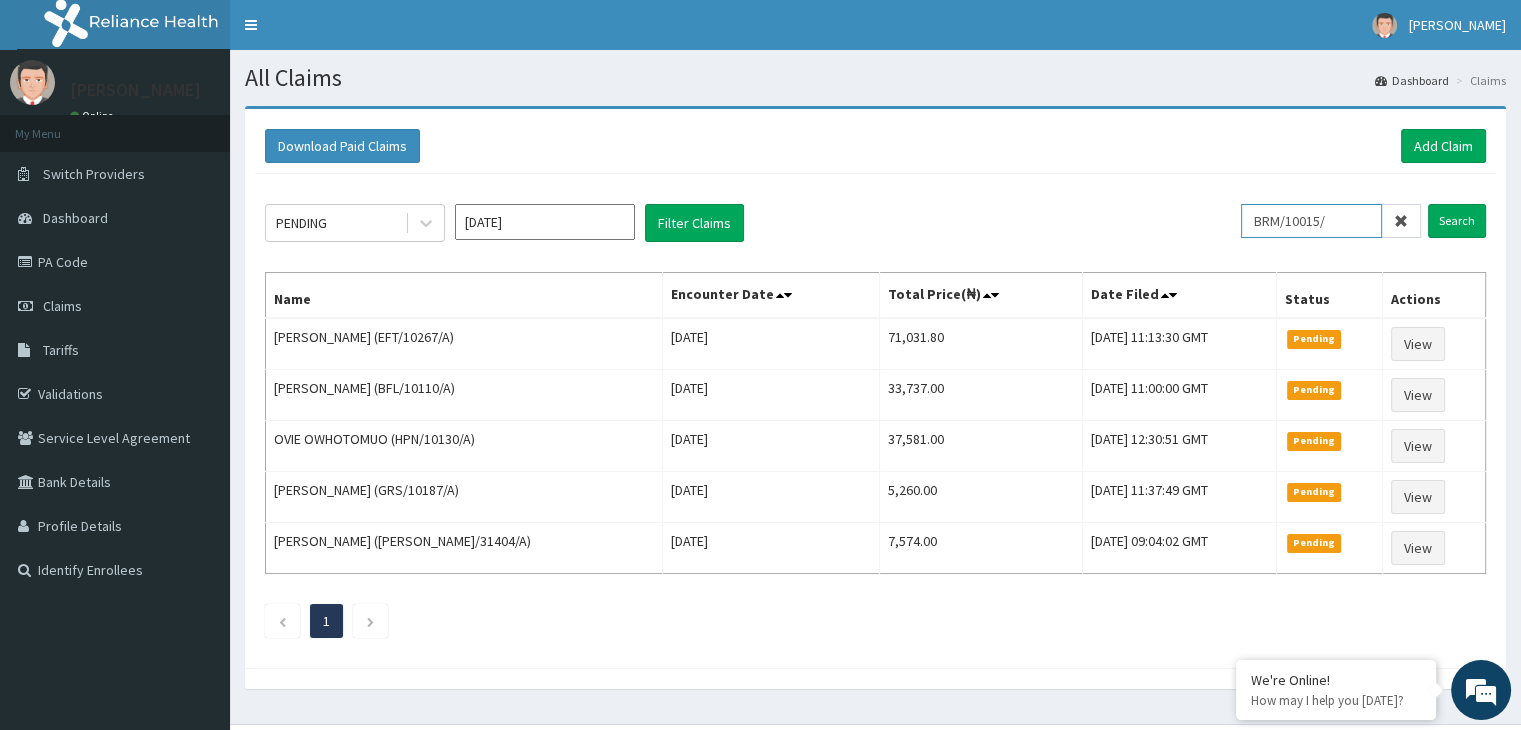 type on "BRM/10015/C" 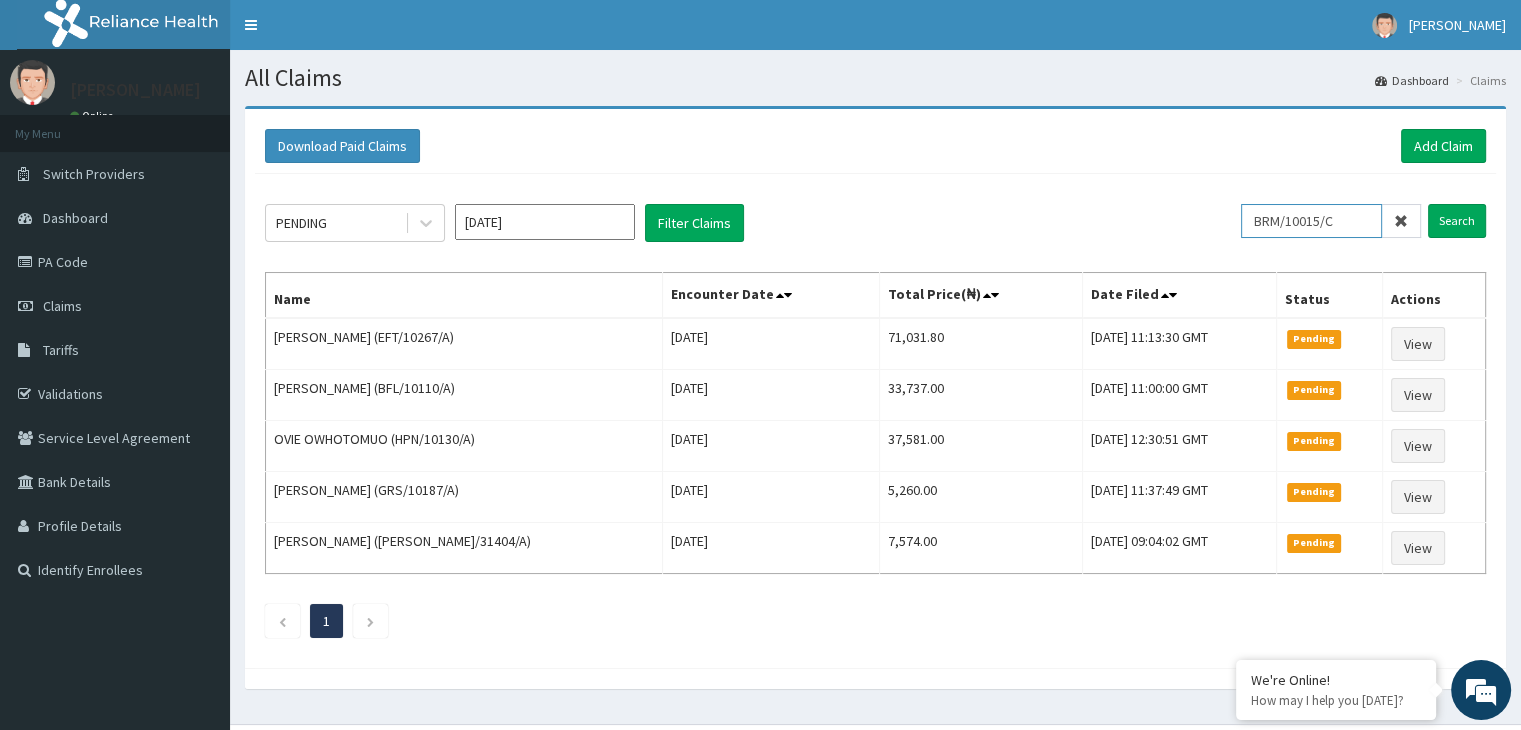 click on "Search" at bounding box center [1457, 221] 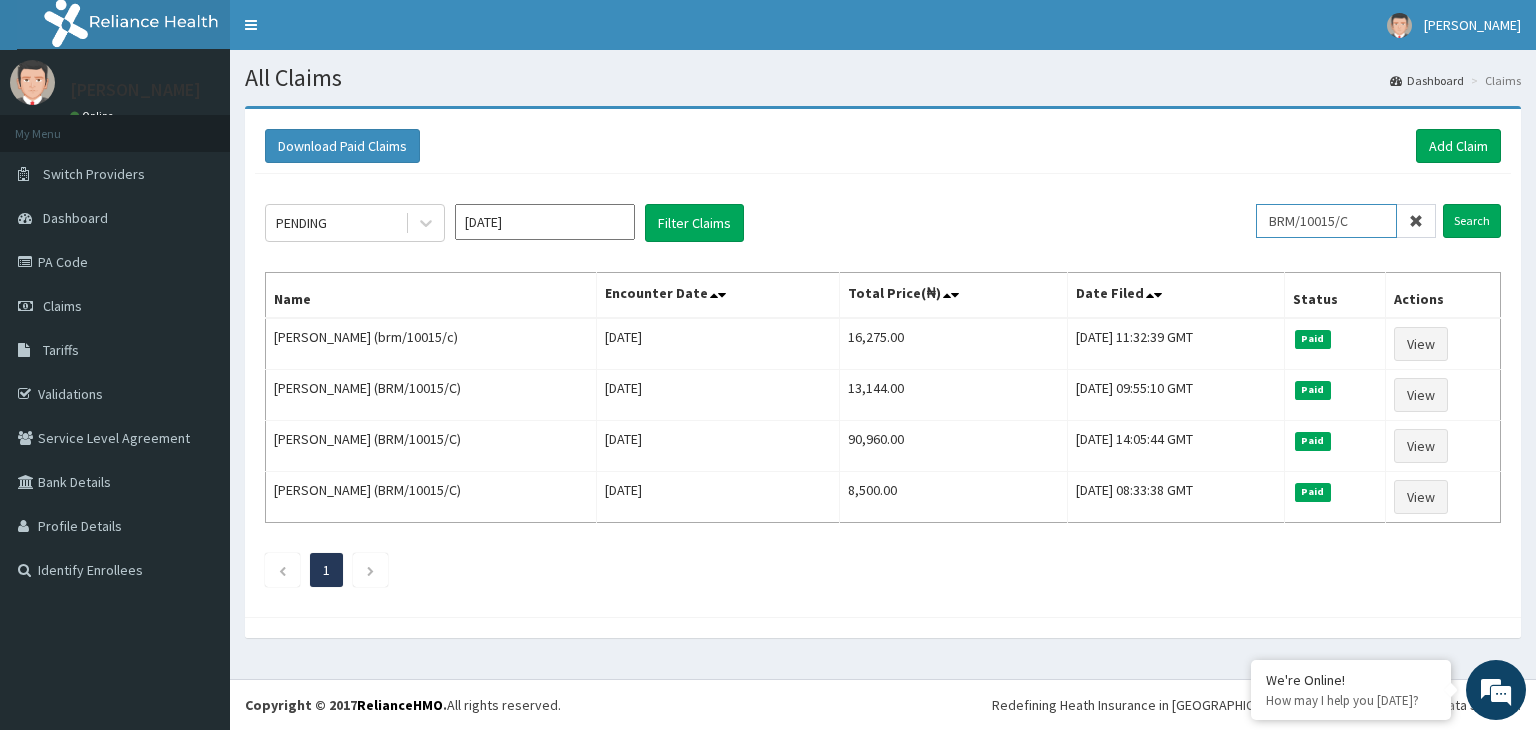 click on "BRM/10015/C" at bounding box center [1326, 221] 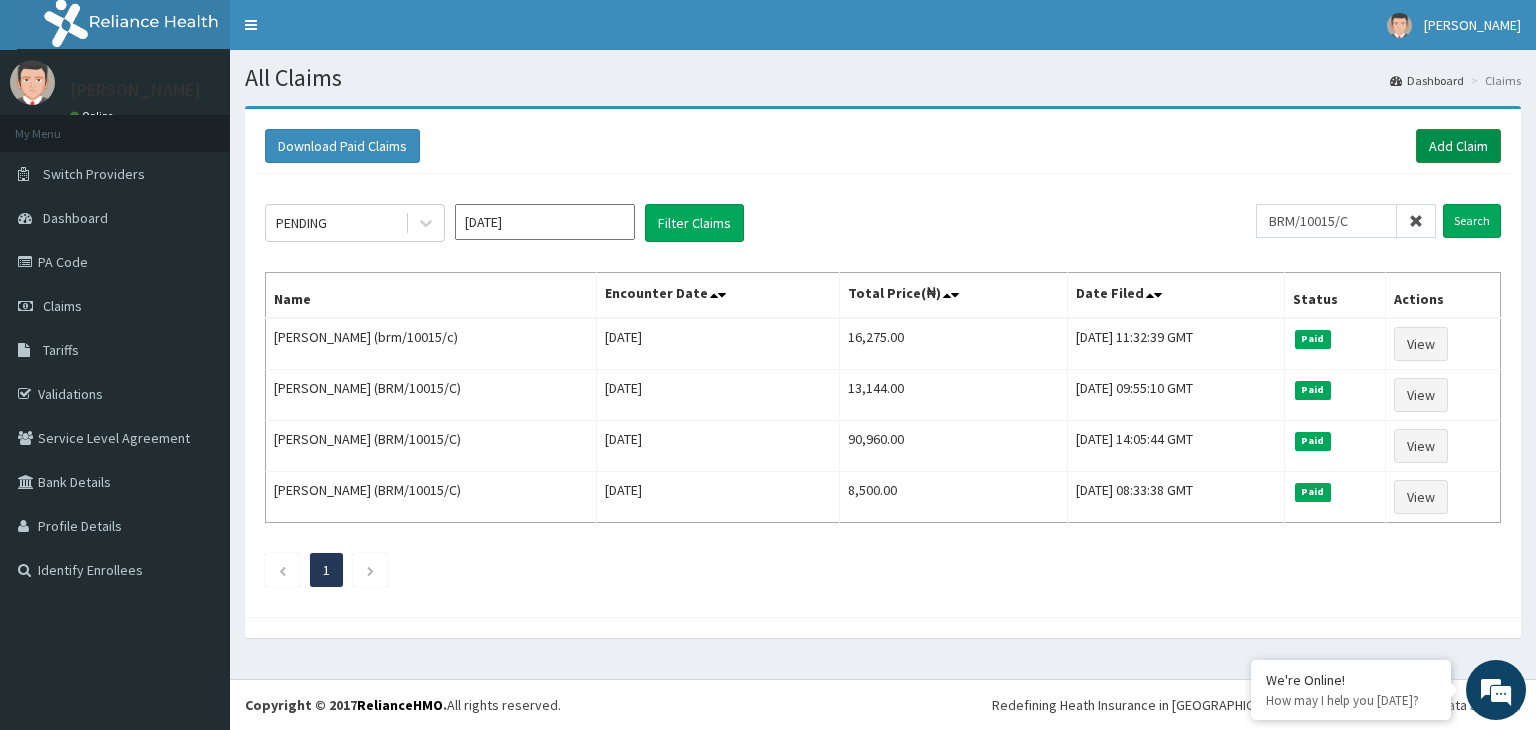 click on "Add Claim" at bounding box center (1458, 146) 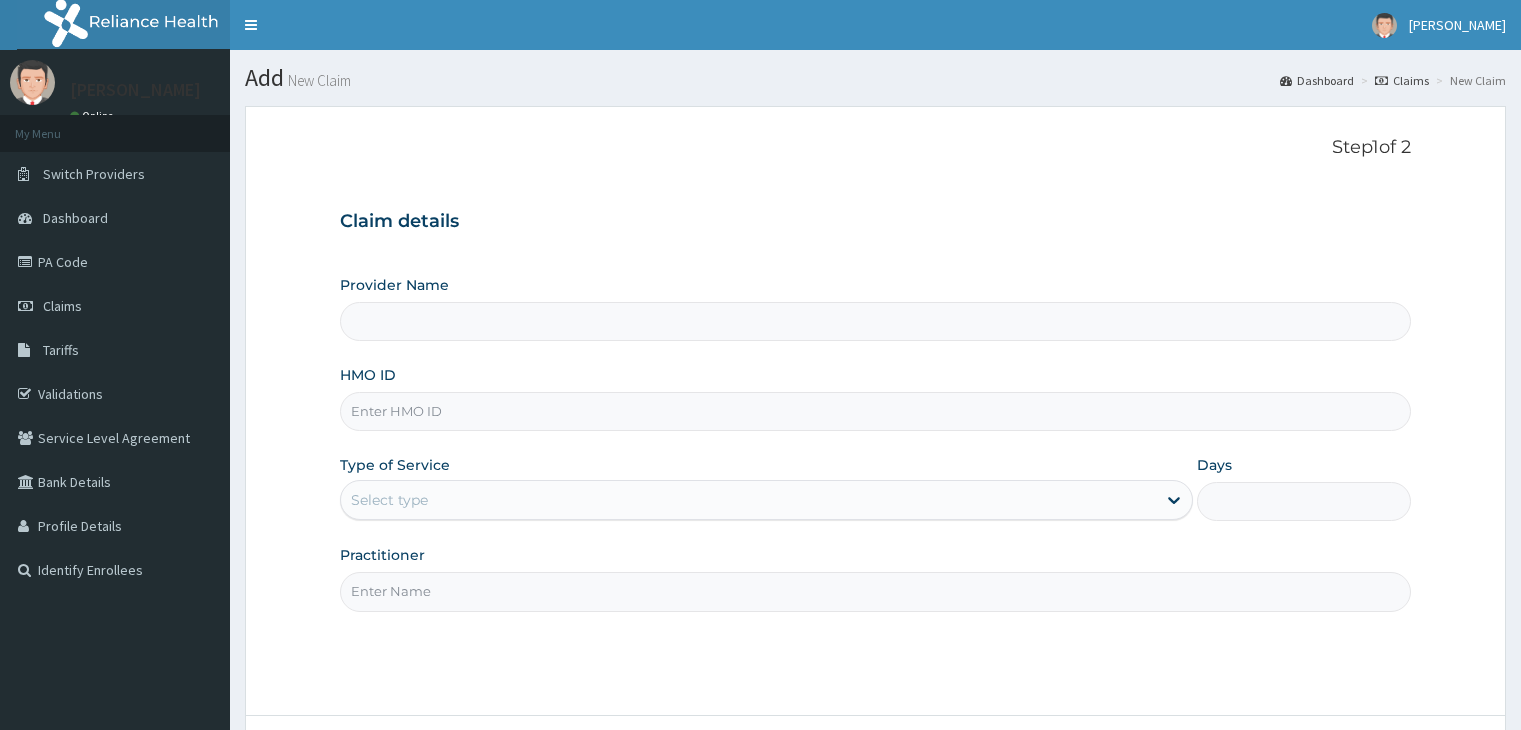 scroll, scrollTop: 0, scrollLeft: 0, axis: both 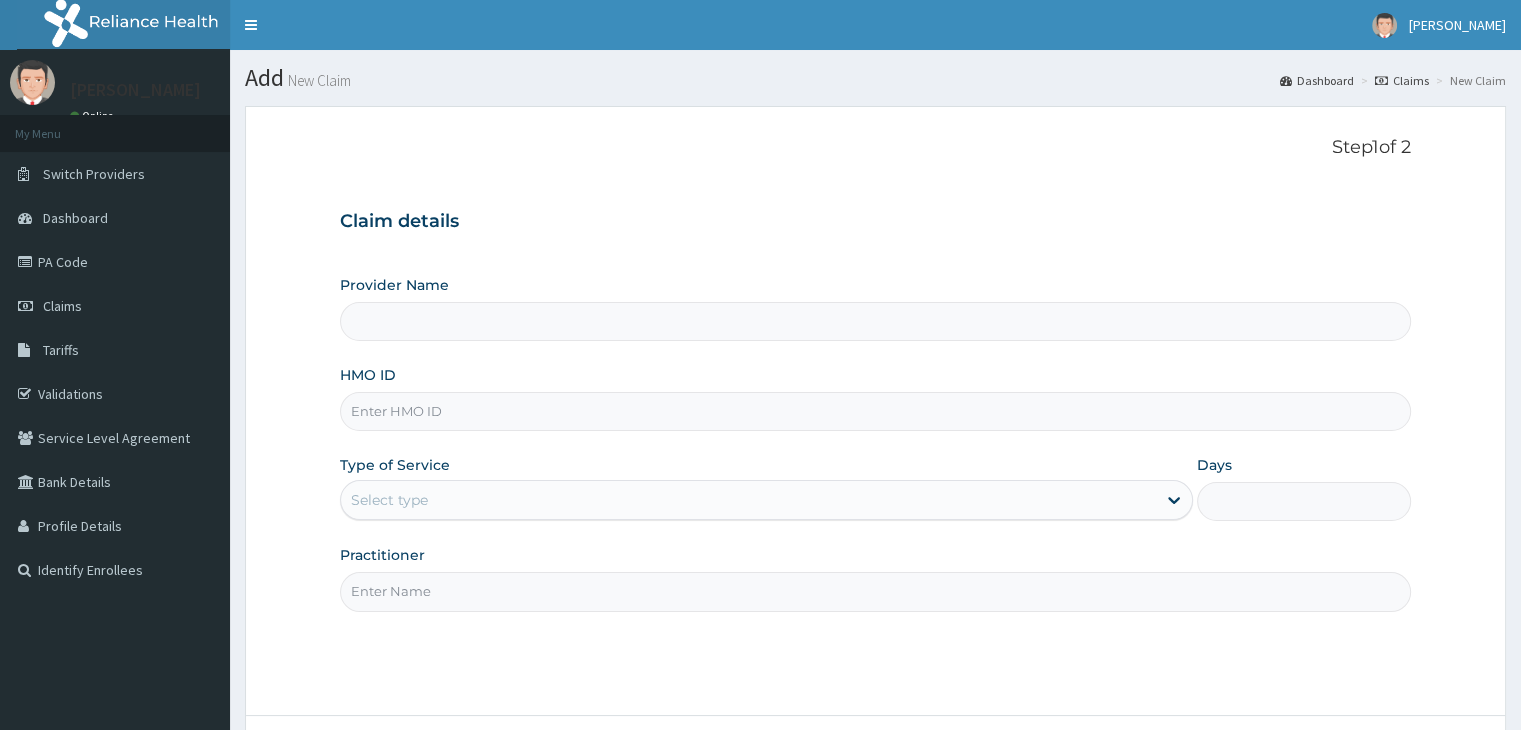 drag, startPoint x: 472, startPoint y: 381, endPoint x: 456, endPoint y: 410, distance: 33.12099 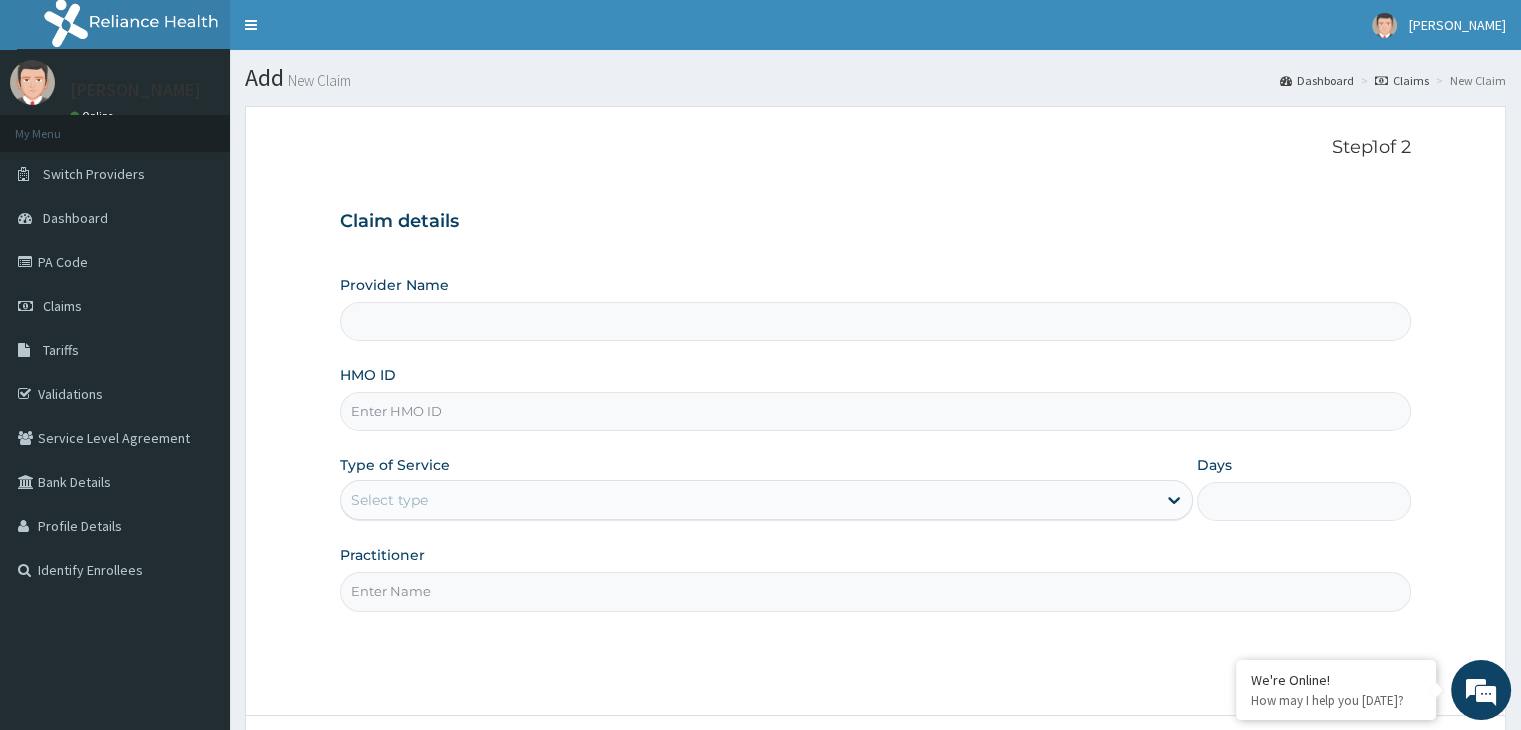 click on "HMO ID" at bounding box center (875, 411) 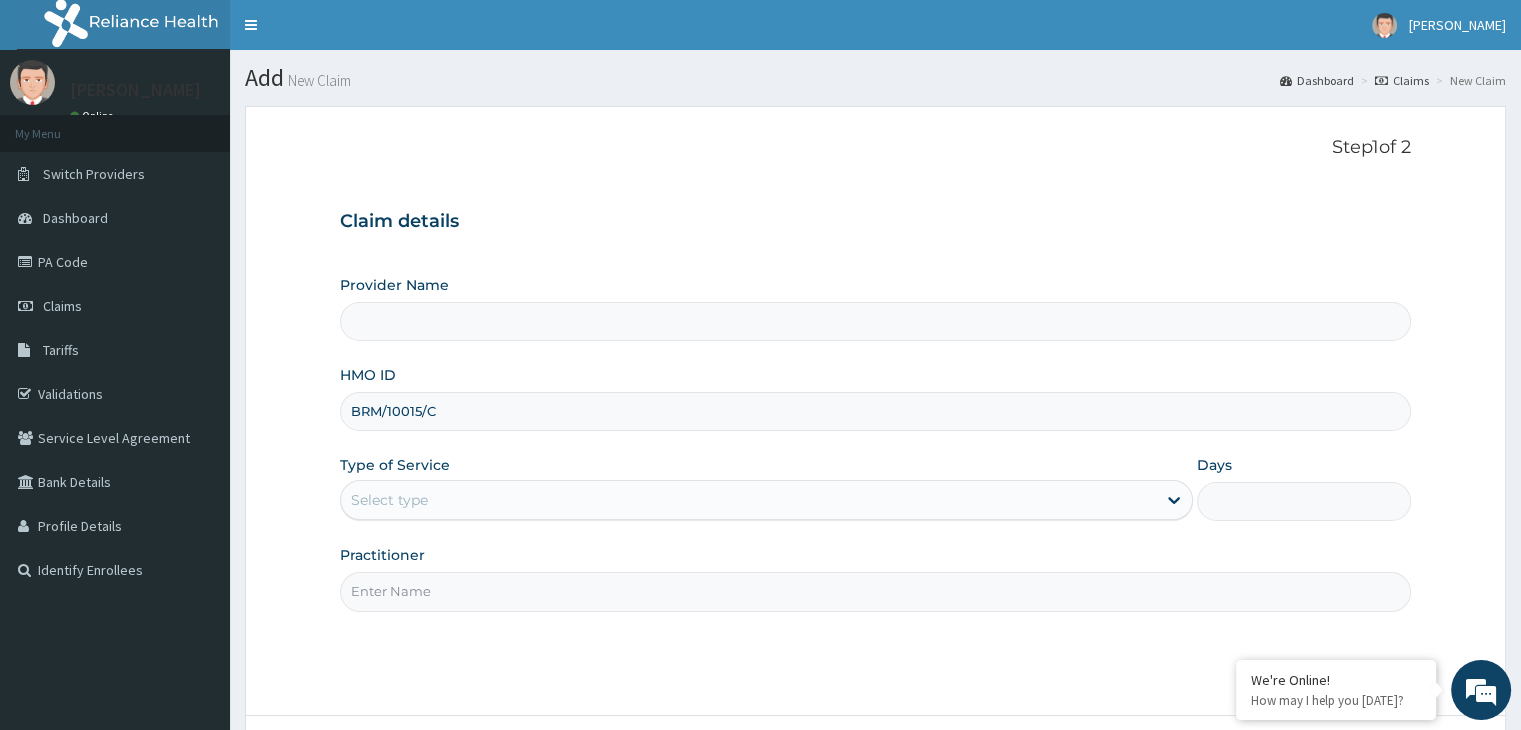 type on "[GEOGRAPHIC_DATA]" 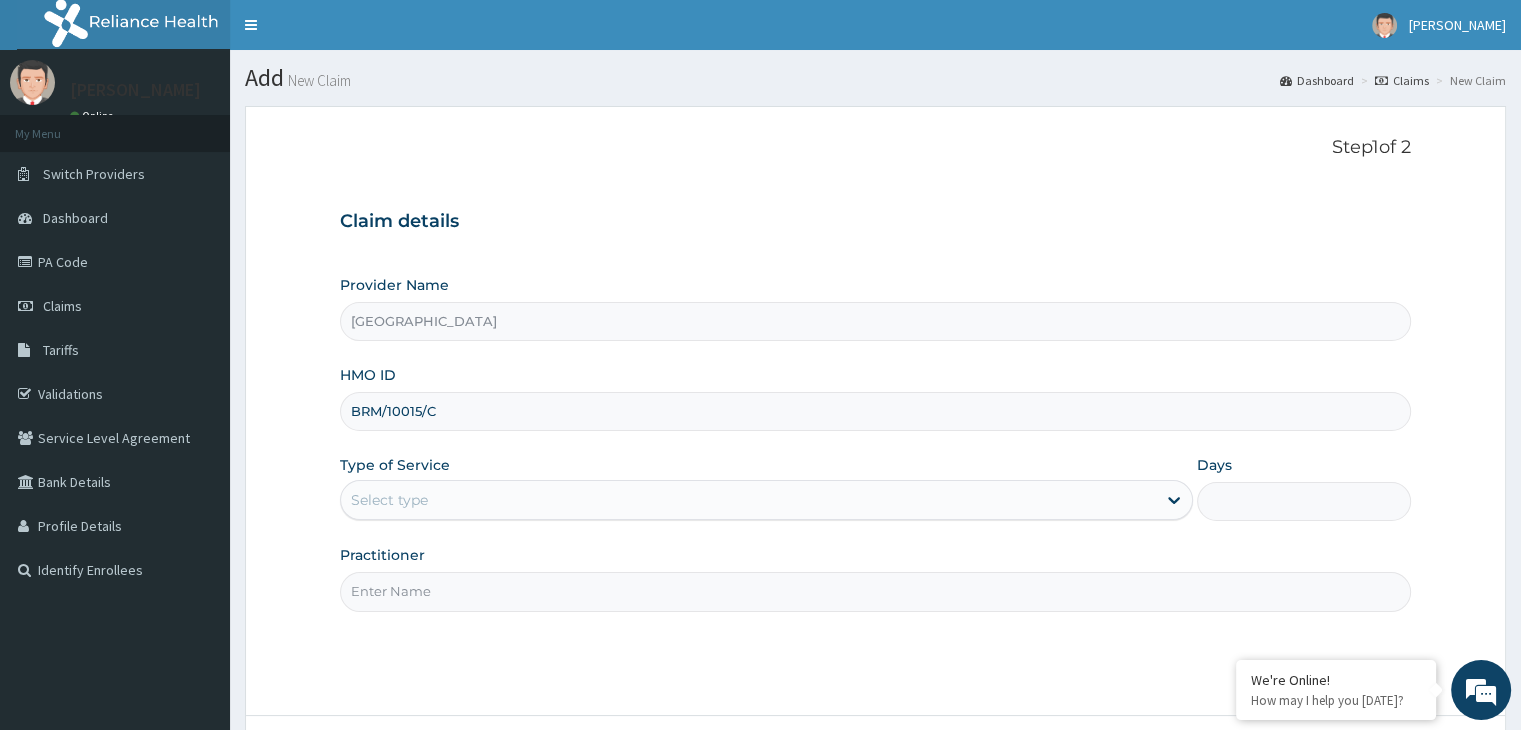 type on "BRM/10015/C" 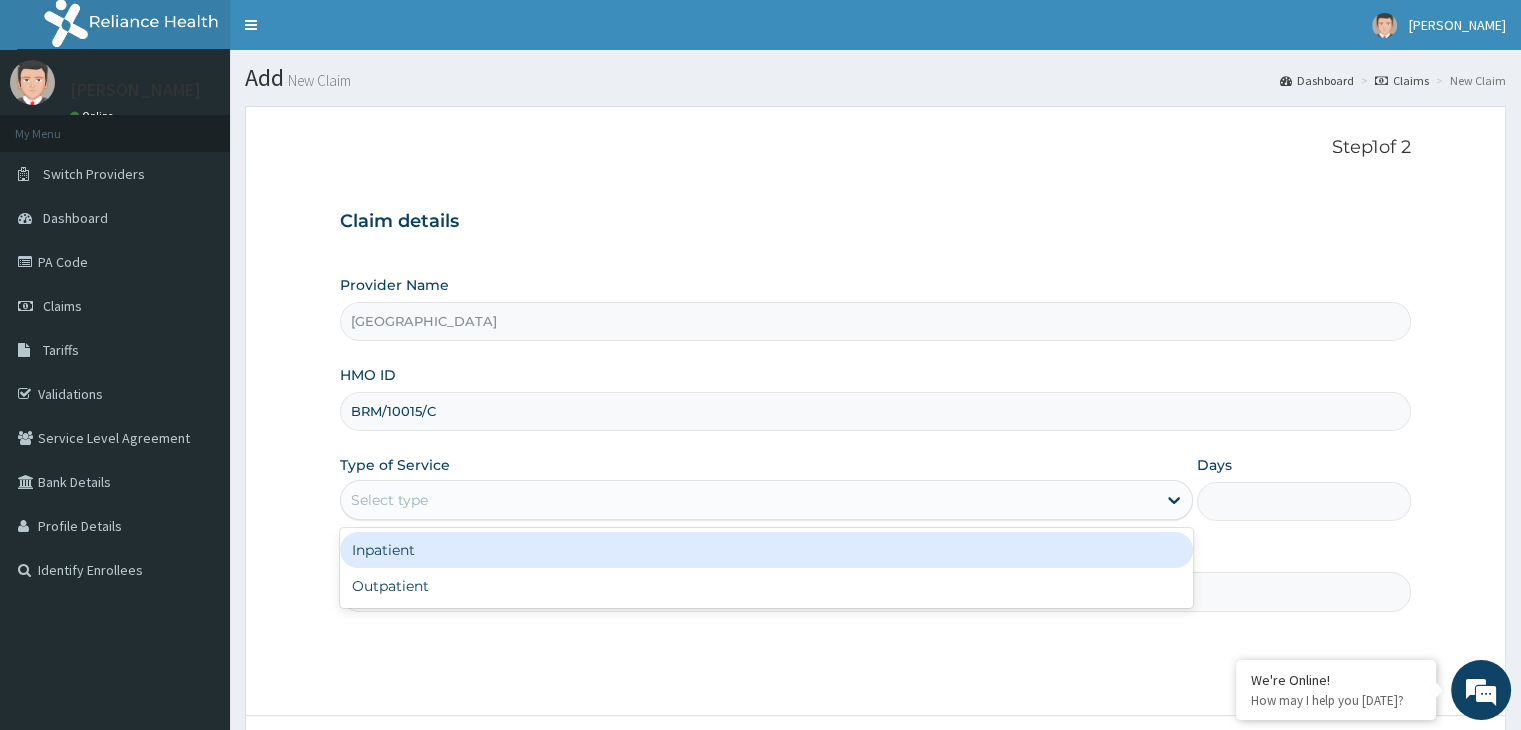 click on "Select type" at bounding box center [389, 500] 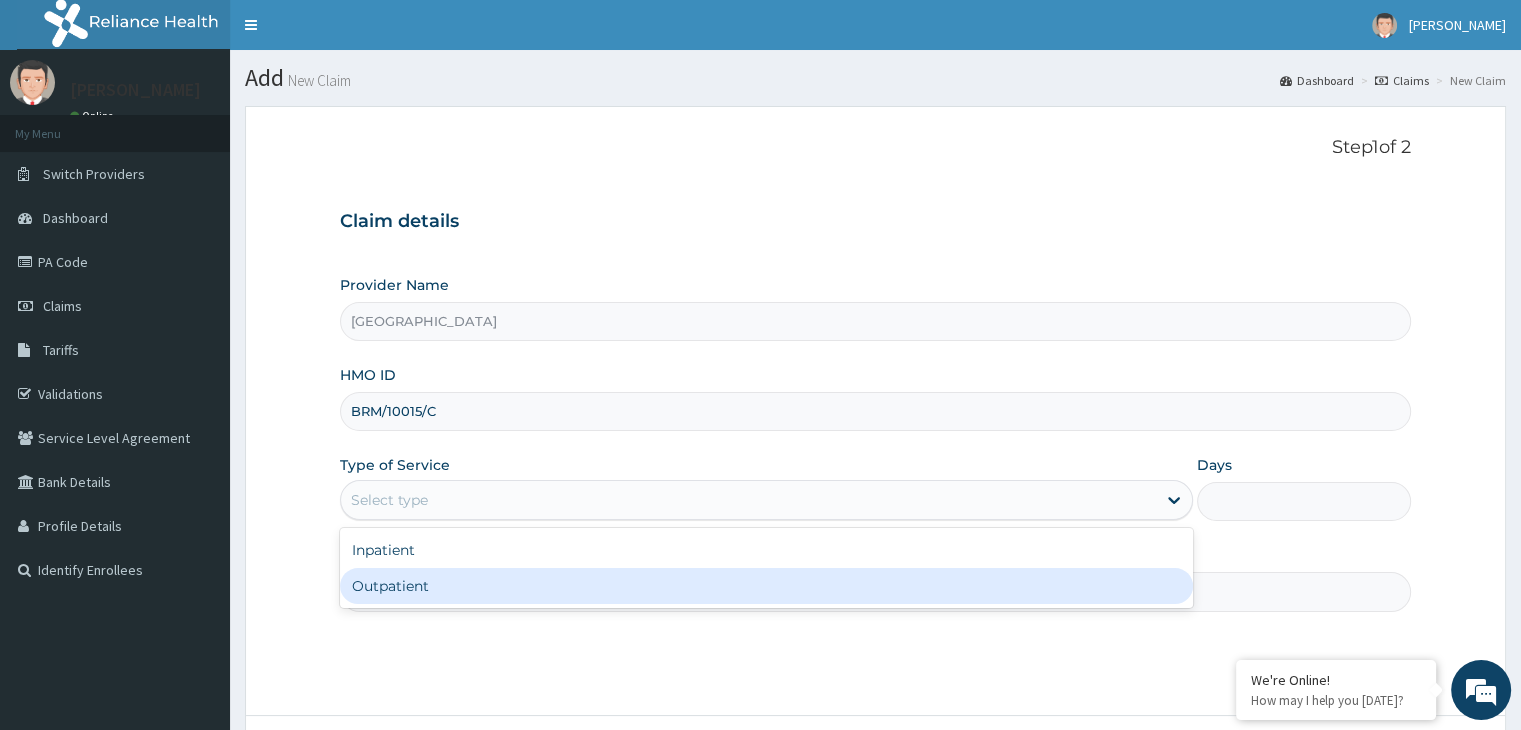 drag, startPoint x: 368, startPoint y: 587, endPoint x: 390, endPoint y: 590, distance: 22.203604 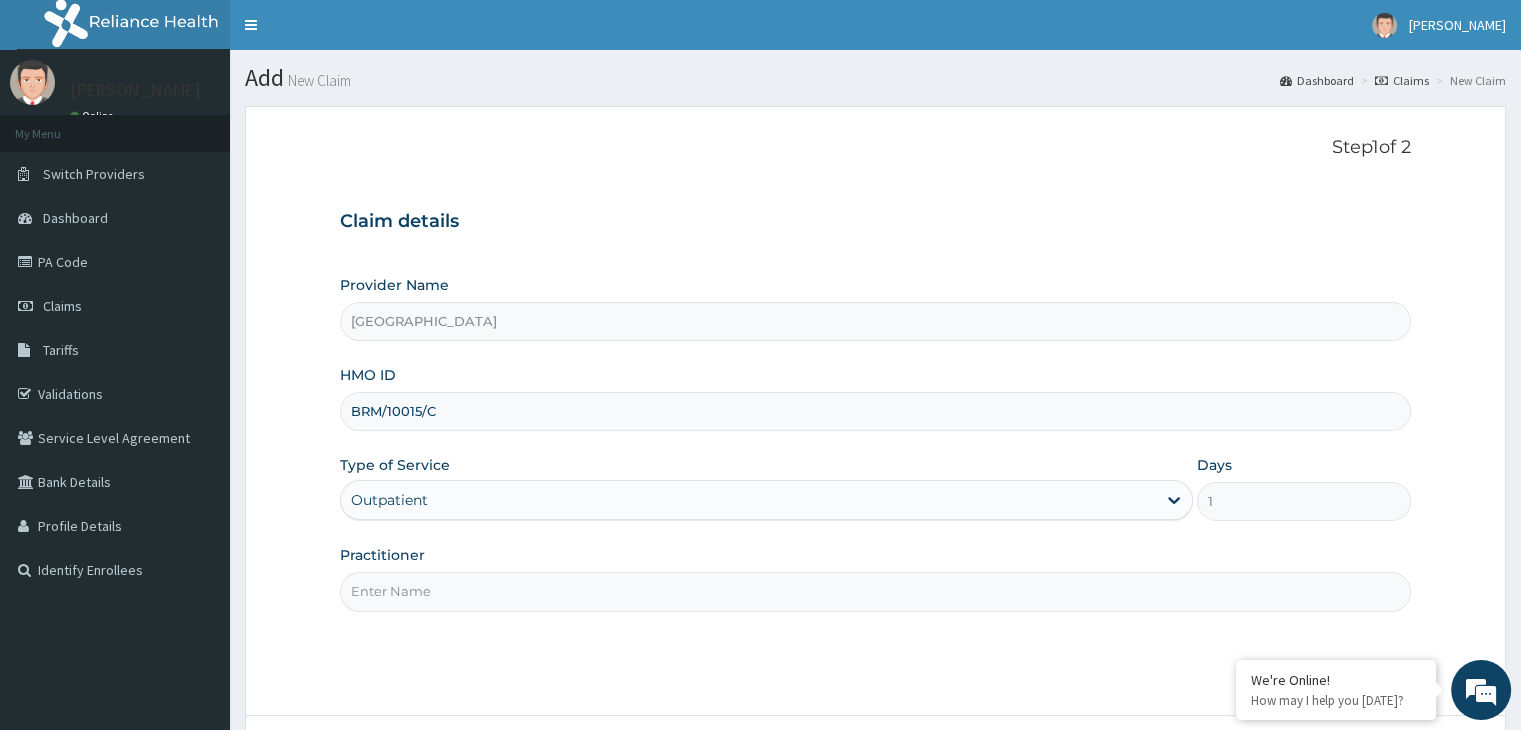 click on "Practitioner" at bounding box center (875, 591) 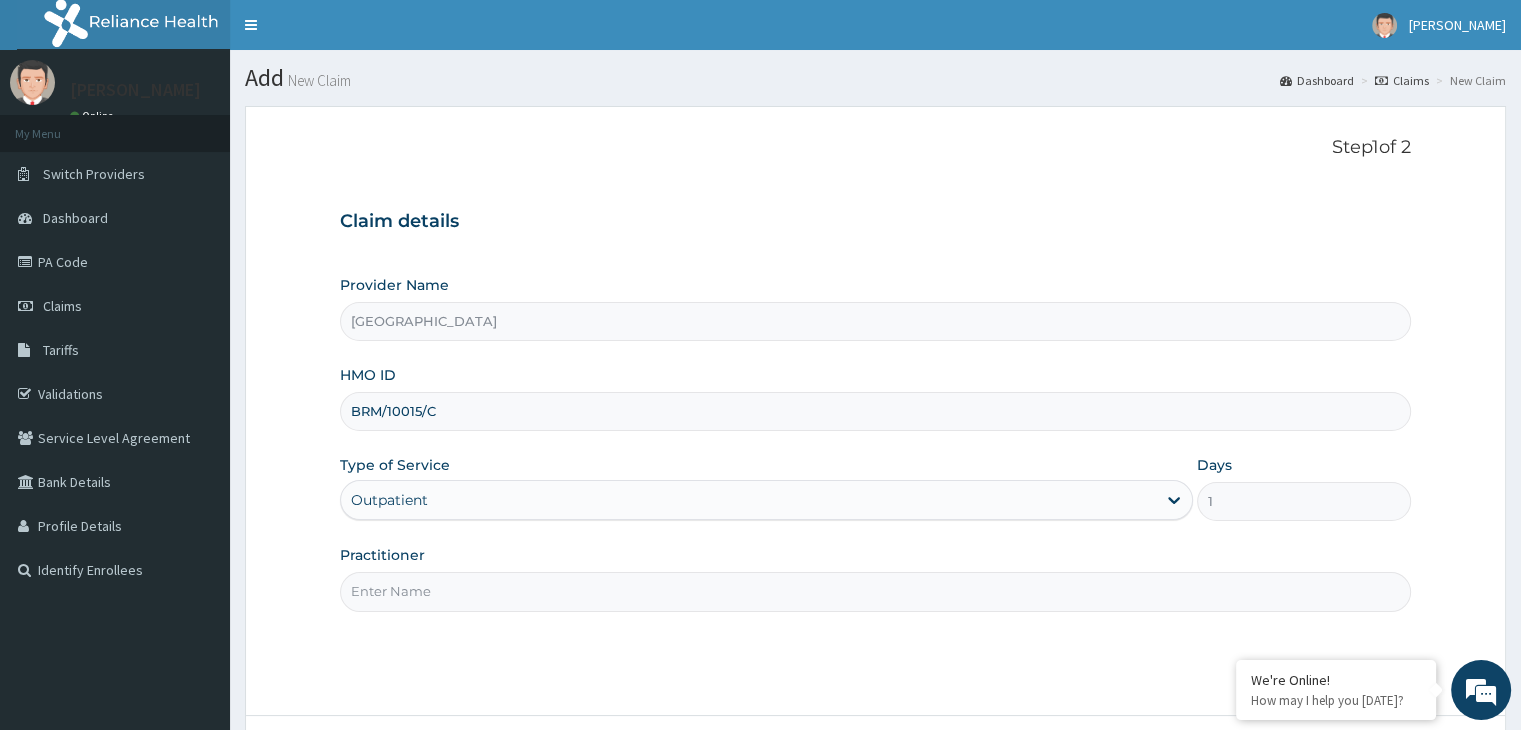 scroll, scrollTop: 0, scrollLeft: 0, axis: both 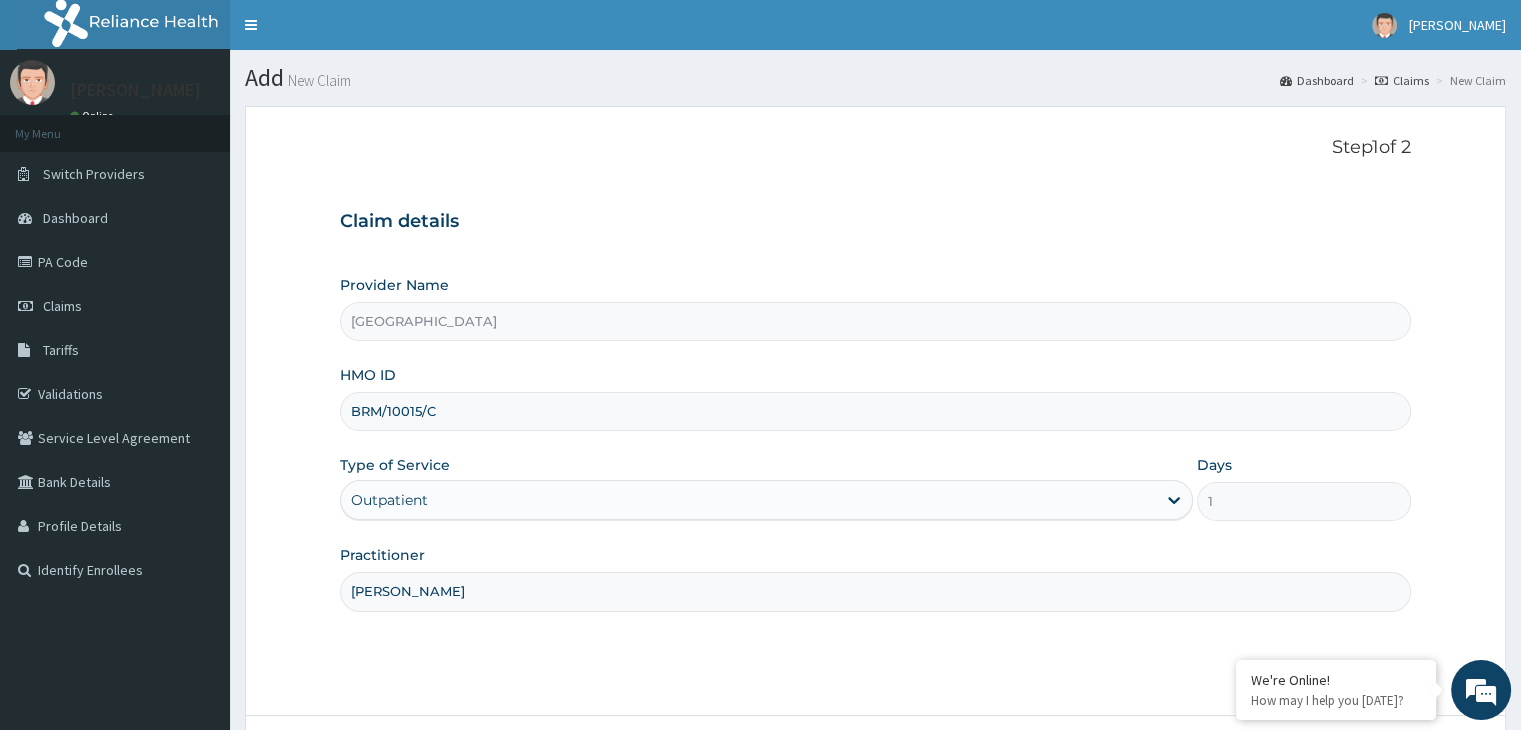 type on "DR [PERSON_NAME]" 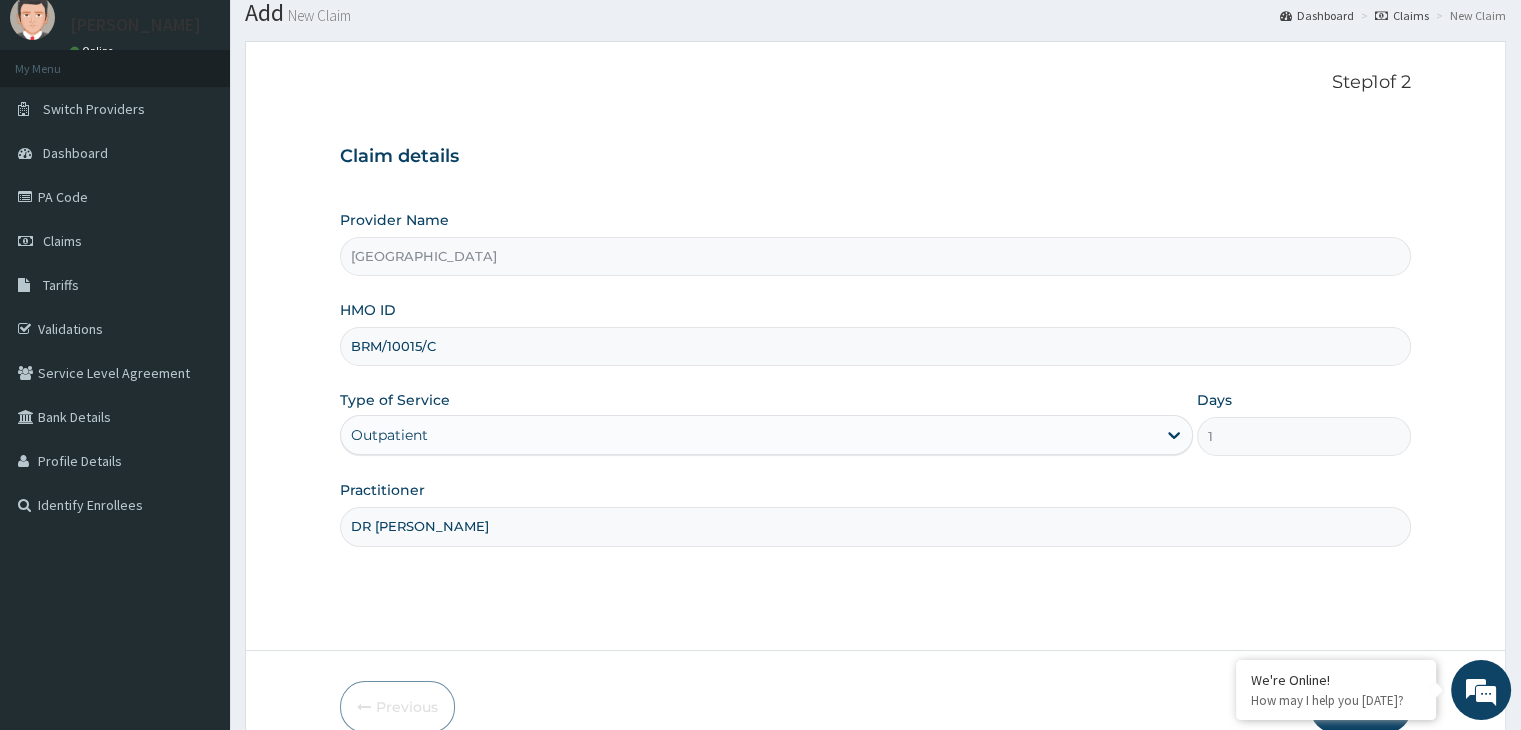 scroll, scrollTop: 164, scrollLeft: 0, axis: vertical 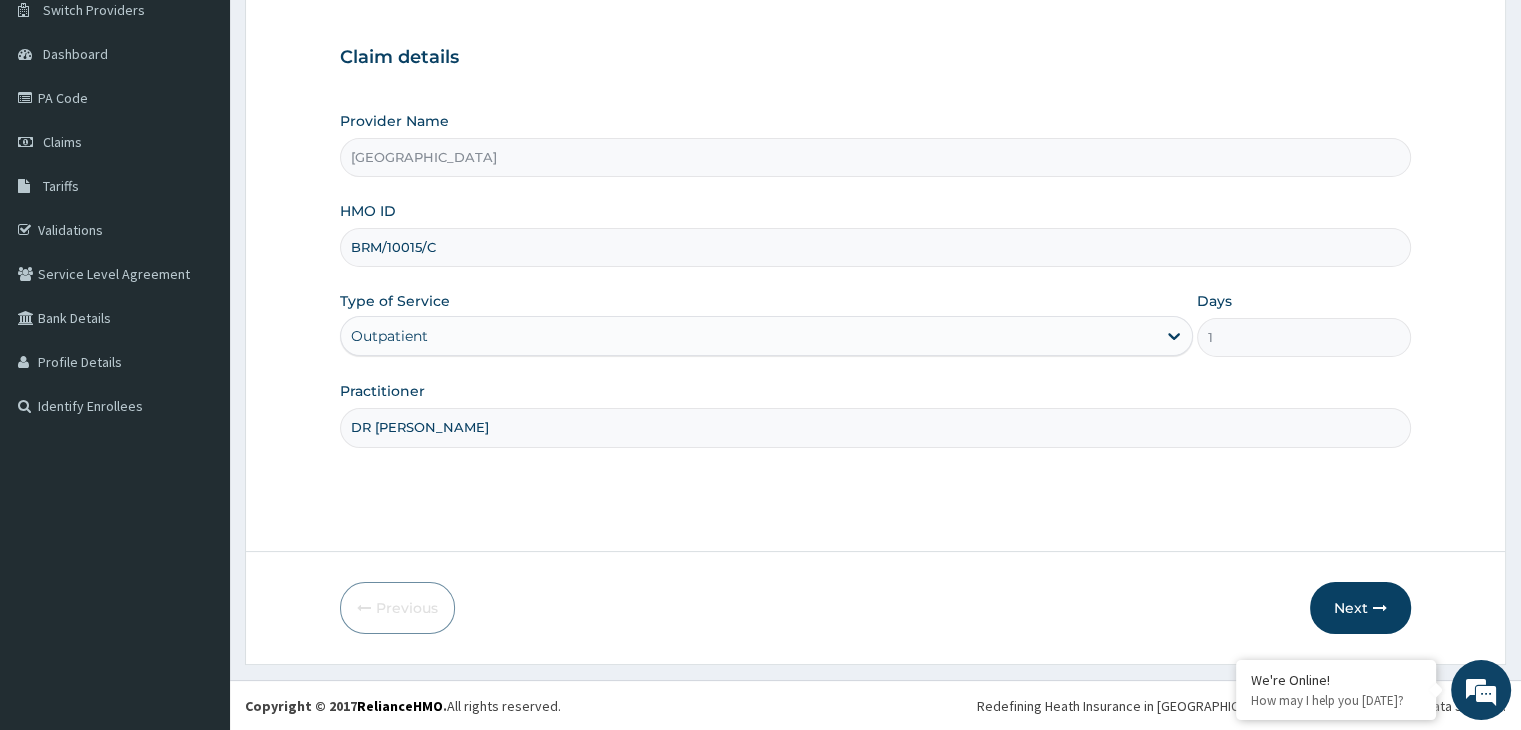 click on "HMO ID BRM/10015/C" at bounding box center (875, 234) 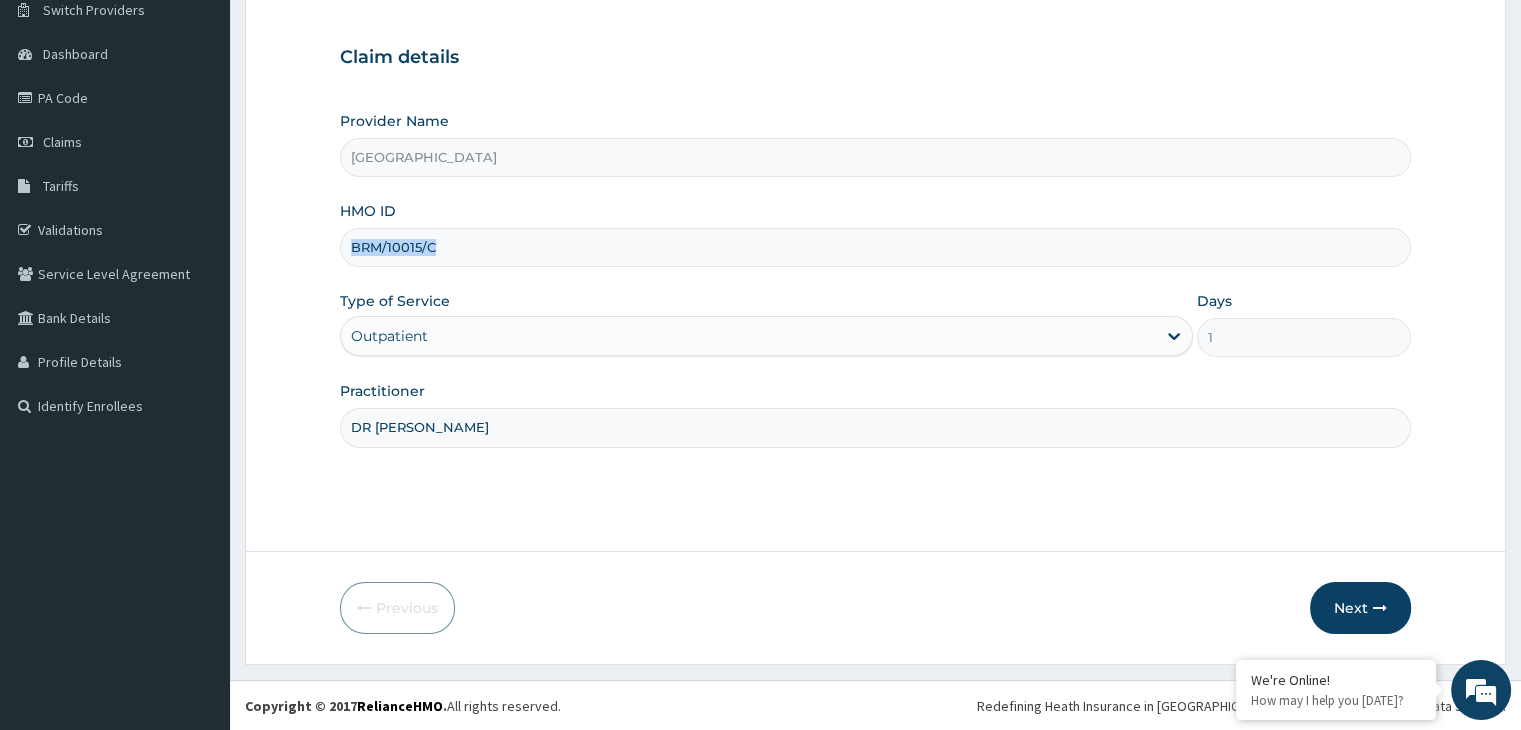 click on "HMO ID BRM/10015/C" at bounding box center [875, 234] 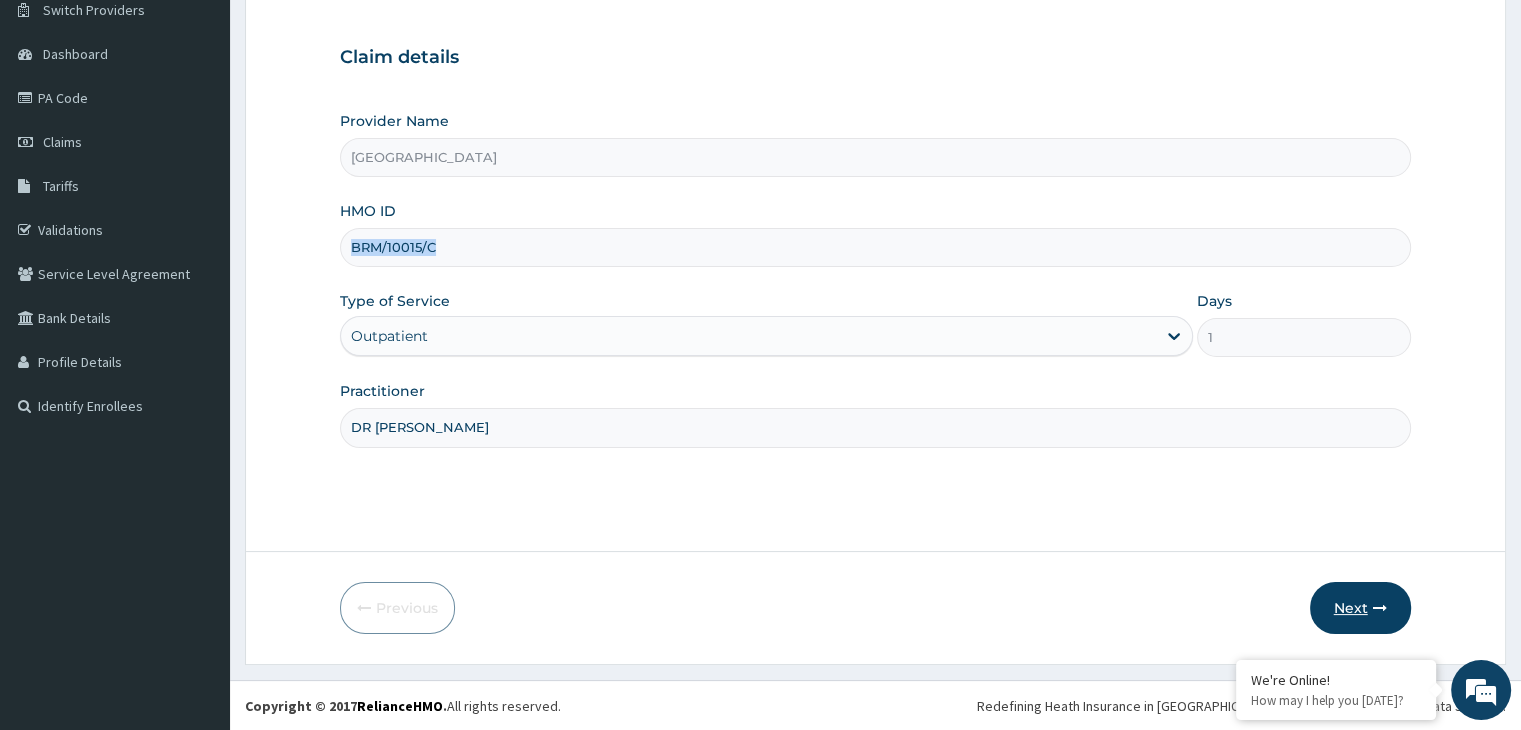 click on "Next" at bounding box center [1360, 608] 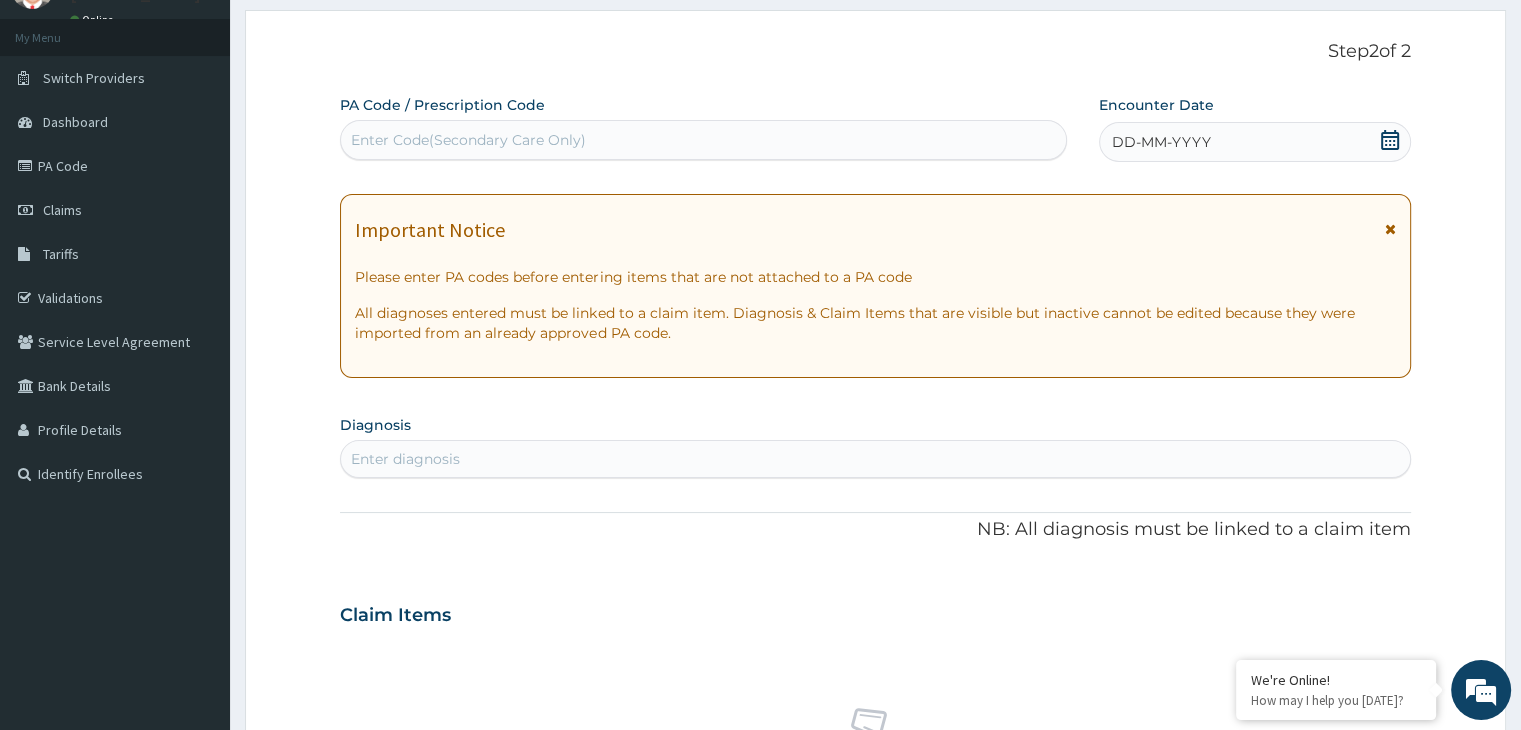 scroll, scrollTop: 0, scrollLeft: 0, axis: both 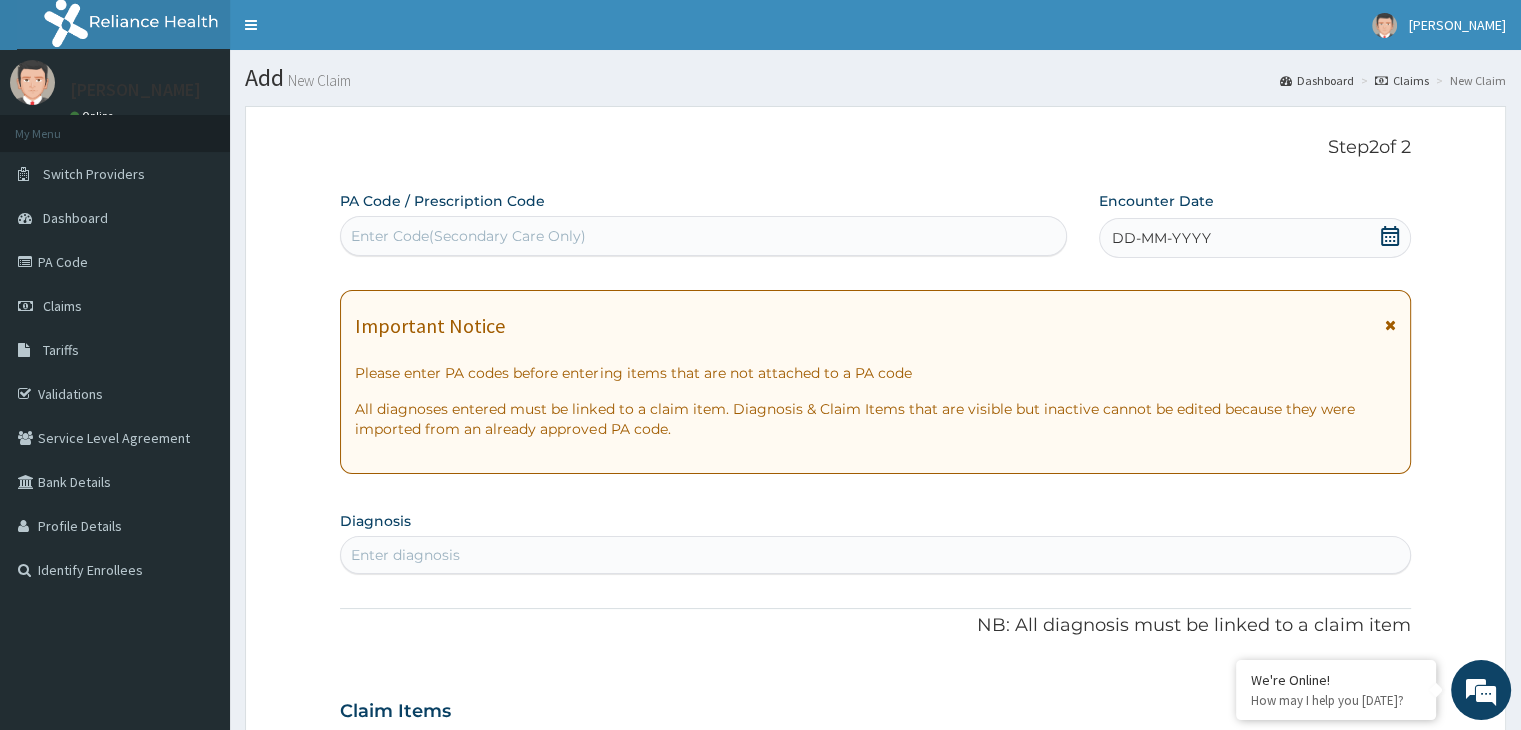 click on "Enter Code(Secondary Care Only)" at bounding box center (703, 236) 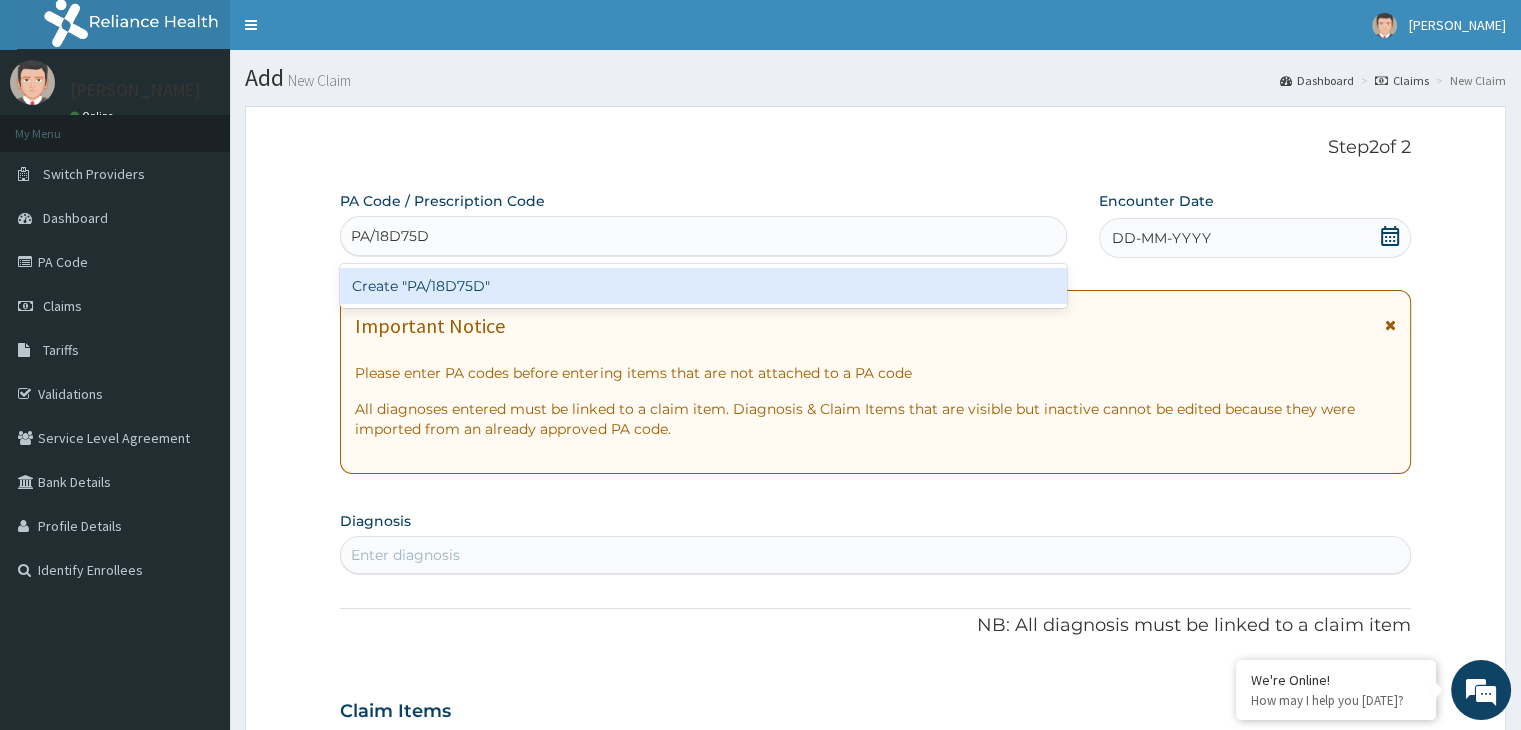 click on "Create "PA/18D75D"" at bounding box center (703, 286) 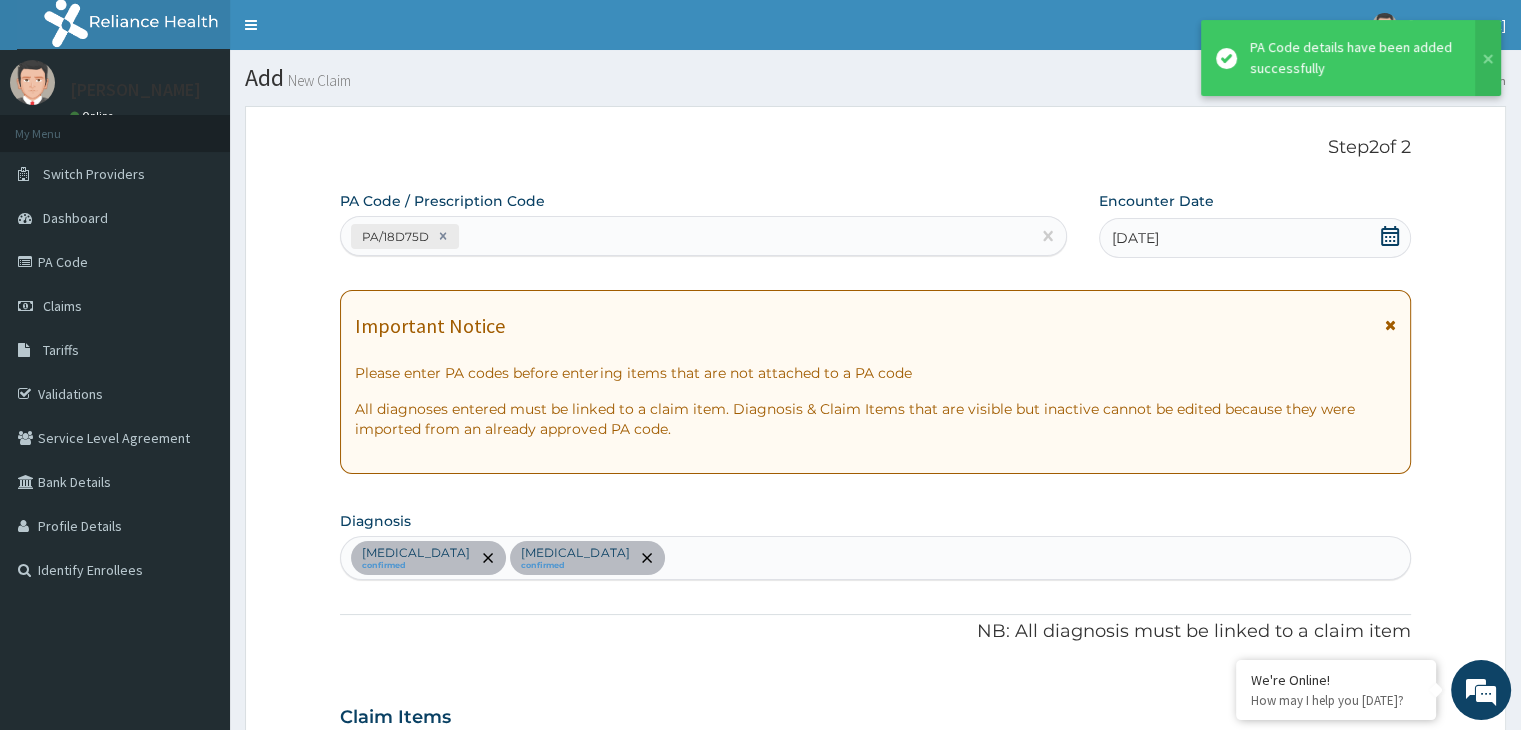 scroll, scrollTop: 740, scrollLeft: 0, axis: vertical 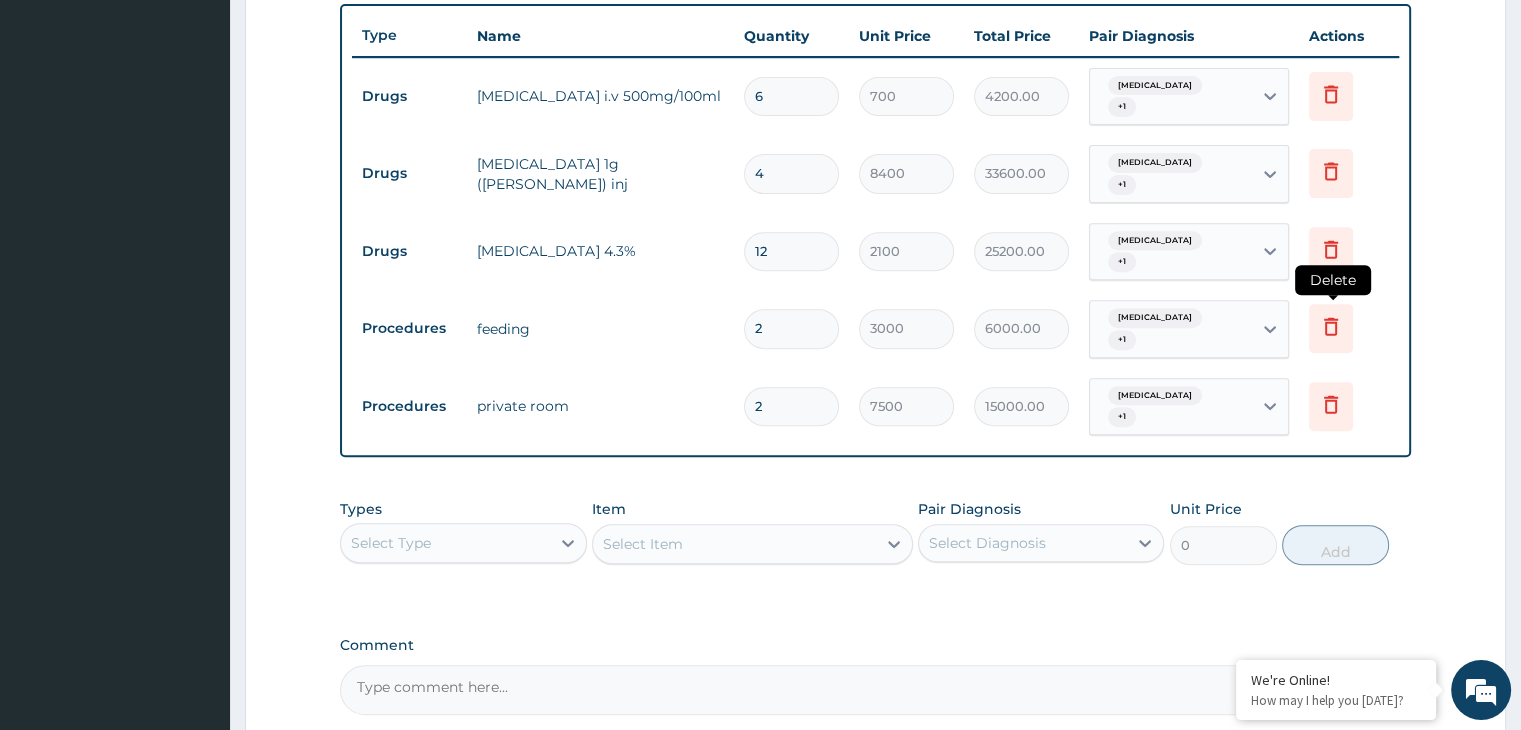 click 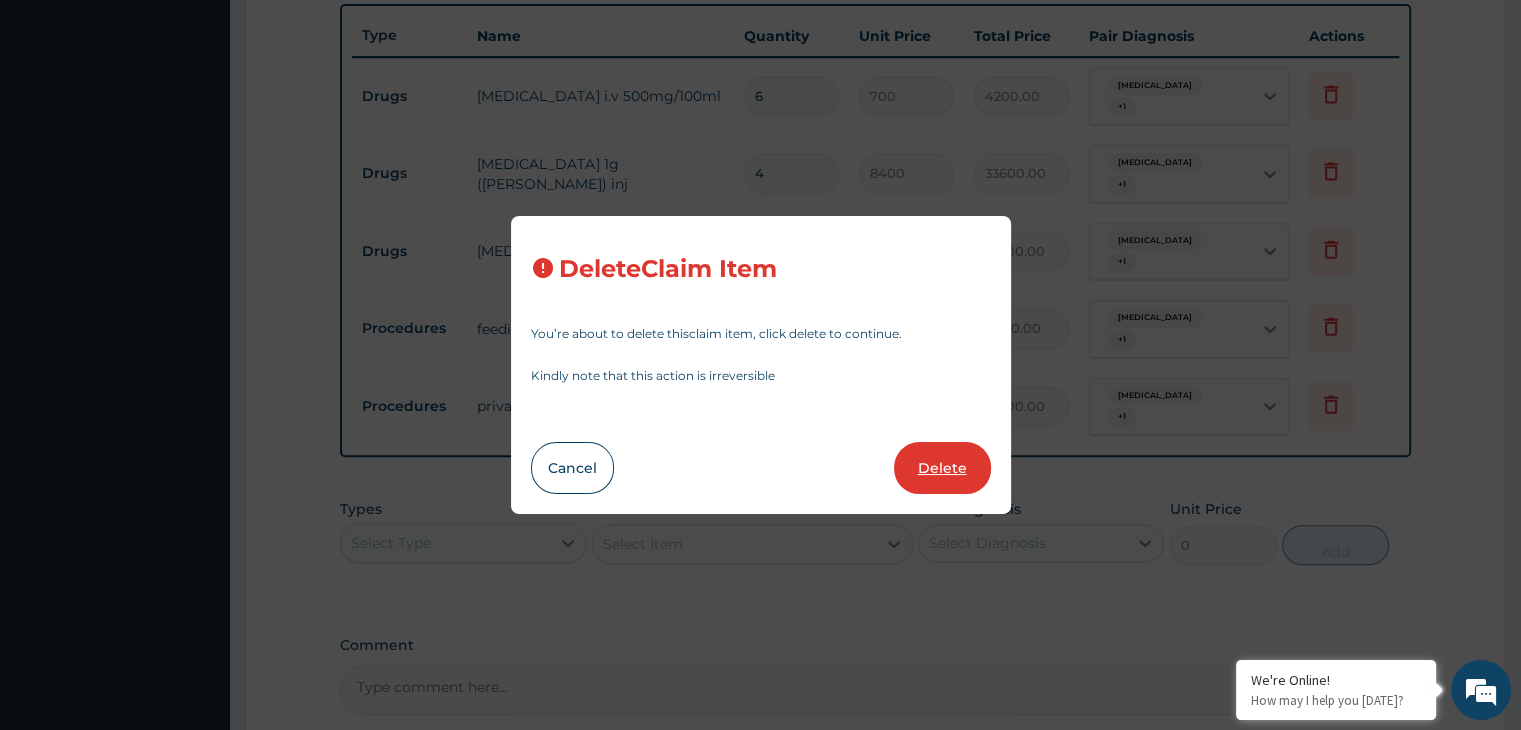 click on "Delete" at bounding box center (942, 468) 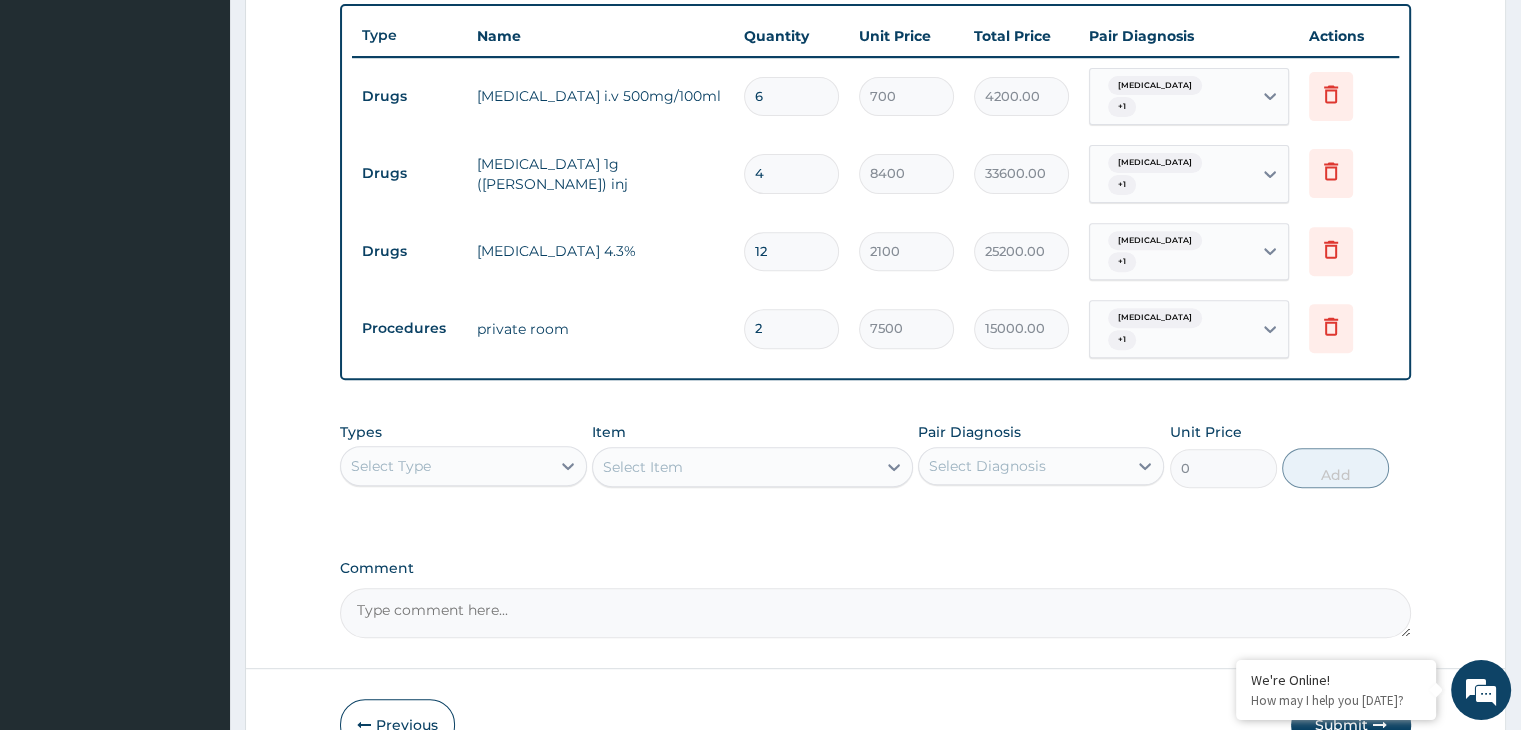 click on "Select Item" at bounding box center (752, 467) 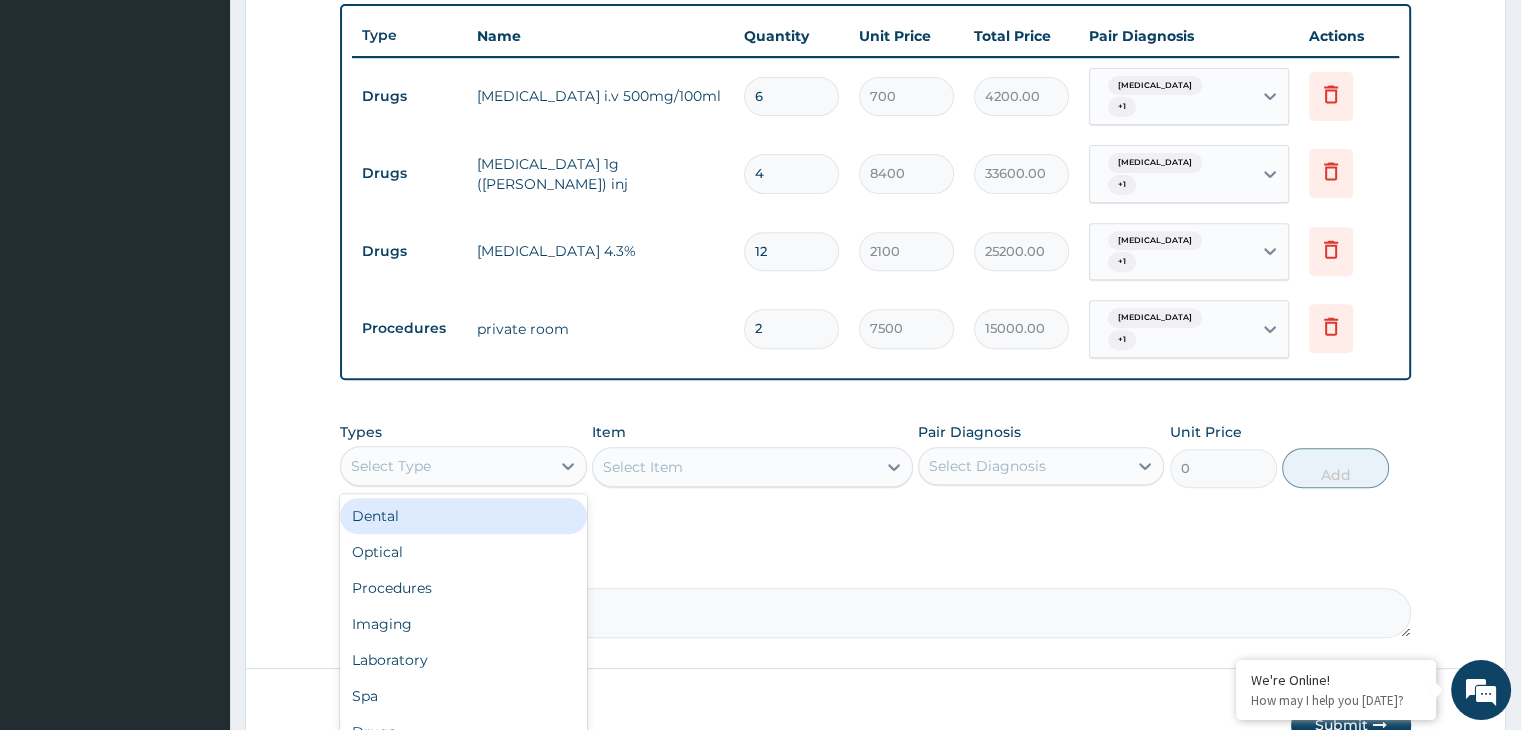 click on "Select Type" at bounding box center (463, 466) 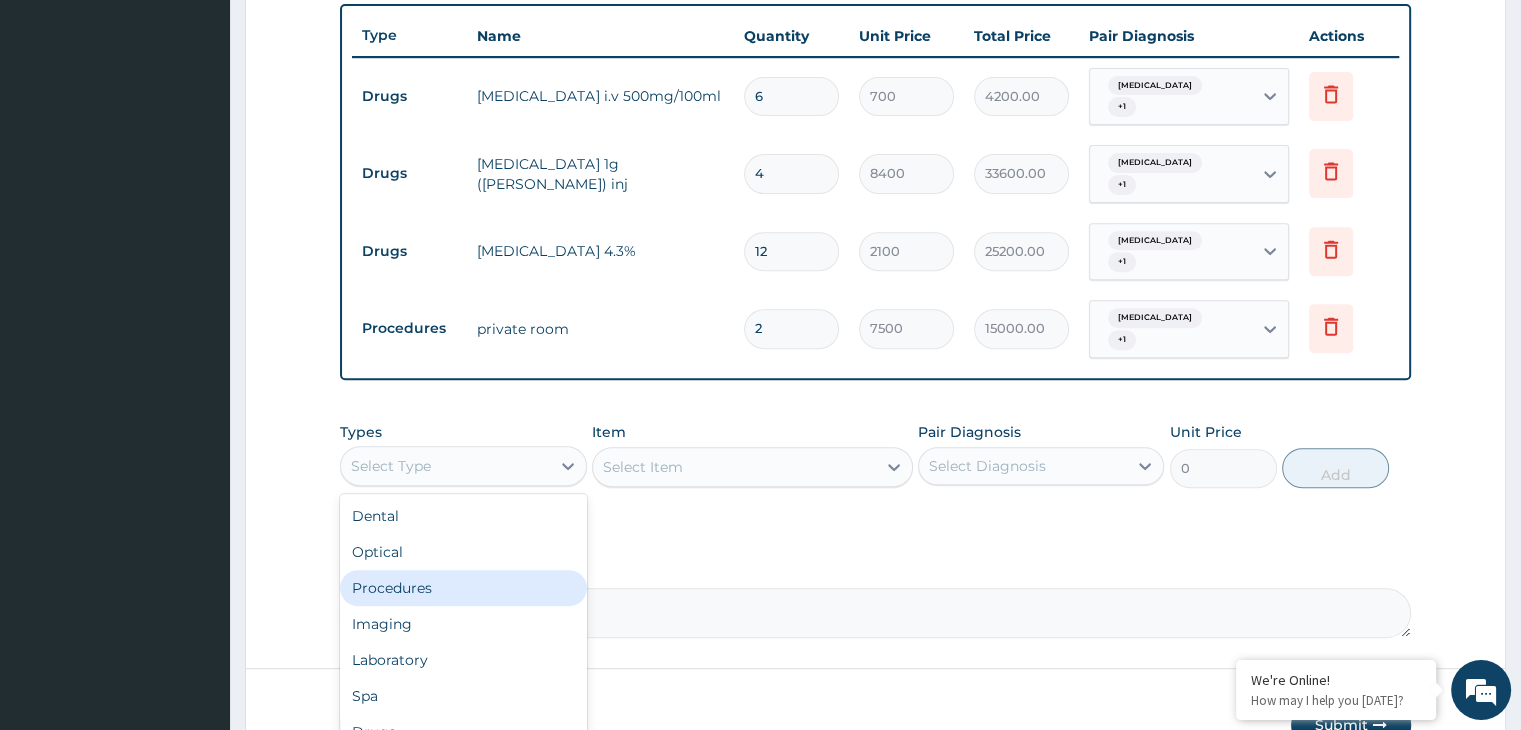 click on "Procedures" at bounding box center [463, 588] 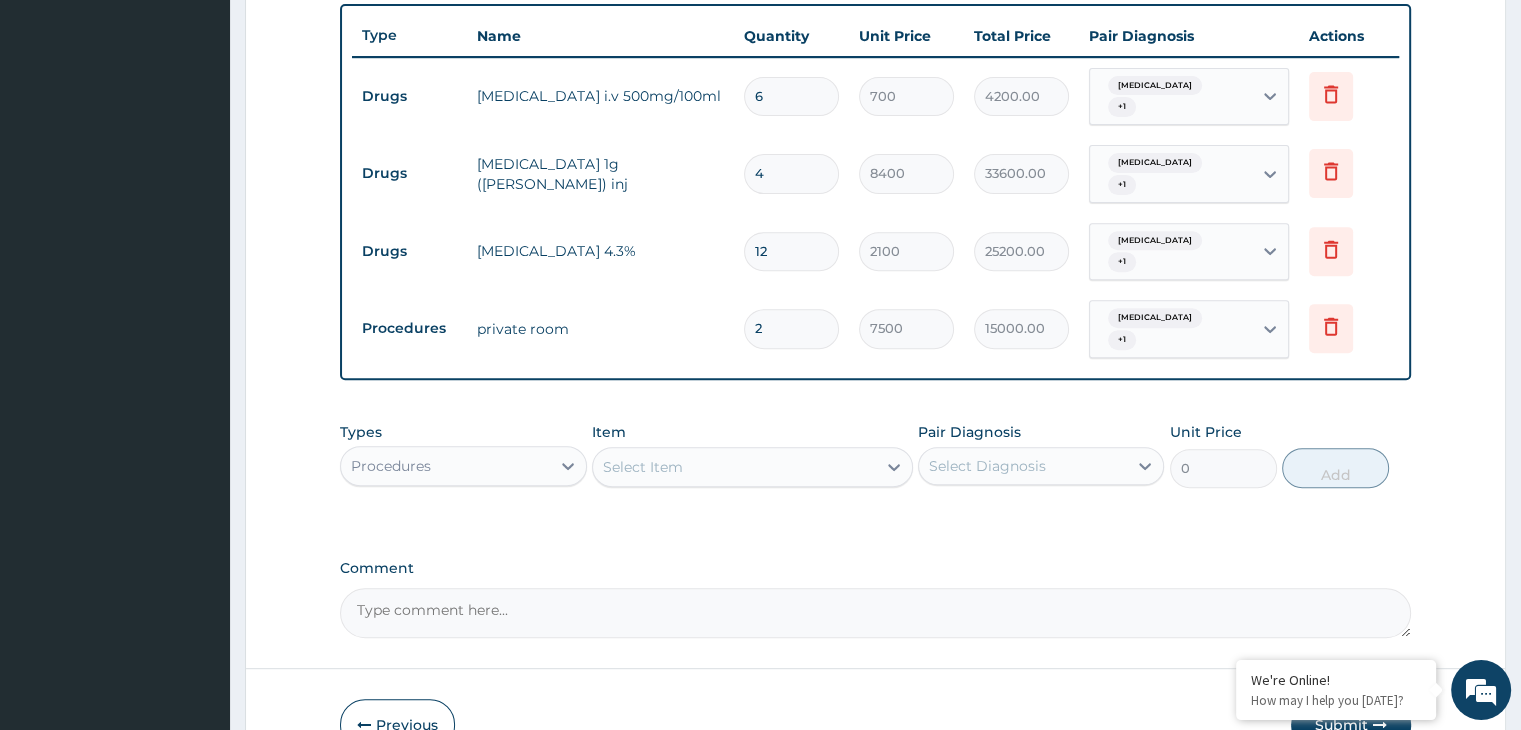 click on "PA Code / Prescription Code PA/18D75D Encounter Date [DATE] Important Notice Please enter PA codes before entering items that are not attached to a PA code   All diagnoses entered must be linked to a claim item. Diagnosis & Claim Items that are visible but inactive cannot be edited because they were imported from an already approved PA code. Diagnosis [MEDICAL_DATA] confirmed [MEDICAL_DATA] confirmed NB: All diagnosis must be linked to a claim item Claim Items Type Name Quantity Unit Price Total Price Pair Diagnosis Actions Drugs [MEDICAL_DATA] i.v 500mg/100ml 6 700 4200.00 [MEDICAL_DATA]  + 1 Delete Drugs [MEDICAL_DATA] 1g (rocephine roche) inj 4 8400 33600.00 [MEDICAL_DATA]  + 1 Delete Drugs [MEDICAL_DATA] 4.3% 12 2100 25200.00 [MEDICAL_DATA]  + 1 Delete Procedures private room 2 7500 15000.00 [MEDICAL_DATA]  + 1 Delete Types Procedures Item Select Item Pair Diagnosis Select Diagnosis Unit Price 0 Add Comment" at bounding box center (875, 44) 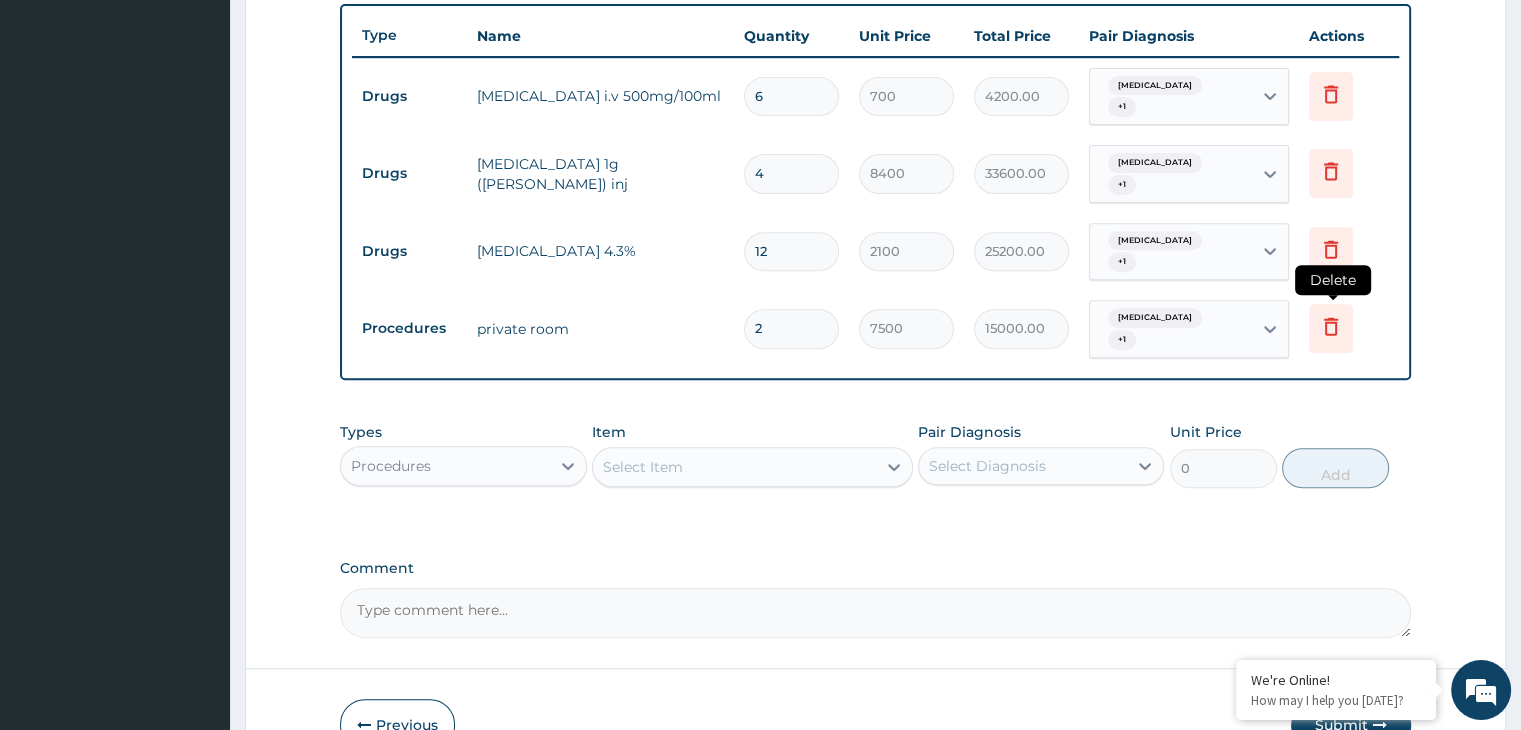 click 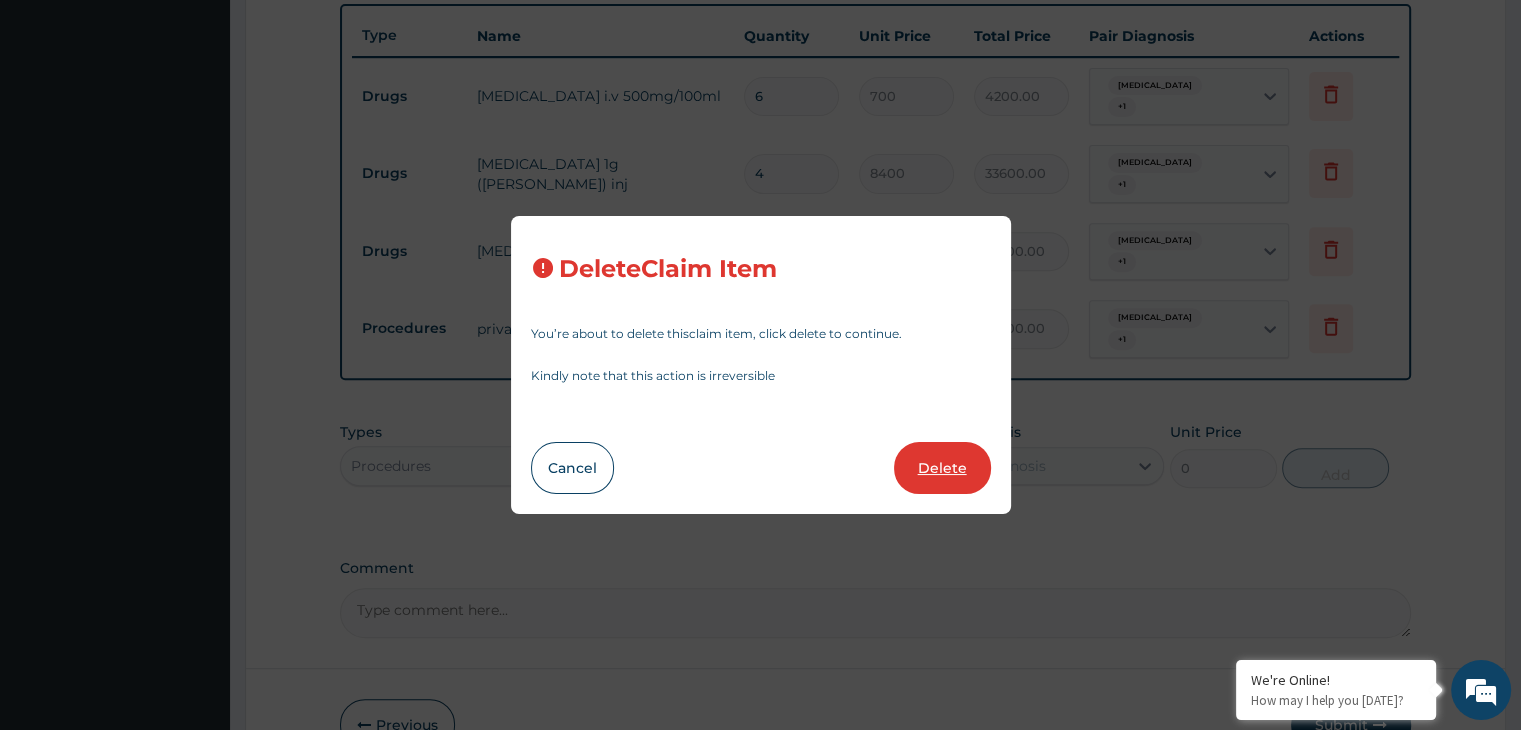 click on "Delete" at bounding box center [942, 468] 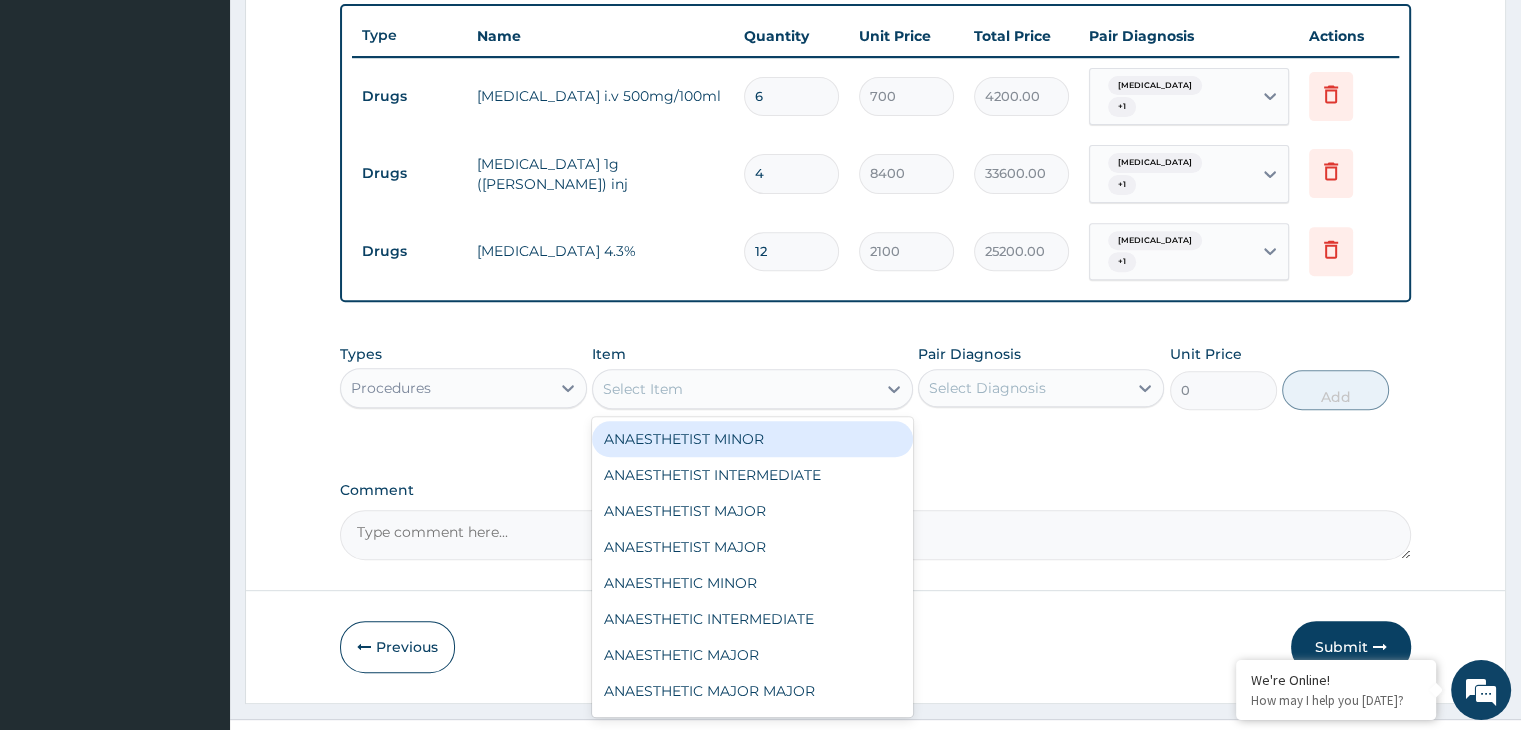 click on "Select Item" at bounding box center [734, 389] 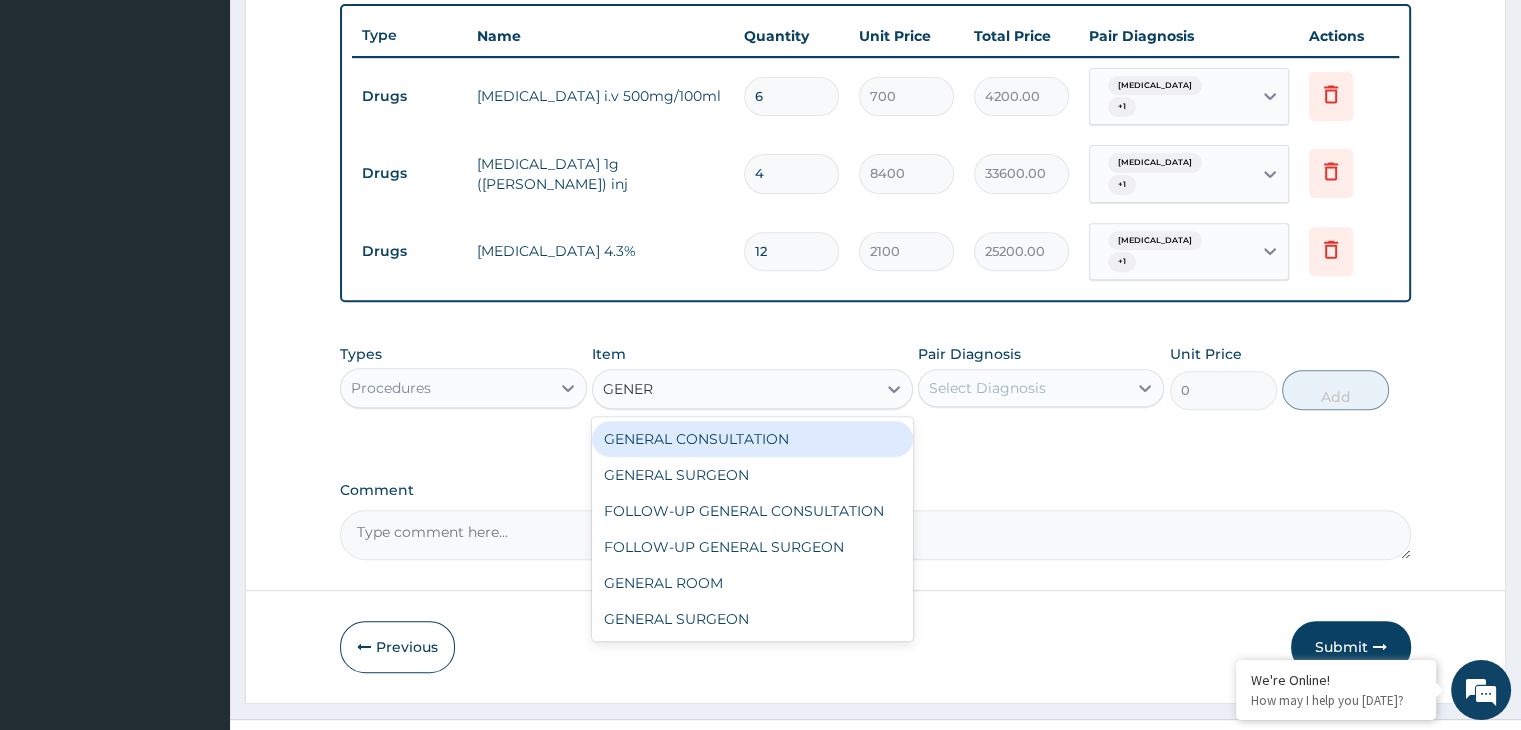 type on "GENERA" 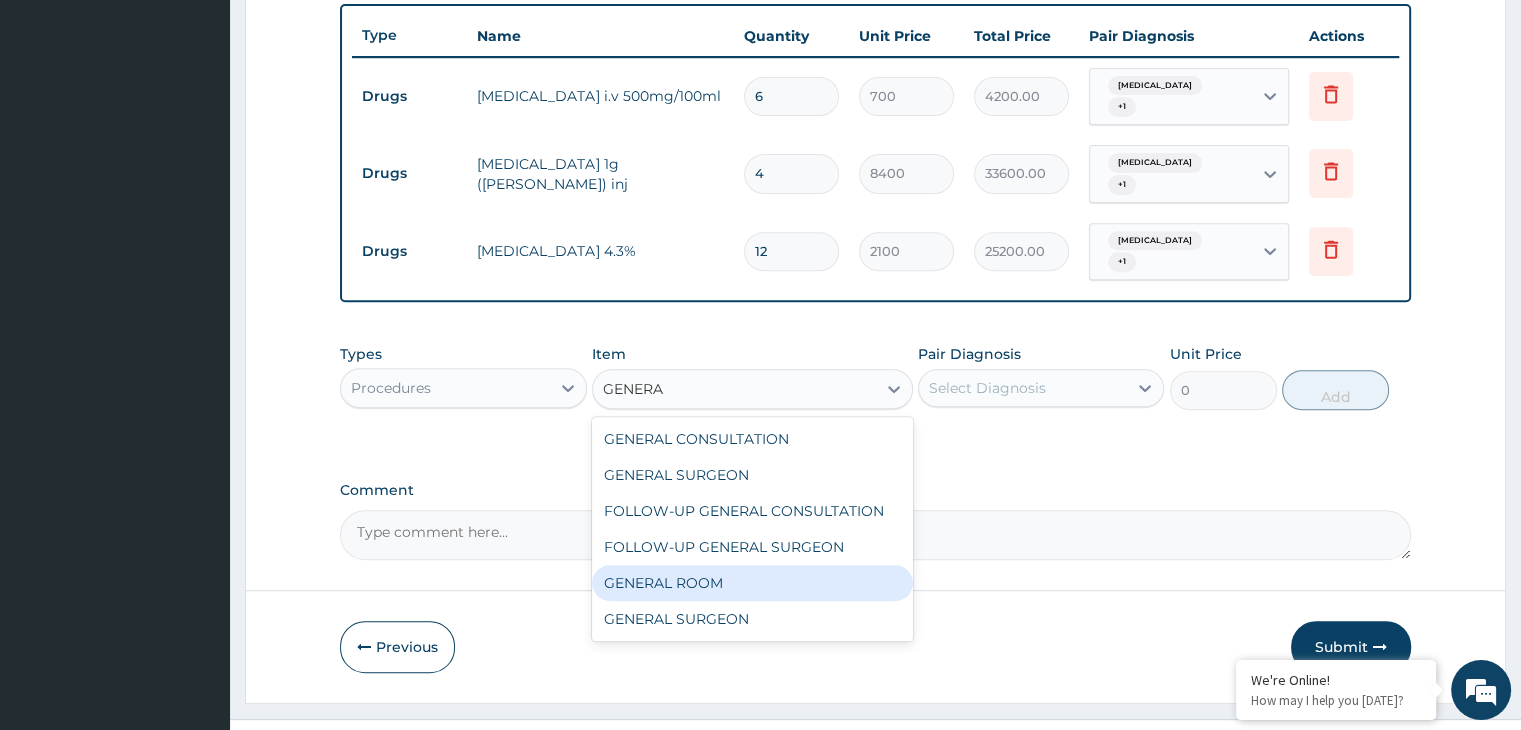 type 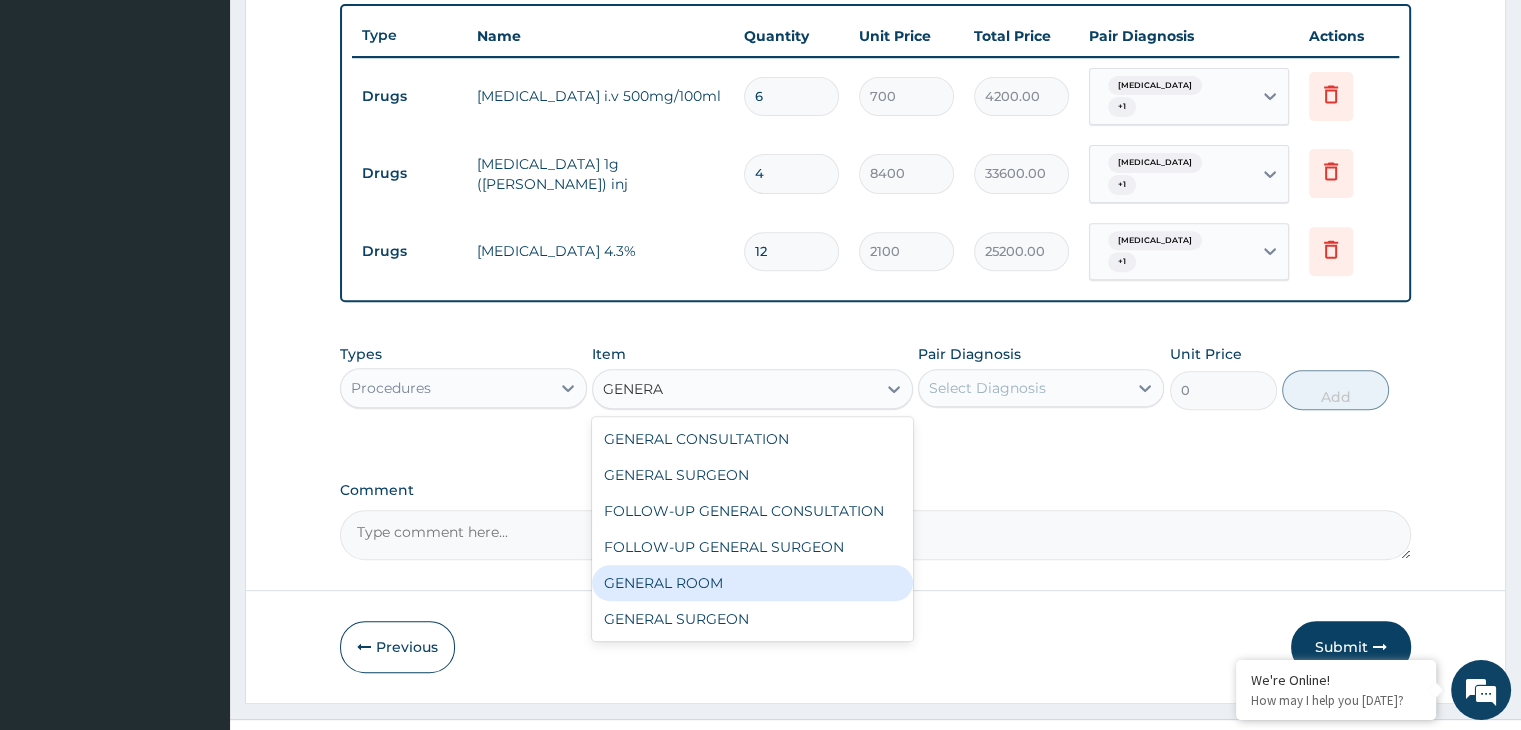 type on "5000" 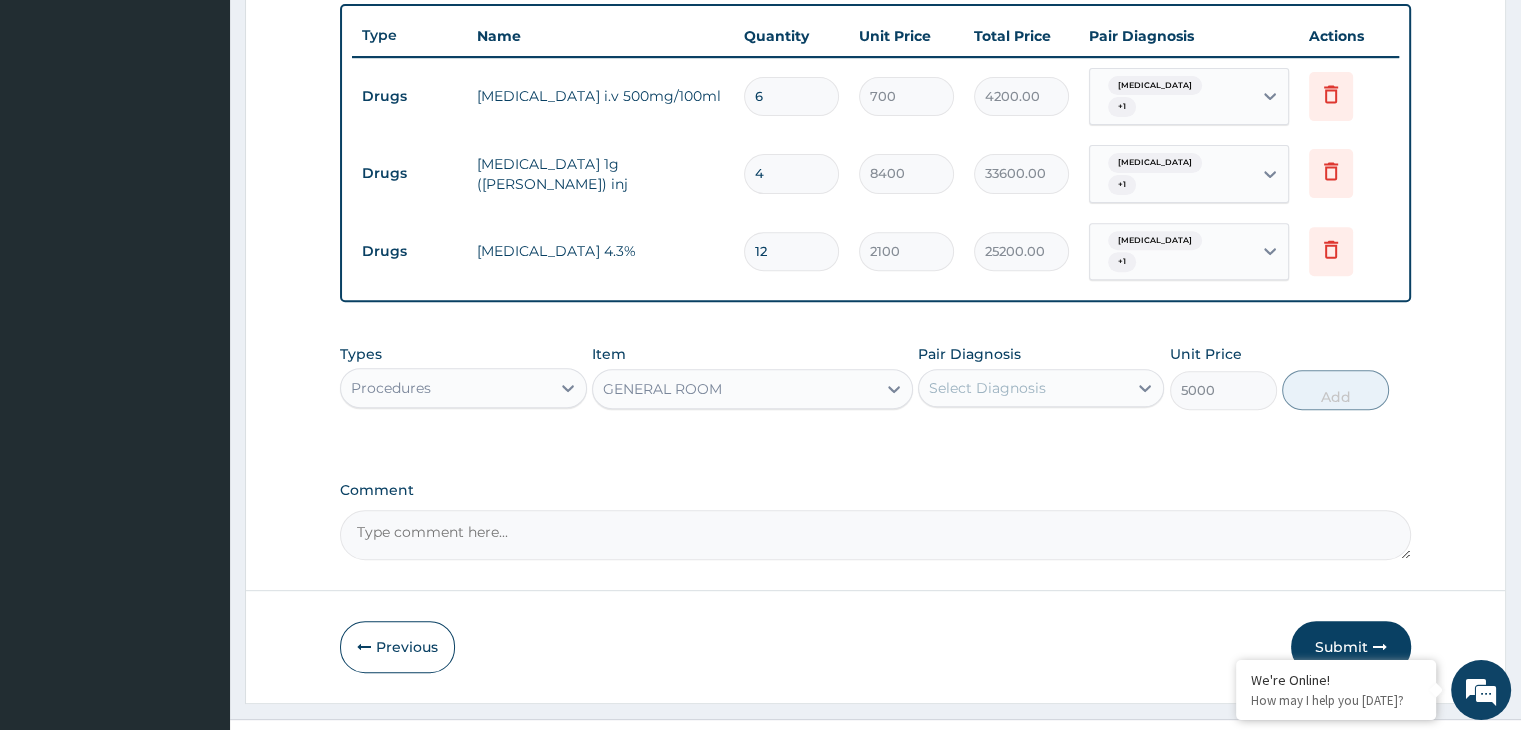 click on "Types Procedures Item GENERAL ROOM Pair Diagnosis Select Diagnosis Unit Price 5000 Add" at bounding box center [875, 377] 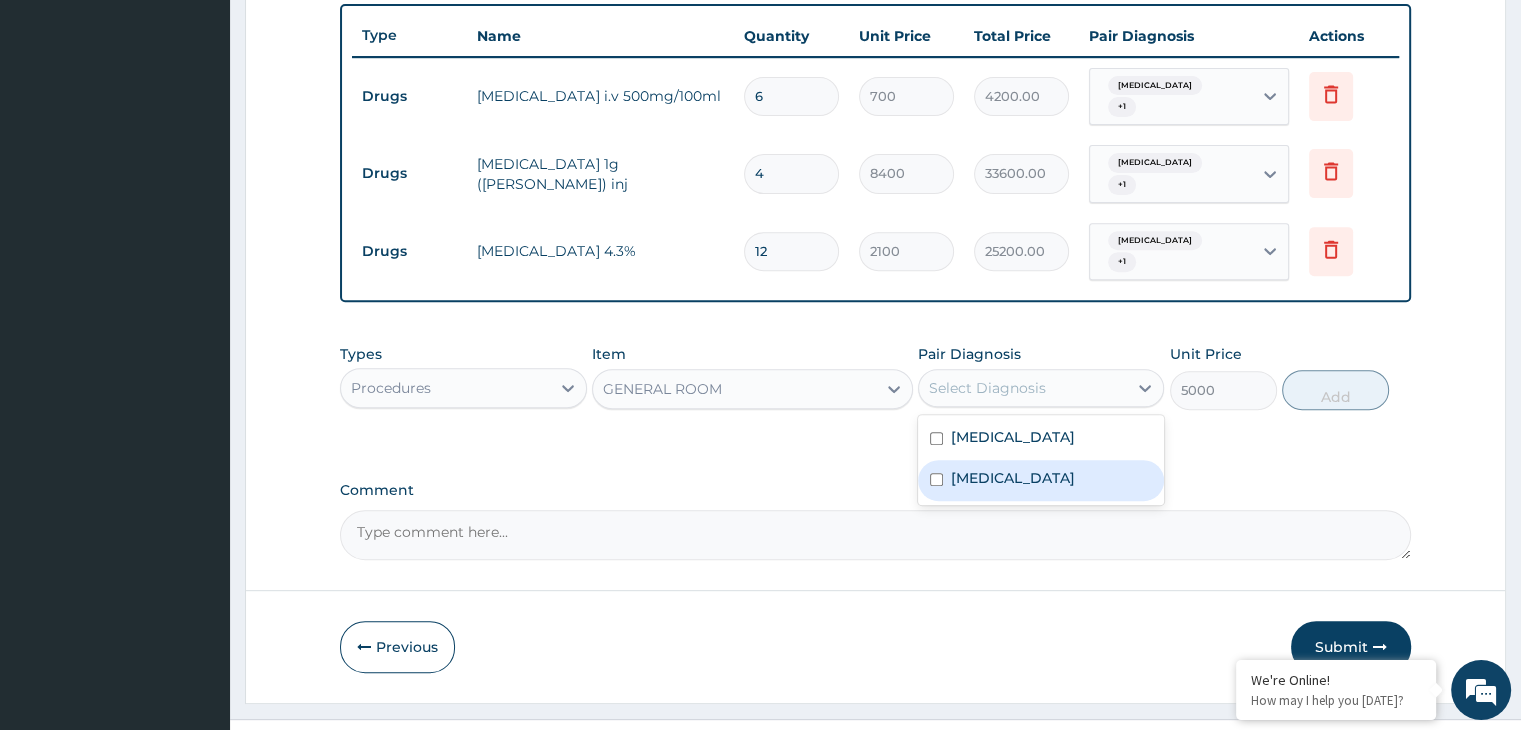 click on "Sepsis" at bounding box center (1041, 480) 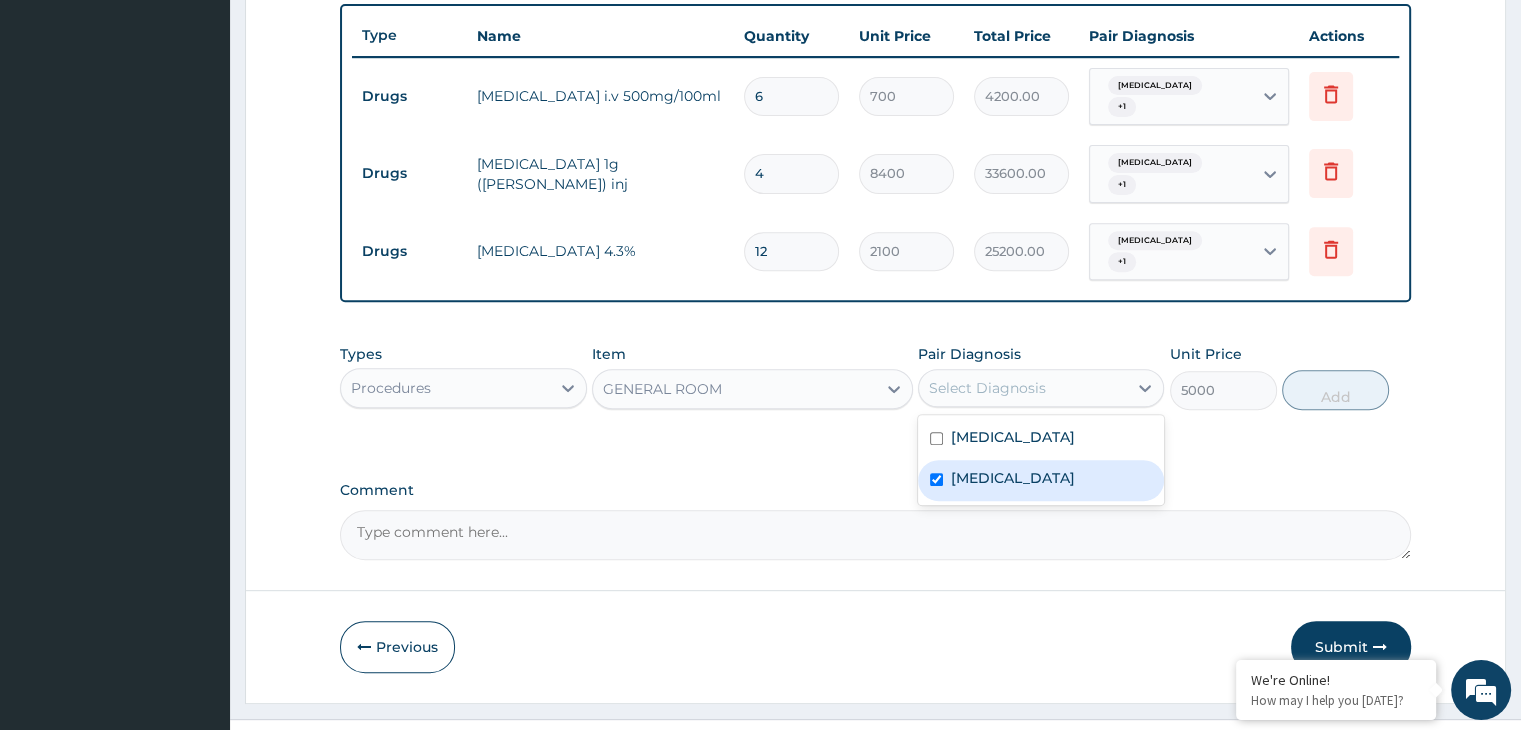 checkbox on "true" 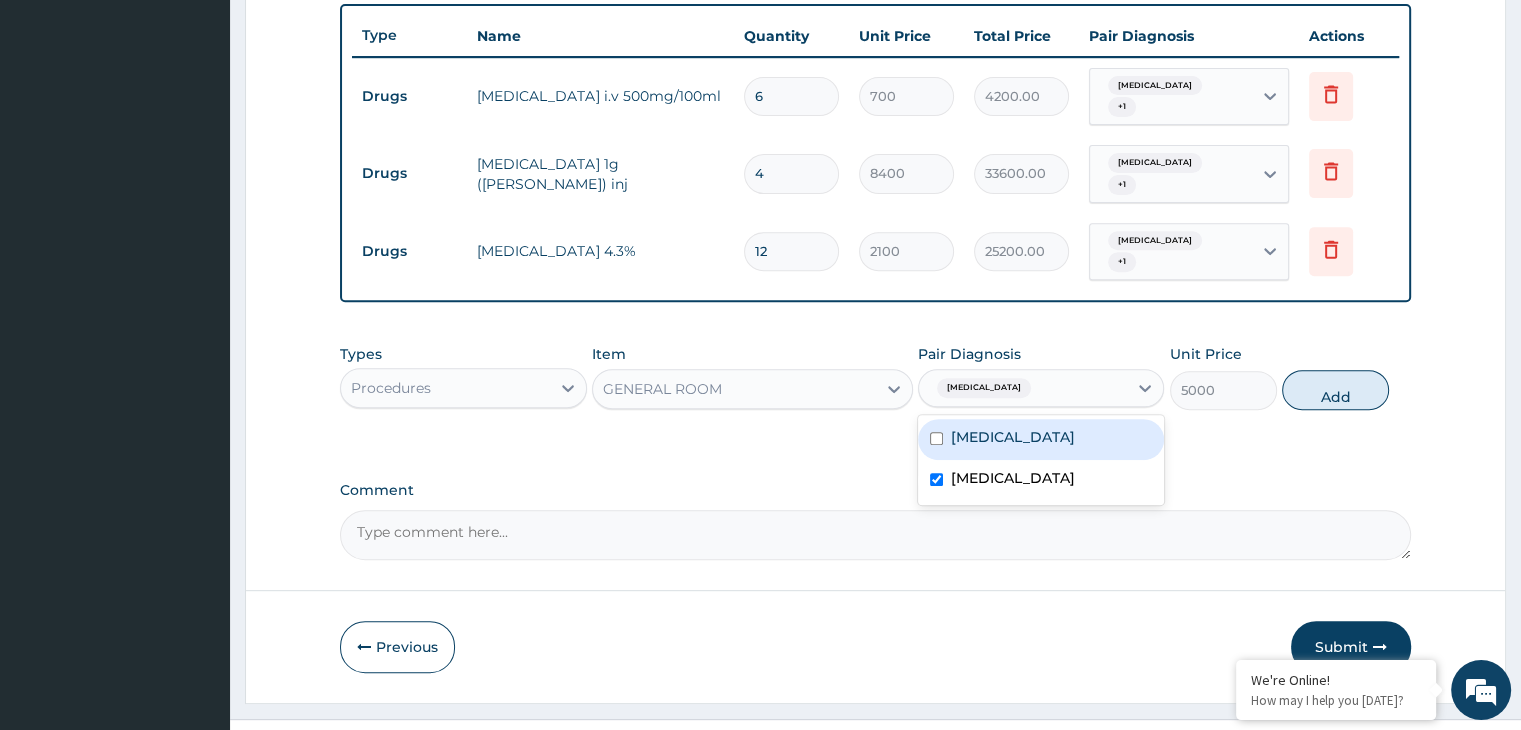 click on "Malaria" at bounding box center (1041, 439) 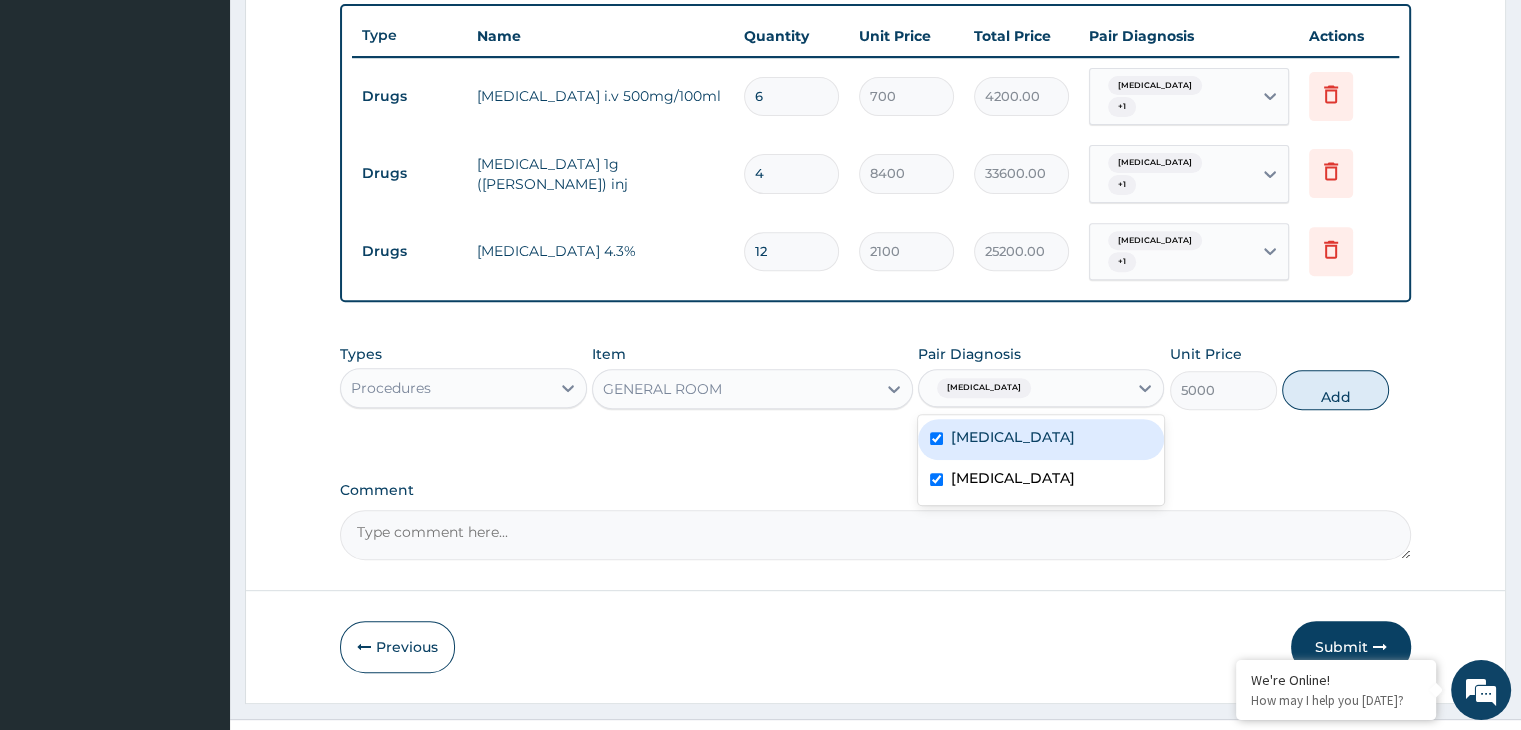 checkbox on "true" 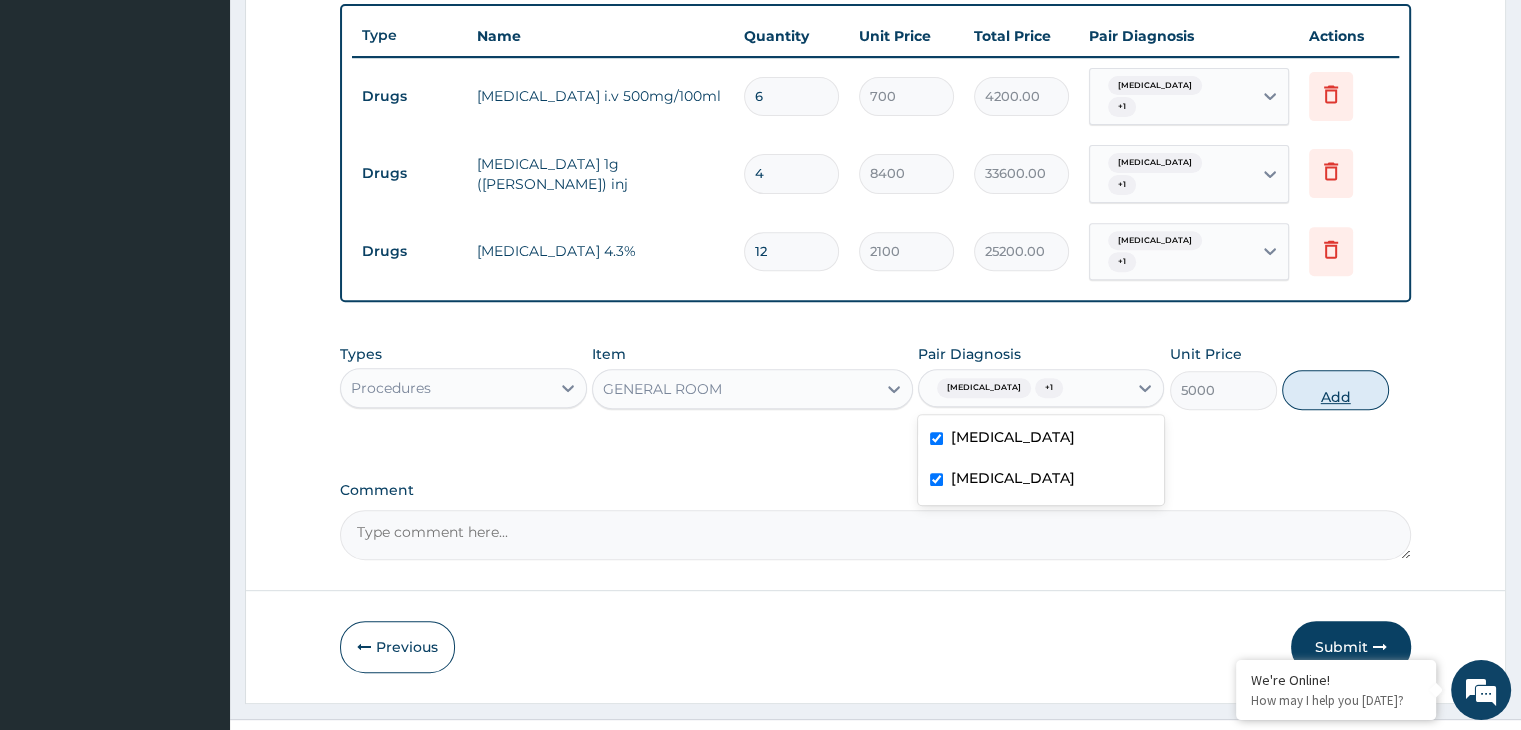 click on "Add" at bounding box center (1335, 390) 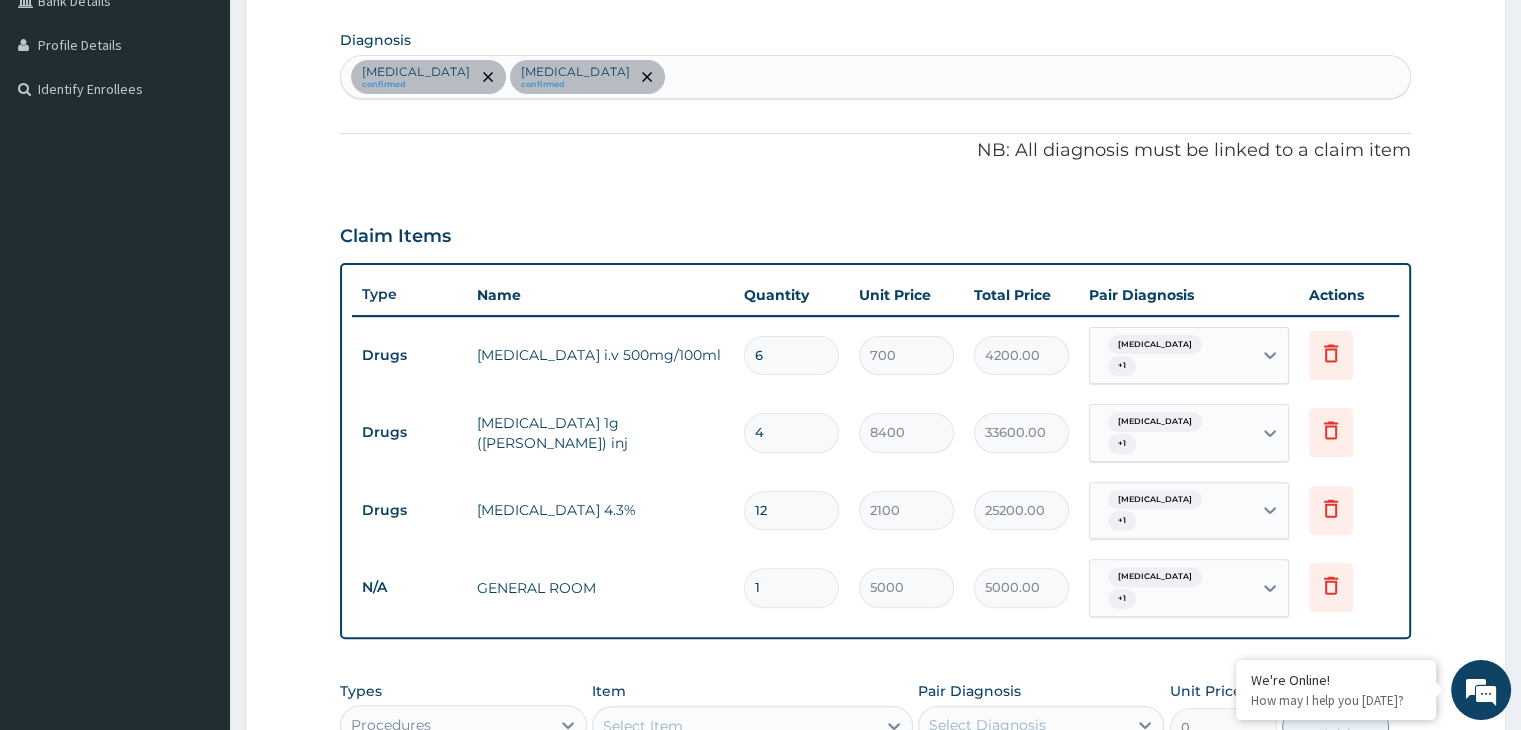 scroll, scrollTop: 640, scrollLeft: 0, axis: vertical 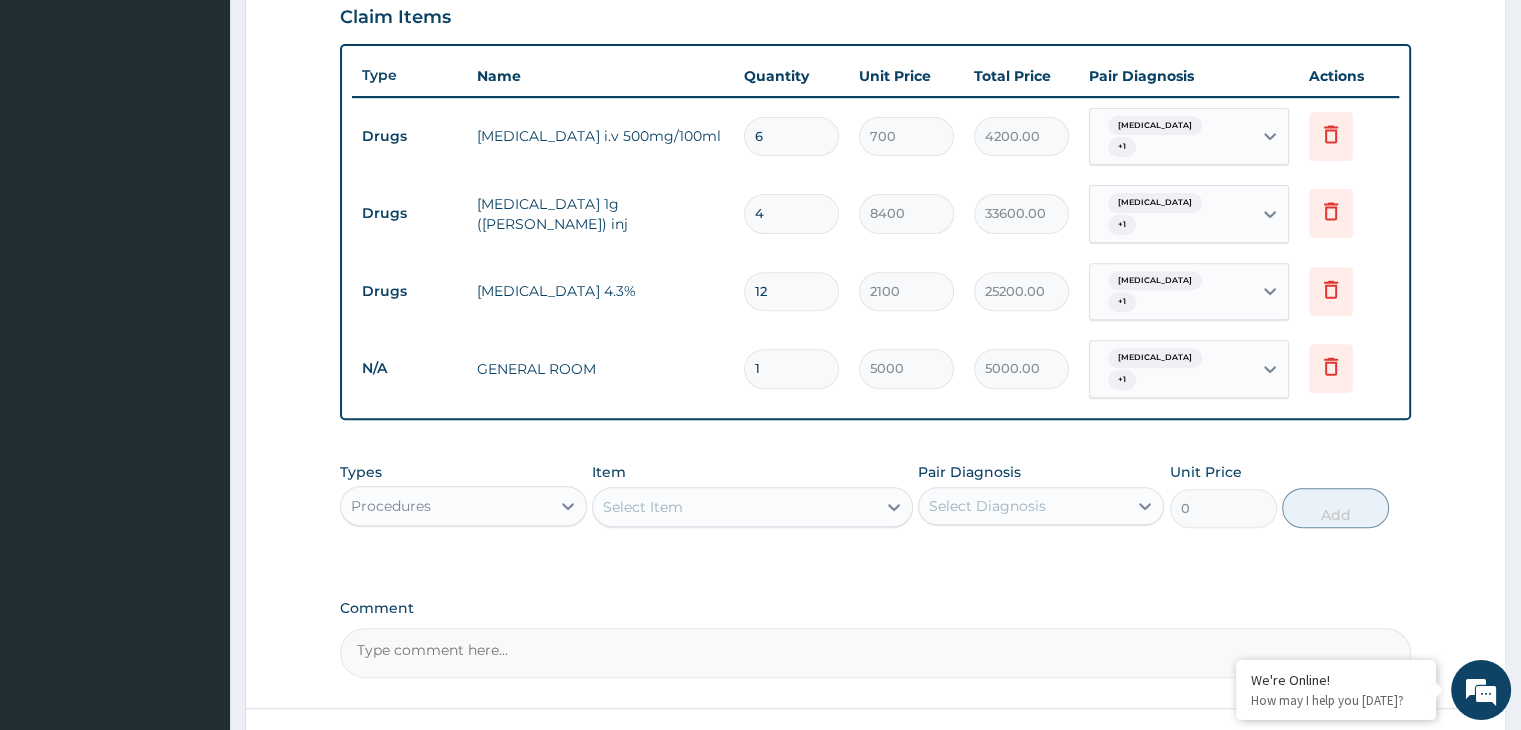 click on "Select Item" at bounding box center (734, 507) 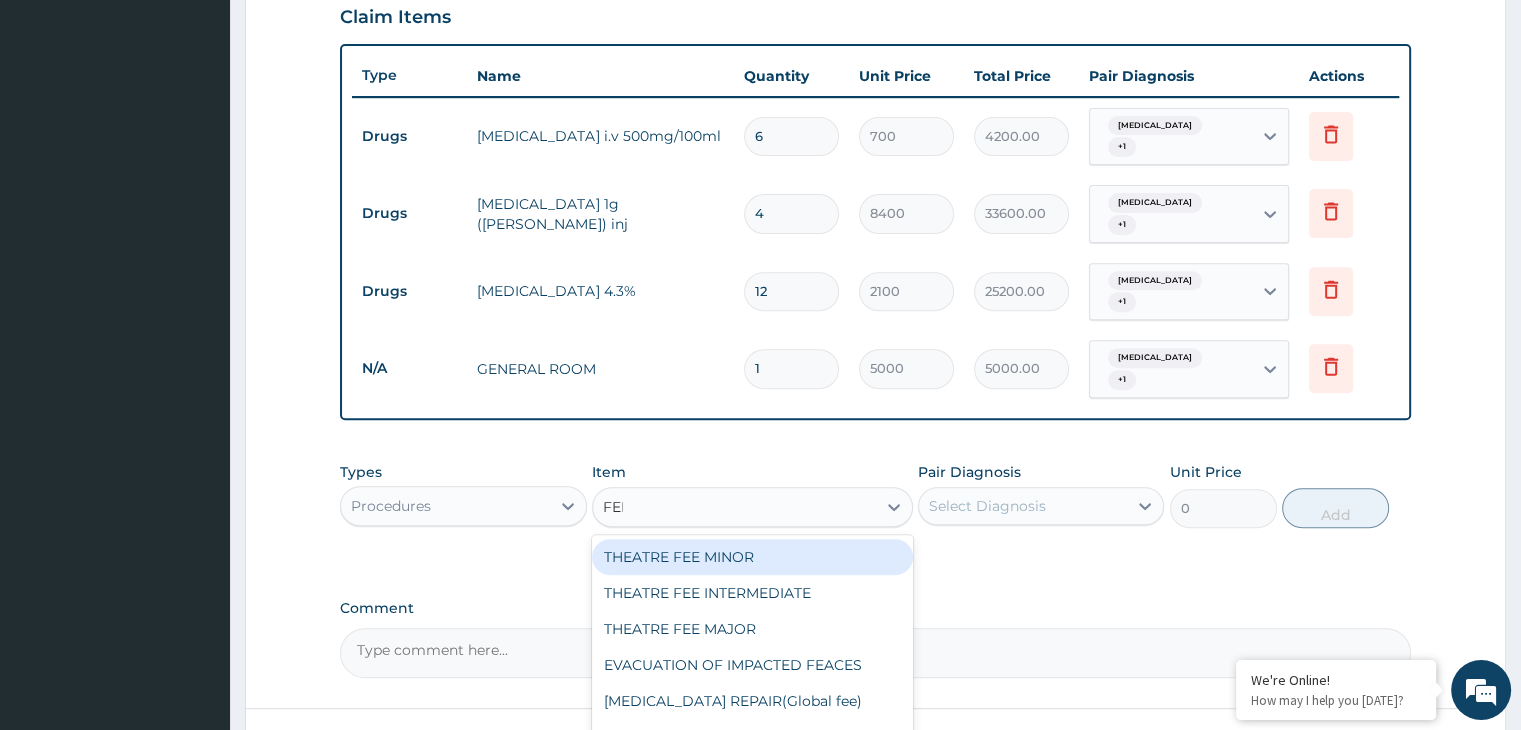 type on "FEED" 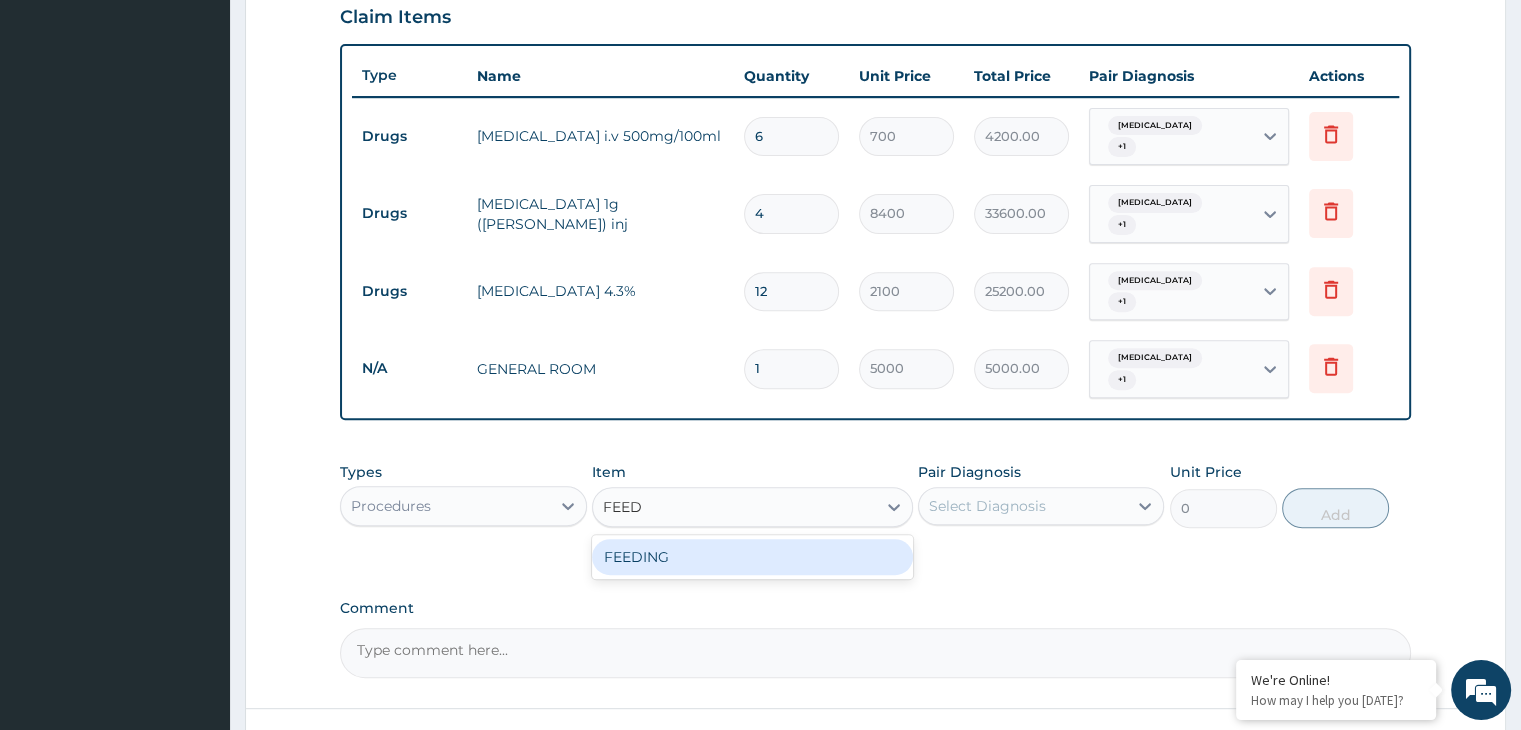 click on "FEEDING" at bounding box center (752, 557) 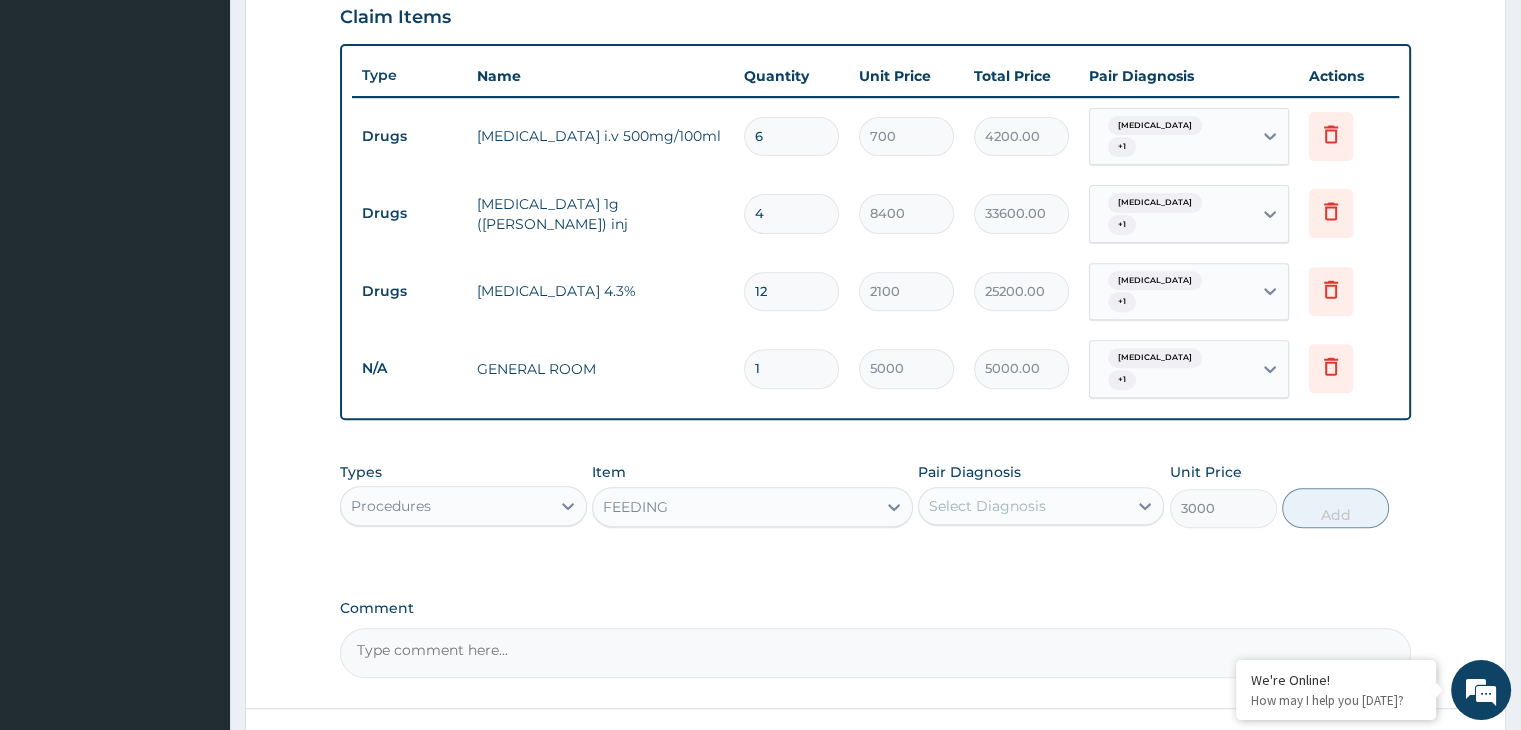 click on "Select Diagnosis" at bounding box center (987, 506) 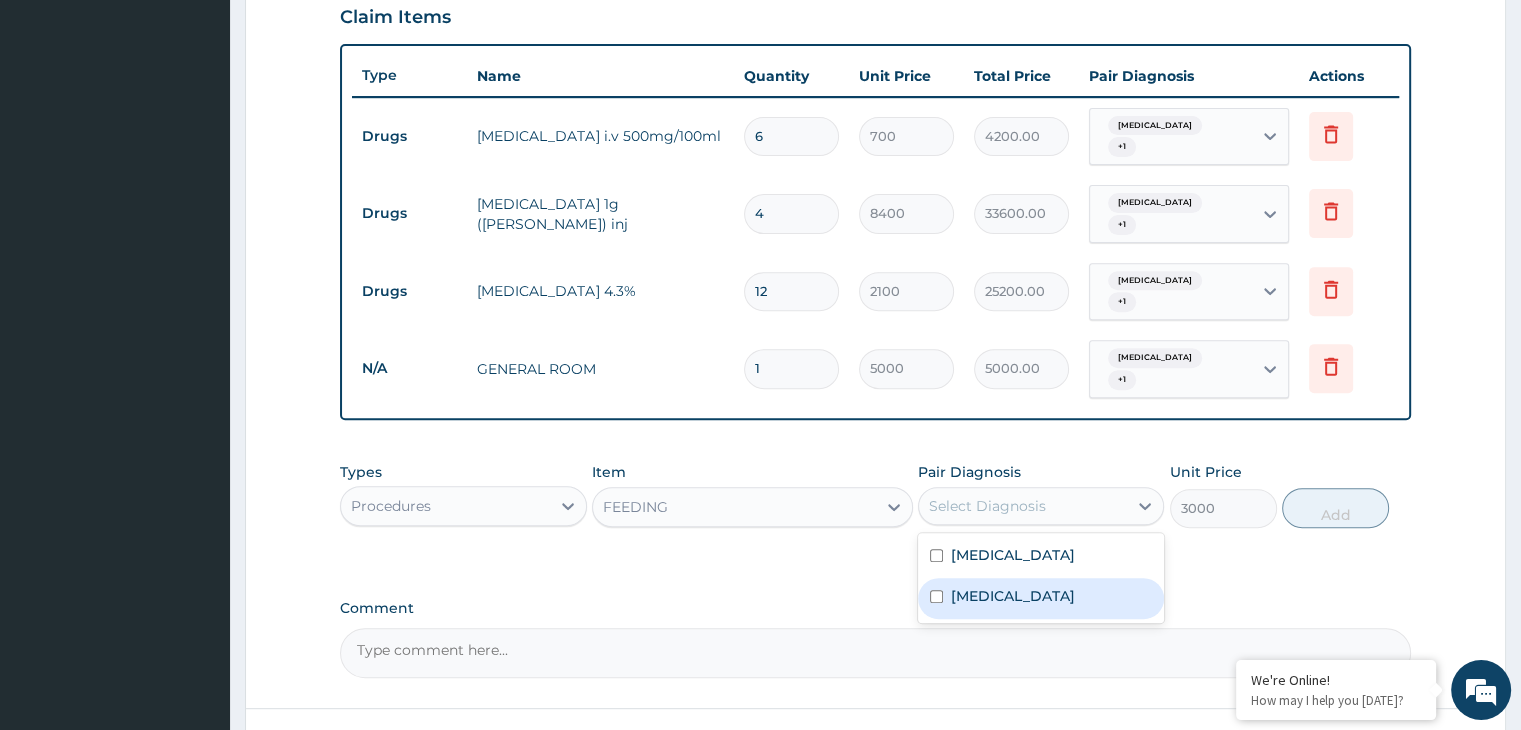 click on "Sepsis" at bounding box center [1041, 598] 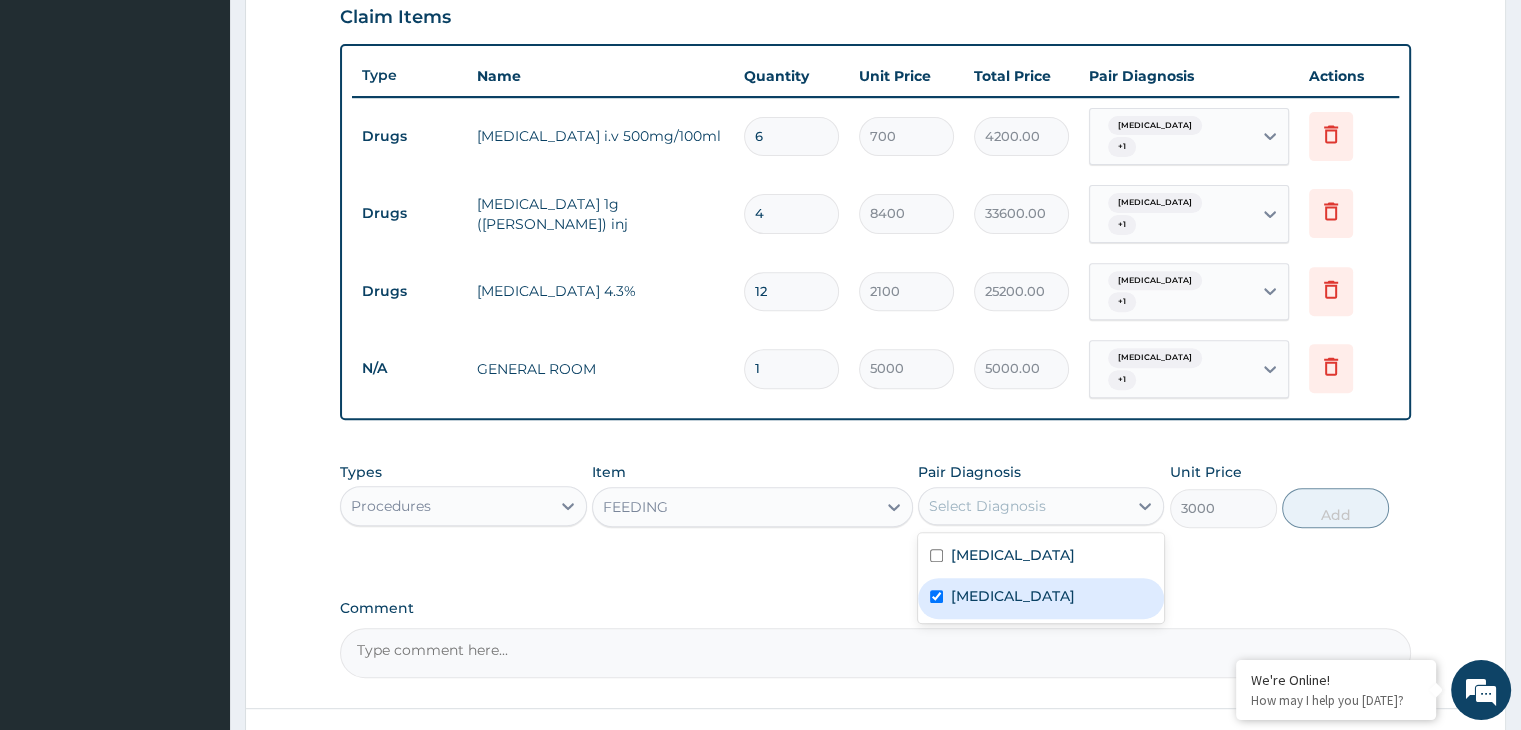 checkbox on "true" 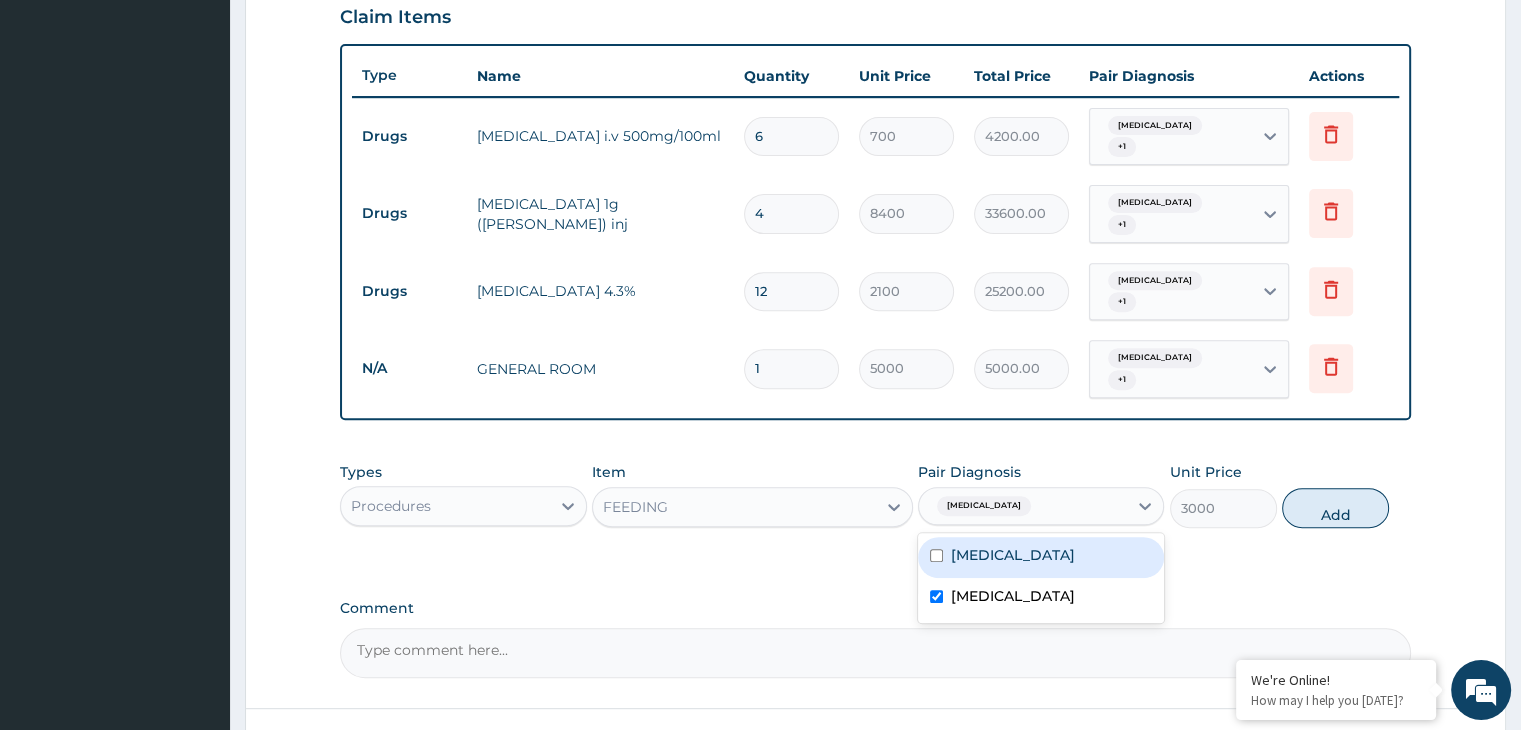 drag, startPoint x: 972, startPoint y: 529, endPoint x: 1014, endPoint y: 523, distance: 42.426407 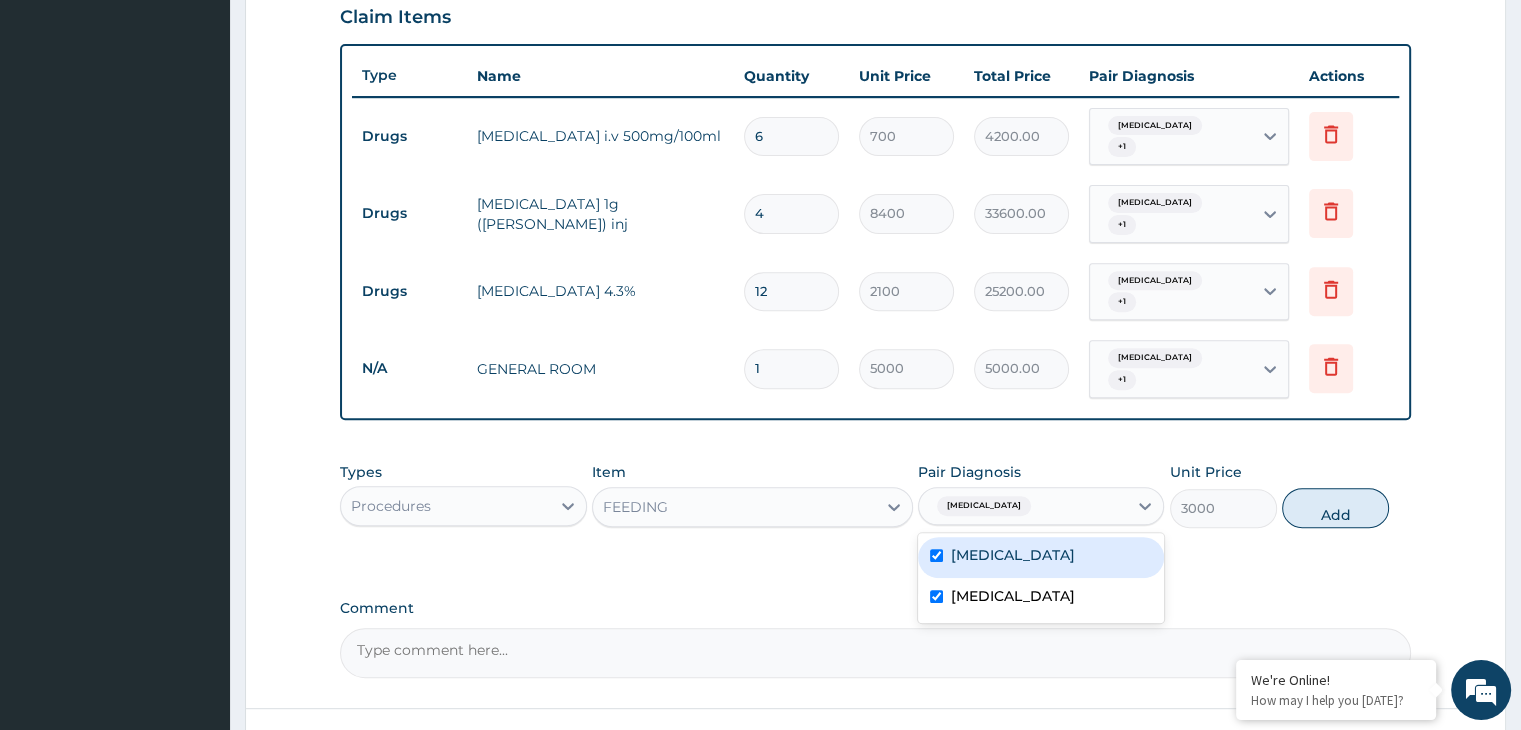 checkbox on "true" 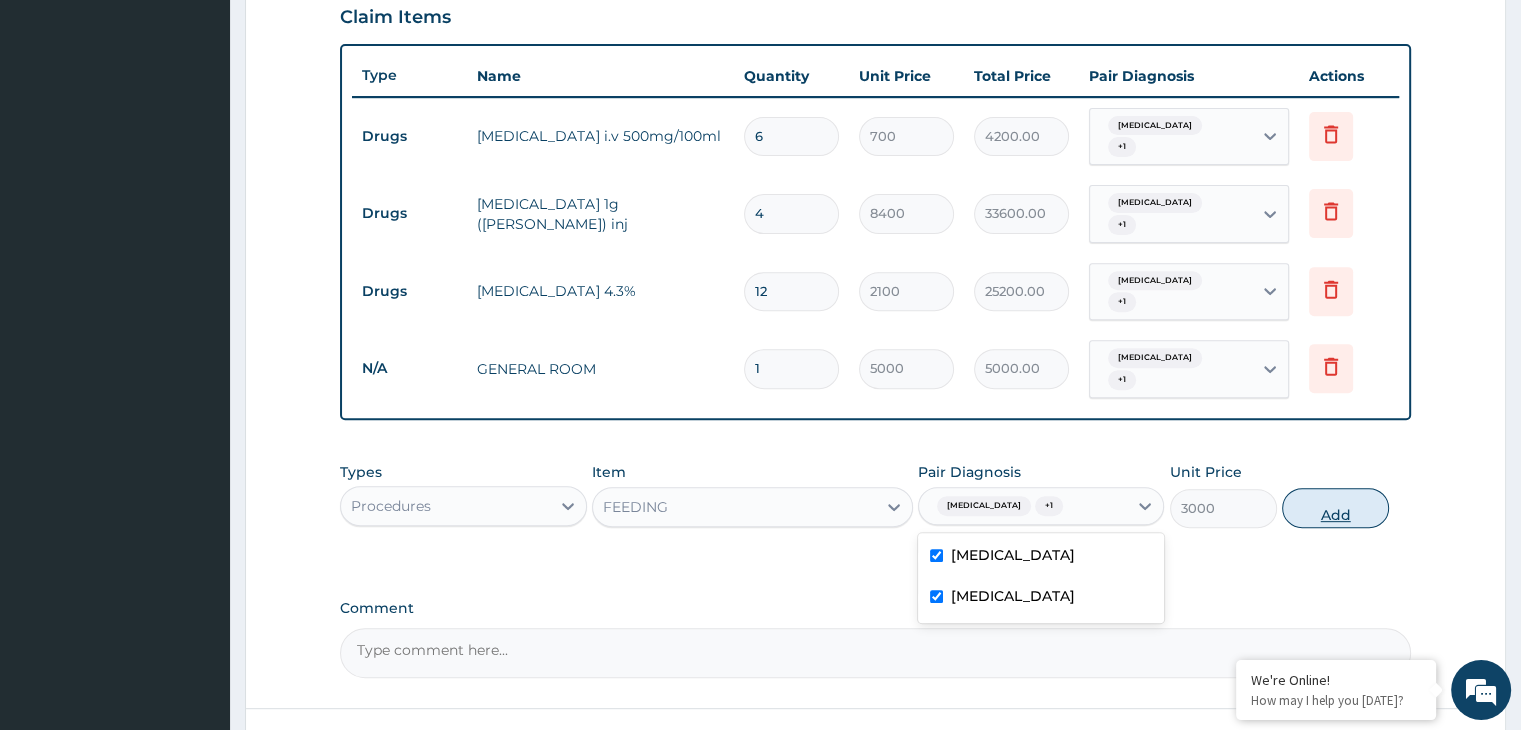 click on "Add" at bounding box center [1335, 508] 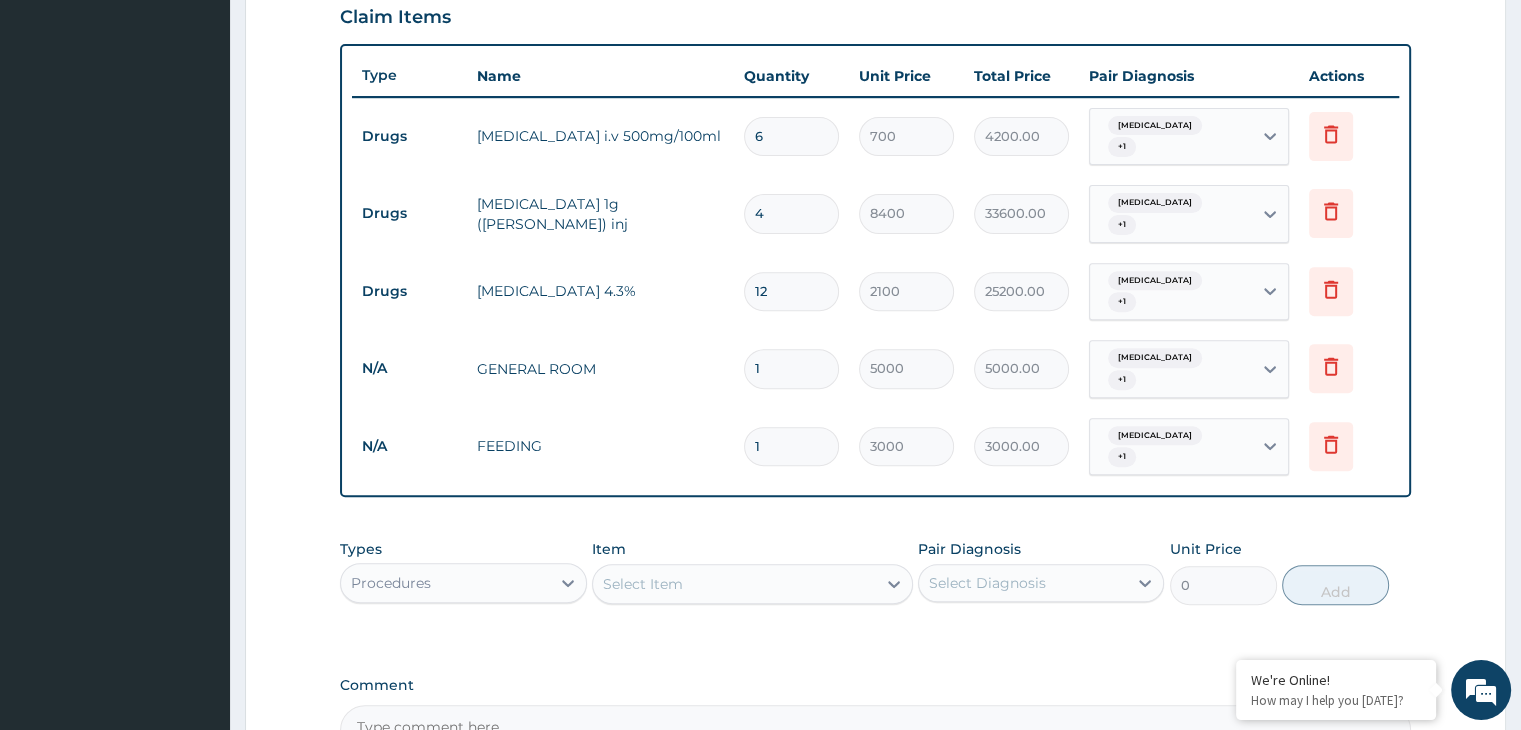 type 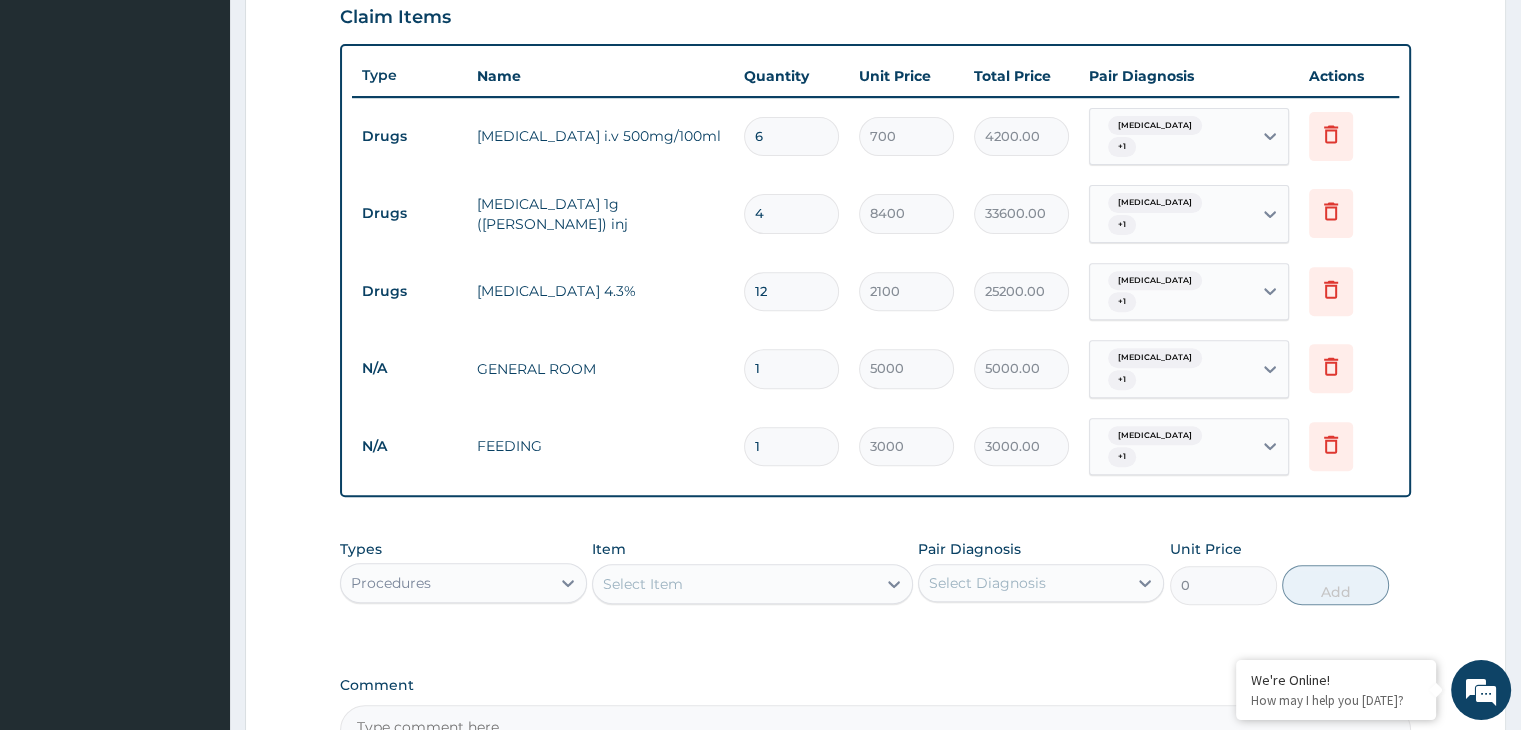 type on "0.00" 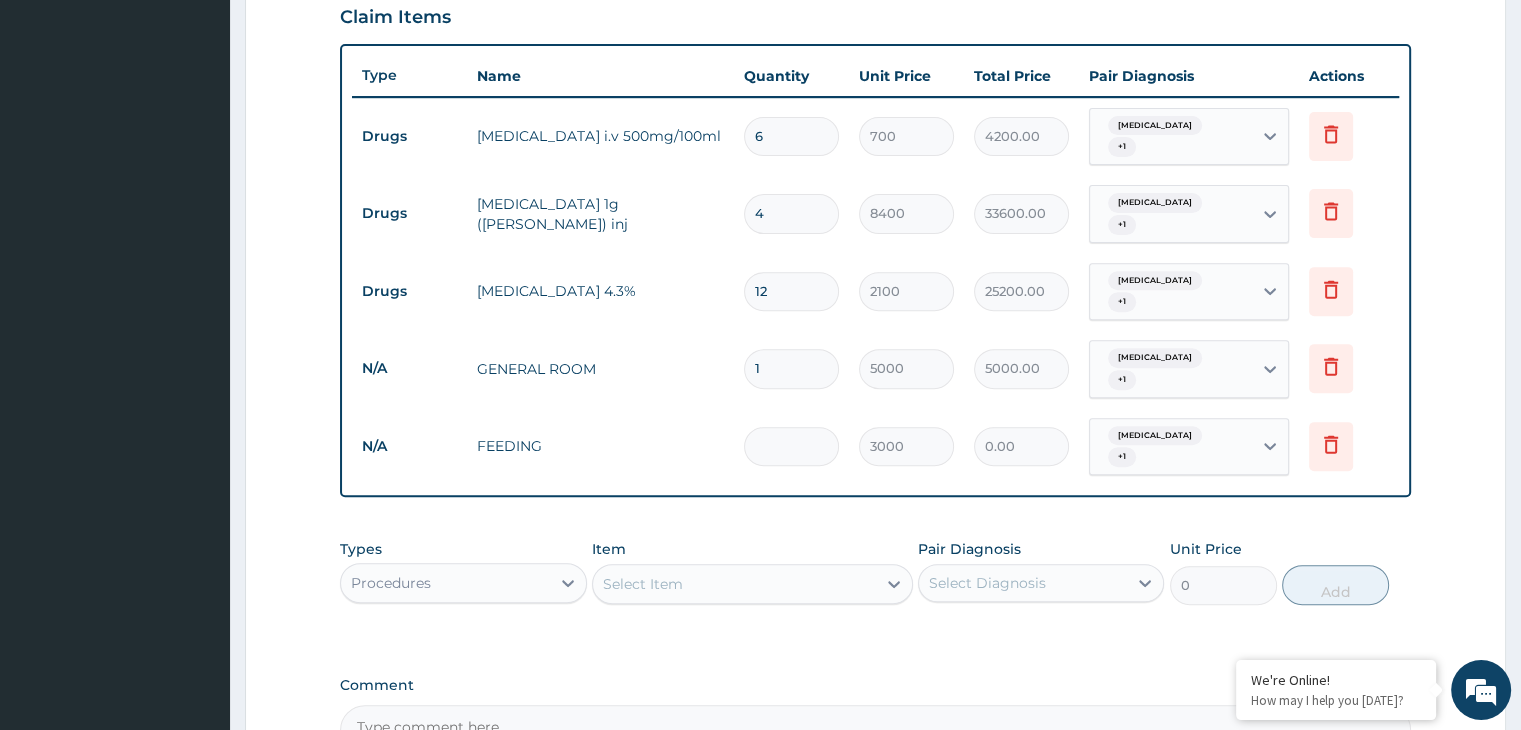 type on "2" 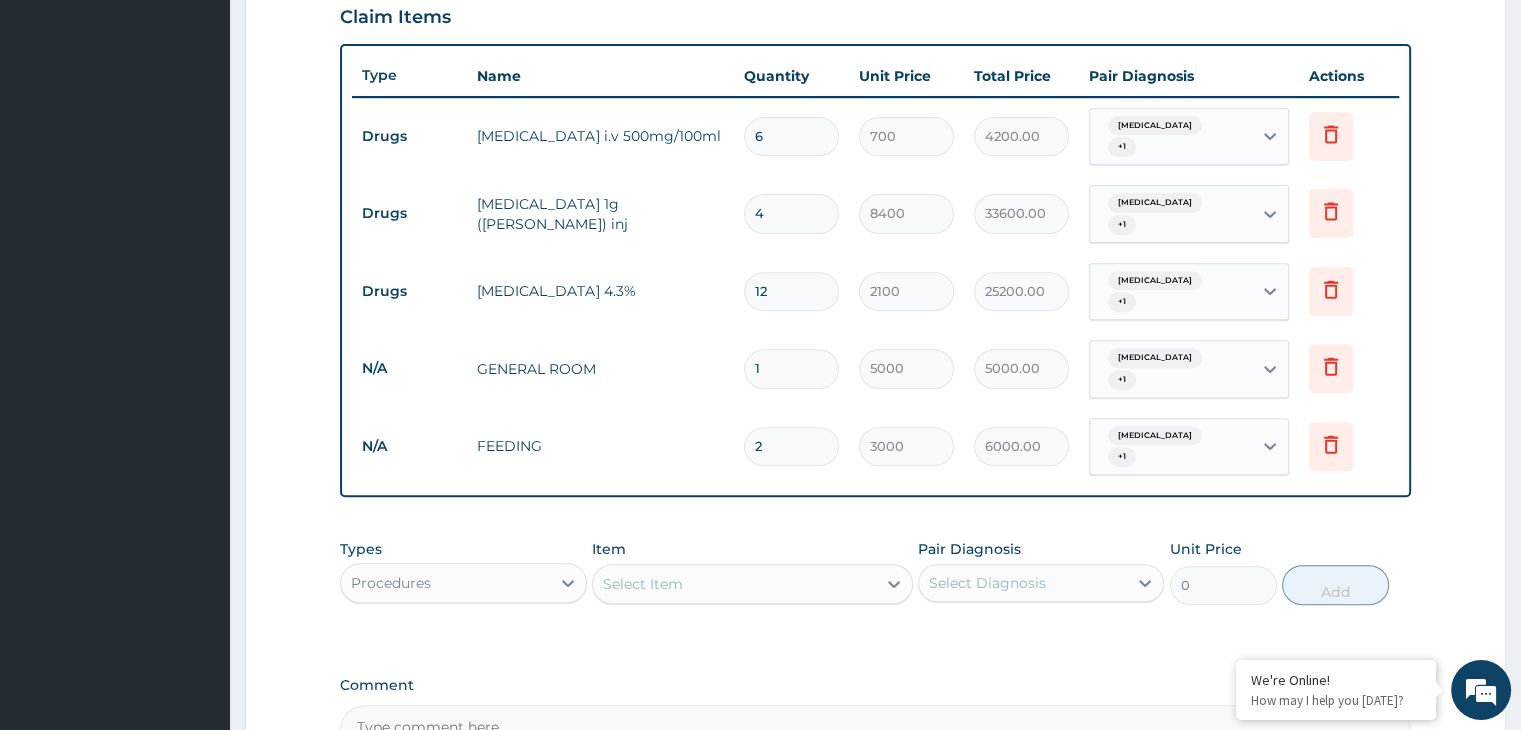 type on "2" 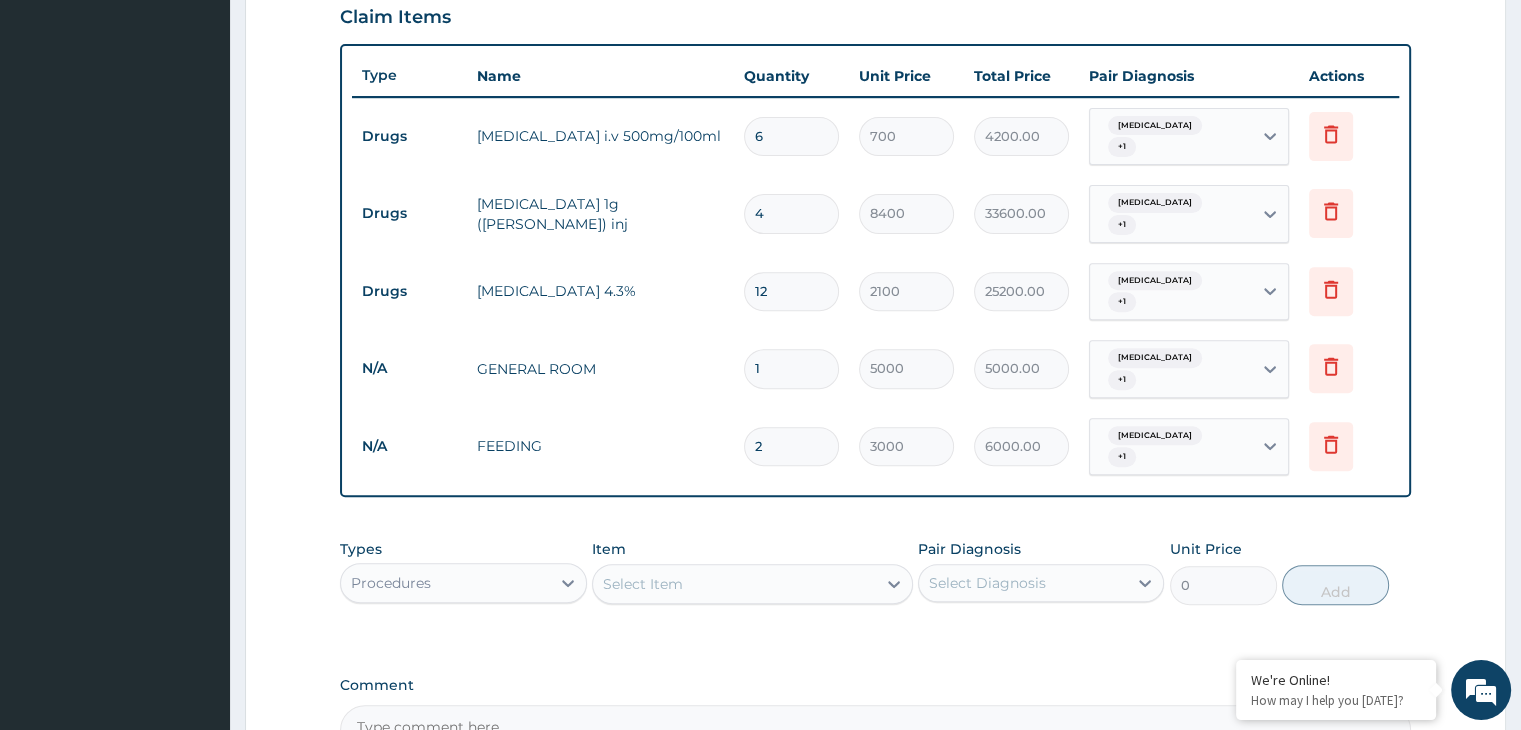 click on "1" at bounding box center [791, 368] 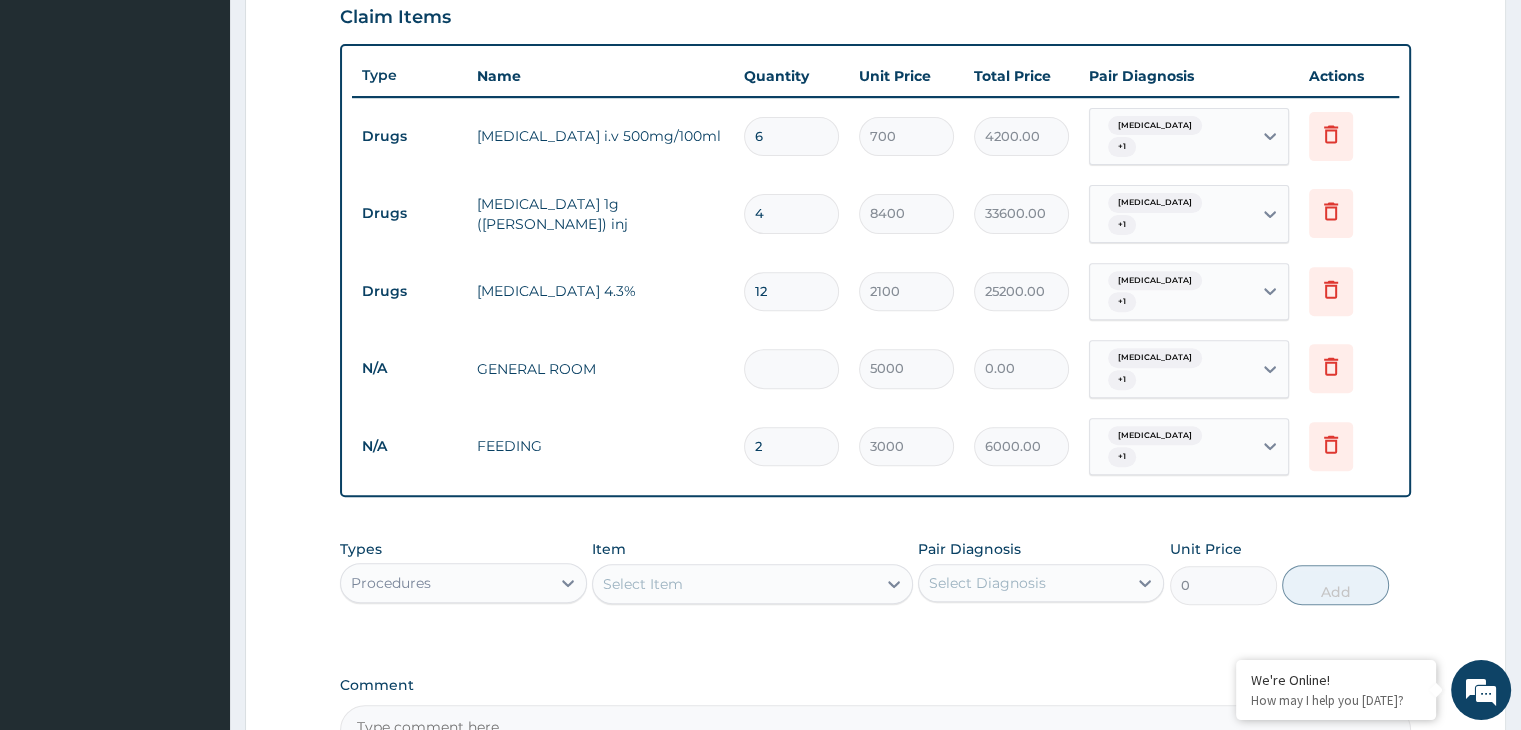 type on "2" 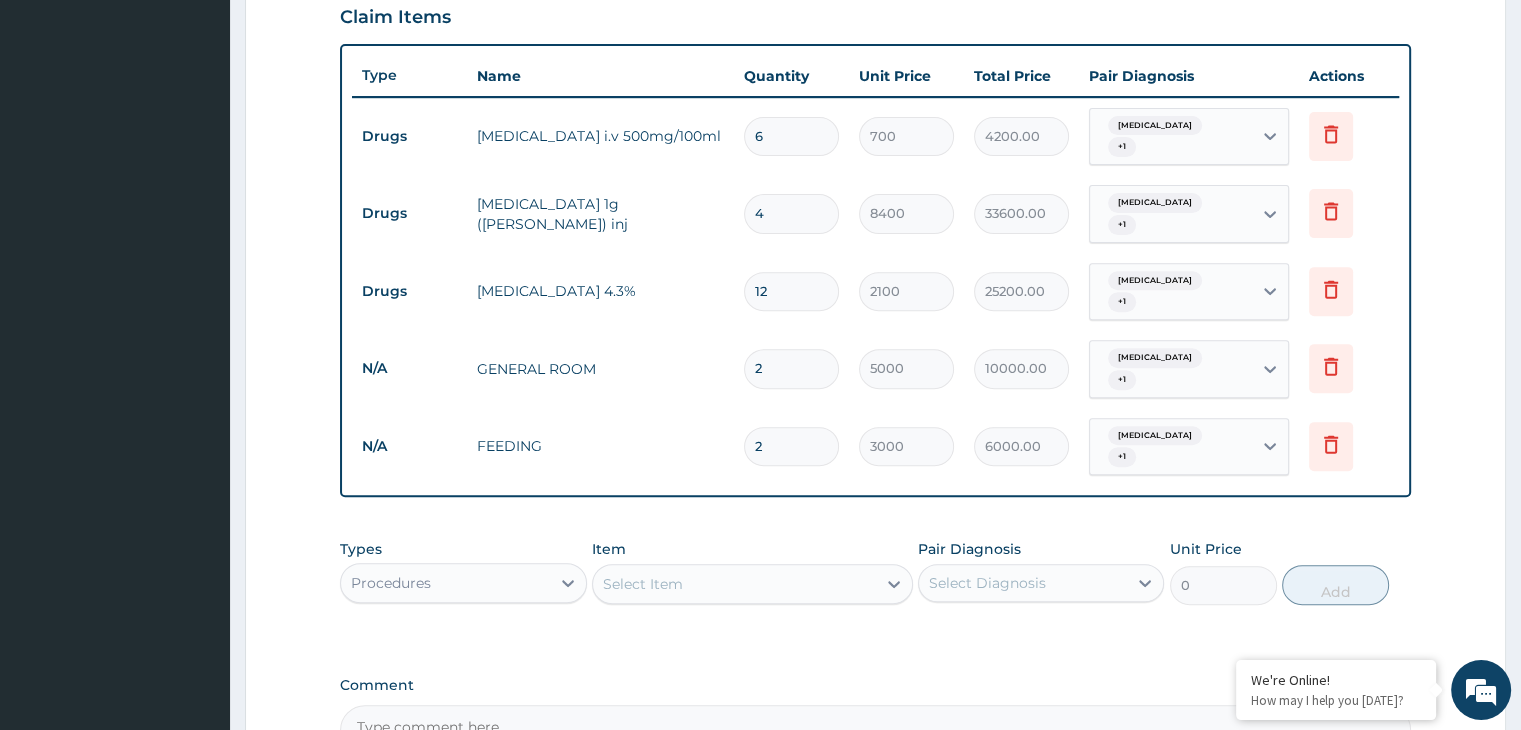 type on "2" 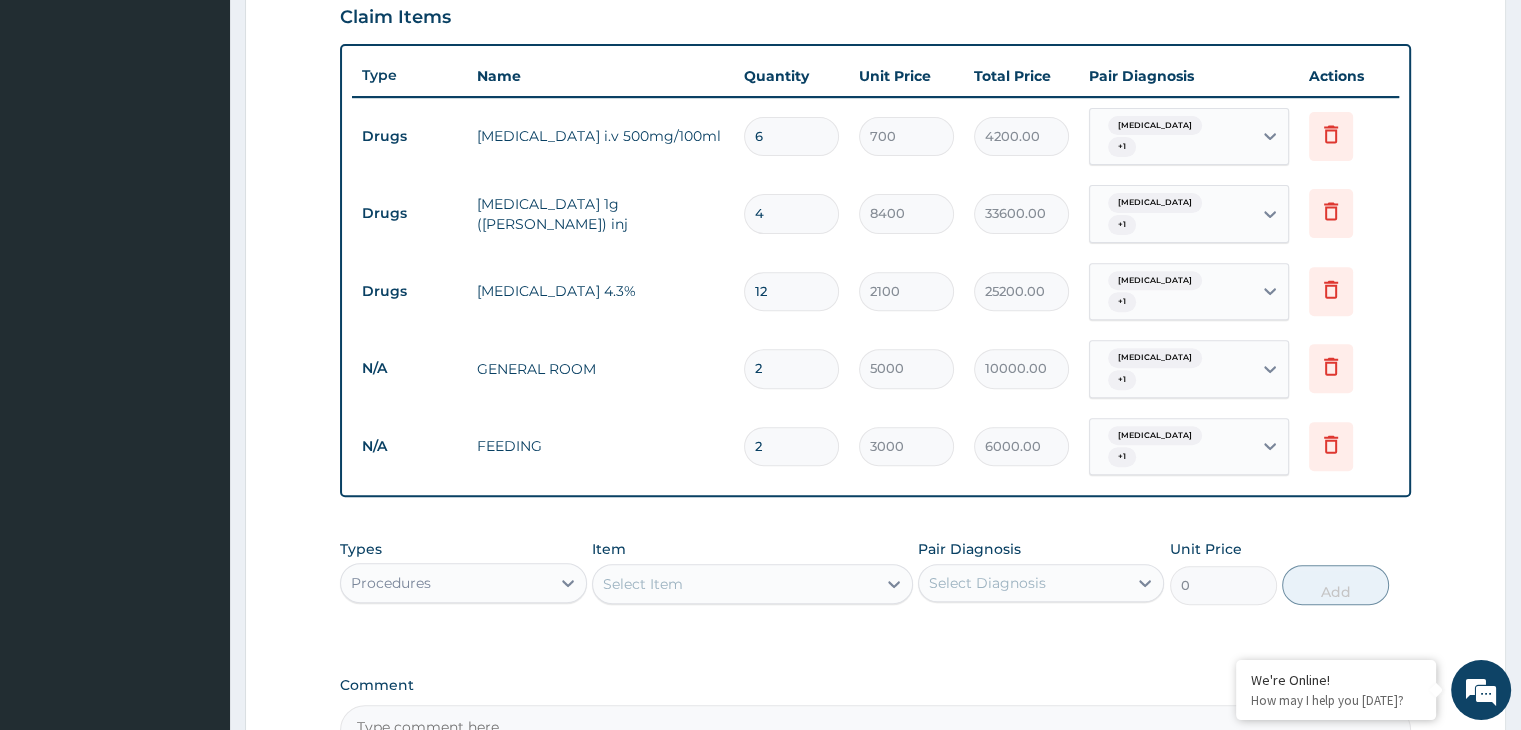 click on "Type Name Quantity Unit Price Total Price Pair Diagnosis Actions Drugs metronidazole i.v 500mg/100ml 6 700 4200.00 Malaria  + 1 Delete Drugs ceftriaxone 1g (rocephine roche) inj 4 8400 33600.00 Sepsis  + 1 Delete Drugs dextrose 4.3% 12 2100 25200.00 Sepsis  + 1 Delete N/A GENERAL ROOM 2 5000 10000.00 Sepsis  + 1 Delete N/A  FEEDING  2 3000 6000.00 Sepsis  + 1 Delete" at bounding box center [875, 271] 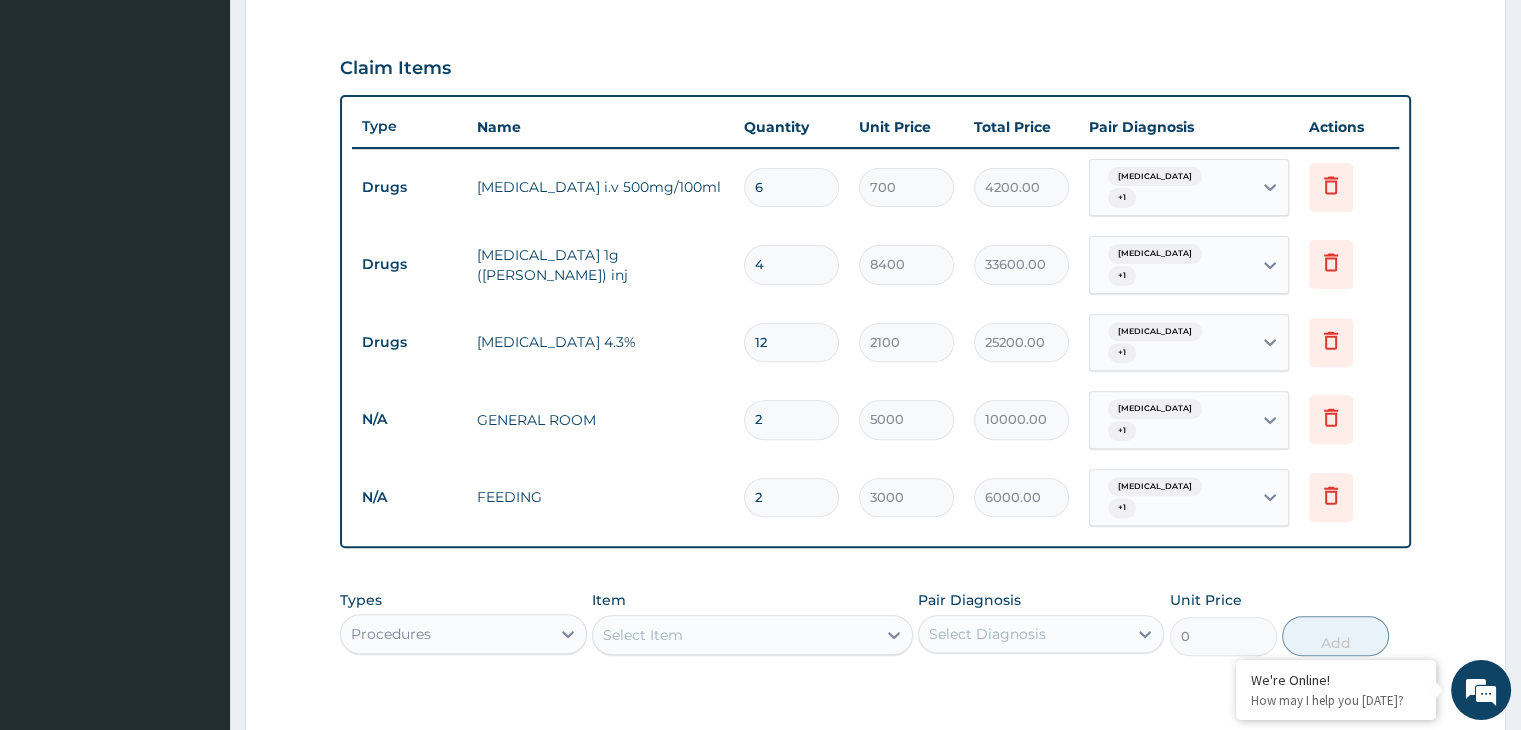 scroll, scrollTop: 889, scrollLeft: 0, axis: vertical 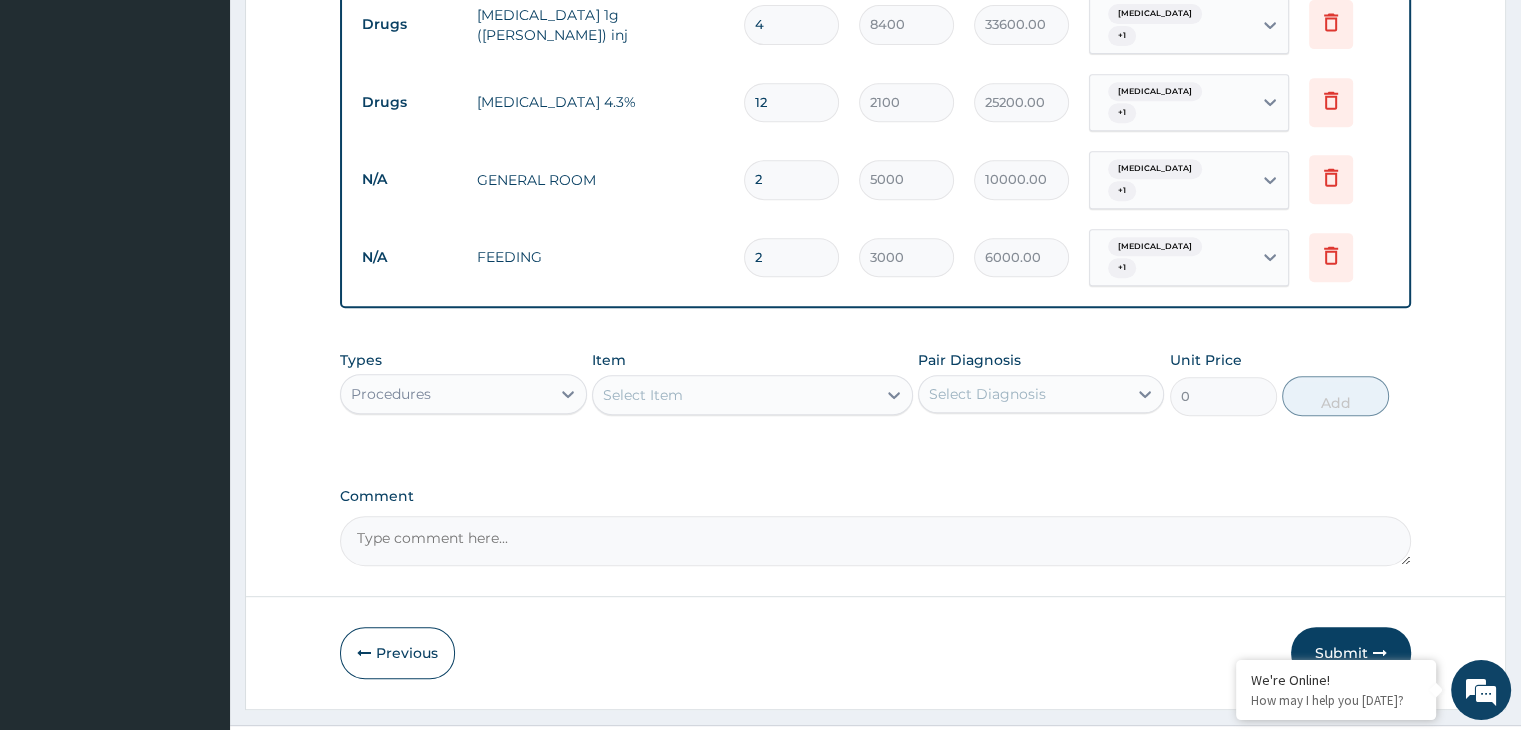drag, startPoint x: 520, startPoint y: 330, endPoint x: 496, endPoint y: 359, distance: 37.64306 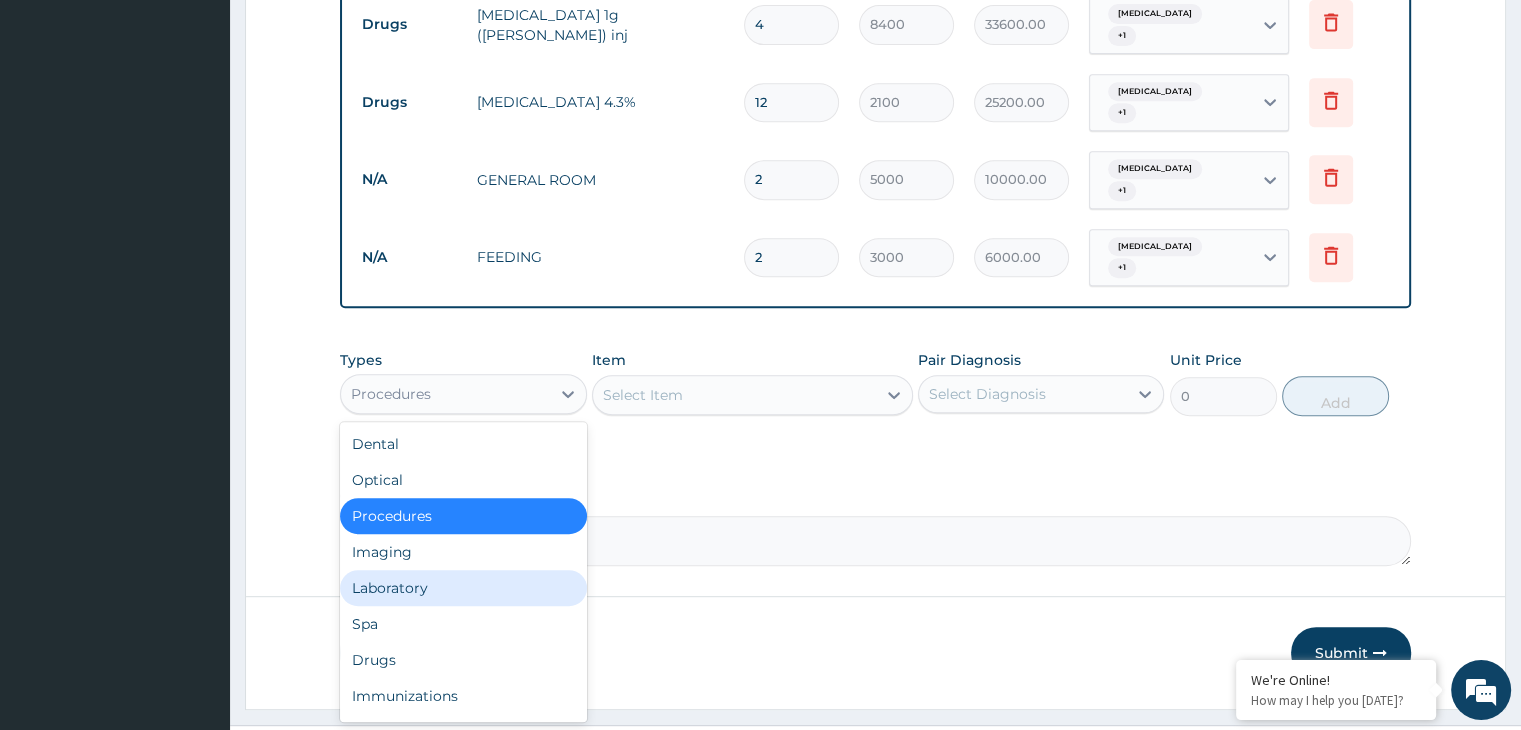 click on "Laboratory" at bounding box center (463, 588) 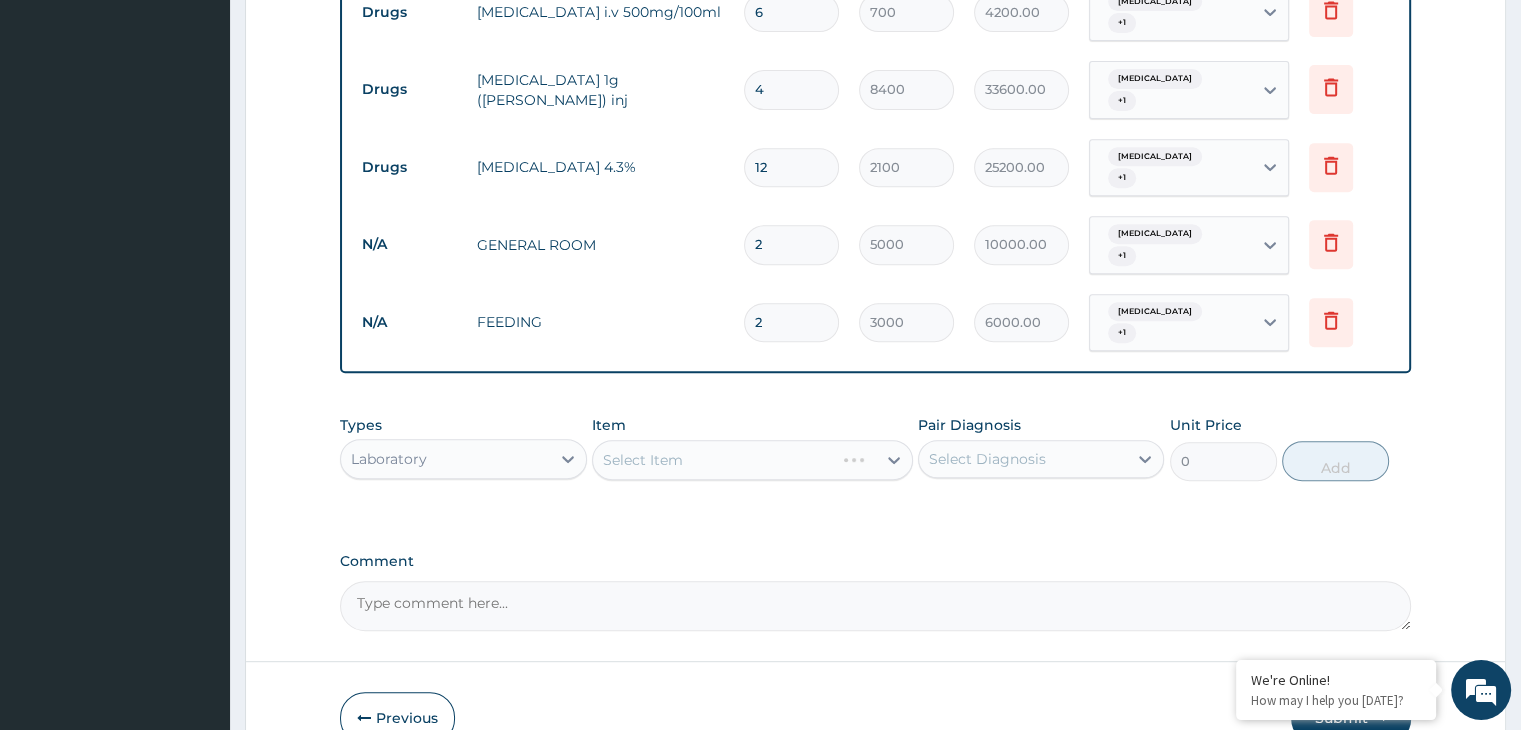 scroll, scrollTop: 789, scrollLeft: 0, axis: vertical 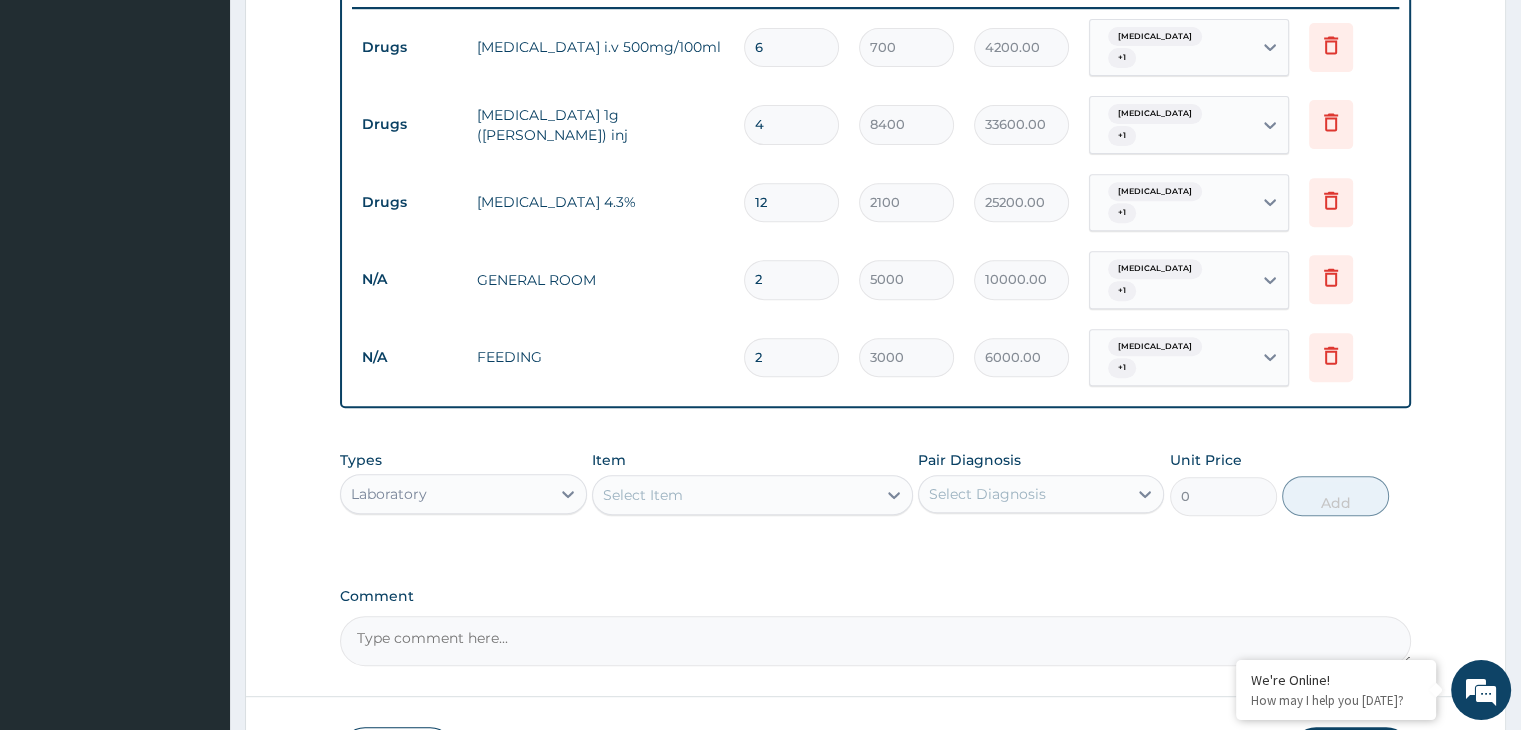 click on "Step  2  of 2 PA Code / Prescription Code PA/18D75D Encounter Date 30-06-2025 Important Notice Please enter PA codes before entering items that are not attached to a PA code   All diagnoses entered must be linked to a claim item. Diagnosis & Claim Items that are visible but inactive cannot be edited because they were imported from an already approved PA code. Diagnosis Malaria confirmed Sepsis confirmed NB: All diagnosis must be linked to a claim item Claim Items Type Name Quantity Unit Price Total Price Pair Diagnosis Actions Drugs metronidazole i.v 500mg/100ml 6 700 4200.00 Malaria  + 1 Delete Drugs ceftriaxone 1g (rocephine roche) inj 4 8400 33600.00 Sepsis  + 1 Delete Drugs dextrose 4.3% 12 2100 25200.00 Sepsis  + 1 Delete N/A GENERAL ROOM 2 5000 10000.00 Sepsis  + 1 Delete N/A  FEEDING  2 3000 6000.00 Sepsis  + 1 Delete Types Laboratory Item Select Item Pair Diagnosis Select Diagnosis Unit Price 0 Add Comment     Previous   Submit" at bounding box center (875, 63) 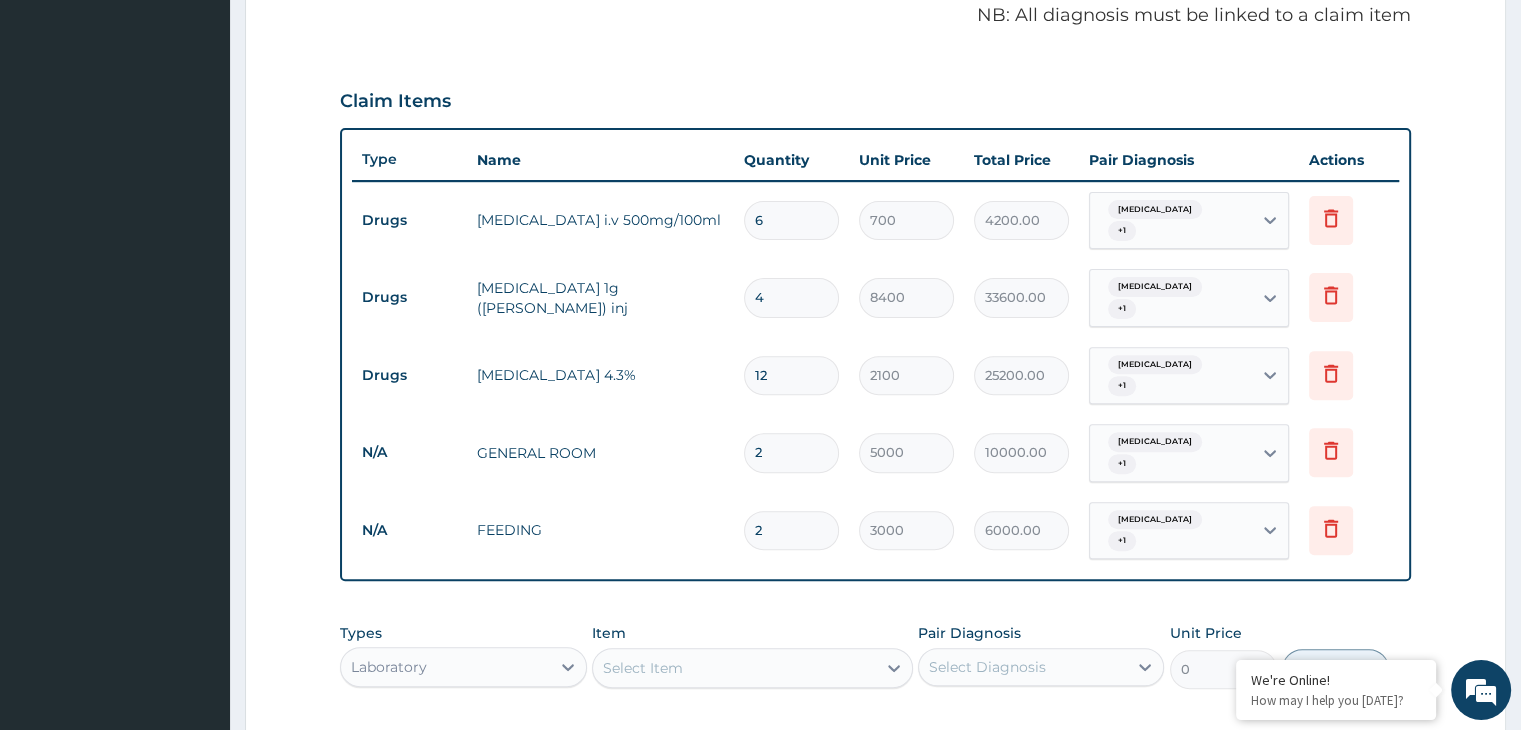 scroll, scrollTop: 489, scrollLeft: 0, axis: vertical 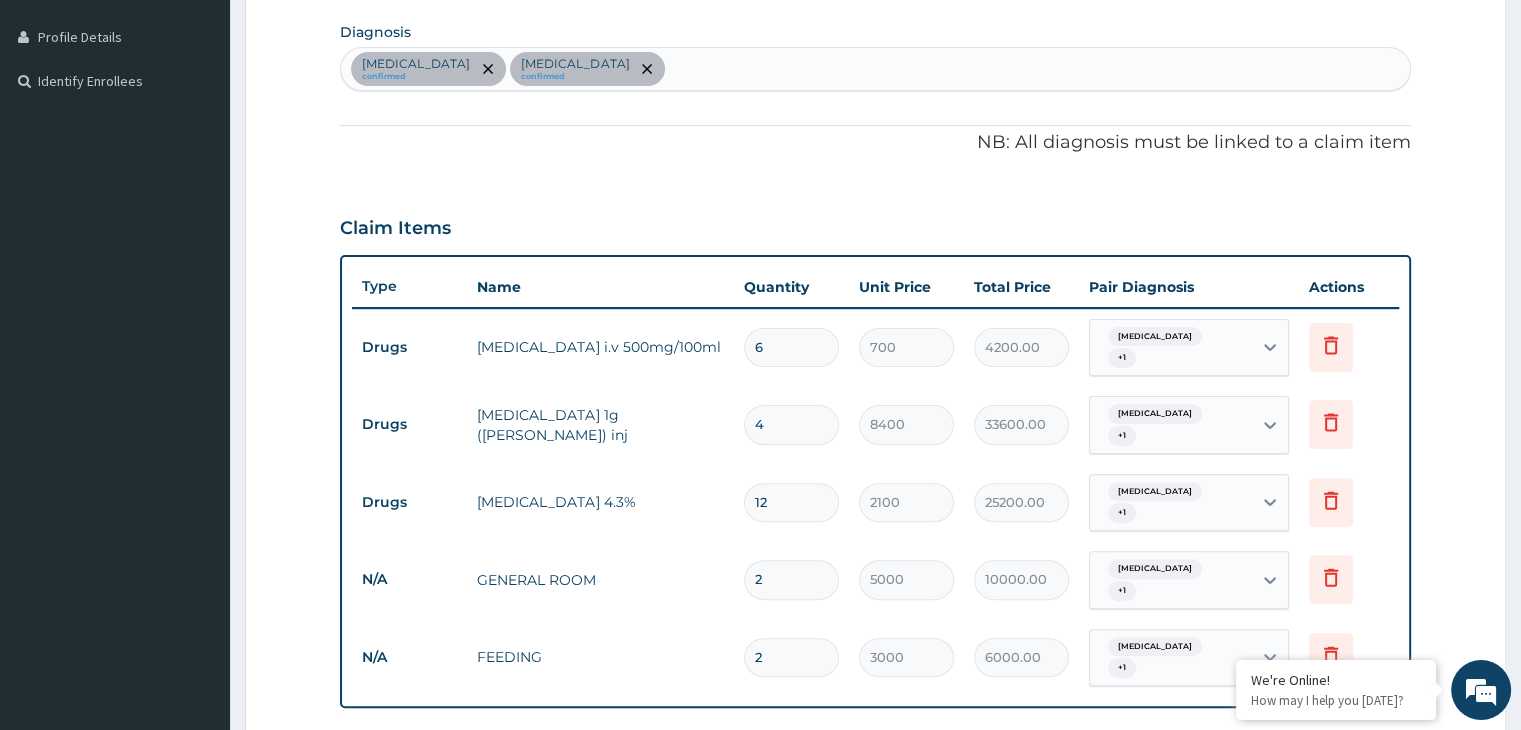 click on "12" at bounding box center [791, 502] 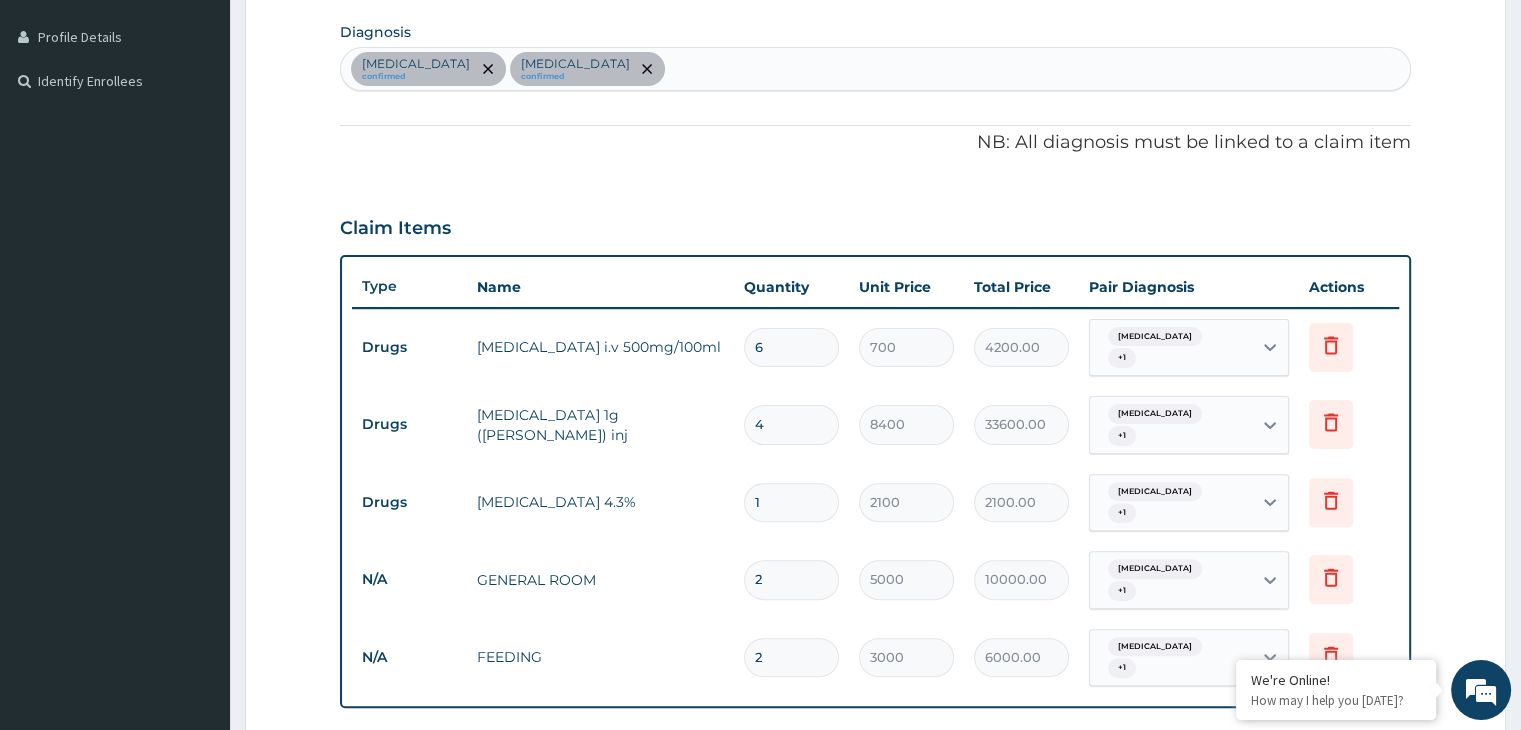 type 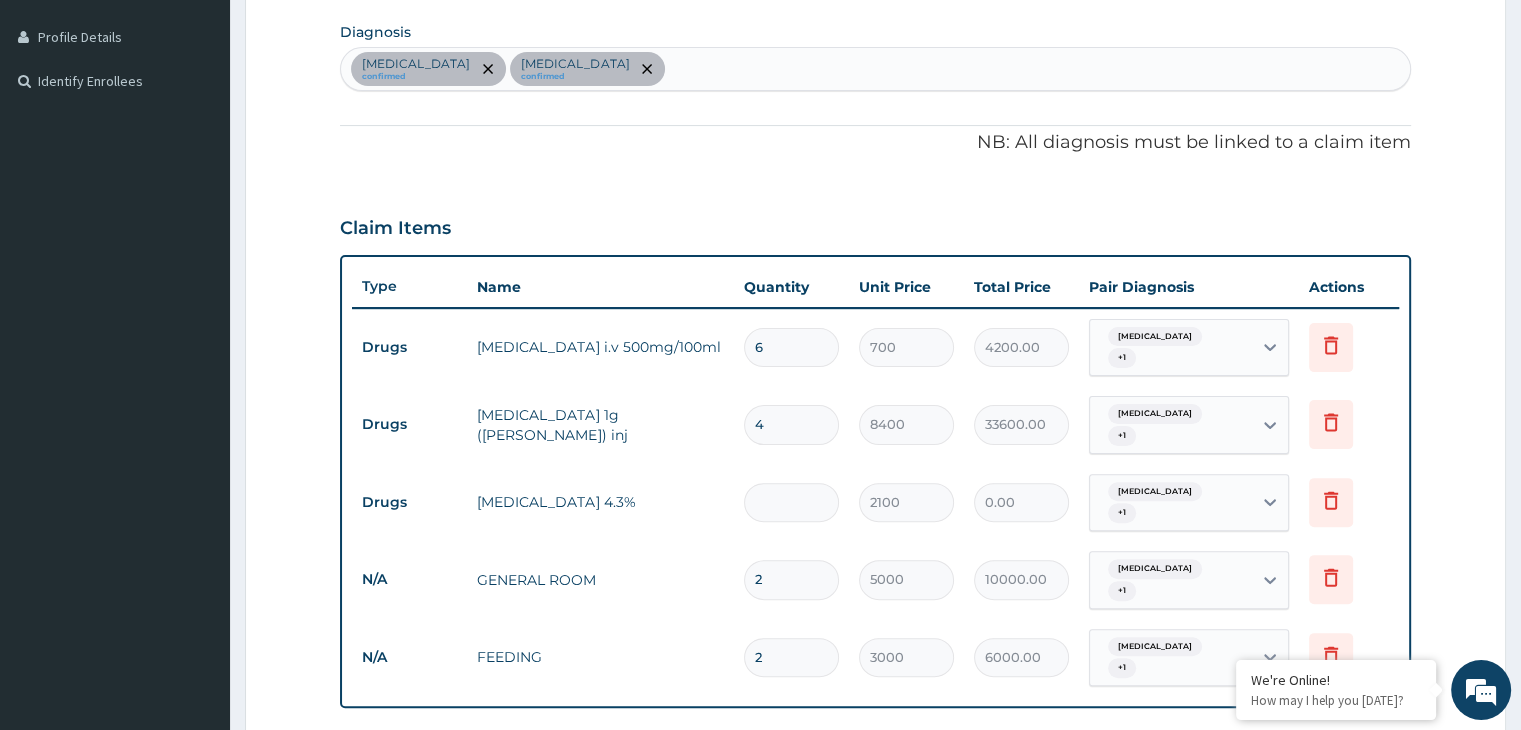 type on "4" 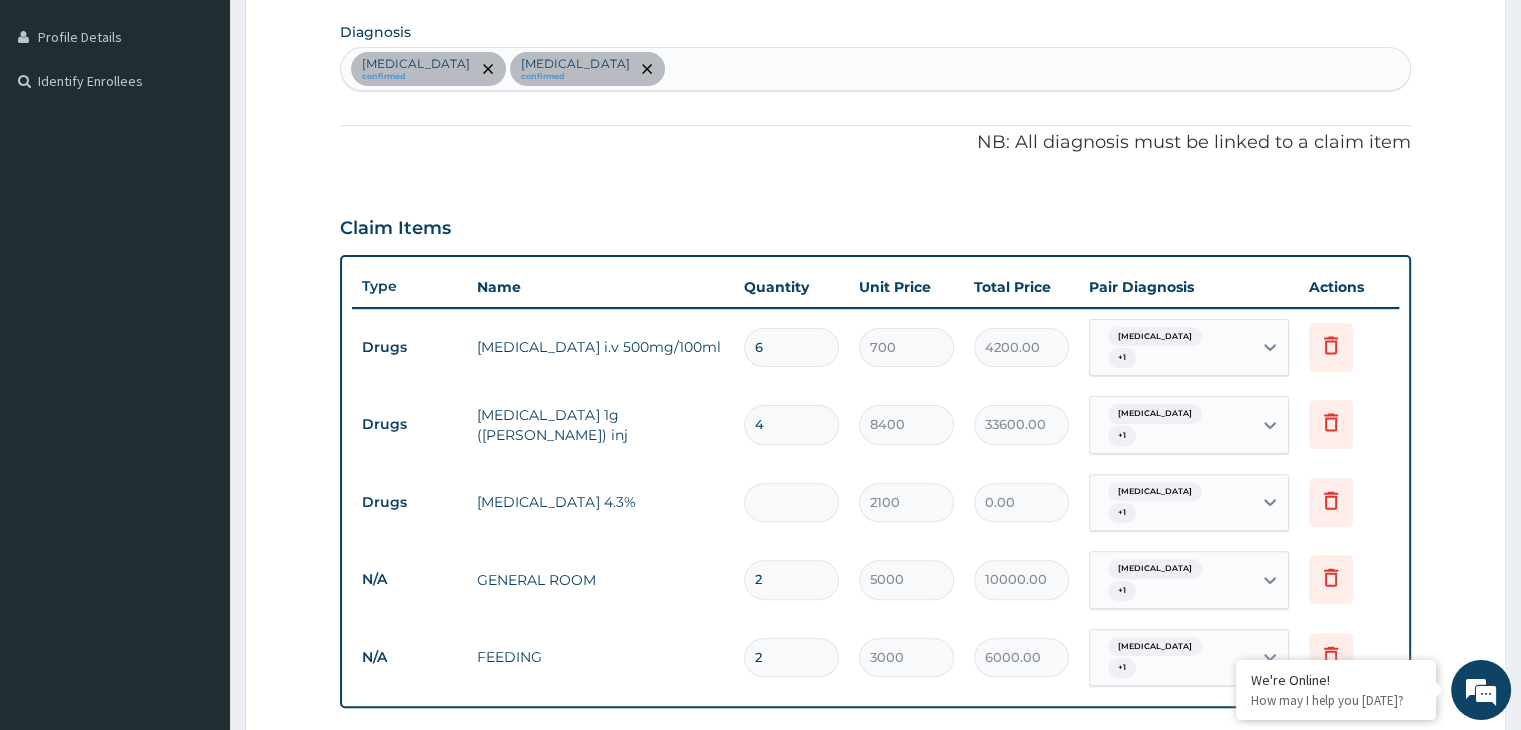 type on "8400.00" 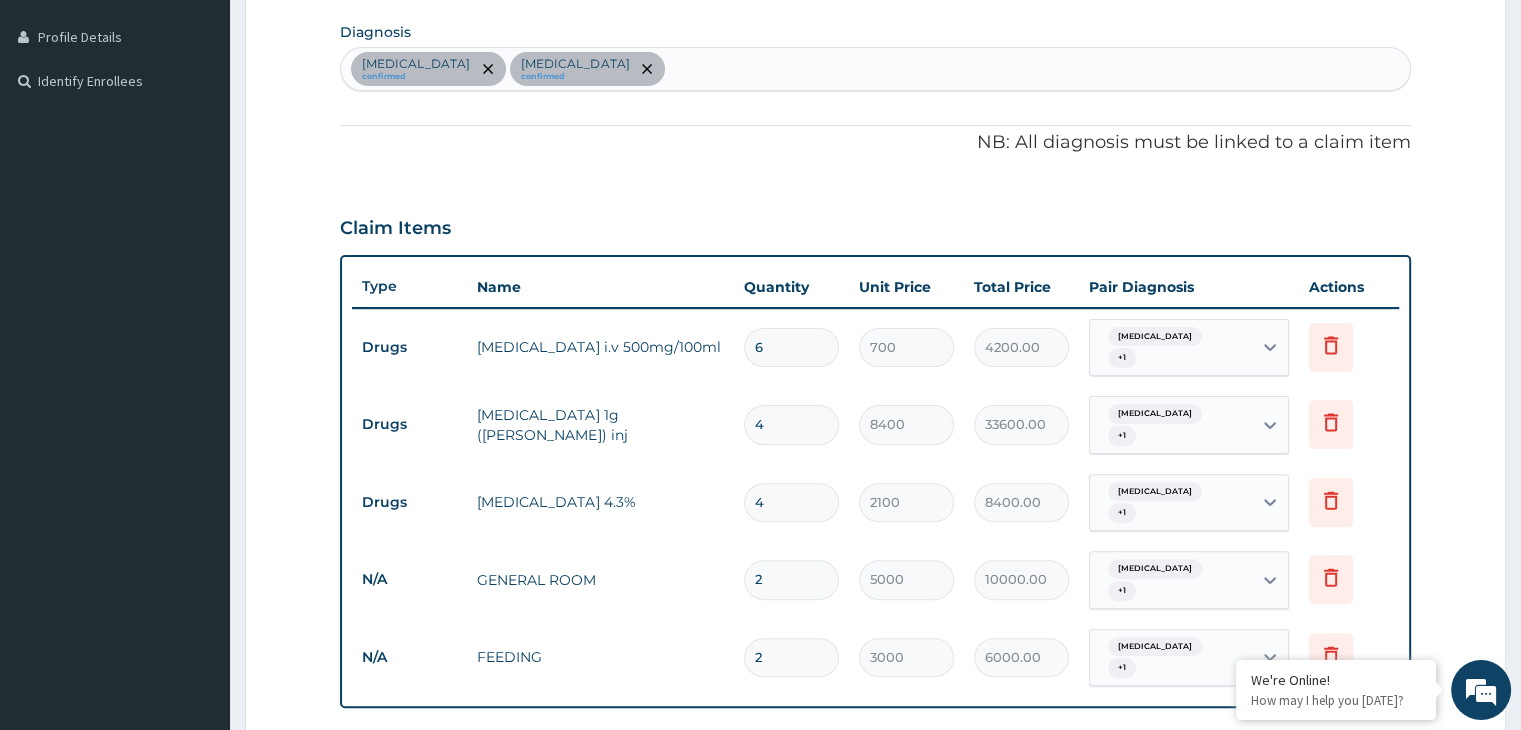 type on "4" 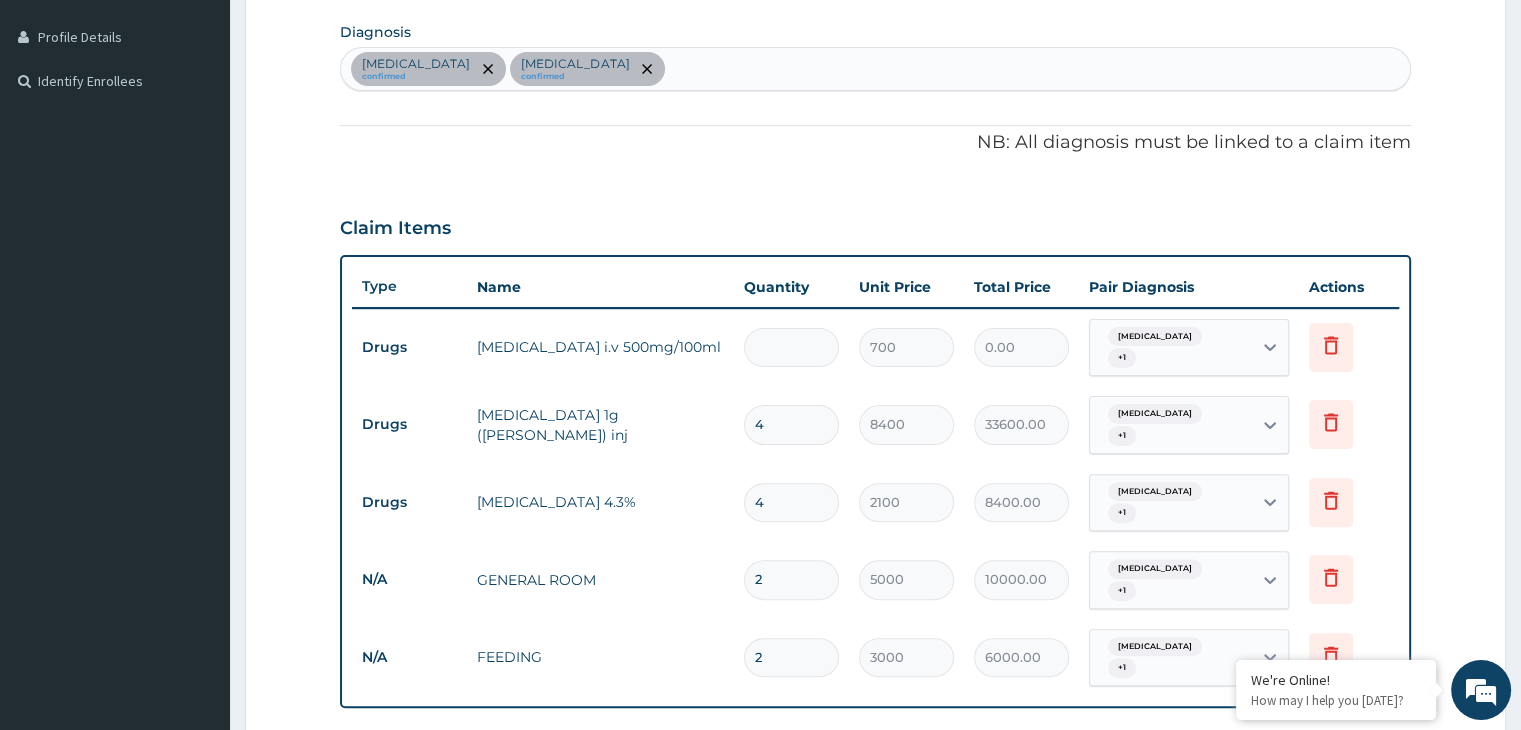 type on "3" 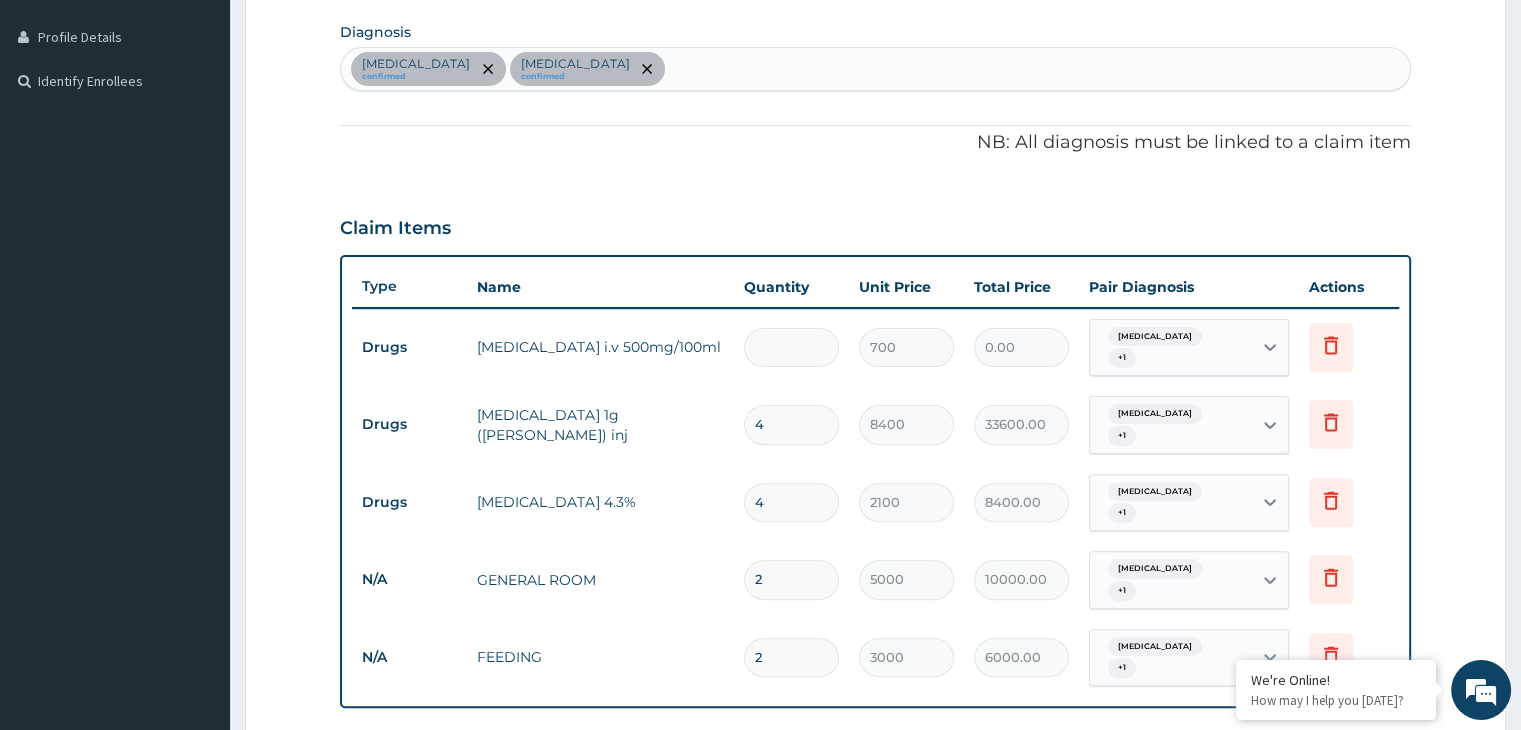 type on "2100.00" 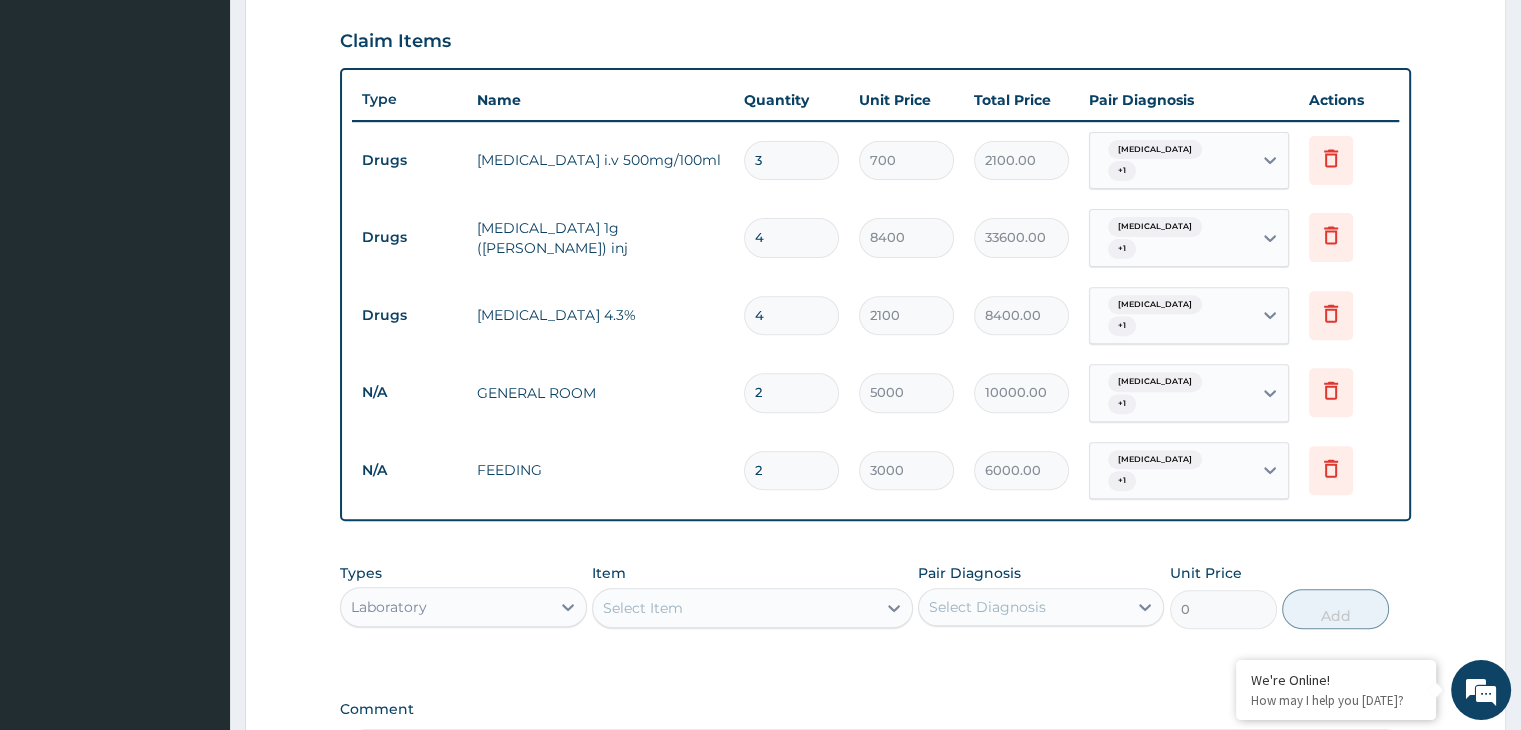 scroll, scrollTop: 689, scrollLeft: 0, axis: vertical 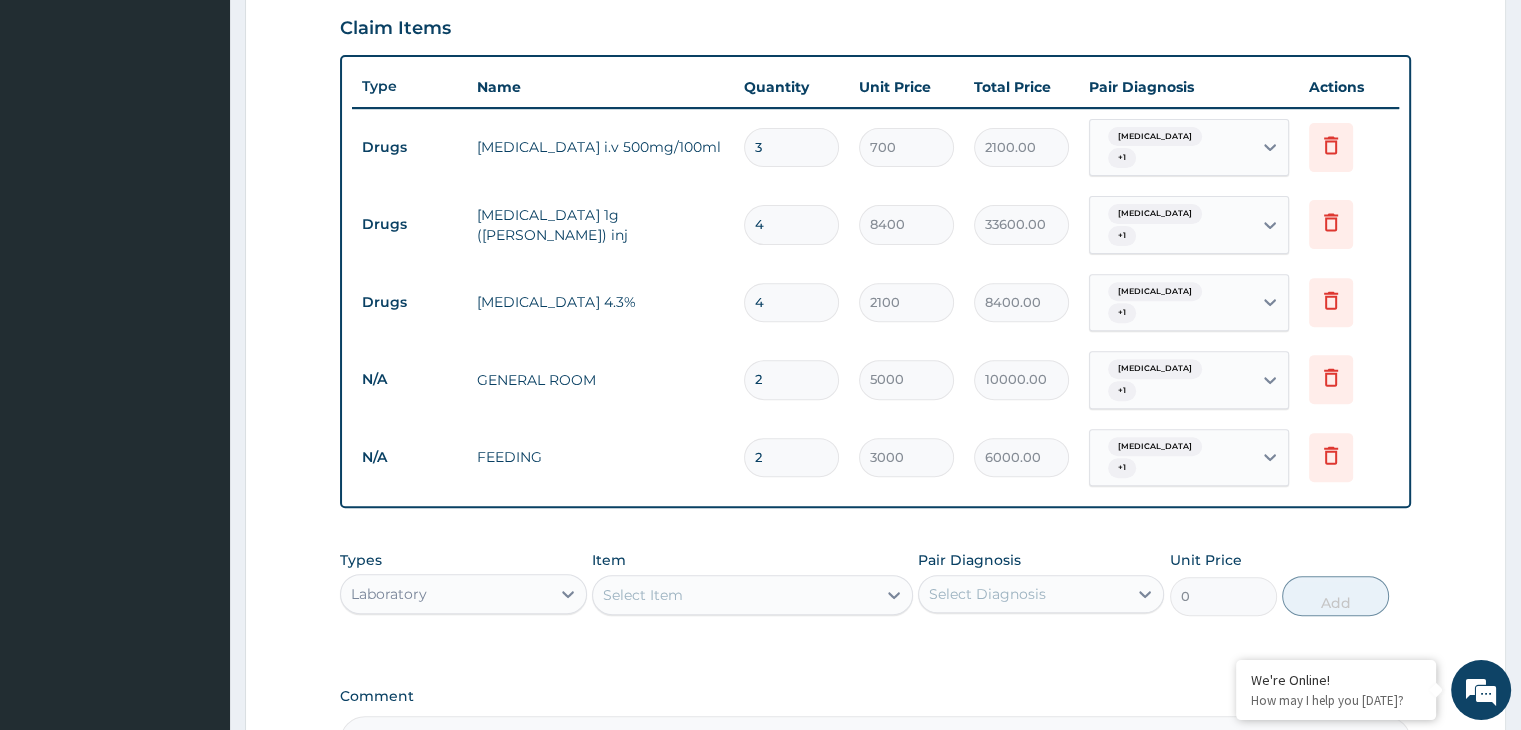 type on "3" 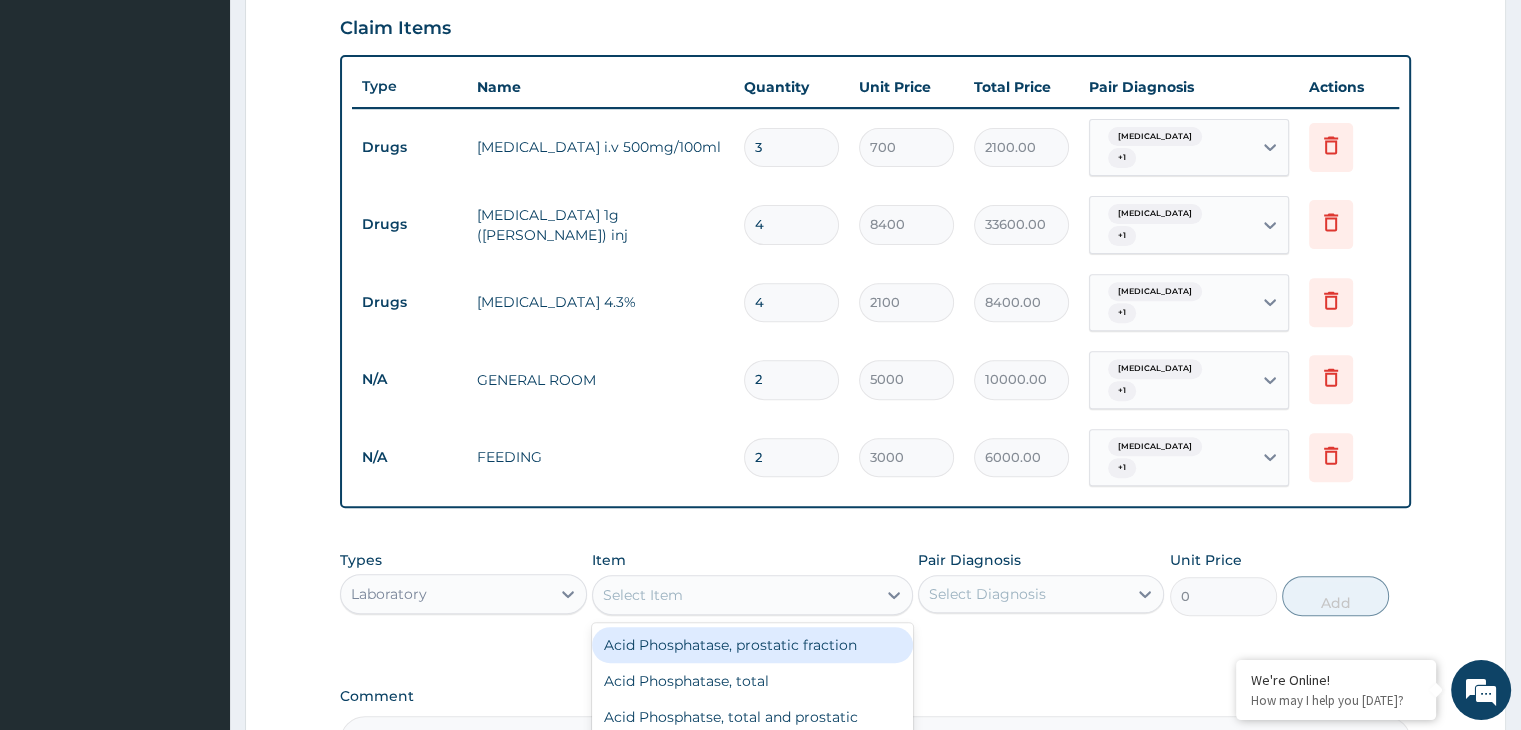 click on "Laboratory" at bounding box center (445, 594) 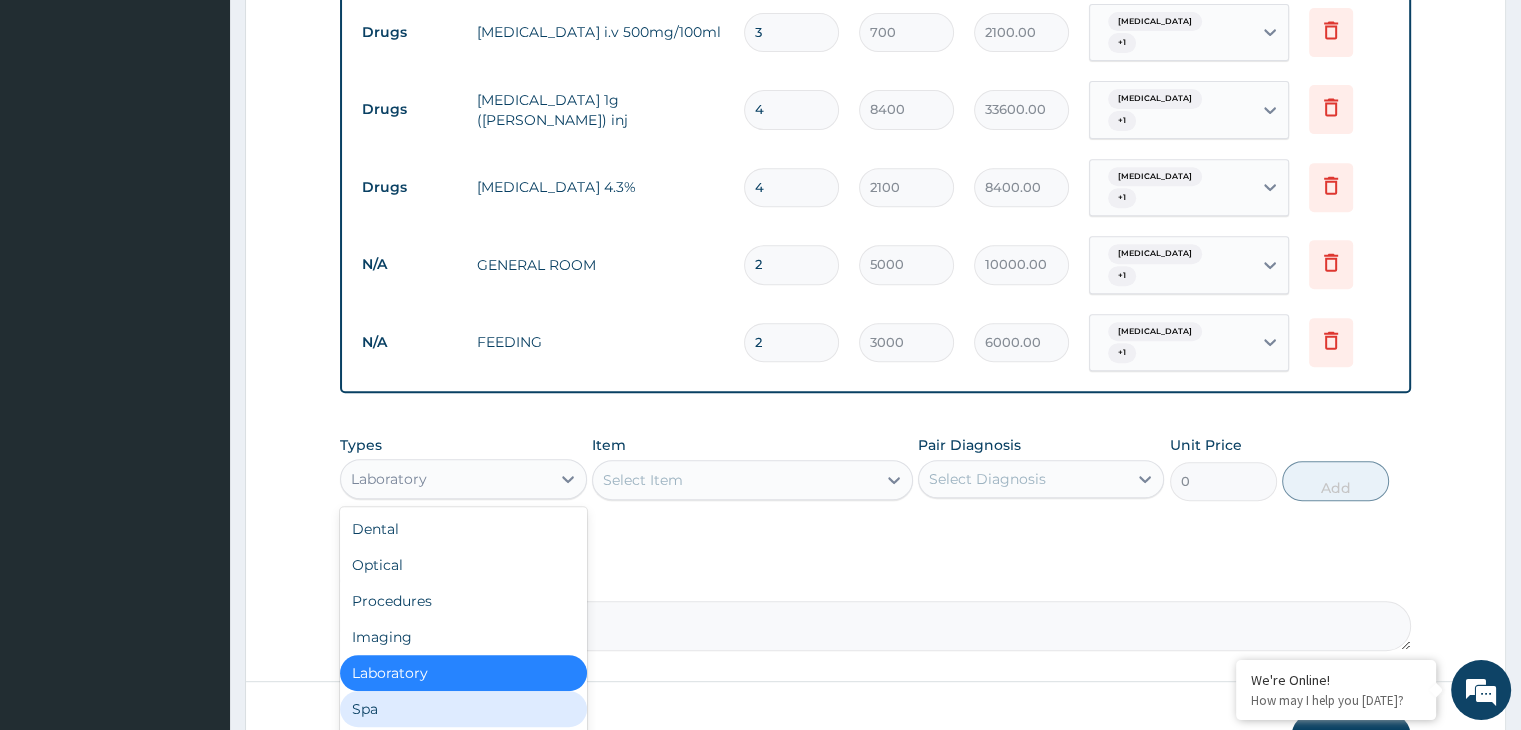 scroll, scrollTop: 889, scrollLeft: 0, axis: vertical 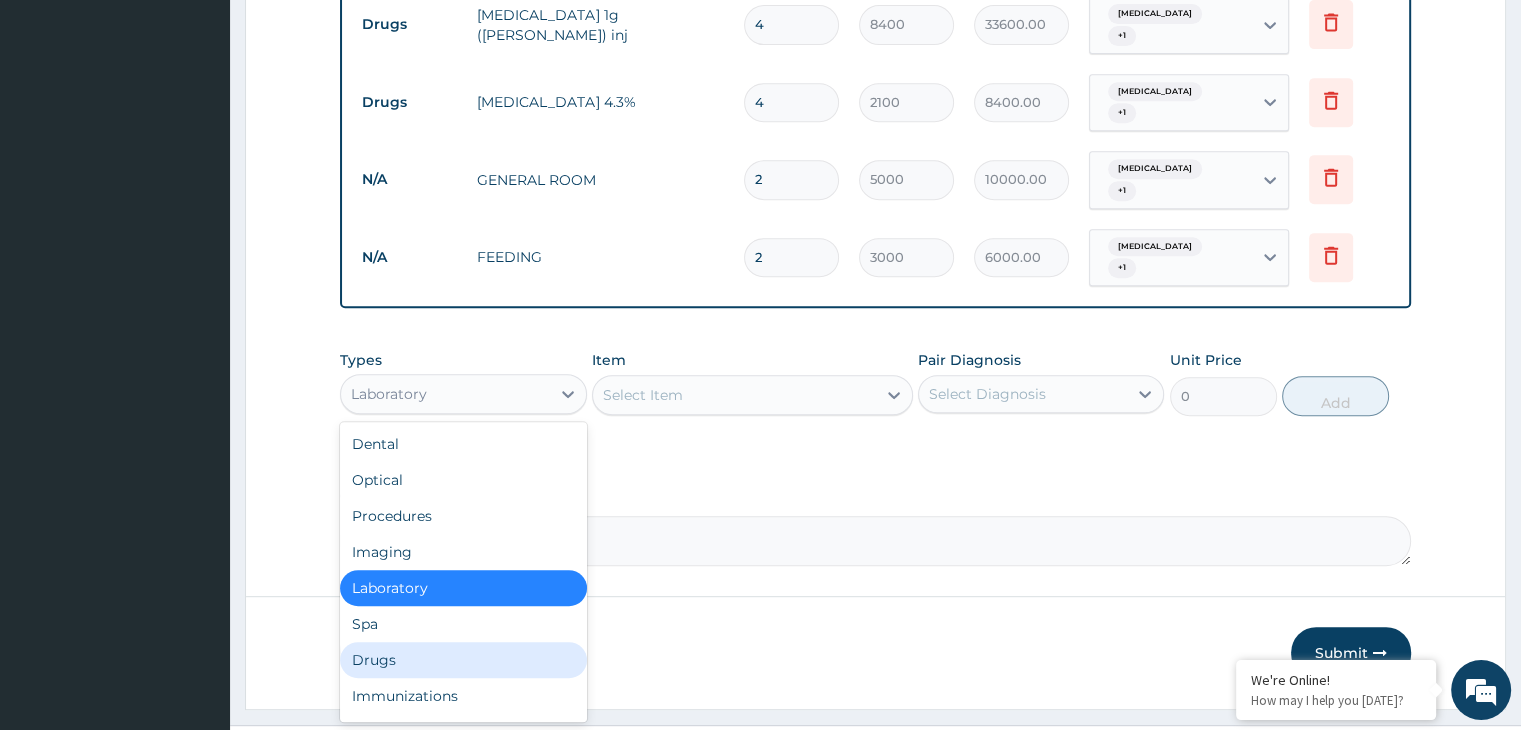 click on "Drugs" at bounding box center [463, 660] 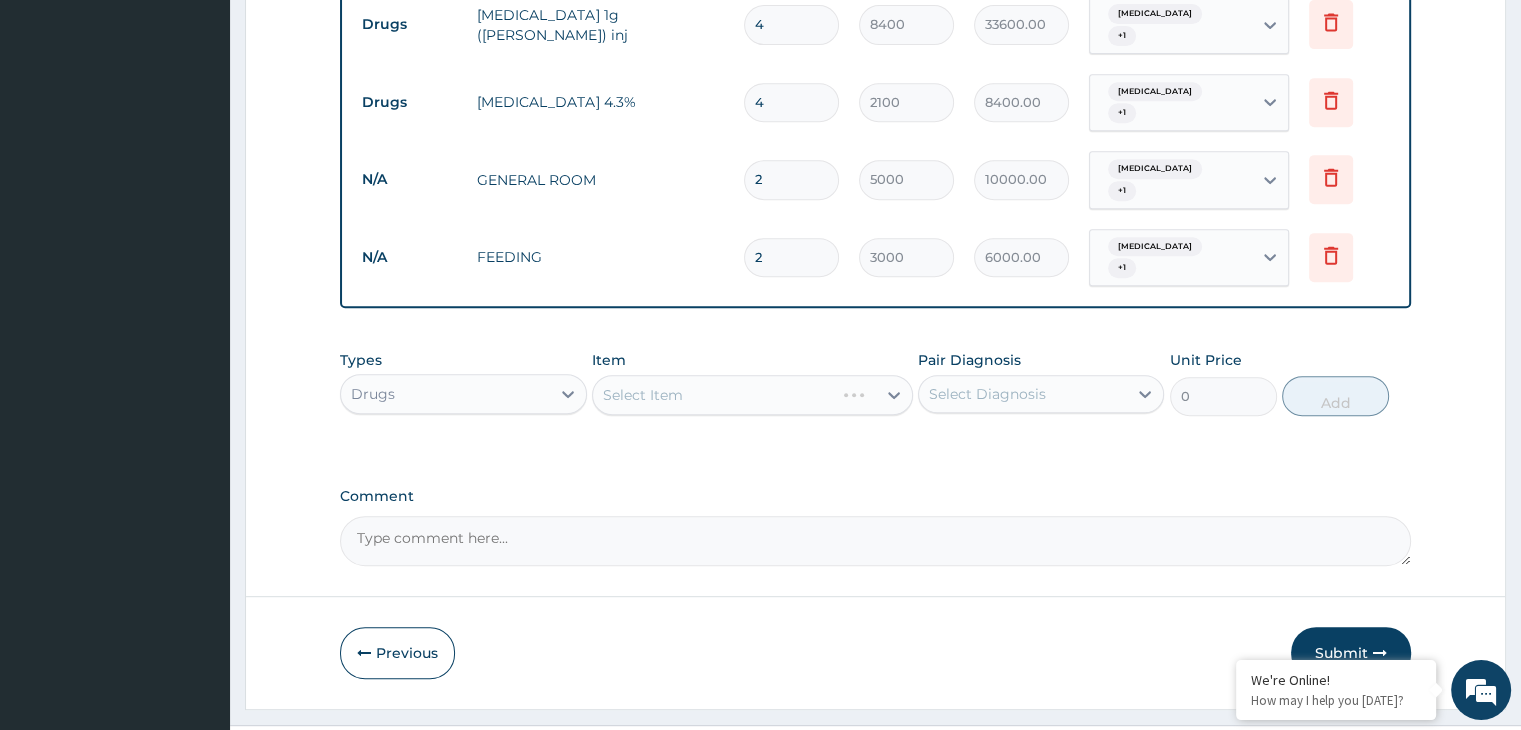 click on "Select Item" at bounding box center [752, 395] 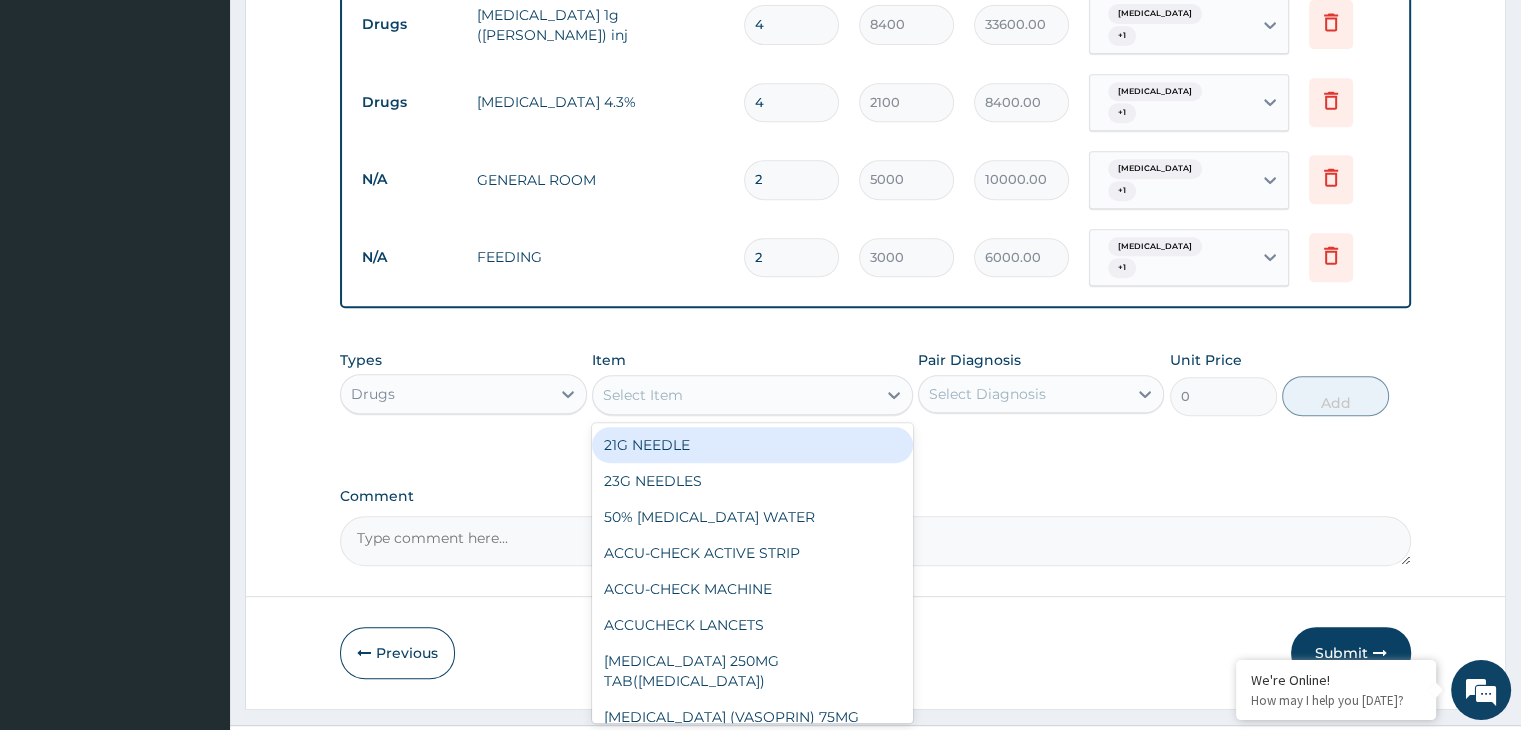 click on "Select Item" at bounding box center (734, 395) 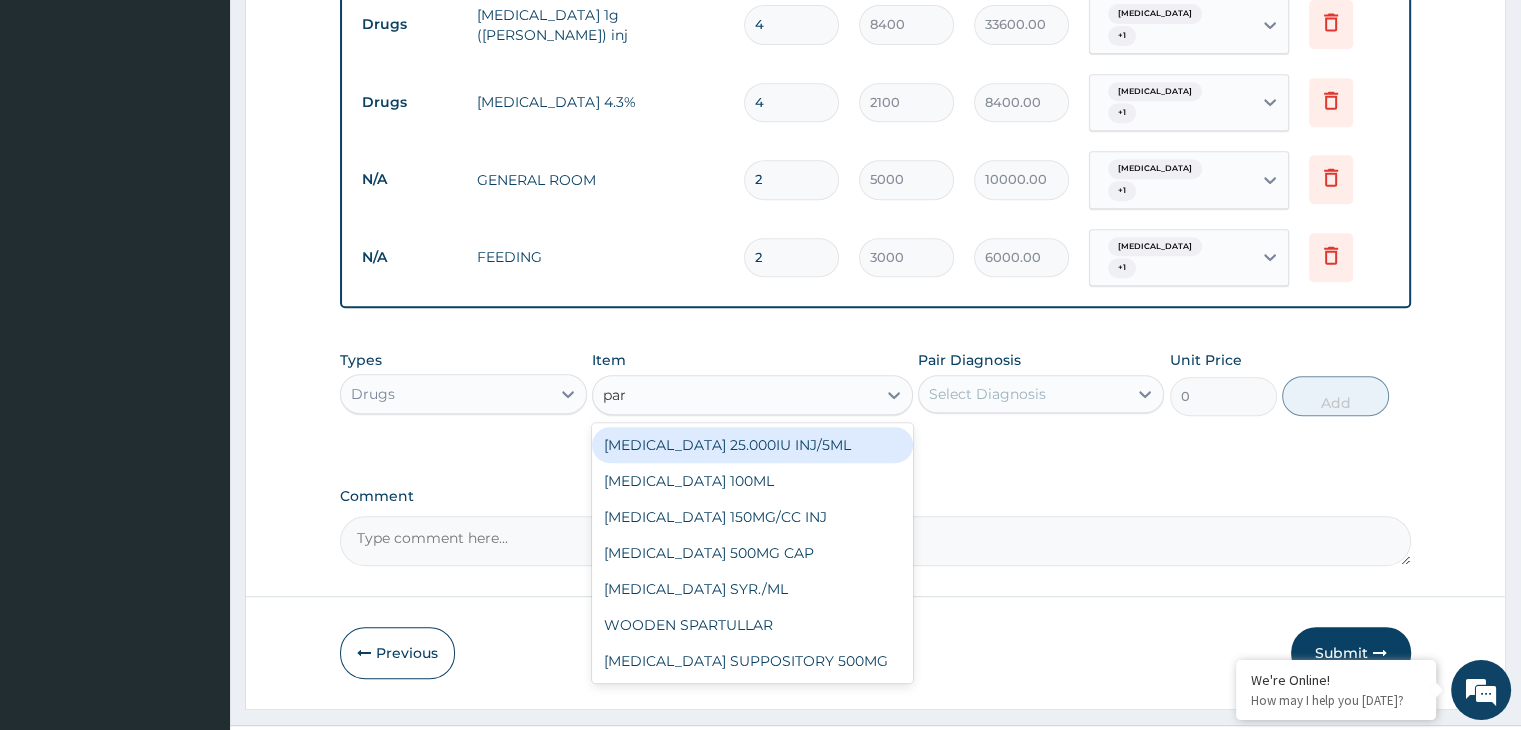 type on "para" 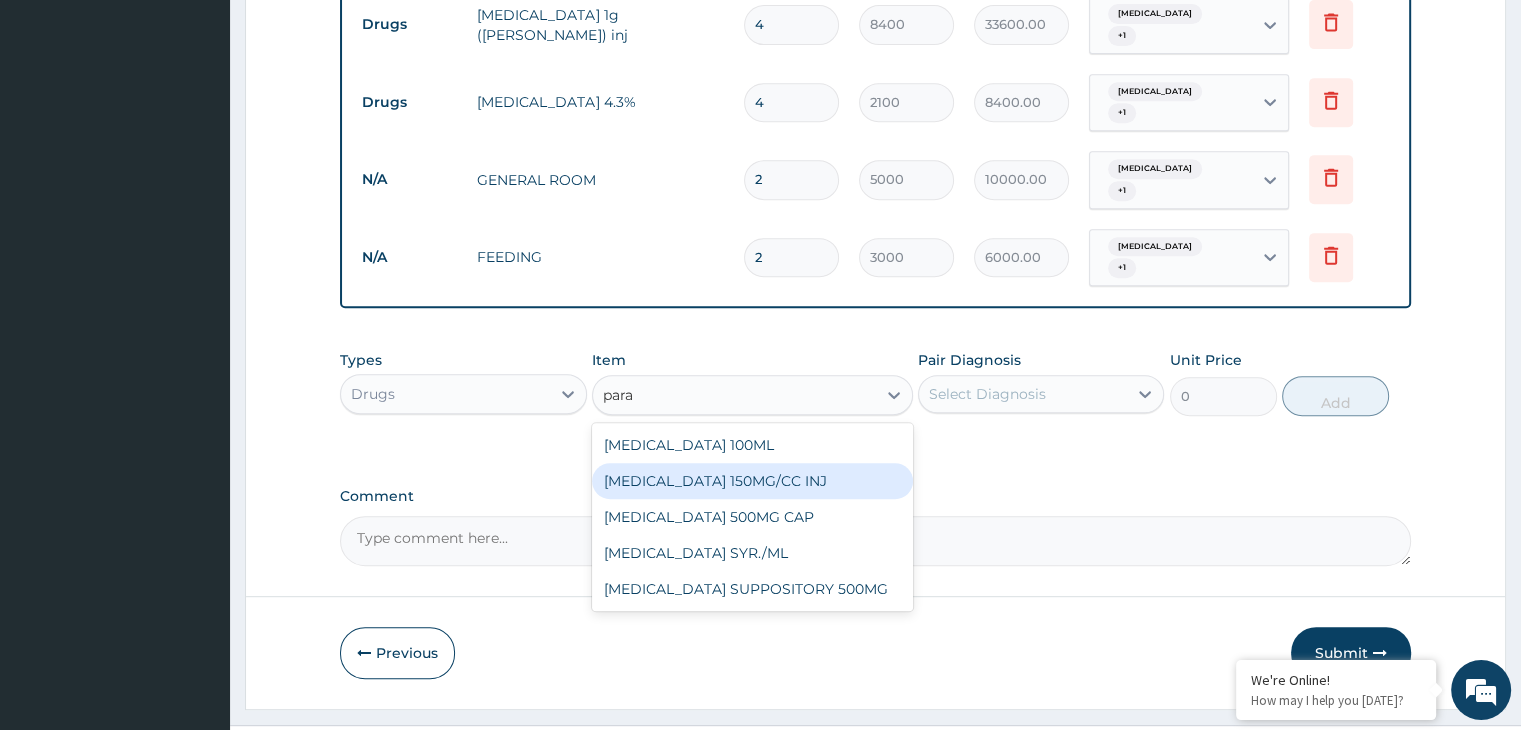 click on "[MEDICAL_DATA] 150MG/CC INJ" at bounding box center (752, 481) 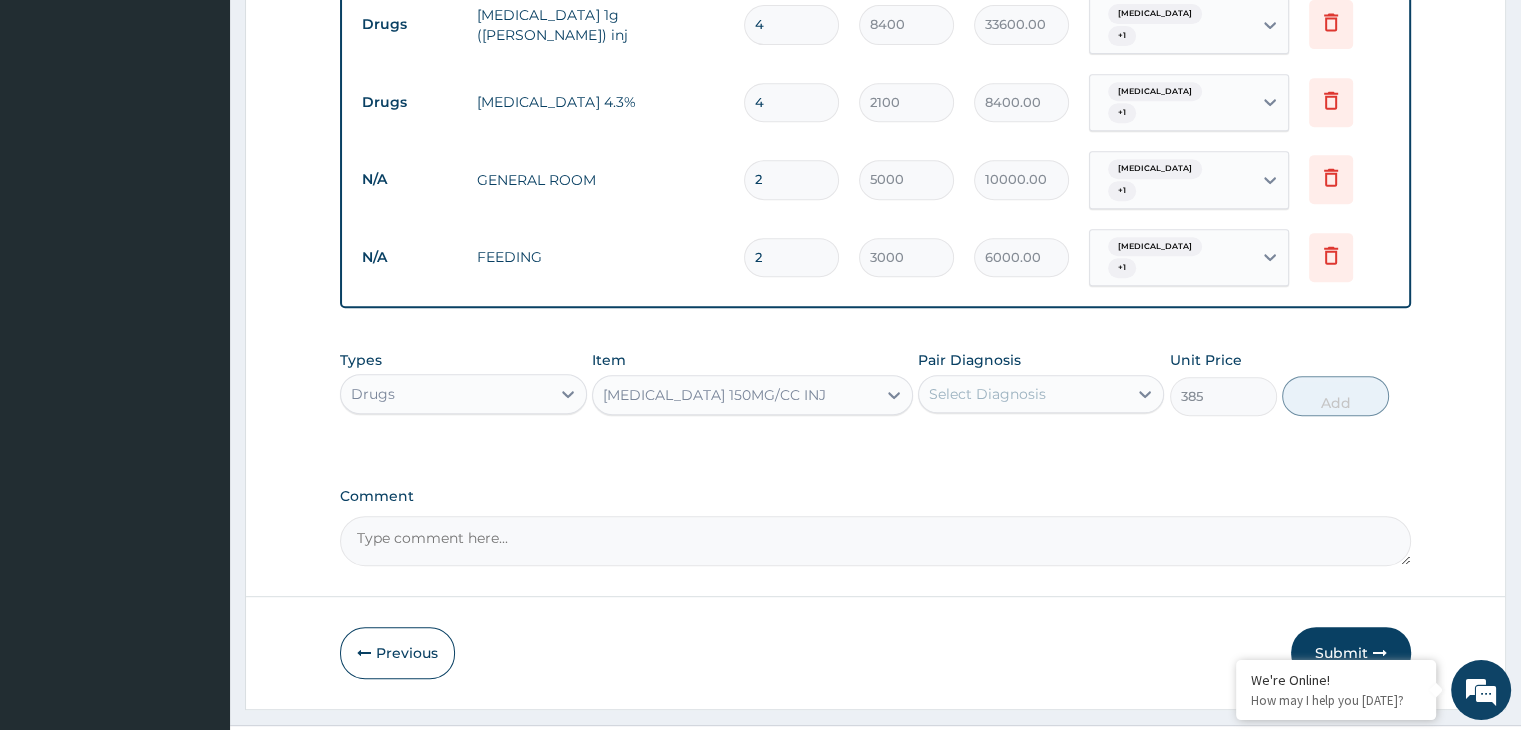 click on "Select Diagnosis" at bounding box center [1023, 394] 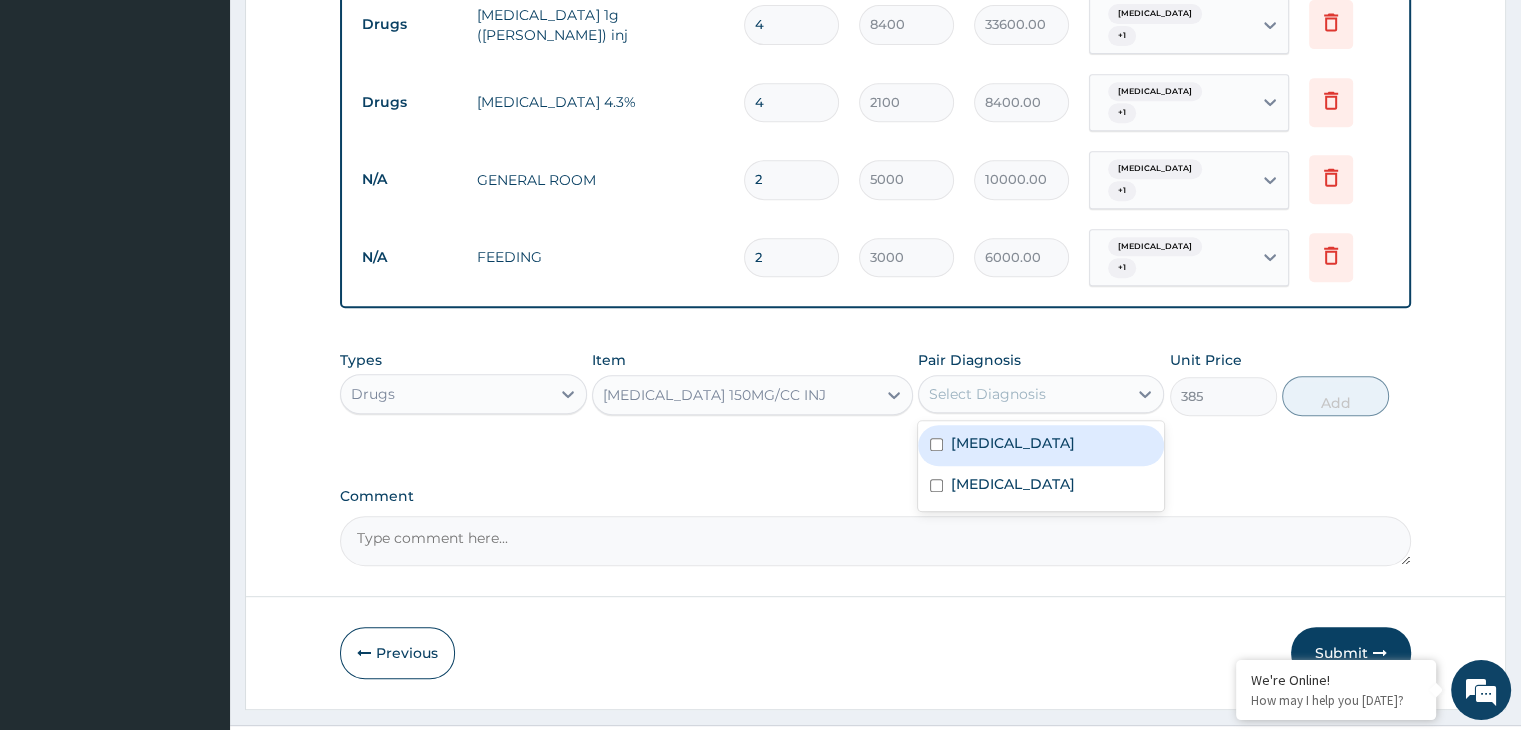 click on "Malaria" at bounding box center [1041, 445] 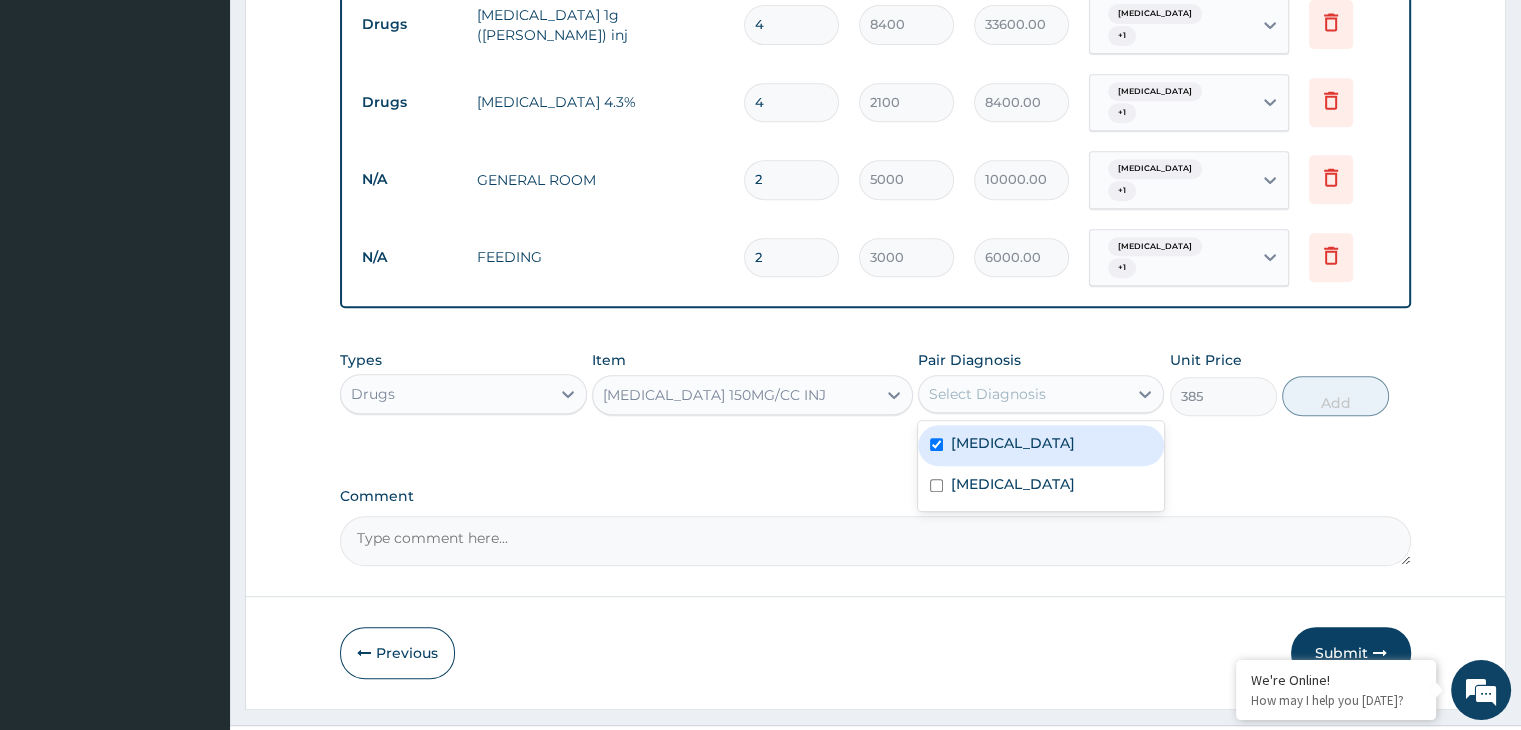 checkbox on "true" 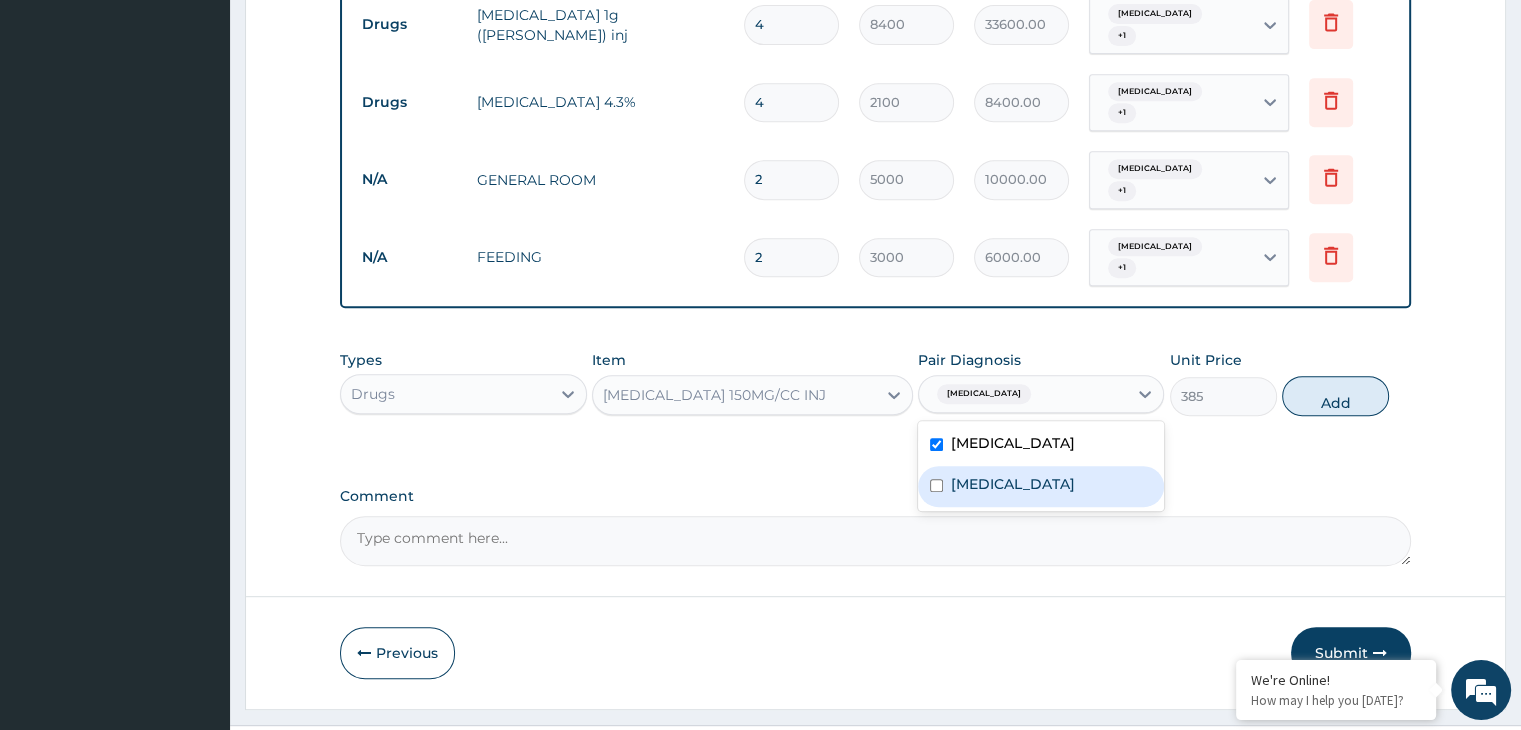 drag, startPoint x: 1009, startPoint y: 429, endPoint x: 1141, endPoint y: 401, distance: 134.93703 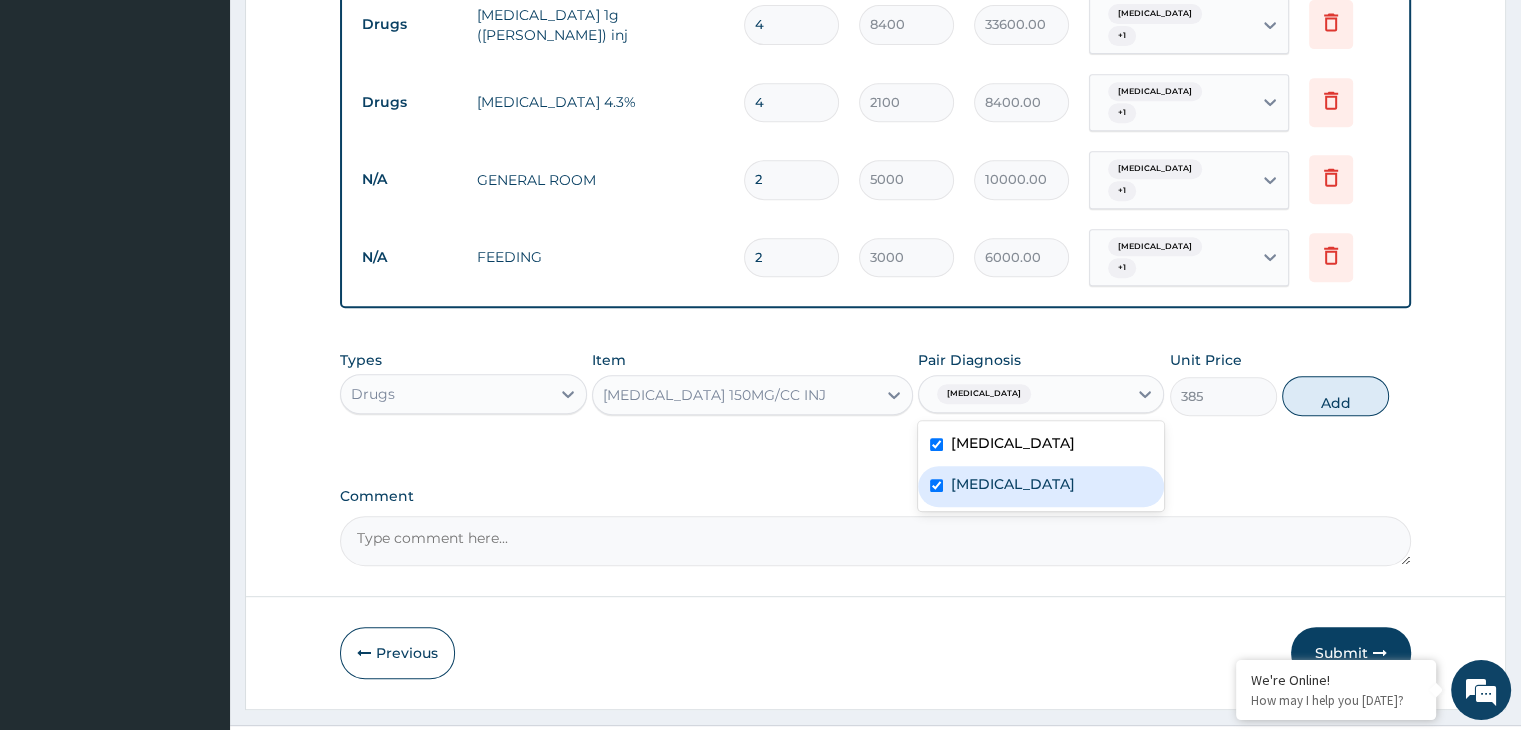 checkbox on "true" 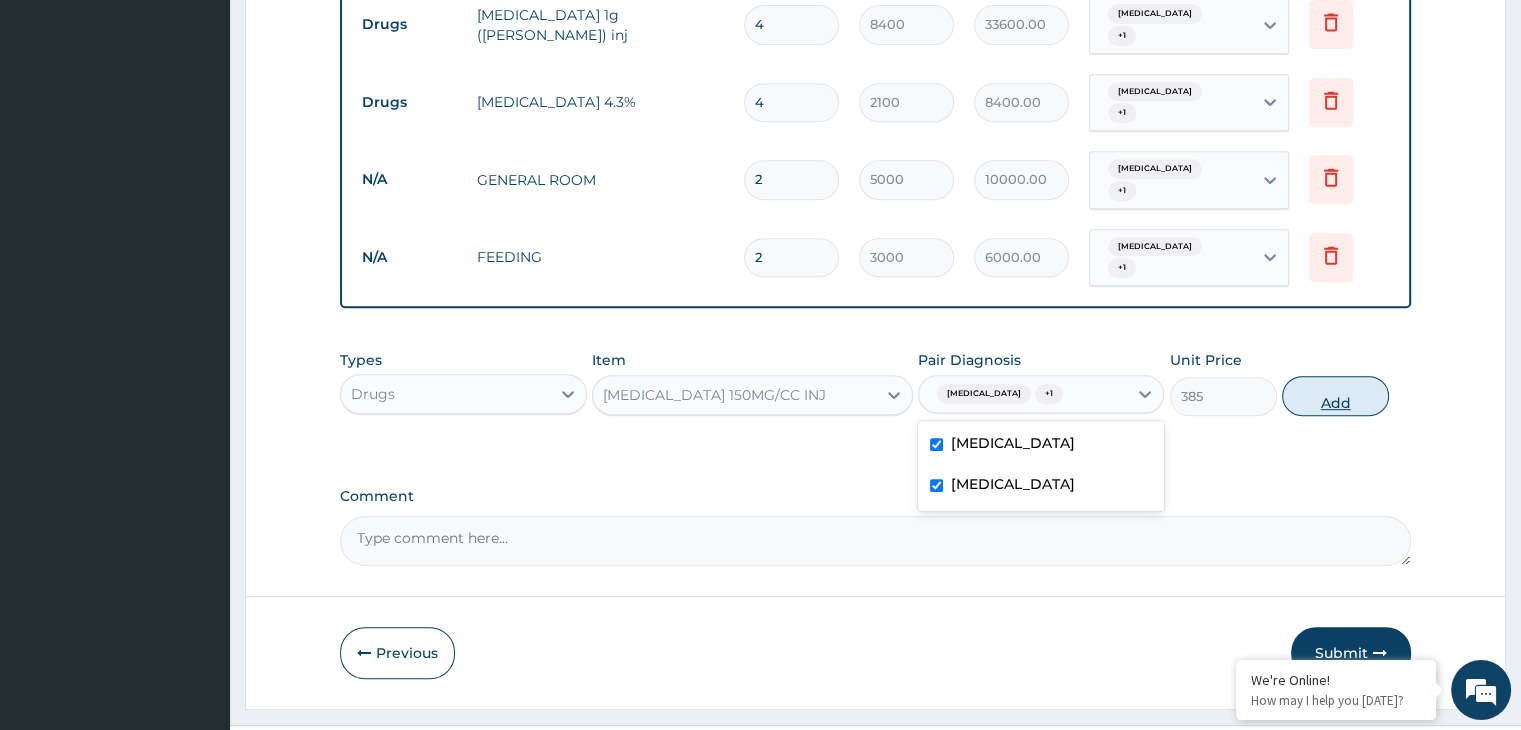 click on "Add" at bounding box center (1335, 396) 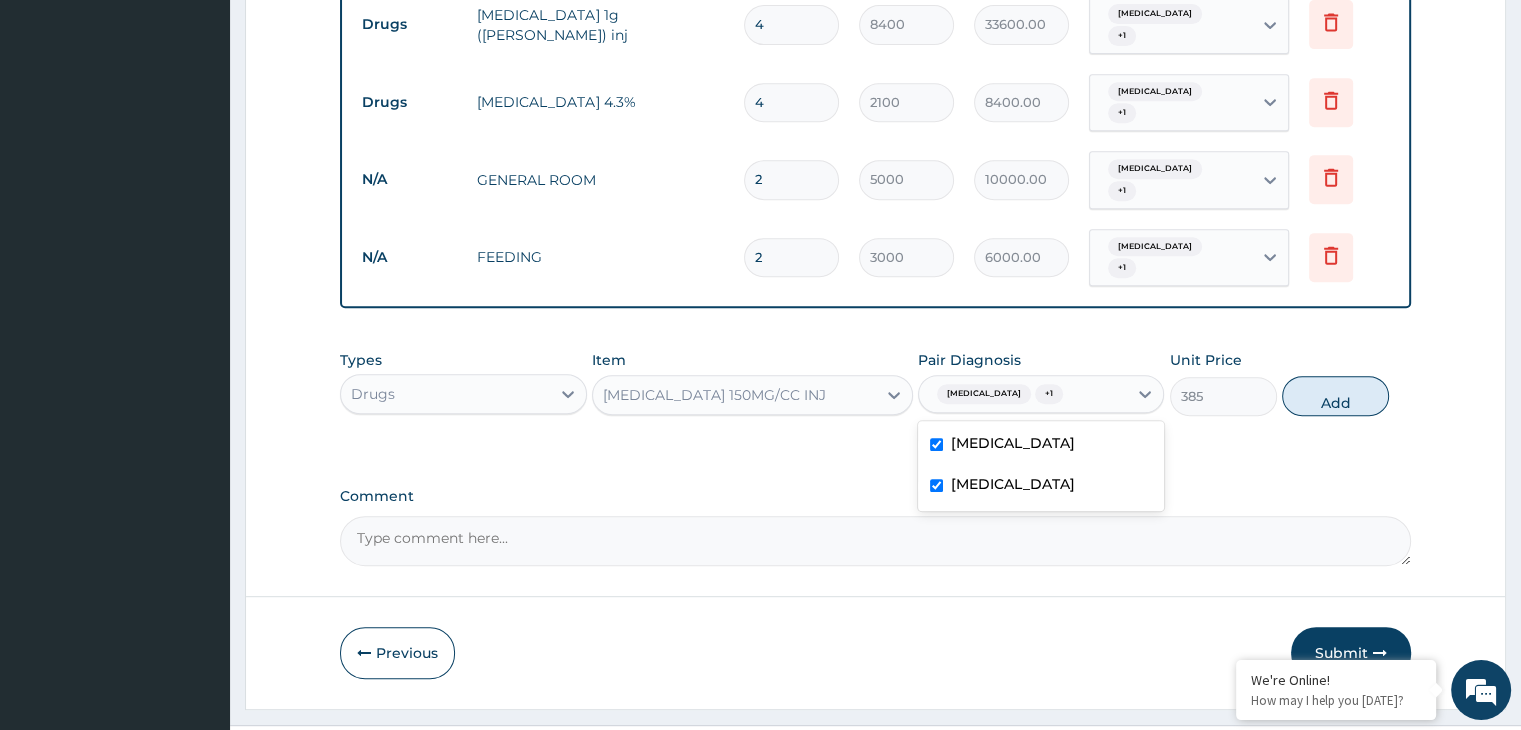 type on "0" 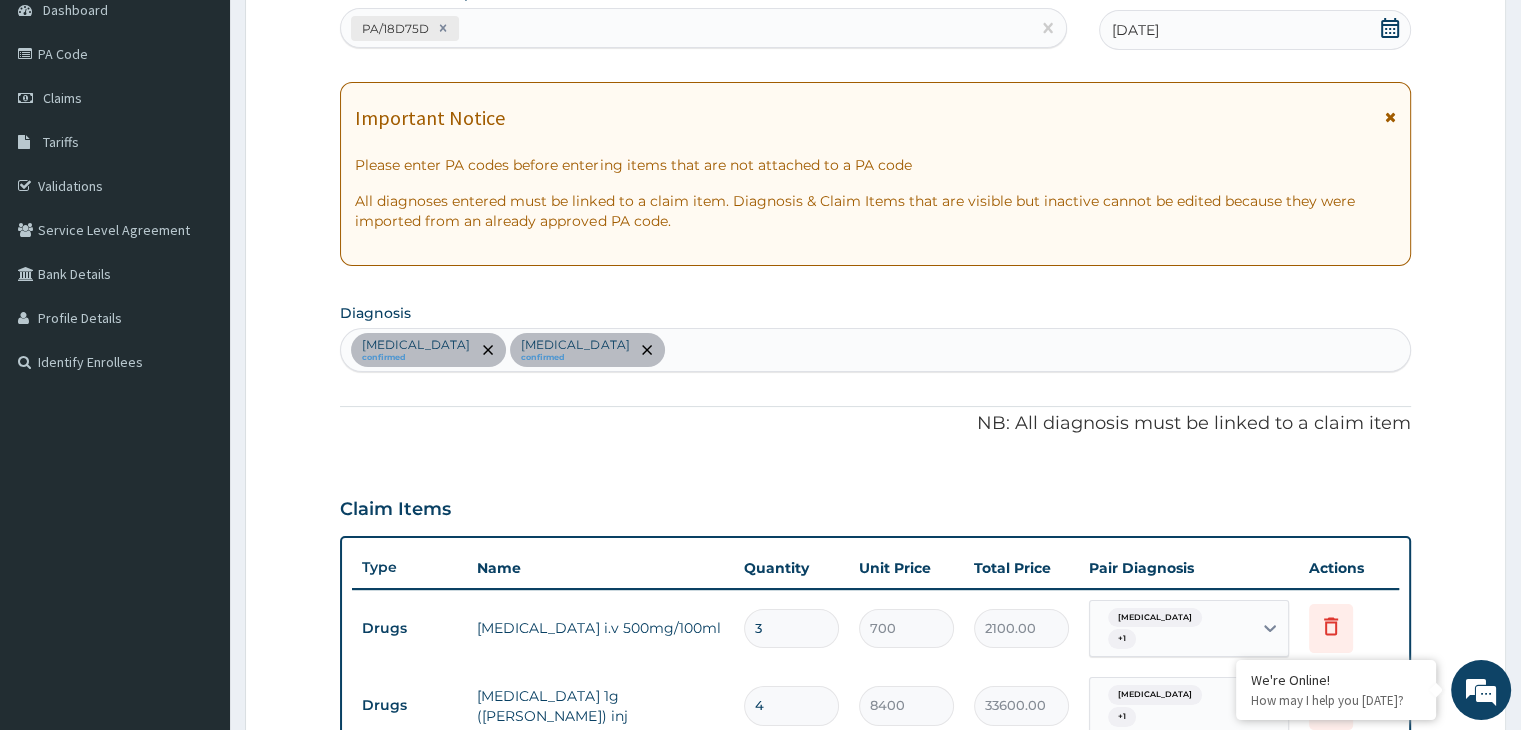 scroll, scrollTop: 89, scrollLeft: 0, axis: vertical 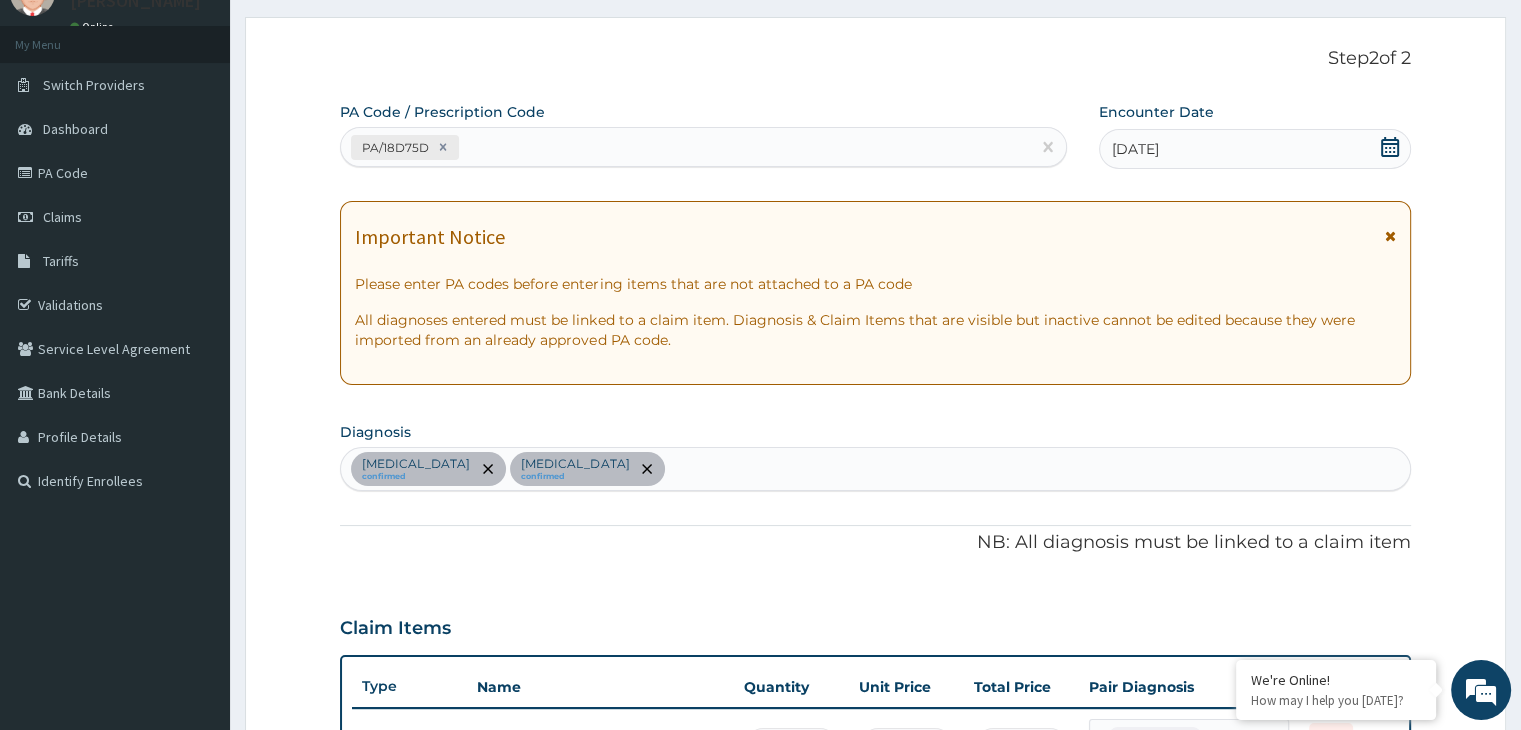 click on "Malaria confirmed Sepsis confirmed" at bounding box center (875, 469) 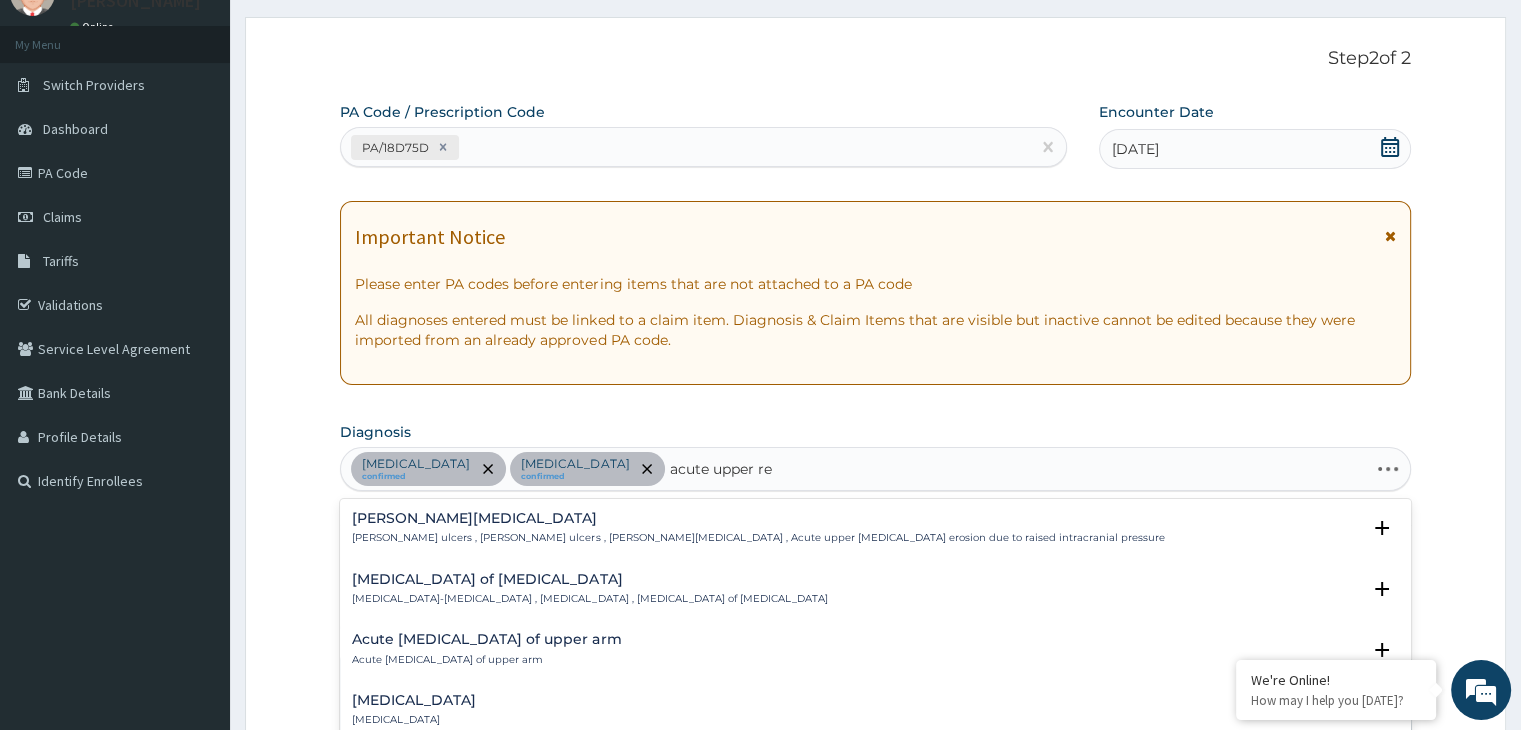 type on "acute upper res" 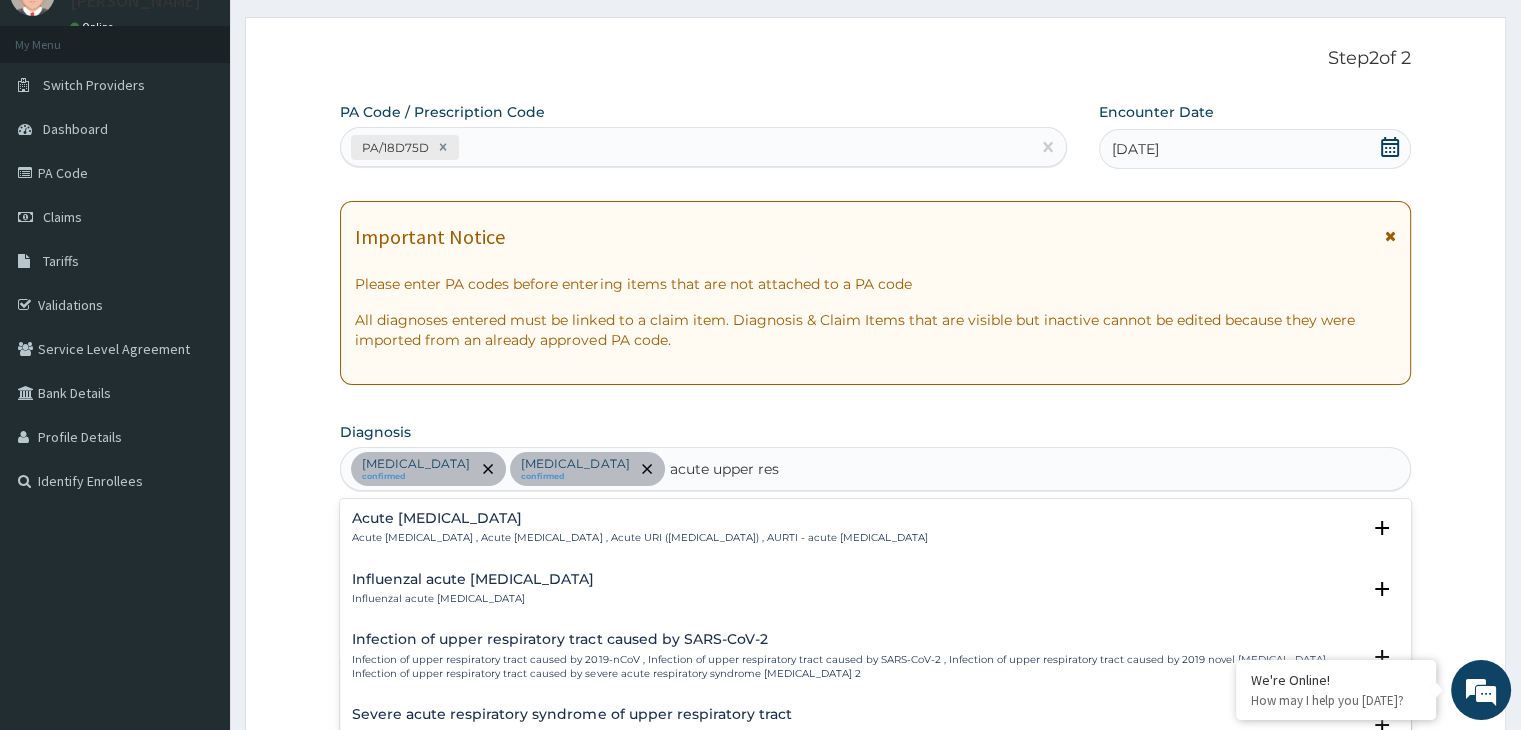 click on "Acute upper respiratory infection Acute upper respiratory infection , Acute upper respiratory tract infection , Acute URI (upper respiratory infection) , AURTI - acute upper respiratory tract infection Select Status Query Query covers suspected (?), Keep in view (kiv), Ruled out (r/o) Confirmed" at bounding box center [875, 533] 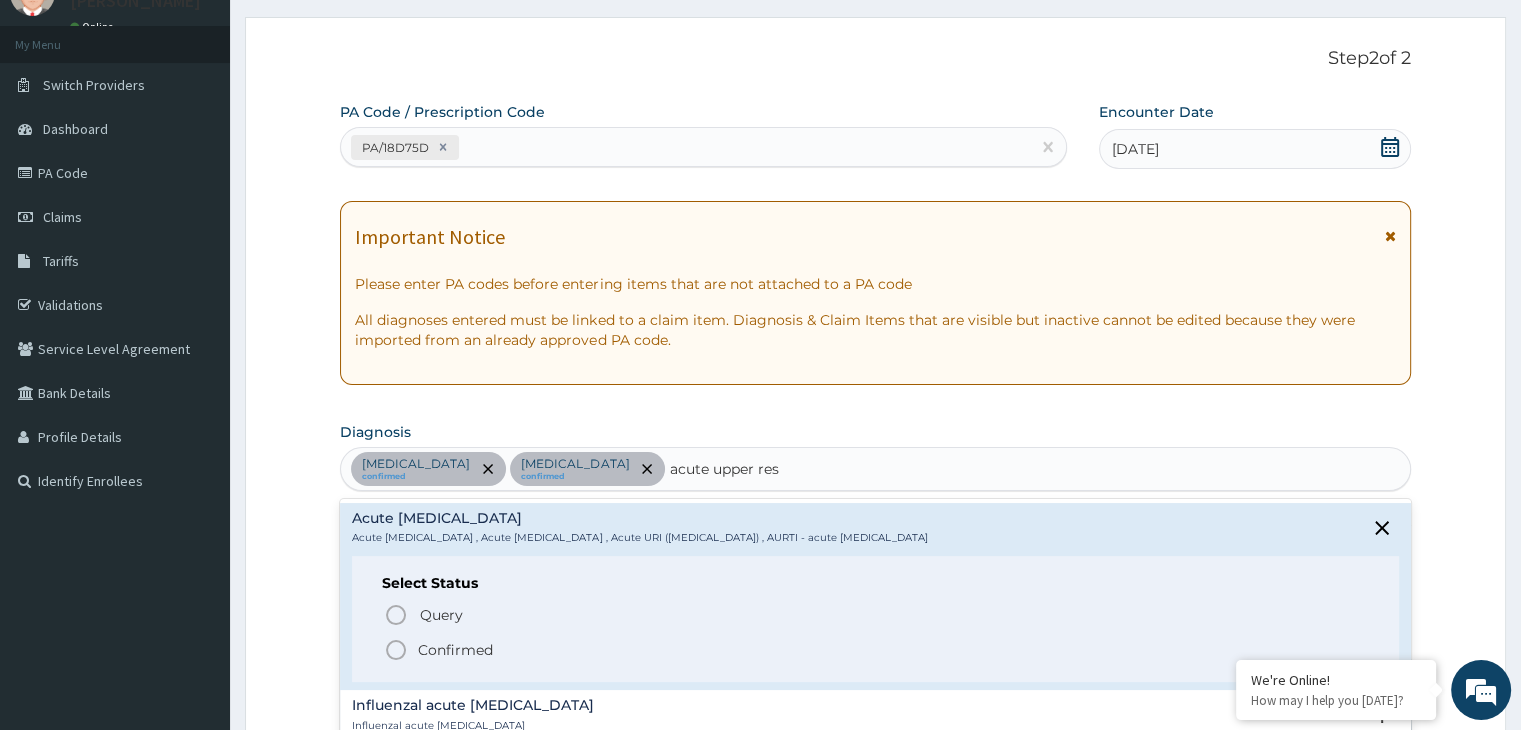 click on "Confirmed" at bounding box center [455, 650] 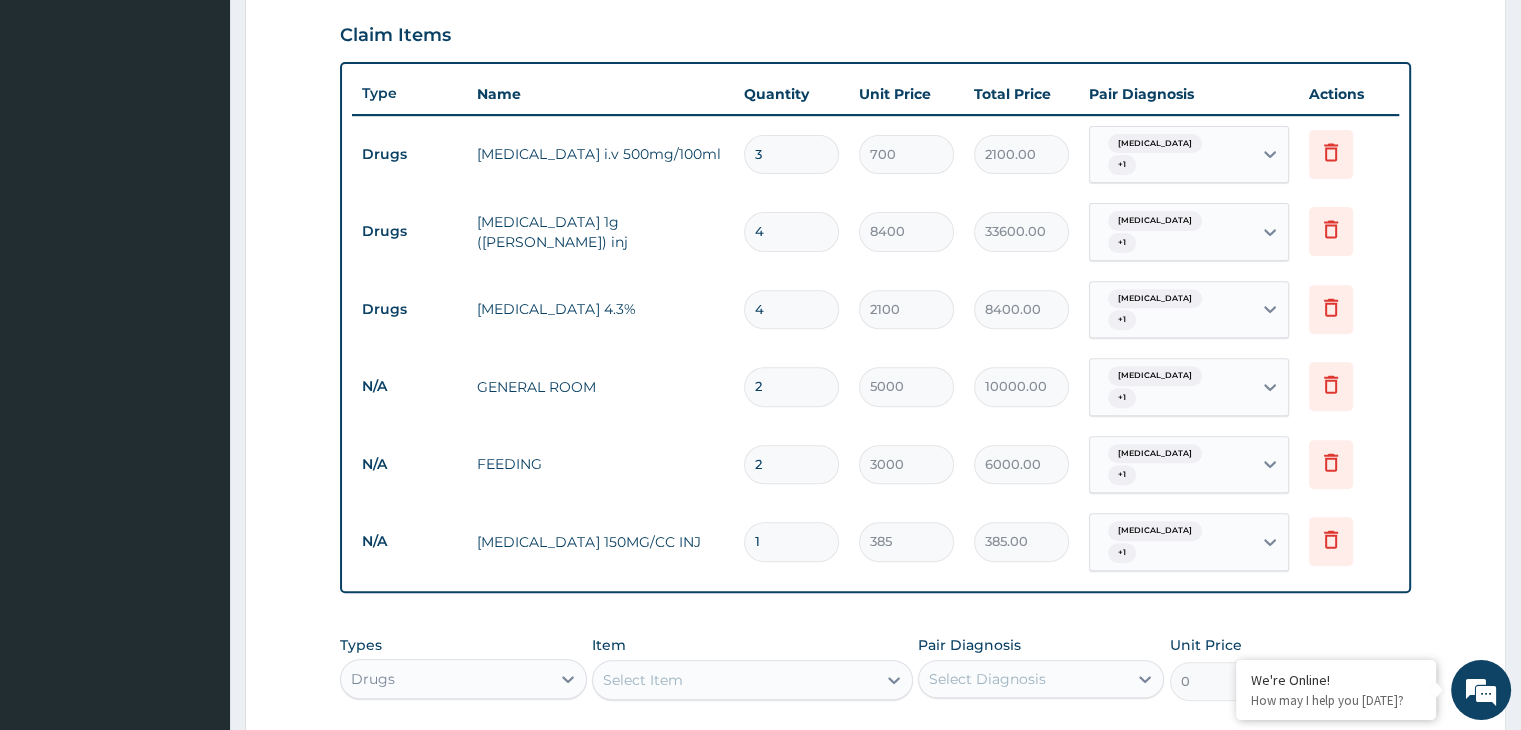 scroll, scrollTop: 800, scrollLeft: 0, axis: vertical 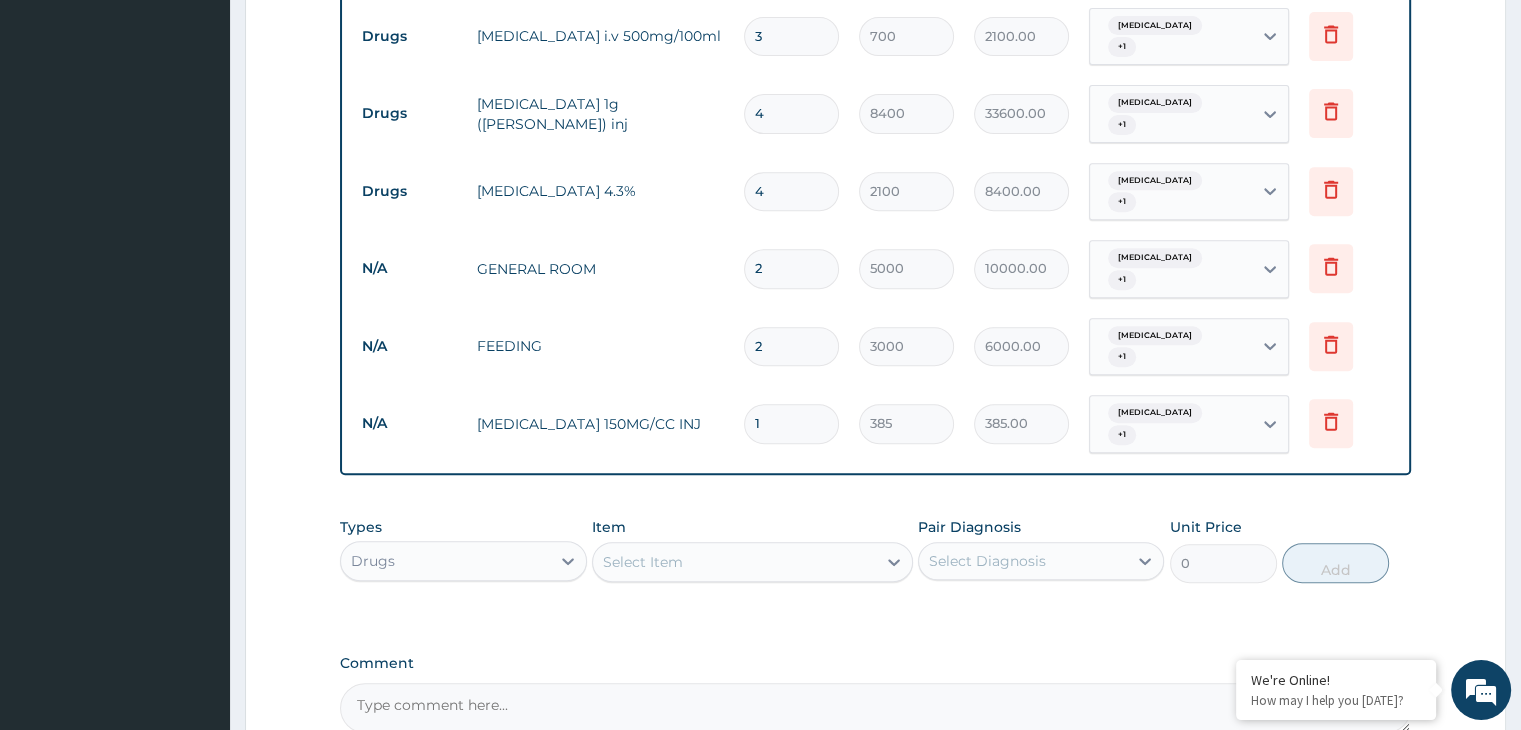 click on "Select Item" at bounding box center (734, 562) 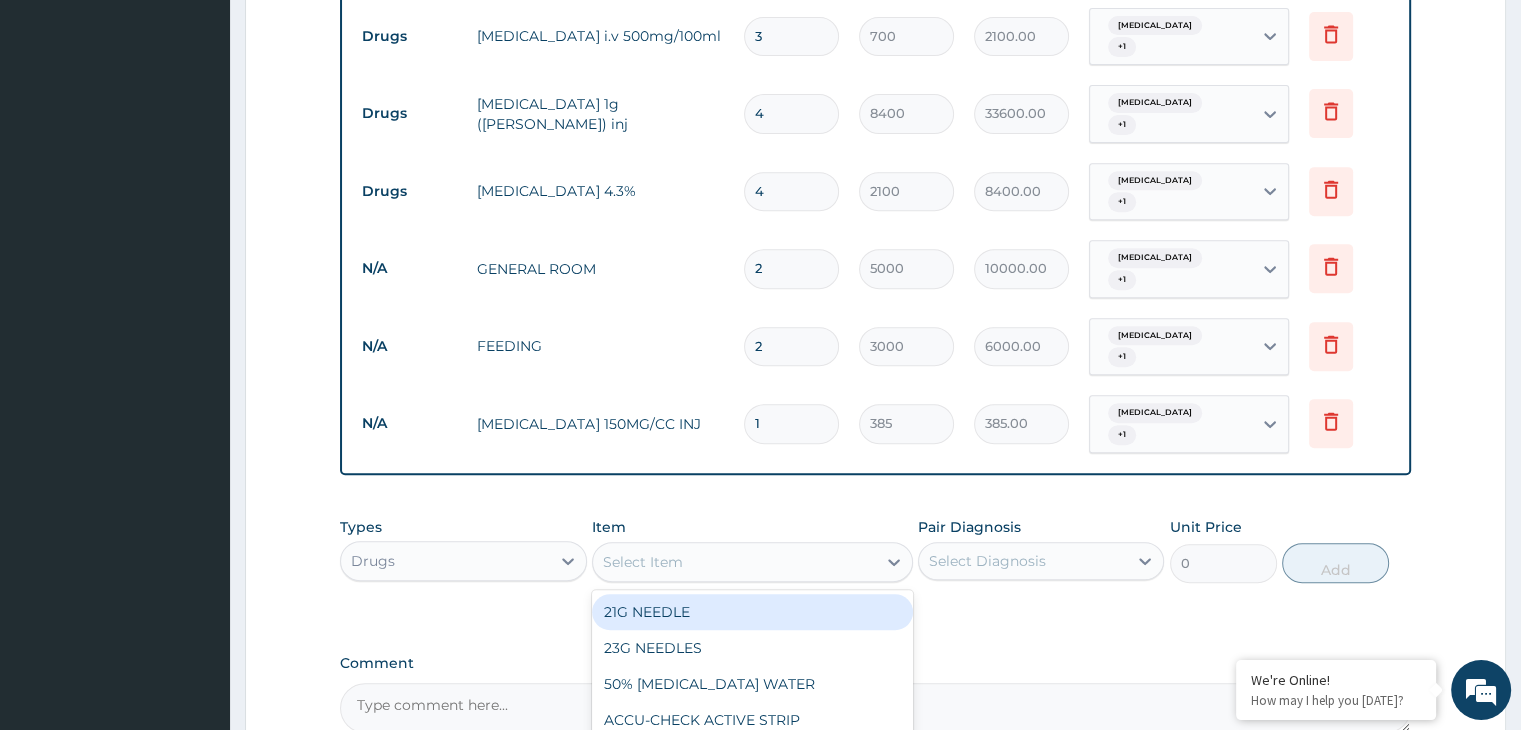paste on "Amoxicillin/clavulanic Acid 228mg/5ml (100ml)" 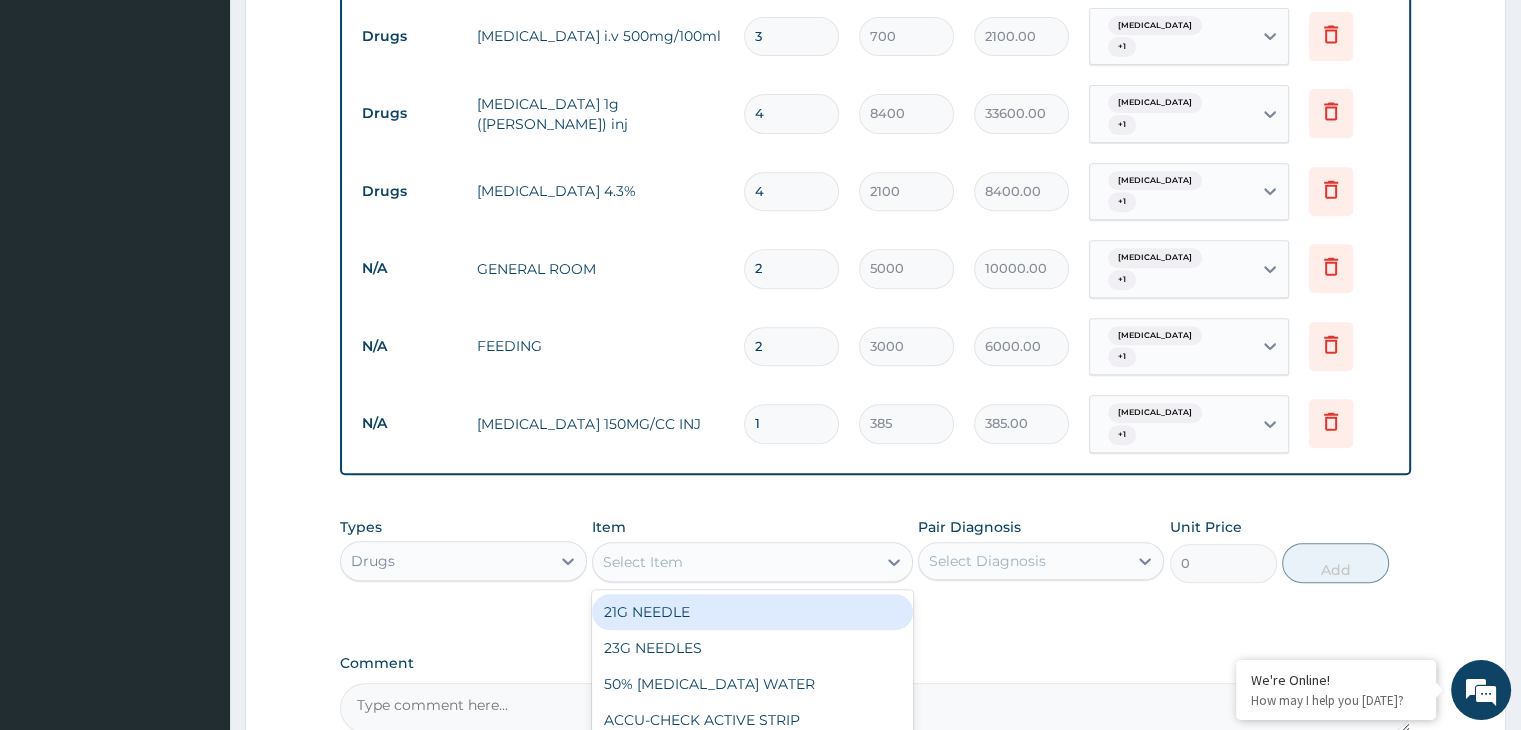 type on "Amoxicillin/clavulanic Acid 228mg/5ml (100ml)" 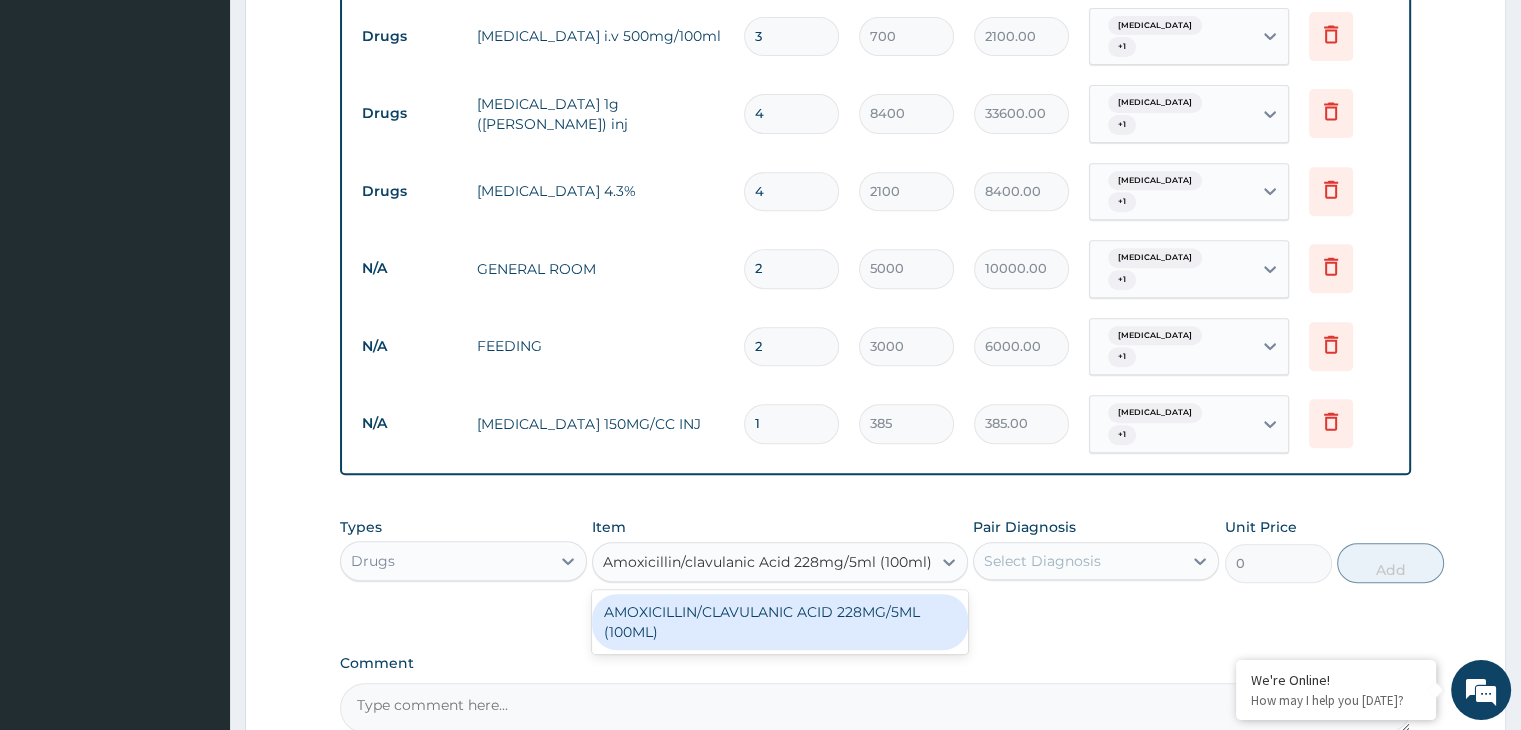 scroll, scrollTop: 0, scrollLeft: 25, axis: horizontal 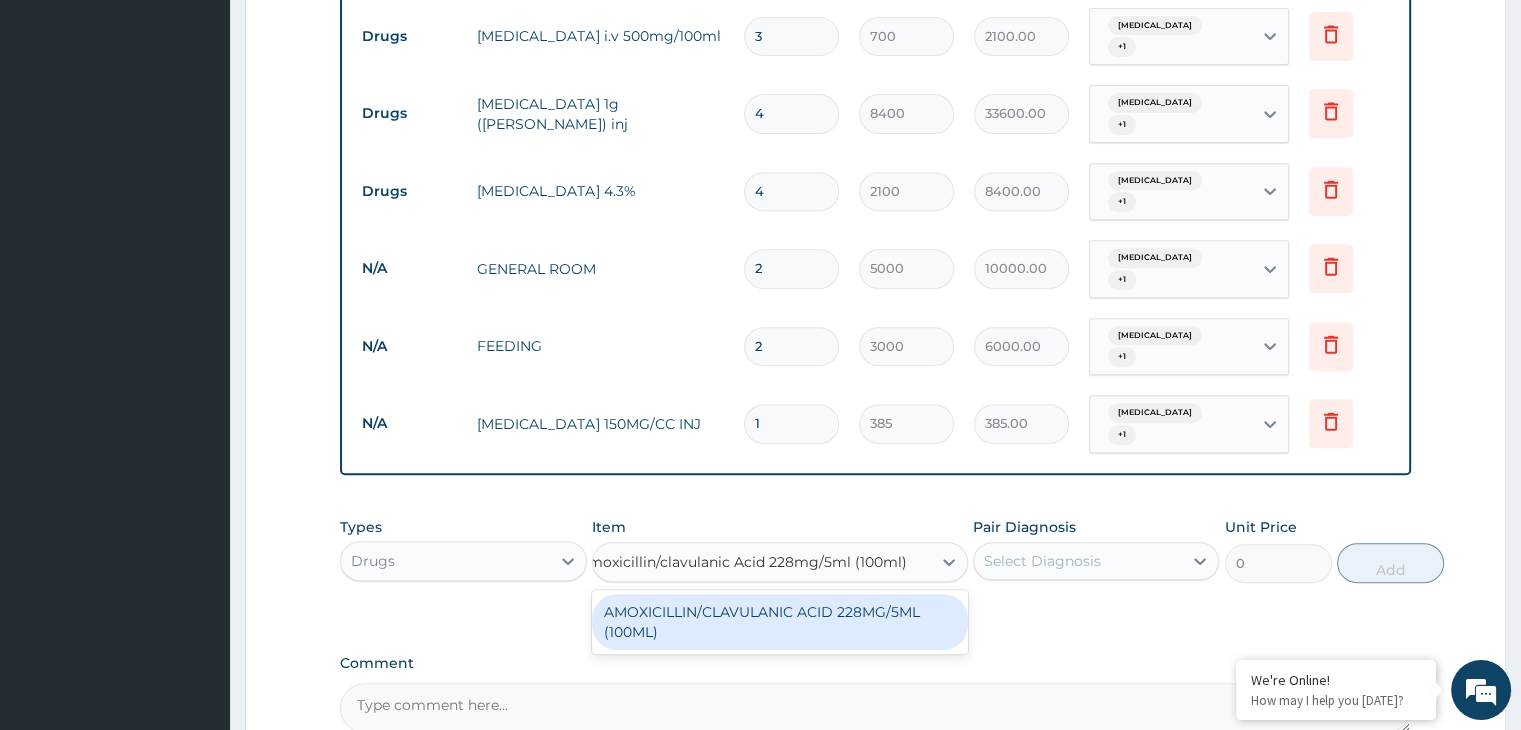 click on "AMOXICILLIN/CLAVULANIC ACID 228MG/5ML (100ML)" at bounding box center (780, 622) 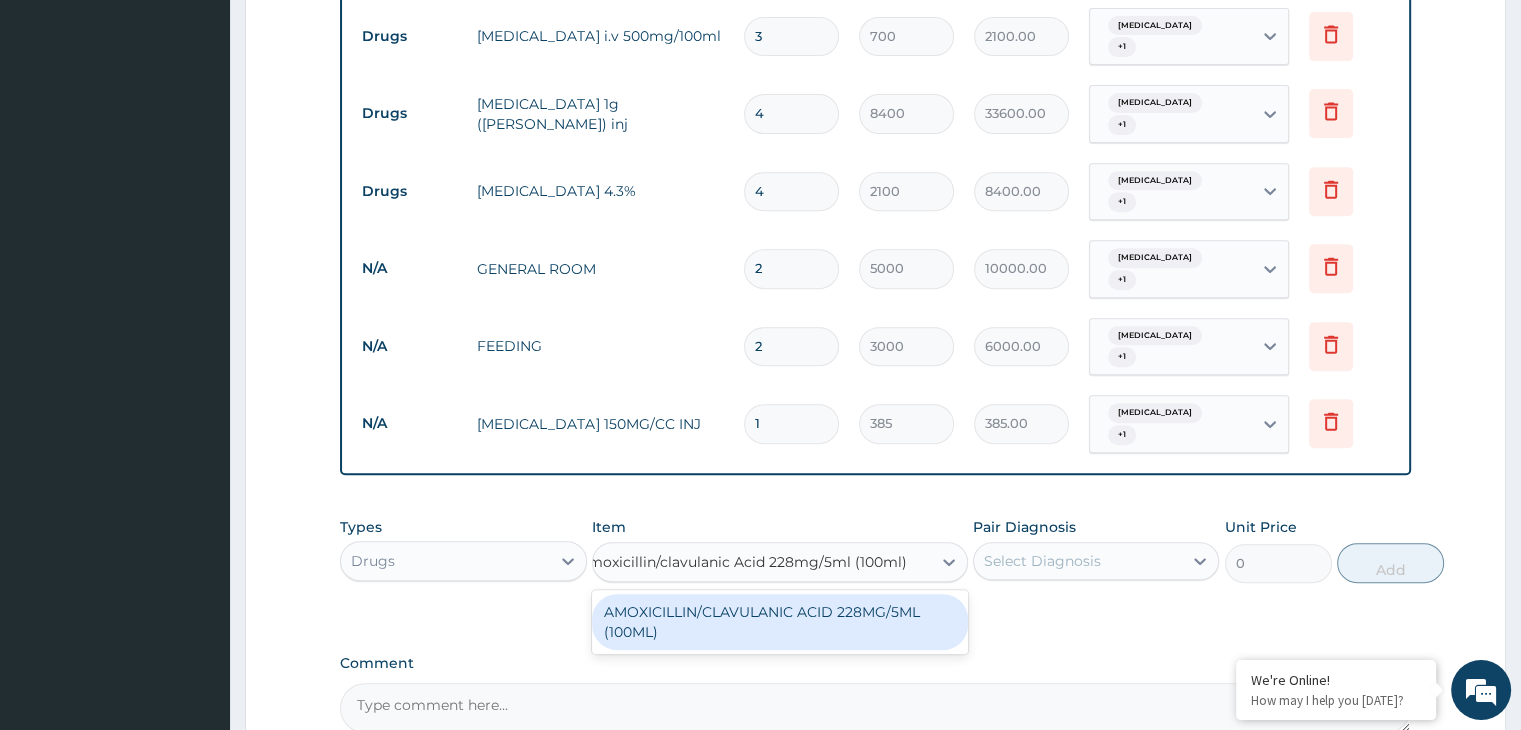 type 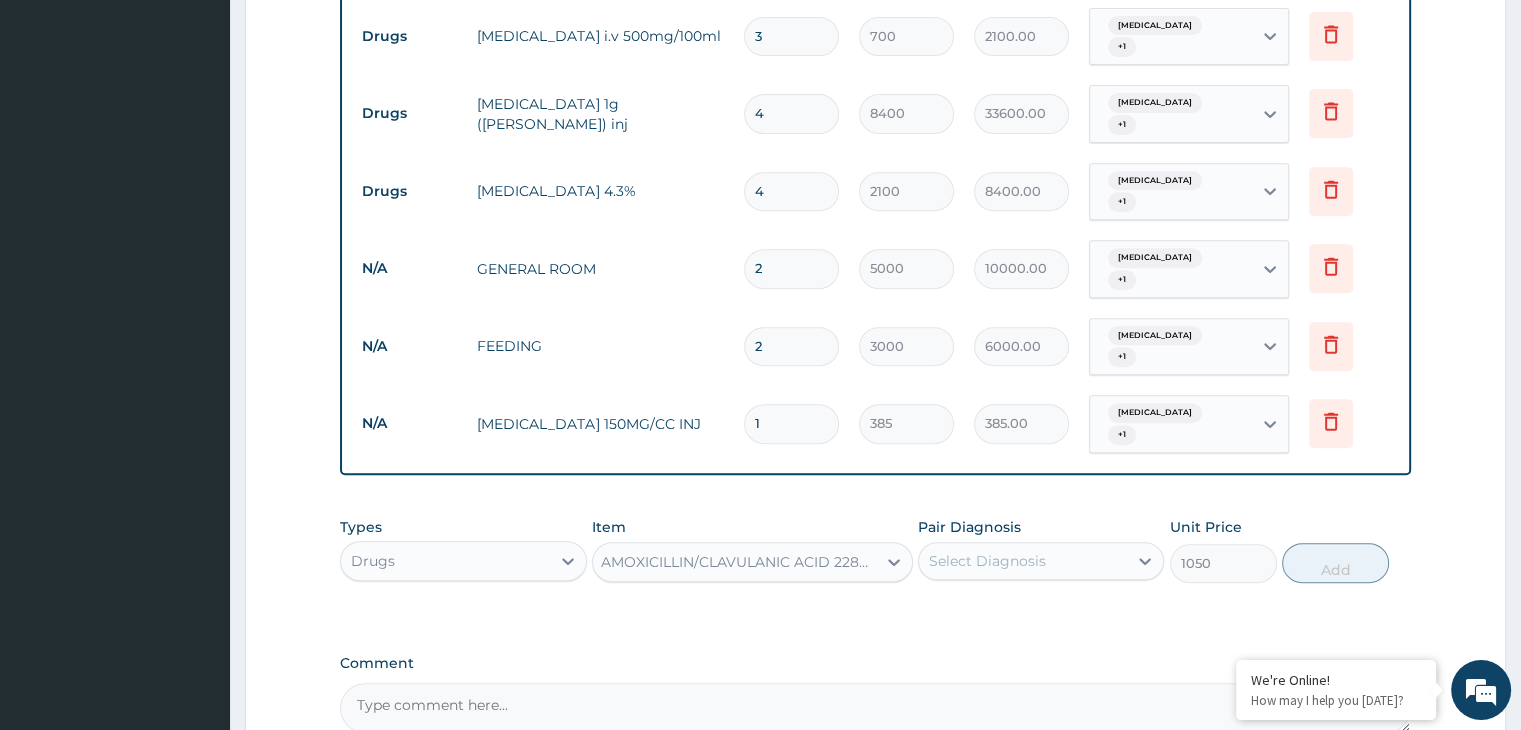 scroll, scrollTop: 0, scrollLeft: 2, axis: horizontal 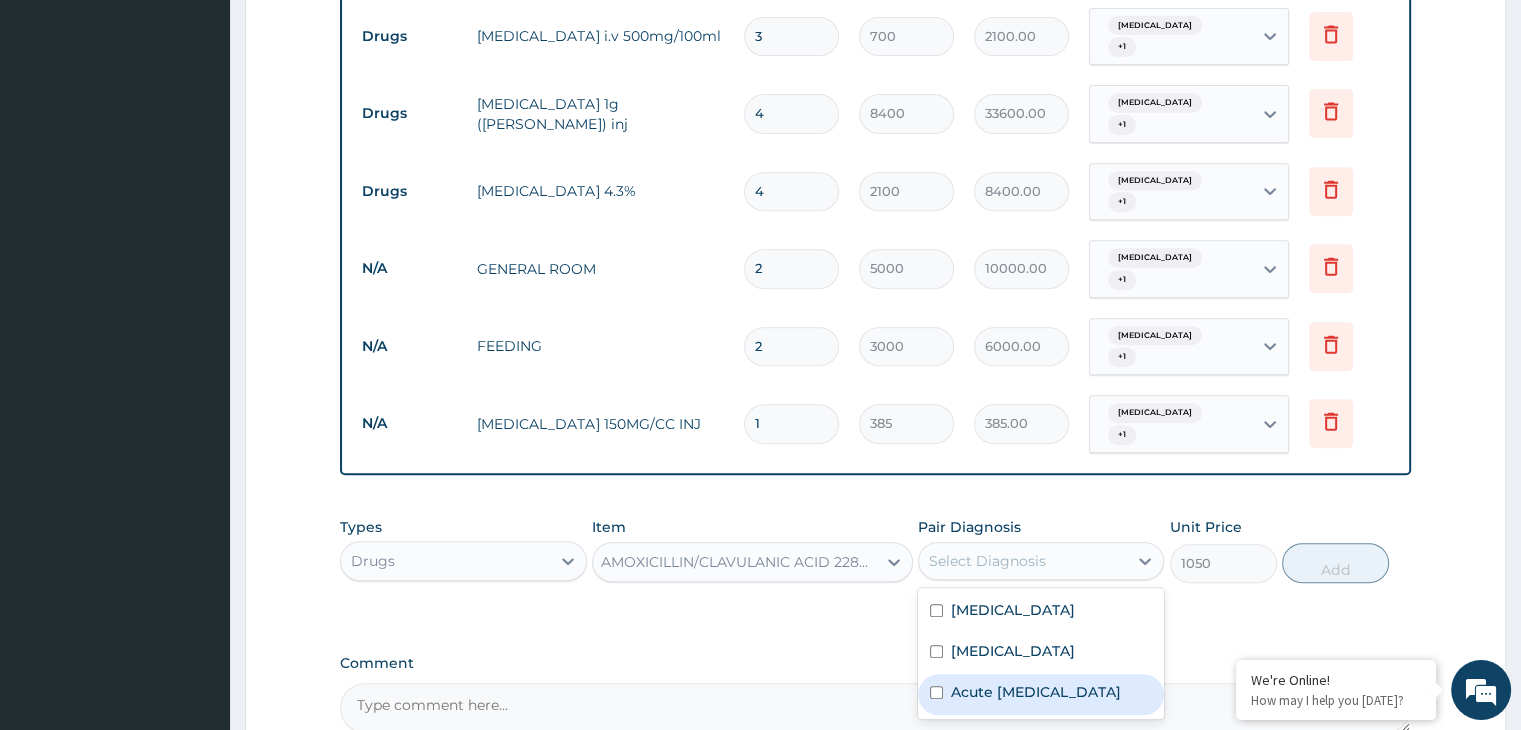 click on "Acute upper respiratory infection" at bounding box center (1036, 692) 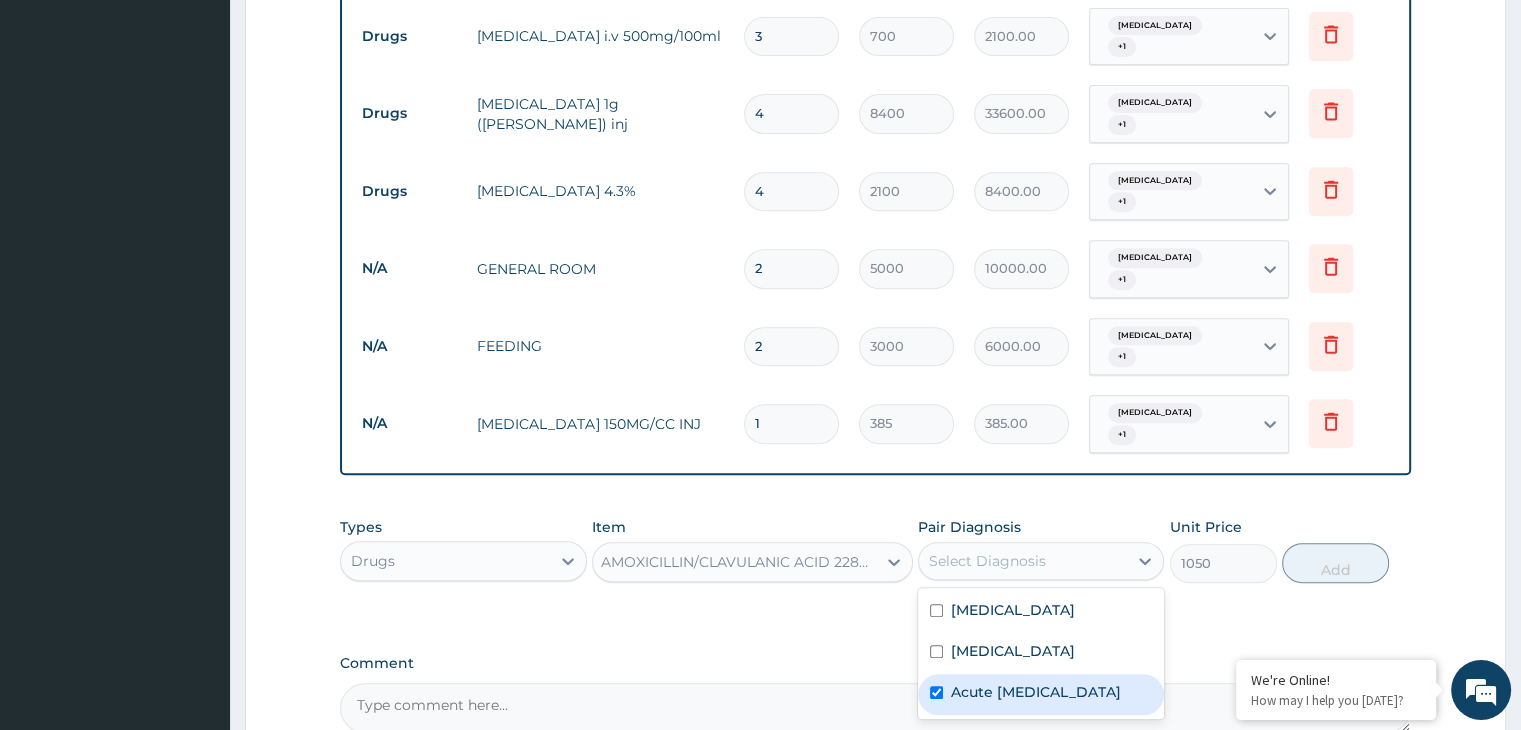 checkbox on "true" 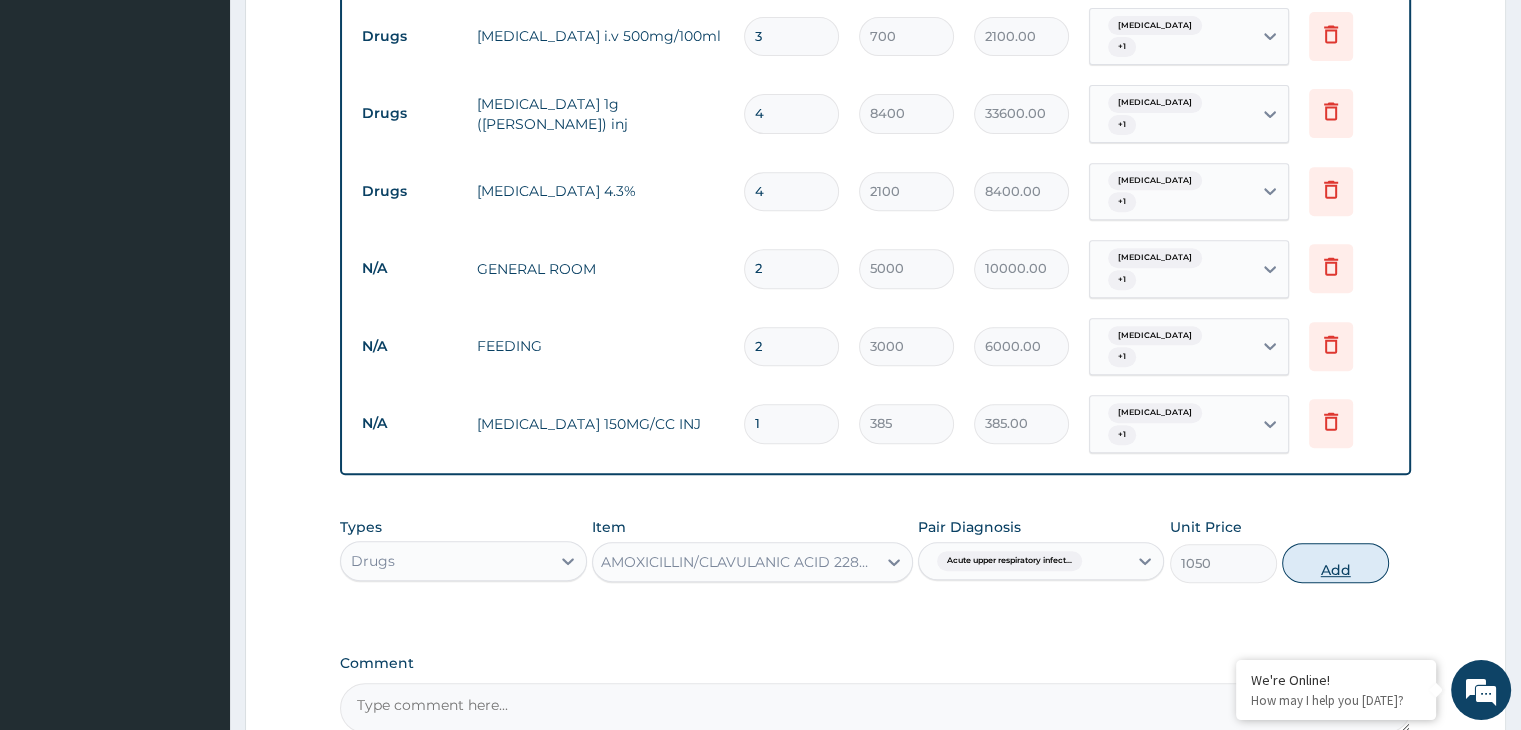 click on "Add" at bounding box center [1335, 563] 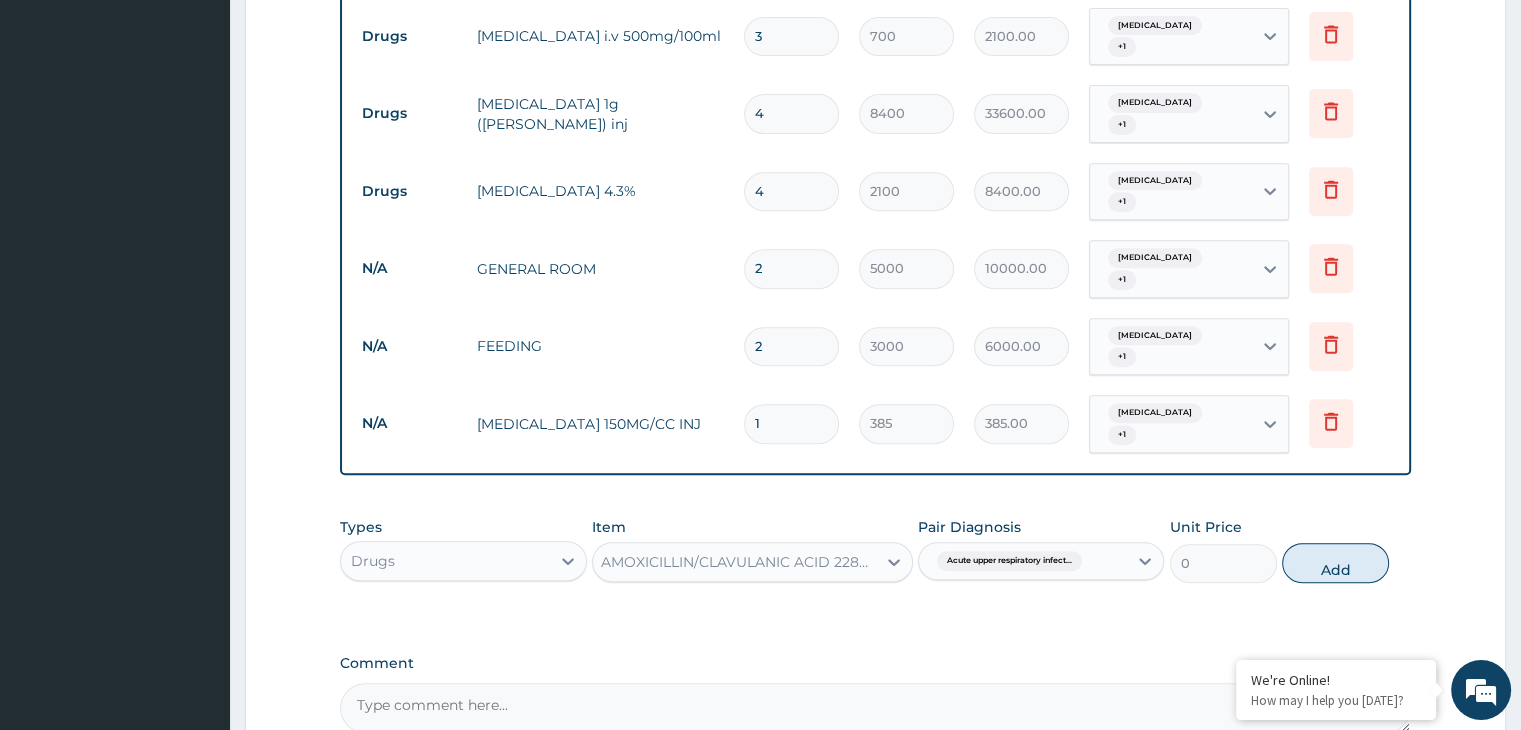 scroll, scrollTop: 0, scrollLeft: 0, axis: both 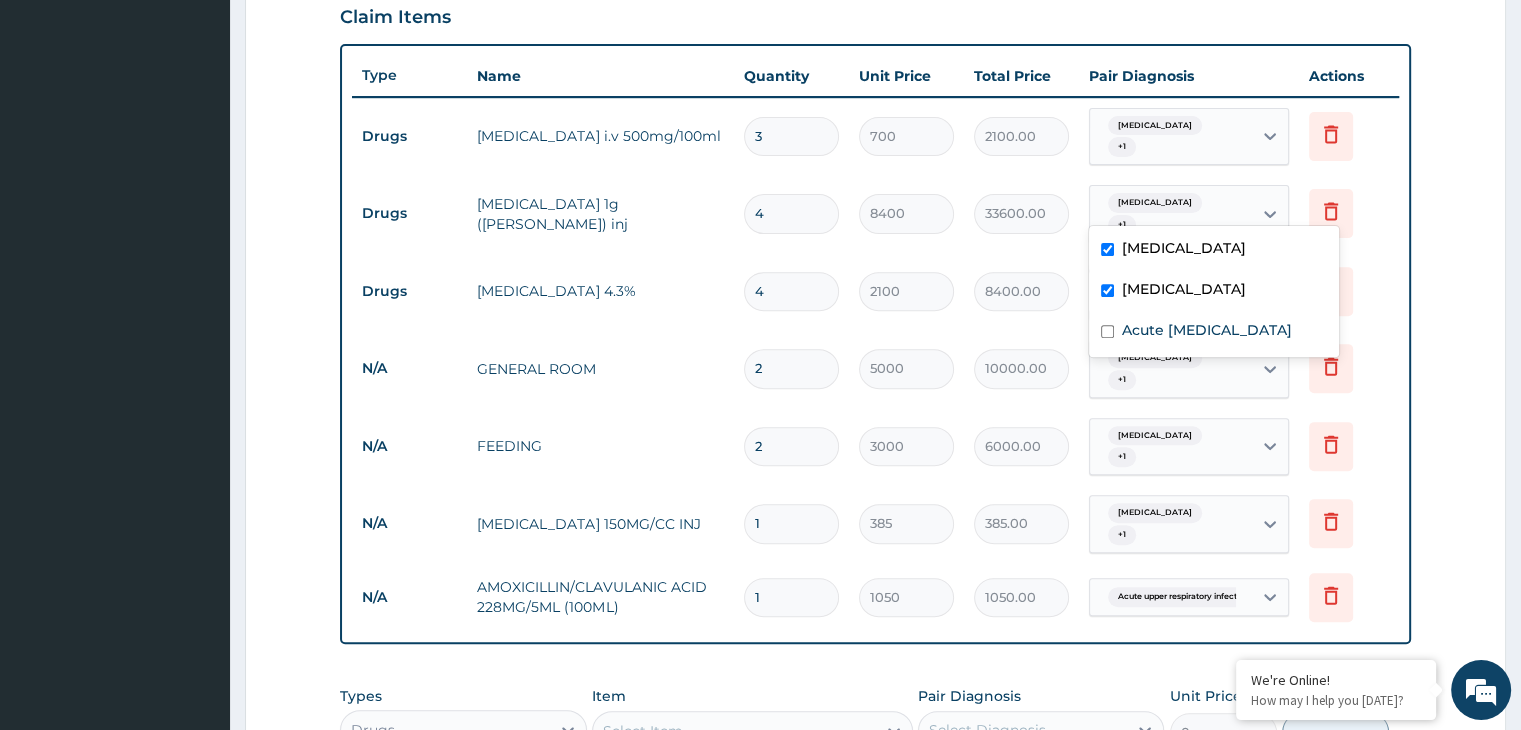 click on "Sepsis  + 1" at bounding box center (1171, 214) 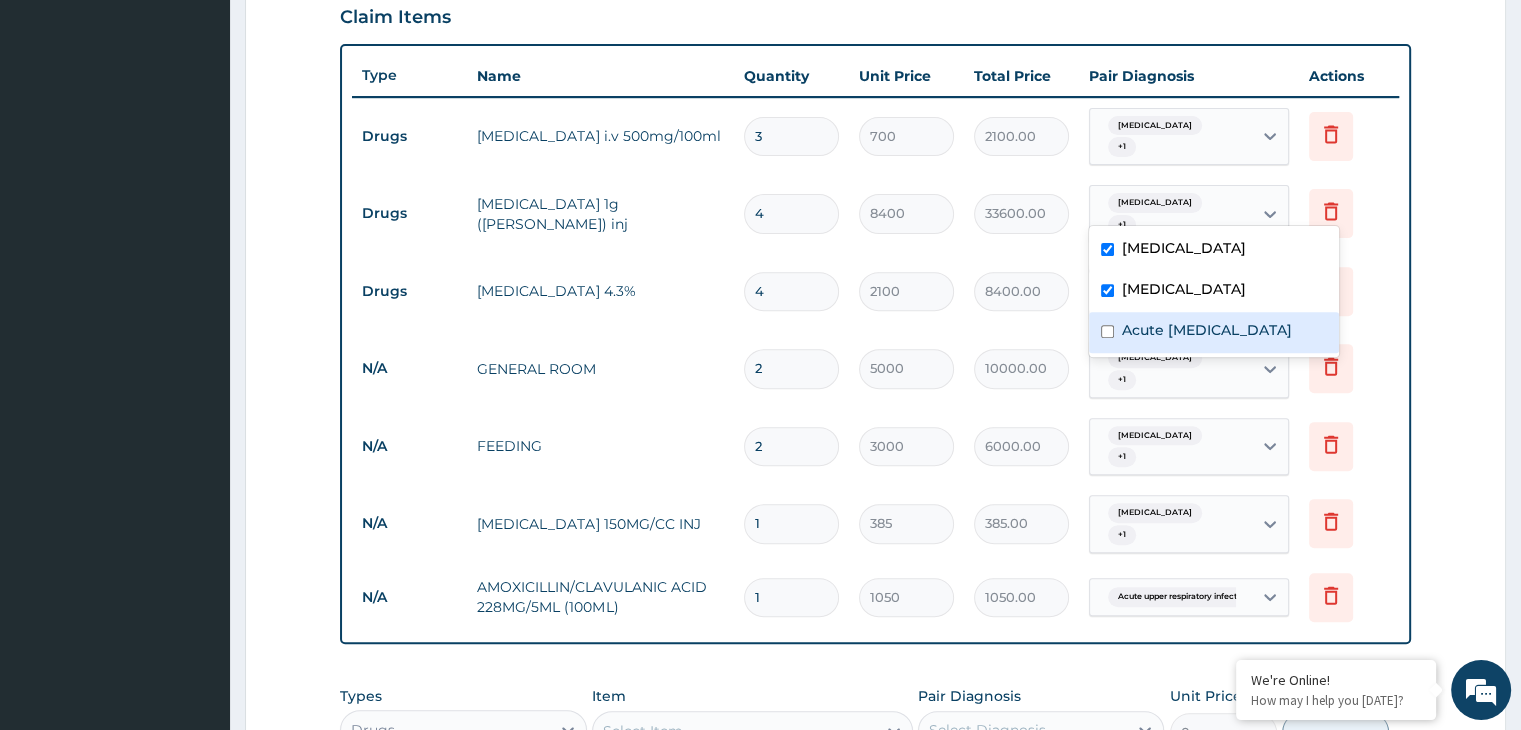 click on "Acute upper respiratory infection" at bounding box center (1207, 330) 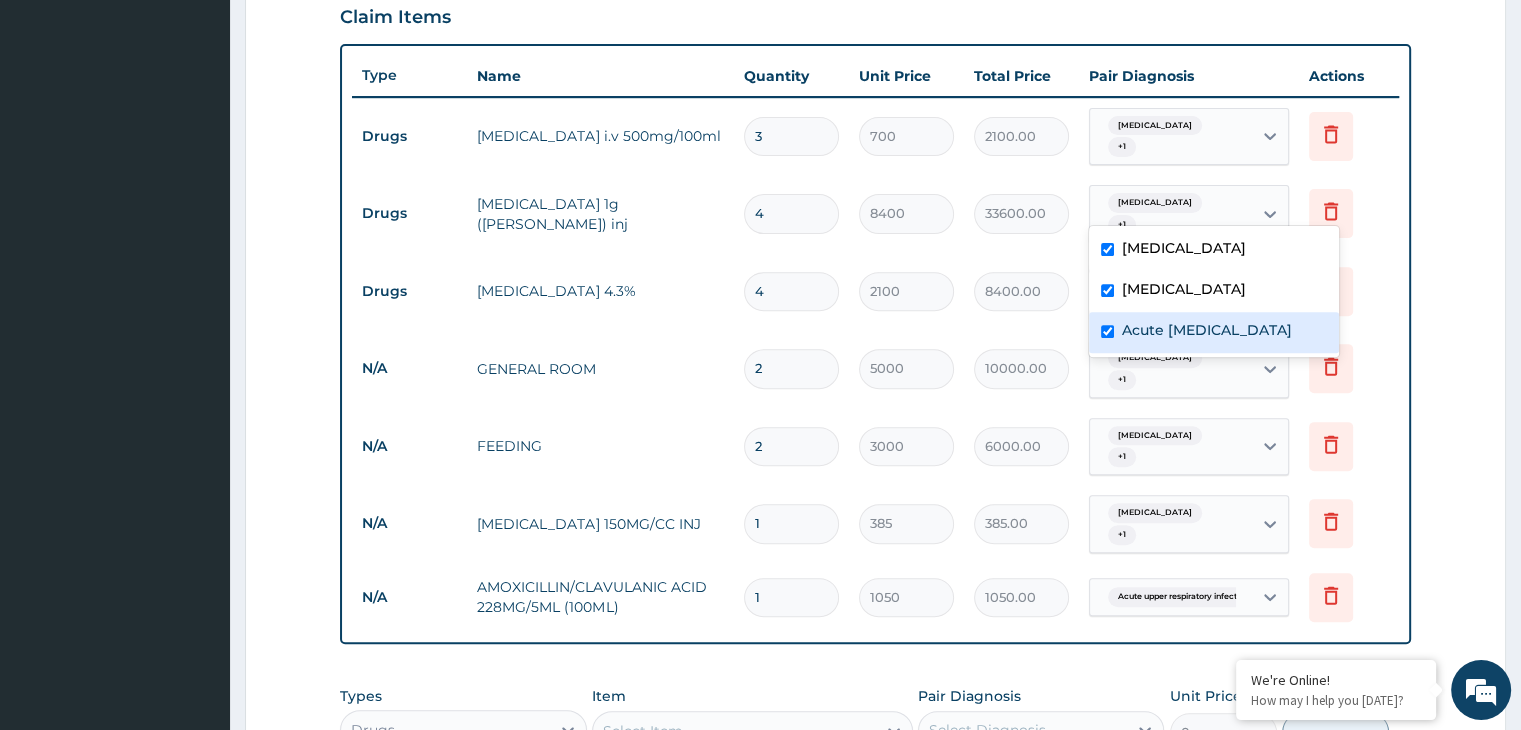 checkbox on "true" 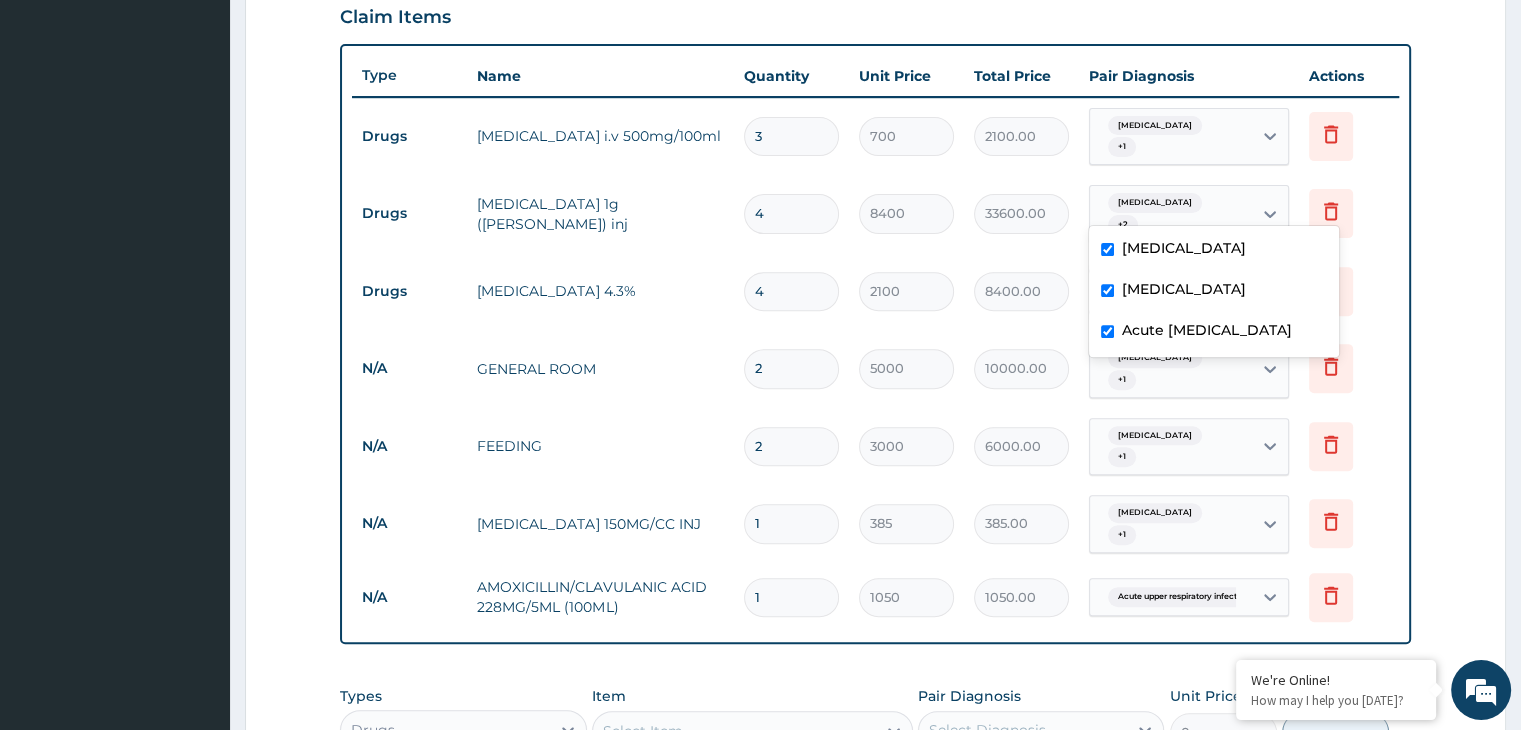 click on "Malaria" at bounding box center (1214, 250) 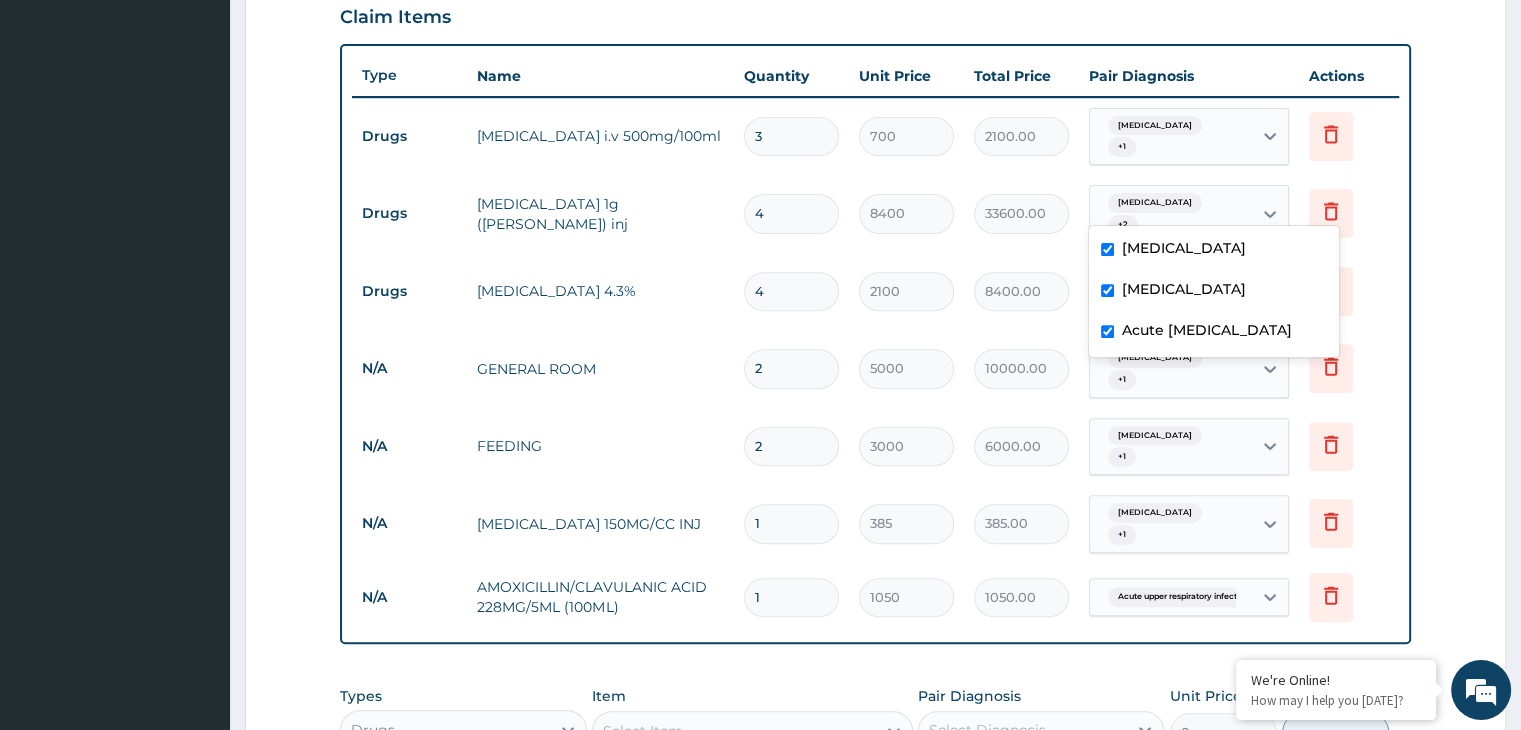 click on "Step  2  of 2 PA Code / Prescription Code PA/18D75D Encounter Date 30-06-2025 Important Notice Please enter PA codes before entering items that are not attached to a PA code   All diagnoses entered must be linked to a claim item. Diagnosis & Claim Items that are visible but inactive cannot be edited because they were imported from an already approved PA code. Diagnosis Malaria confirmed Sepsis confirmed Acute upper respiratory infection Confirmed NB: All diagnosis must be linked to a claim item Claim Items Type Name Quantity Unit Price Total Price Pair Diagnosis Actions Drugs metronidazole i.v 500mg/100ml 3 700 2100.00 Malaria  + 1 Delete Drugs ceftriaxone 1g (rocephine roche) inj 4 8400 33600.00 option Malaria, deselected. option Malaria focused, 1 of 3. 3 results available. Use Up and Down to choose options, press Enter to select the currently focused option, press Escape to exit the menu, press Tab to select the option and exit the menu. Sepsis  + 2 Delete Drugs dextrose 4.3% 4 2100 8400.00 Sepsis  + 1 N/A" at bounding box center [875, 225] 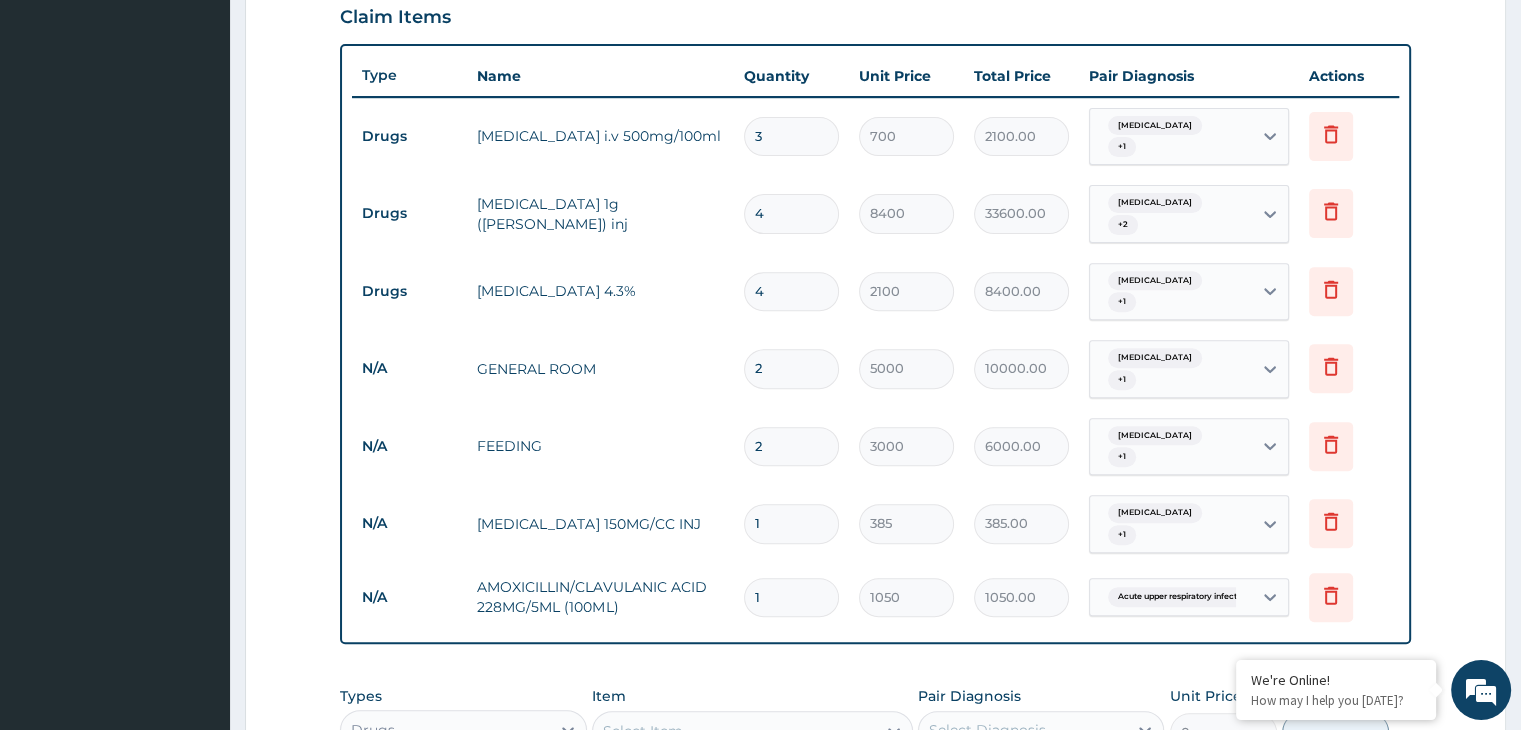 click on "Malaria  + 1" at bounding box center [1171, 137] 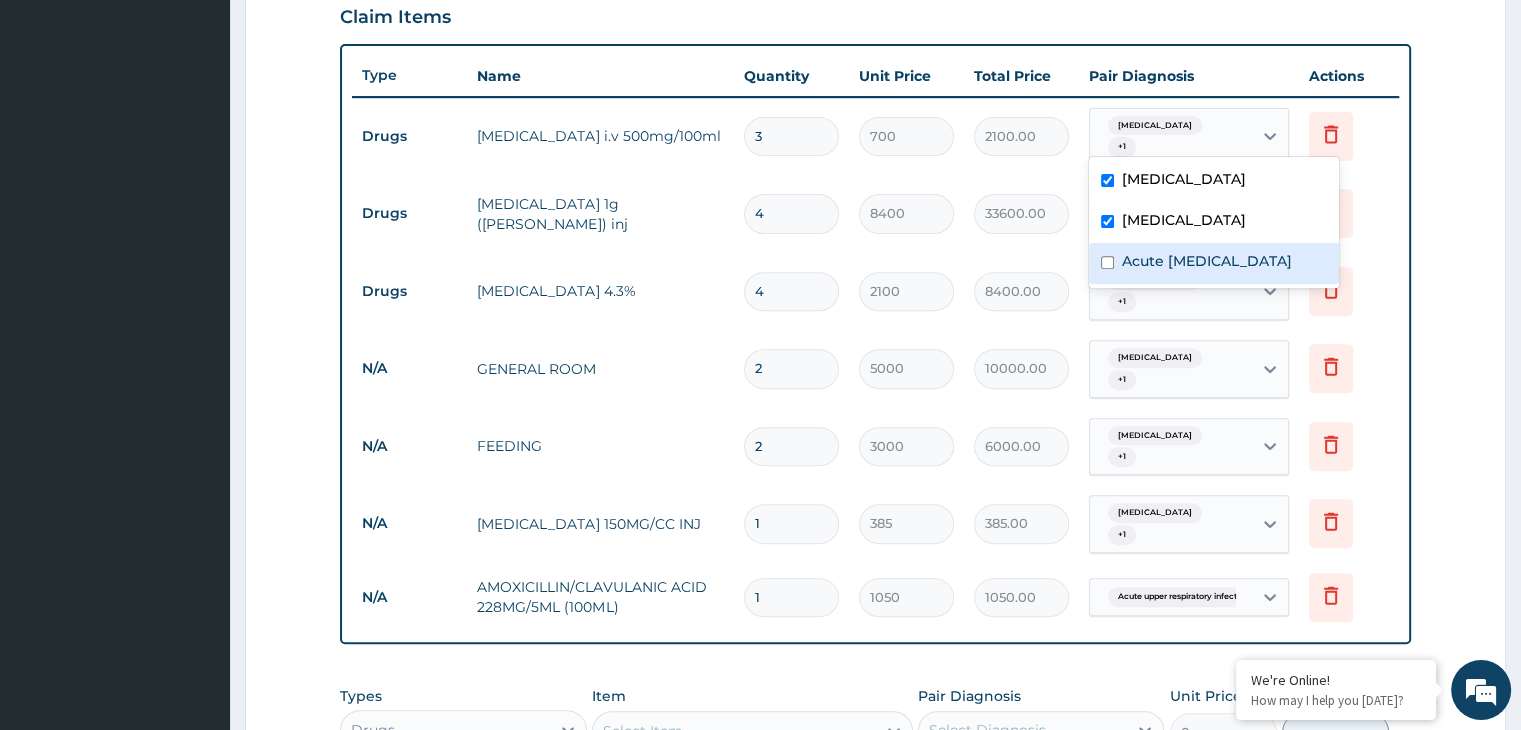 click on "Acute upper respiratory infection" at bounding box center [1207, 261] 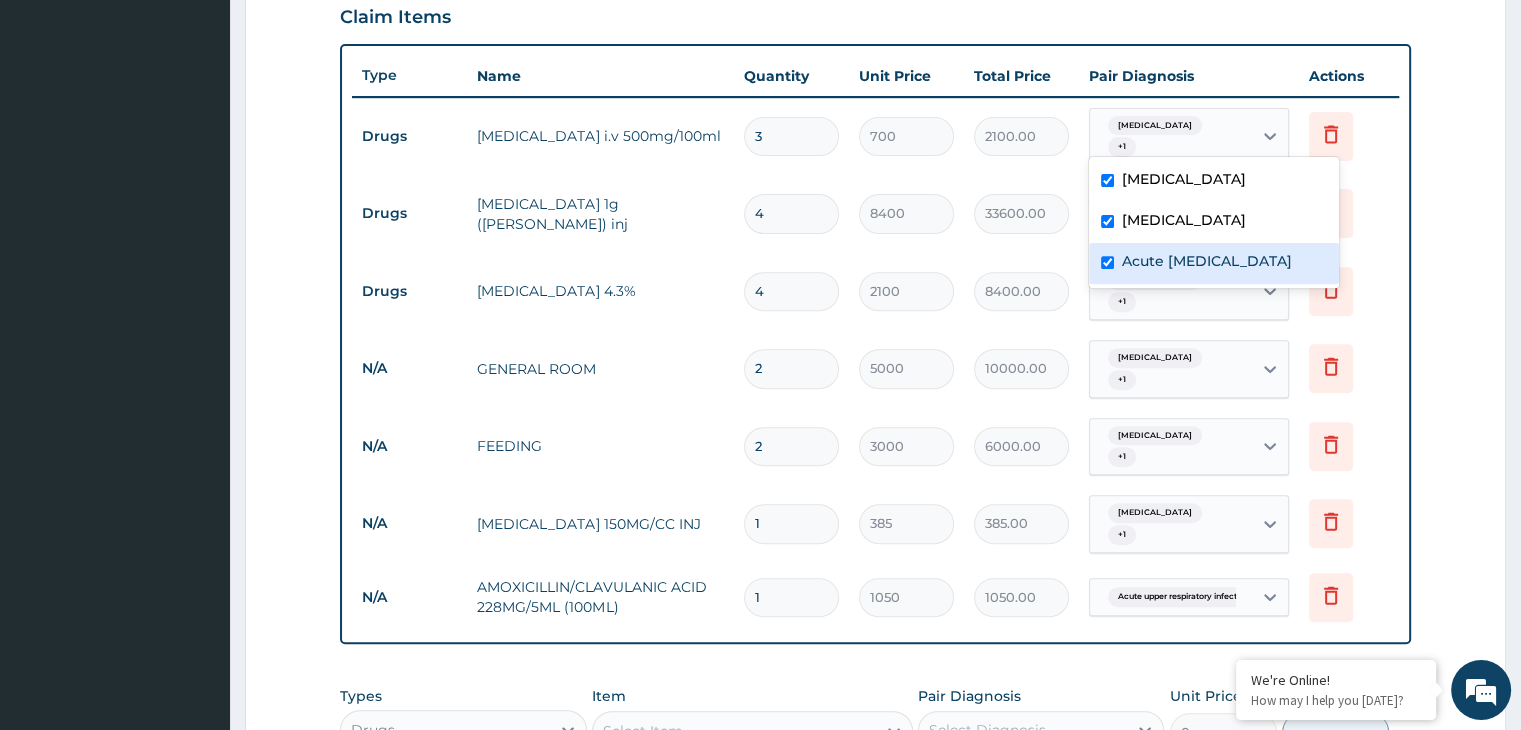 checkbox on "true" 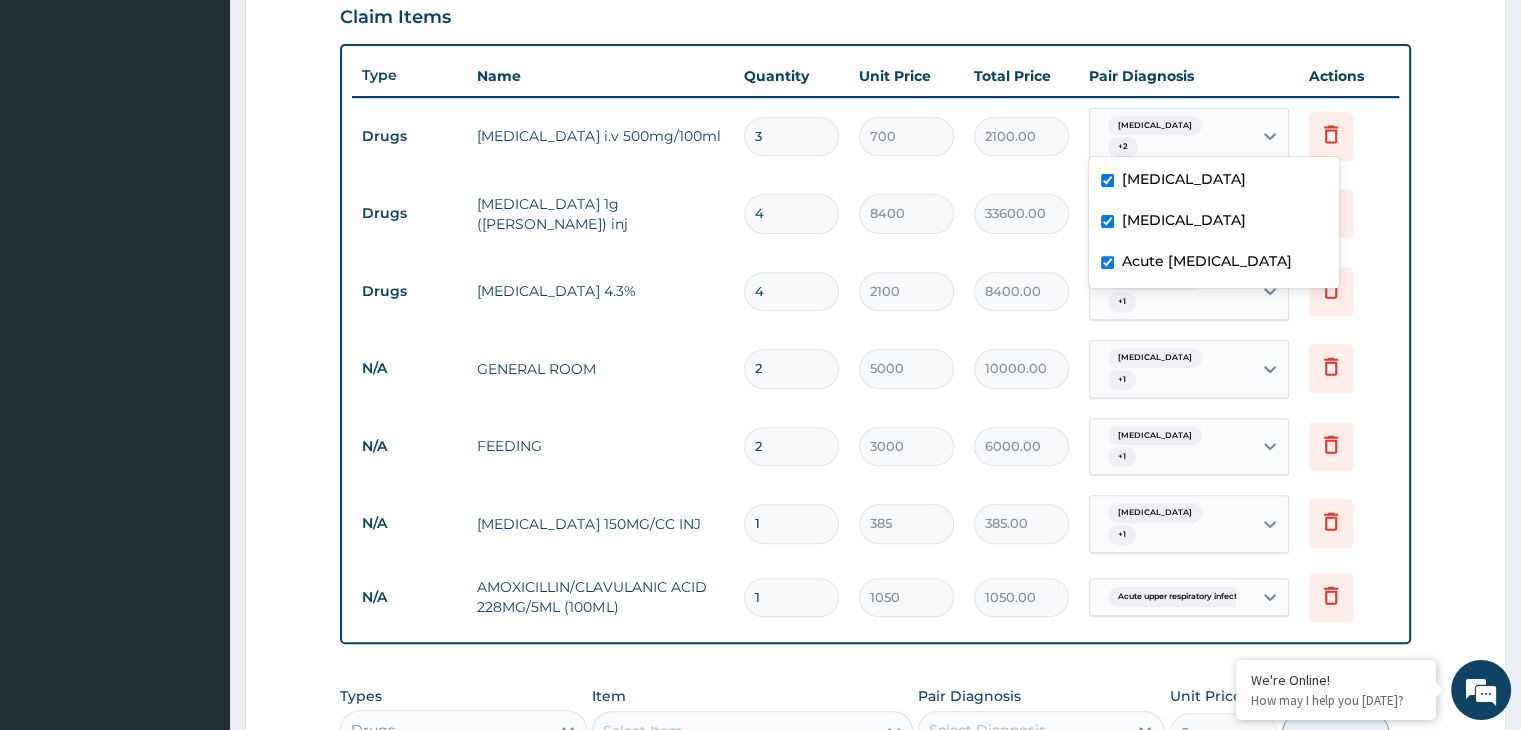 click on "Malaria" at bounding box center (1214, 181) 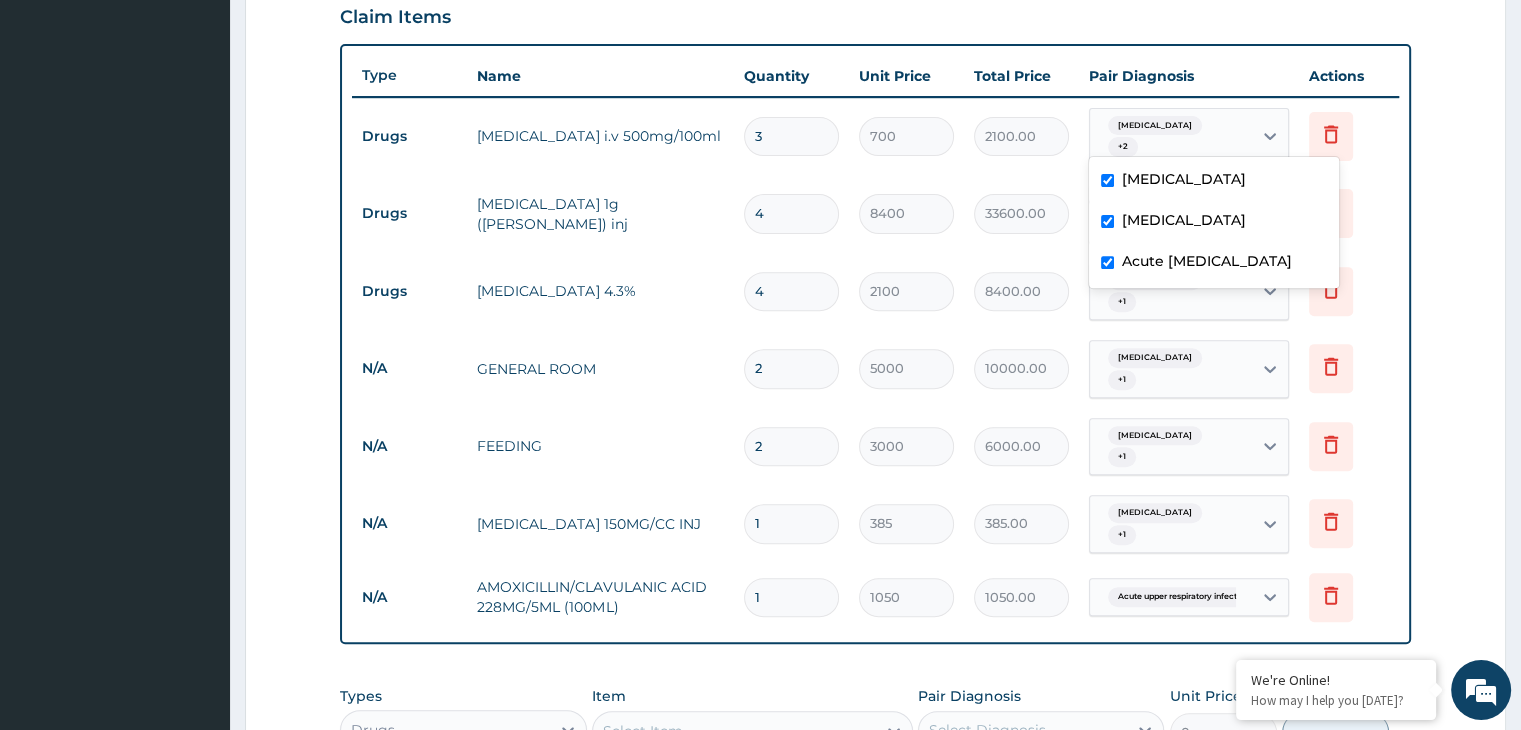 click on "Step  2  of 2 PA Code / Prescription Code PA/18D75D Encounter Date 30-06-2025 Important Notice Please enter PA codes before entering items that are not attached to a PA code   All diagnoses entered must be linked to a claim item. Diagnosis & Claim Items that are visible but inactive cannot be edited because they were imported from an already approved PA code. Diagnosis Malaria confirmed Sepsis confirmed Acute upper respiratory infection Confirmed NB: All diagnosis must be linked to a claim item Claim Items Type Name Quantity Unit Price Total Price Pair Diagnosis Actions Drugs metronidazole i.v 500mg/100ml 3 700 2100.00 option Malaria, deselected. option Malaria focused, 1 of 3. 3 results available. Use Up and Down to choose options, press Enter to select the currently focused option, press Escape to exit the menu, press Tab to select the option and exit the menu. Malaria  + 2 Delete Drugs ceftriaxone 1g (rocephine roche) inj 4 8400 33600.00 Sepsis  + 2 Delete Drugs dextrose 4.3% 4 2100 8400.00 Sepsis  + 1 N/A" at bounding box center (875, 225) 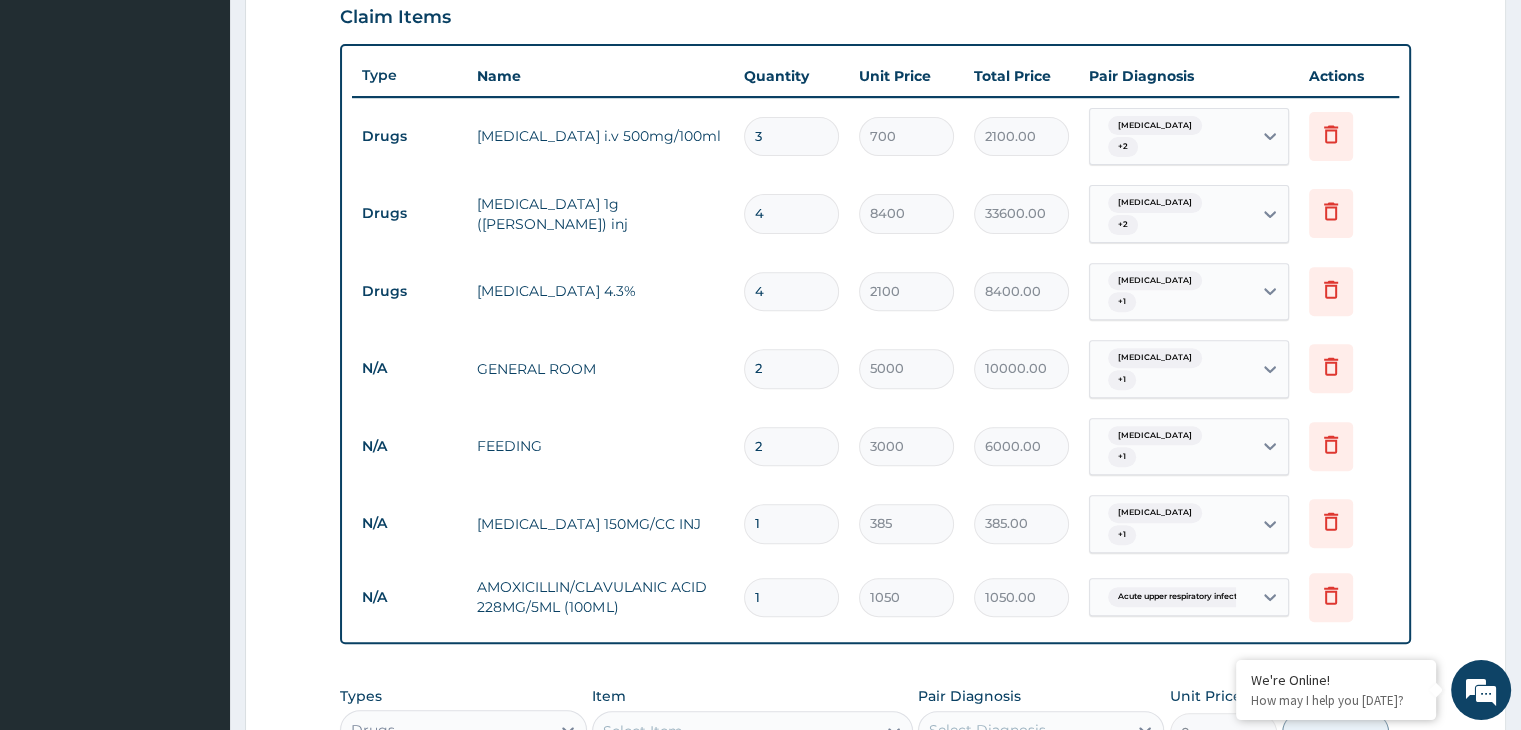 scroll, scrollTop: 300, scrollLeft: 0, axis: vertical 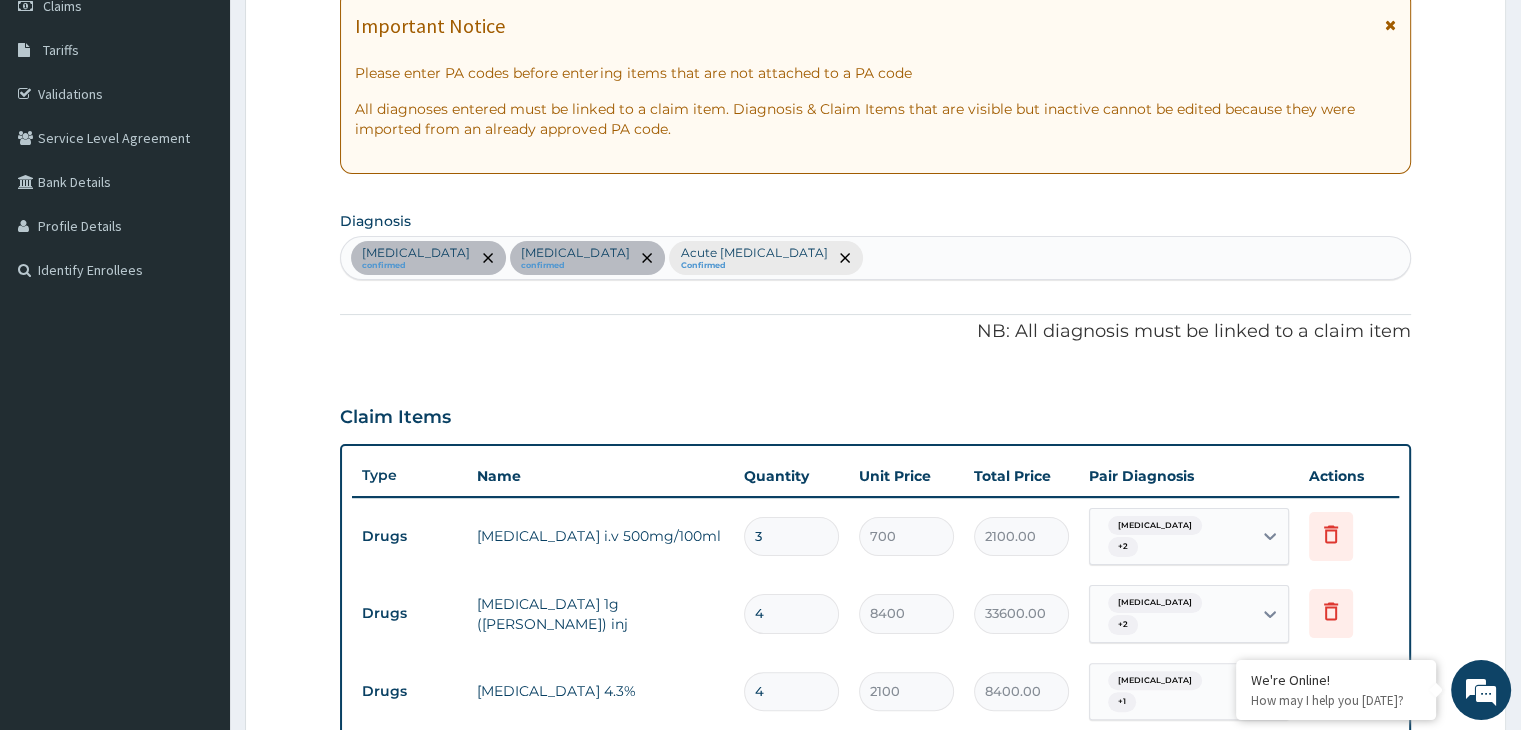 click on "Malaria confirmed Sepsis confirmed Acute upper respiratory infection Confirmed" at bounding box center (875, 258) 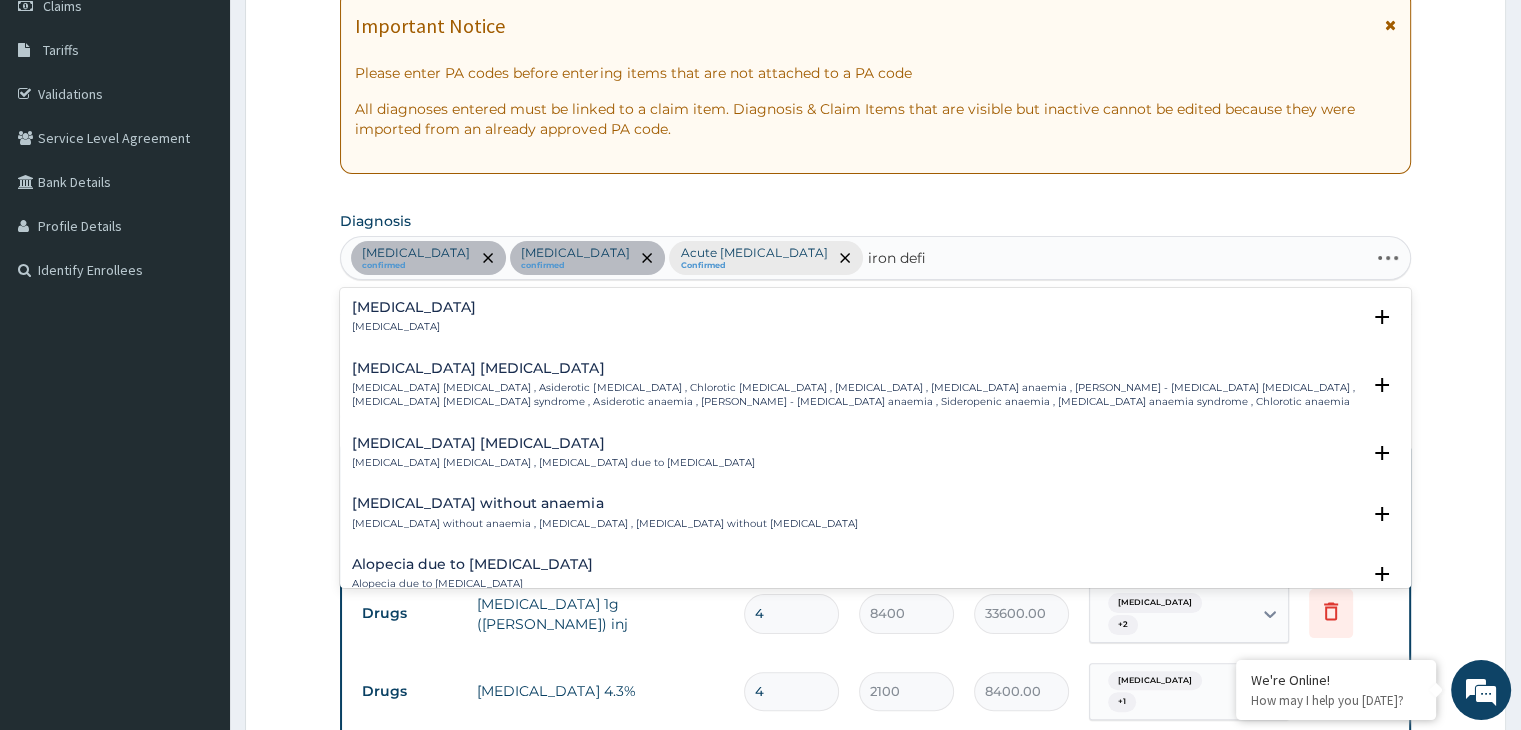 type on "iron defic" 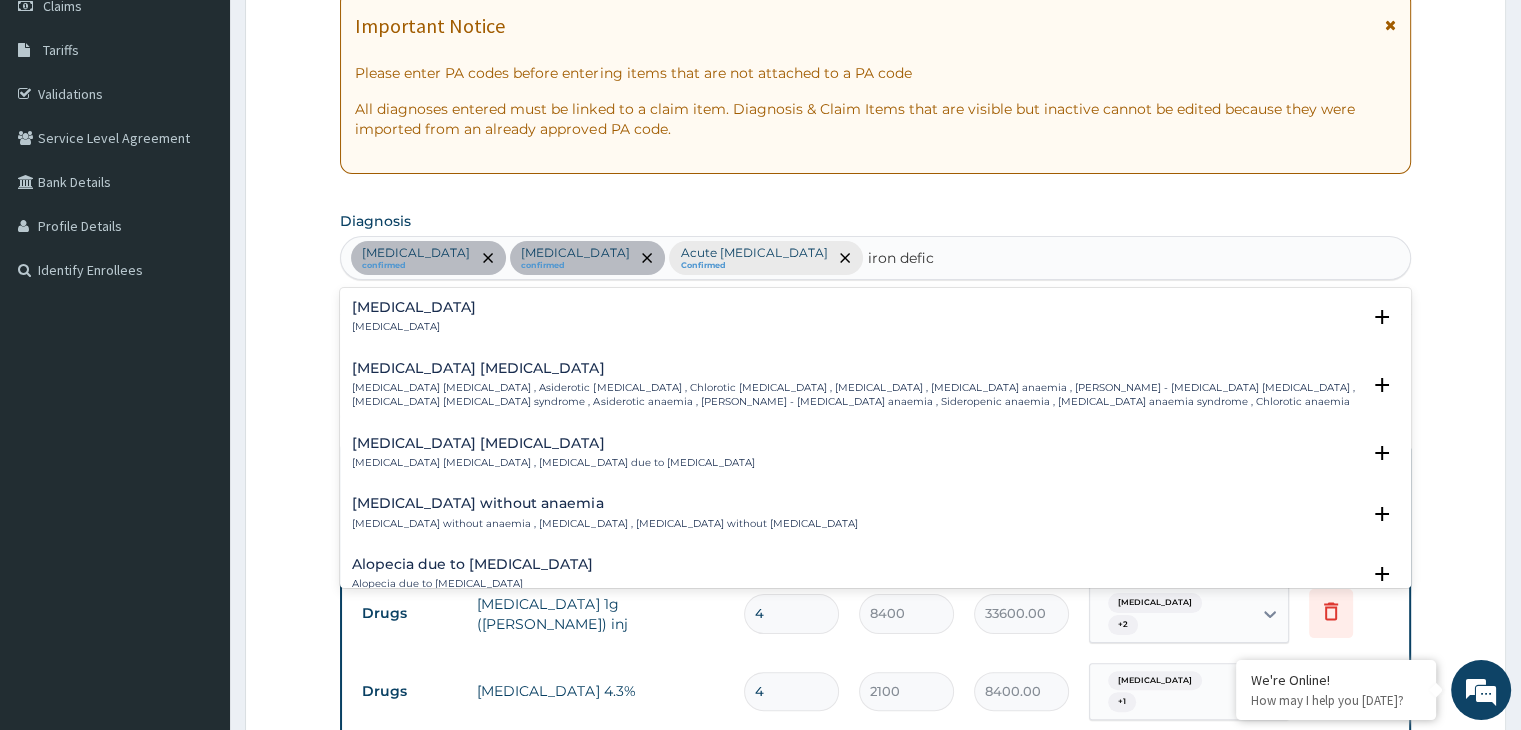 click on "Iron deficiency anemia , Asiderotic anemia , Chlorotic anemia , Sideropenic anemia , Iron deficiency anaemia , IDA - Iron deficiency anemia , Iron deficiency anemia syndrome , Asiderotic anaemia , IDA - Iron deficiency anaemia , Sideropenic anaemia , Iron deficiency anaemia syndrome , Chlorotic anaemia" at bounding box center (855, 395) 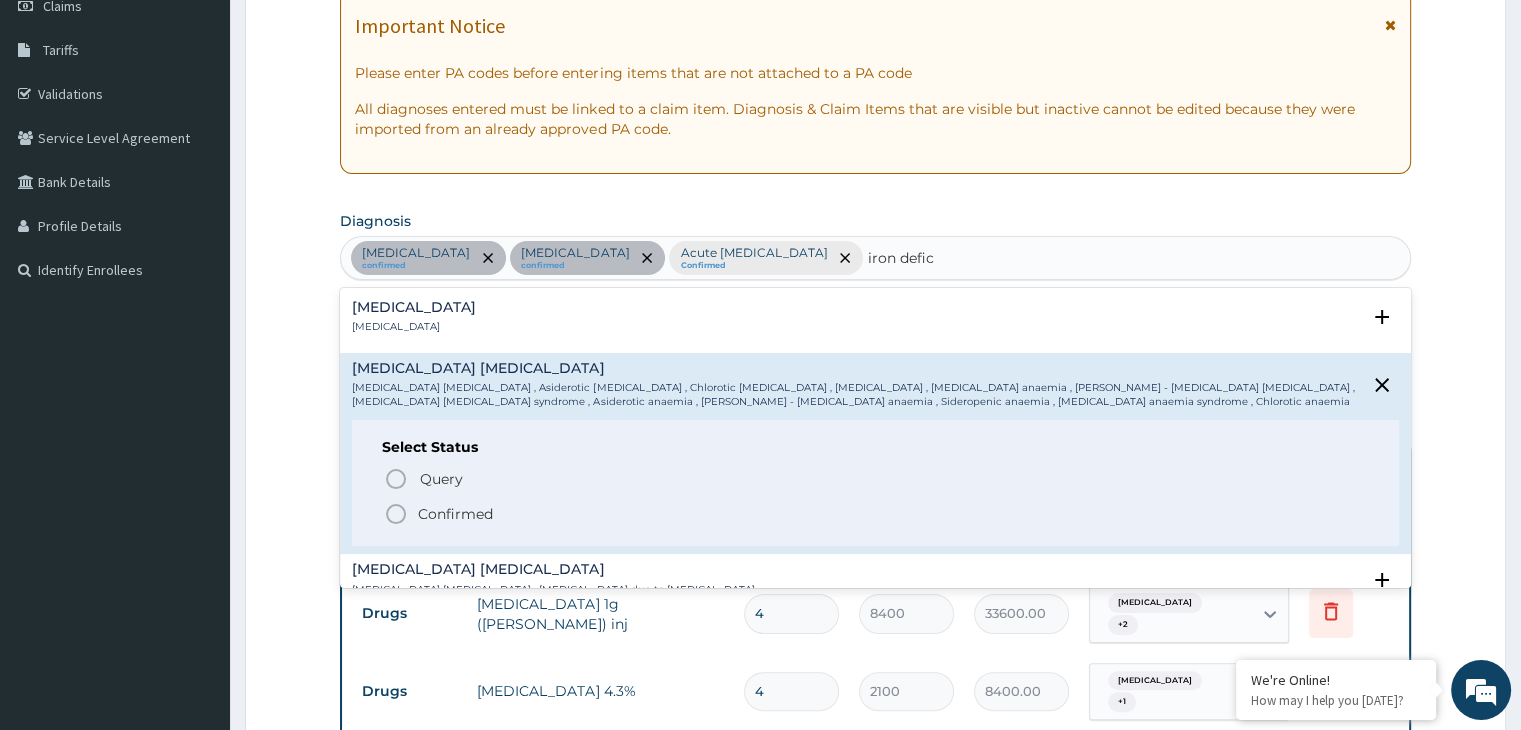 click on "Confirmed" at bounding box center [455, 514] 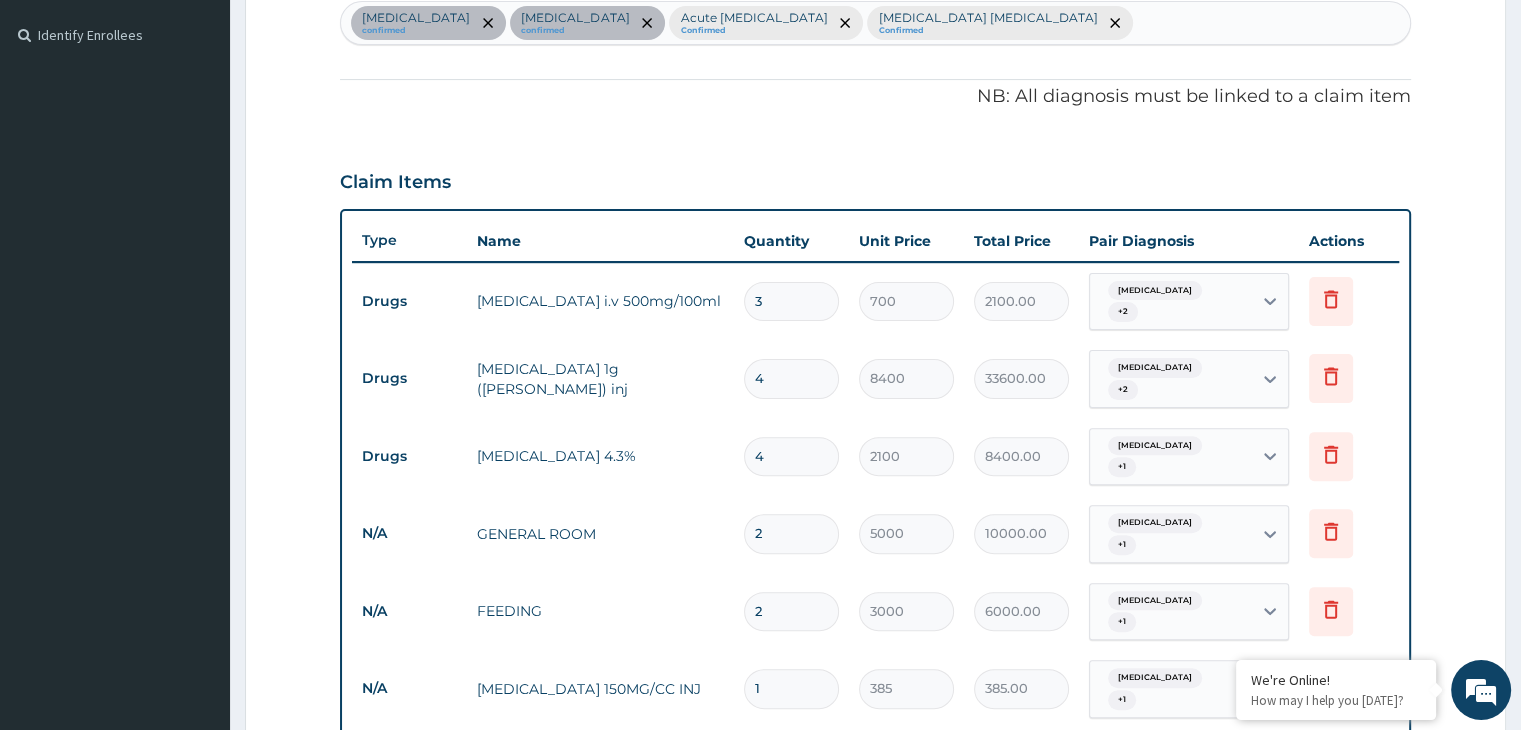 scroll, scrollTop: 500, scrollLeft: 0, axis: vertical 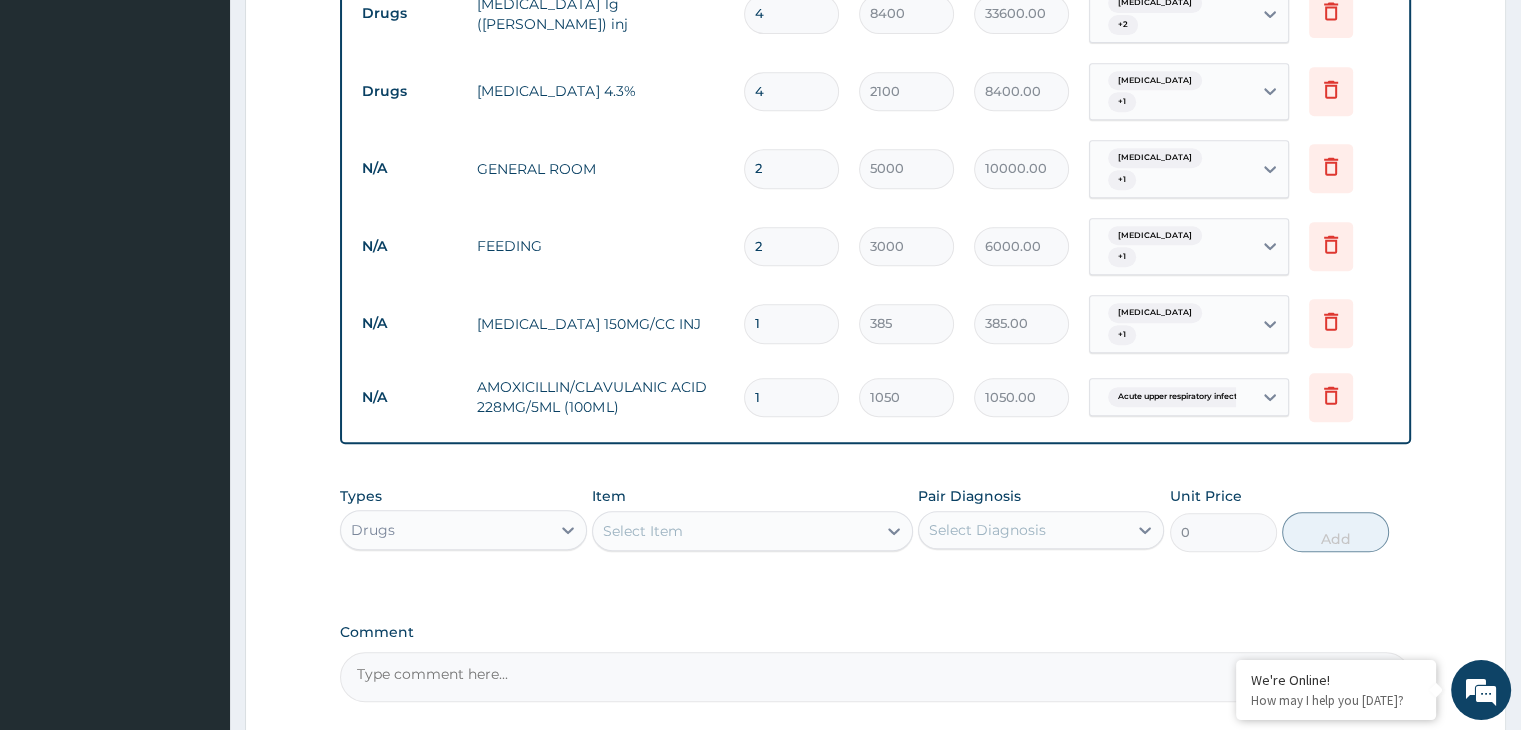 click on "Comment" at bounding box center (875, 677) 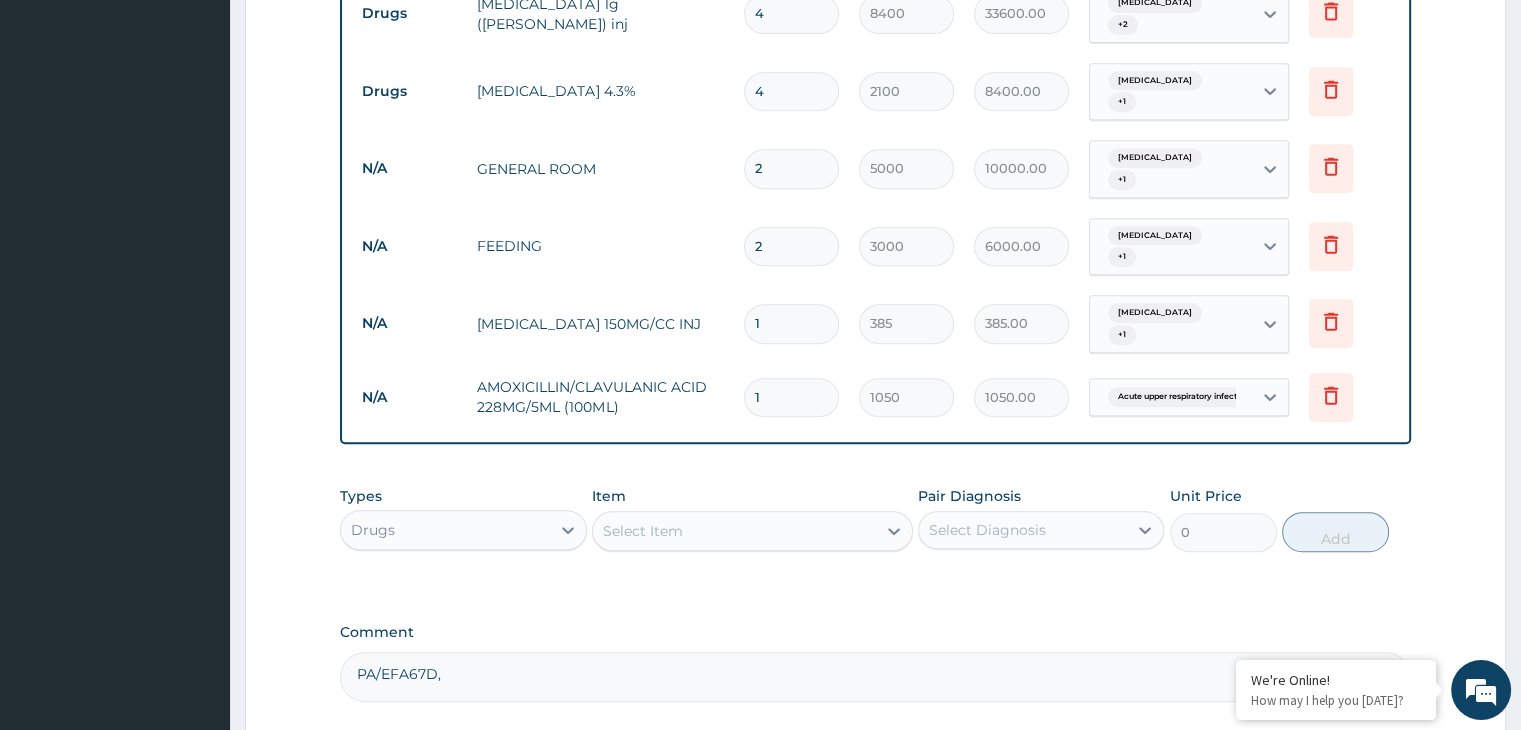 paste on "PA/5063F0" 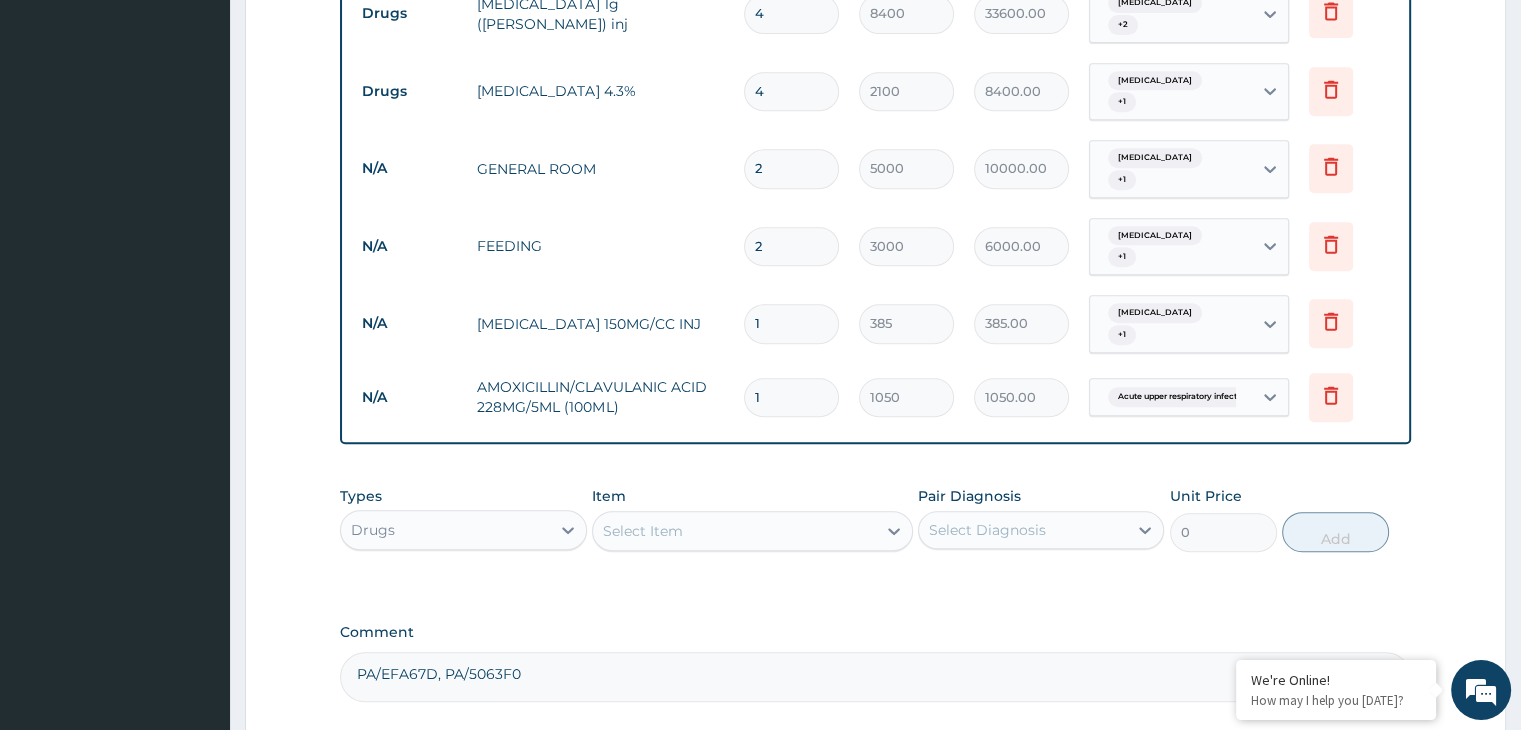 type on "PA/EFA67D, PA/5063F0" 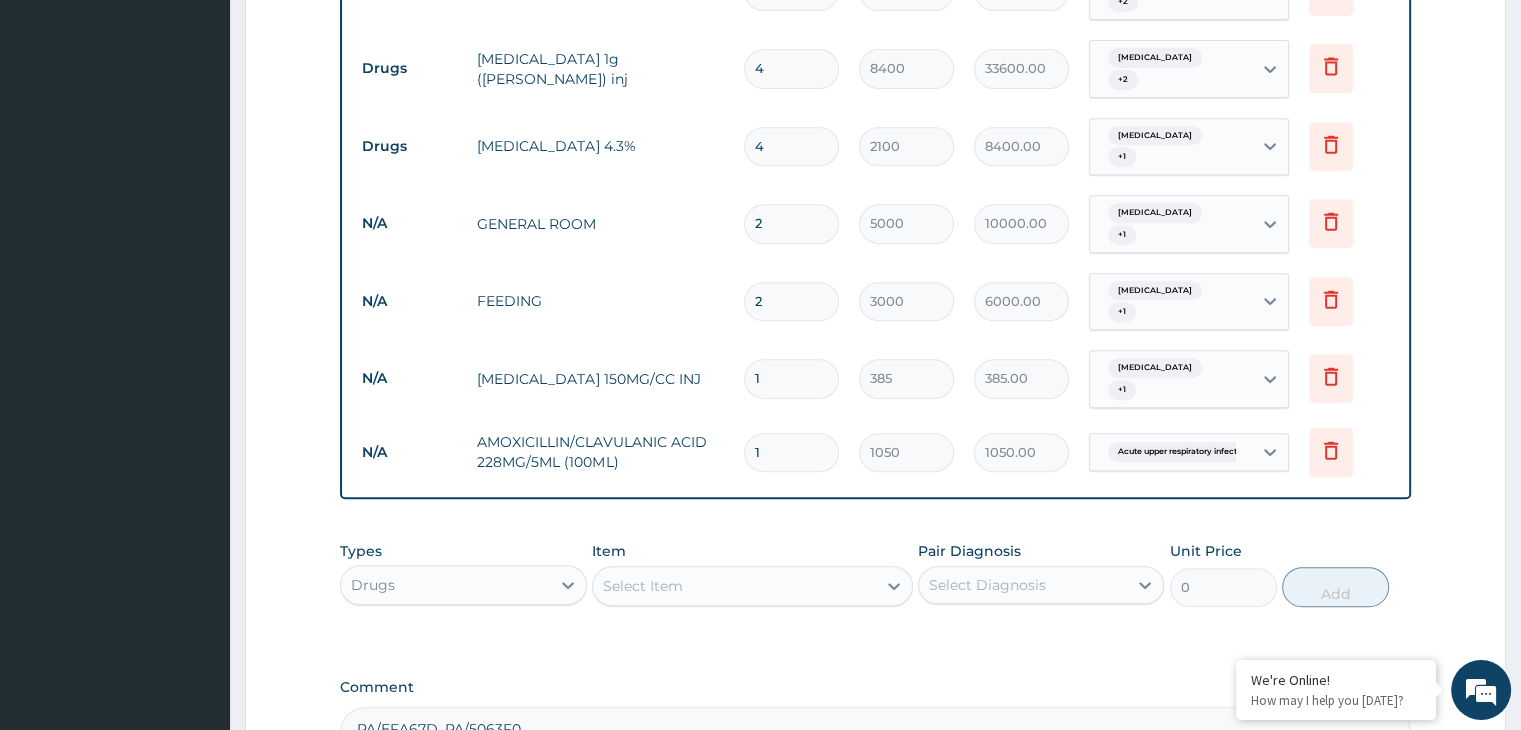 scroll, scrollTop: 700, scrollLeft: 0, axis: vertical 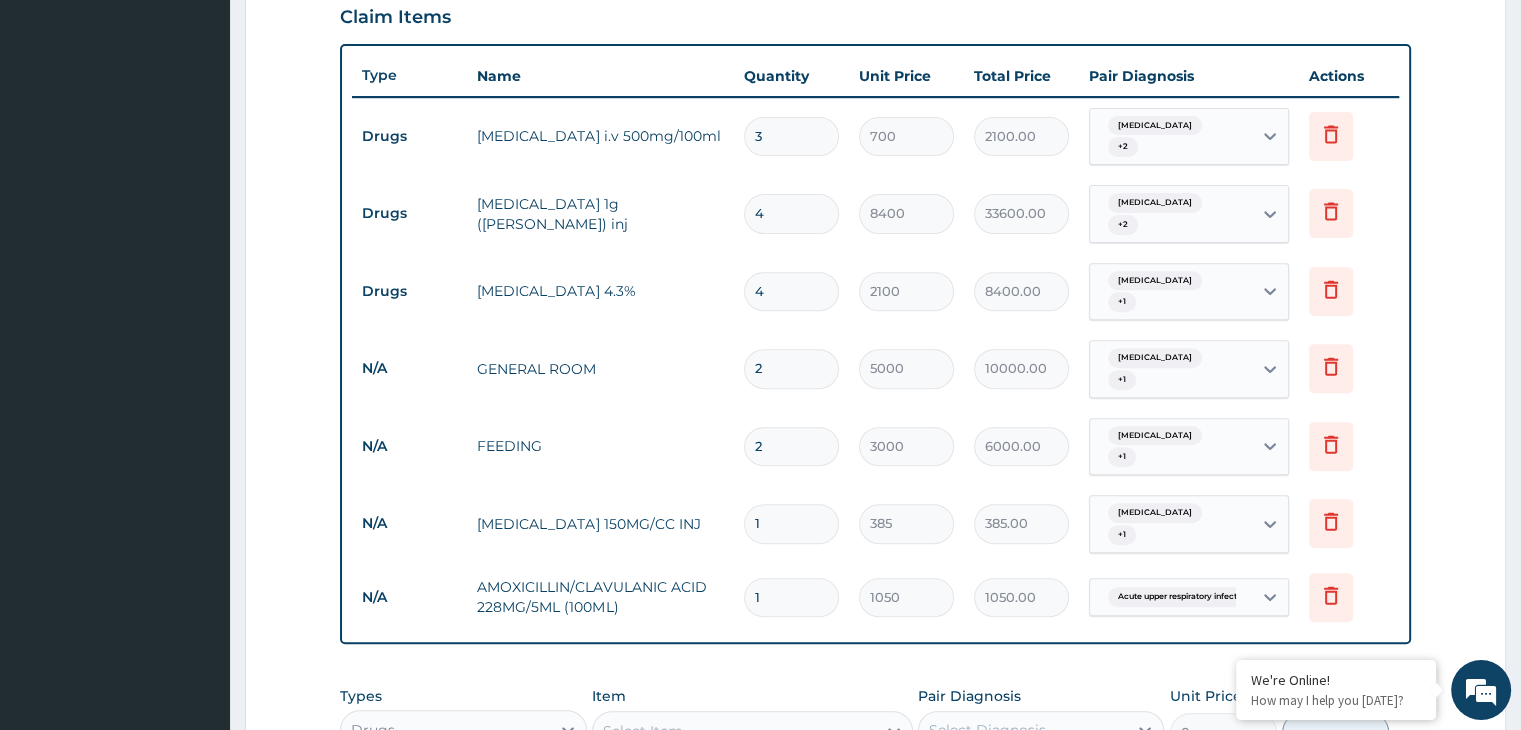 click on "4" at bounding box center [791, 213] 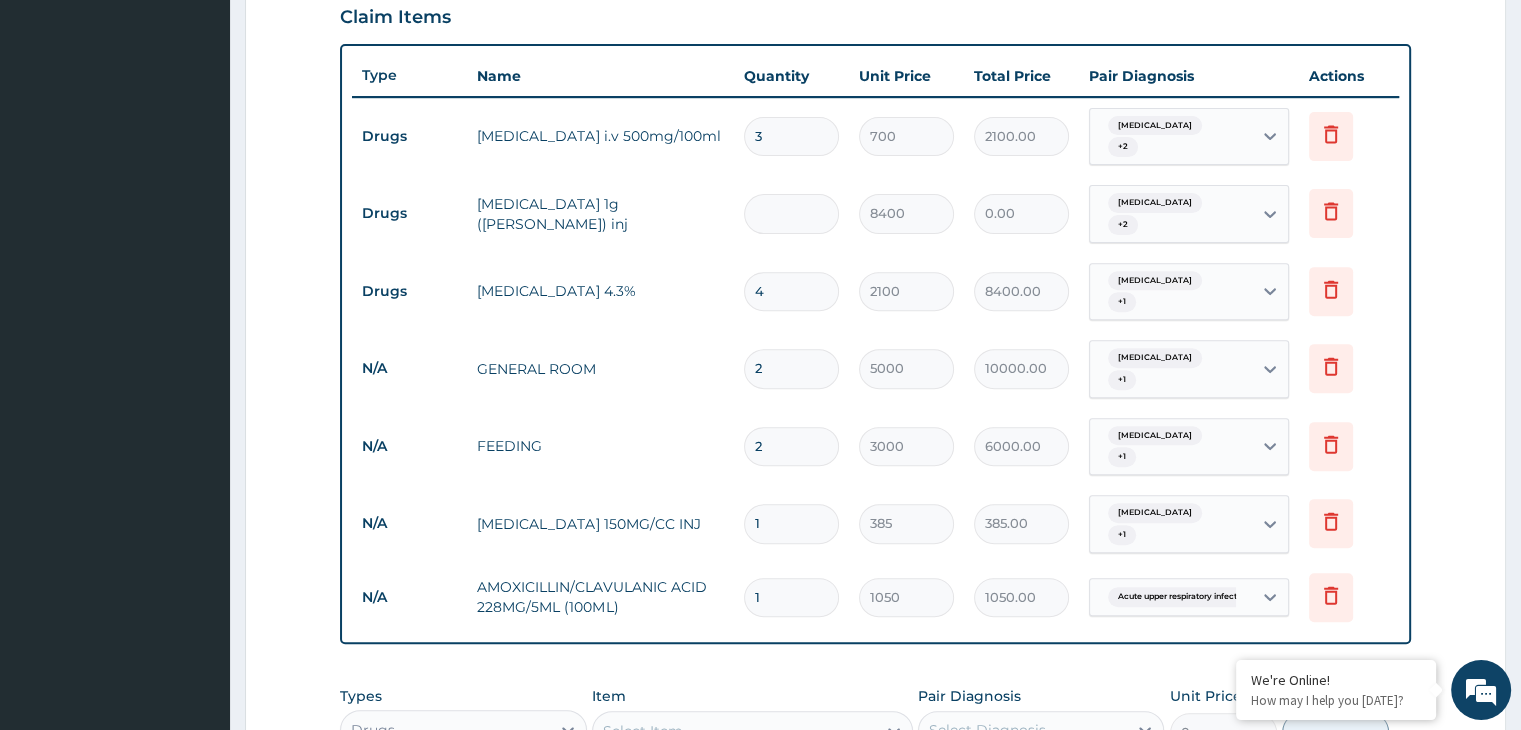 type on "2" 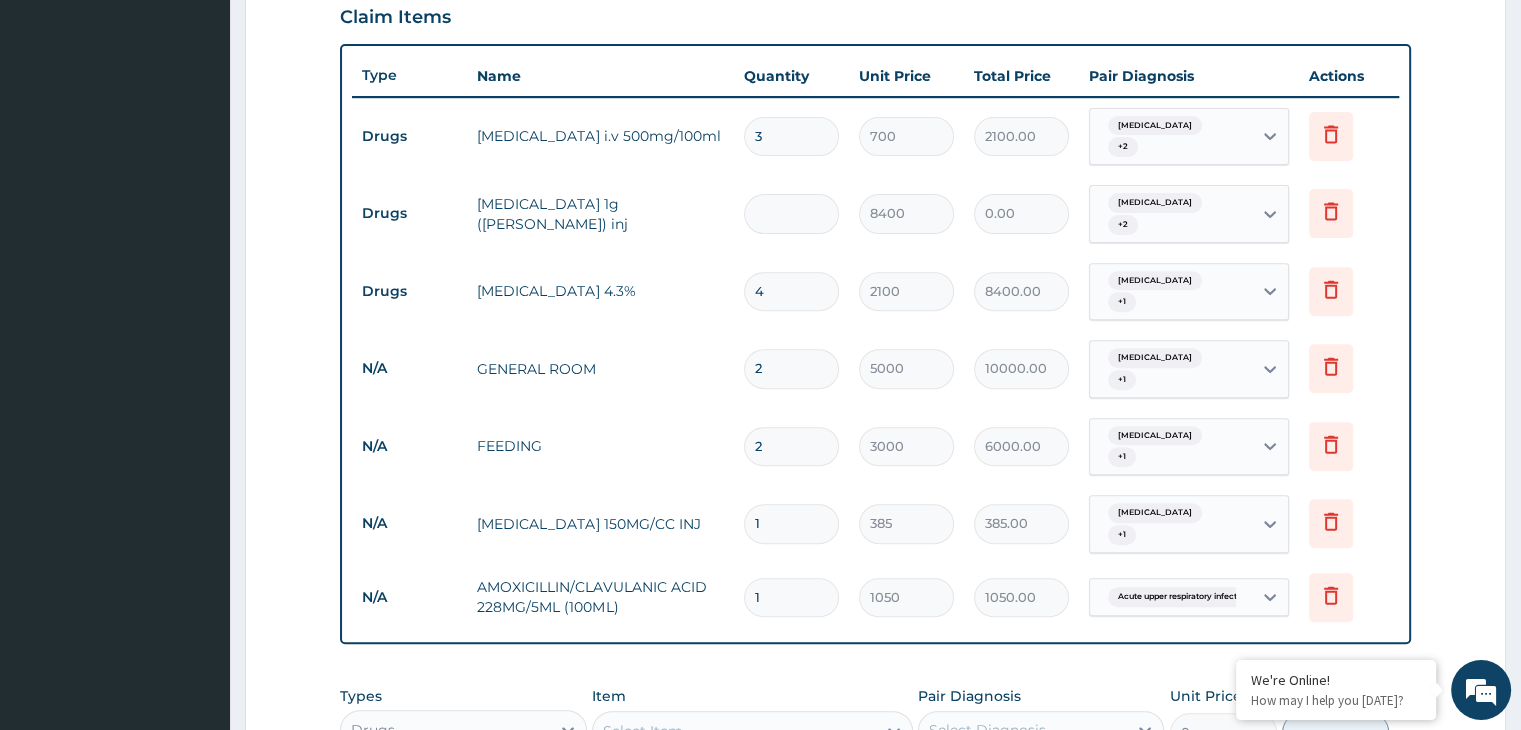 type on "16800.00" 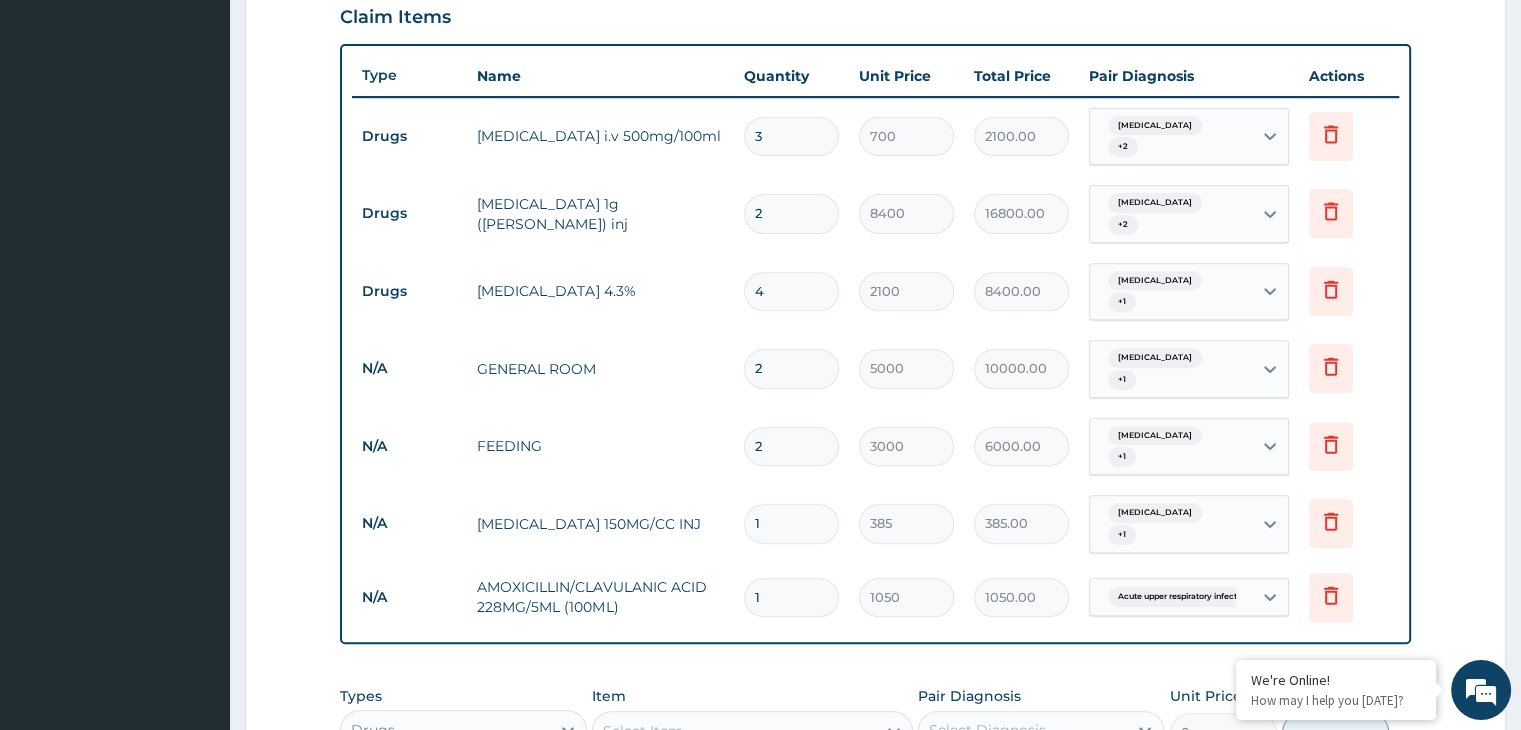 type on "2" 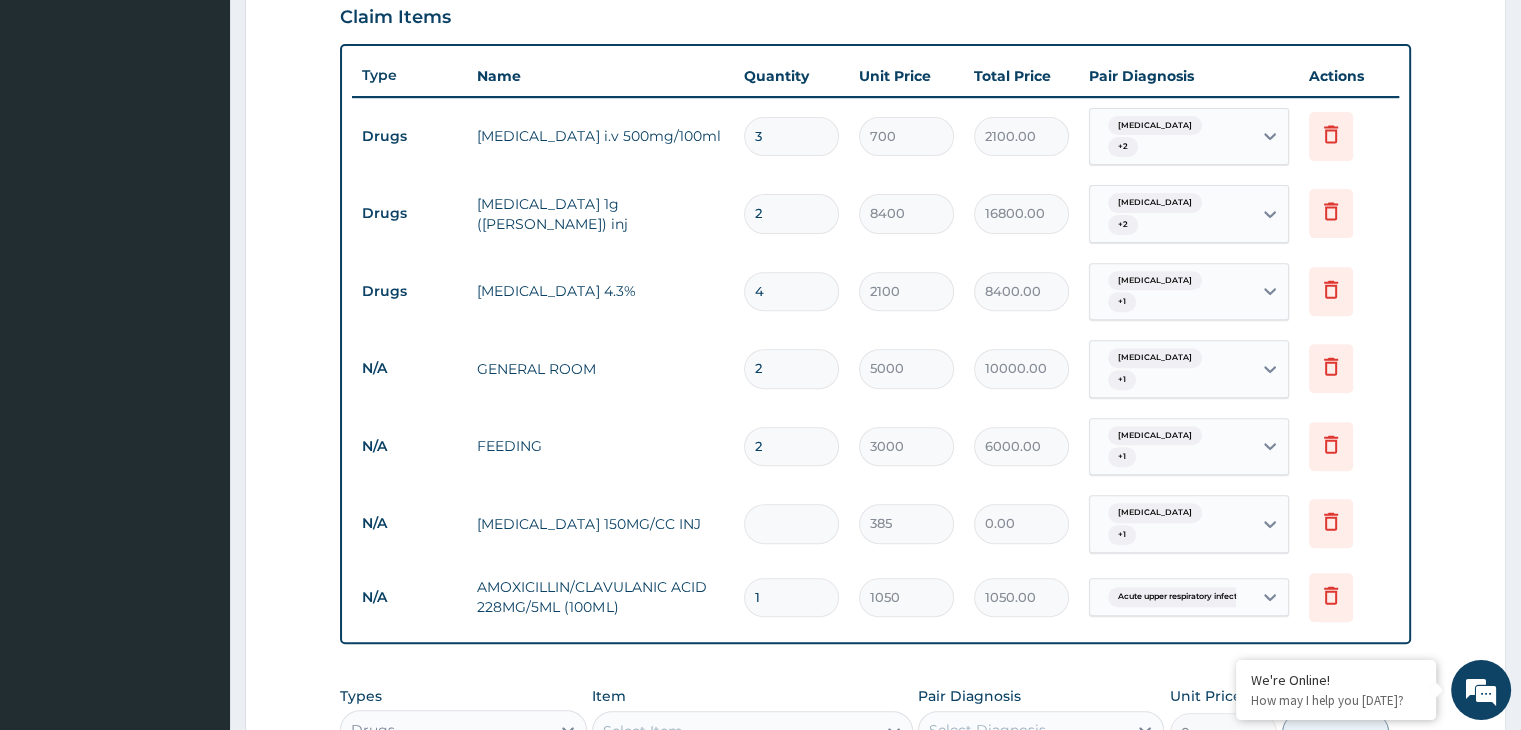 type on "6" 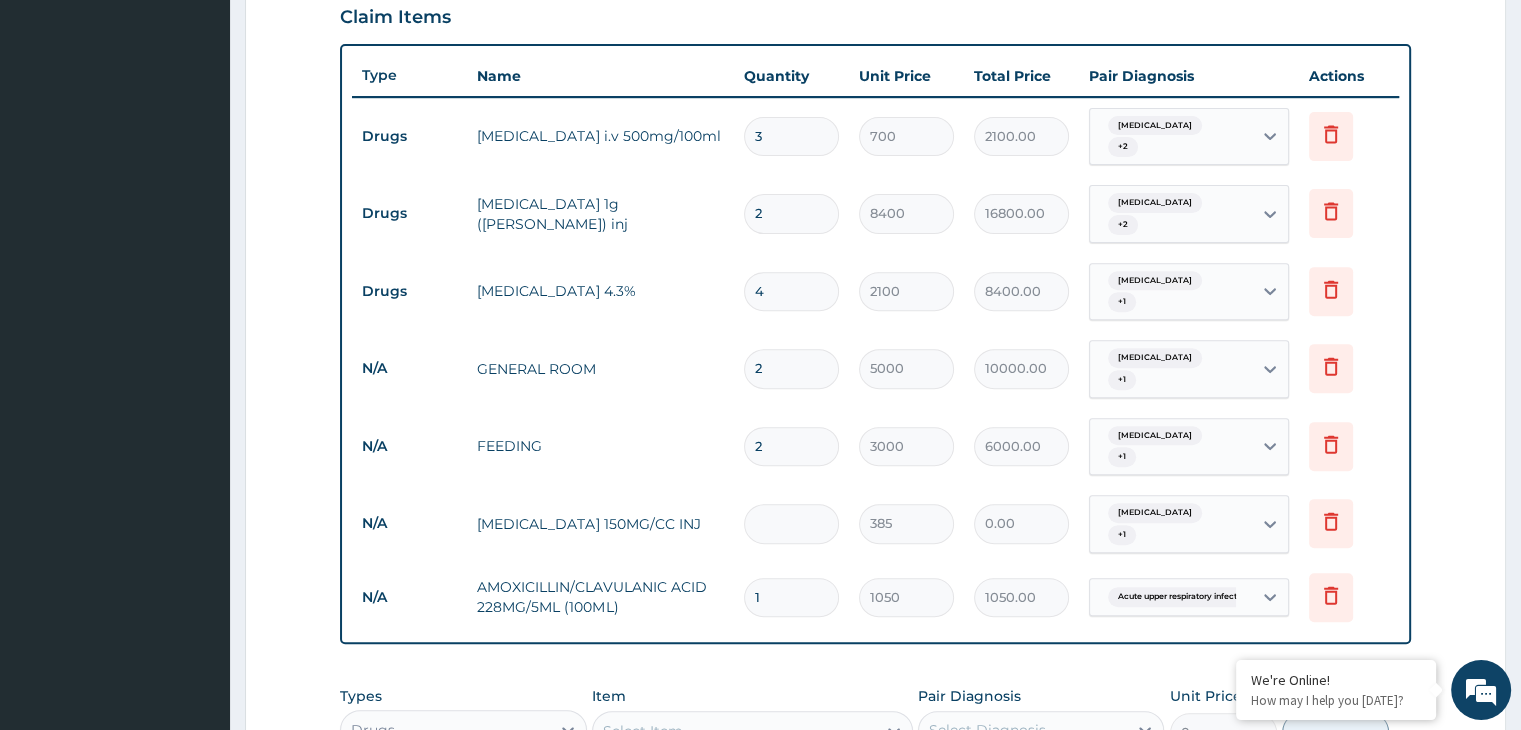 type on "2310.00" 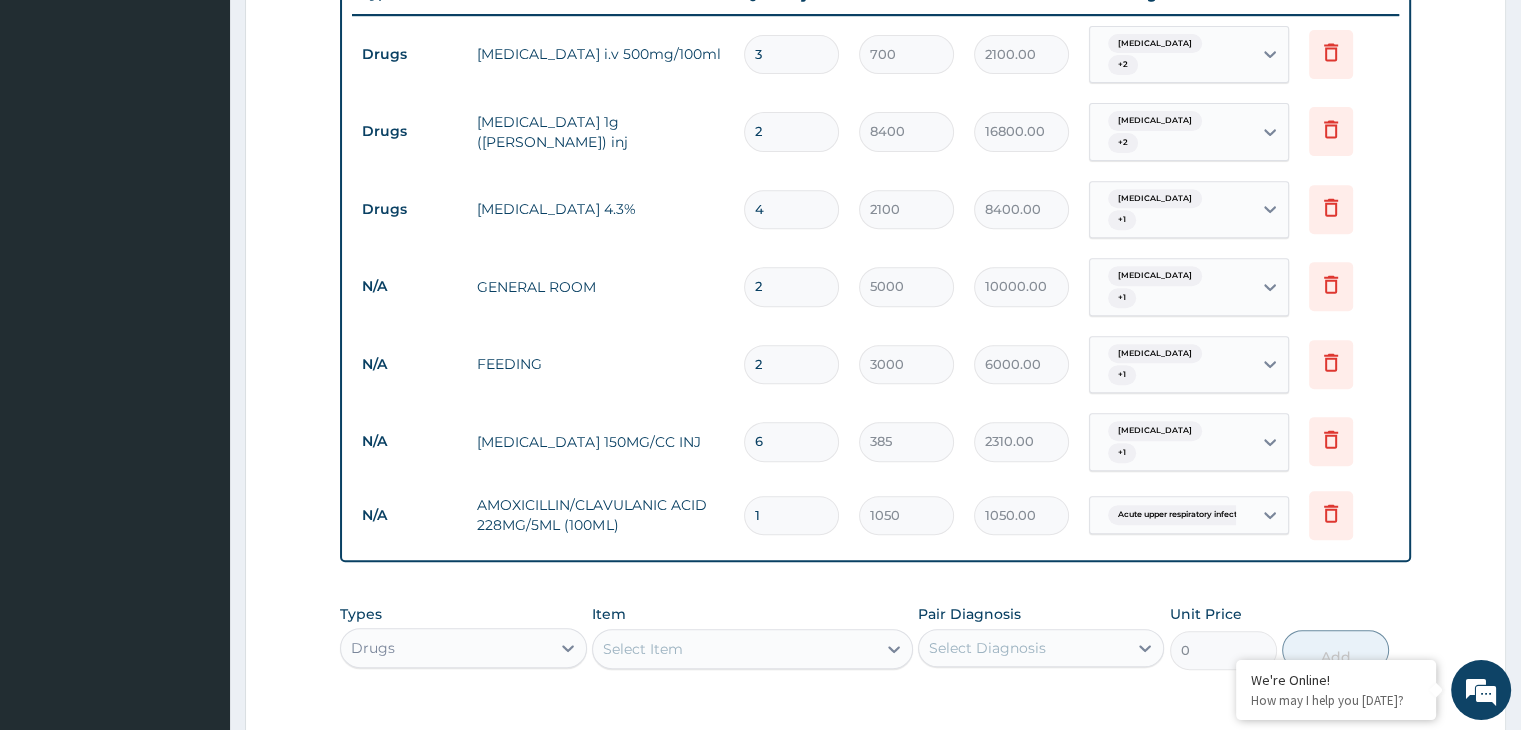 scroll, scrollTop: 900, scrollLeft: 0, axis: vertical 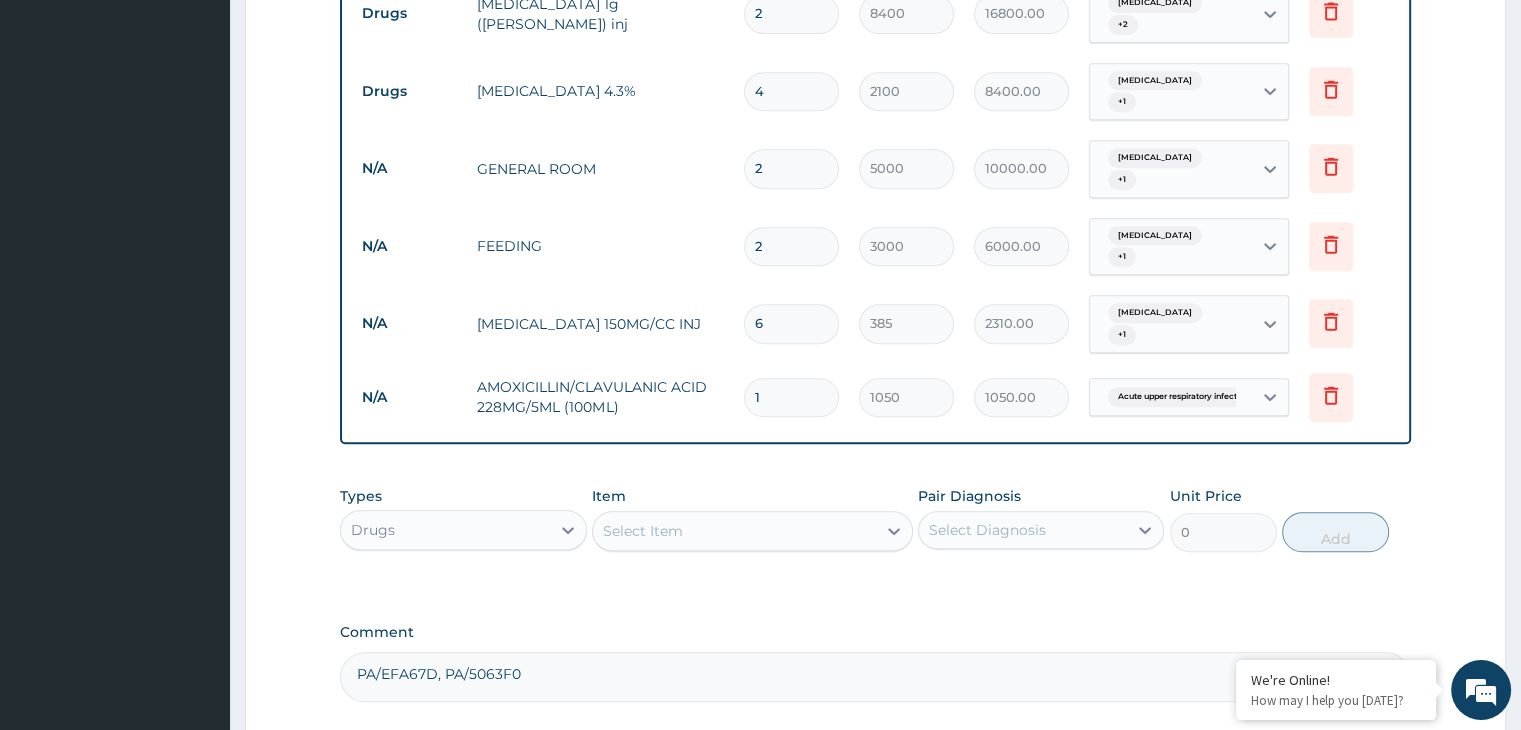 type on "6" 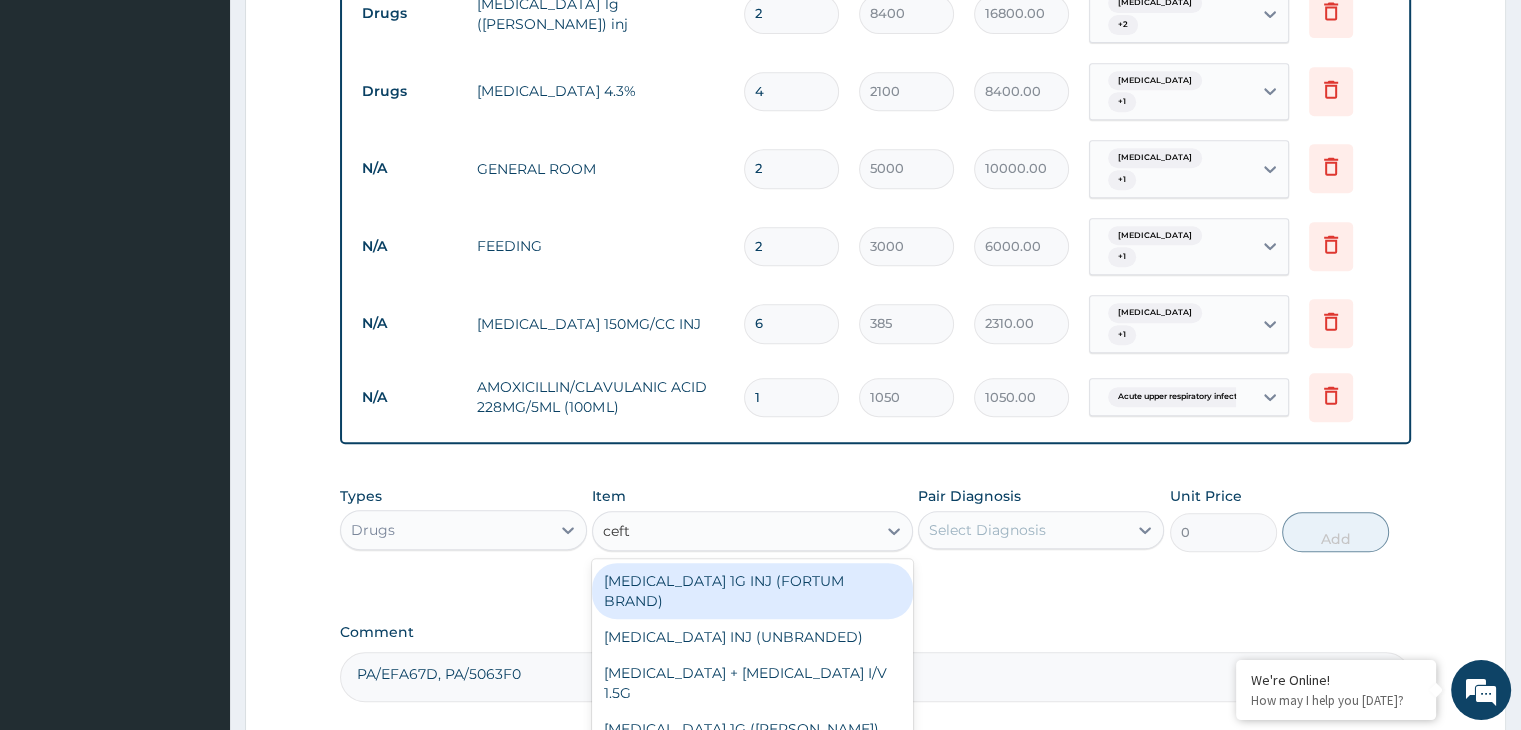 type on "ceftr" 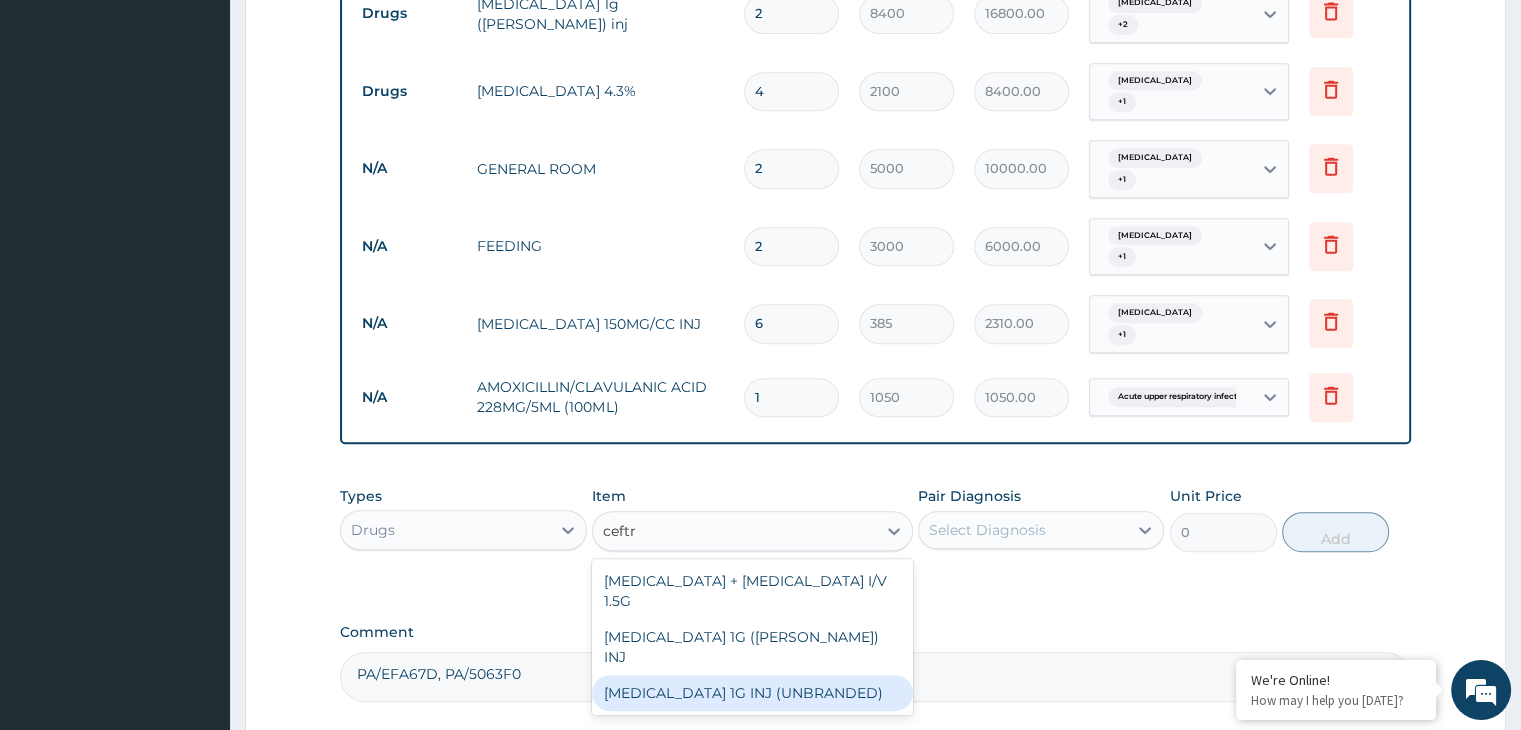click on "[MEDICAL_DATA] 1G INJ (UNBRANDED)" at bounding box center [752, 693] 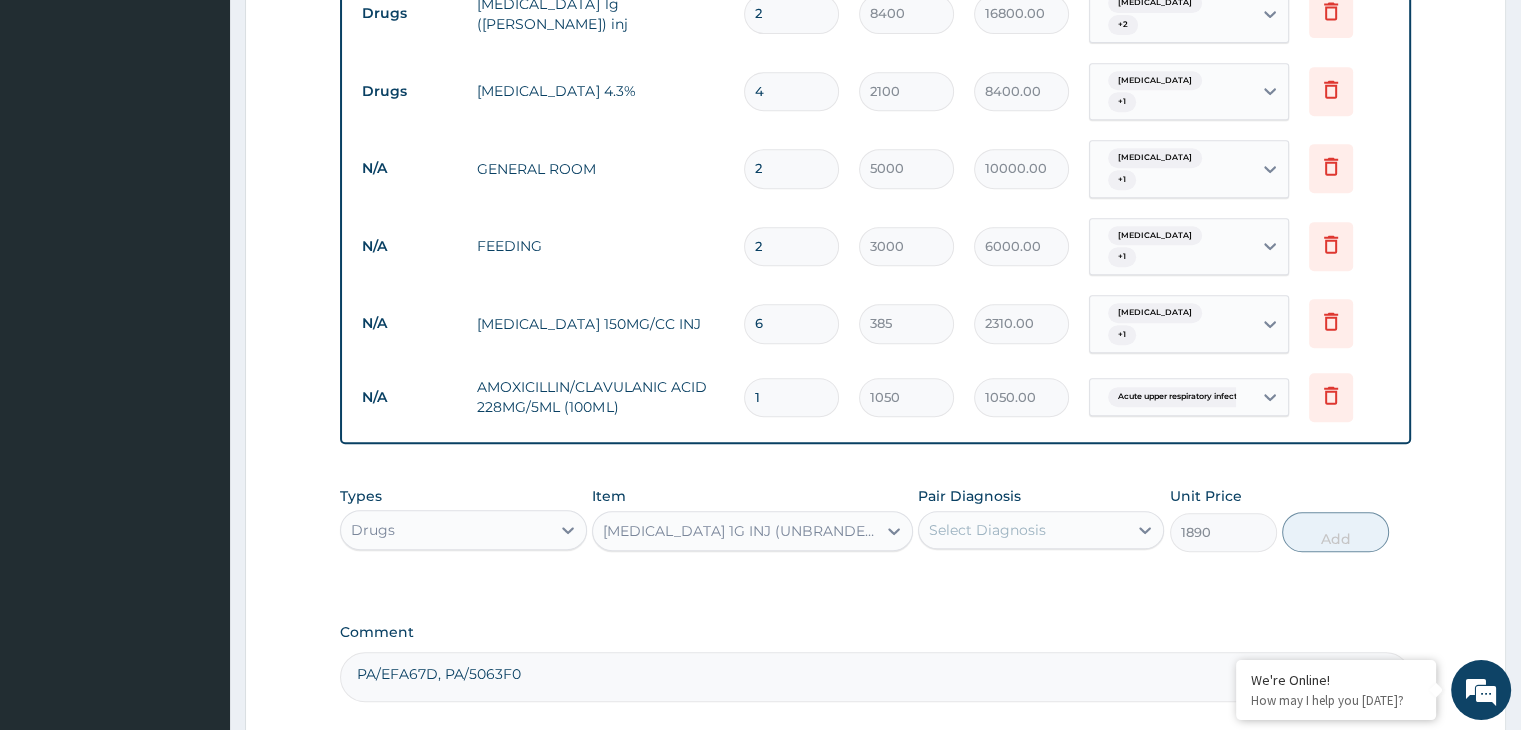 click on "Select Diagnosis" at bounding box center (987, 530) 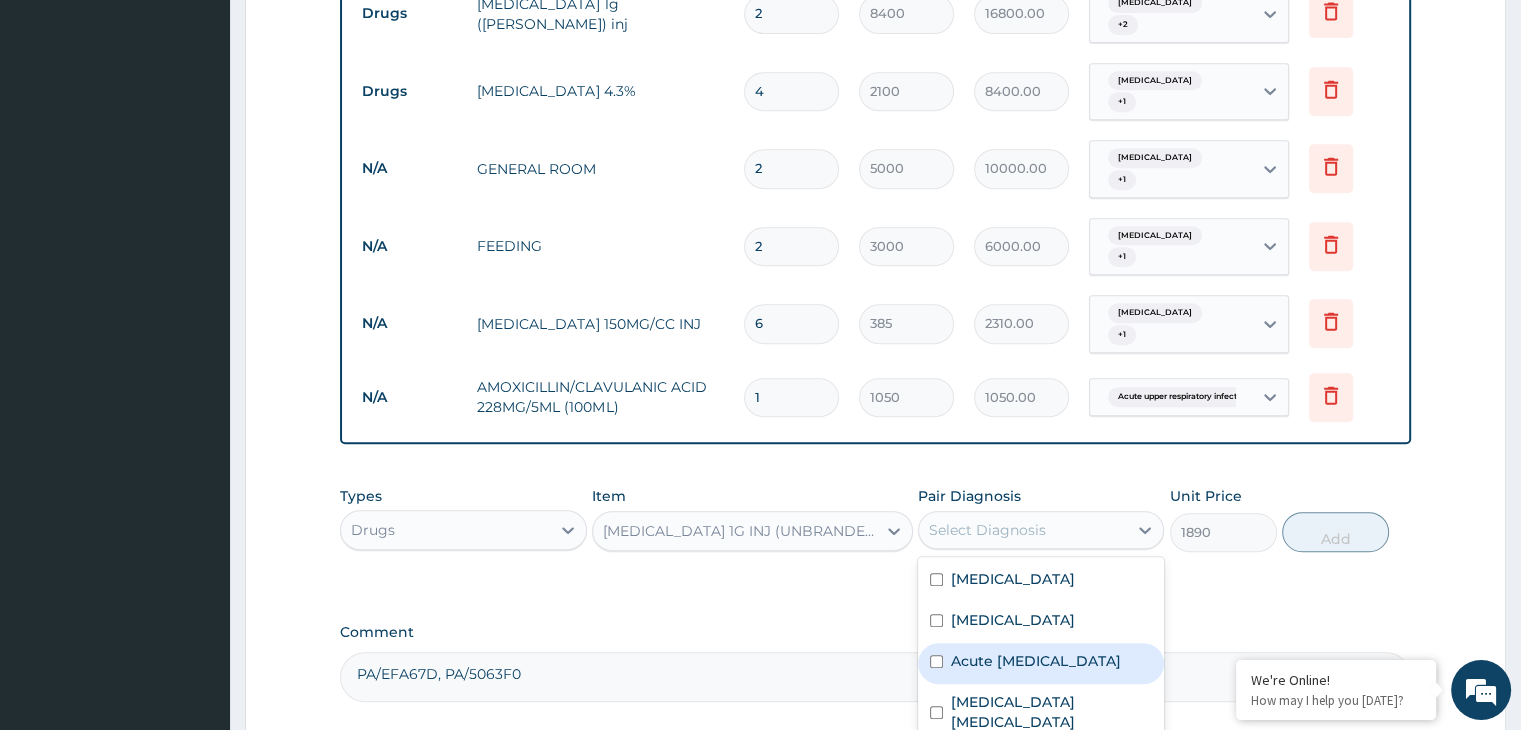 click on "Acute upper respiratory infection" at bounding box center (1036, 661) 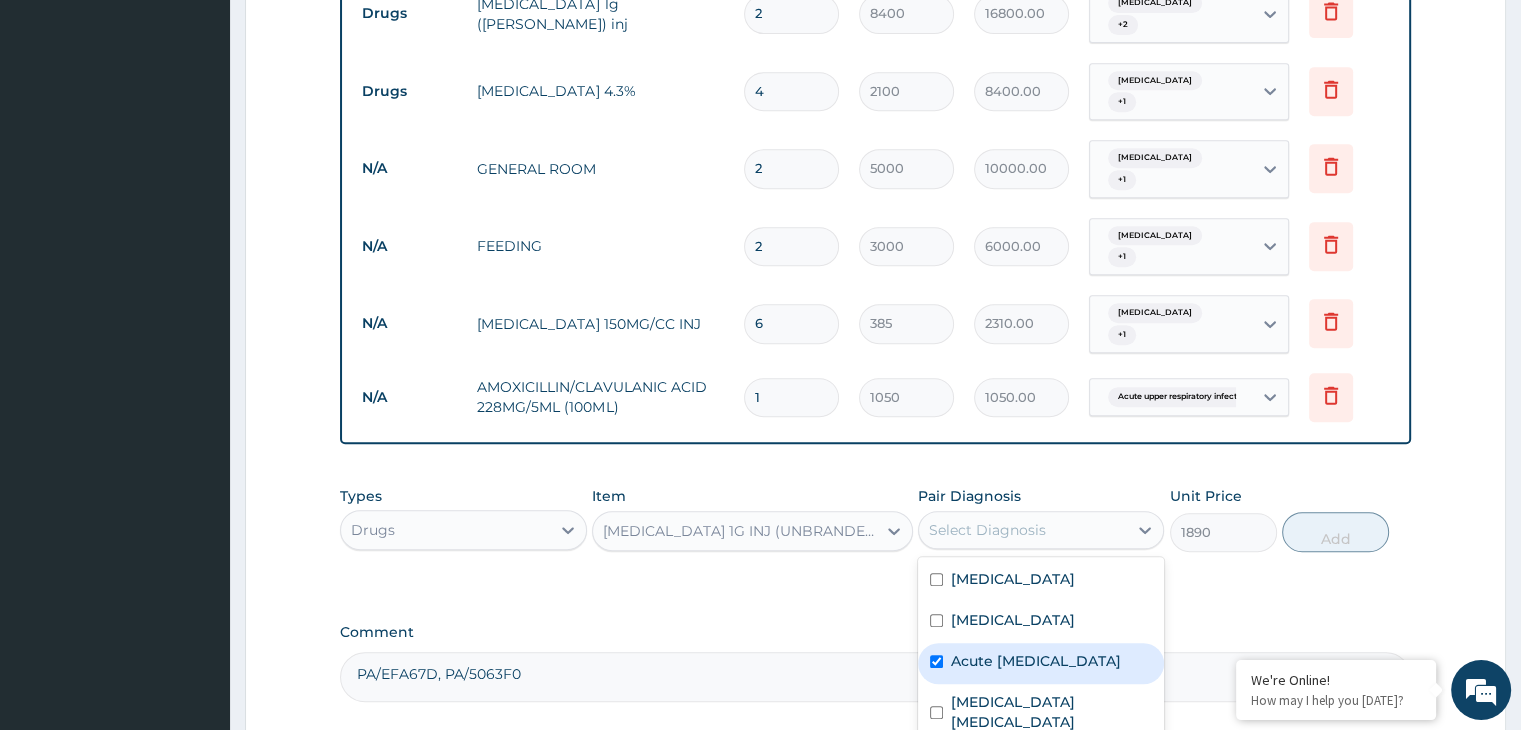 checkbox on "true" 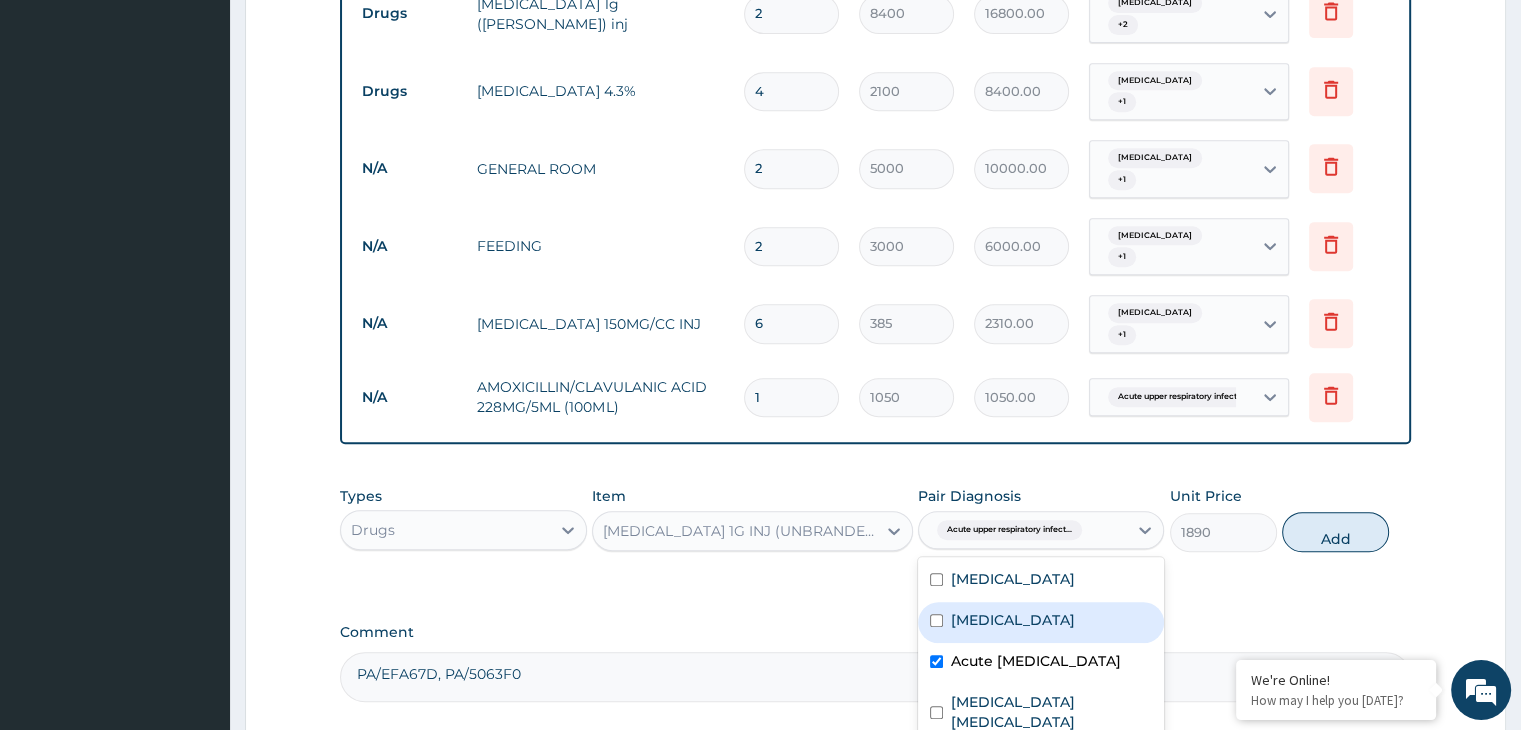 click on "Sepsis" at bounding box center [1041, 622] 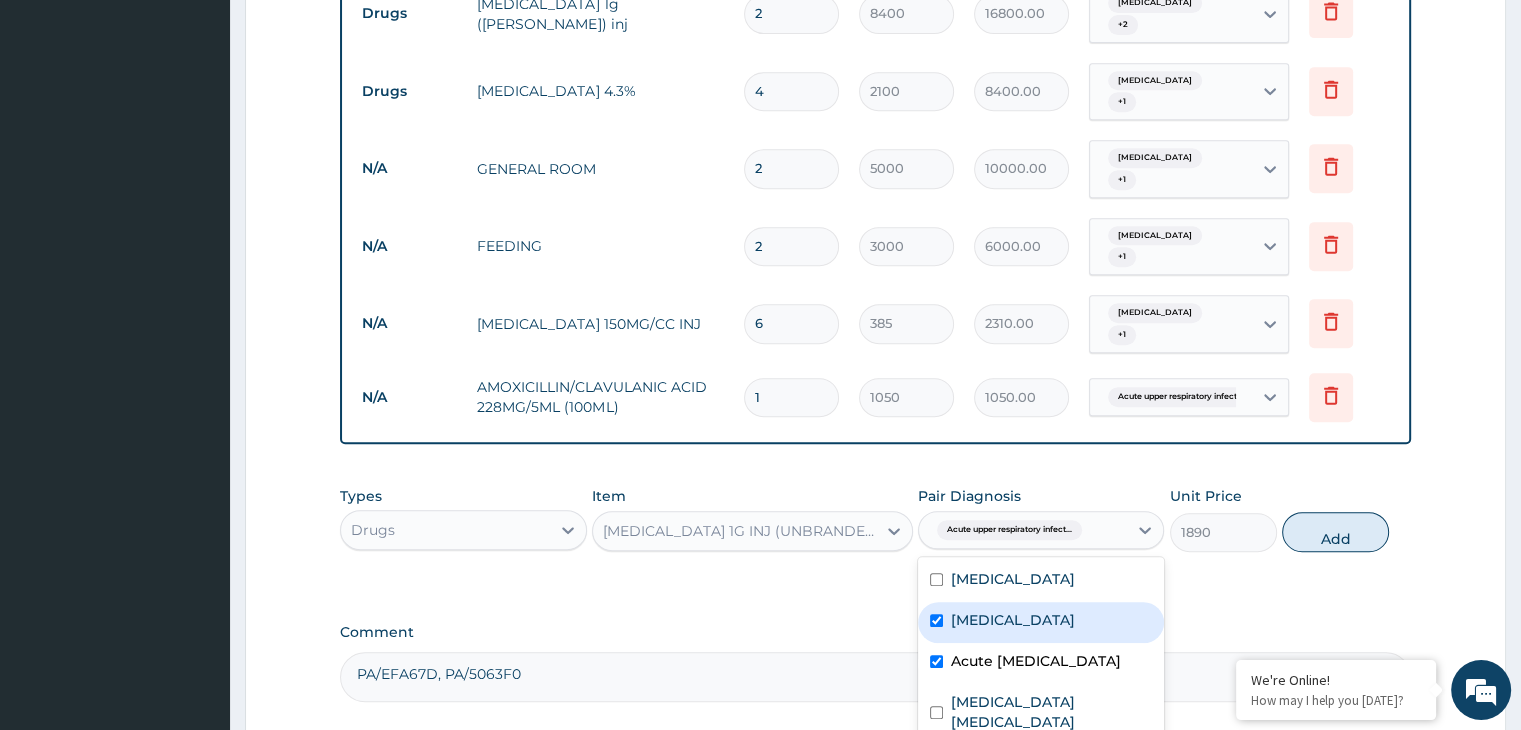 checkbox on "true" 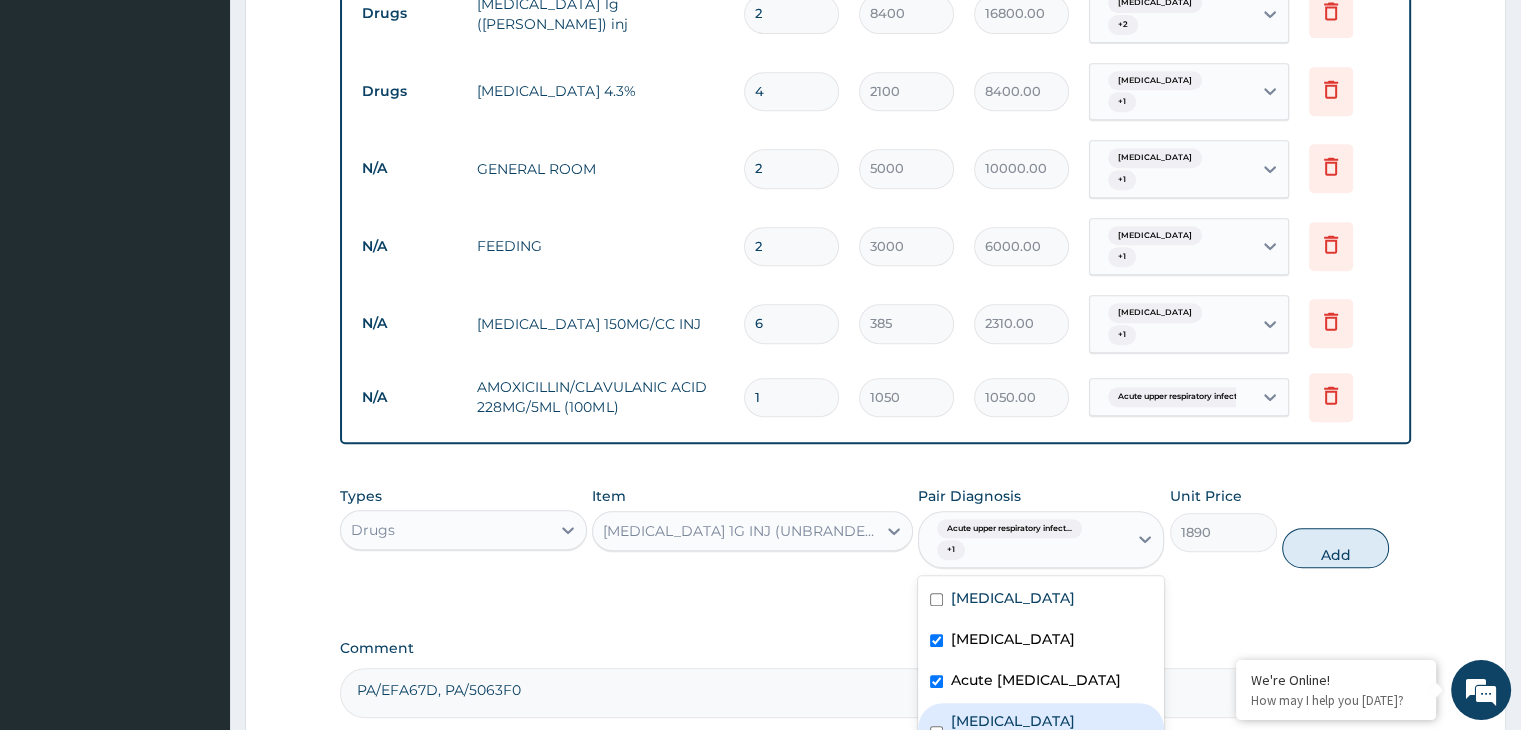 drag, startPoint x: 1076, startPoint y: 677, endPoint x: 1096, endPoint y: 653, distance: 31.241 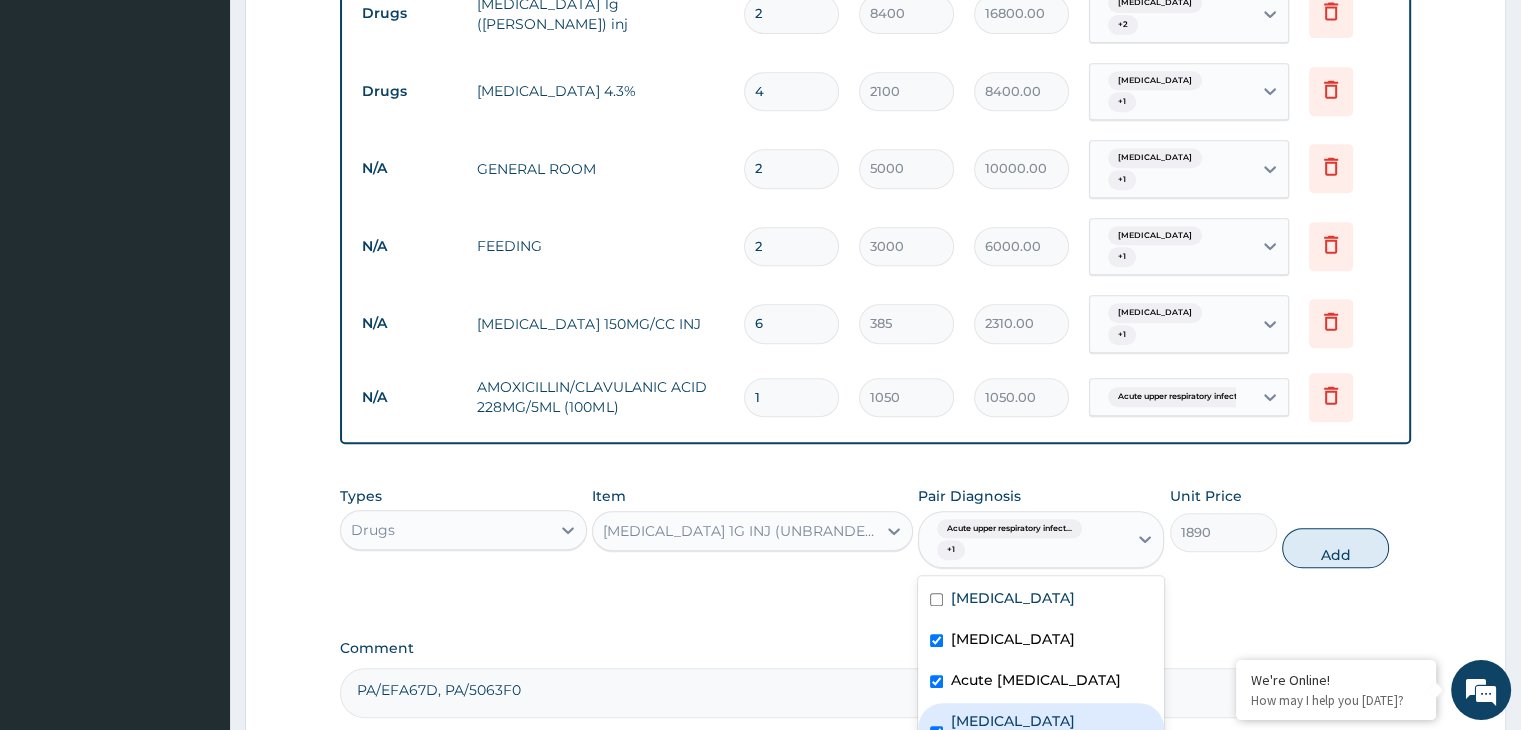checkbox on "true" 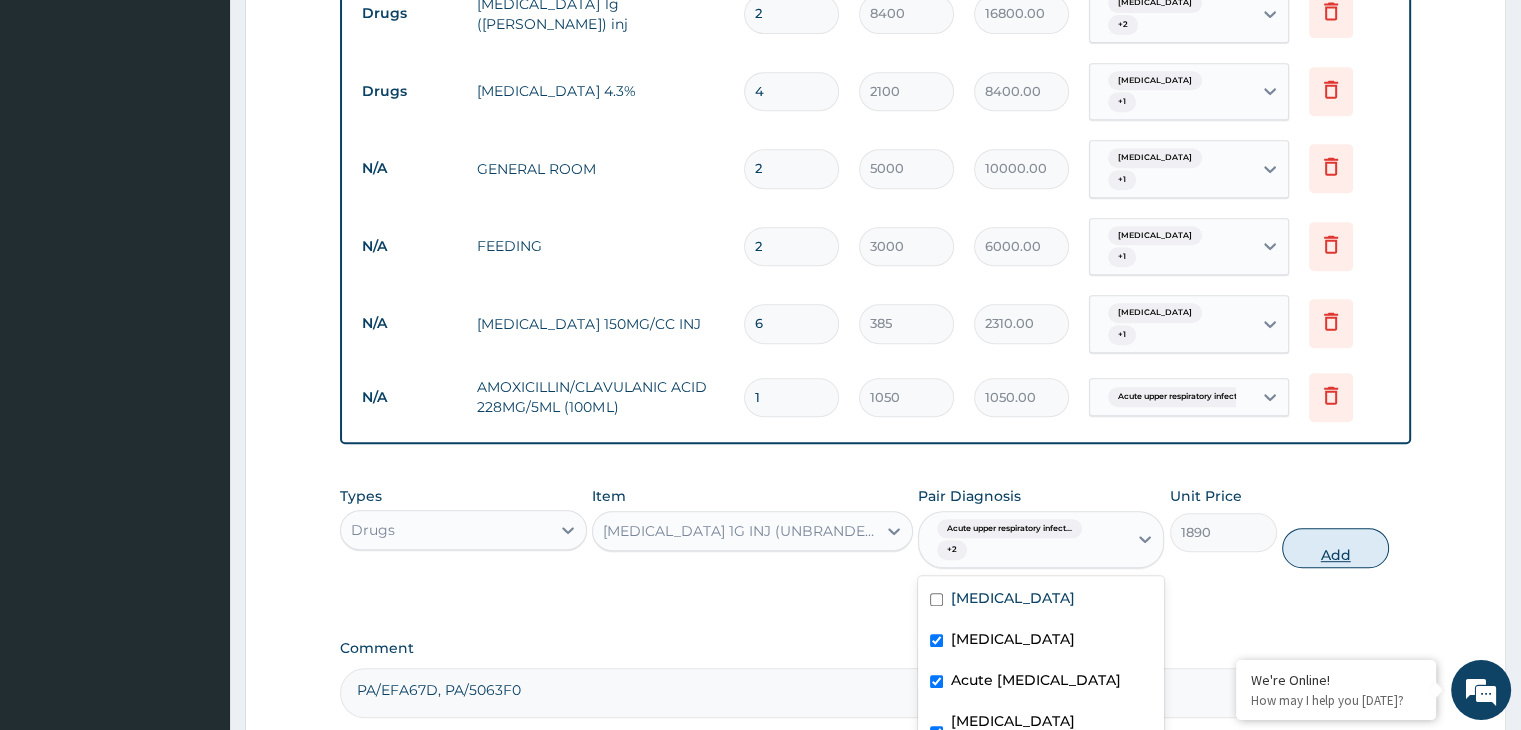 click on "Add" at bounding box center (1335, 548) 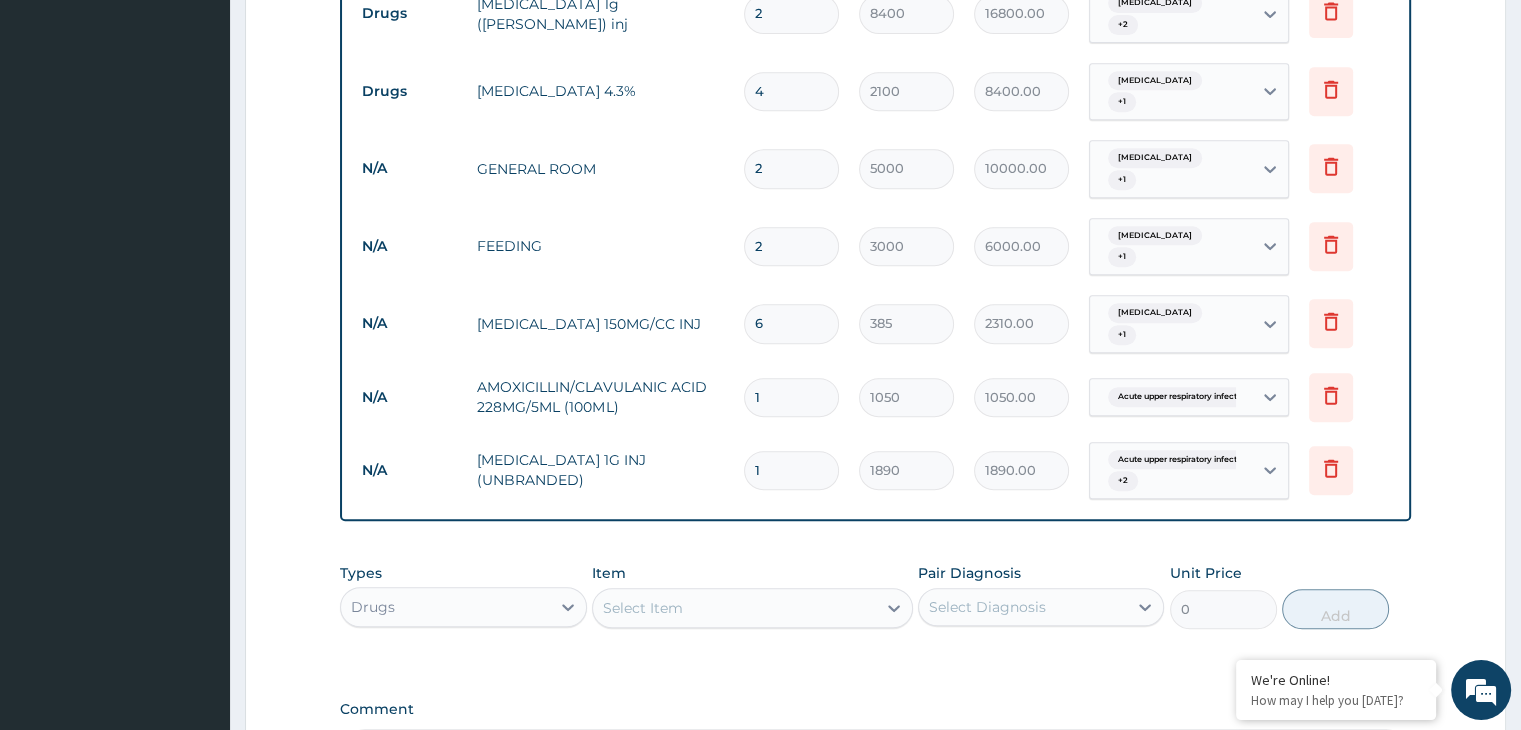 scroll, scrollTop: 800, scrollLeft: 0, axis: vertical 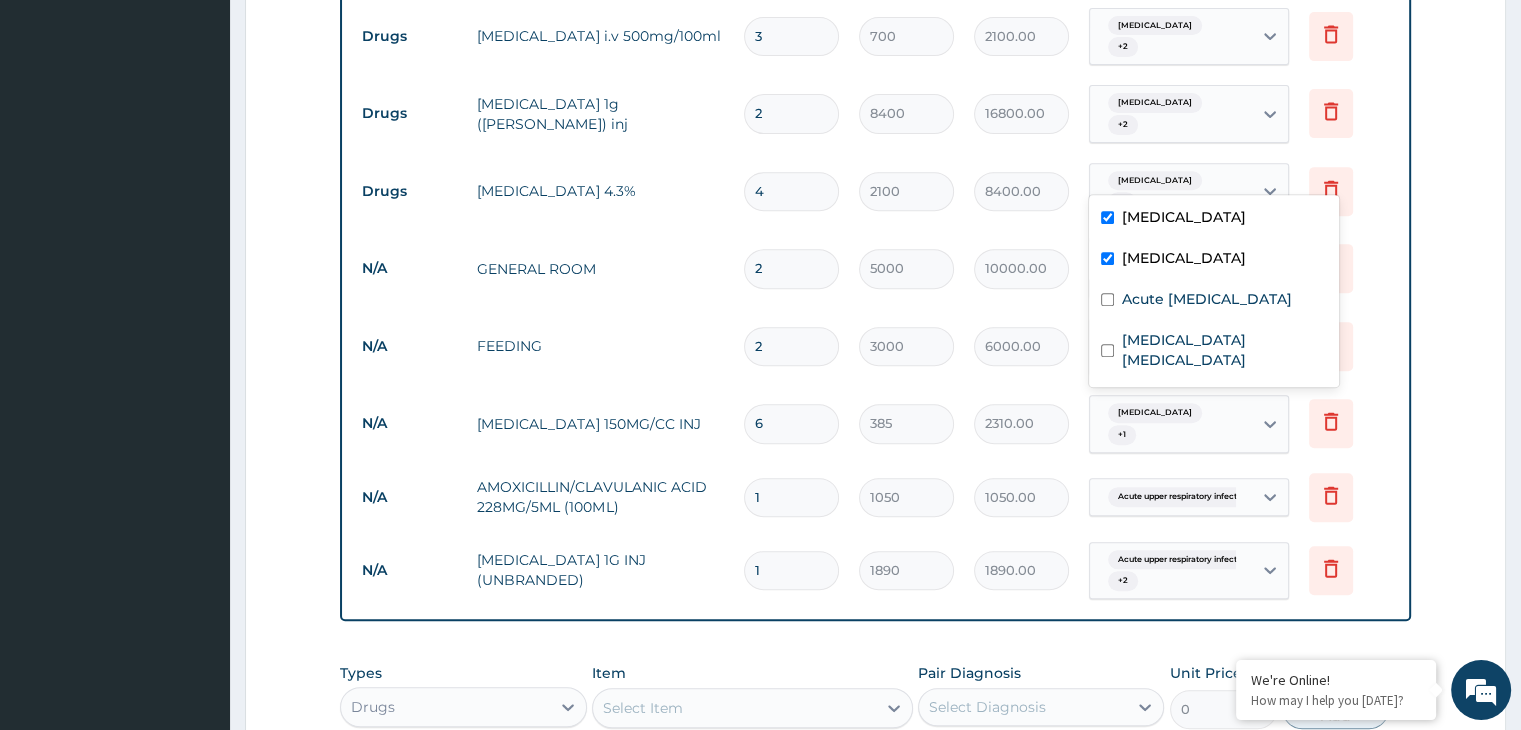 click on "Sepsis  + 1" at bounding box center (1171, 192) 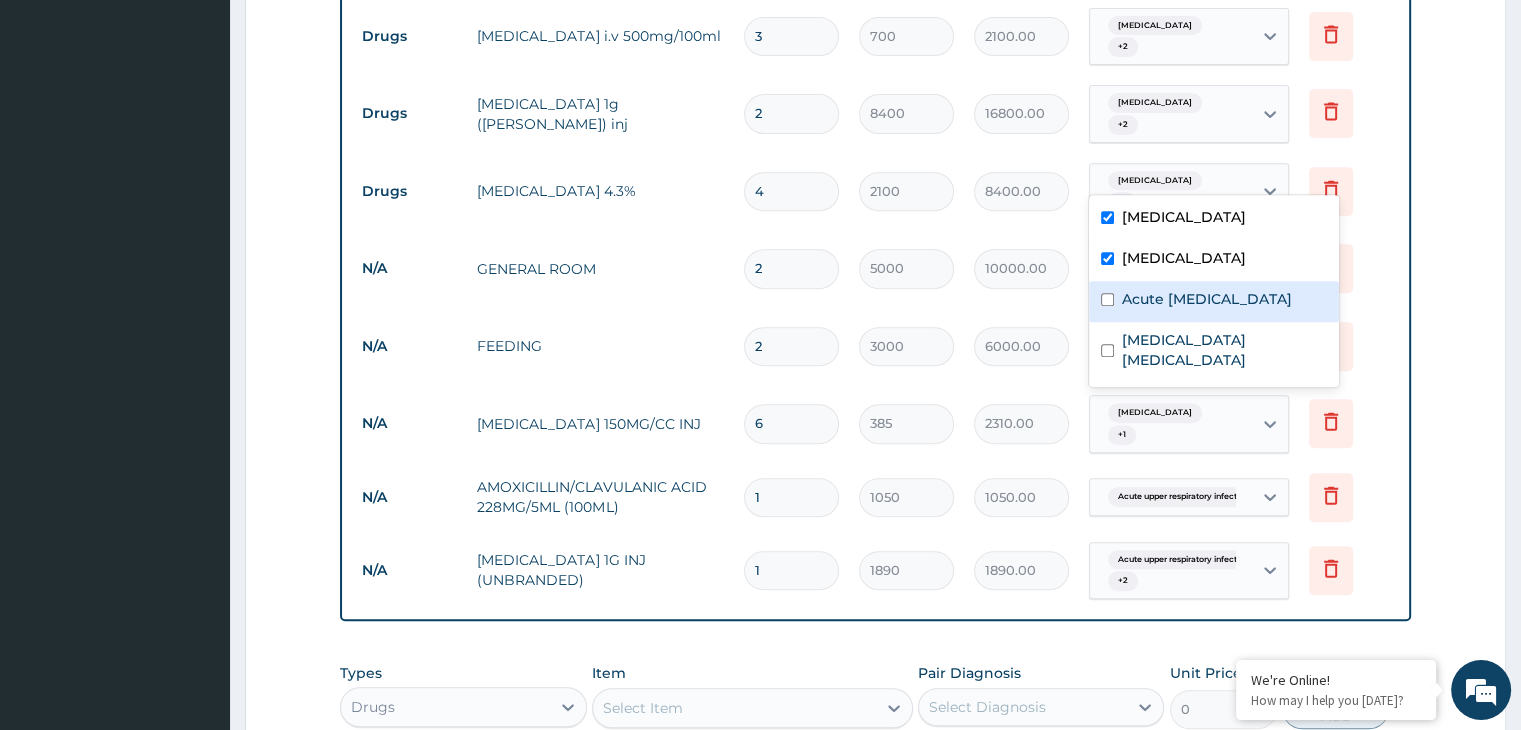 click on "Acute upper respiratory infection" at bounding box center (1214, 301) 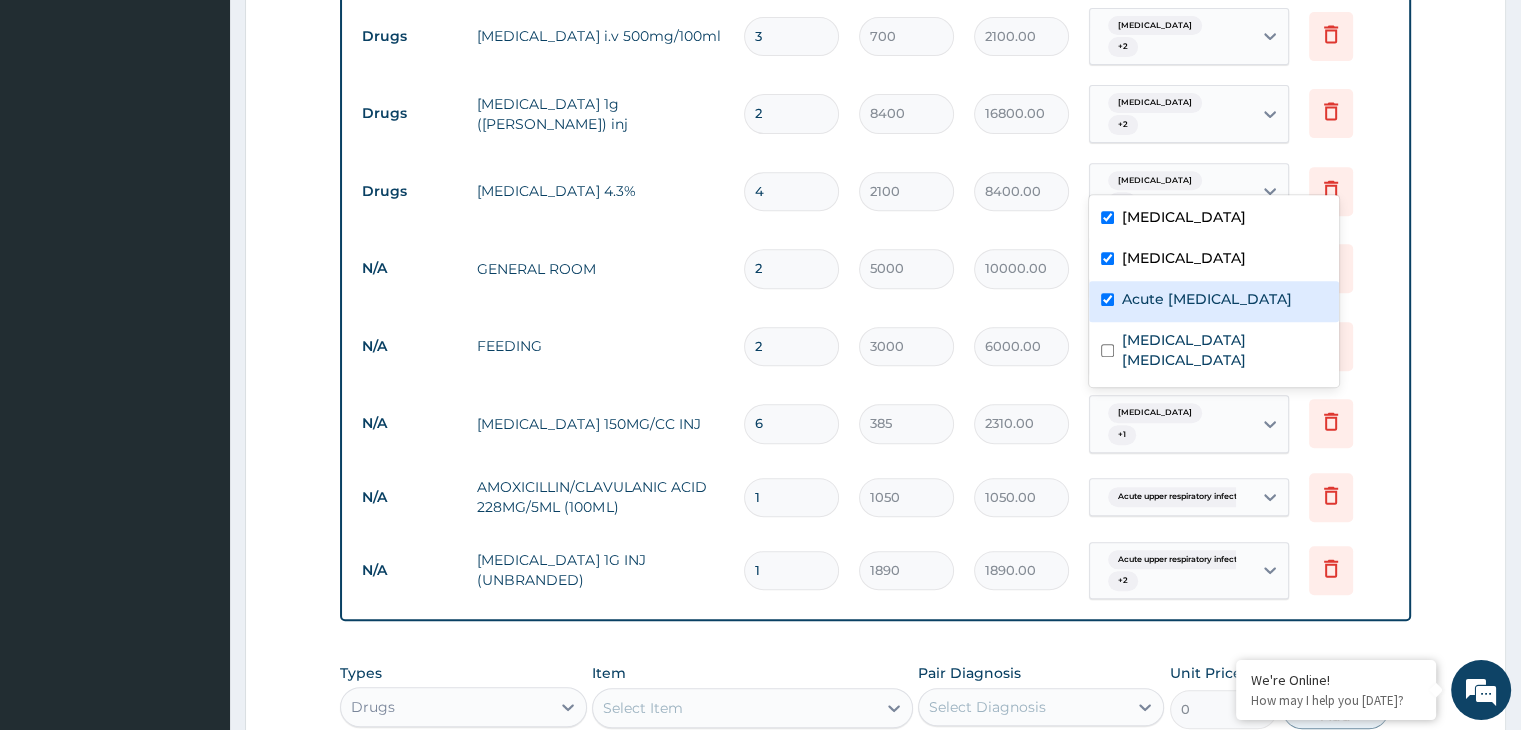 checkbox on "true" 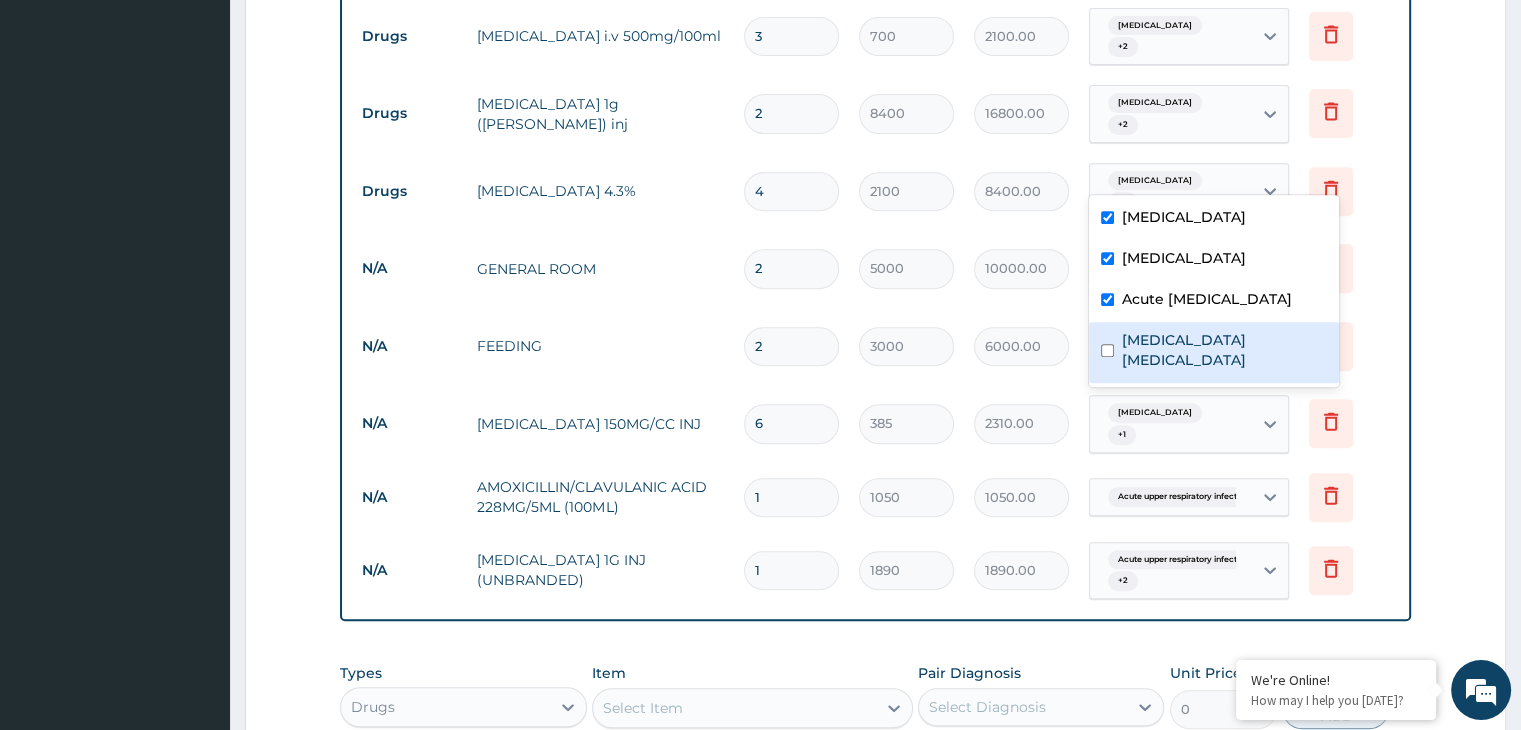 click on "Iron deficiency anemia" at bounding box center (1224, 350) 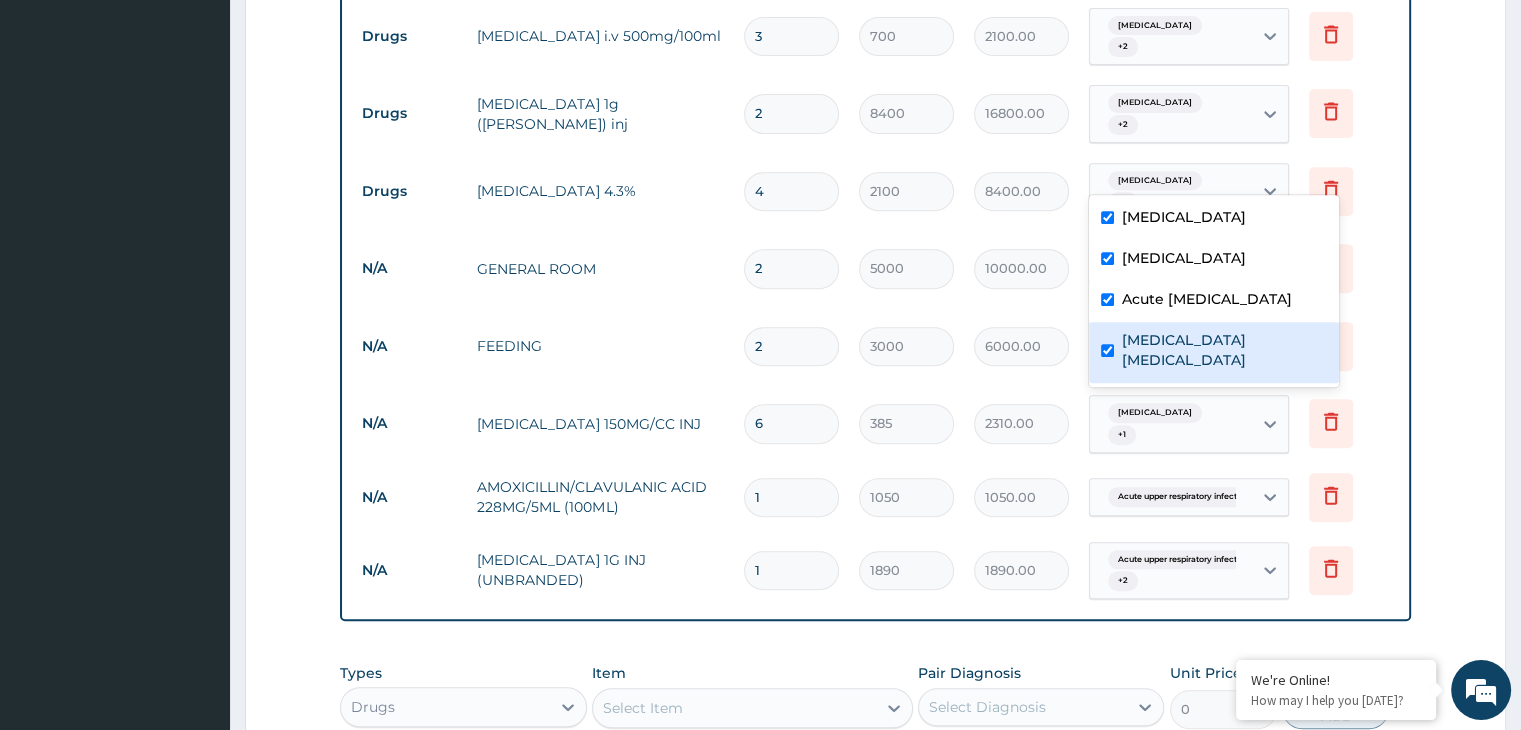 checkbox on "true" 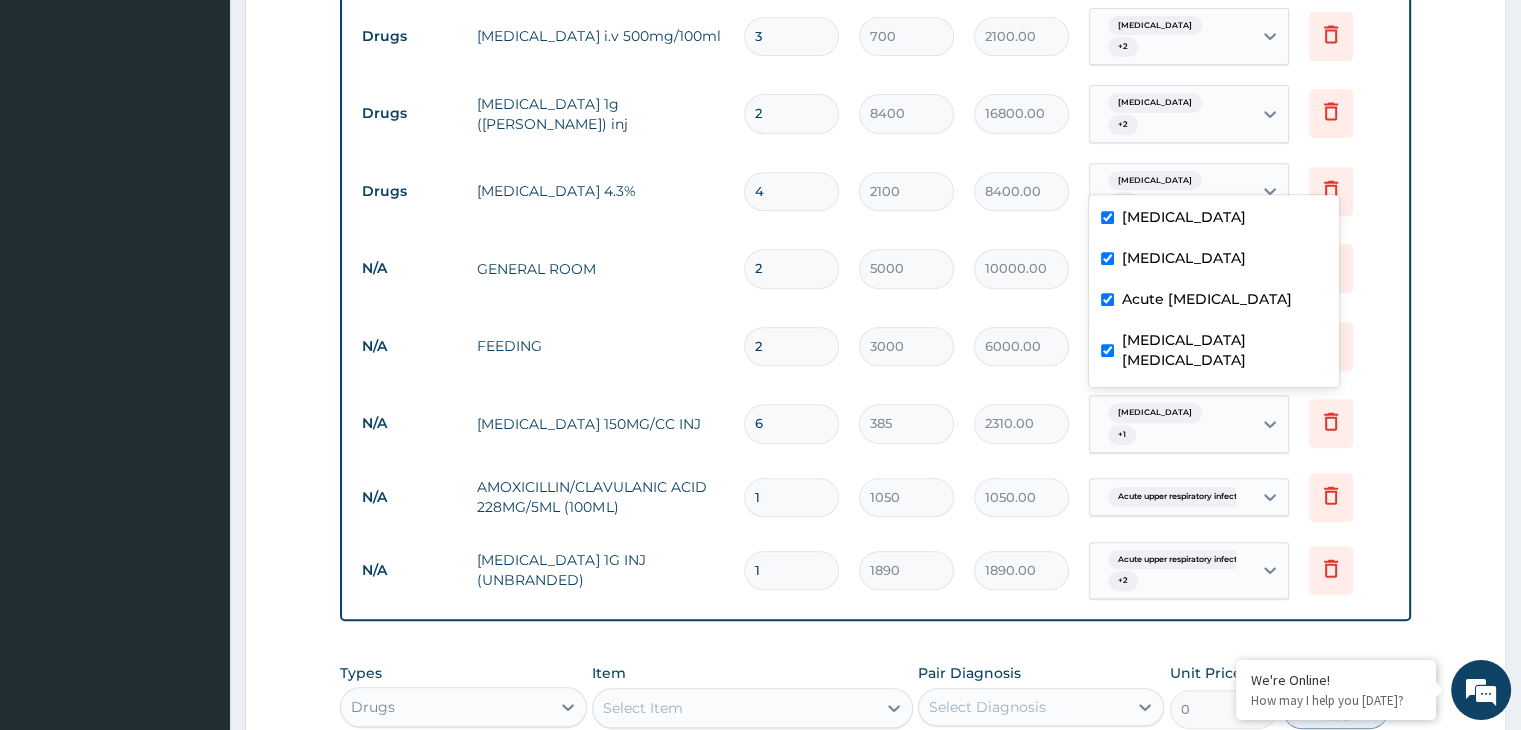 click on "Step  2  of 2 PA Code / Prescription Code PA/18D75D Encounter Date 30-06-2025 Important Notice Please enter PA codes before entering items that are not attached to a PA code   All diagnoses entered must be linked to a claim item. Diagnosis & Claim Items that are visible but inactive cannot be edited because they were imported from an already approved PA code. Diagnosis Malaria confirmed Sepsis confirmed Acute upper respiratory infection Confirmed Iron deficiency anemia Confirmed NB: All diagnosis must be linked to a claim item Claim Items Type Name Quantity Unit Price Total Price Pair Diagnosis Actions Drugs metronidazole i.v 500mg/100ml 3 700 2100.00 Malaria  + 2 Delete Drugs ceftriaxone 1g (rocephine roche) inj 2 8400 16800.00 Sepsis  + 2 Delete Drugs dextrose 4.3% 4 2100 8400.00 option Iron deficiency anemia, selected. Sepsis  + 3 Delete N/A GENERAL ROOM 2 5000 10000.00 Sepsis  + 1 Delete N/A  FEEDING  2 3000 6000.00 Sepsis  + 1 Delete N/A PARACETAMOL 150MG/CC INJ 6 385 2310.00 Malaria  + 1 Delete N/A 1 1" at bounding box center [875, 164] 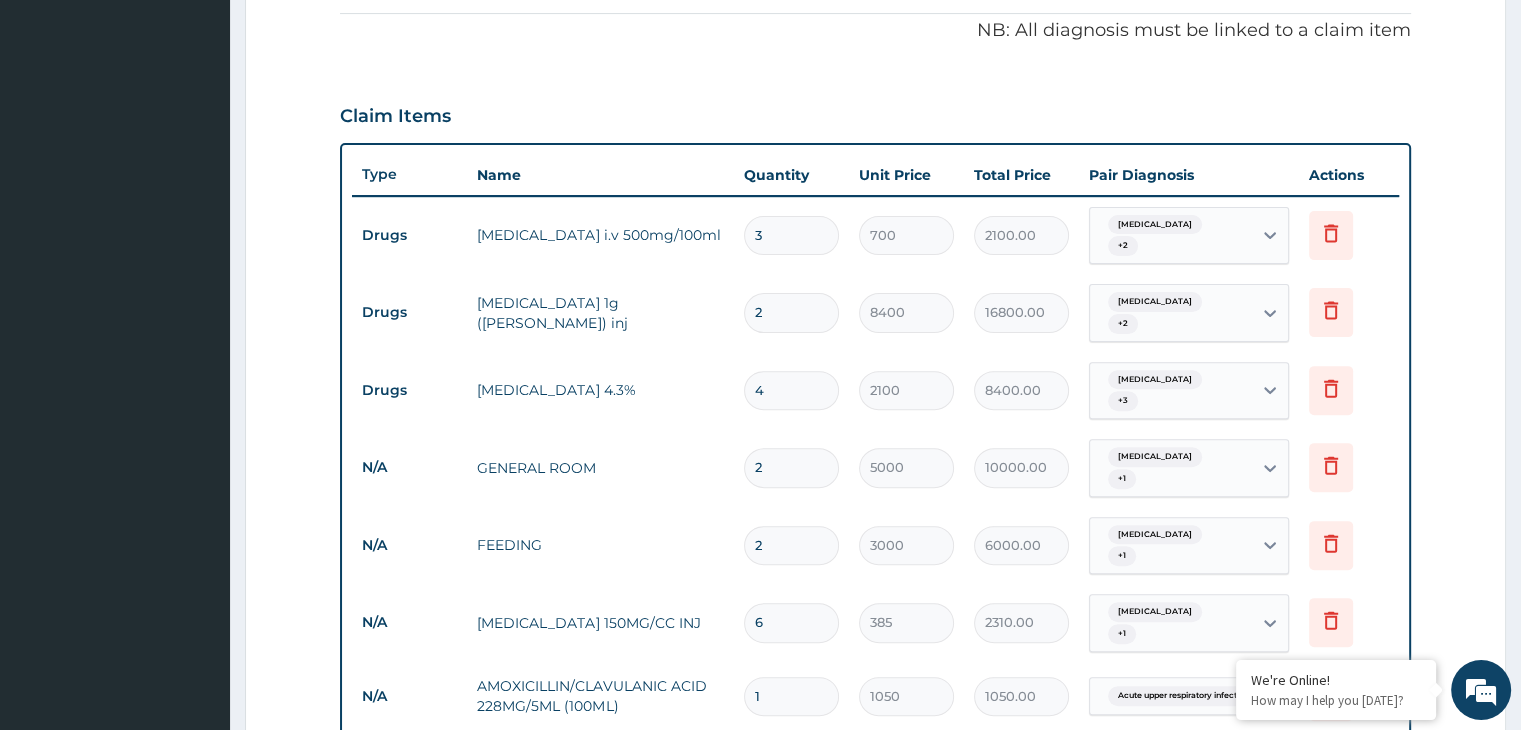 scroll, scrollTop: 600, scrollLeft: 0, axis: vertical 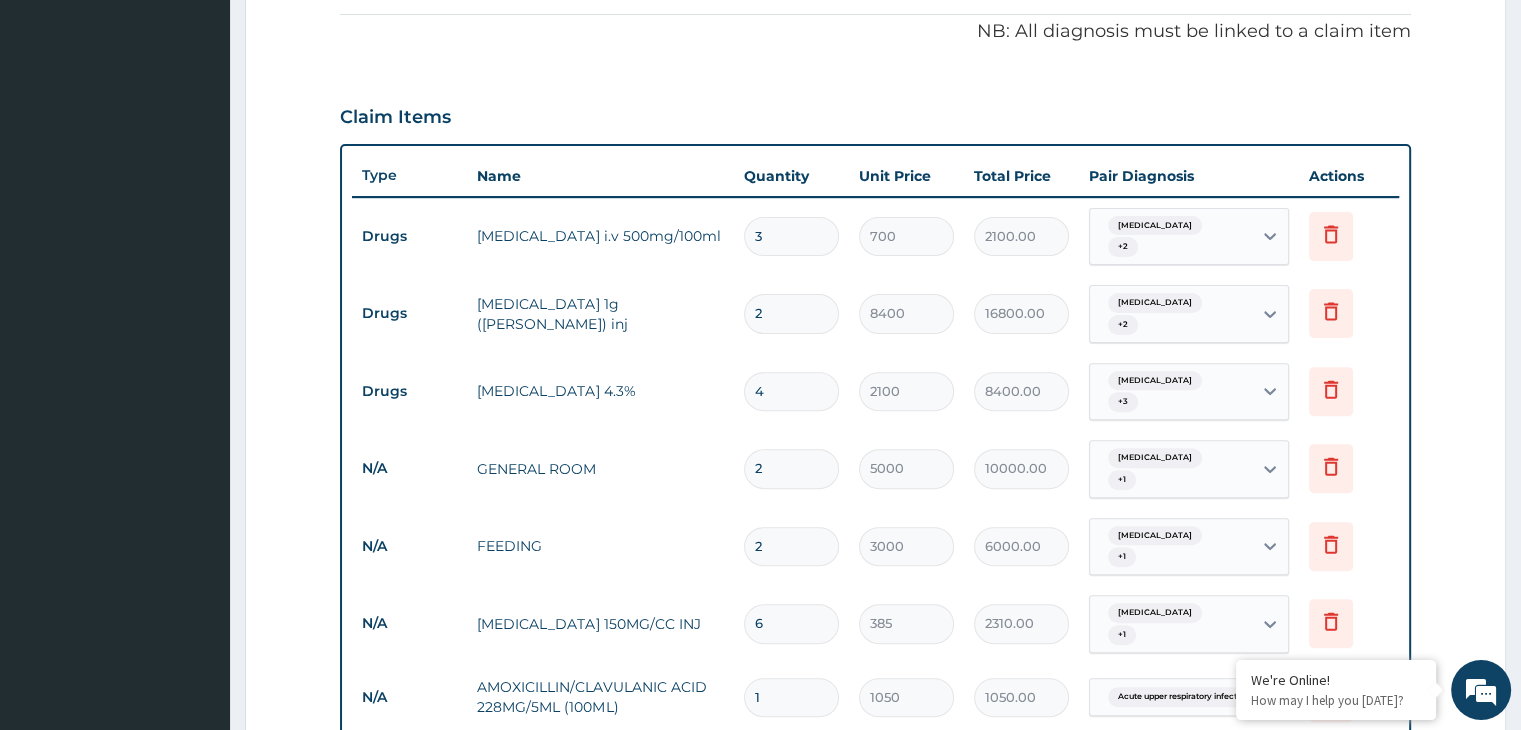 click on "Sepsis  + 2" at bounding box center [1171, 314] 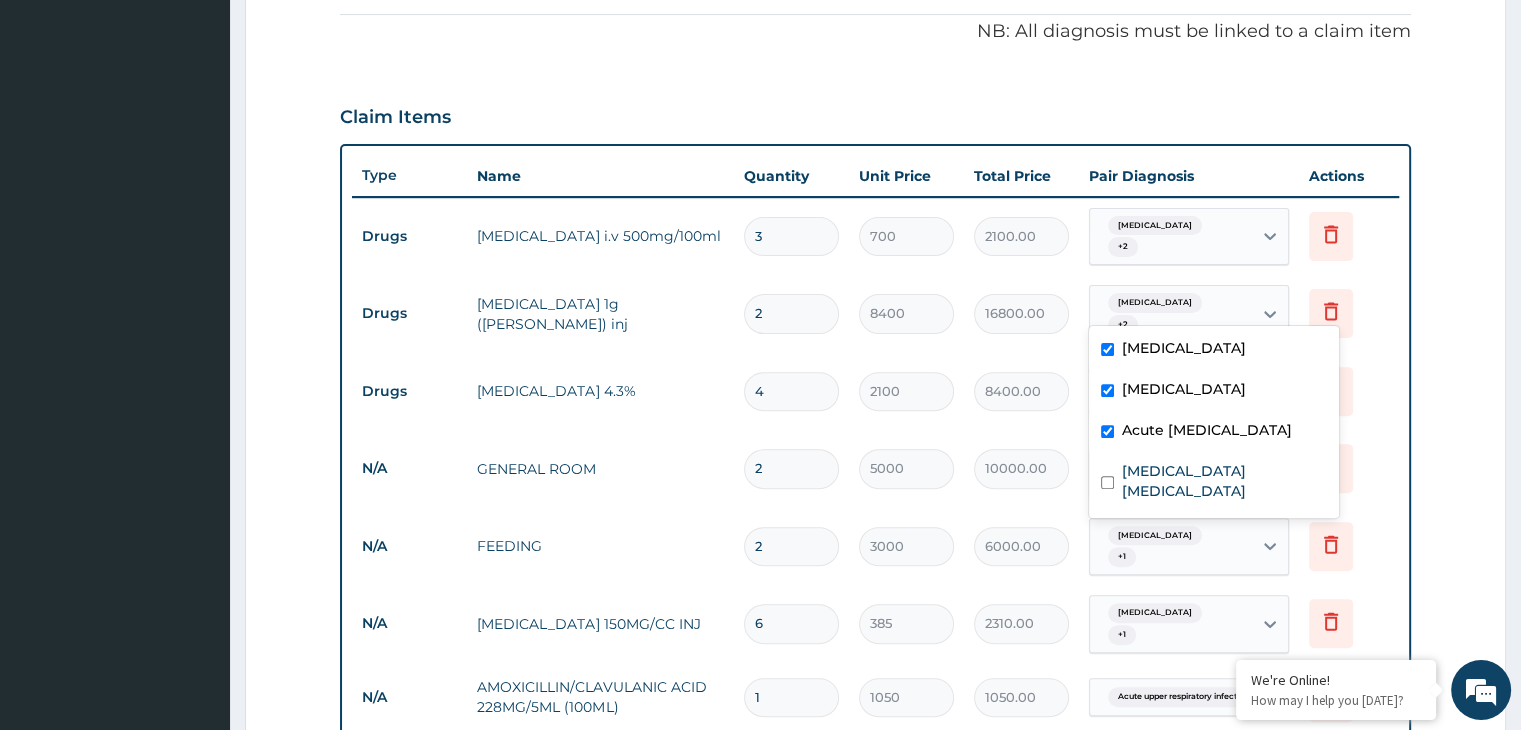 click on "Acute upper respiratory infection" at bounding box center (1207, 430) 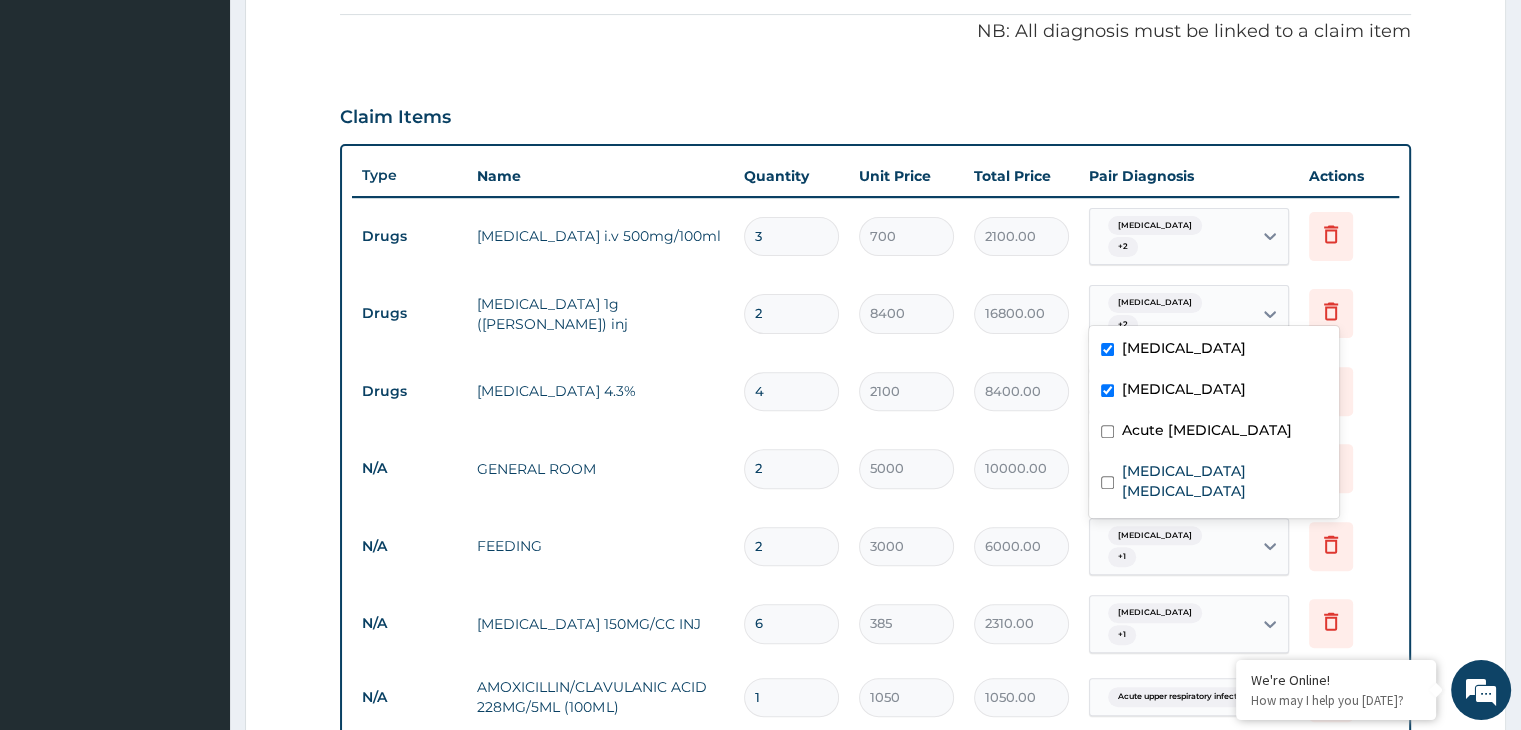 checkbox on "false" 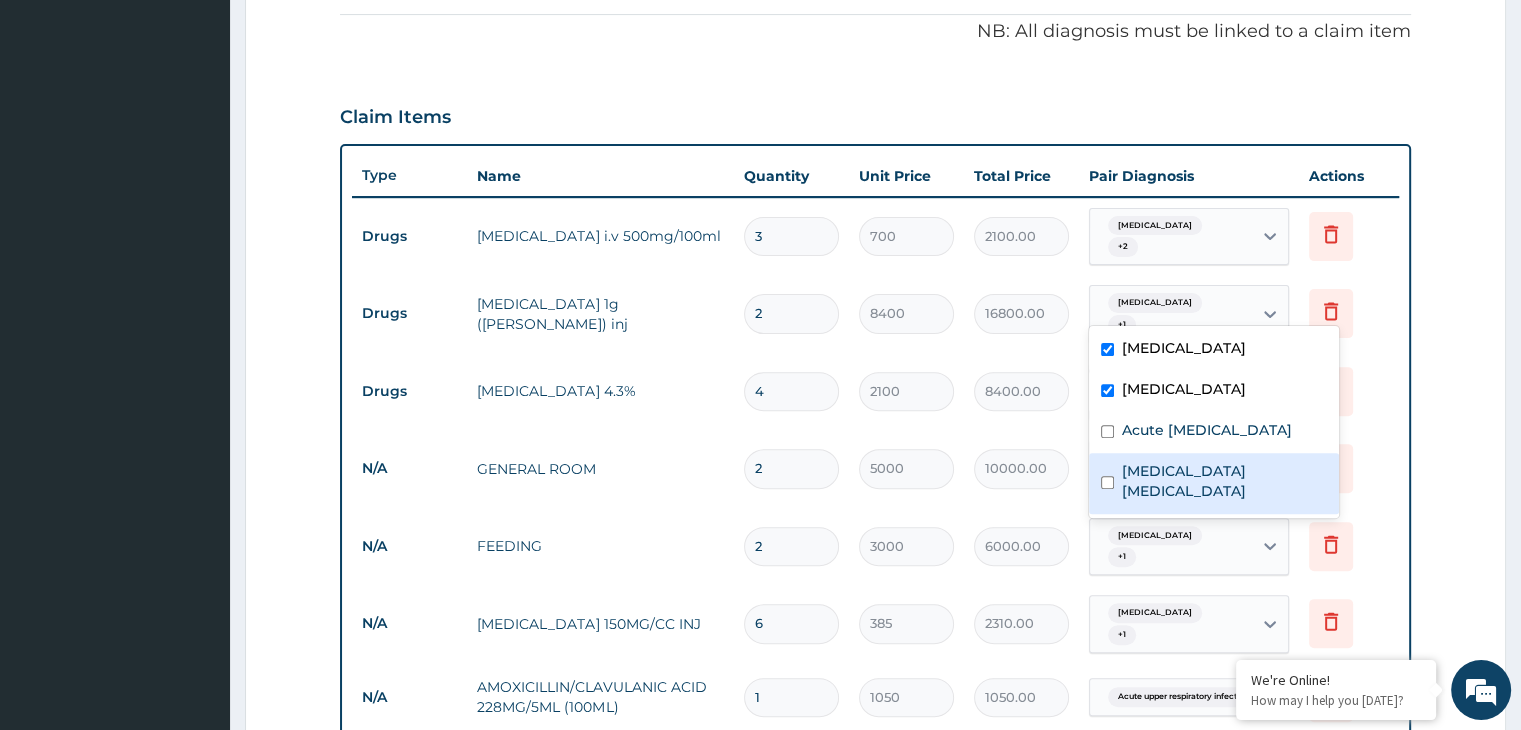 click on "Iron deficiency anemia" at bounding box center (1224, 481) 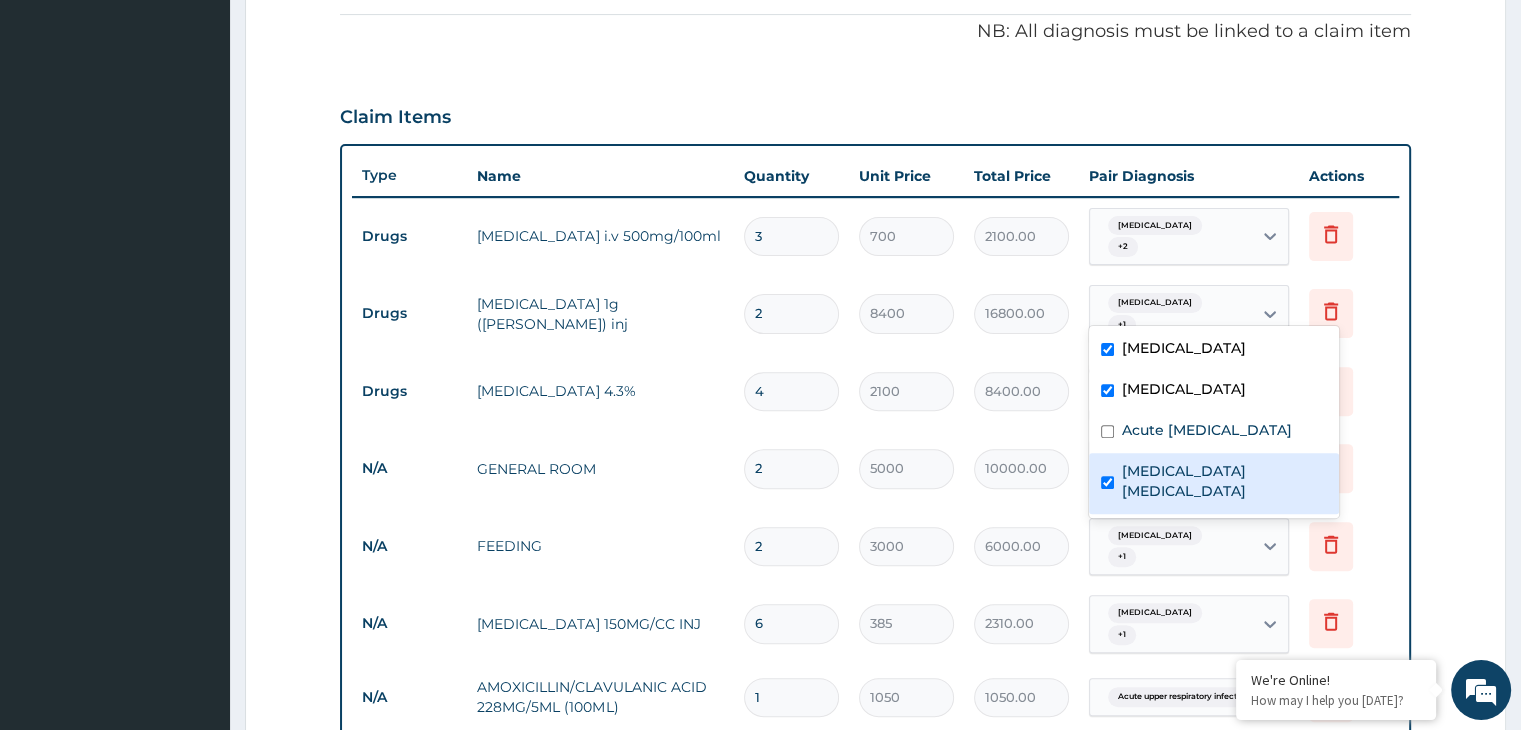 checkbox on "true" 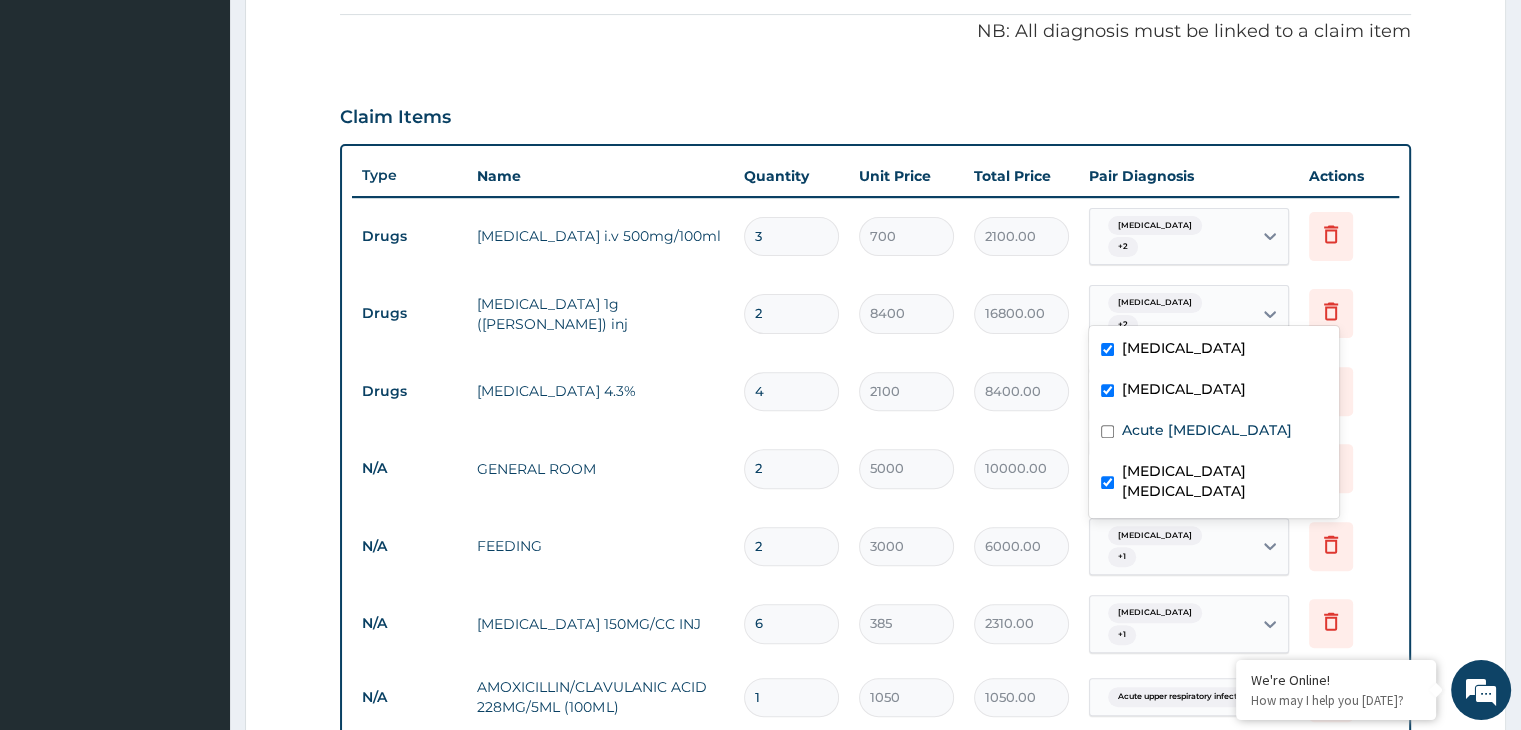 click on "Malaria" at bounding box center (1214, 350) 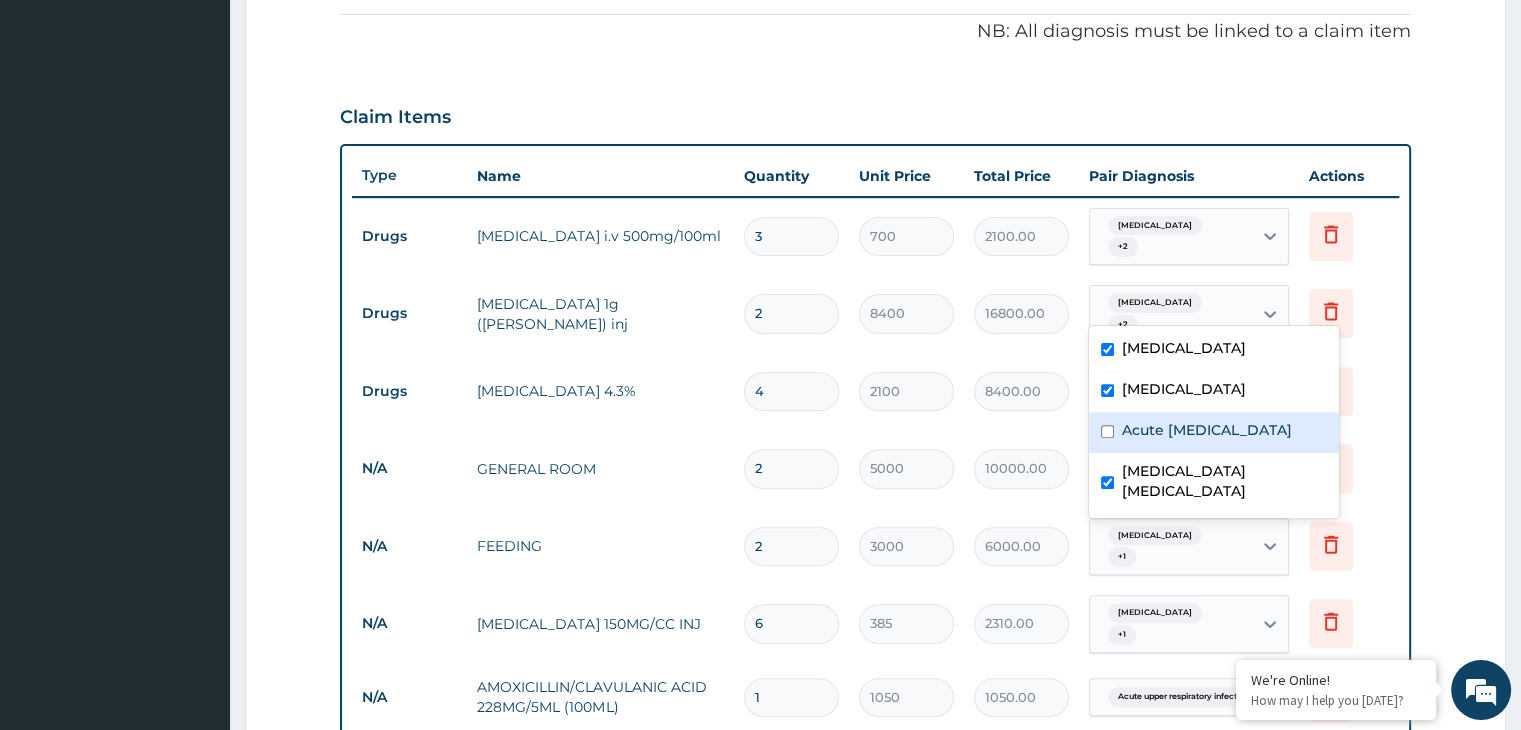 click on "Acute upper respiratory infection" at bounding box center [1207, 430] 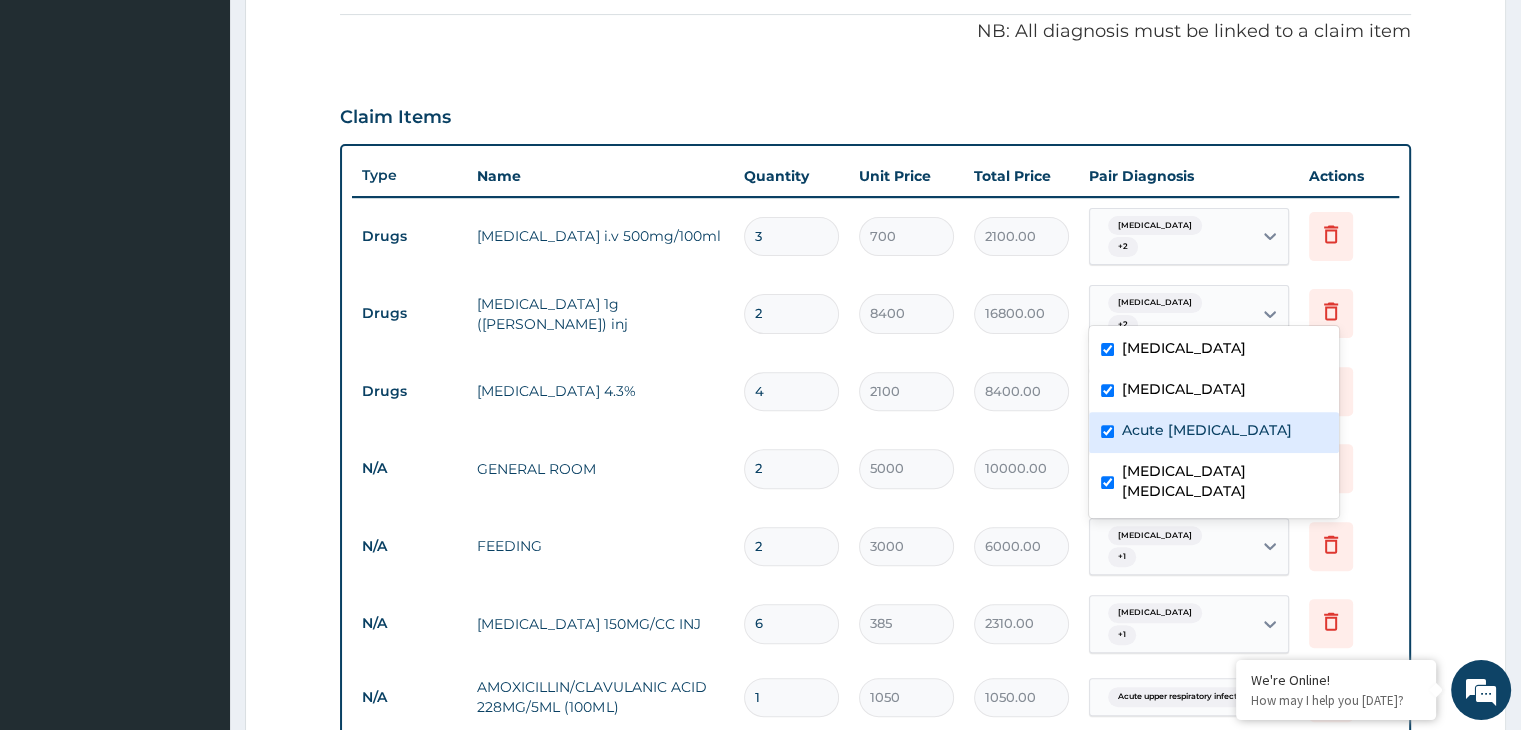 checkbox on "true" 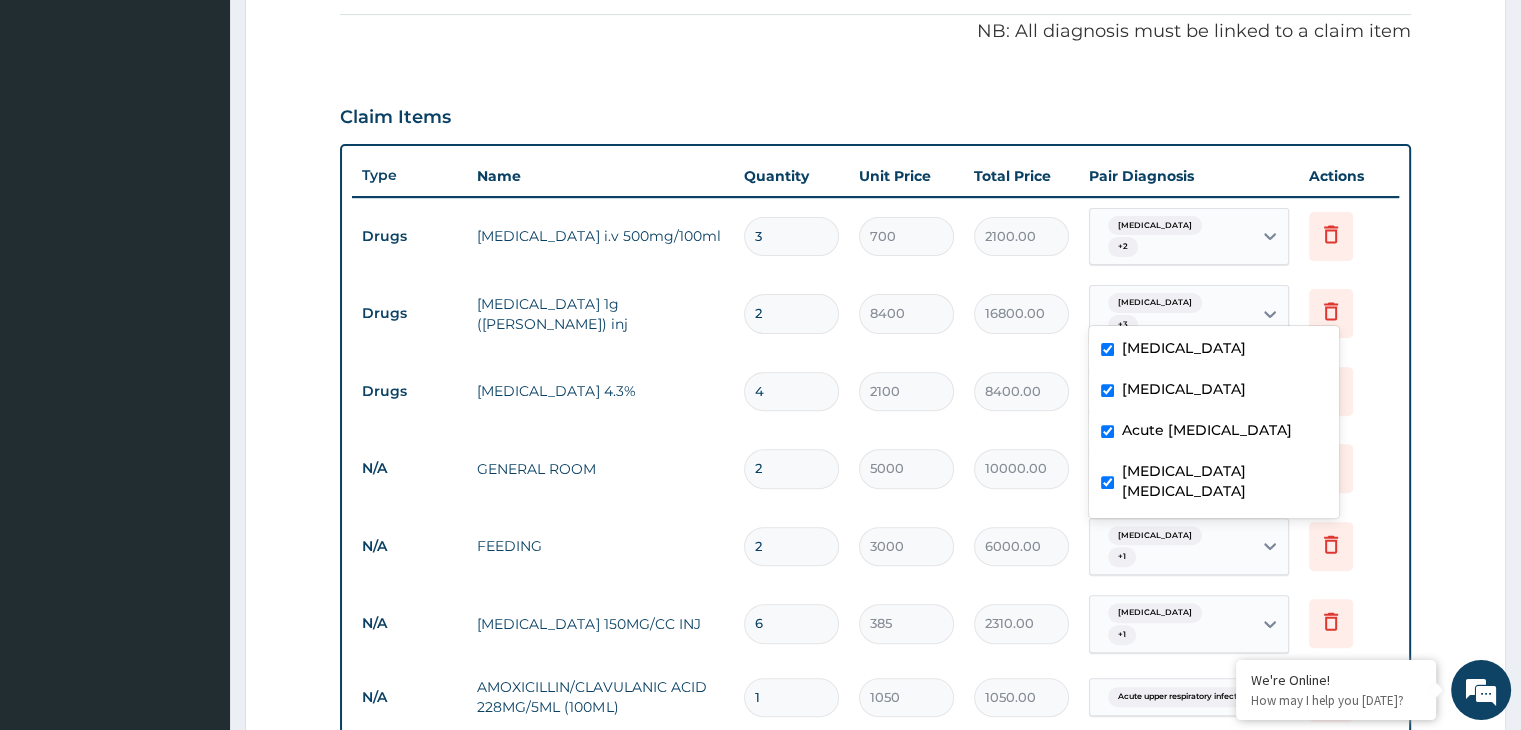 click on "Malaria" at bounding box center (1184, 348) 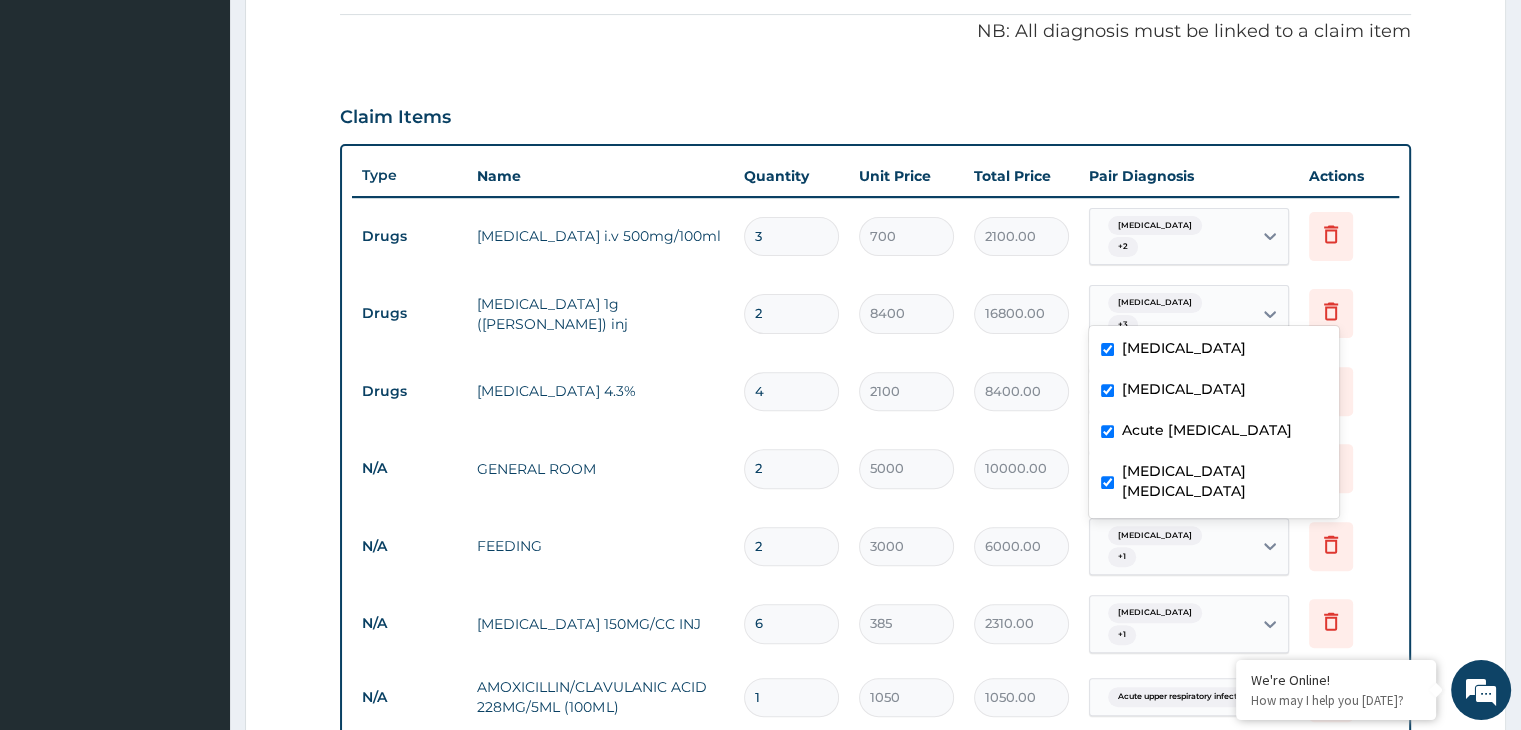 click at bounding box center (1107, 349) 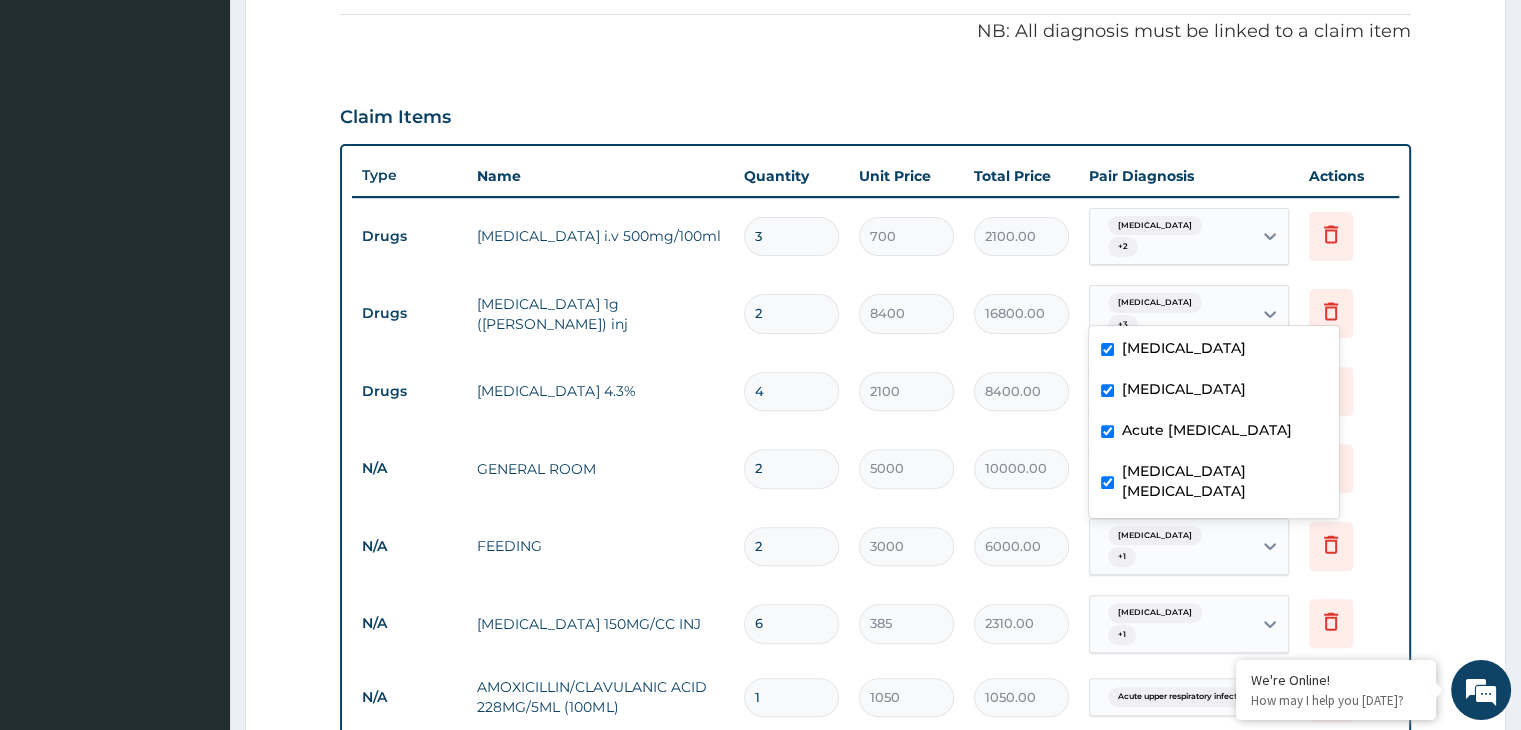 click at bounding box center [1107, 349] 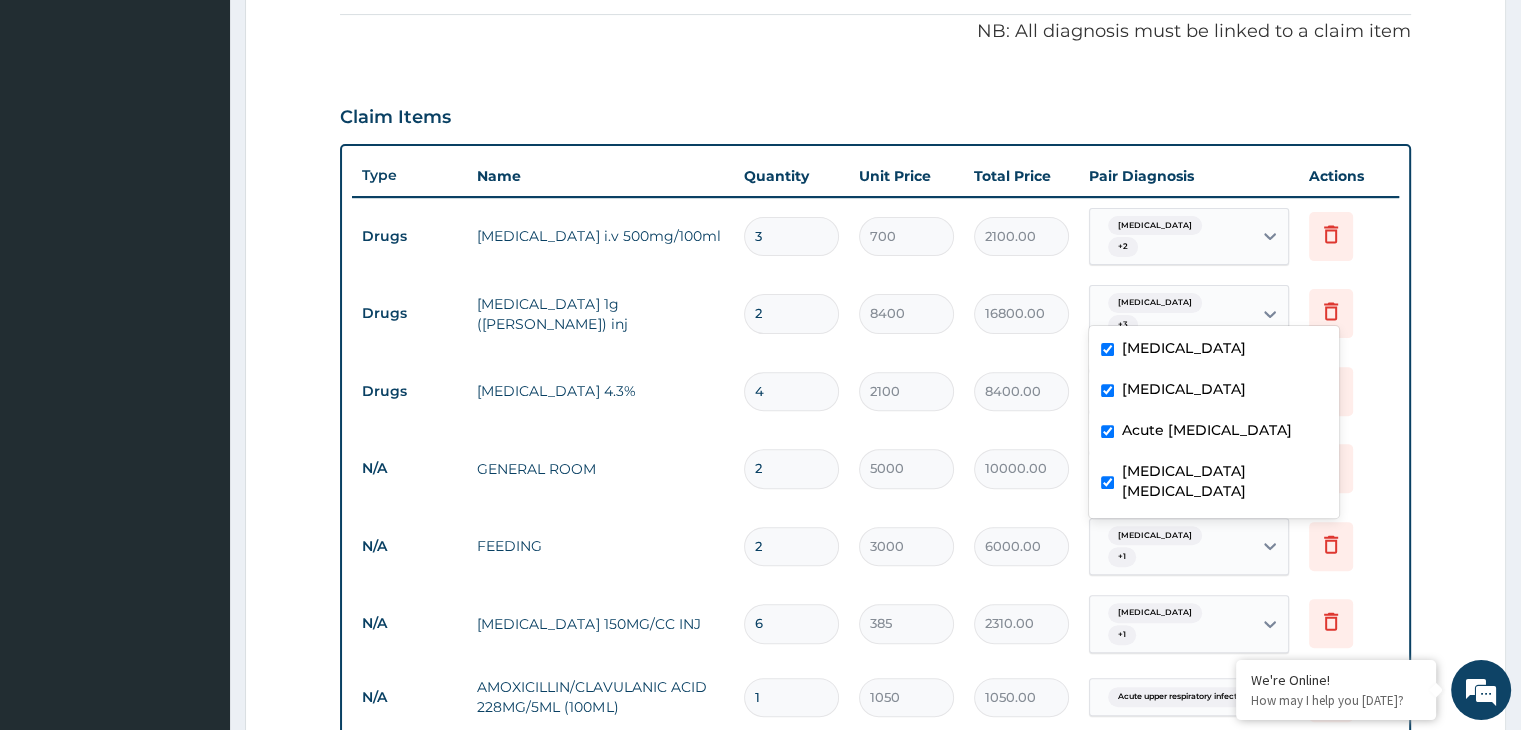 checkbox on "true" 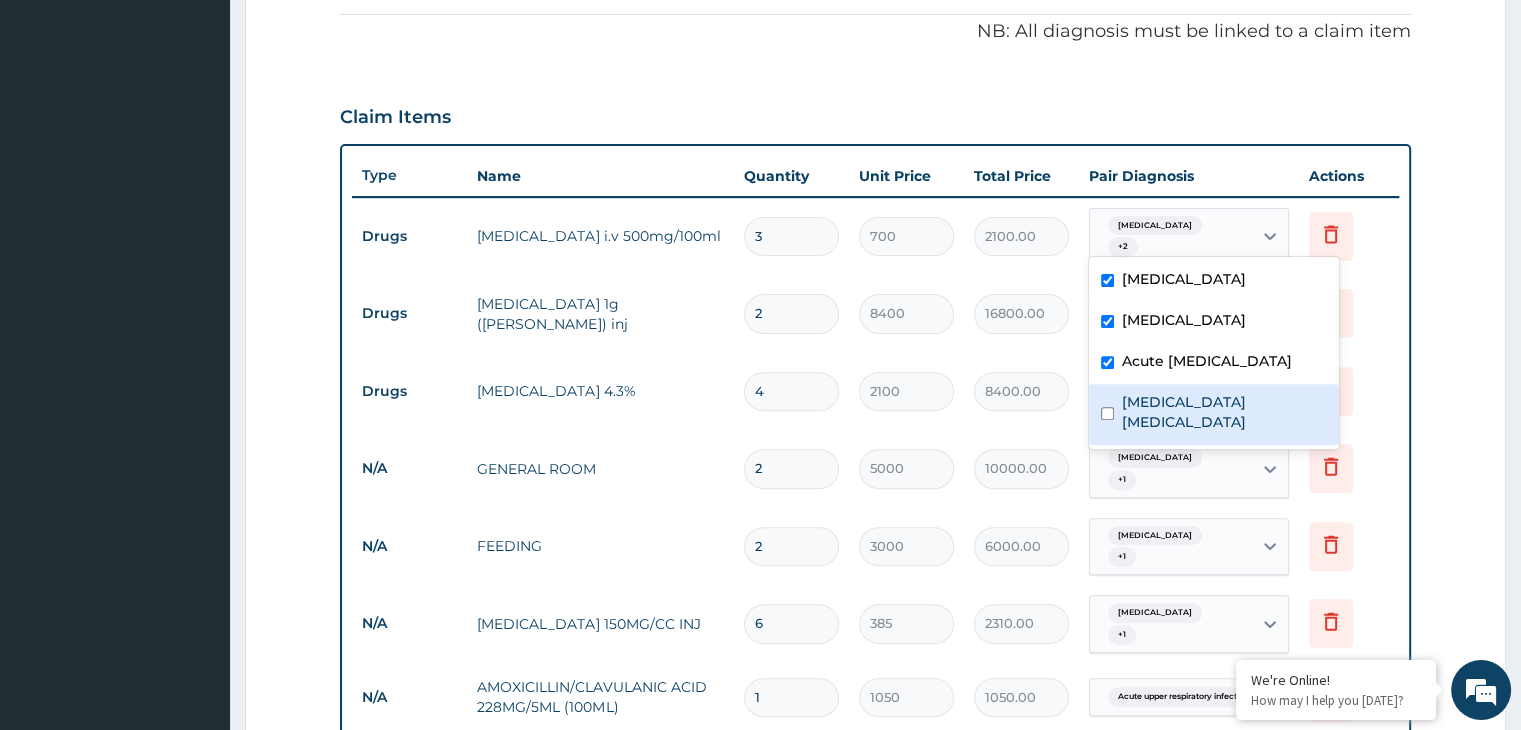 click on "Iron deficiency anemia" at bounding box center (1224, 412) 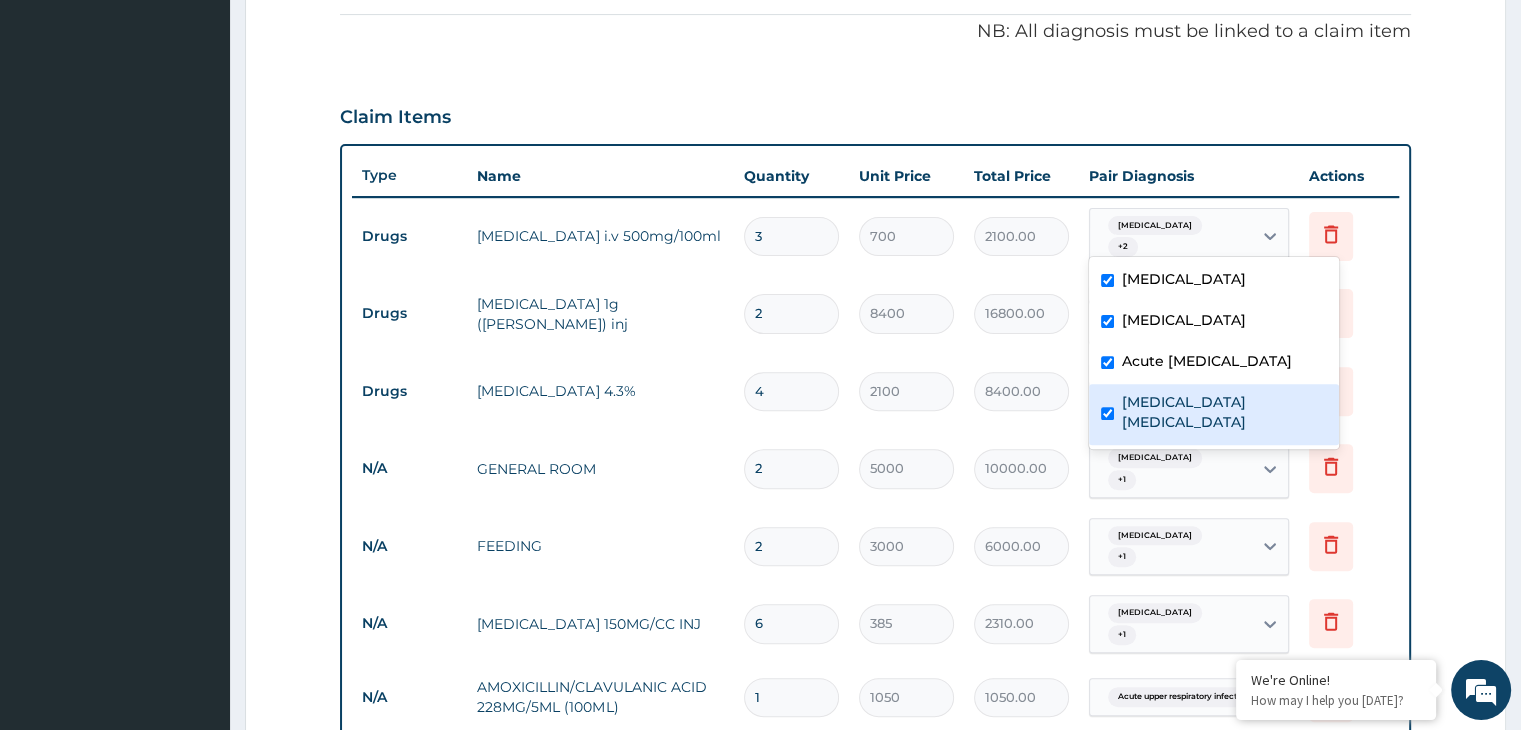 checkbox on "true" 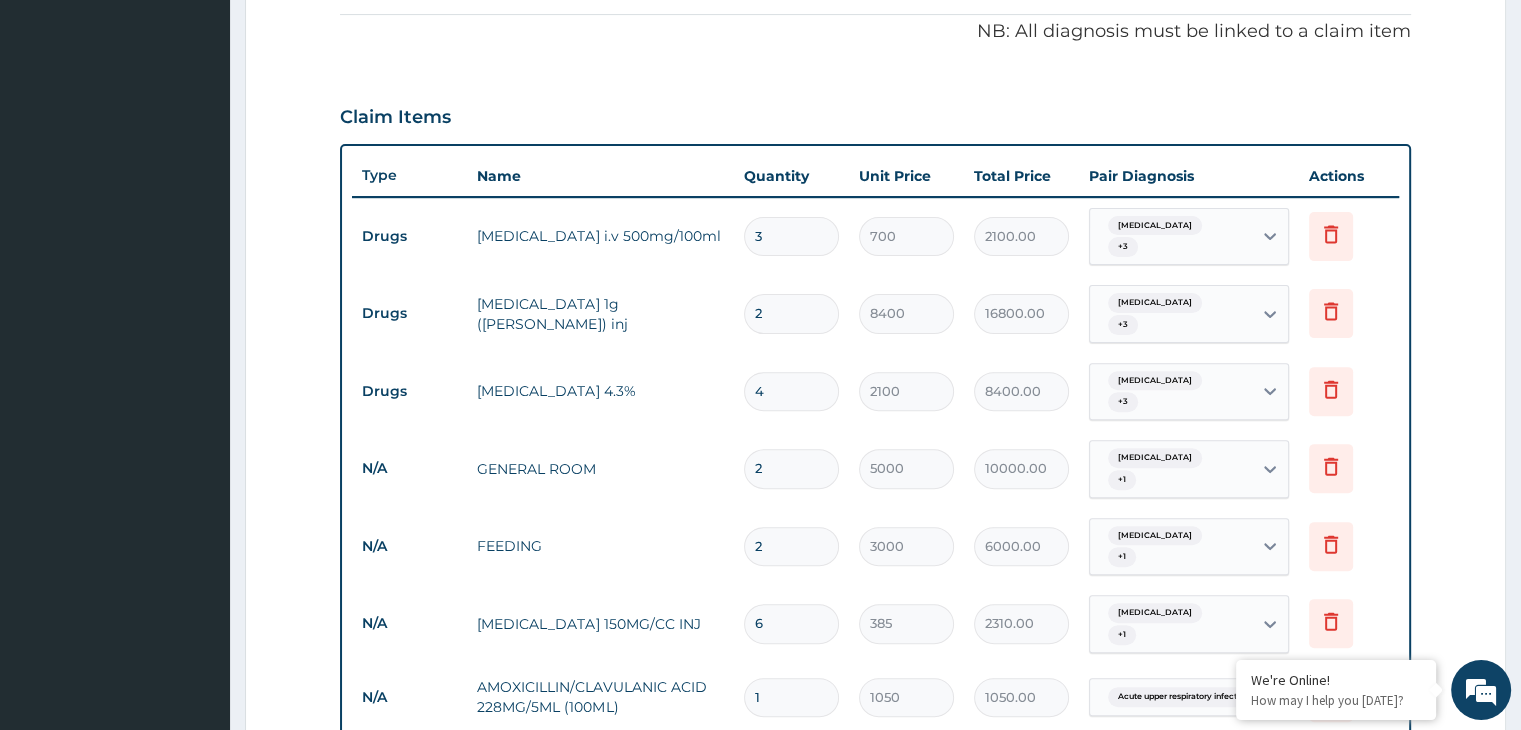 click on "Step  2  of 2 PA Code / Prescription Code PA/18D75D Encounter Date 30-06-2025 Important Notice Please enter PA codes before entering items that are not attached to a PA code   All diagnoses entered must be linked to a claim item. Diagnosis & Claim Items that are visible but inactive cannot be edited because they were imported from an already approved PA code. Diagnosis Malaria confirmed Sepsis confirmed Acute upper respiratory infection Confirmed Iron deficiency anemia Confirmed NB: All diagnosis must be linked to a claim item Claim Items Type Name Quantity Unit Price Total Price Pair Diagnosis Actions Drugs metronidazole i.v 500mg/100ml 3 700 2100.00 Malaria  + 3 Delete Drugs ceftriaxone 1g (rocephine roche) inj 2 8400 16800.00 Sepsis  + 3 Delete Drugs dextrose 4.3% 4 2100 8400.00 Sepsis  + 3 Delete N/A GENERAL ROOM 2 5000 10000.00 Sepsis  + 1 Delete N/A  FEEDING  2 3000 6000.00 Sepsis  + 1 Delete N/A PARACETAMOL 150MG/CC INJ 6 385 2310.00 Malaria  + 1 Delete N/A AMOXICILLIN/CLAVULANIC ACID 228MG/5ML (100ML)" at bounding box center [875, 364] 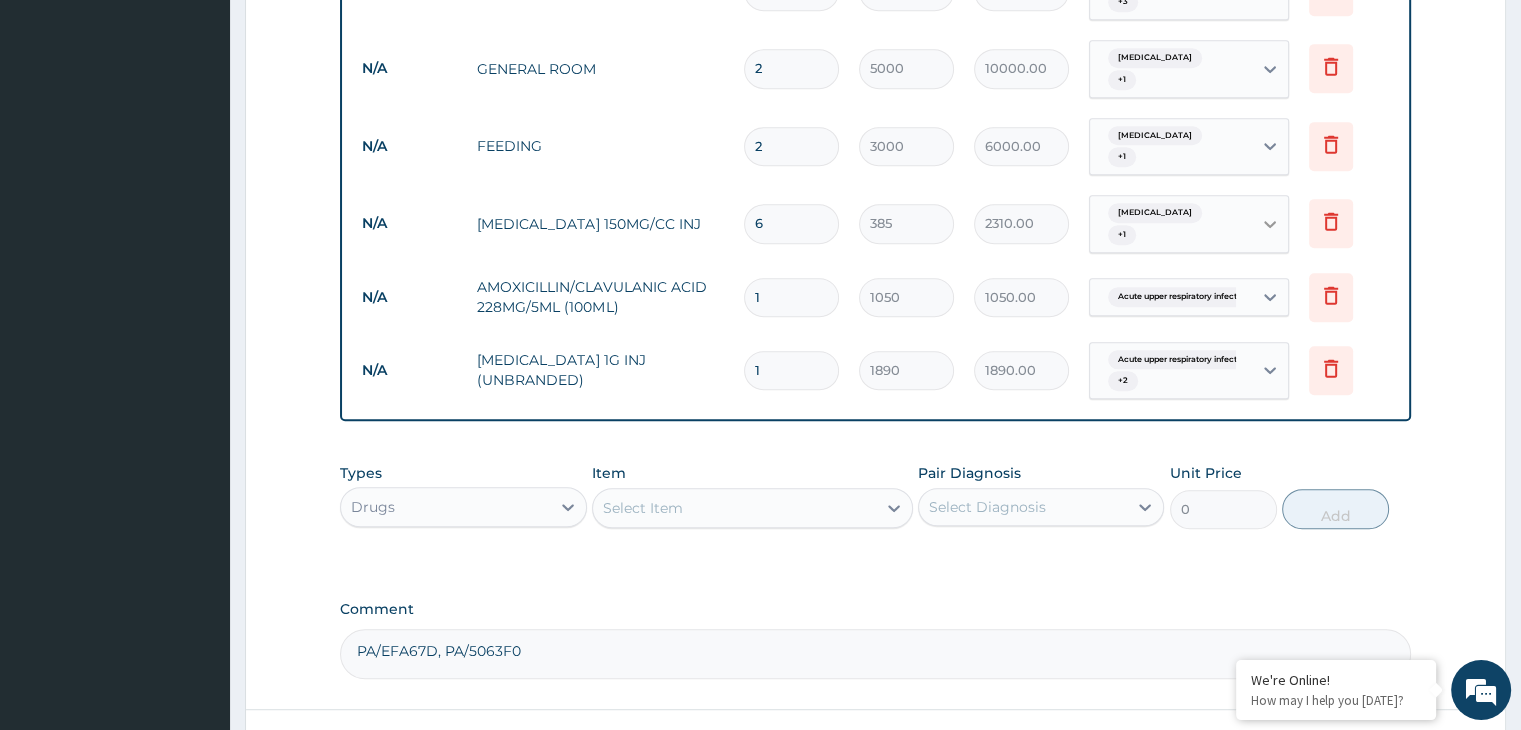 scroll, scrollTop: 1104, scrollLeft: 0, axis: vertical 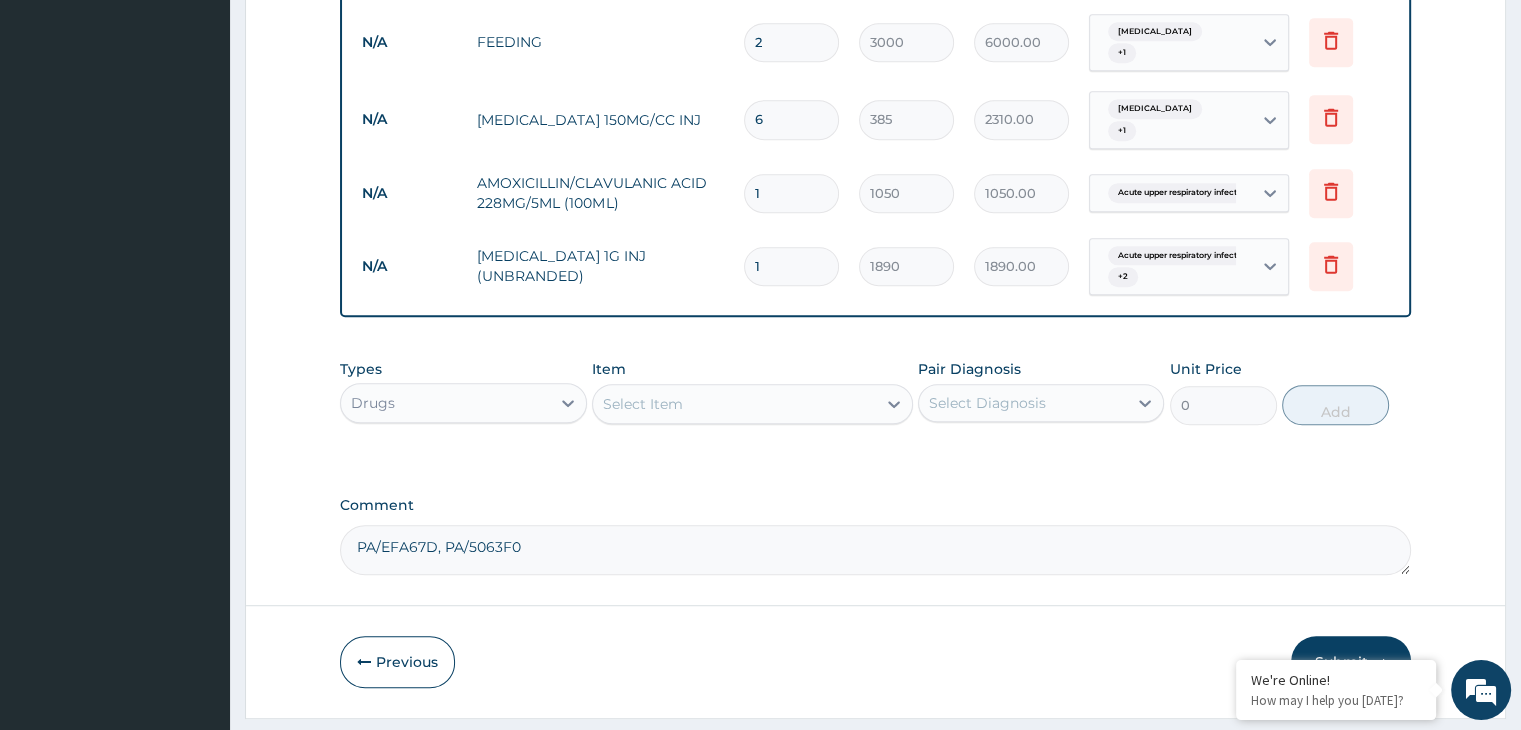 click on "Submit" at bounding box center [1351, 662] 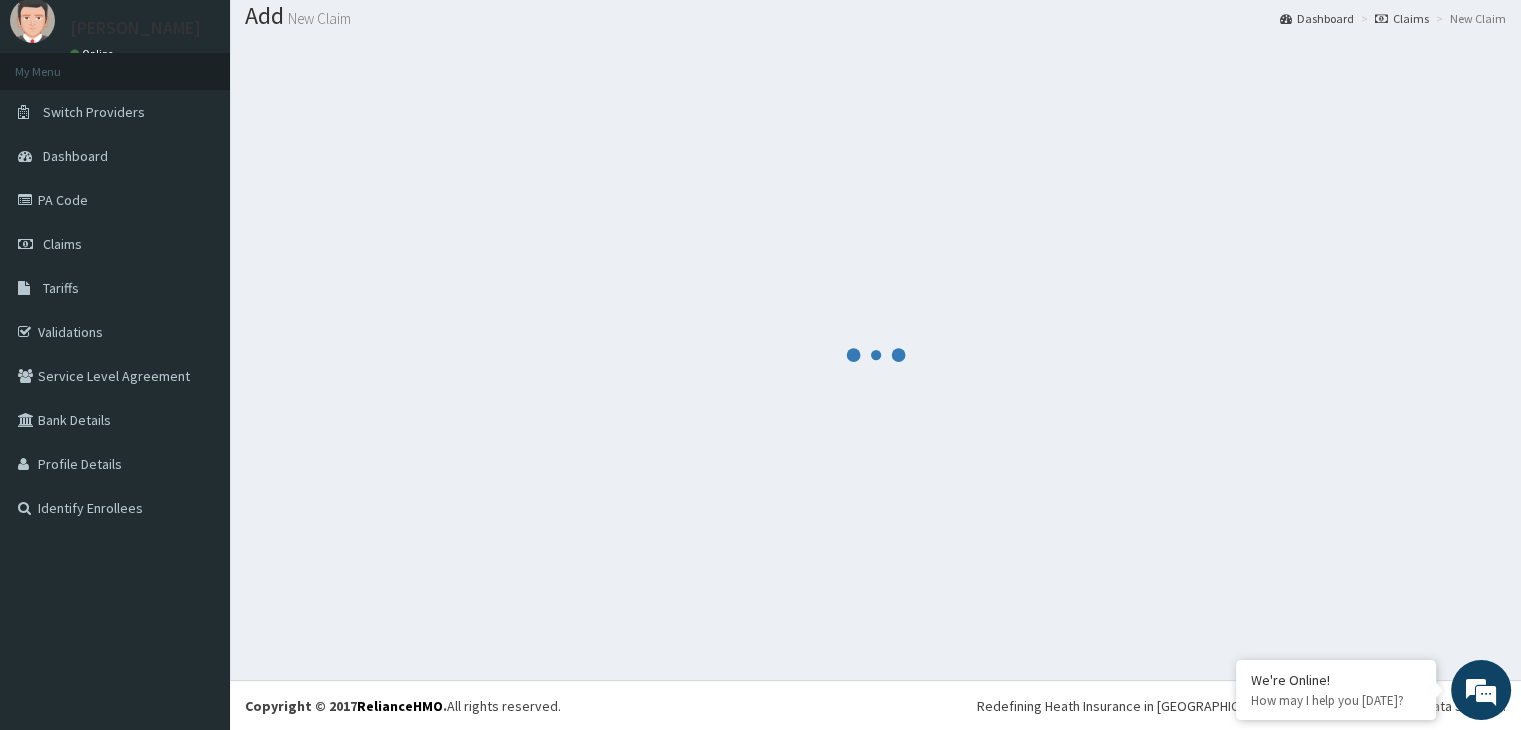 scroll, scrollTop: 1104, scrollLeft: 0, axis: vertical 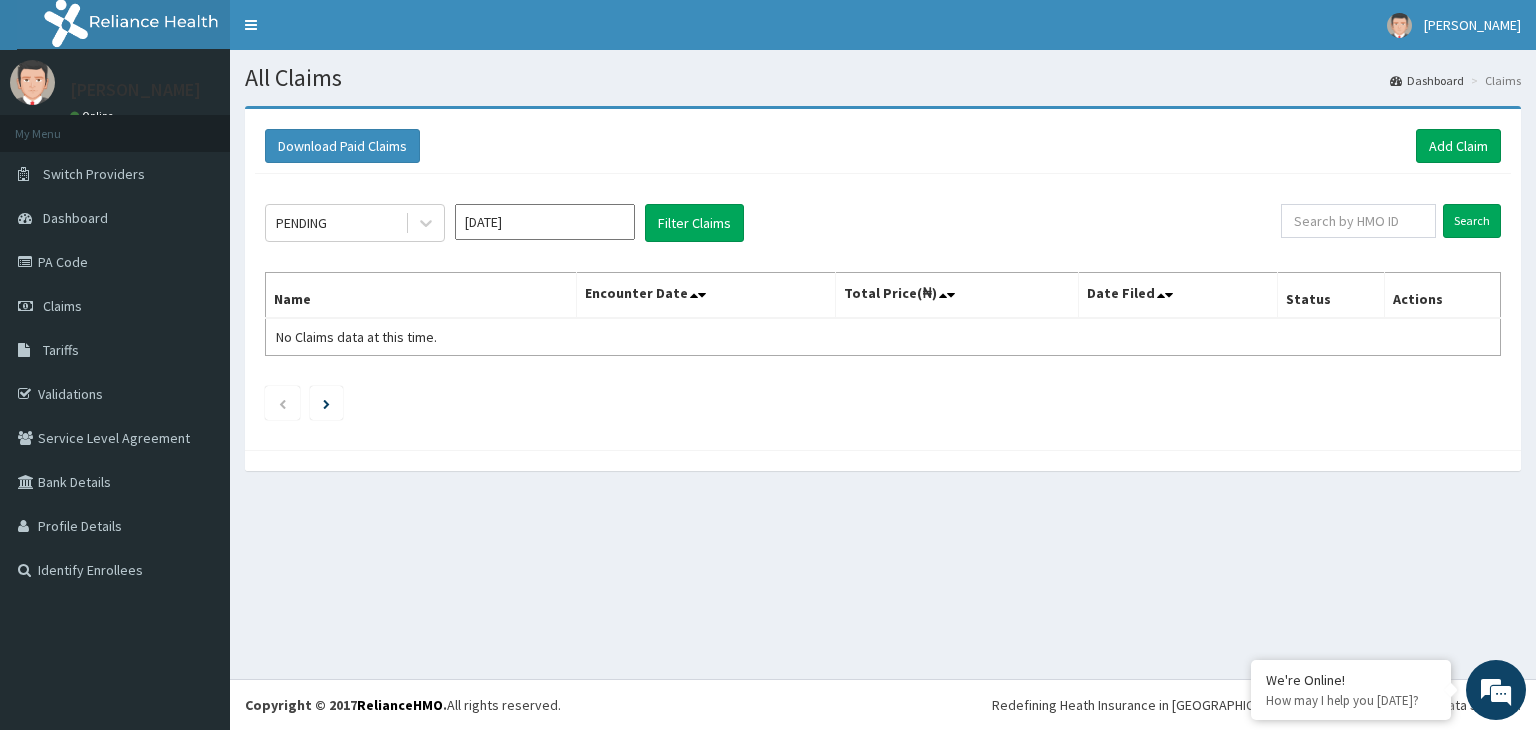 click on "[DATE]" at bounding box center (545, 222) 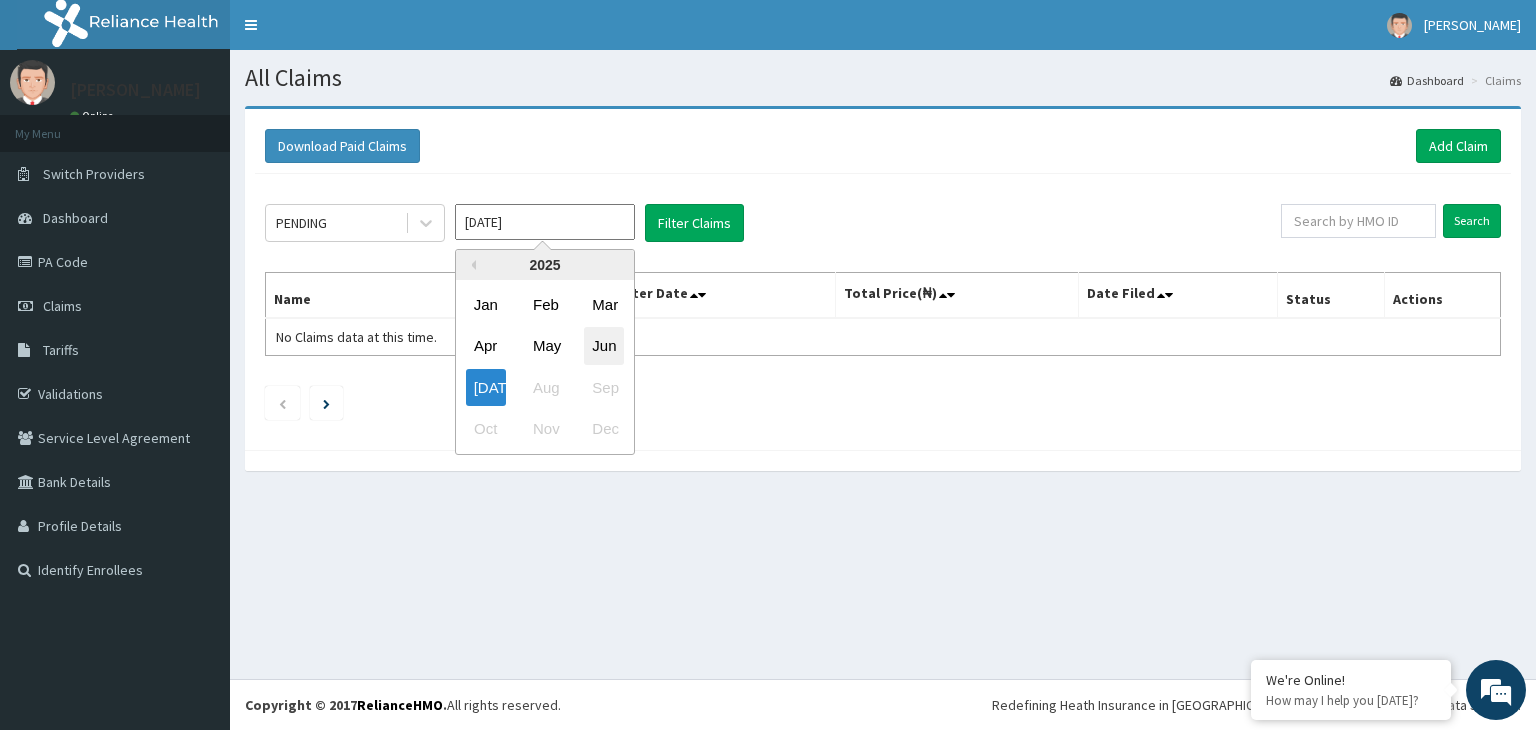 click on "Jun" at bounding box center [604, 346] 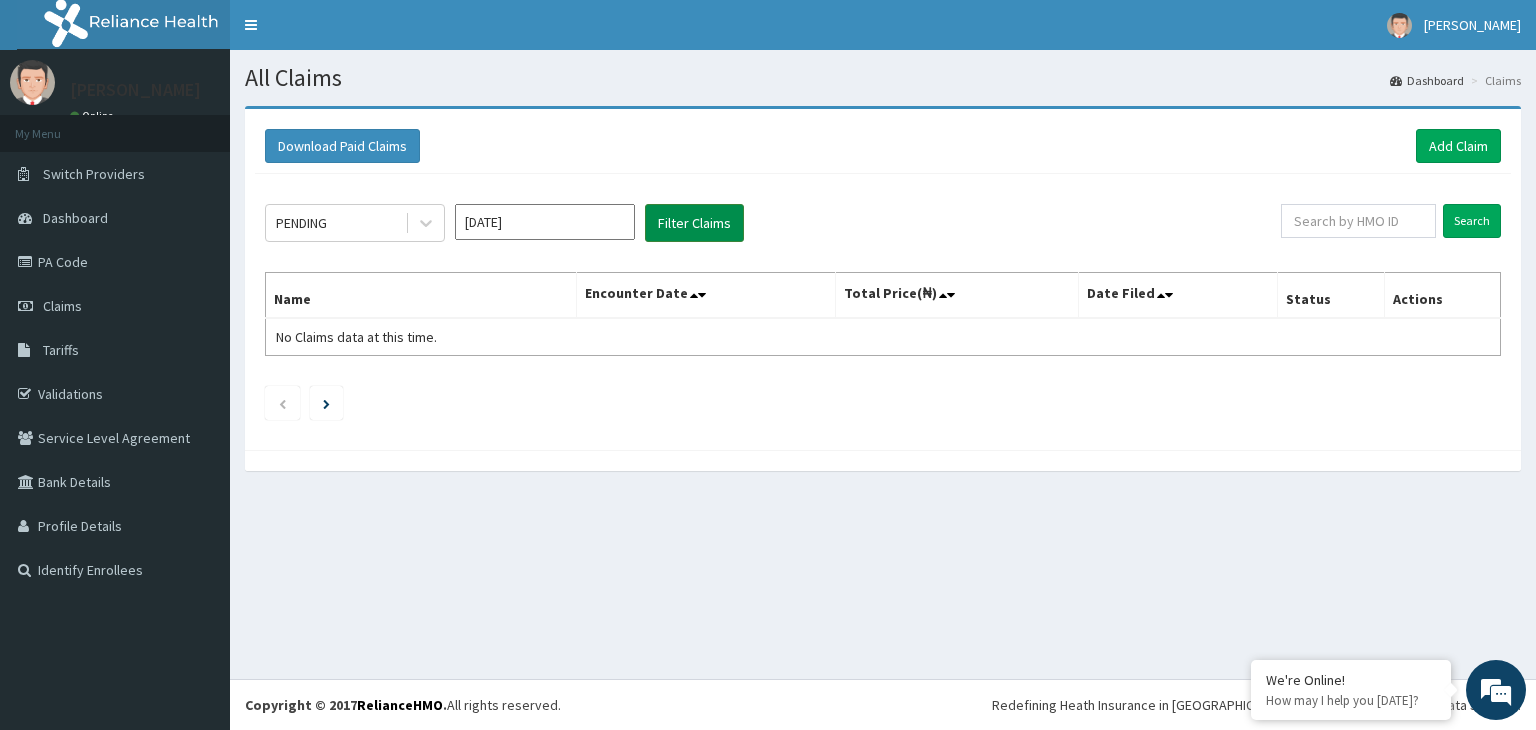 click on "Filter Claims" at bounding box center (694, 223) 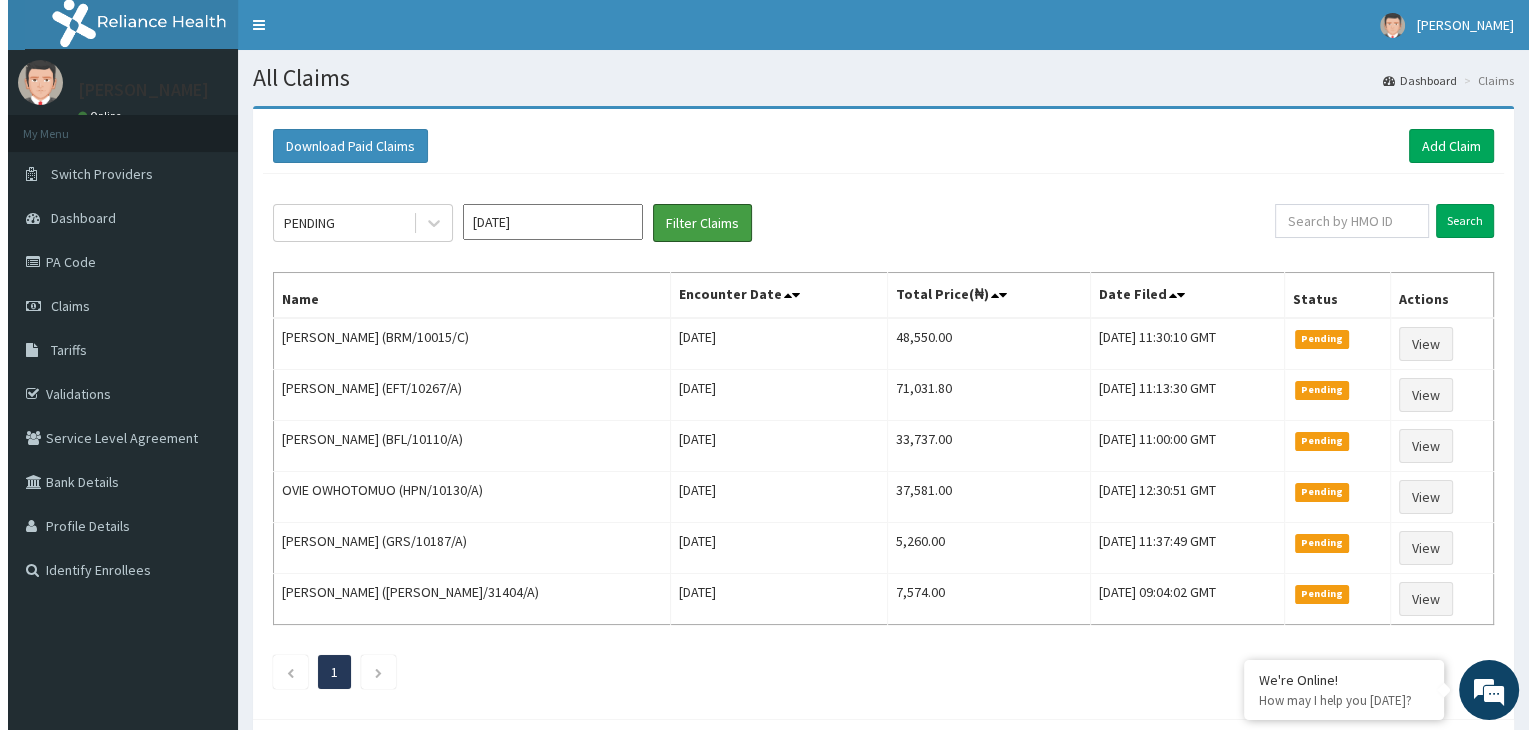 scroll, scrollTop: 0, scrollLeft: 0, axis: both 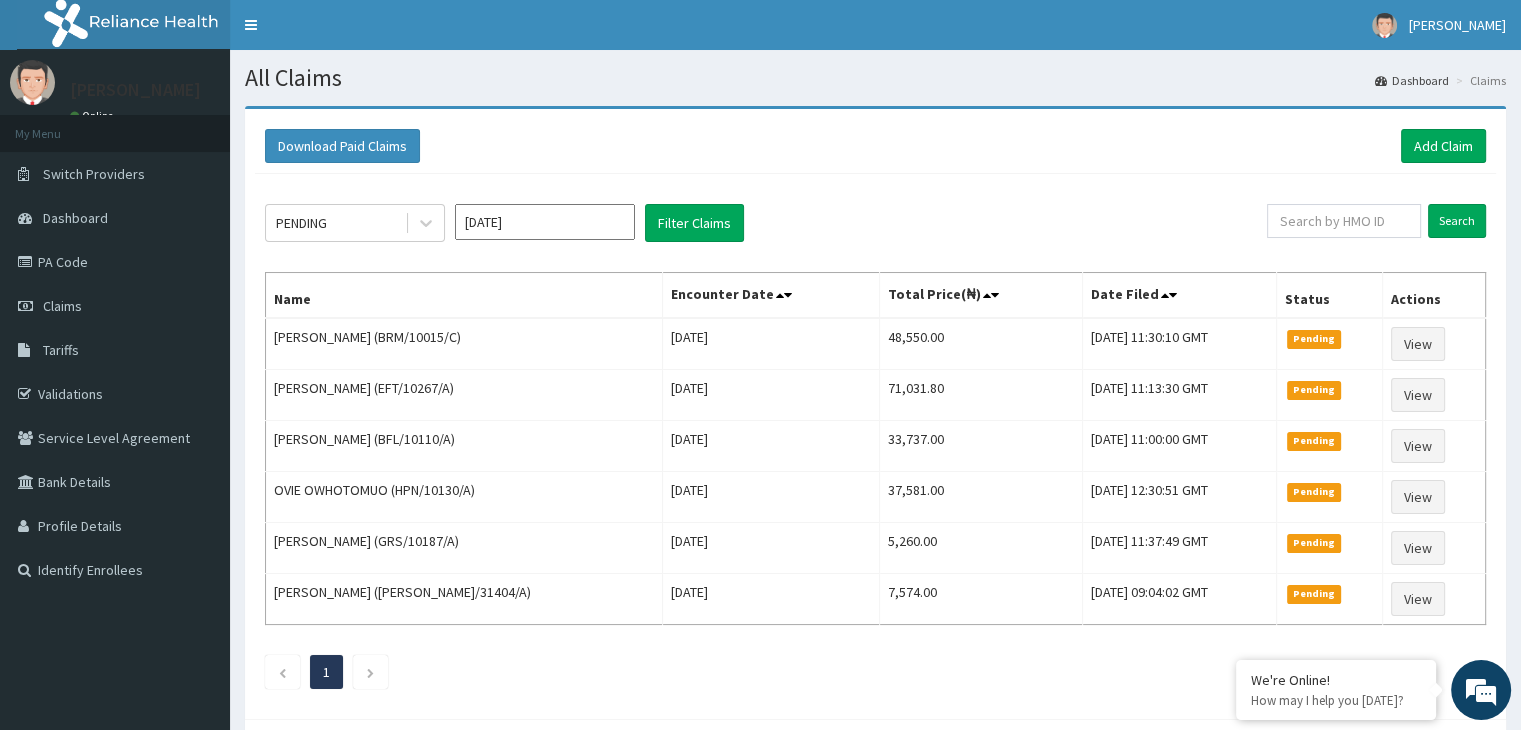 click on "Download Paid Claims Add Claim" at bounding box center (875, 146) 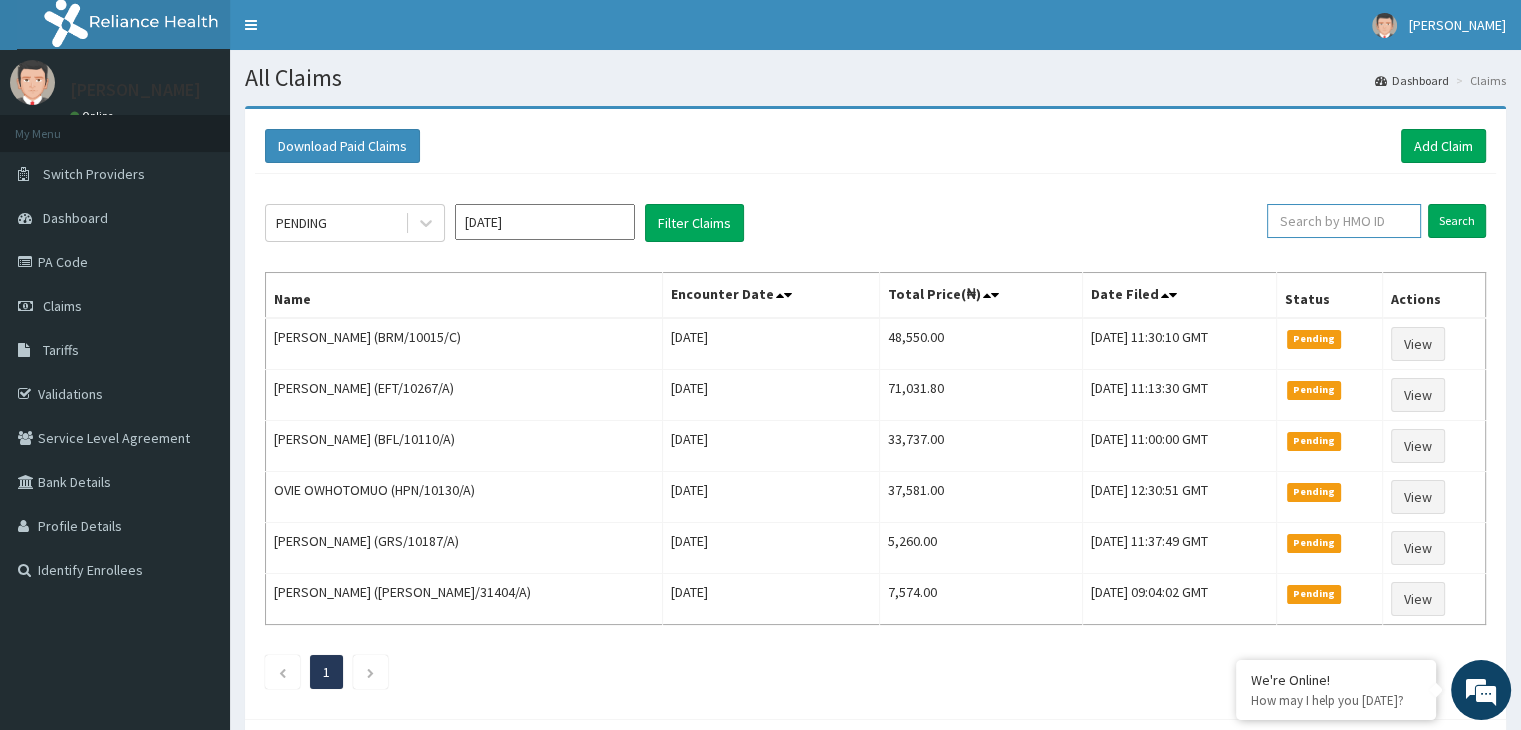 click at bounding box center (1344, 221) 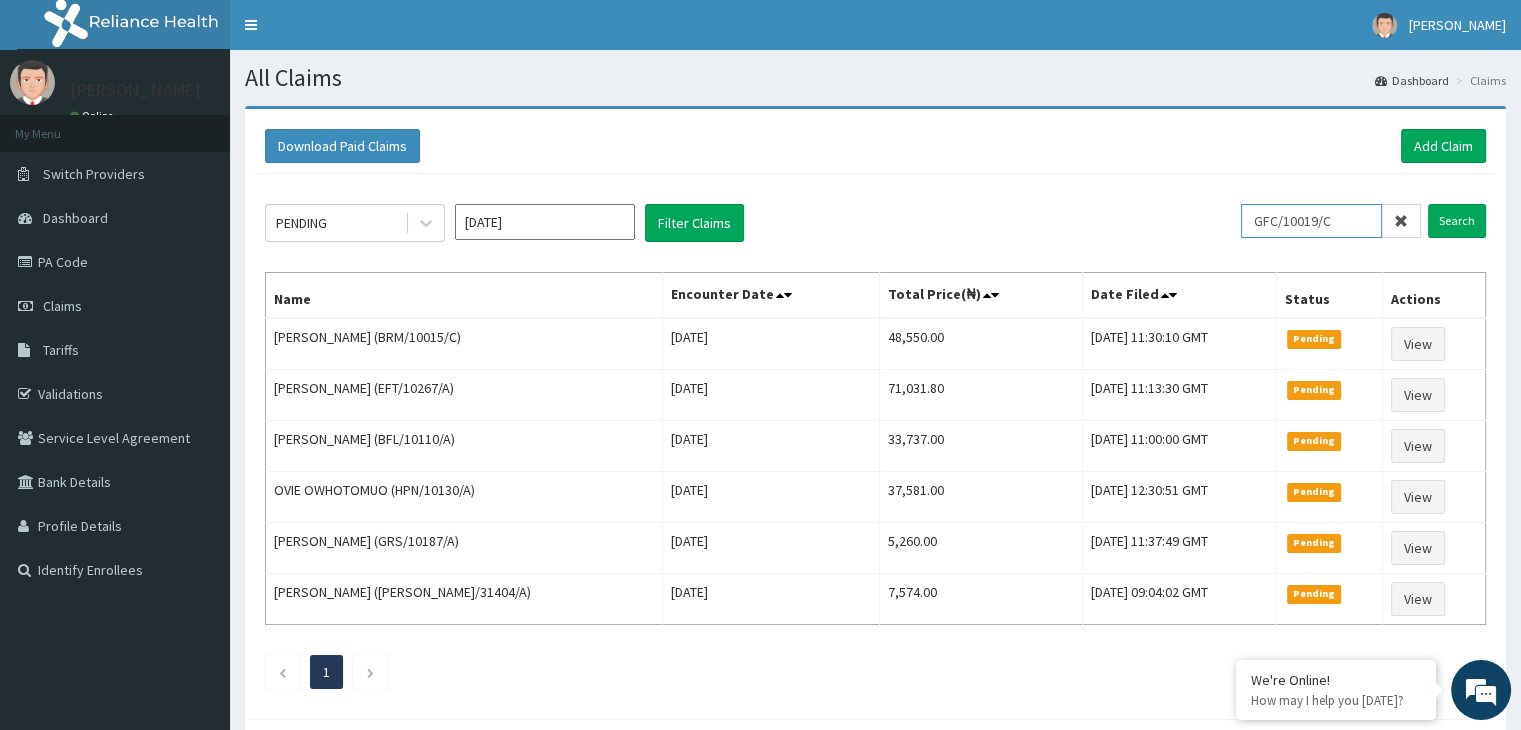 click on "Search" at bounding box center (1457, 221) 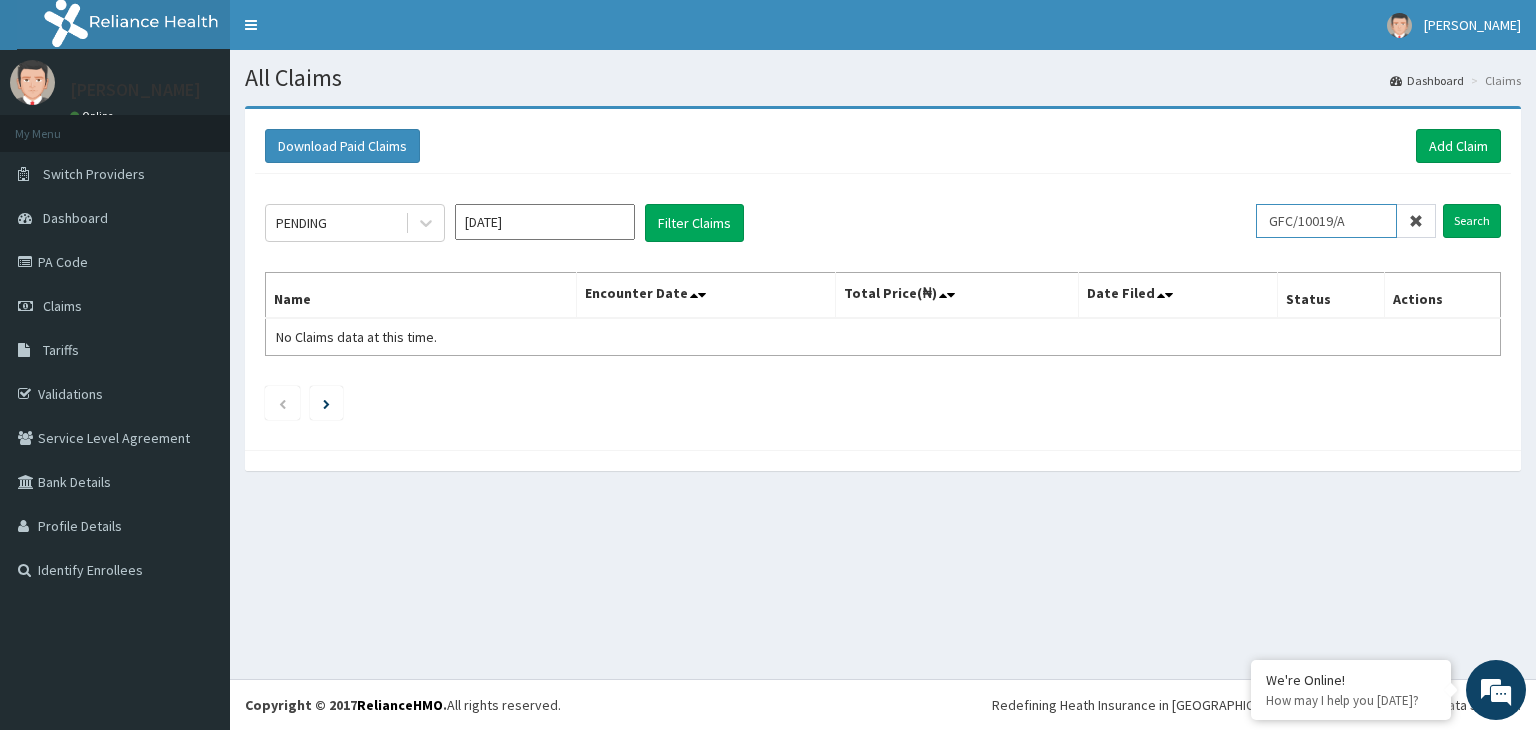 type on "GFC/10019/A" 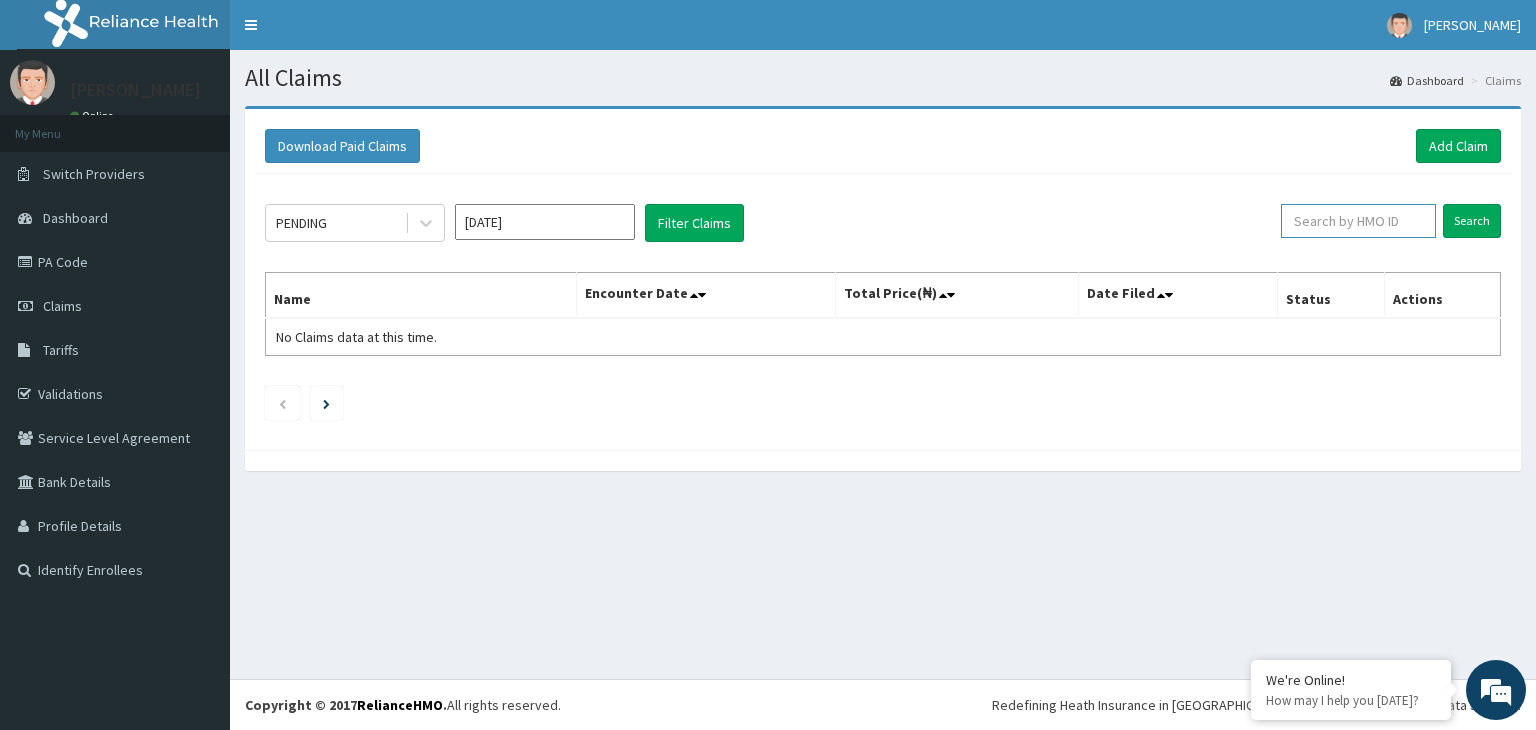 click at bounding box center [1358, 221] 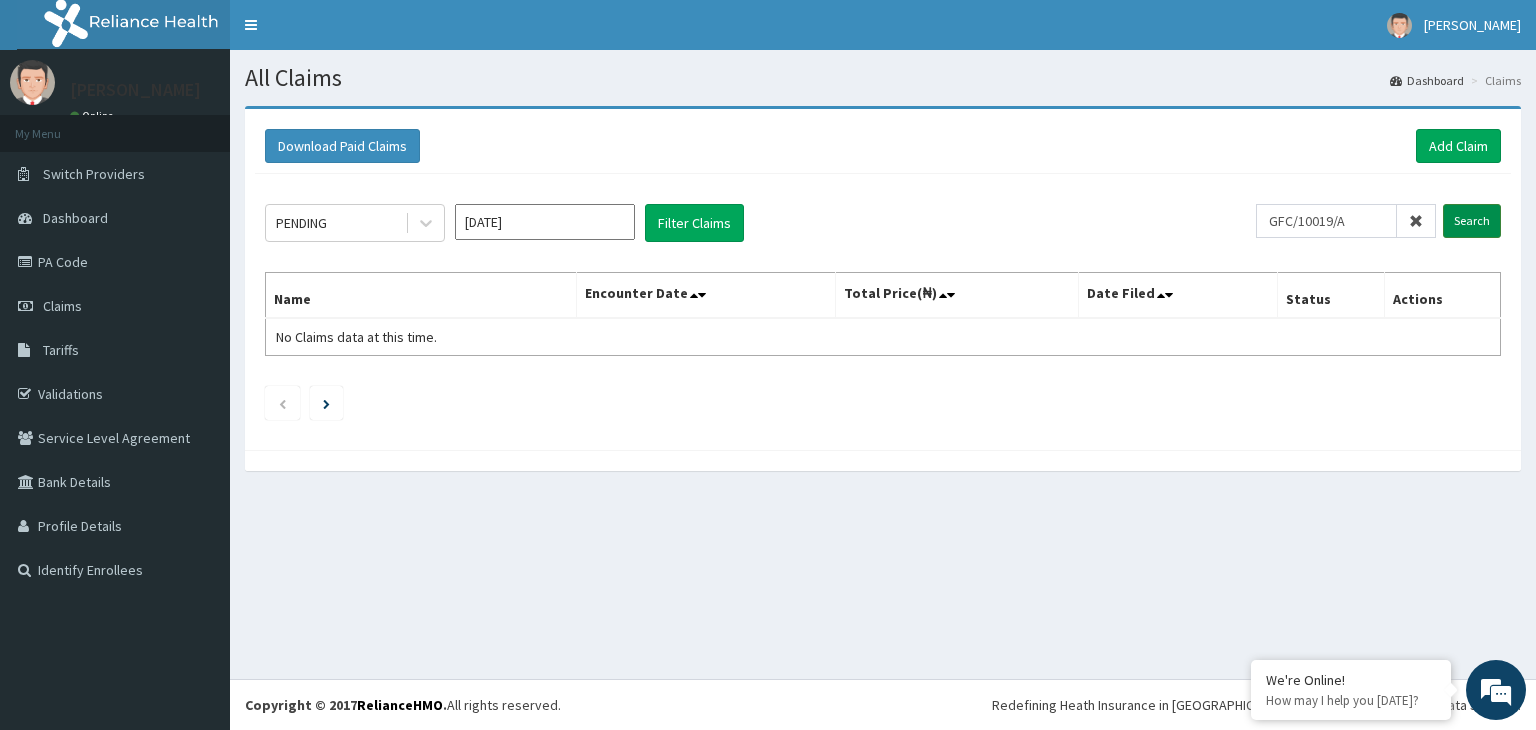 click on "Search" at bounding box center [1472, 221] 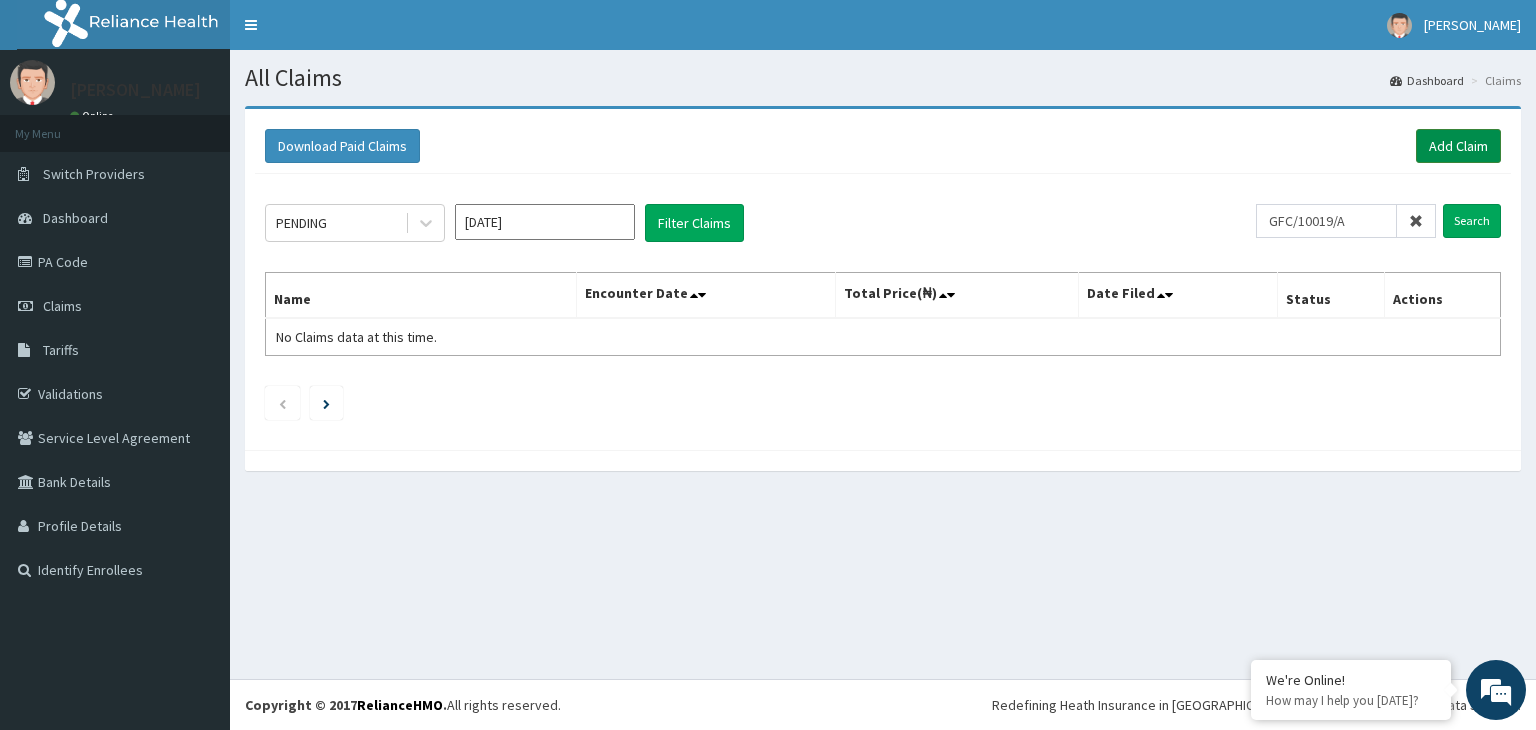 click on "Add Claim" at bounding box center [1458, 146] 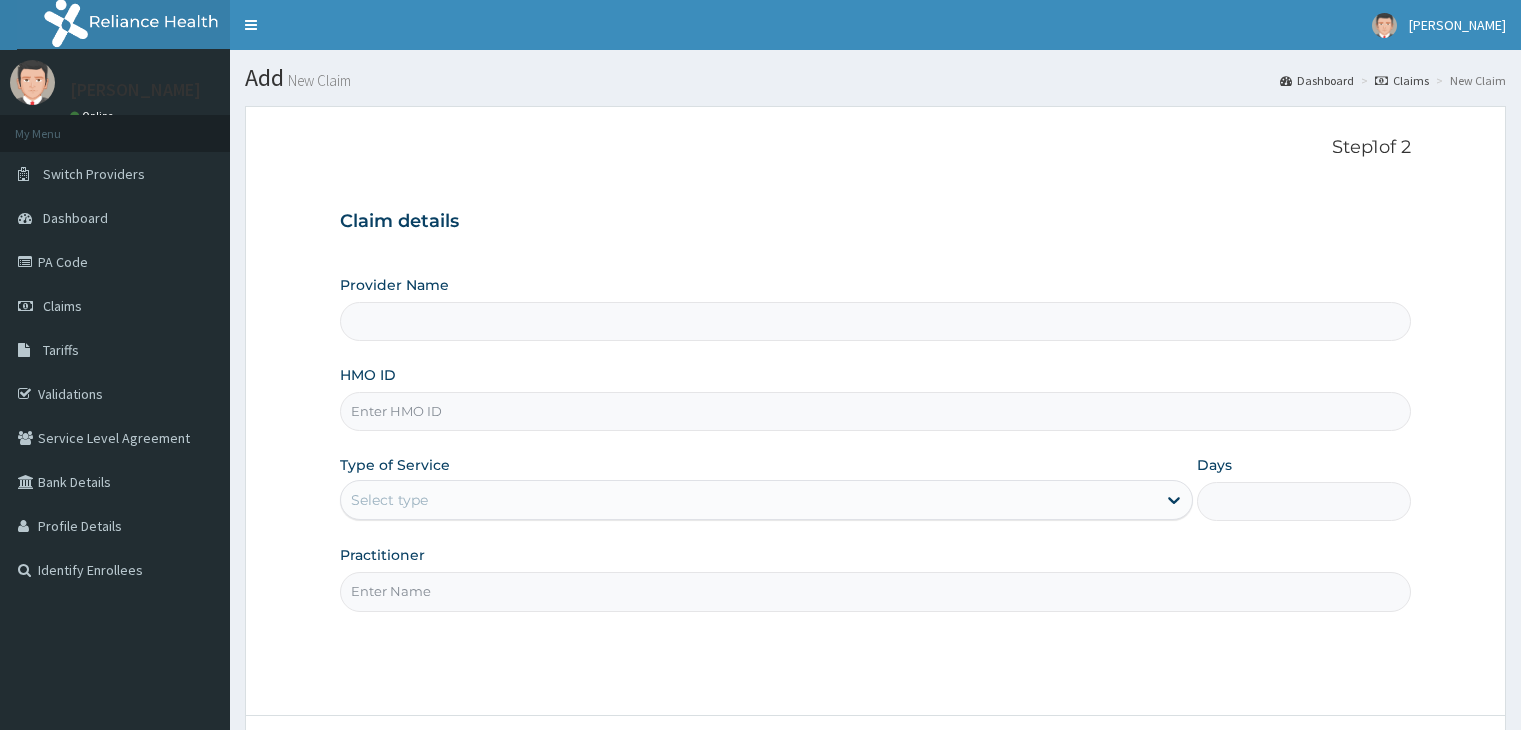 scroll, scrollTop: 0, scrollLeft: 0, axis: both 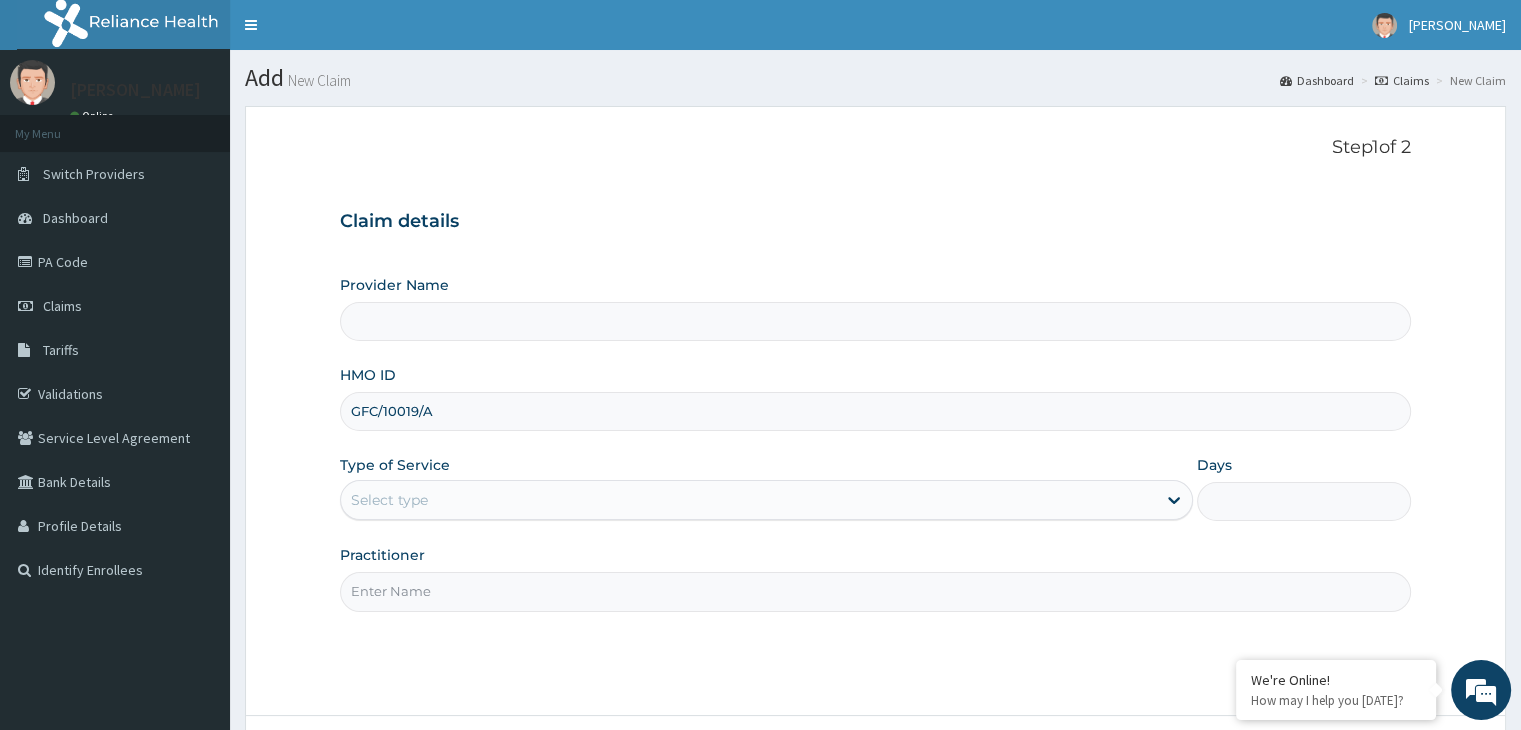 type on "GFC/10019/A" 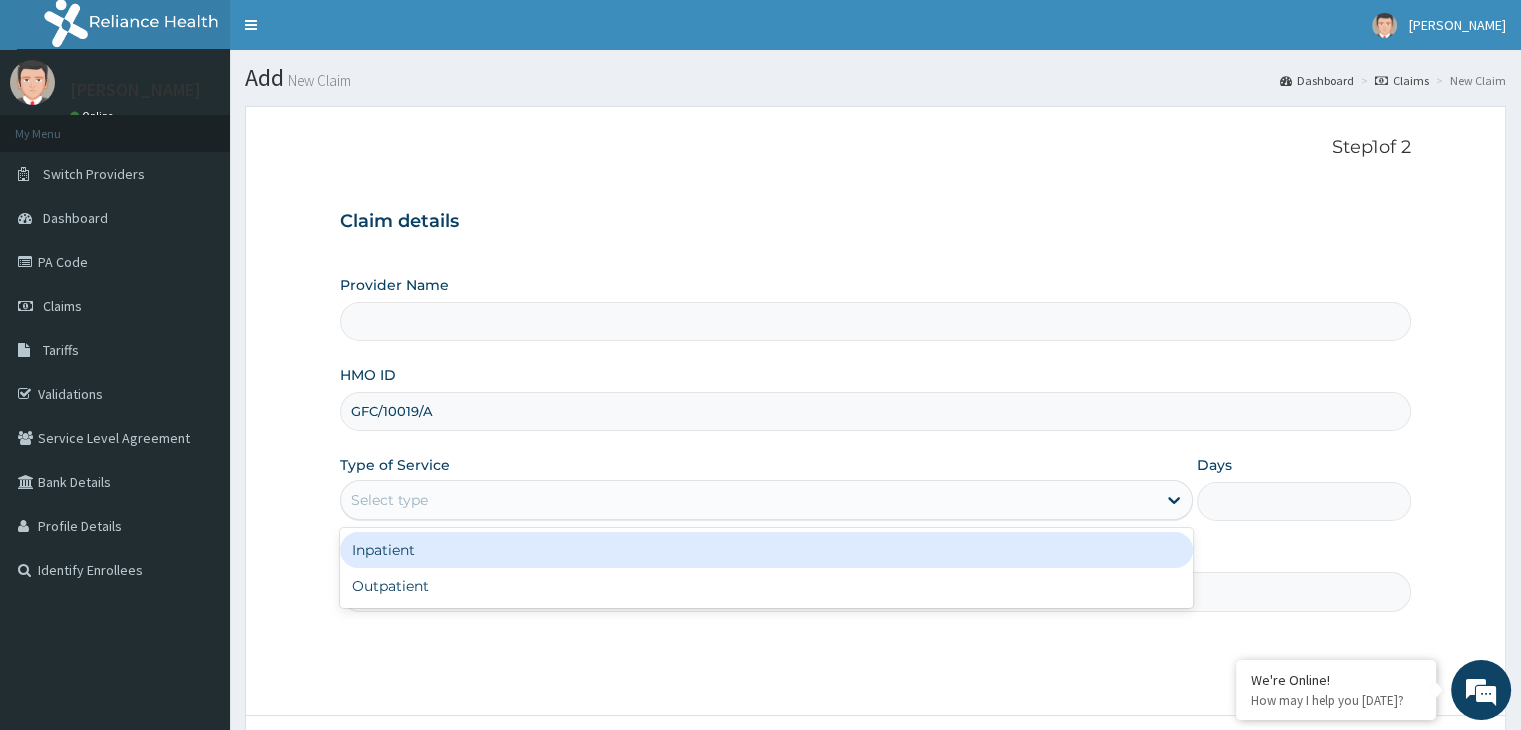 click on "Select type" at bounding box center [748, 500] 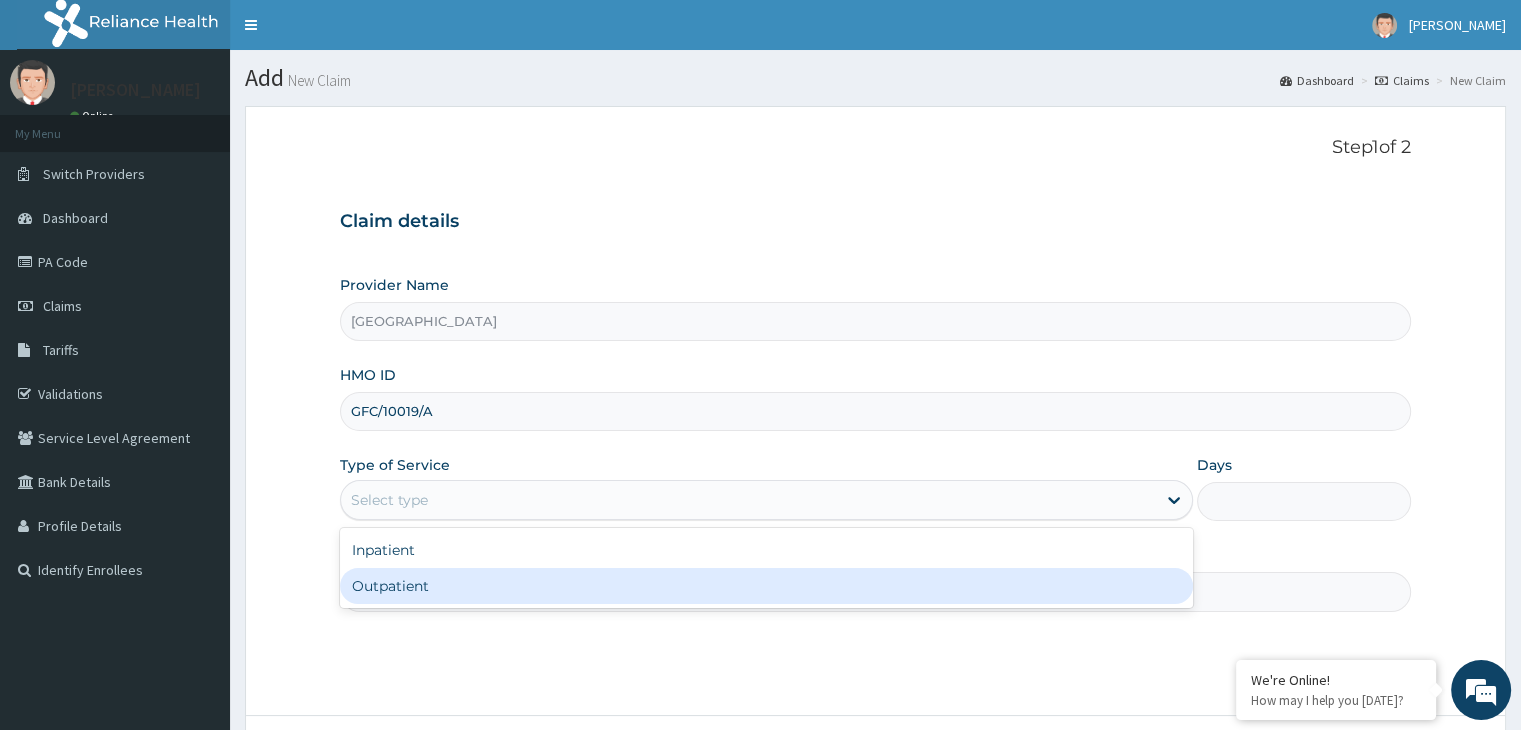 drag, startPoint x: 362, startPoint y: 585, endPoint x: 378, endPoint y: 585, distance: 16 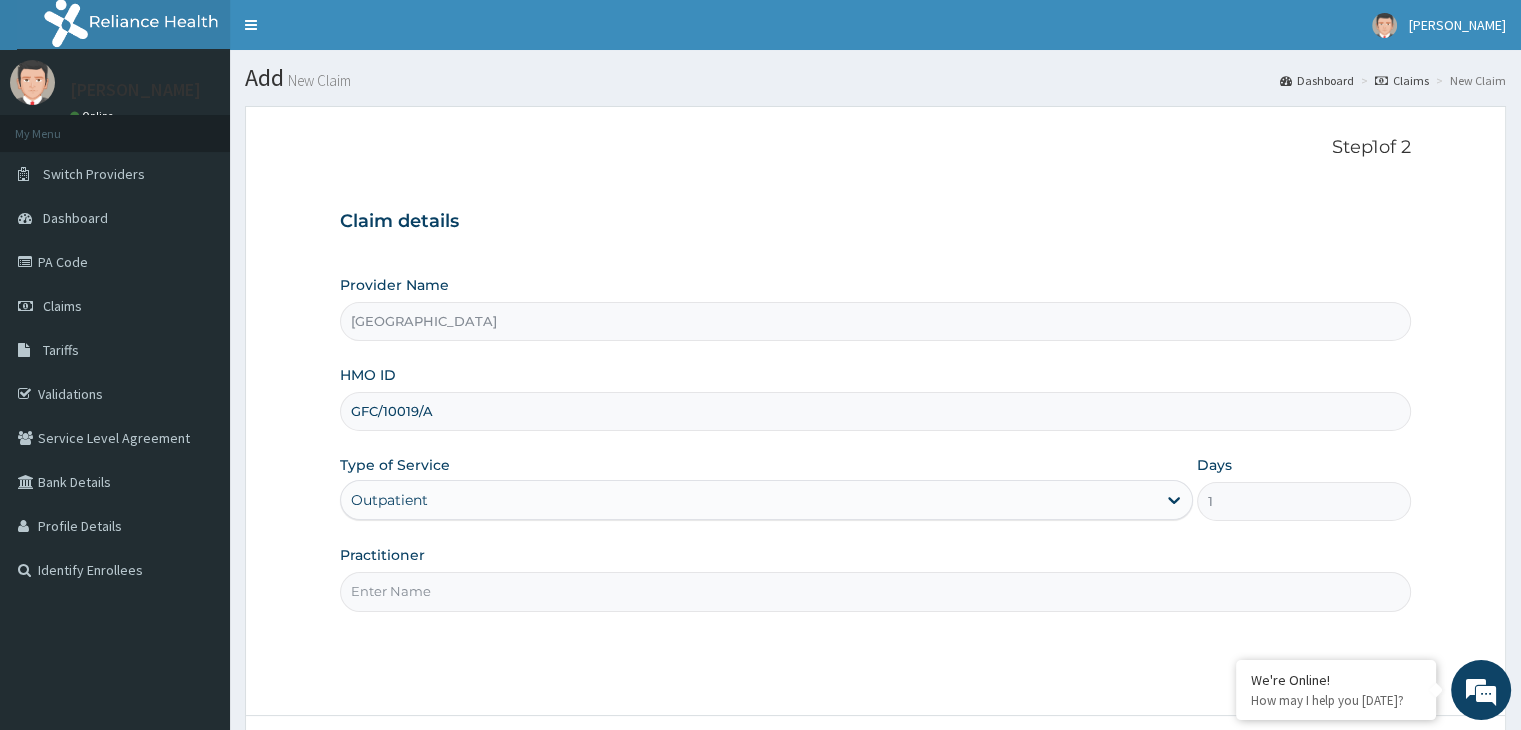 click on "Practitioner" at bounding box center [875, 591] 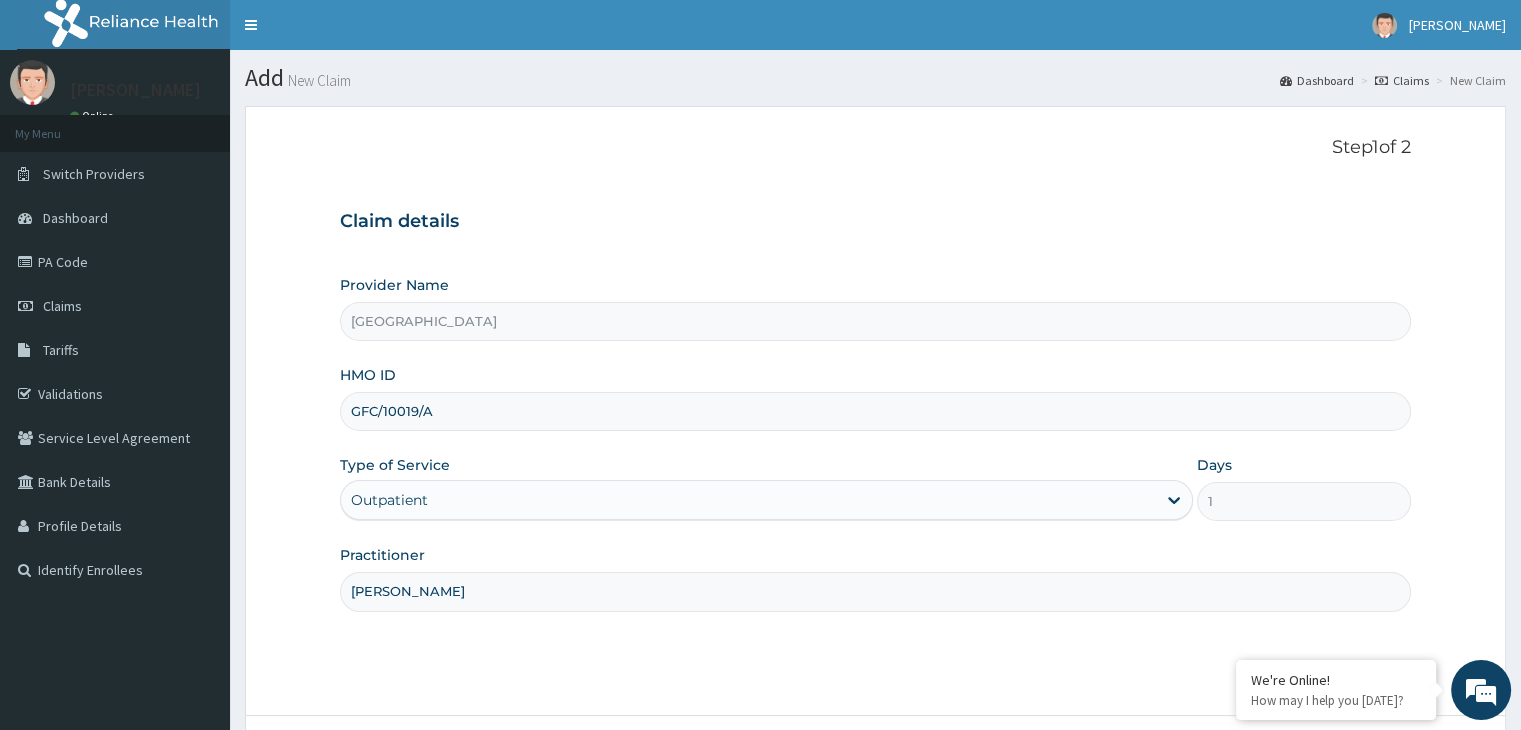 type on "DR [PERSON_NAME]" 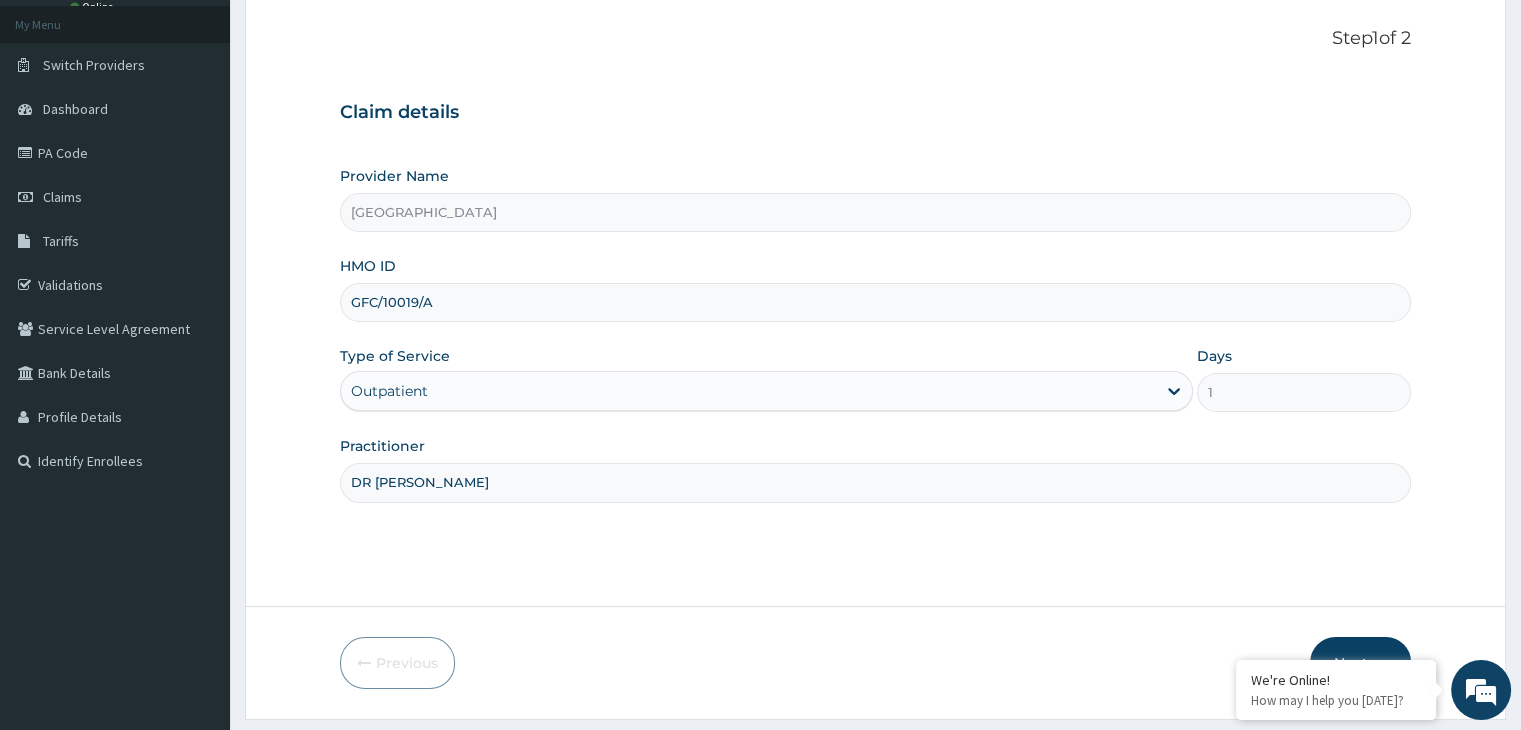 scroll, scrollTop: 164, scrollLeft: 0, axis: vertical 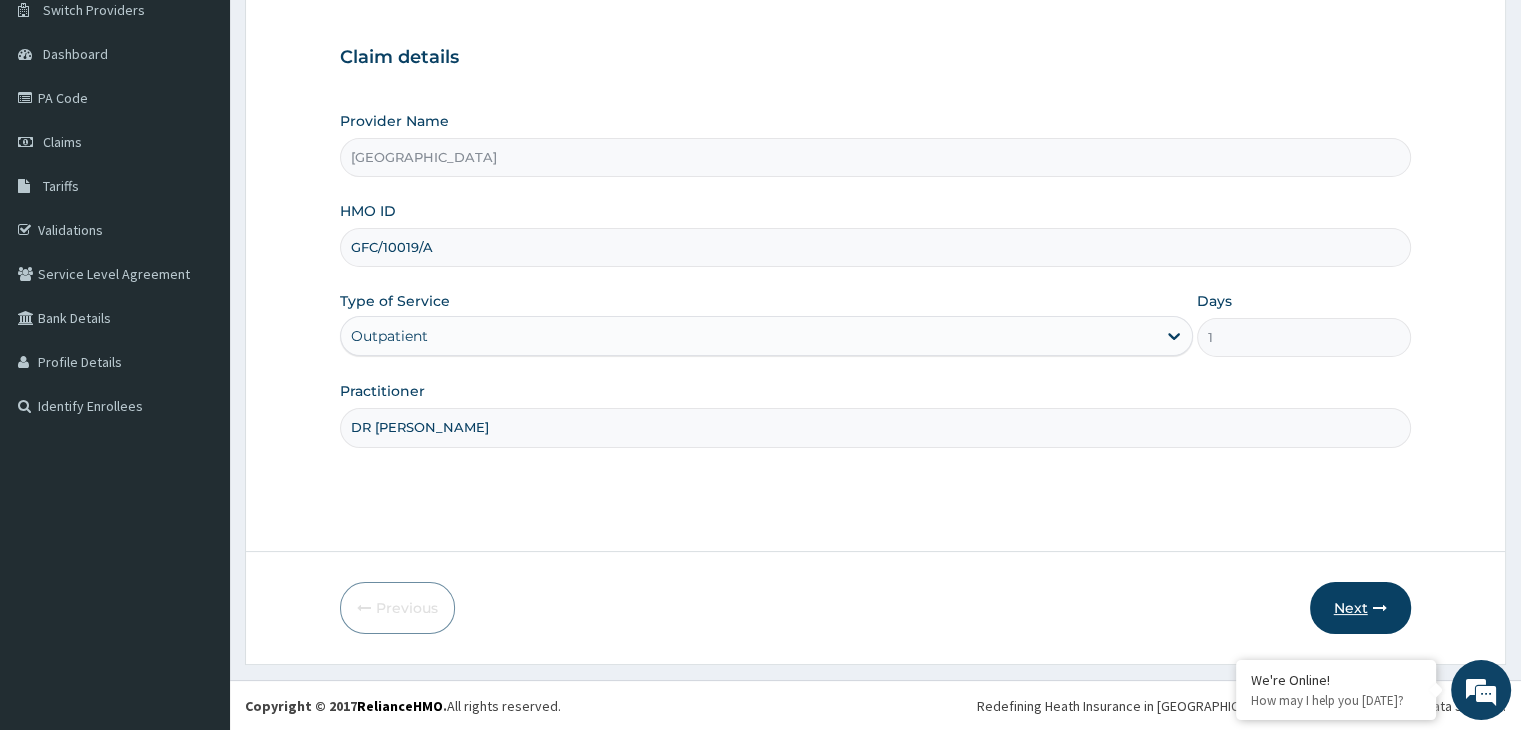 click on "Next" at bounding box center (1360, 608) 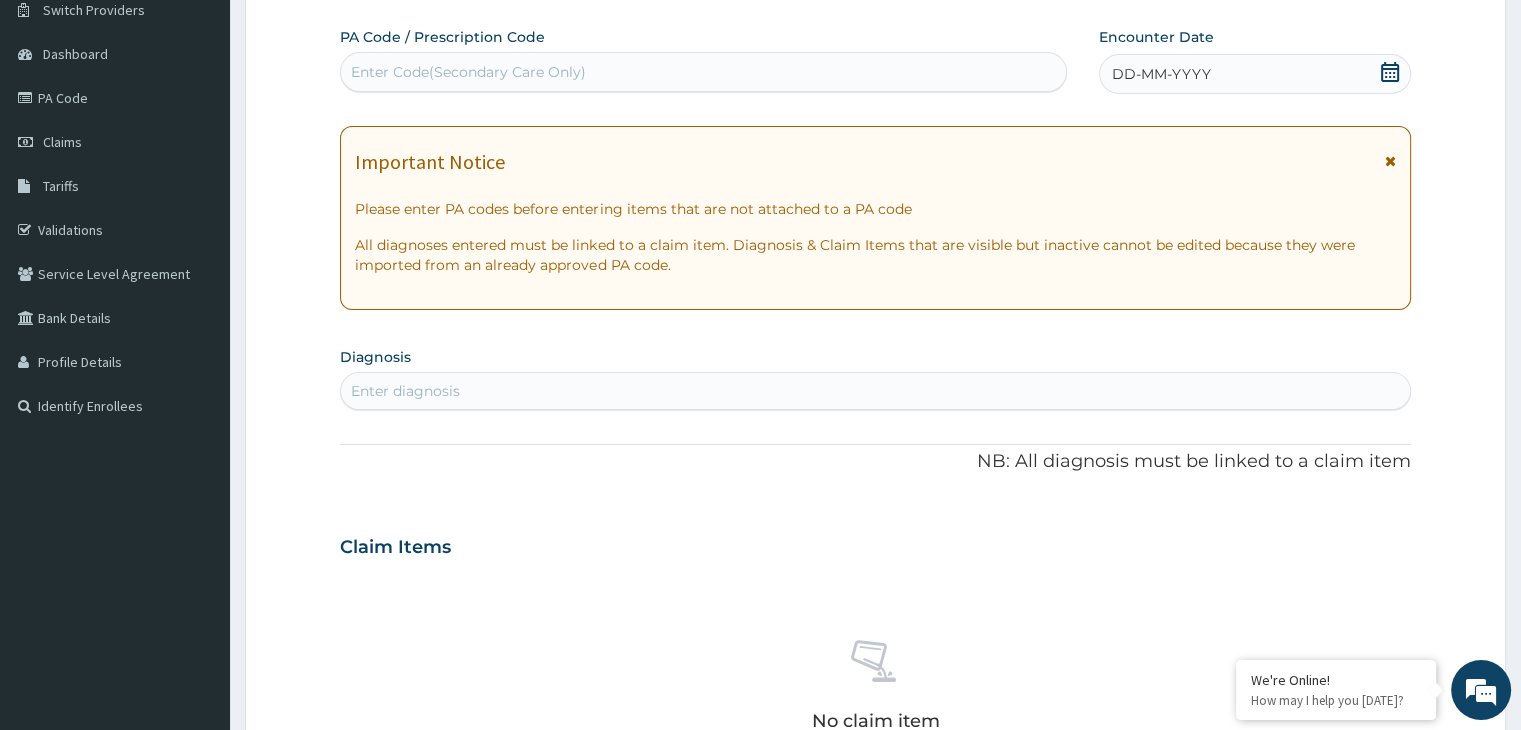 scroll, scrollTop: 0, scrollLeft: 0, axis: both 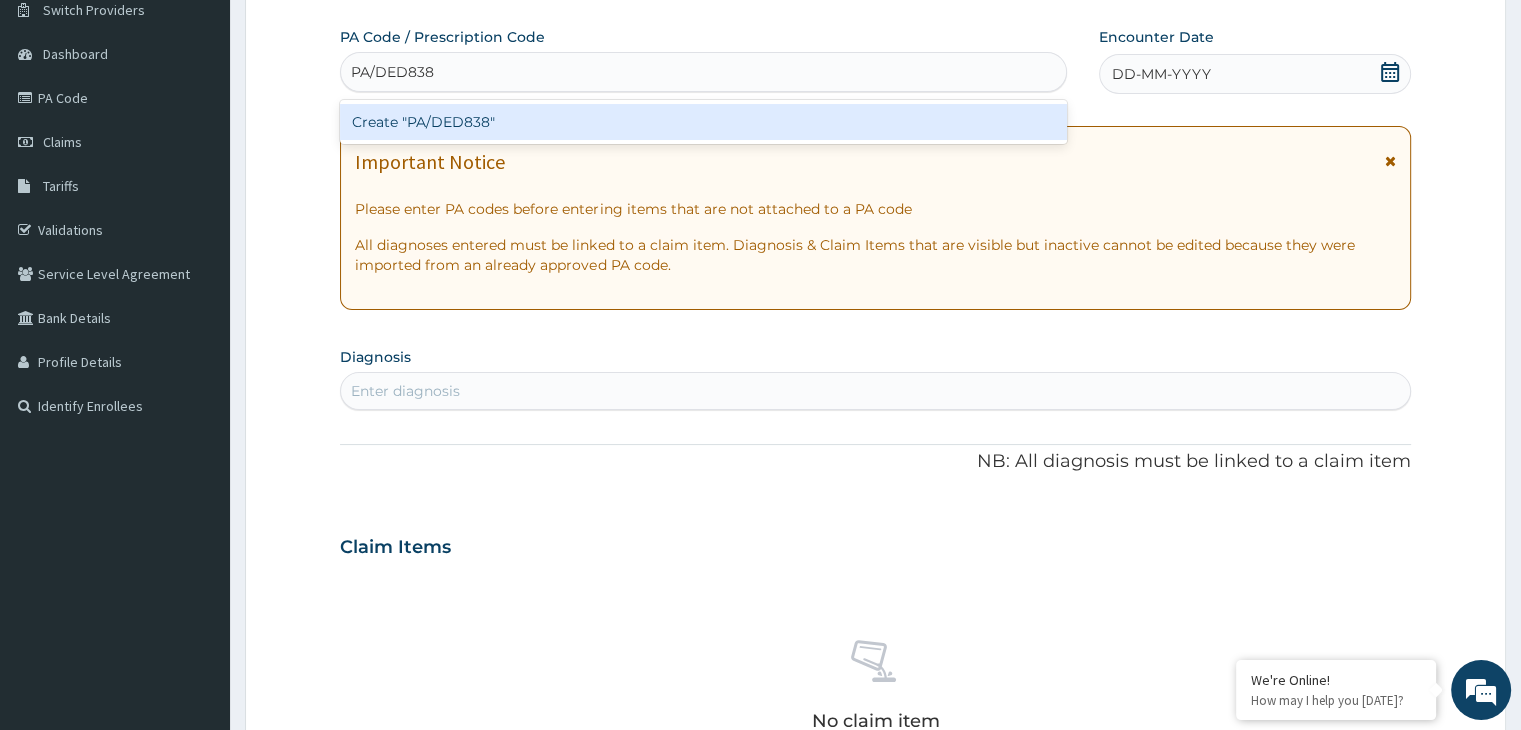 click on "Create "PA/DED838"" at bounding box center [703, 122] 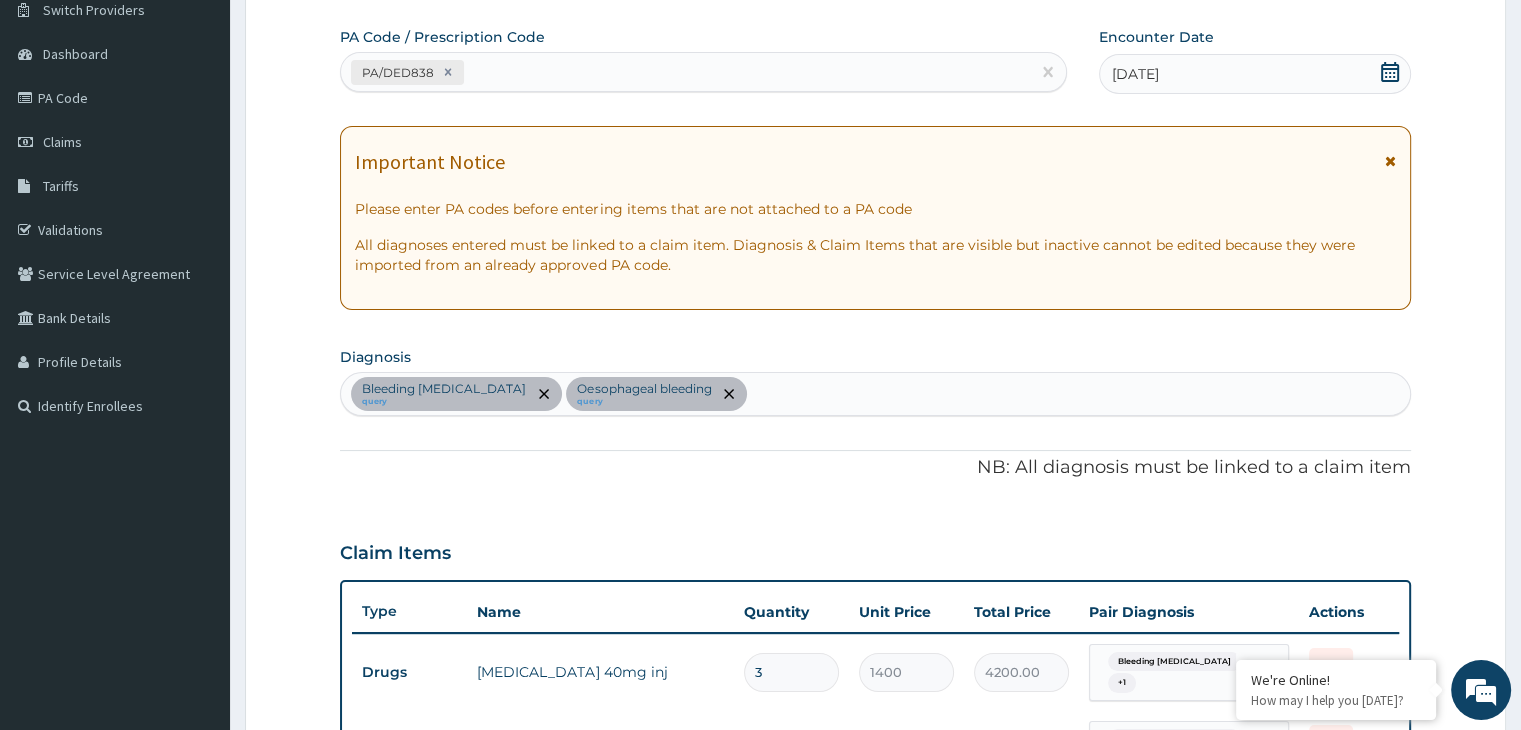 scroll, scrollTop: 778, scrollLeft: 0, axis: vertical 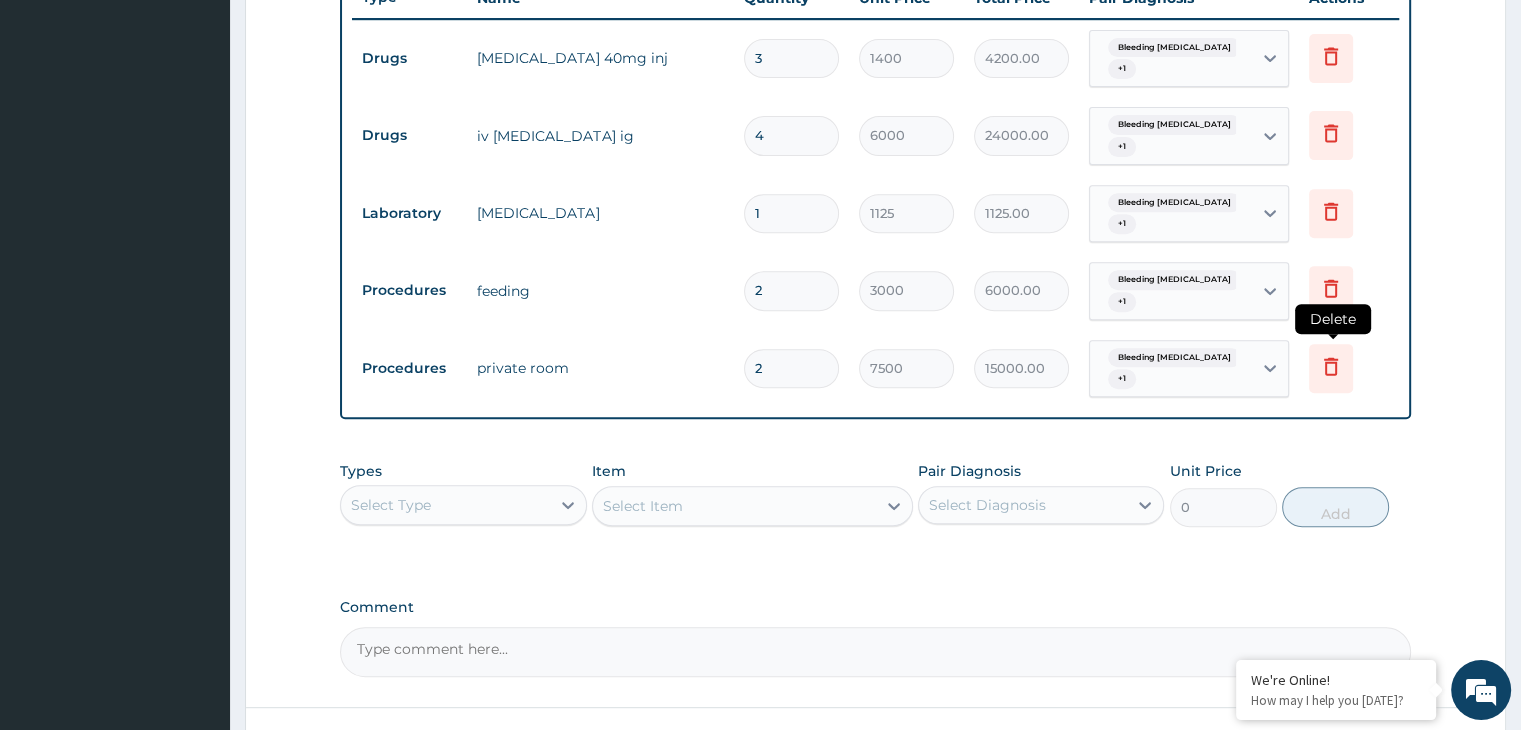 click 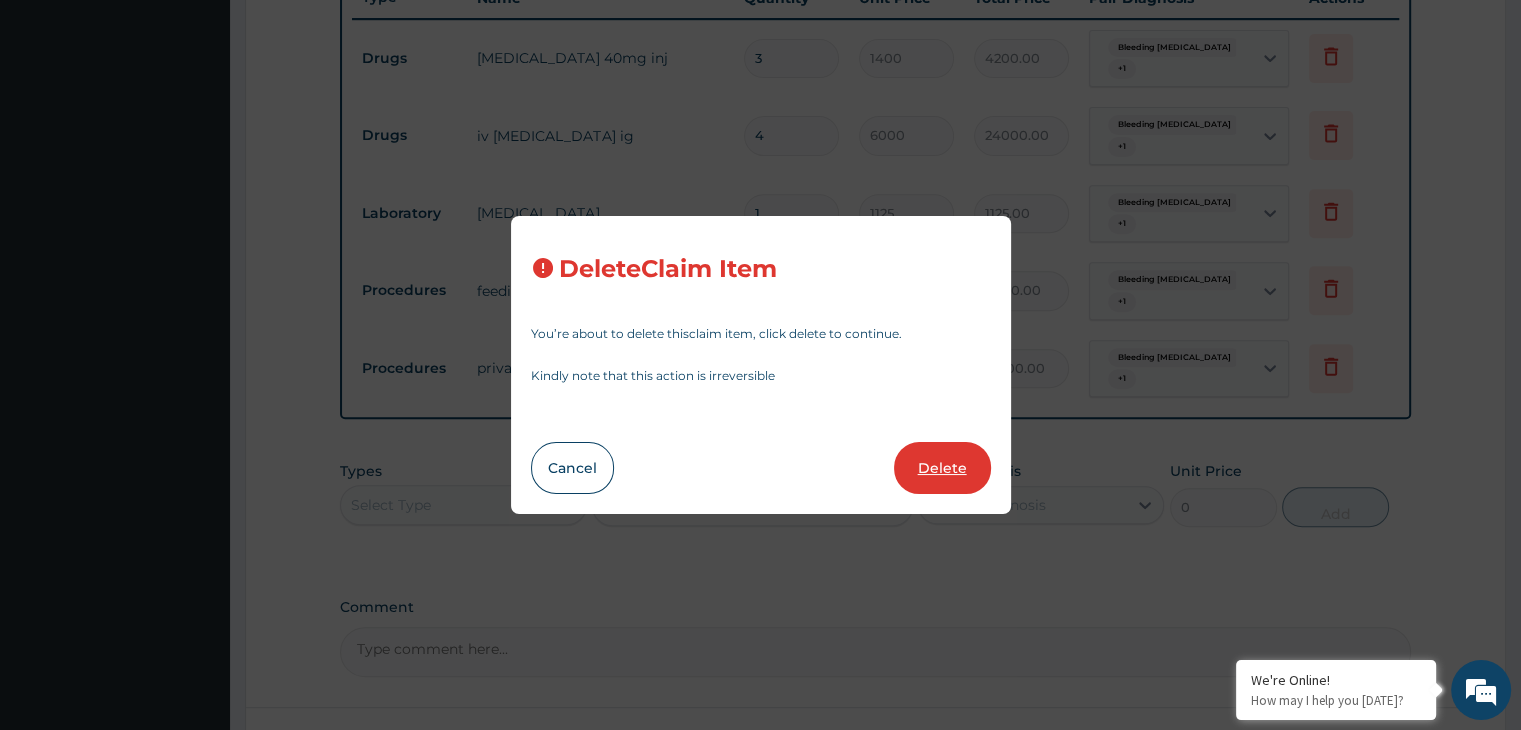 click on "Delete" at bounding box center (942, 468) 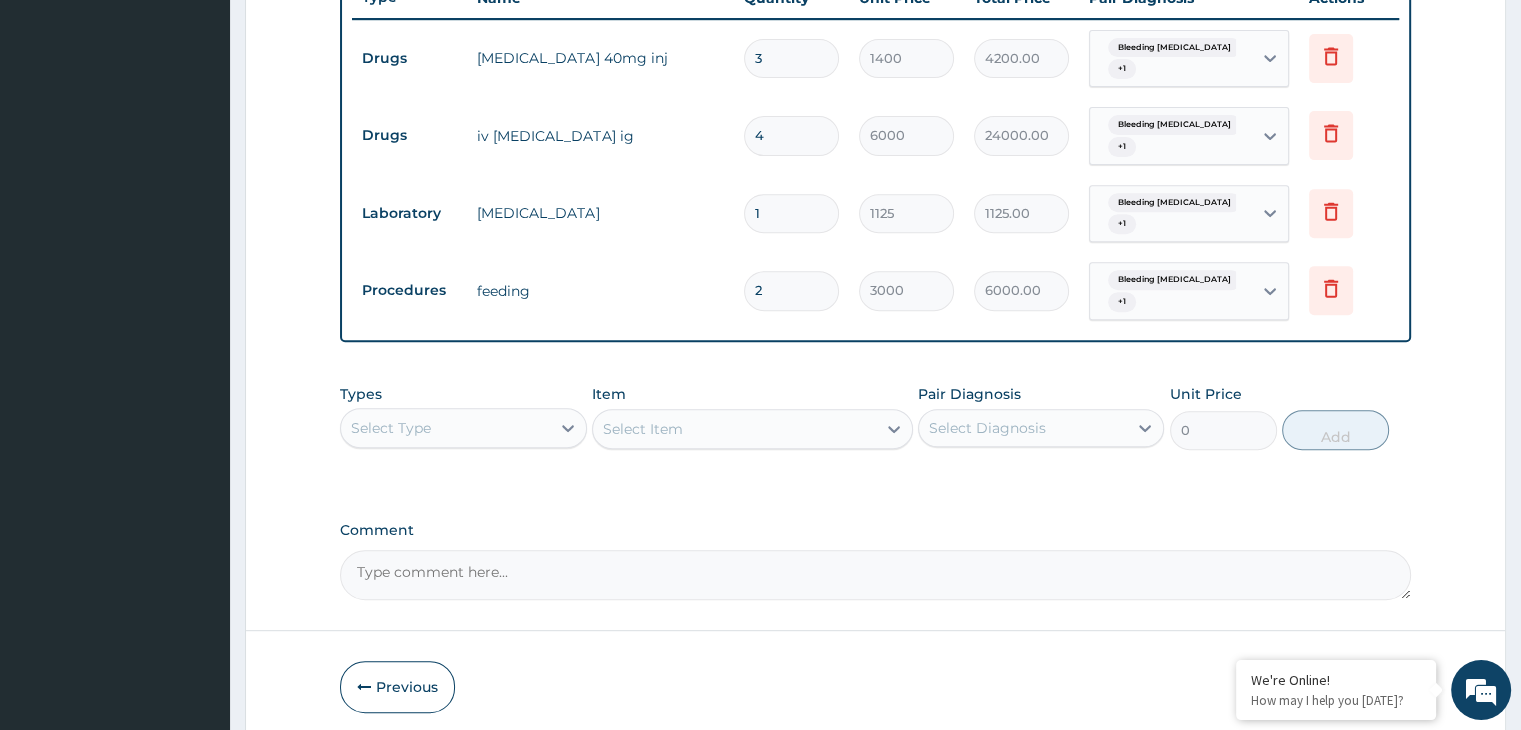 click on "Select Type" at bounding box center [445, 428] 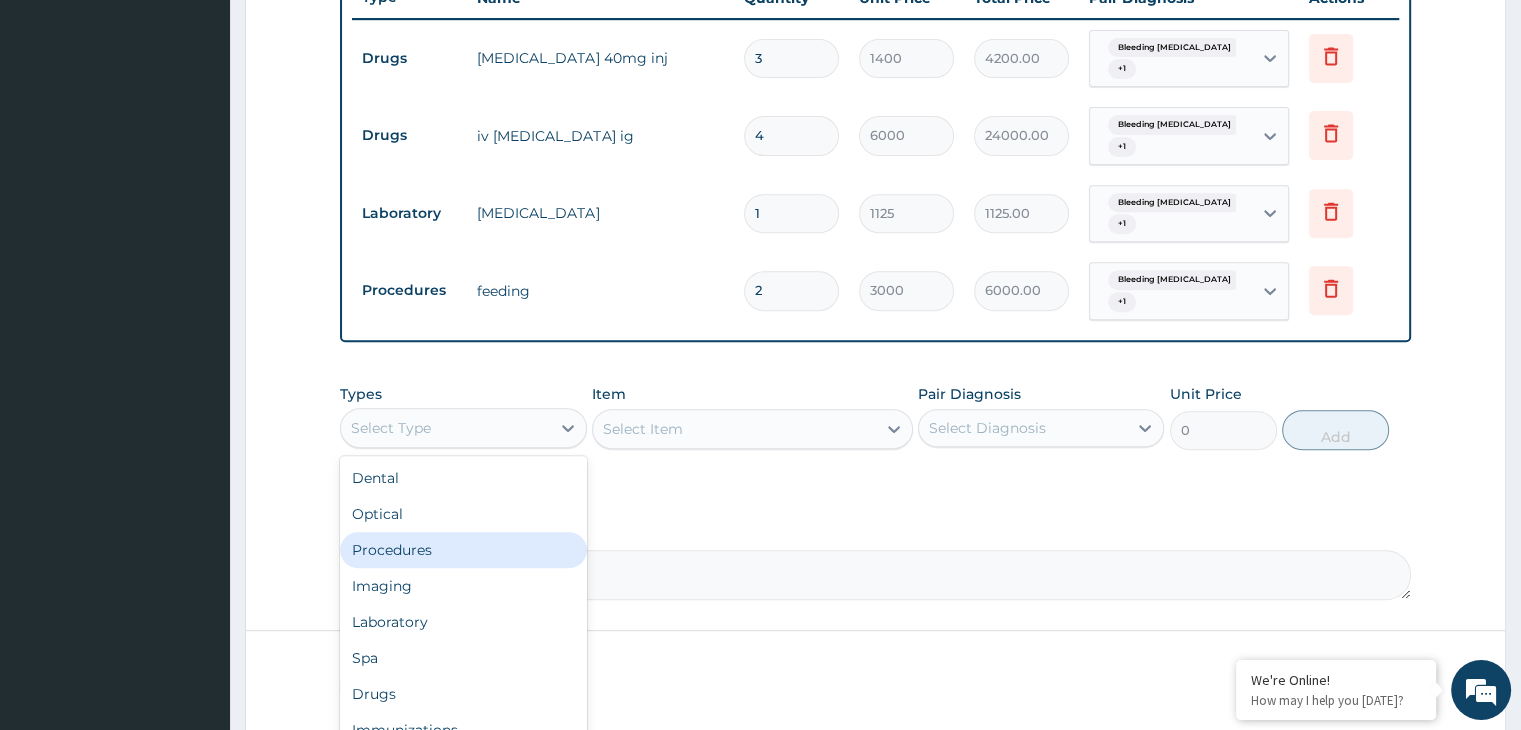 click on "Procedures" at bounding box center (463, 550) 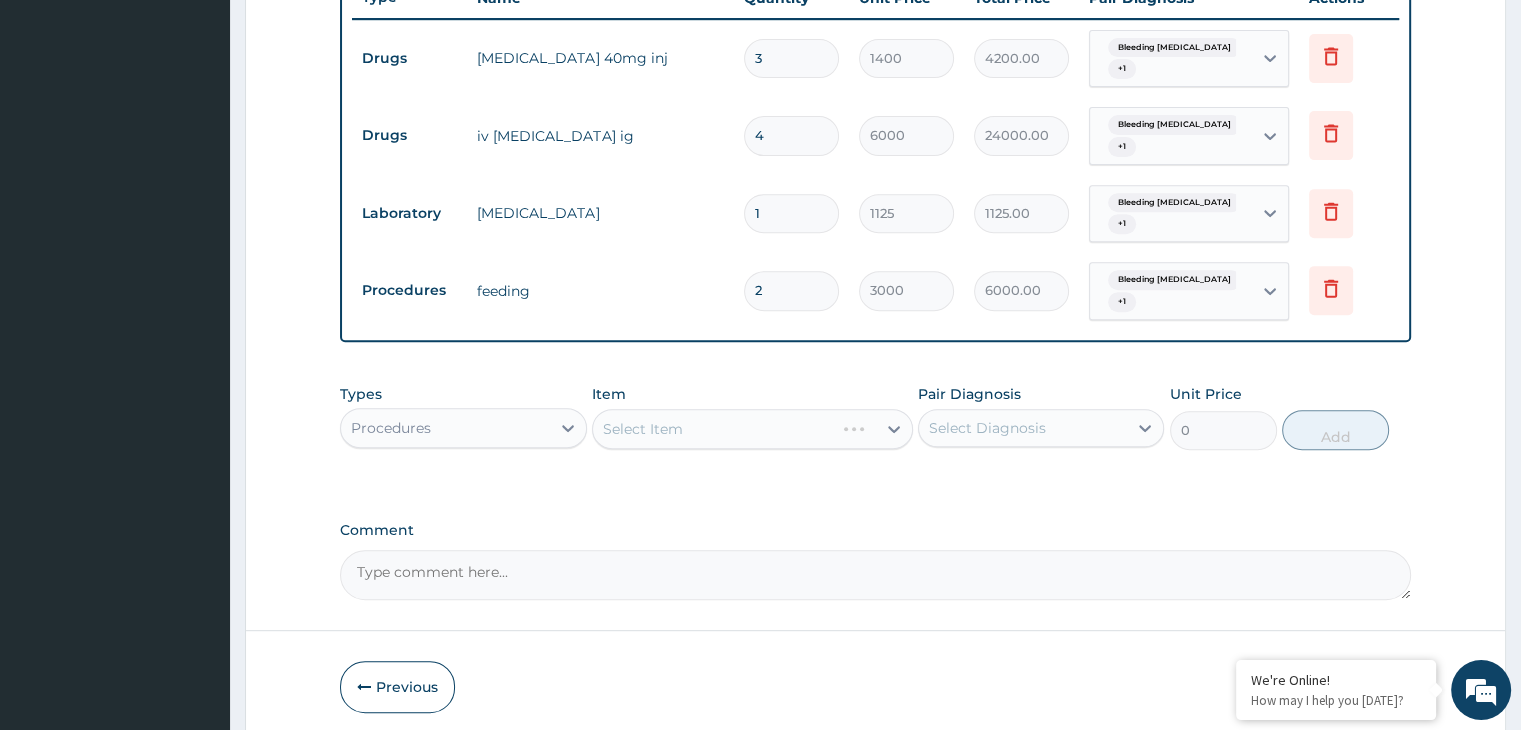 click on "Select Item" at bounding box center [752, 429] 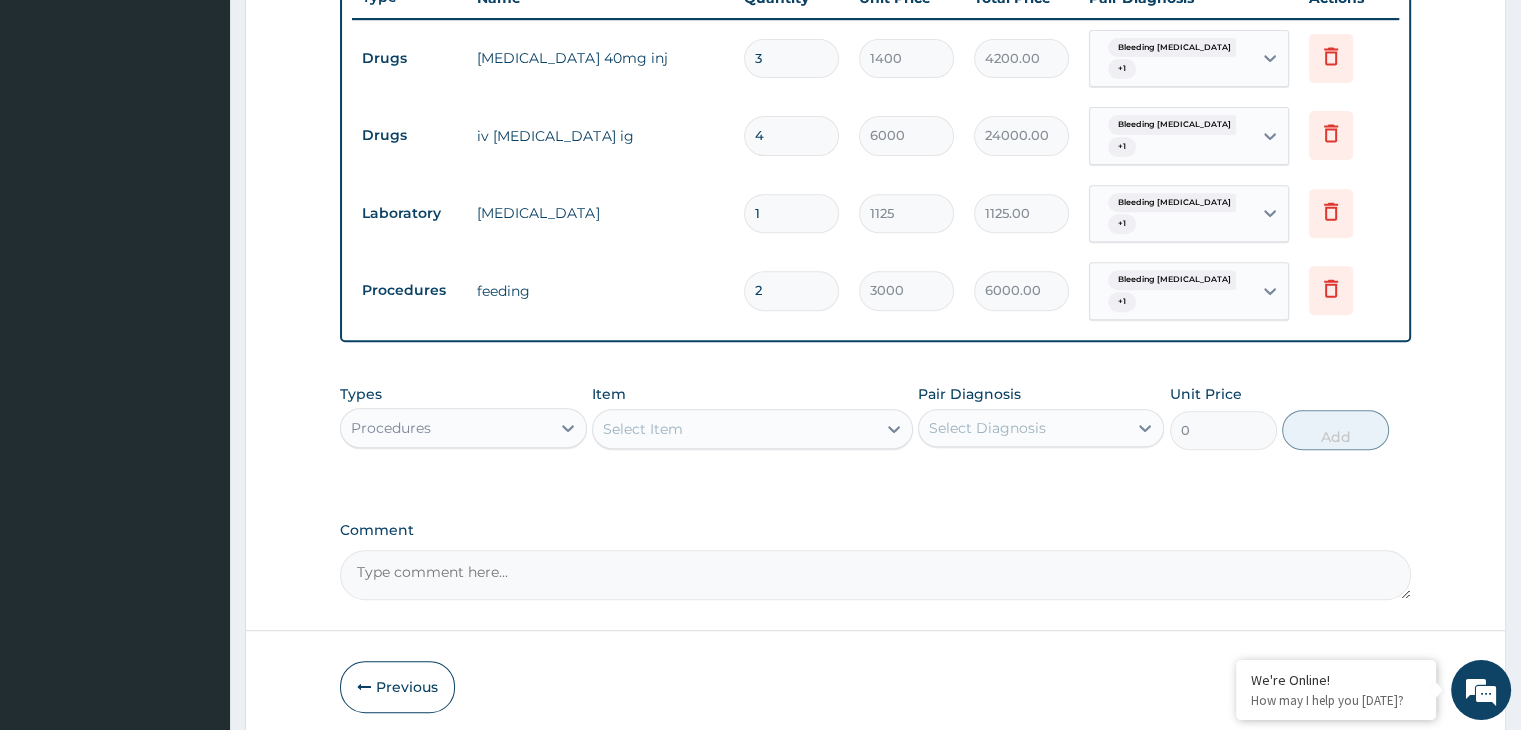 click on "Select Item" at bounding box center (643, 429) 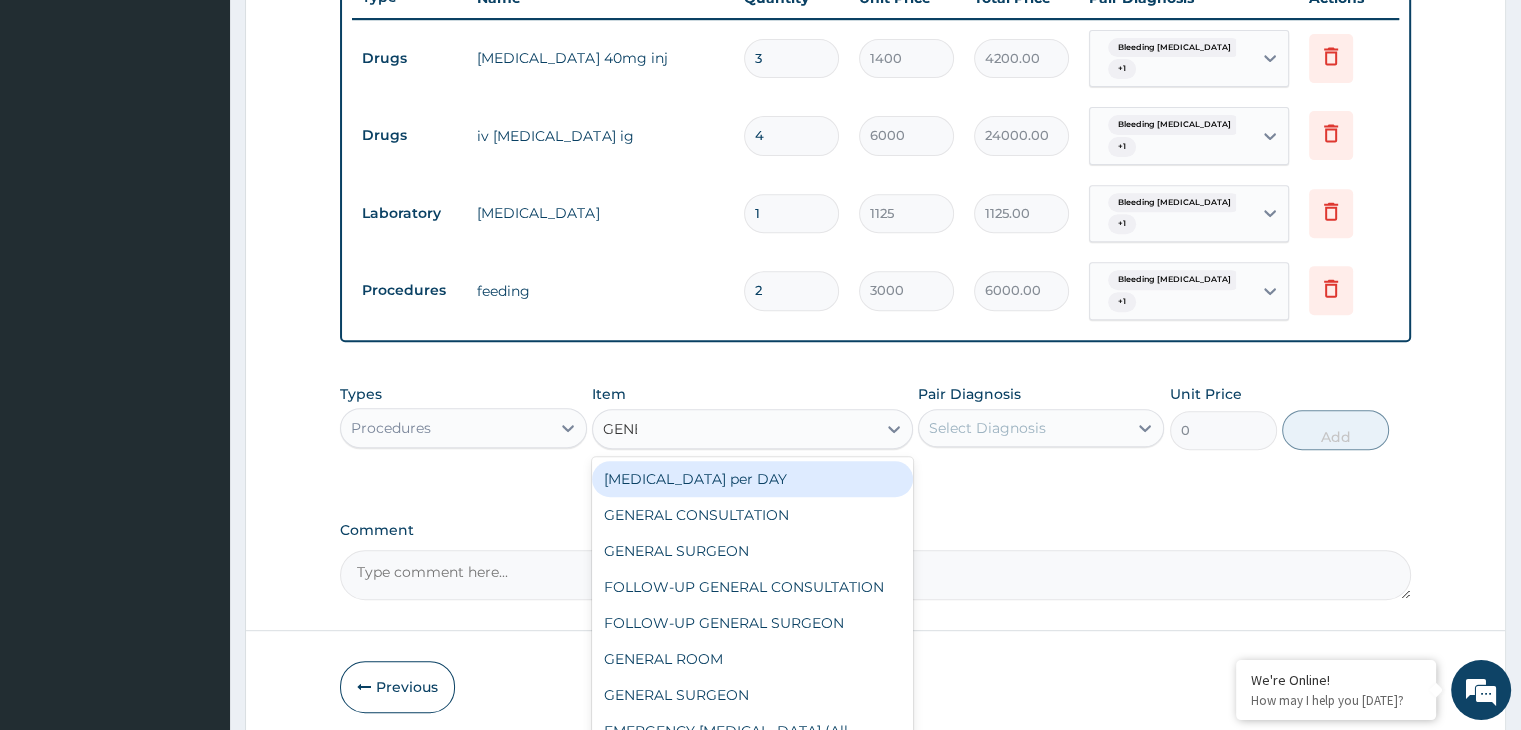 type on "GENER" 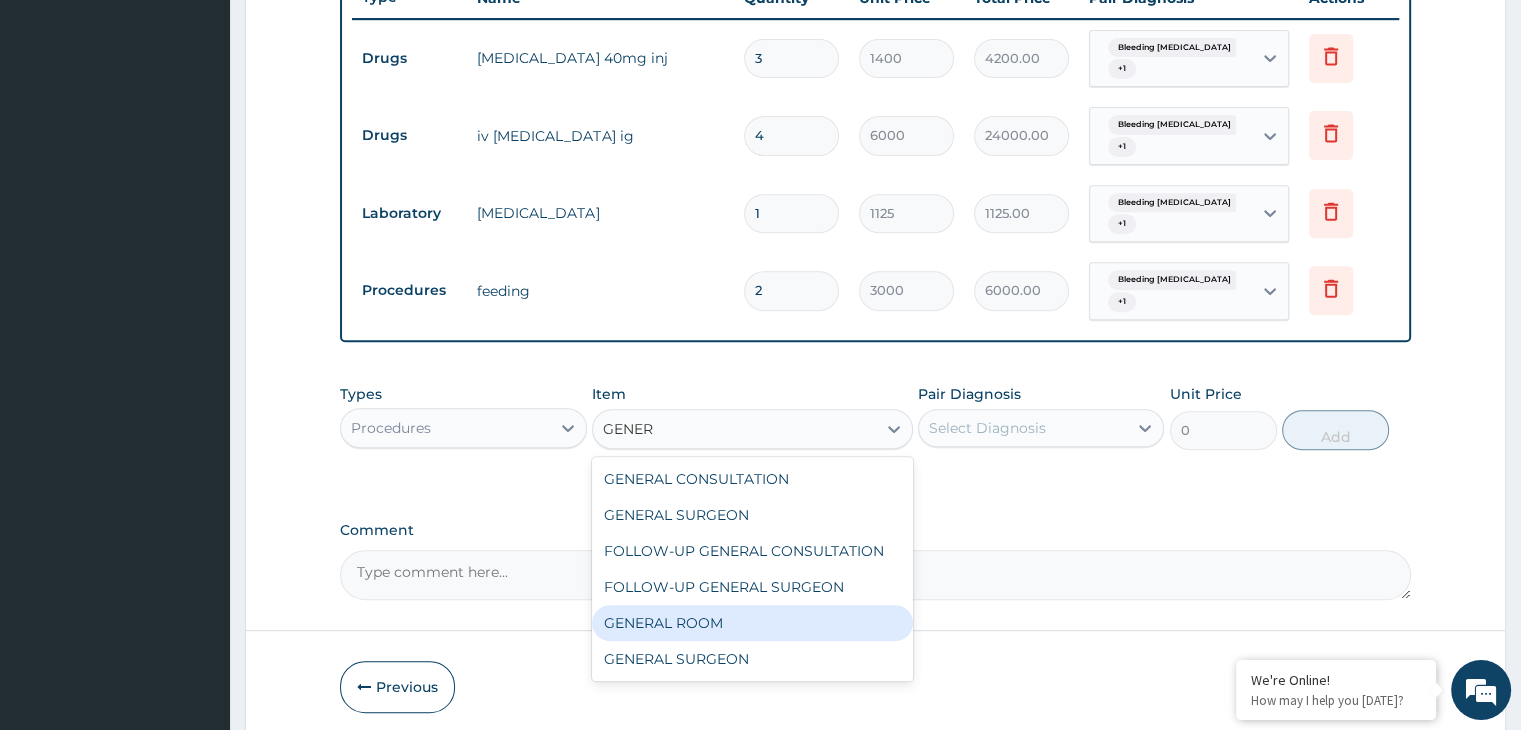 click on "GENERAL ROOM" at bounding box center [752, 623] 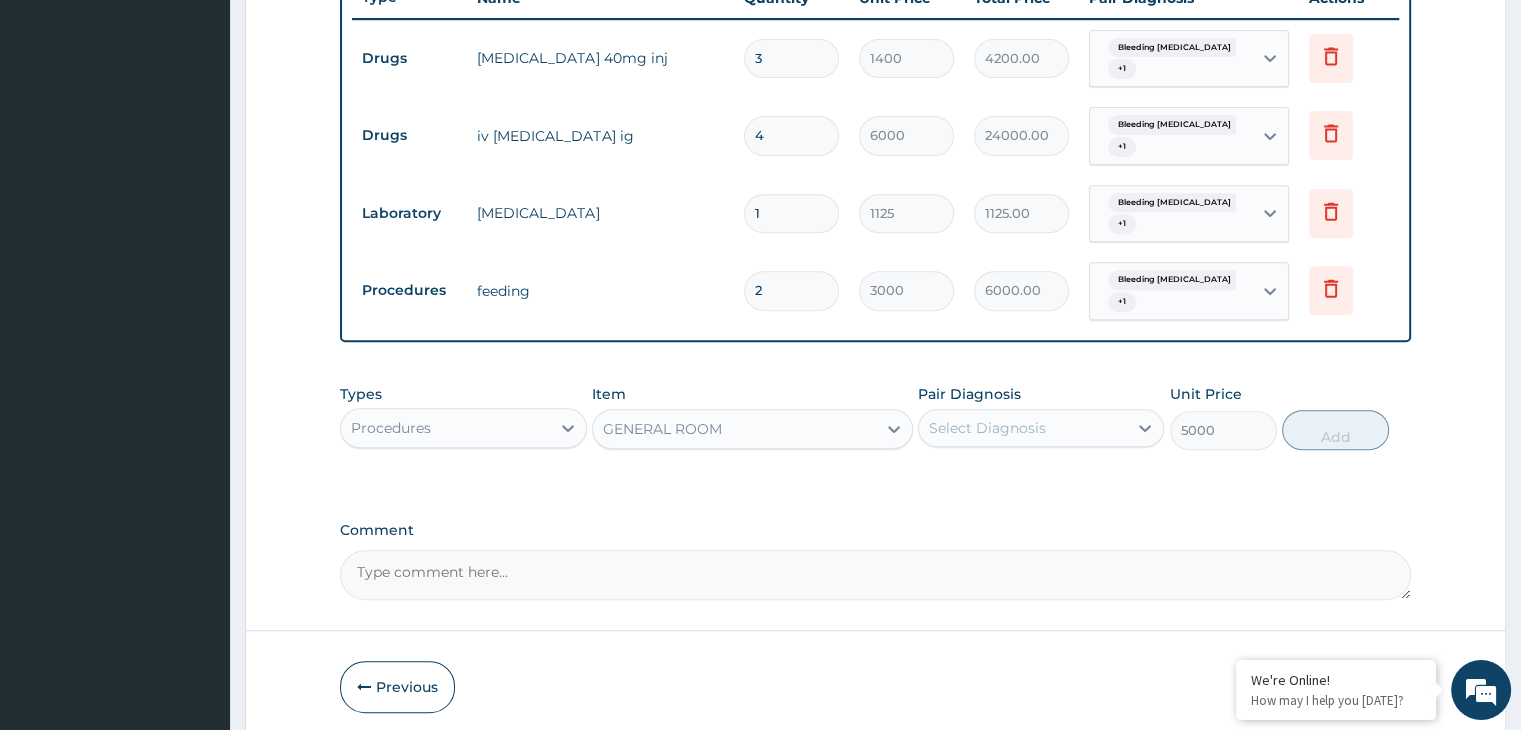 click on "Pair Diagnosis Select Diagnosis" at bounding box center [1041, 417] 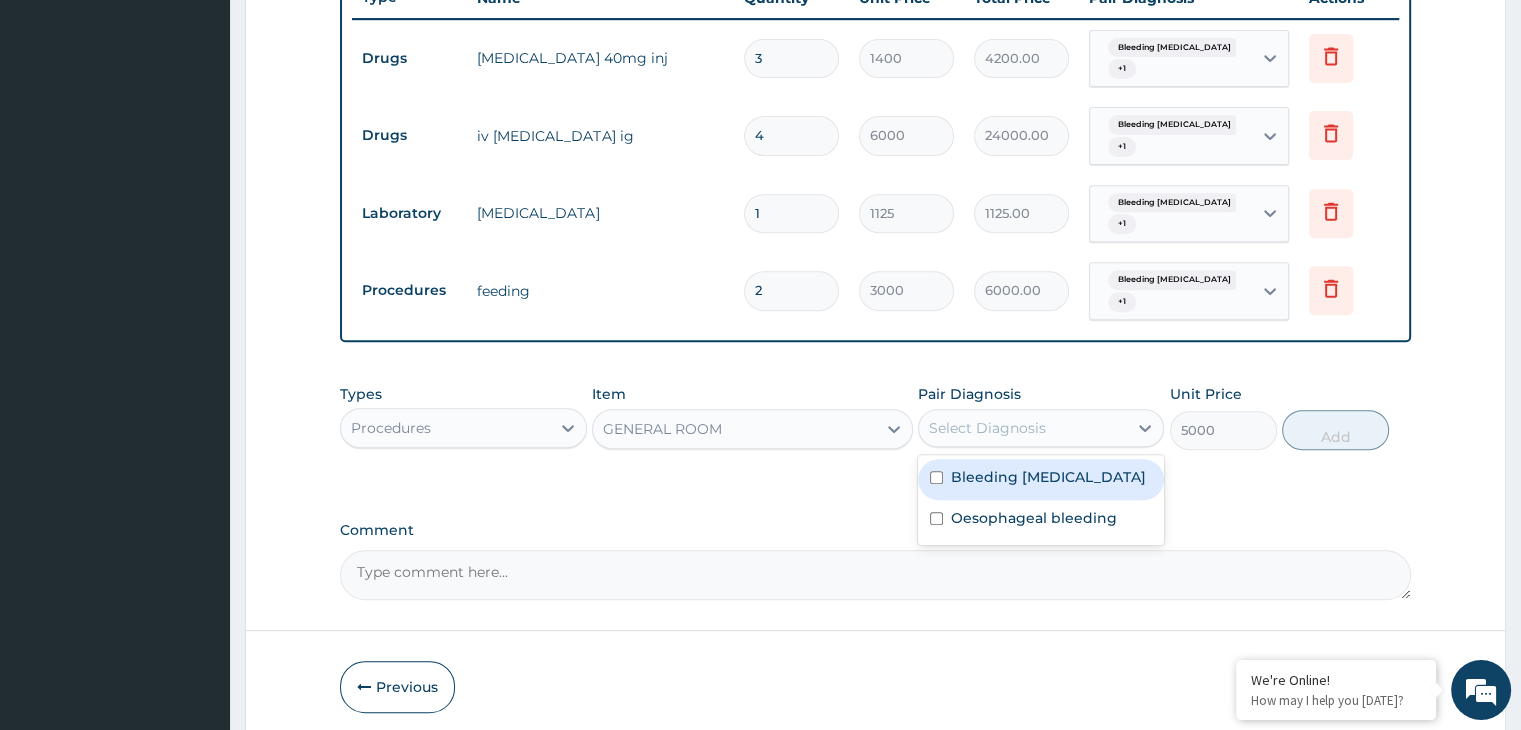 click on "Bleeding [MEDICAL_DATA]" at bounding box center [1048, 477] 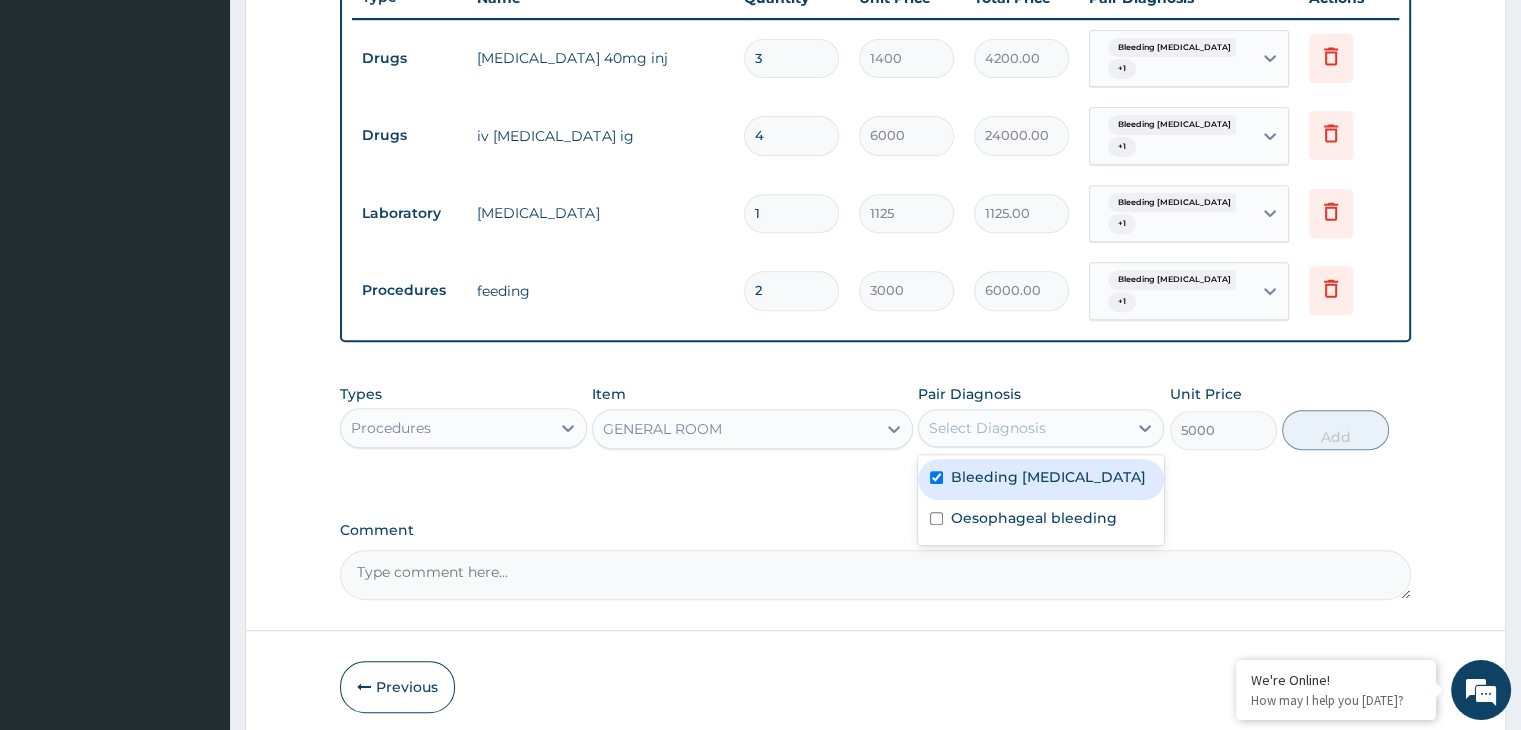 checkbox on "true" 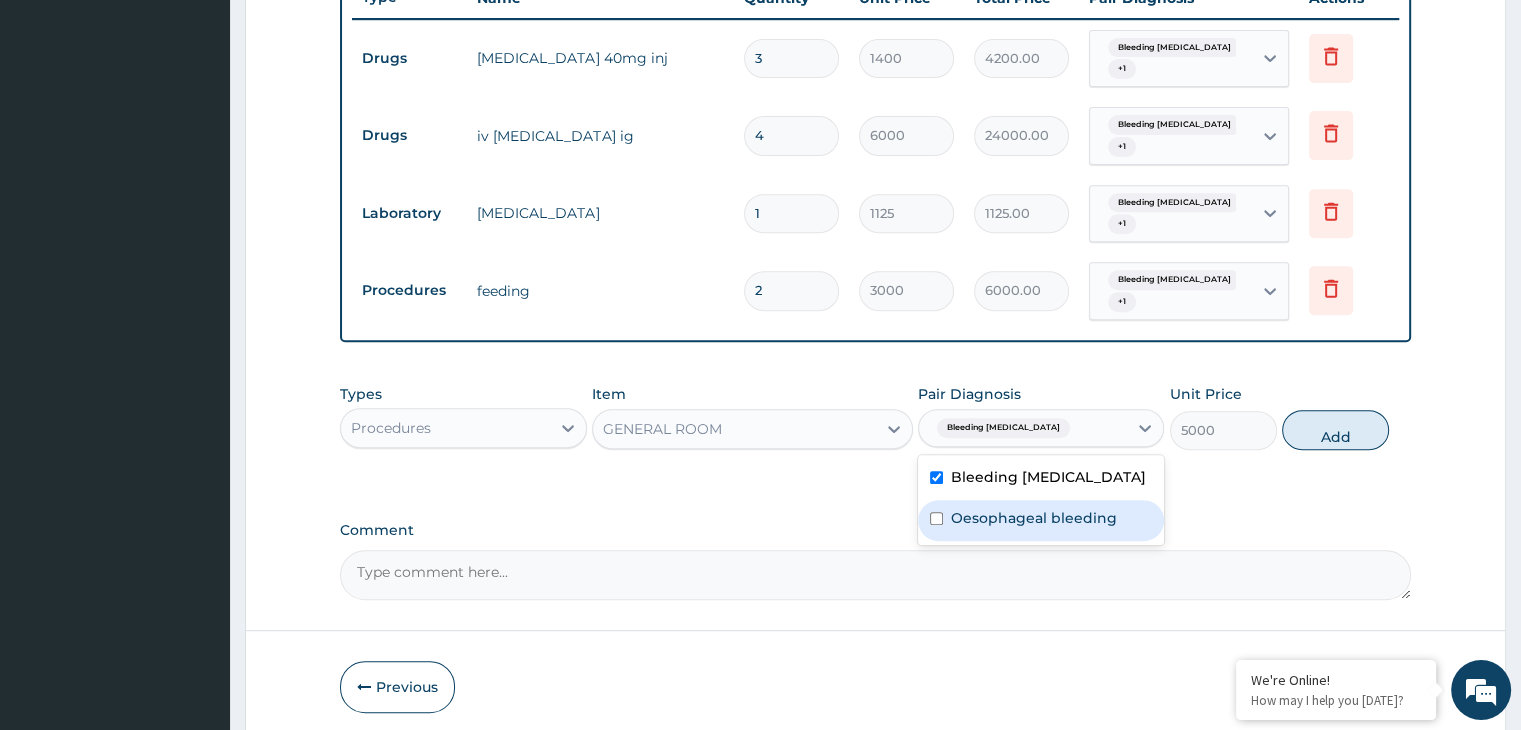 click on "Oesophageal bleeding" at bounding box center [1034, 518] 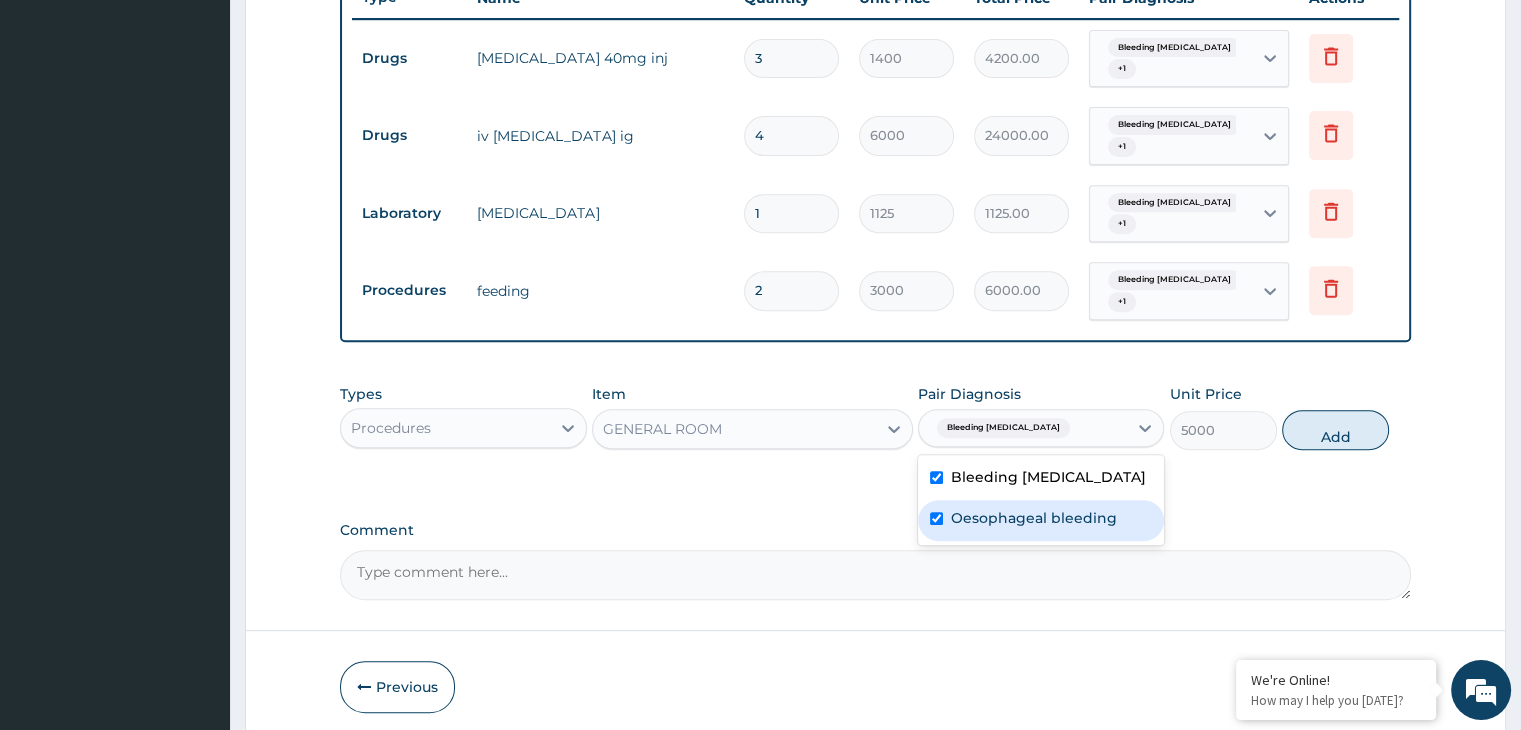 checkbox on "true" 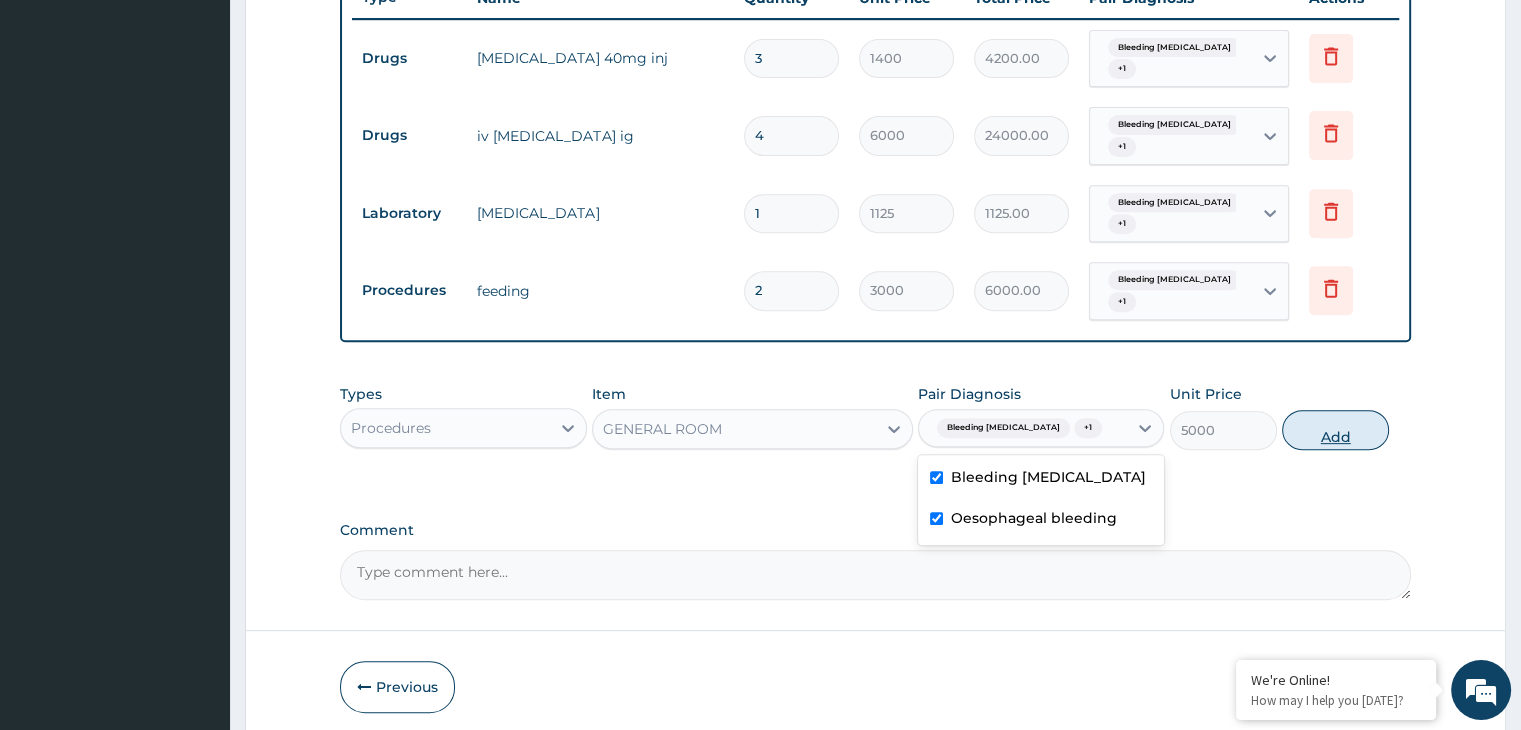 click on "Add" at bounding box center (1335, 430) 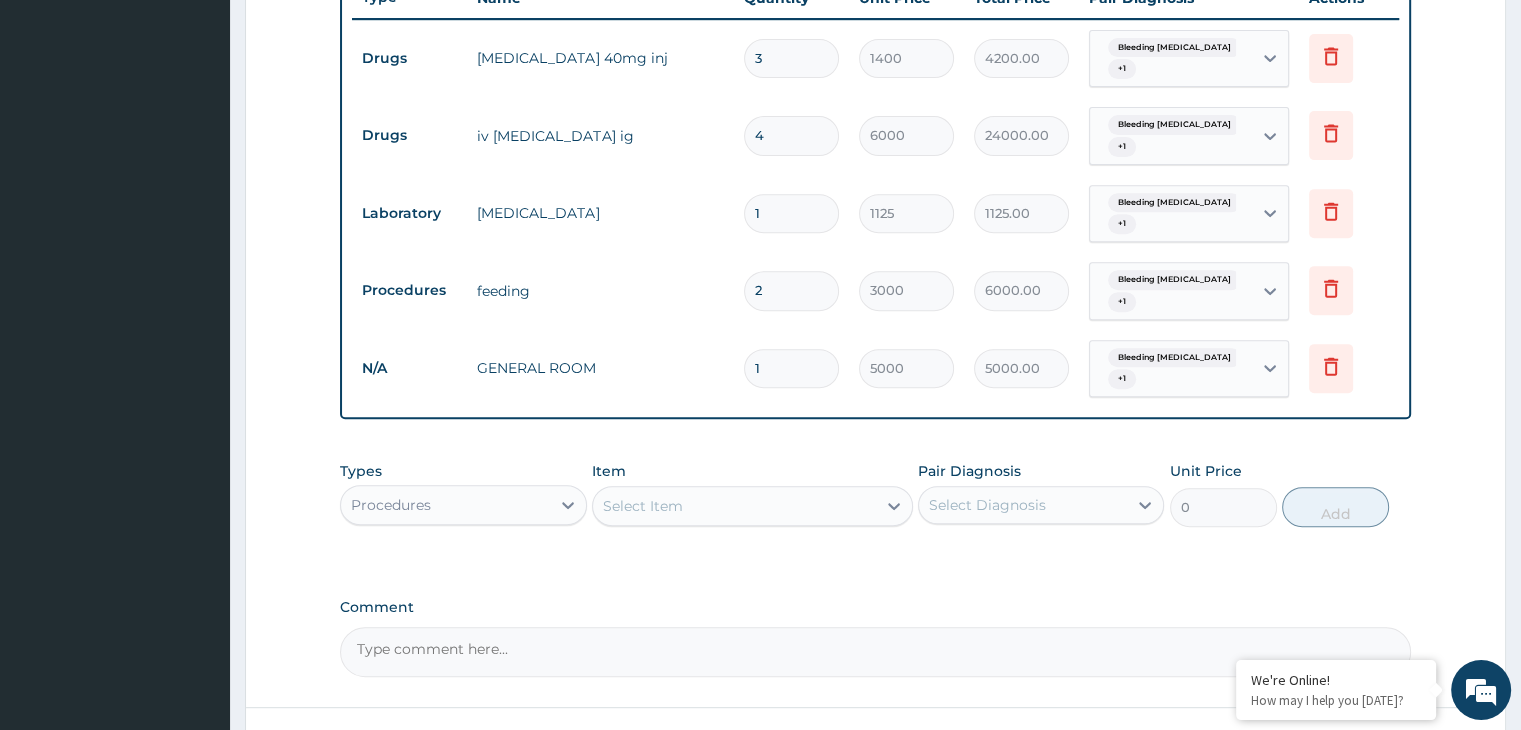 type 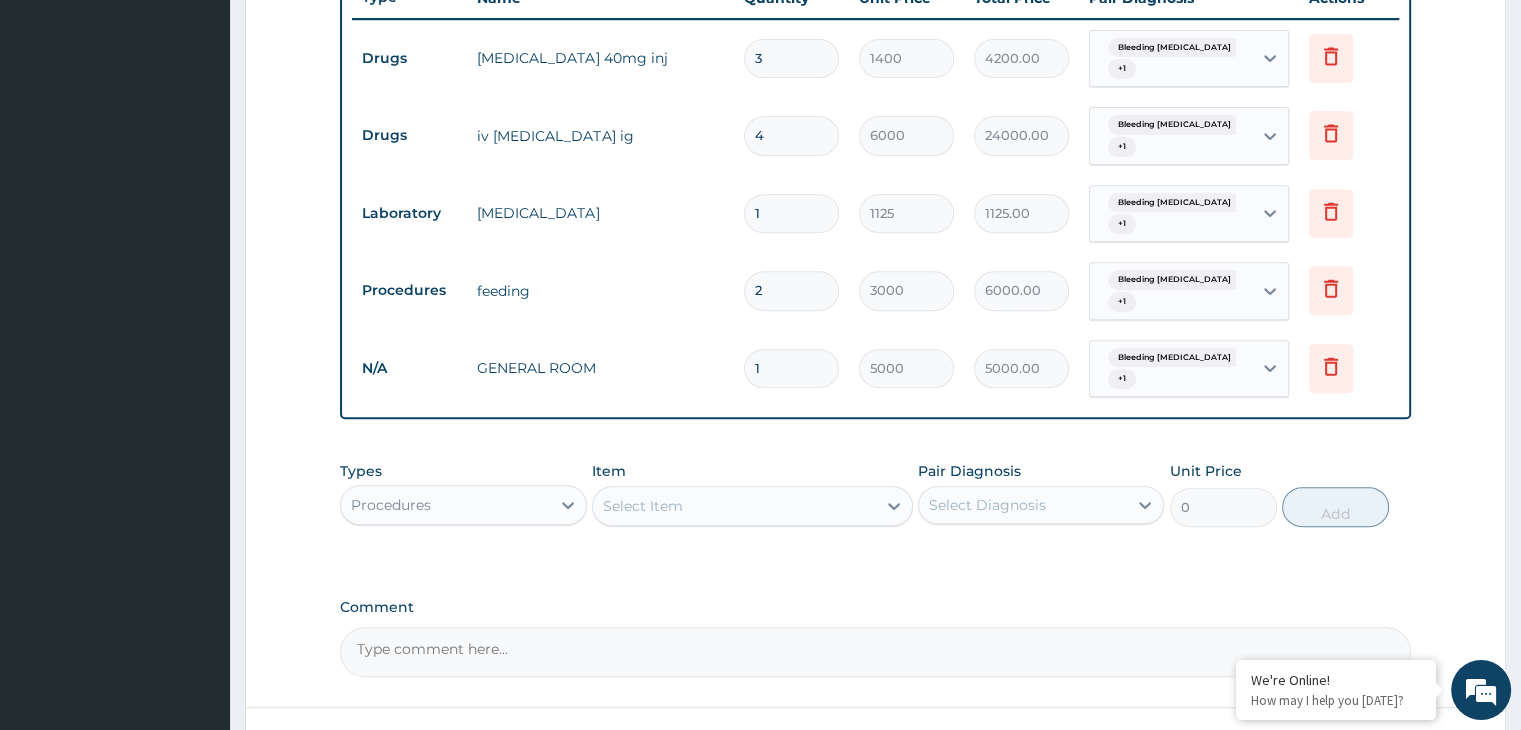 type on "0.00" 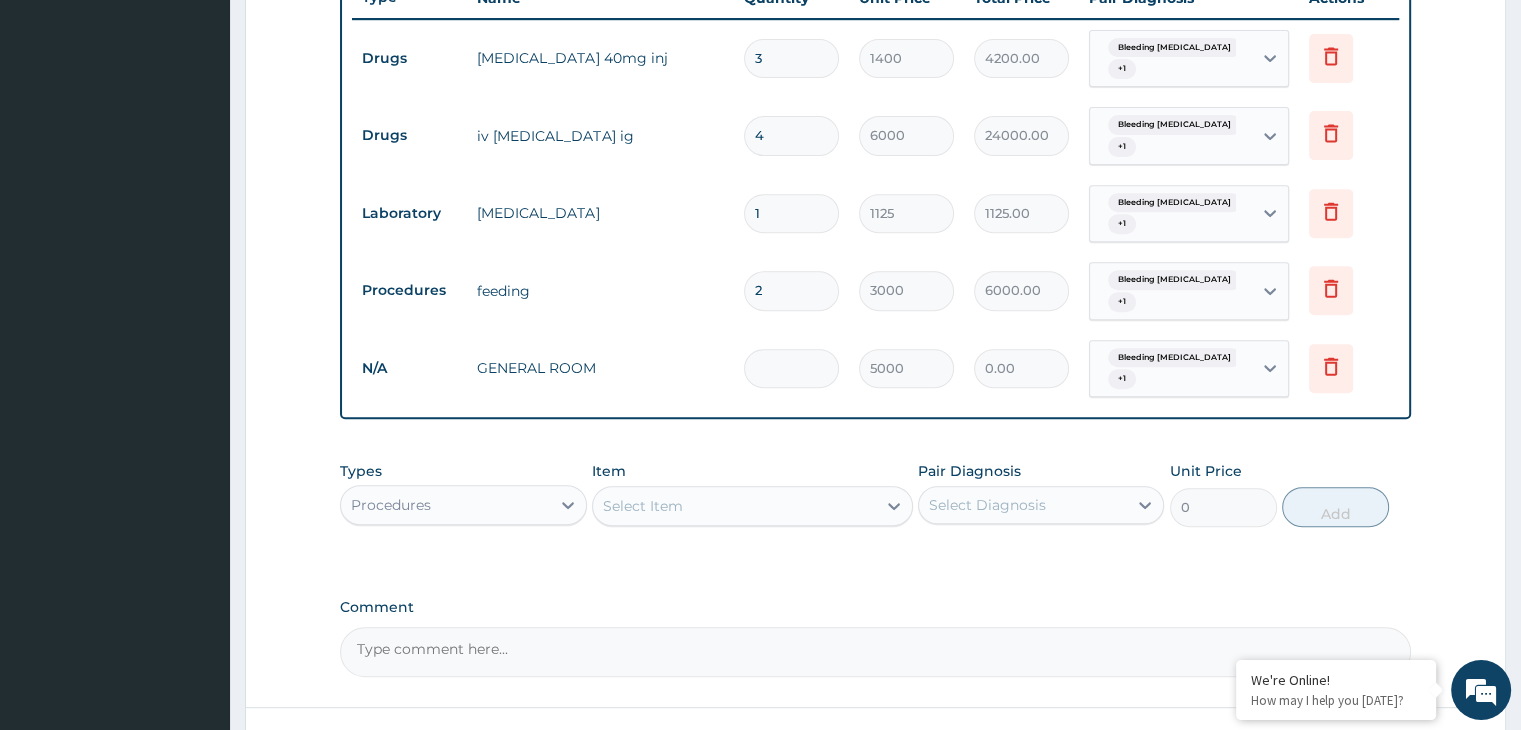 type on "2" 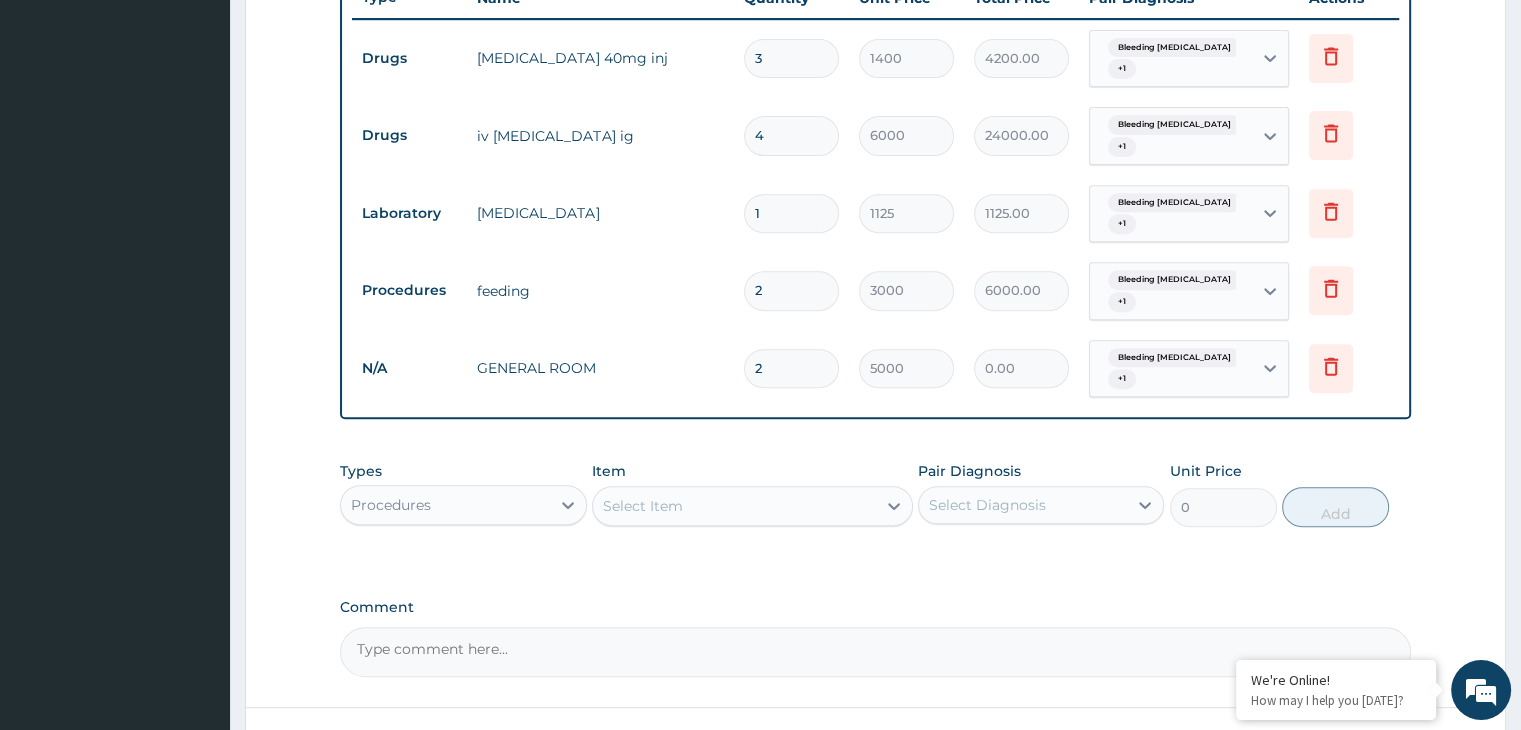 type on "10000.00" 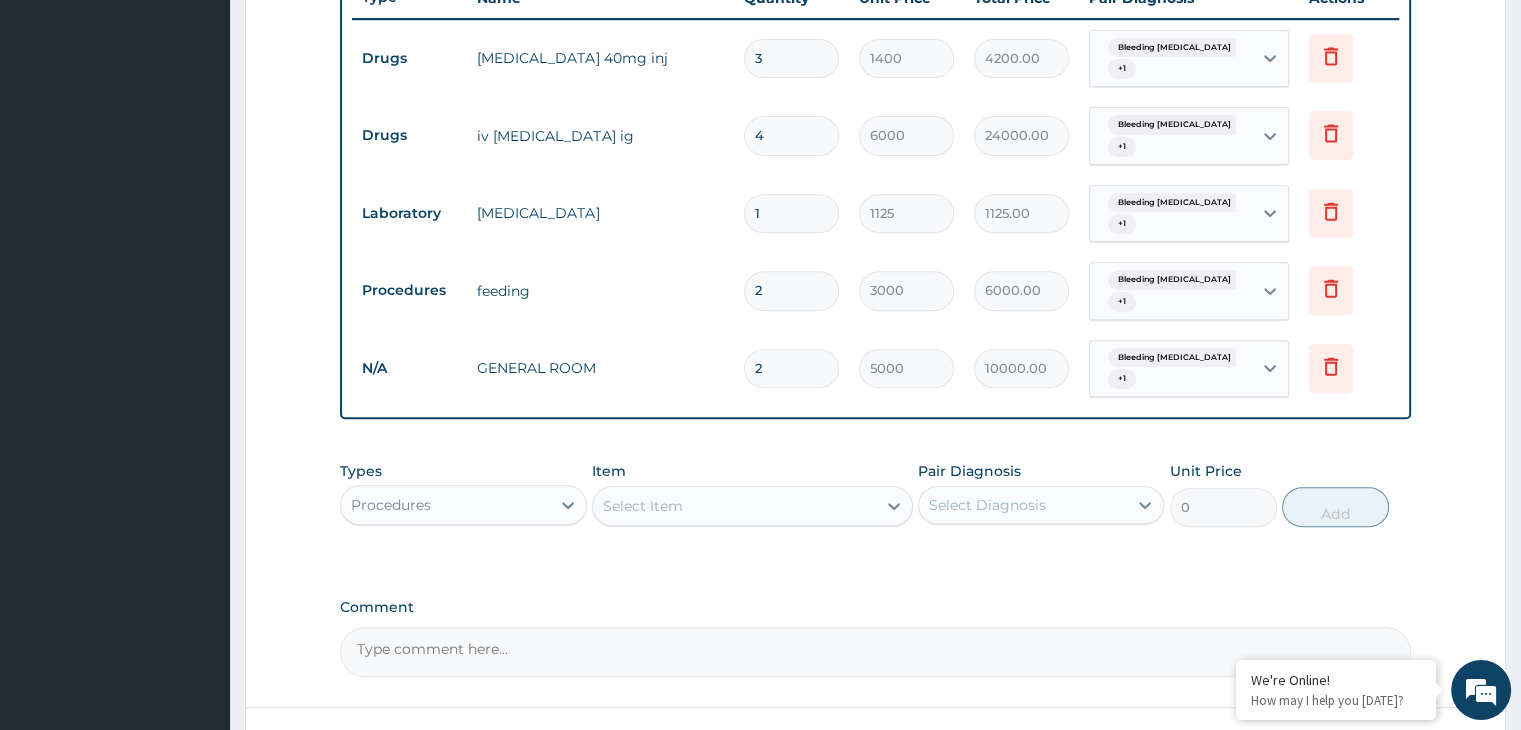 type on "2" 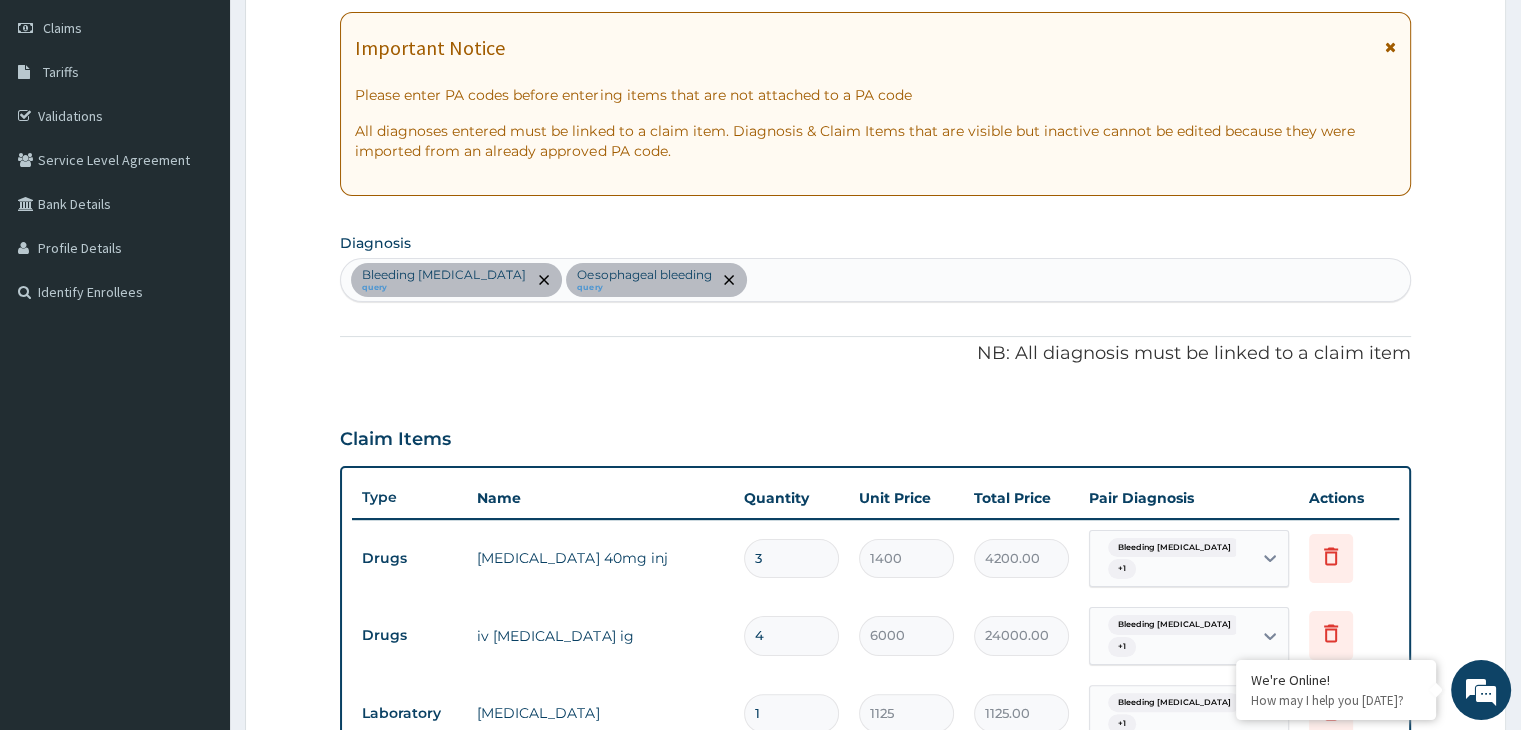 scroll, scrollTop: 0, scrollLeft: 0, axis: both 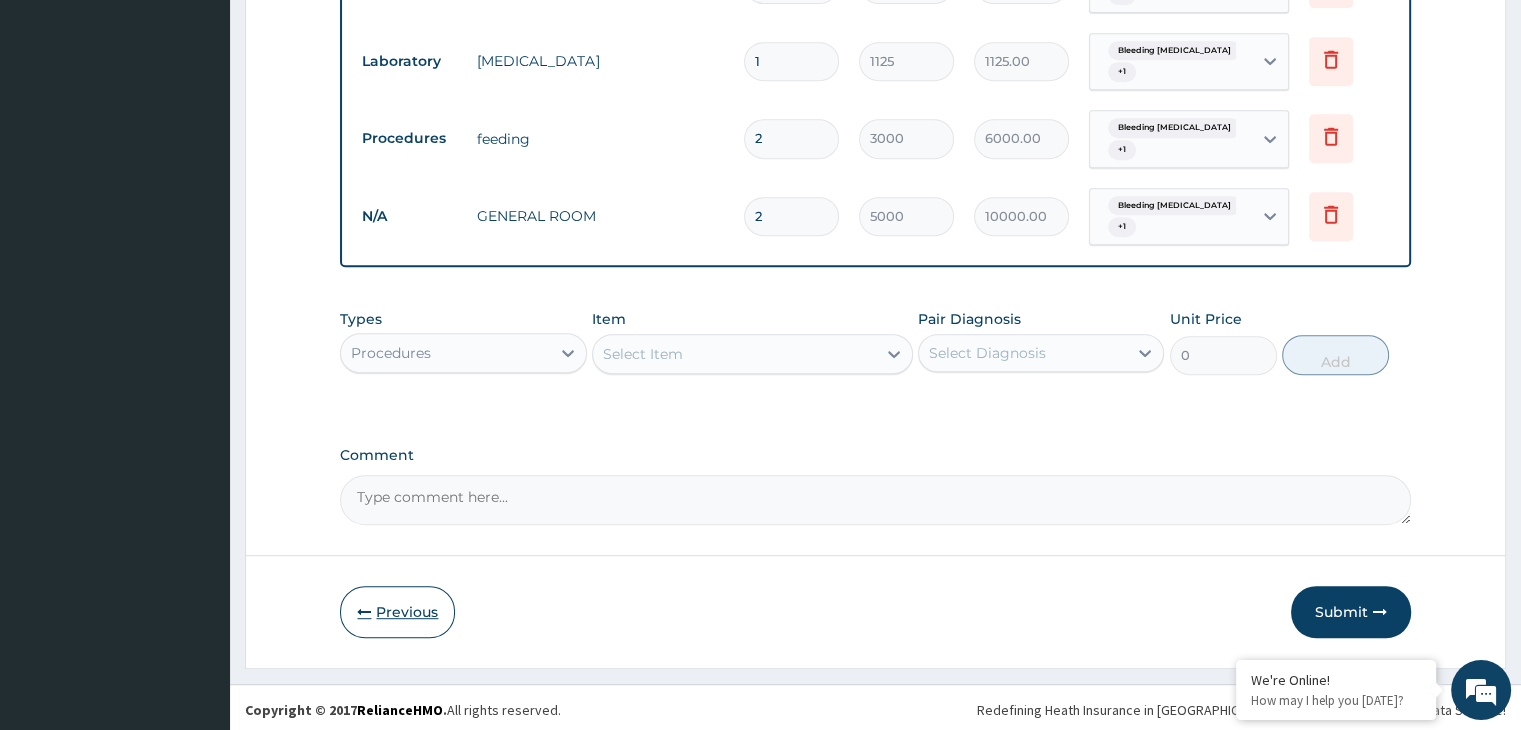 click on "Previous" at bounding box center [397, 612] 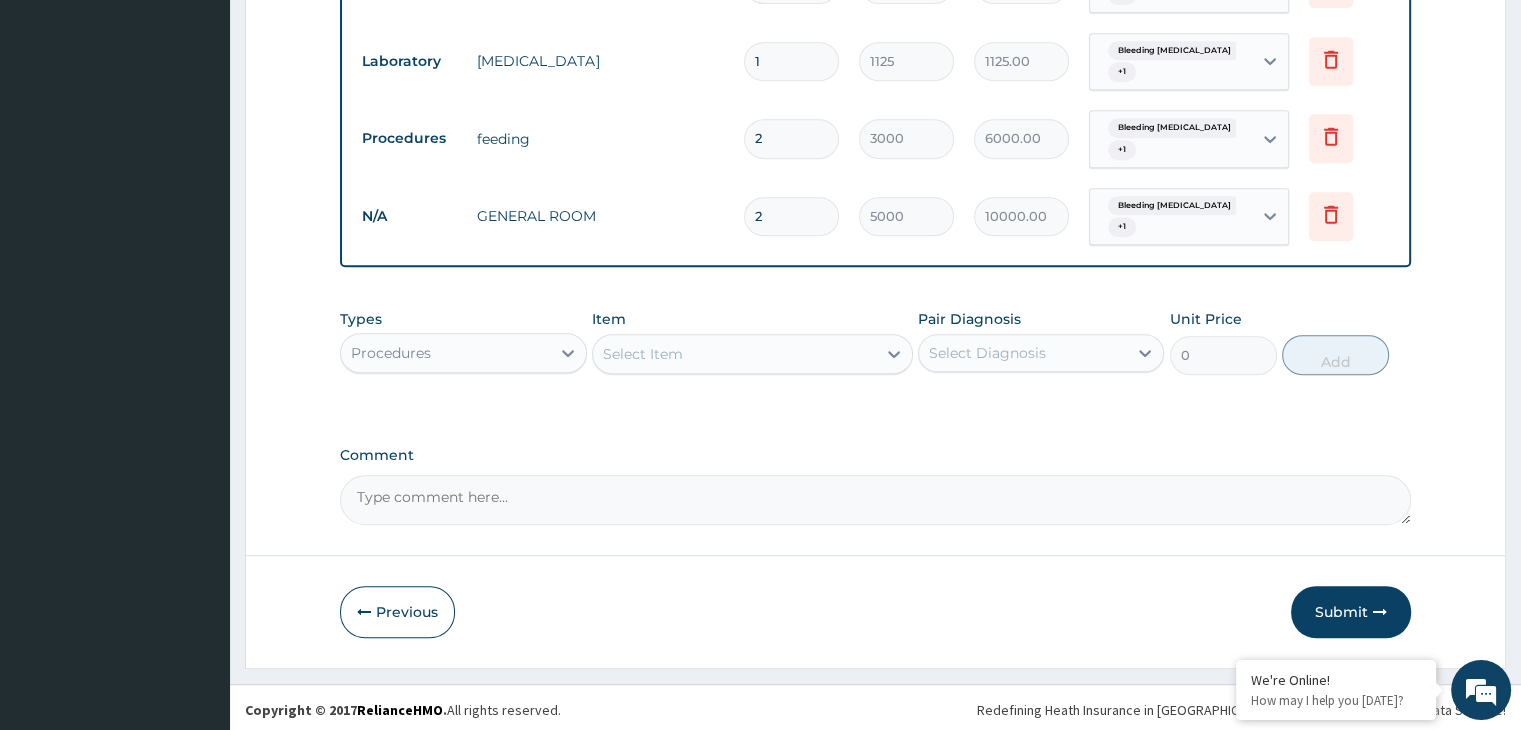 scroll, scrollTop: 164, scrollLeft: 0, axis: vertical 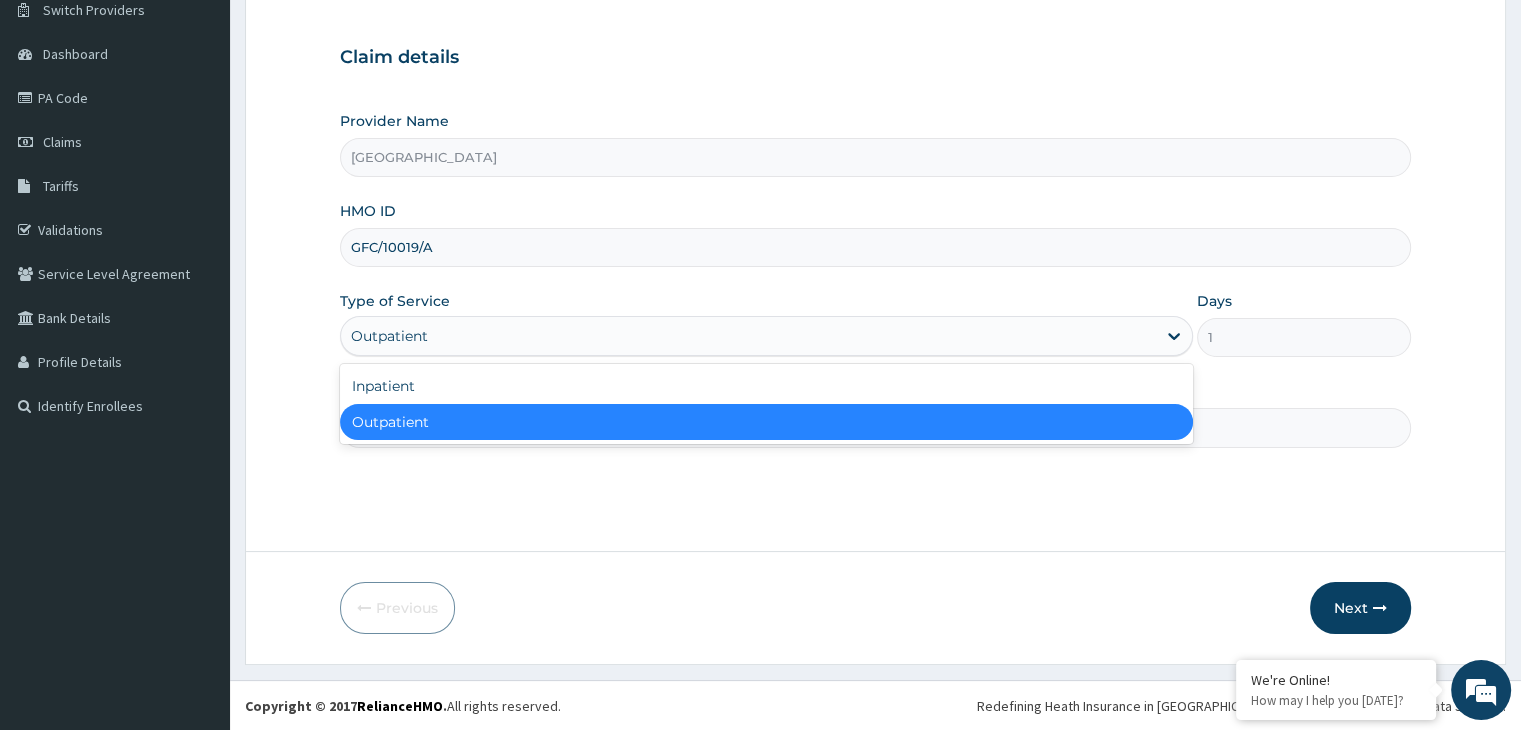 click on "Outpatient" at bounding box center [748, 336] 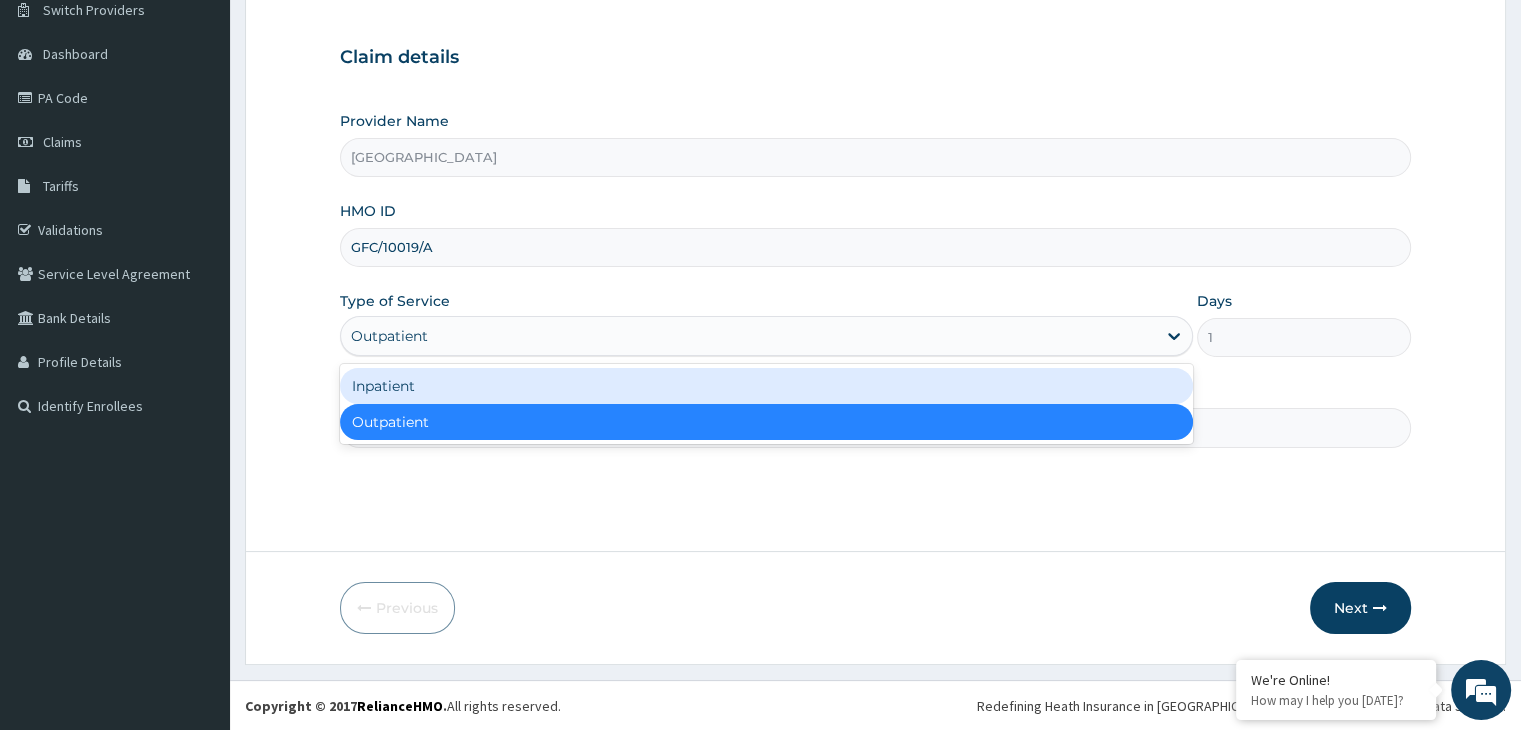 drag, startPoint x: 460, startPoint y: 384, endPoint x: 1143, endPoint y: 373, distance: 683.08856 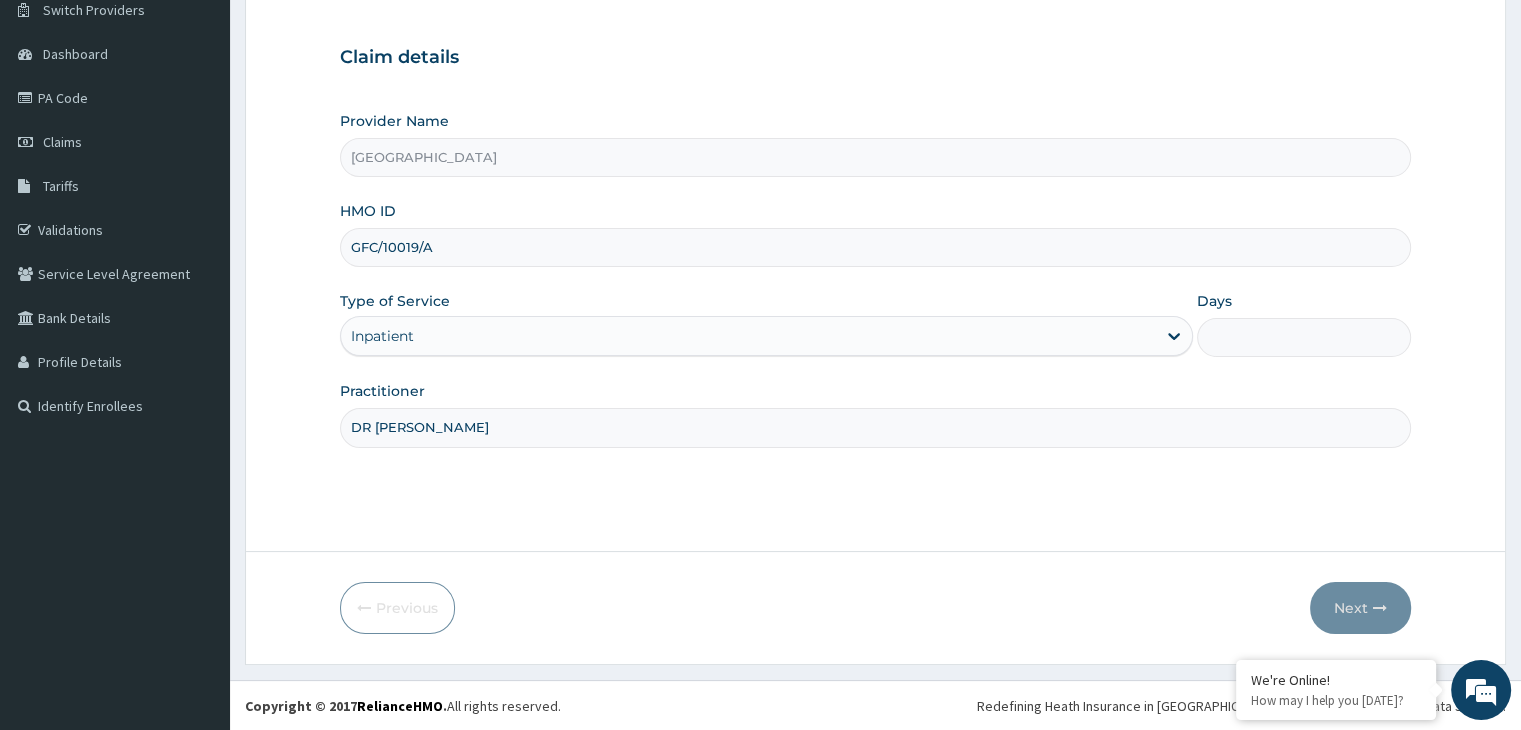 click on "Days" at bounding box center (1303, 337) 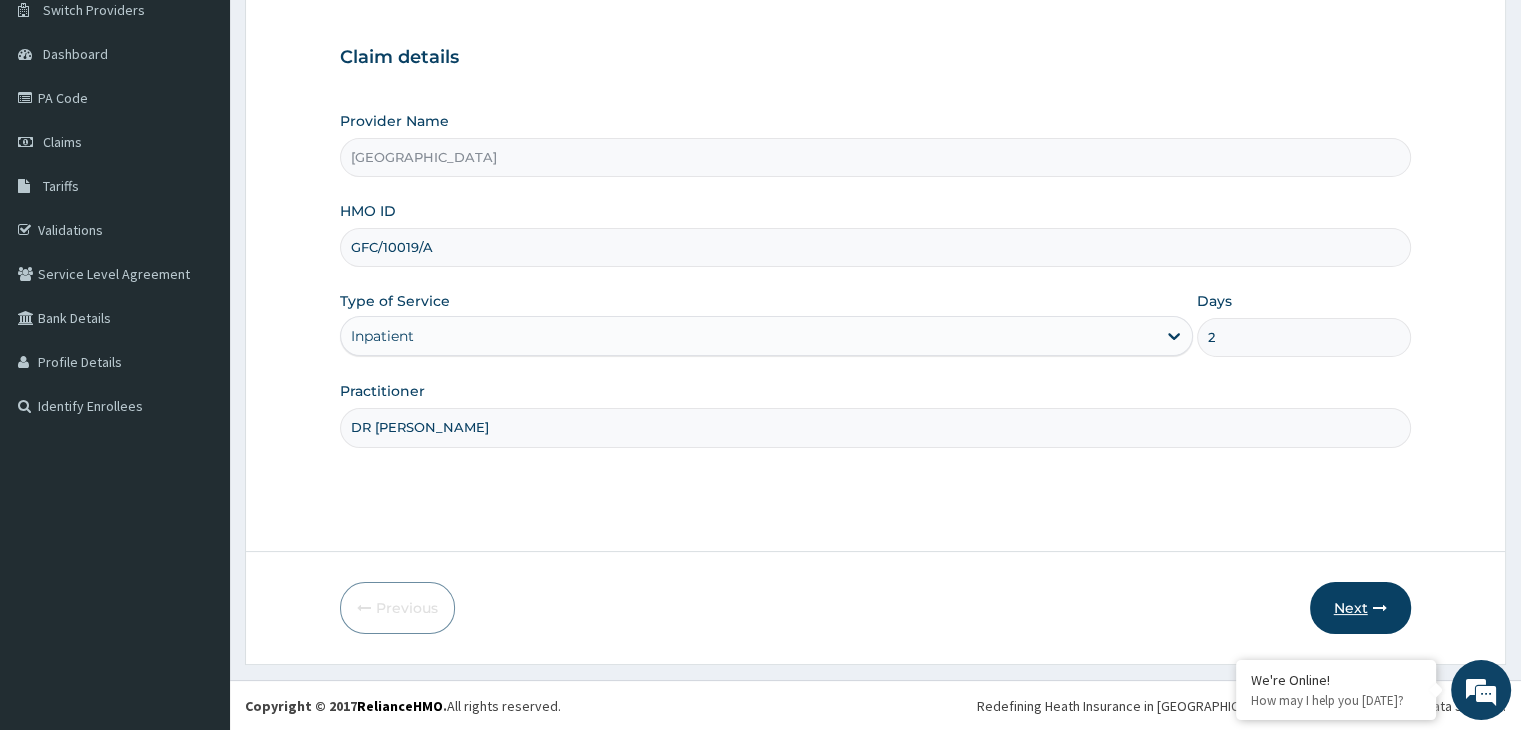 type on "2" 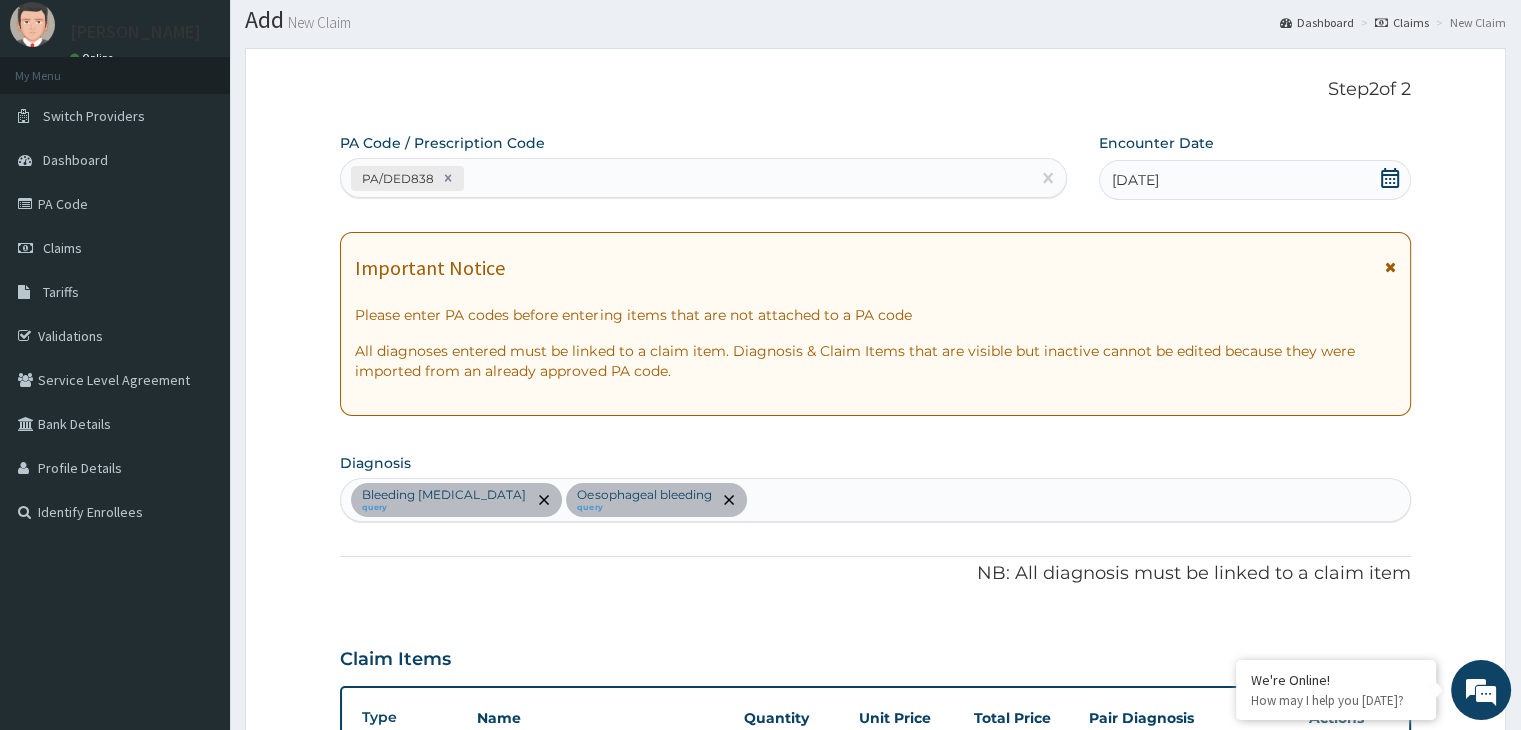 scroll, scrollTop: 0, scrollLeft: 0, axis: both 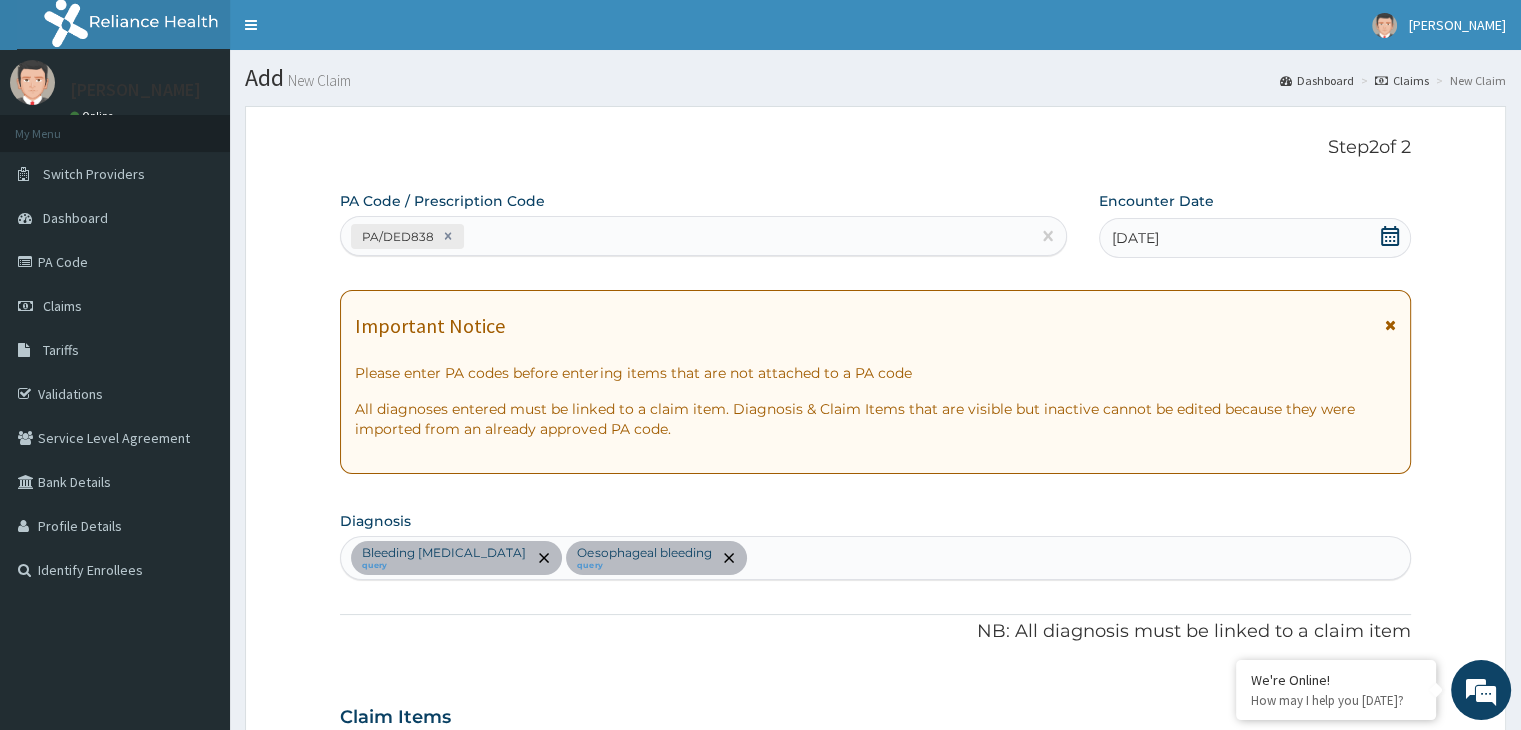 click on "PA/DED838" at bounding box center [685, 236] 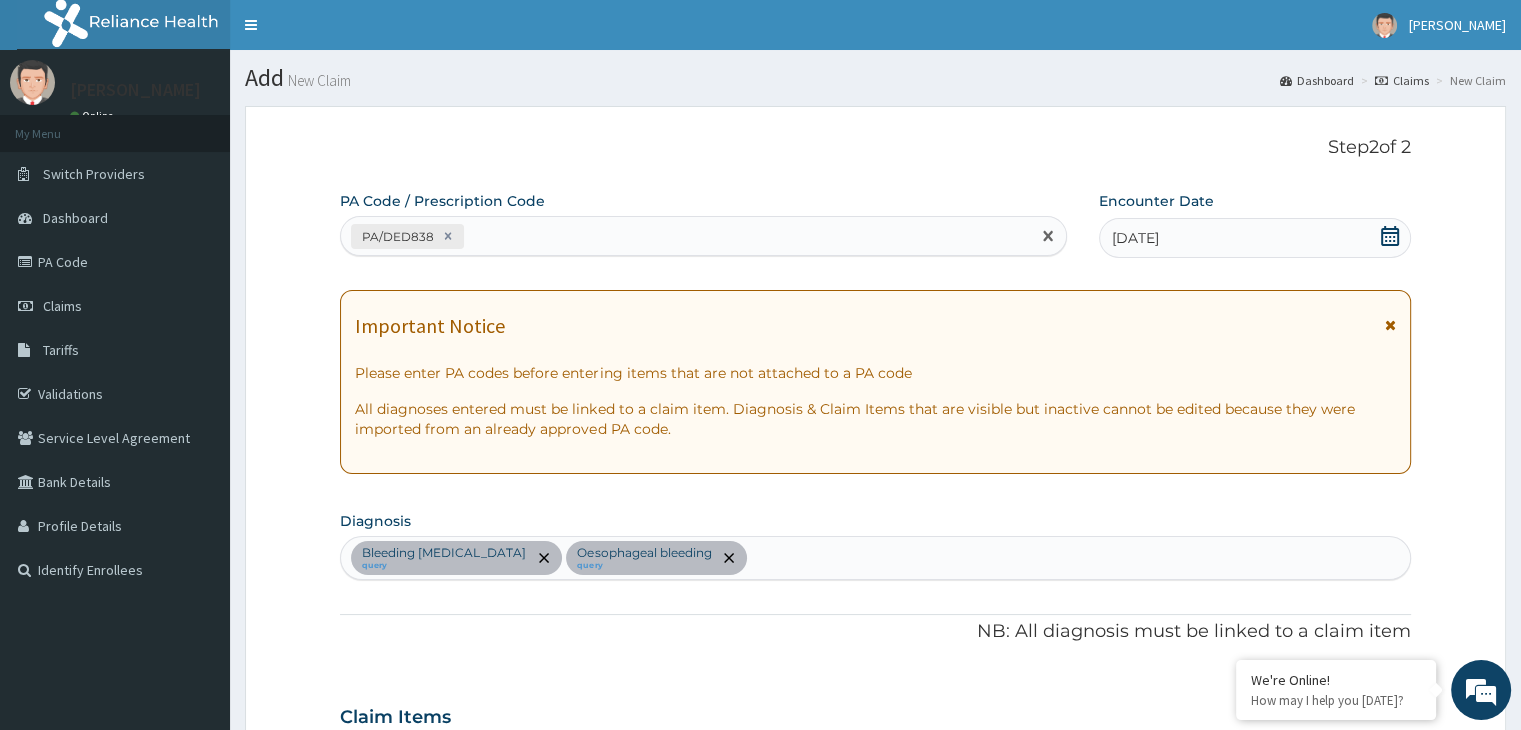 paste on "PA/383ECE" 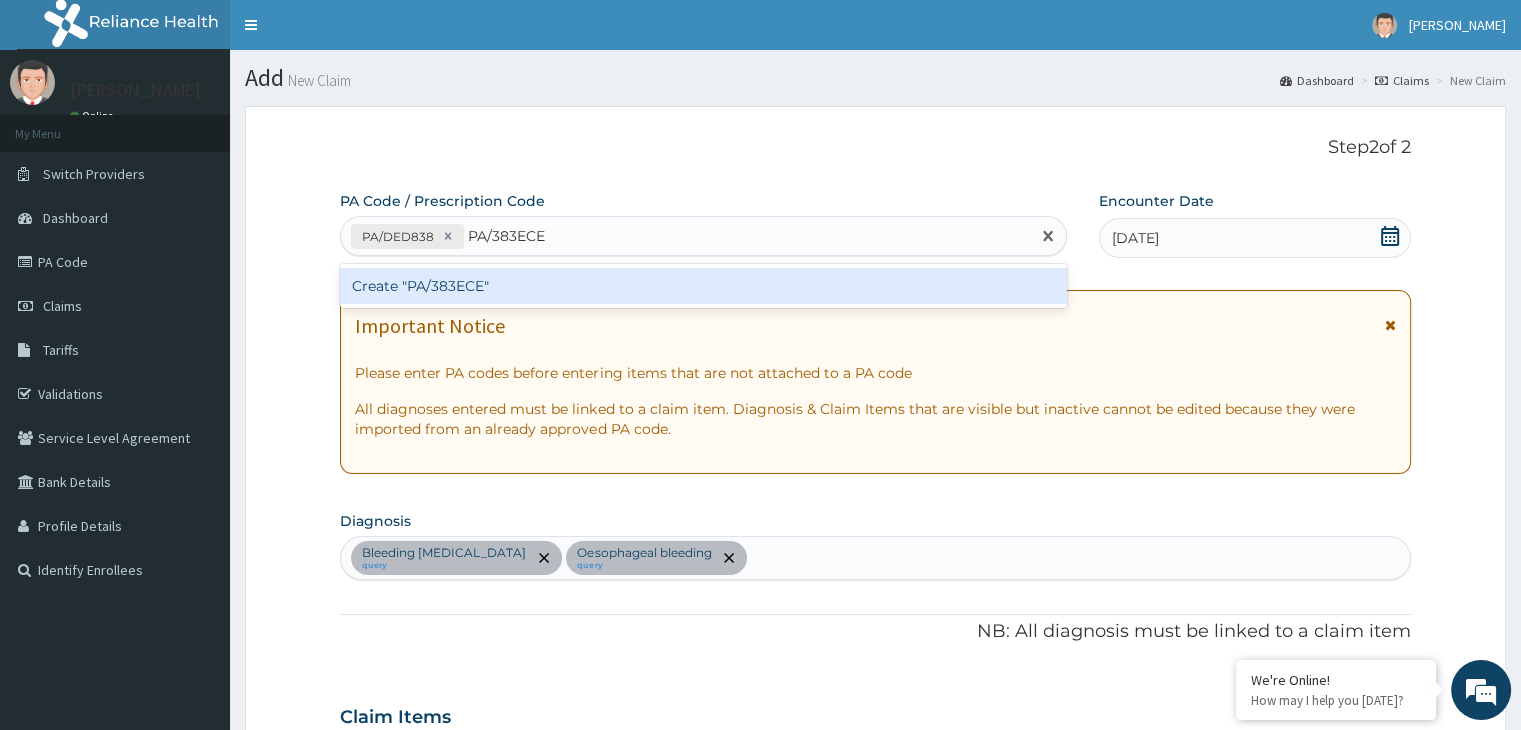 click on "Create "PA/383ECE"" at bounding box center [703, 286] 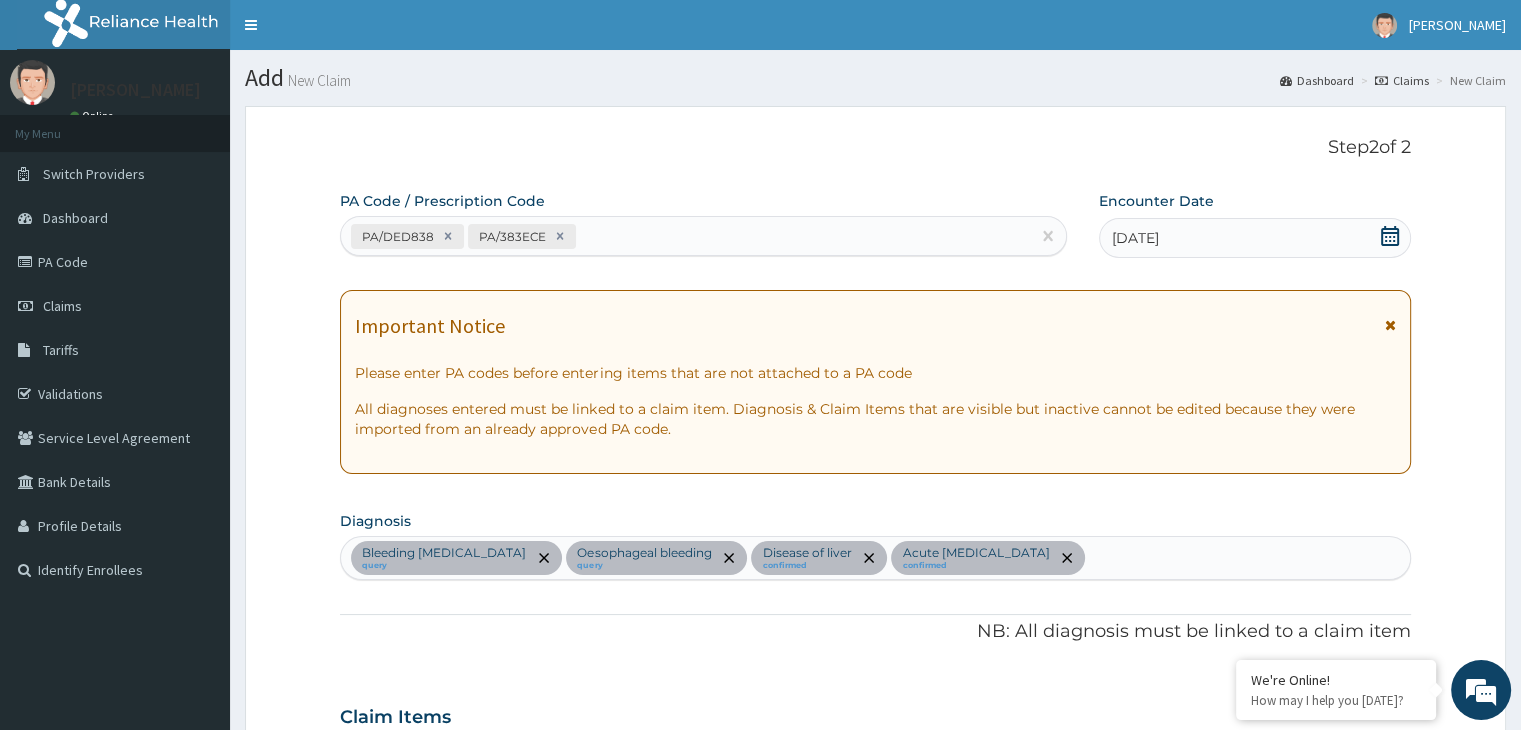 scroll, scrollTop: 1143, scrollLeft: 0, axis: vertical 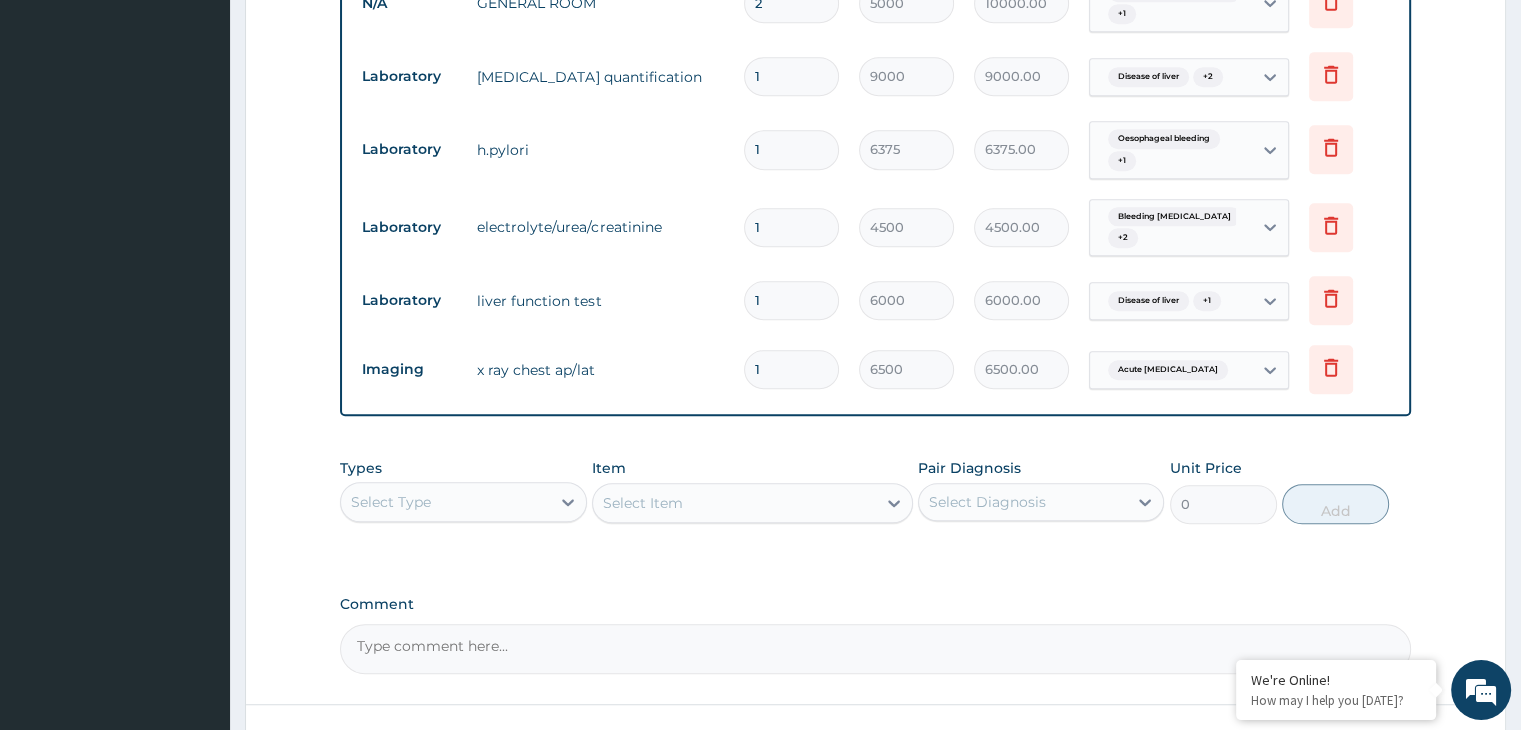 click on "Comment" at bounding box center (875, 649) 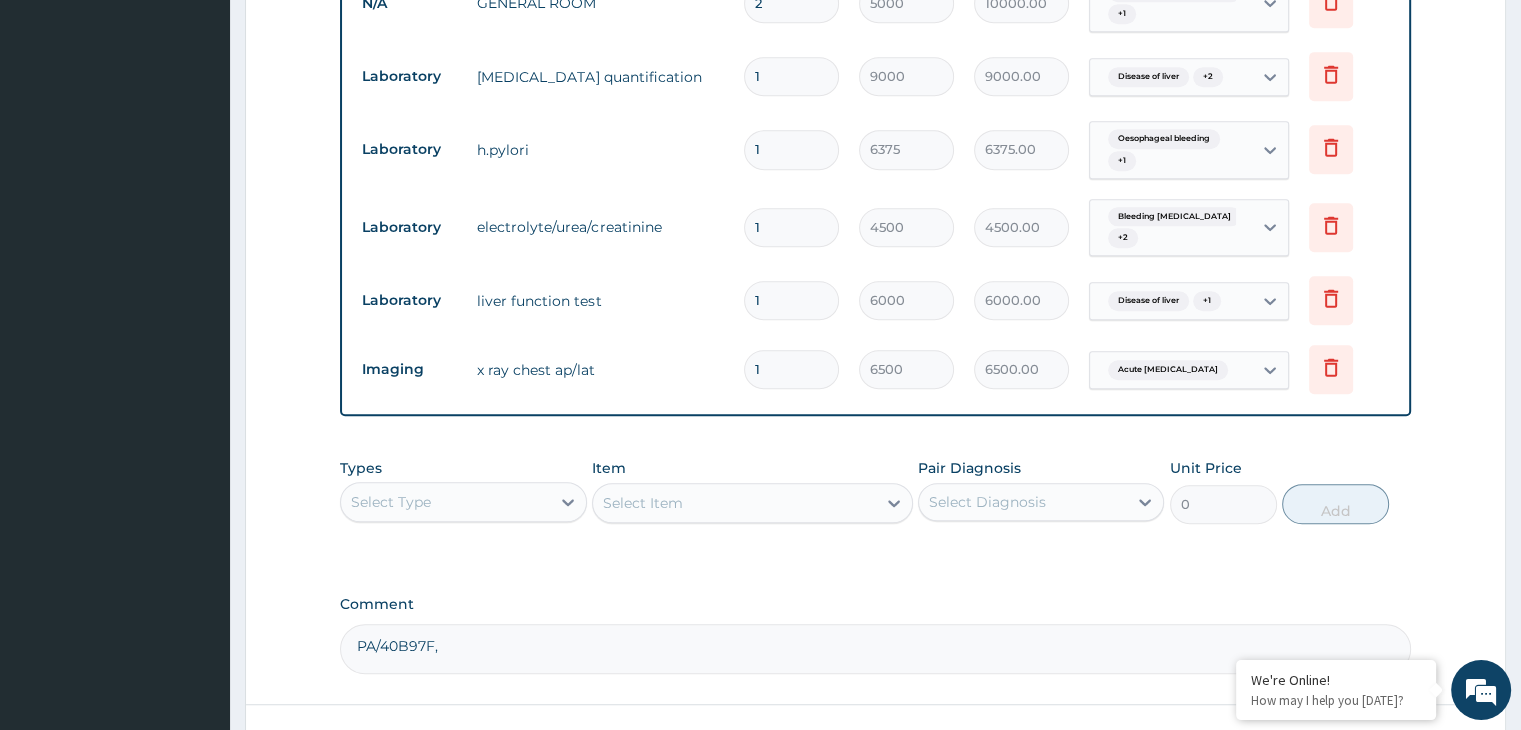type on "PA/40B97F," 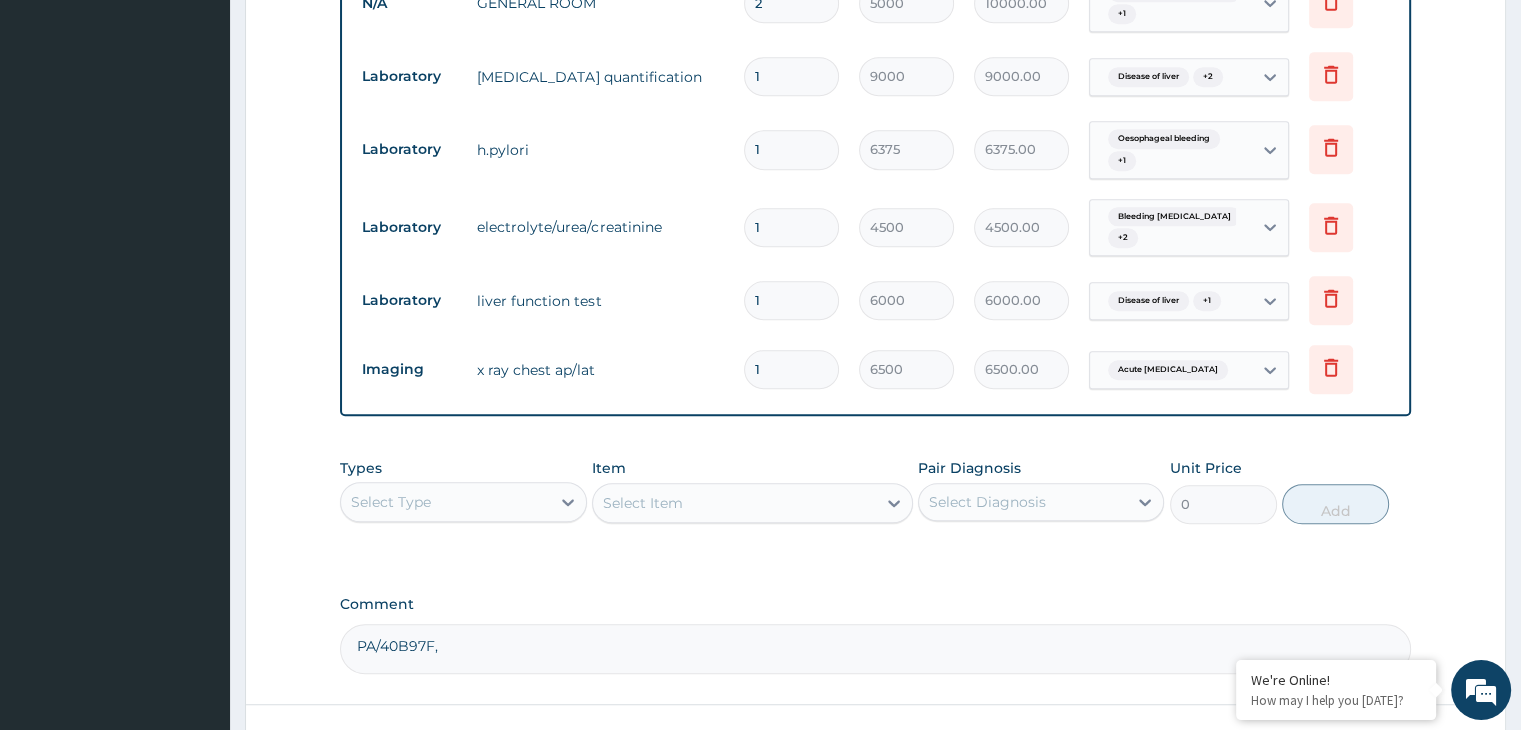 scroll, scrollTop: 743, scrollLeft: 0, axis: vertical 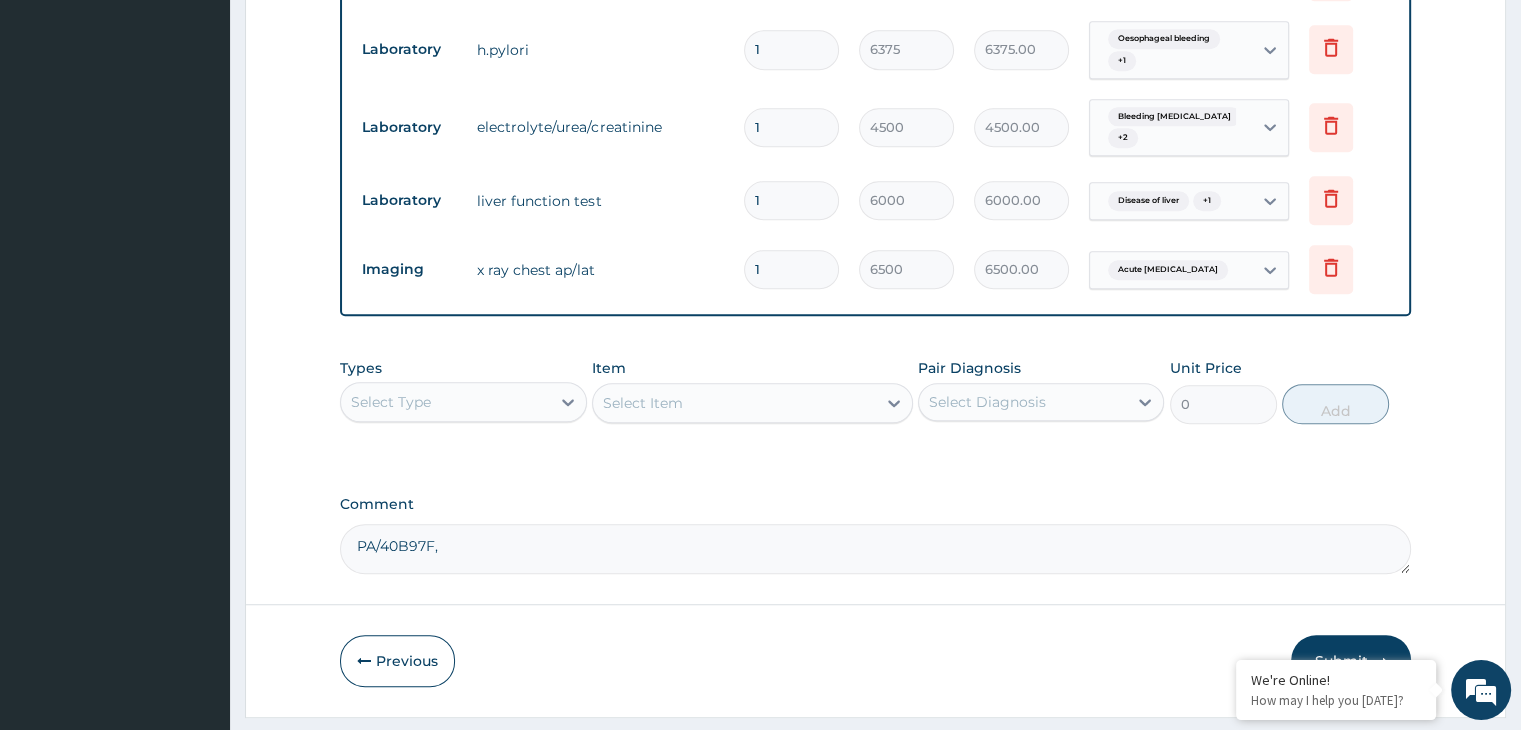click on "Select Type" at bounding box center [391, 402] 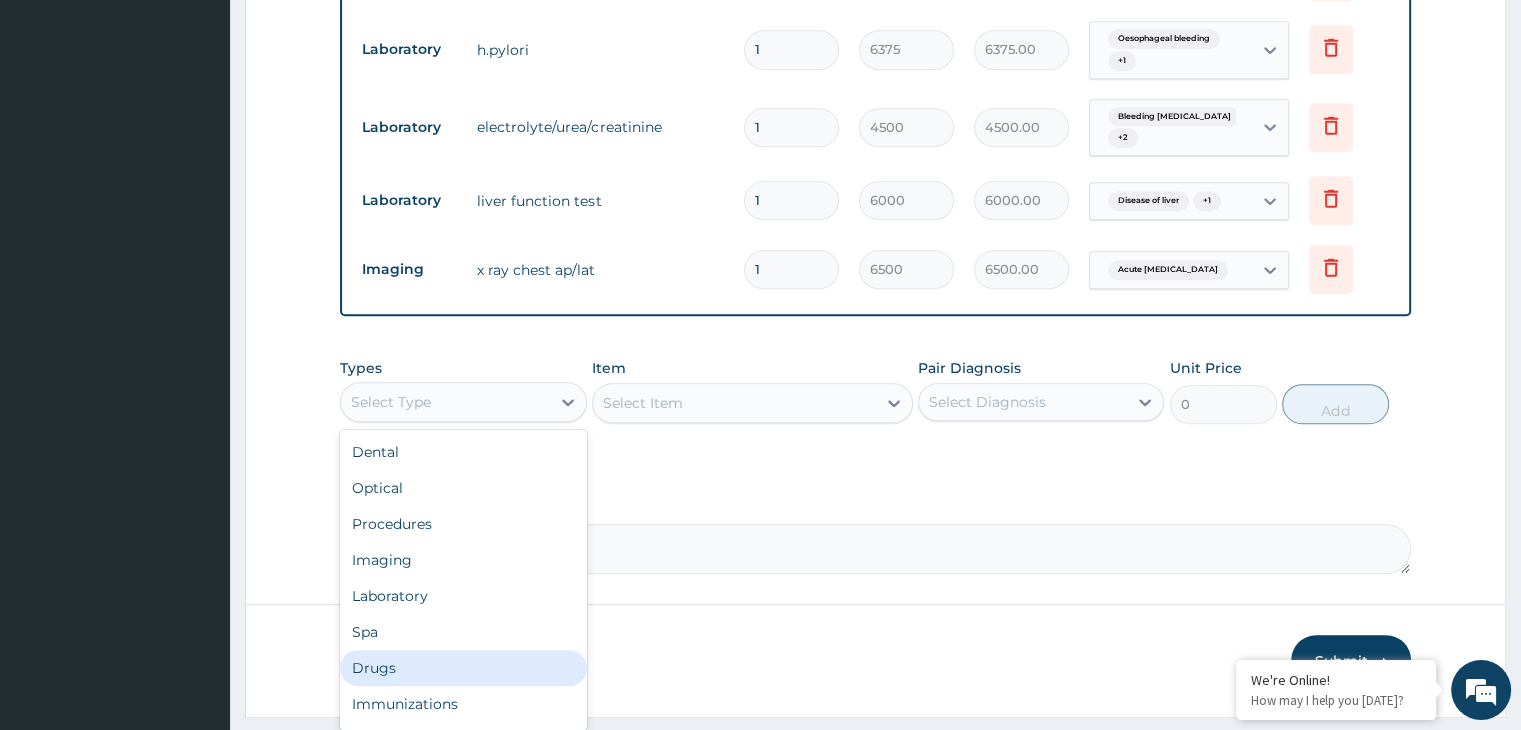 drag, startPoint x: 403, startPoint y: 656, endPoint x: 603, endPoint y: 429, distance: 302.5376 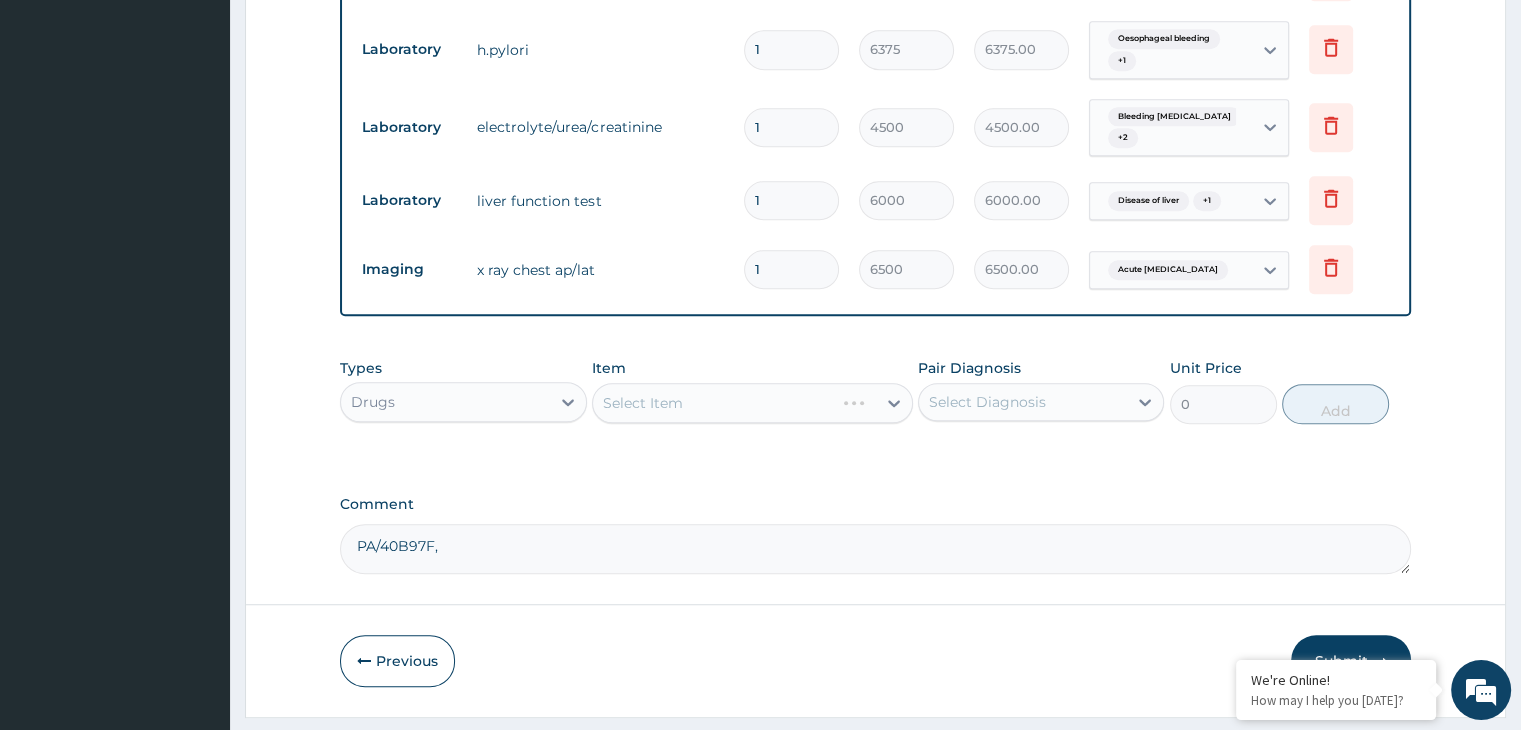 click on "Select Item" at bounding box center [752, 403] 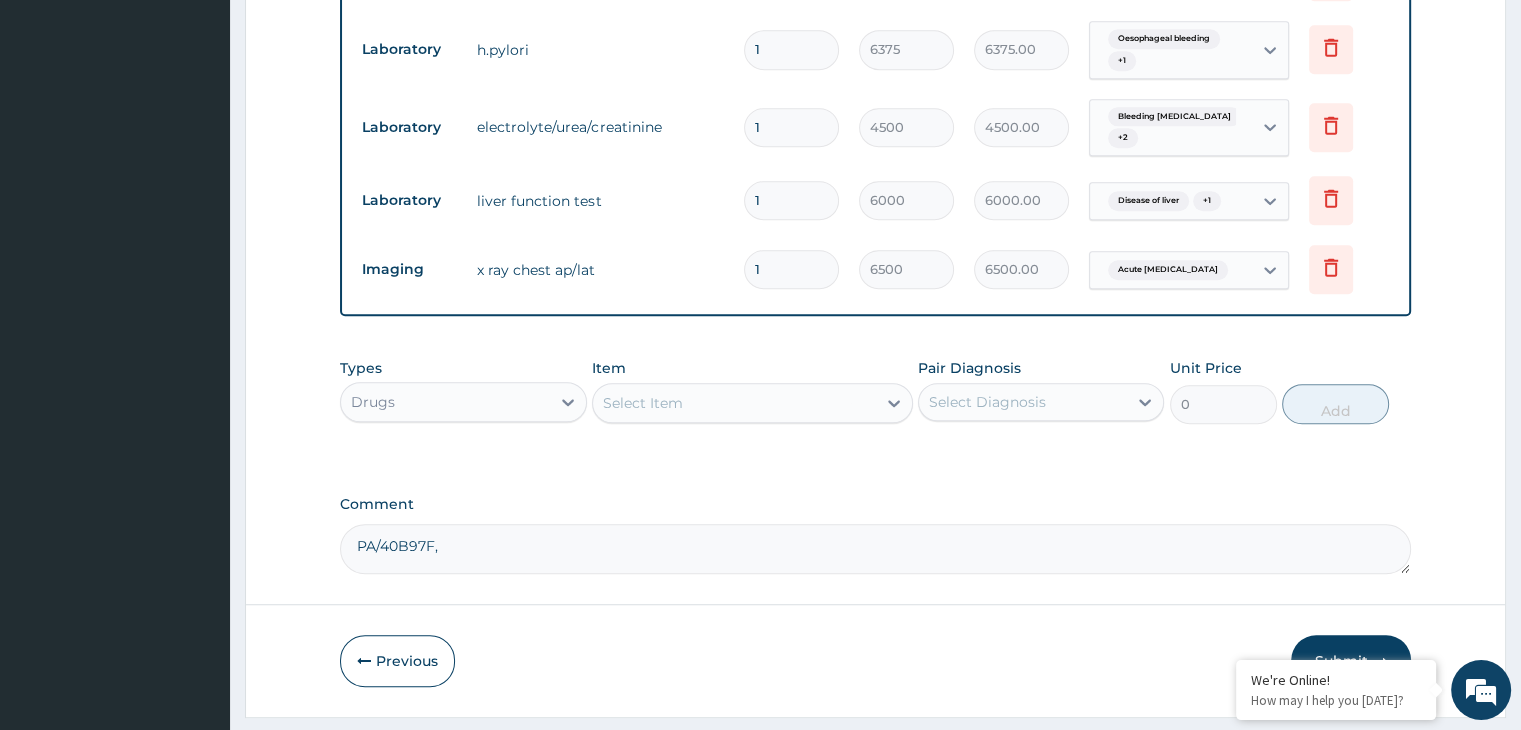 click on "Select Item" at bounding box center [734, 403] 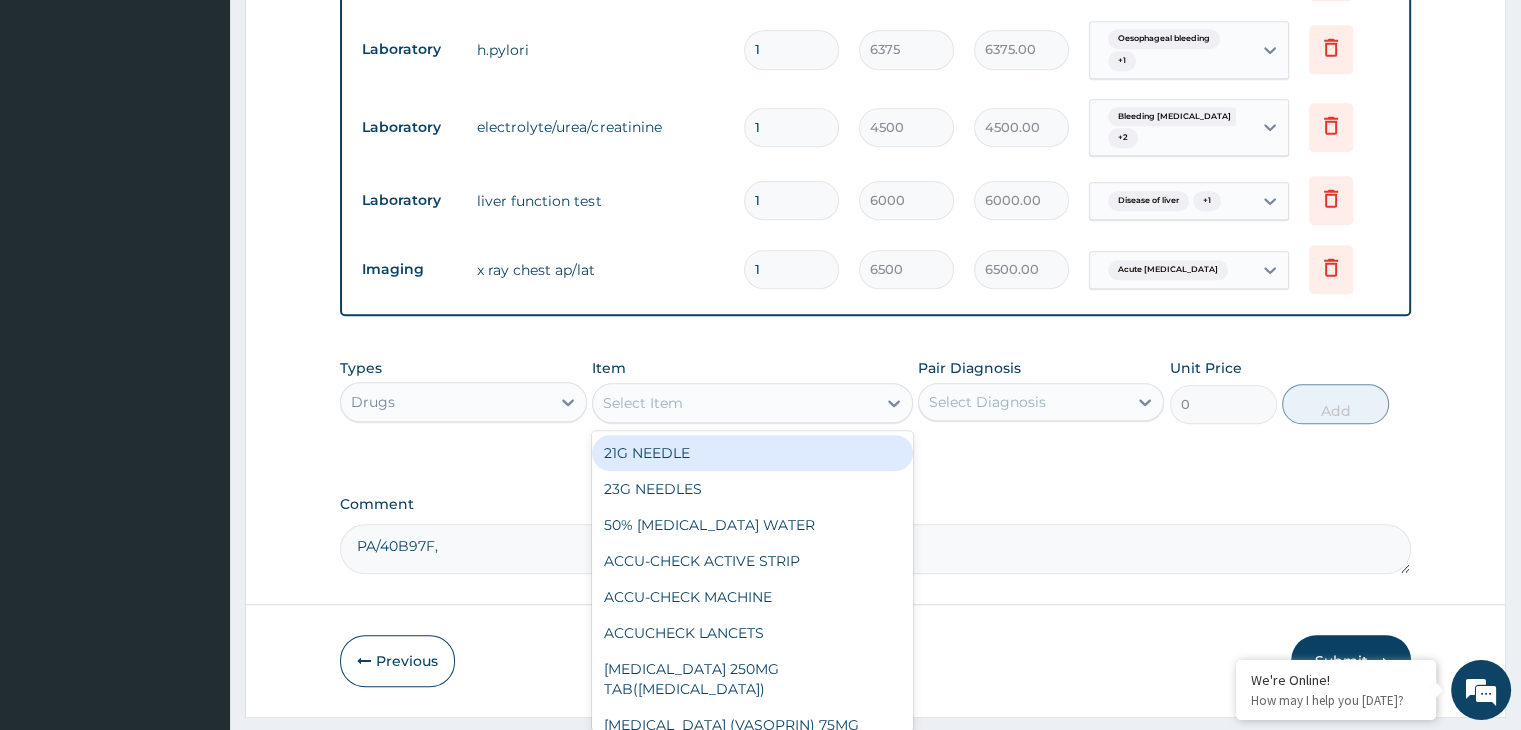 paste on "Amoxiclav Injection 600mg" 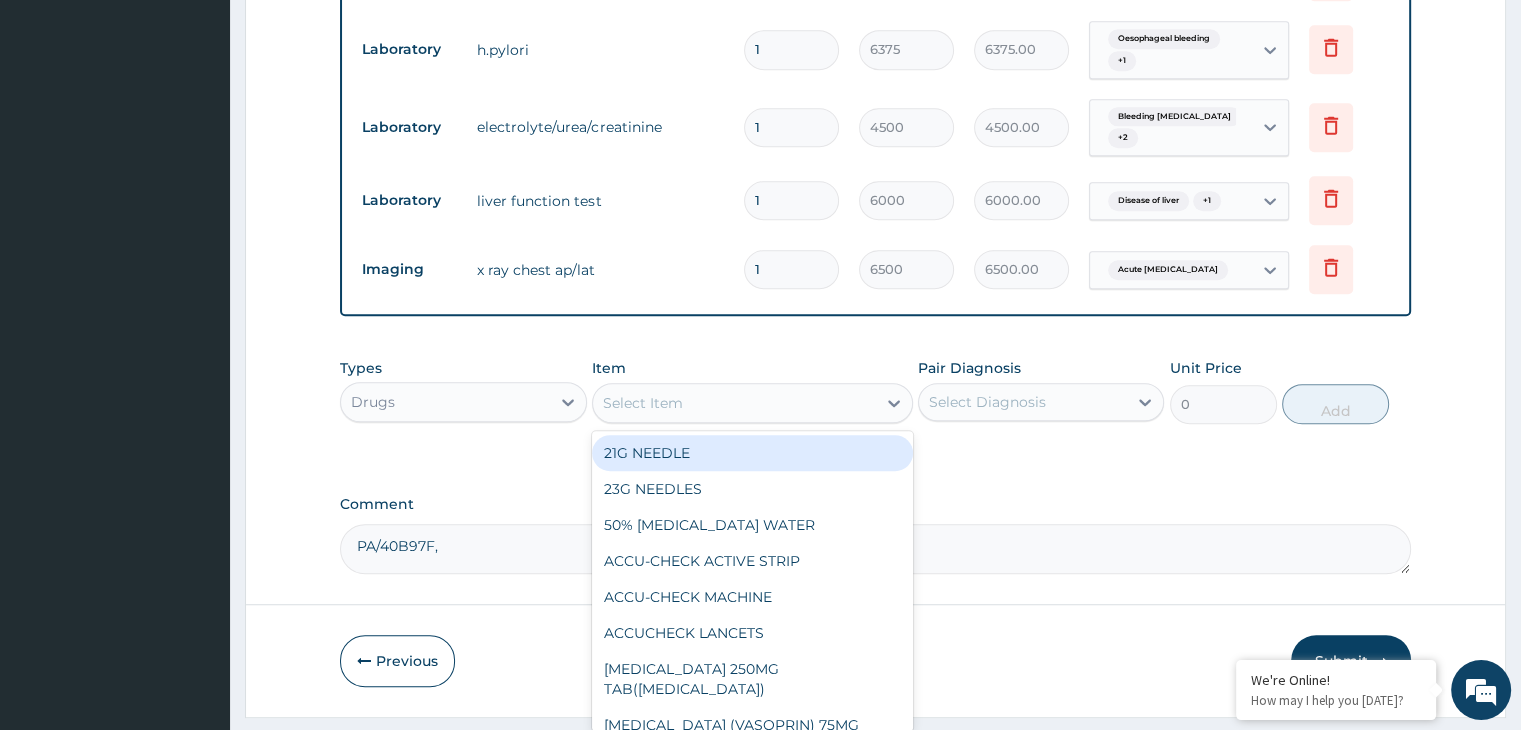 type on "Amoxiclav Injection 600mg" 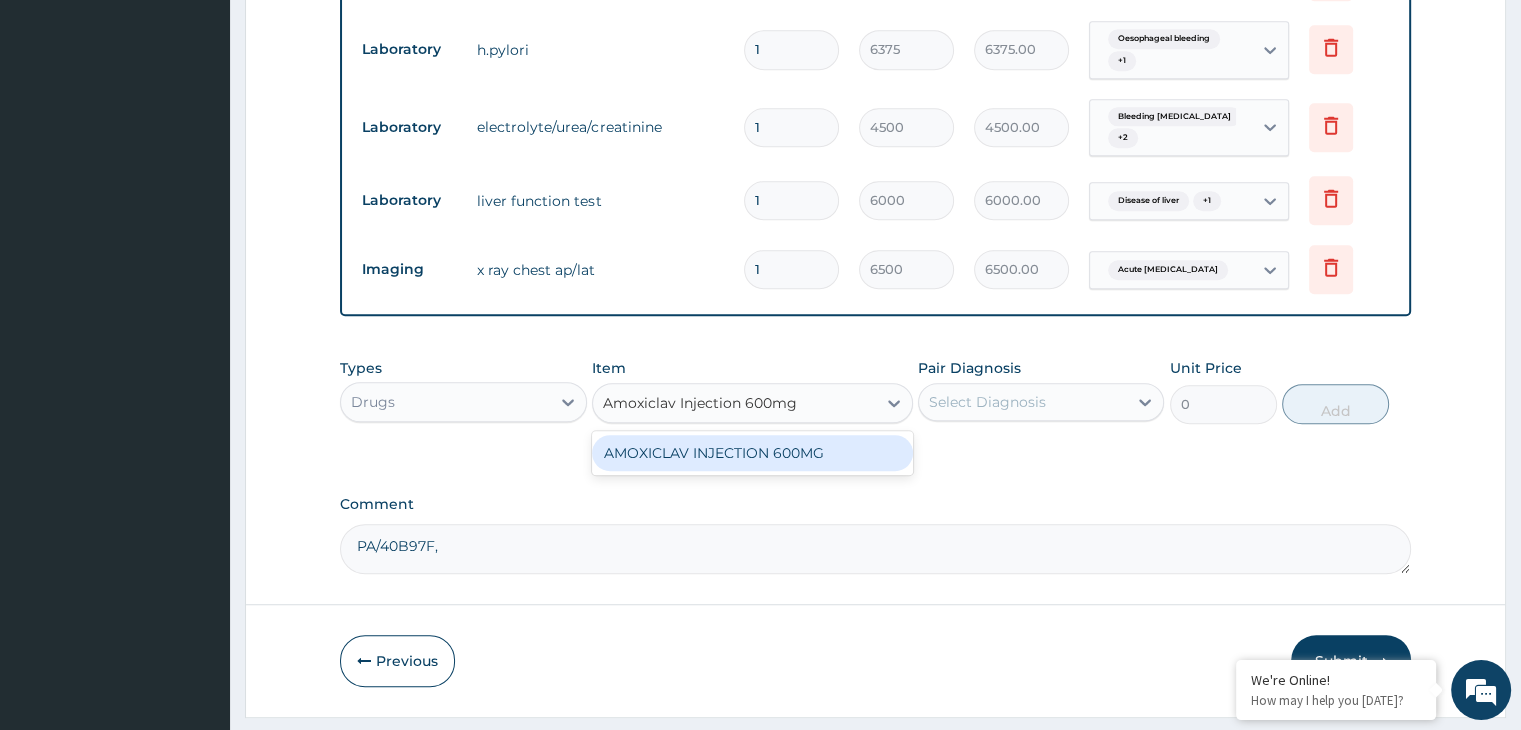 click on "AMOXICLAV INJECTION 600MG" at bounding box center [752, 453] 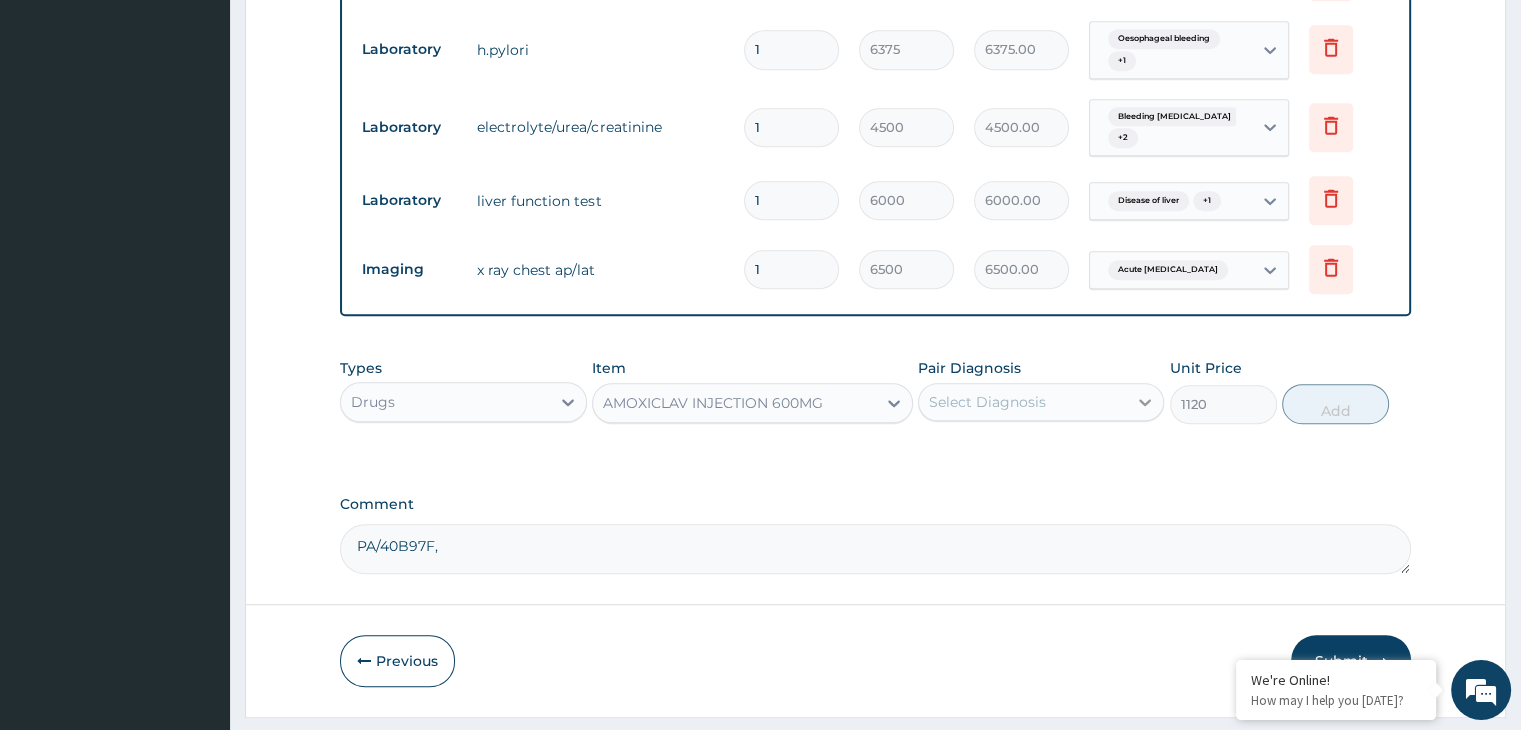 click at bounding box center (1145, 402) 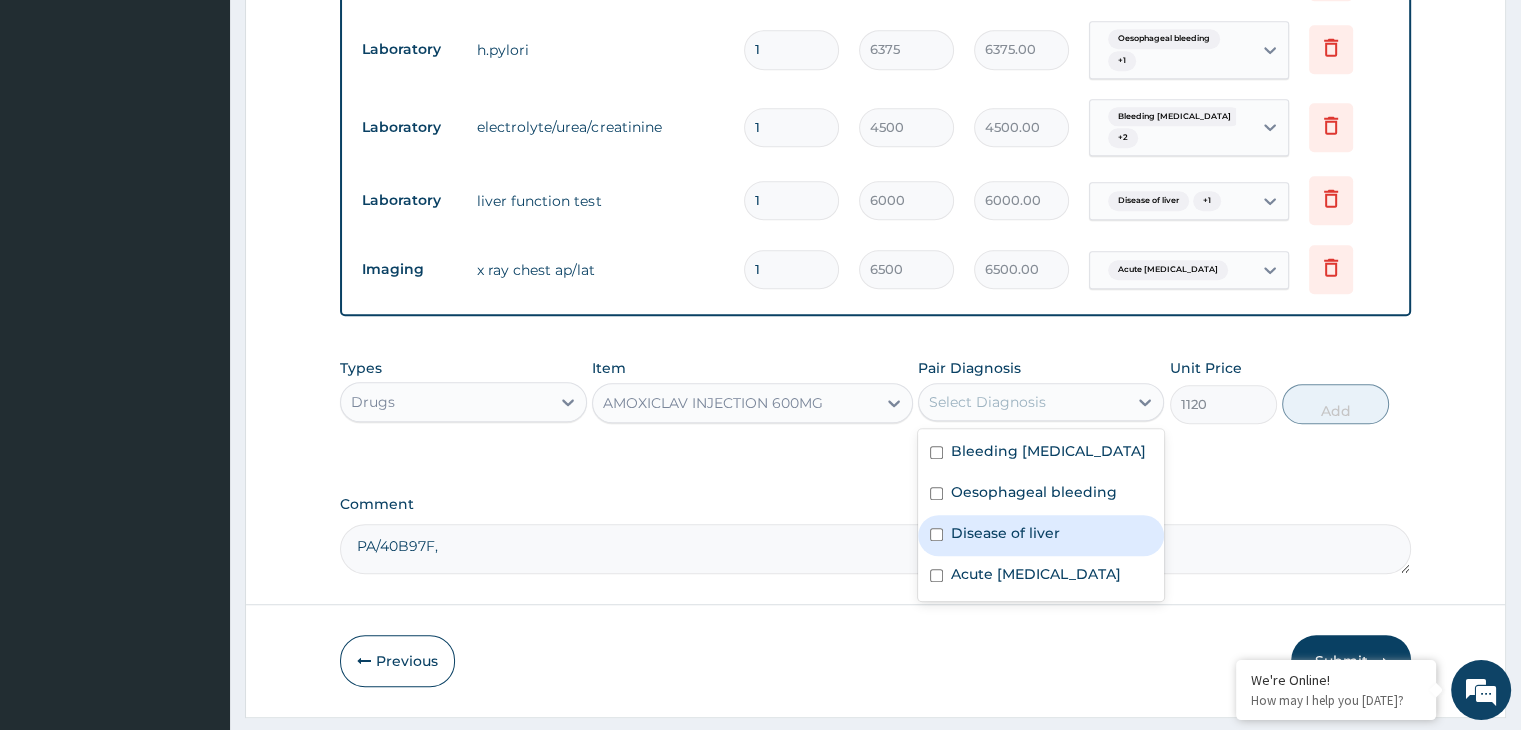click on "Disease of liver" at bounding box center [1005, 533] 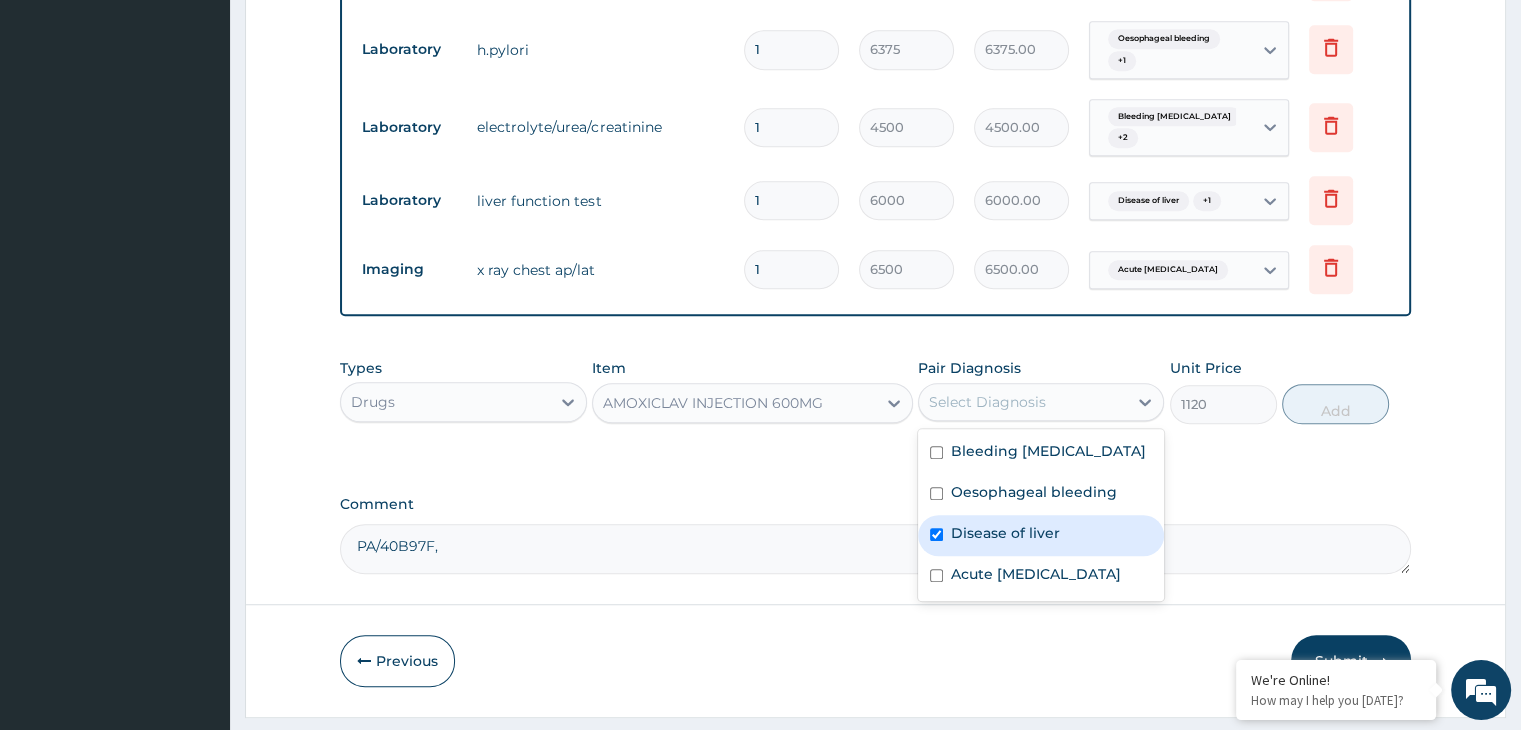 checkbox on "true" 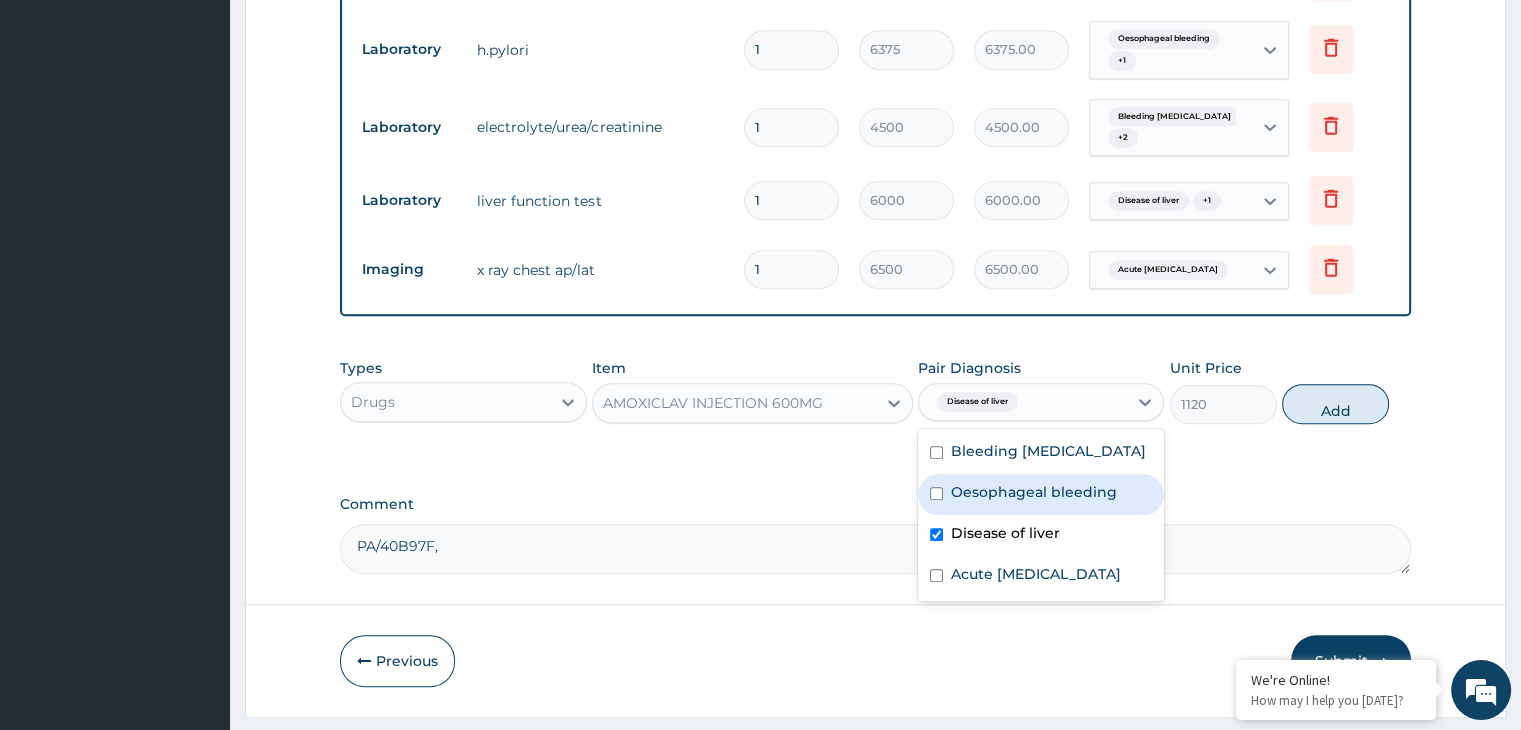 click on "Oesophageal bleeding" at bounding box center [1034, 492] 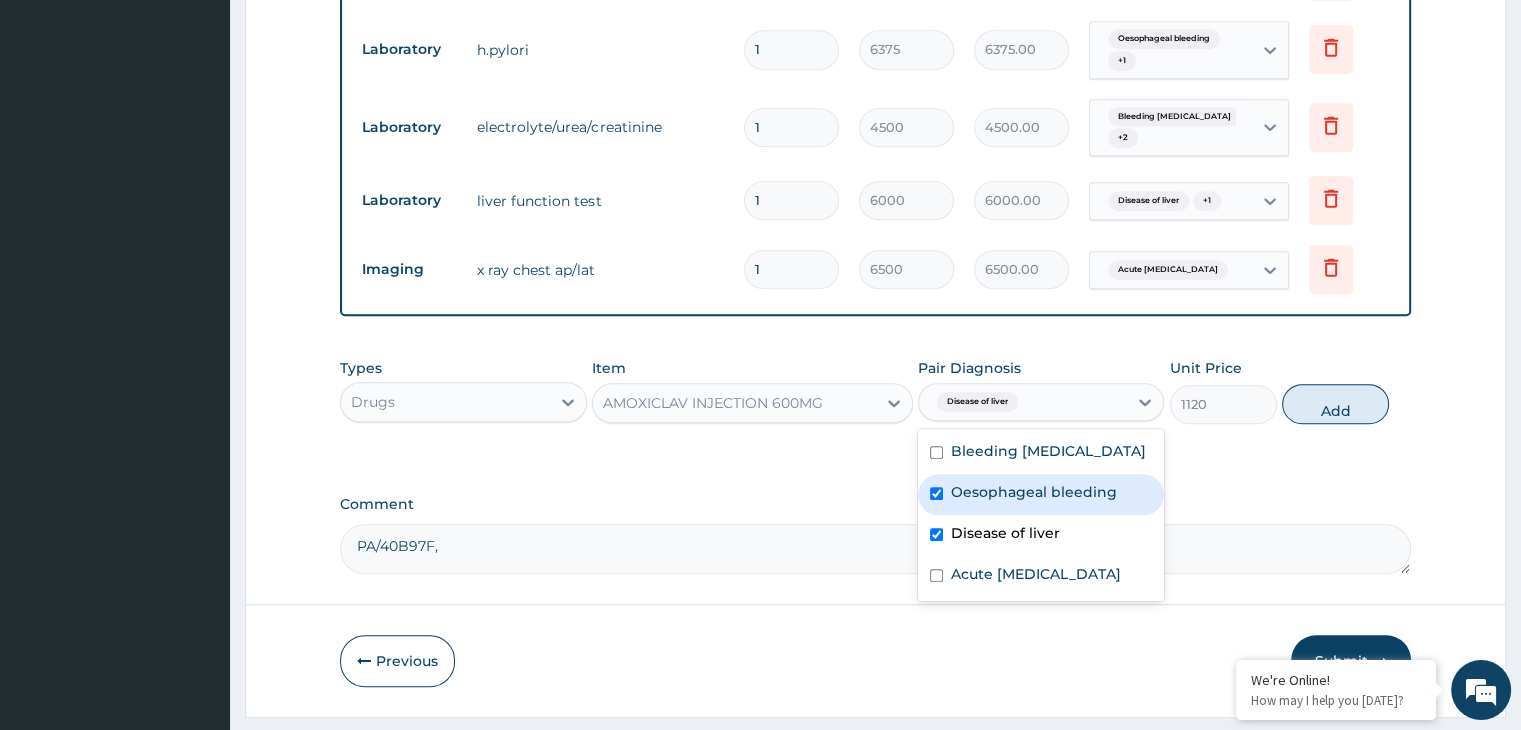 checkbox on "true" 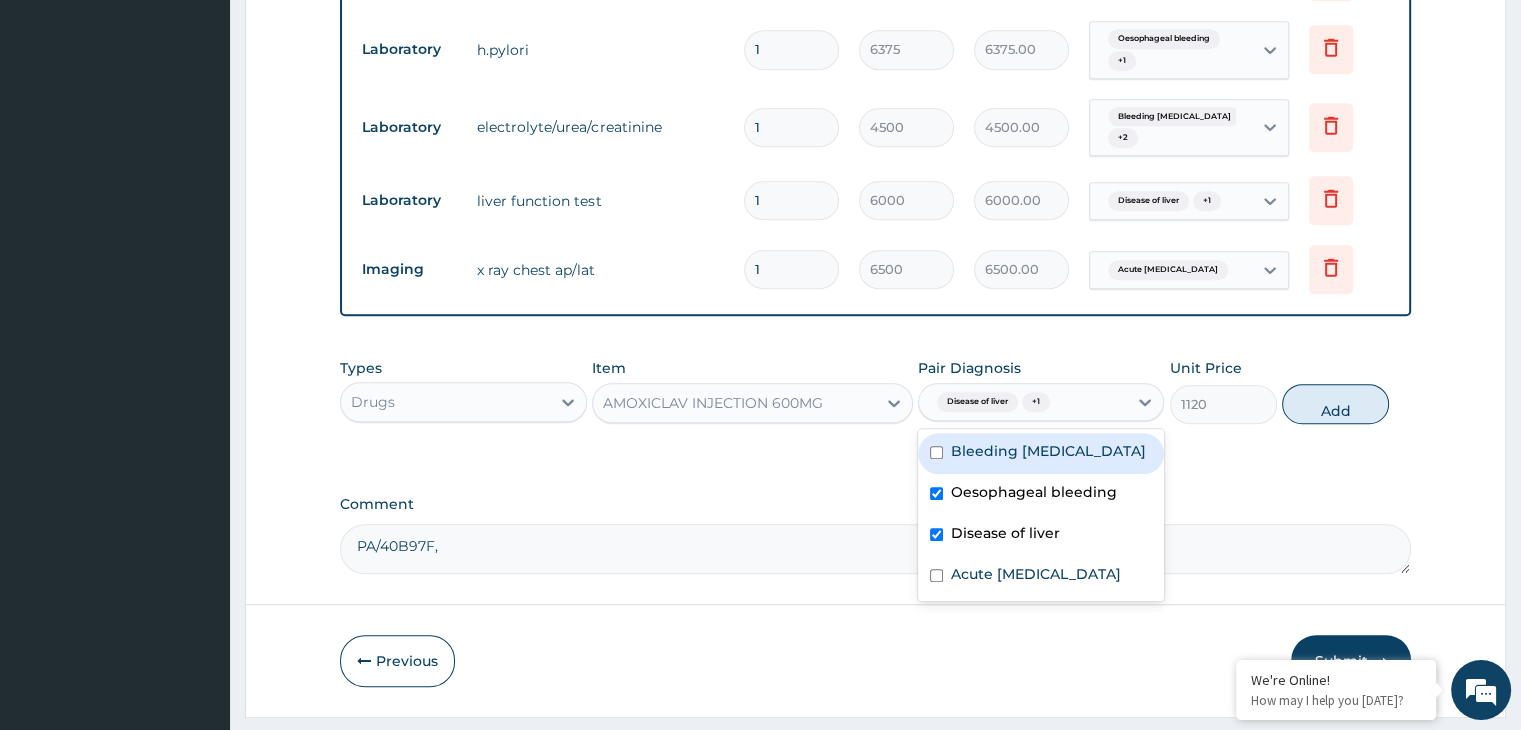 click on "Bleeding [MEDICAL_DATA]" at bounding box center [1048, 451] 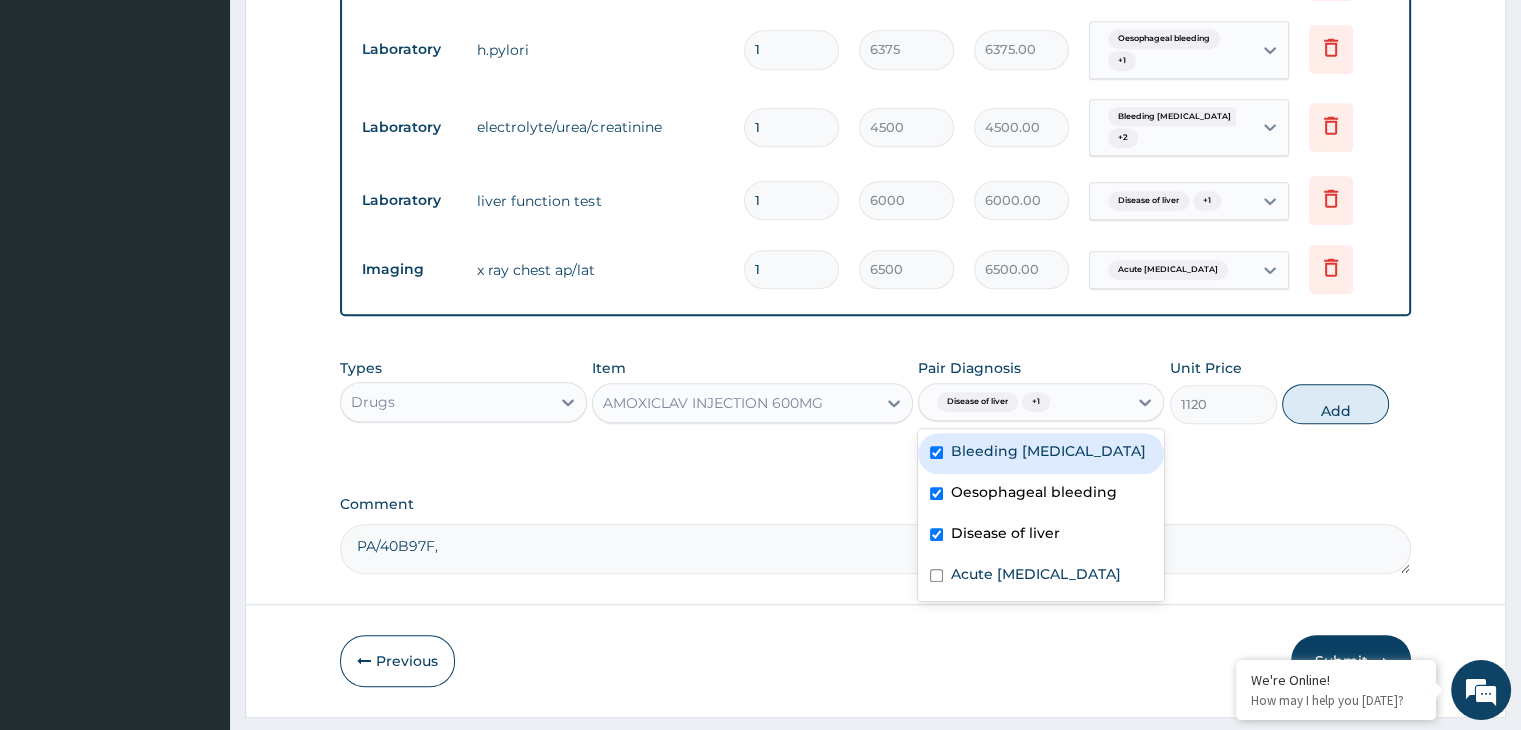 checkbox on "true" 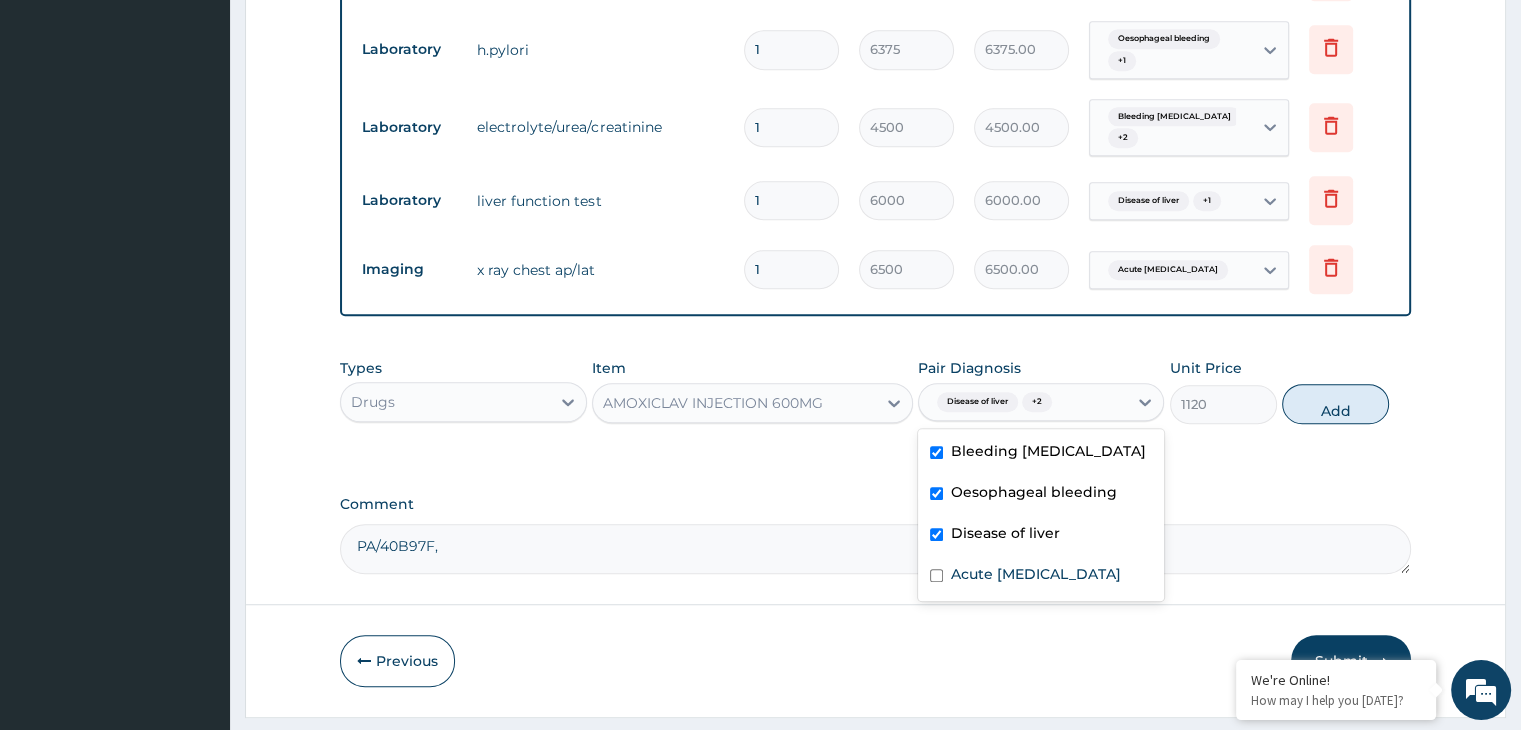 click on "Add" at bounding box center [1335, 404] 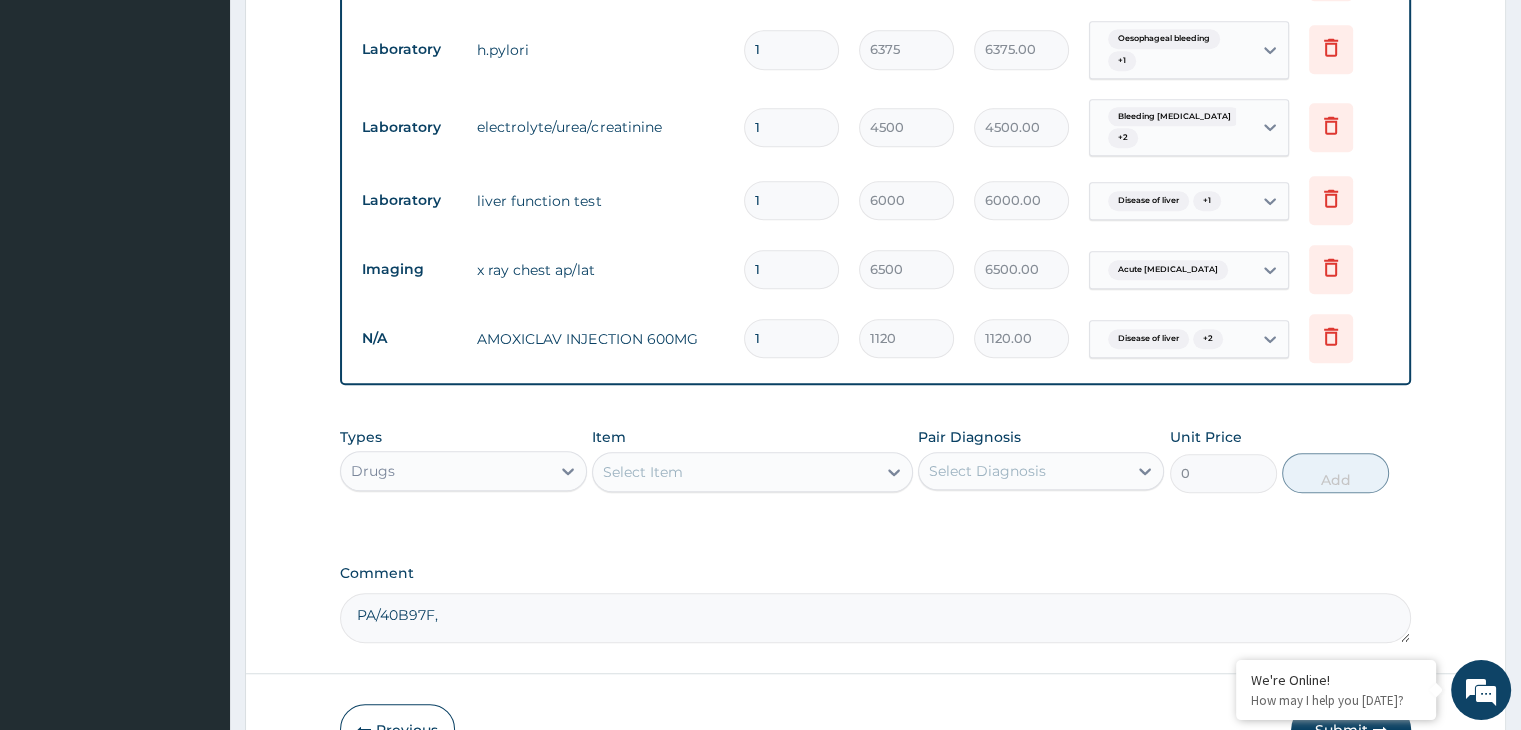type 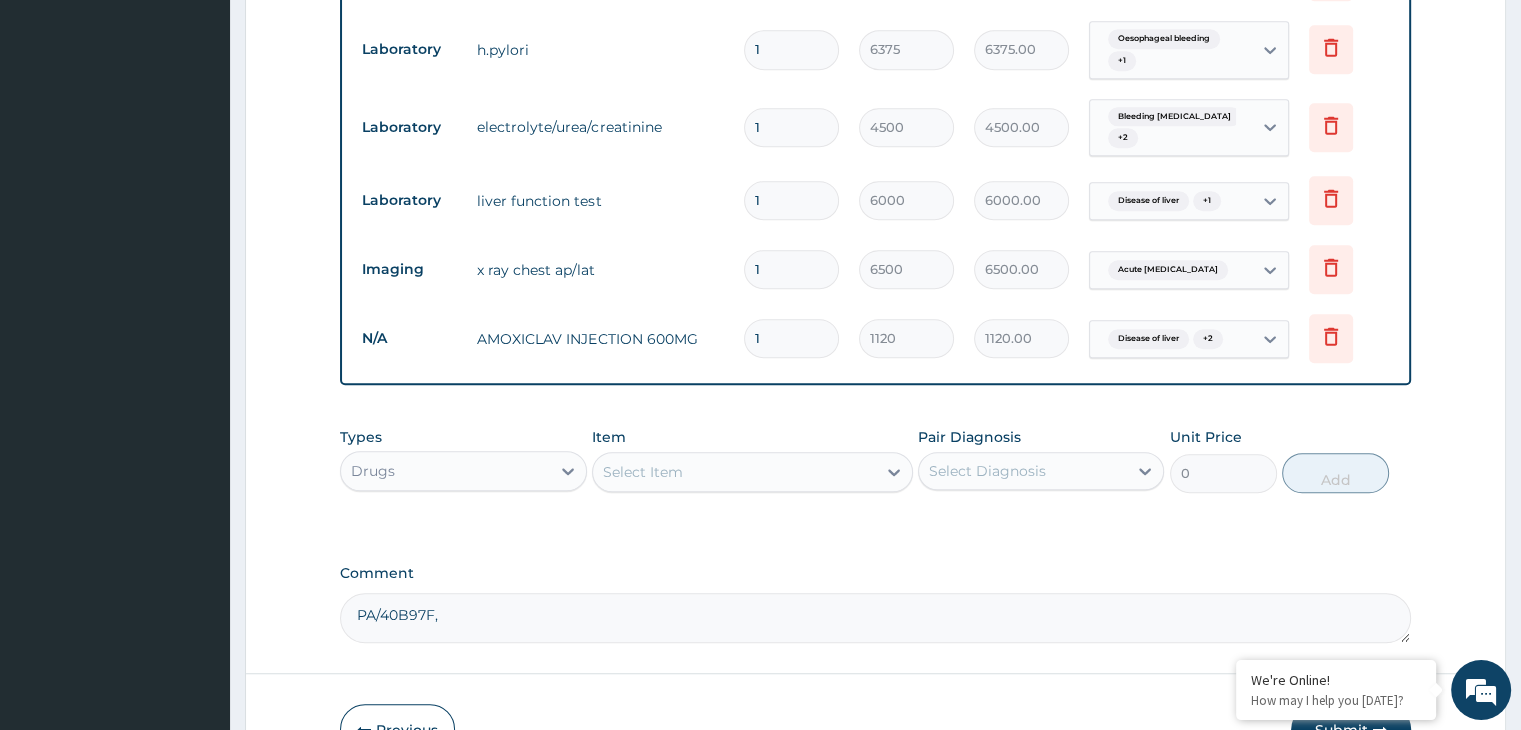 type on "0.00" 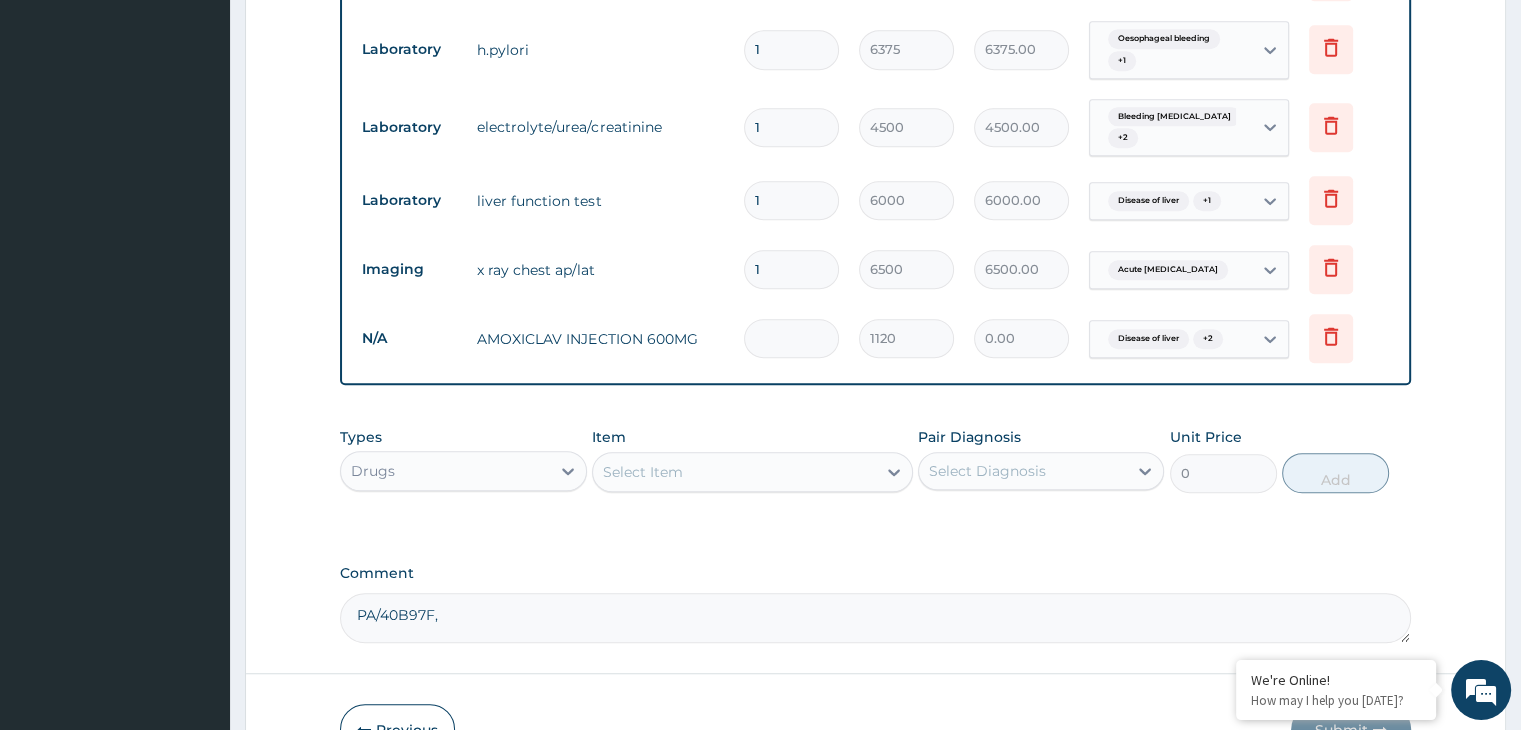 type on "3" 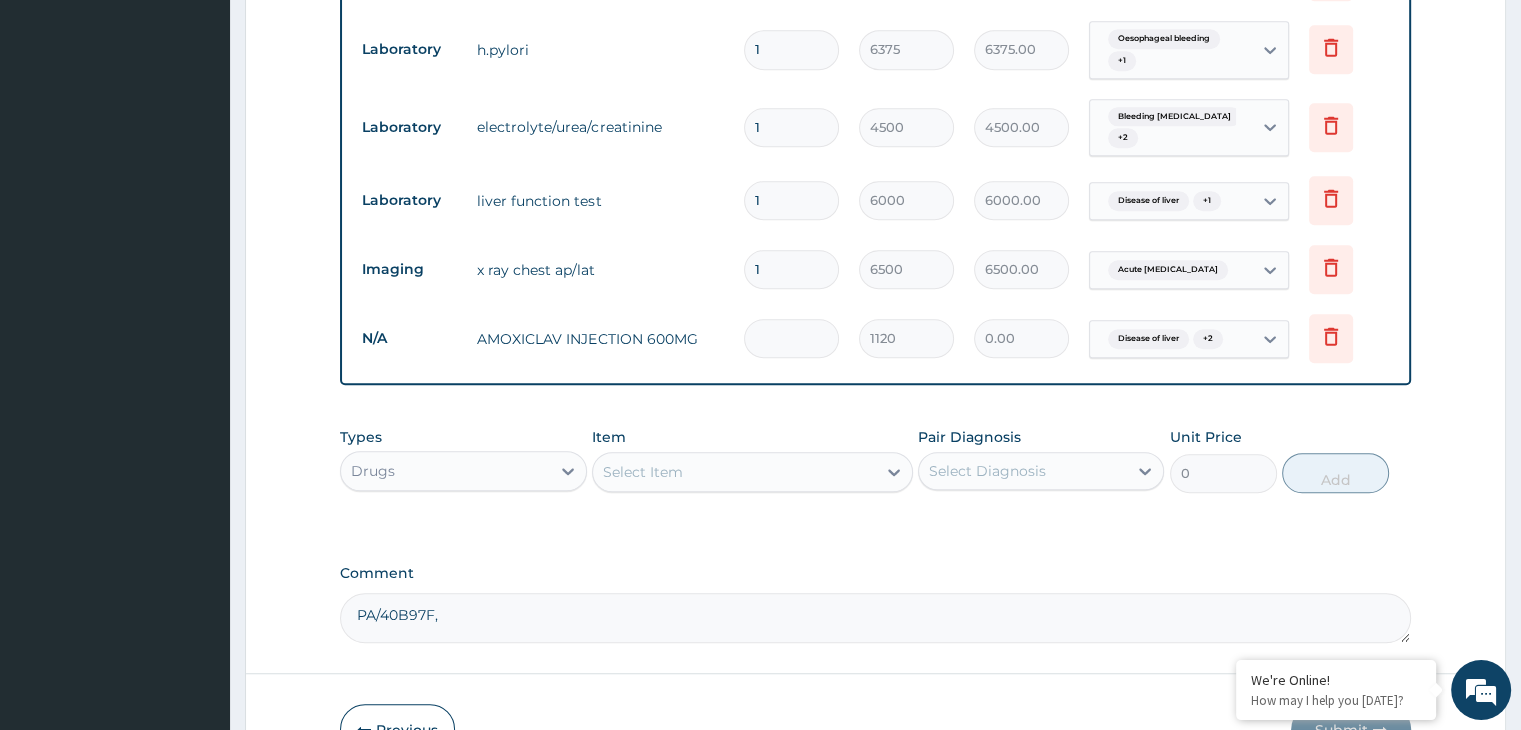 type on "3360.00" 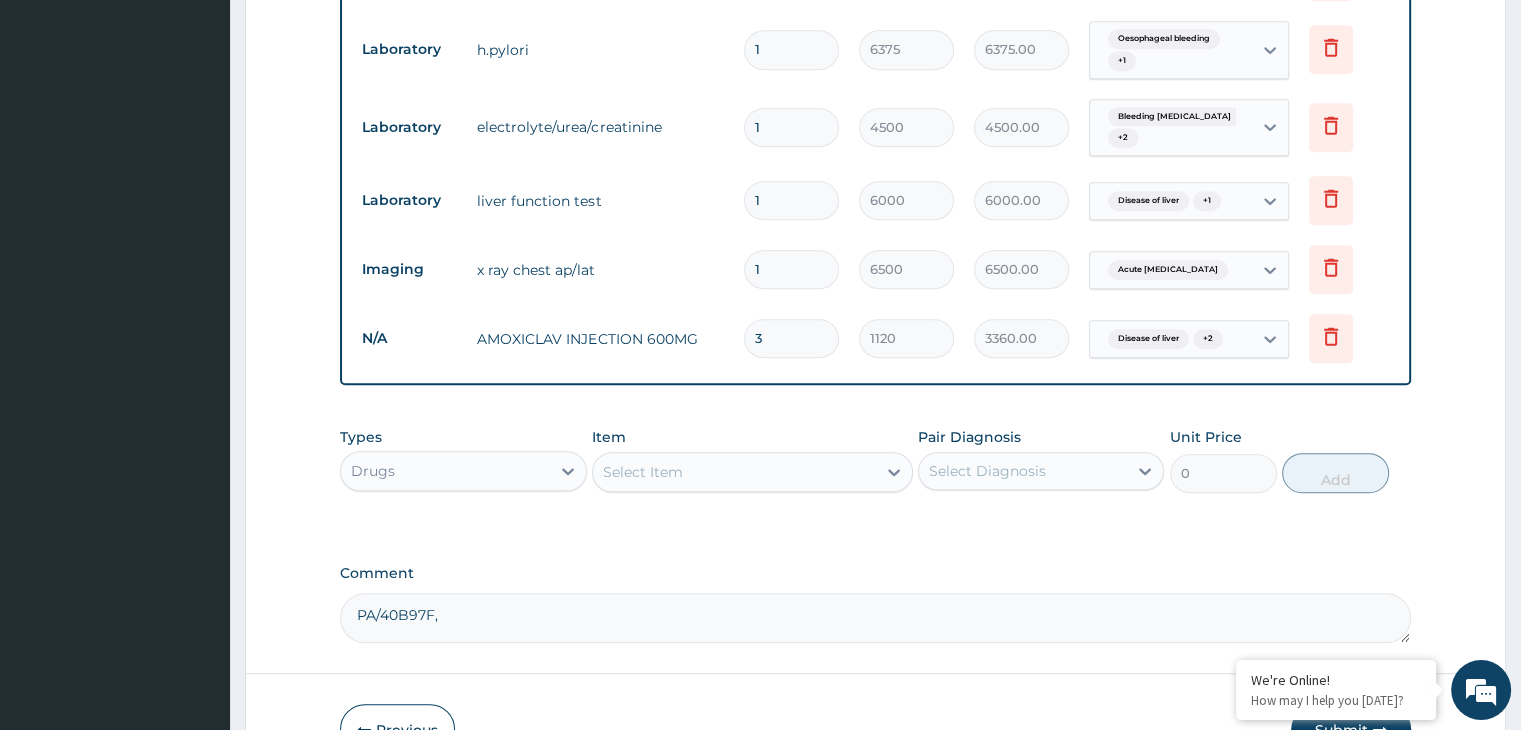 type 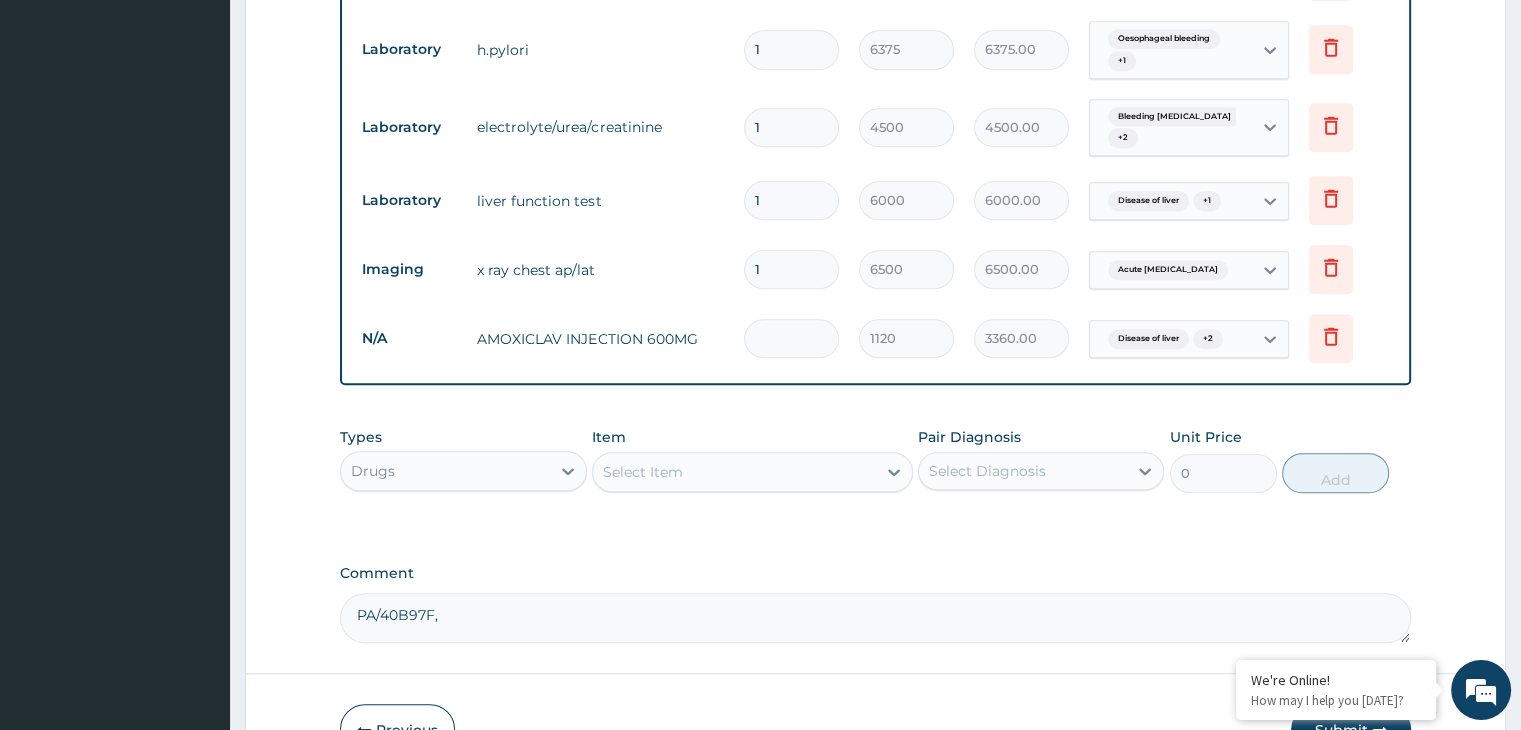 type on "0.00" 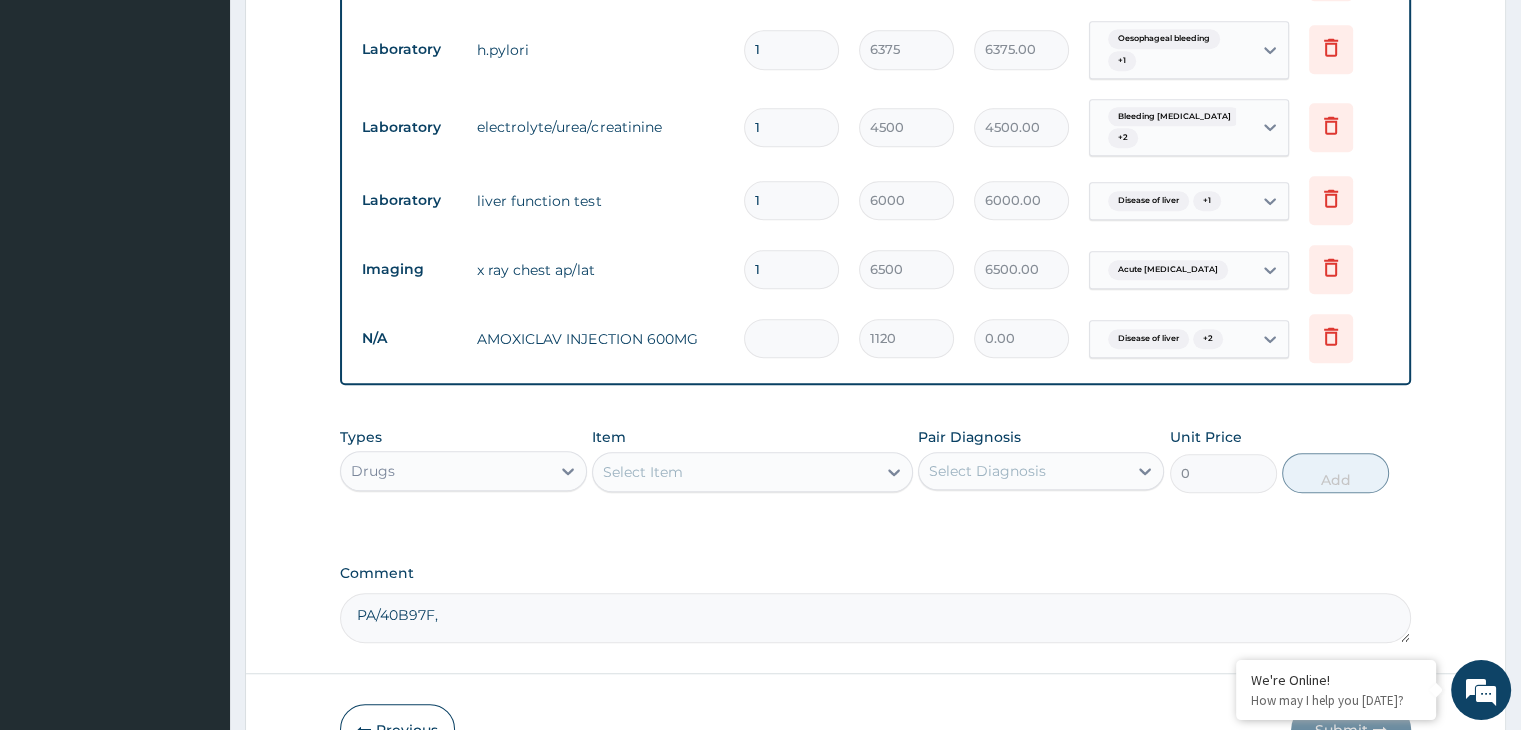 type on "2" 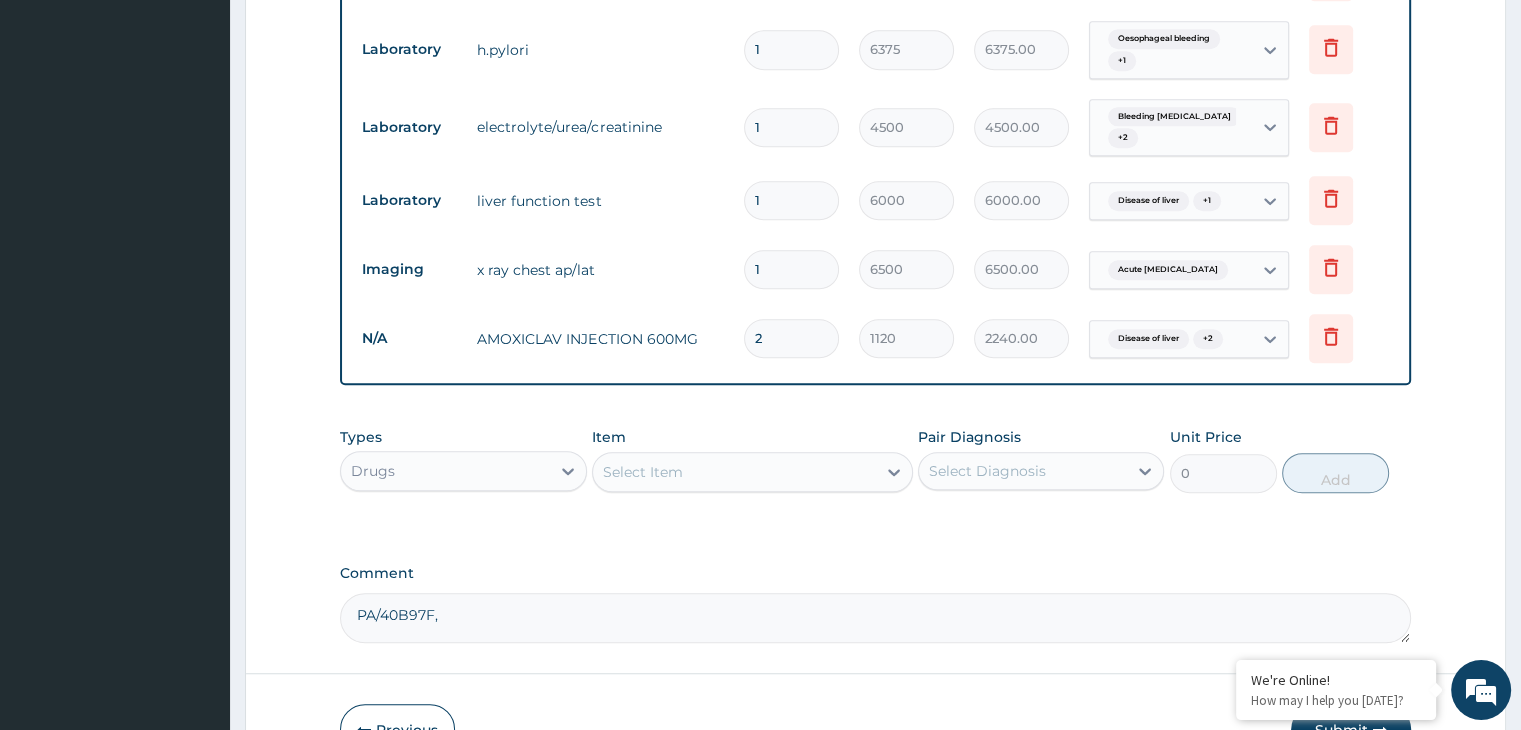 type on "2" 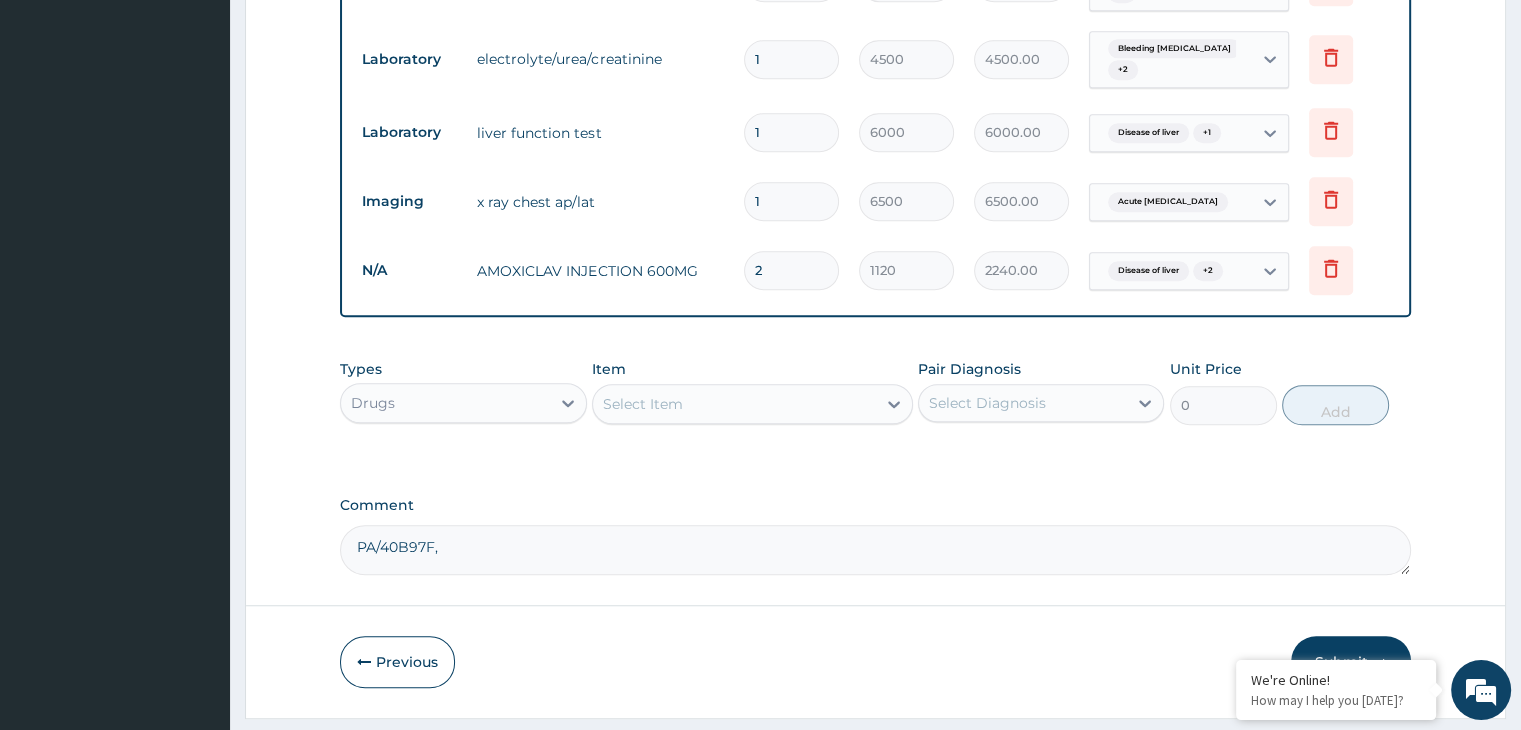 scroll, scrollTop: 1360, scrollLeft: 0, axis: vertical 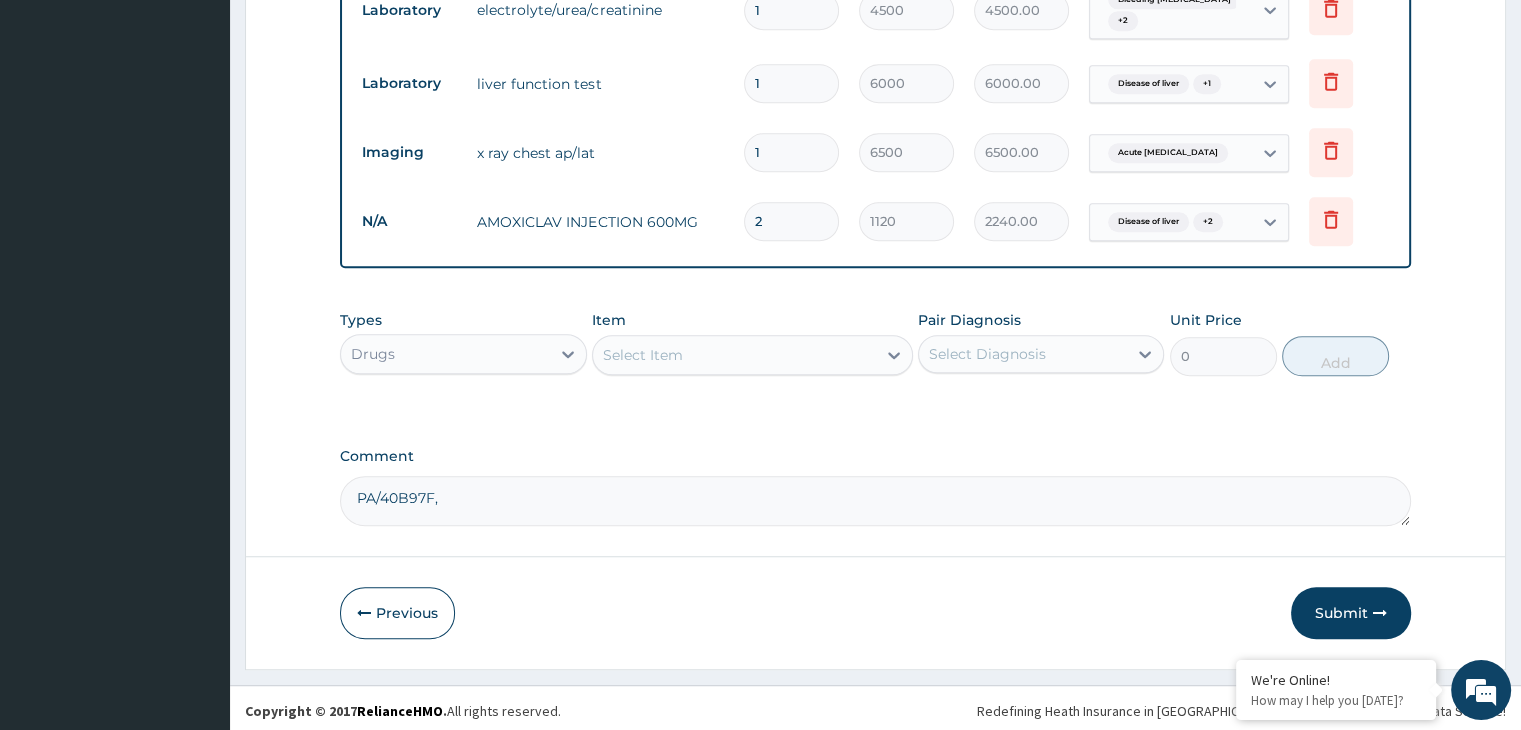 drag, startPoint x: 508, startPoint y: 337, endPoint x: 508, endPoint y: 367, distance: 30 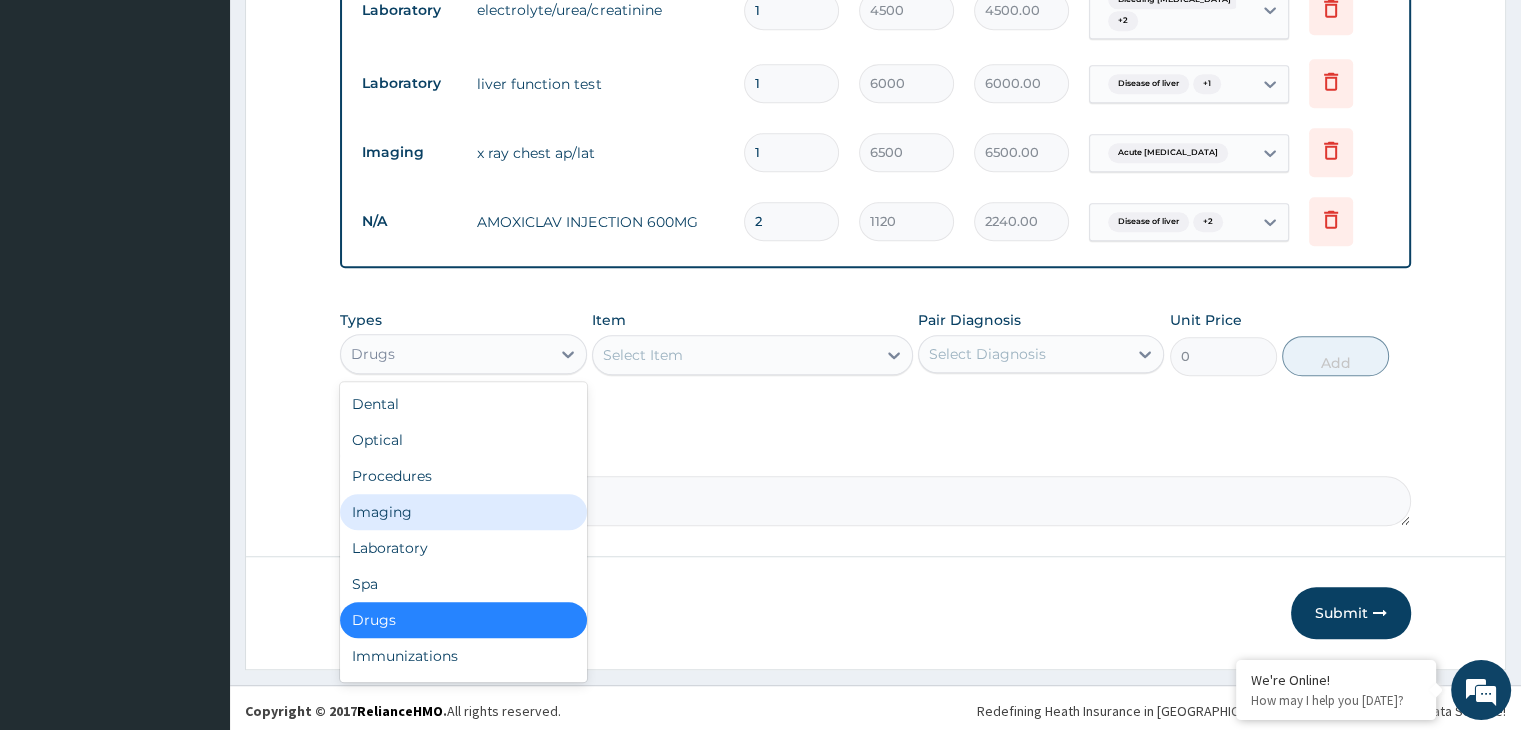 click on "Imaging" at bounding box center [463, 512] 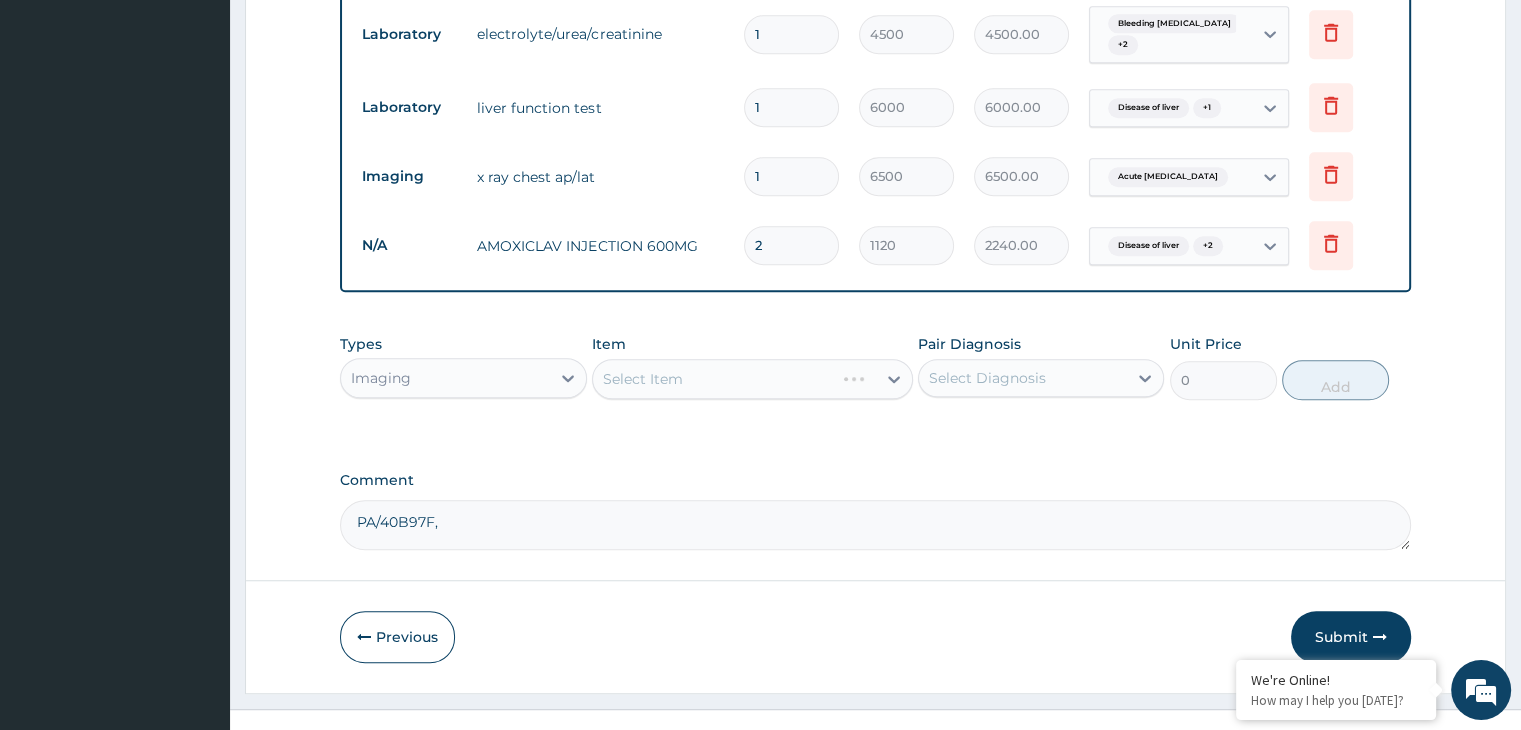 scroll, scrollTop: 1260, scrollLeft: 0, axis: vertical 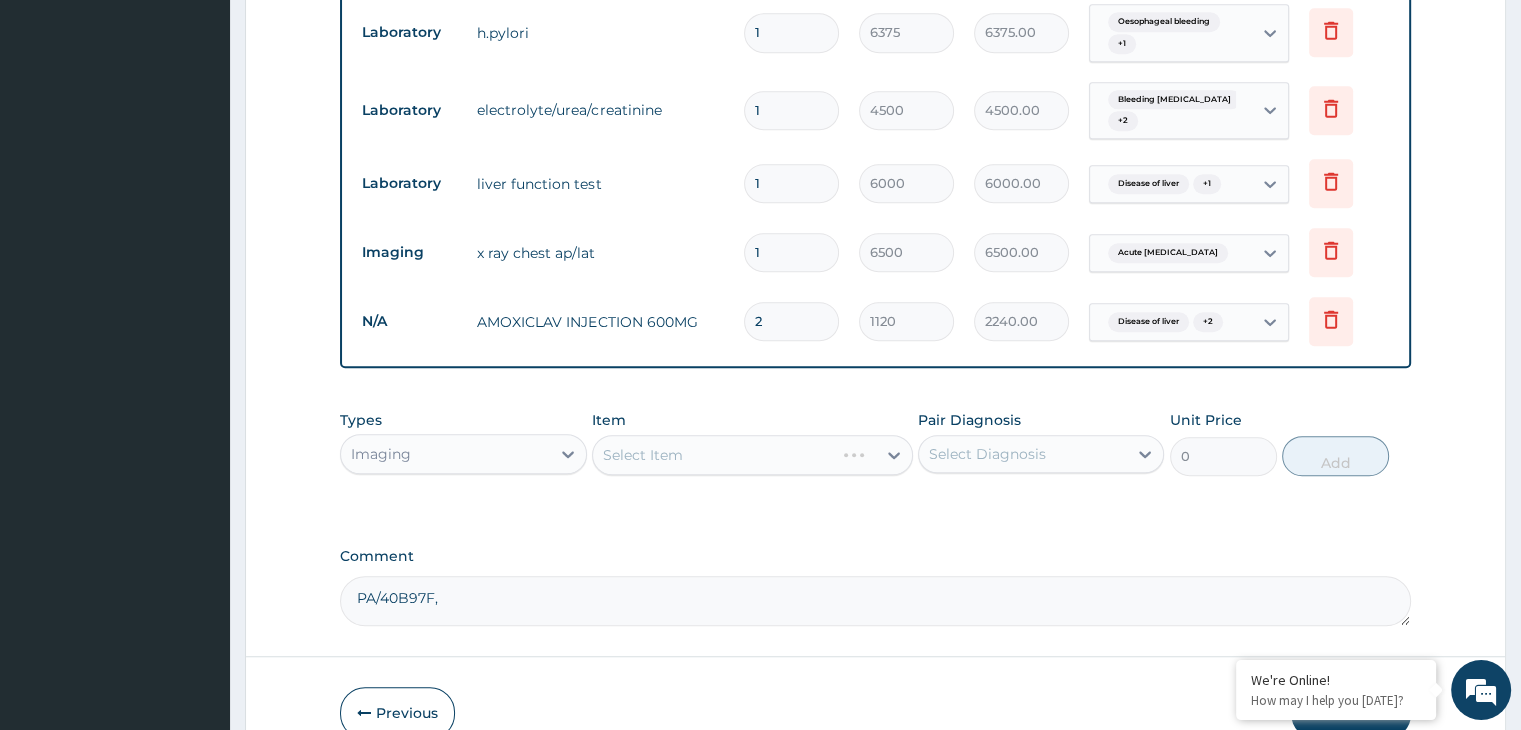 click on "Select Item" at bounding box center [752, 455] 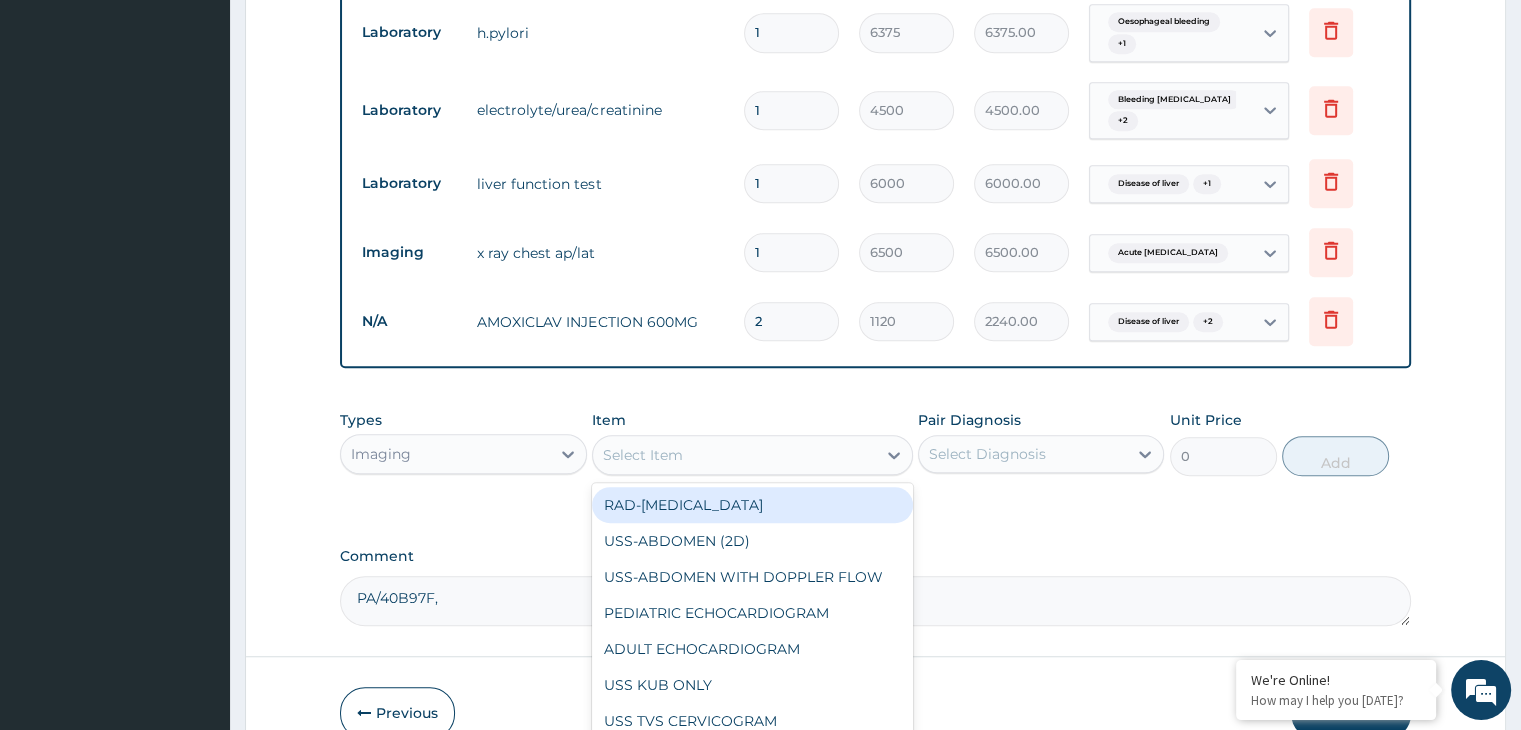 click on "Select Item" at bounding box center [734, 455] 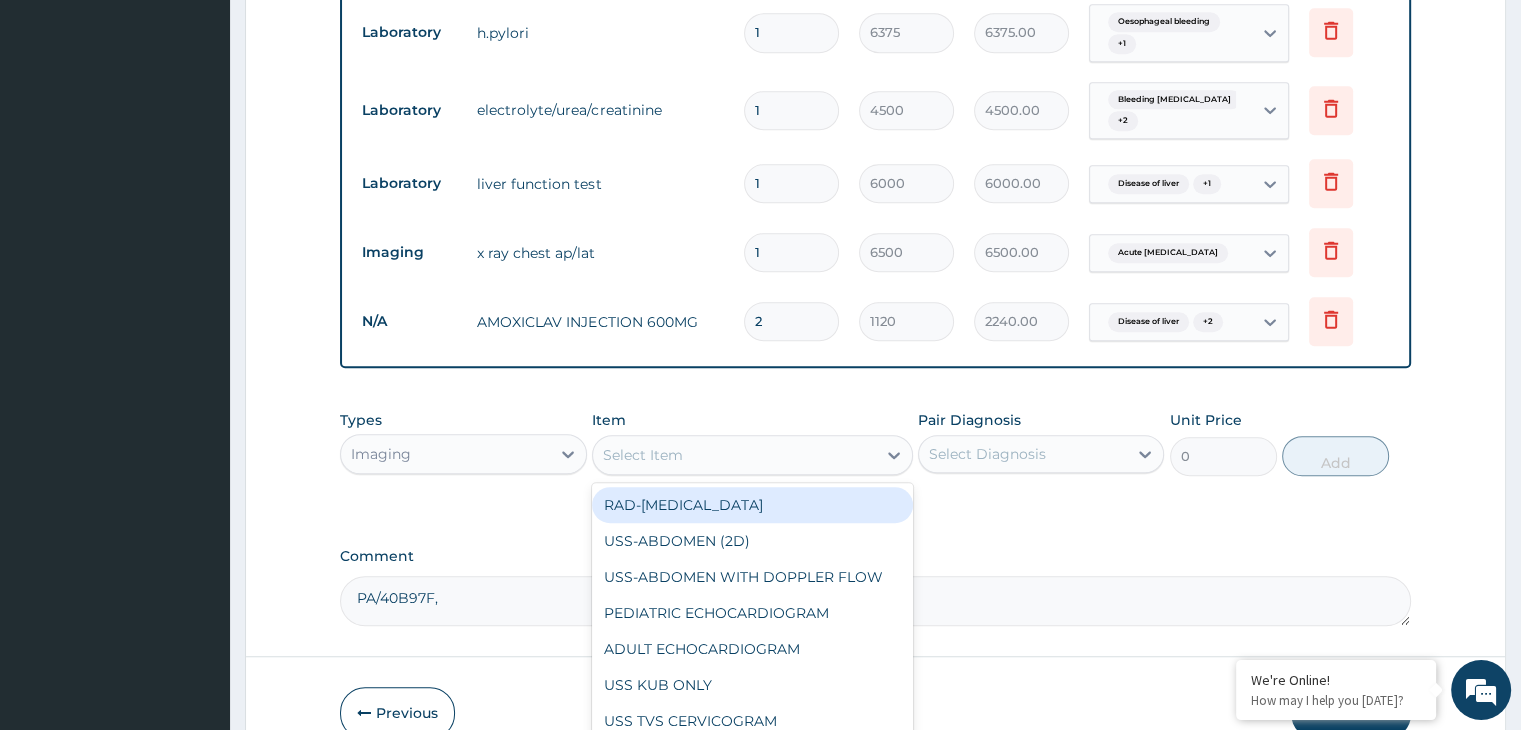 paste on "Ecg - Resting" 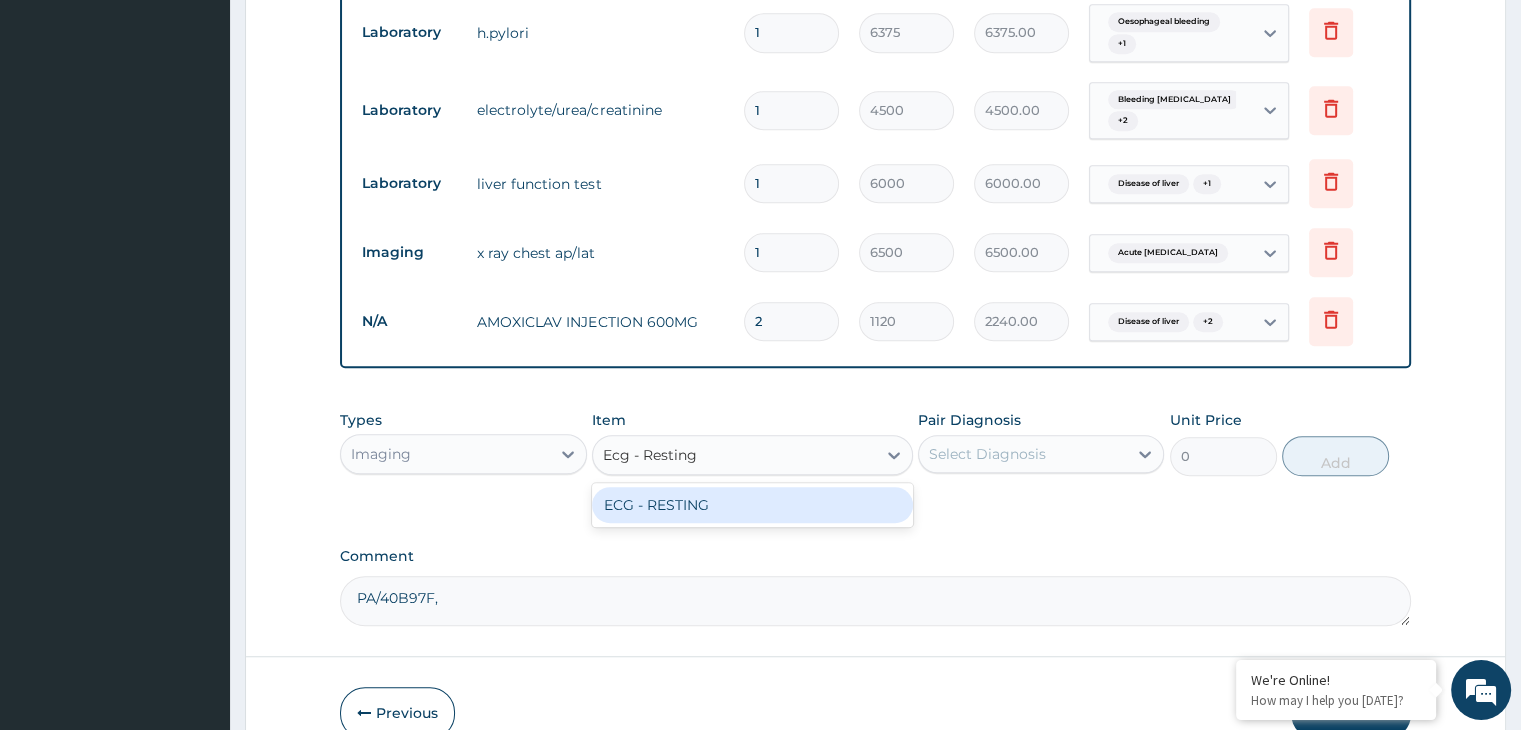 drag, startPoint x: 708, startPoint y: 481, endPoint x: 748, endPoint y: 480, distance: 40.012497 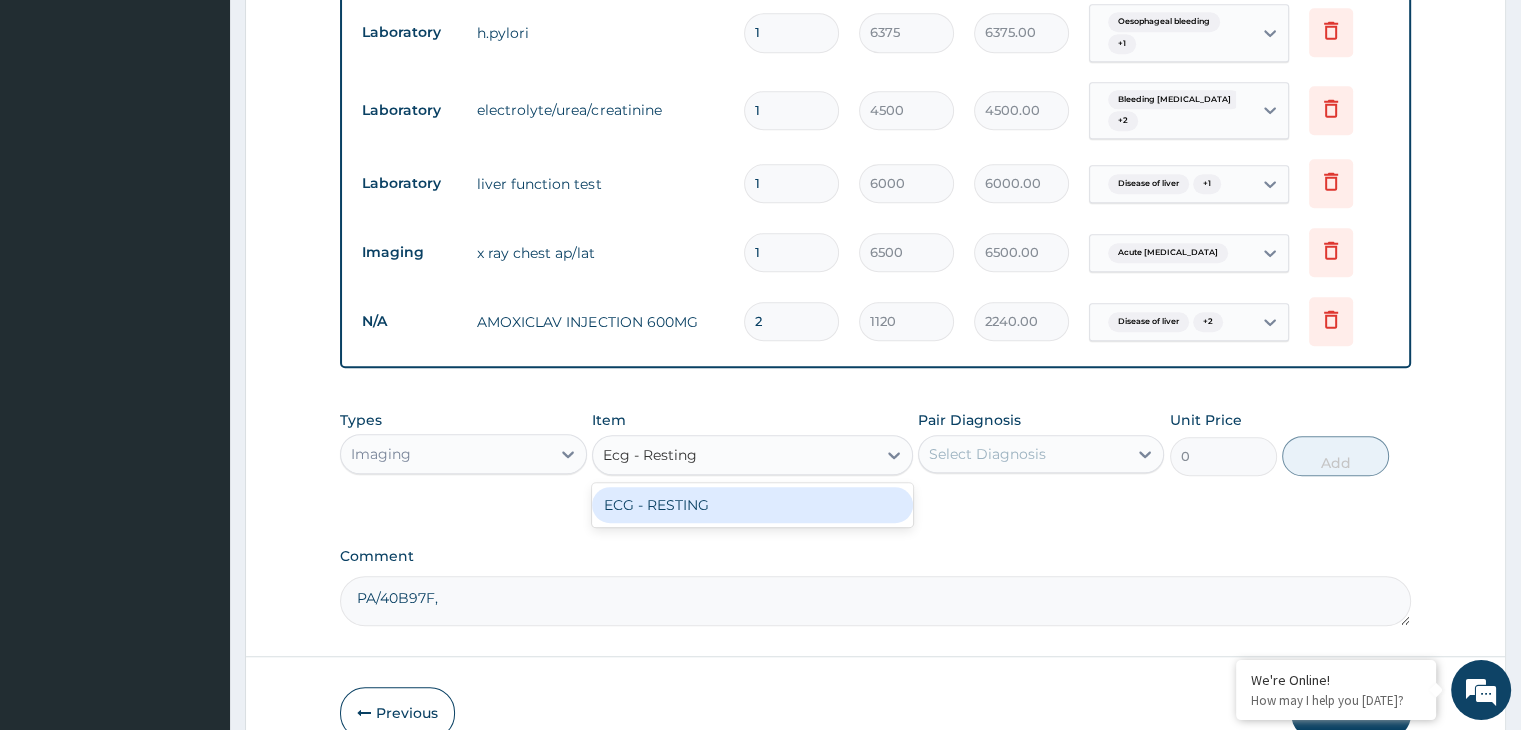 click on "ECG - RESTING" at bounding box center (752, 505) 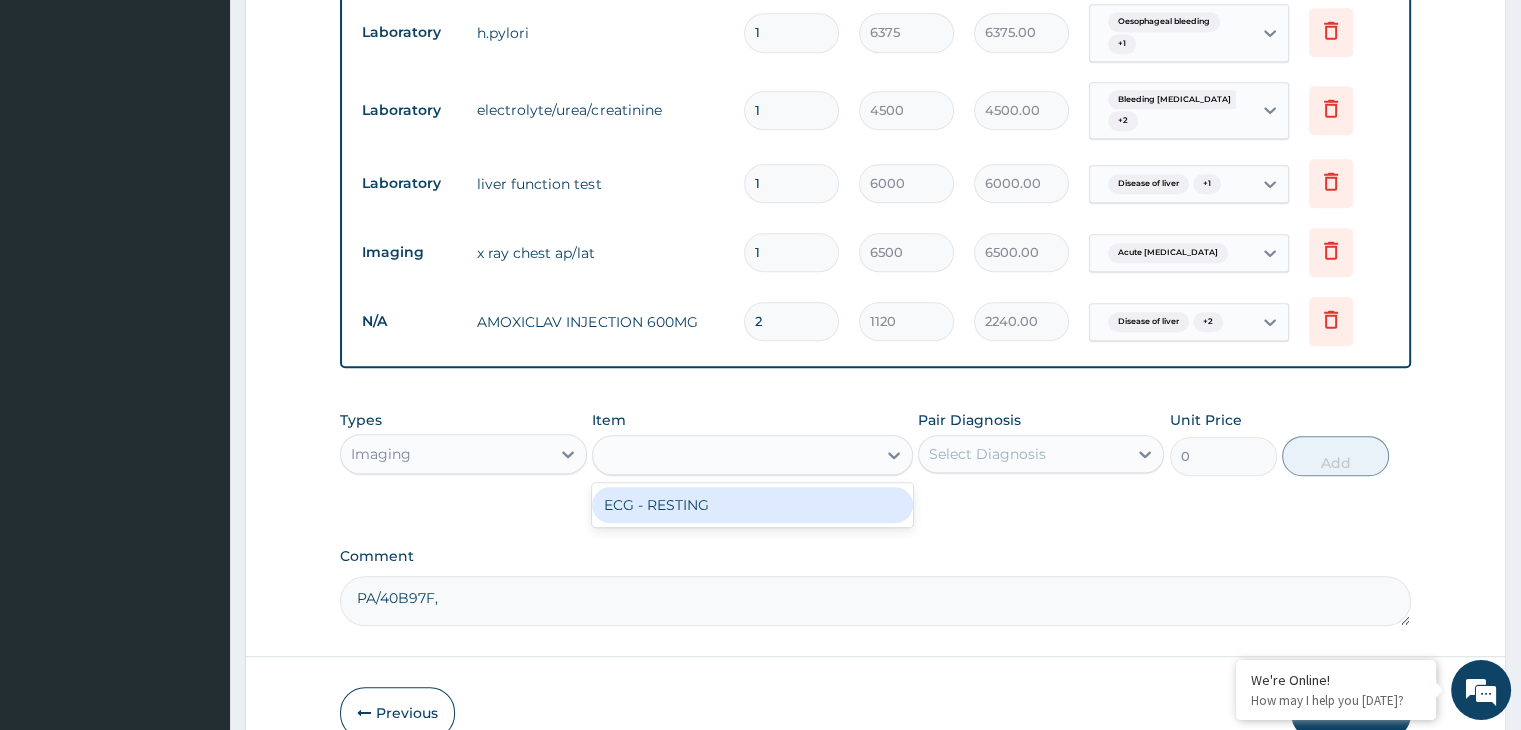 type on "5000" 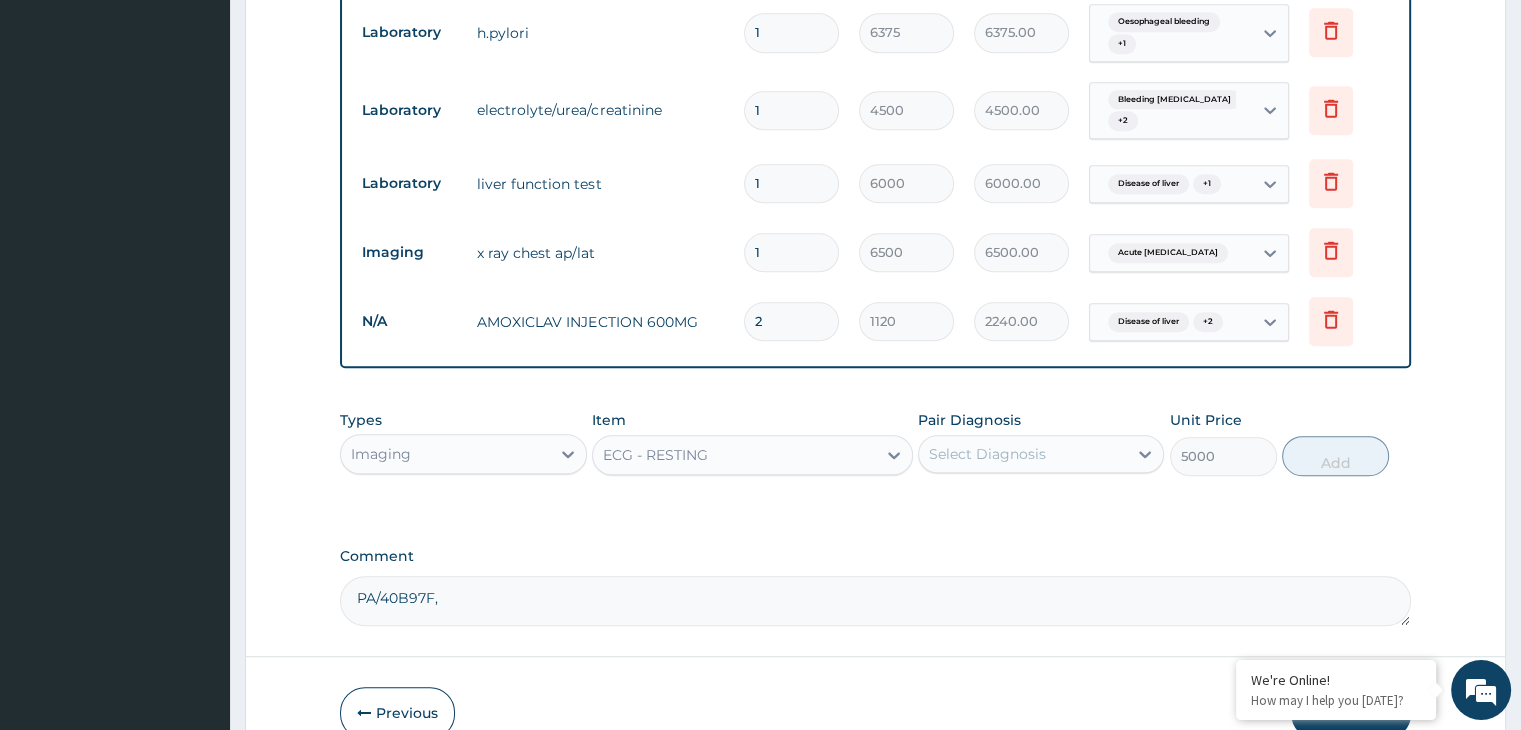 click on "Select Diagnosis" at bounding box center [1041, 454] 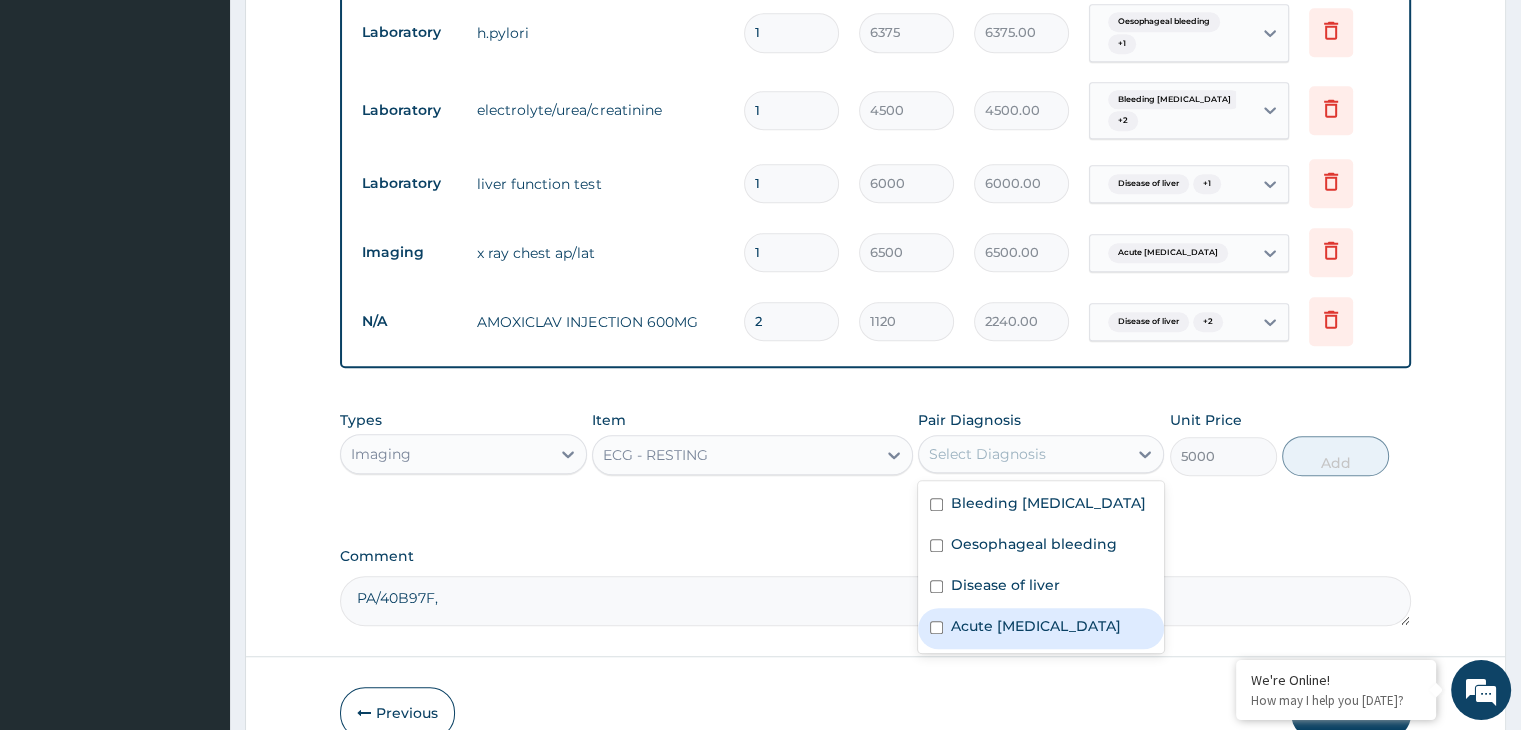 click on "Acute chest pain" at bounding box center [1036, 626] 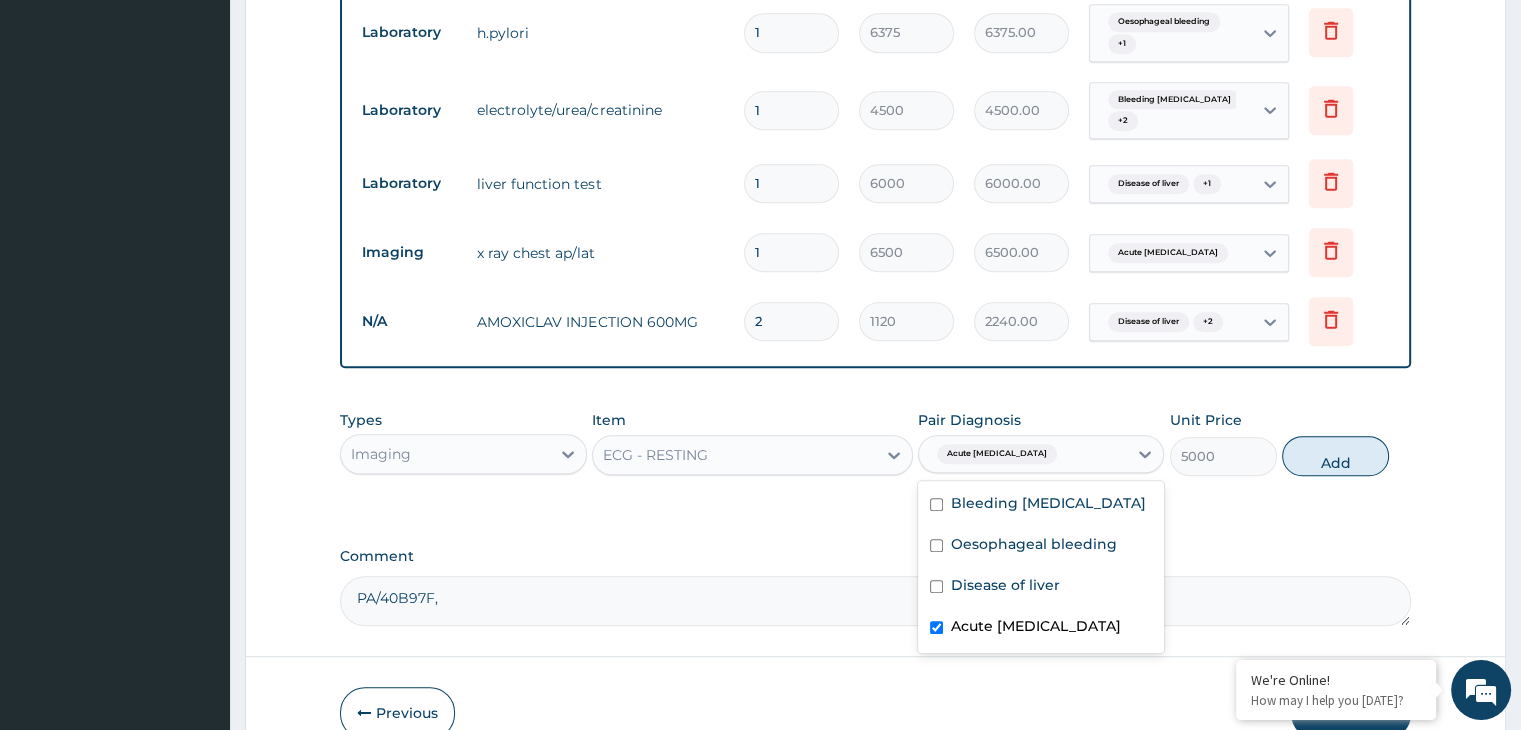 checkbox on "true" 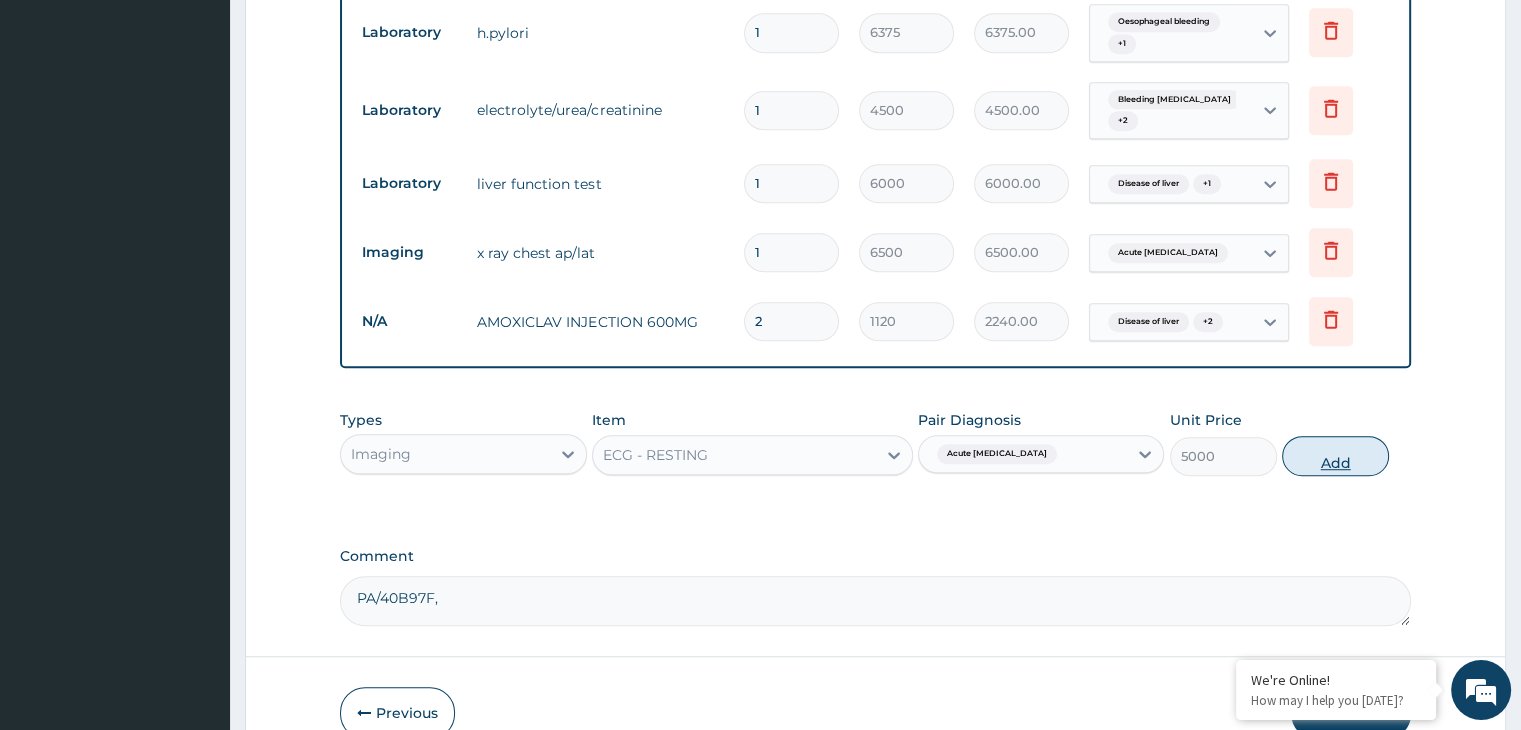 click on "Add" at bounding box center [1335, 456] 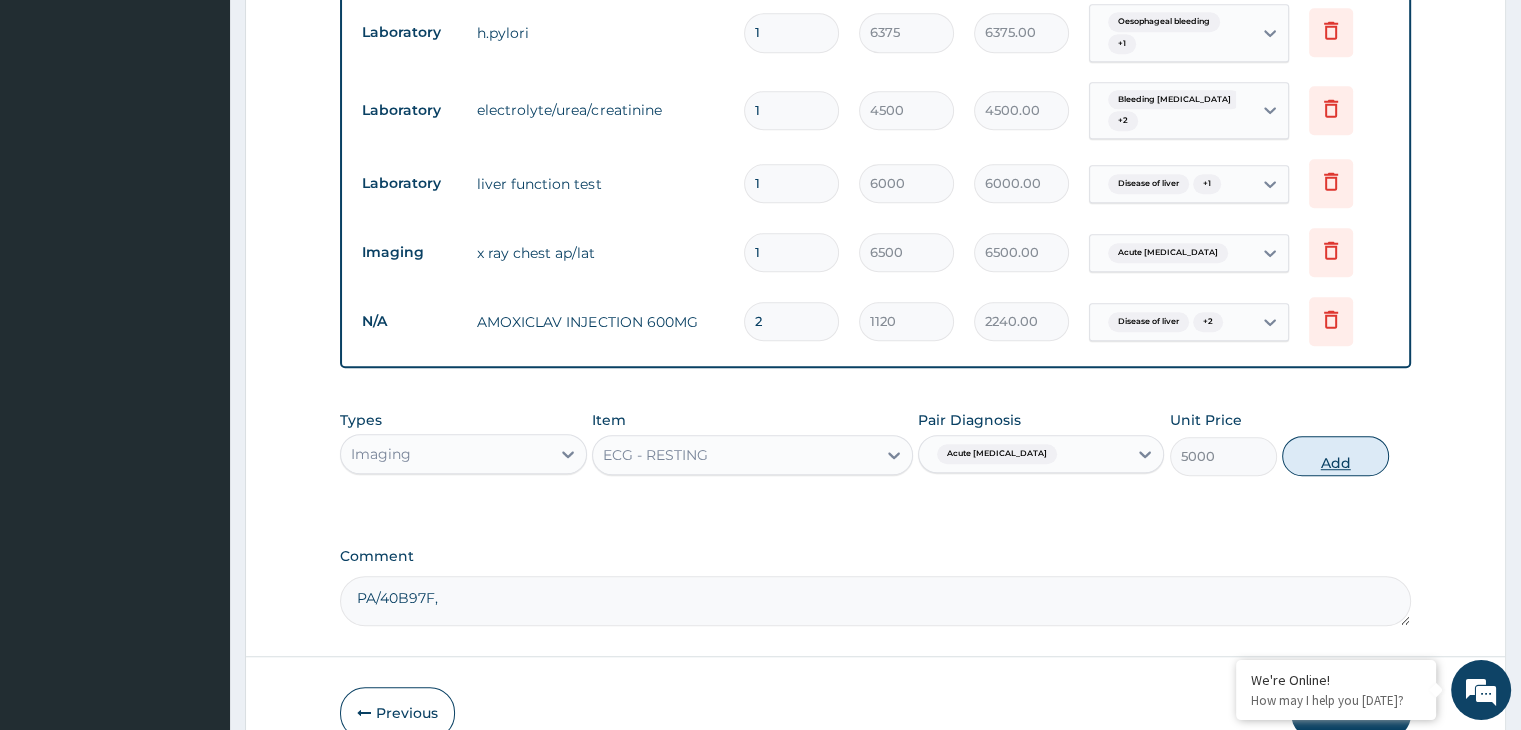 type on "0" 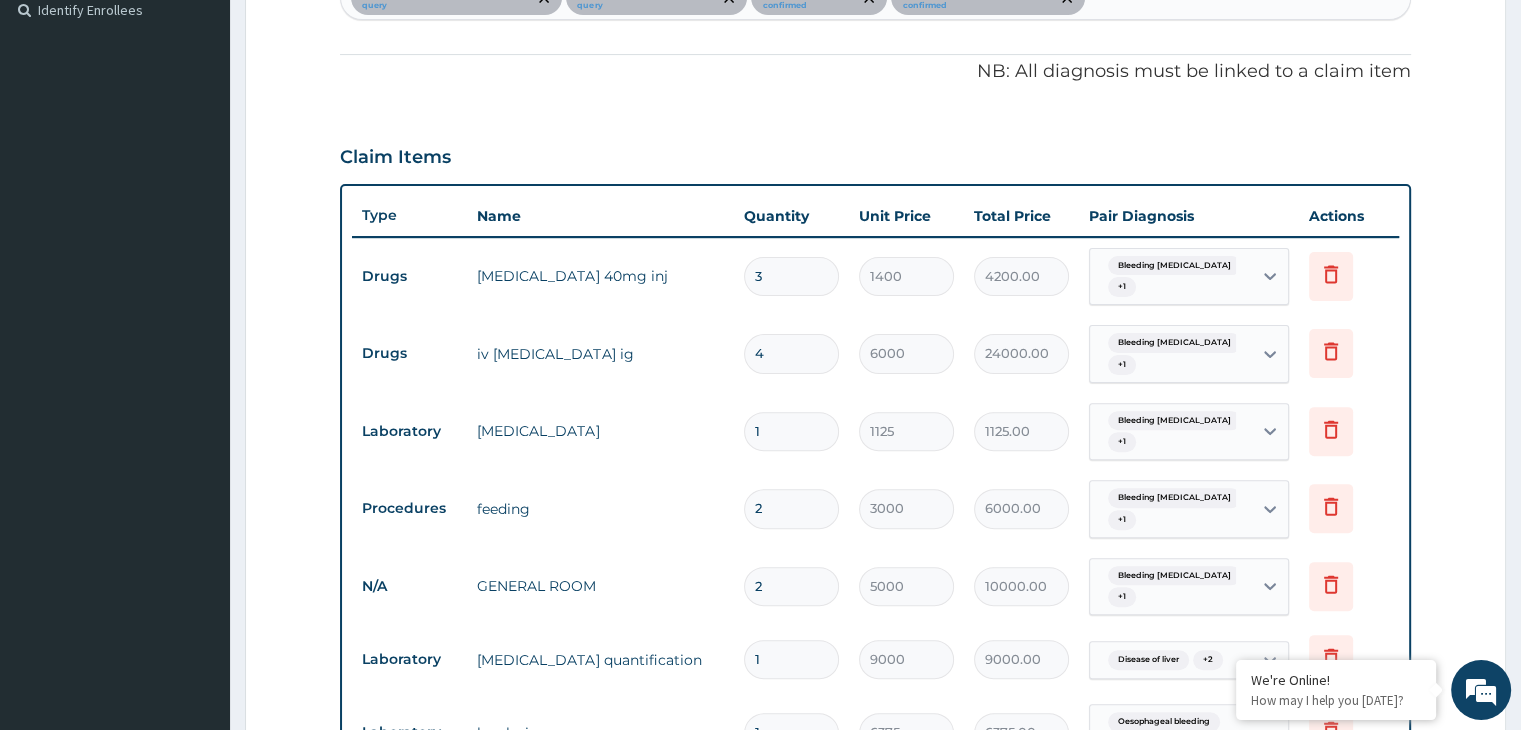 scroll, scrollTop: 260, scrollLeft: 0, axis: vertical 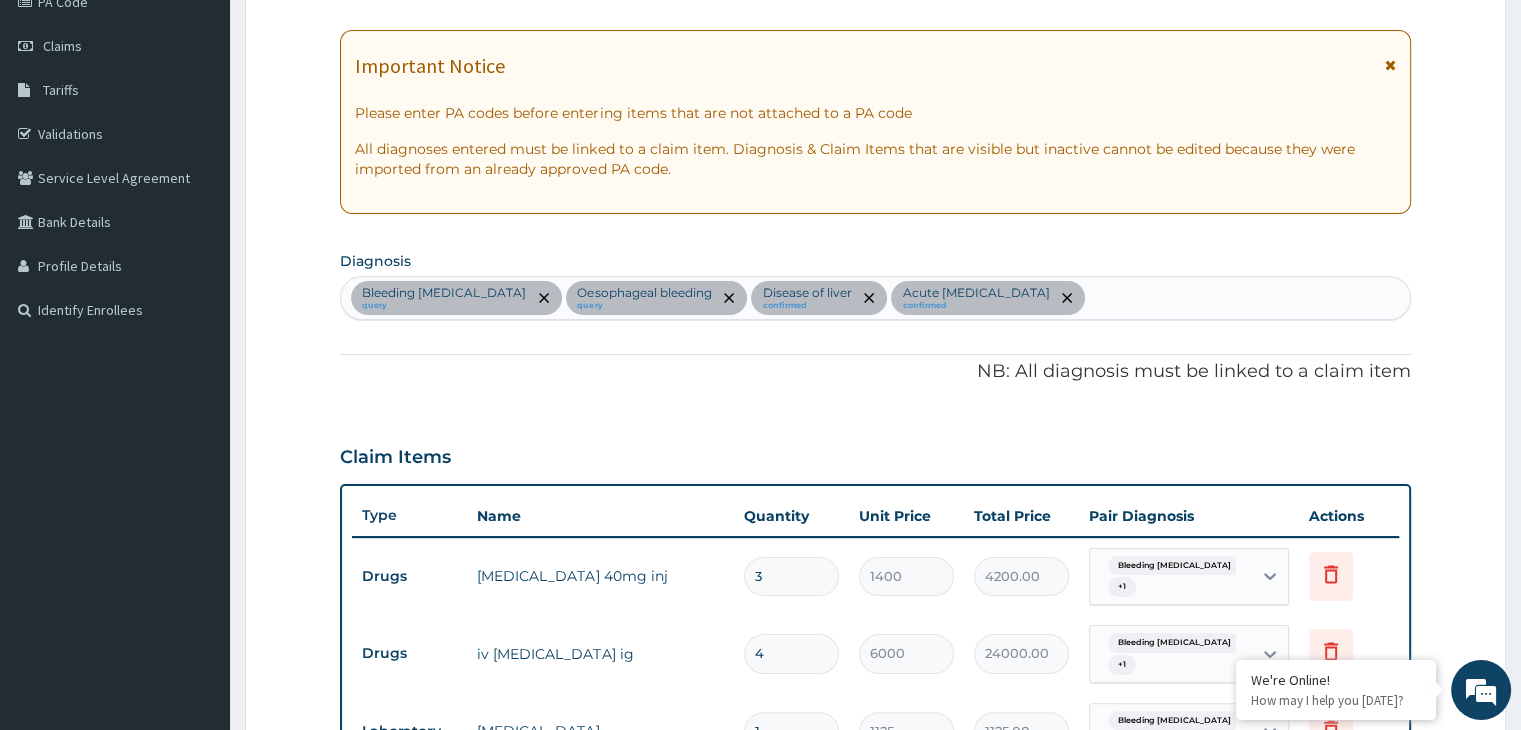 click on "Bleeding esophageal varices query Oesophageal bleeding query Disease of liver confirmed Acute chest pain confirmed" at bounding box center (875, 298) 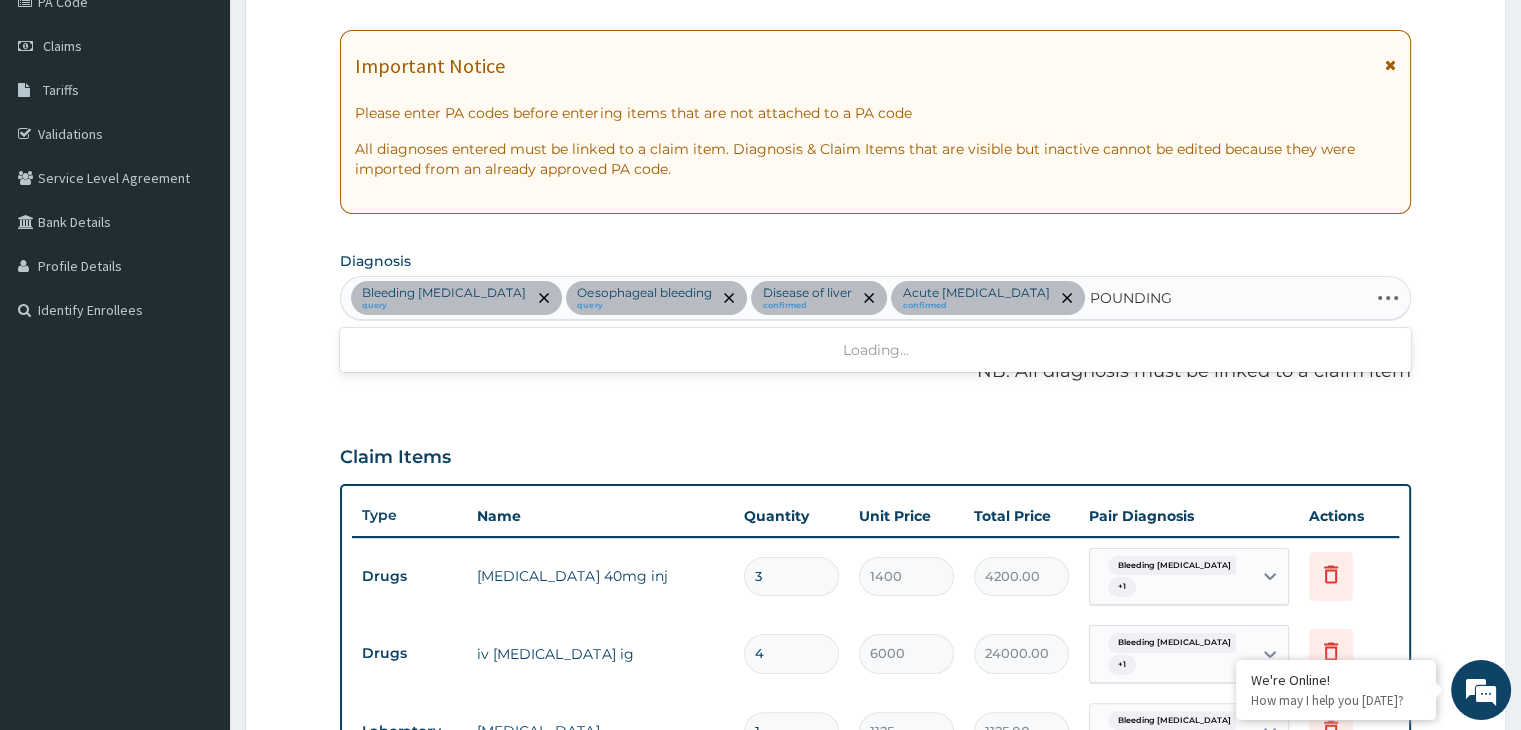 type on "POUNDING" 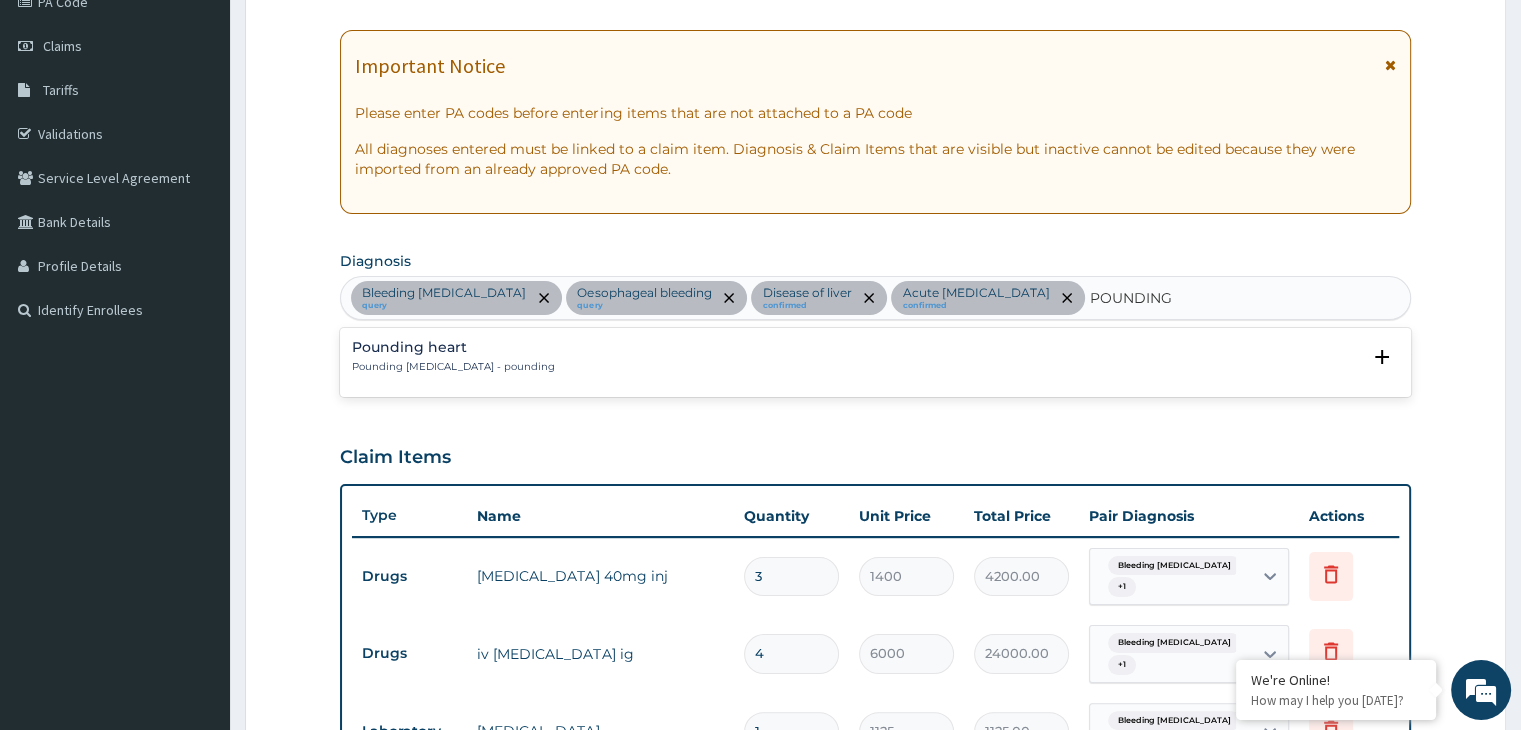 click on "Pounding heart , Palpitations - pounding" at bounding box center [453, 367] 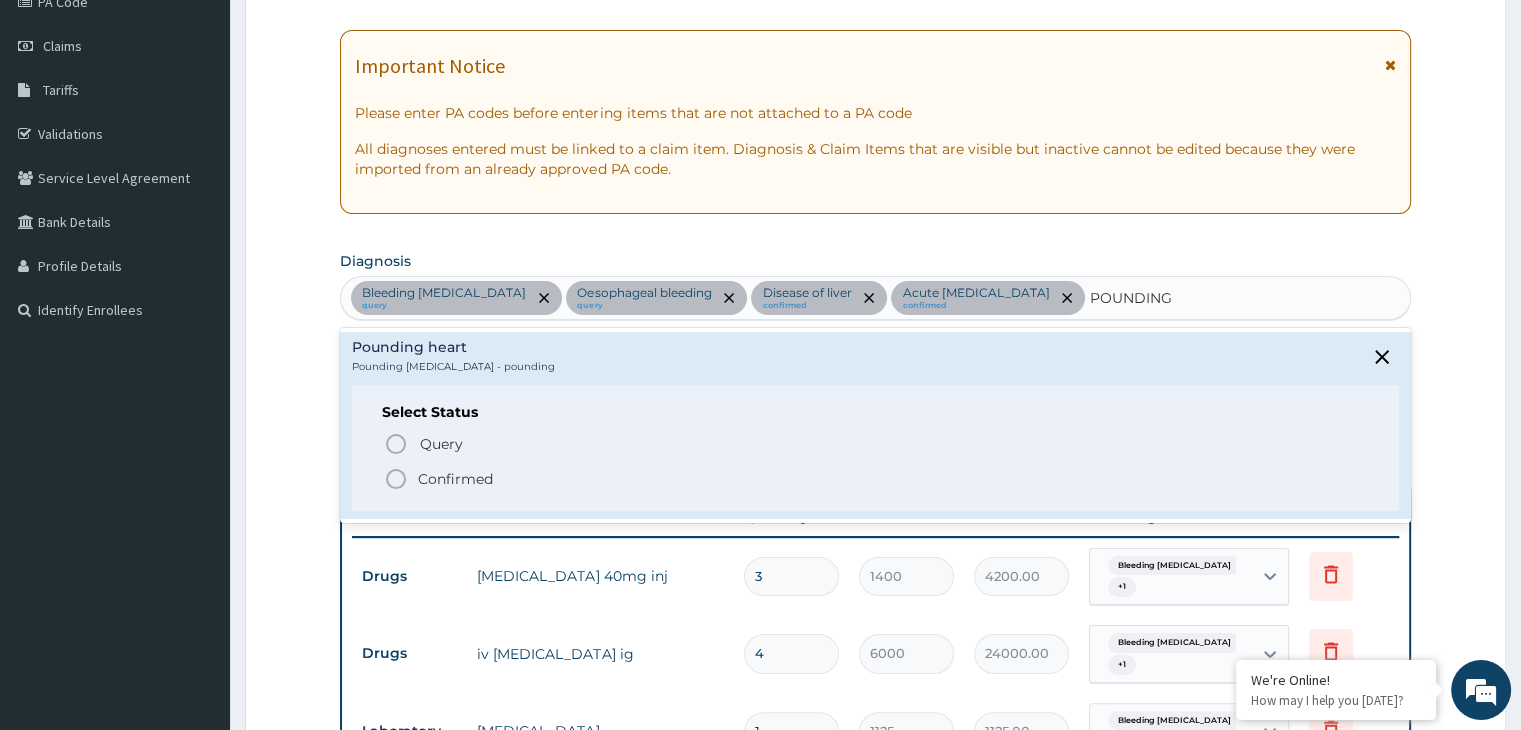 click on "Confirmed" at bounding box center [455, 479] 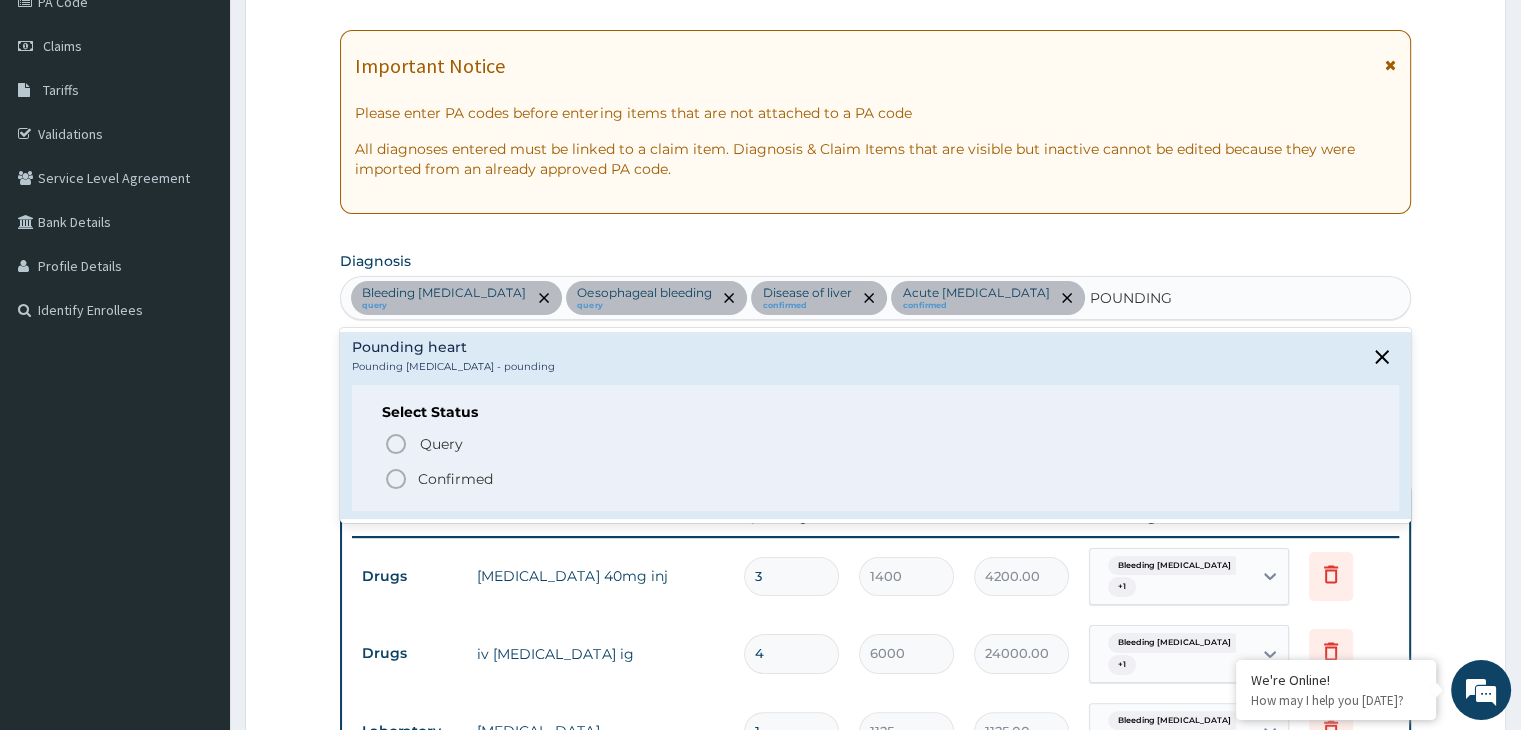 type 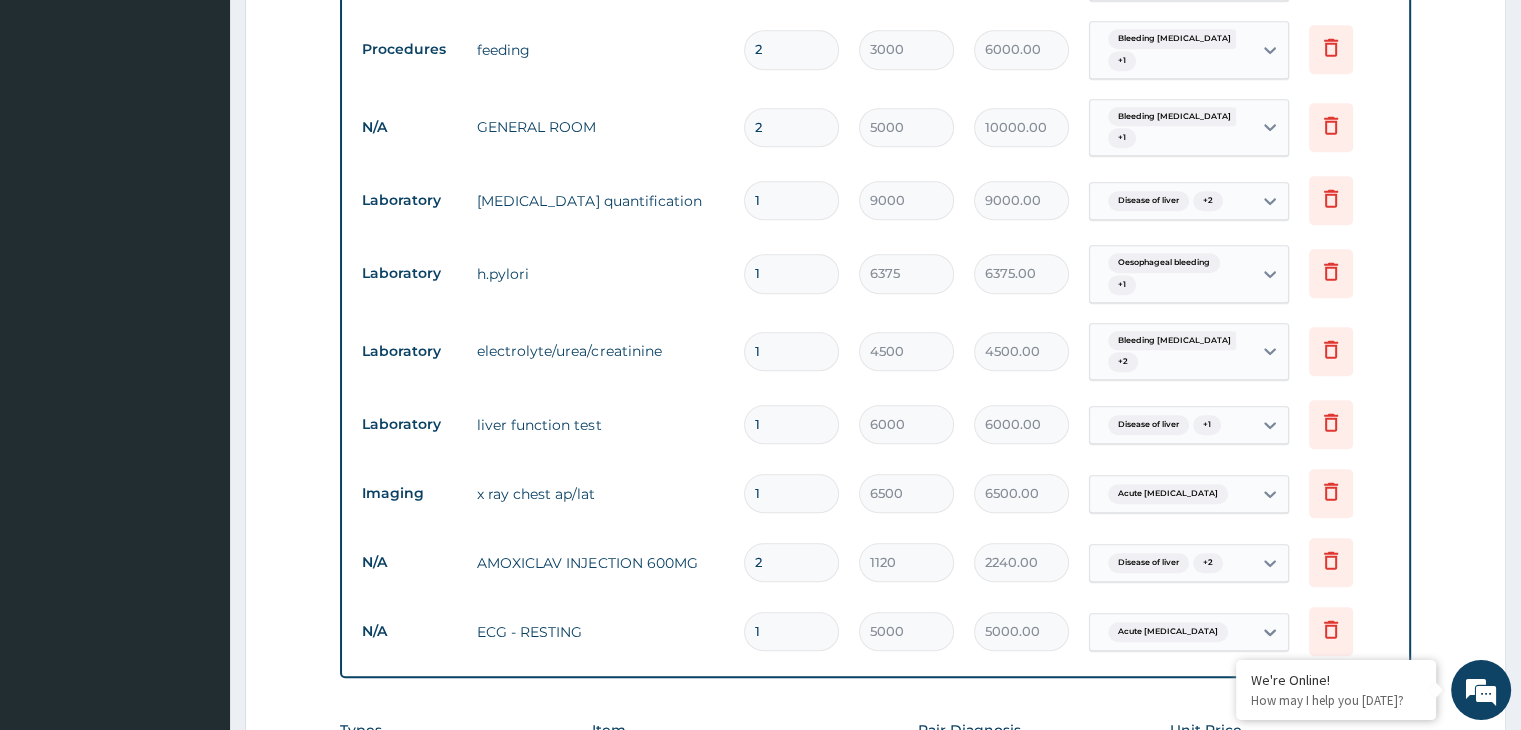 scroll, scrollTop: 1160, scrollLeft: 0, axis: vertical 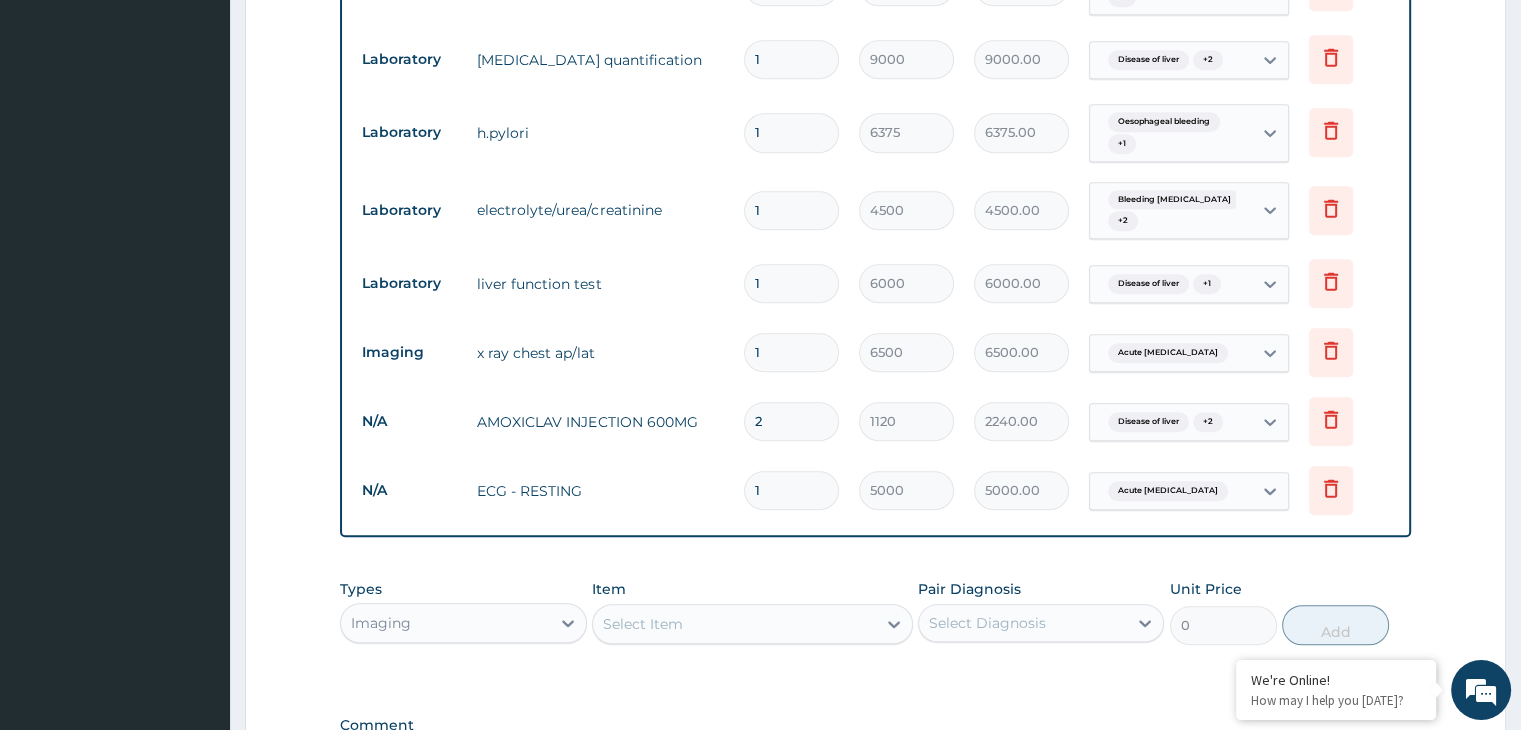 drag, startPoint x: 1229, startPoint y: 461, endPoint x: 1225, endPoint y: 482, distance: 21.377558 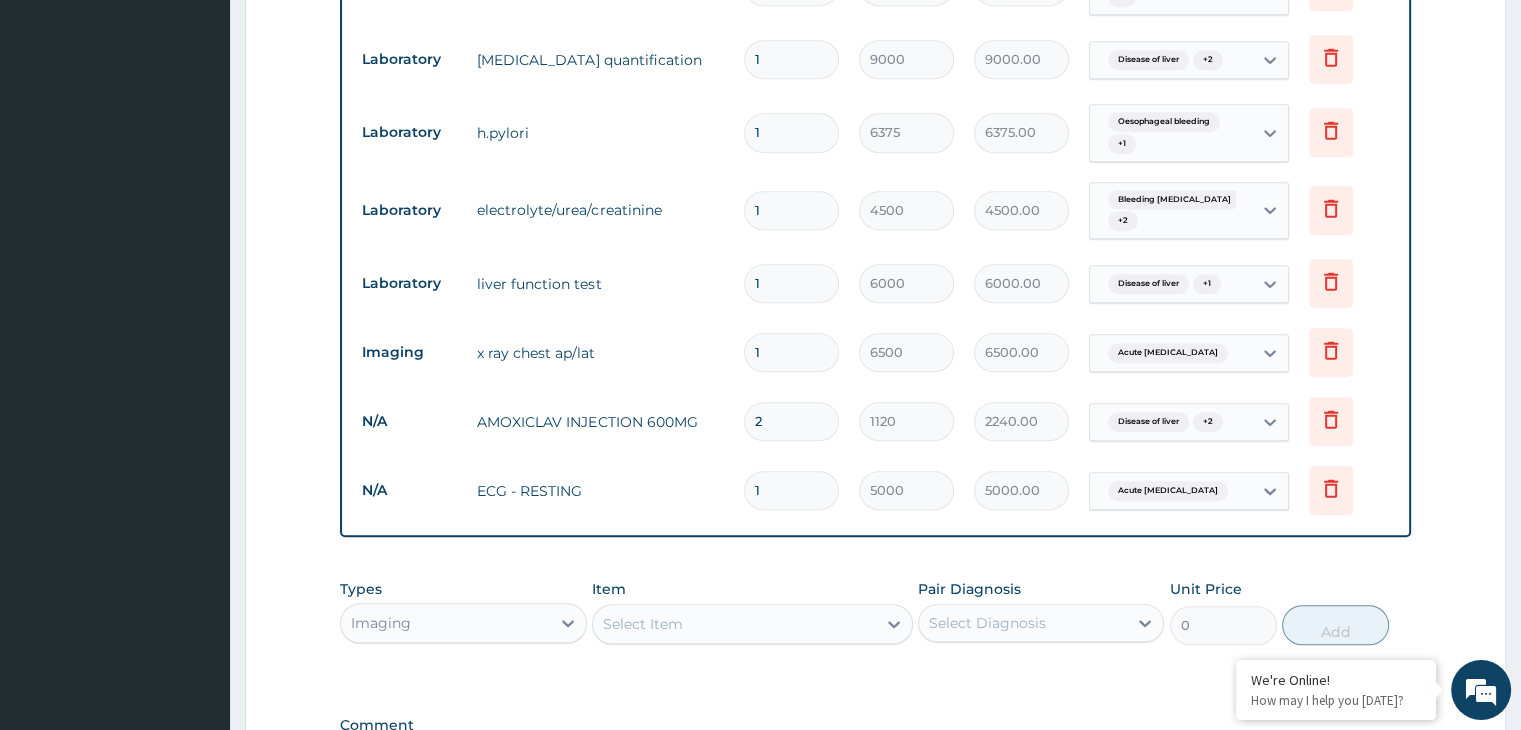 click on "Acute chest pain" at bounding box center (1189, 491) 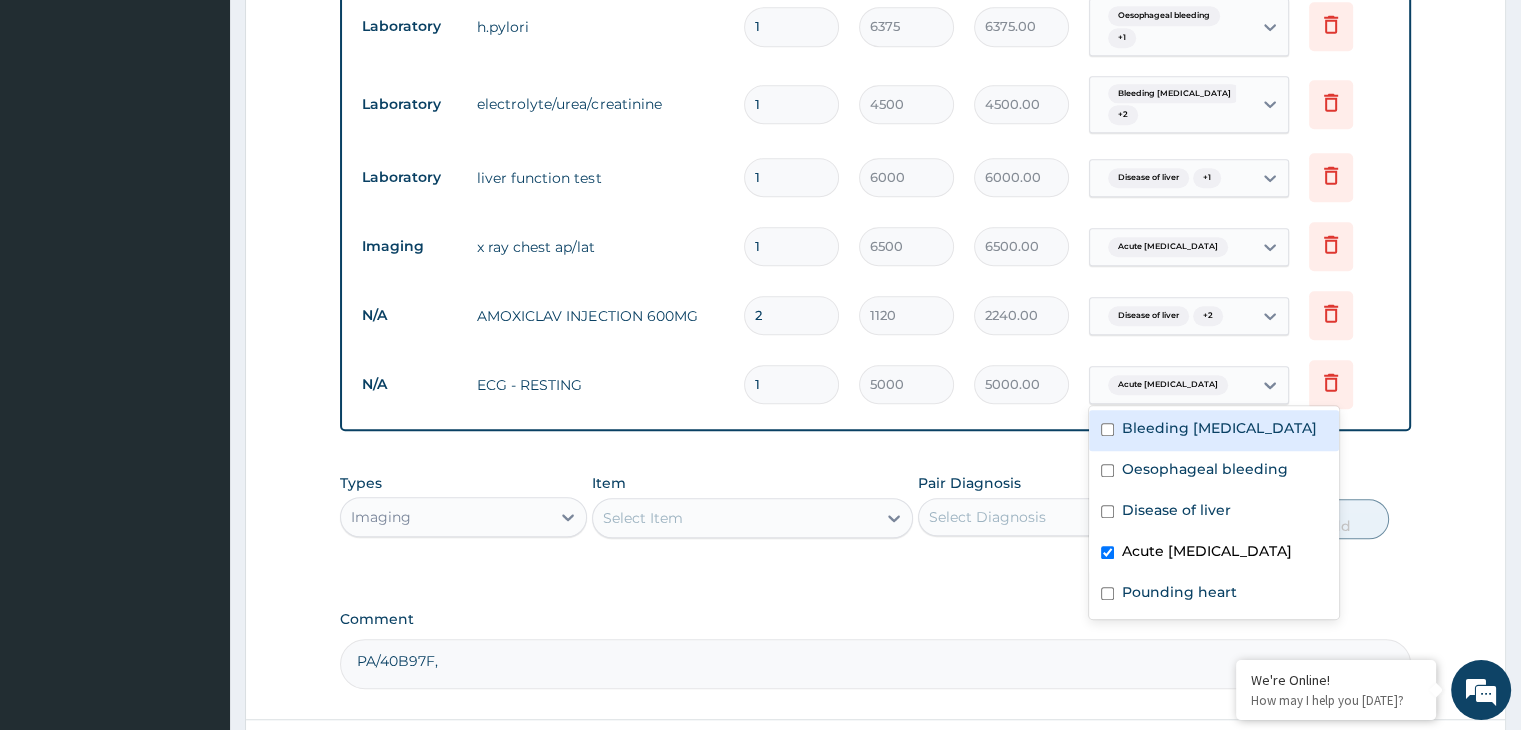 scroll, scrollTop: 1428, scrollLeft: 0, axis: vertical 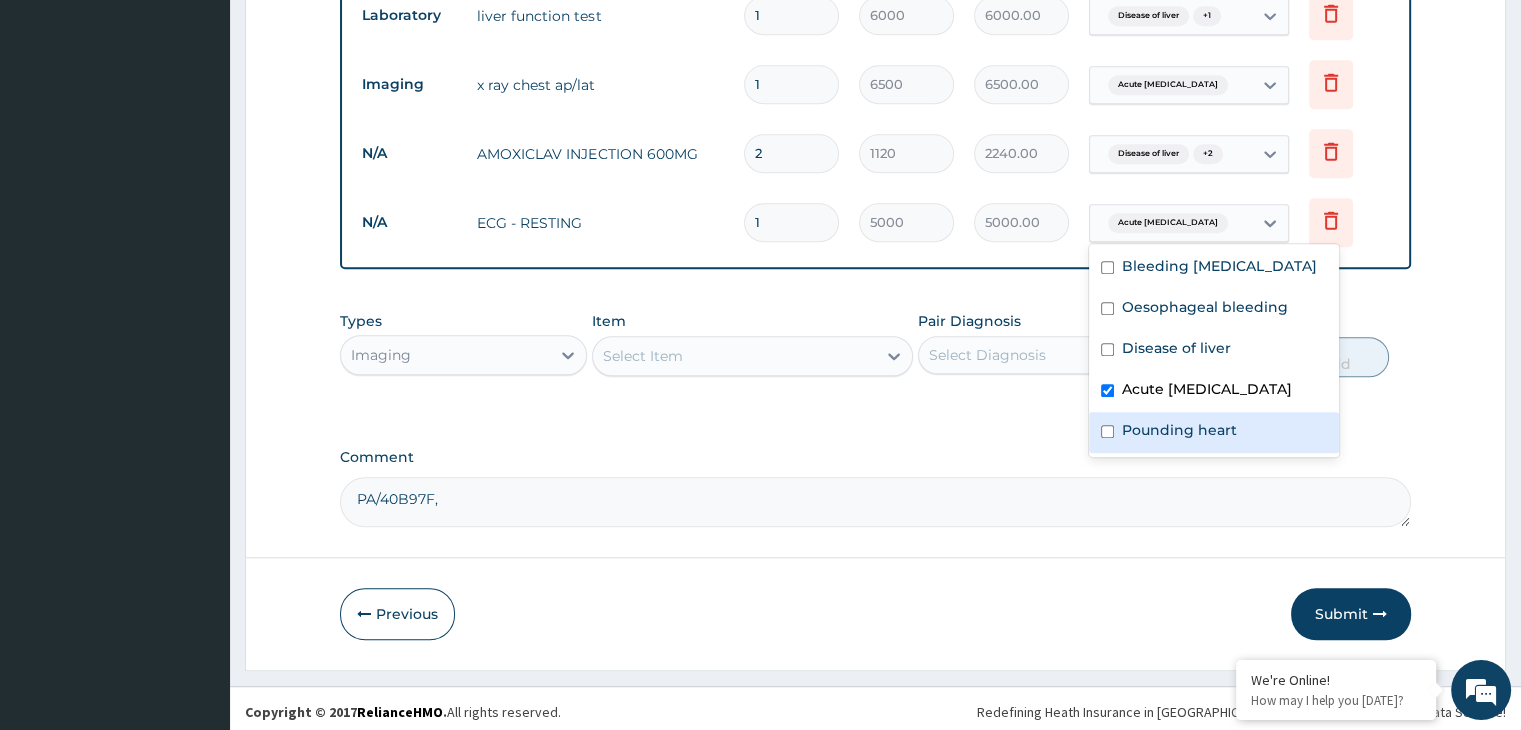 click on "Pounding heart" at bounding box center (1179, 430) 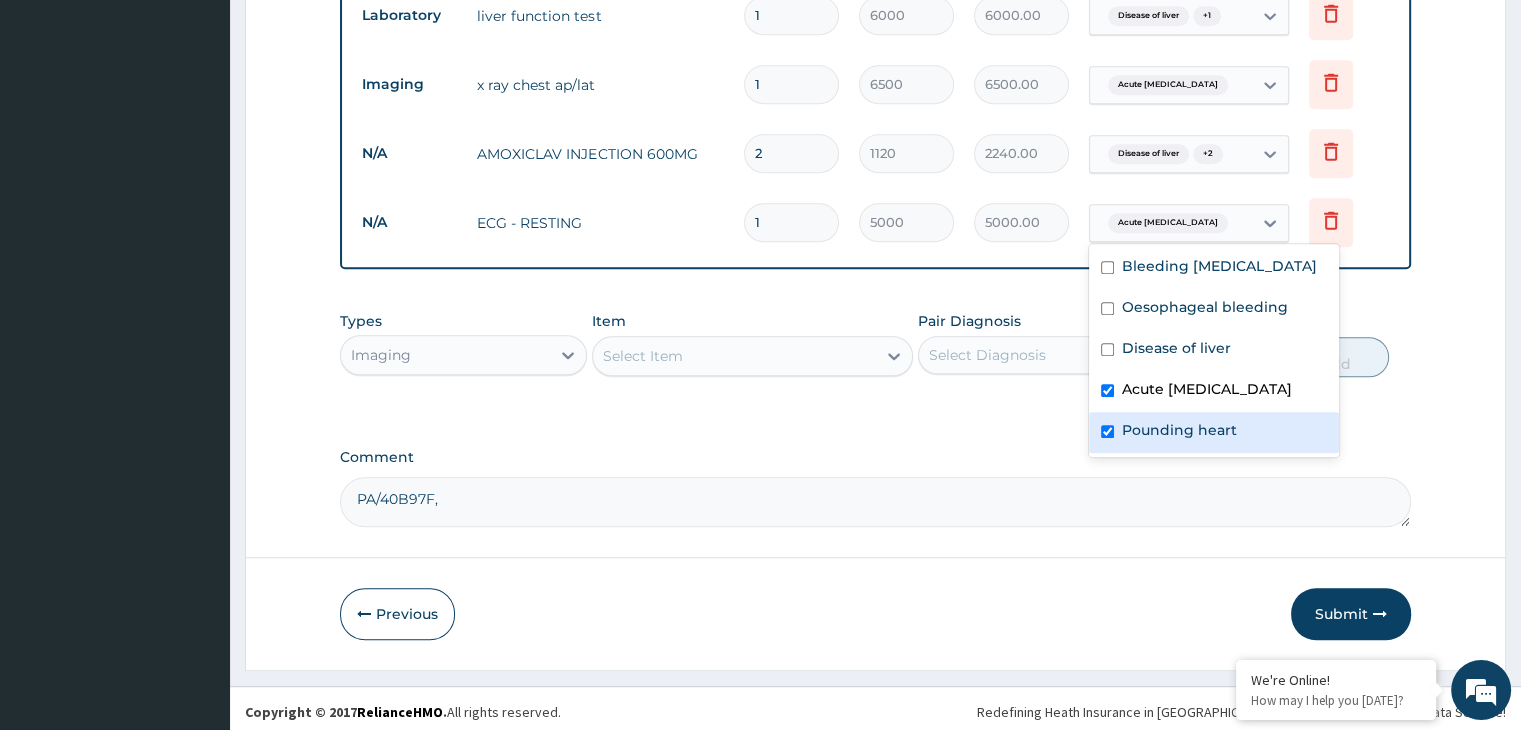 checkbox on "true" 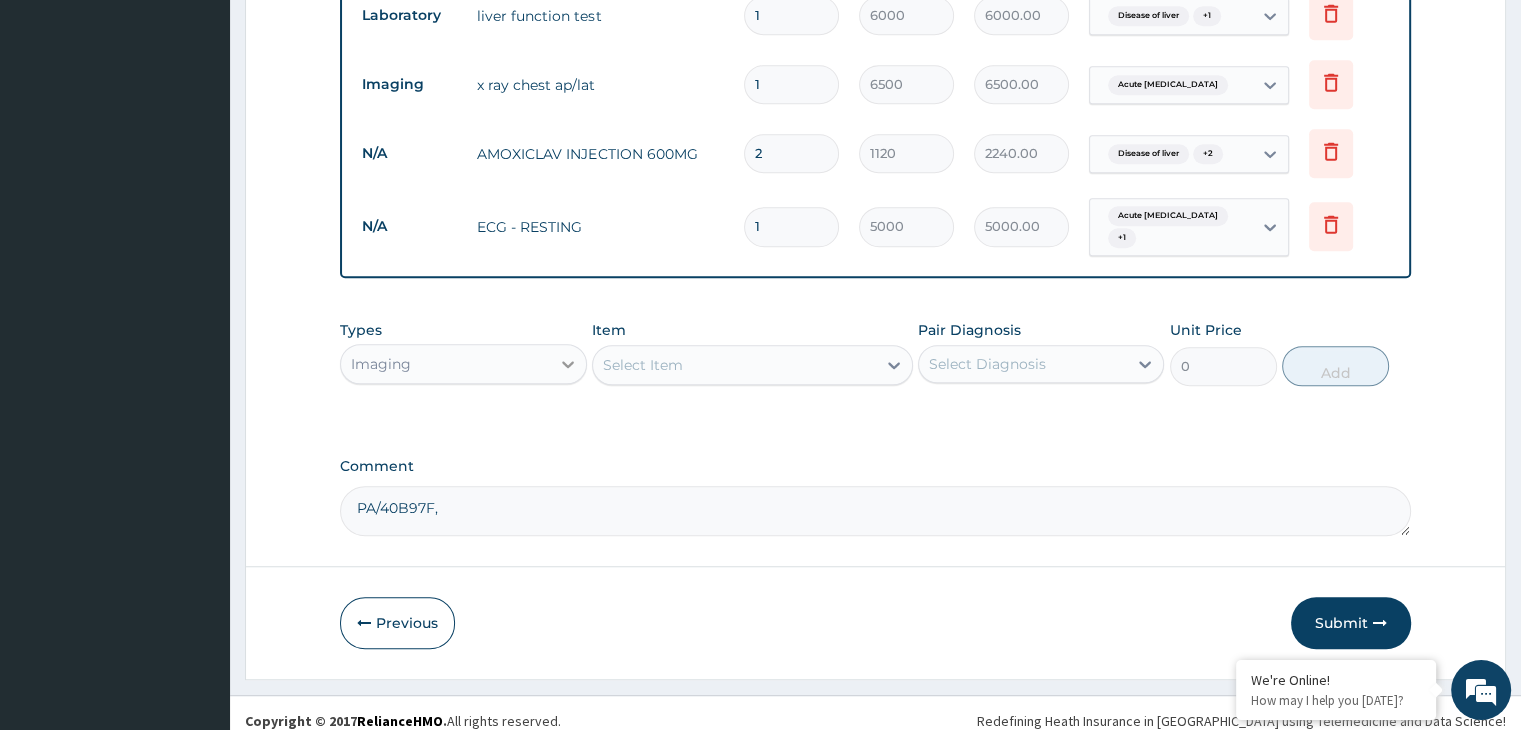 click at bounding box center (568, 364) 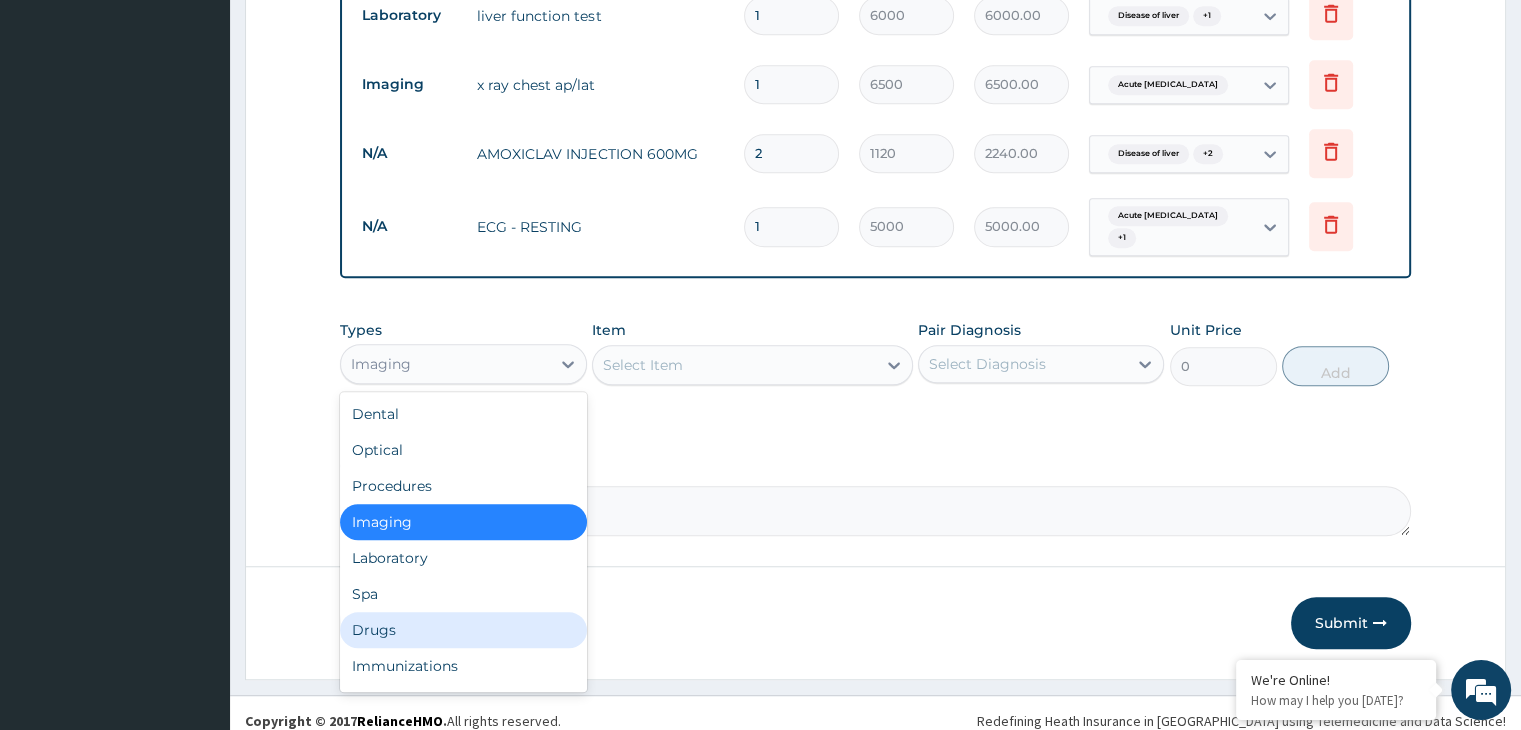 click on "Drugs" at bounding box center [463, 630] 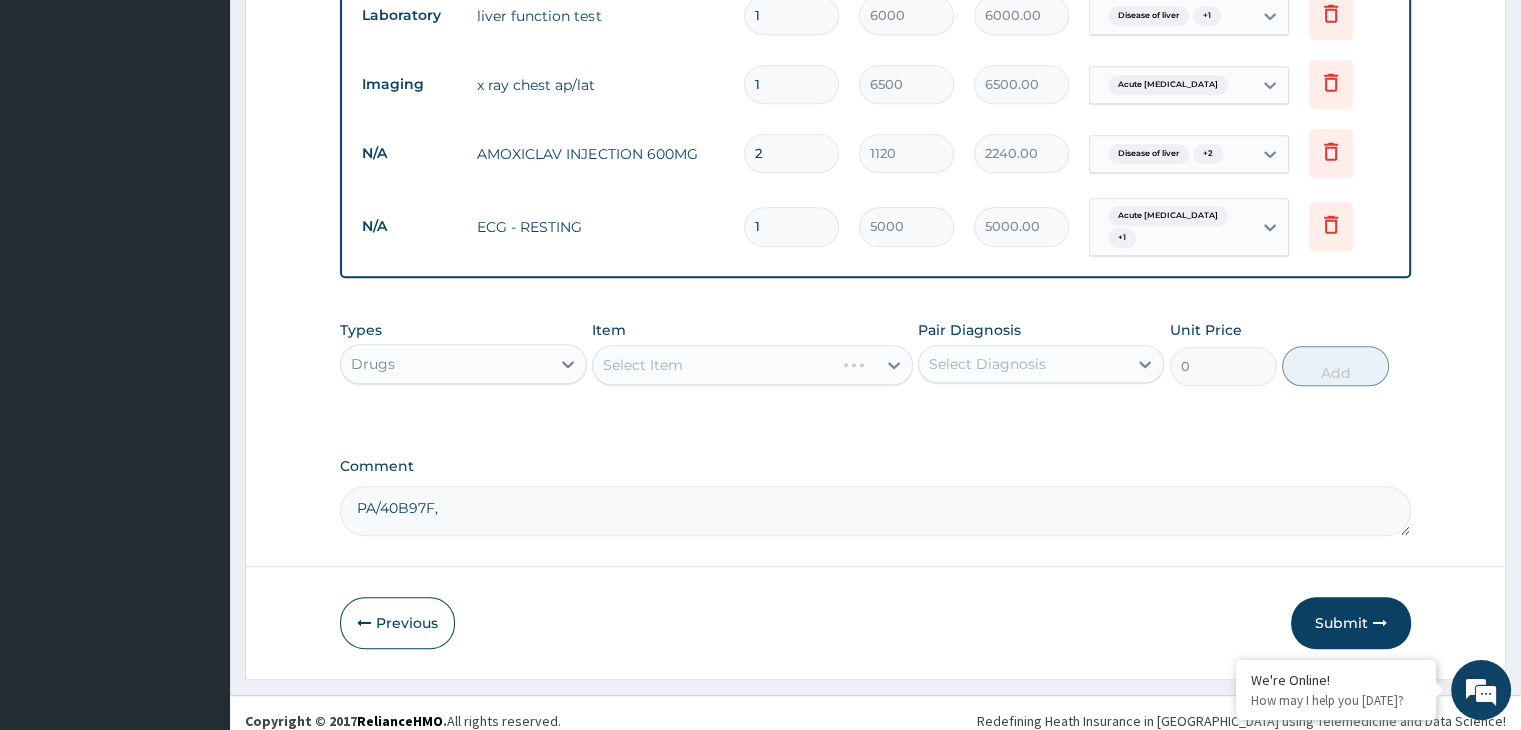 click on "Select Item" at bounding box center (752, 365) 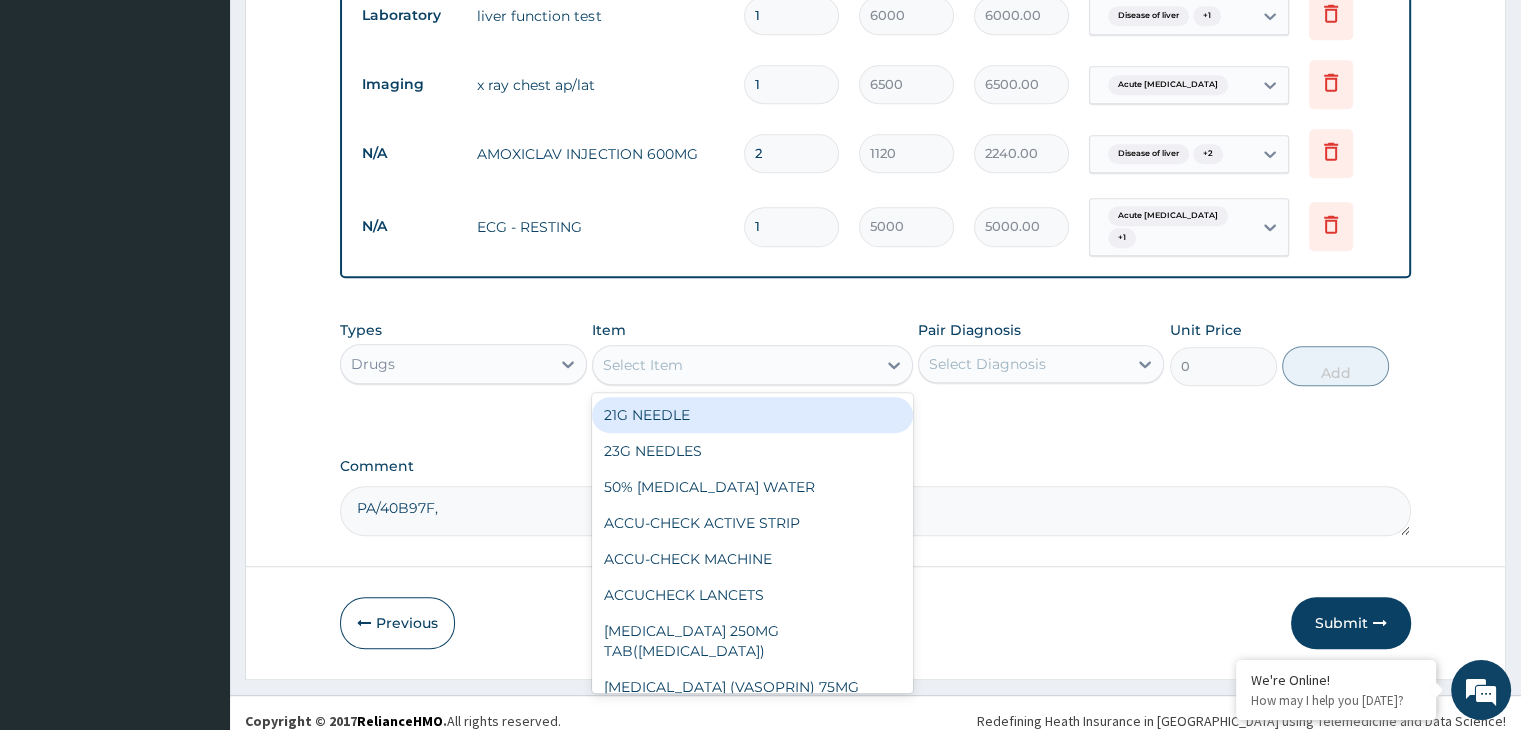 paste on "Omeprazole 40mg Inj" 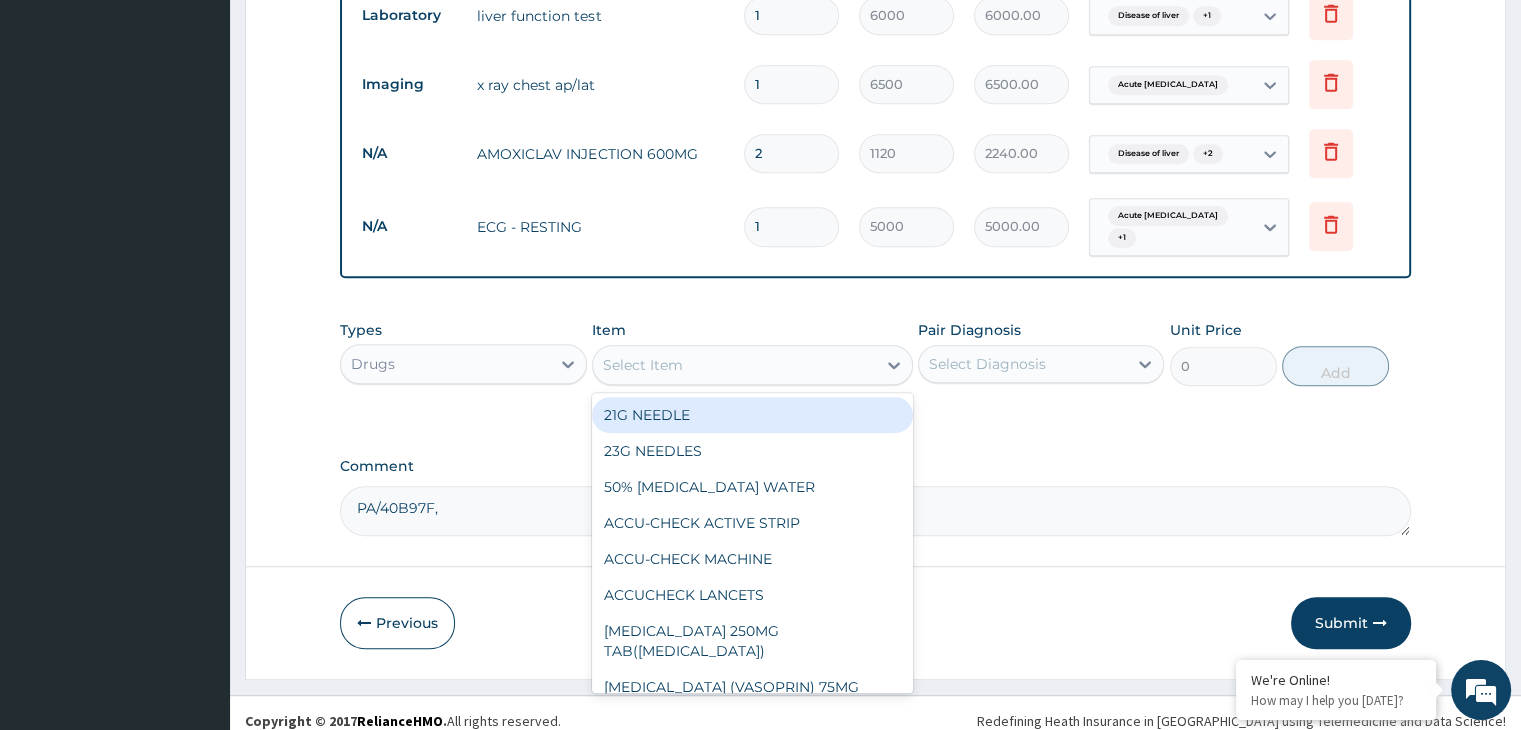 type on "Omeprazole 40mg Inj" 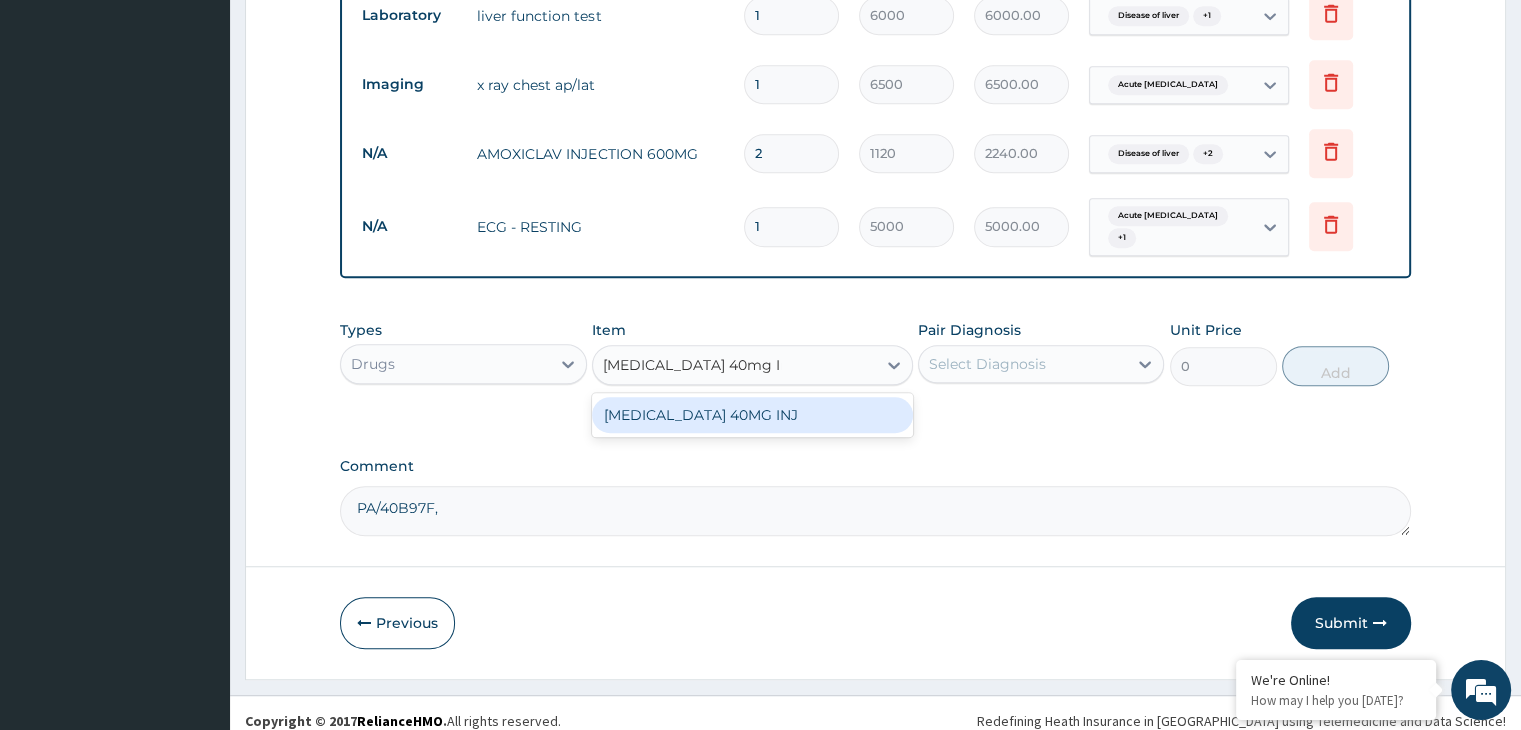 click on "OMEPRAZOLE 40MG INJ" at bounding box center (752, 415) 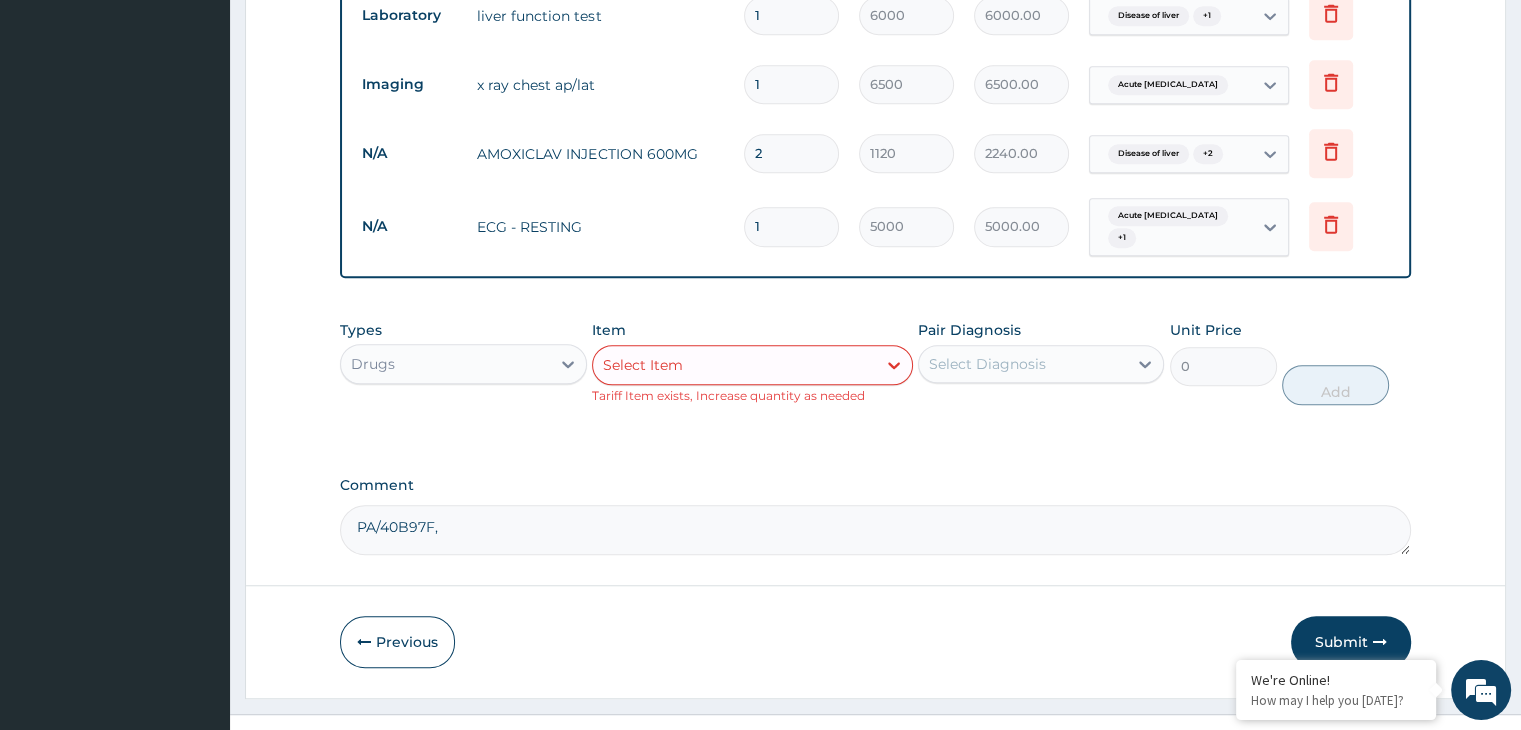 drag, startPoint x: 1088, startPoint y: 325, endPoint x: 1063, endPoint y: 325, distance: 25 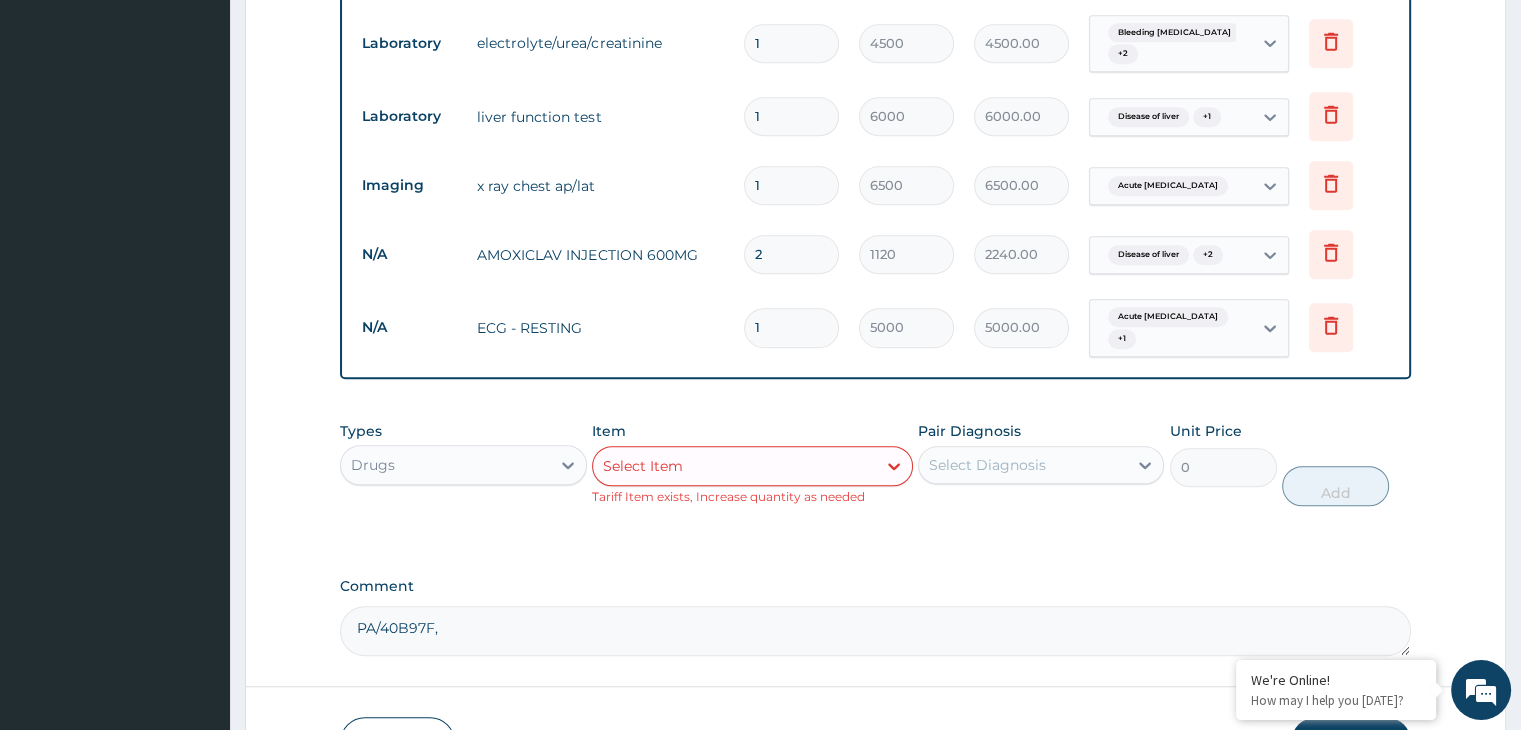 scroll, scrollTop: 1328, scrollLeft: 0, axis: vertical 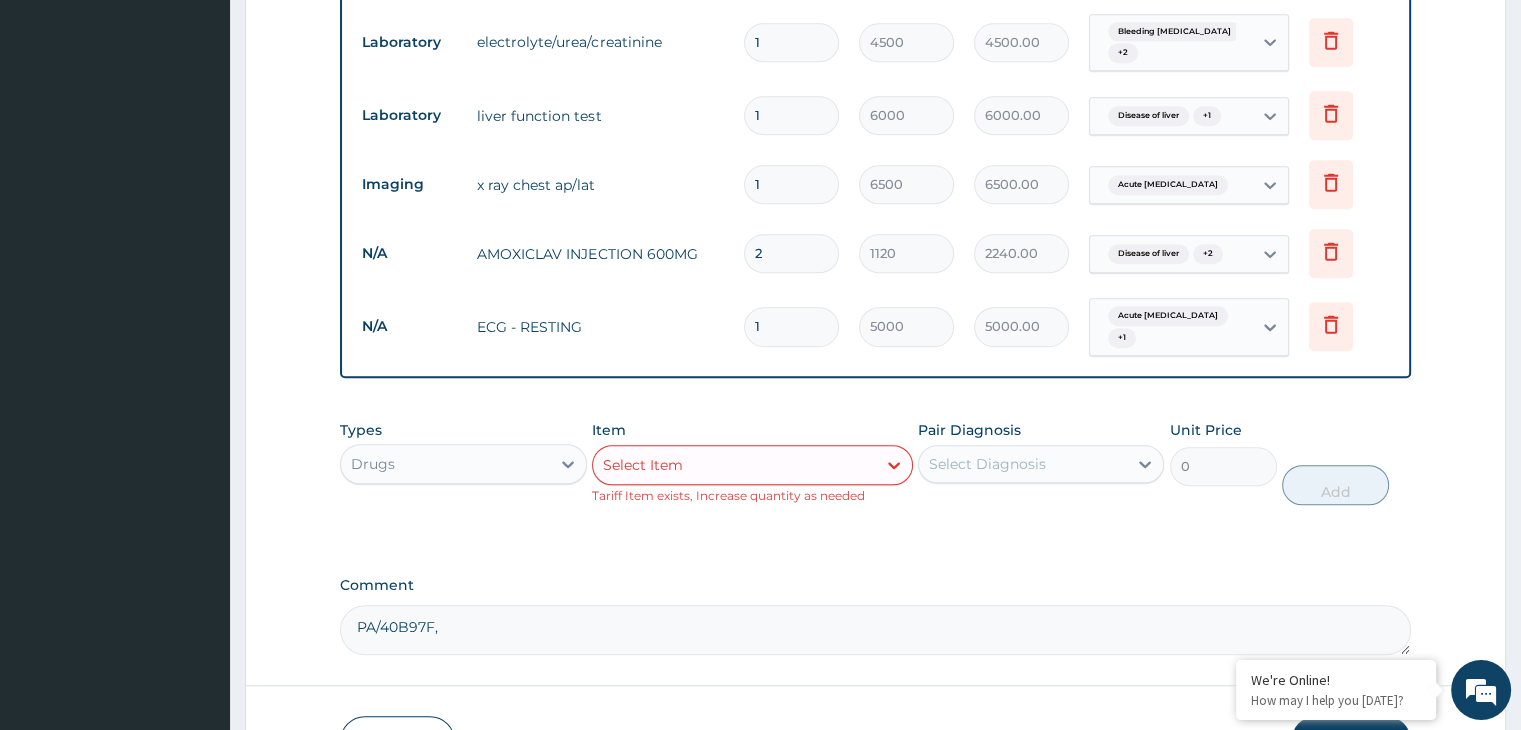 click on "Select Item" at bounding box center (734, 465) 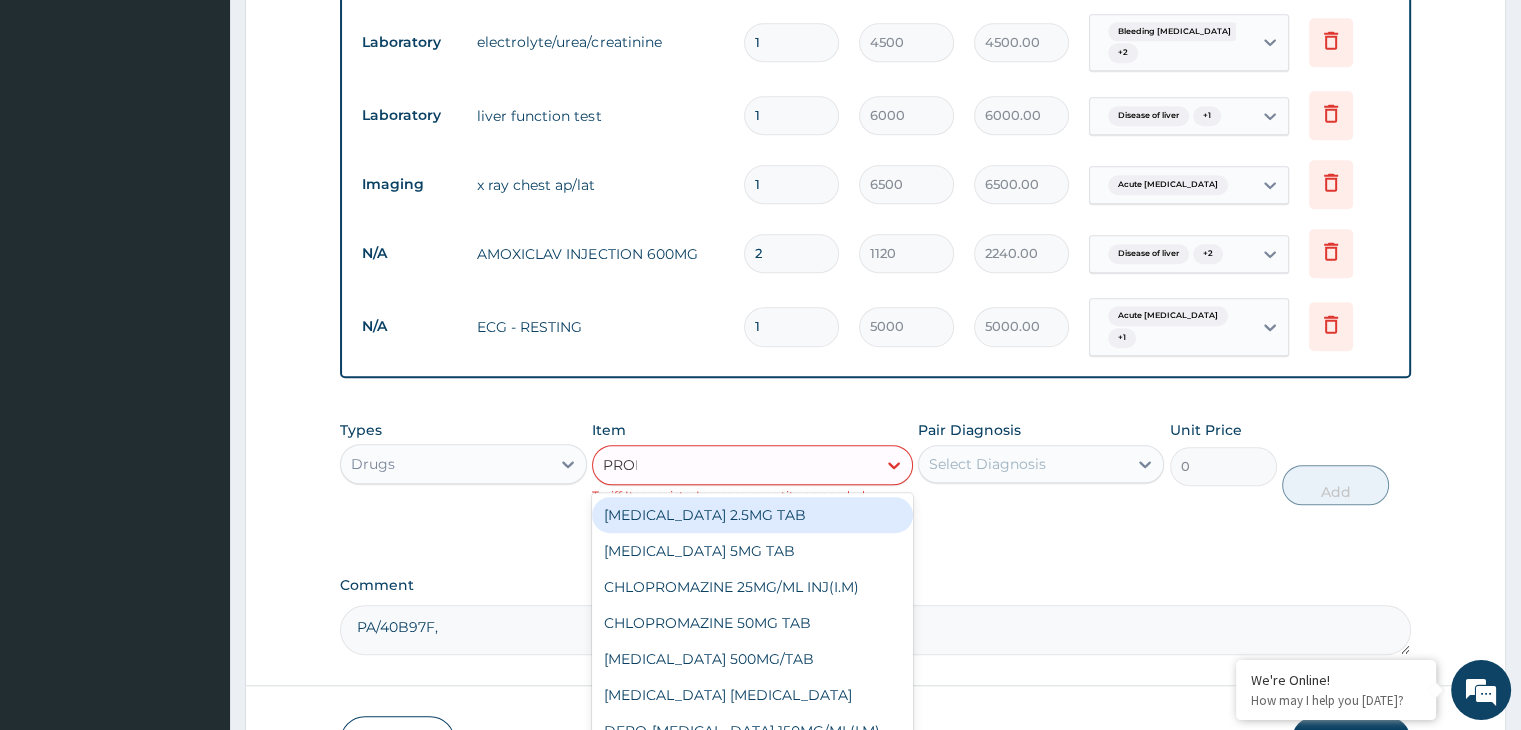 type on "PROME" 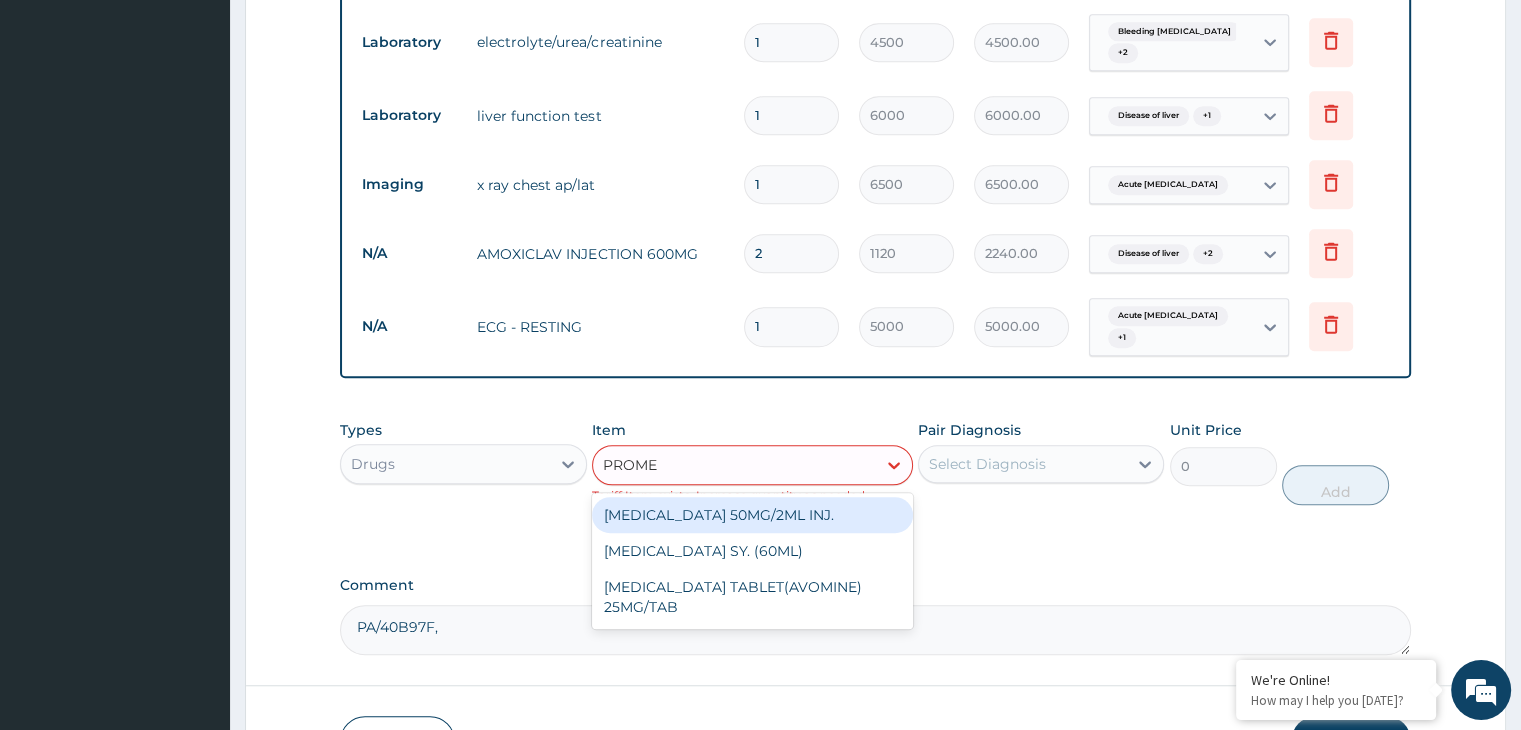 click on "PROMETHAZINE 50MG/2ML INJ." at bounding box center [752, 515] 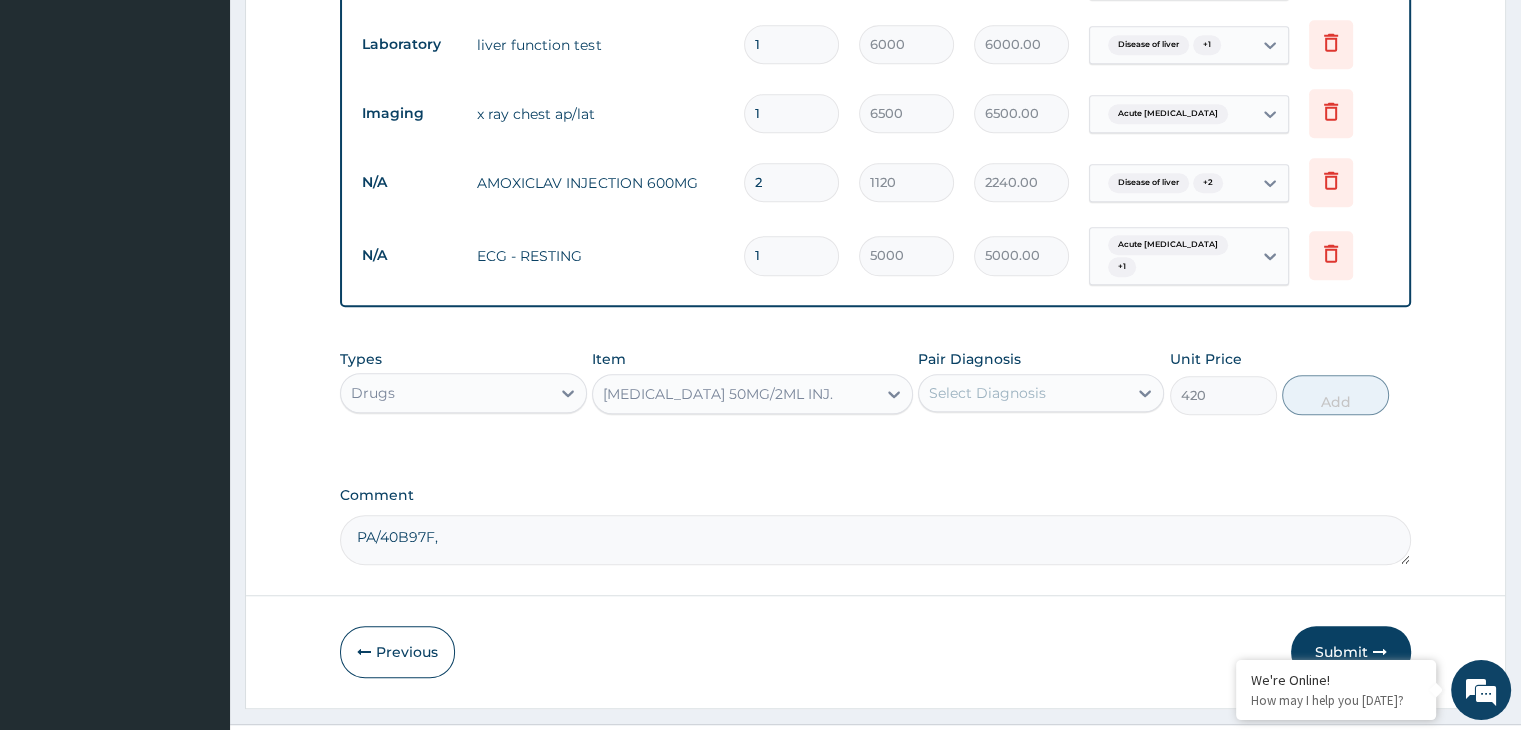 scroll, scrollTop: 1428, scrollLeft: 0, axis: vertical 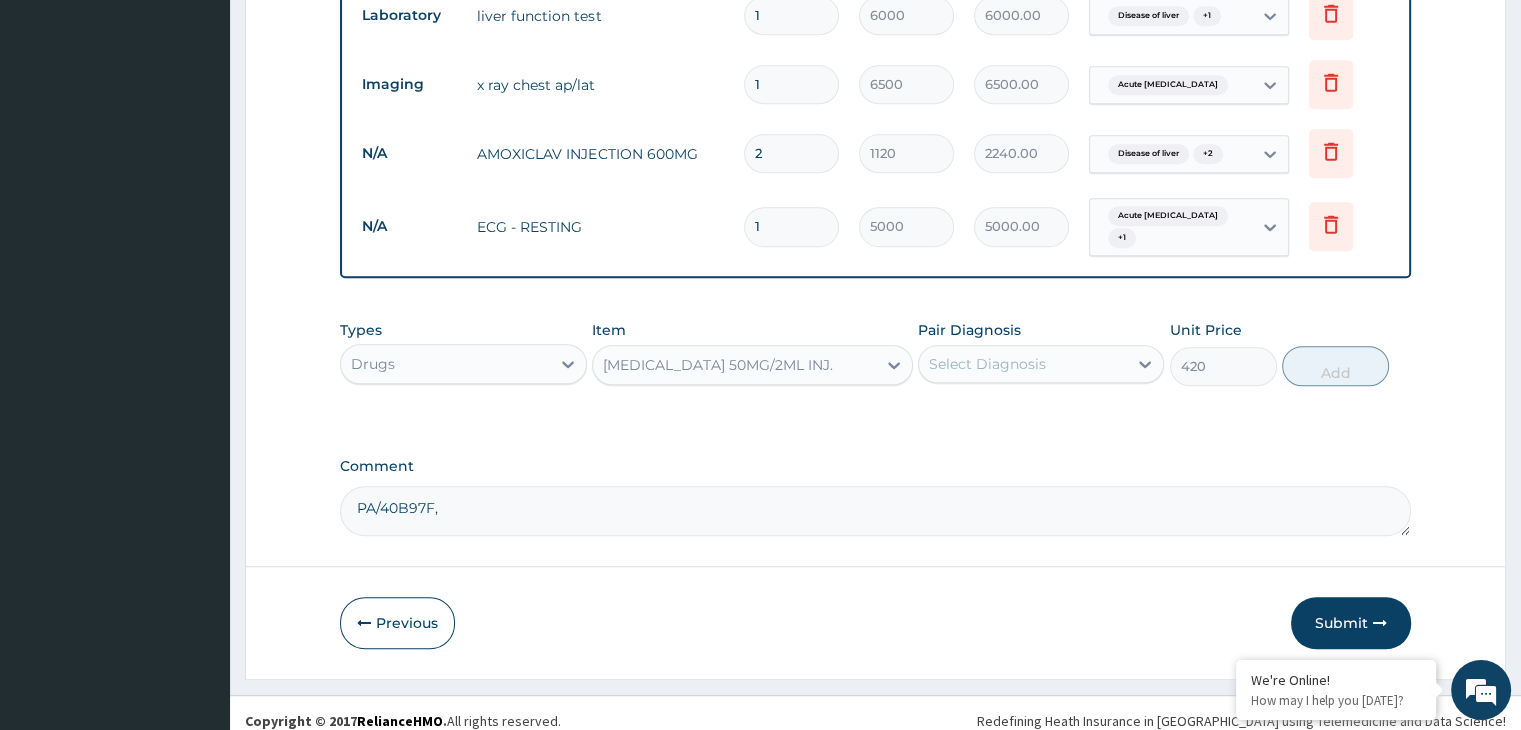 click on "PA/40B97F," at bounding box center (875, 511) 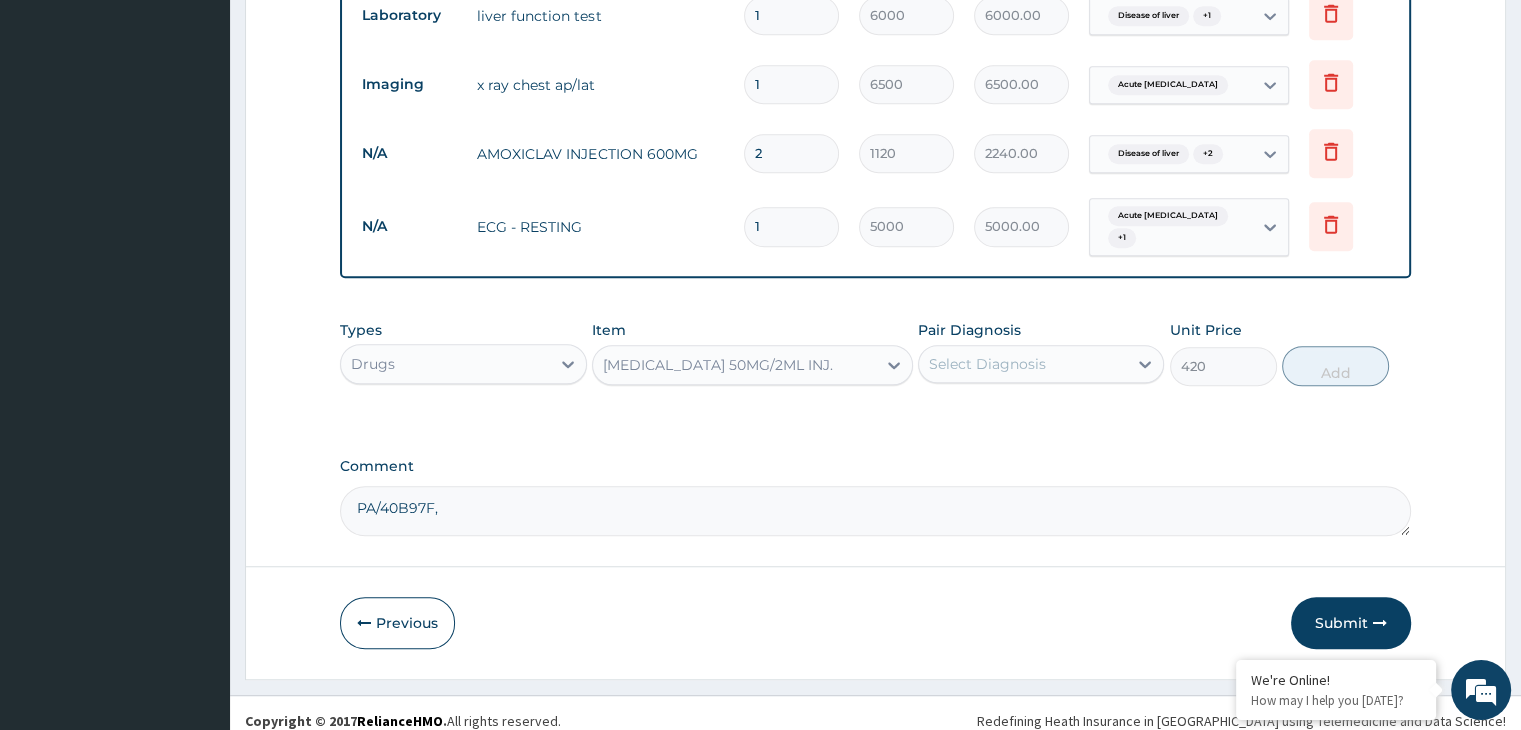 paste on "PA/41A8DA" 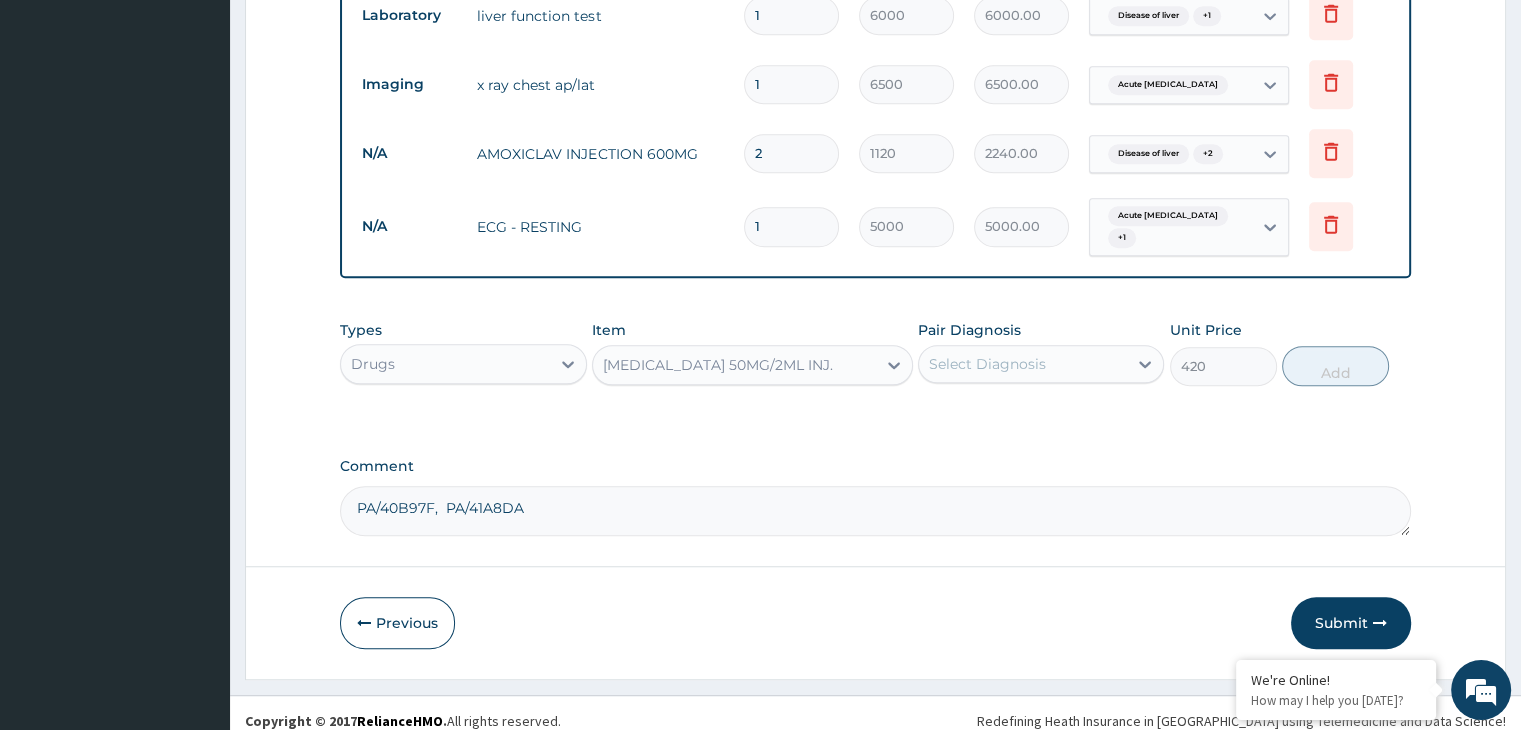 type on "PA/40B97F,  PA/41A8DA" 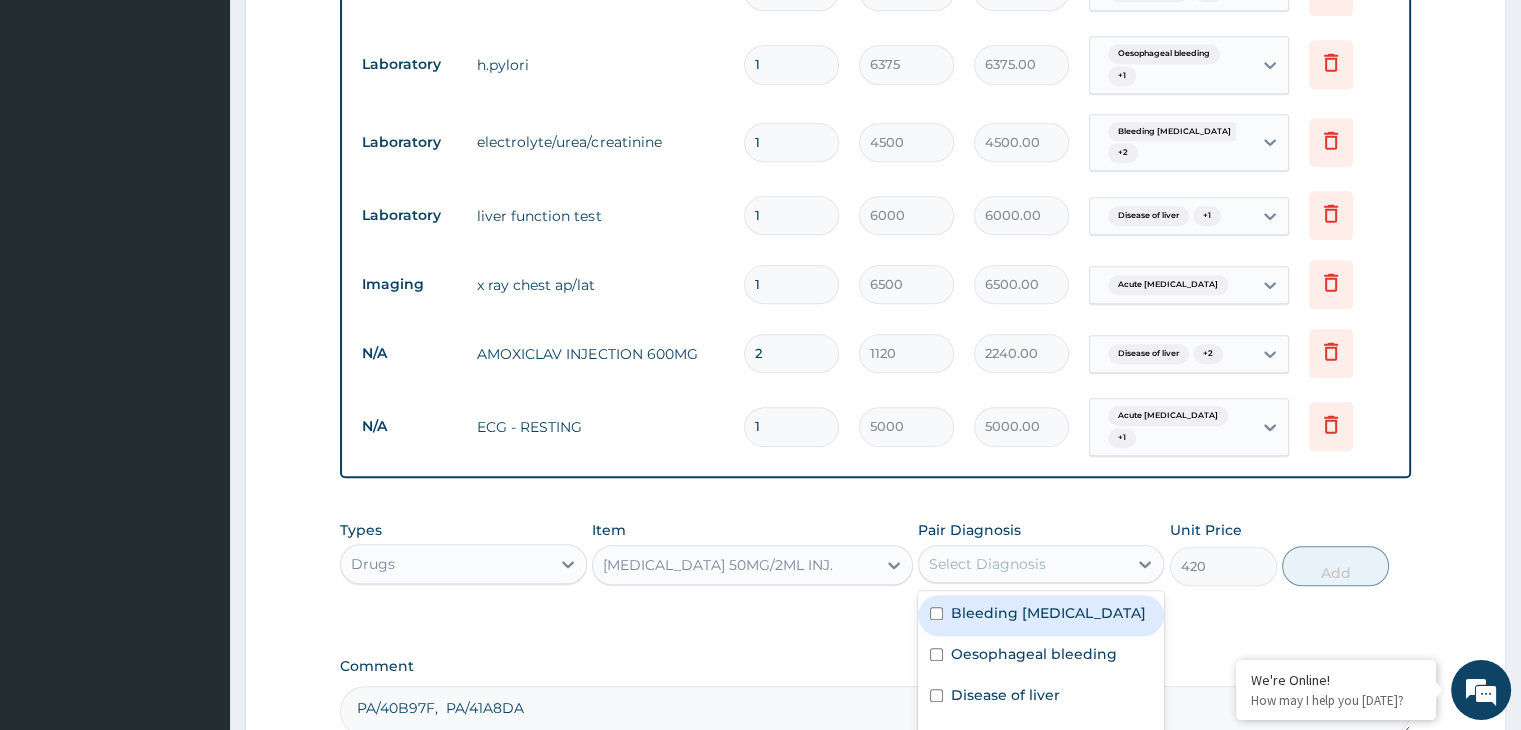 click on "Select Diagnosis" at bounding box center [987, 564] 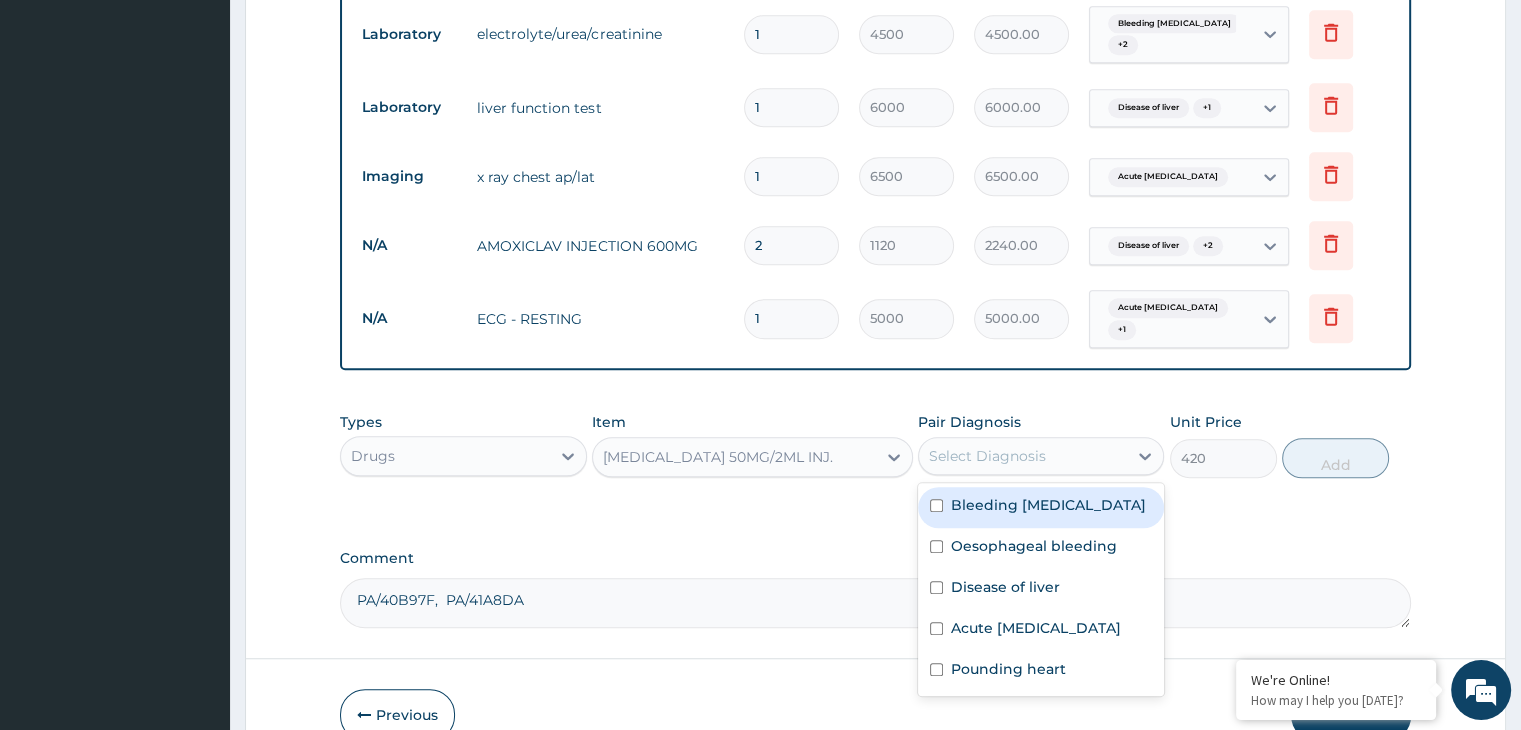 scroll, scrollTop: 1428, scrollLeft: 0, axis: vertical 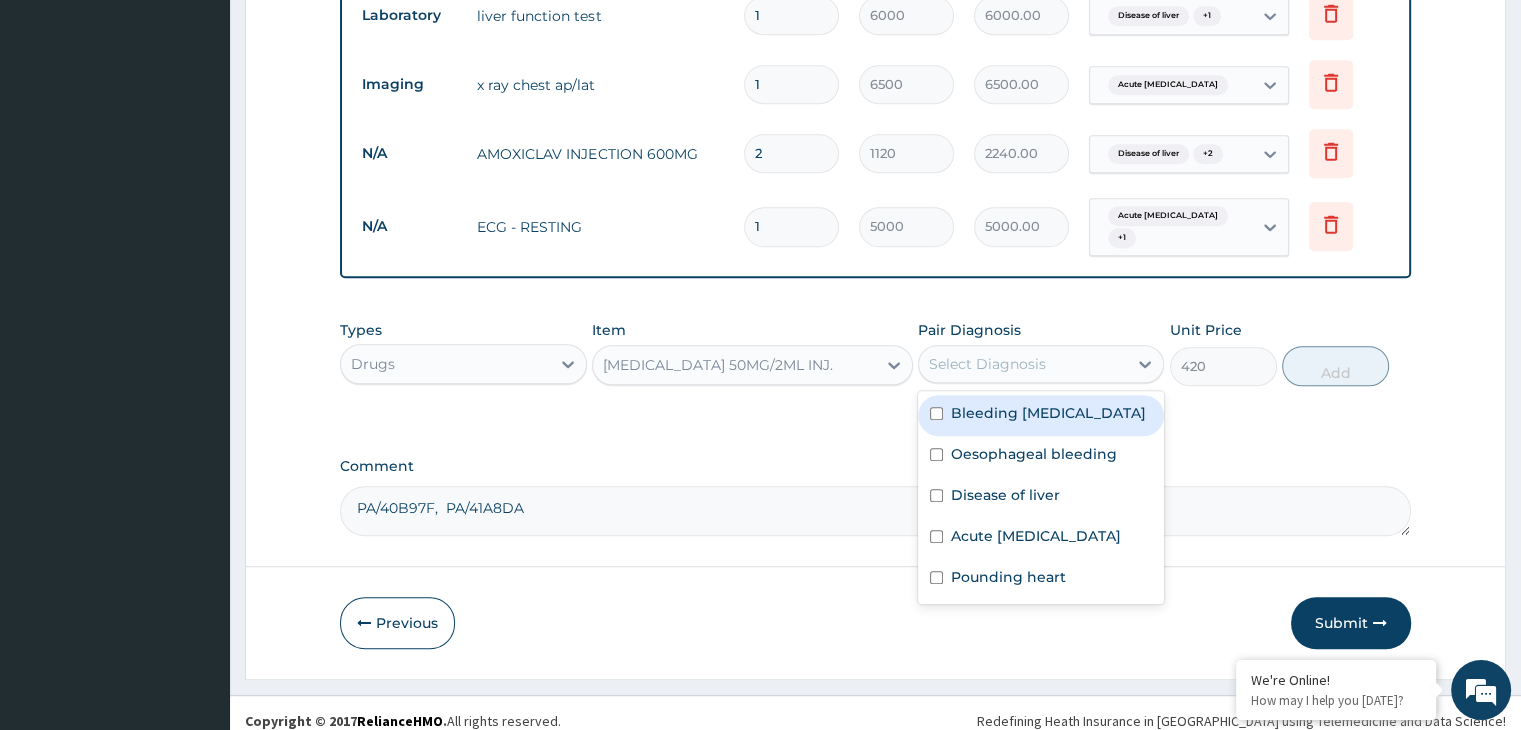 drag, startPoint x: 1012, startPoint y: 400, endPoint x: 1008, endPoint y: 430, distance: 30.265491 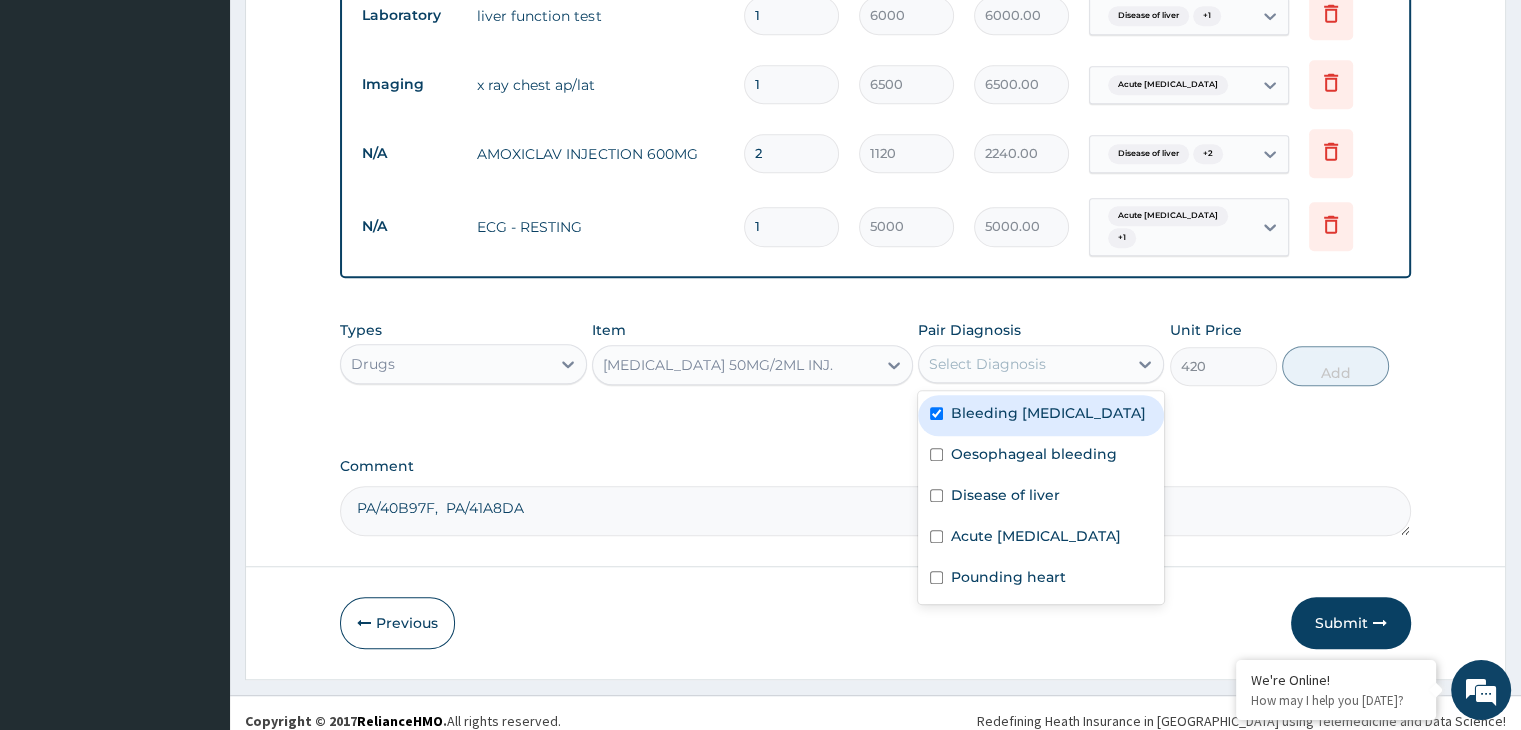 checkbox on "true" 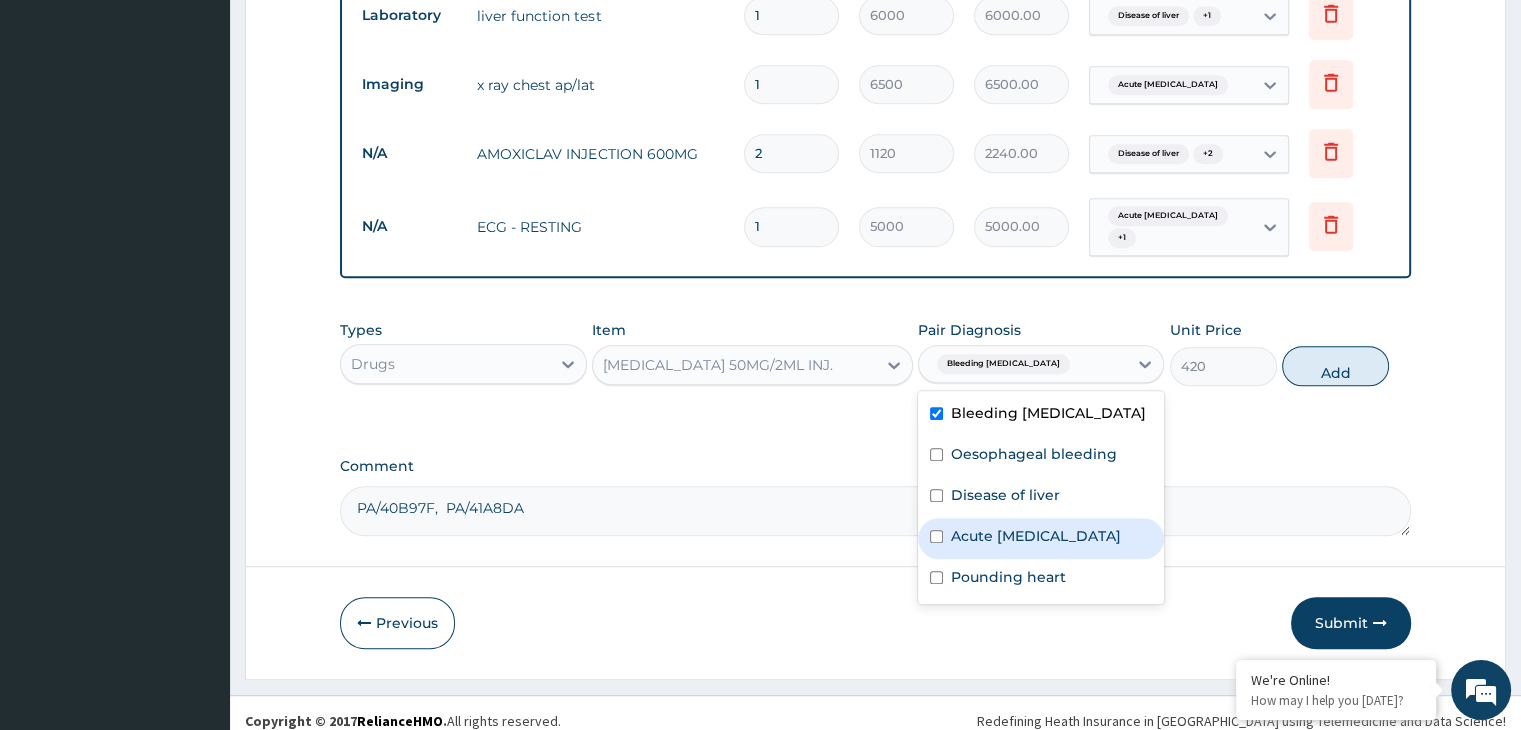 click on "Acute chest pain" at bounding box center (1036, 536) 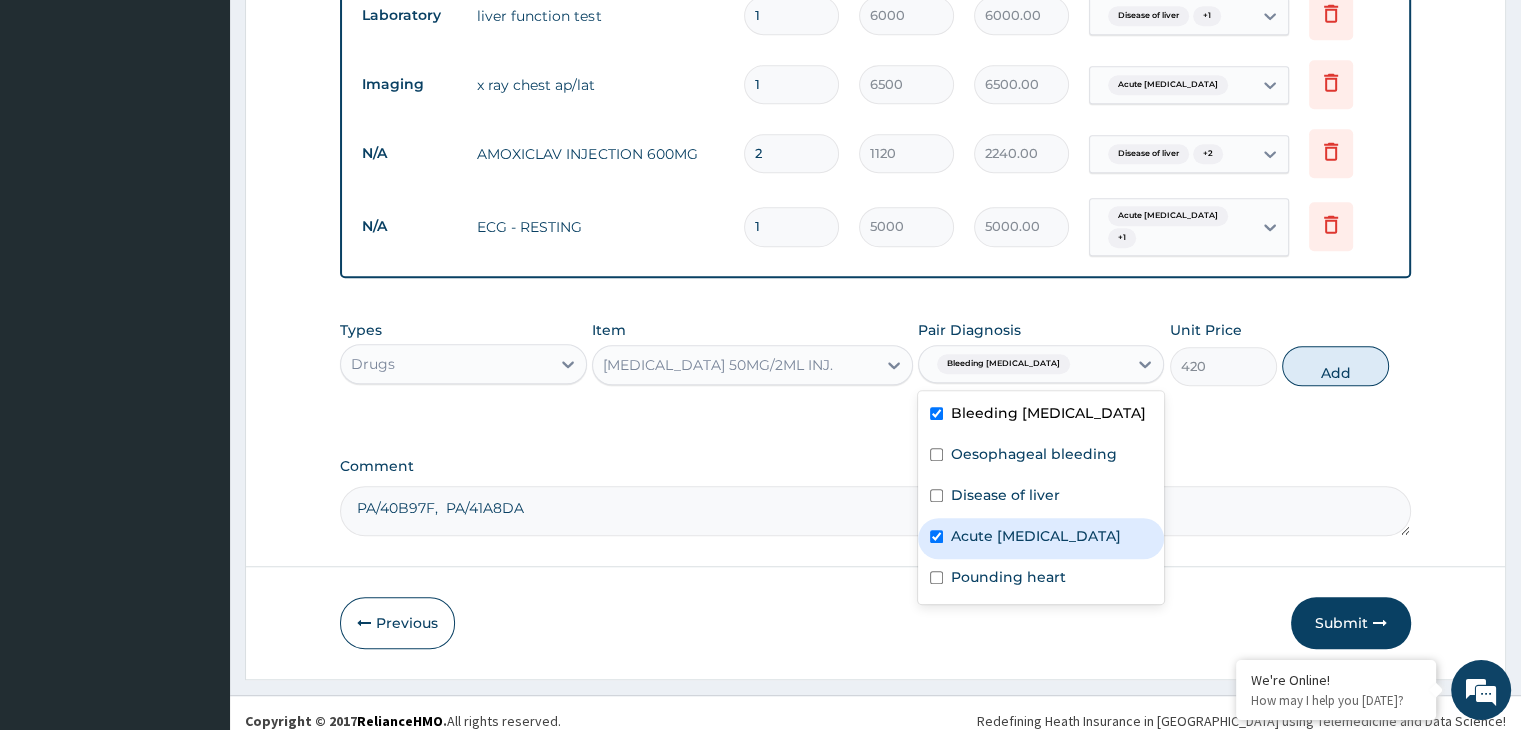 checkbox on "true" 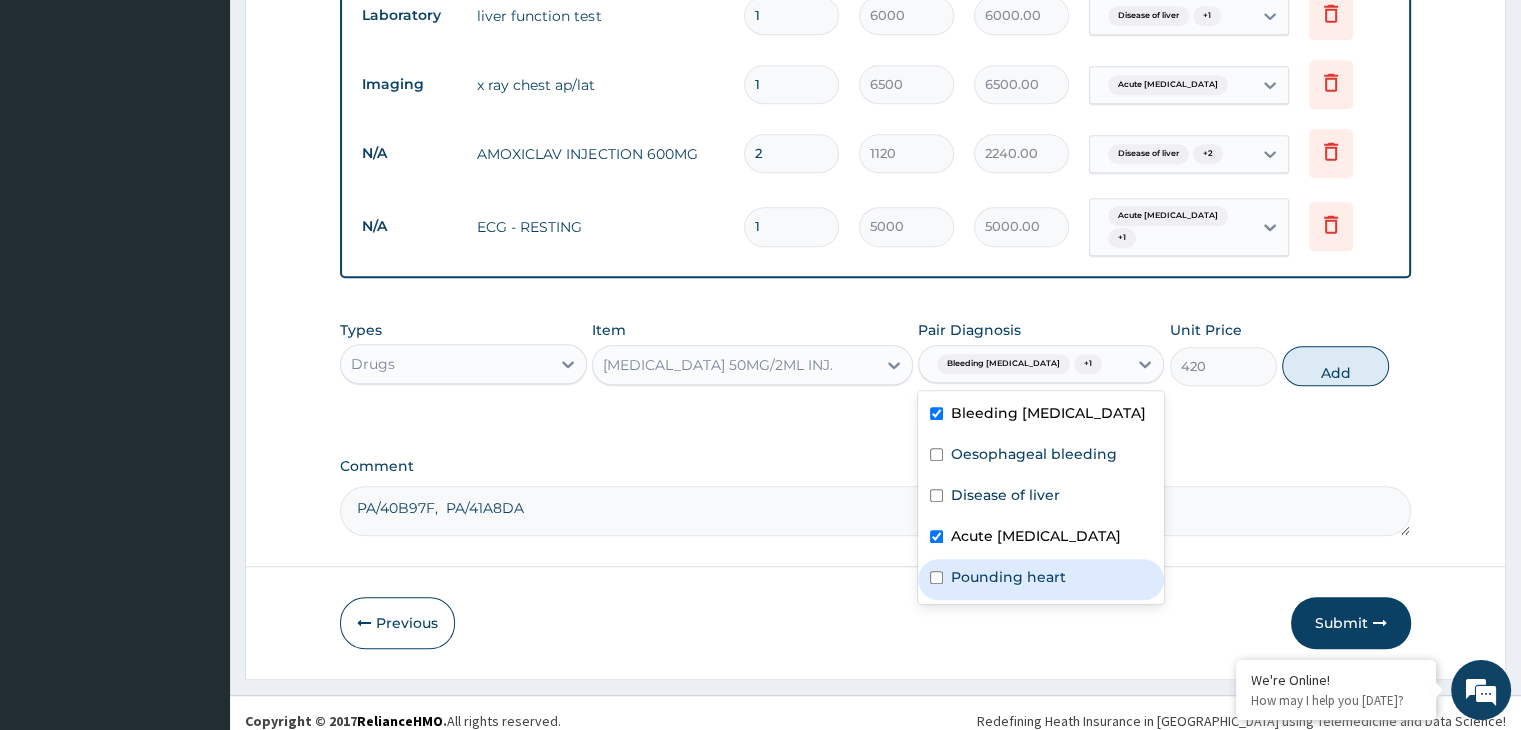 drag, startPoint x: 1063, startPoint y: 575, endPoint x: 1196, endPoint y: 481, distance: 162.86497 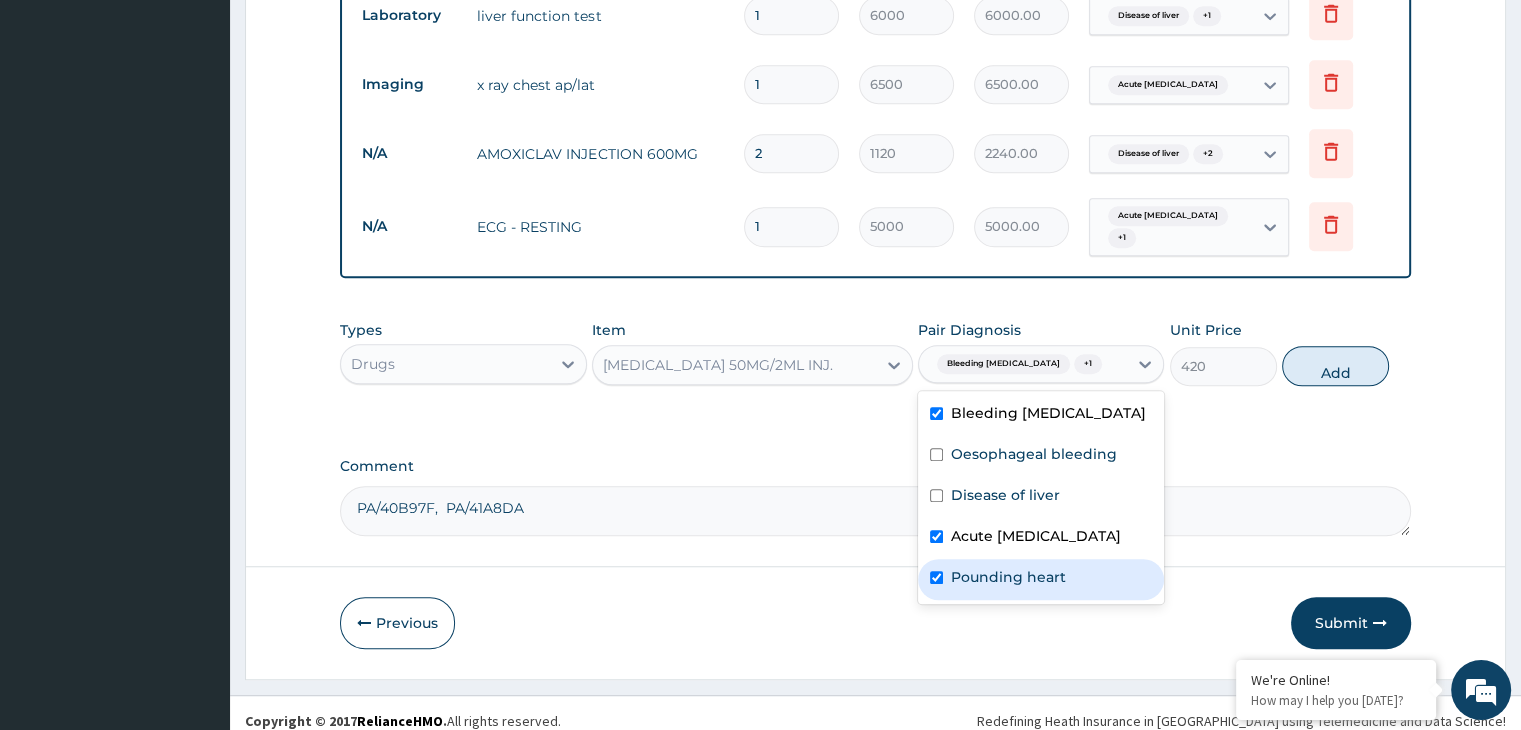 checkbox on "true" 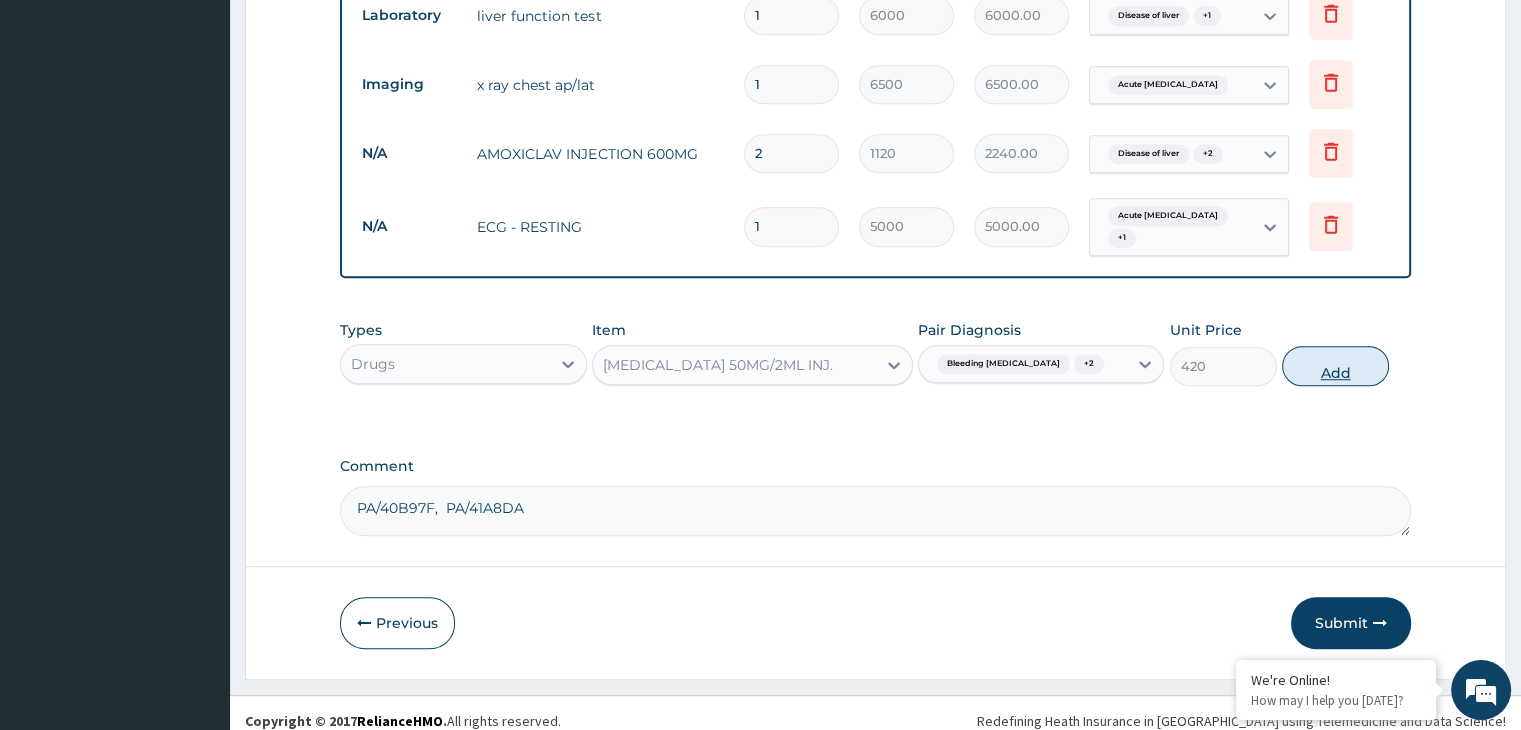click on "Add" at bounding box center [1335, 366] 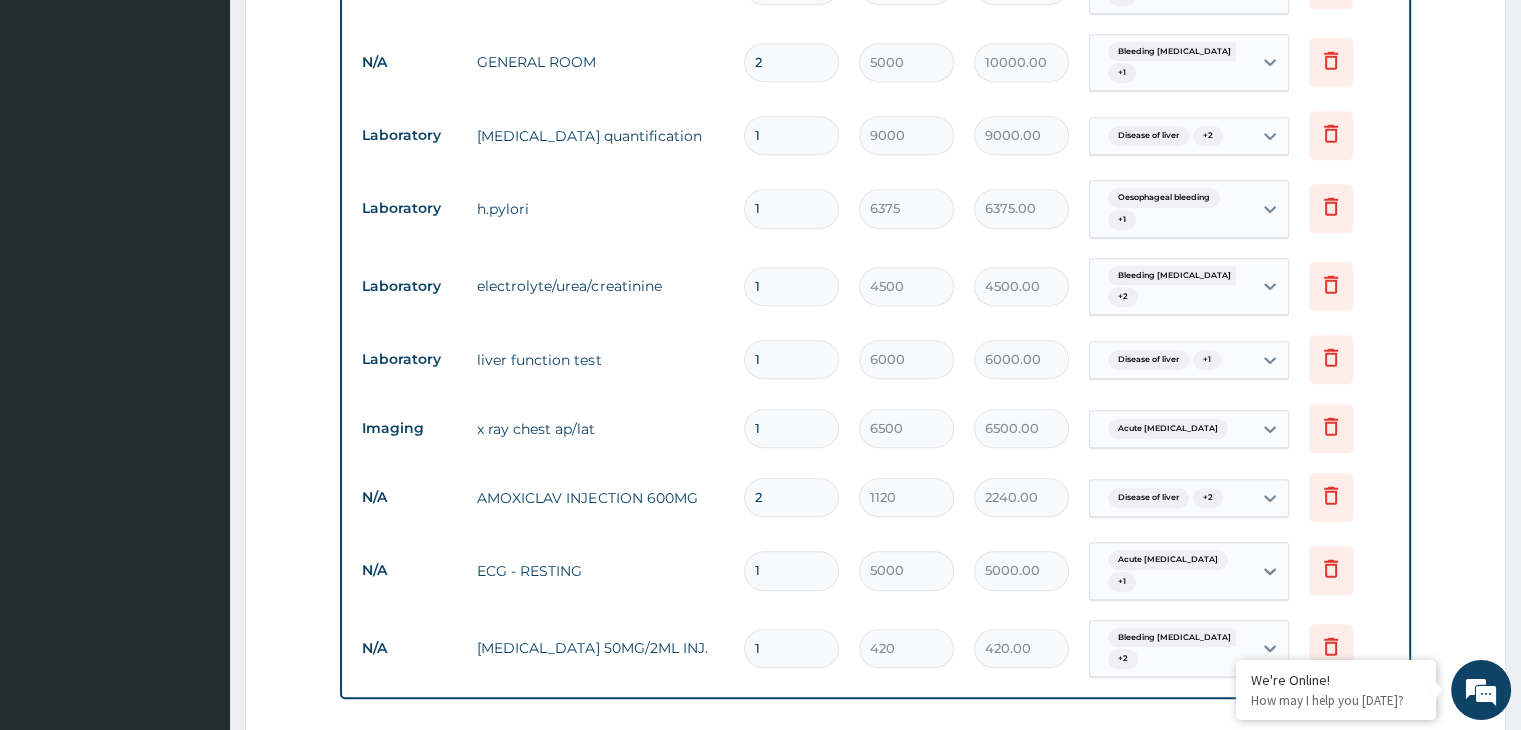 scroll, scrollTop: 1128, scrollLeft: 0, axis: vertical 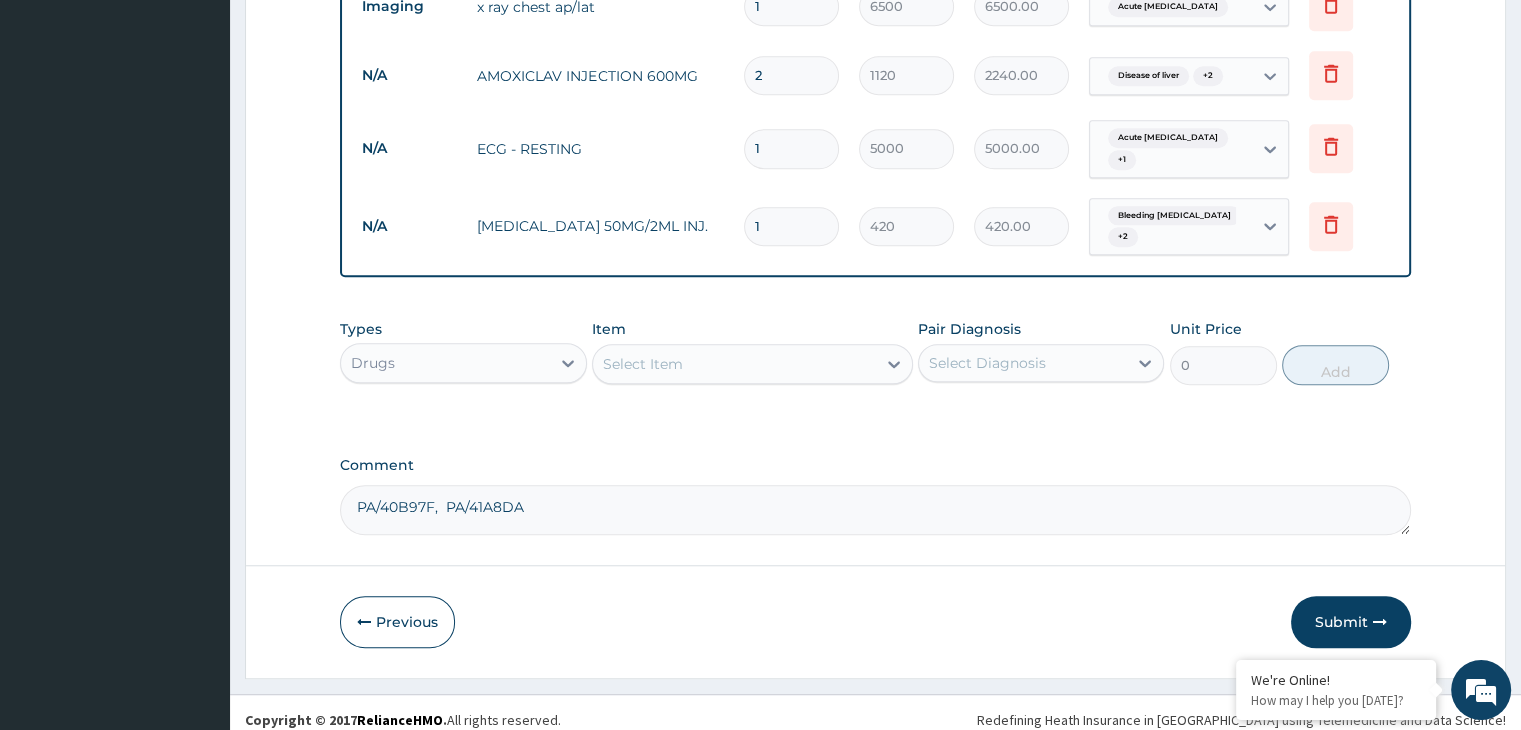 click on "Select Item" at bounding box center [643, 364] 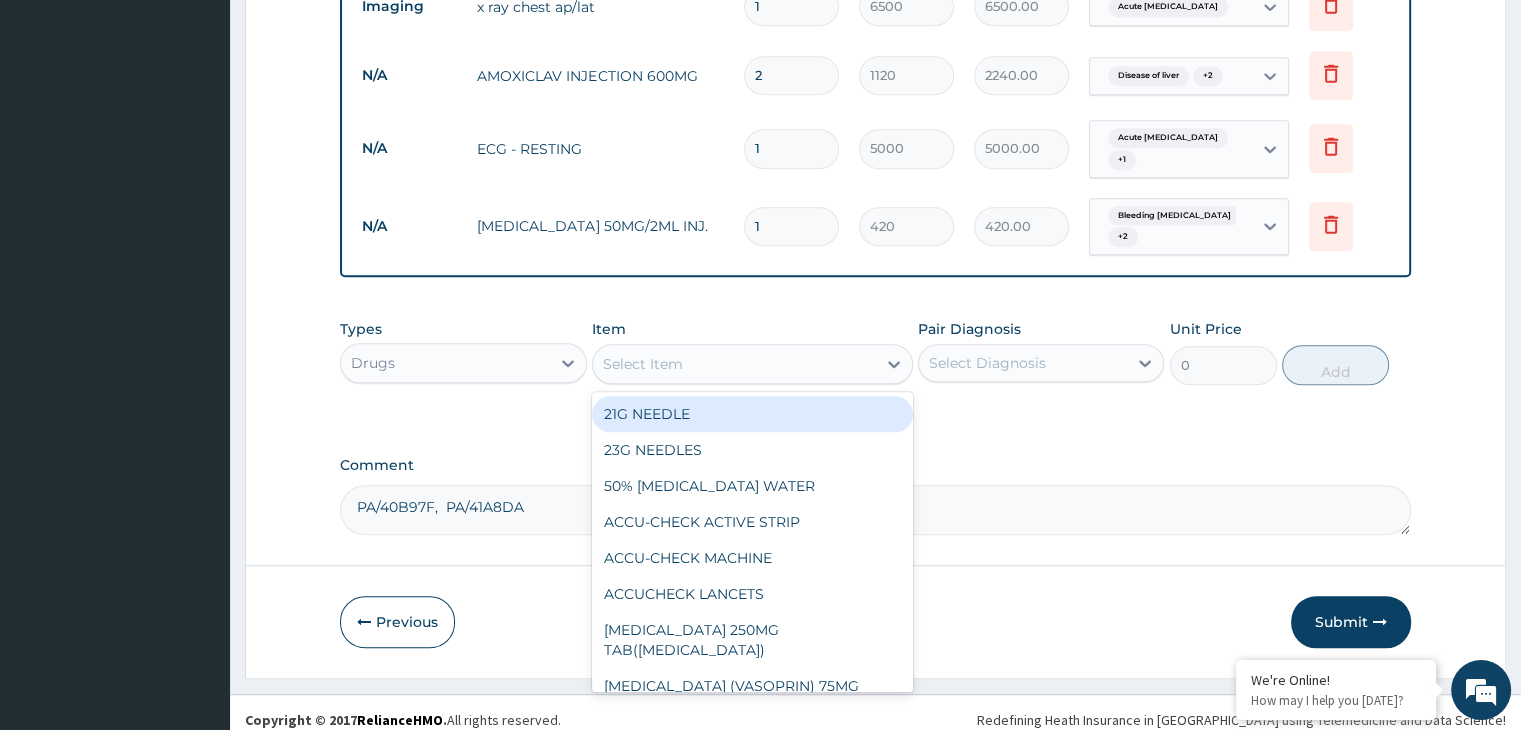 paste on "Omeprazole 20mg Cap" 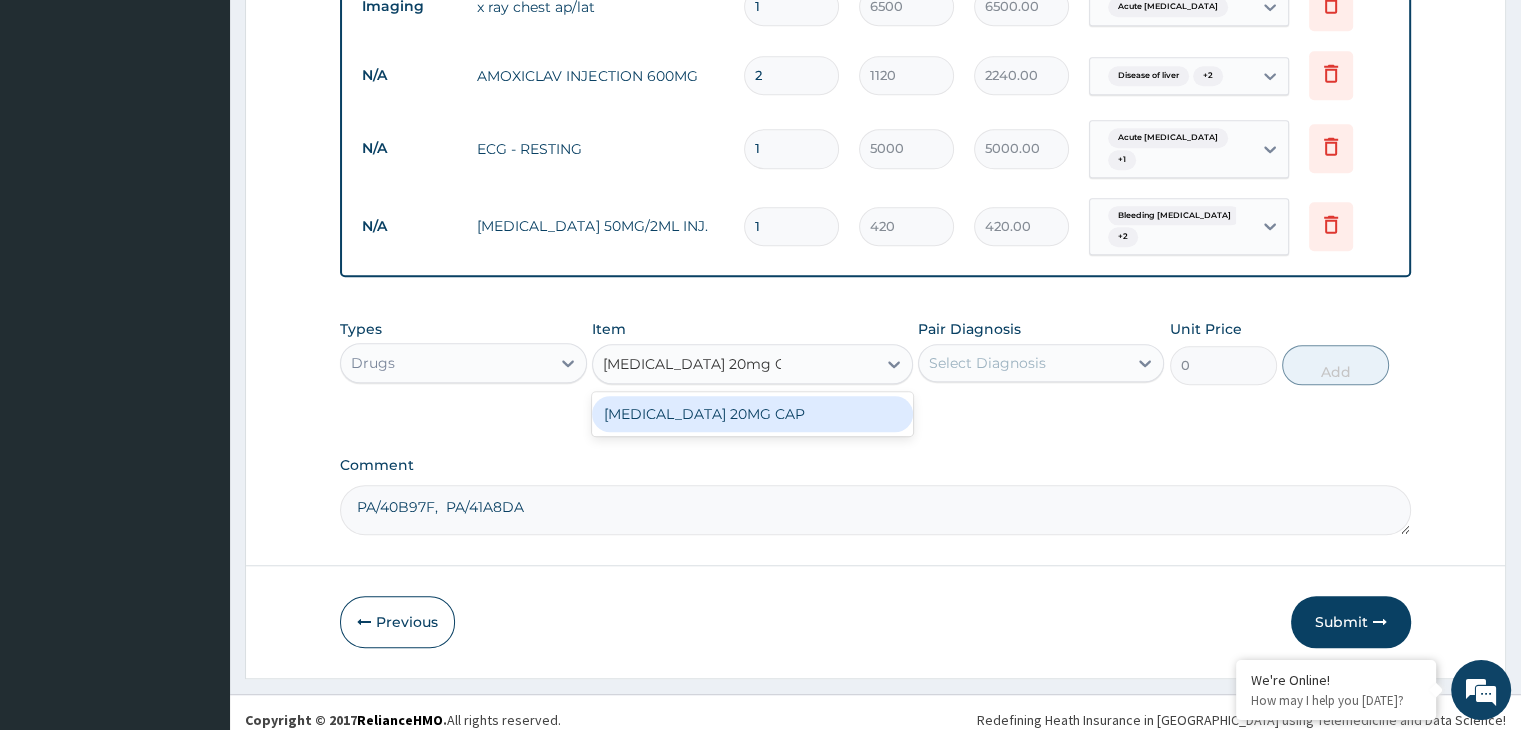 drag, startPoint x: 678, startPoint y: 402, endPoint x: 1048, endPoint y: 377, distance: 370.84363 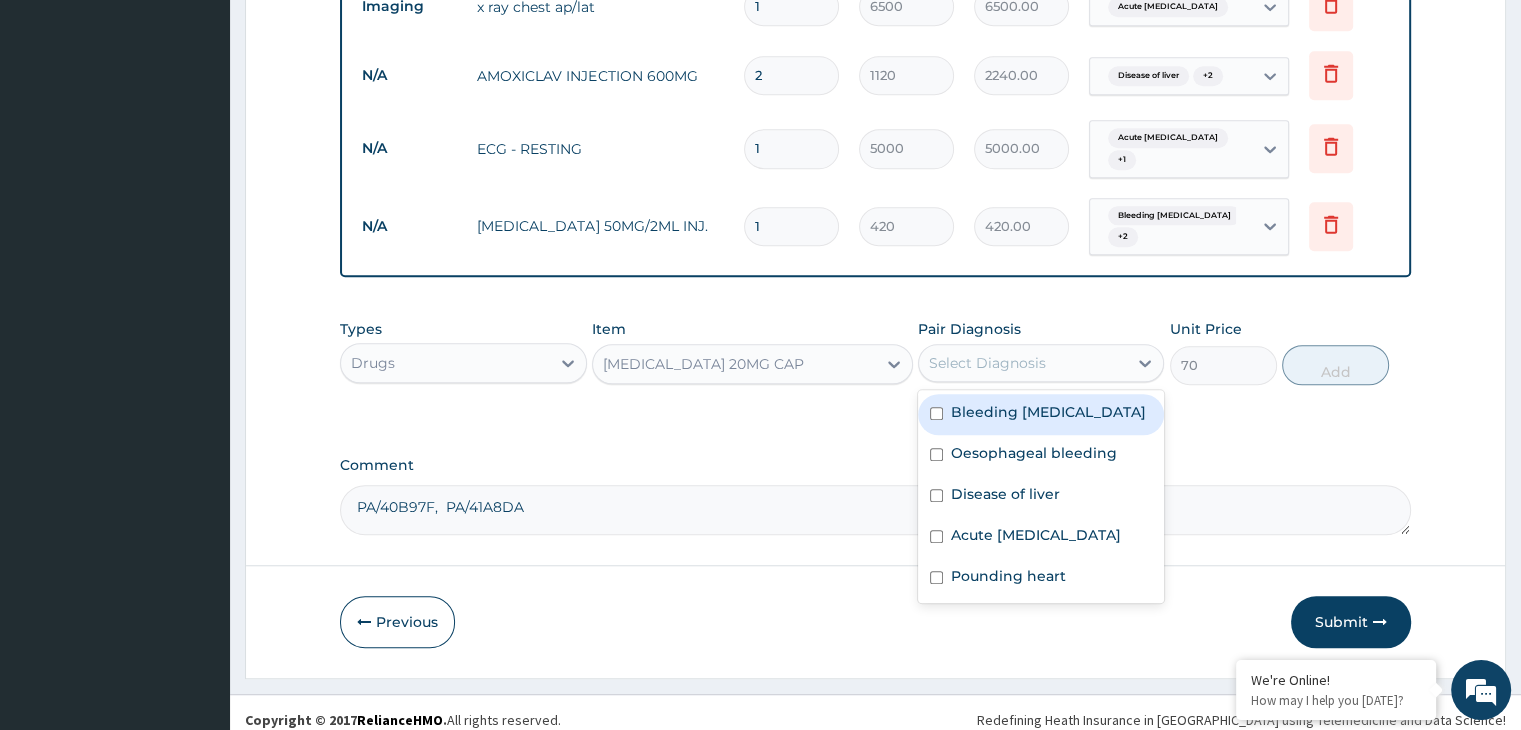 click on "Select Diagnosis" at bounding box center [1023, 363] 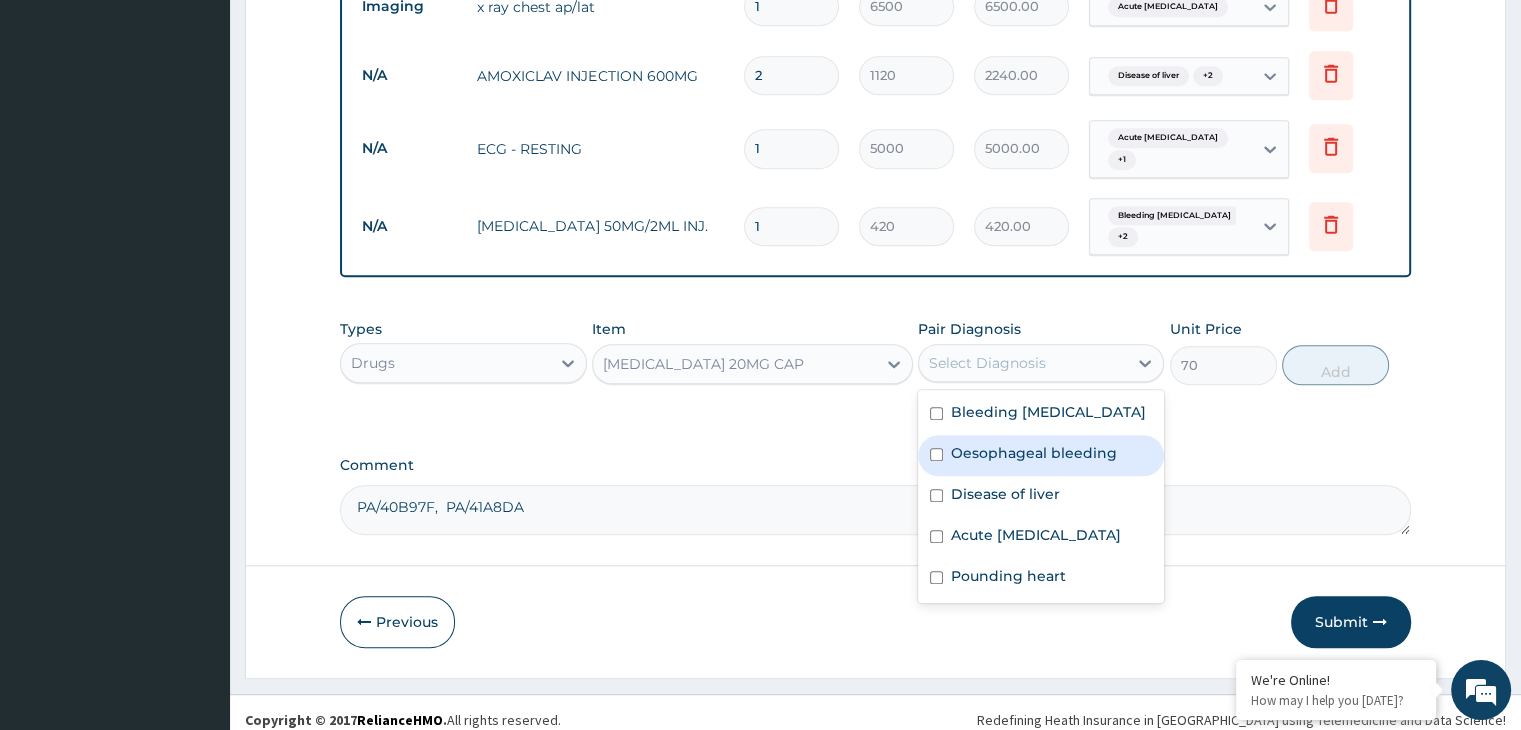 click on "Oesophageal bleeding" at bounding box center (1034, 453) 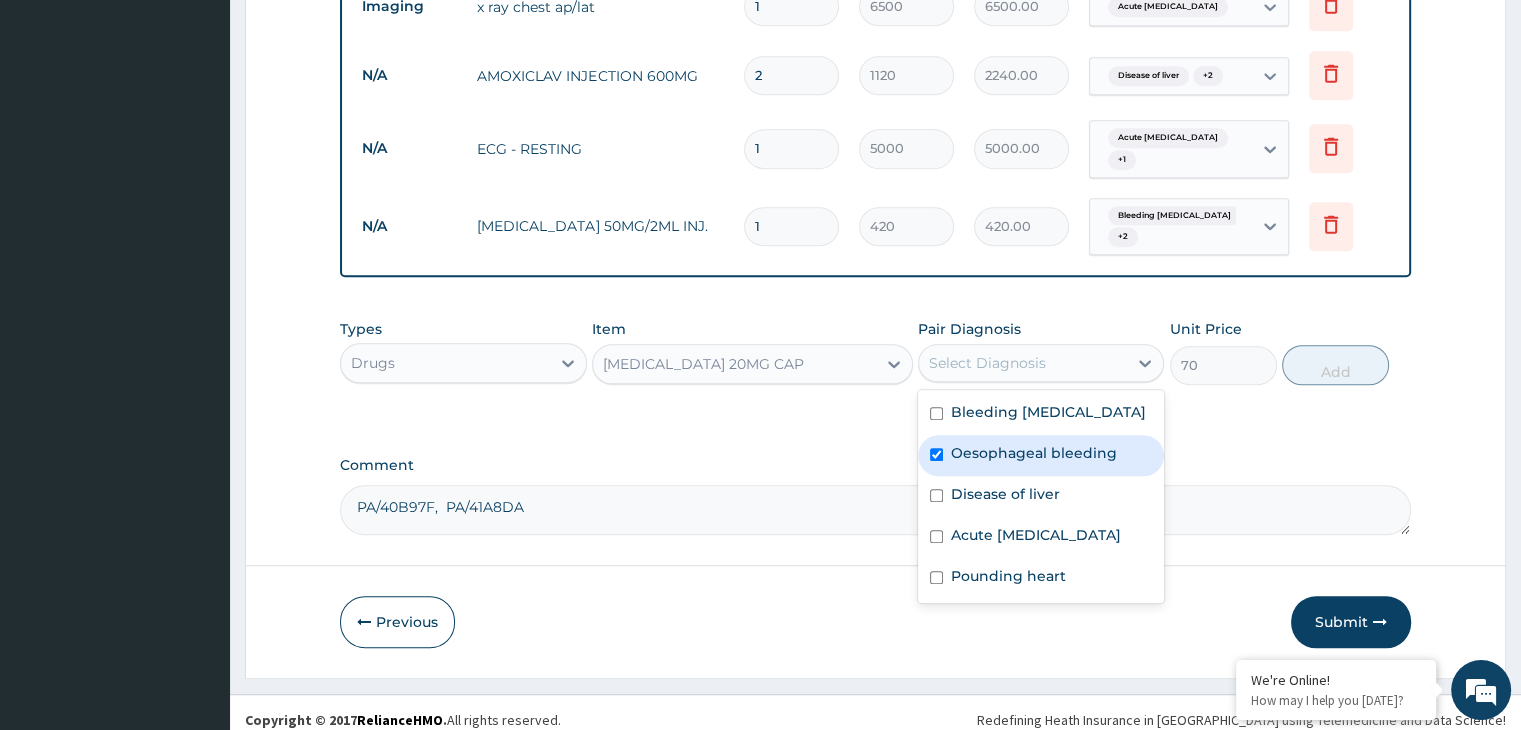checkbox on "true" 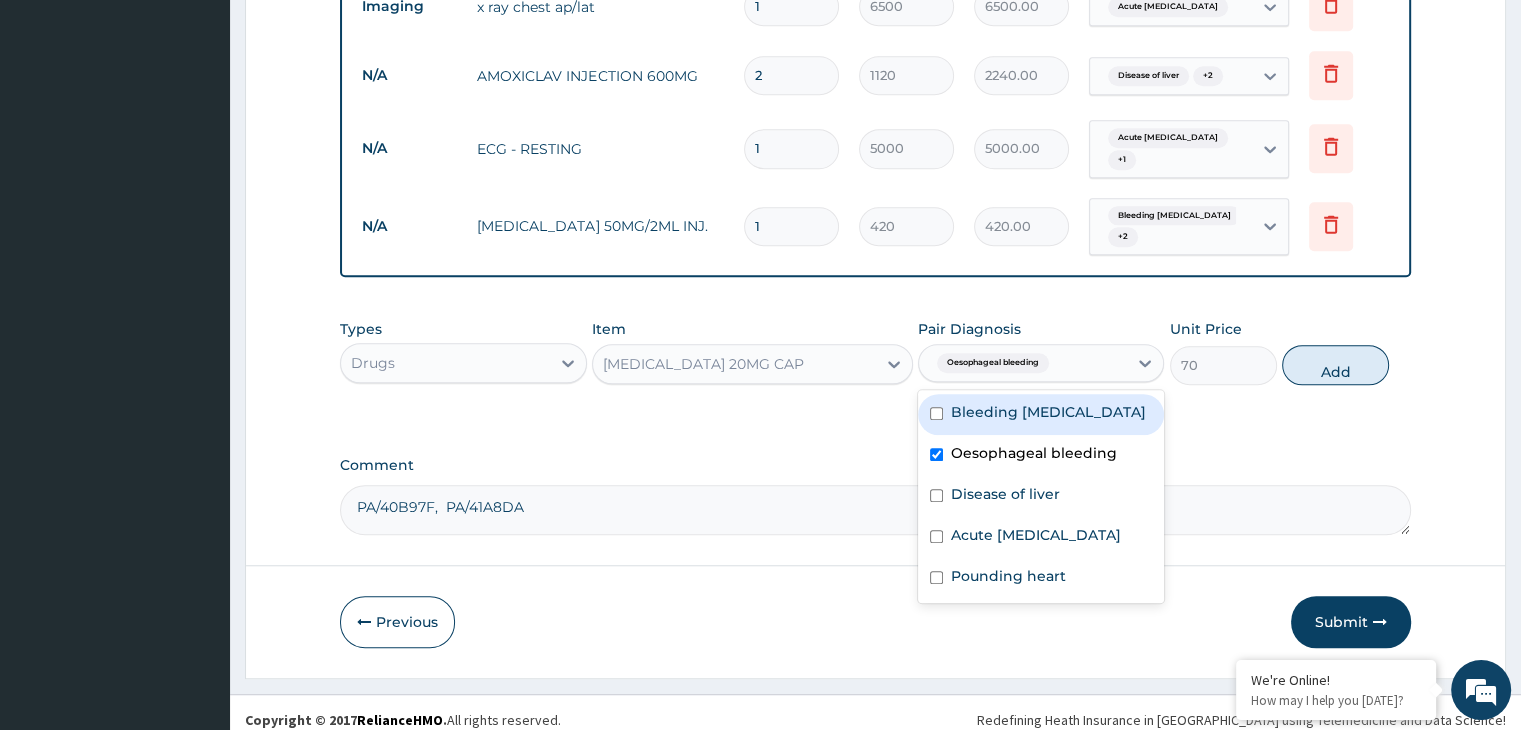 click on "Bleeding esophageal varices" at bounding box center [1048, 412] 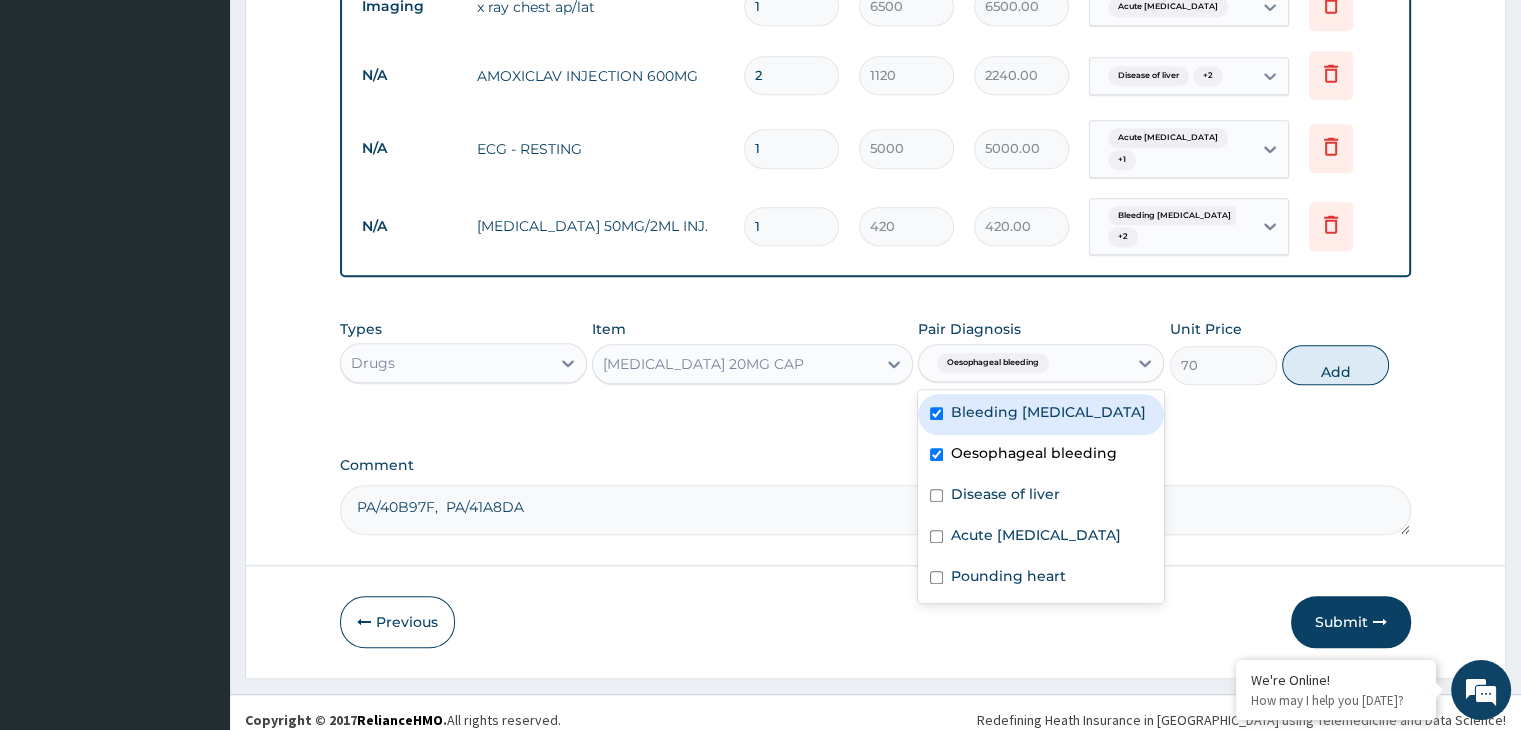 checkbox on "true" 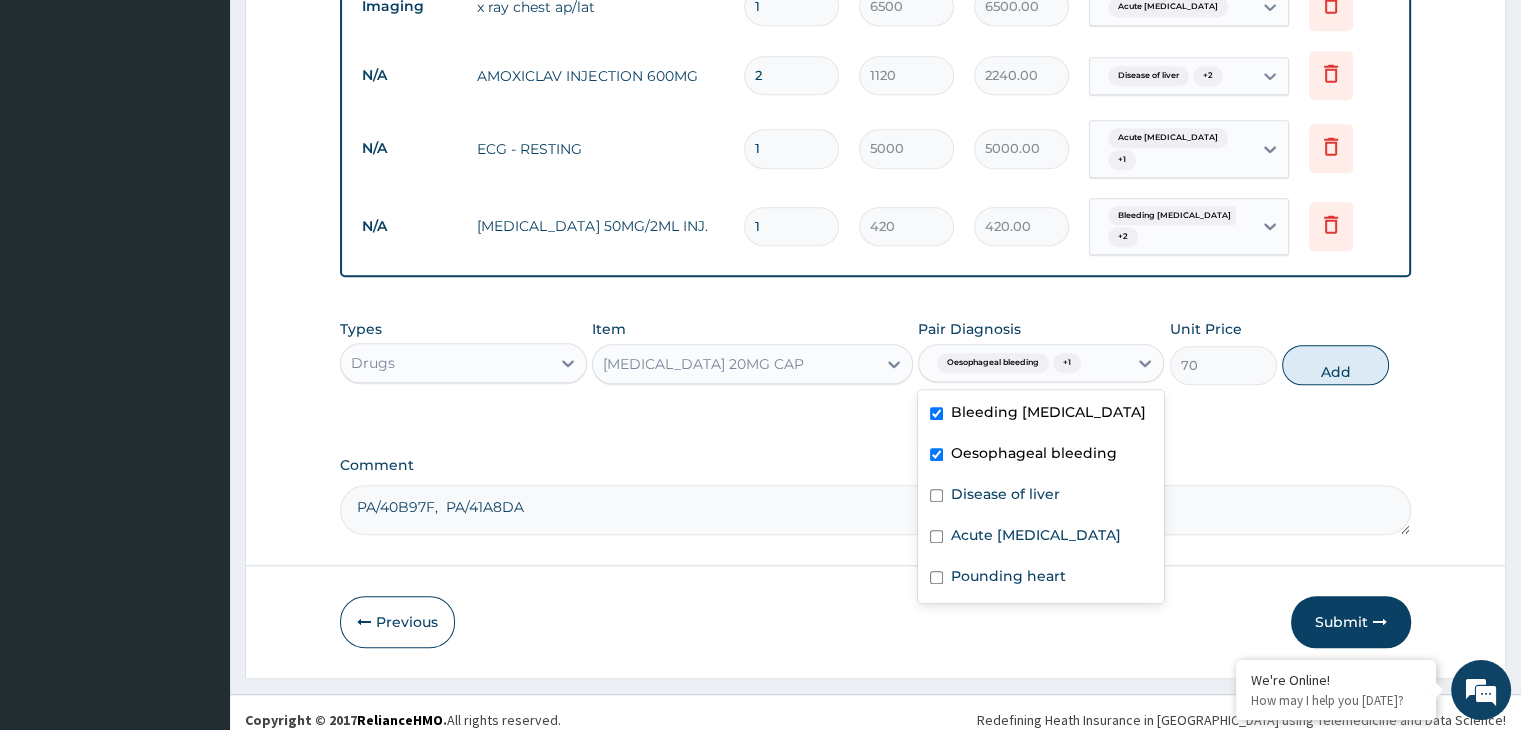 click on "PA Code / Prescription Code PA/DED838 PA/383ECE Encounter Date 04-06-2025 Important Notice Please enter PA codes before entering items that are not attached to a PA code   All diagnoses entered must be linked to a claim item. Diagnosis & Claim Items that are visible but inactive cannot be edited because they were imported from an already approved PA code. Diagnosis Bleeding esophageal varices query Oesophageal bleeding query Disease of liver confirmed Acute chest pain confirmed Pounding heart Confirmed NB: All diagnosis must be linked to a claim item Claim Items Type Name Quantity Unit Price Total Price Pair Diagnosis Actions Drugs omeprazole 40mg inj 3 1400 4200.00 Bleeding esophageal varices  + 1 Delete Drugs iv tranexamic acid ig  4 6000 24000.00 Bleeding esophageal varices  + 1 Delete Laboratory packed cell volume 1 1125 1125.00 Bleeding esophageal varices  + 1 Delete Procedures  feeding  2 3000 6000.00 Bleeding esophageal varices  + 1 Delete N/A GENERAL ROOM 2 5000 10000.00 Bleeding esophageal varices  +" at bounding box center [875, -390] 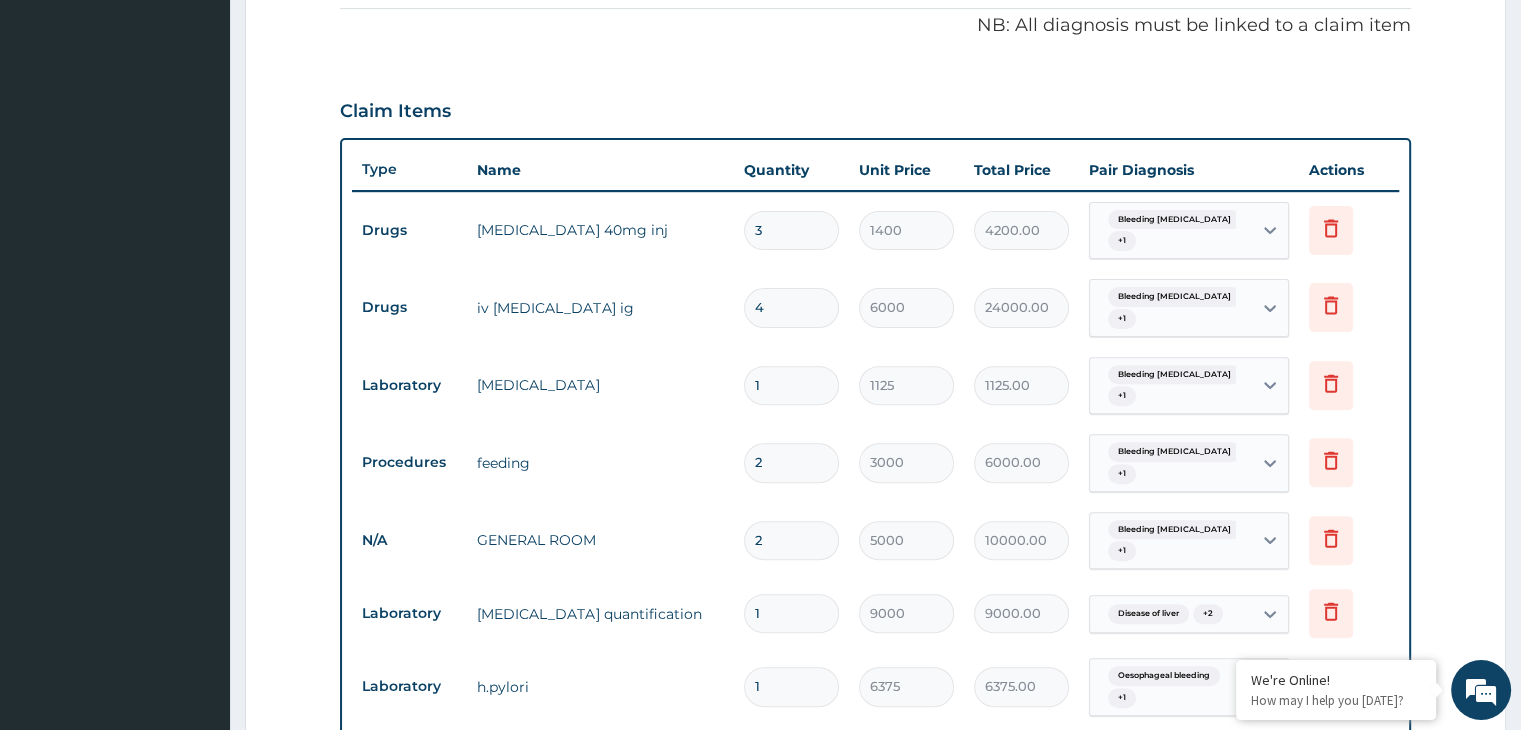 scroll, scrollTop: 306, scrollLeft: 0, axis: vertical 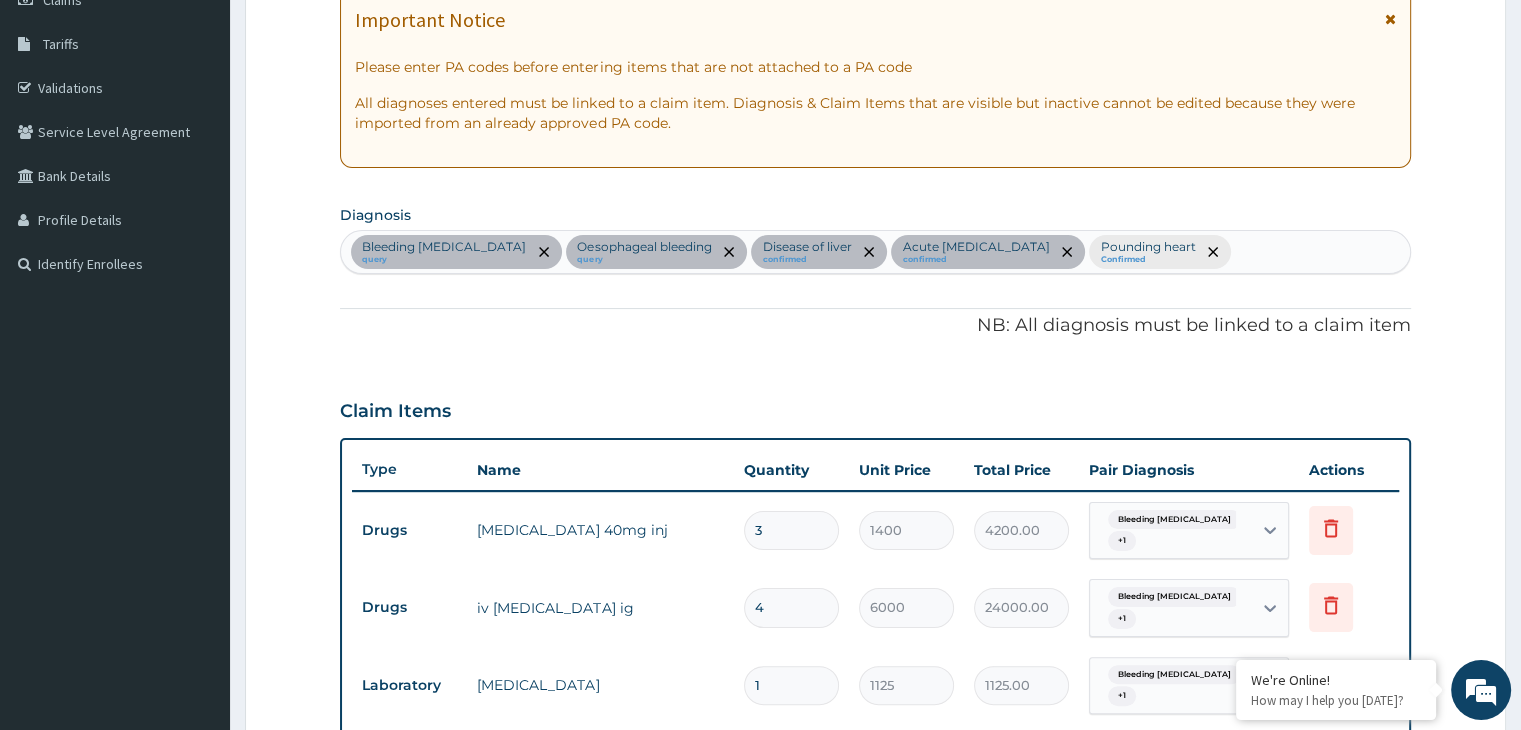 click on "Bleeding esophageal varices query Oesophageal bleeding query Disease of liver confirmed Acute chest pain confirmed Pounding heart Confirmed" at bounding box center (875, 252) 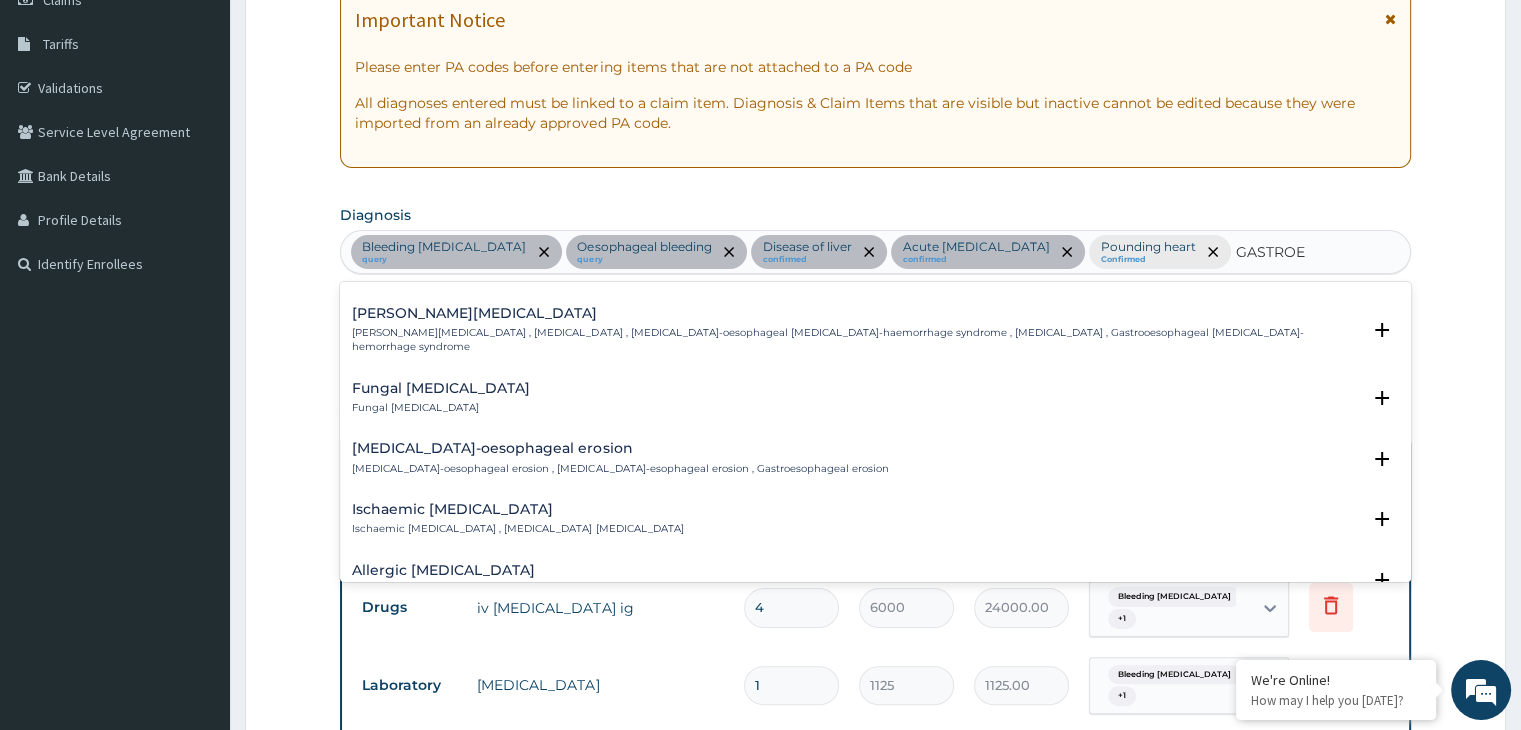 scroll, scrollTop: 400, scrollLeft: 0, axis: vertical 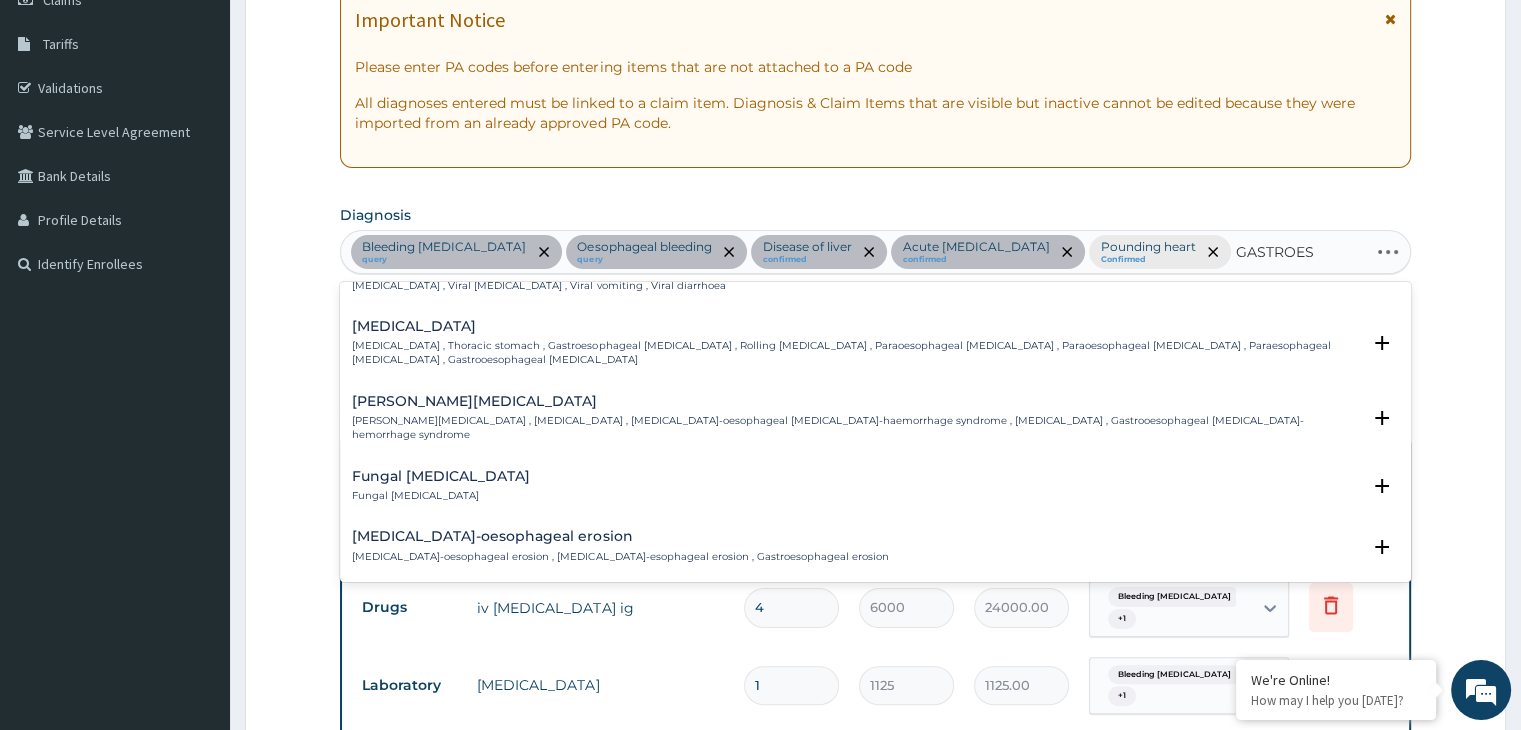 type on "GASTROESO" 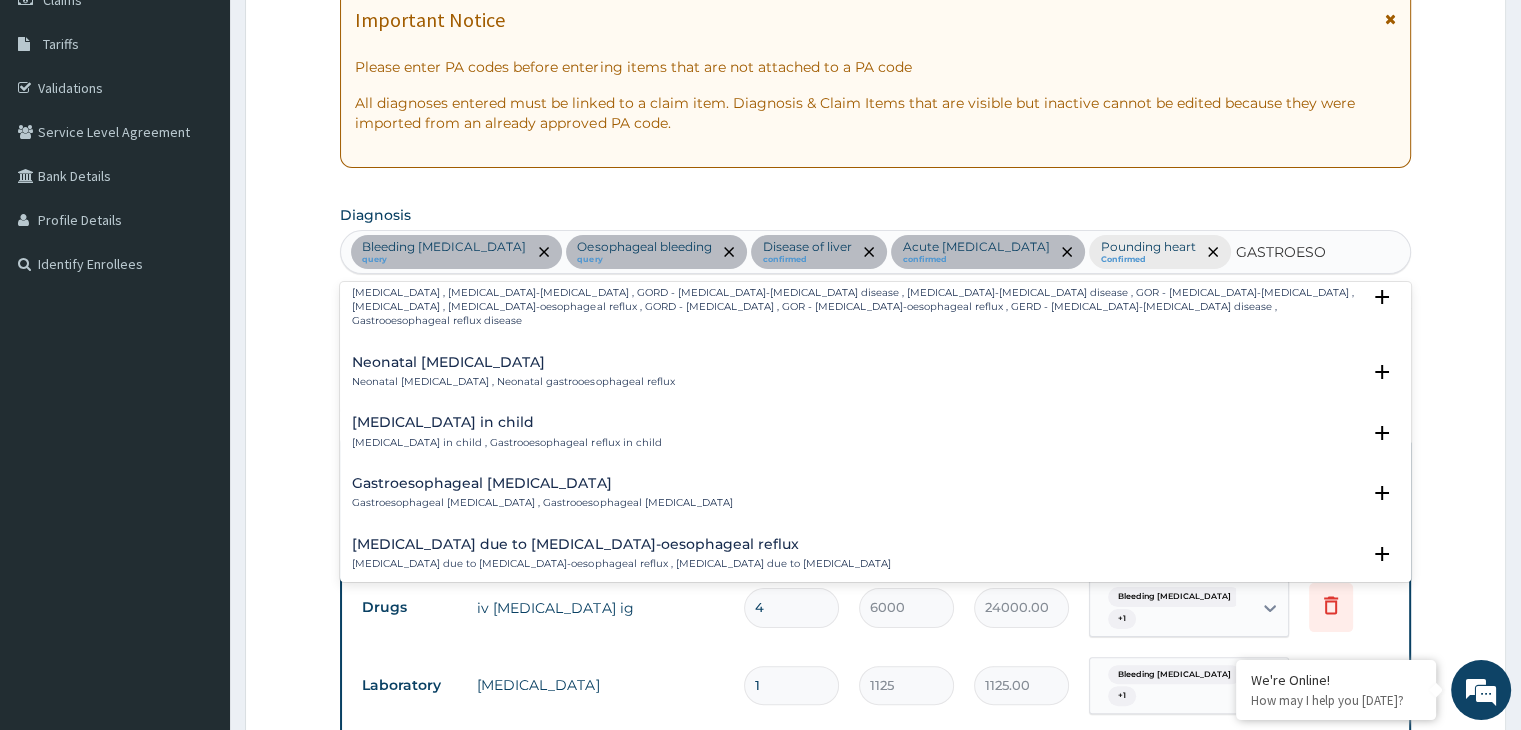 scroll, scrollTop: 200, scrollLeft: 0, axis: vertical 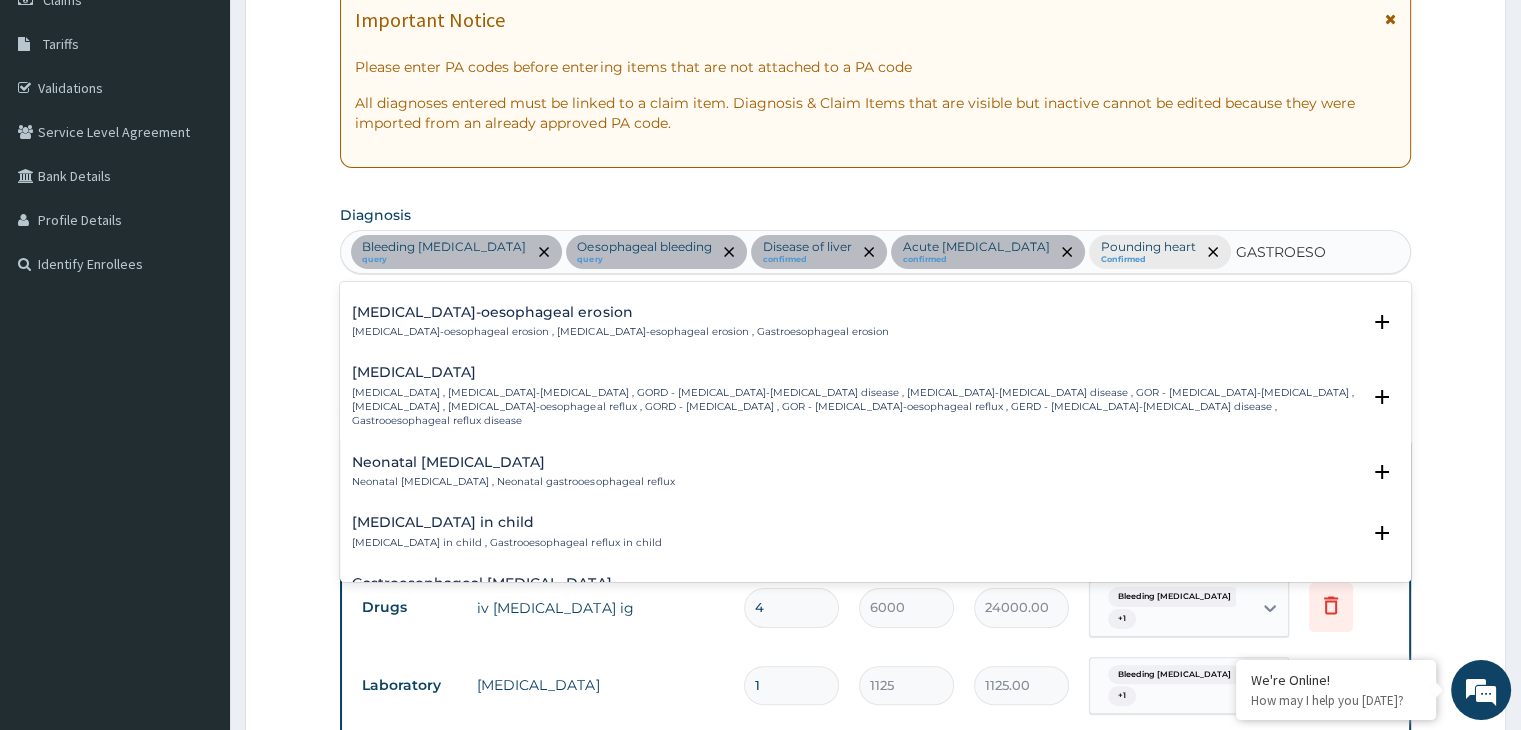 click on "Gastroesophageal reflux disease , Gastro-esophageal reflux , GORD - Gastro-esophageal reflux disease , Gastro-esophageal reflux disease , GOR - Gastro-esophageal reflux , Gastro-oesophageal reflux disease , Gastro-oesophageal reflux , GORD - Gastro-oesophageal reflux disease , GOR - Gastro-oesophageal reflux , GERD - Gastro-esophageal reflux disease , Gastrooesophageal reflux disease" at bounding box center (855, 407) 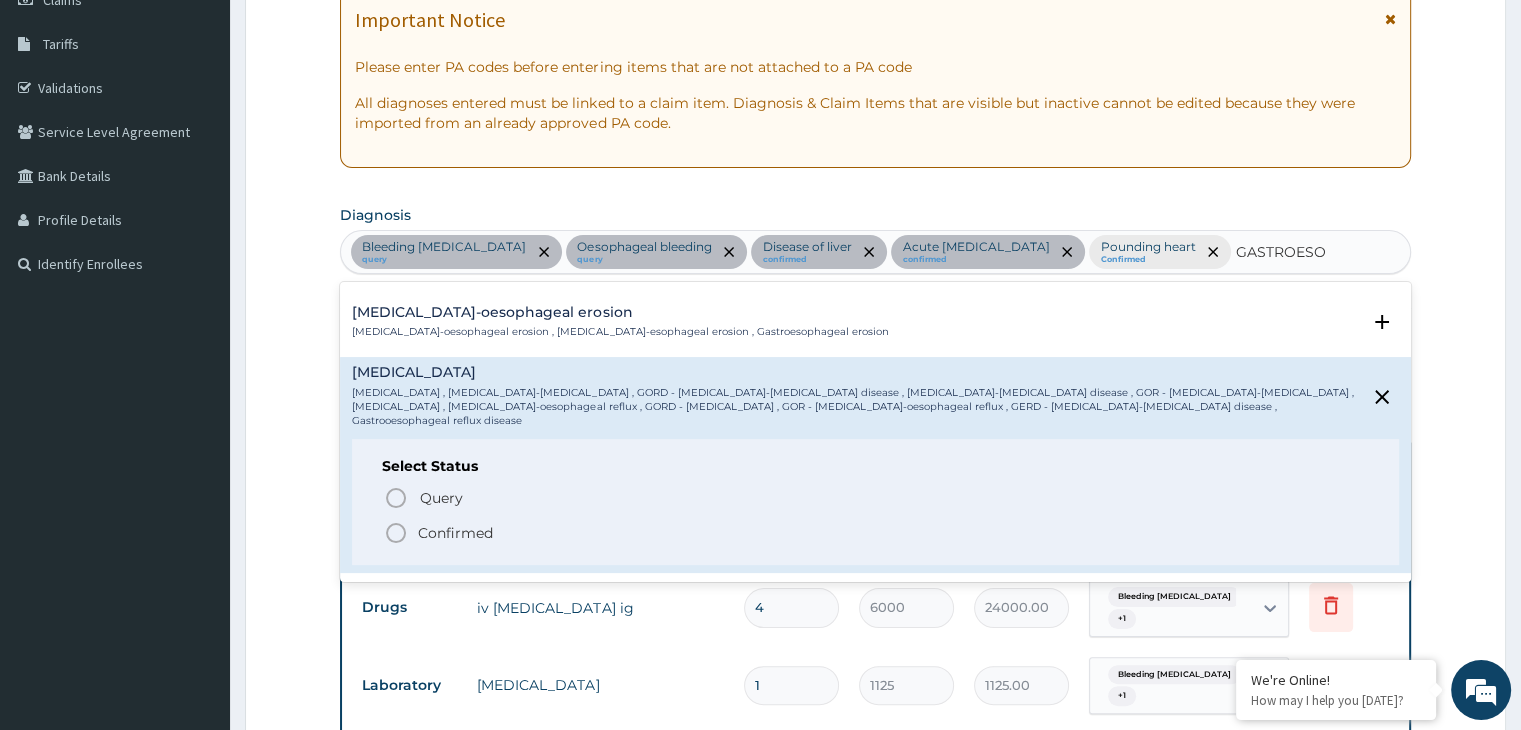 click on "Confirmed" at bounding box center (455, 533) 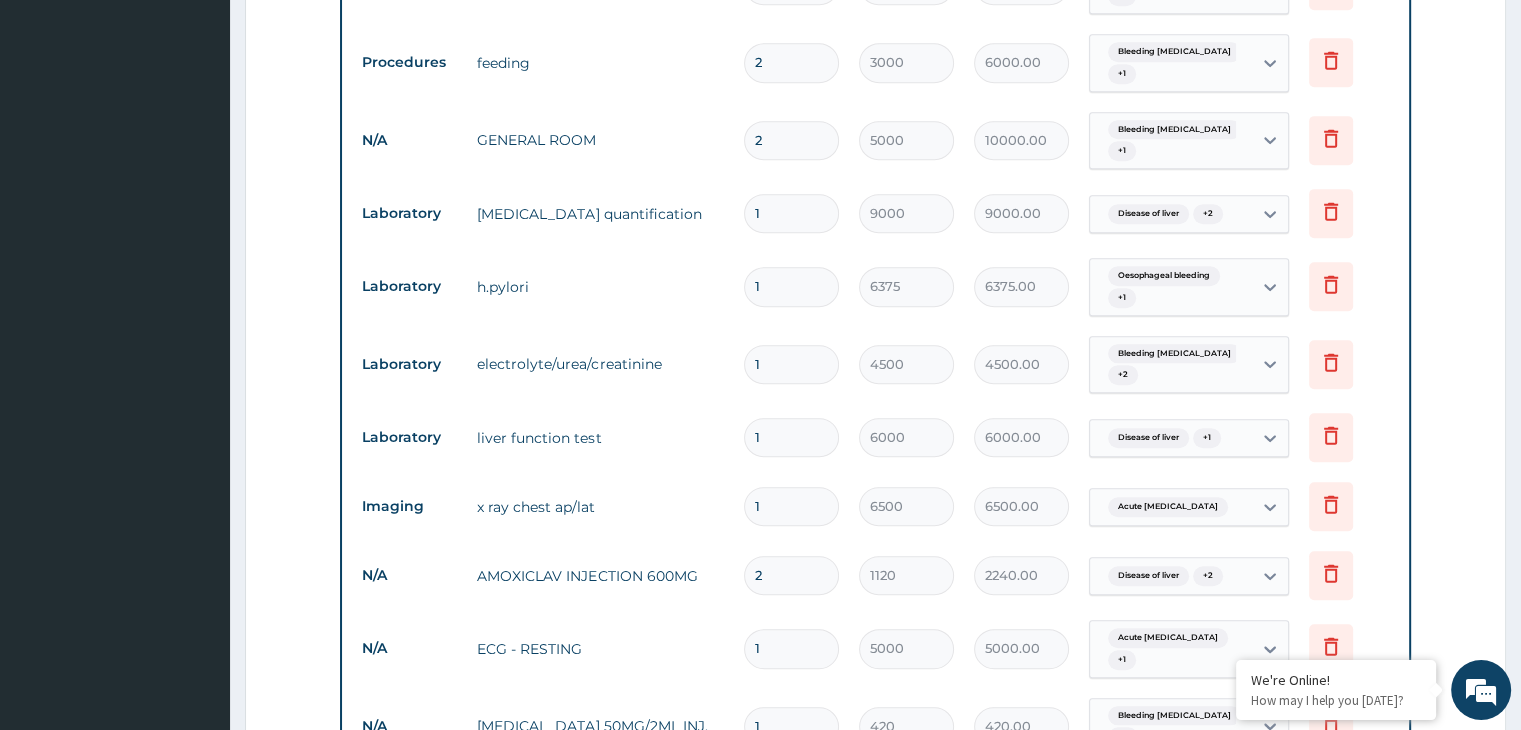 scroll, scrollTop: 1406, scrollLeft: 0, axis: vertical 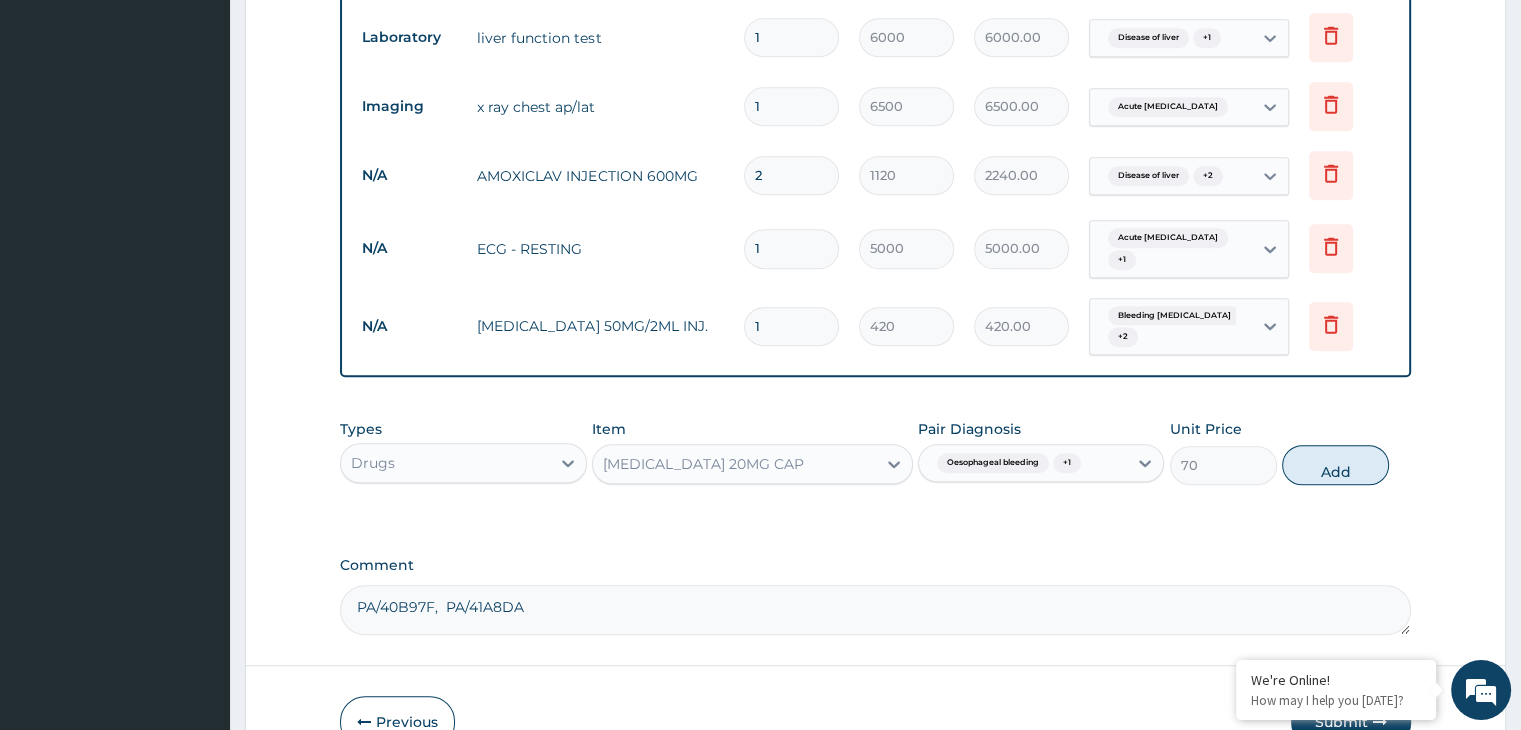 click on "Oesophageal bleeding  + 1" at bounding box center [1023, 463] 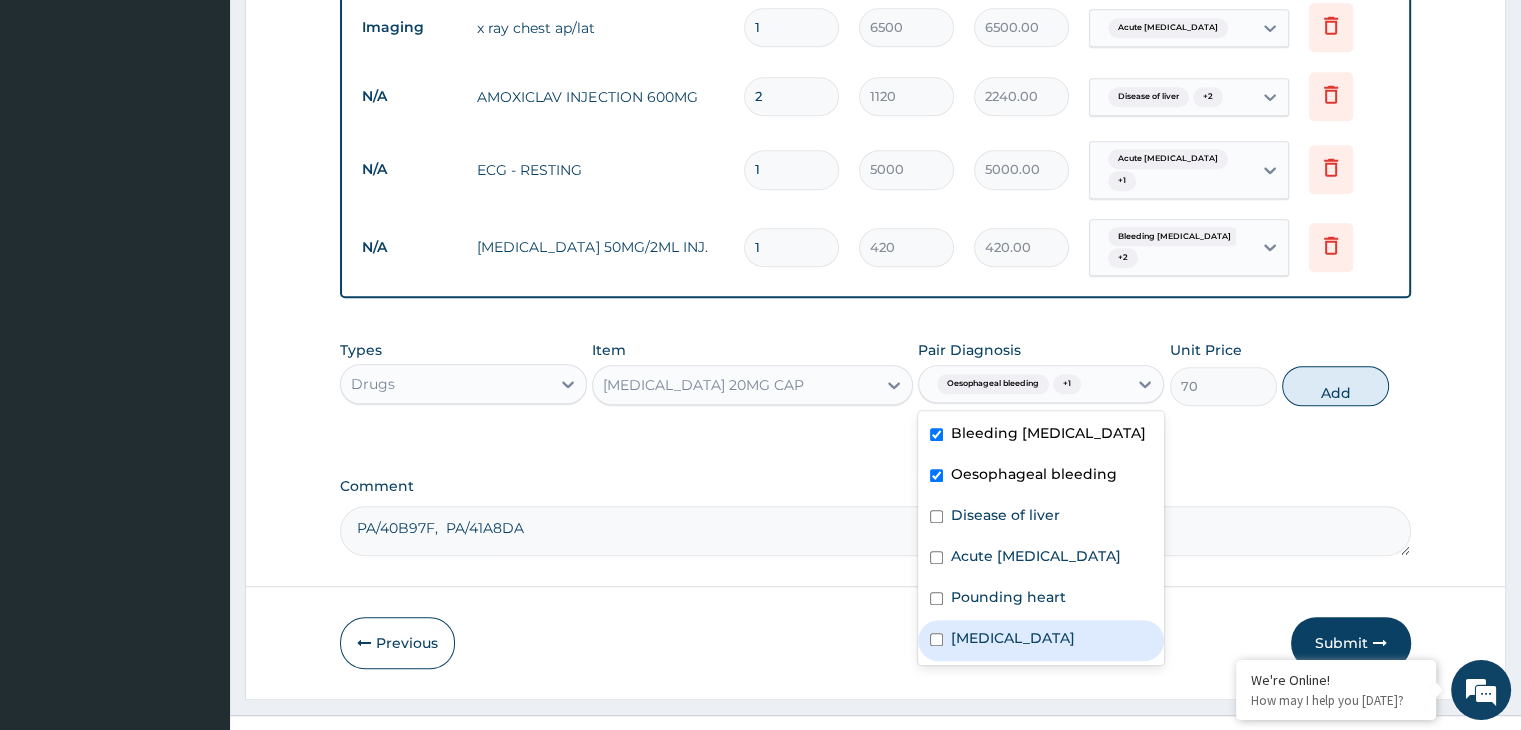 scroll, scrollTop: 1544, scrollLeft: 0, axis: vertical 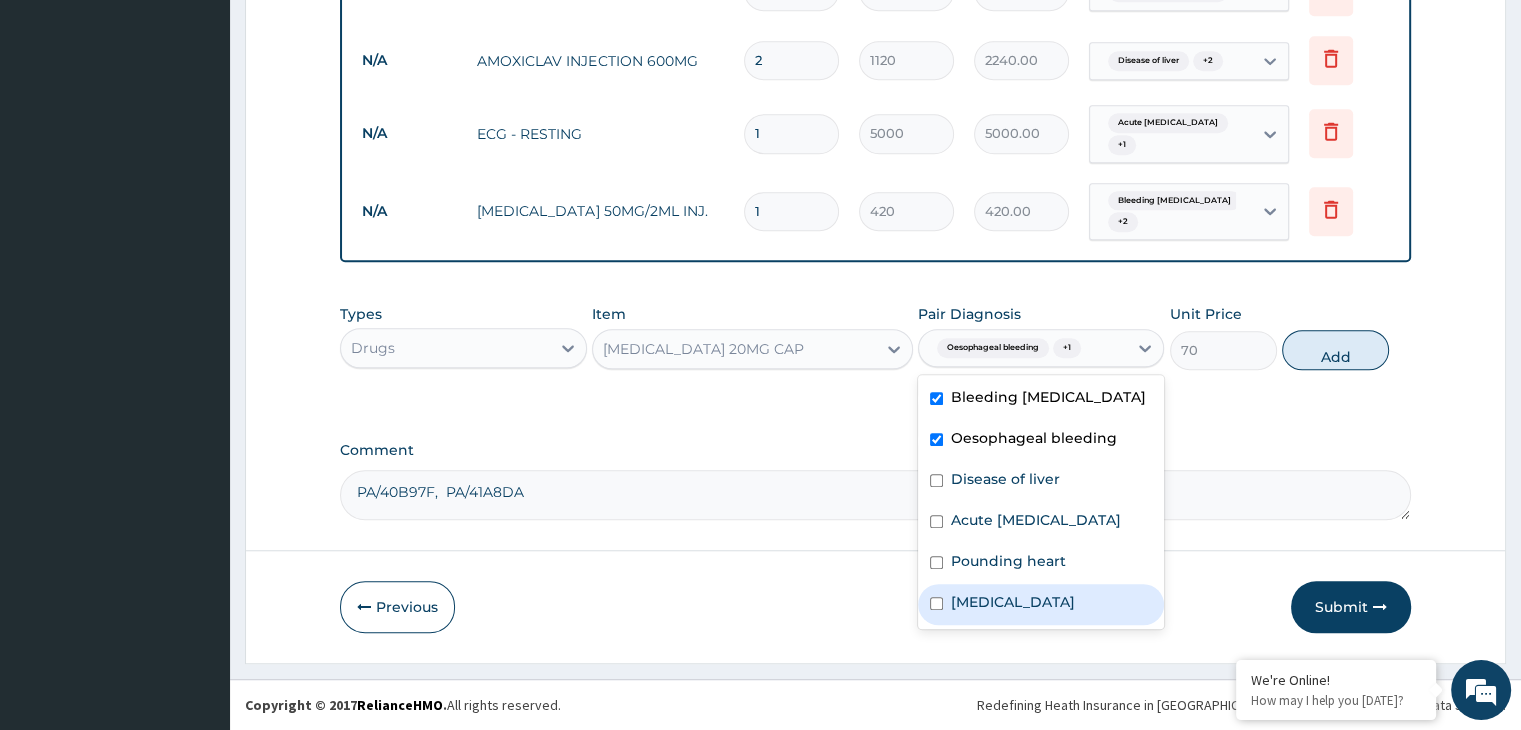 click on "Gastroesophageal reflux disease" at bounding box center [1013, 602] 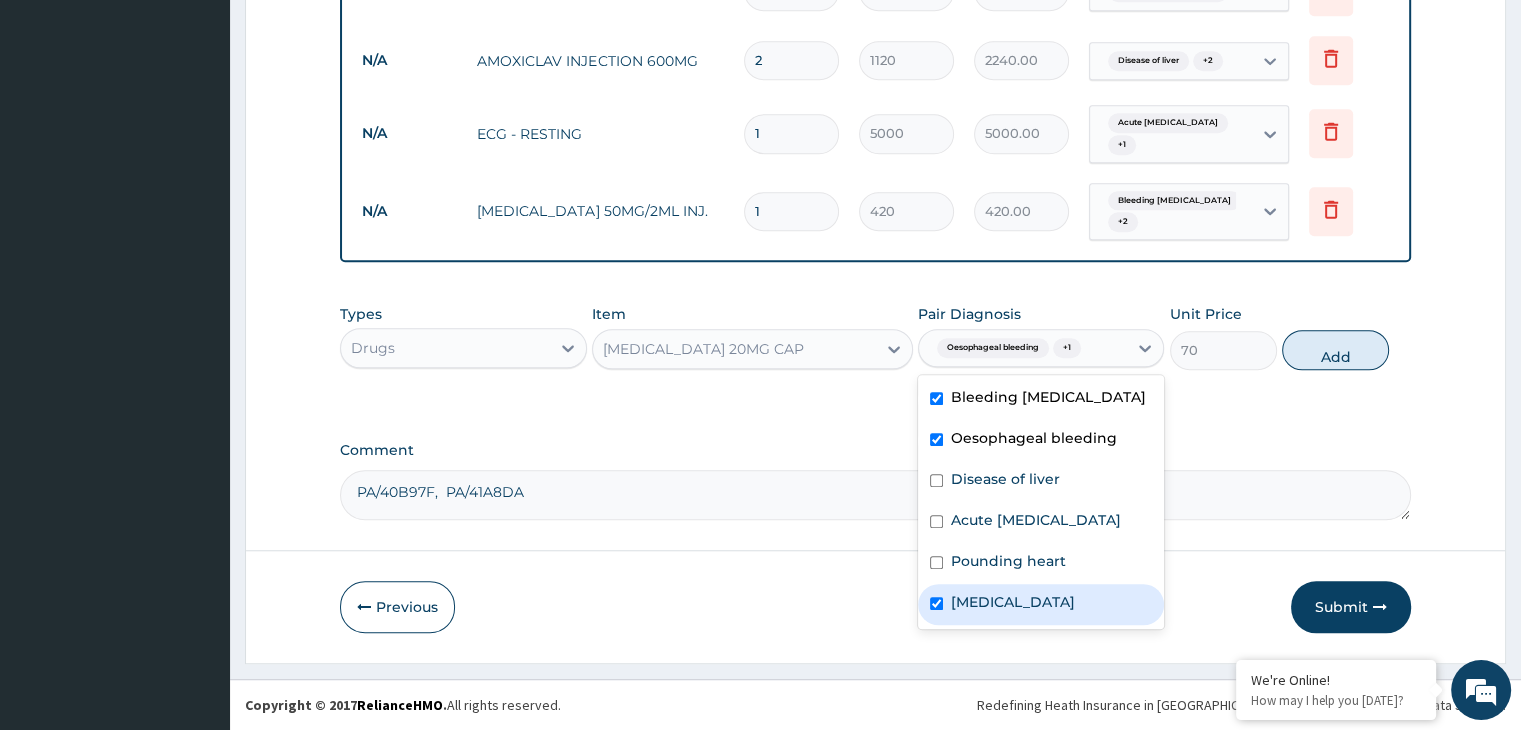 checkbox on "true" 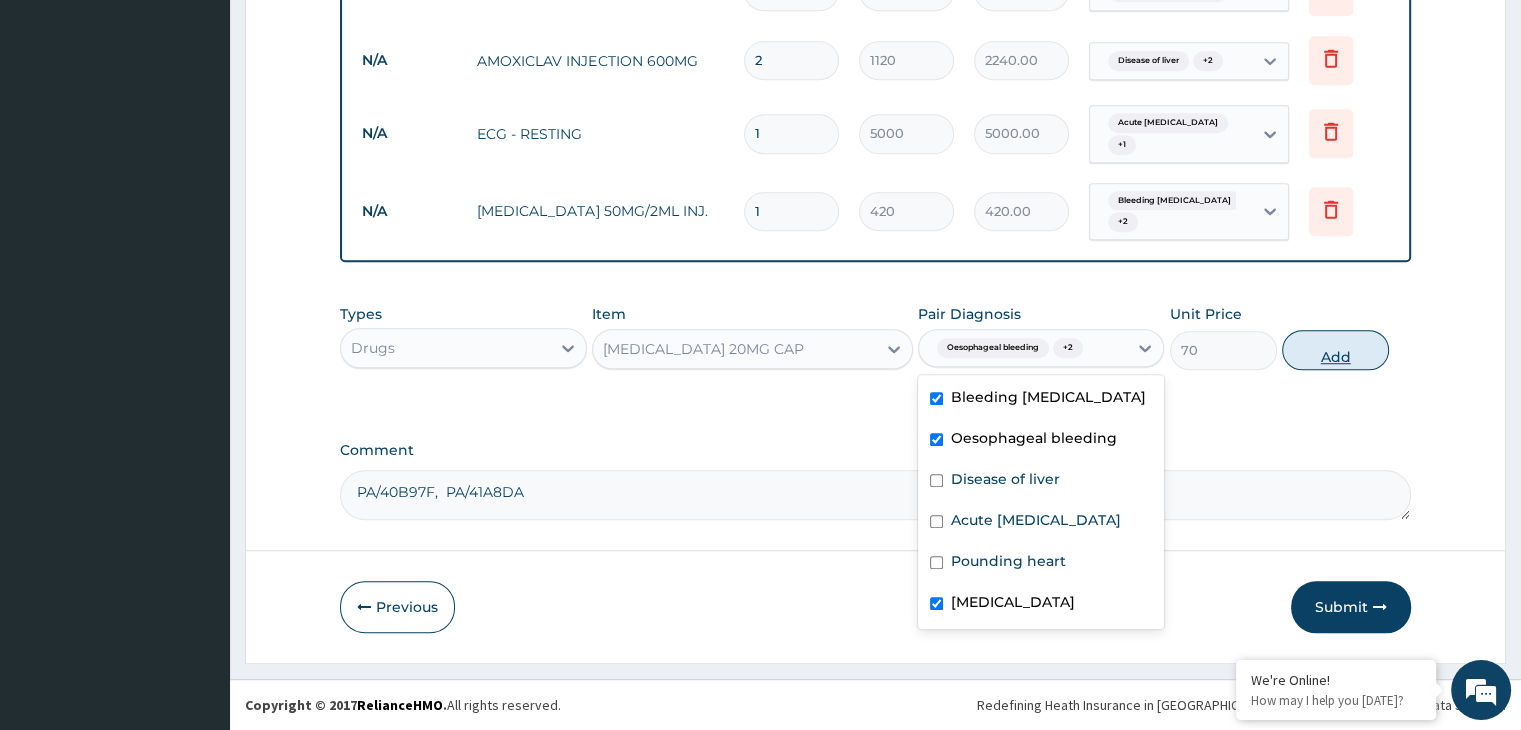 click on "Add" at bounding box center [1335, 350] 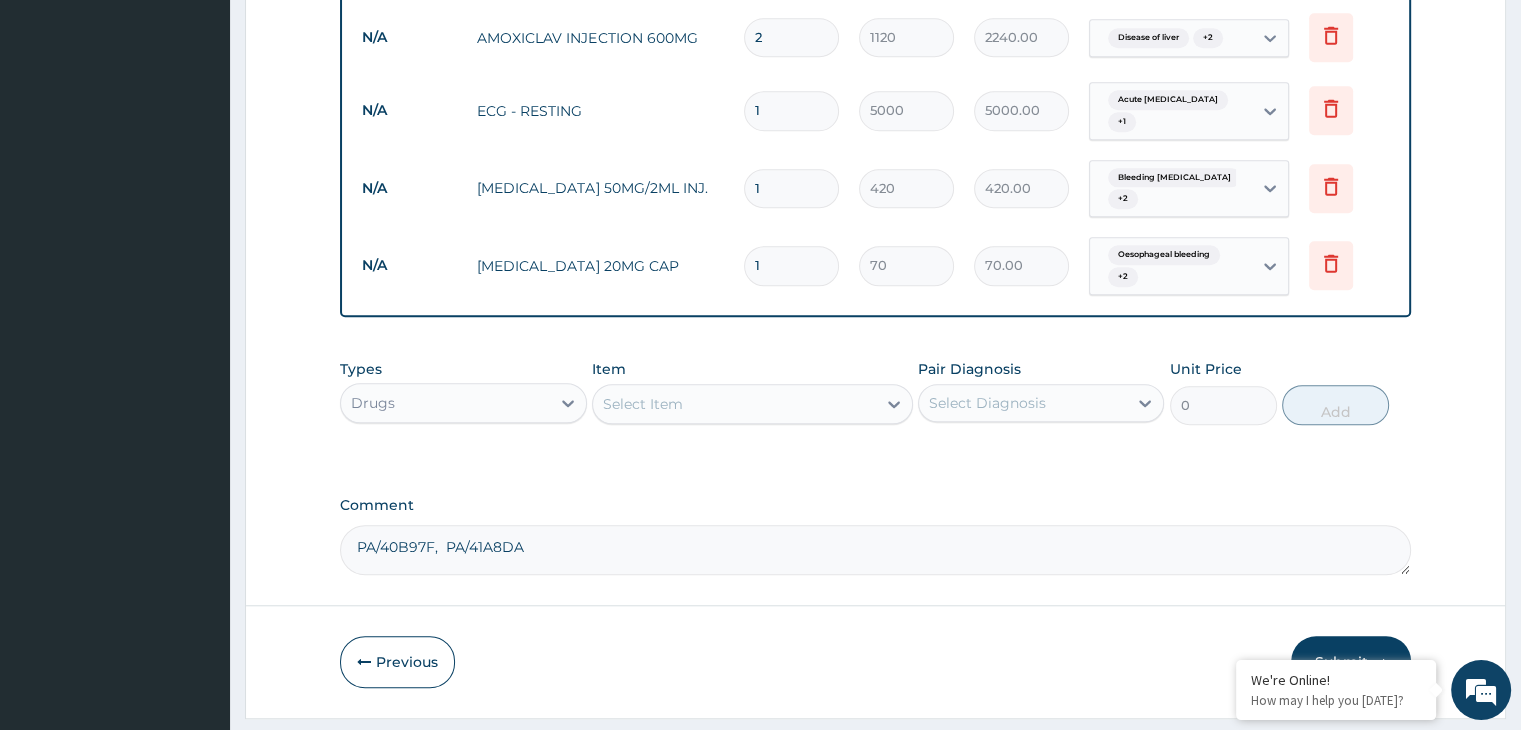 type on "18" 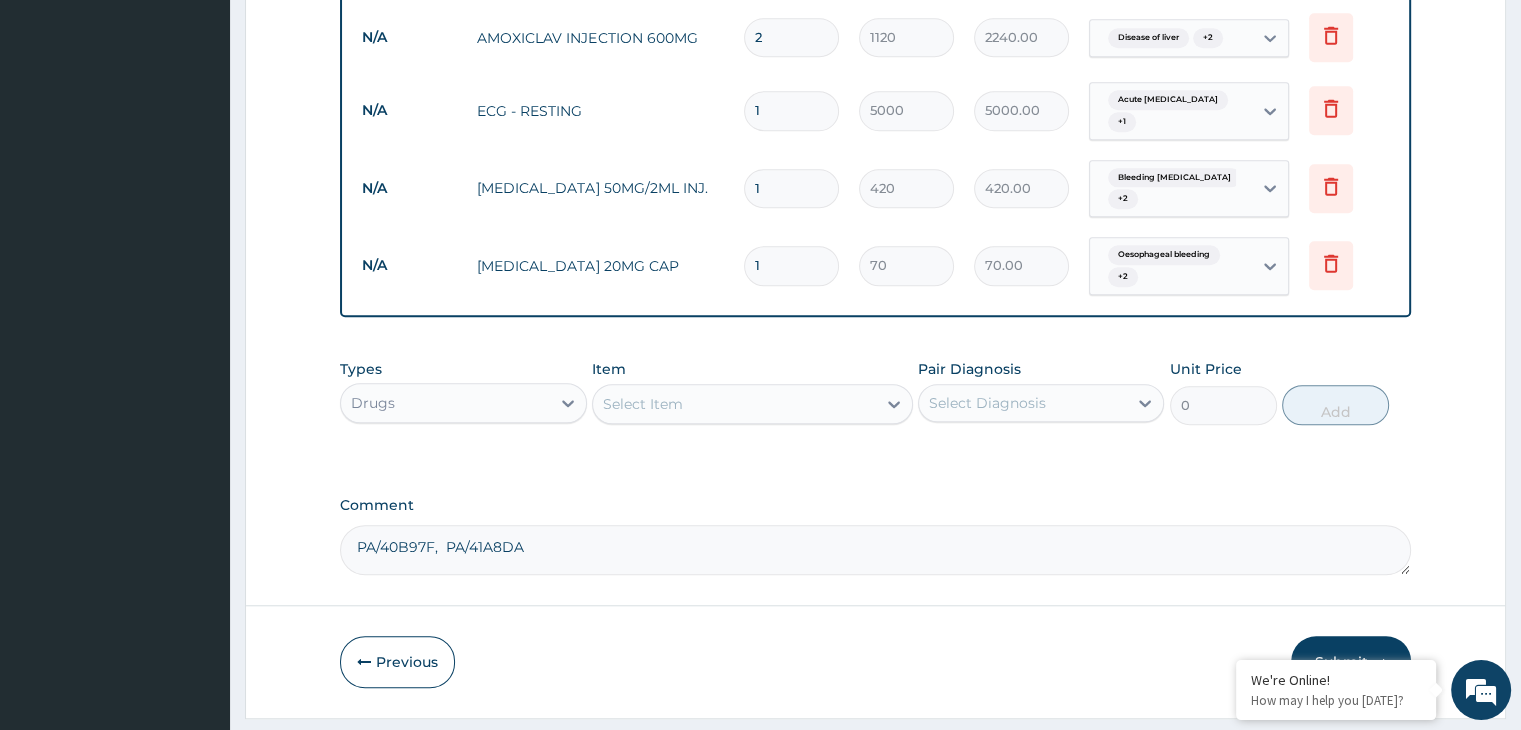 type on "1260.00" 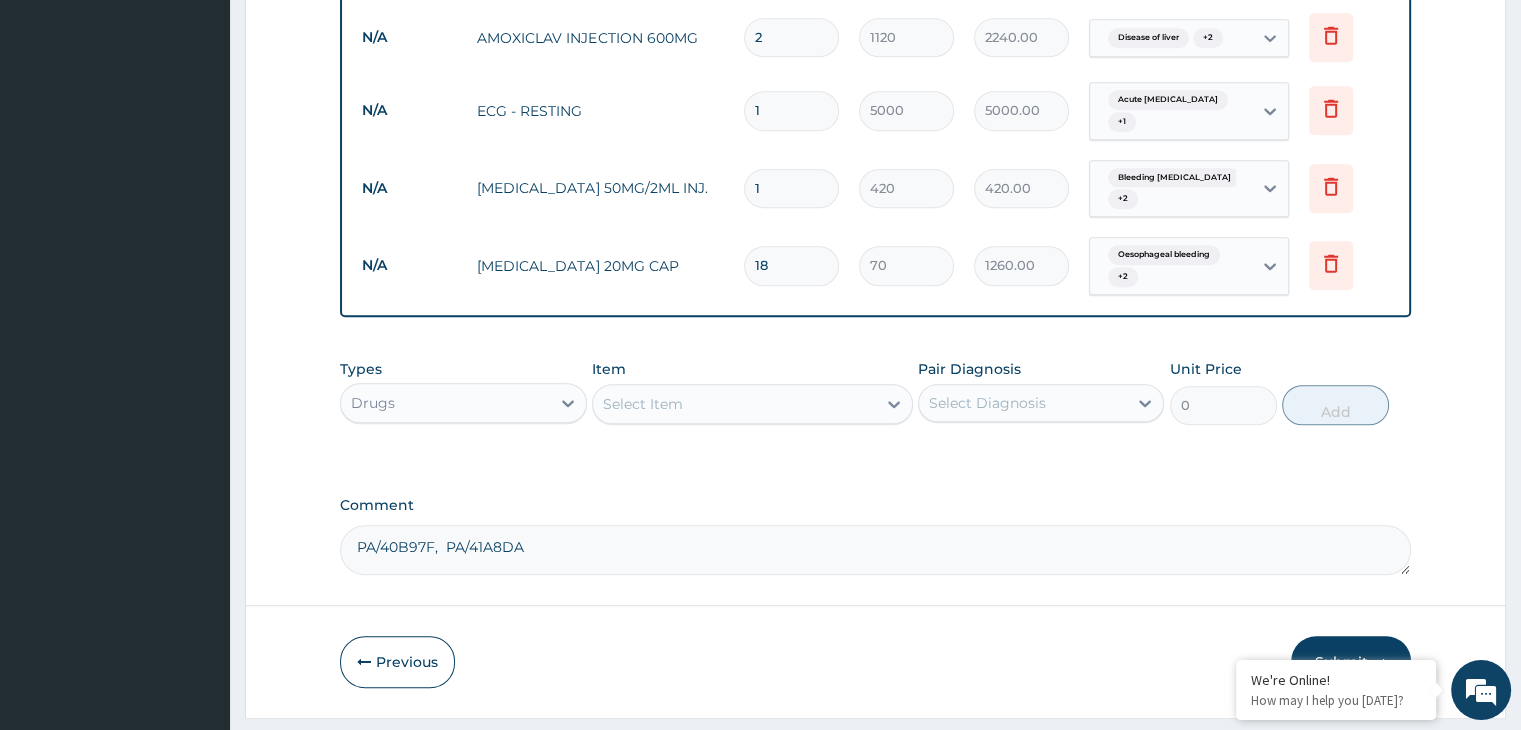 type on "18" 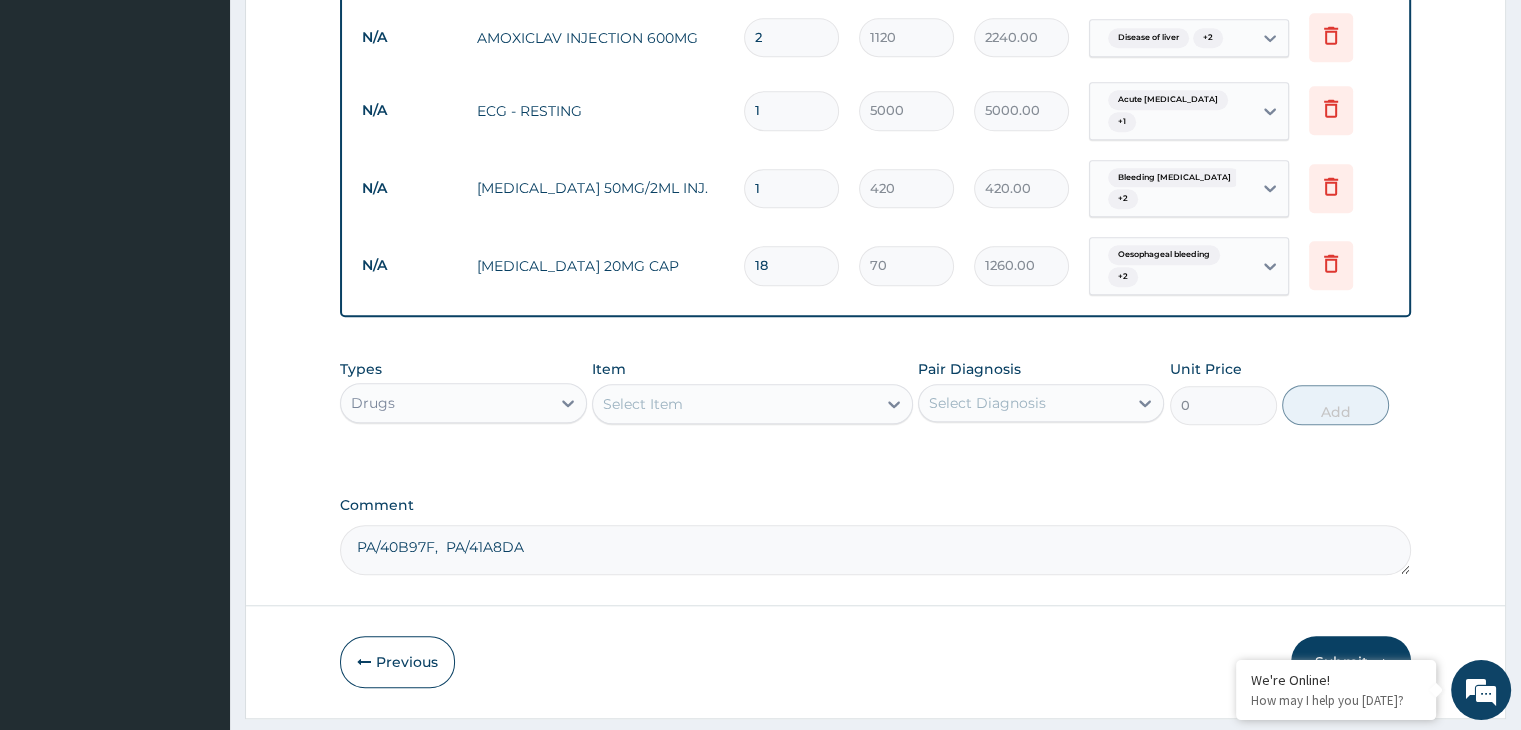 click on "Select Item" at bounding box center (752, 404) 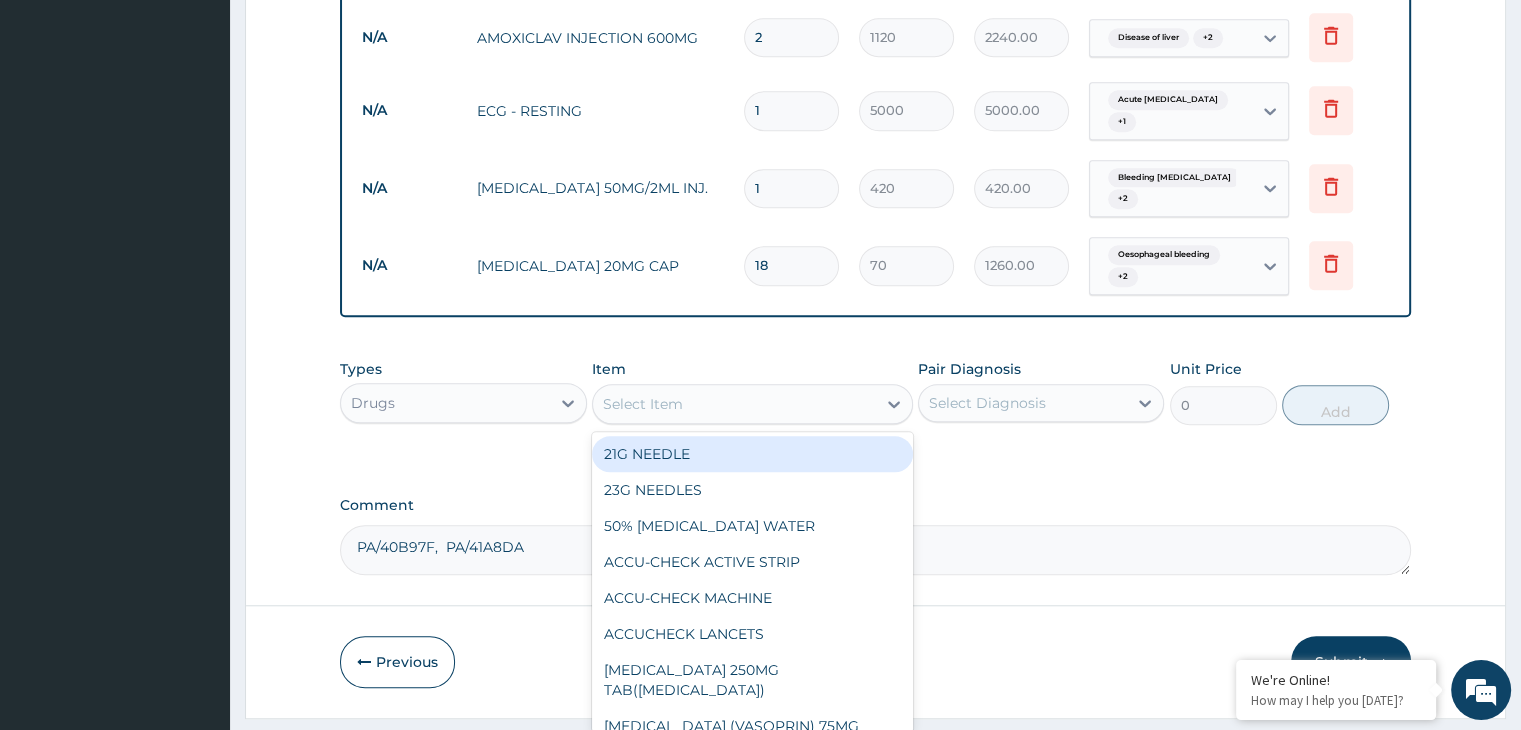 paste on "Transexamic Acid 500mg" 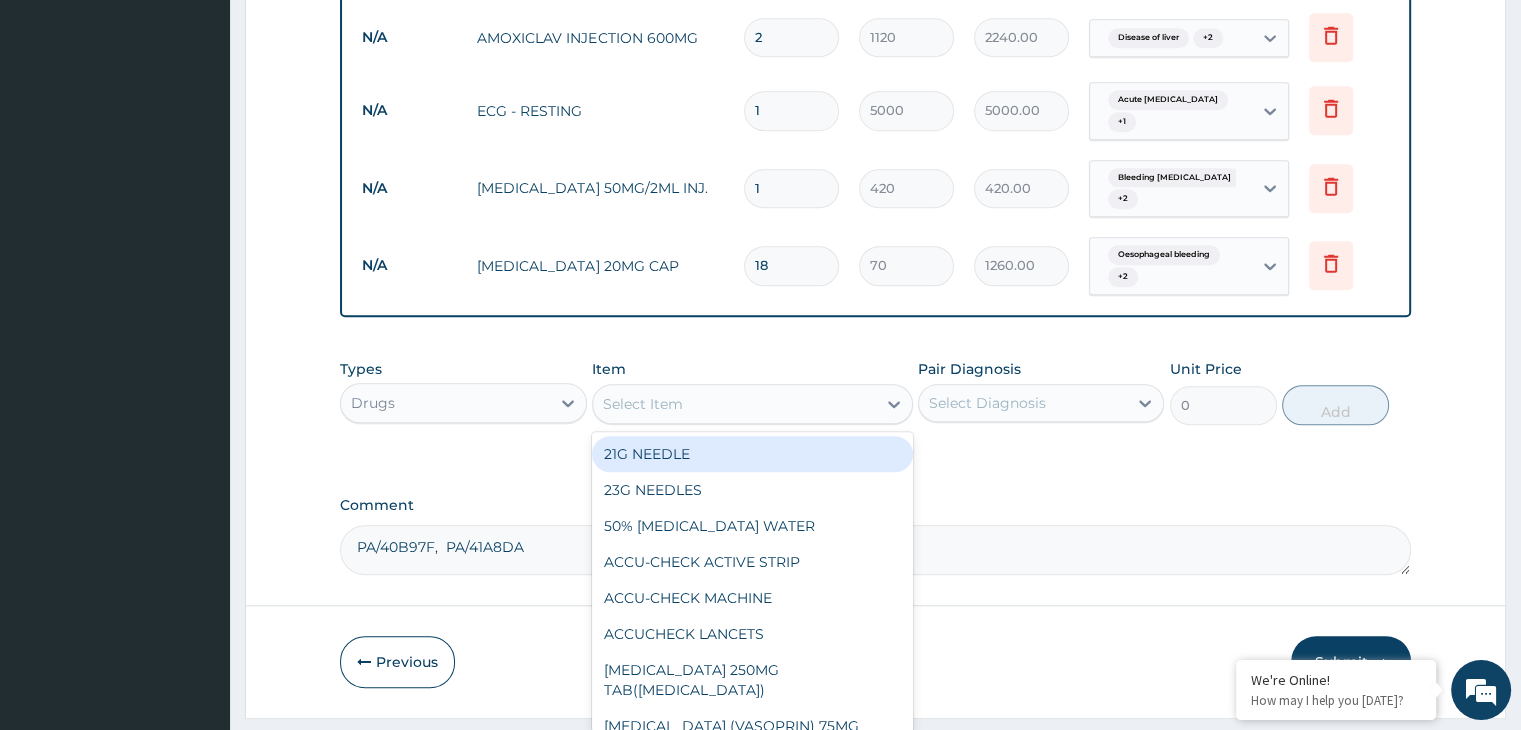 type on "Transexamic Acid 500mg" 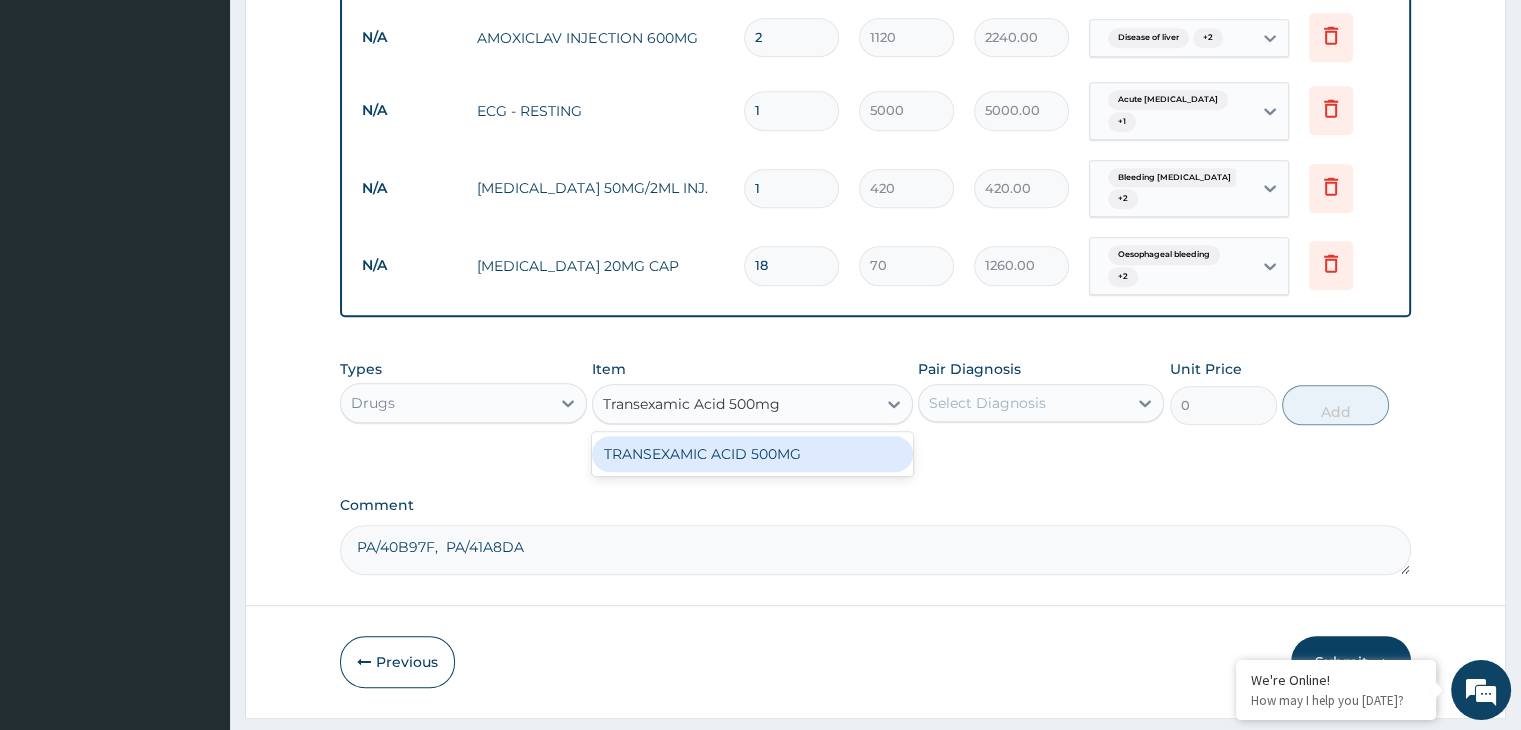 click on "TRANSEXAMIC ACID 500MG" at bounding box center (752, 454) 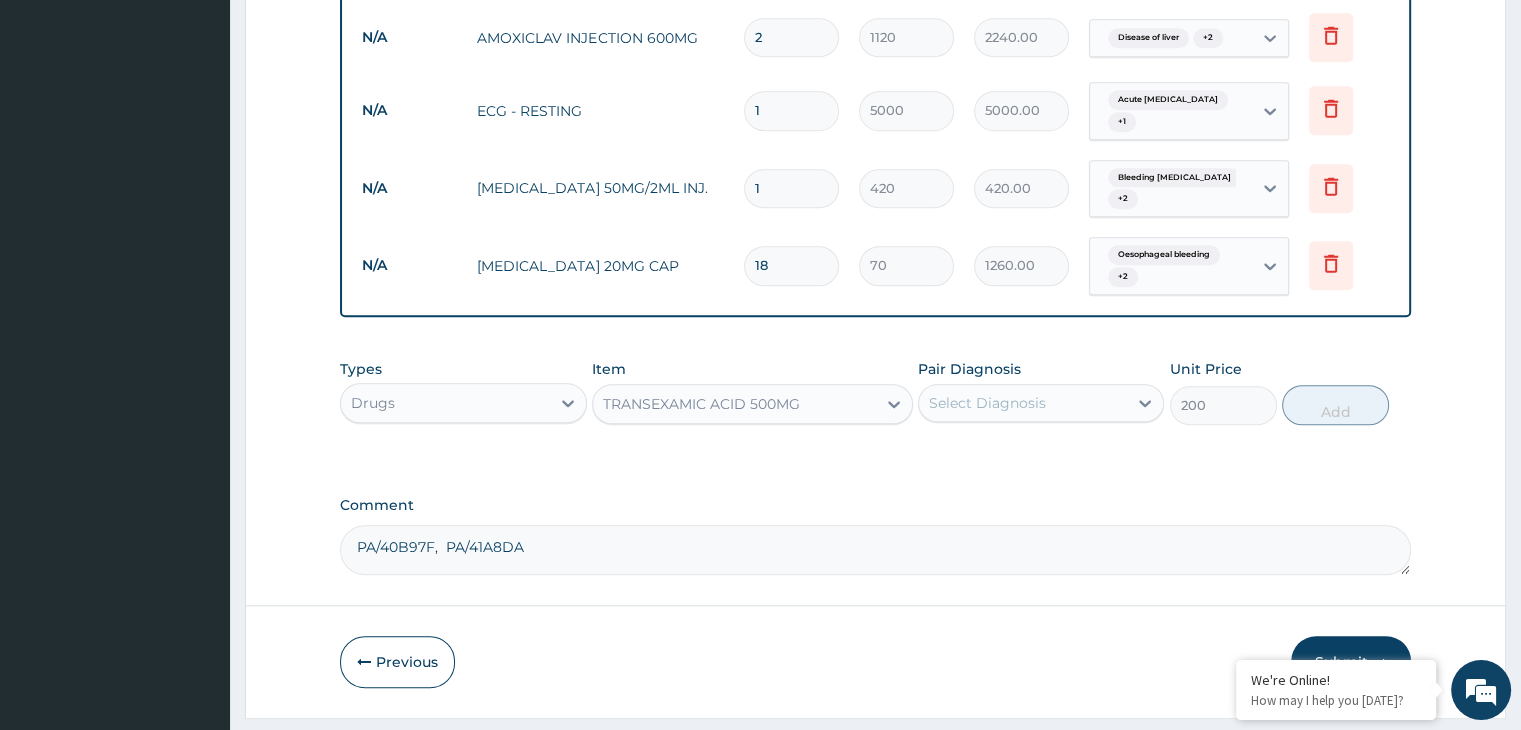 click on "Pair Diagnosis Select Diagnosis" at bounding box center [1041, 392] 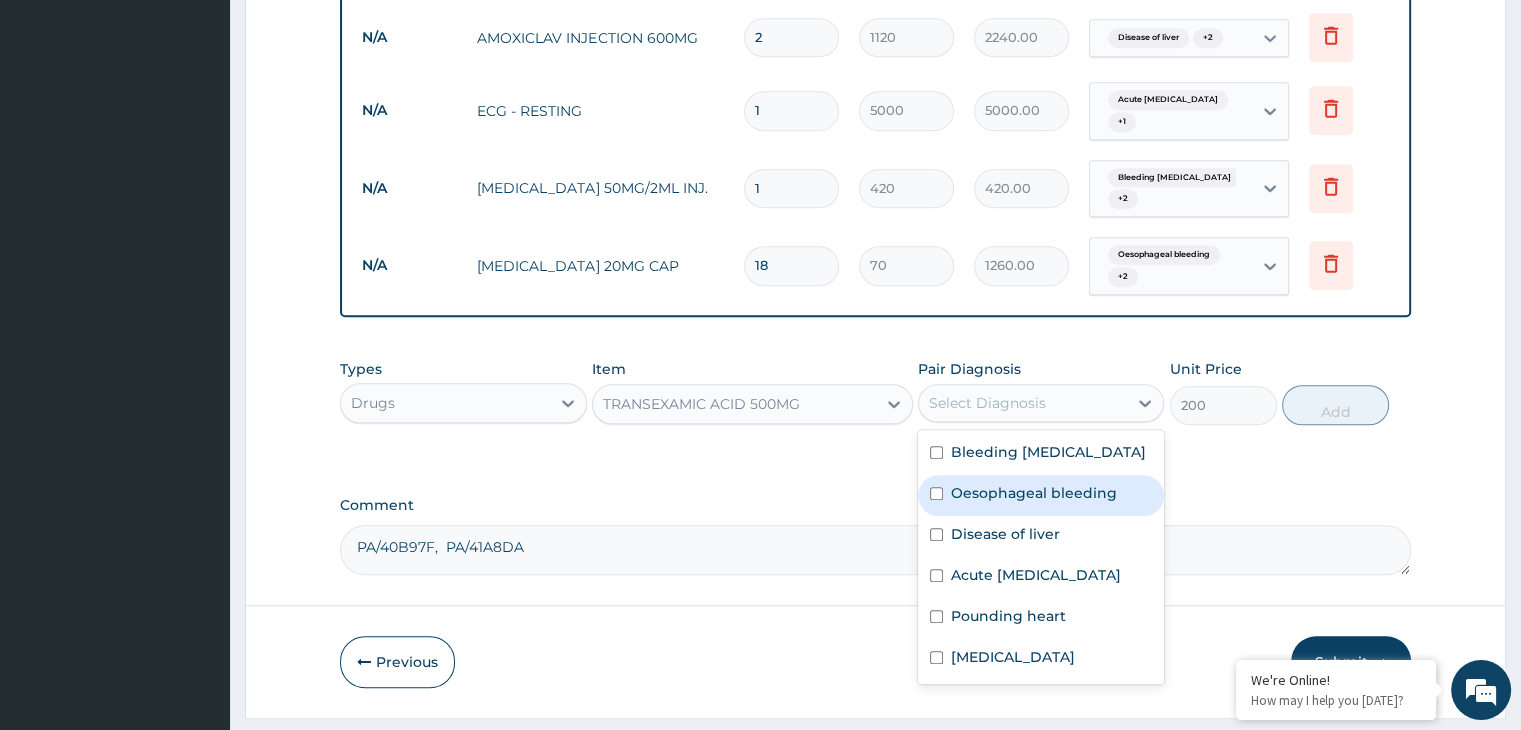 click on "Oesophageal bleeding" at bounding box center [1034, 493] 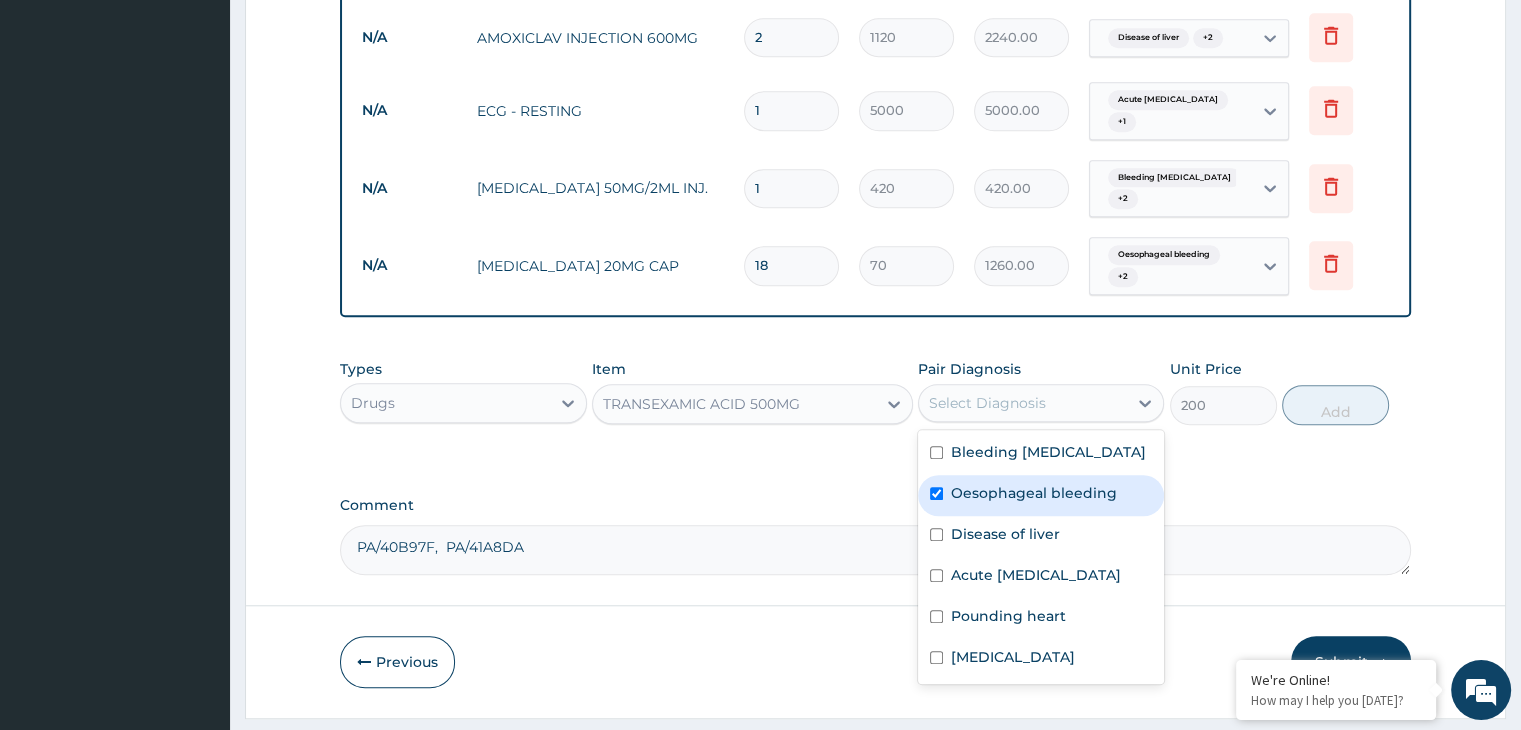 checkbox on "true" 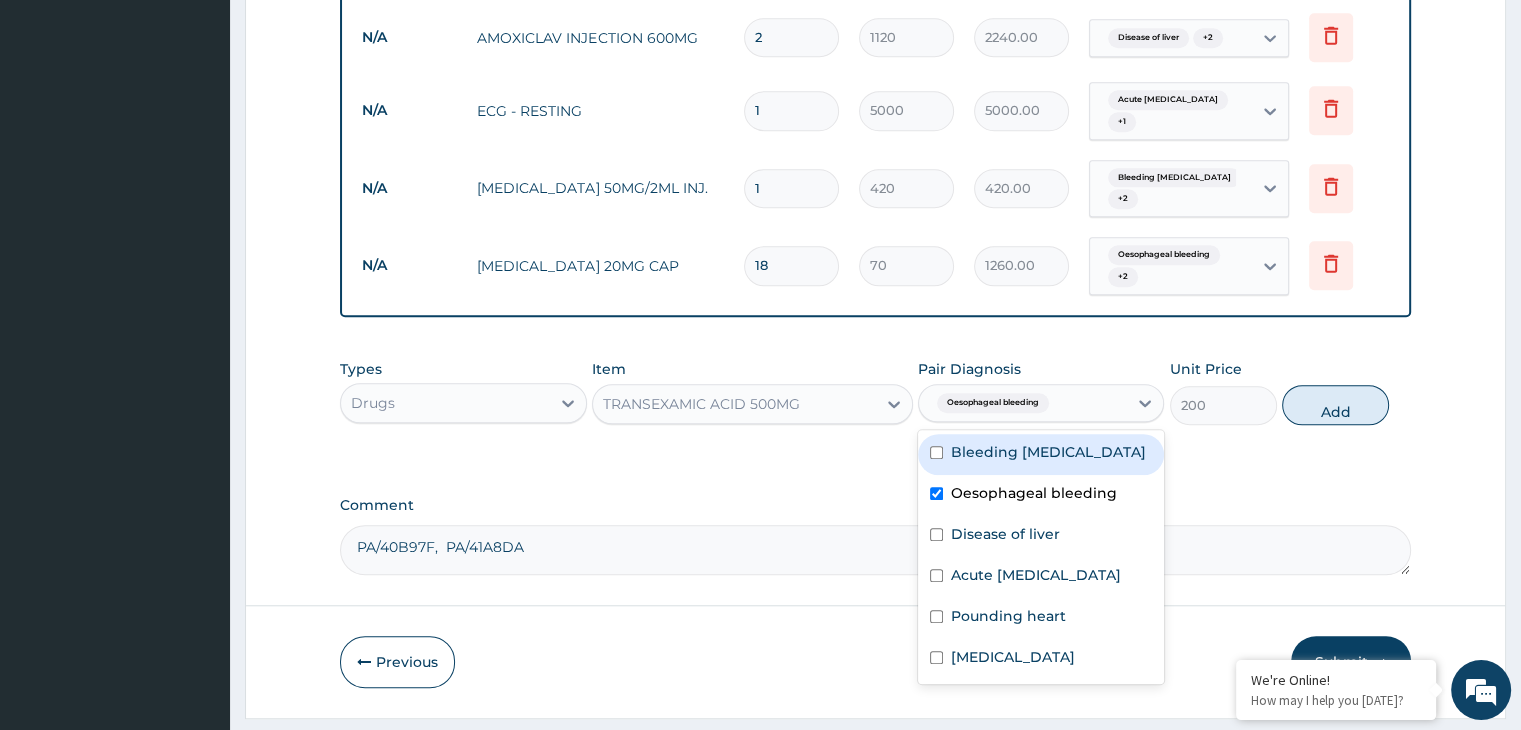 click on "Bleeding esophageal varices" at bounding box center (1048, 452) 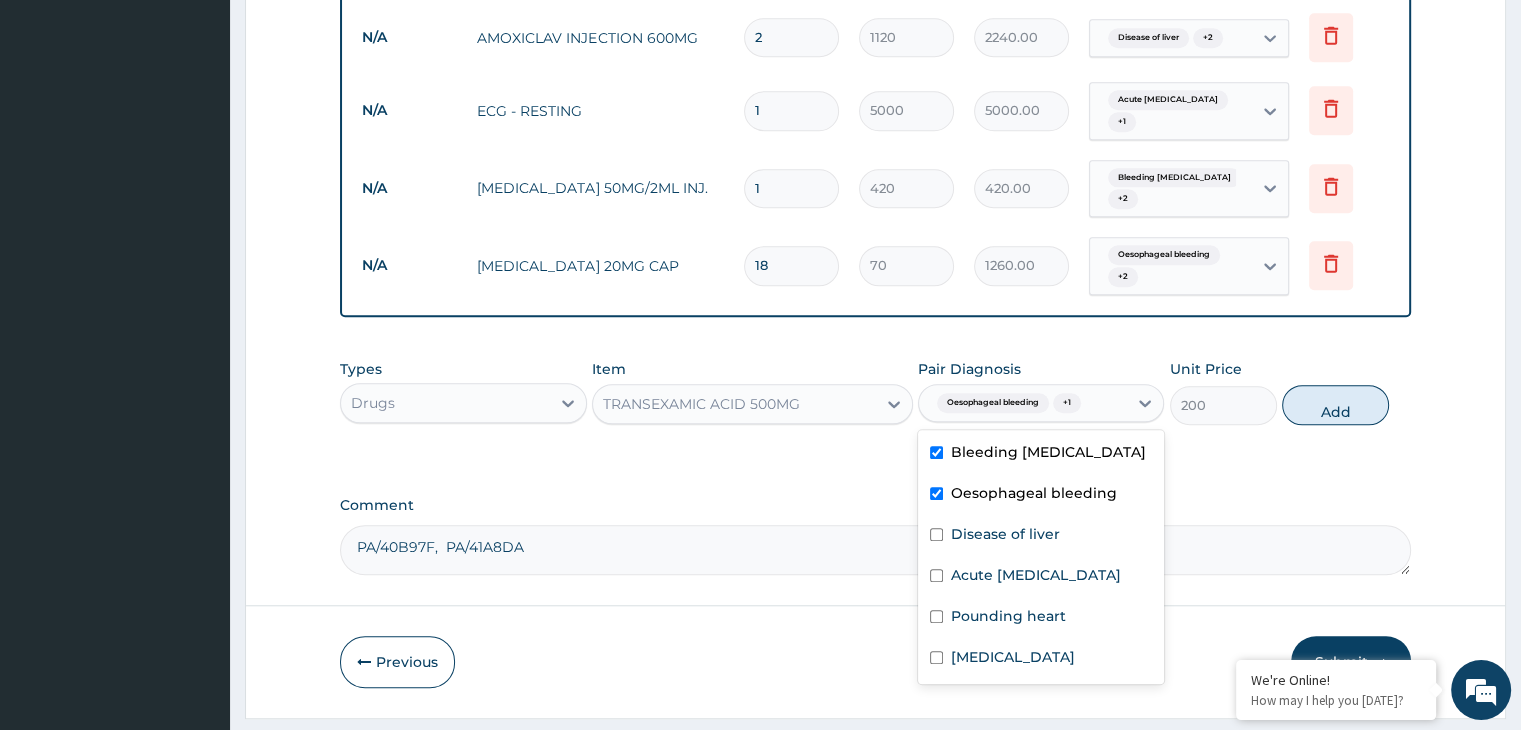 click on "Bleeding esophageal varices" at bounding box center [1048, 452] 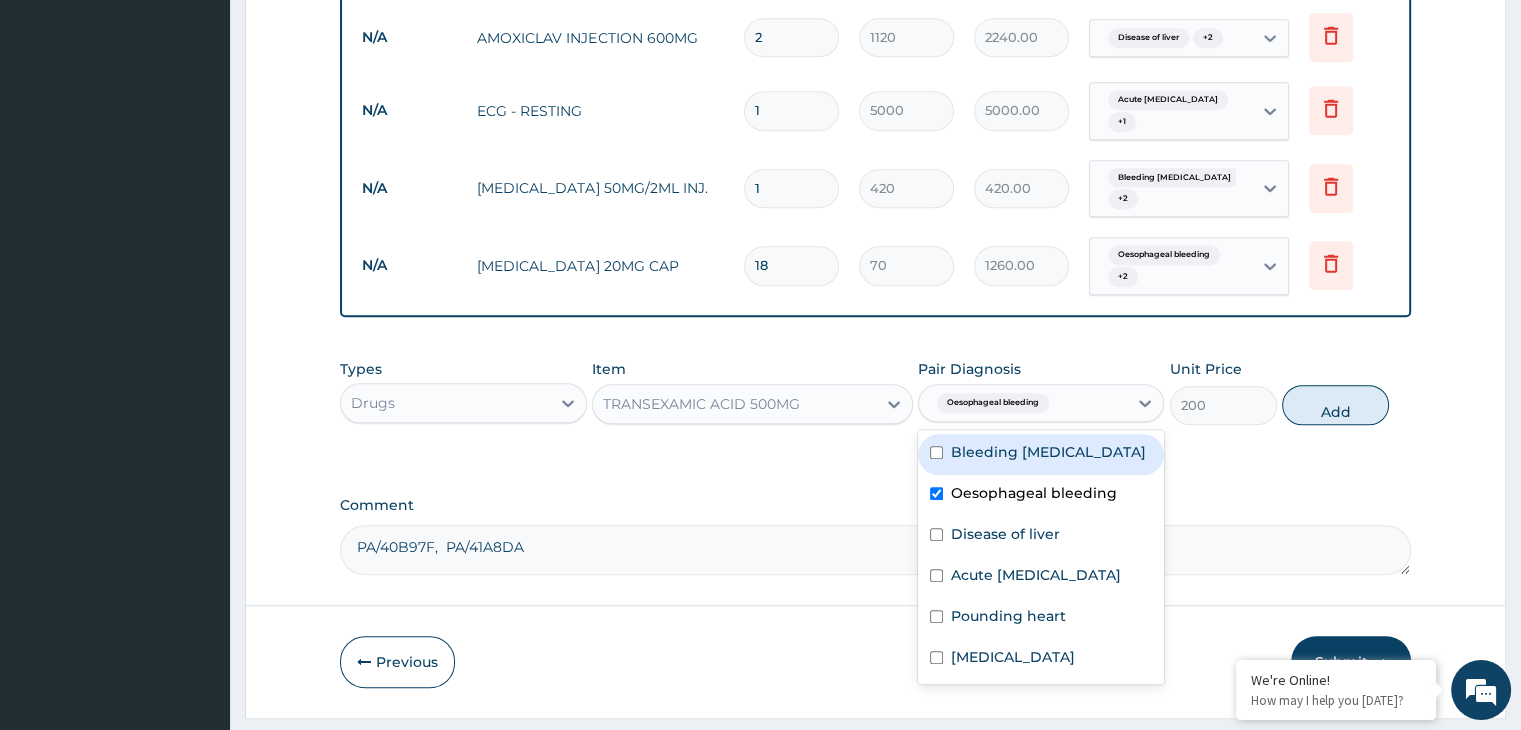 click on "Bleeding esophageal varices" at bounding box center (1048, 452) 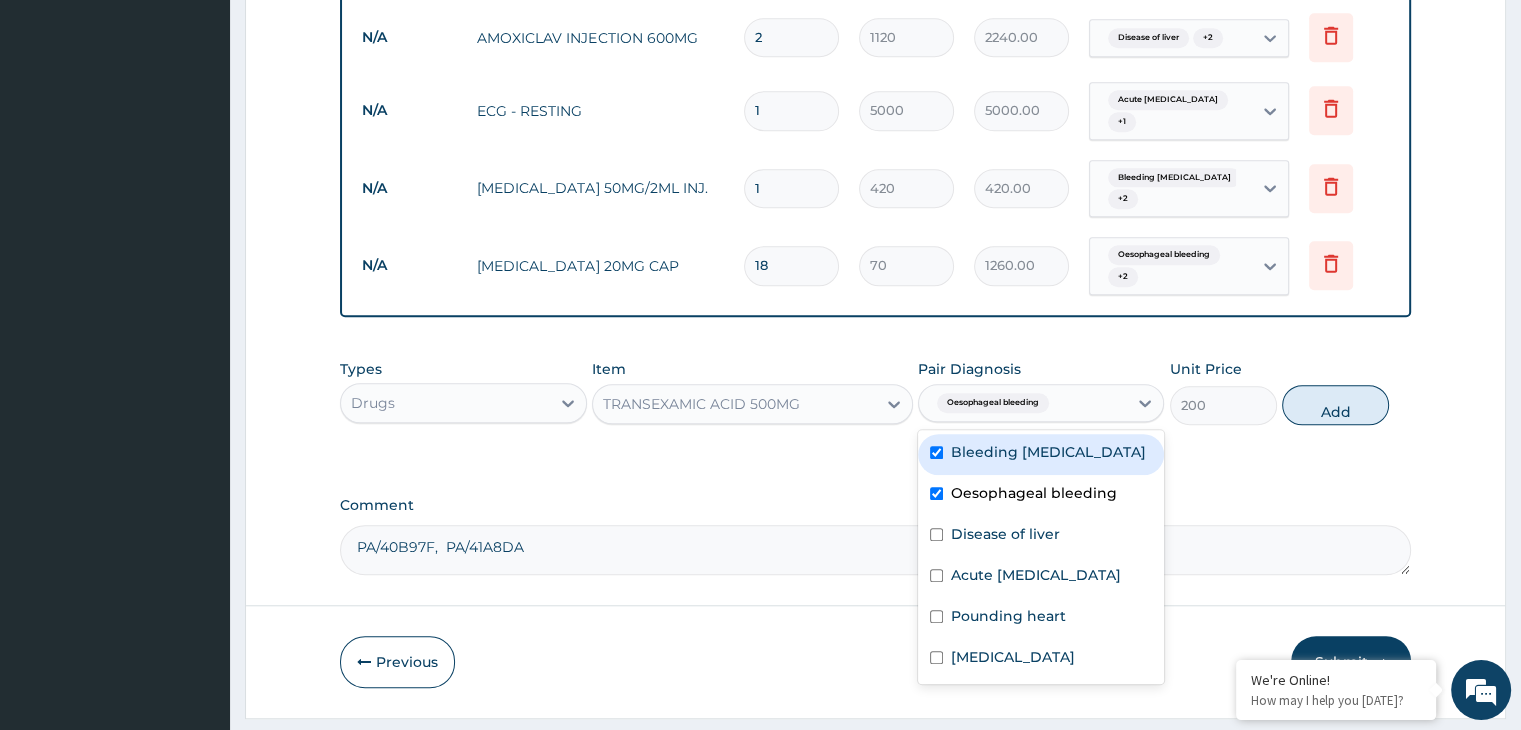 checkbox on "true" 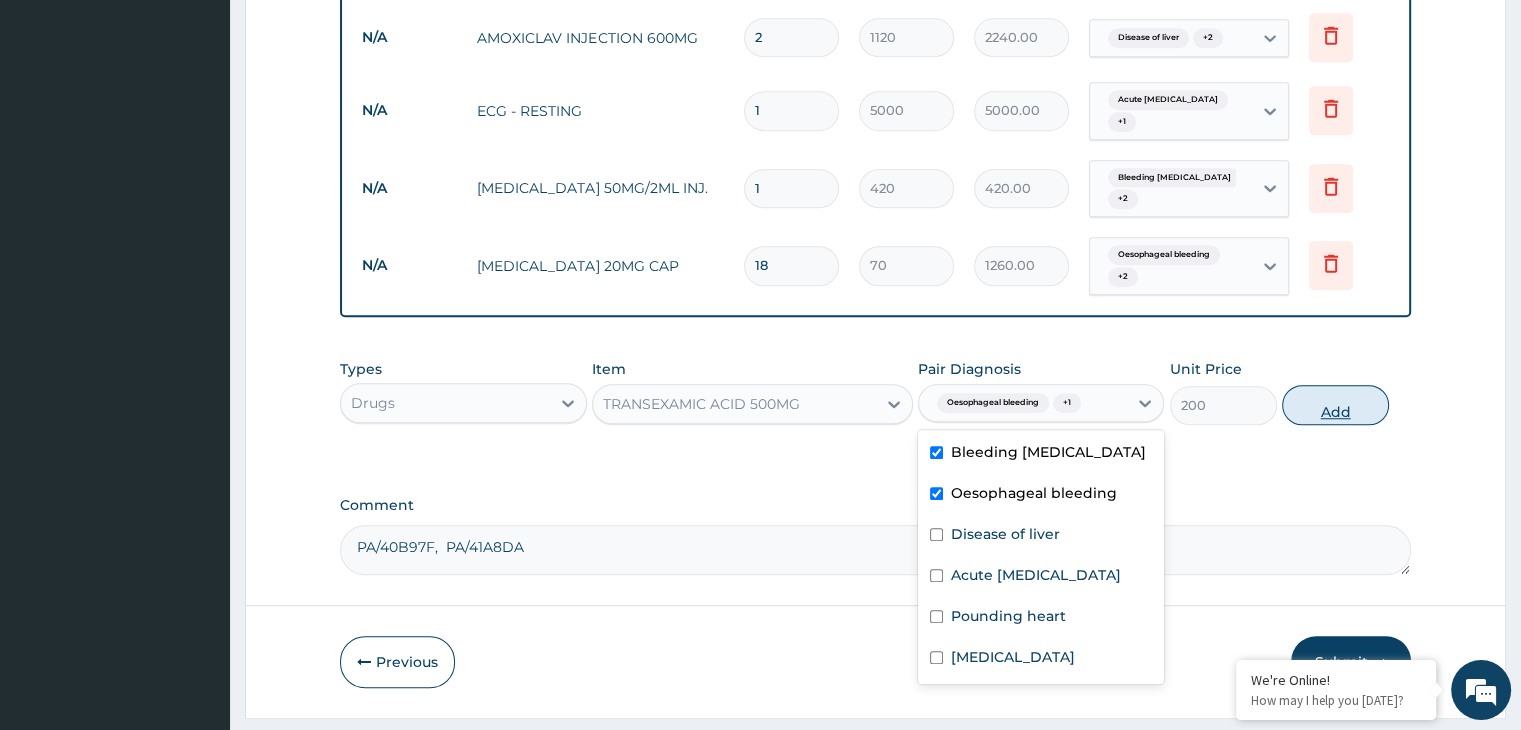 click on "Add" at bounding box center (1335, 405) 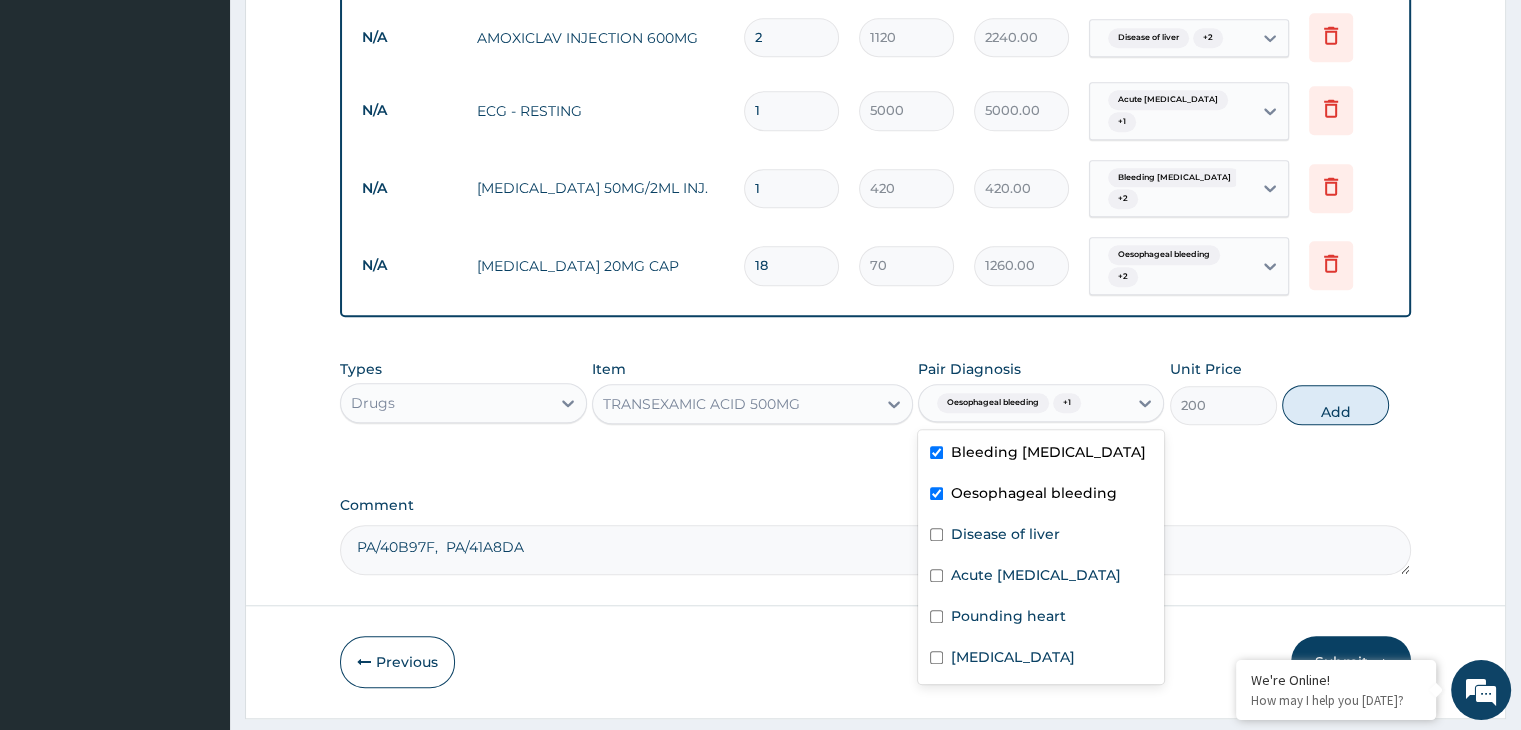 type on "0" 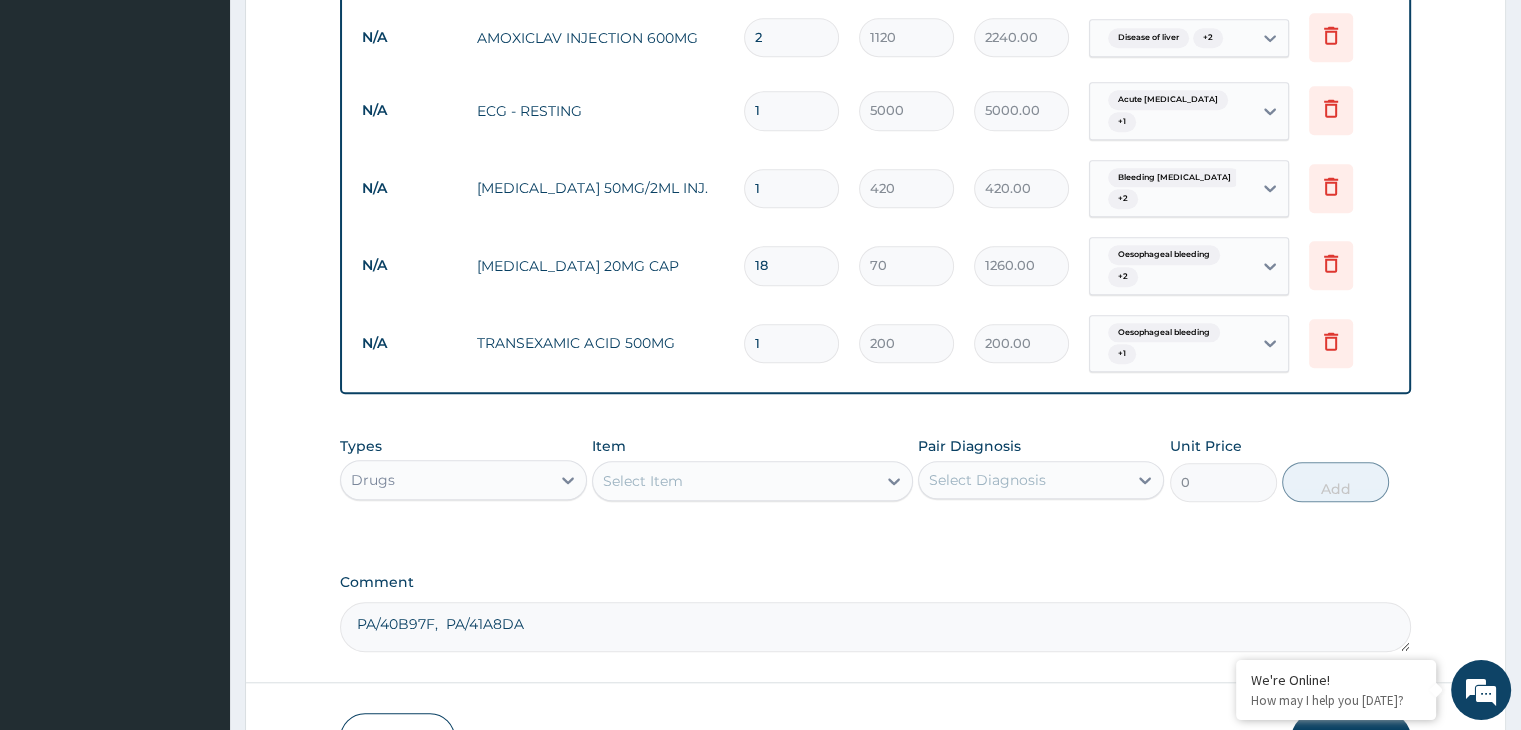 type 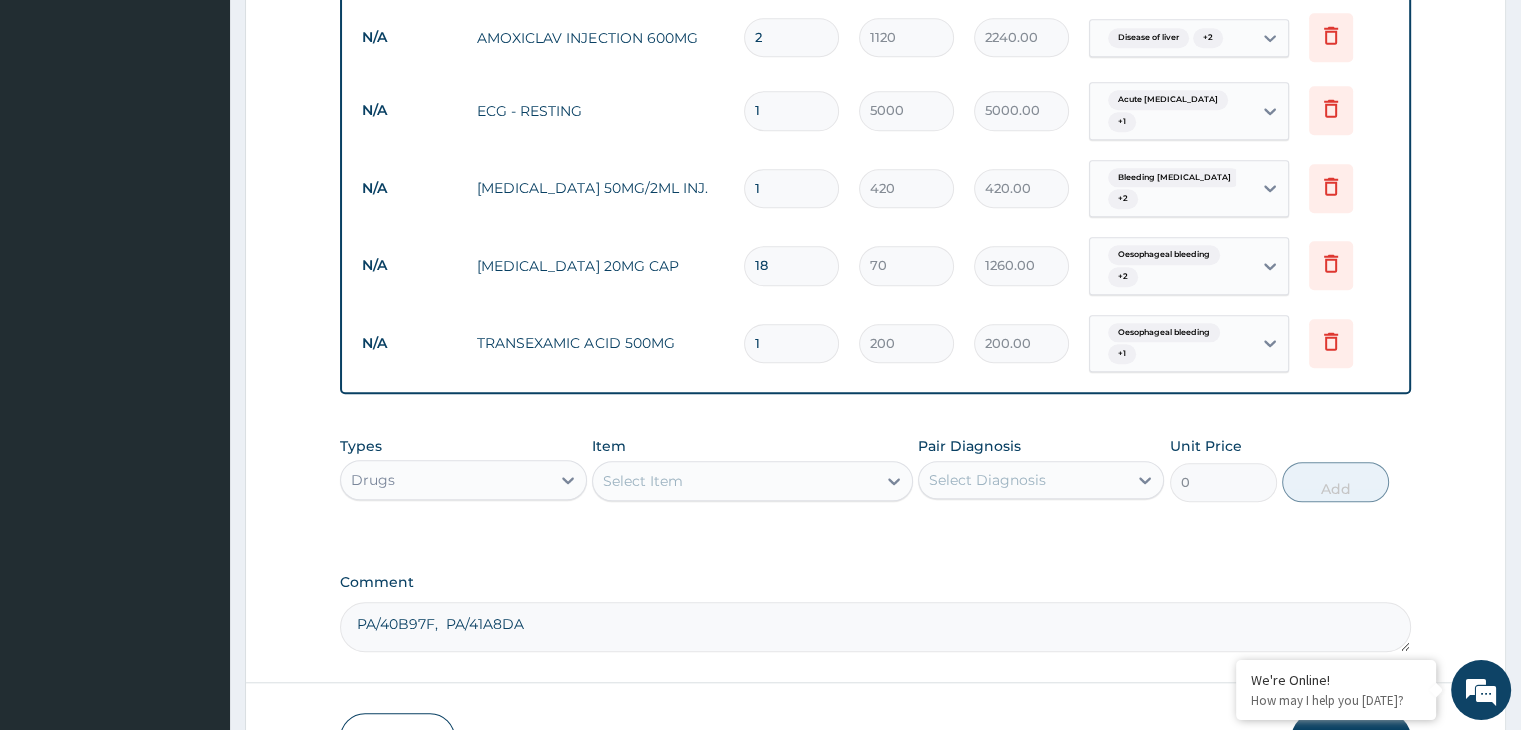 type on "0.00" 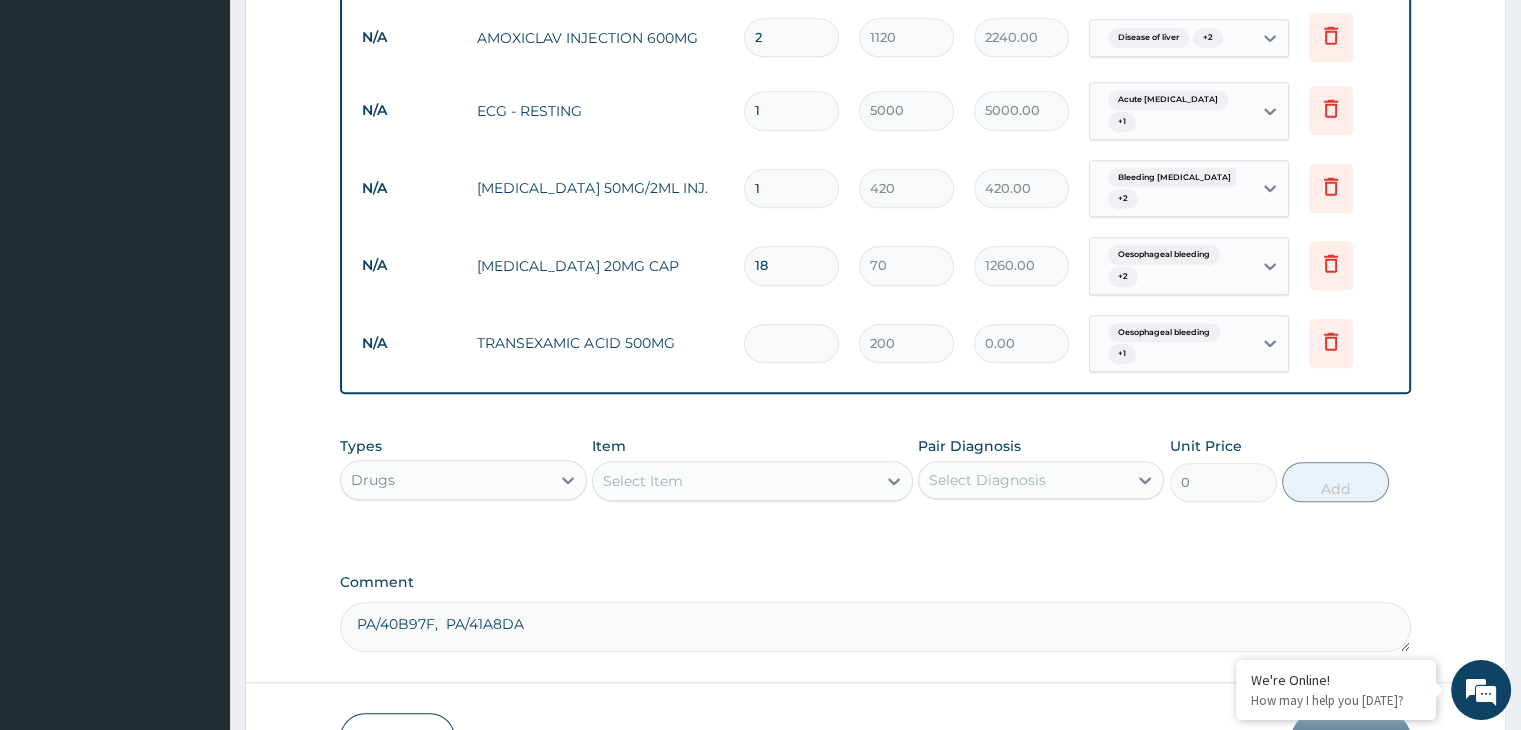 type on "9" 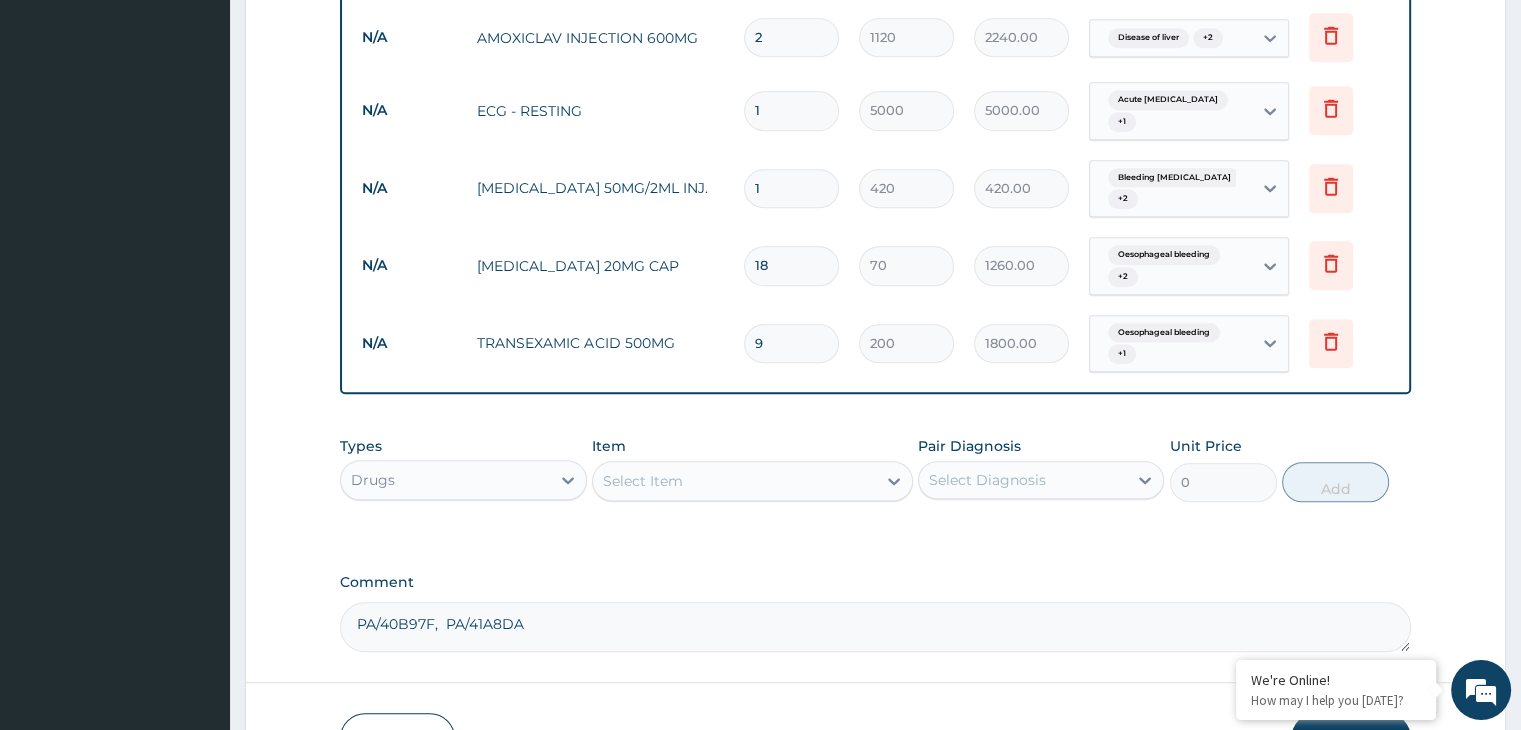 type on "9" 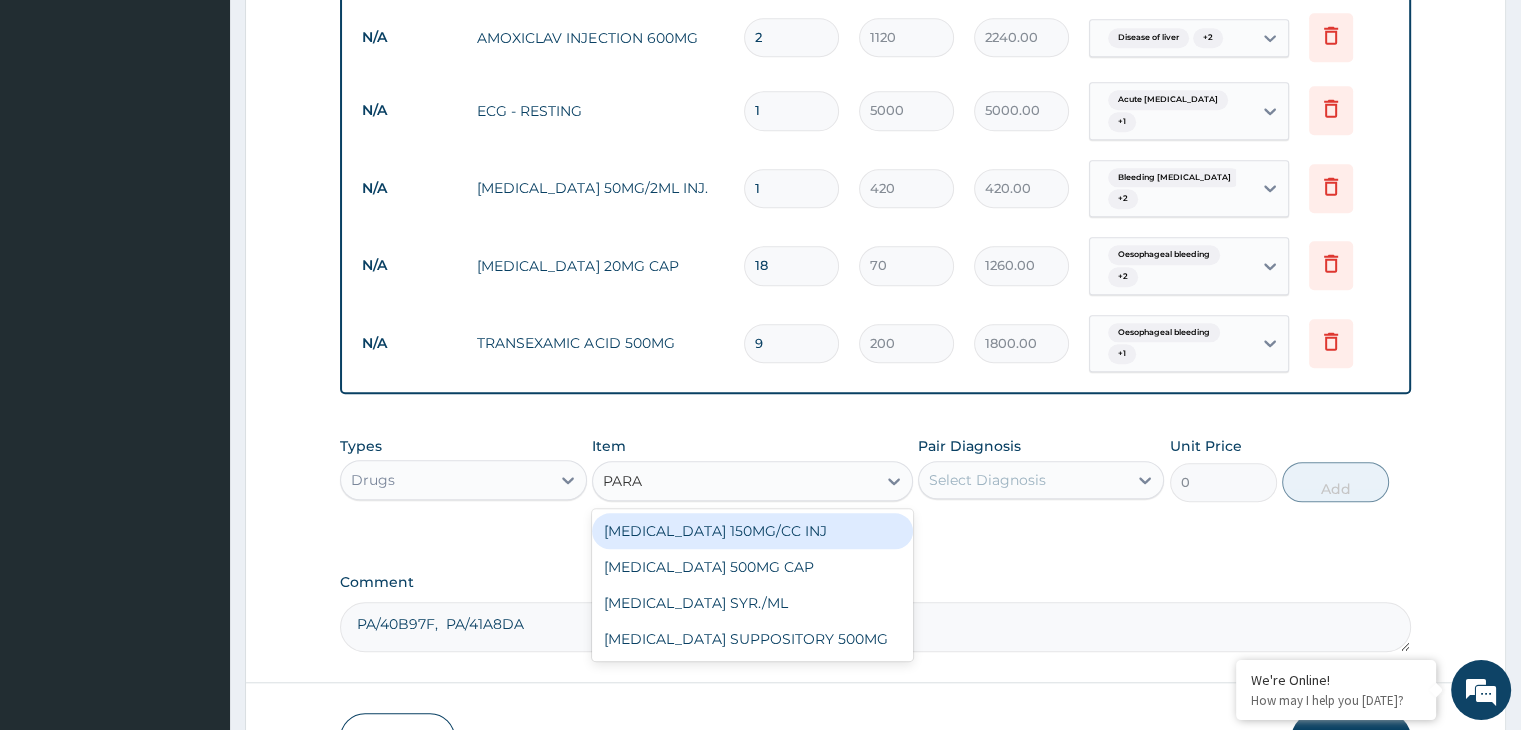 type on "PARAC" 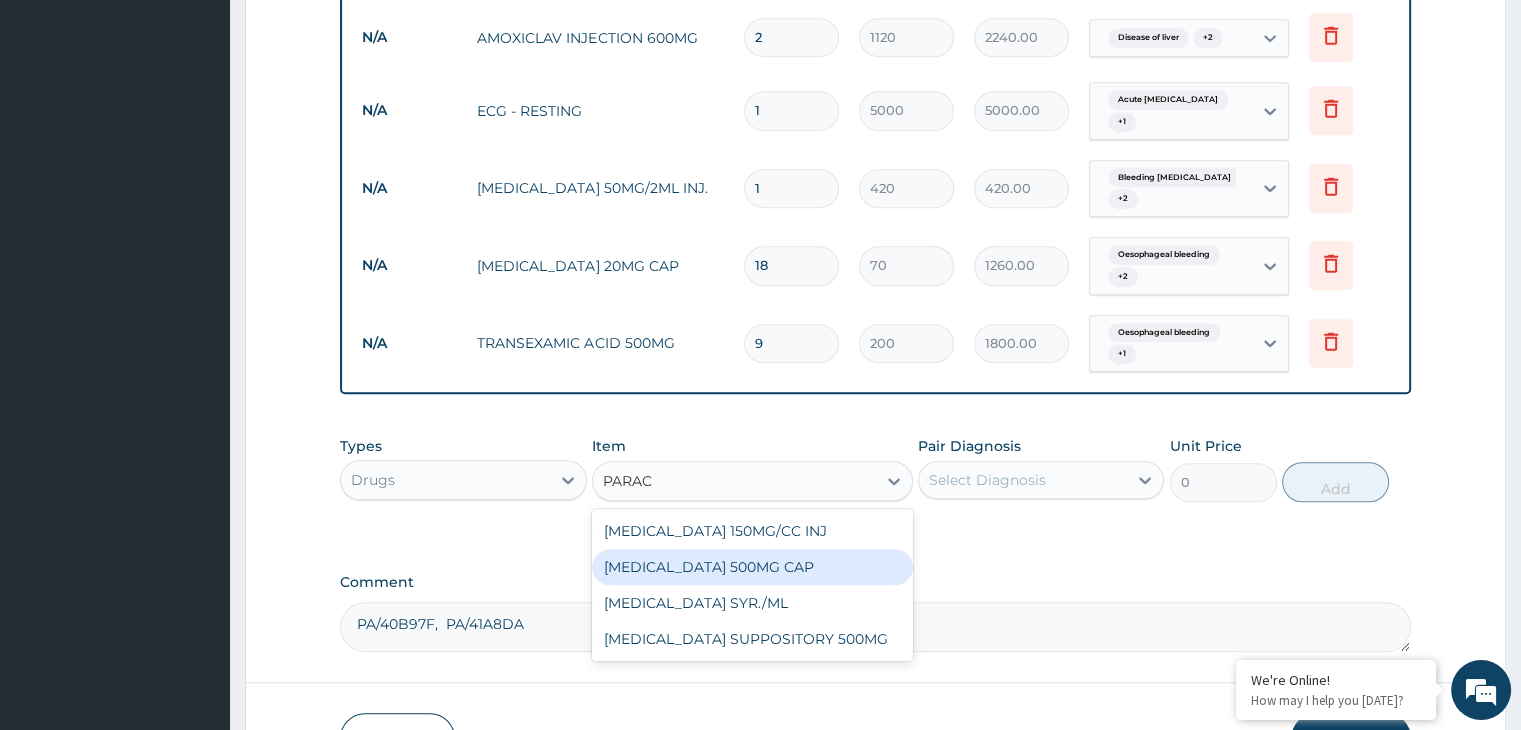 type 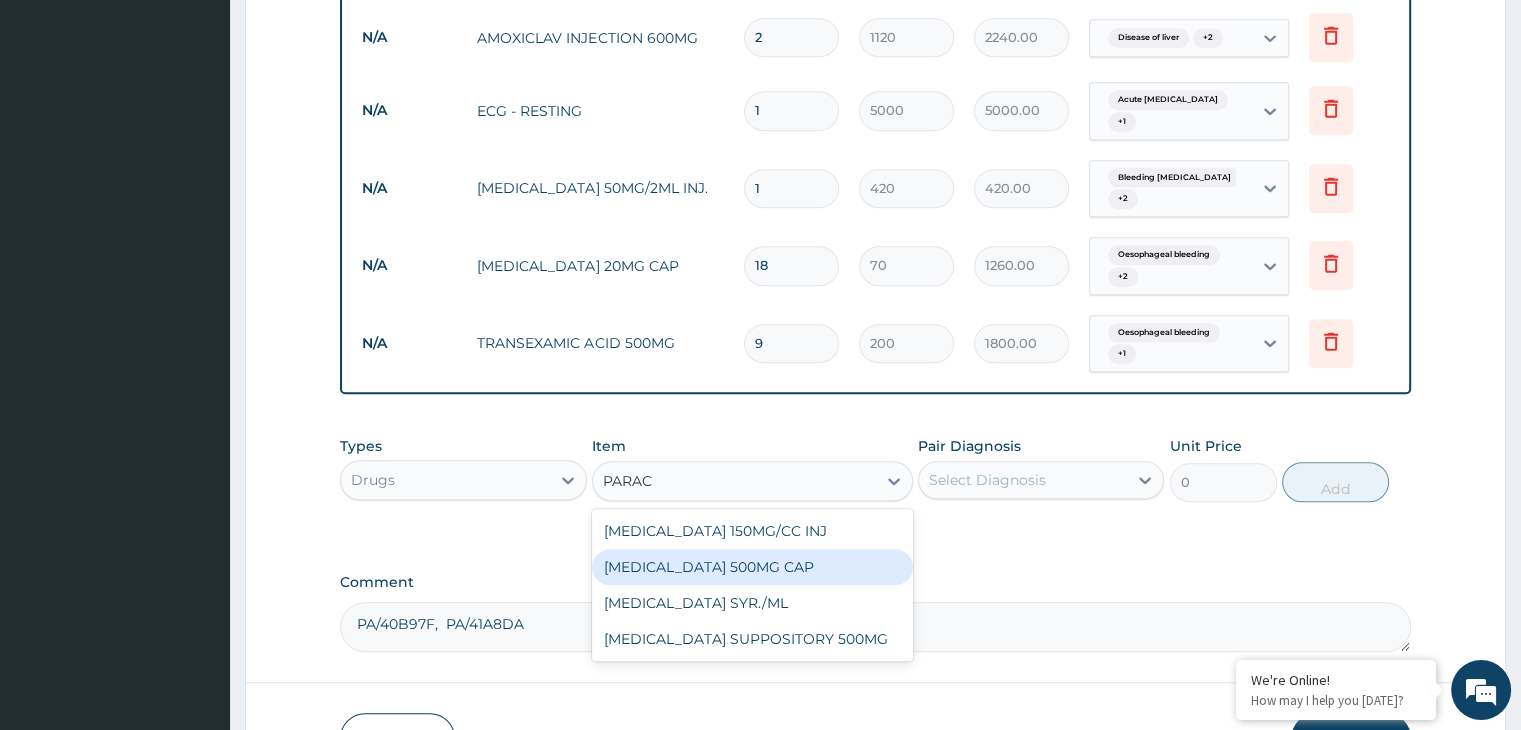 type on "14" 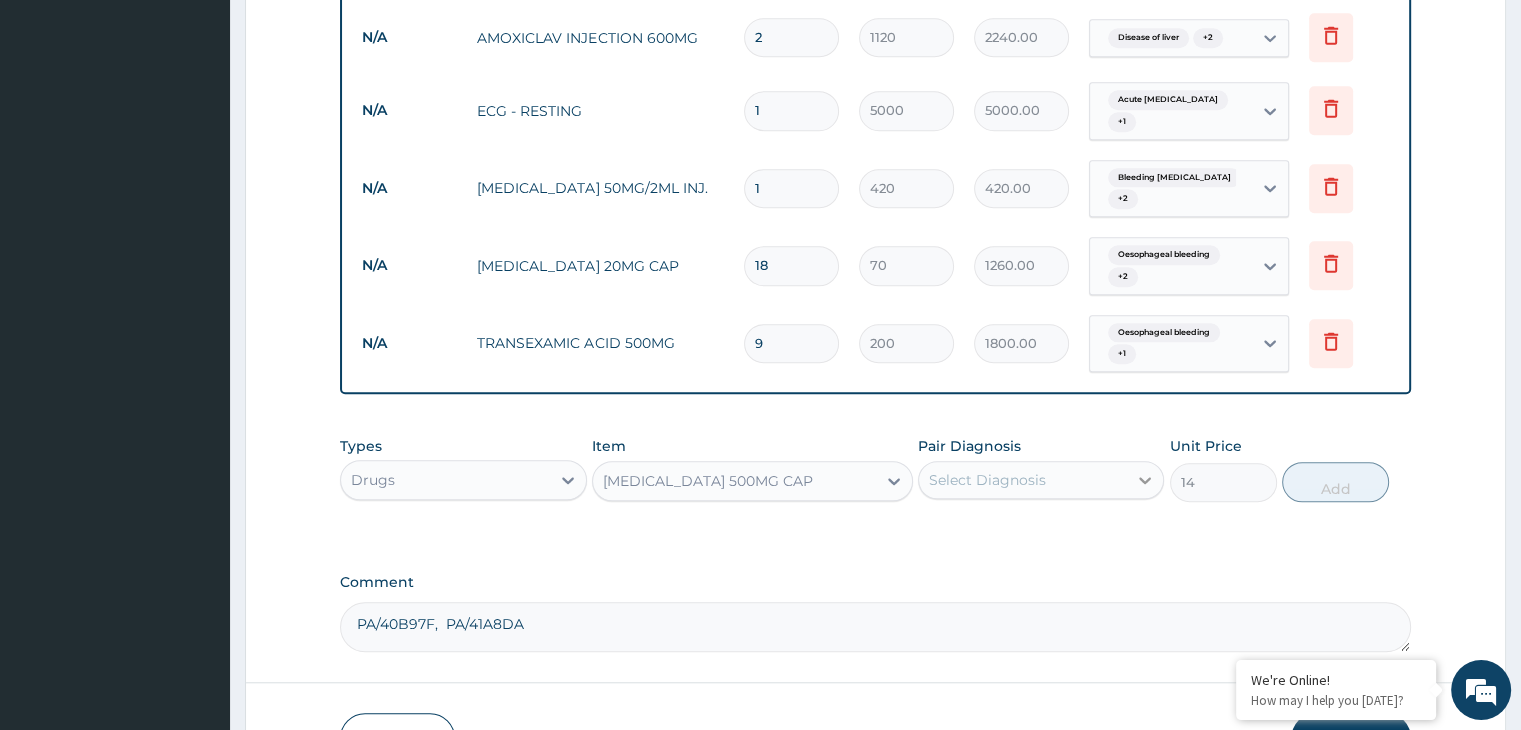 click 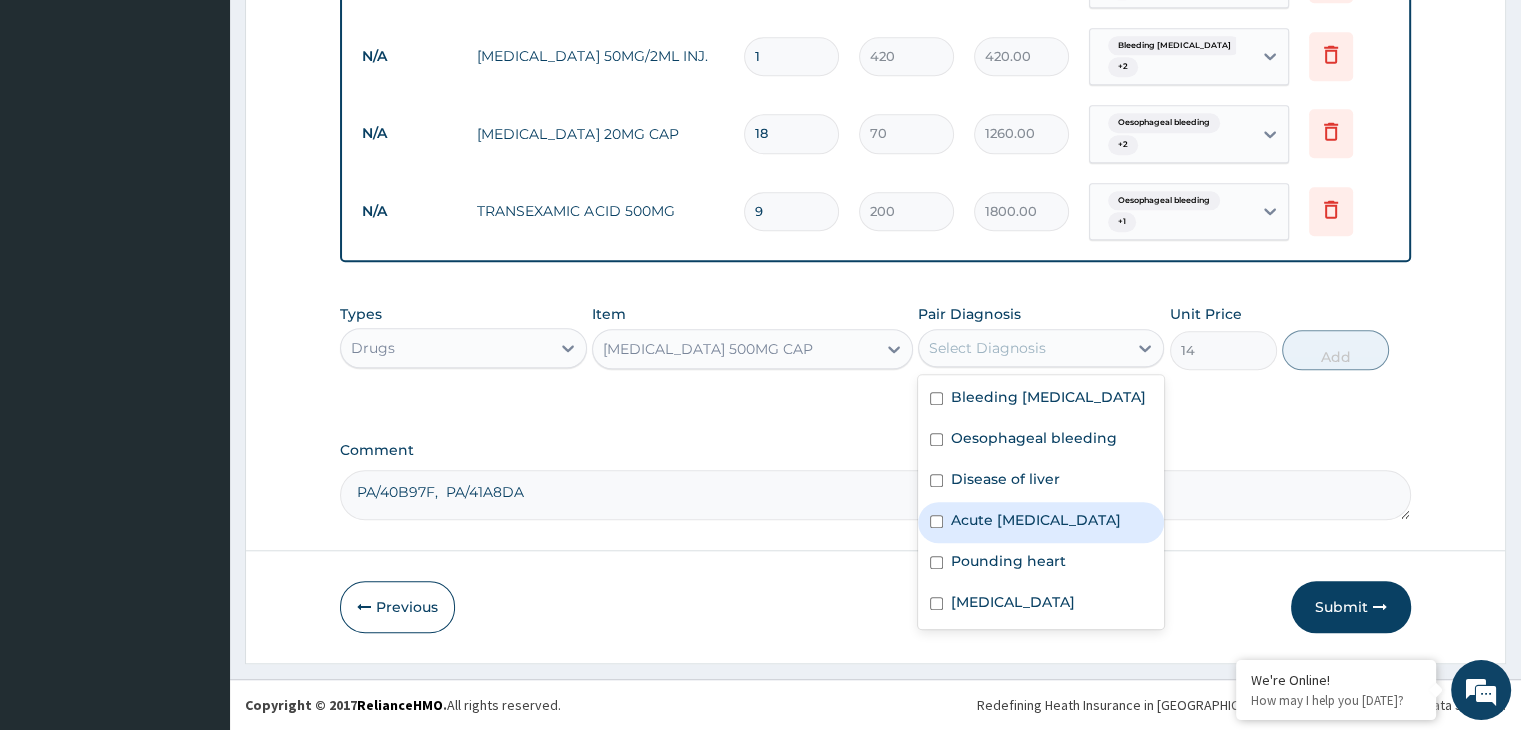 scroll, scrollTop: 1698, scrollLeft: 0, axis: vertical 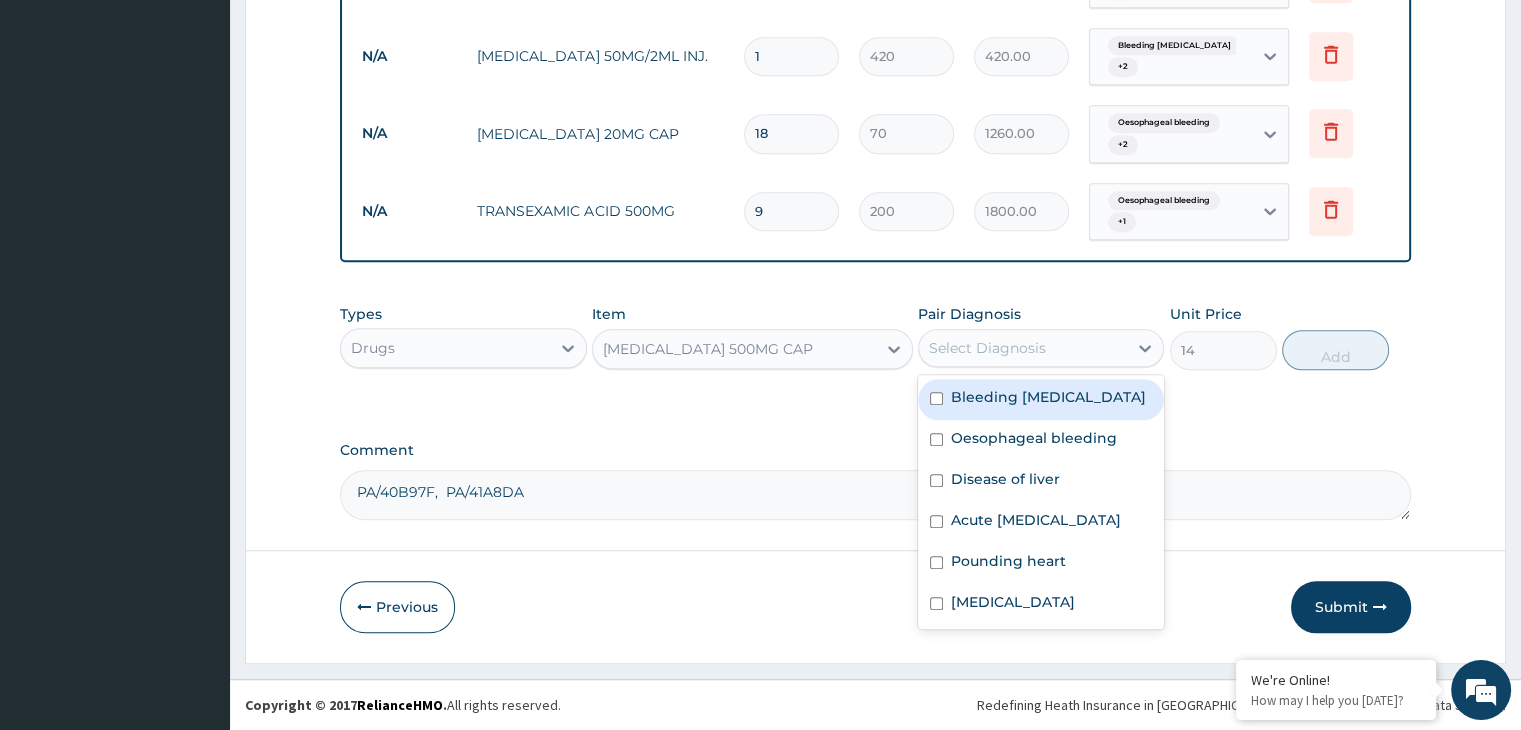 click on "Bleeding esophageal varices" at bounding box center (1048, 397) 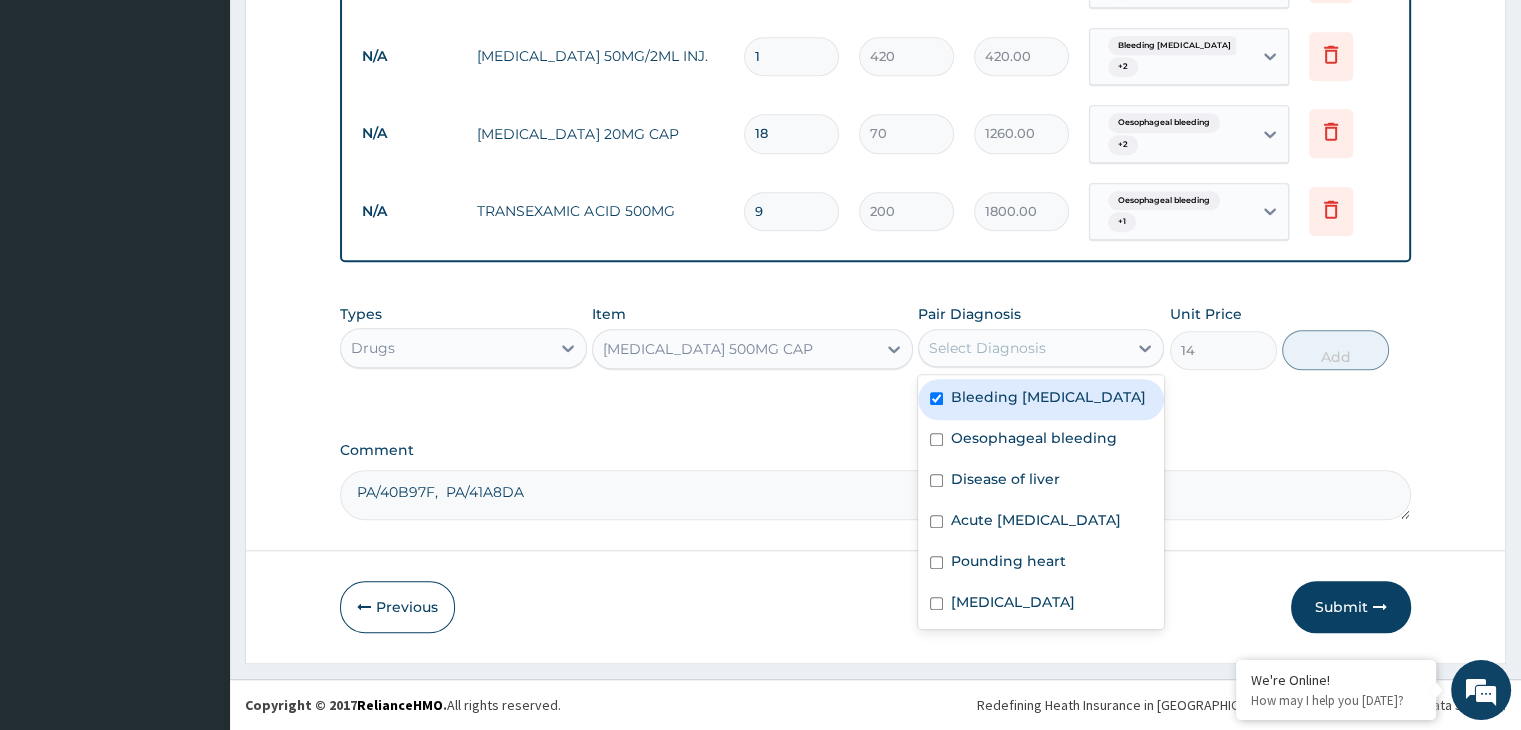checkbox on "true" 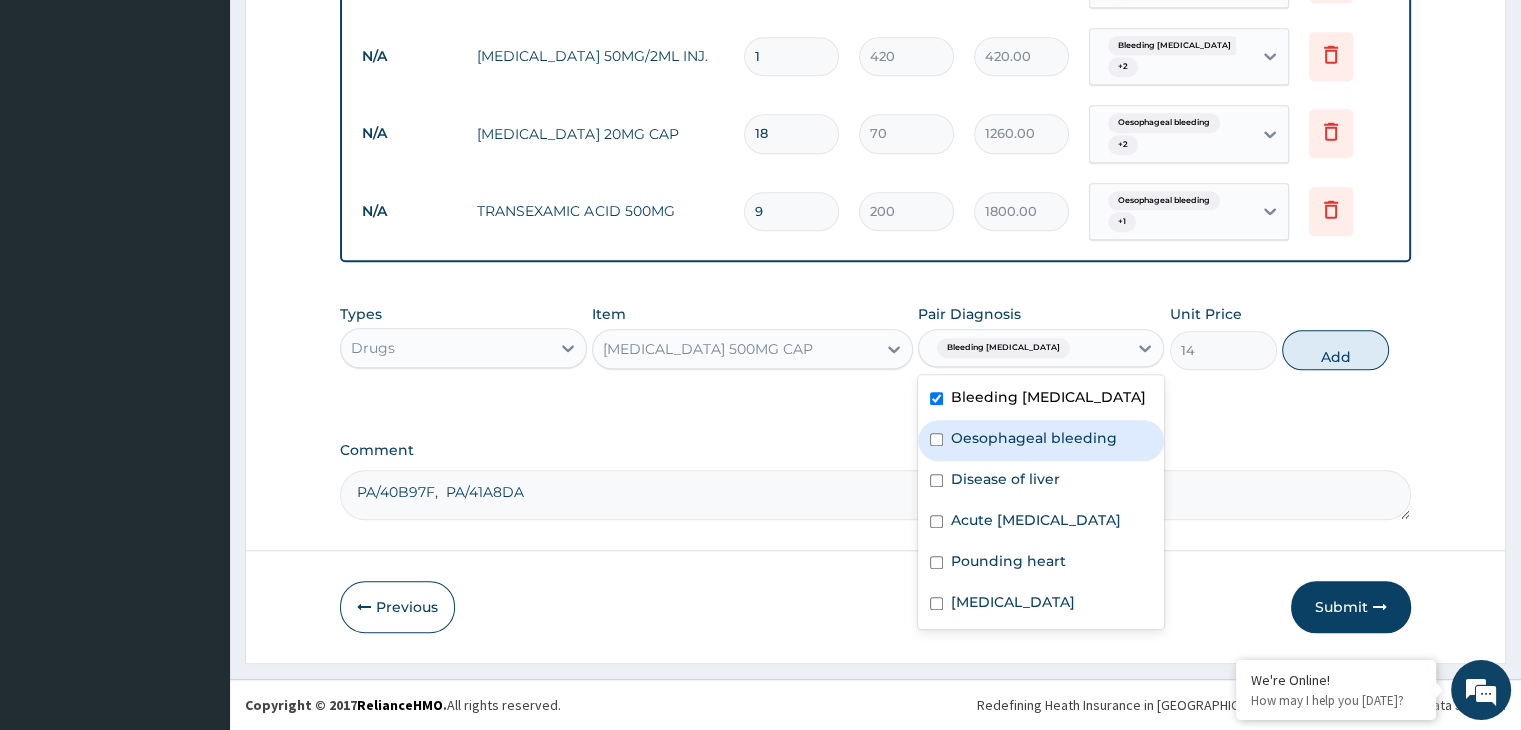 click on "Oesophageal bleeding" at bounding box center [1034, 438] 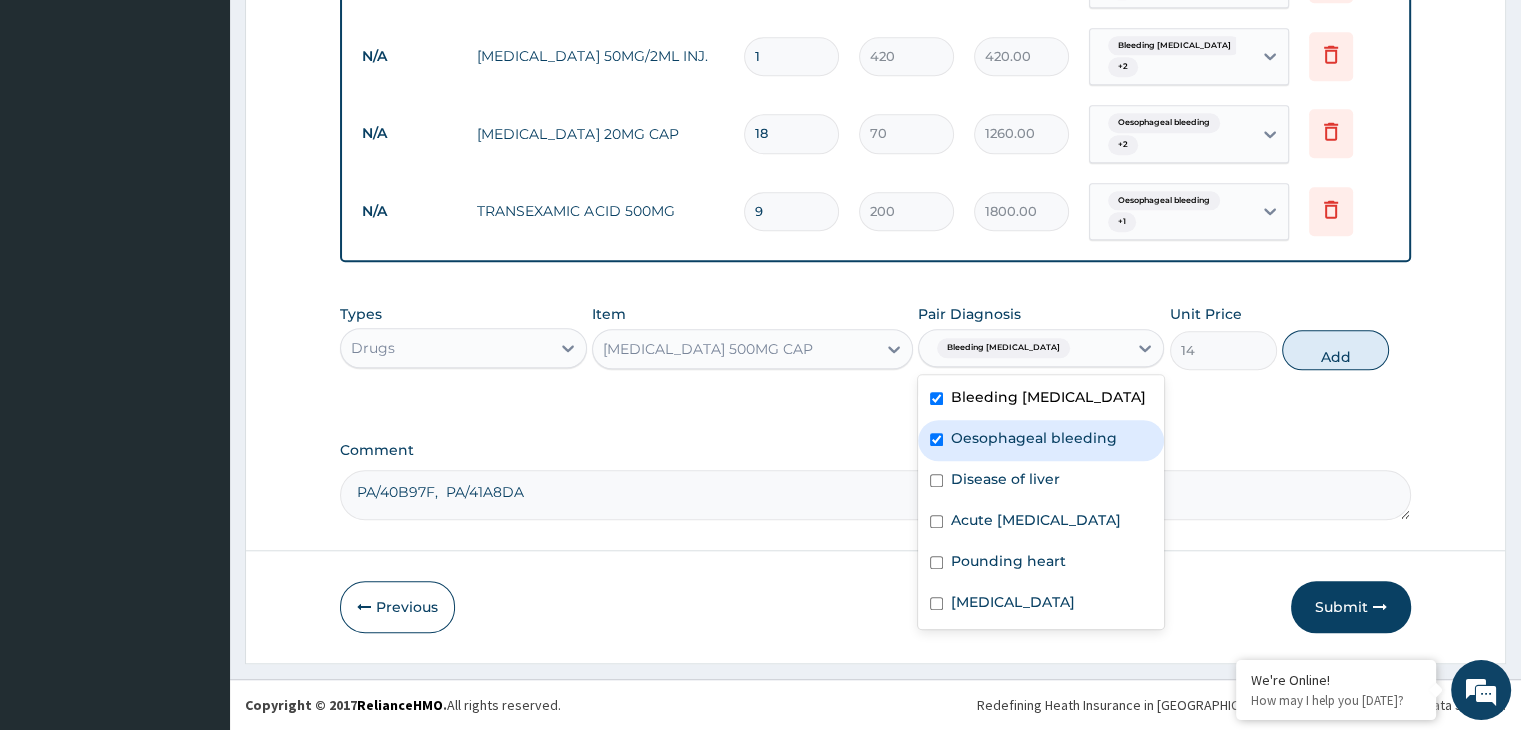 checkbox on "true" 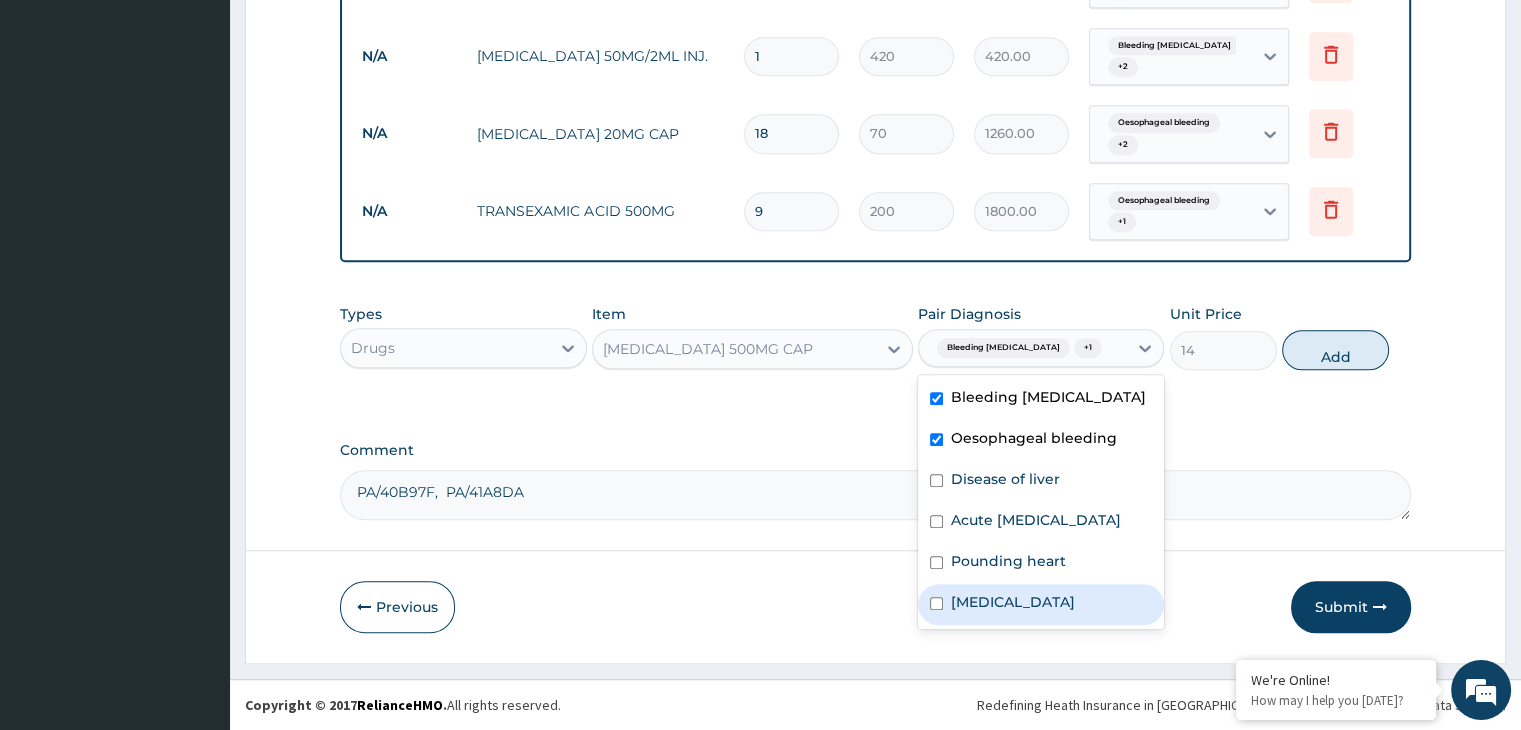 click on "Gastroesophageal reflux disease" at bounding box center [1013, 602] 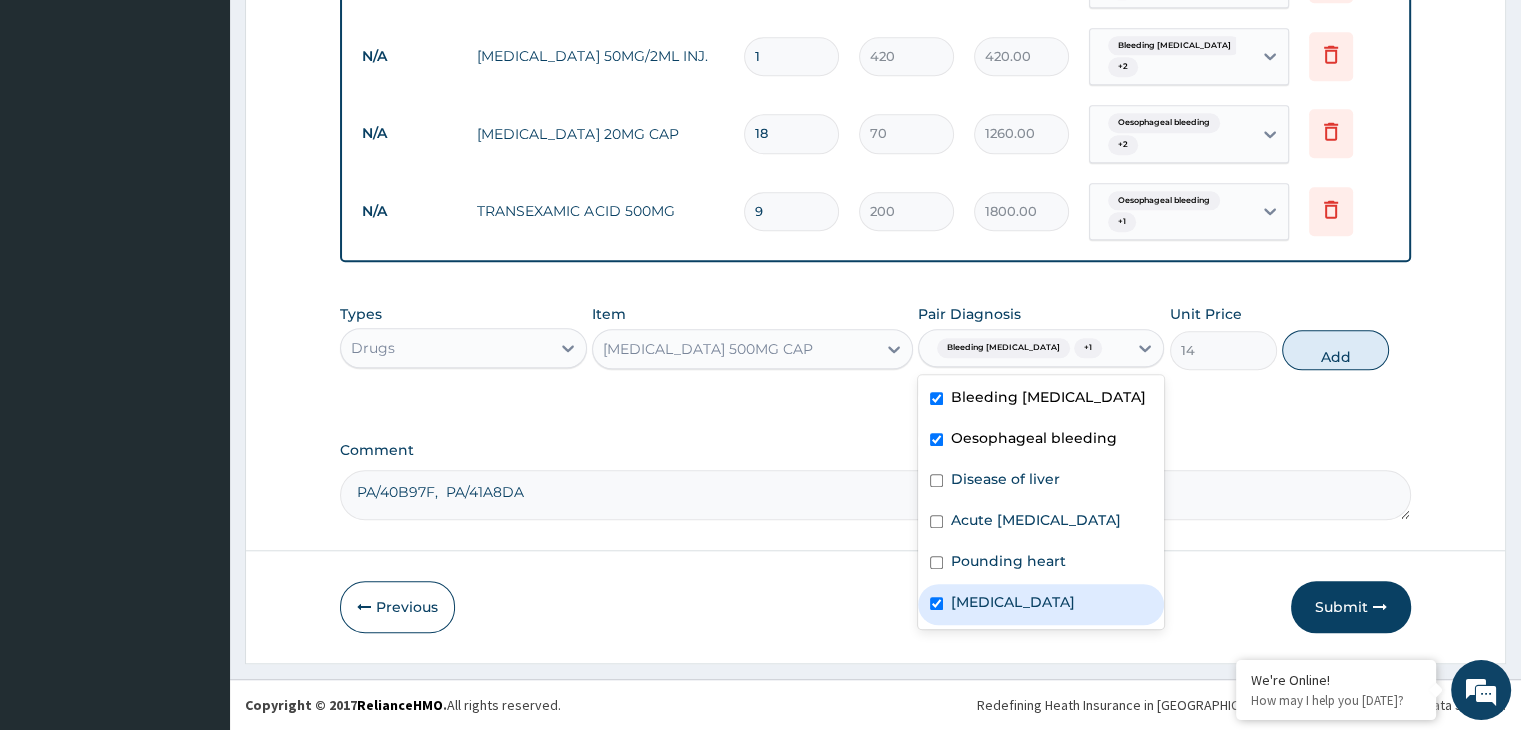 checkbox on "true" 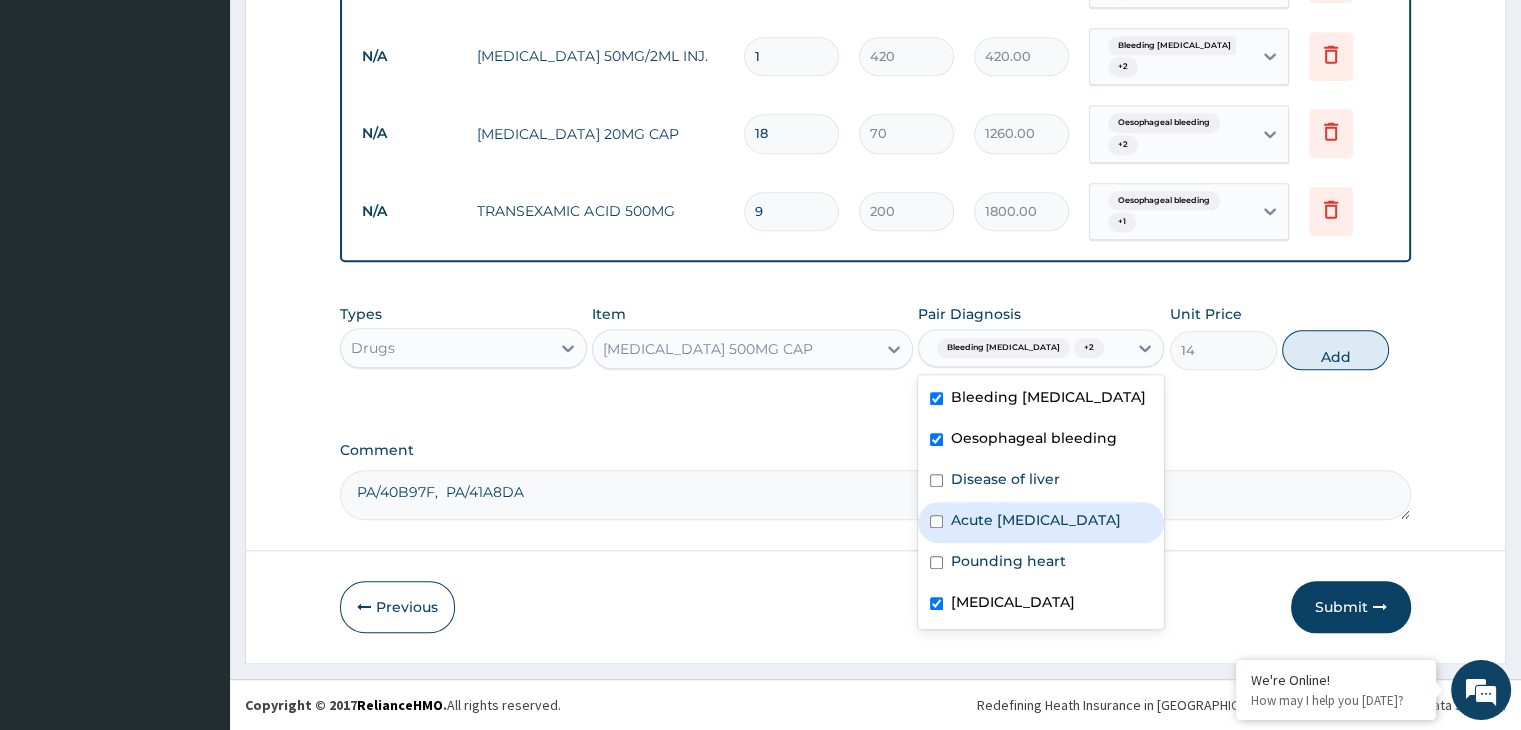 click on "Acute chest pain" at bounding box center [1041, 522] 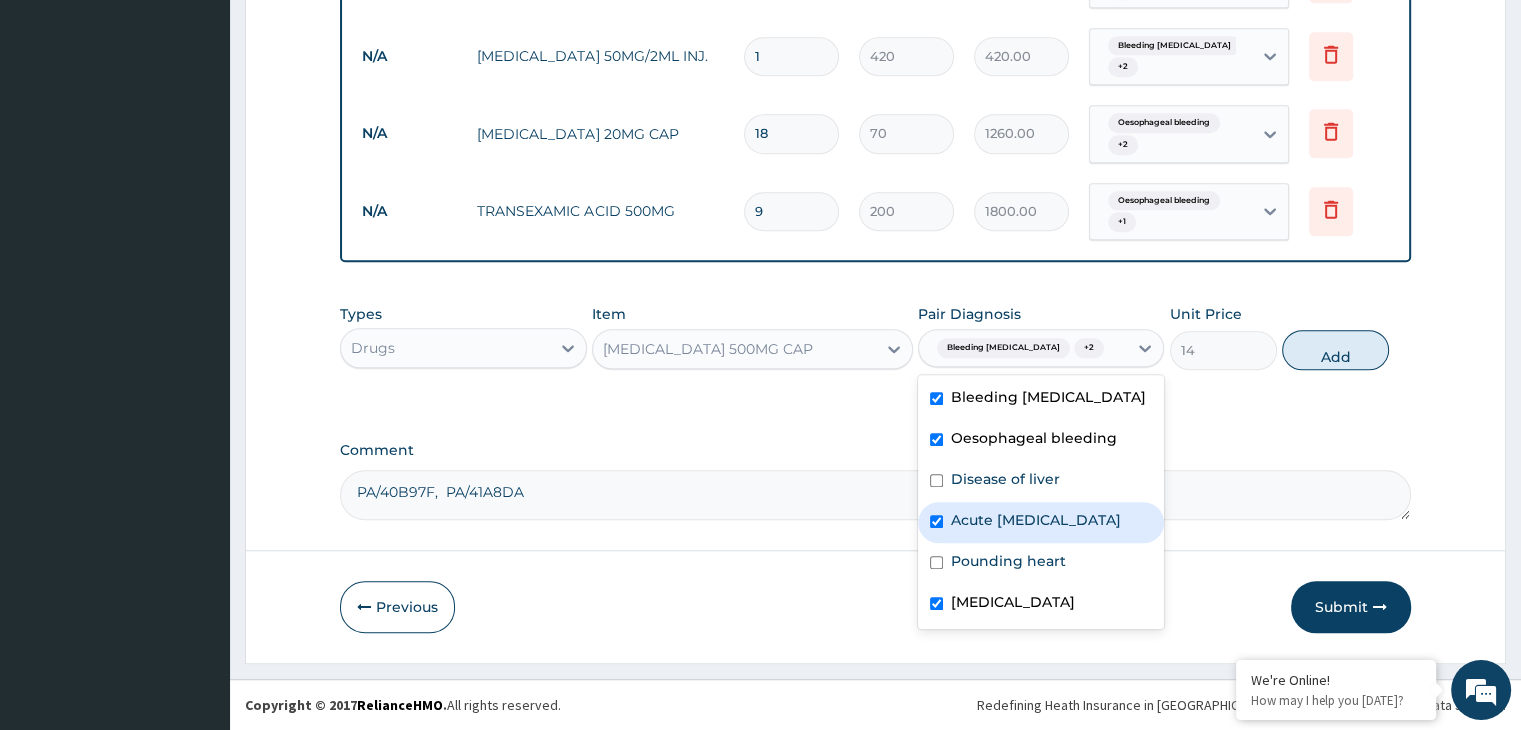 checkbox on "true" 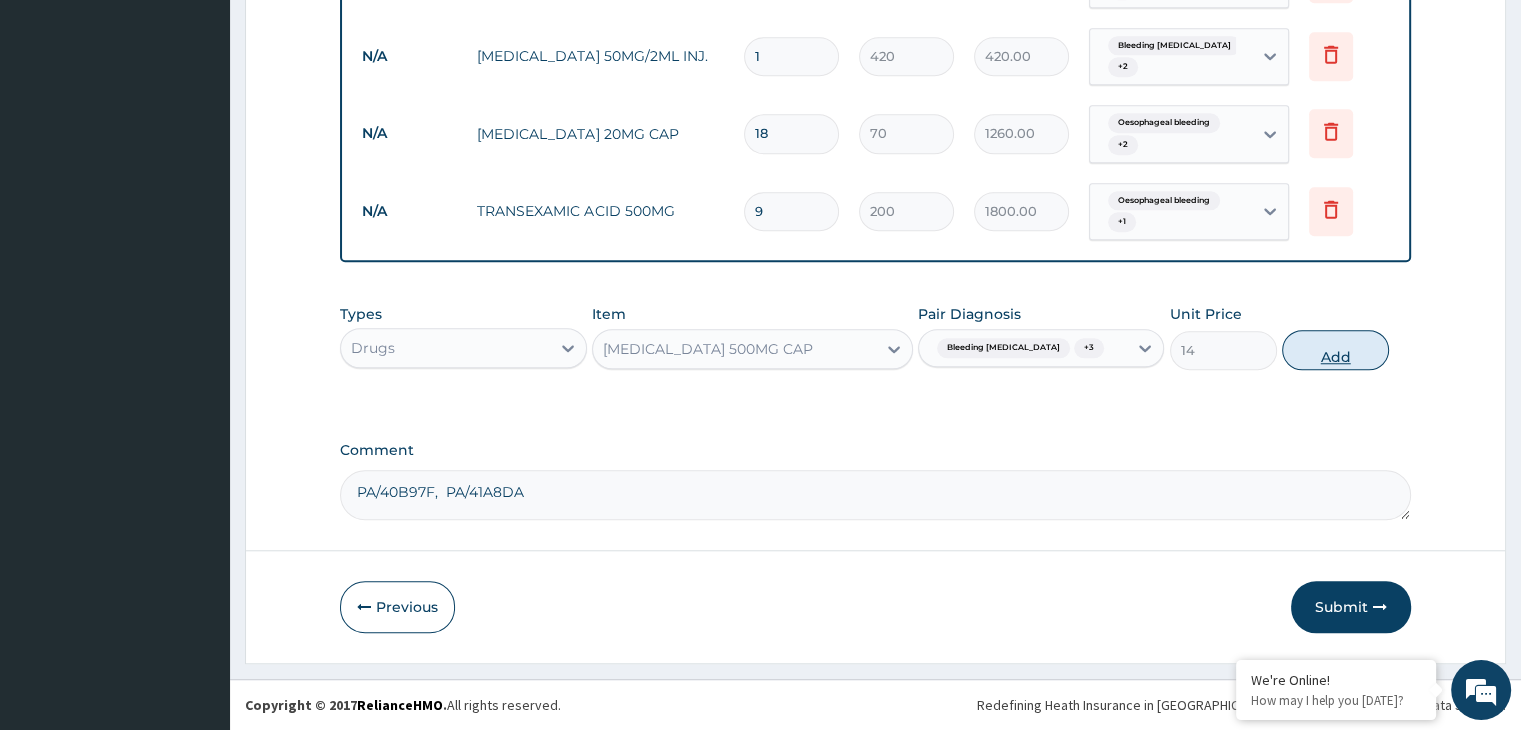 click on "Add" at bounding box center [1335, 350] 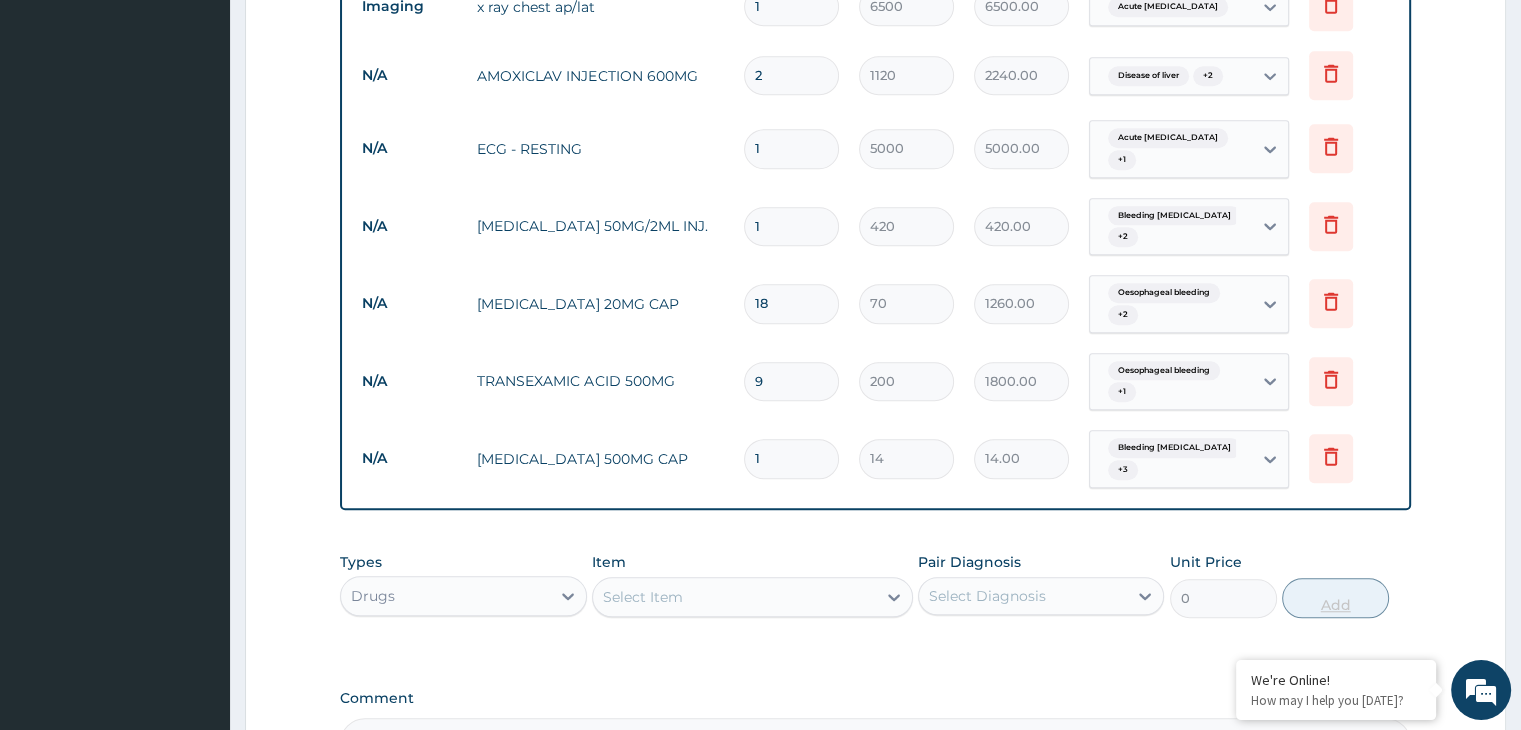 scroll, scrollTop: 1498, scrollLeft: 0, axis: vertical 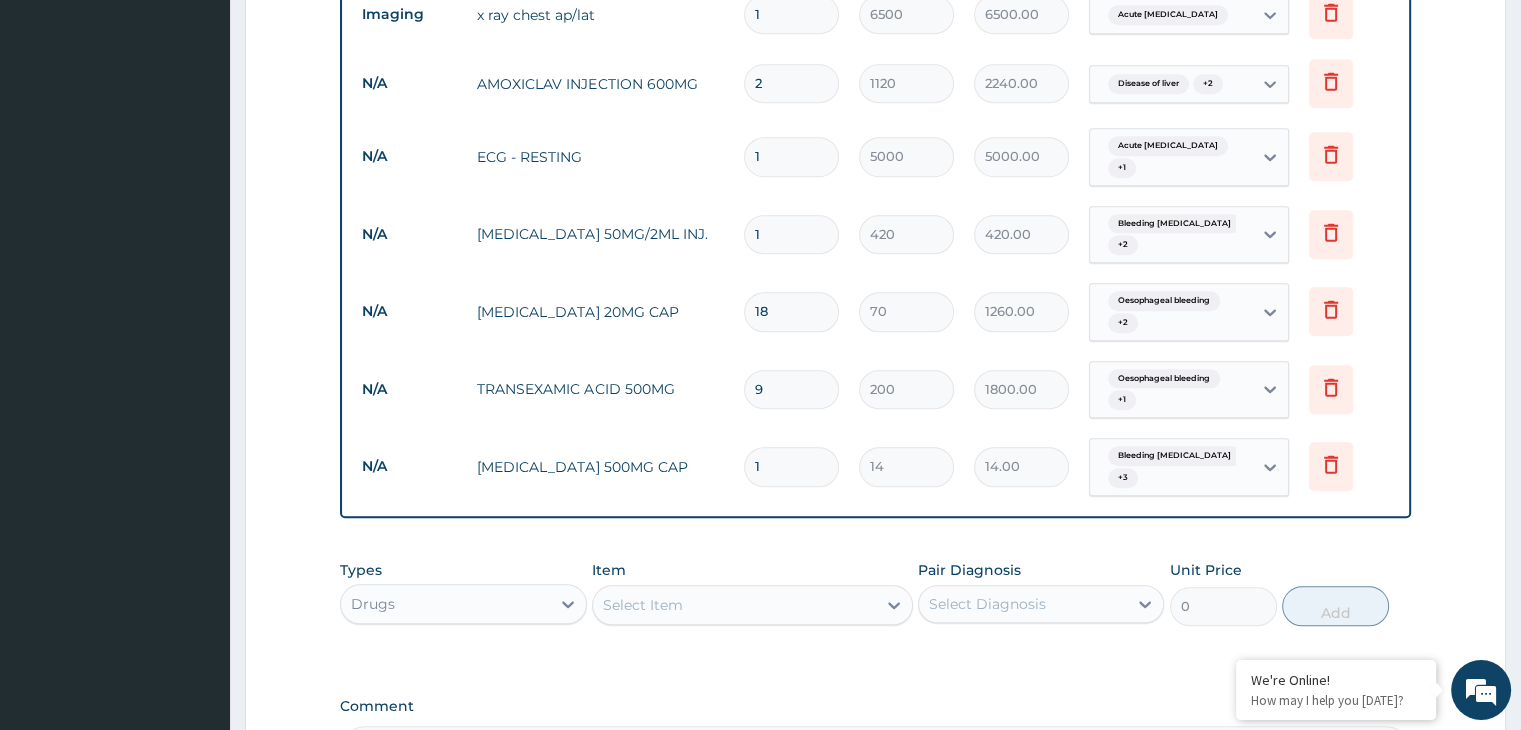 type on "18" 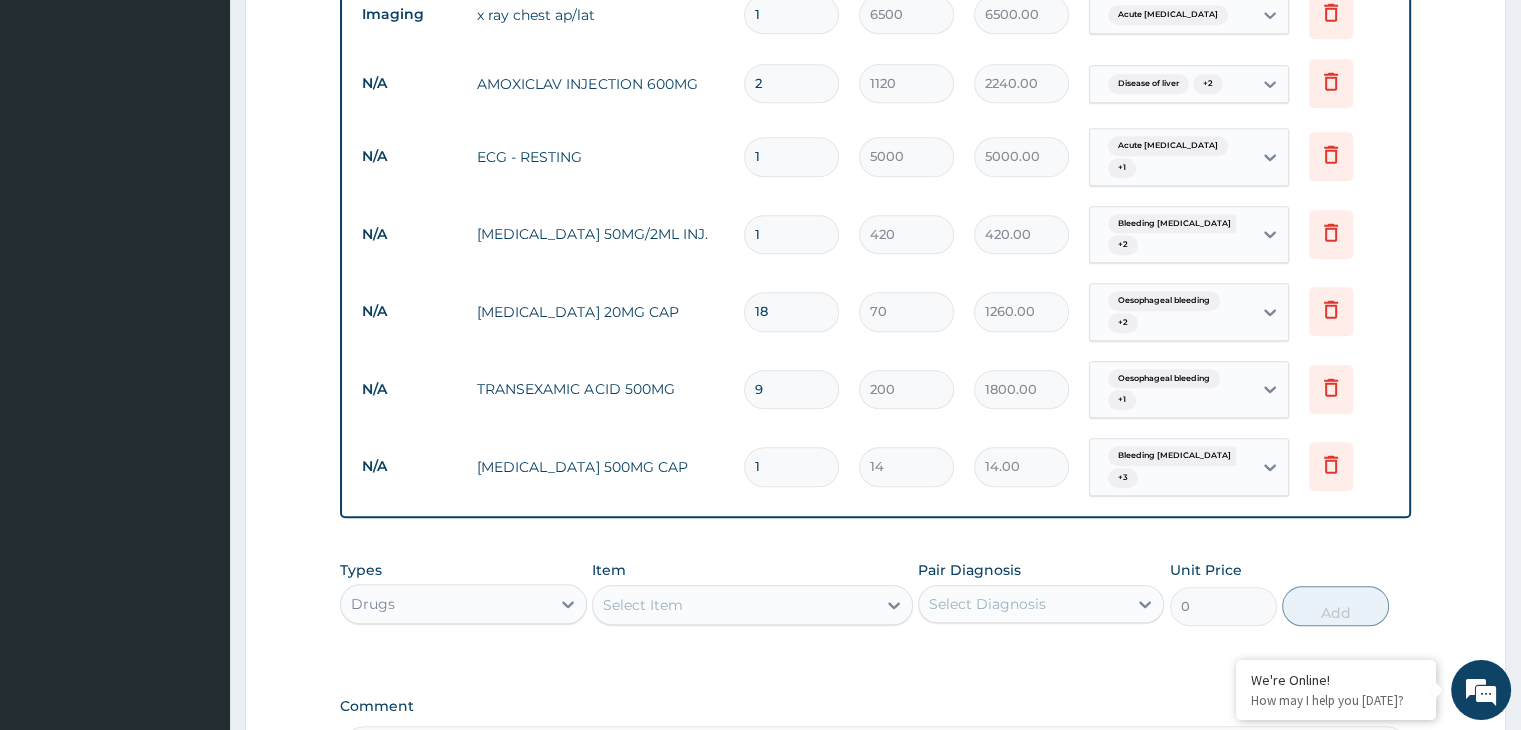type on "252.00" 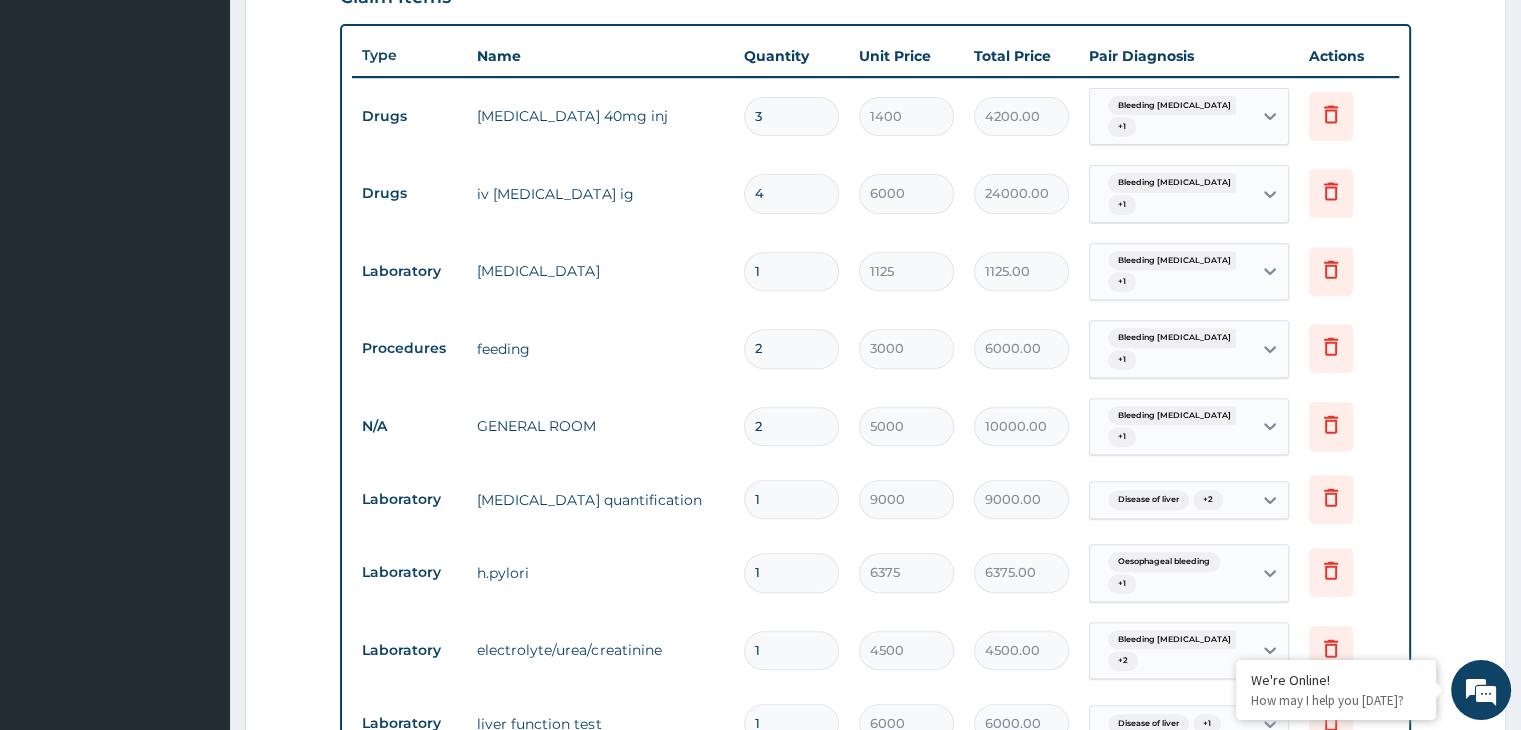 scroll, scrollTop: 719, scrollLeft: 0, axis: vertical 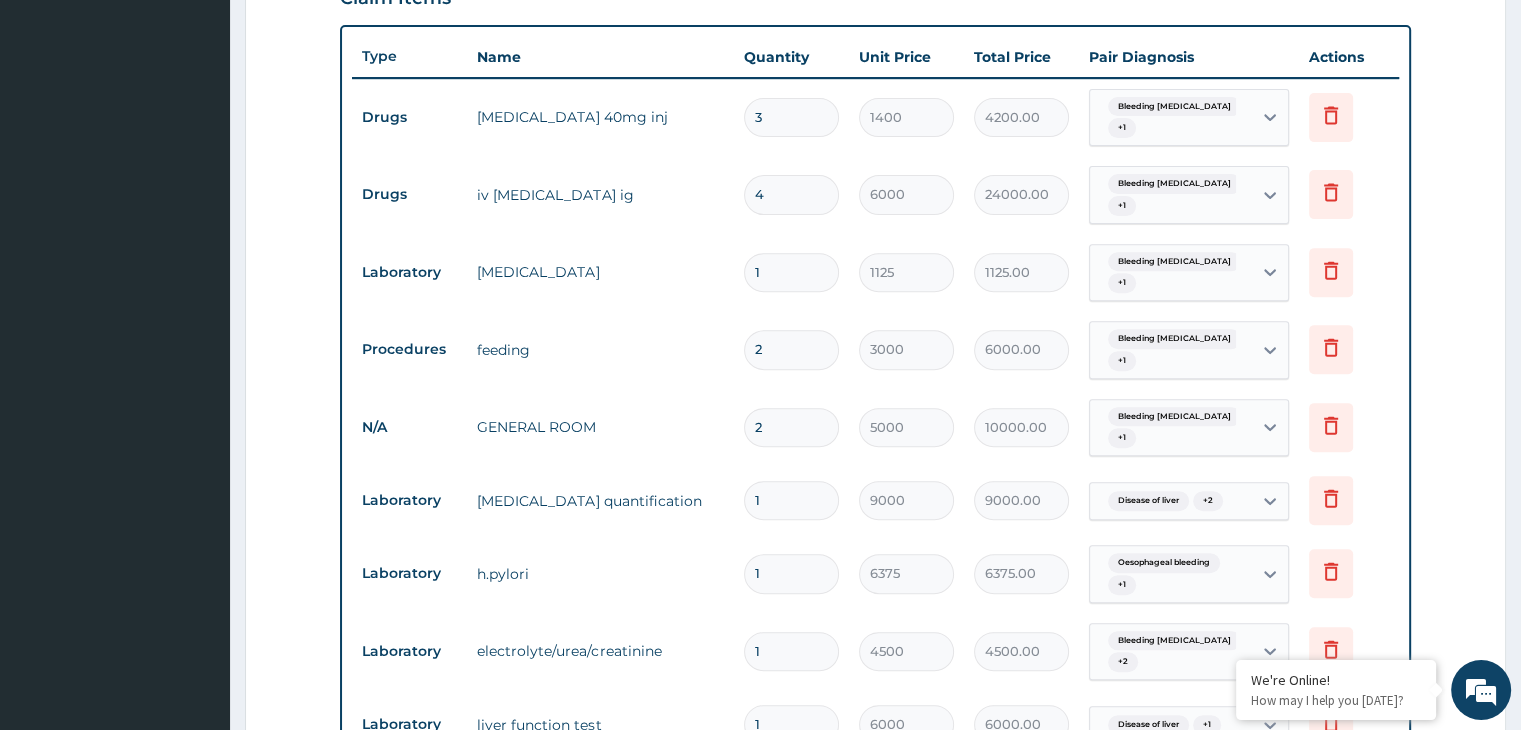 type on "18" 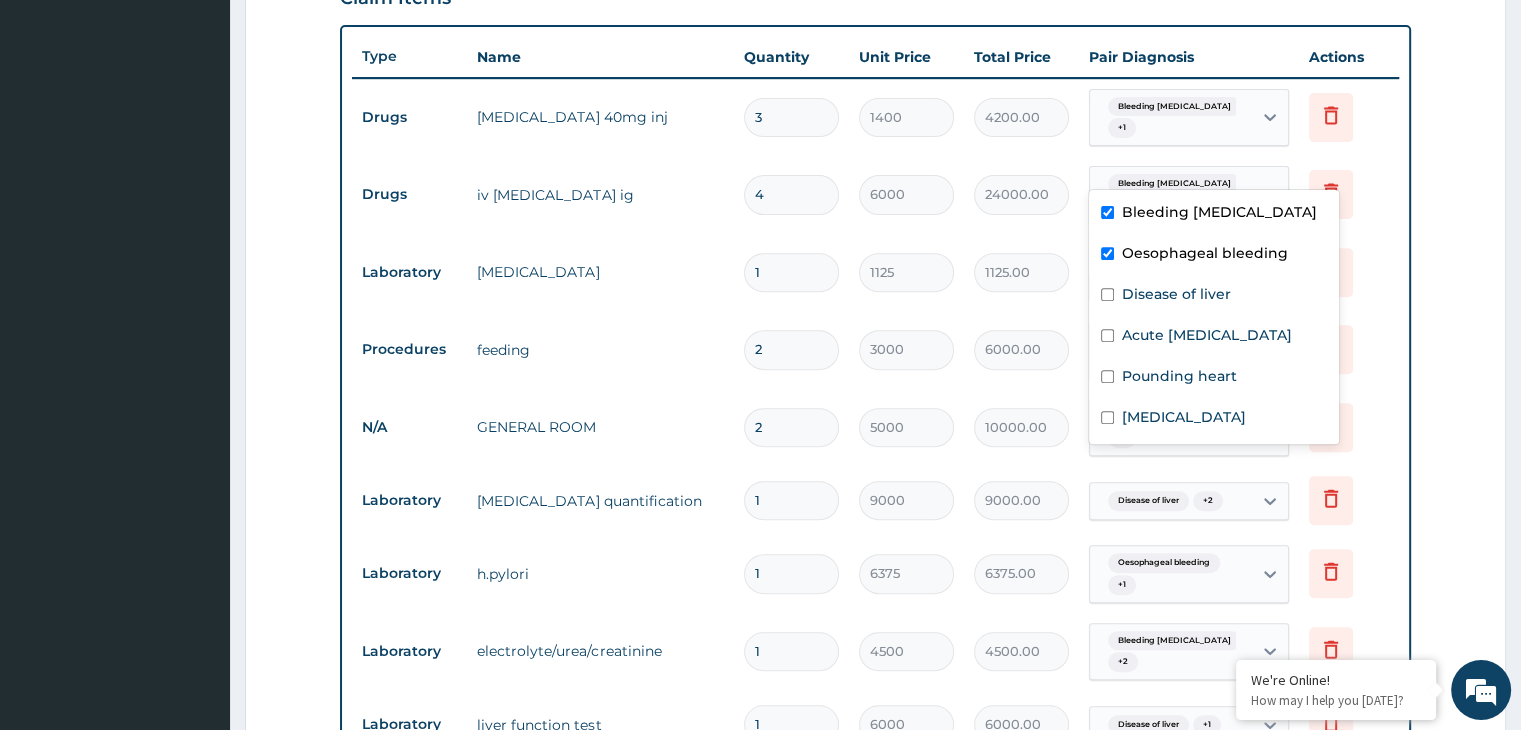 click on "Bleeding esophageal varices  + 1" at bounding box center (1168, 118) 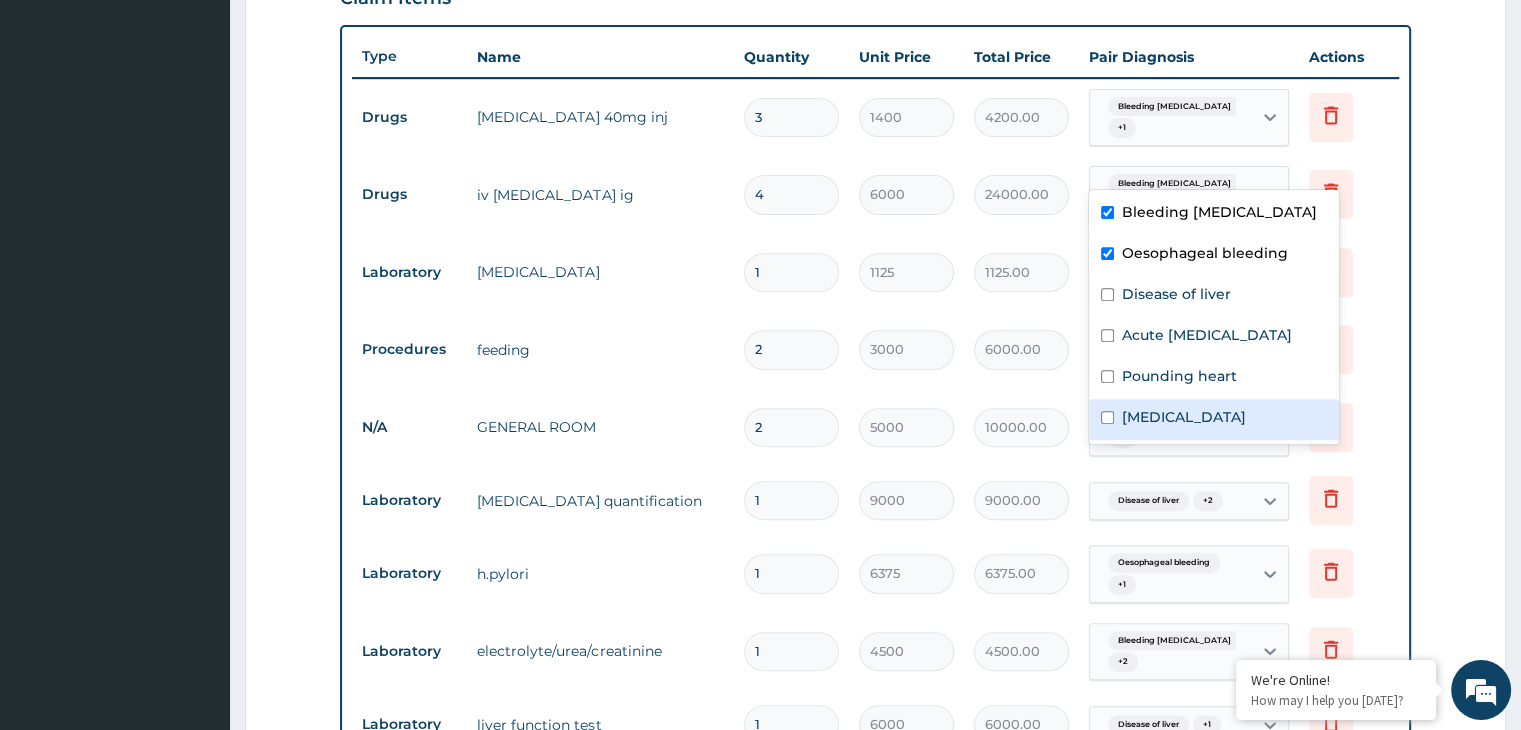 click on "Gastroesophageal reflux disease" at bounding box center [1184, 417] 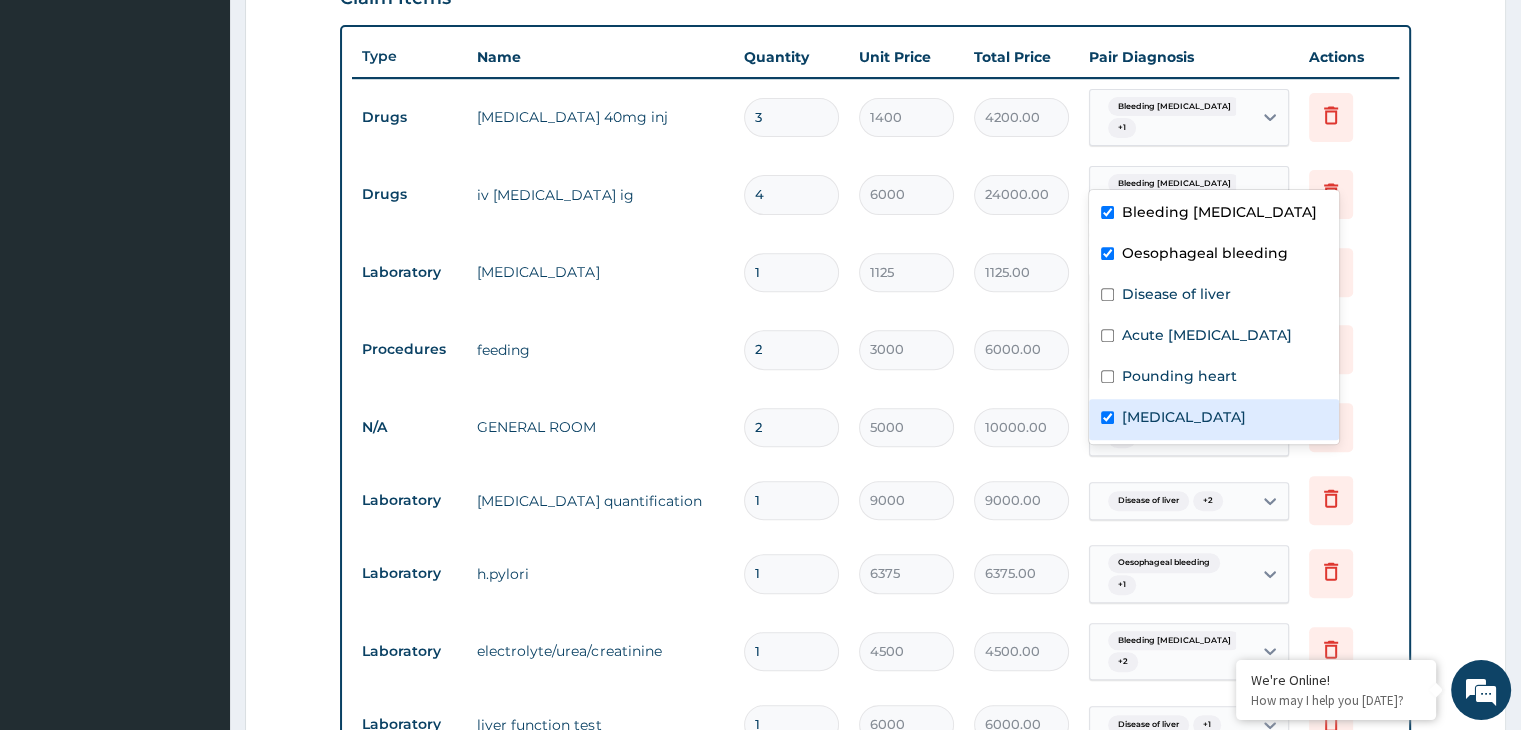 checkbox on "true" 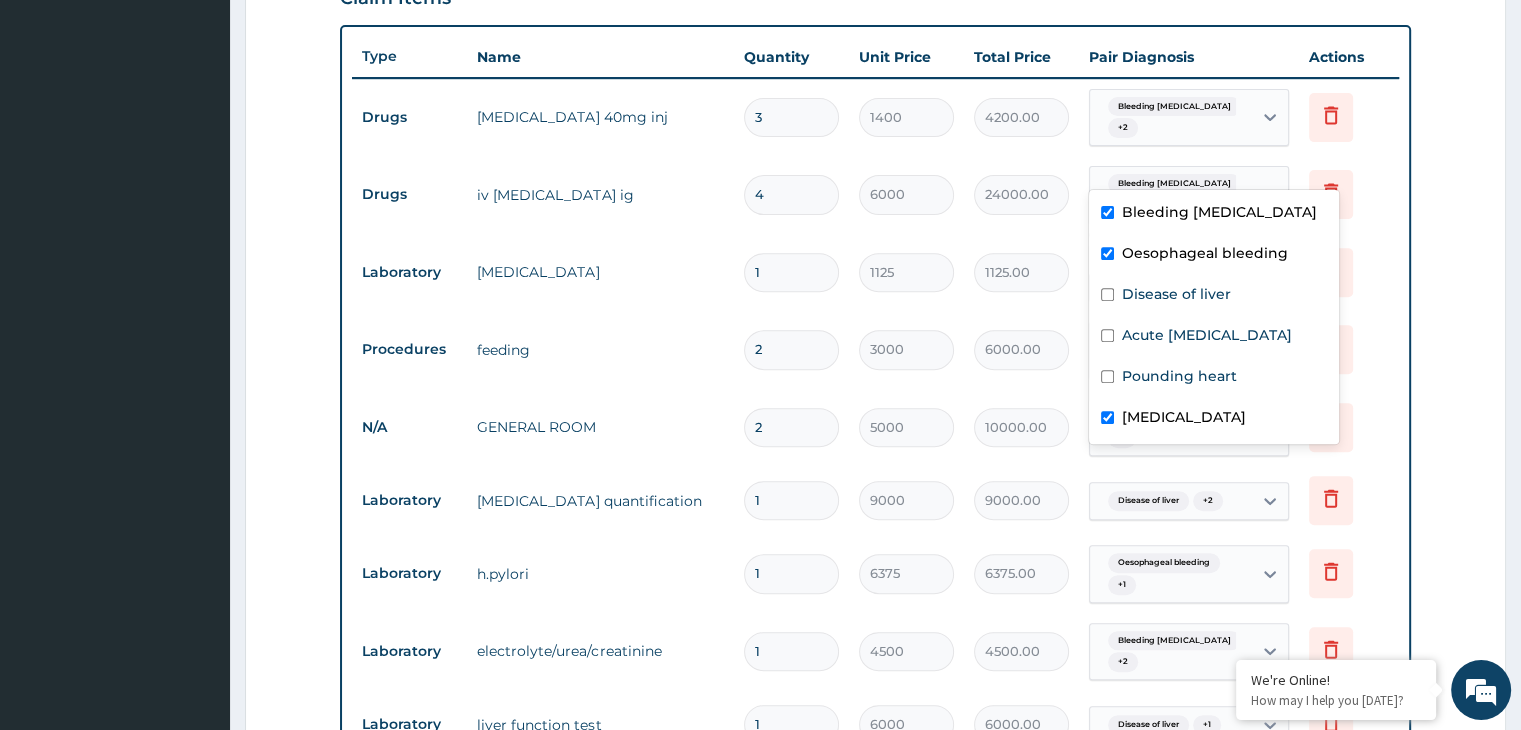 click on "Step  2  of 2 PA Code / Prescription Code PA/DED838 PA/383ECE Encounter Date 04-06-2025 Important Notice Please enter PA codes before entering items that are not attached to a PA code   All diagnoses entered must be linked to a claim item. Diagnosis & Claim Items that are visible but inactive cannot be edited because they were imported from an already approved PA code. Diagnosis Bleeding esophageal varices query Oesophageal bleeding query Disease of liver confirmed Acute chest pain confirmed Pounding heart Confirmed Gastroesophageal reflux disease Confirmed NB: All diagnosis must be linked to a claim item Claim Items Type Name Quantity Unit Price Total Price Pair Diagnosis Actions Drugs omeprazole 40mg inj 3 1400 4200.00 option Gastroesophageal reflux disease, selected. option Bleeding esophageal varices focused, 1 of 6. 6 results available. Use Up and Down to choose options, press Enter to select the currently focused option, press Escape to exit the menu, press Tab to select the option and exit the menu.  +" at bounding box center (875, 542) 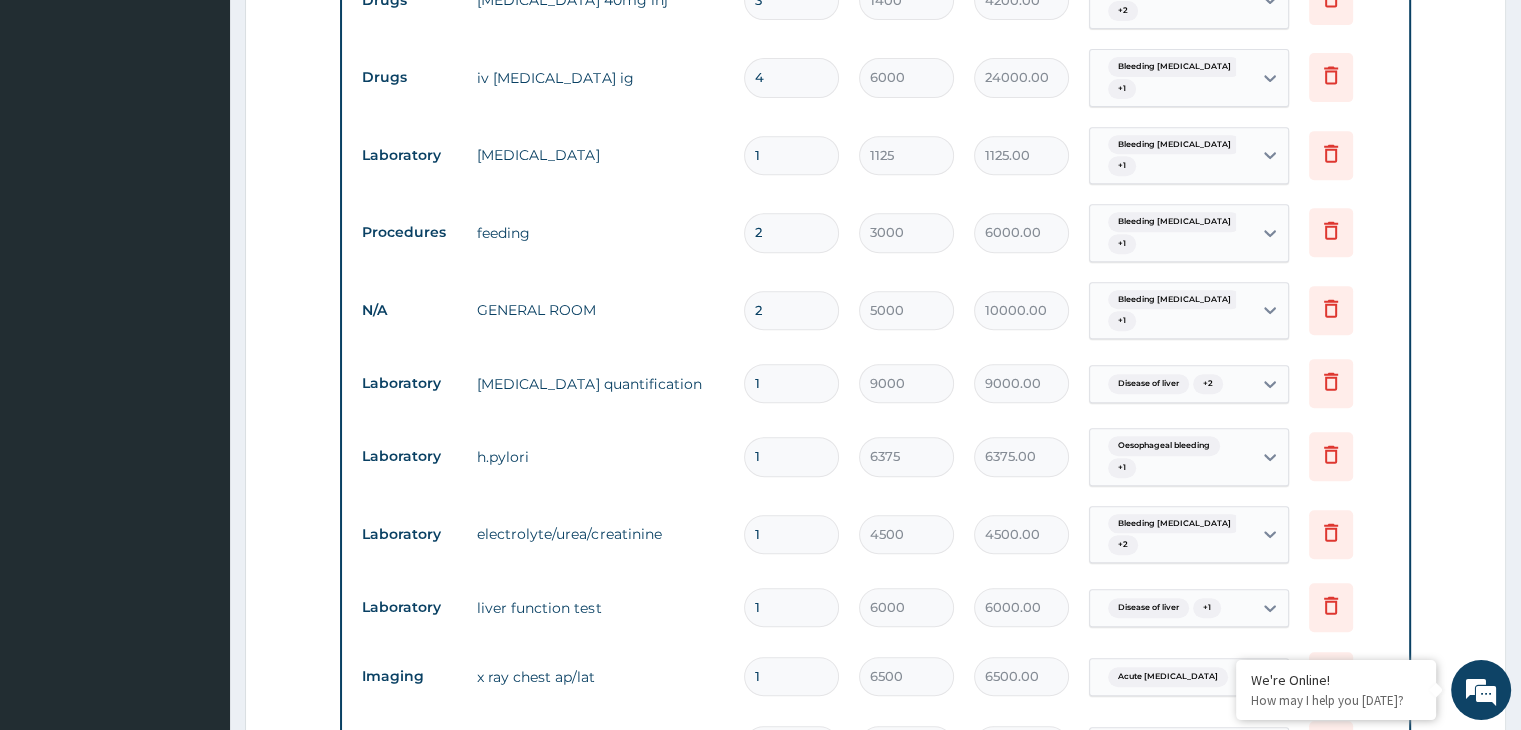 scroll, scrollTop: 819, scrollLeft: 0, axis: vertical 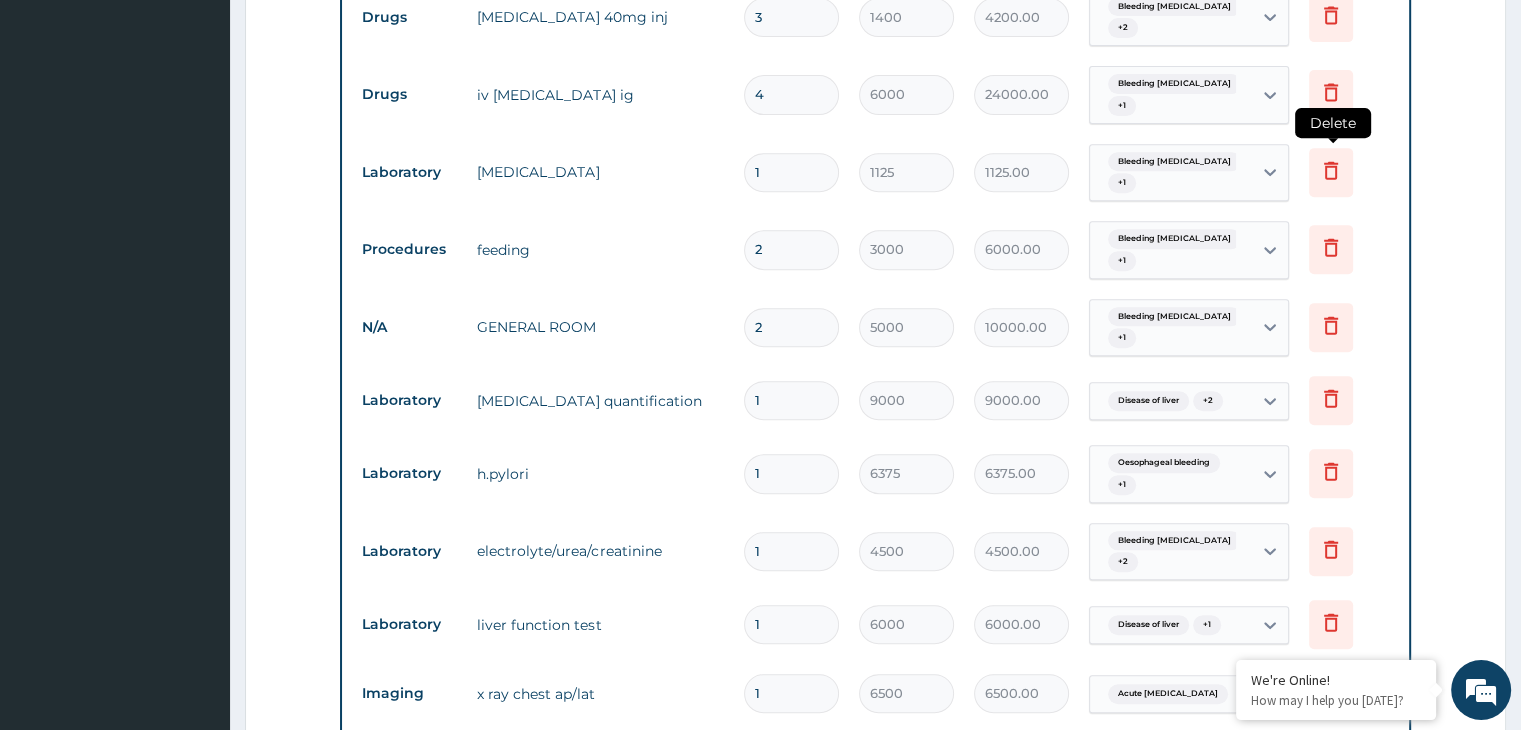 click 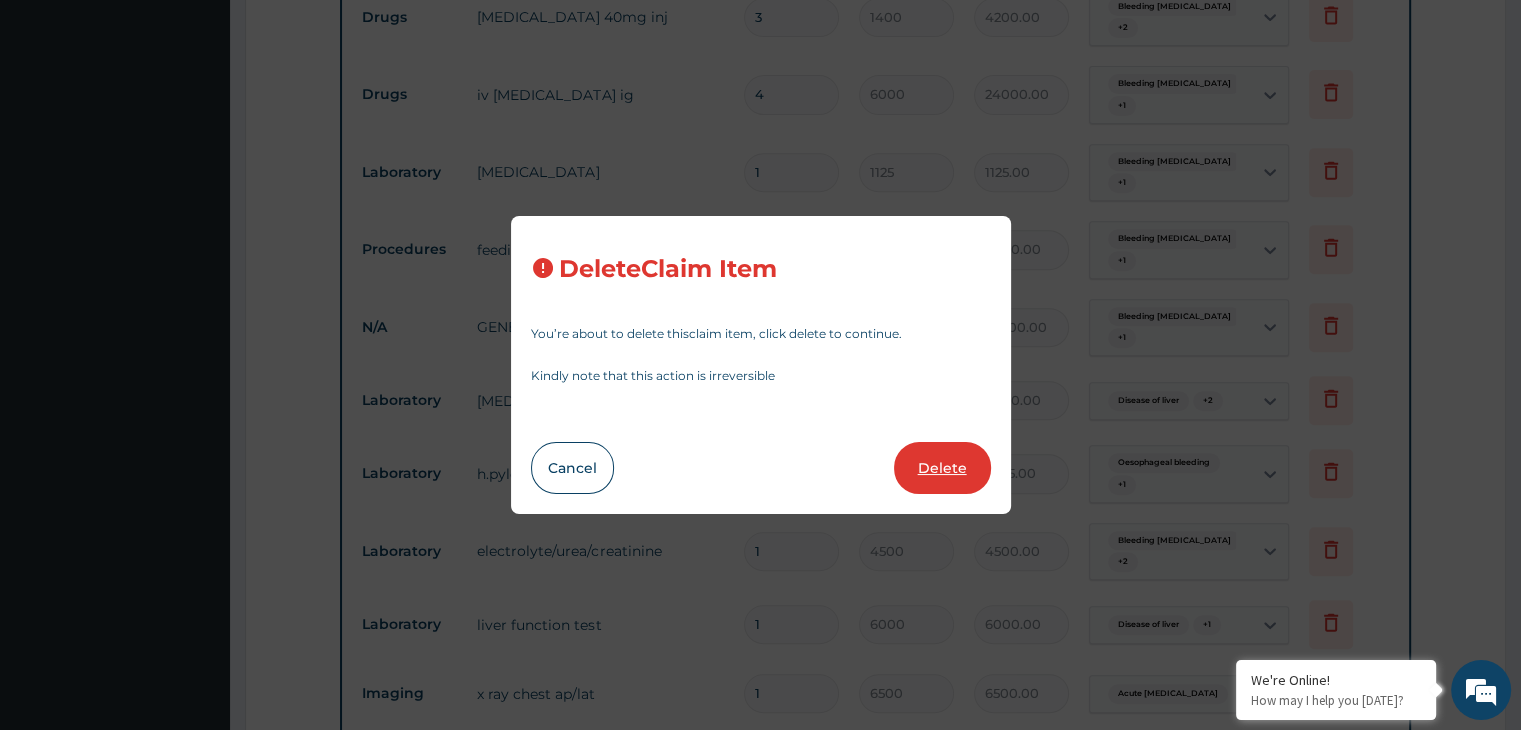 click on "Delete" at bounding box center [942, 468] 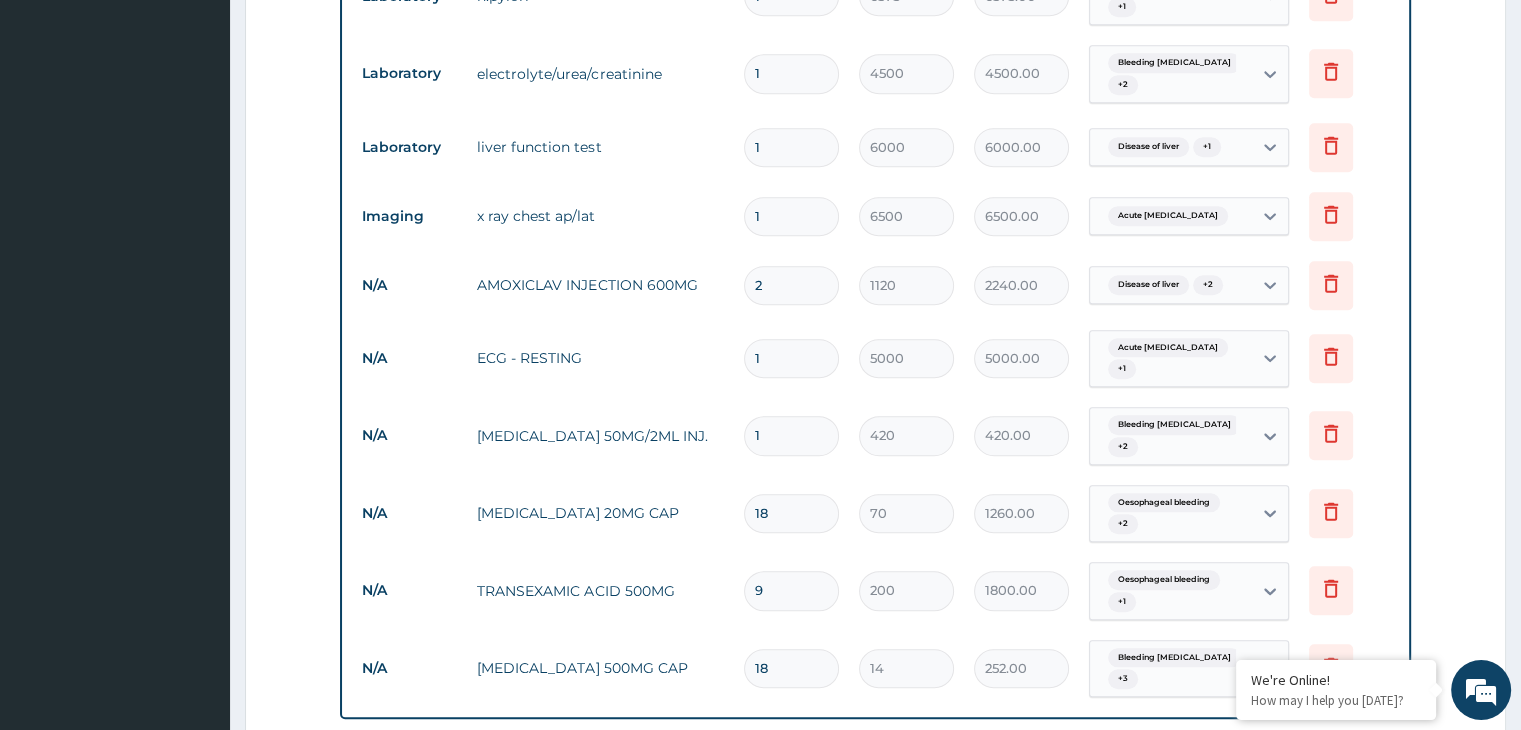 scroll, scrollTop: 1619, scrollLeft: 0, axis: vertical 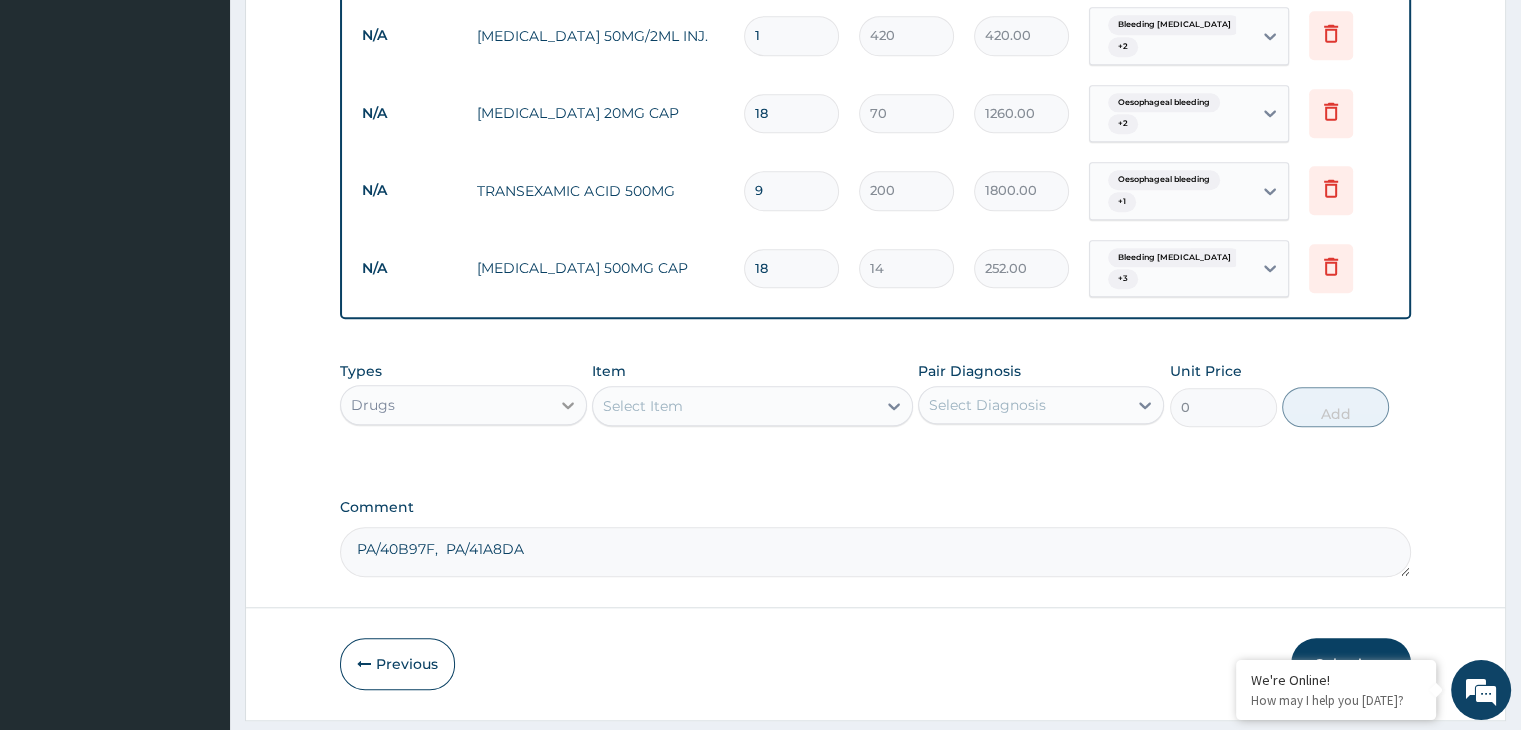 click 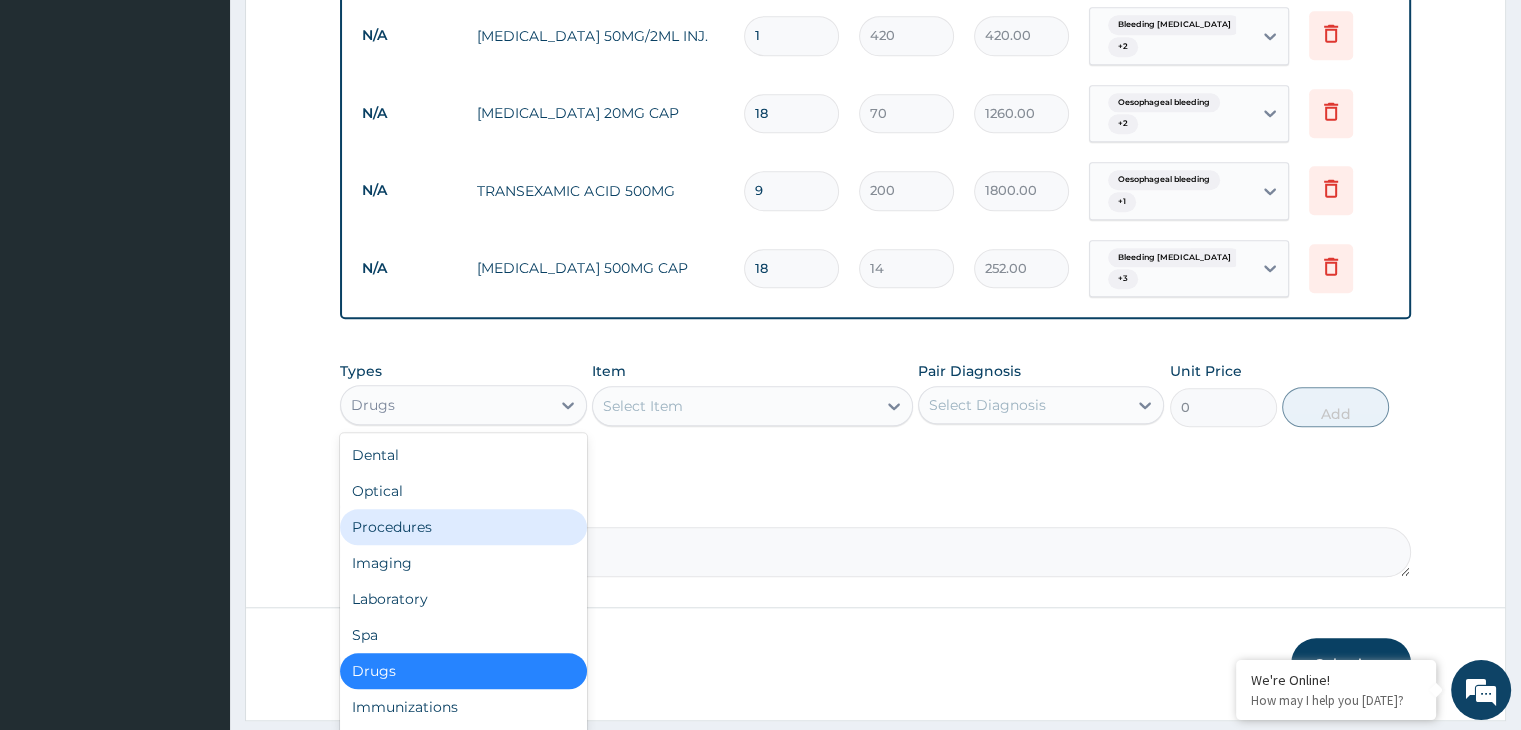 click on "Procedures" at bounding box center (463, 527) 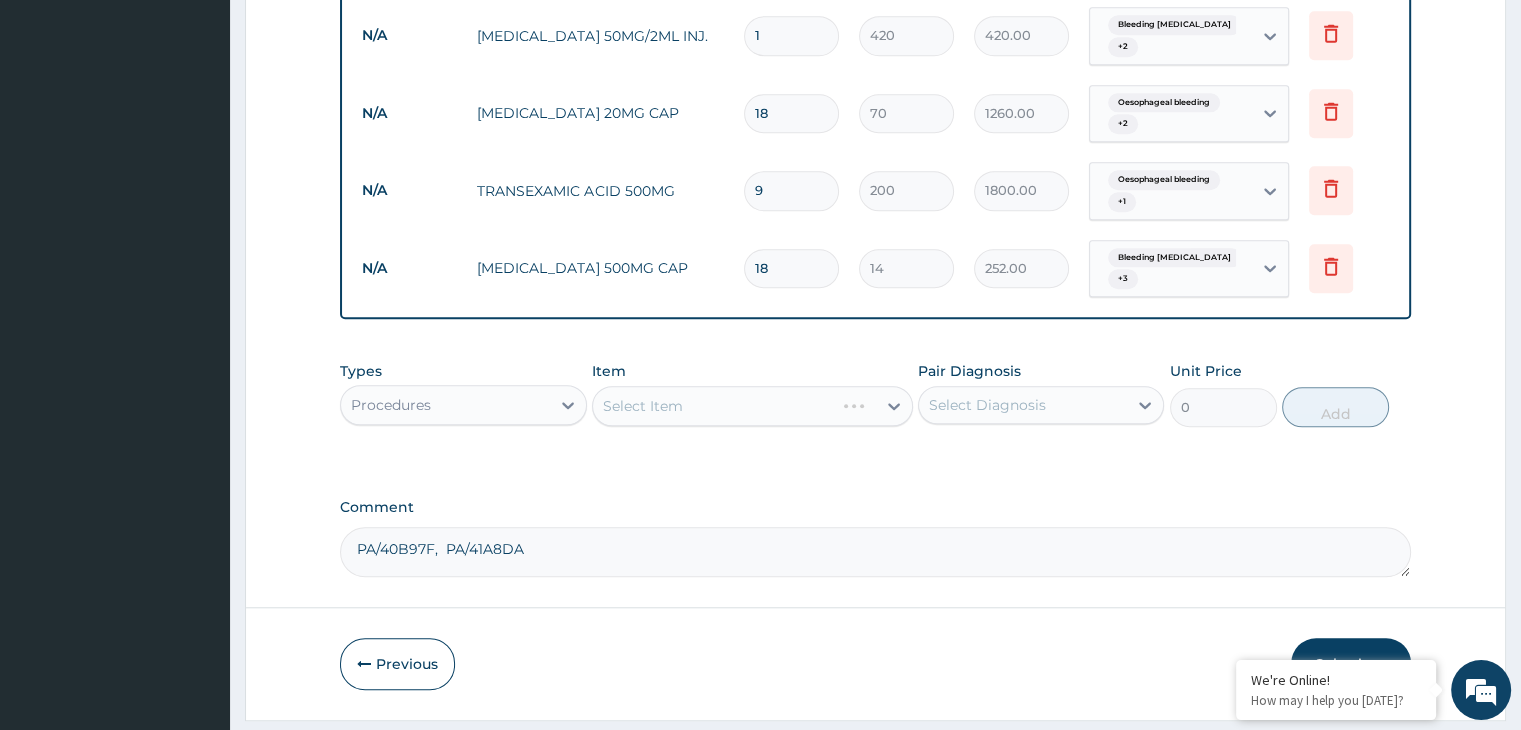 click on "Select Item" at bounding box center (752, 406) 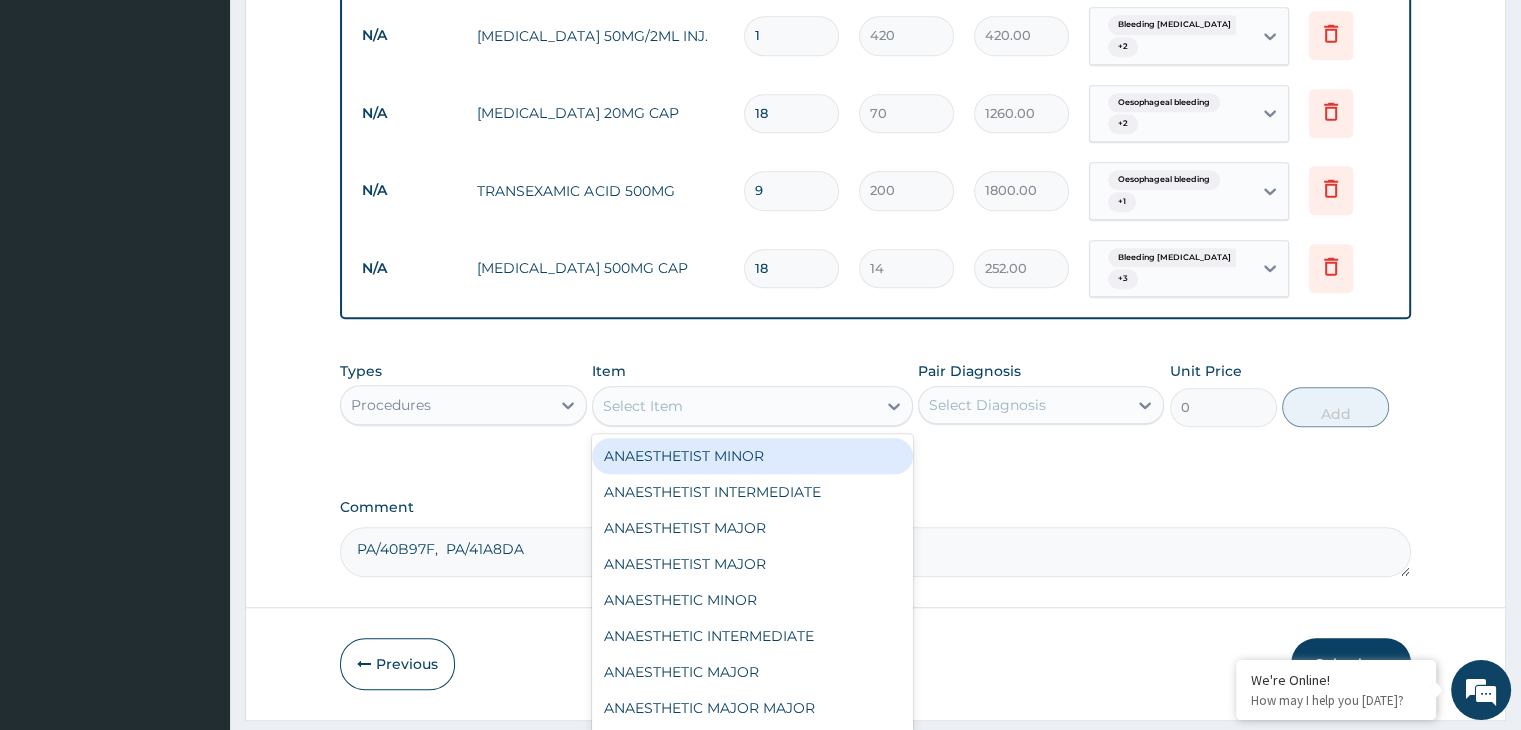 click on "Select Item" at bounding box center (734, 406) 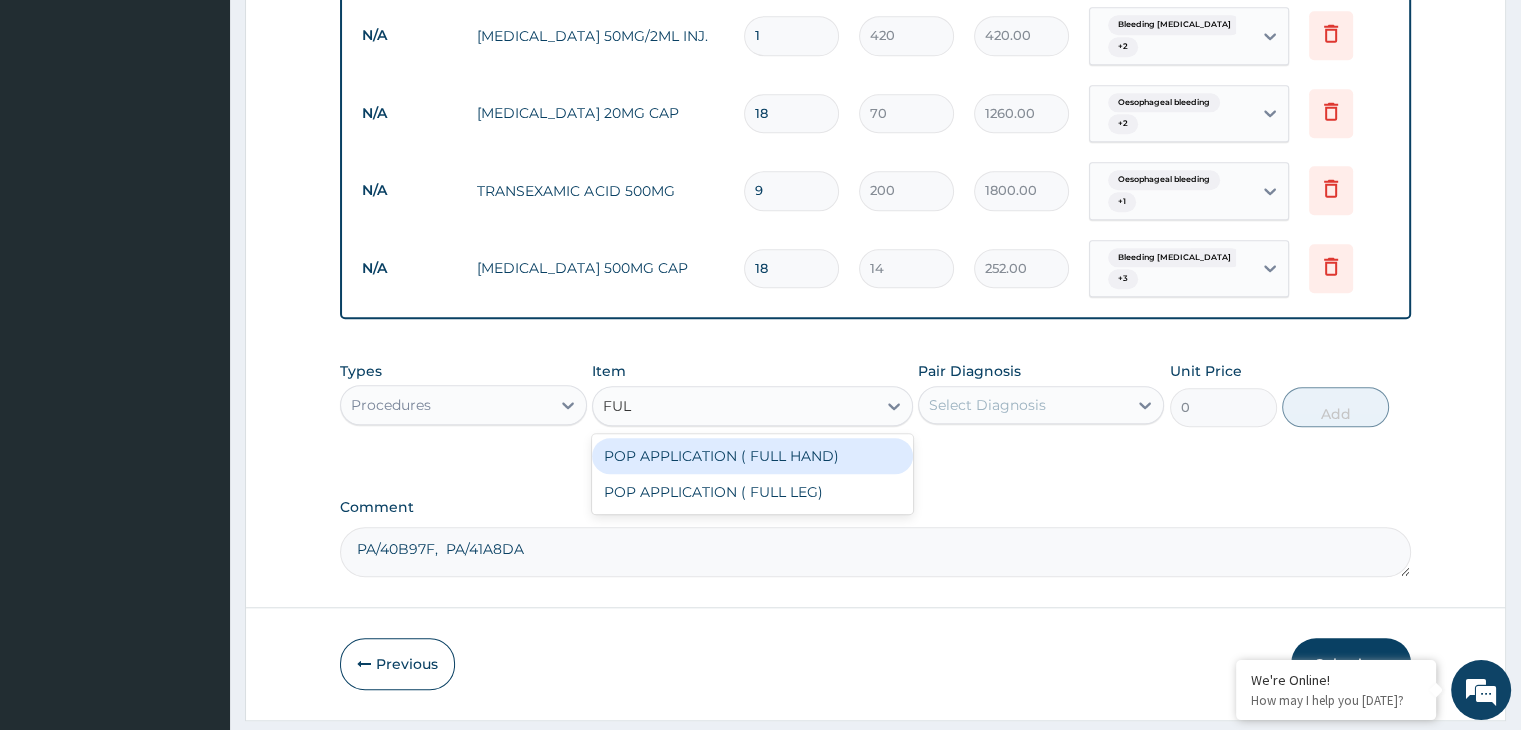 type on "FUL" 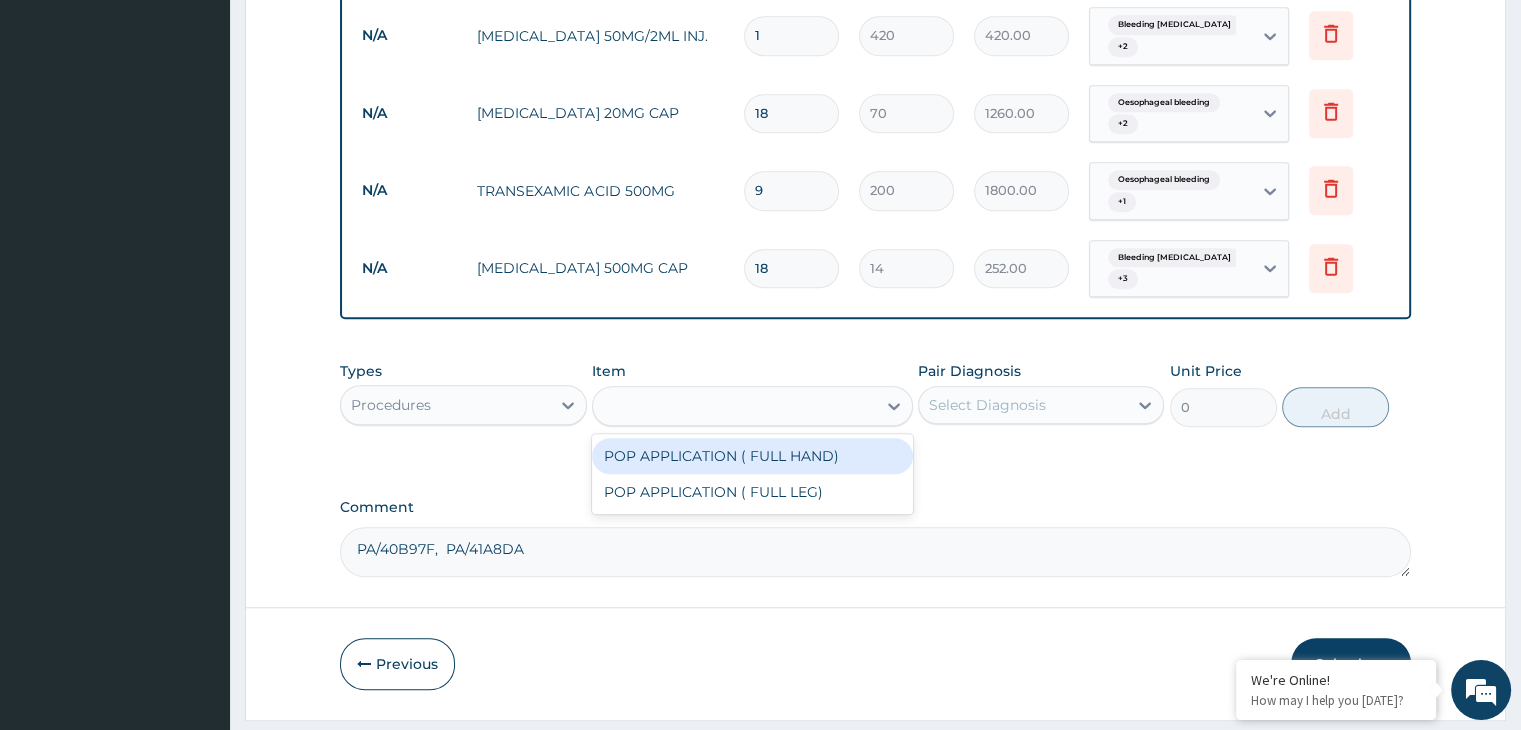 click on "Procedures" at bounding box center (445, 405) 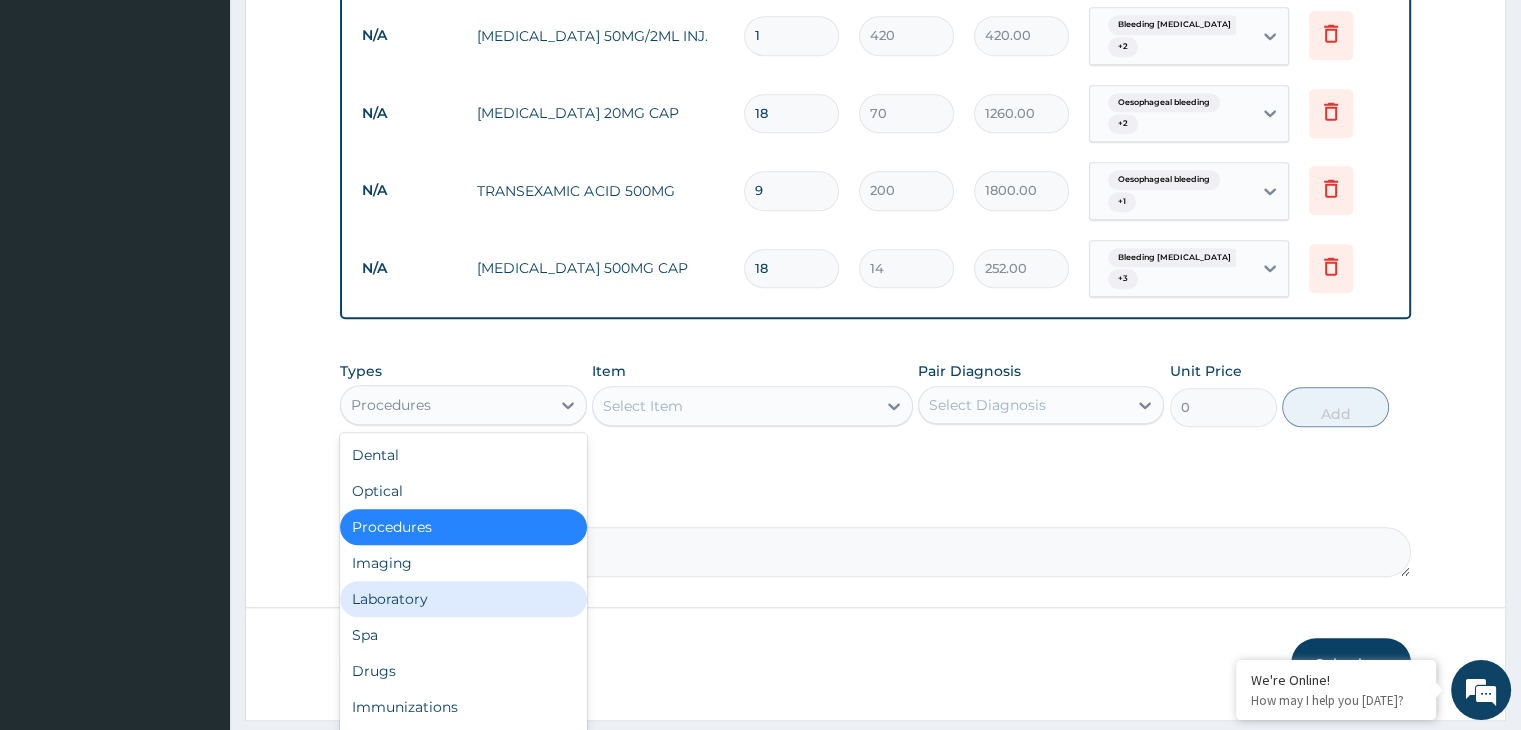 click on "Laboratory" at bounding box center [463, 599] 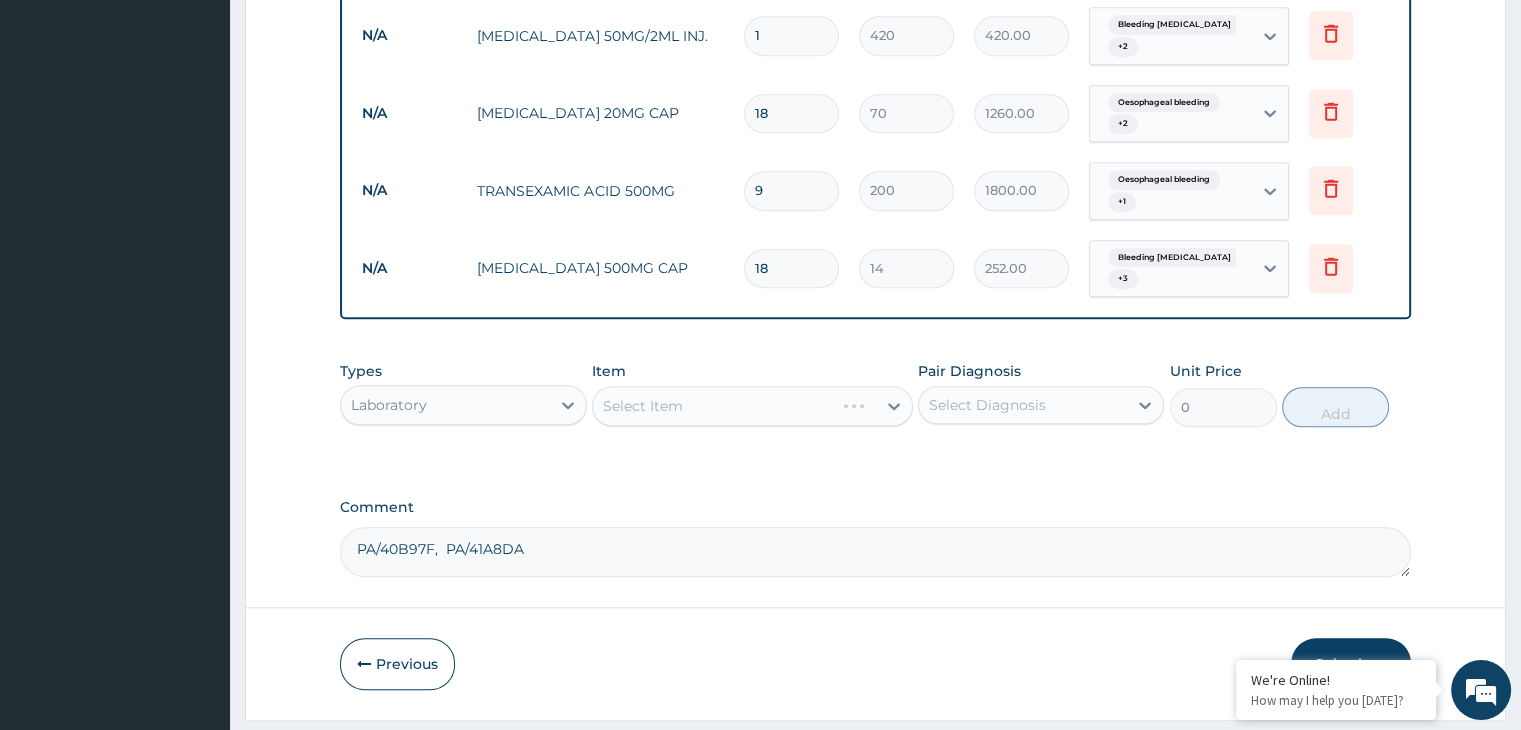 click on "Select Item" at bounding box center (752, 406) 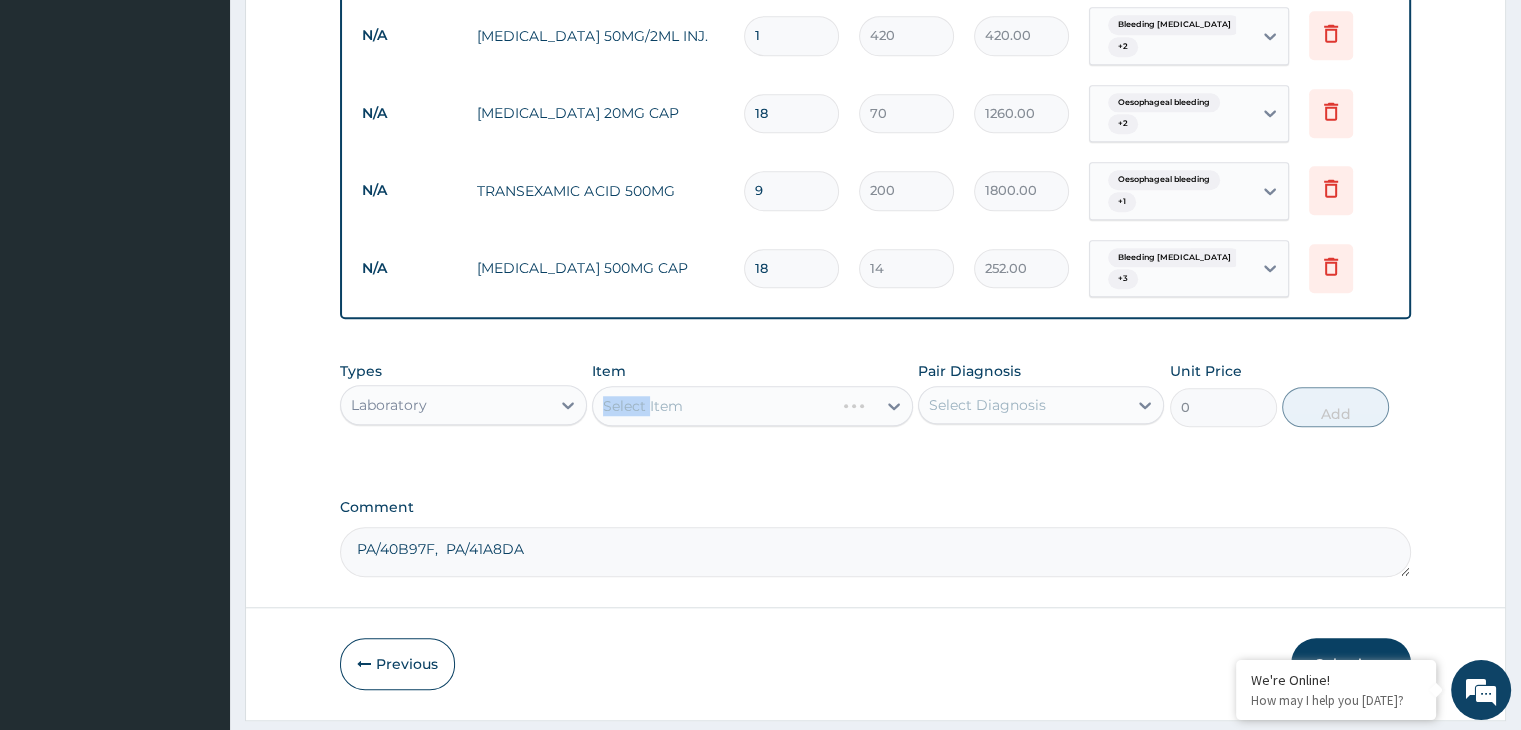 click on "Select Item" at bounding box center [752, 406] 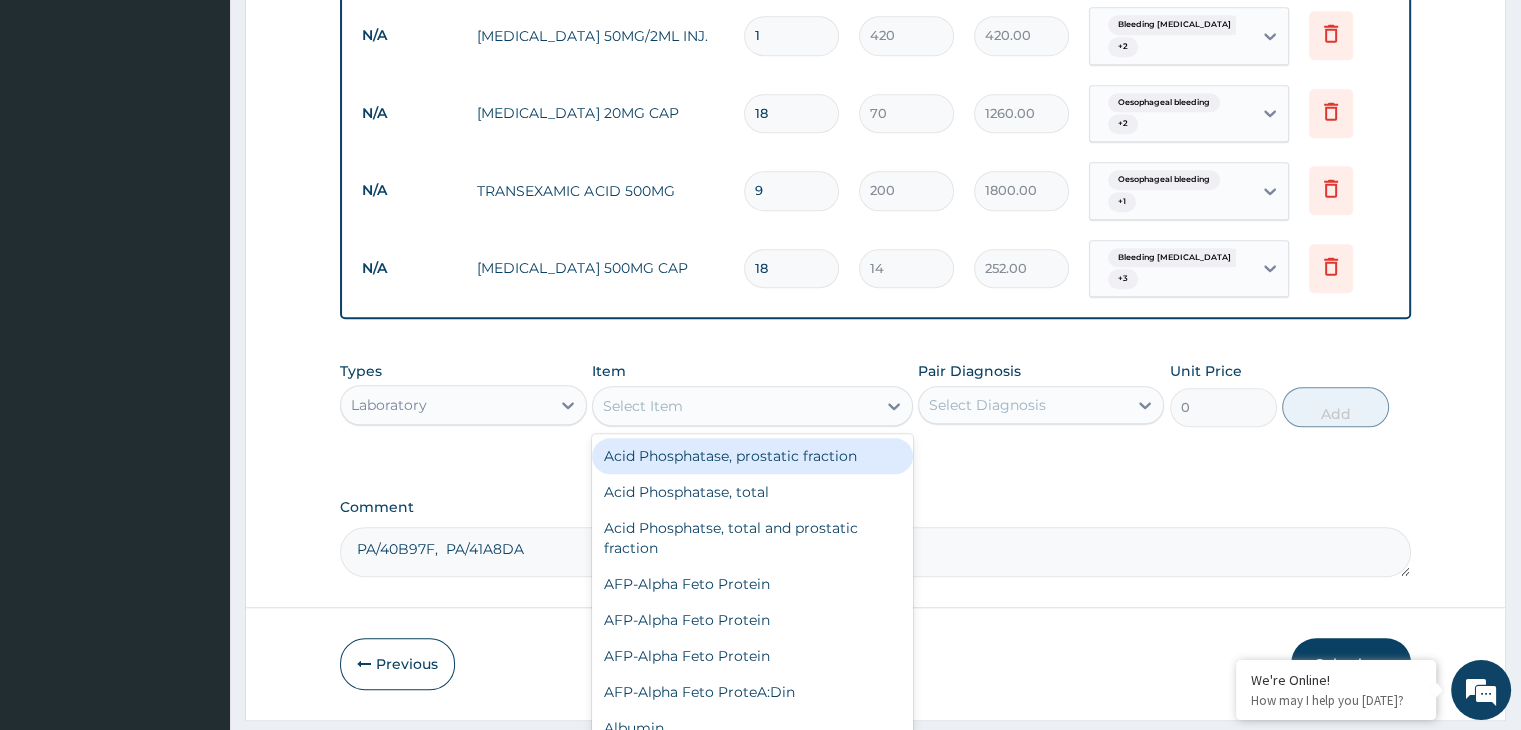 click on "Select Item" at bounding box center [643, 406] 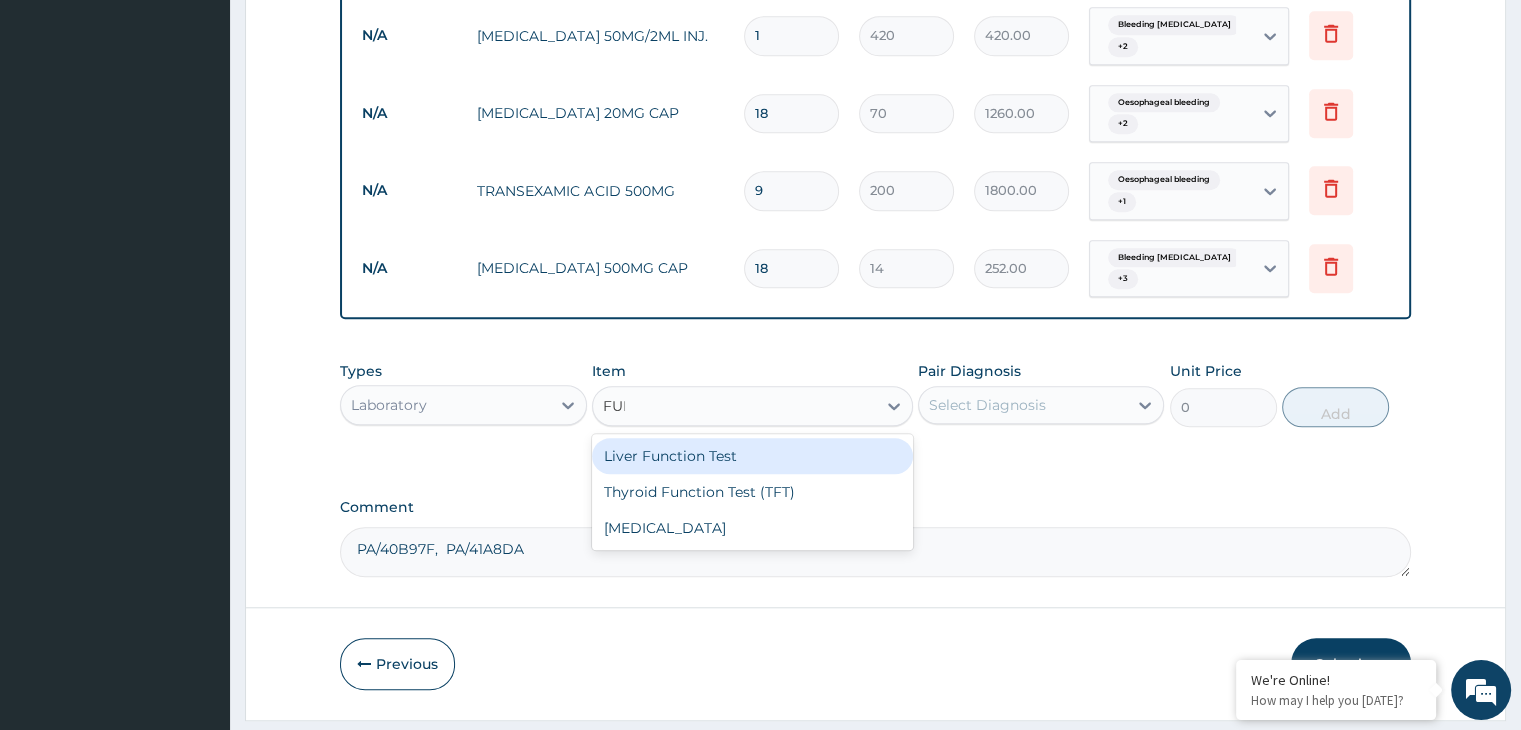 type on "FULL" 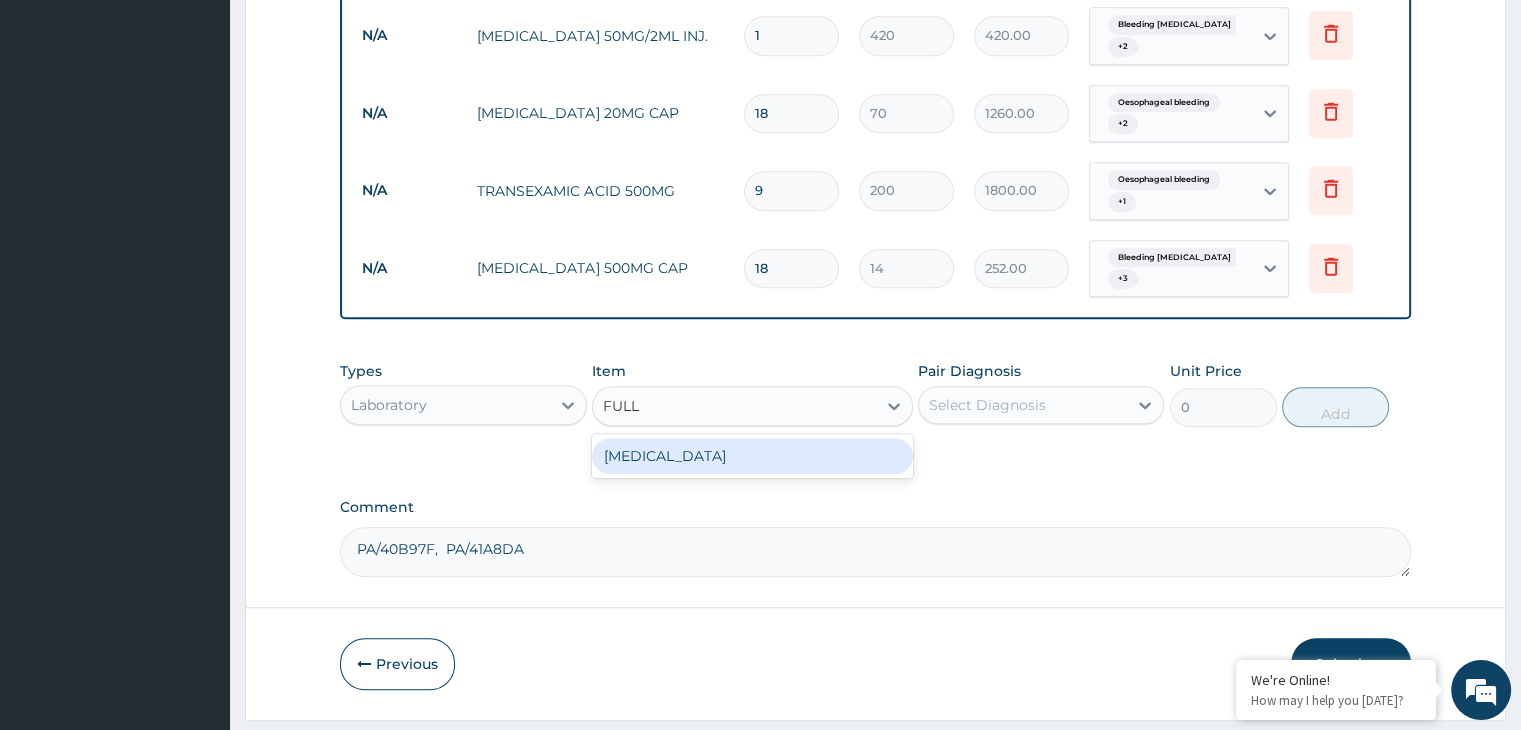 type 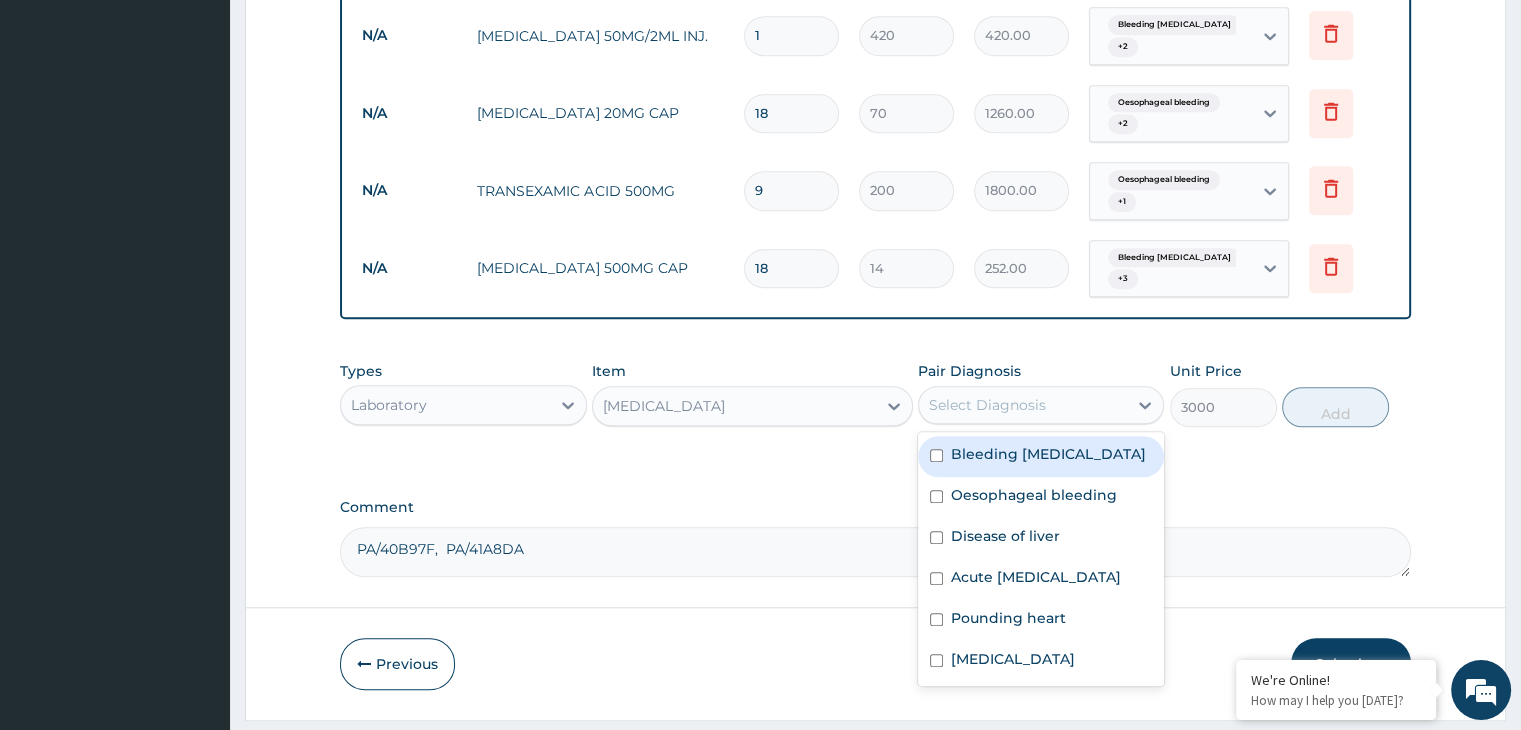 click on "Select Diagnosis" at bounding box center (1041, 405) 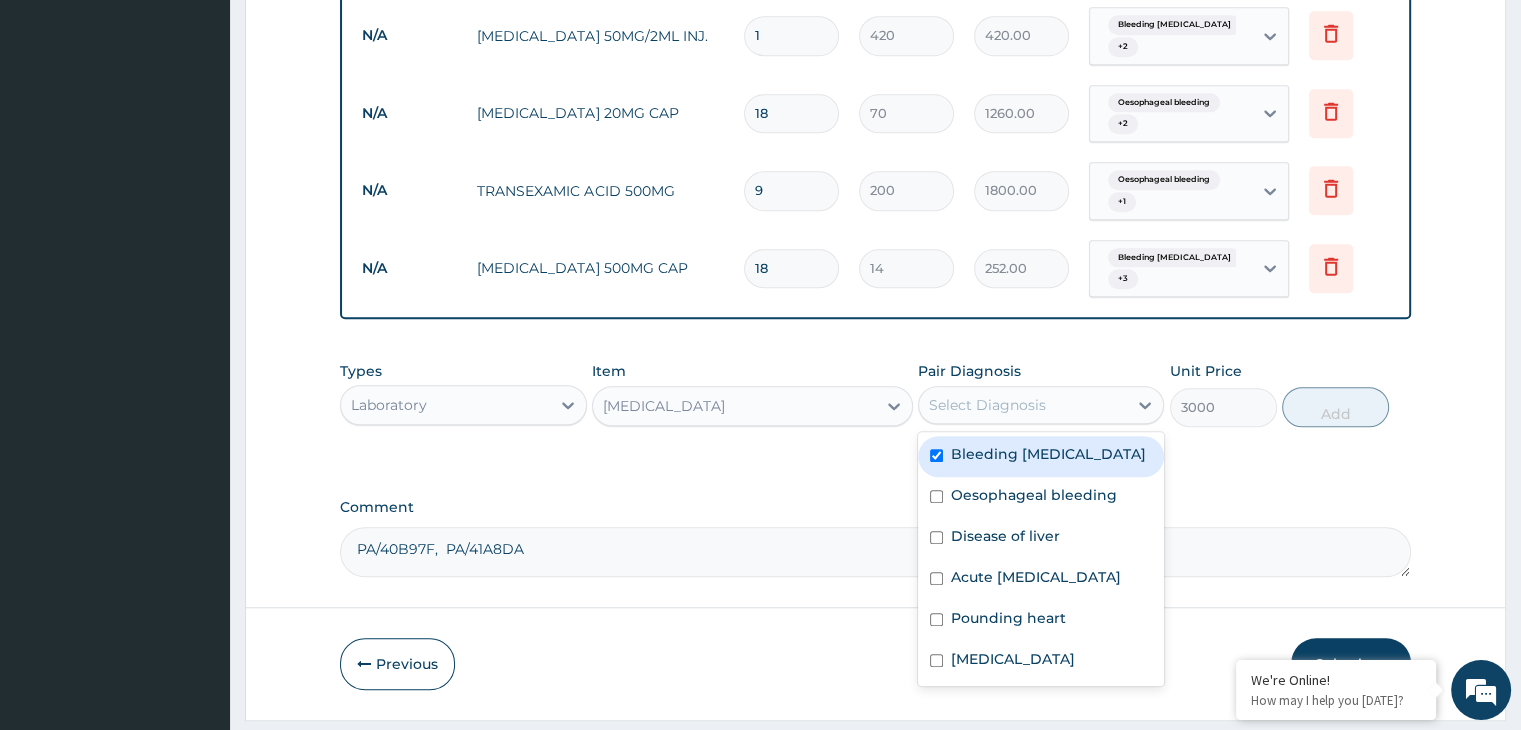 checkbox on "true" 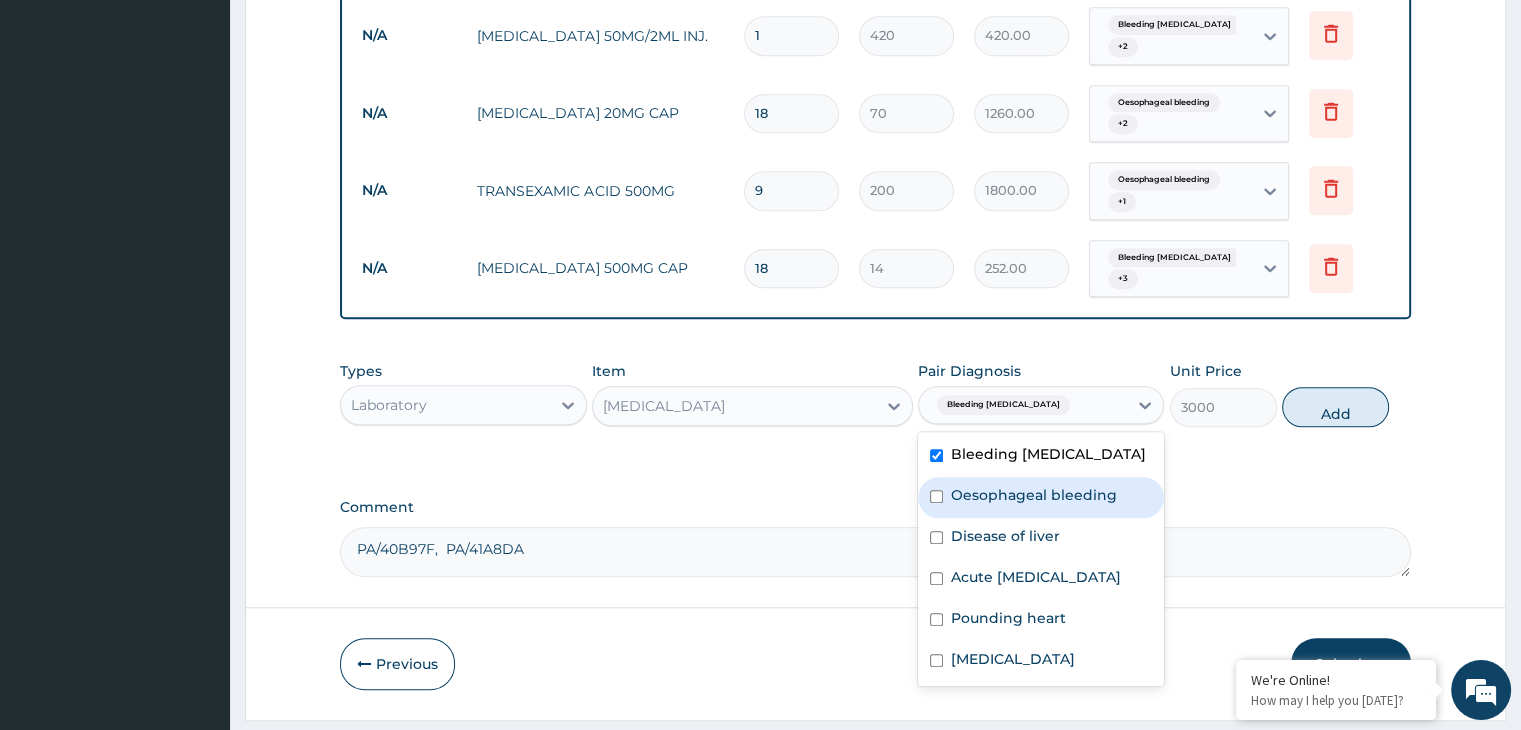 click on "Oesophageal bleeding" at bounding box center [1034, 495] 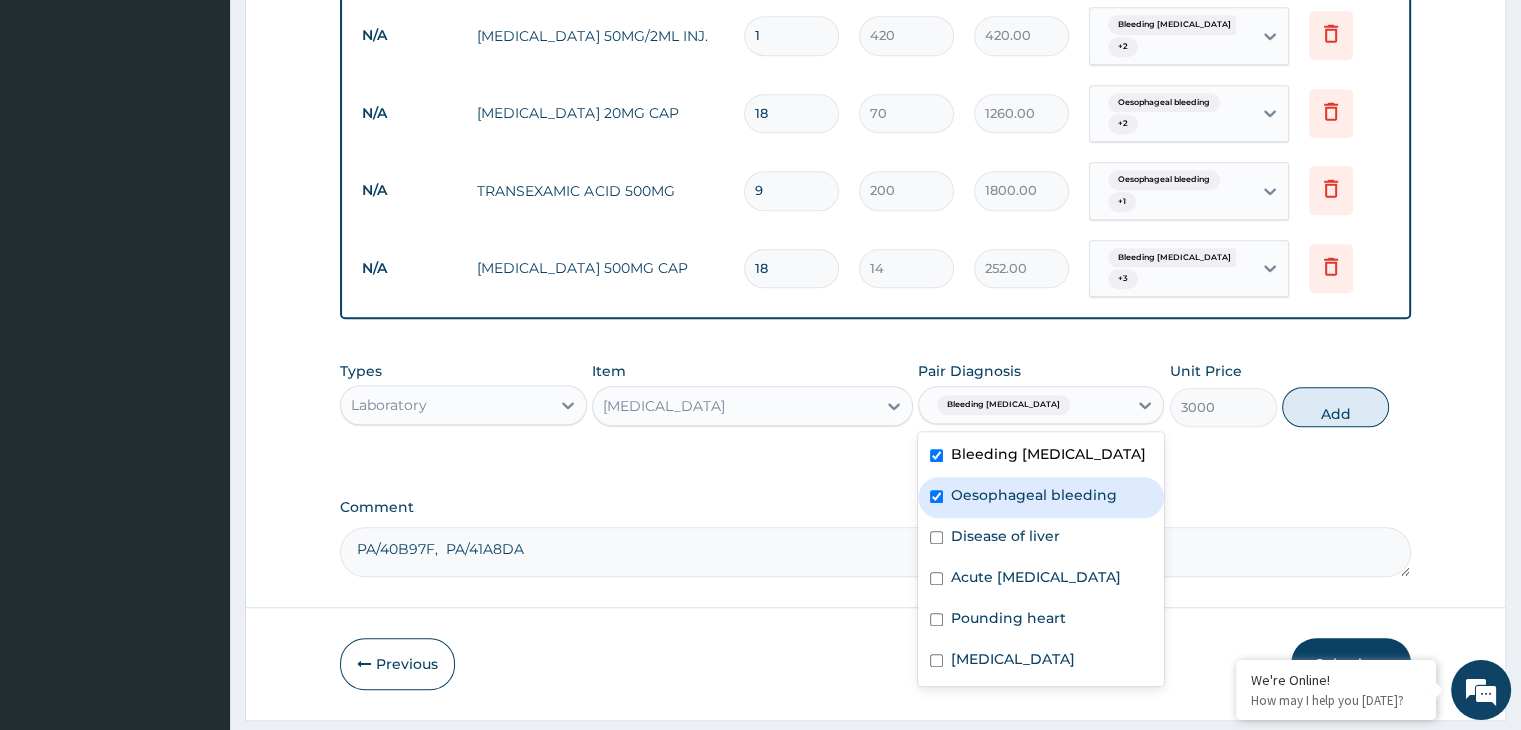 checkbox on "true" 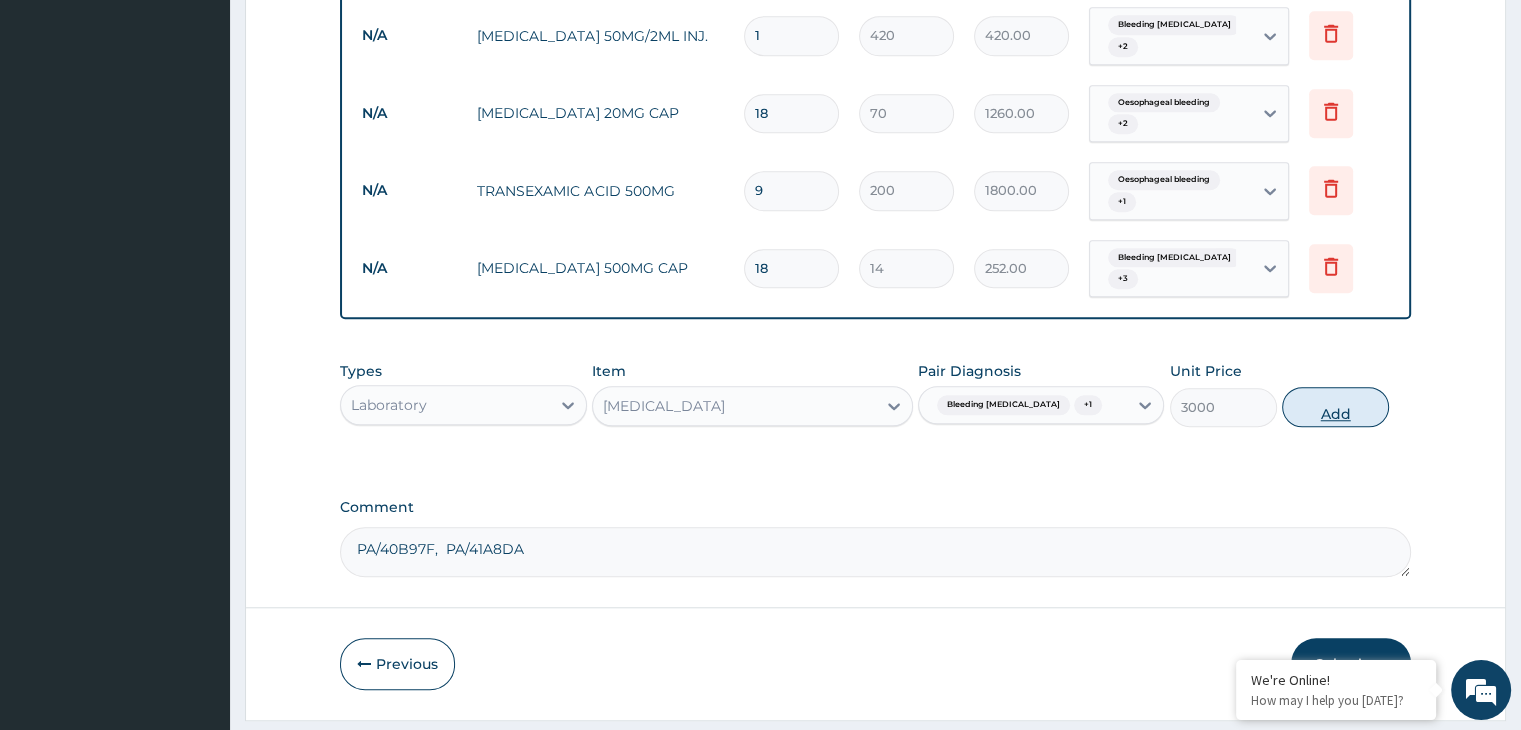 click on "Add" at bounding box center [1335, 407] 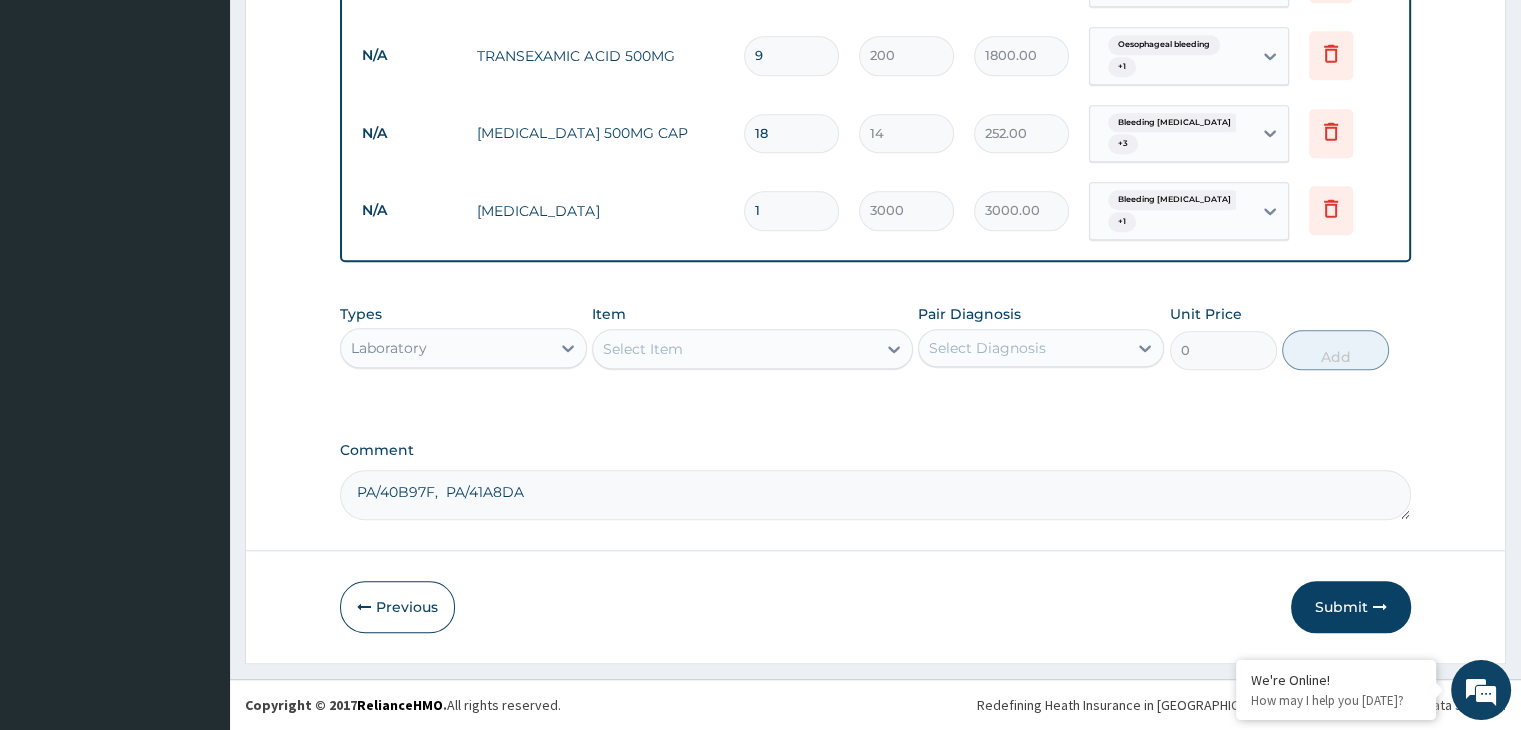 scroll, scrollTop: 1775, scrollLeft: 0, axis: vertical 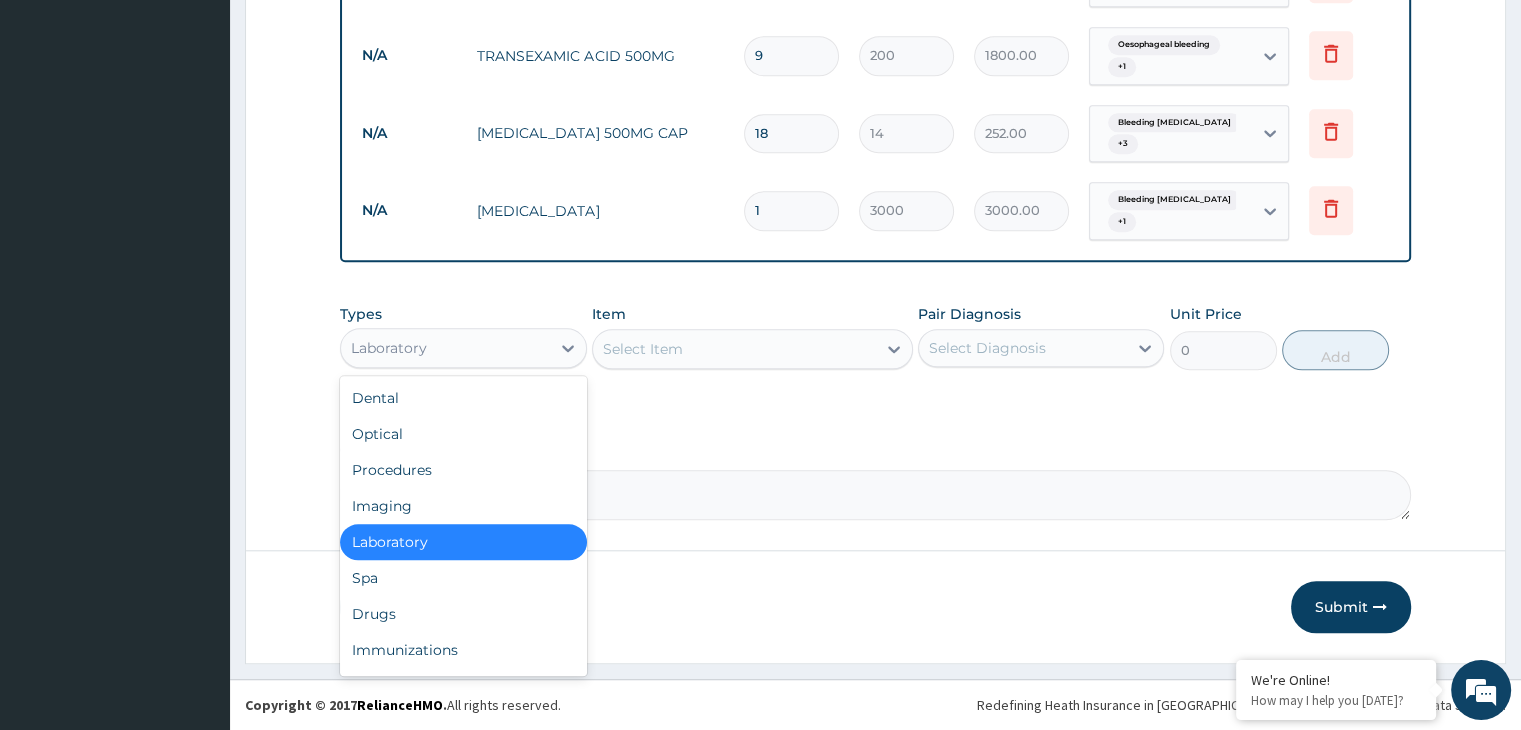 click on "Laboratory" at bounding box center (445, 348) 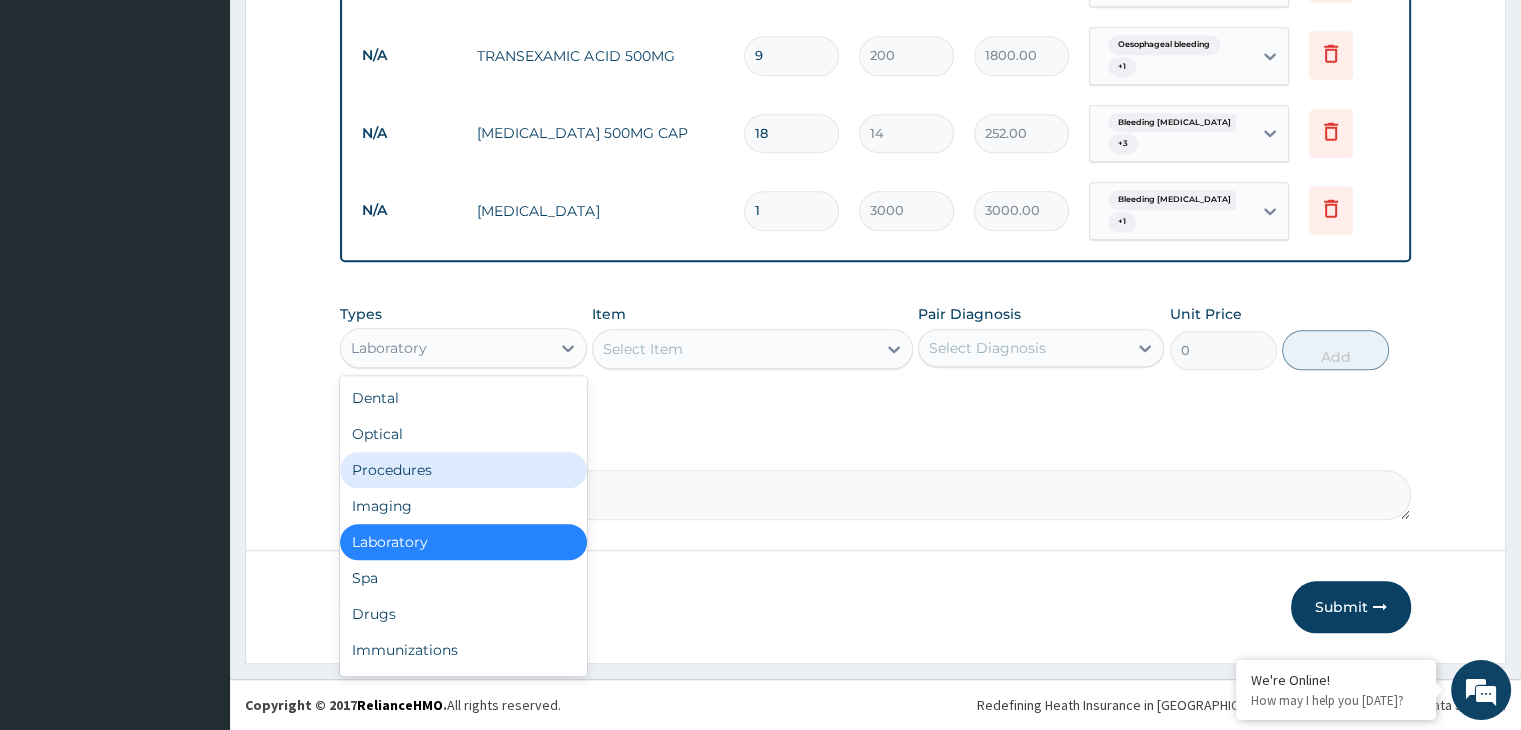 click on "Procedures" at bounding box center (463, 470) 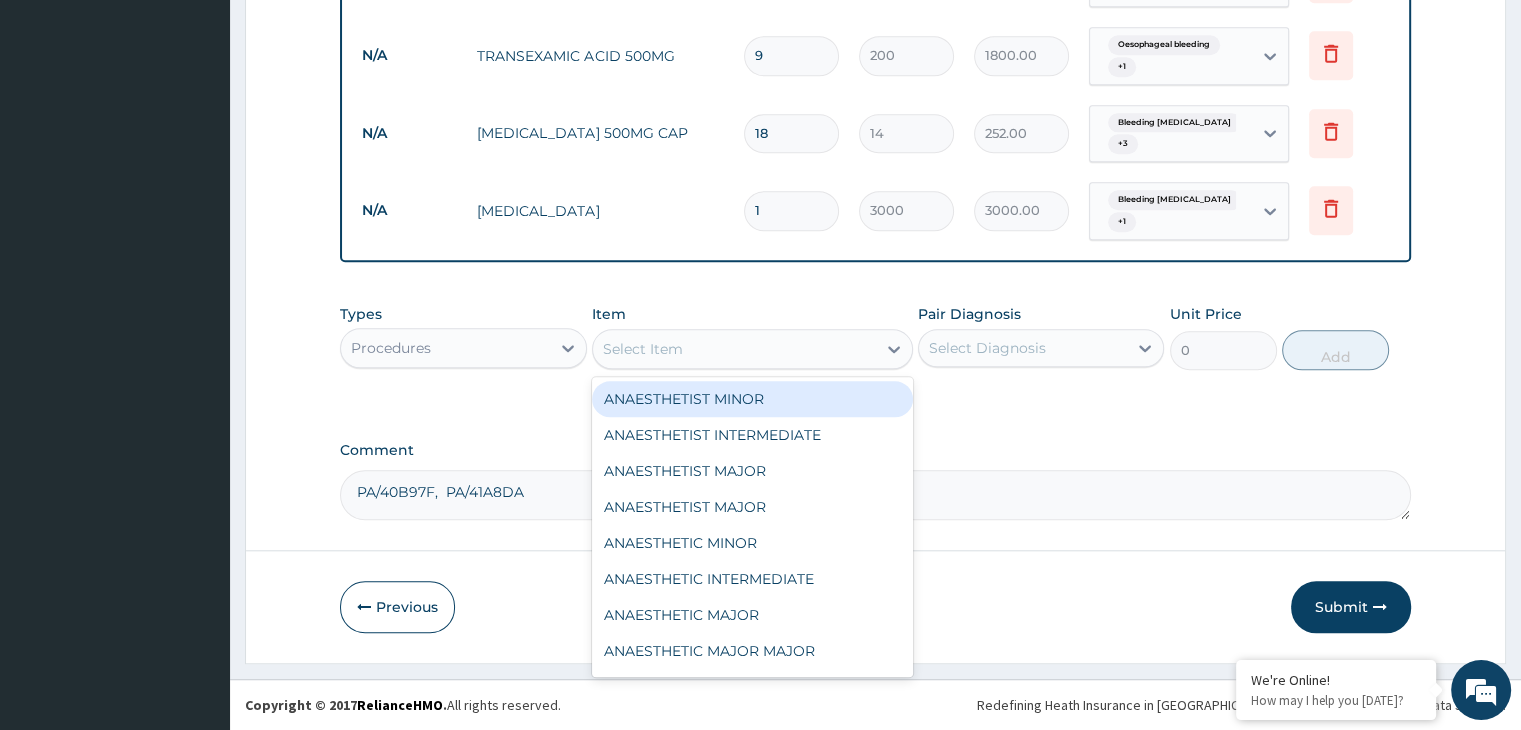 click on "Select Item" at bounding box center [643, 349] 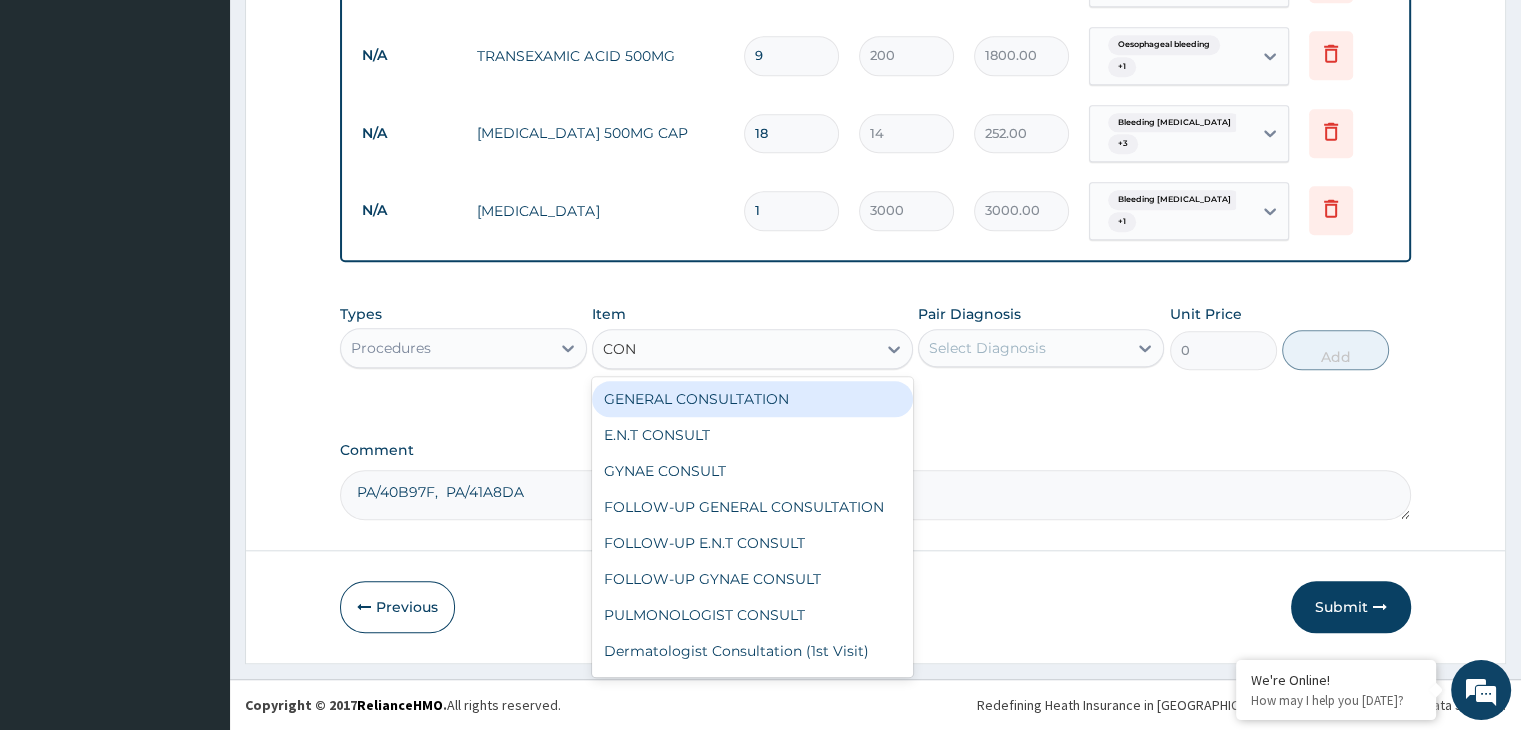 type on "CONS" 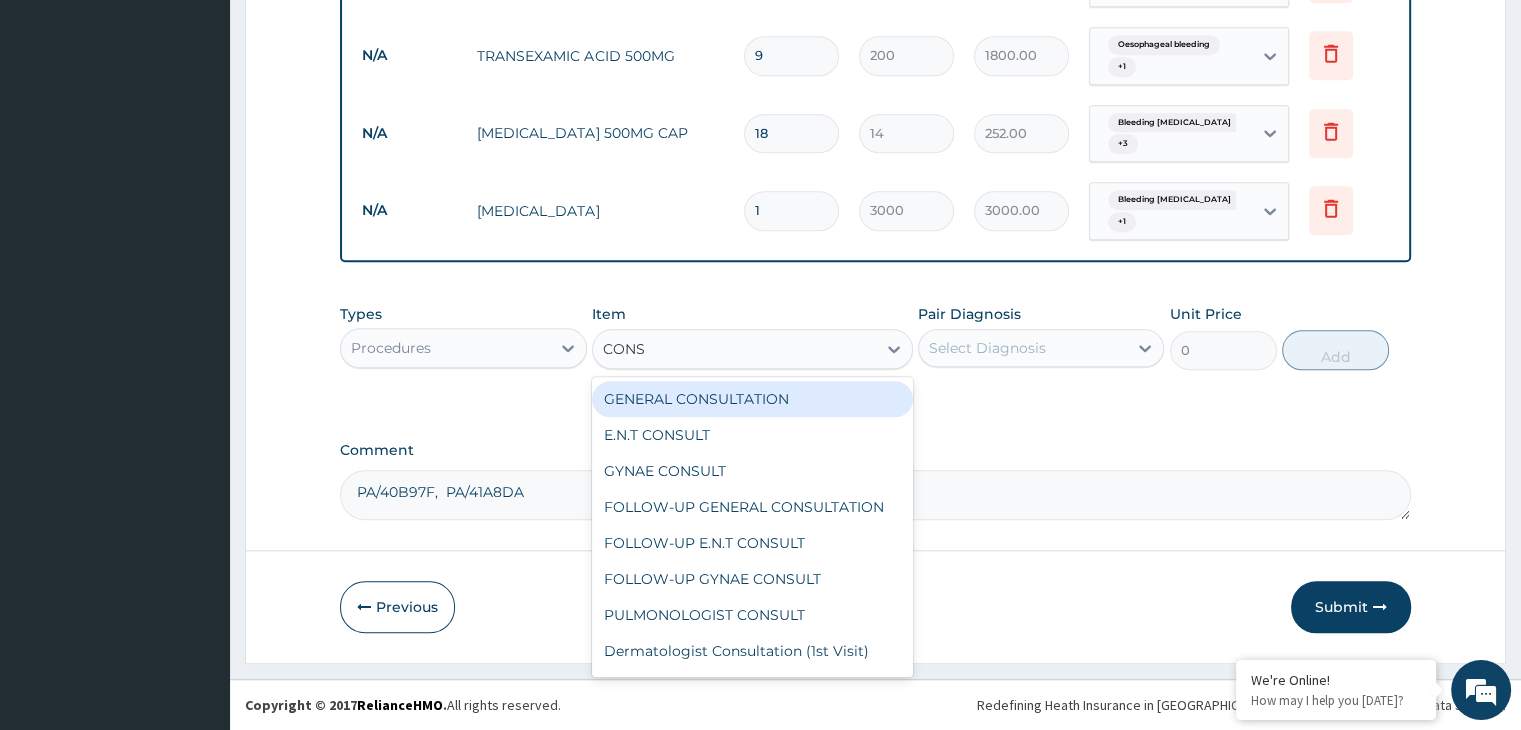 type 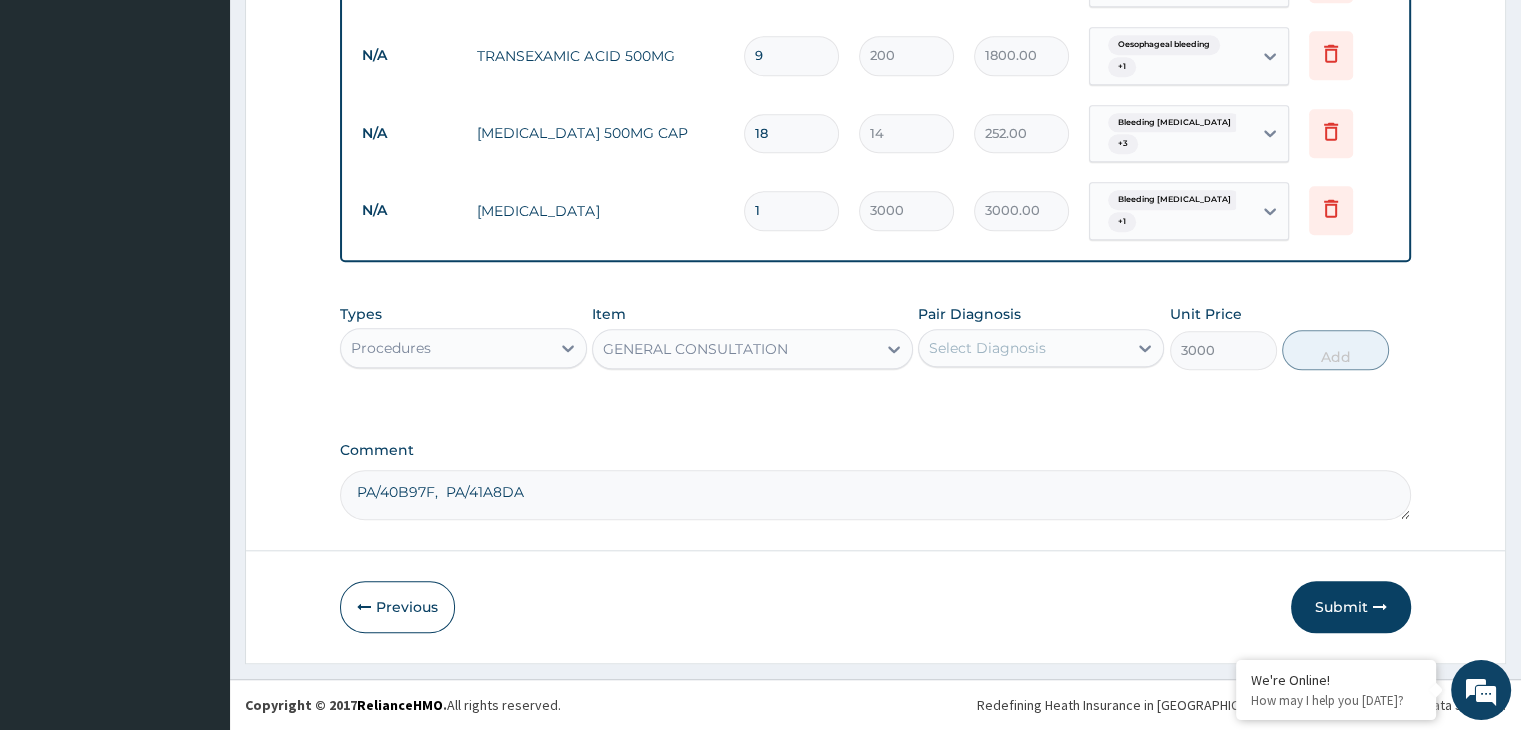 click on "Select Diagnosis" at bounding box center [987, 348] 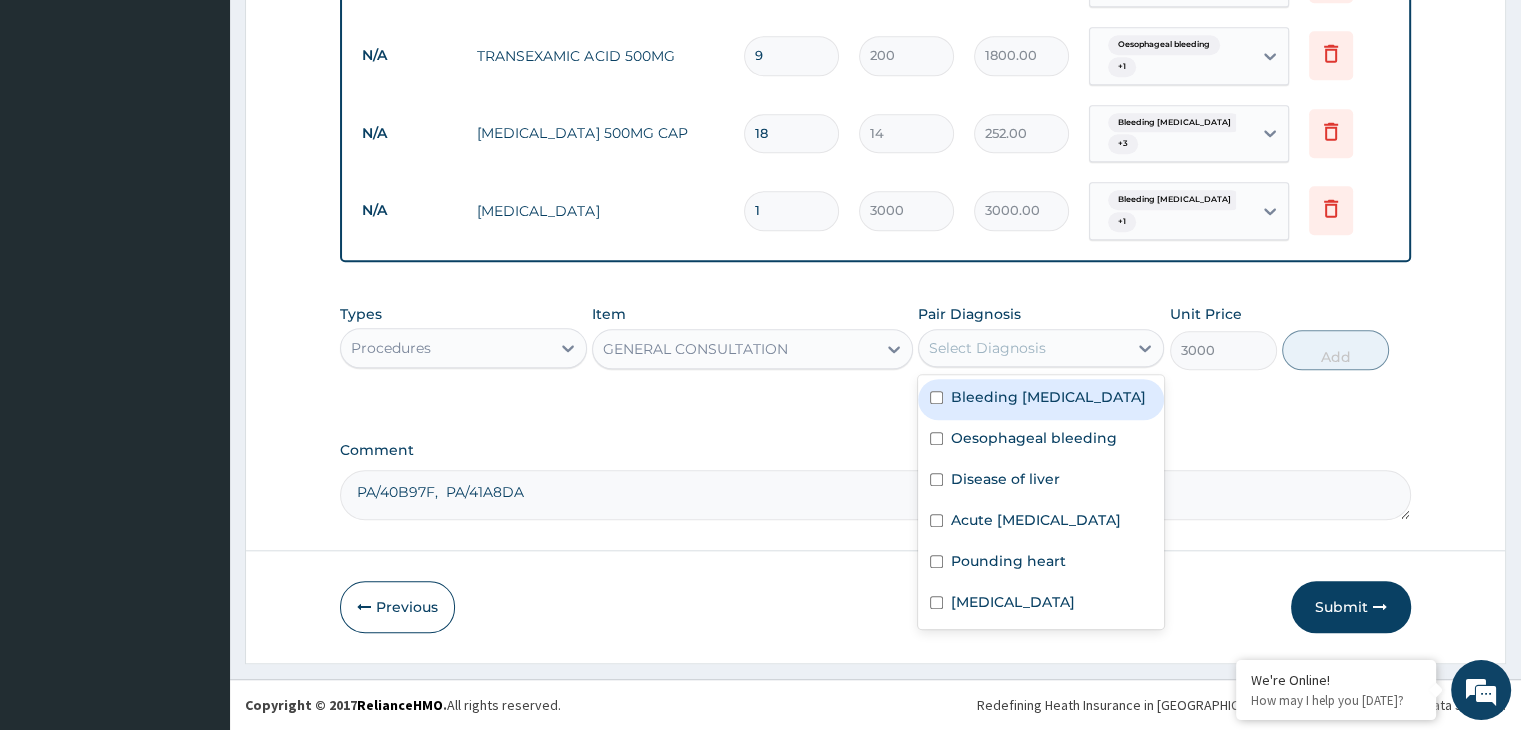 click on "Bleeding esophageal varices" at bounding box center [1041, 399] 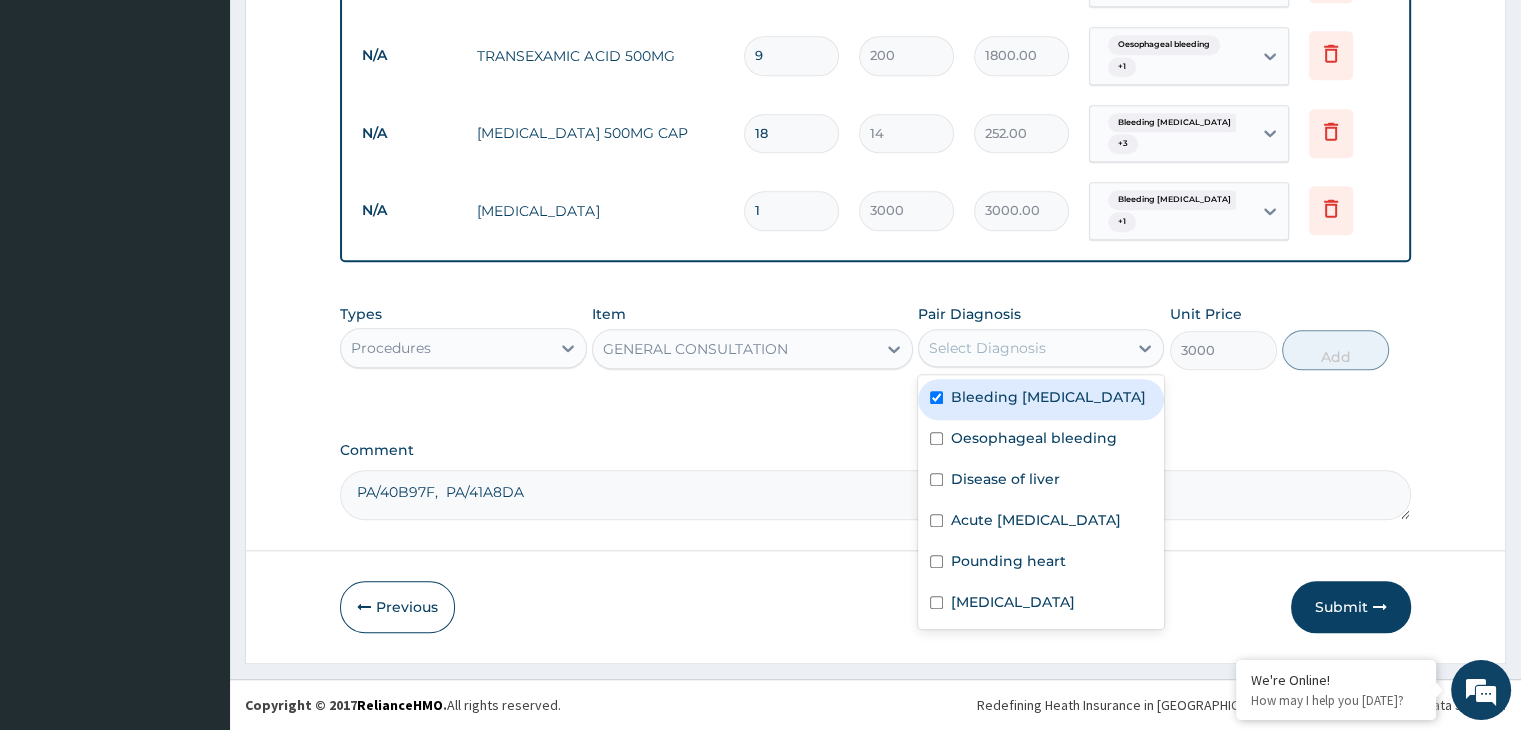 checkbox on "true" 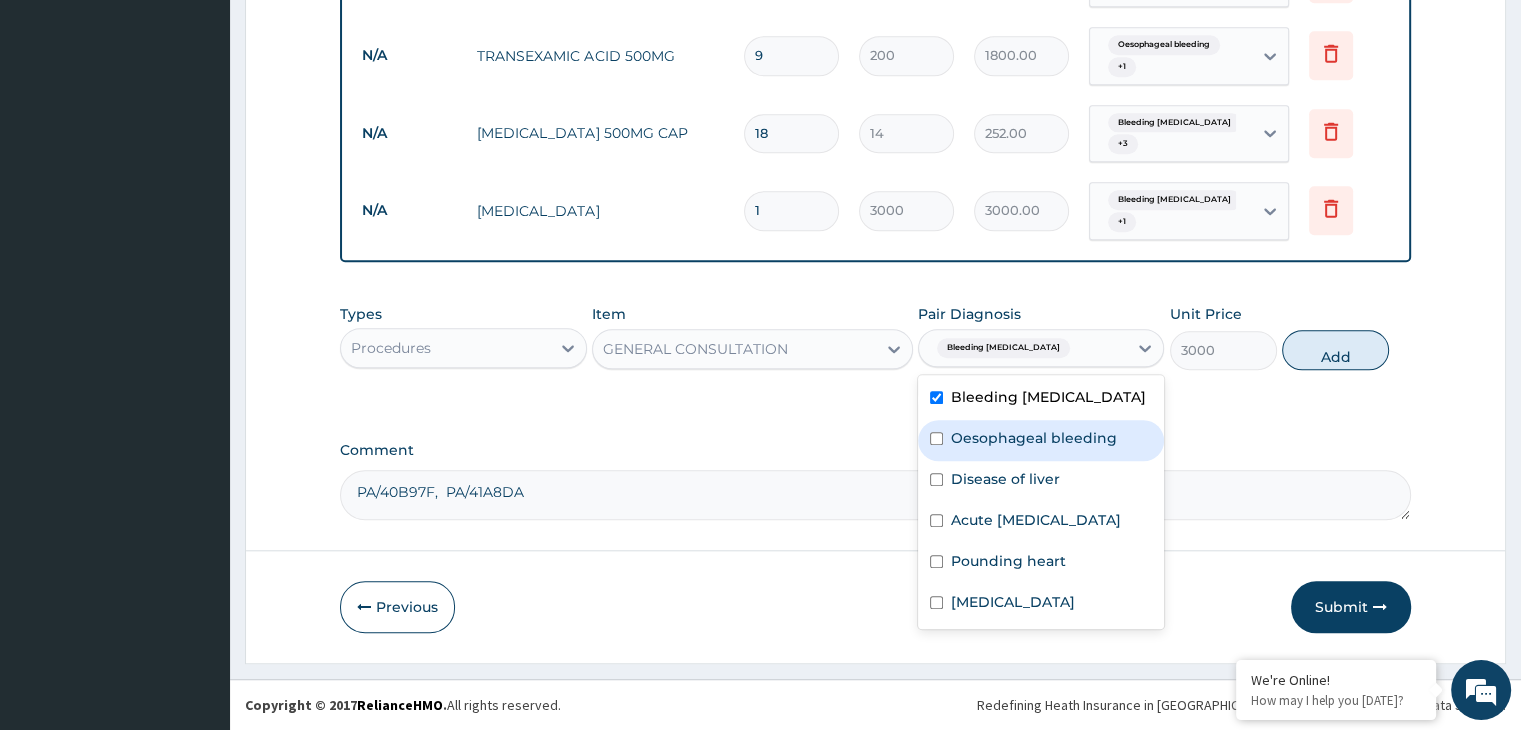 click on "Oesophageal bleeding" at bounding box center [1034, 438] 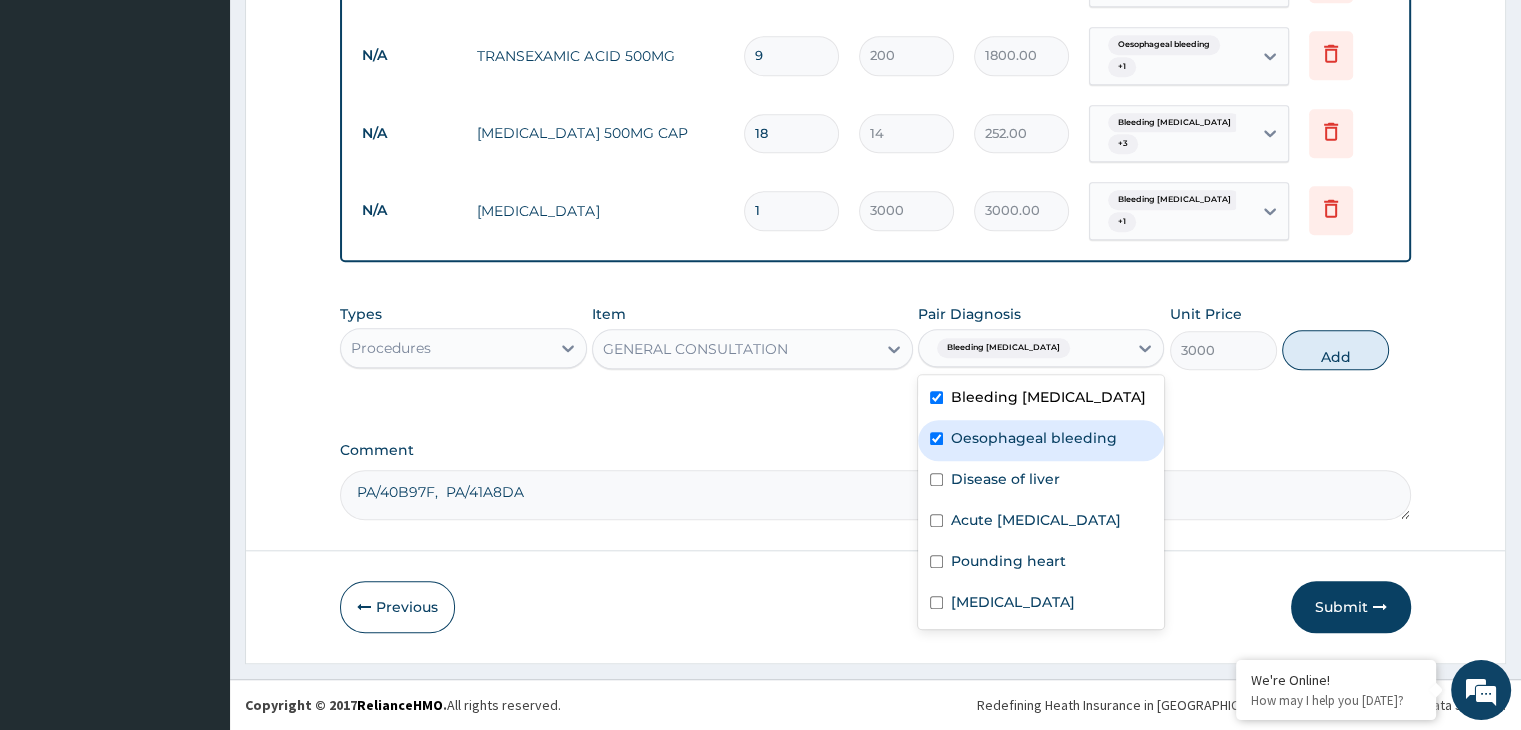 checkbox on "true" 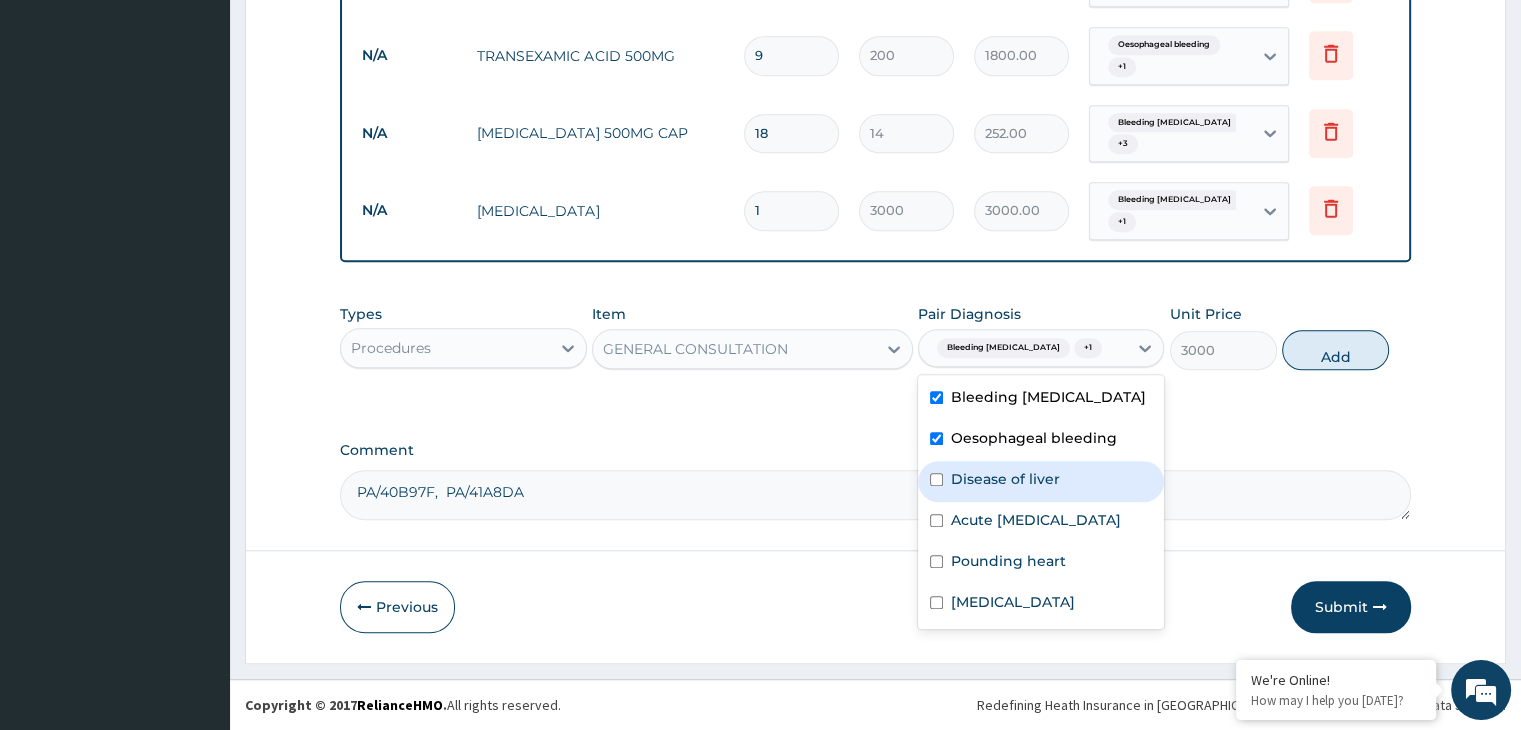 click on "Disease of liver" at bounding box center (1005, 479) 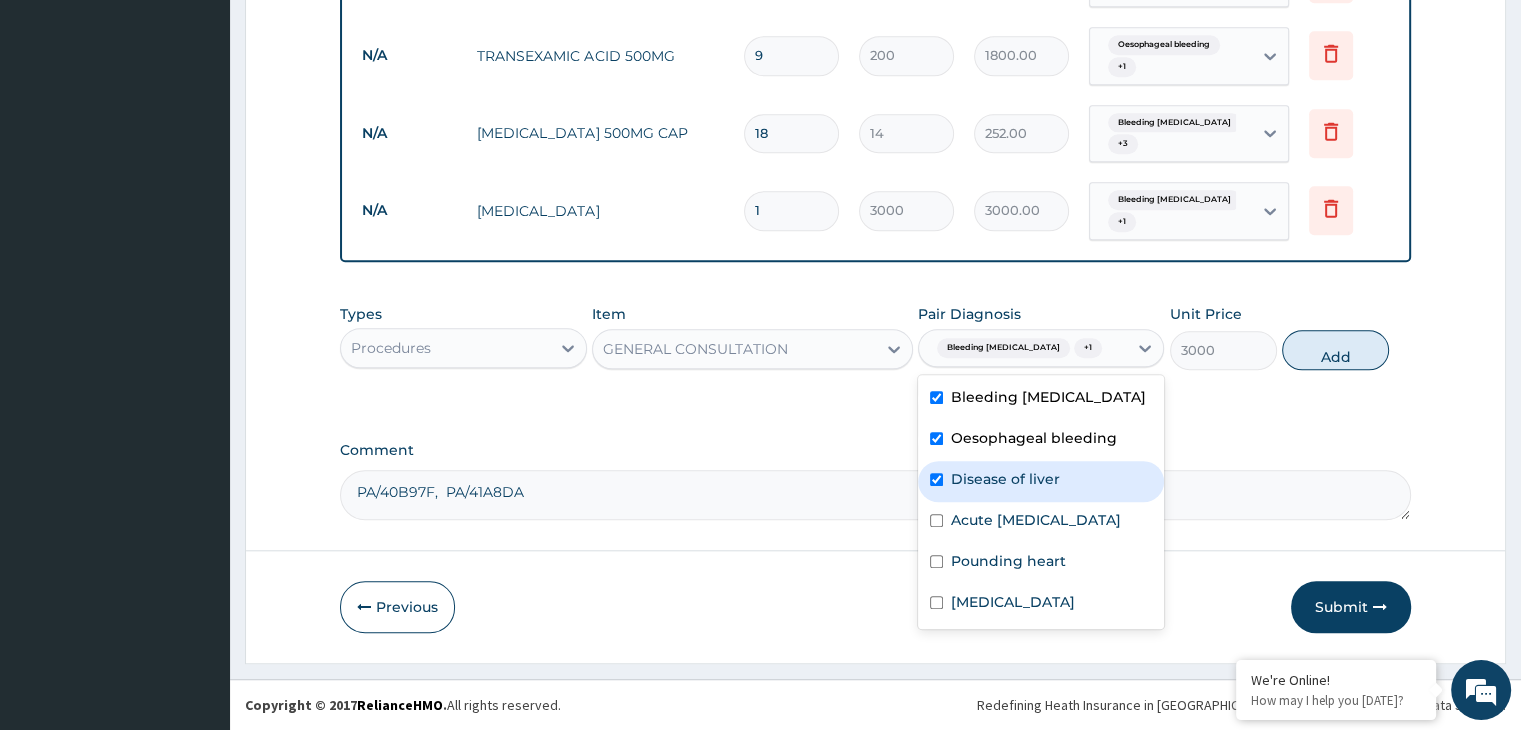 checkbox on "true" 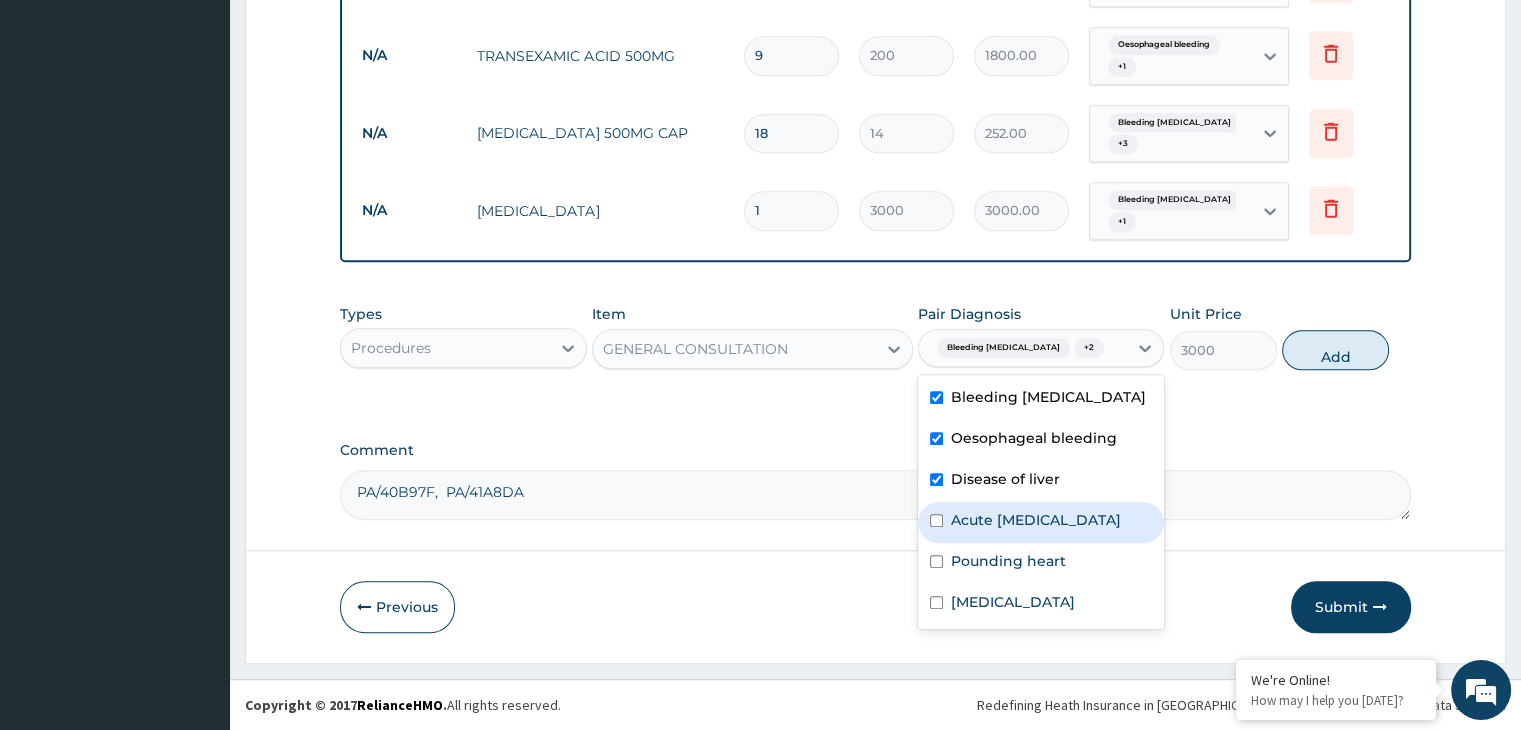 click on "Acute chest pain" at bounding box center (1036, 520) 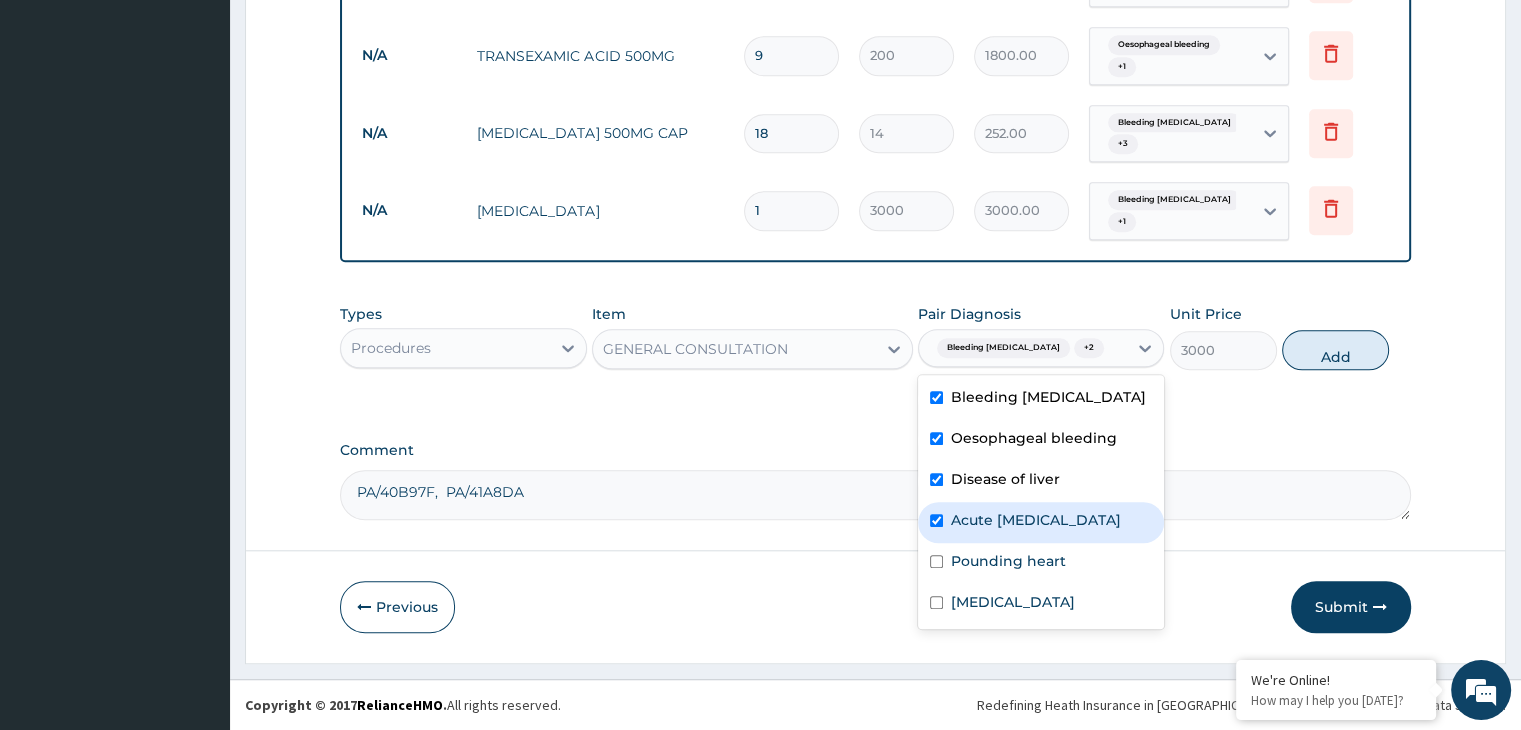 checkbox on "true" 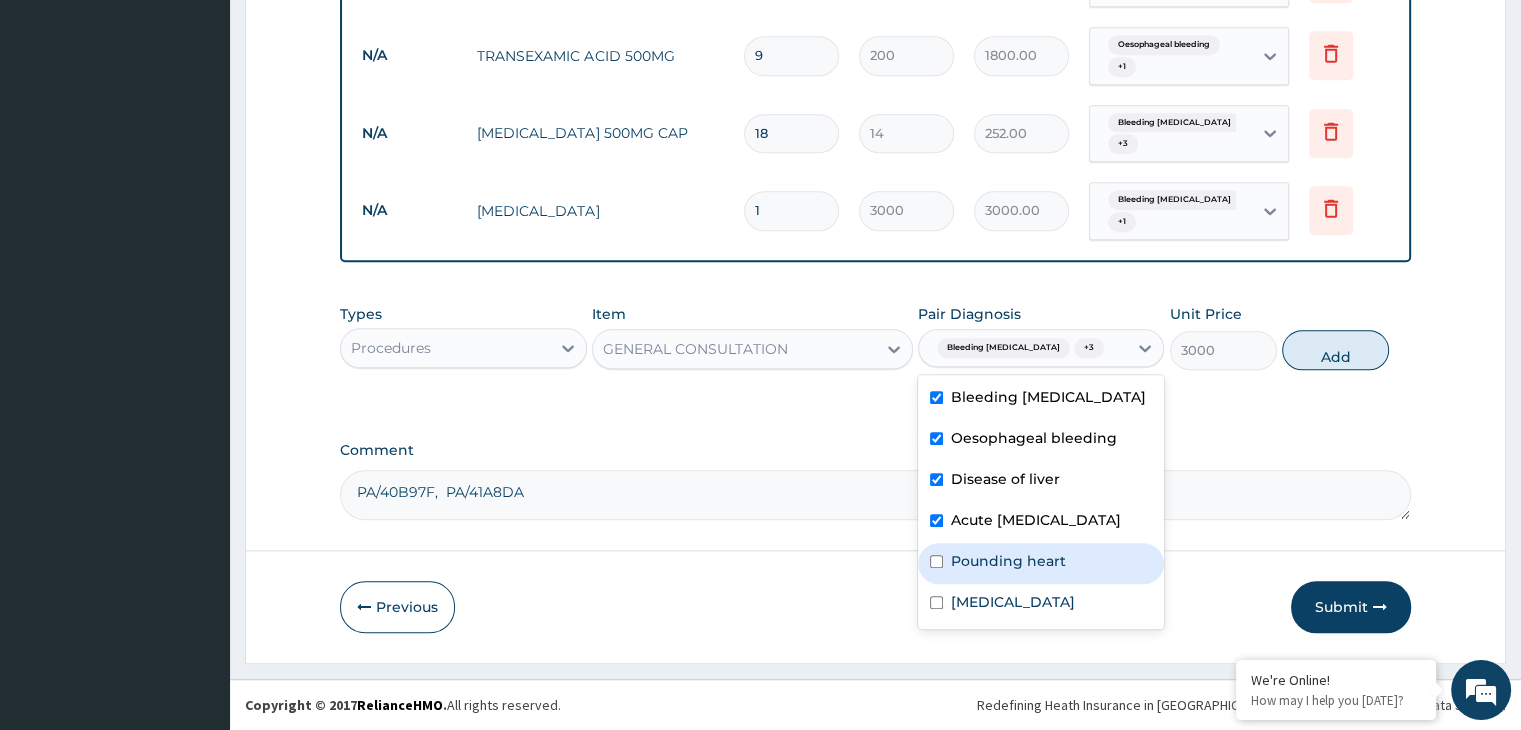 click on "Pounding heart" at bounding box center (1008, 561) 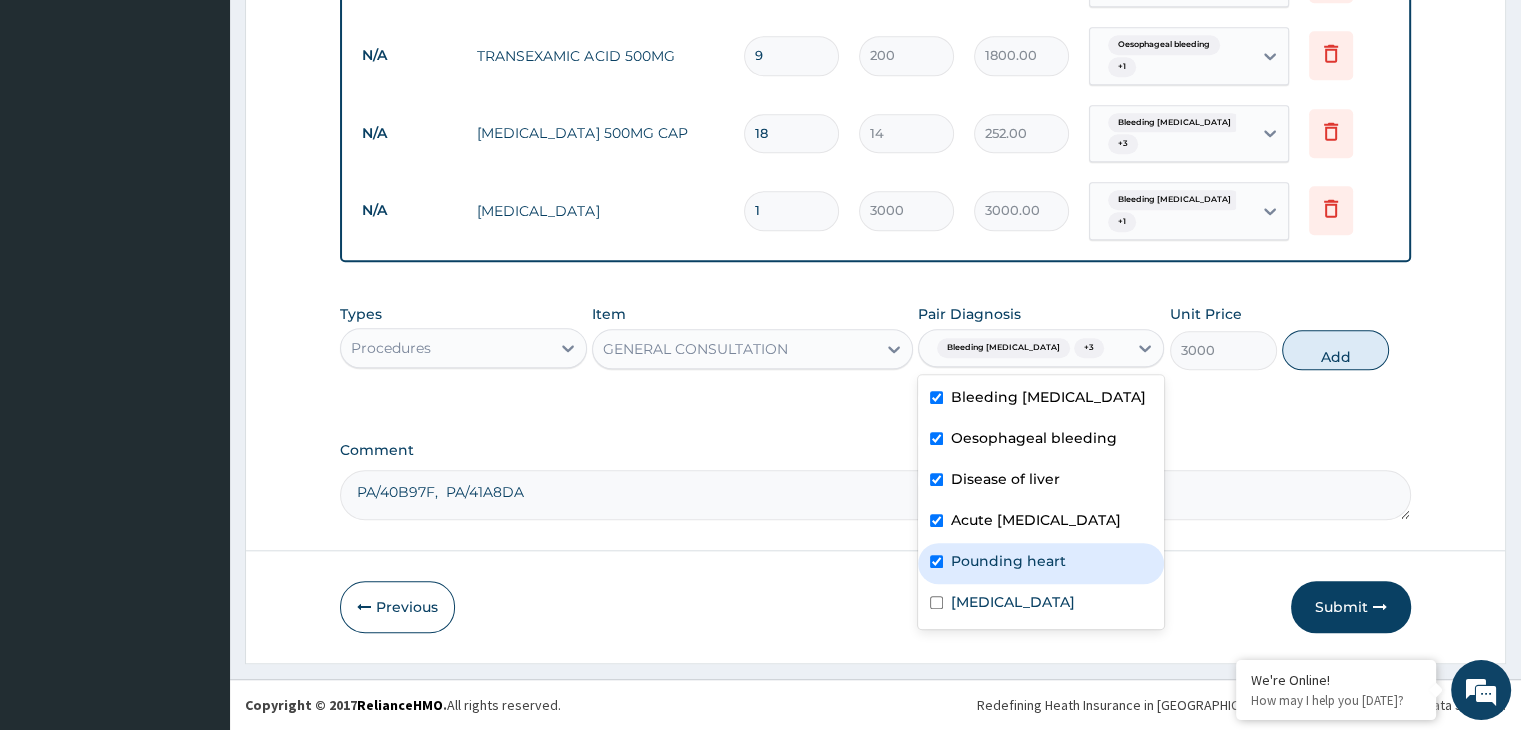 checkbox on "true" 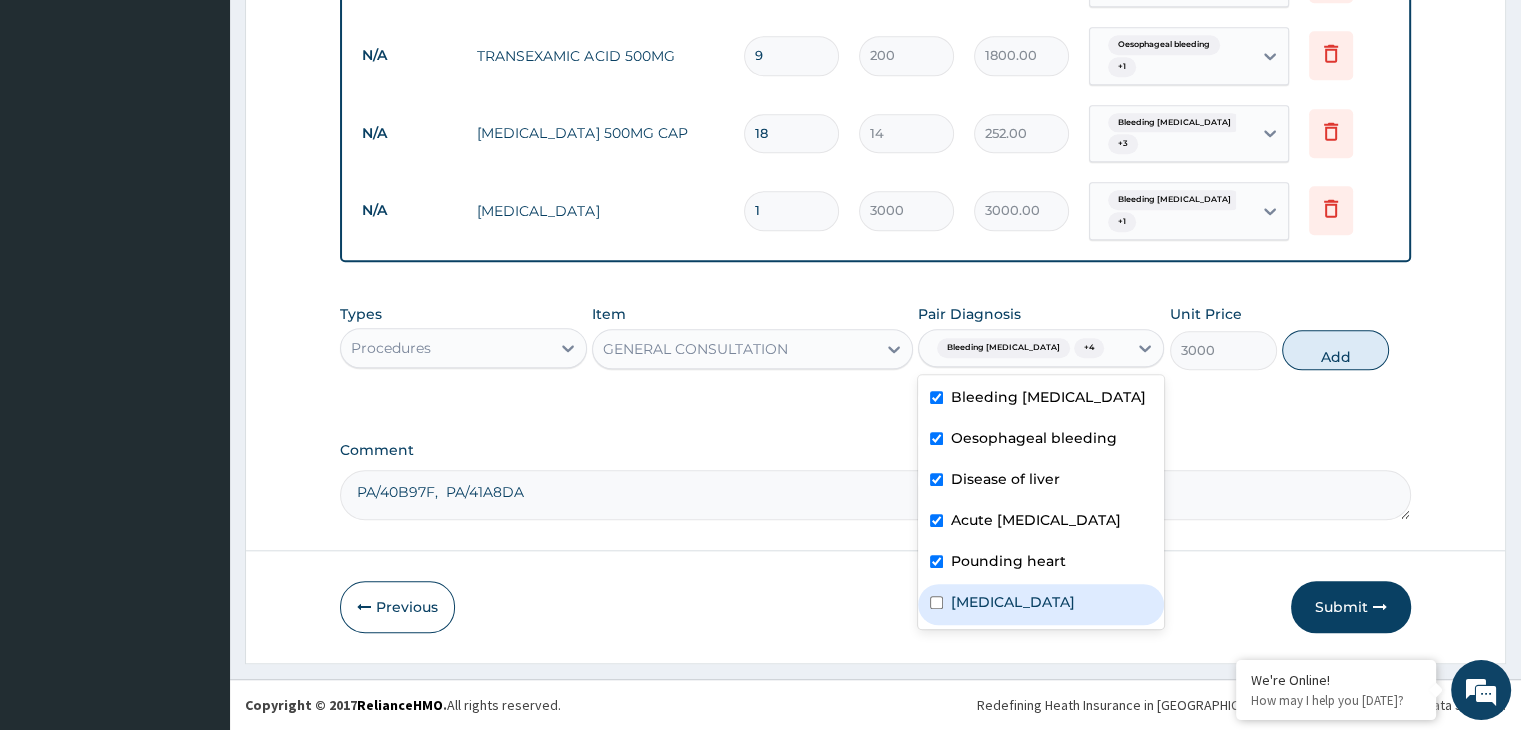 click on "Gastroesophageal reflux disease" at bounding box center [1013, 602] 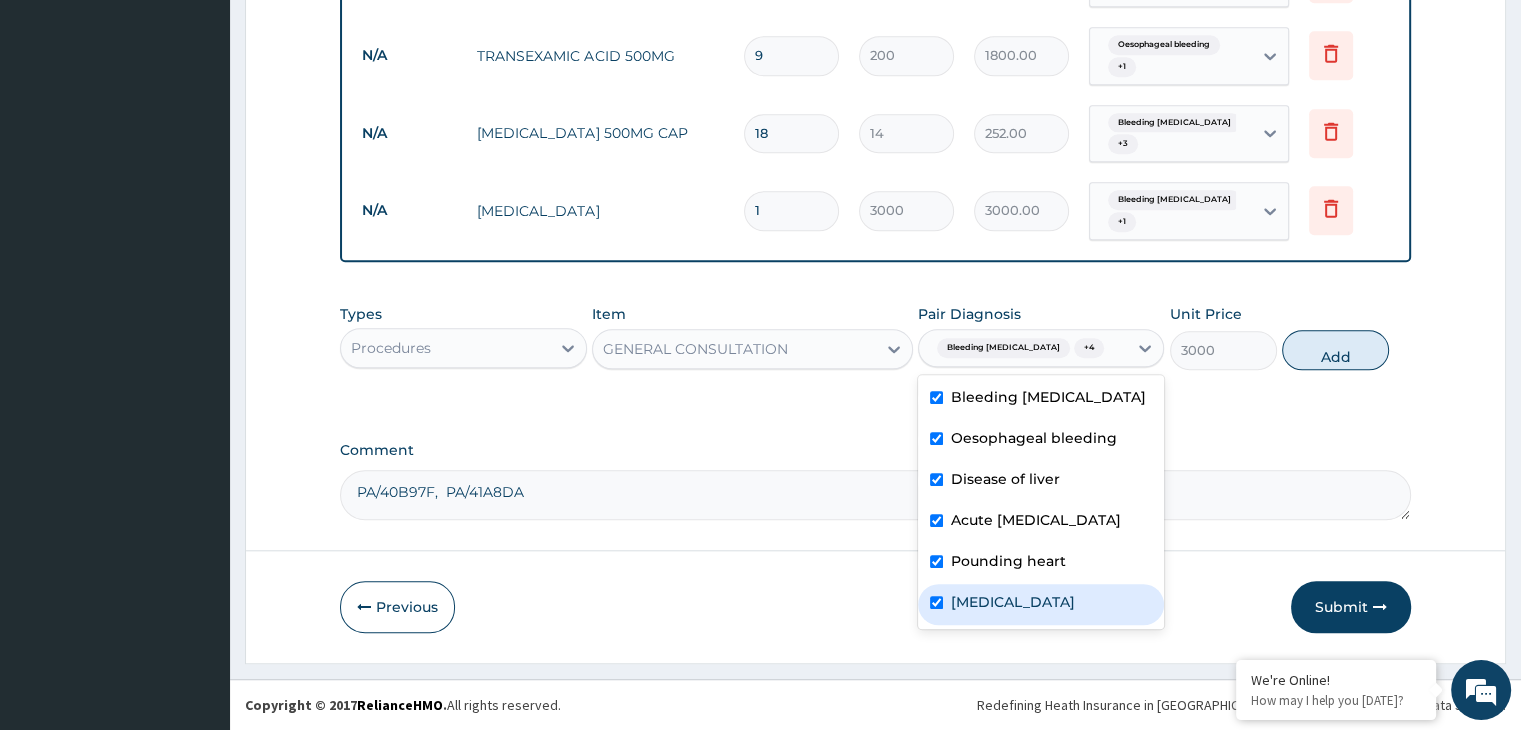 checkbox on "true" 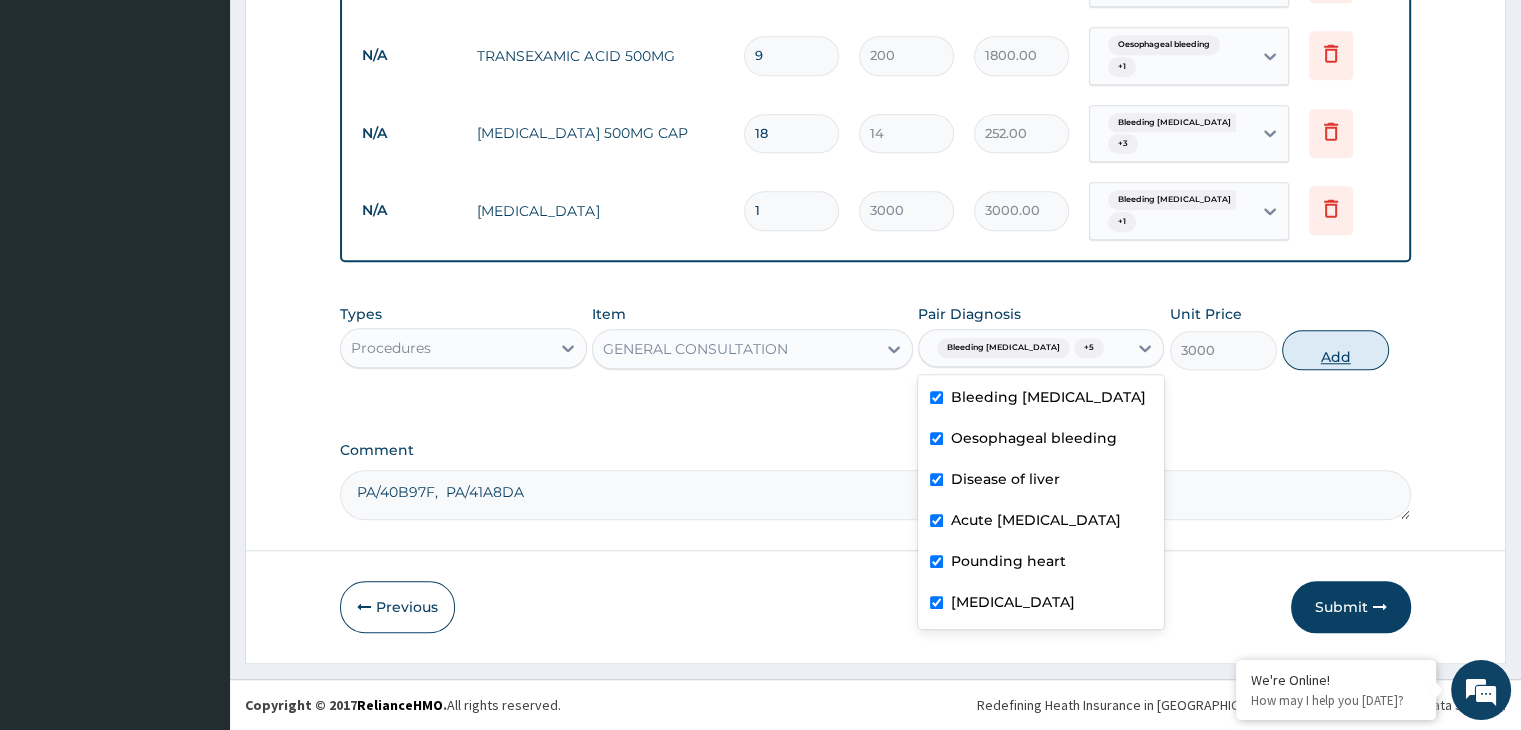 click on "Add" at bounding box center (1335, 350) 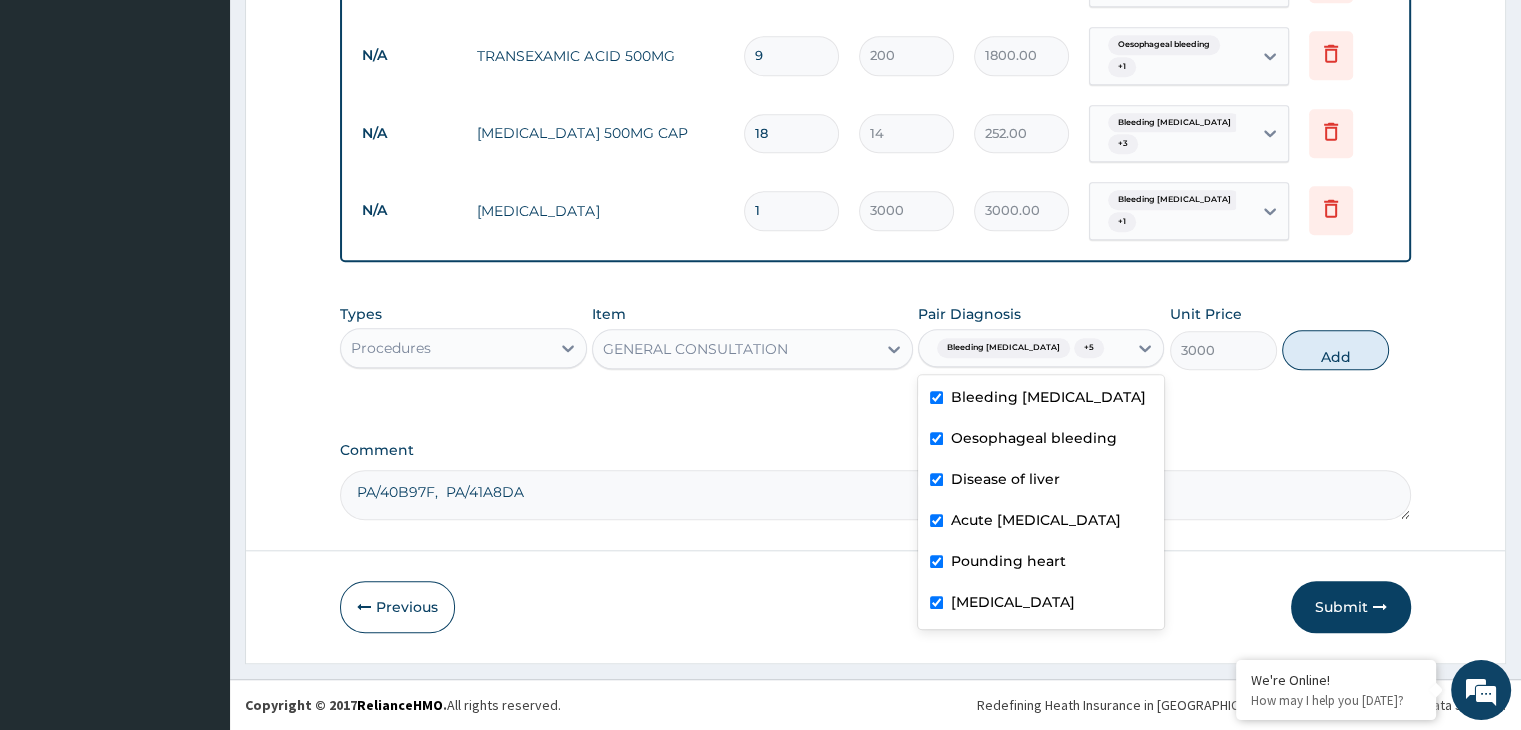 type on "0" 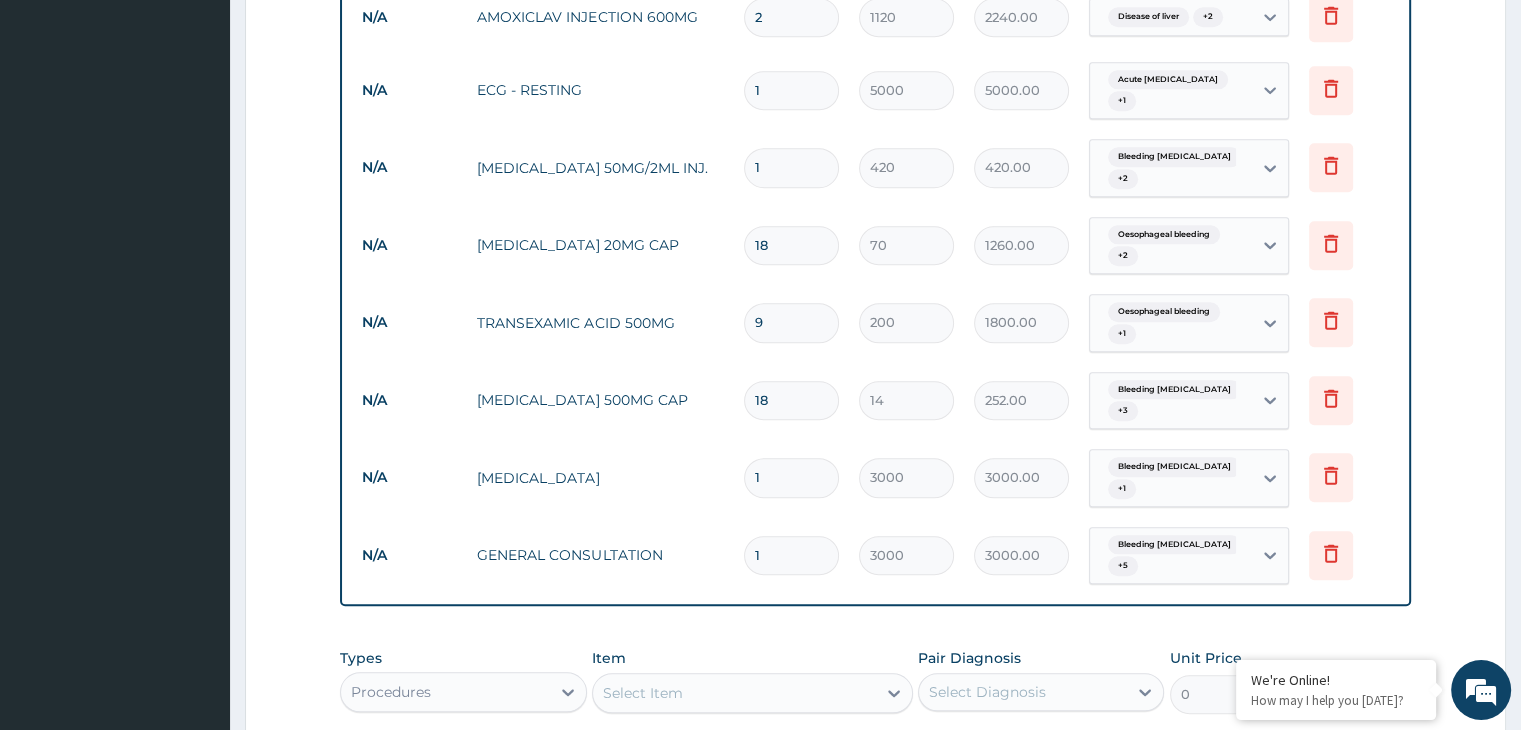 scroll, scrollTop: 1475, scrollLeft: 0, axis: vertical 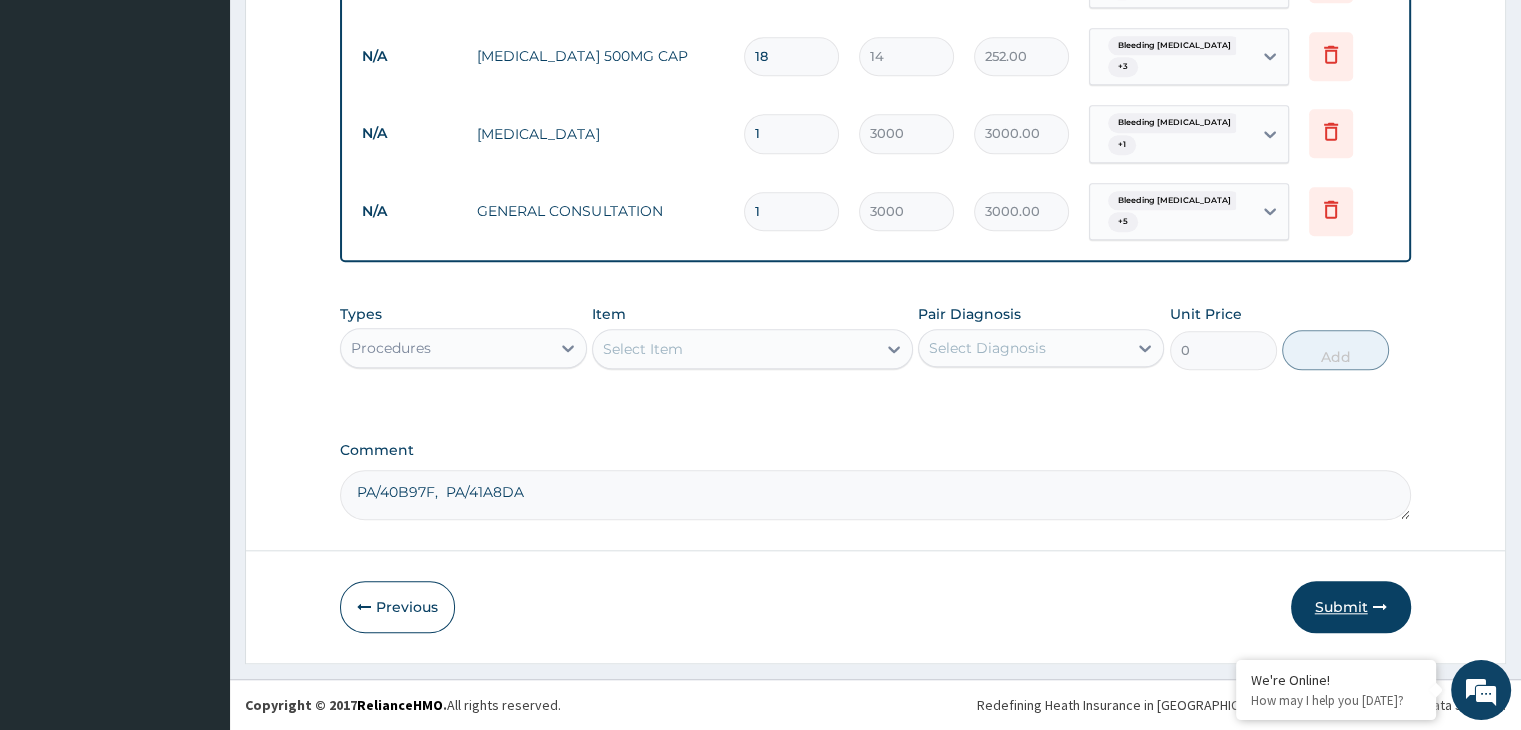 click on "Submit" at bounding box center [1351, 607] 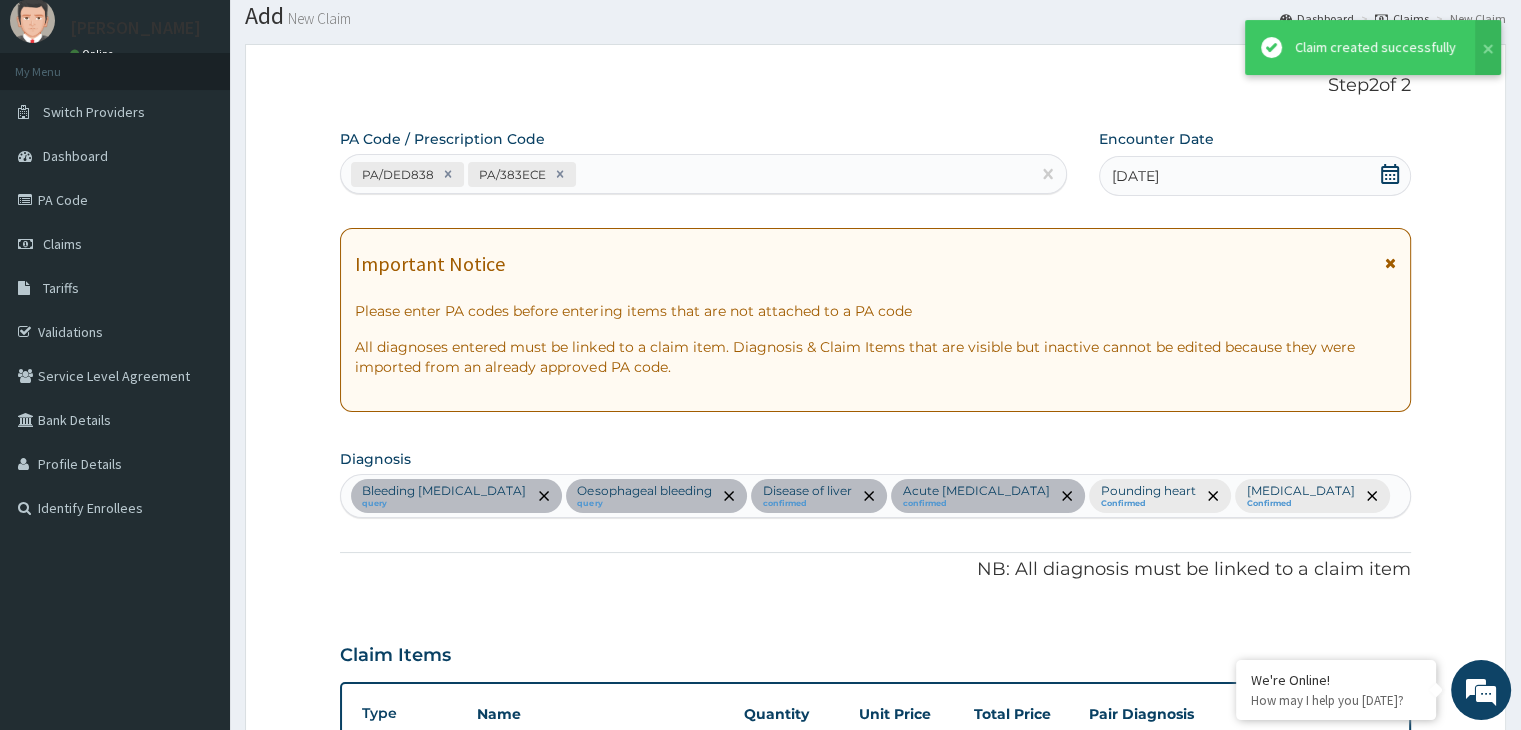 scroll, scrollTop: 1852, scrollLeft: 0, axis: vertical 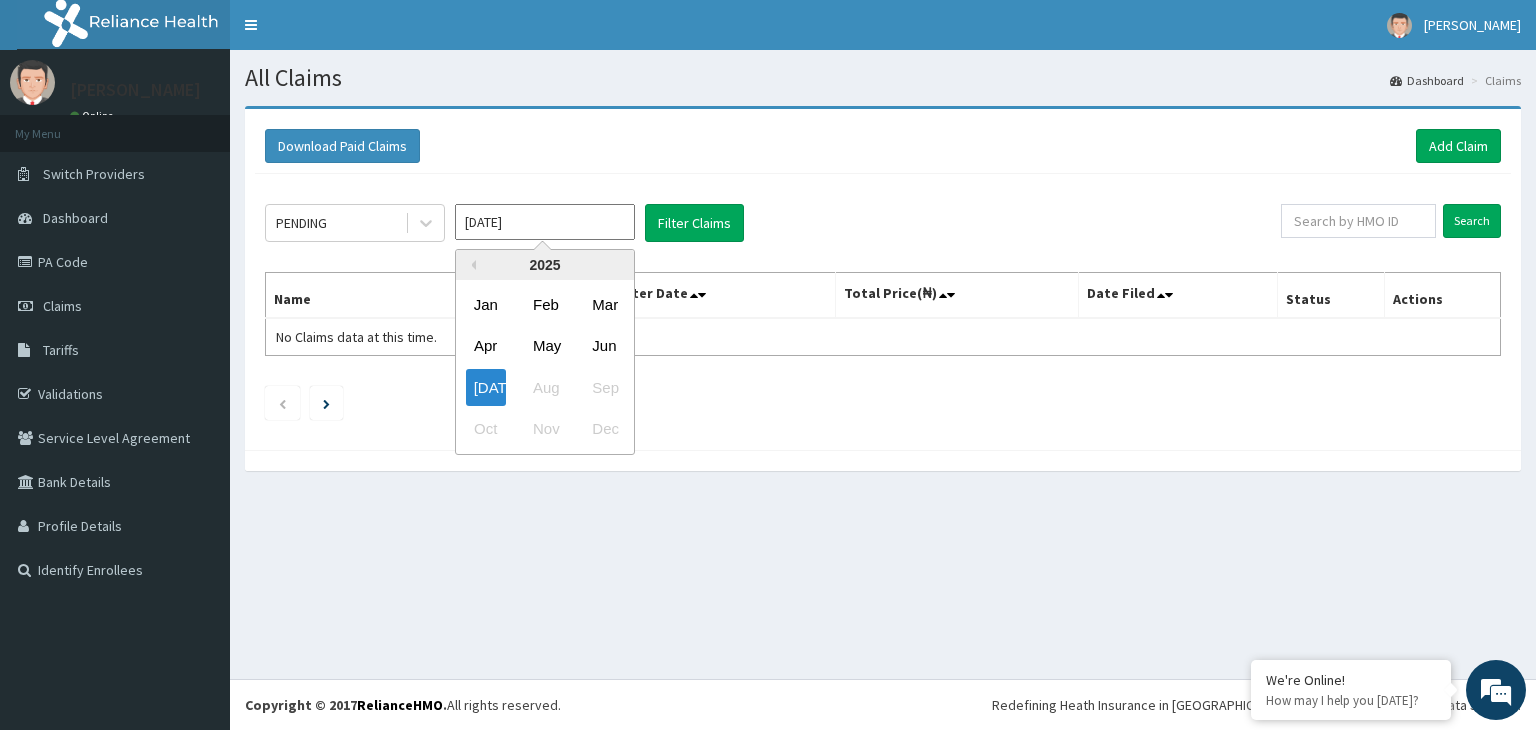 click on "[DATE]" at bounding box center [545, 222] 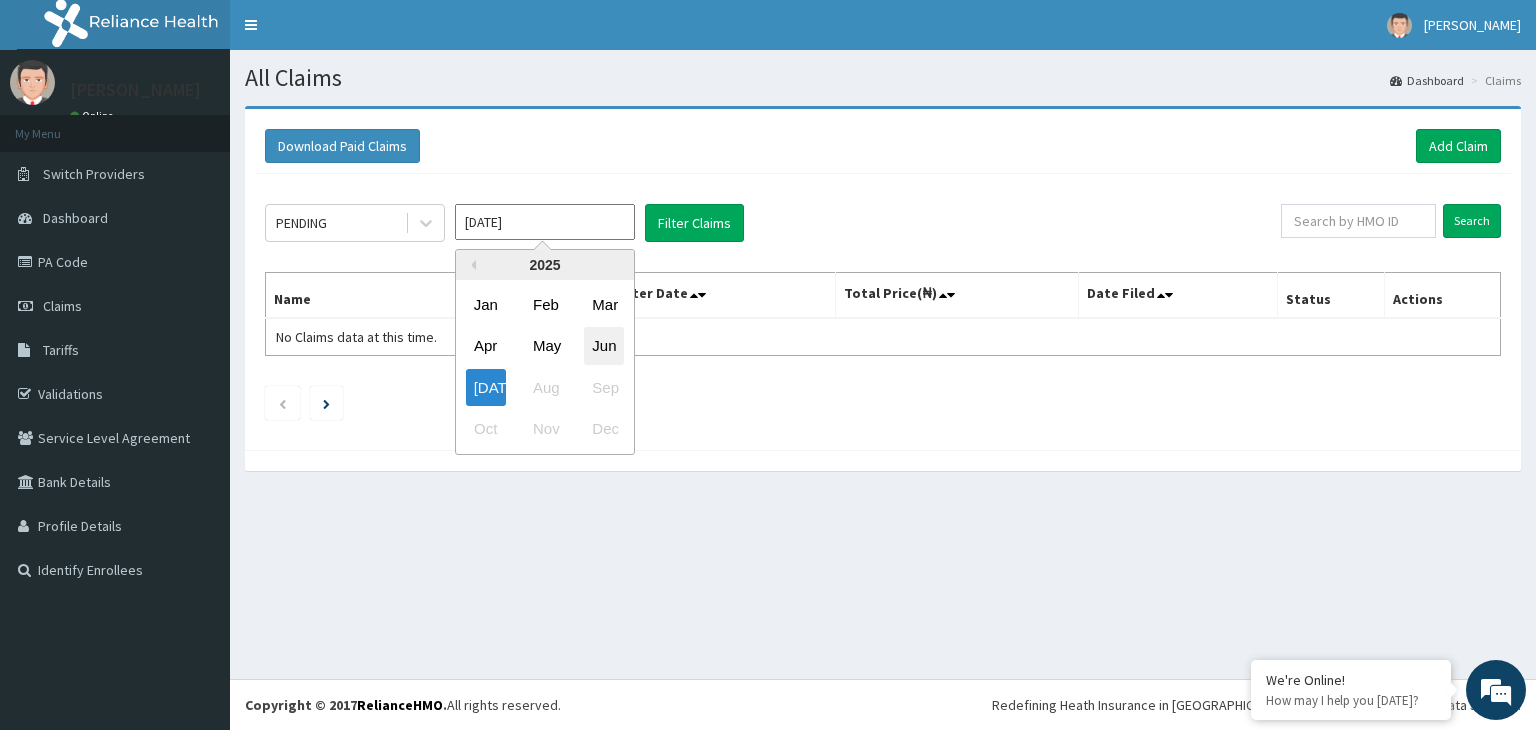 click on "Jun" at bounding box center (604, 346) 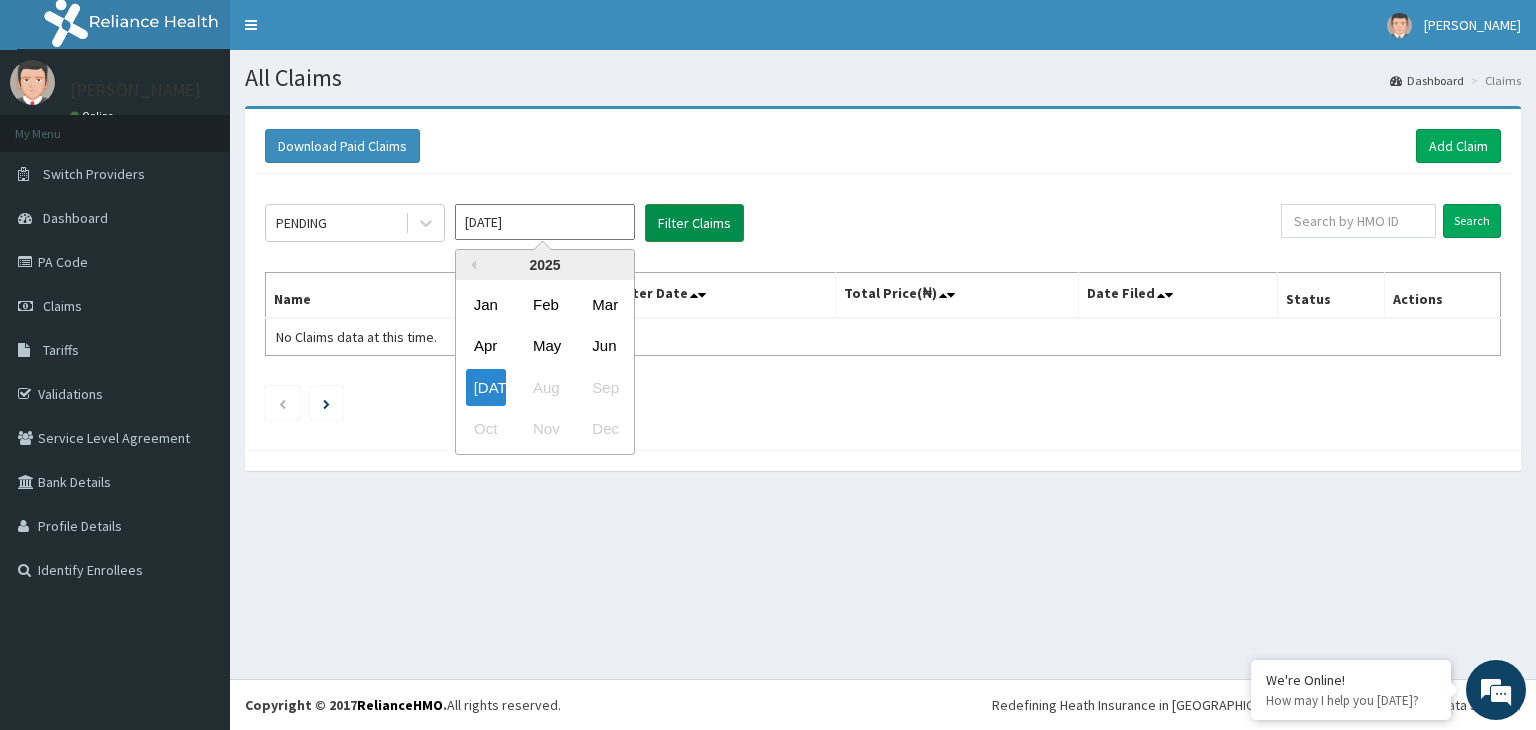 type on "[DATE]" 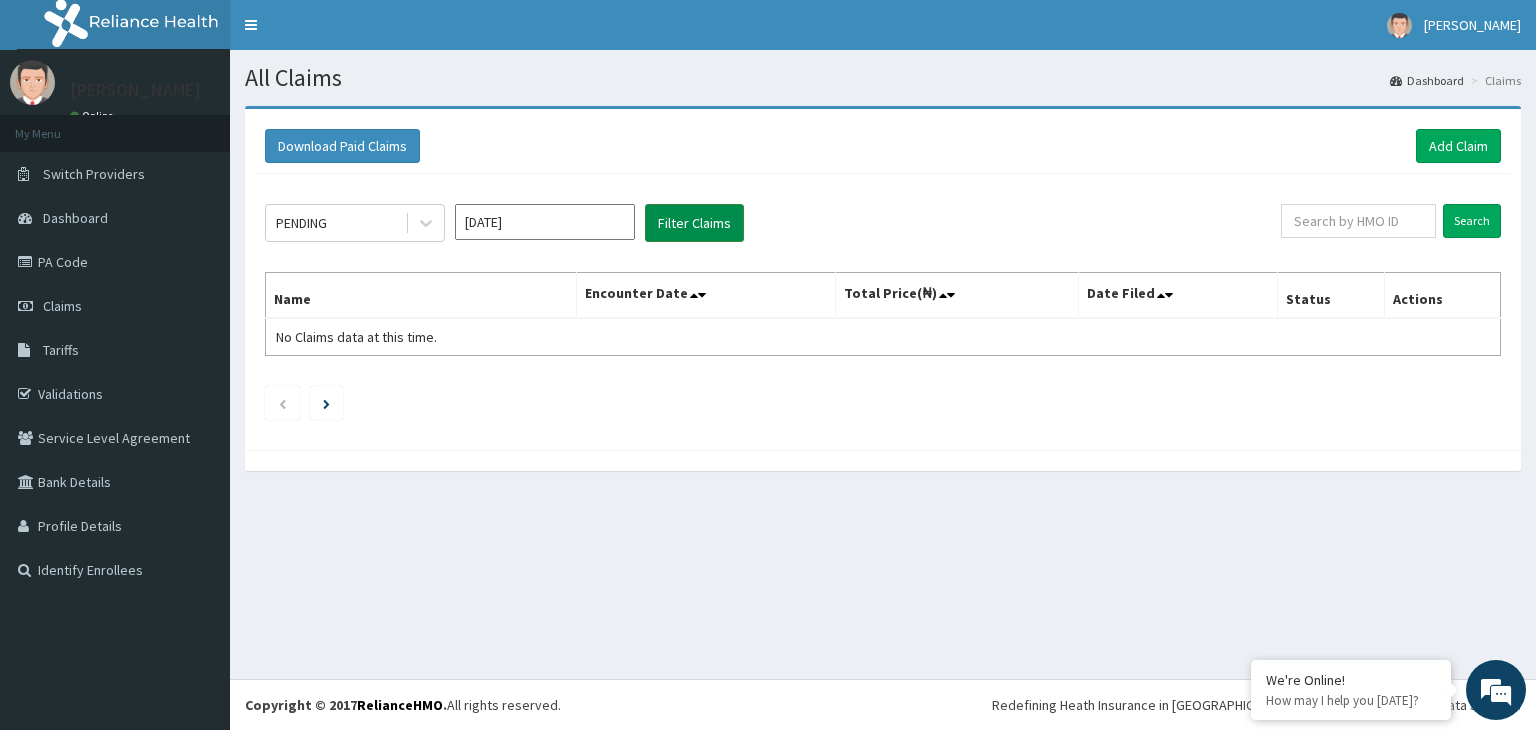 click on "Filter Claims" at bounding box center (694, 223) 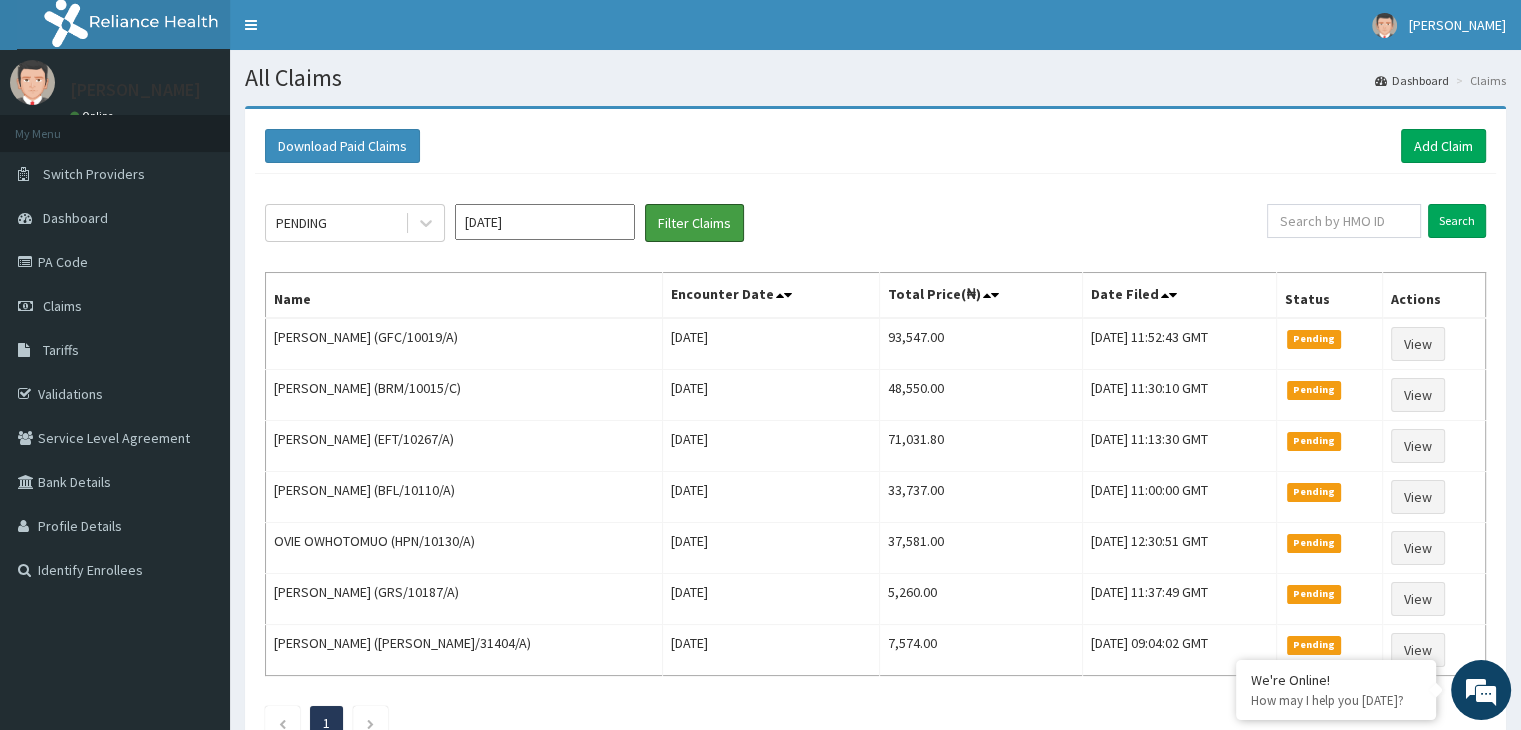 scroll, scrollTop: 0, scrollLeft: 0, axis: both 